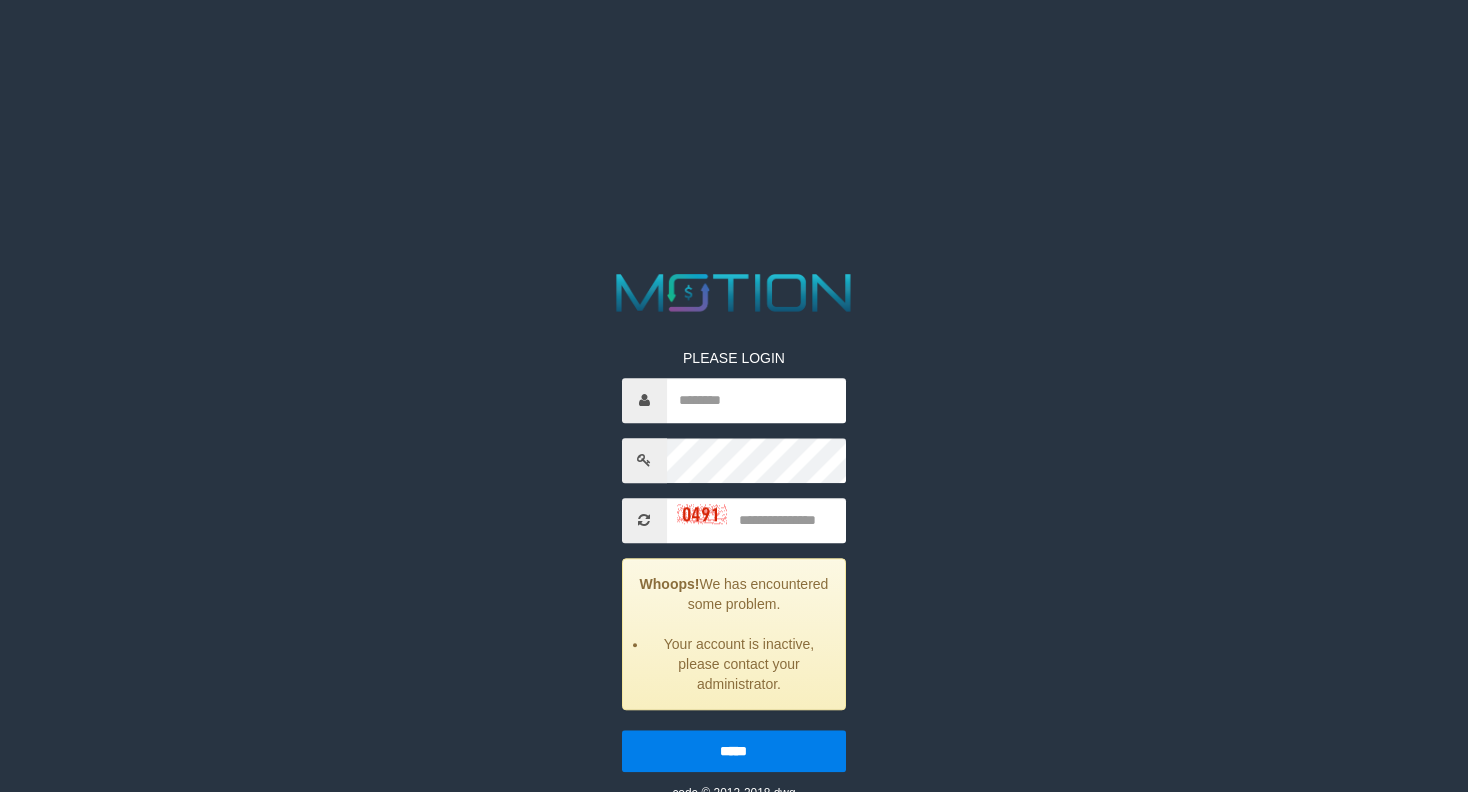 scroll, scrollTop: 0, scrollLeft: 0, axis: both 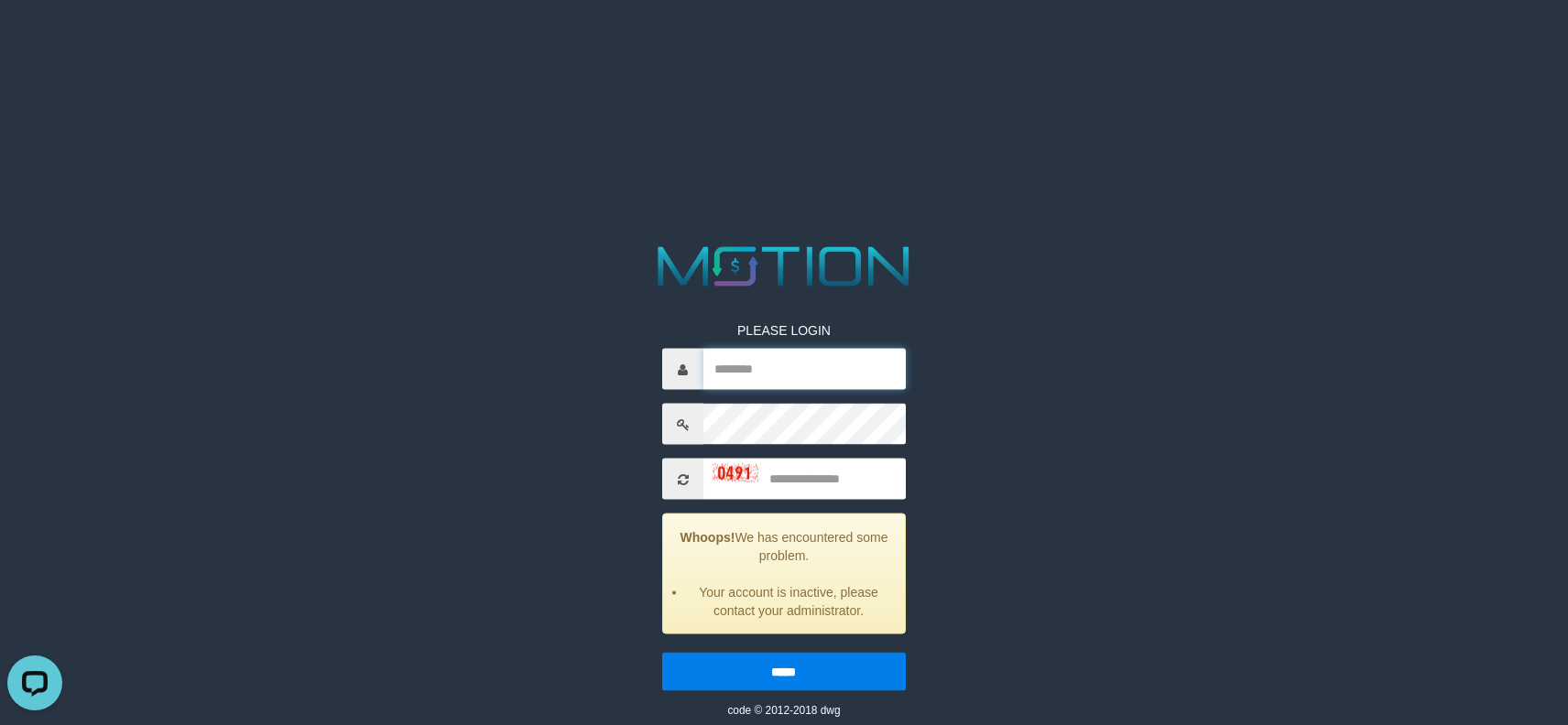 click at bounding box center [804, 369] 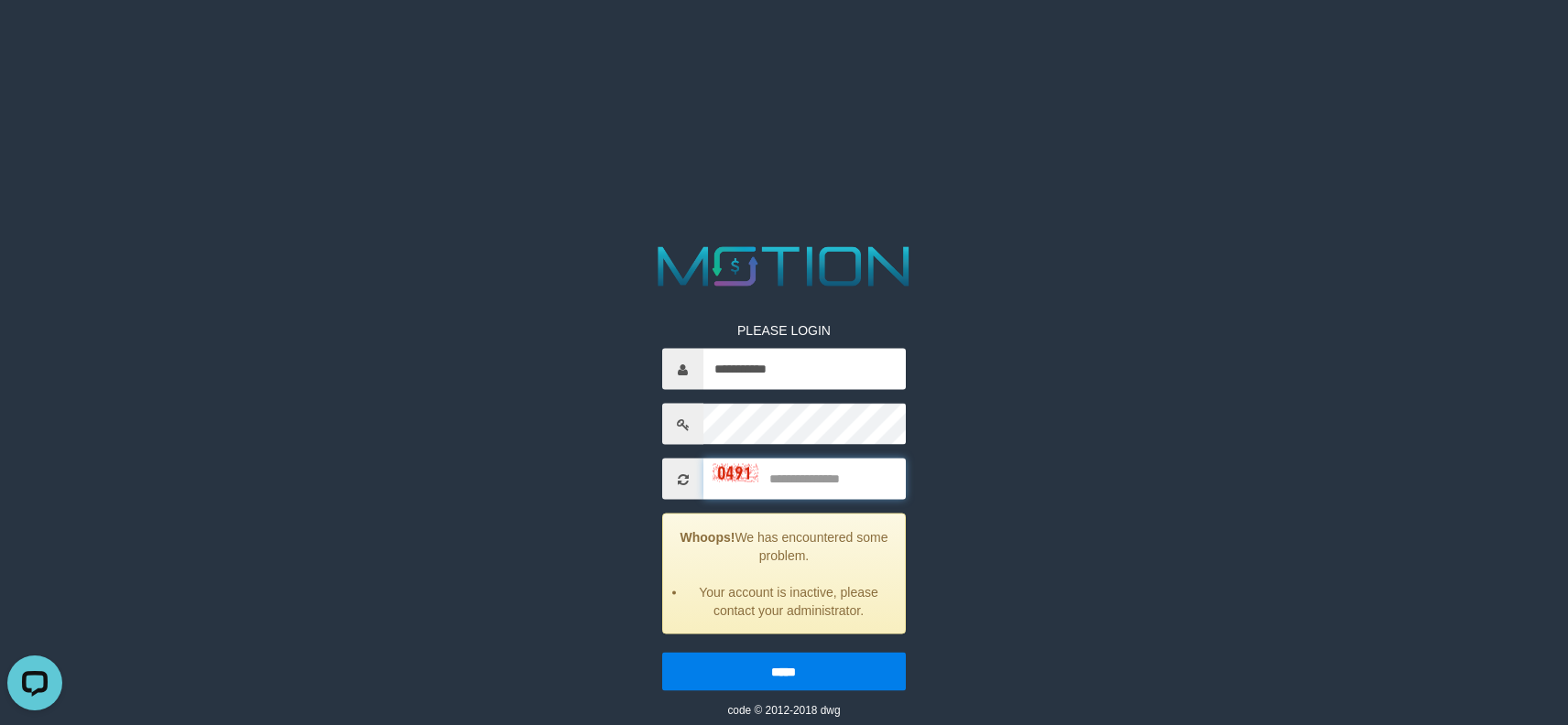 click at bounding box center (804, 479) 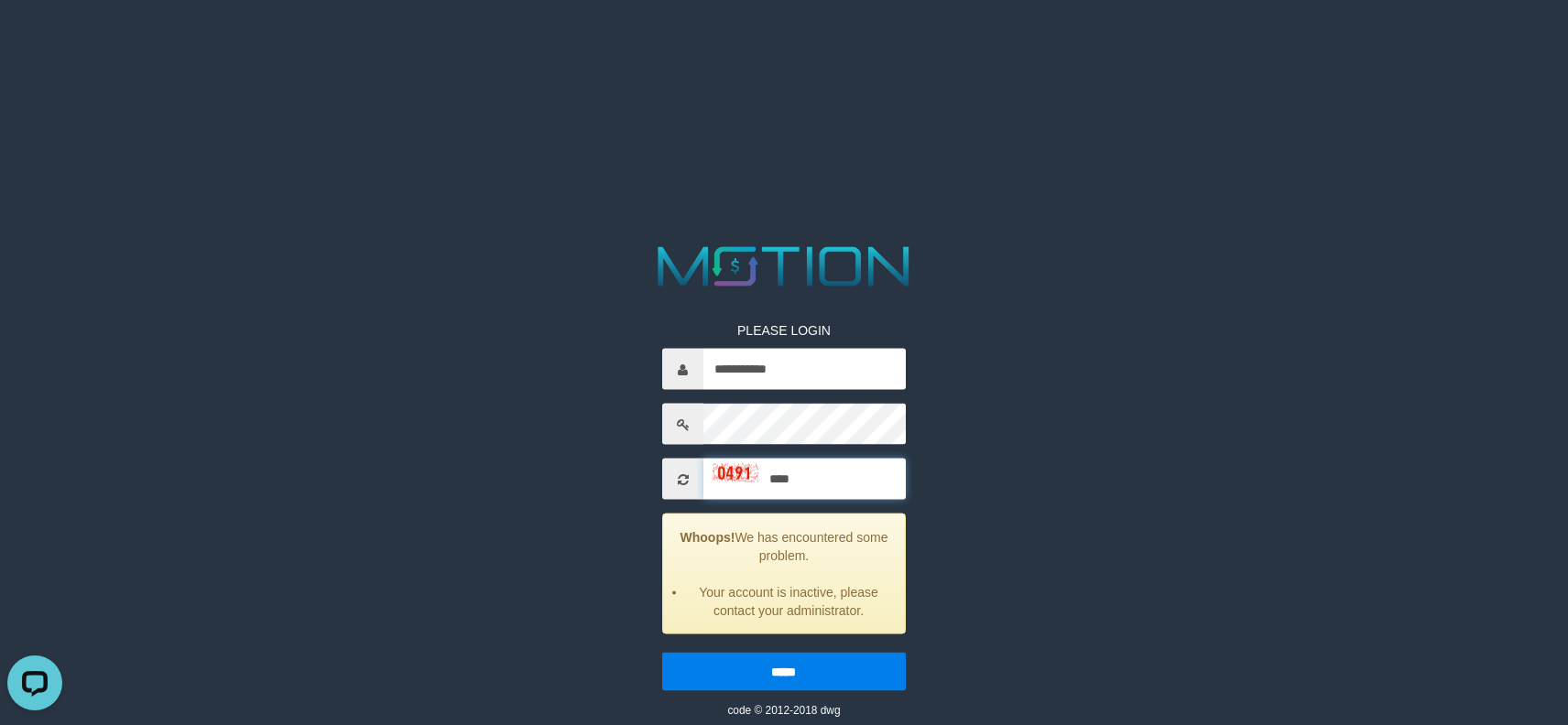 type on "****" 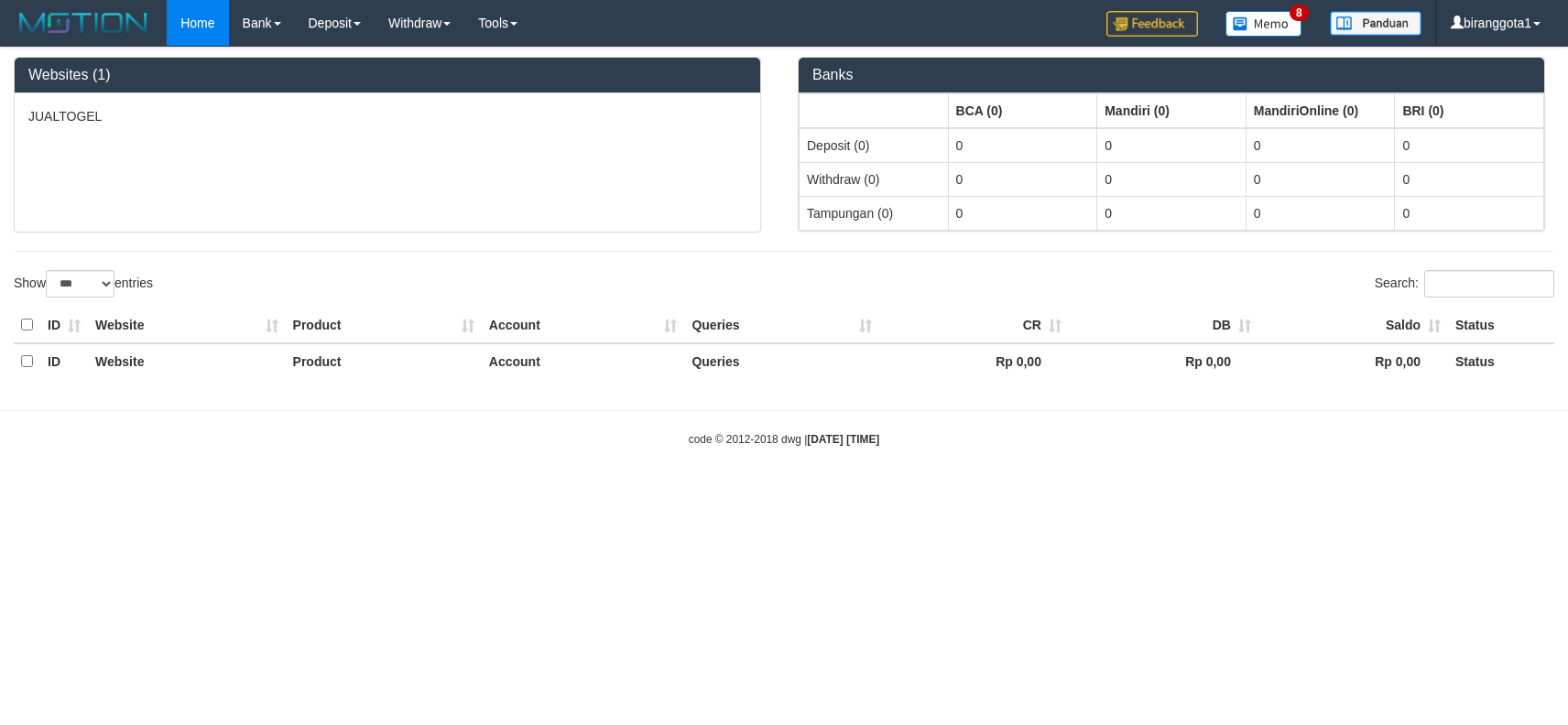select on "***" 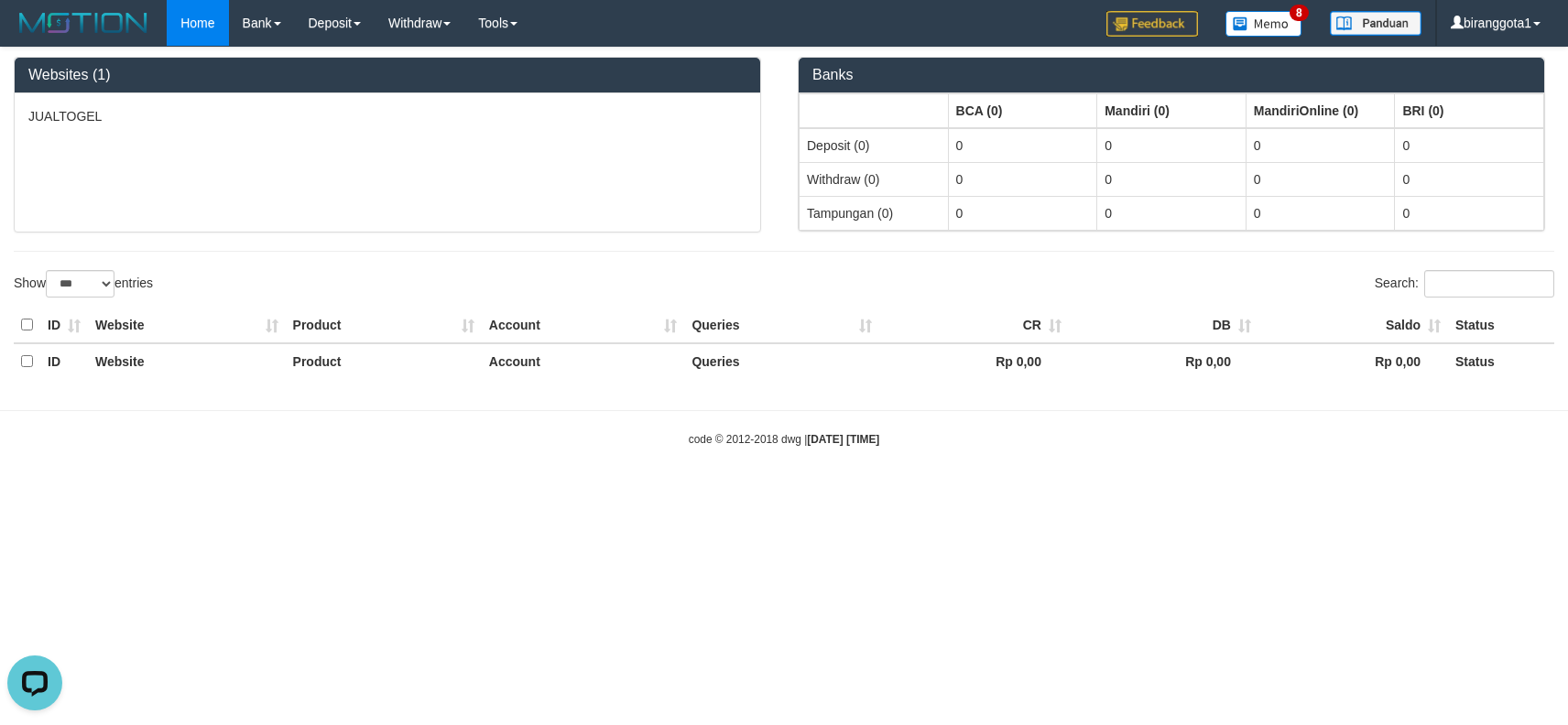 scroll, scrollTop: 0, scrollLeft: 0, axis: both 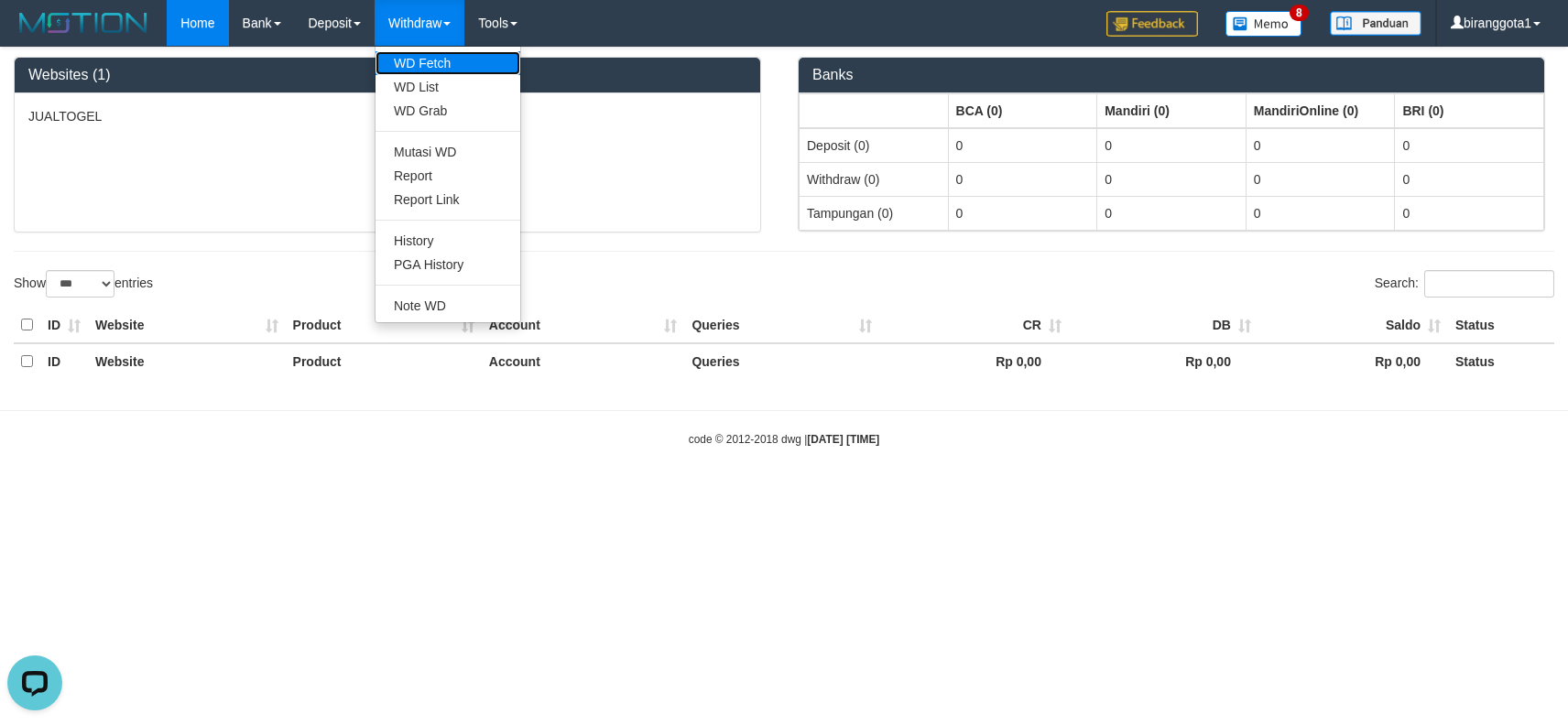 click on "WD Fetch" at bounding box center [448, 63] 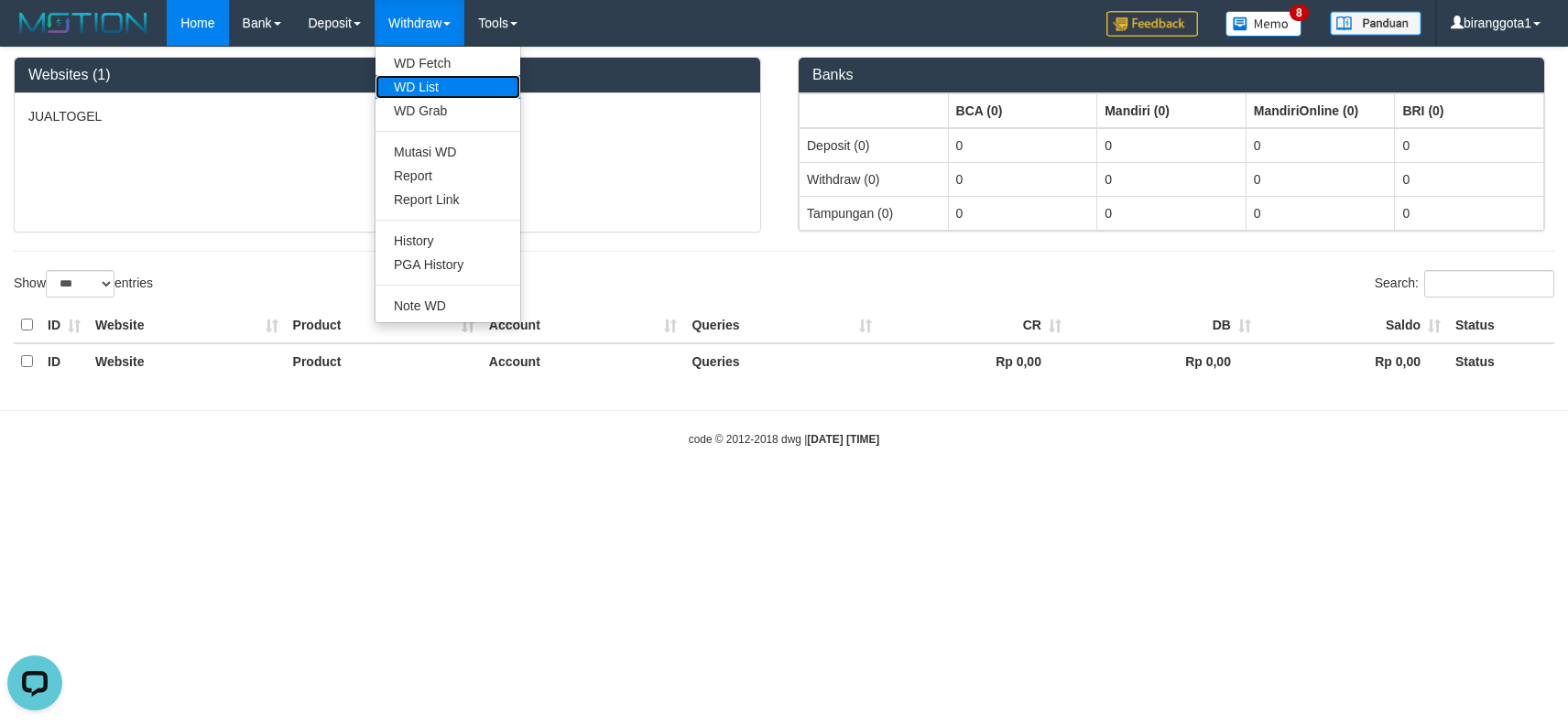 click on "WD List" at bounding box center [448, 87] 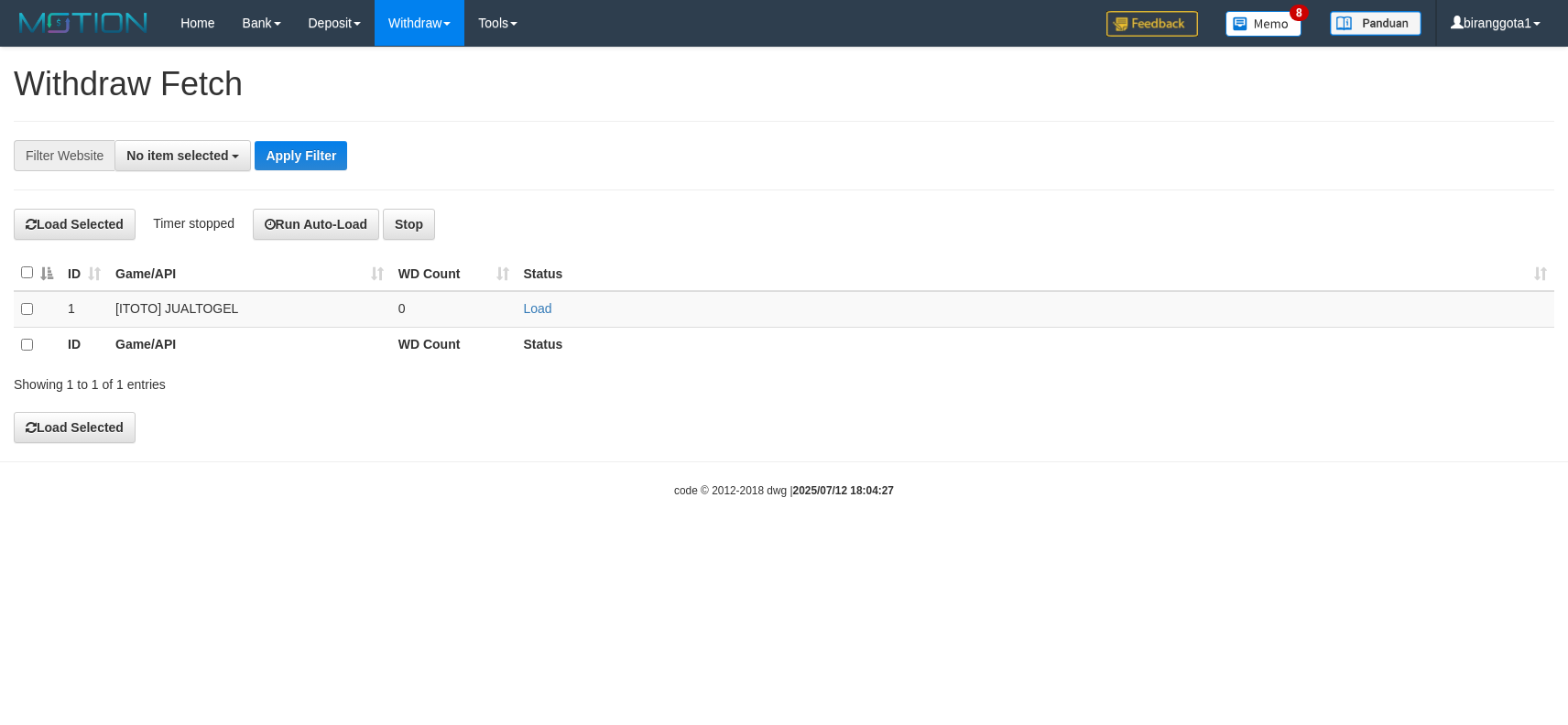 select 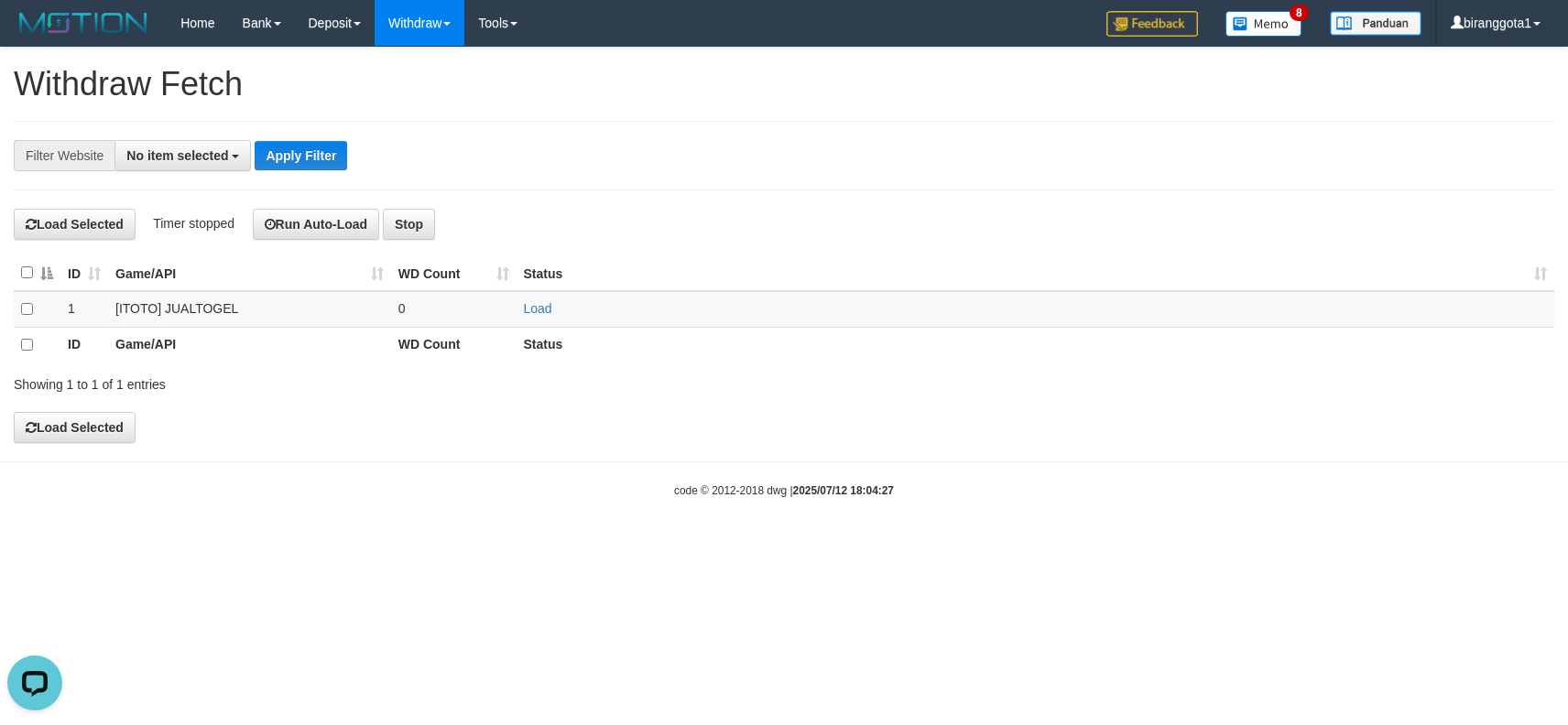 scroll, scrollTop: 0, scrollLeft: 0, axis: both 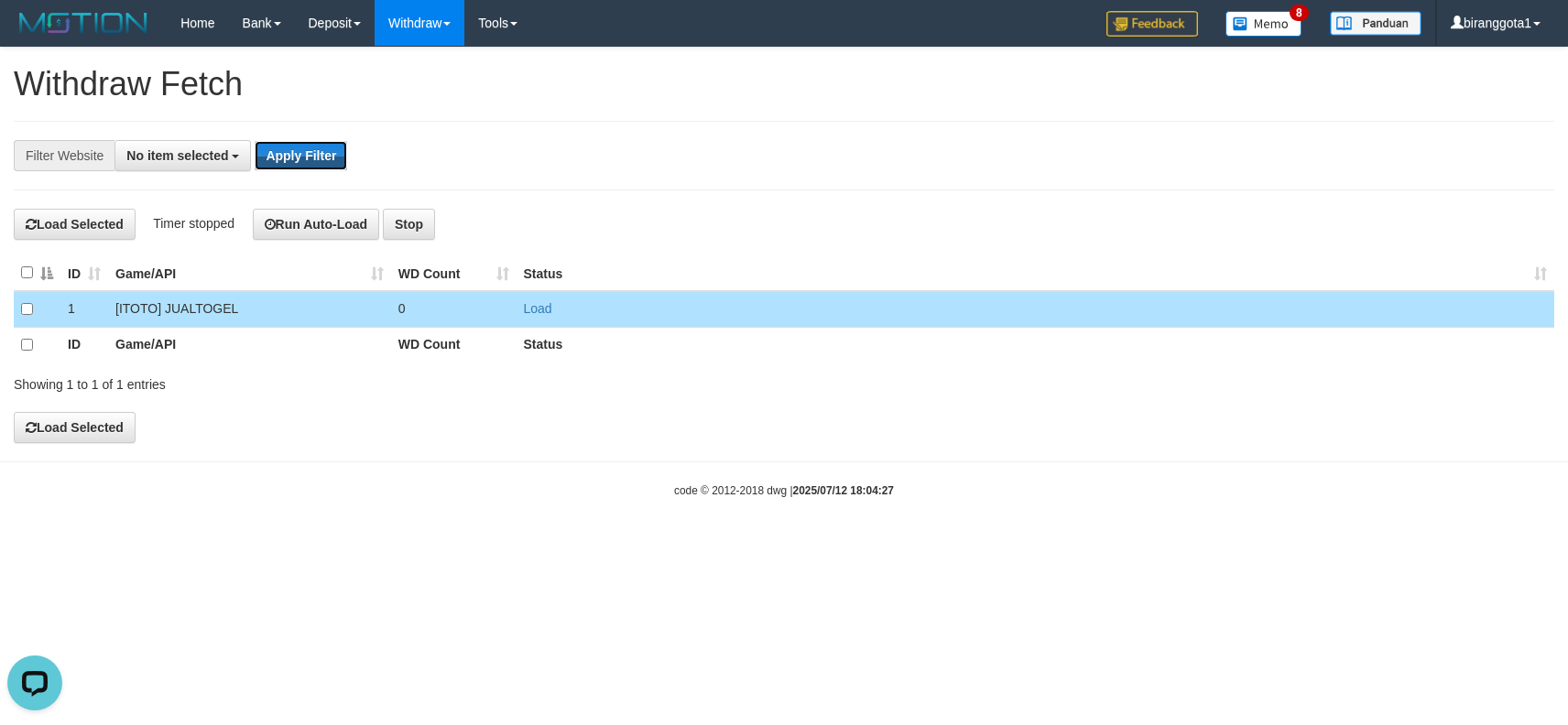 drag, startPoint x: 327, startPoint y: 158, endPoint x: 927, endPoint y: 139, distance: 600.30076 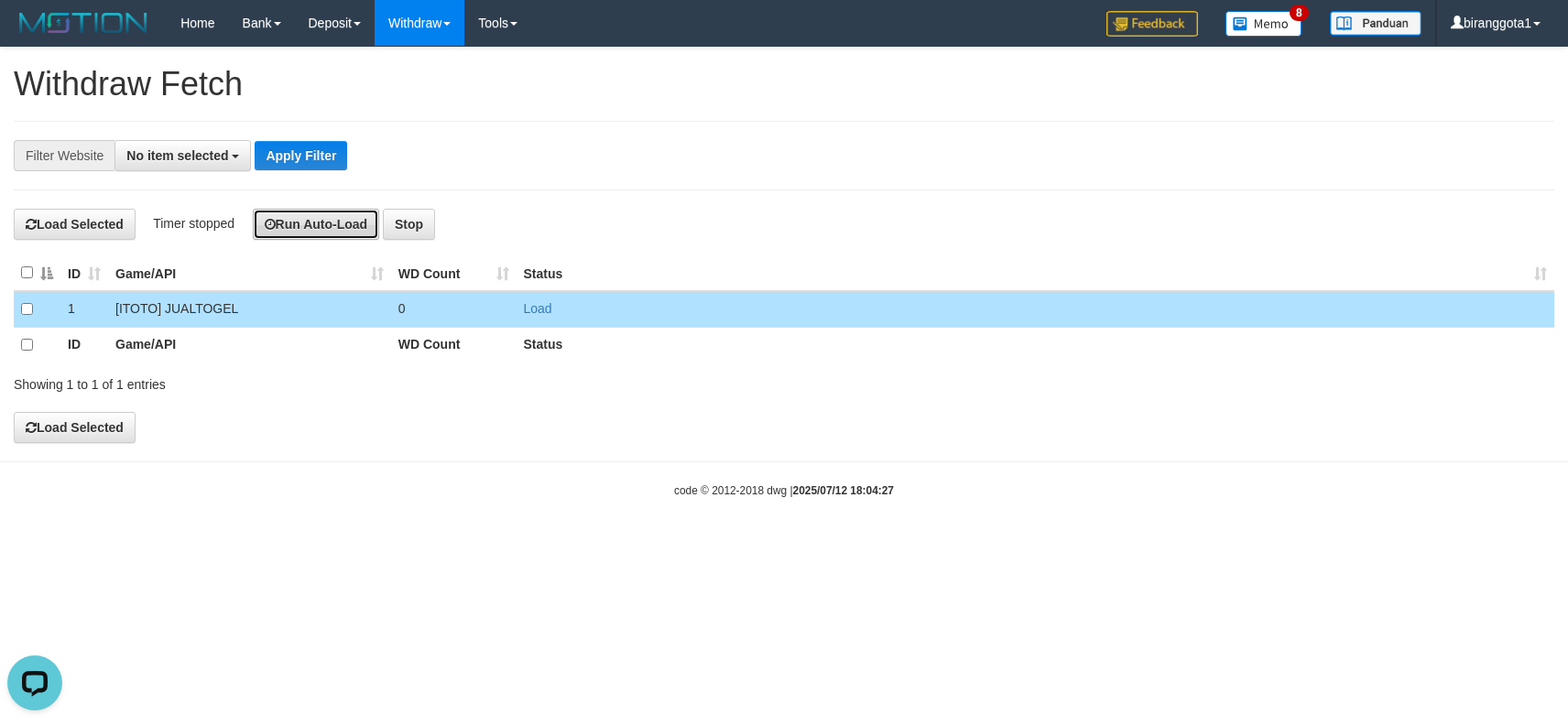 click on "Run Auto-Load" at bounding box center [316, 224] 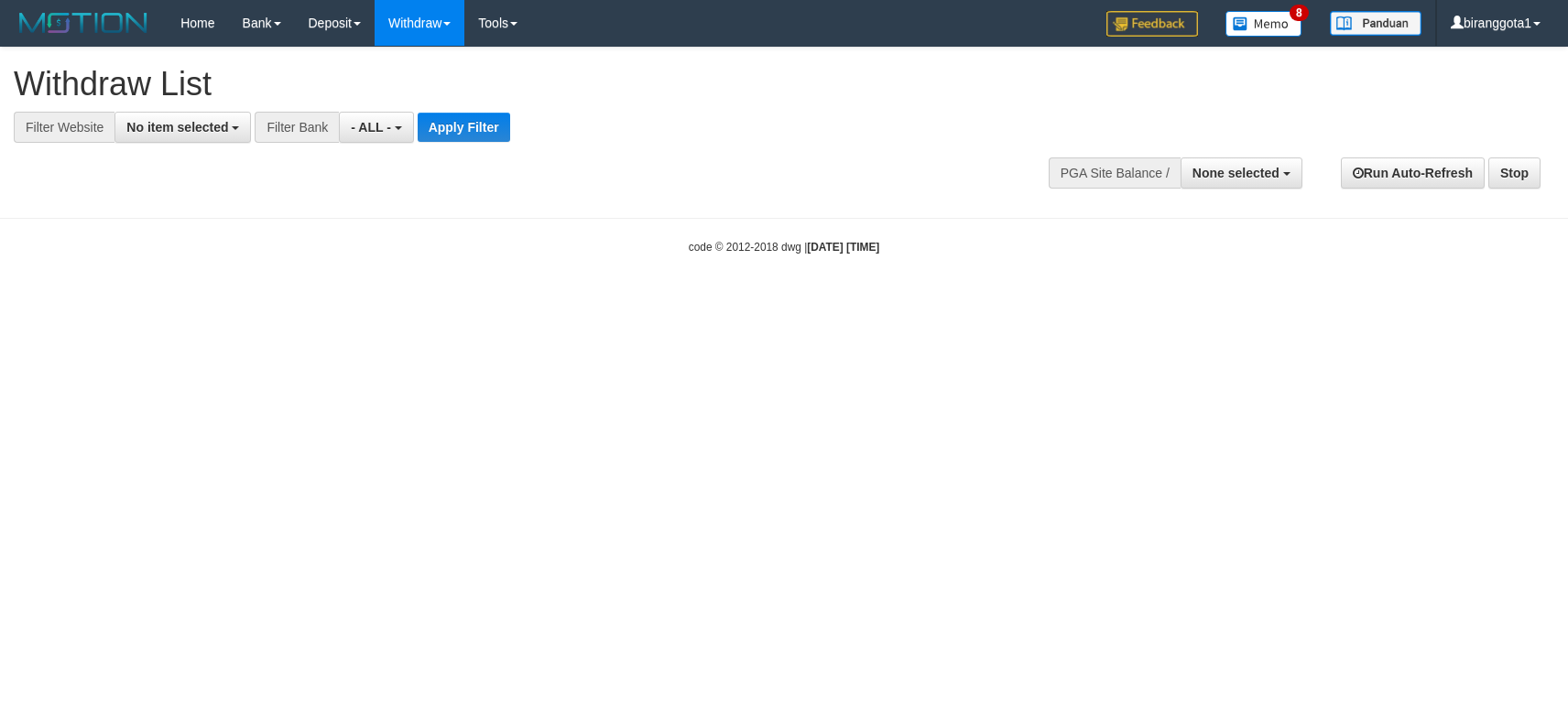 select 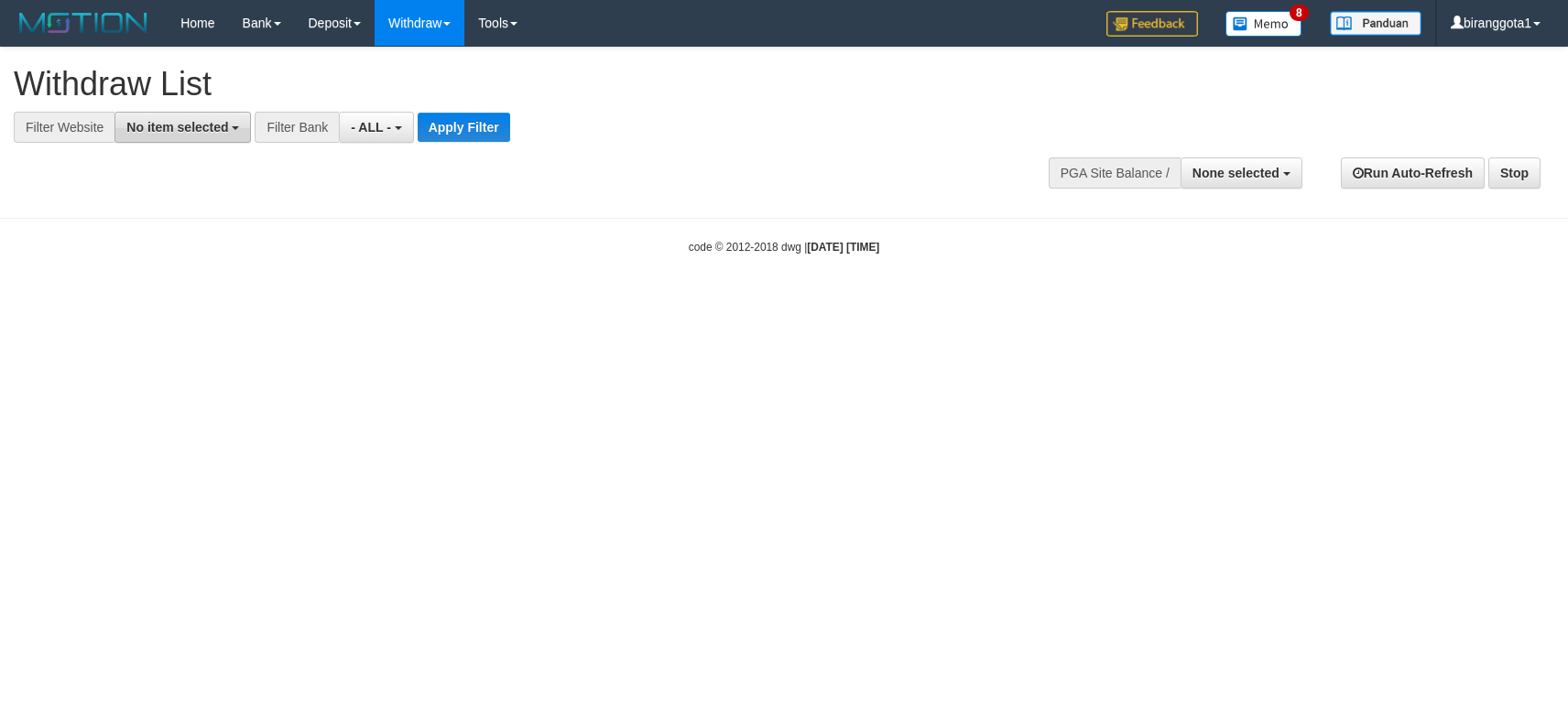 click on "No item selected" at bounding box center [177, 127] 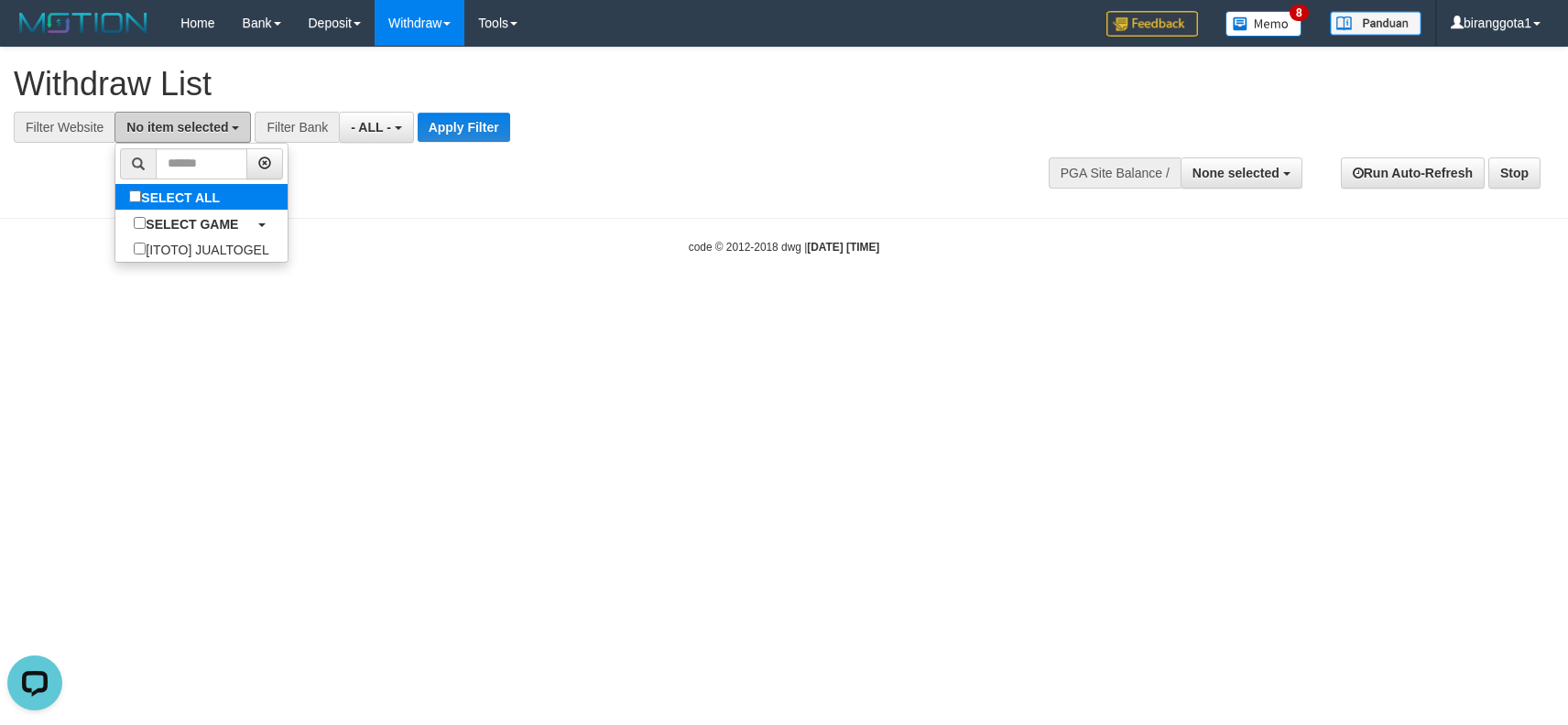 scroll, scrollTop: 0, scrollLeft: 0, axis: both 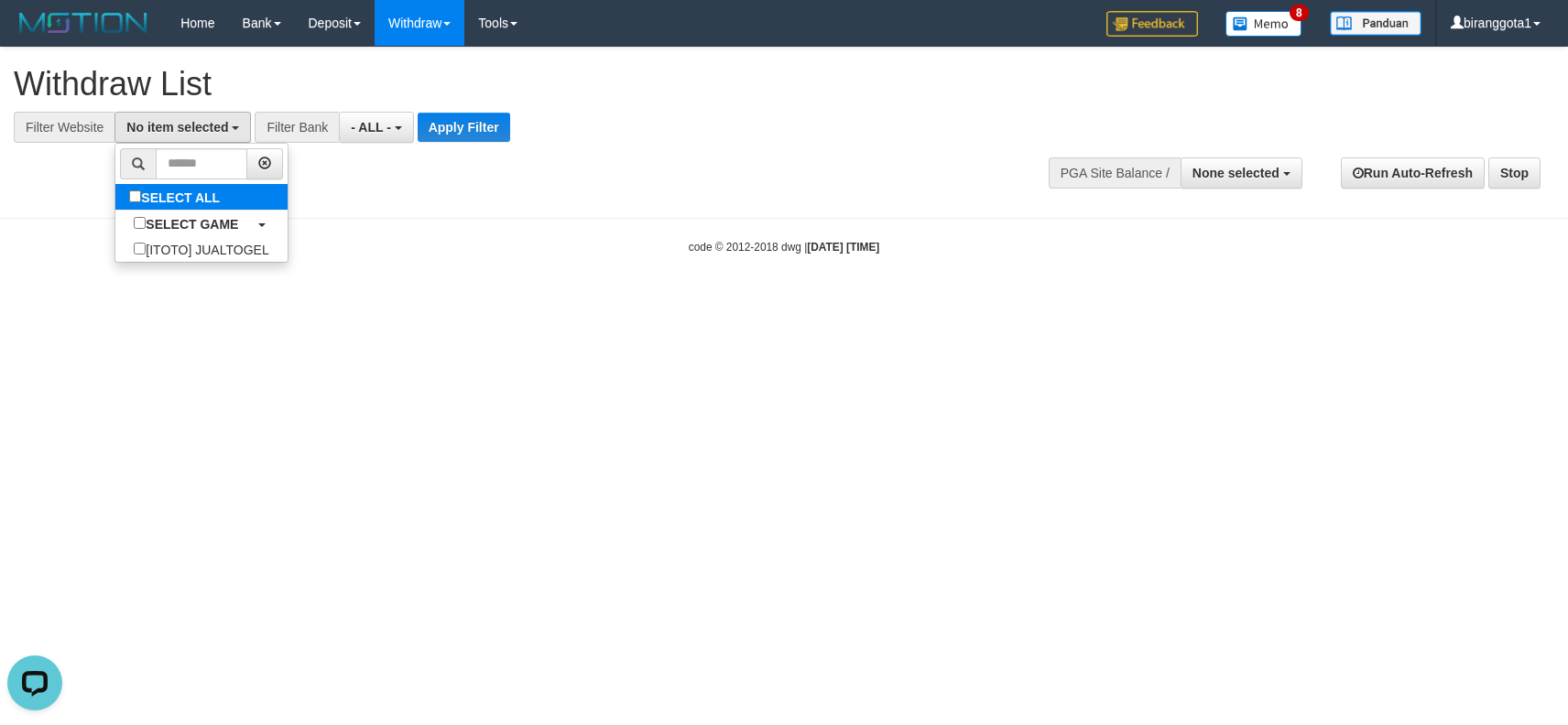 select on "****" 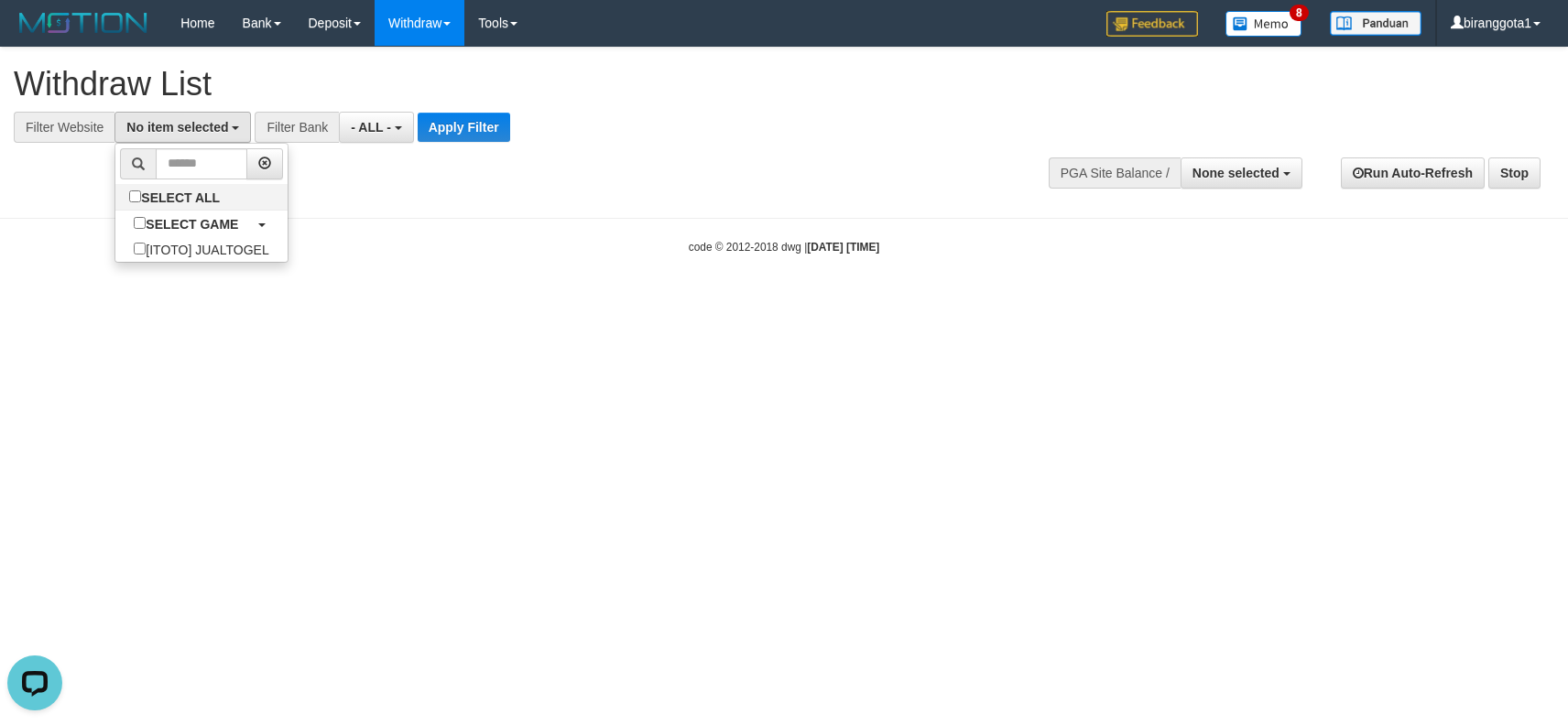 scroll, scrollTop: 16, scrollLeft: 0, axis: vertical 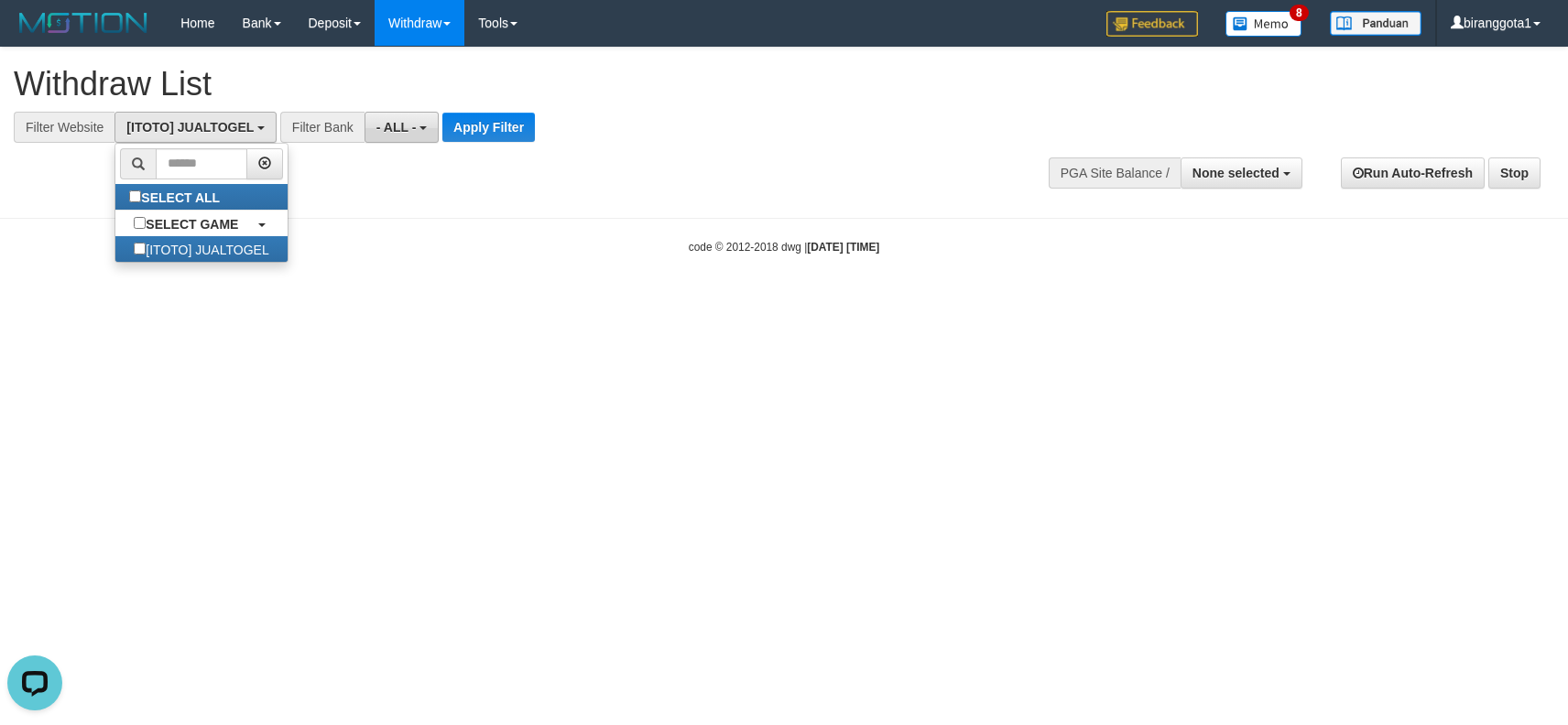 click on "- ALL -" at bounding box center [397, 127] 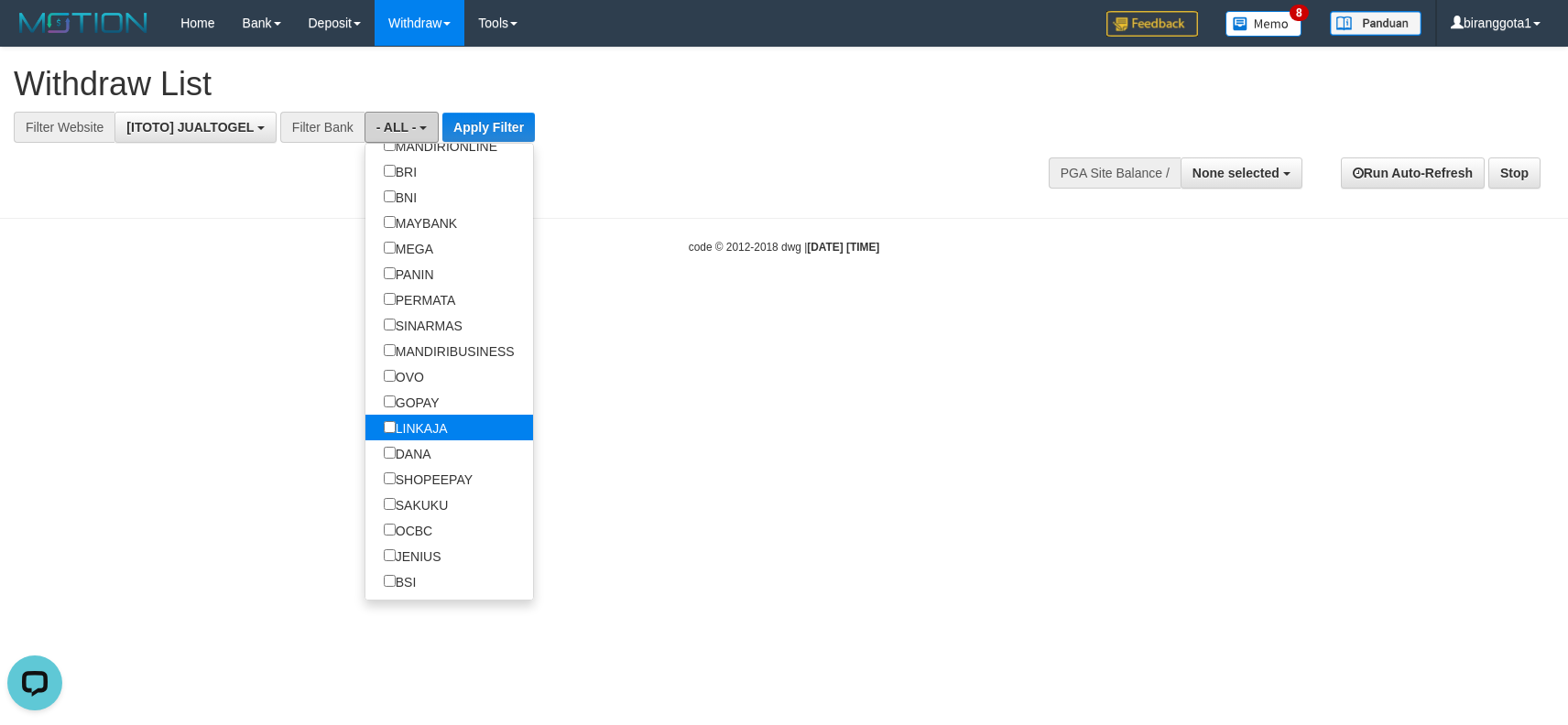scroll, scrollTop: 176, scrollLeft: 0, axis: vertical 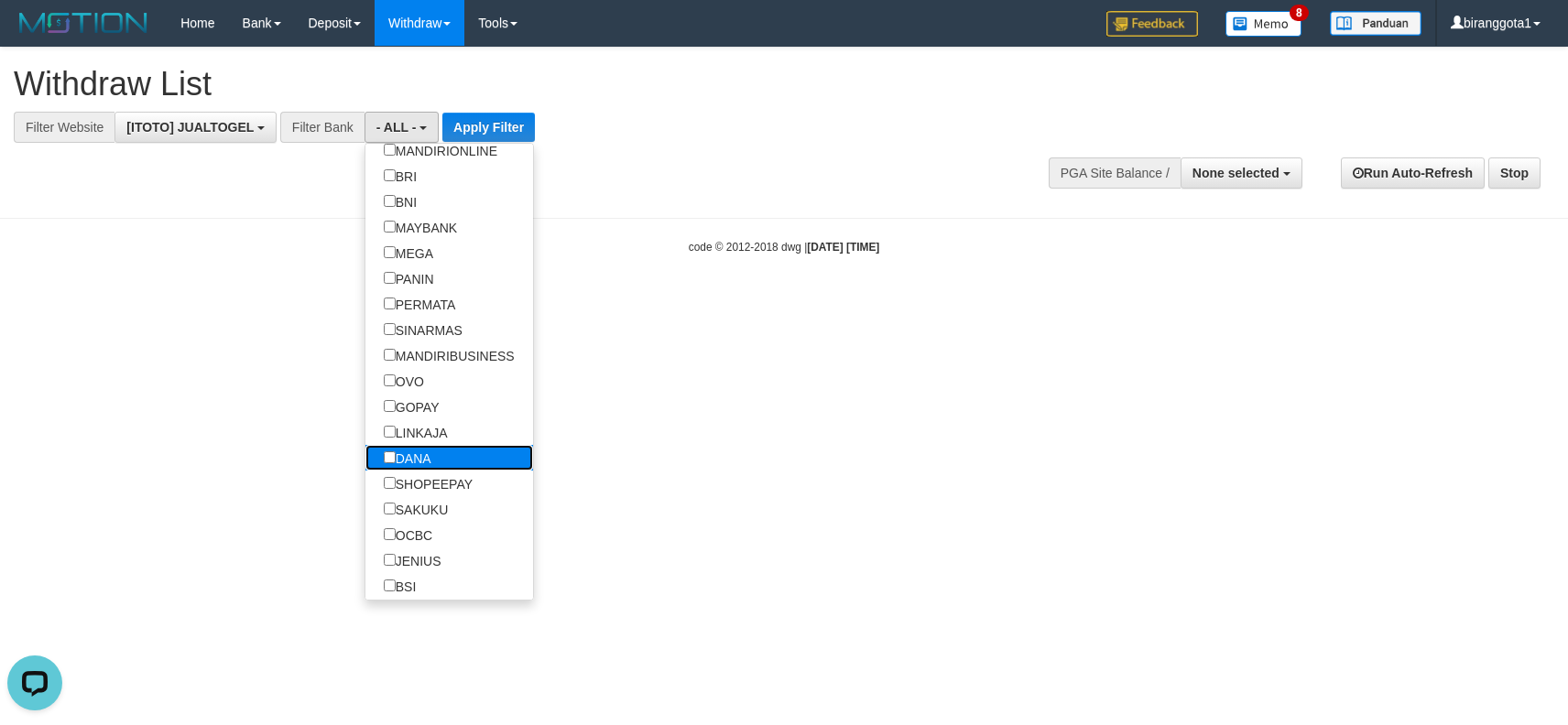click on "DANA" at bounding box center [408, 458] 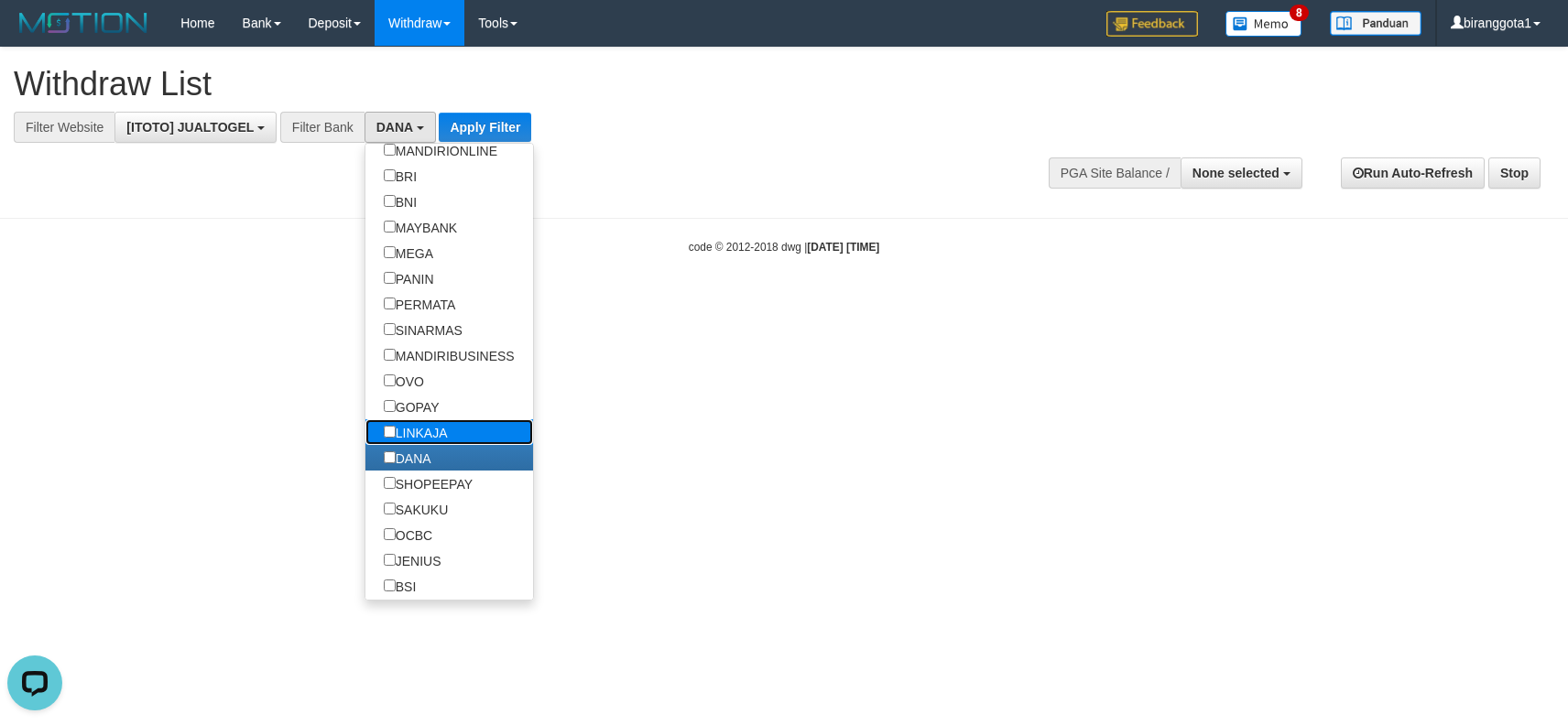 click on "LINKAJA" at bounding box center [416, 432] 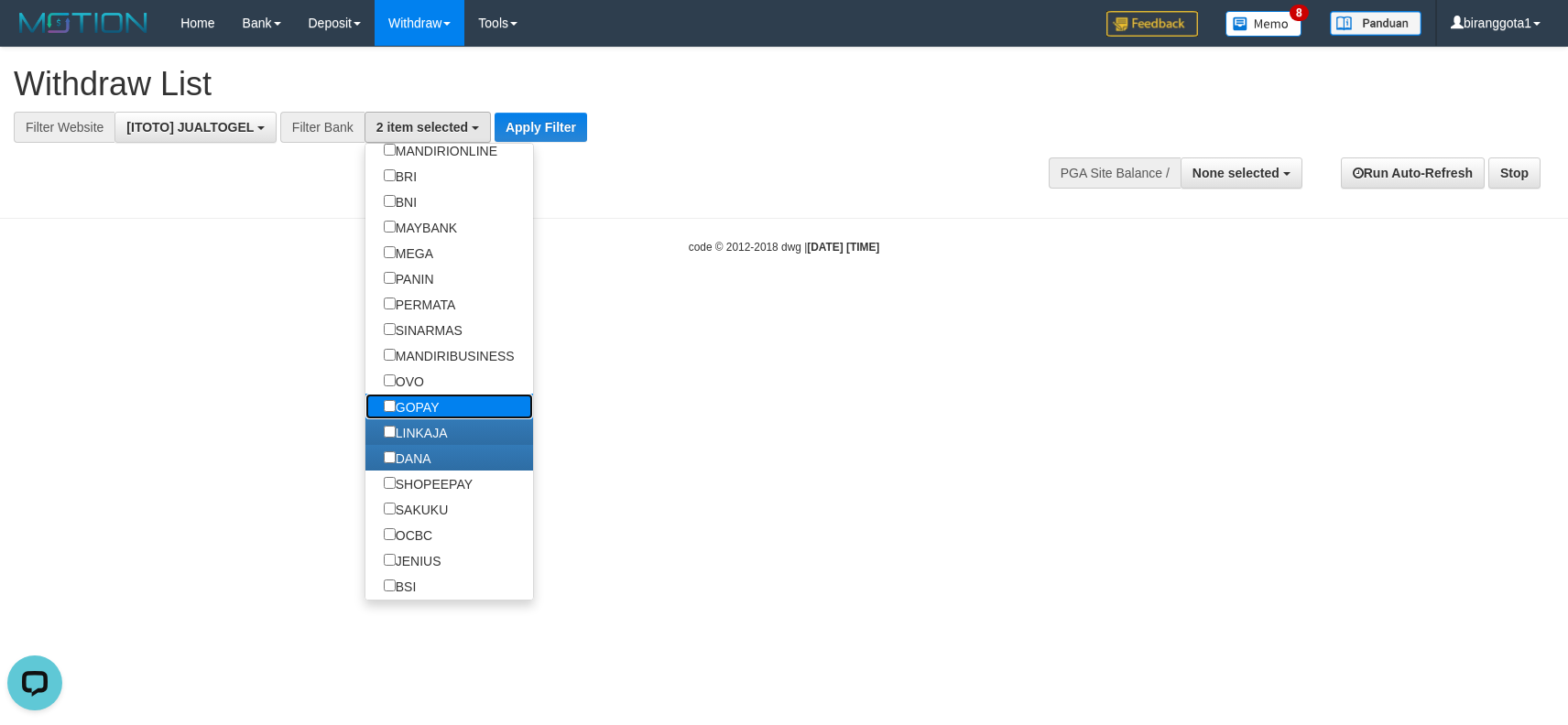 click on "GOPAY" at bounding box center (411, 406) 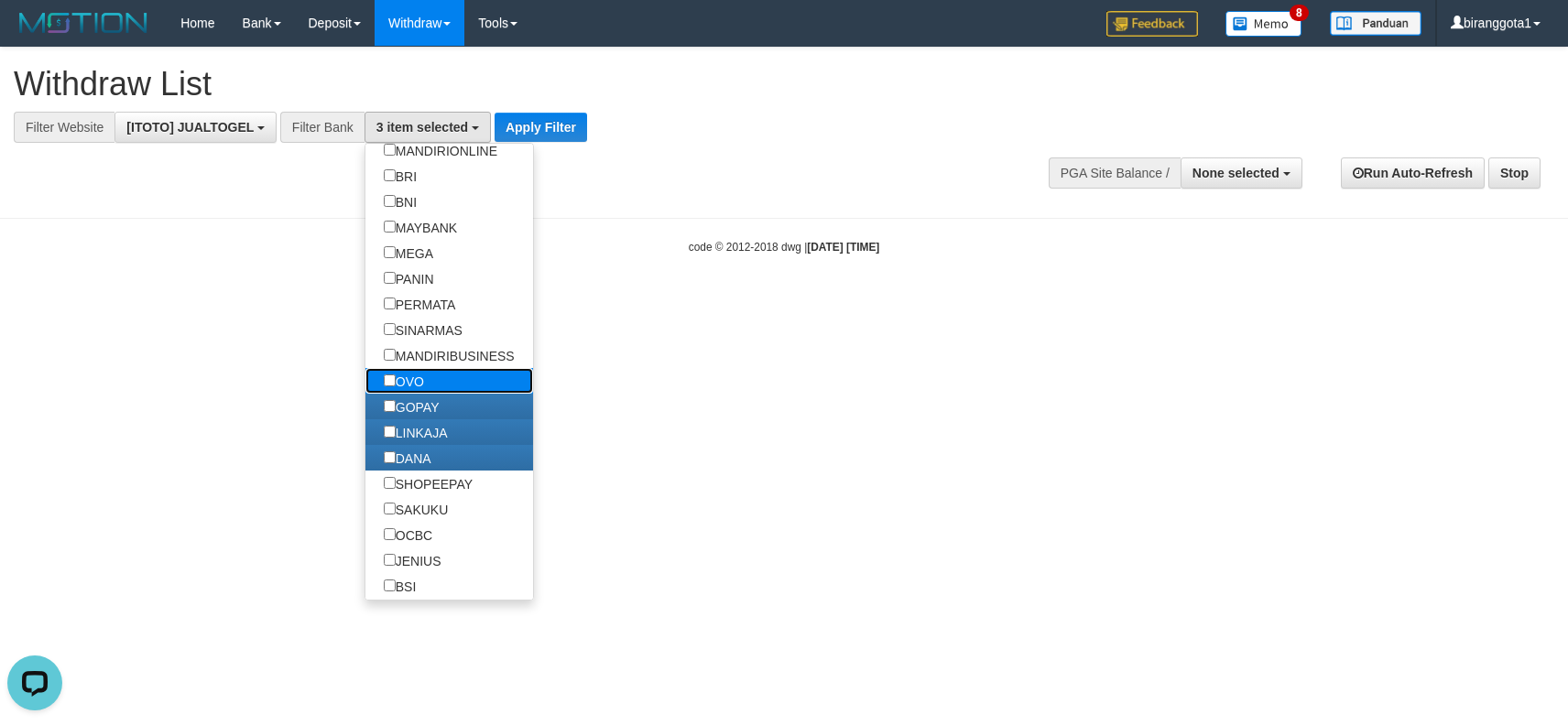 click on "OVO" at bounding box center (404, 381) 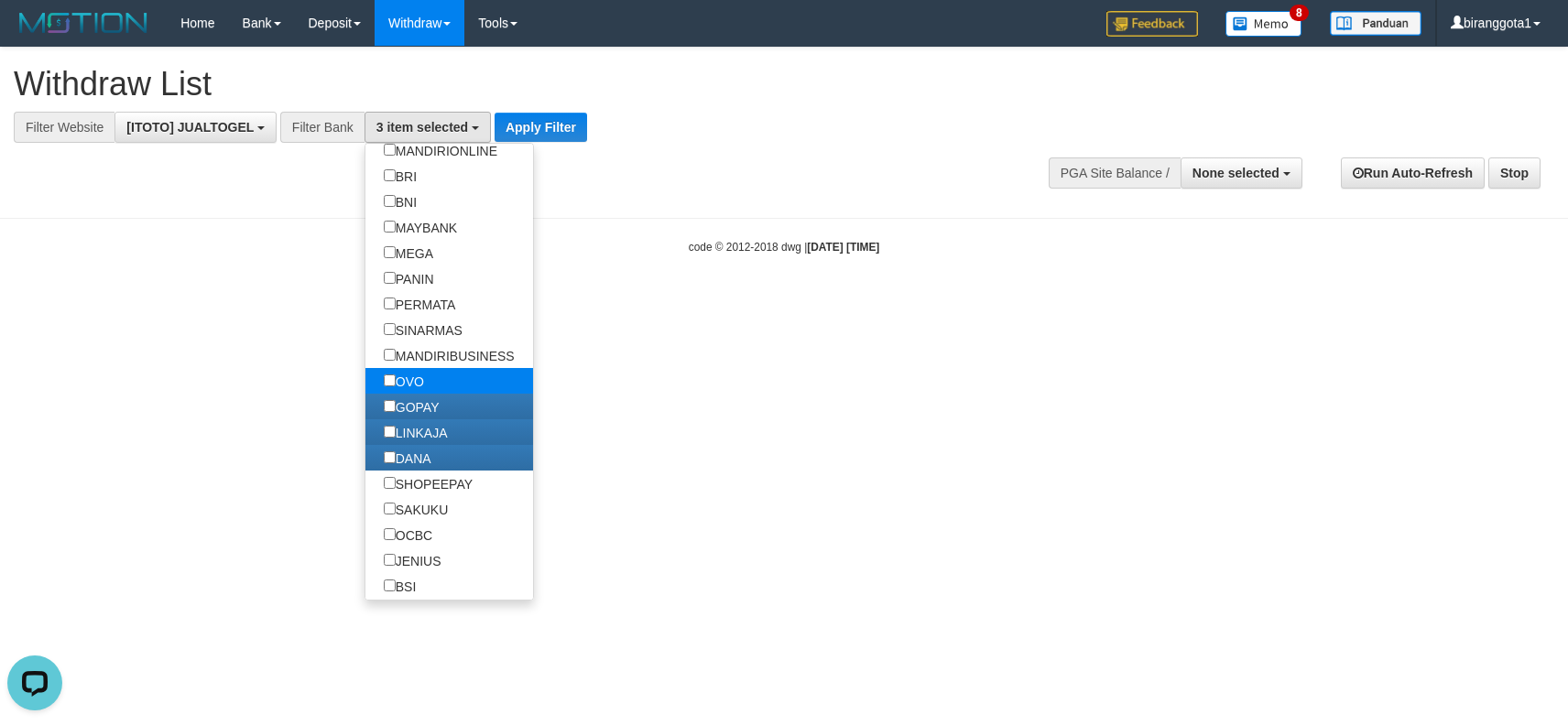 select on "***" 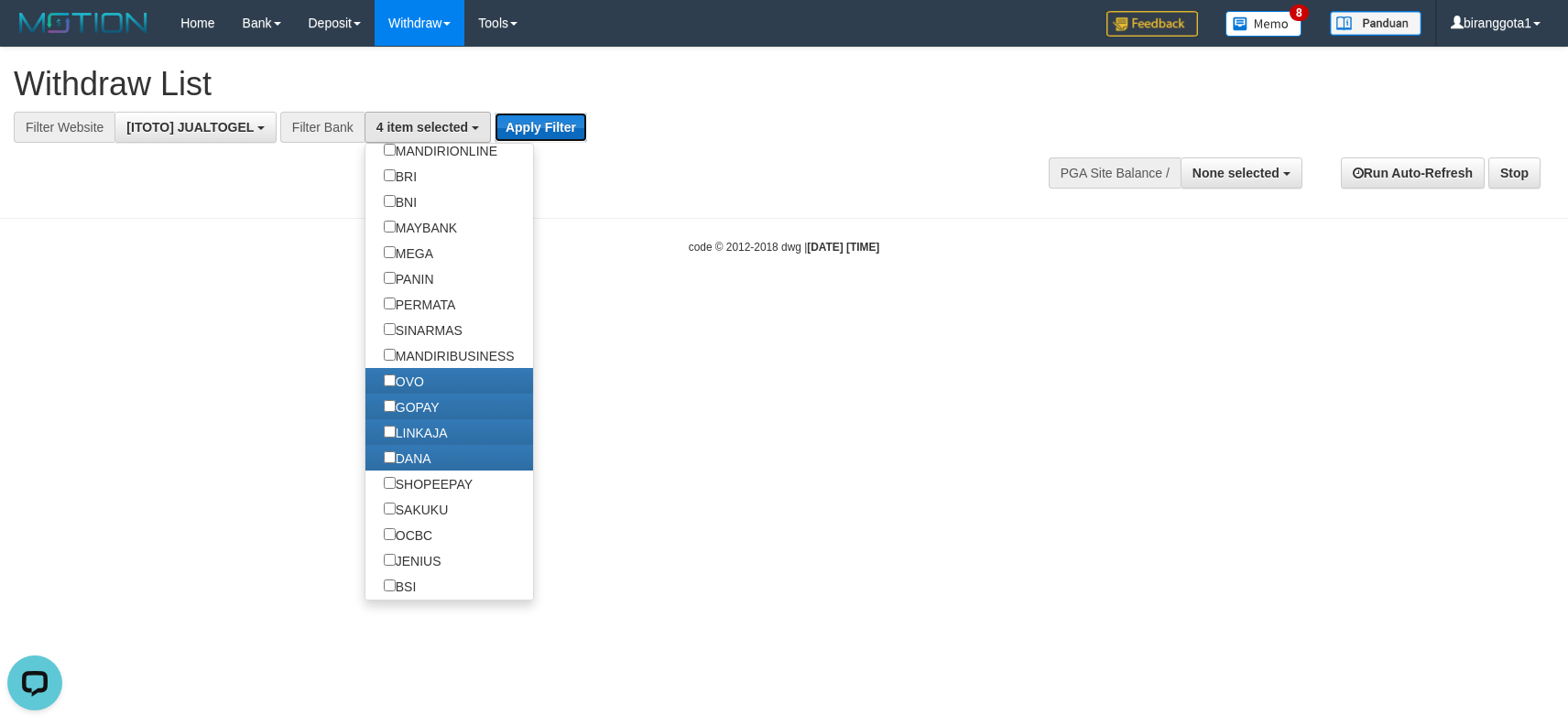 click on "Apply Filter" at bounding box center (540, 127) 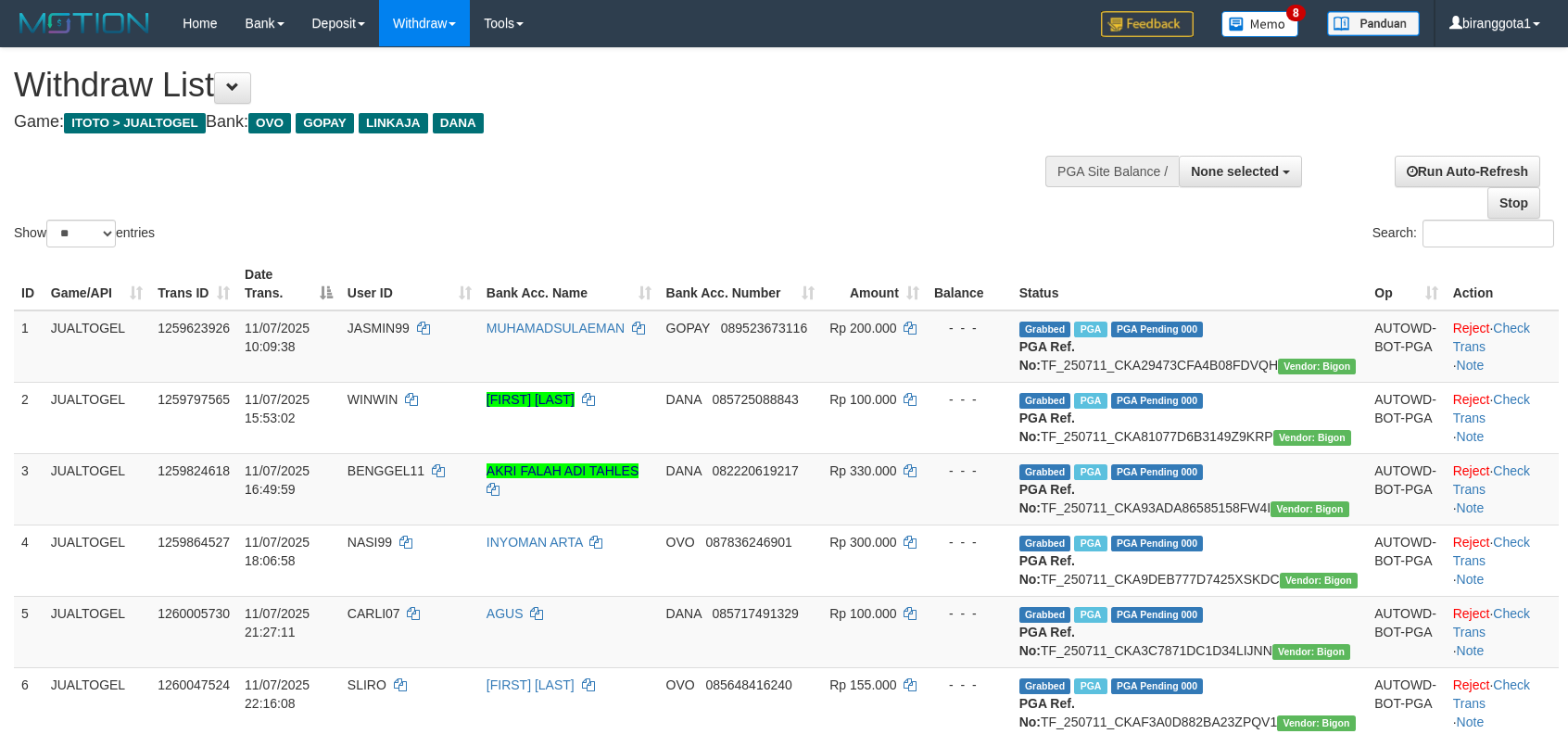 select 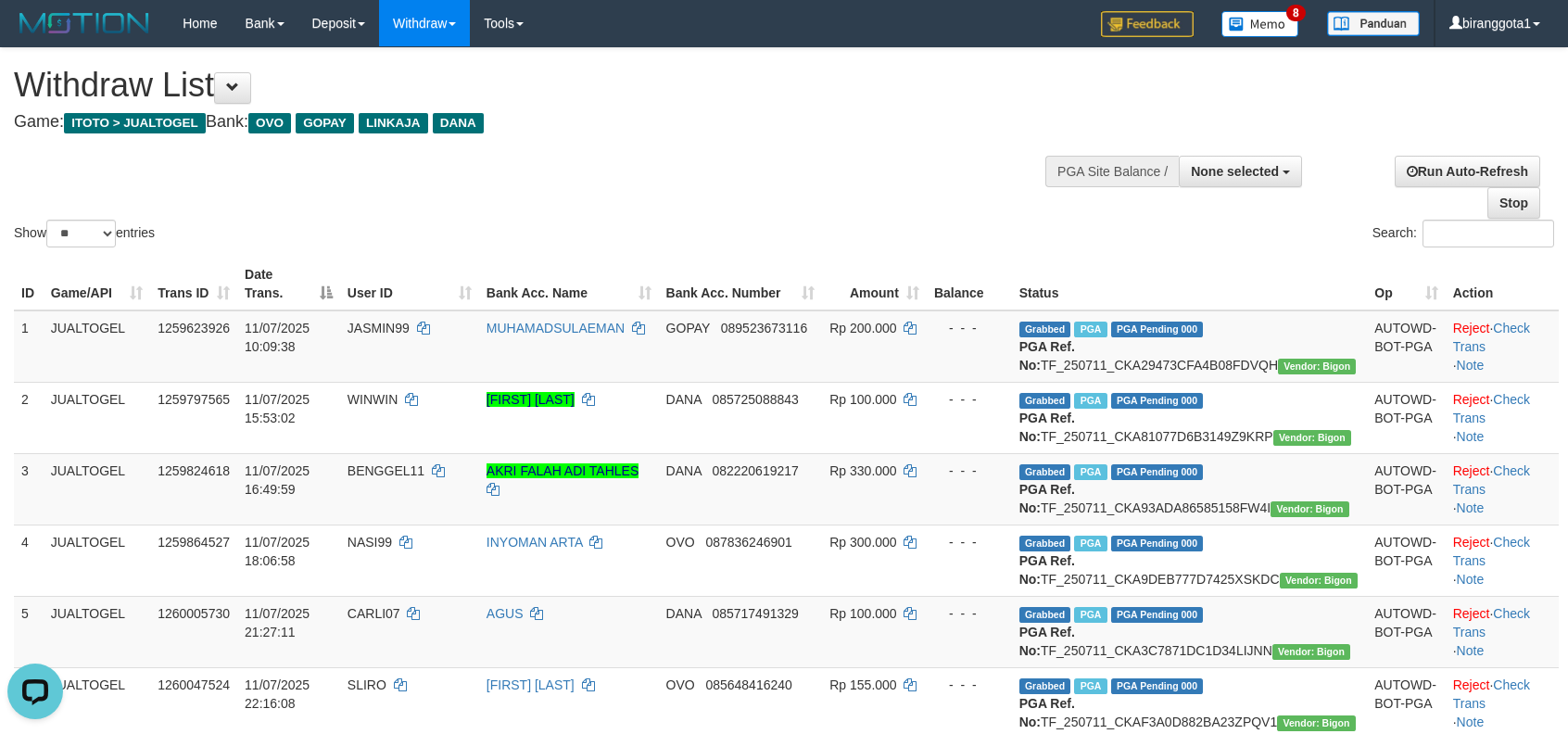 scroll, scrollTop: 0, scrollLeft: 0, axis: both 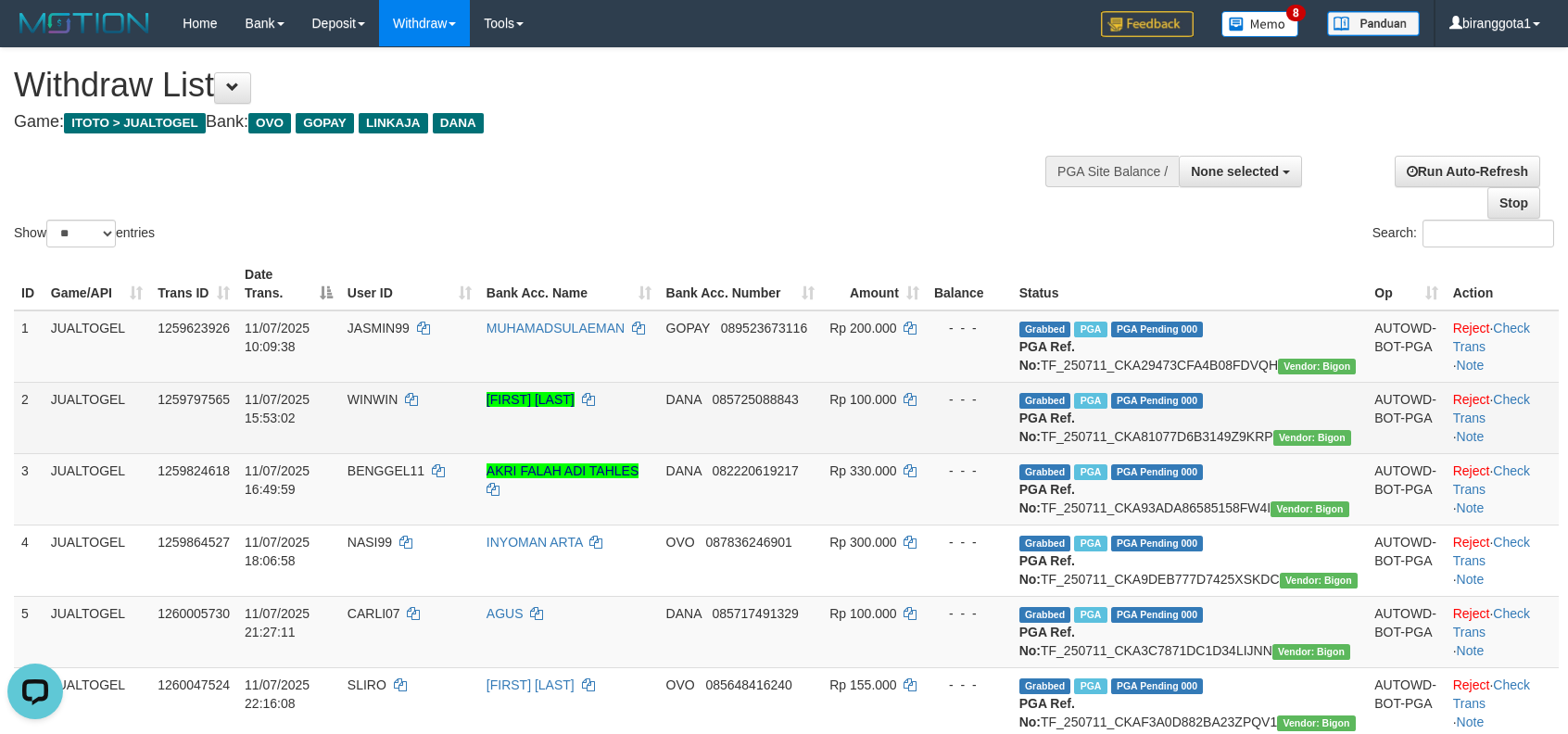 click on "[FIRST] [LAST] [LAST]" at bounding box center [569, 417] 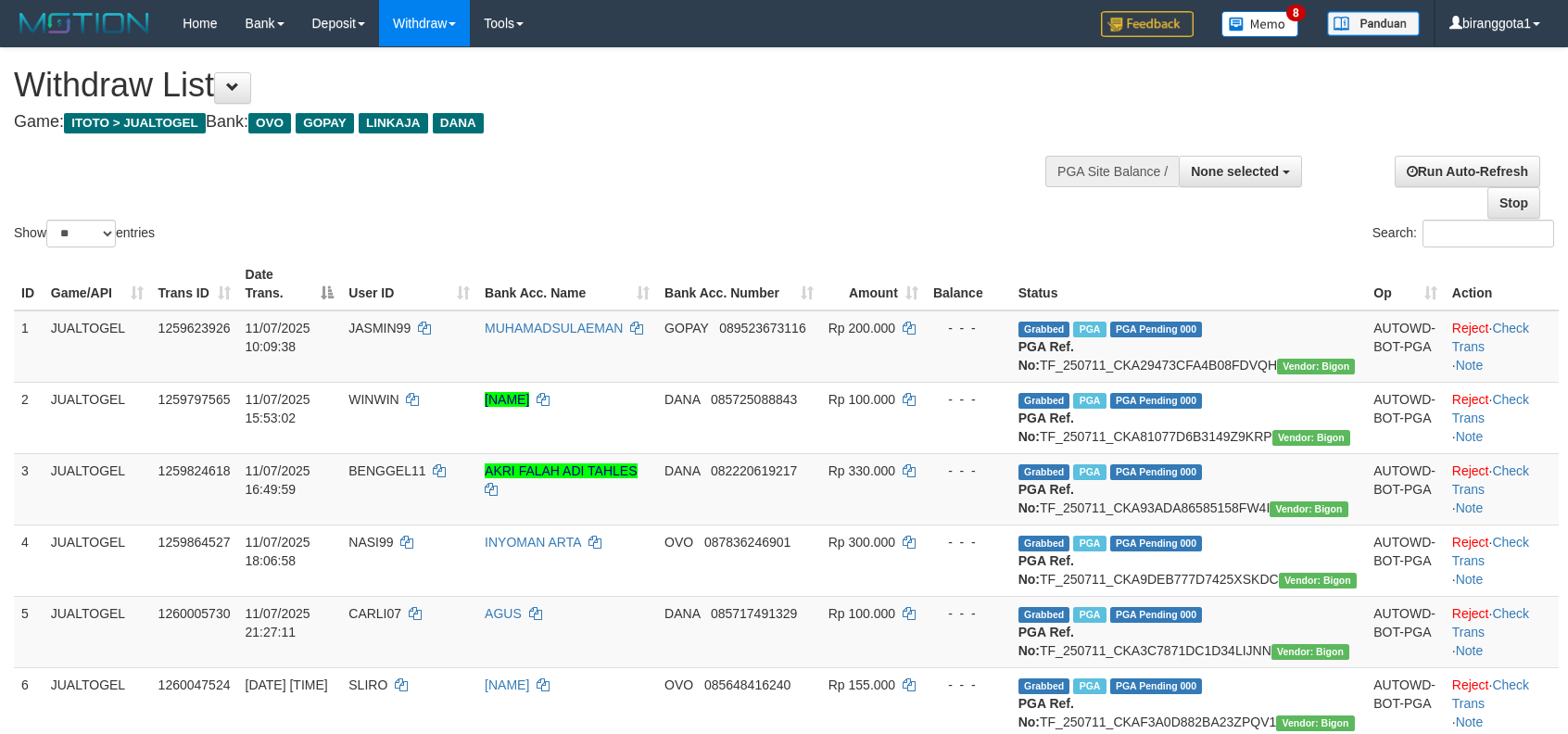select 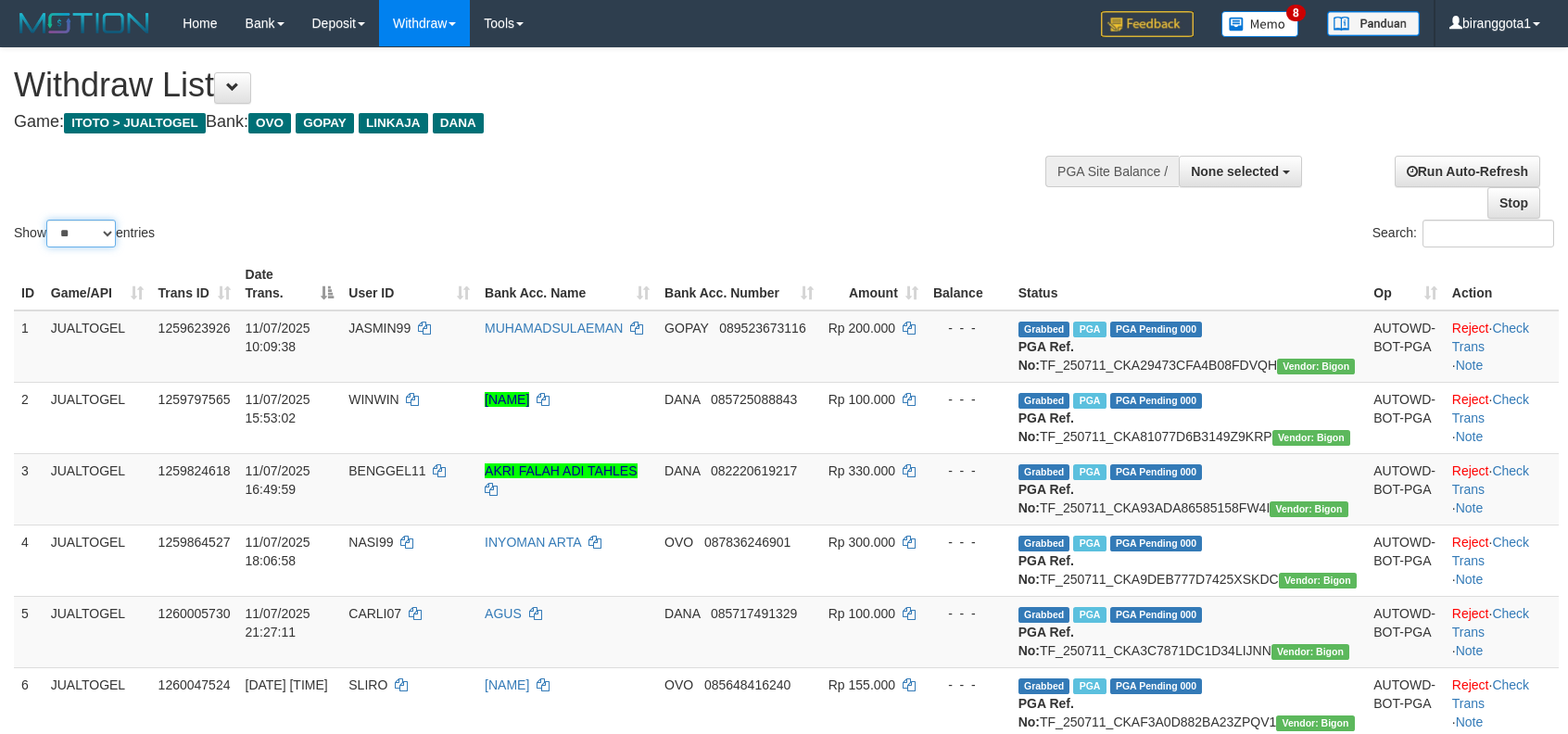 click on "** ** ** ***" at bounding box center (81, 234) 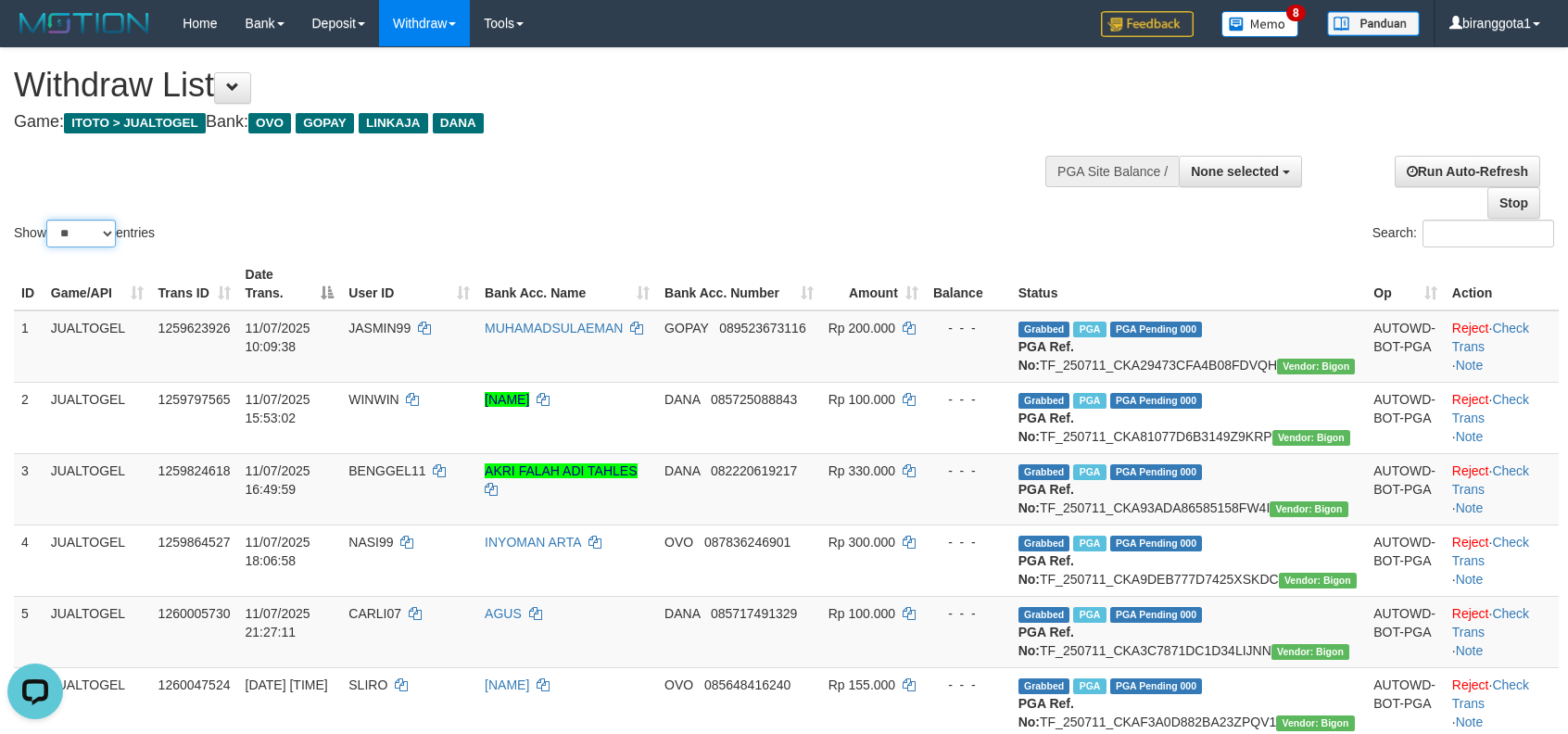 scroll, scrollTop: 0, scrollLeft: 0, axis: both 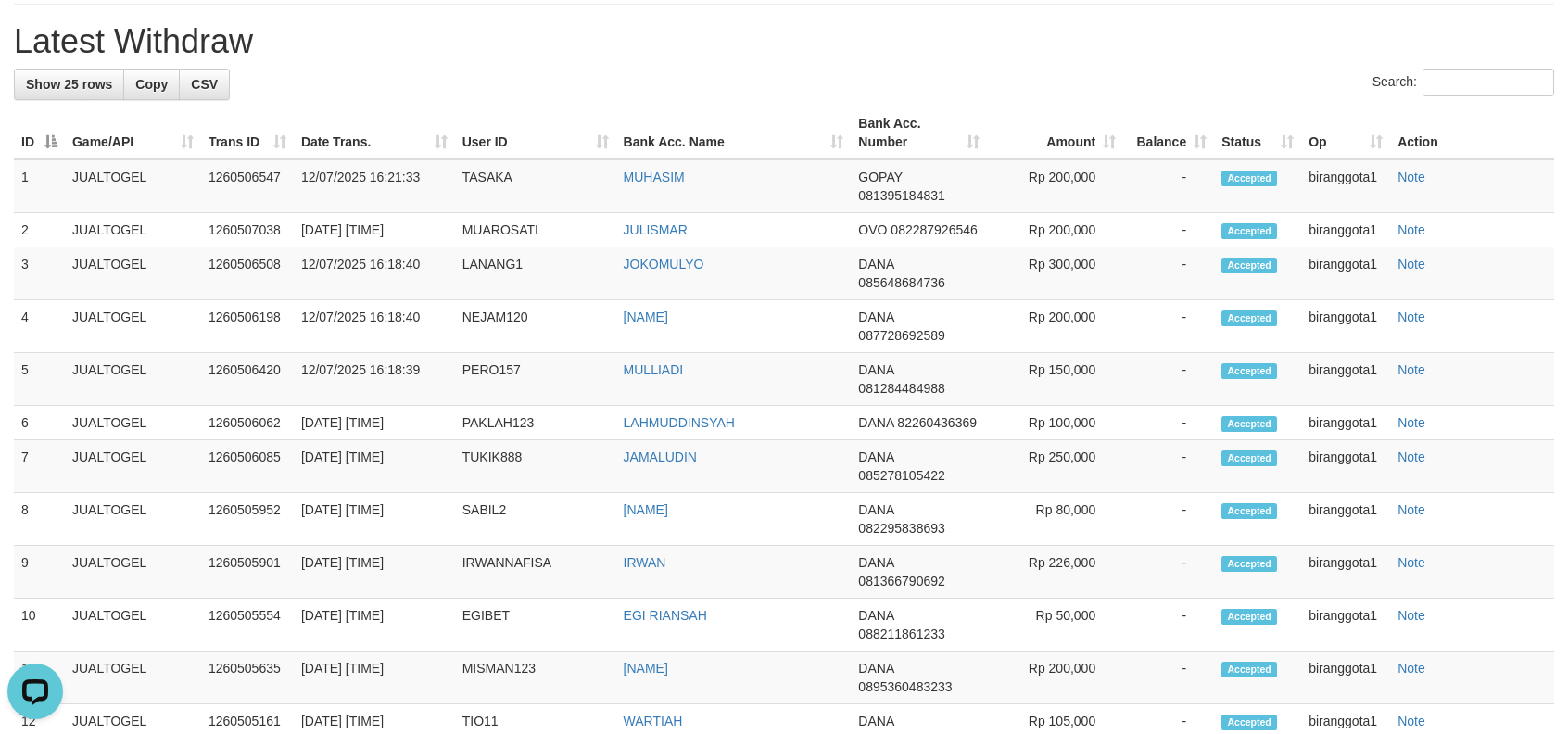 click on "Action" at bounding box center [1472, 133] 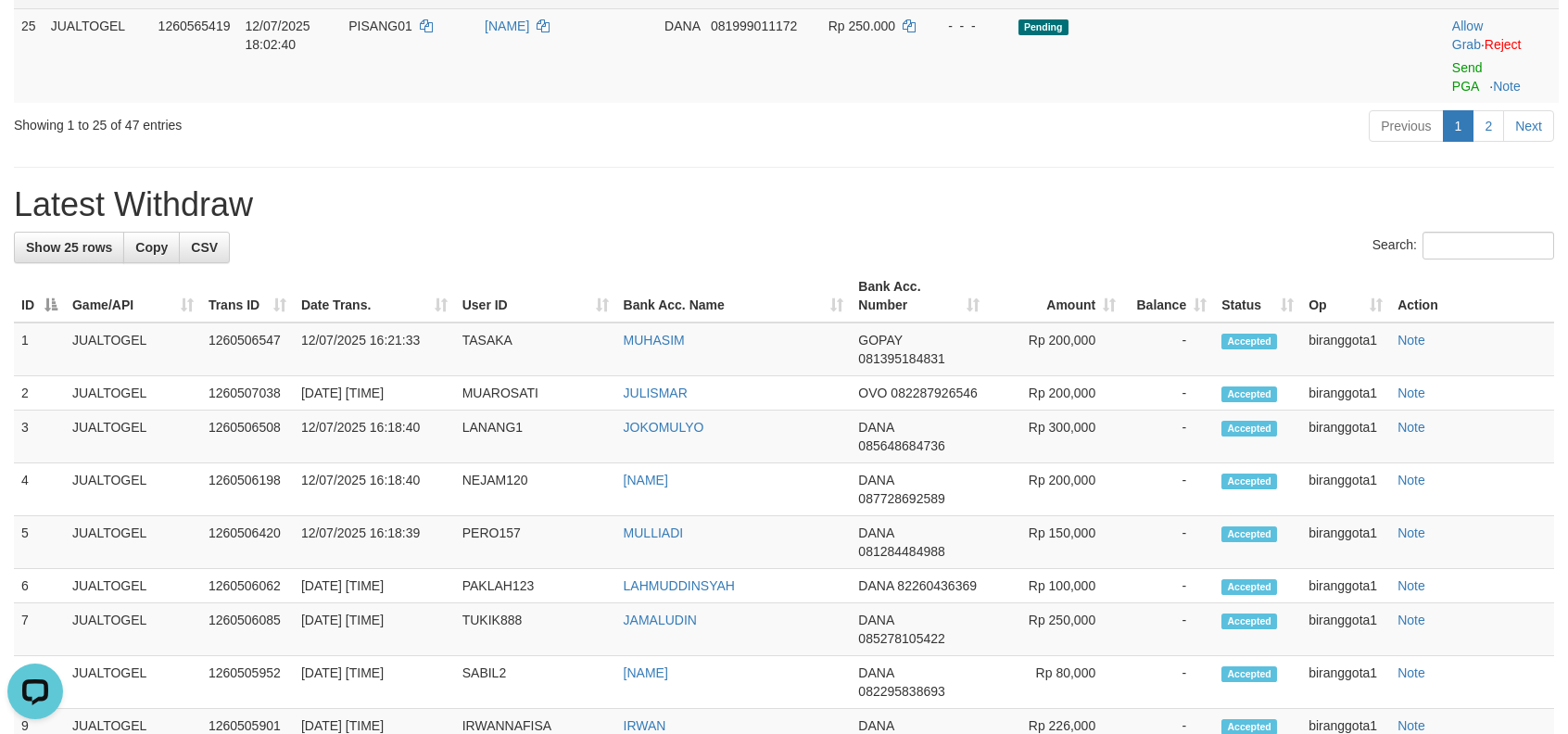 scroll, scrollTop: 2059, scrollLeft: 0, axis: vertical 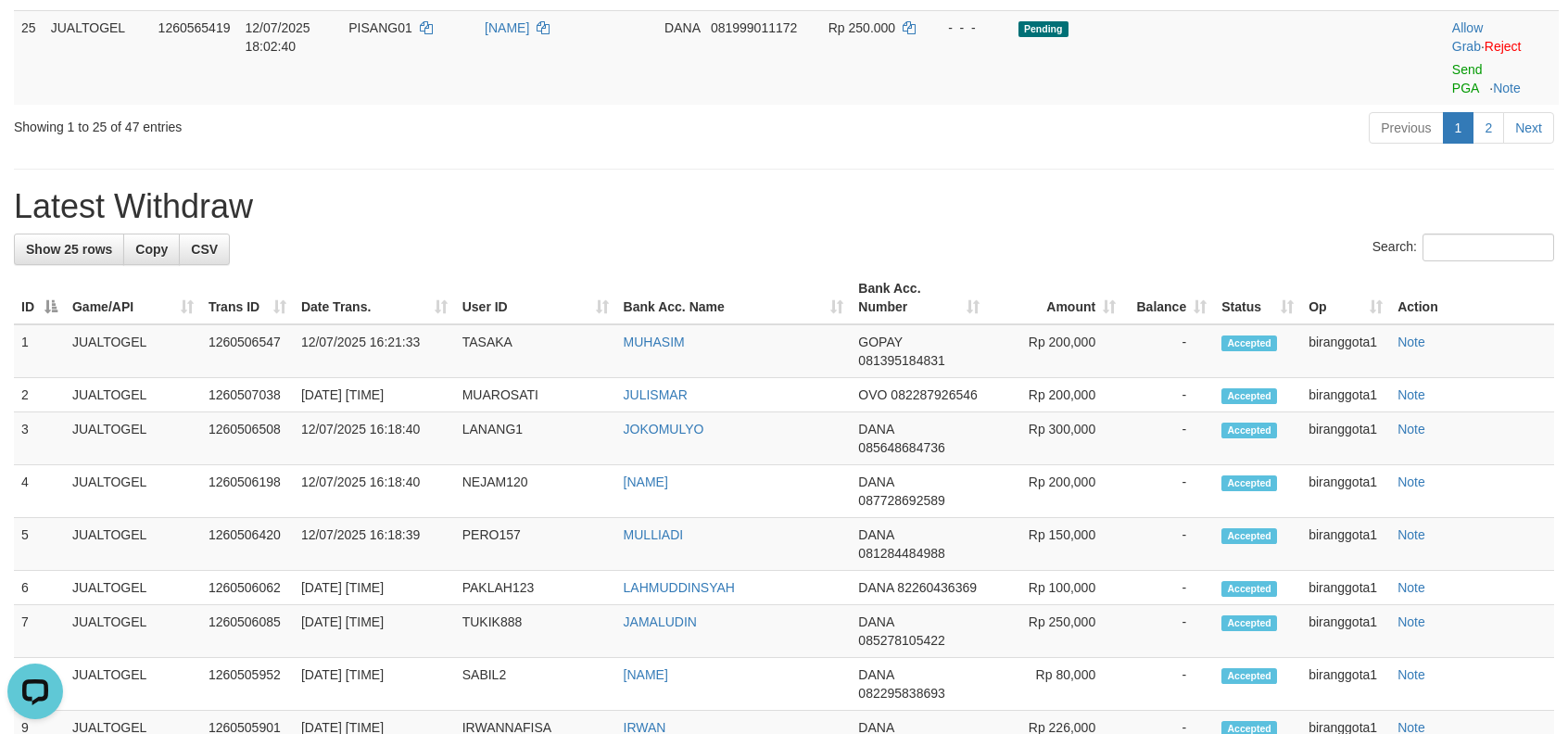 click on "Send PGA" at bounding box center [1467, -110] 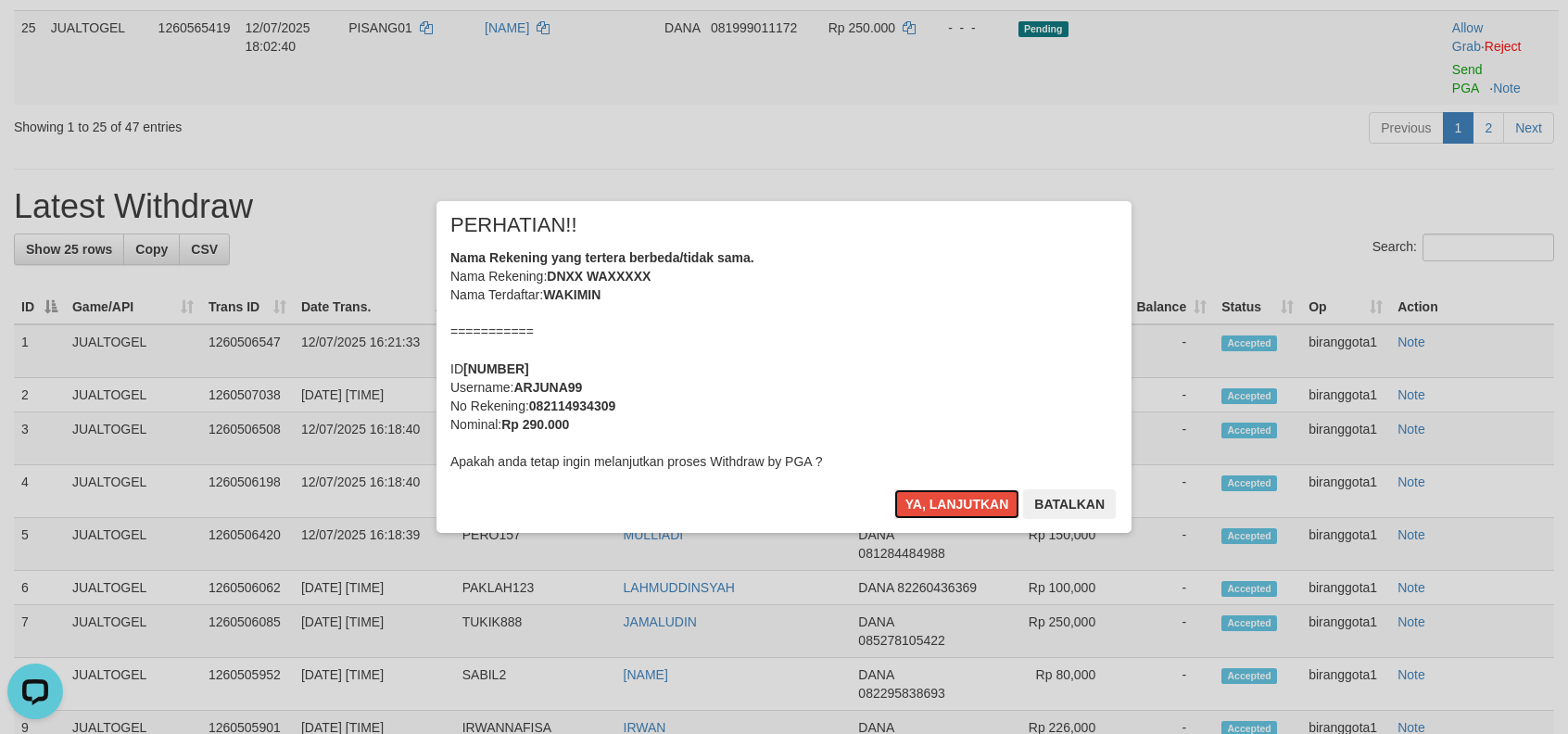 type 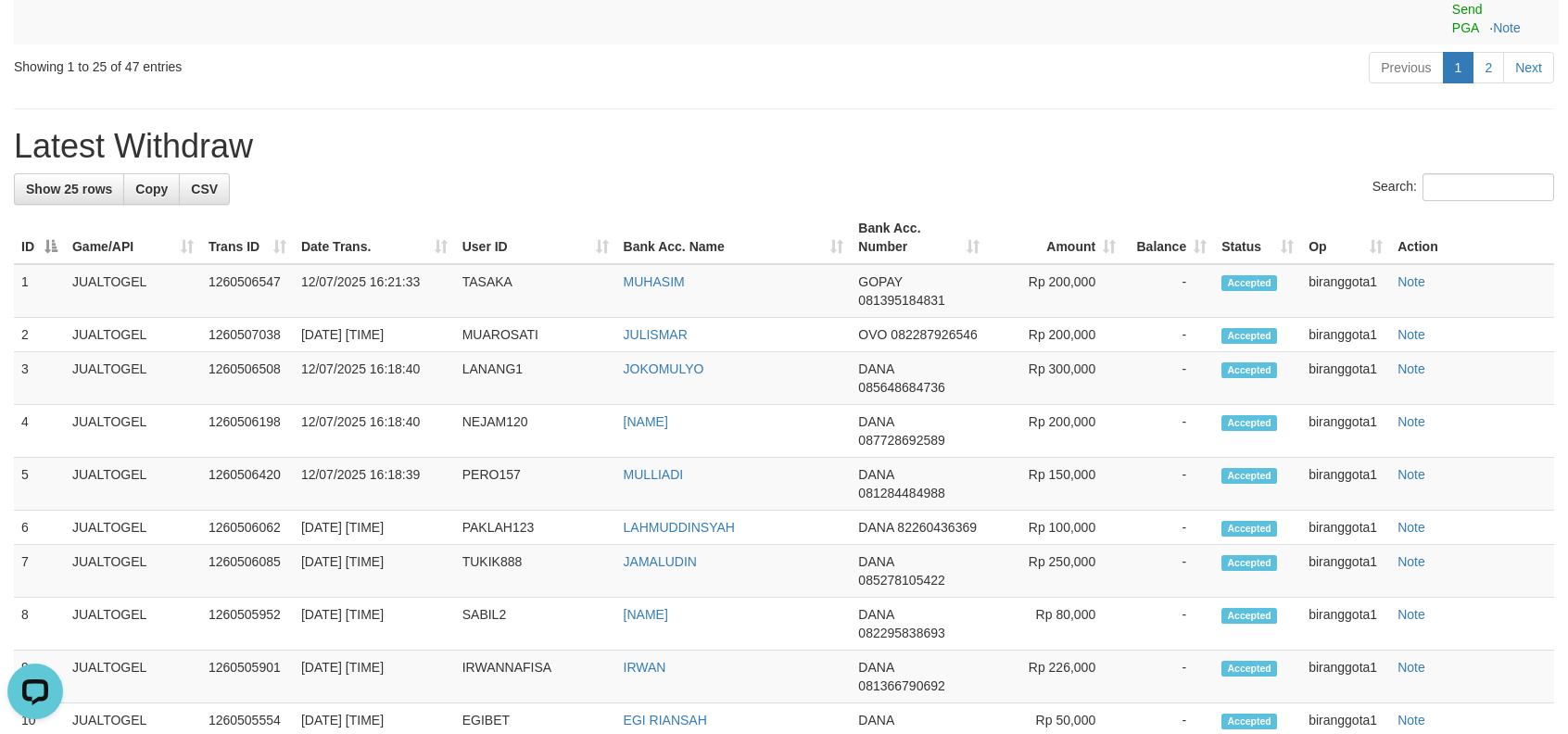 scroll, scrollTop: 2141, scrollLeft: 0, axis: vertical 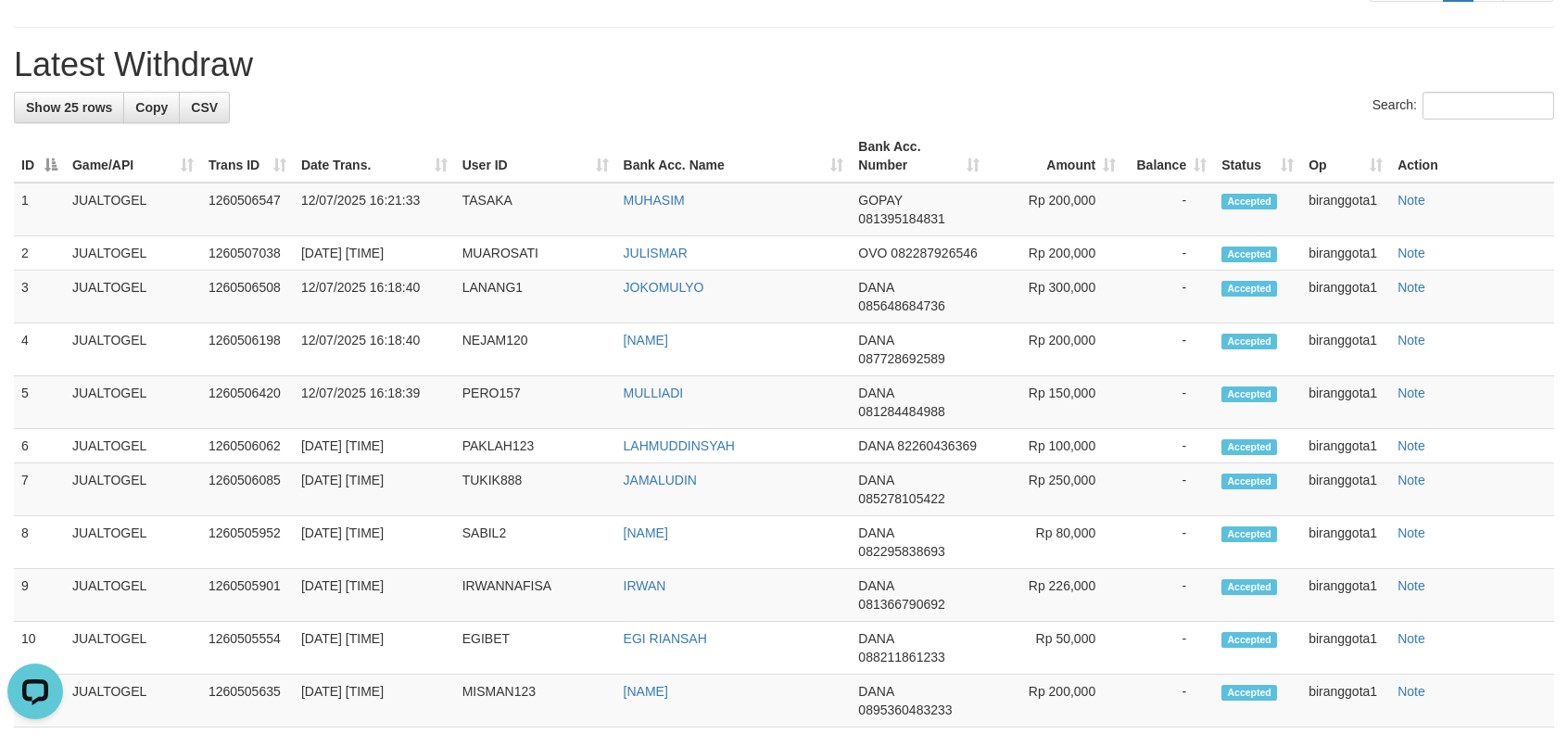 click on "Send PGA" at bounding box center [1467, -158] 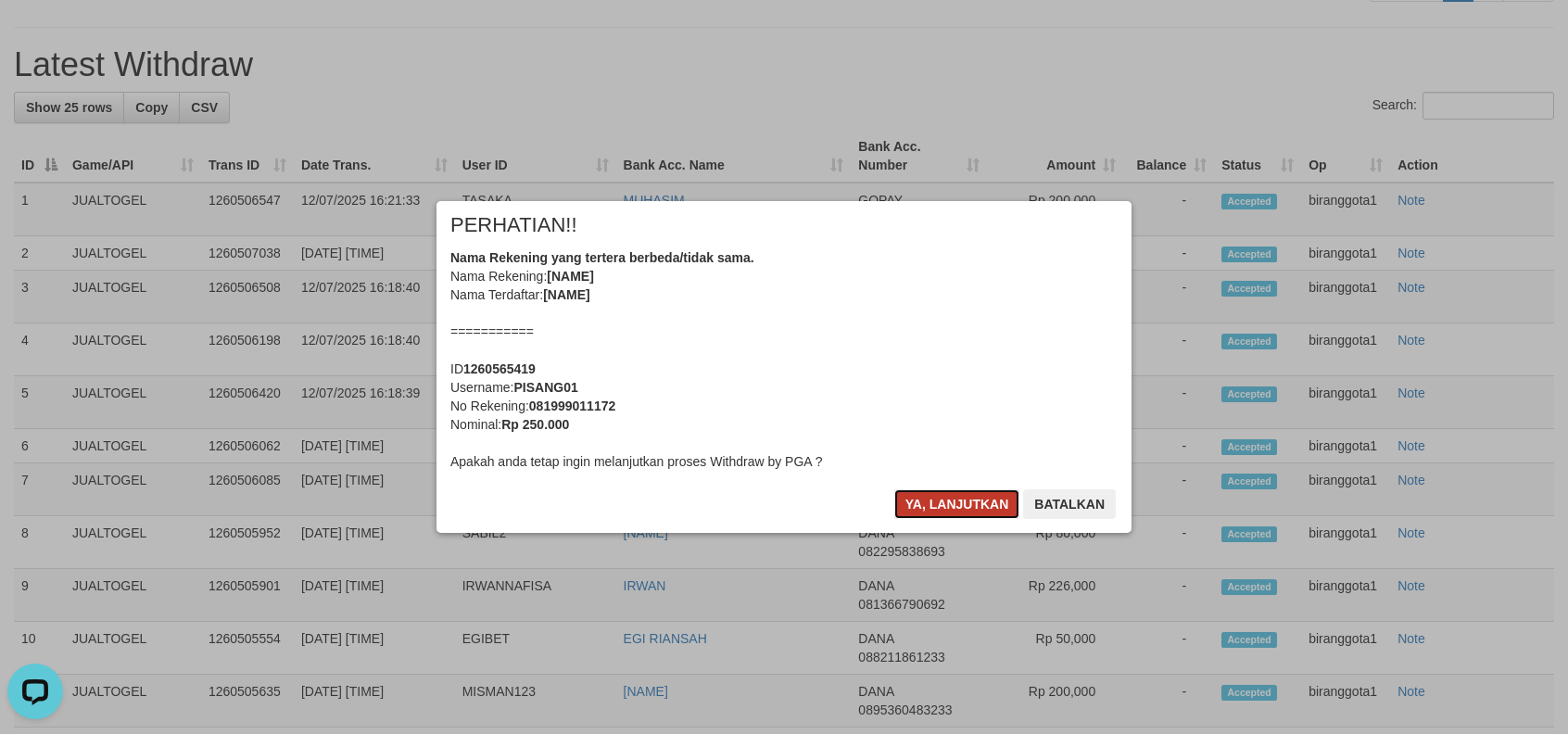 click on "Ya, lanjutkan" at bounding box center (957, 504) 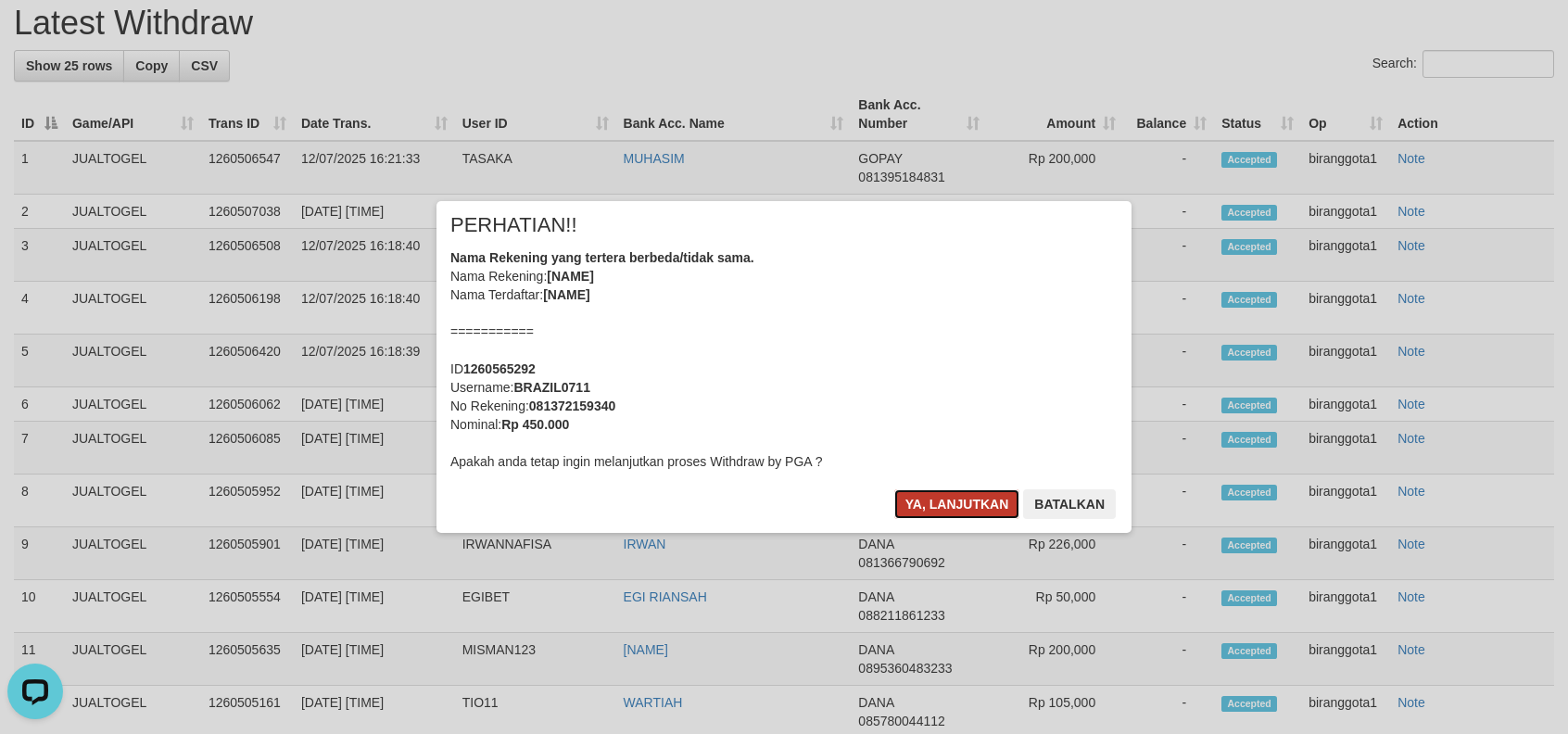 click on "Ya, lanjutkan" at bounding box center [957, 504] 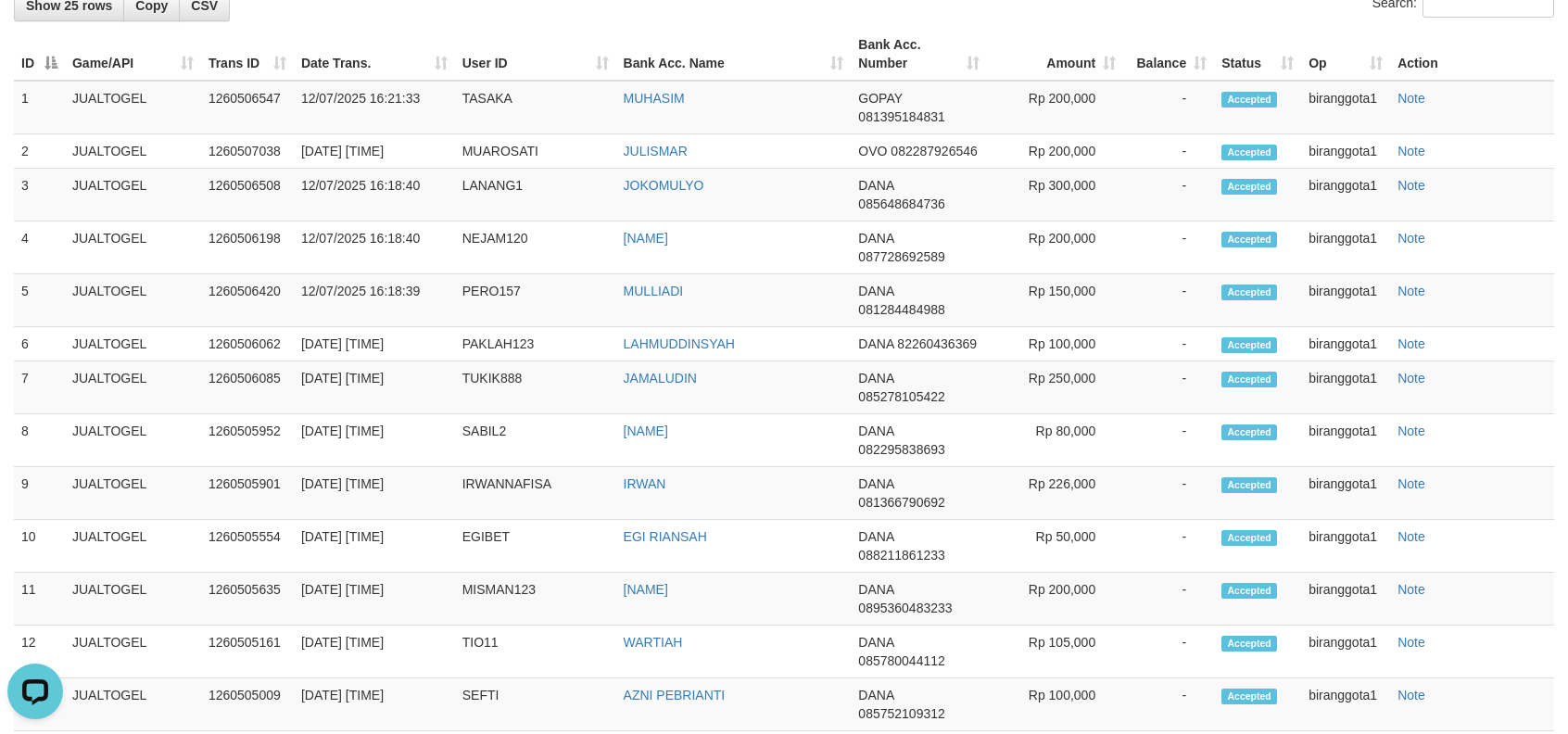 click on "Pending   PGA" at bounding box center [1189, -166] 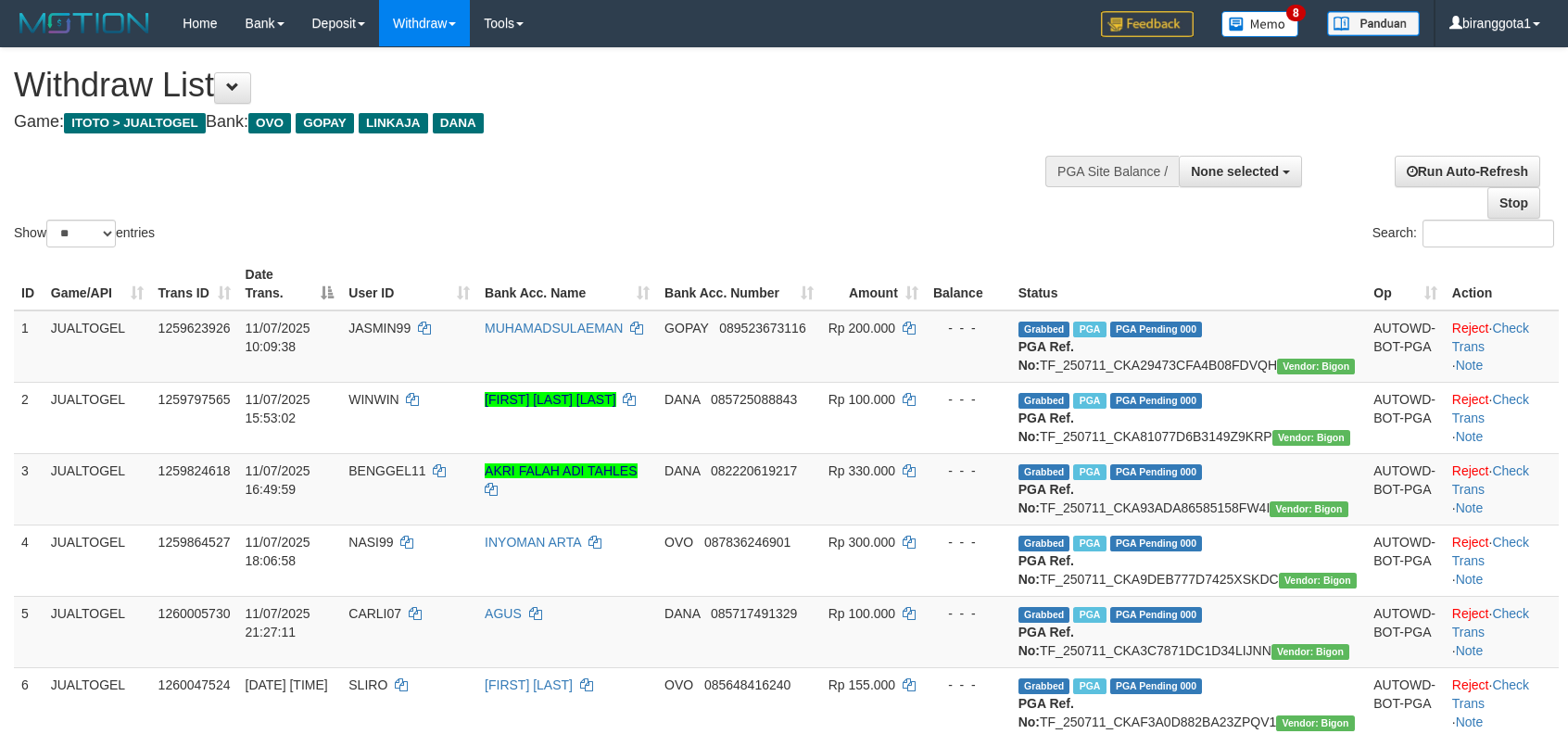 select 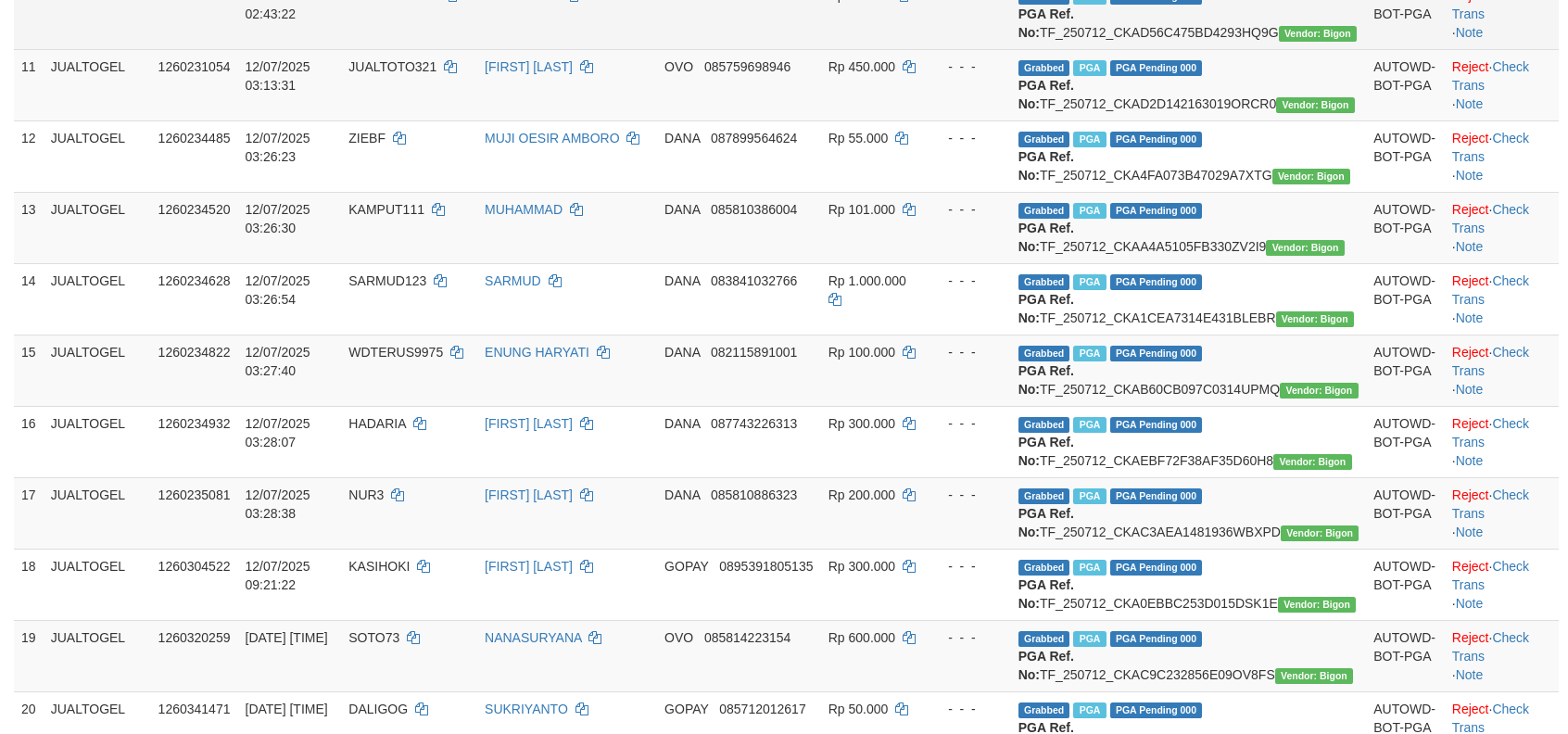 scroll, scrollTop: 969, scrollLeft: 0, axis: vertical 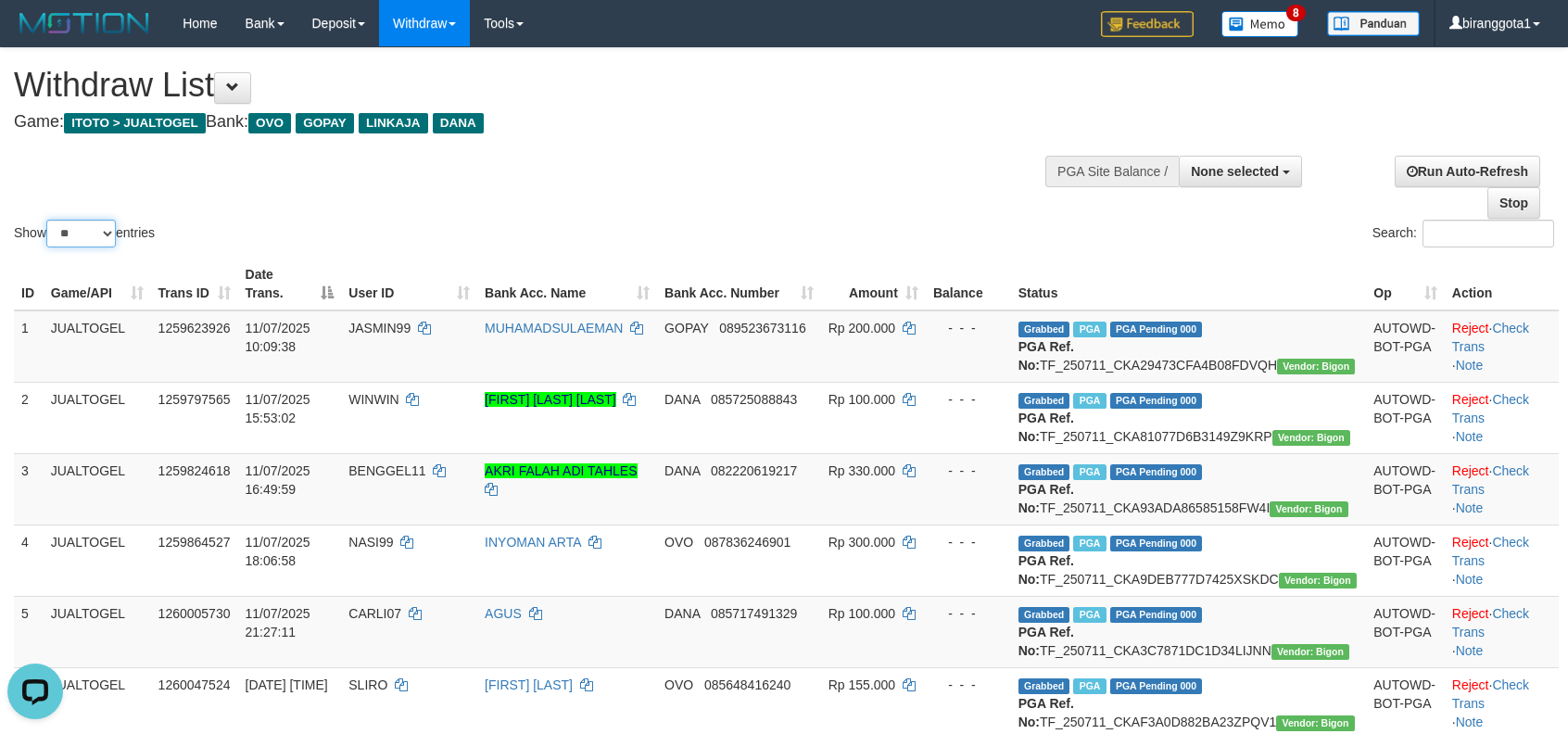 drag, startPoint x: 102, startPoint y: 230, endPoint x: 101, endPoint y: 243, distance: 13.038405 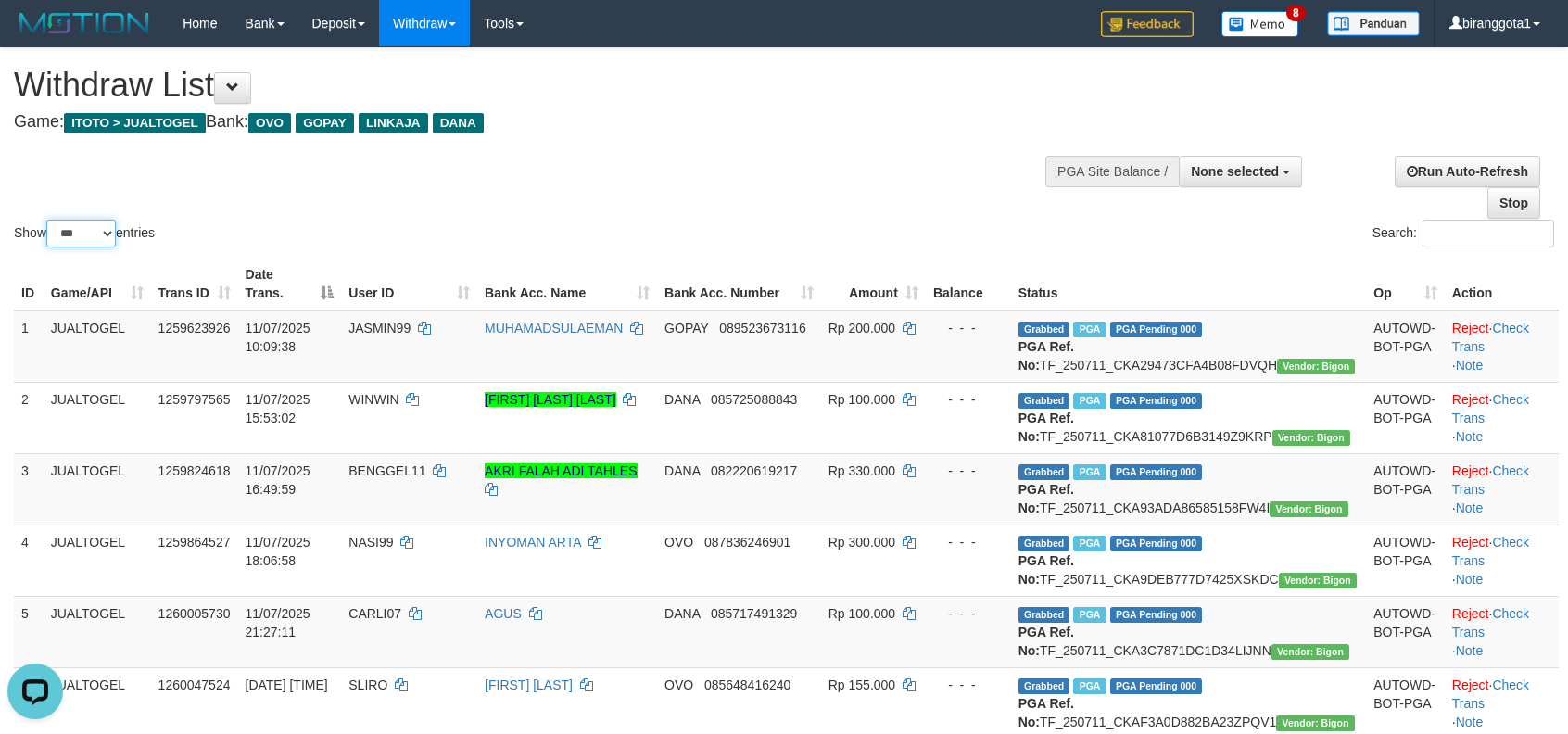 click on "** ** ** ***" at bounding box center [81, 234] 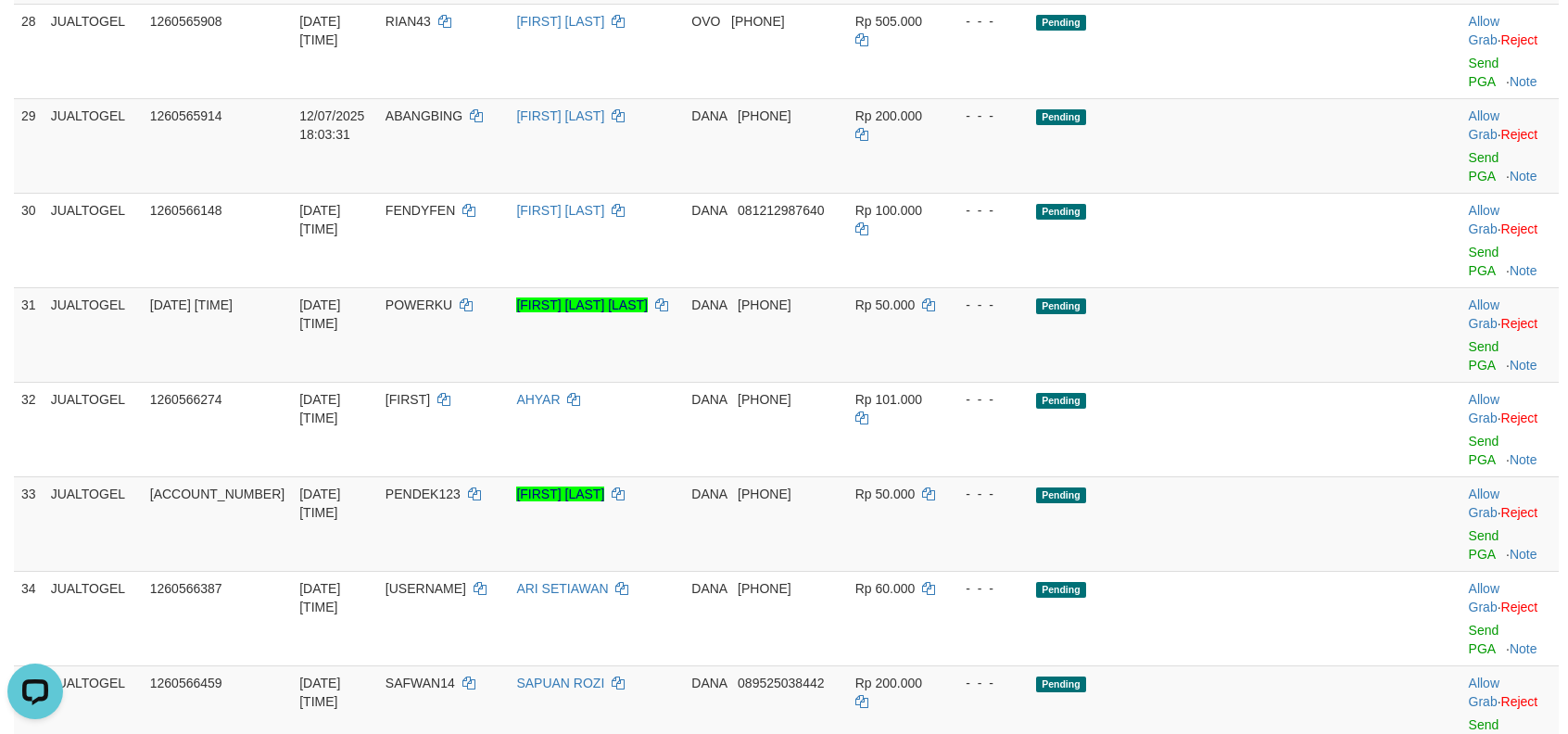 scroll, scrollTop: 2059, scrollLeft: 0, axis: vertical 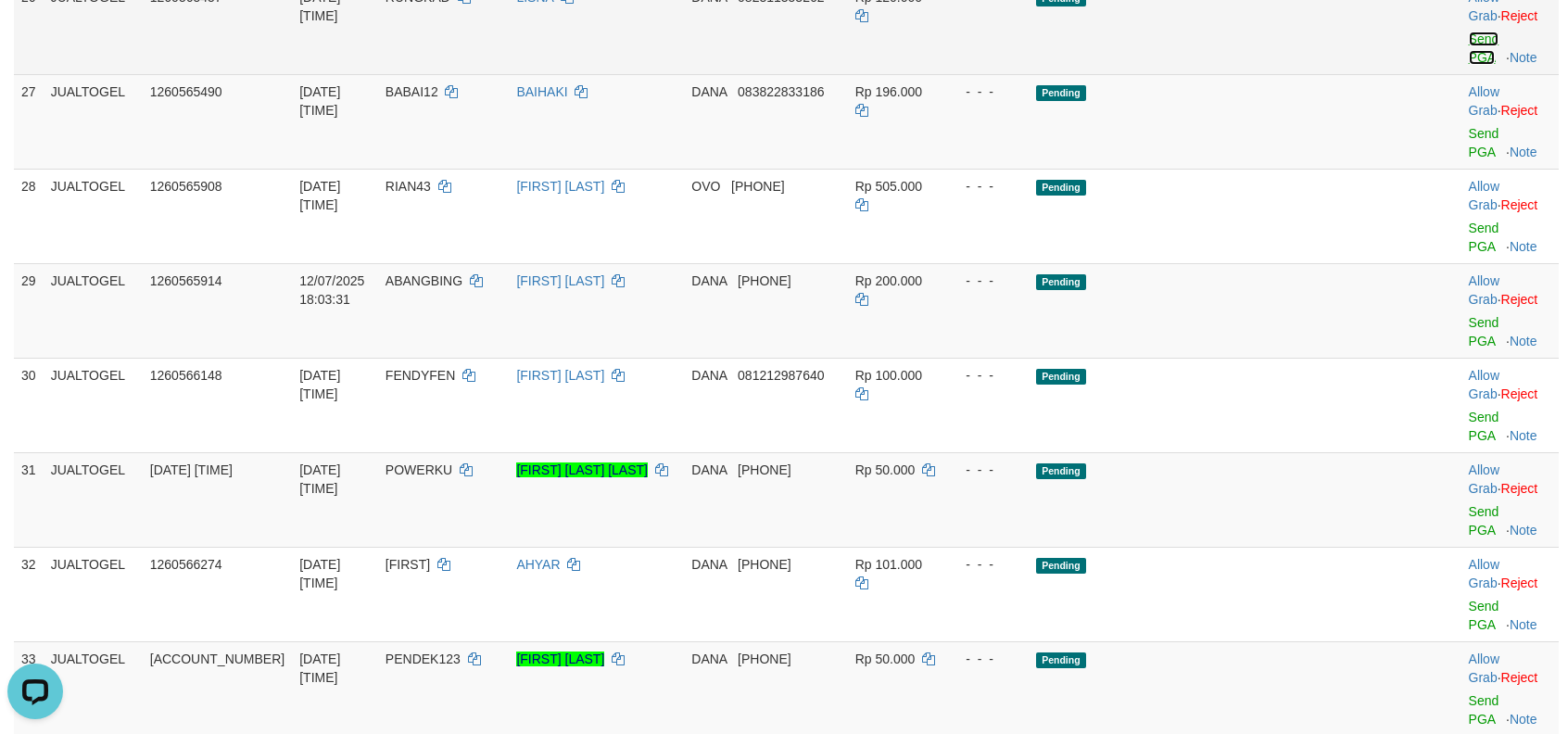 click on "Send PGA" at bounding box center (1484, 48) 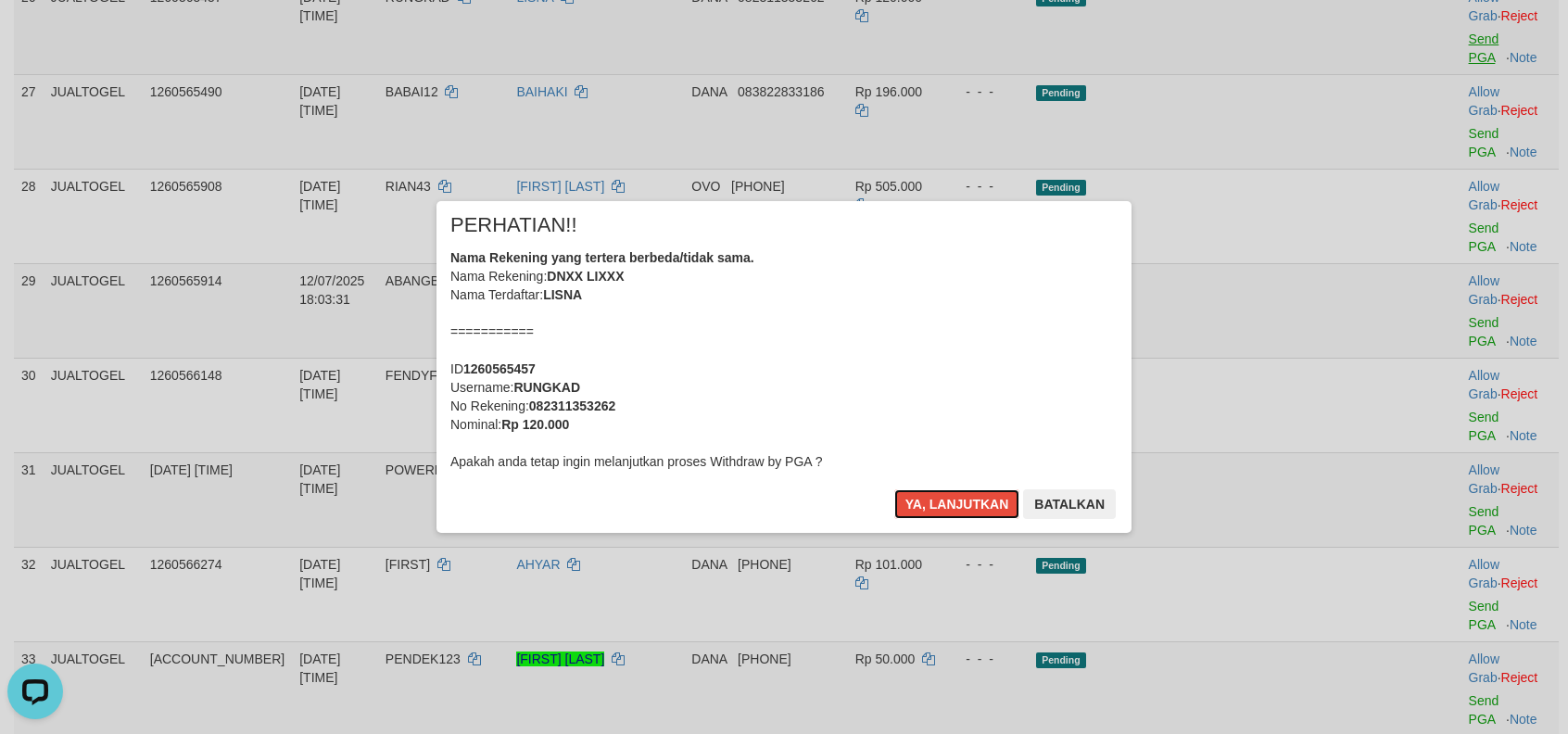 type 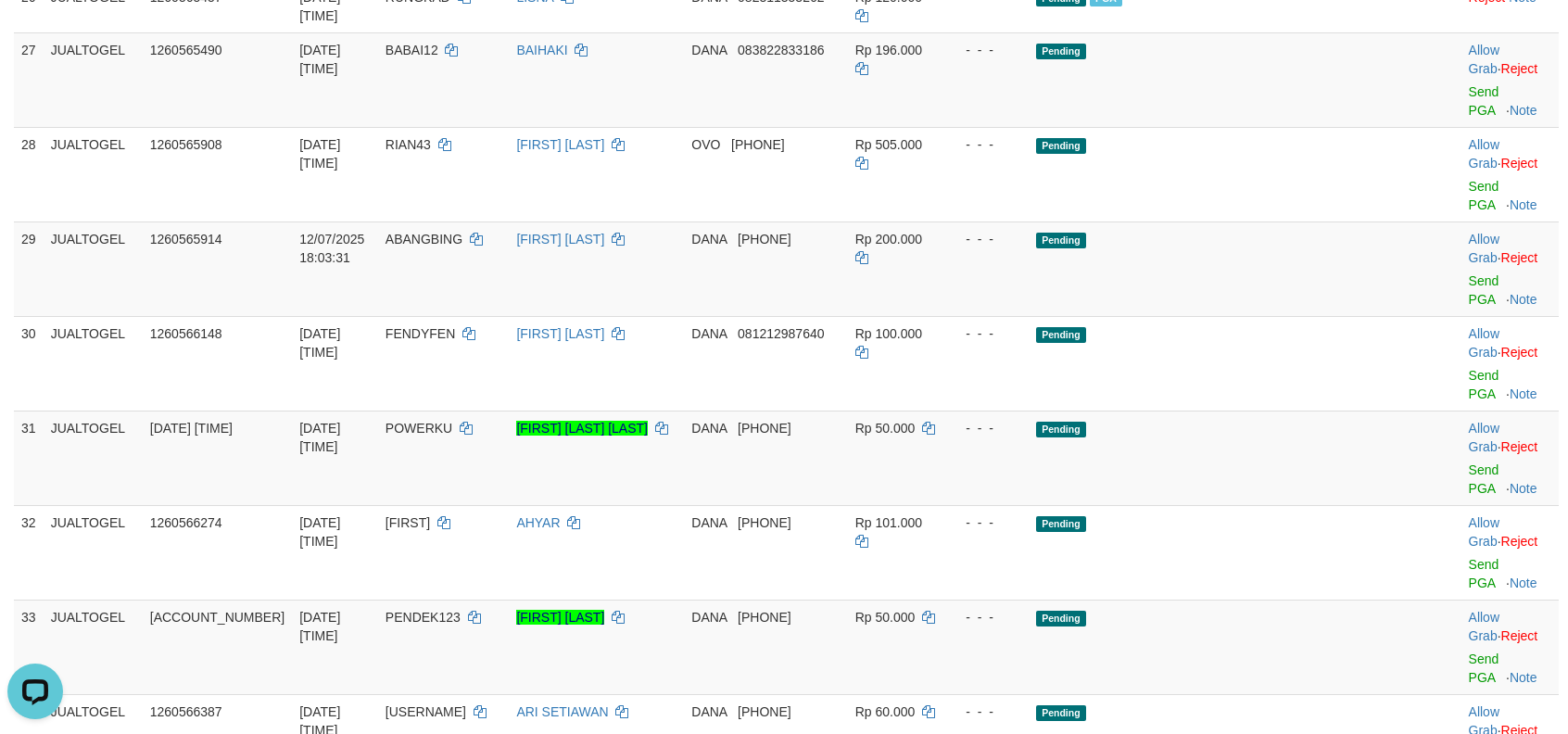 drag, startPoint x: 483, startPoint y: 209, endPoint x: 583, endPoint y: 248, distance: 107.33592 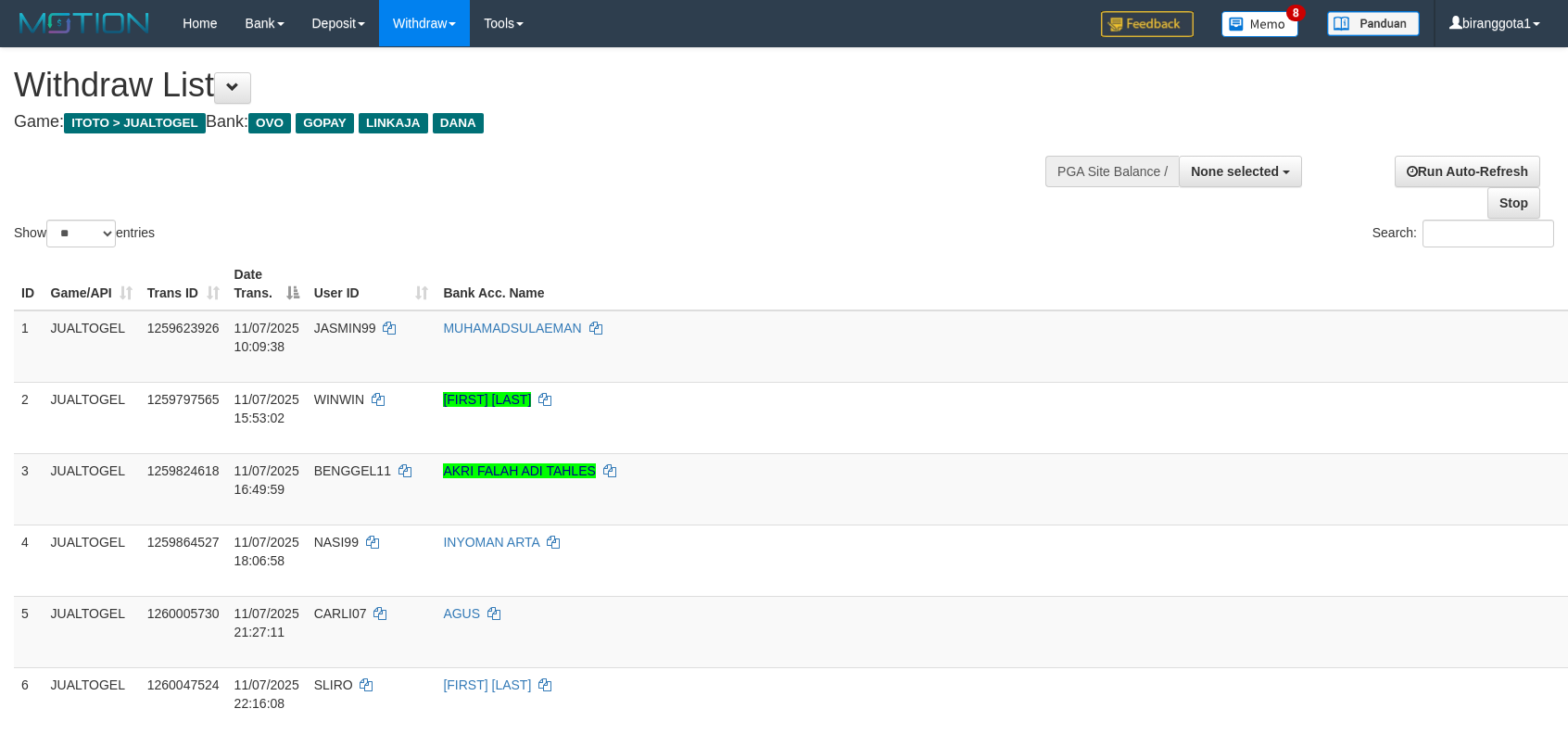 select 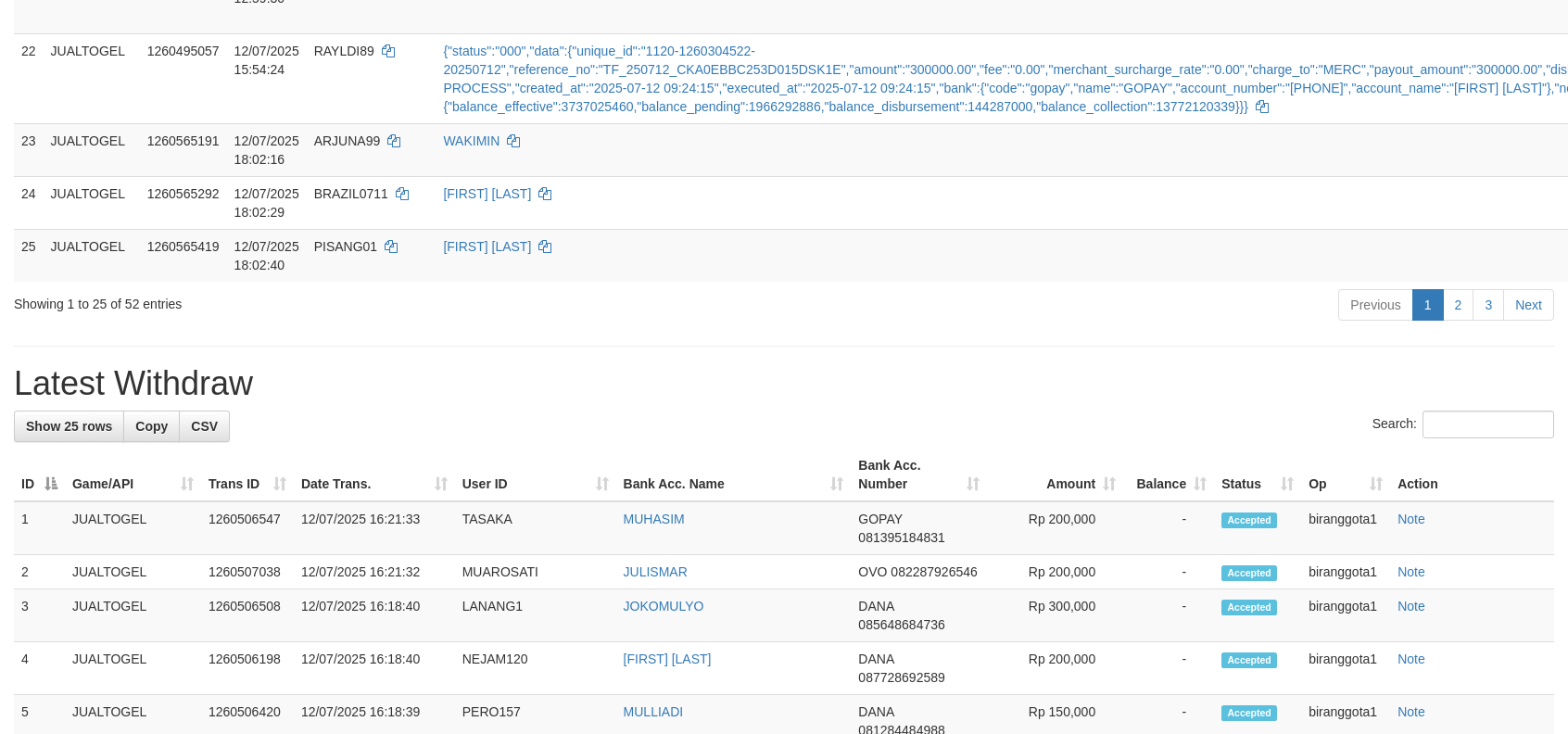 scroll, scrollTop: 1883, scrollLeft: 0, axis: vertical 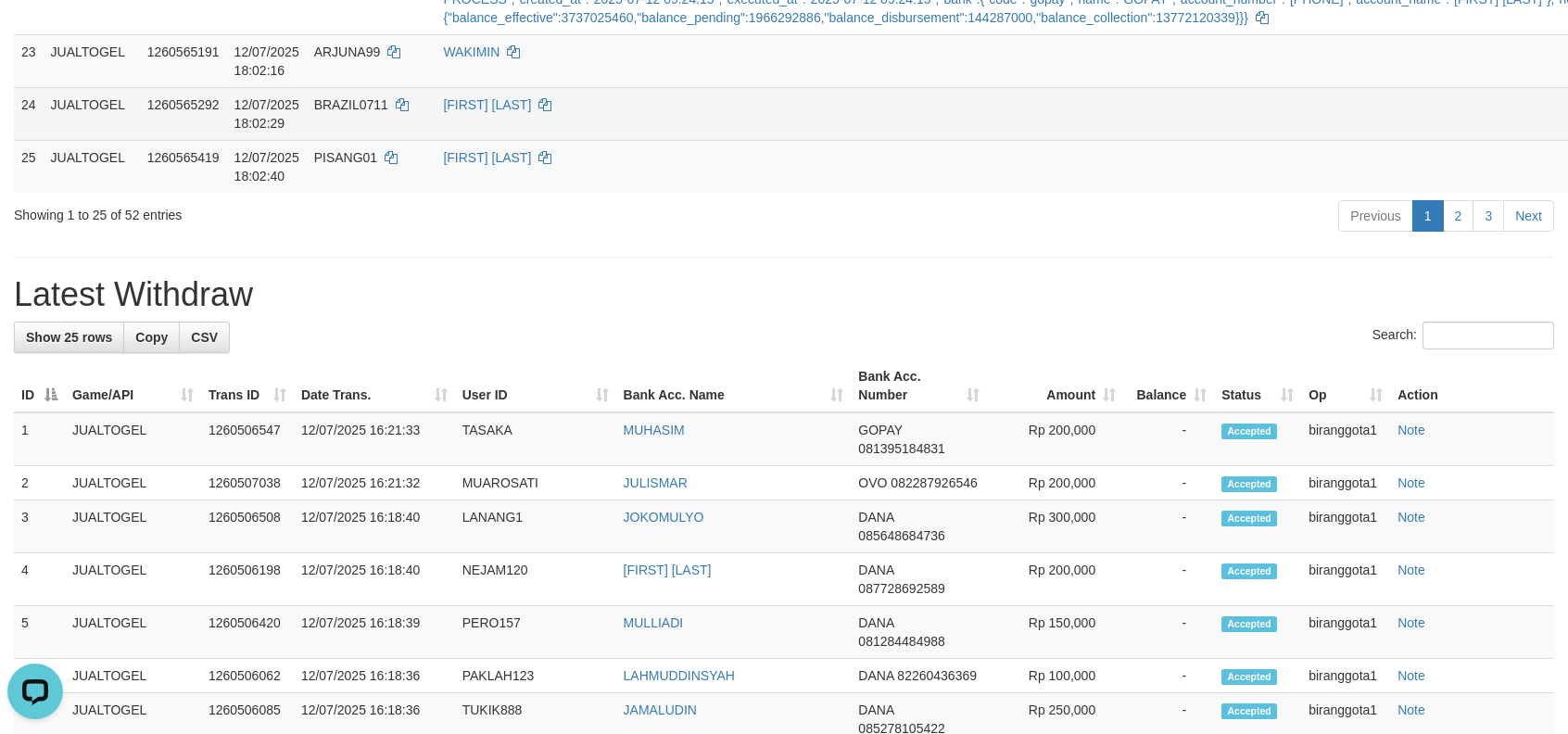 click on "BRAZIL0711" at bounding box center [351, 105] 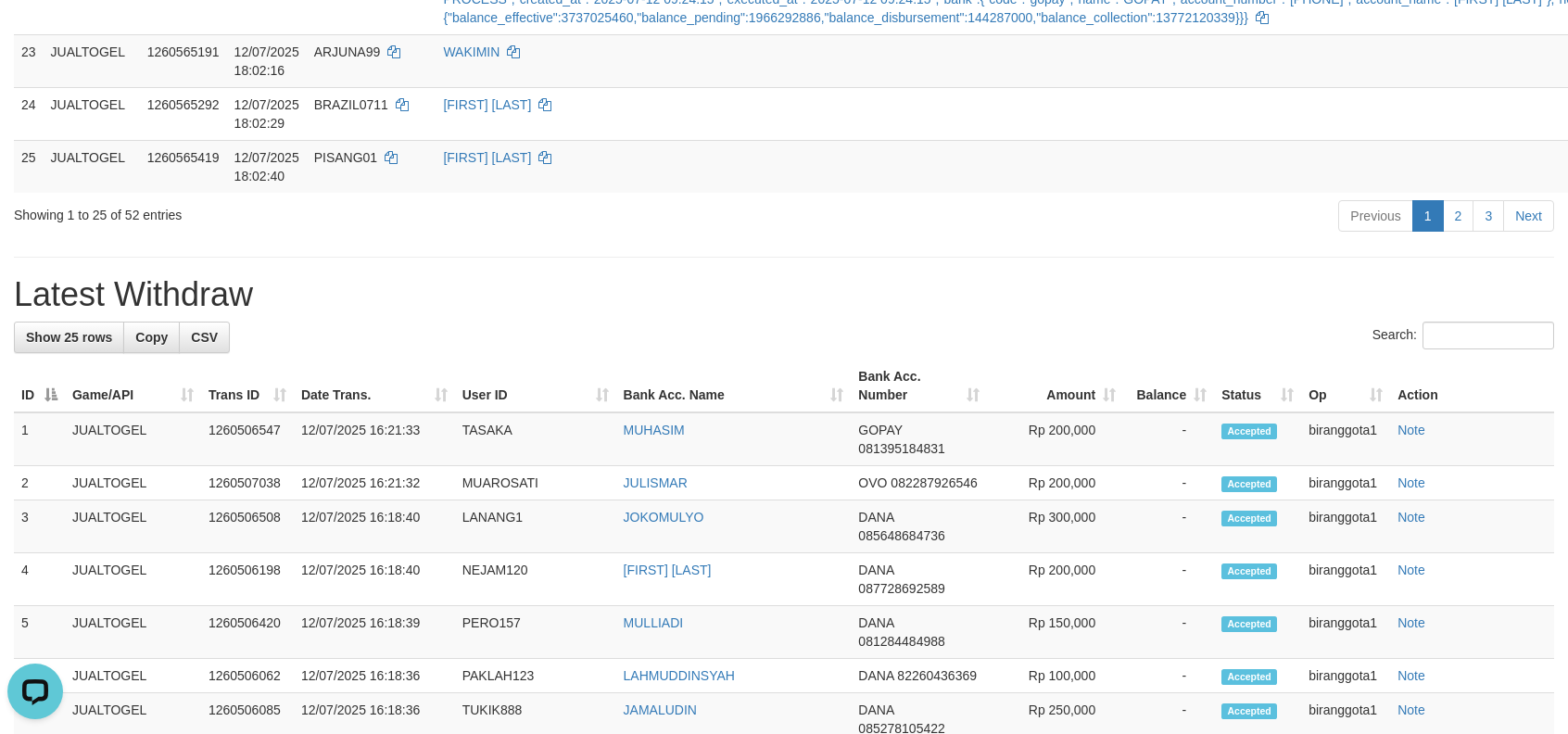 click on "Grabbed   PGA   PGA Pending 000 {"status":"000","data":{"unique_id":"1120-1260404471-20250712","reference_no":"TF_250712_CKAD81DF396E619ZYXPD","amount":"300000.00","fee":"0.00","merchant_surcharge_rate":"0.00","charge_to":"MERC","payout_amount":"300000.00","disbursement_status":0,"disbursement_description":"ON PROCESS","created_at":"2025-07-12 13:03:19","executed_at":"2025-07-12 13:03:19","bank":{"code":"ovo","name":"OVO","account_number":"[PHONE]","account_name":"[FIRST] [LAST]"},"note":"biranggota1","merchant_balance":{"balance_effective":3337025460,"balance_pending":2108073394,"balance_disbursement":215973000,"balance_collection":13772120339}}} PGA Ref. No:  TF_250712_CKAD81DF396E619ZYXPD  Vendor: Bigon" at bounding box center [2400, -92] 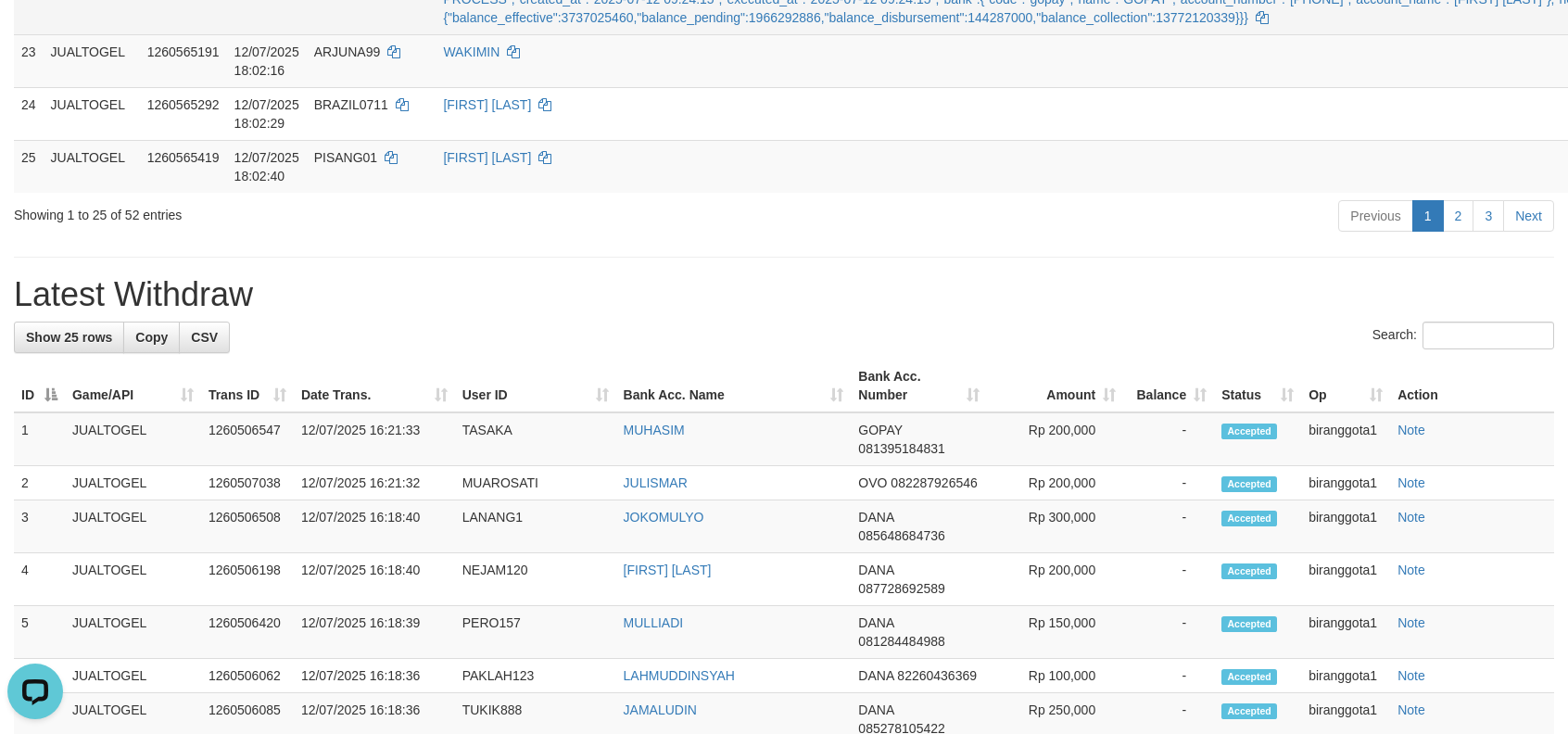 click on "AUTOWD-BOT-PGA" at bounding box center (2616, -11) 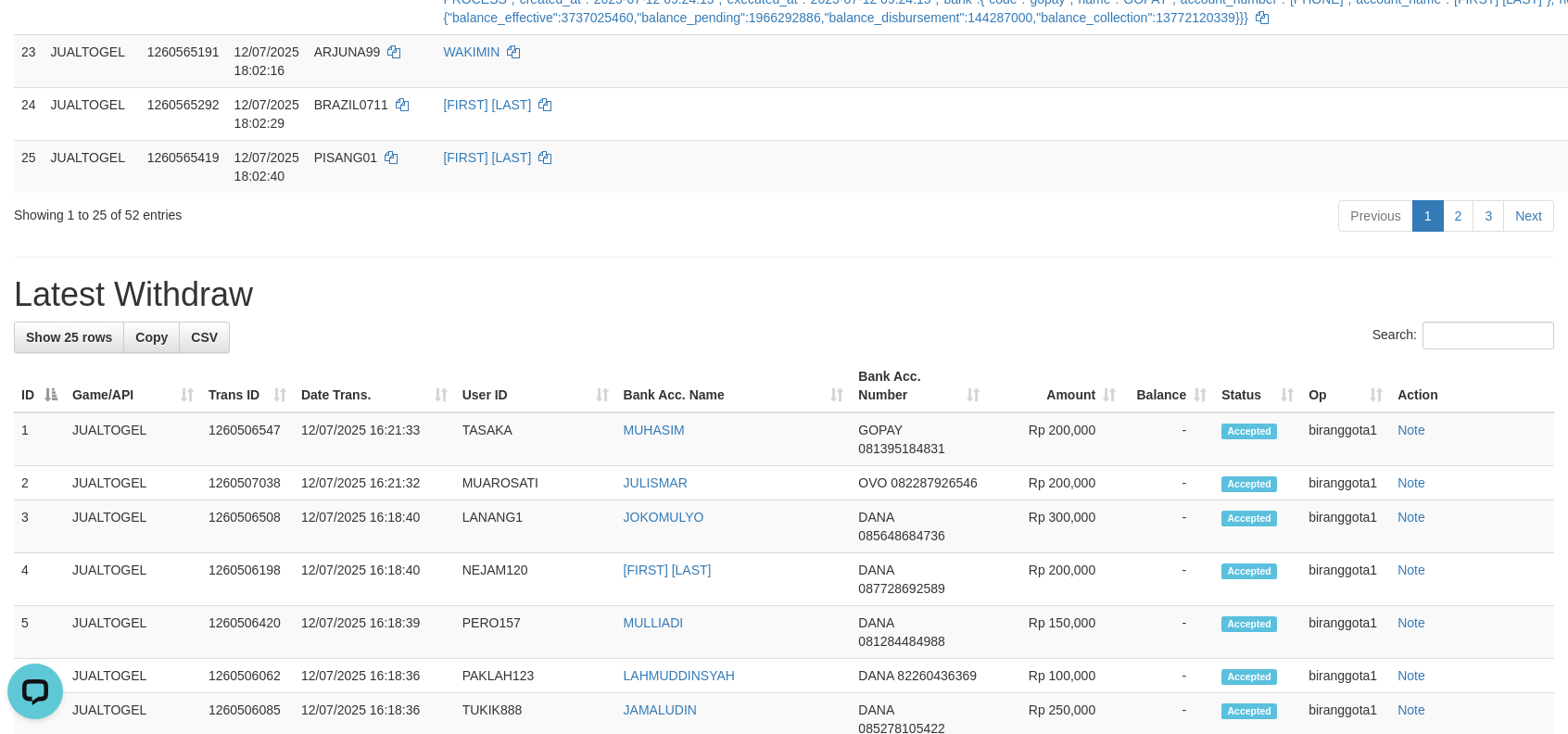 click on "[DATE] [TIME]" at bounding box center (267, -163) 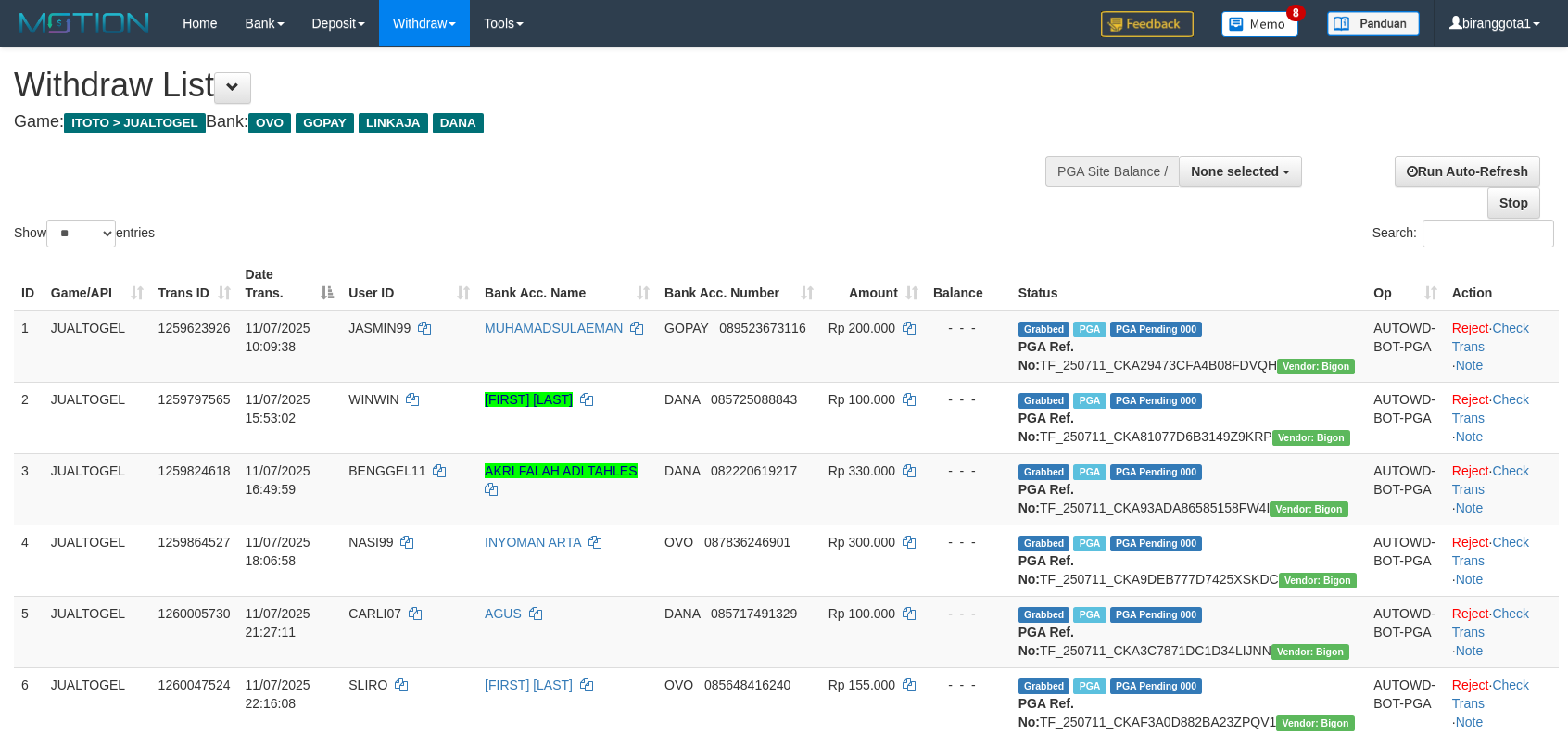 select 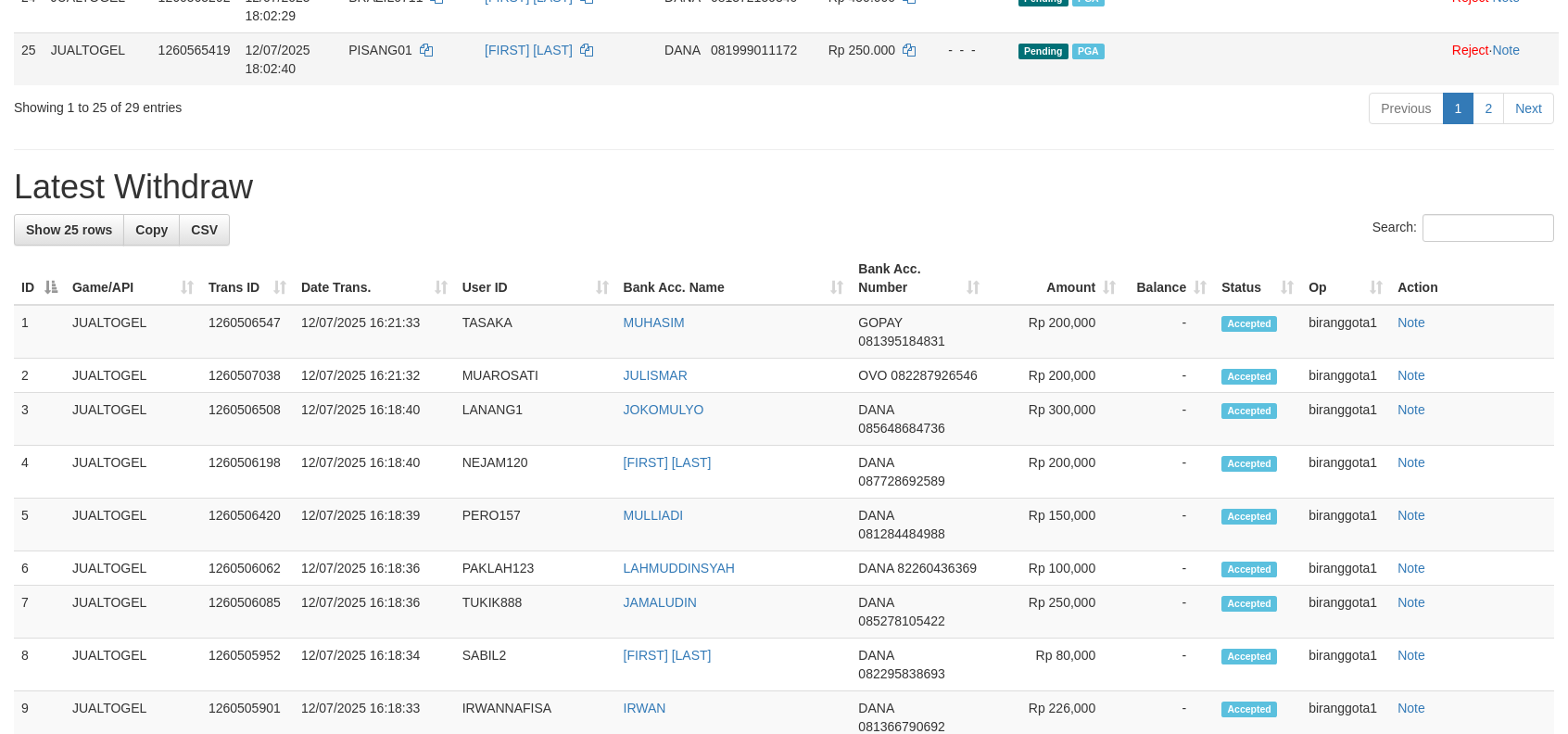 scroll, scrollTop: 1883, scrollLeft: 0, axis: vertical 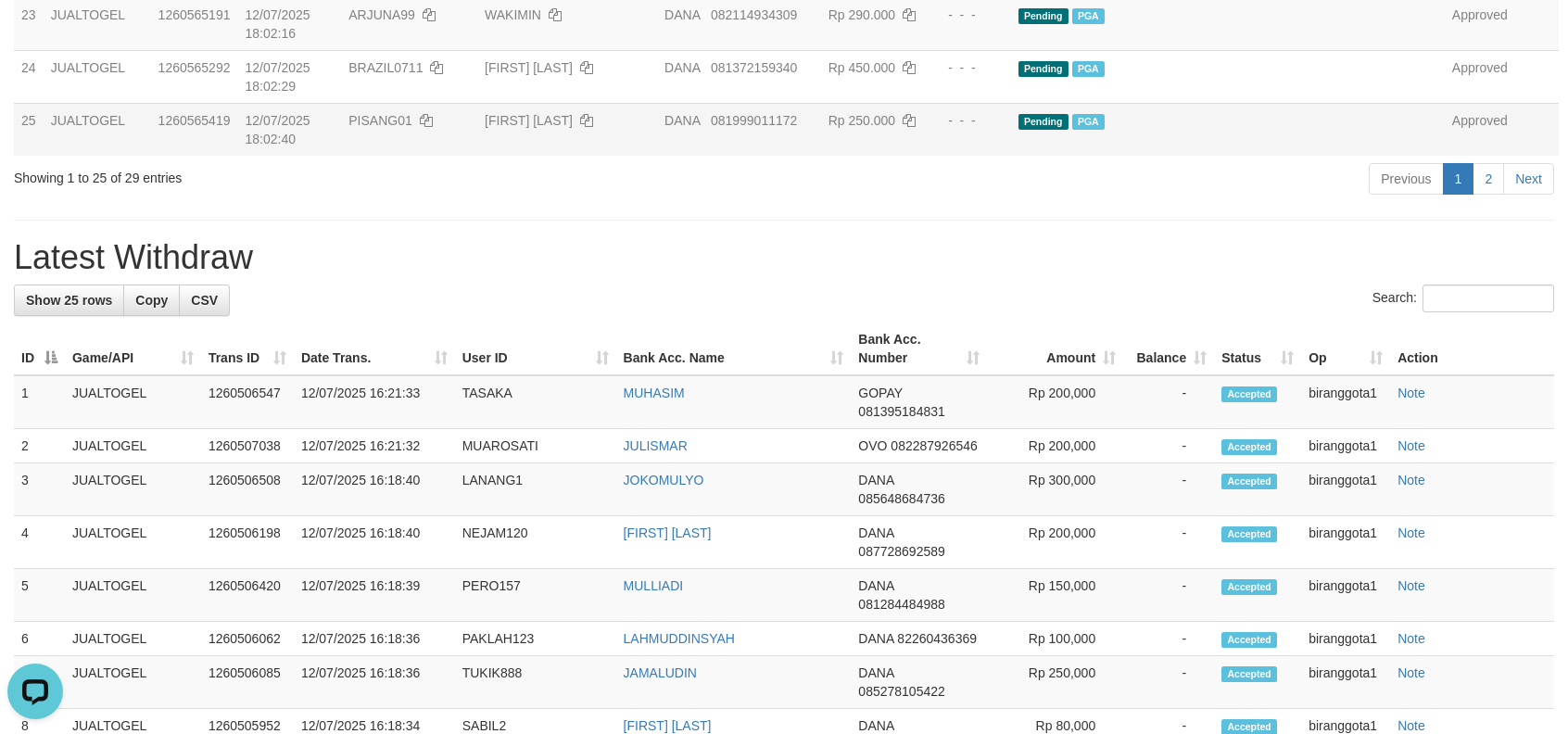 click on "PISANG01" at bounding box center (409, 129) 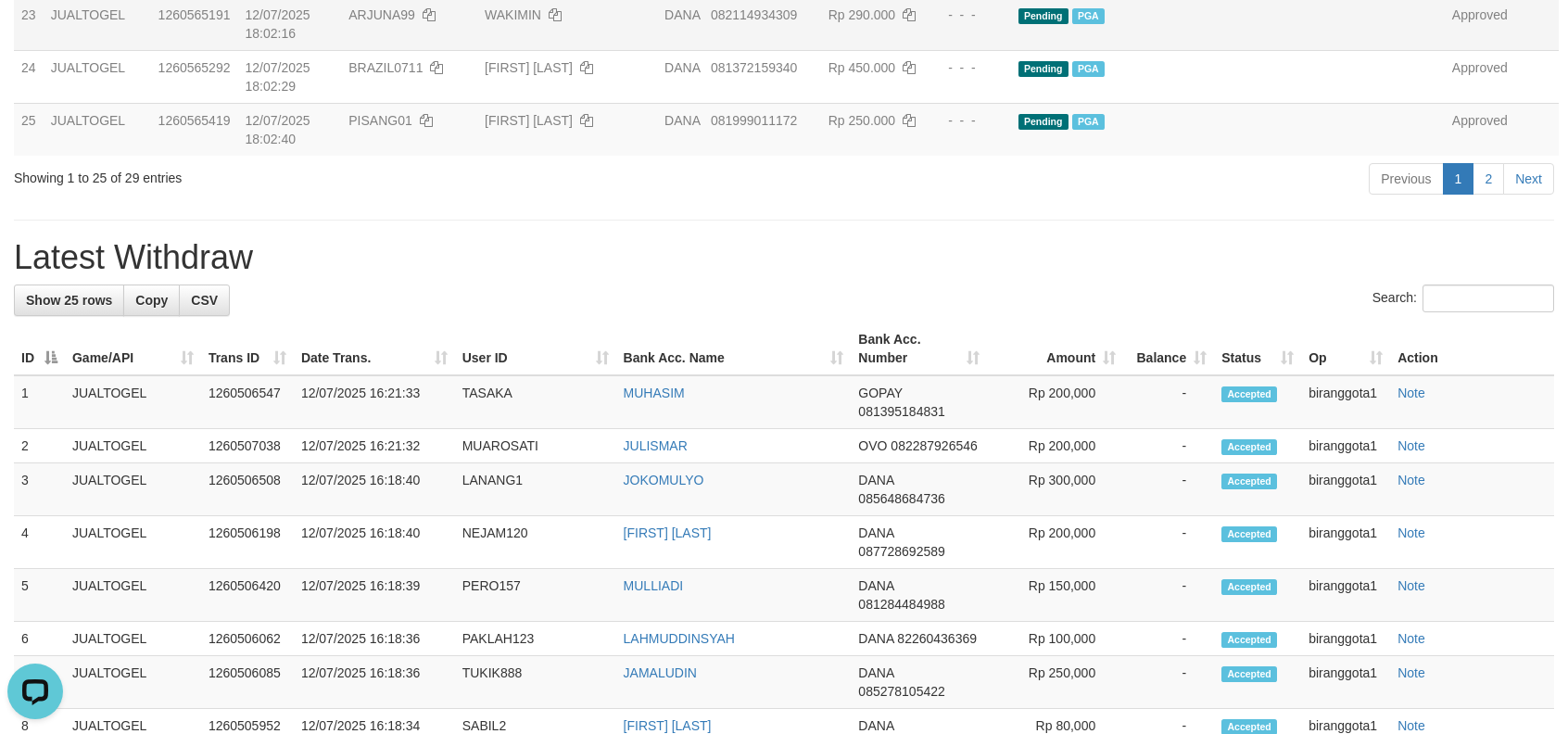 click on "Rp 290.000" at bounding box center [873, 23] 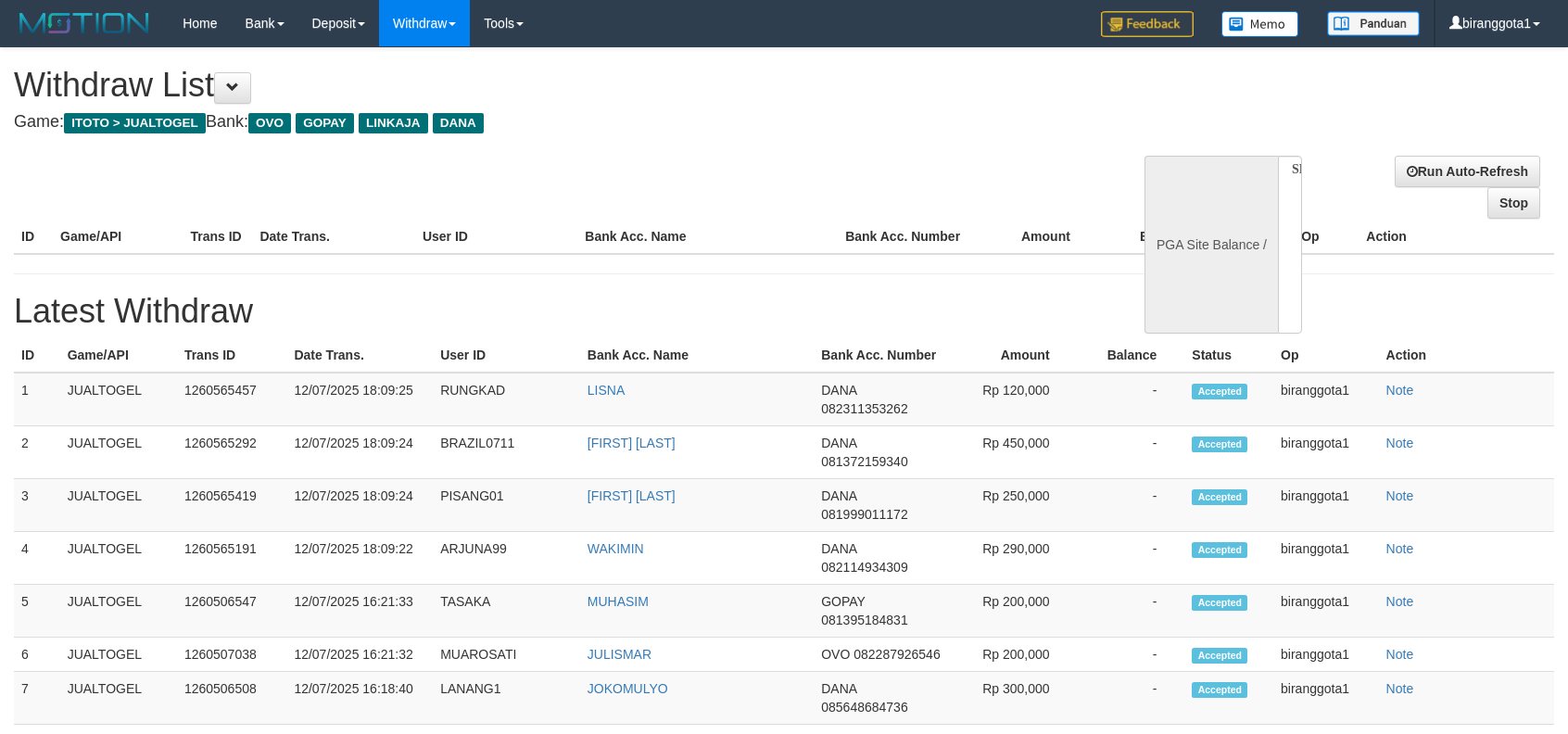 select 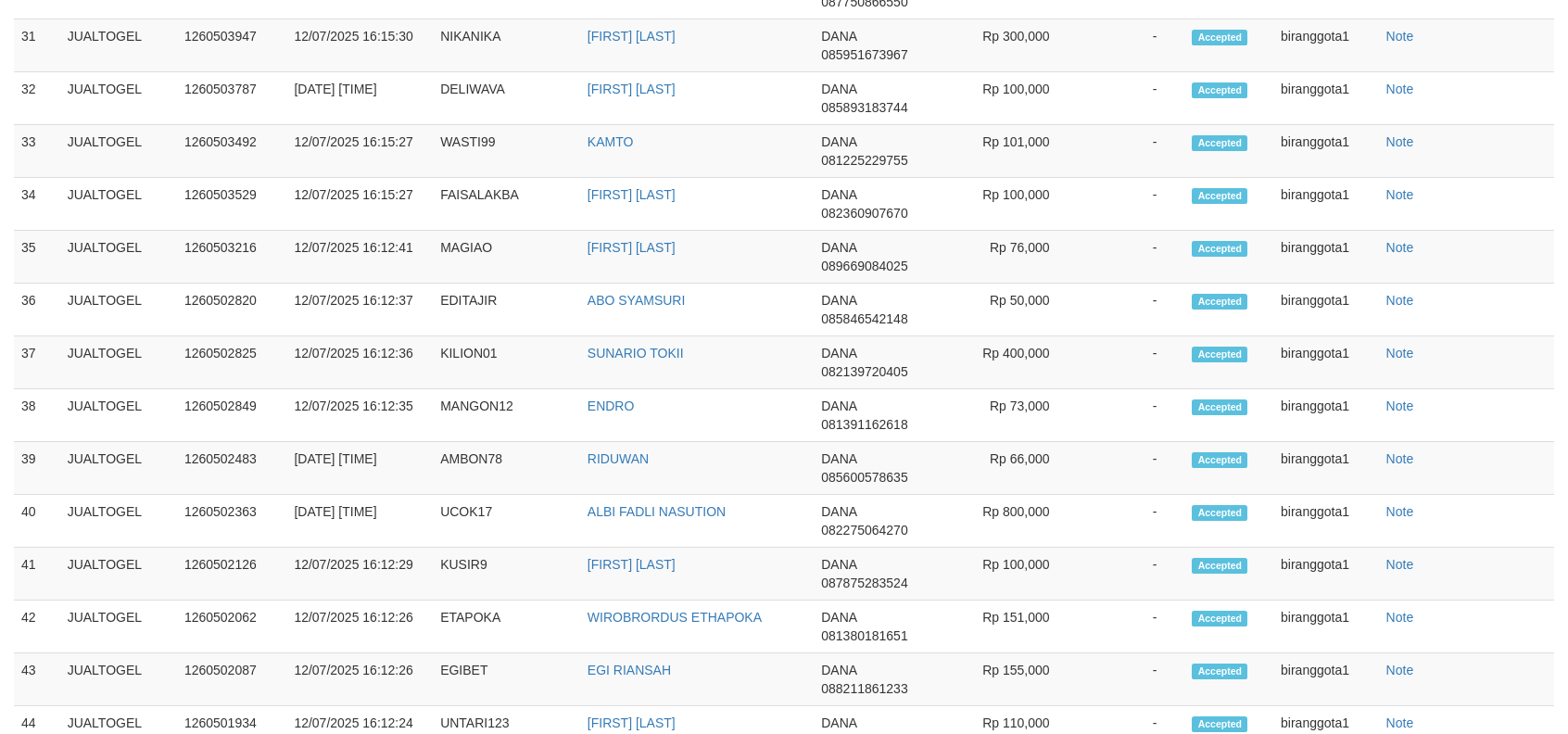 select on "**" 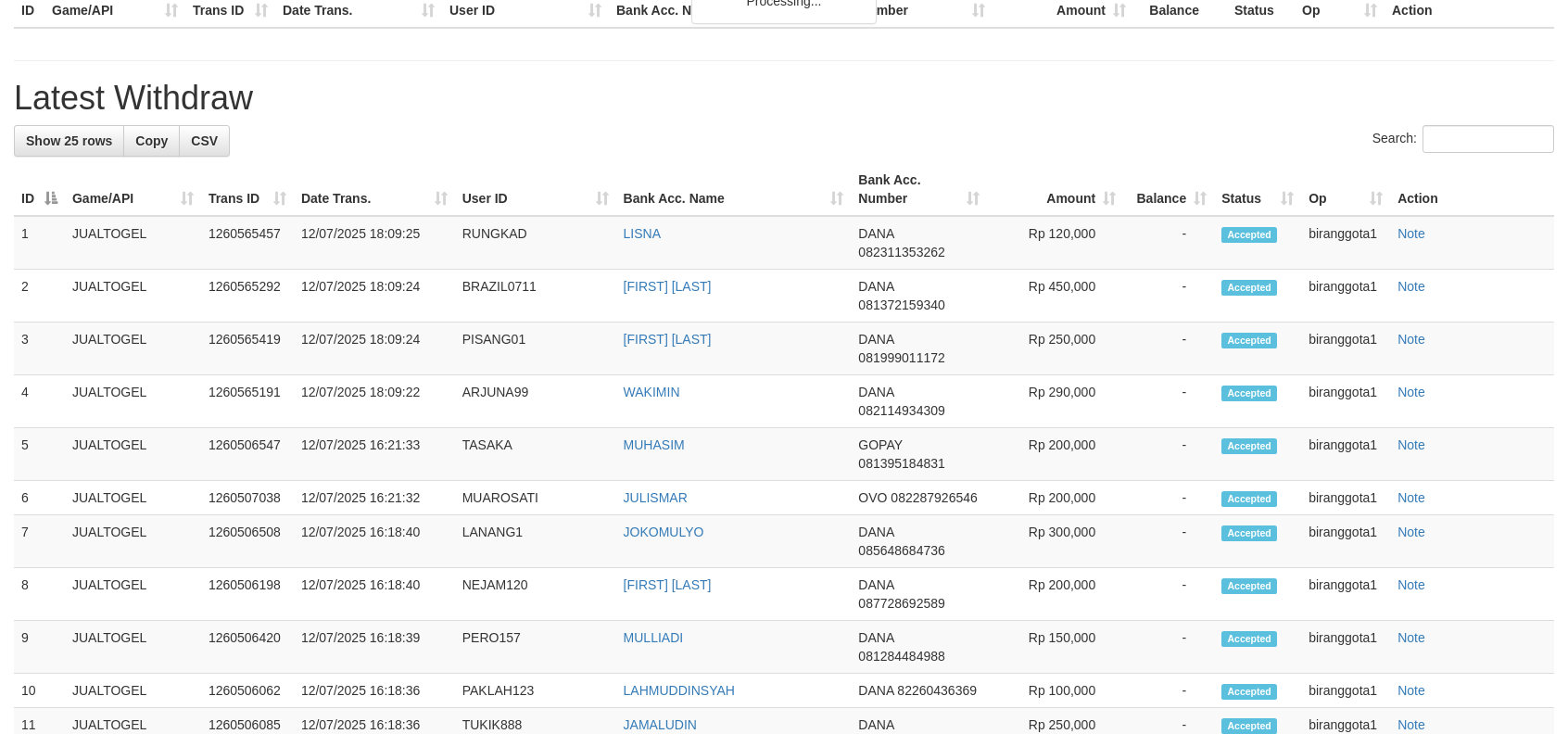 scroll, scrollTop: 0, scrollLeft: 0, axis: both 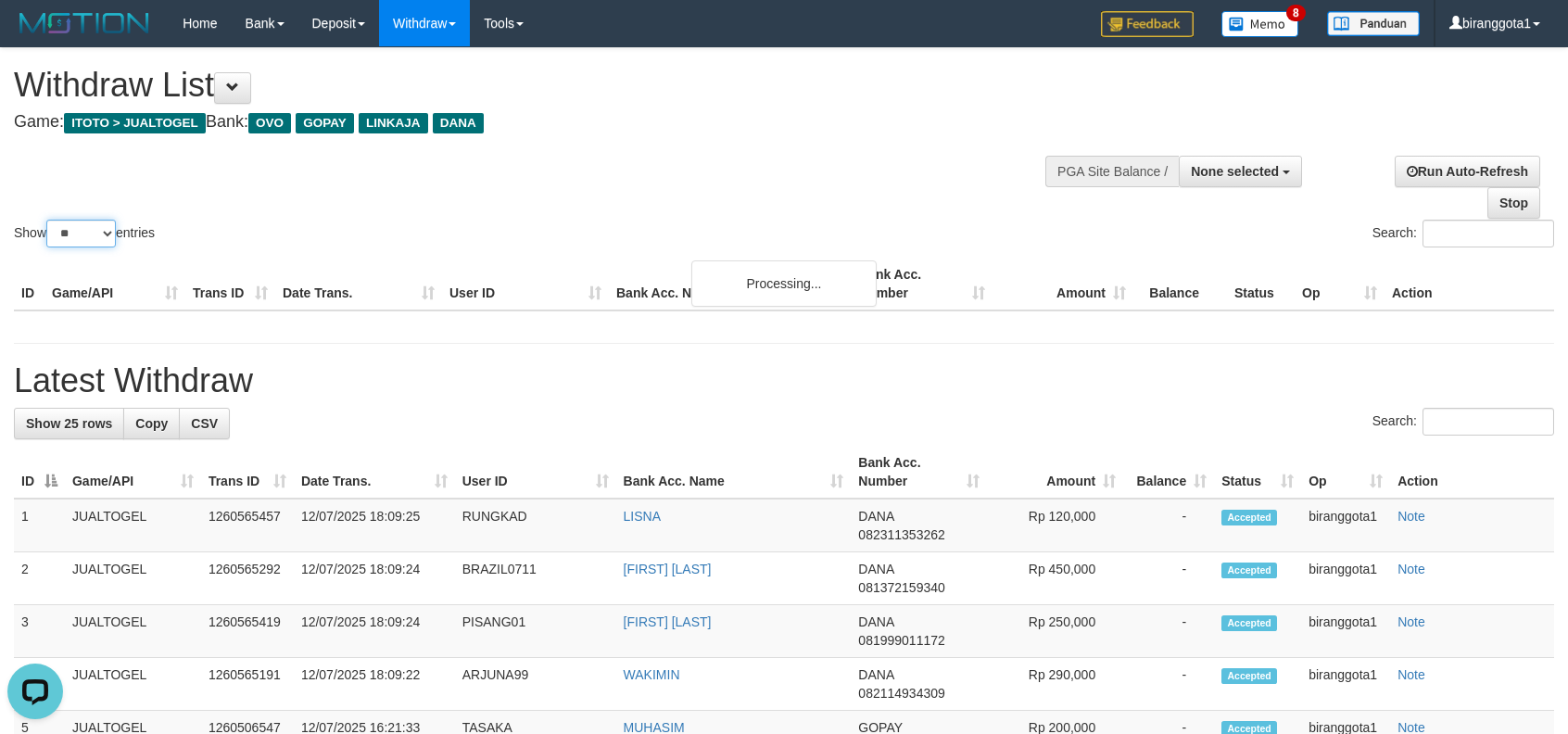 click on "** ** ** ***" at bounding box center (81, 234) 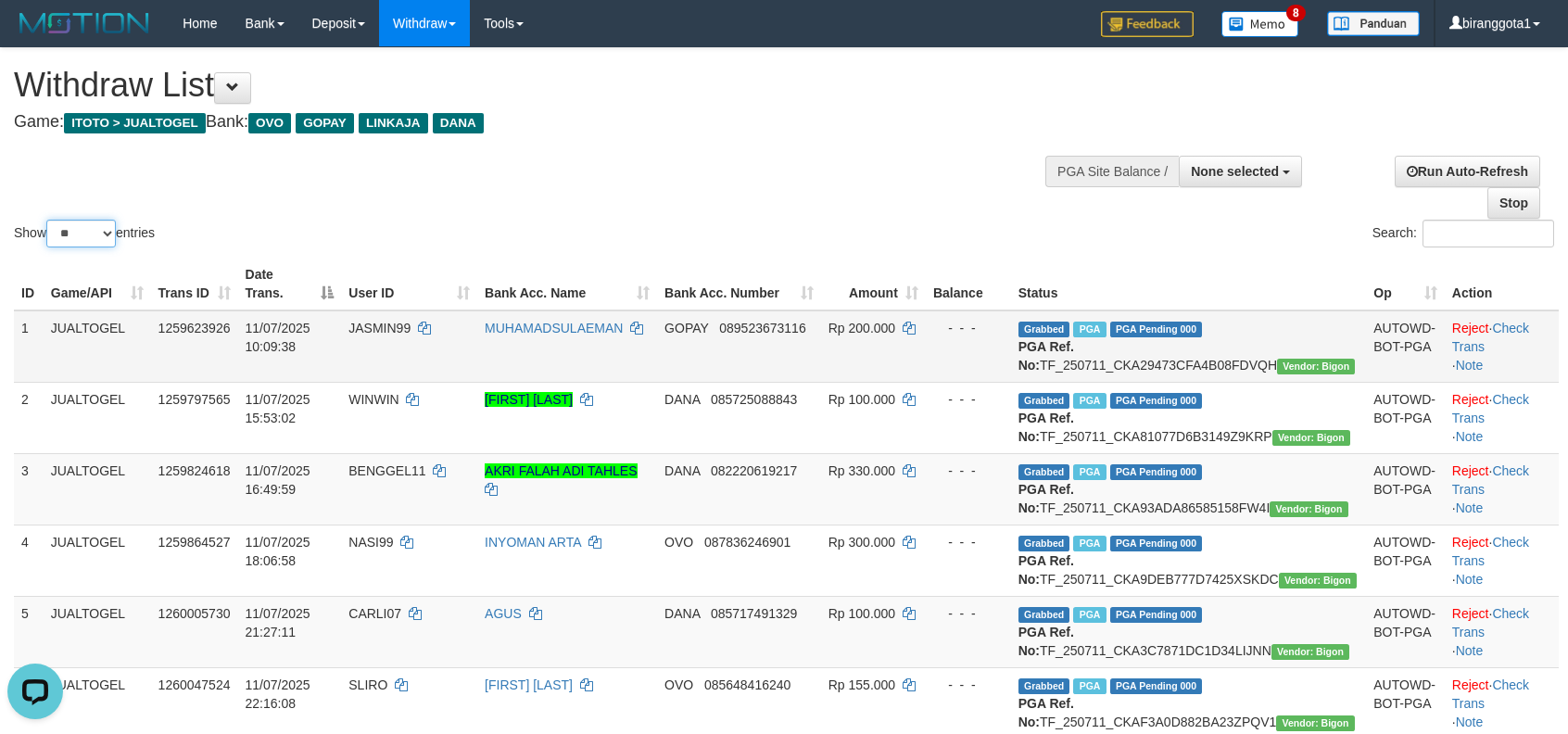 select on "***" 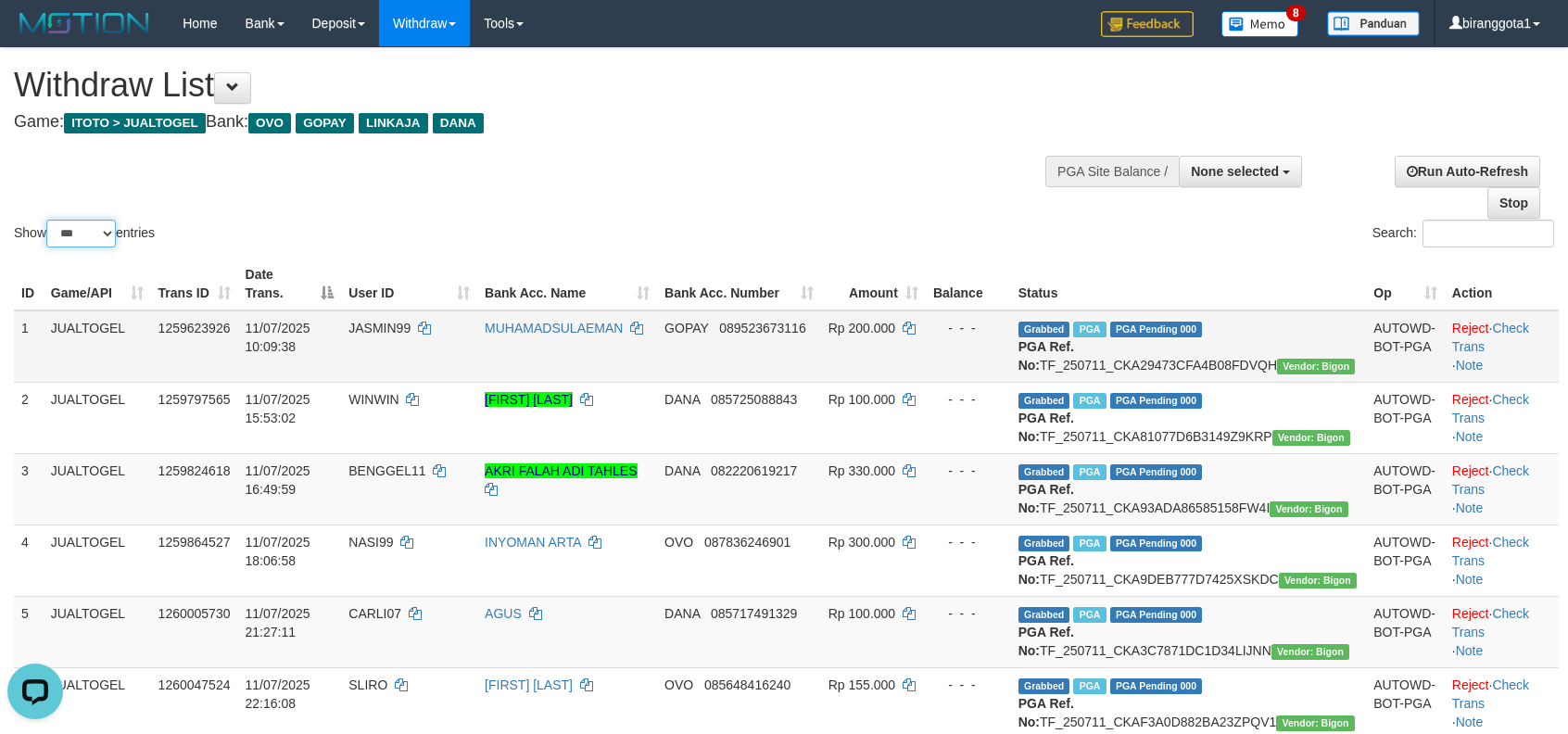 click on "** ** ** ***" at bounding box center (81, 234) 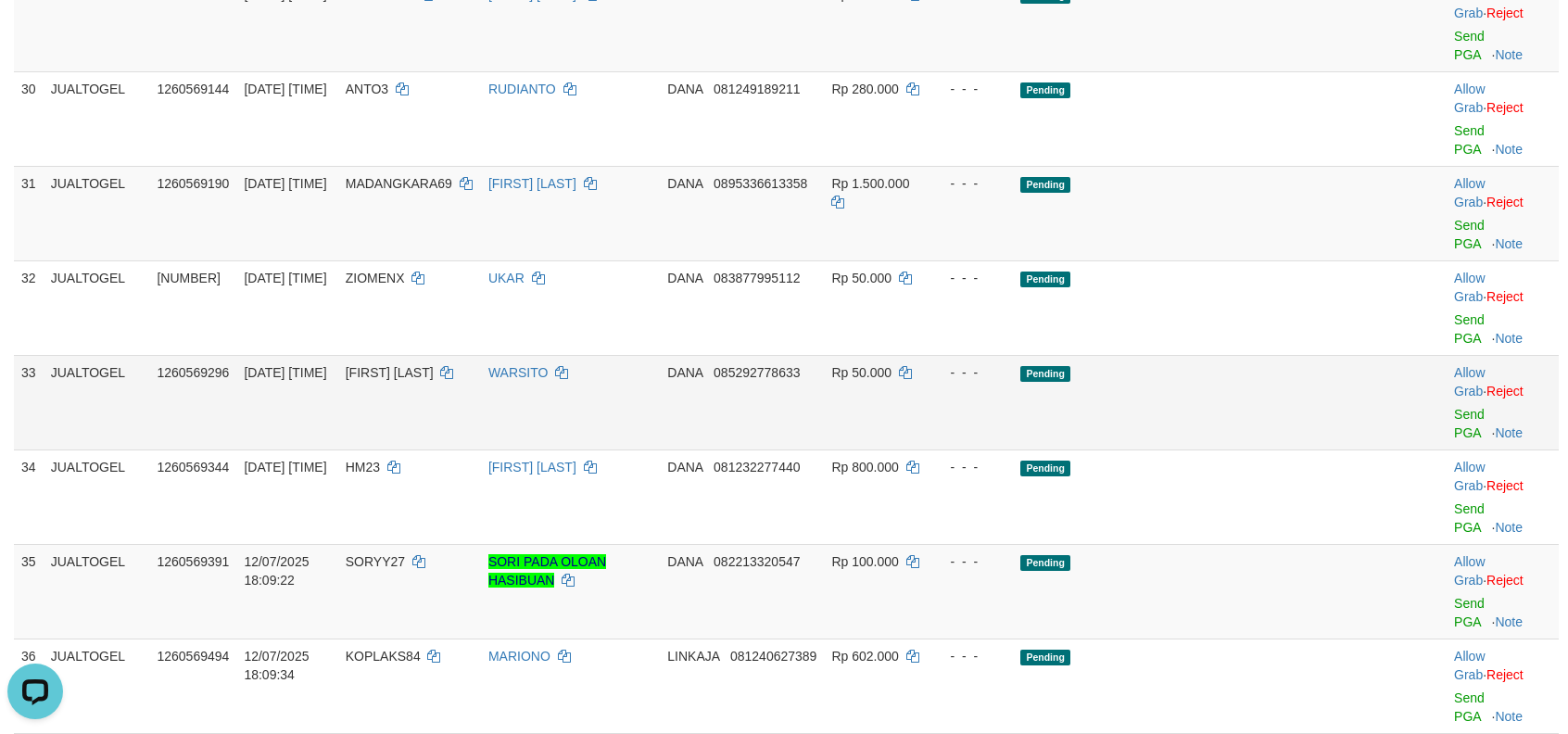 scroll, scrollTop: 1977, scrollLeft: 0, axis: vertical 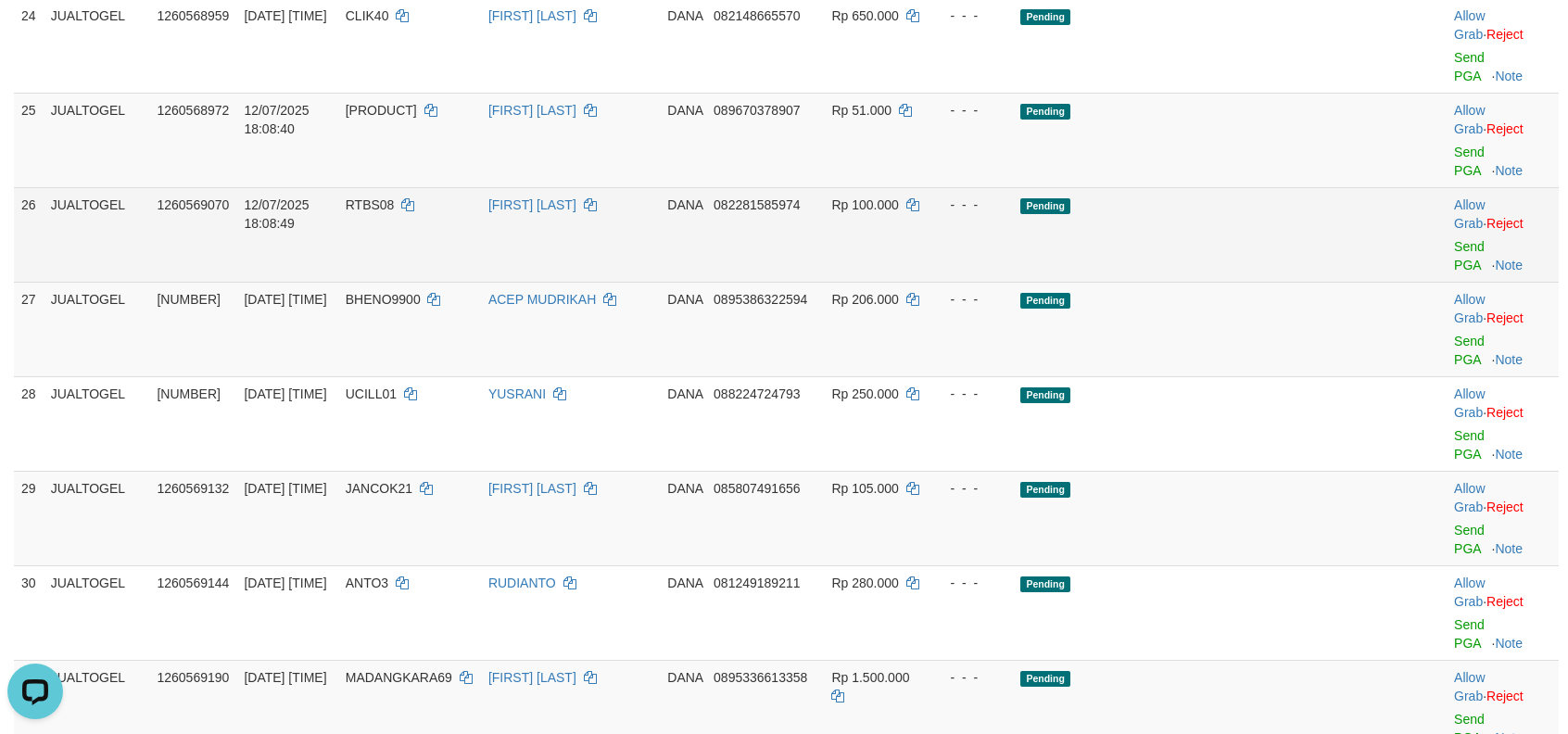 click on "1260569070" at bounding box center [193, 234] 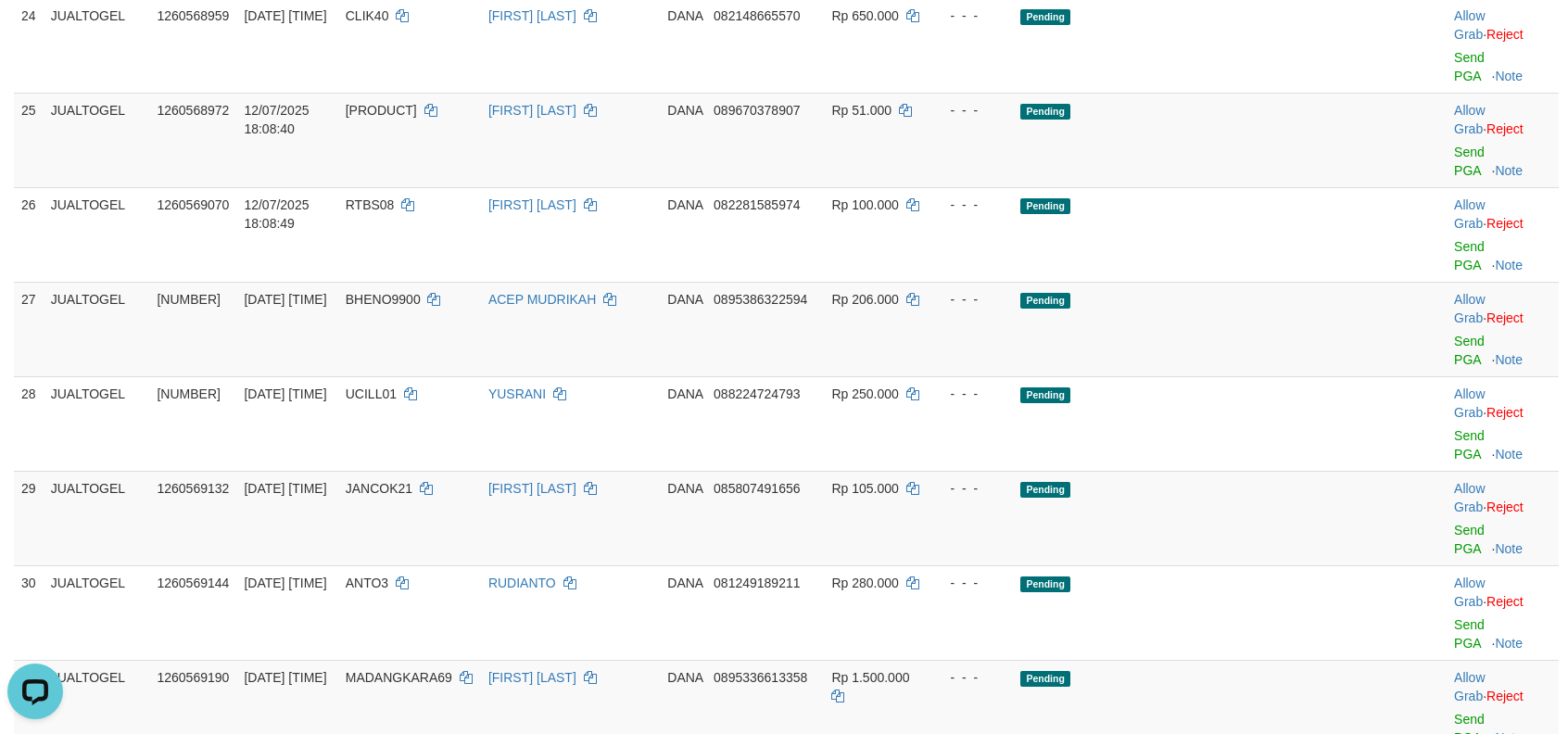 click on "-  -  -" at bounding box center [970, -133] 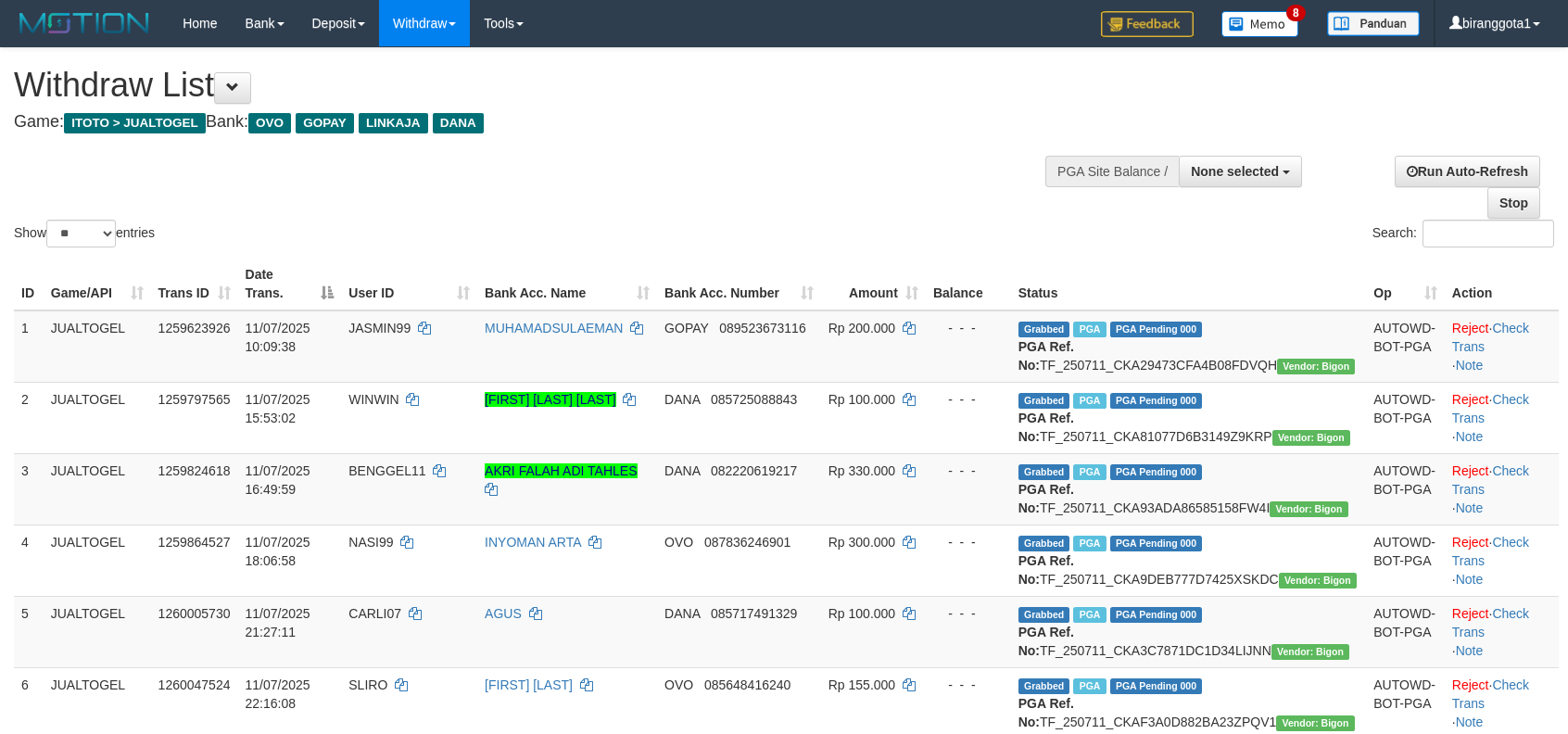 select 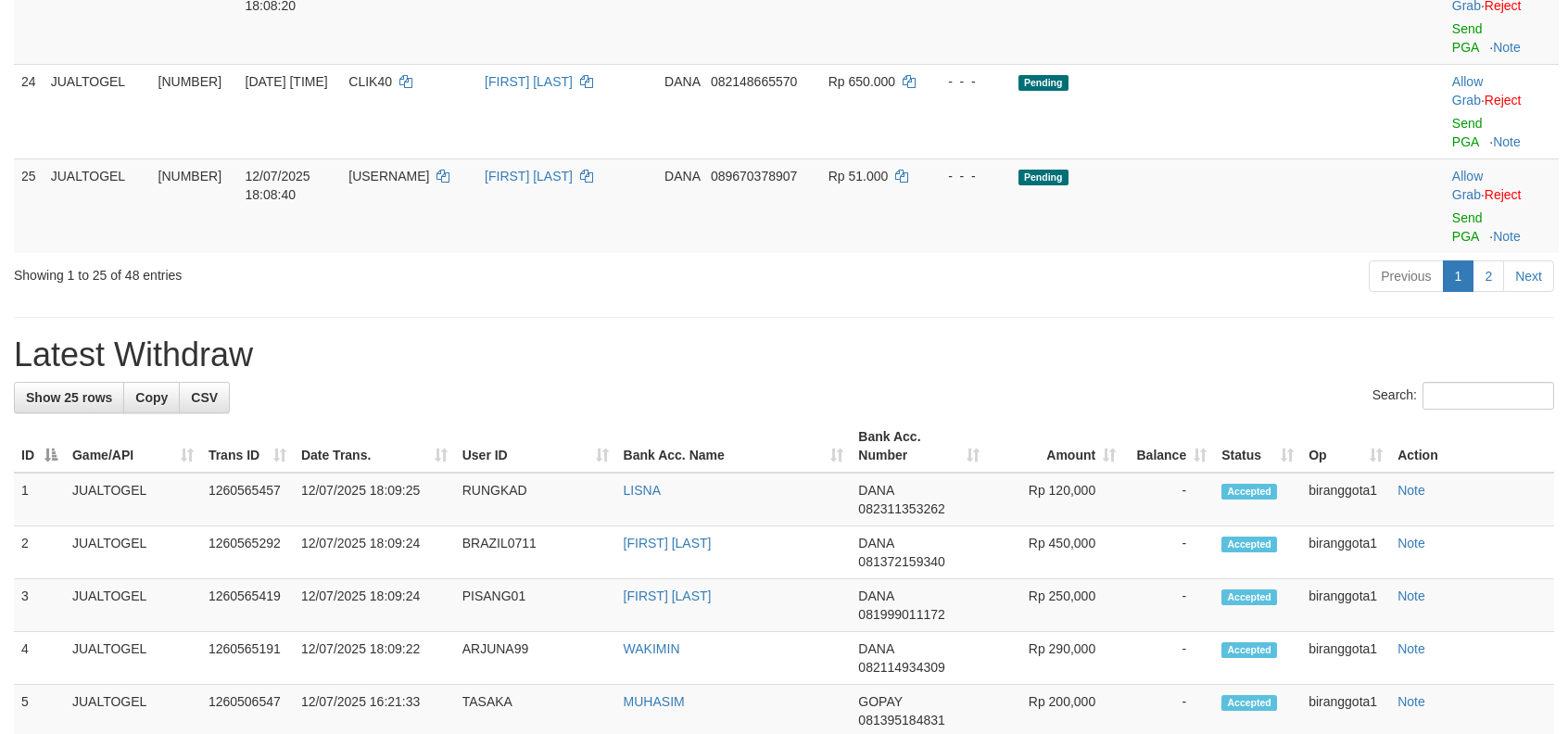 scroll, scrollTop: 1716, scrollLeft: 0, axis: vertical 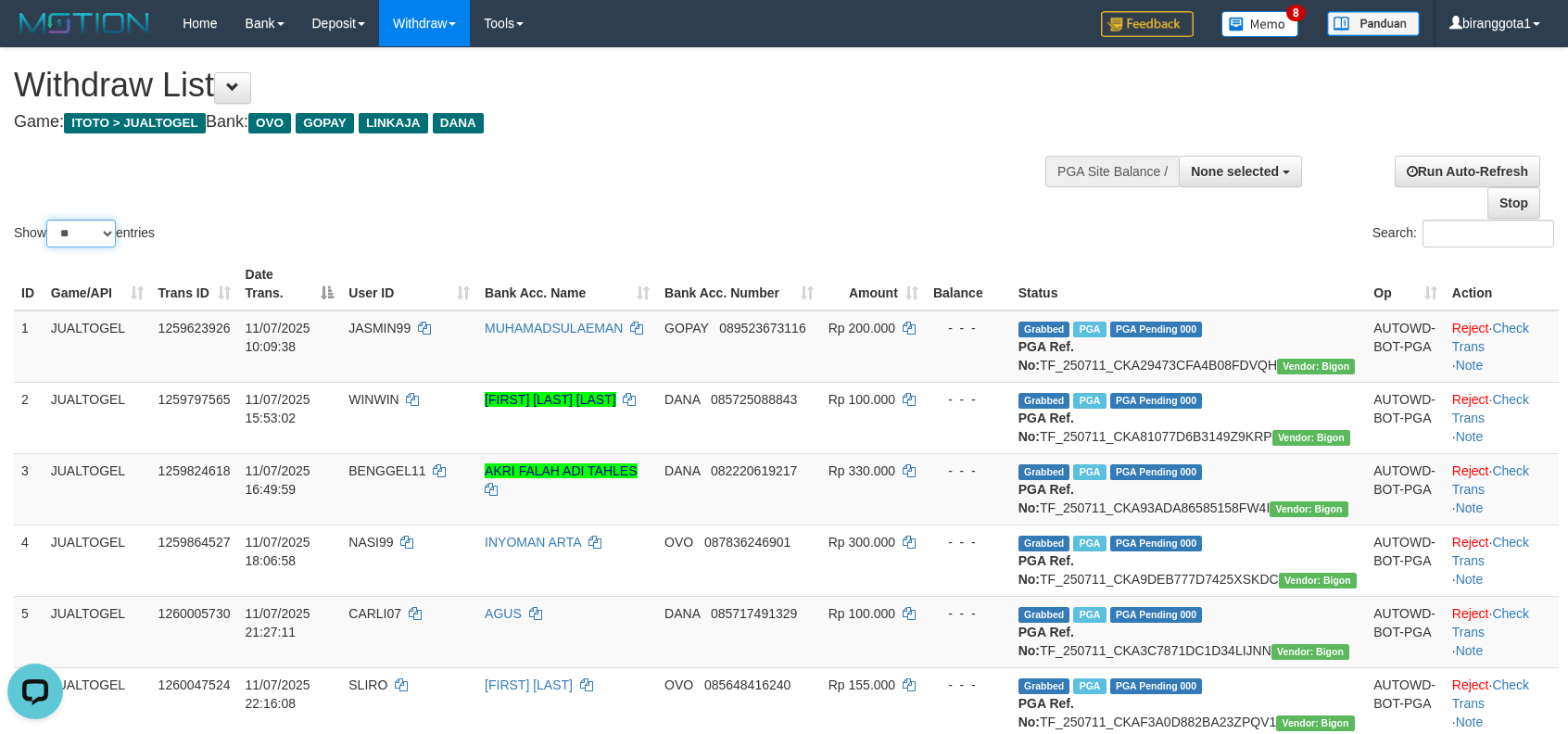 click on "** ** ** ***" at bounding box center [81, 234] 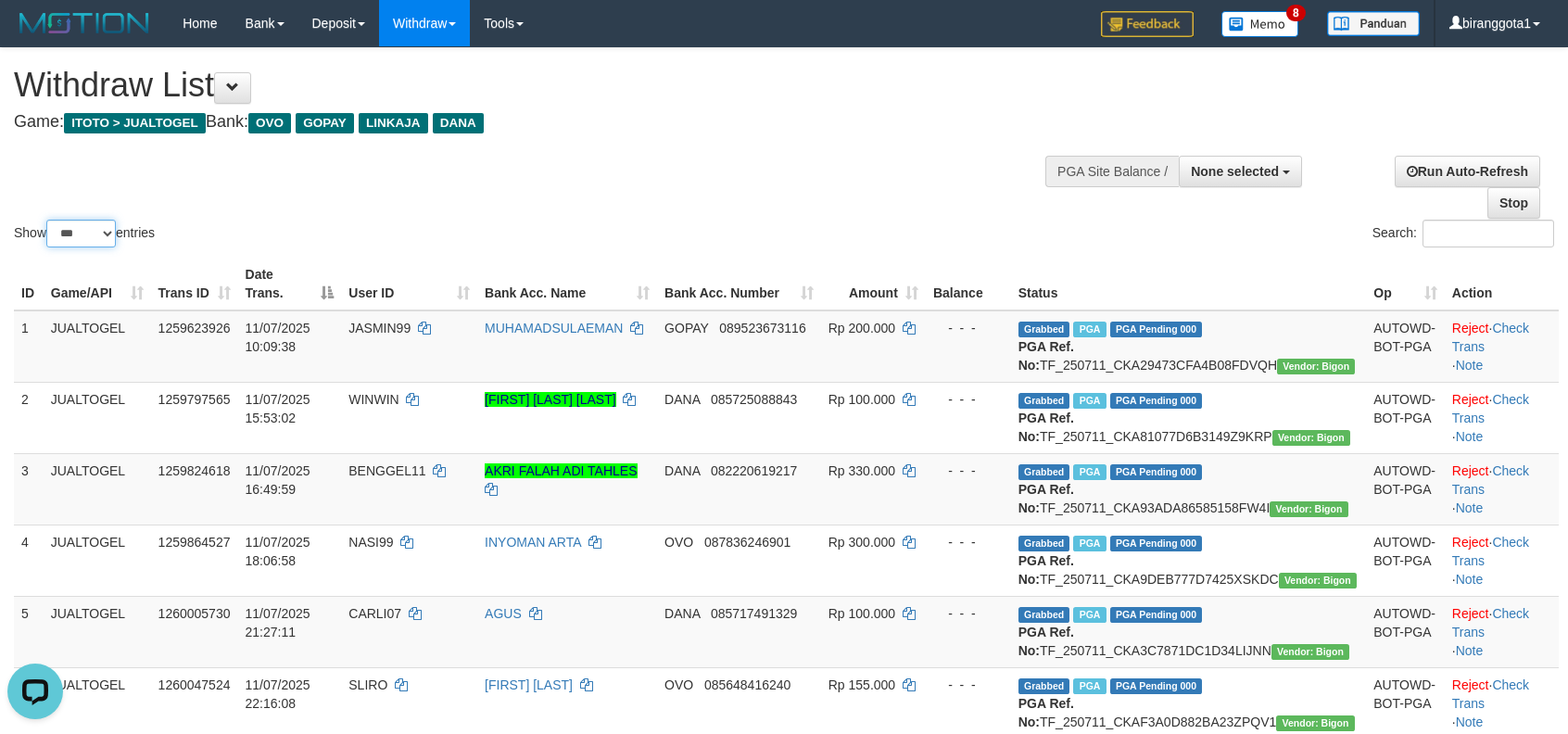 click on "** ** ** ***" at bounding box center [81, 234] 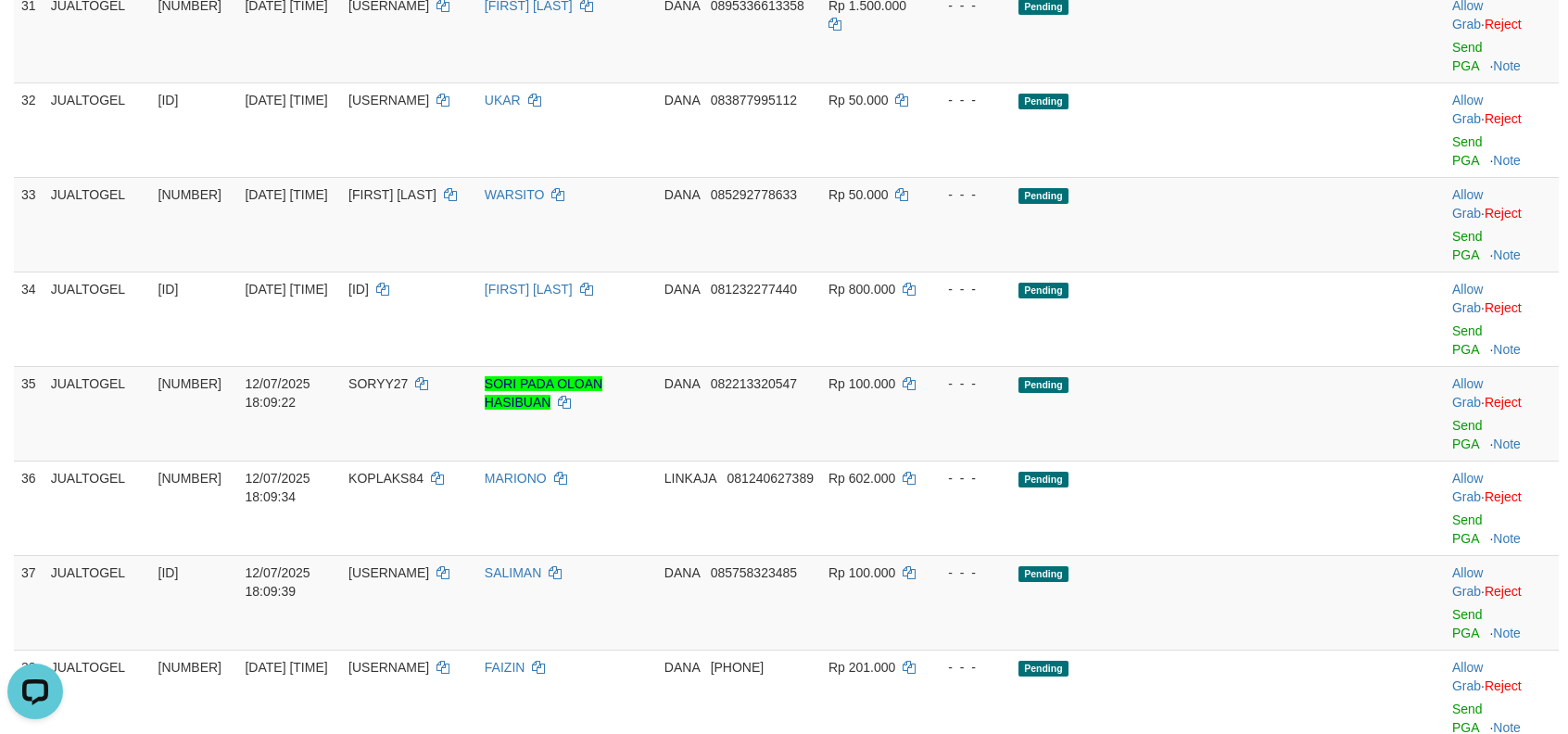 scroll, scrollTop: 2307, scrollLeft: 0, axis: vertical 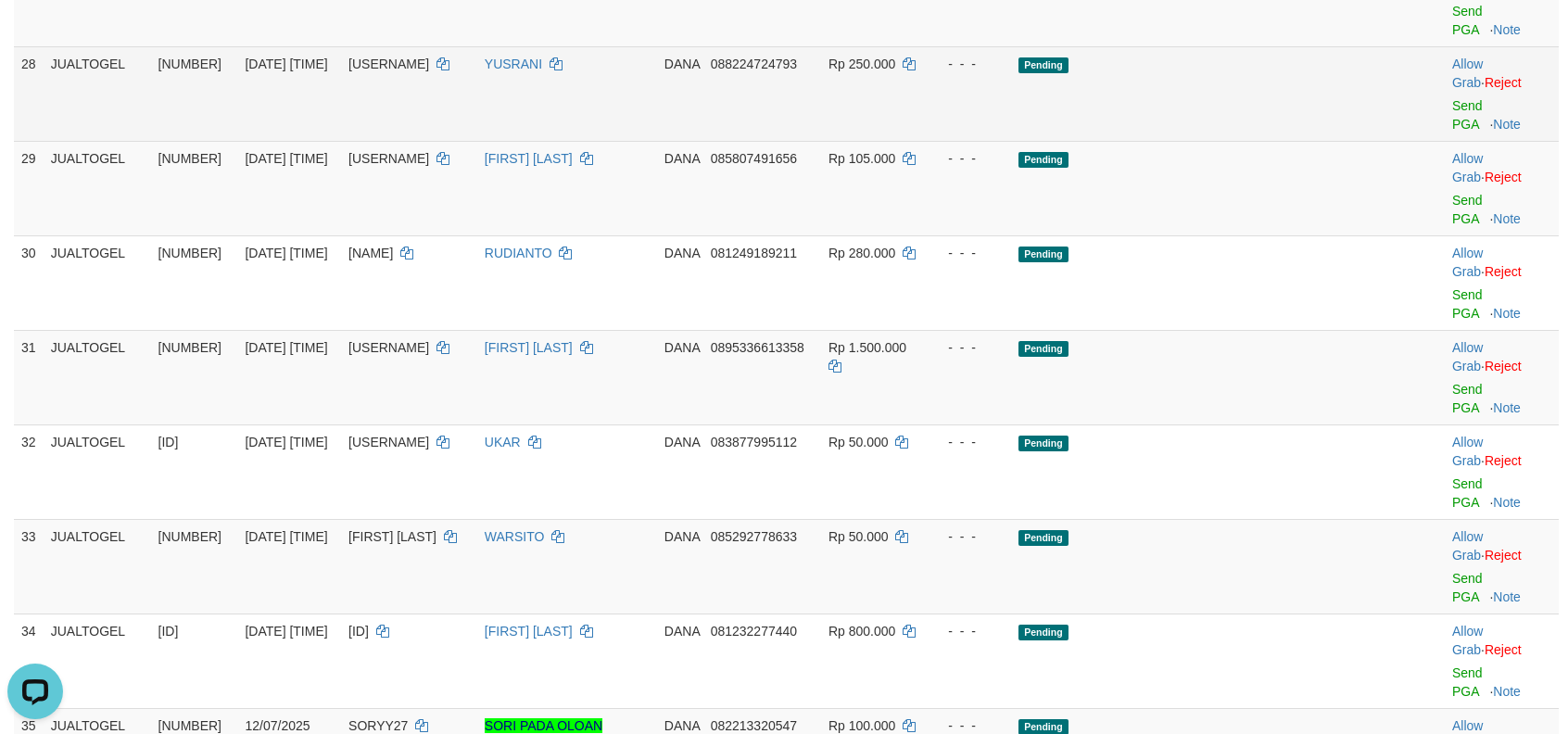 click on "Pending" at bounding box center (1189, 94) 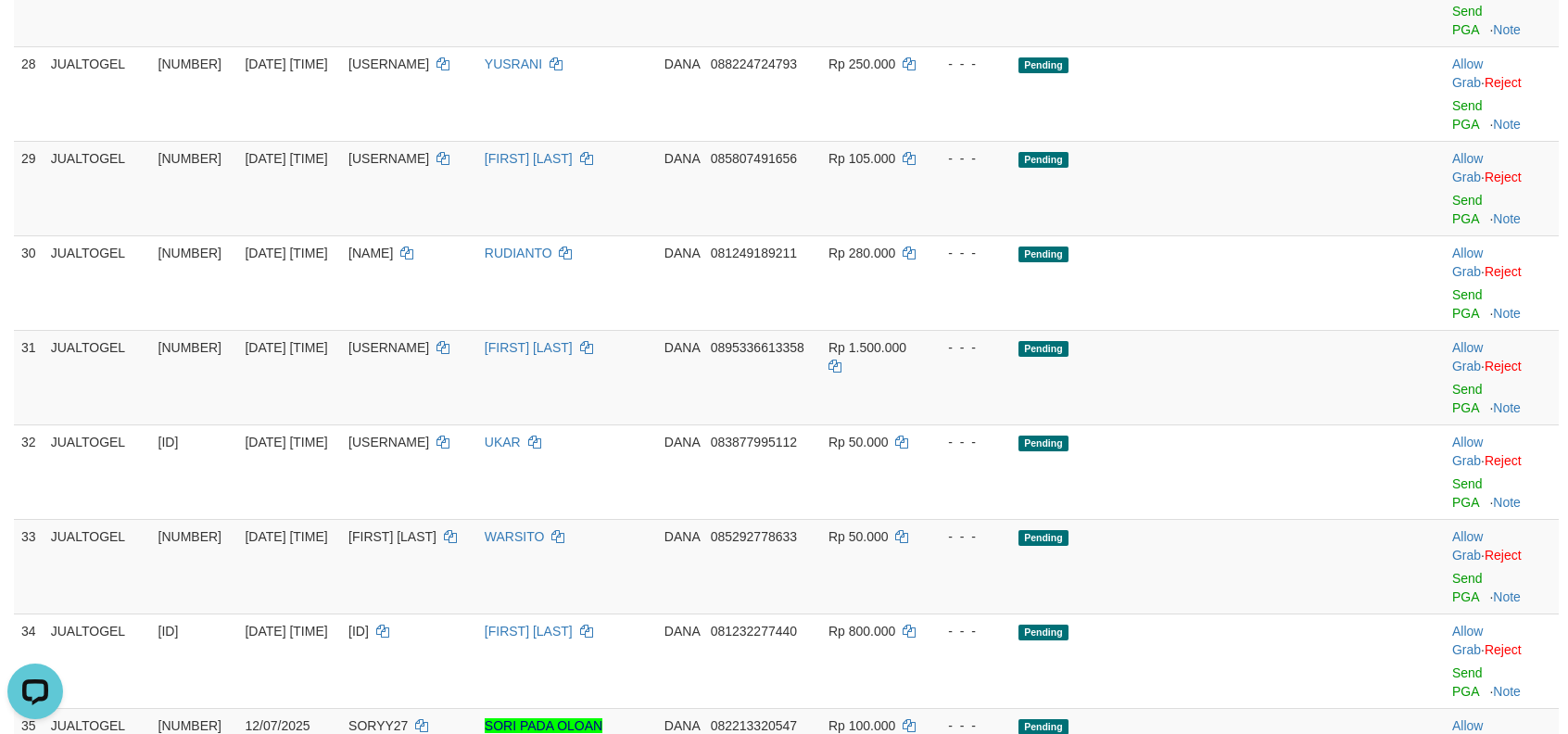 scroll, scrollTop: 1928, scrollLeft: 0, axis: vertical 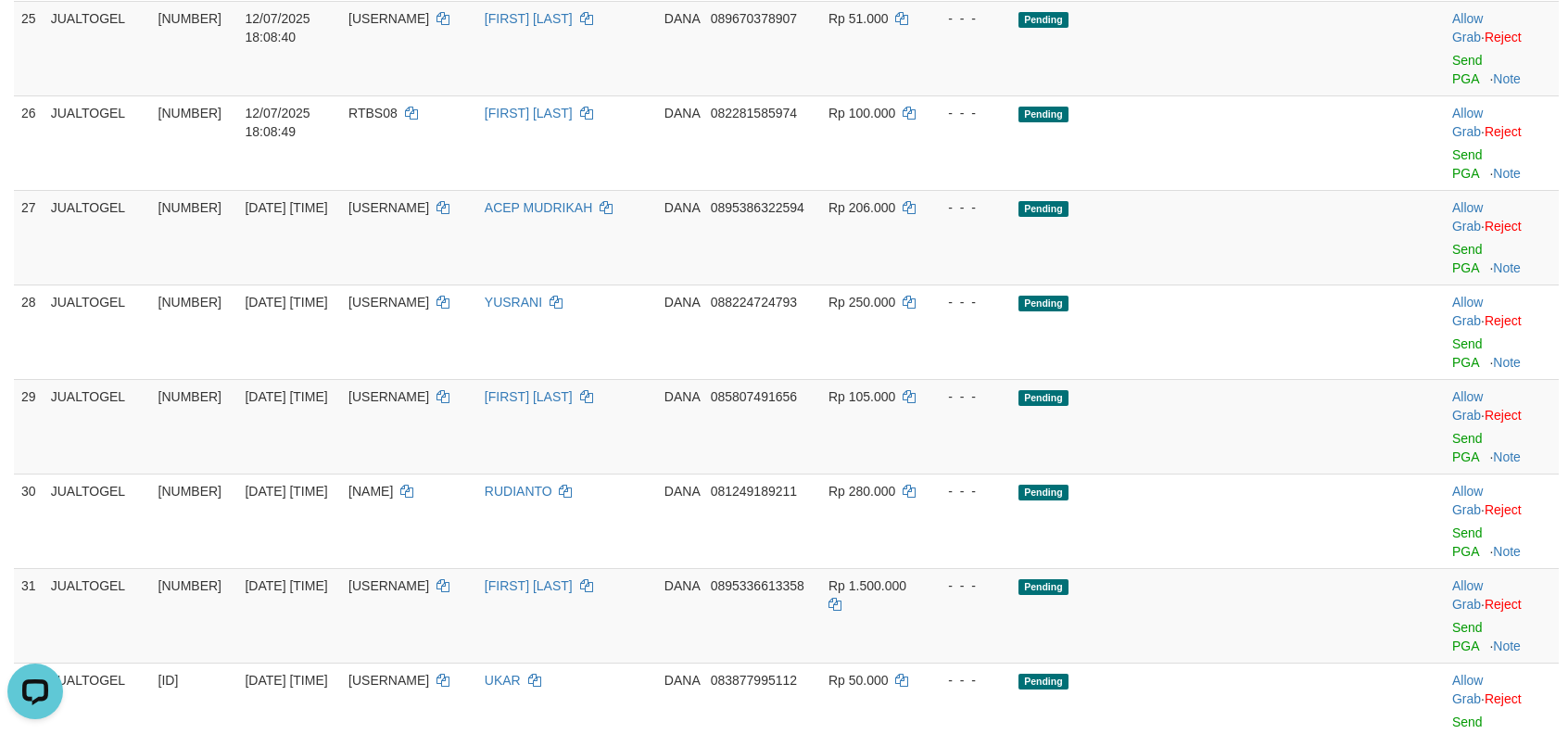 click on "Send PGA" at bounding box center [1467, -120] 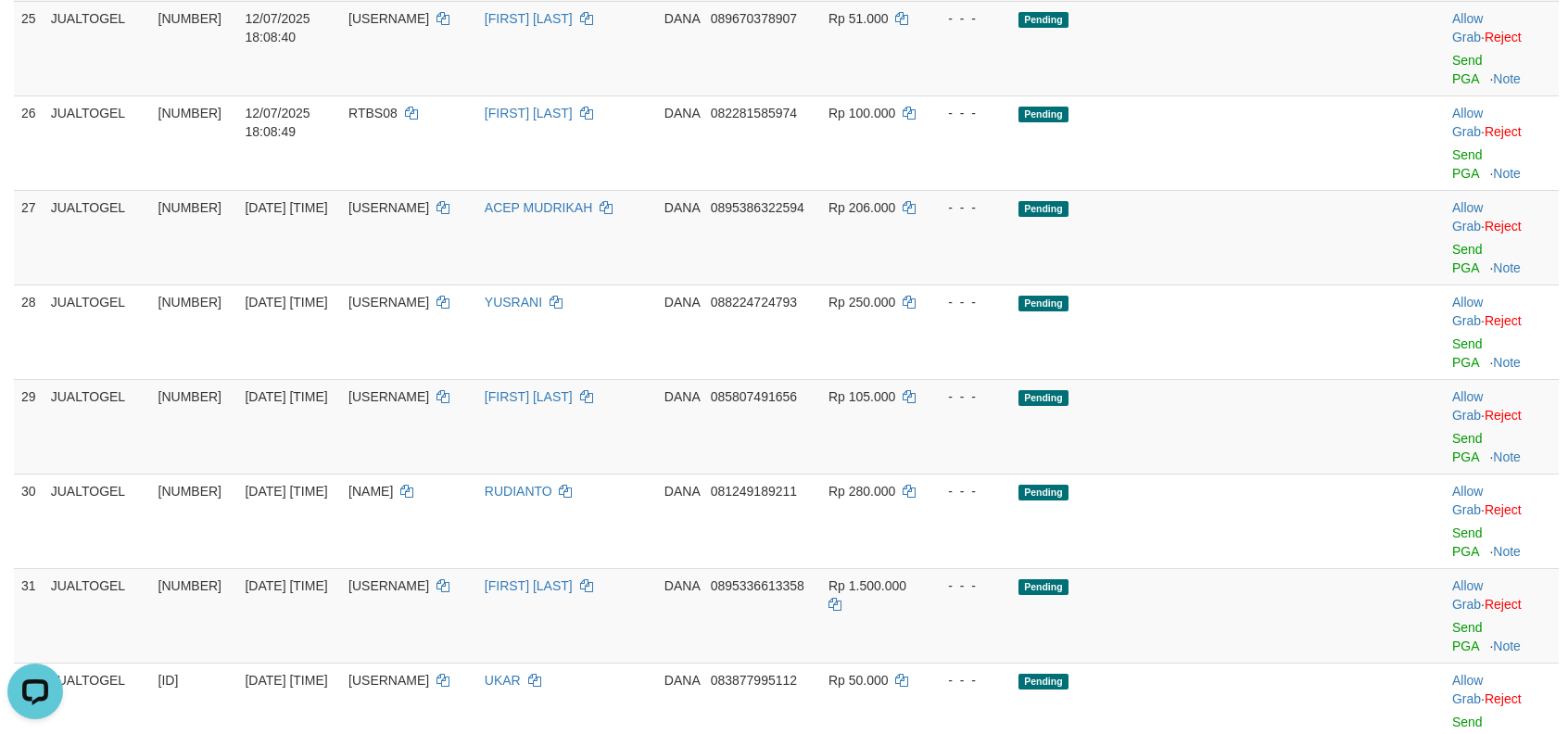 click on "Send PGA" at bounding box center (1467, -25) 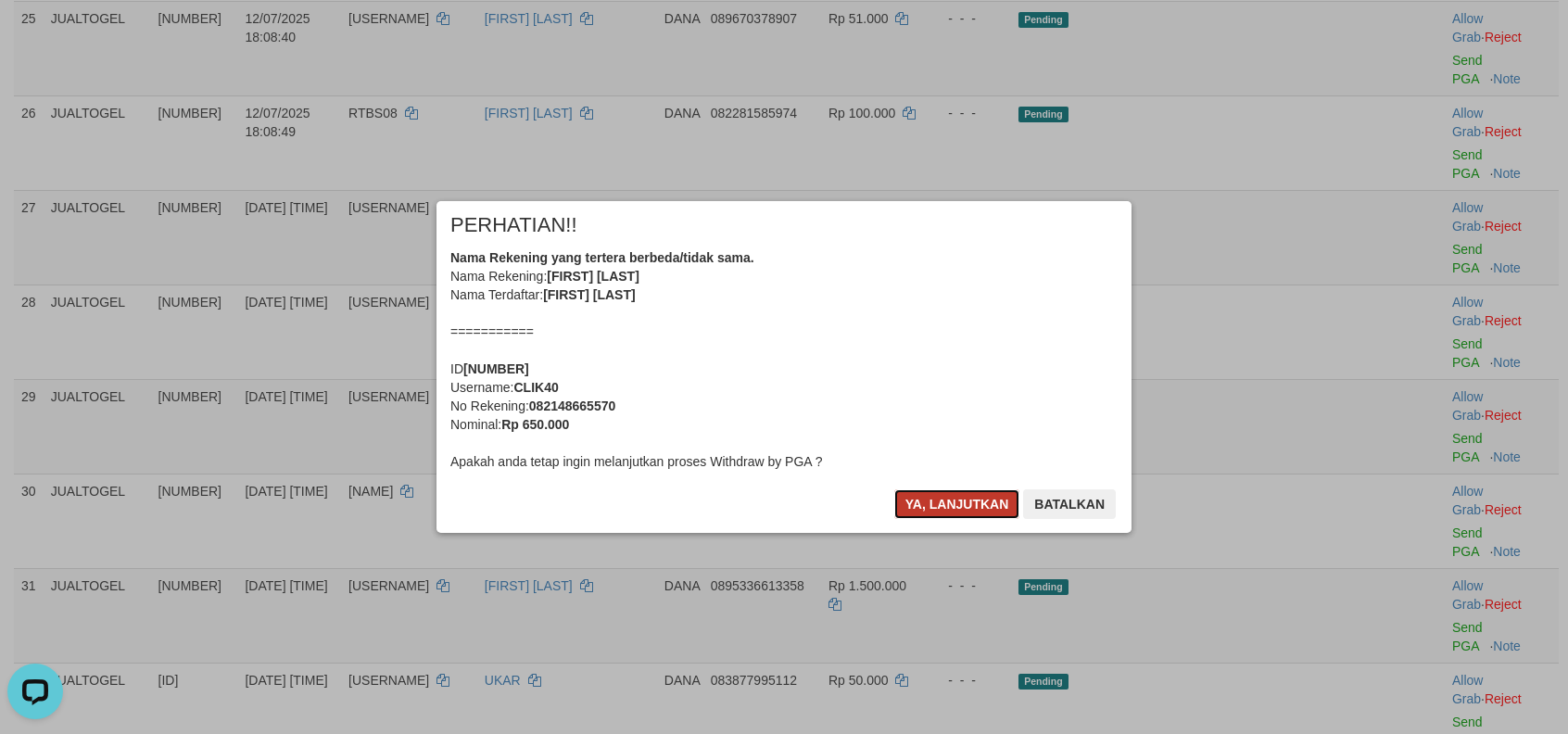 click on "Ya, lanjutkan" at bounding box center [957, 504] 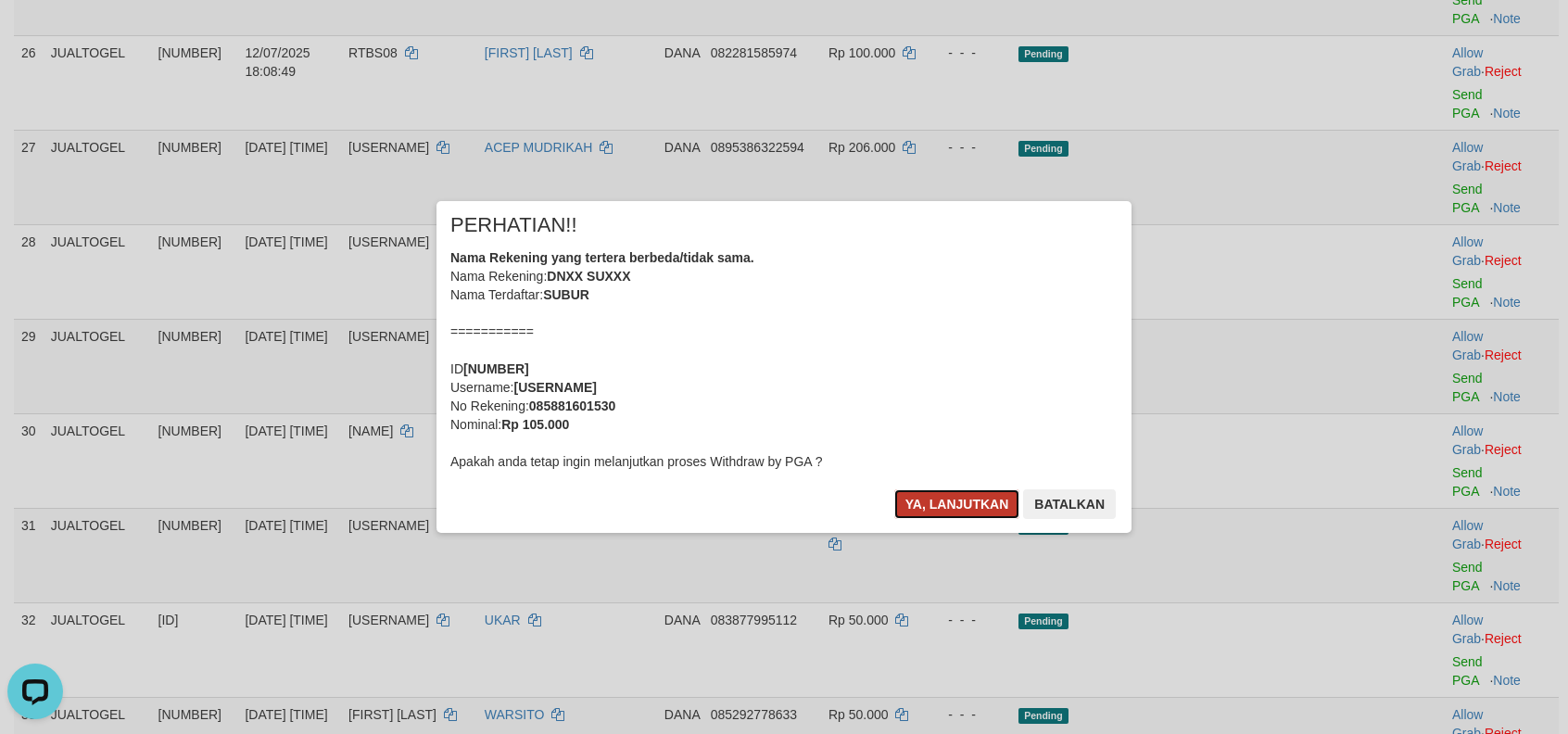 click on "Ya, lanjutkan" at bounding box center (957, 504) 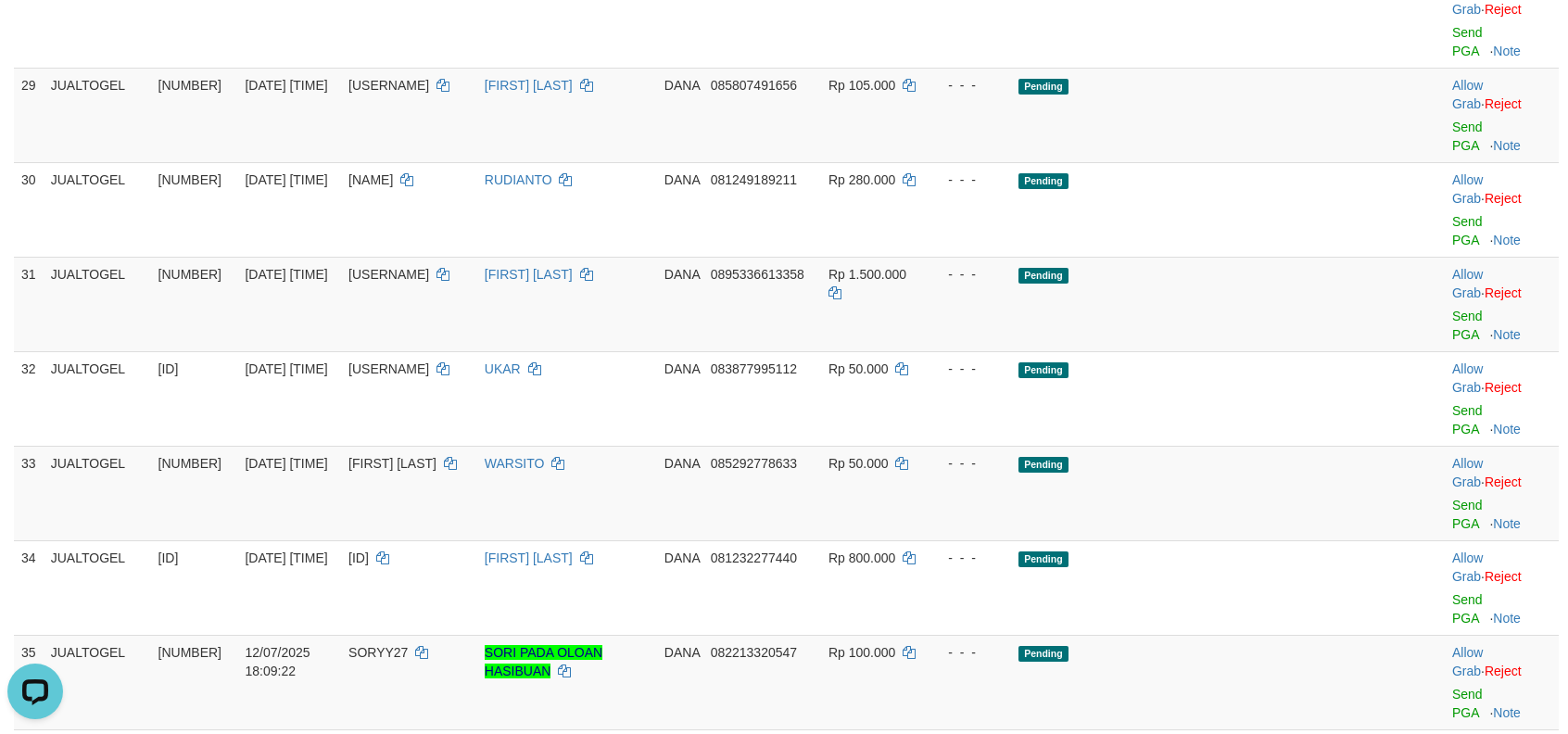 scroll, scrollTop: 2288, scrollLeft: 0, axis: vertical 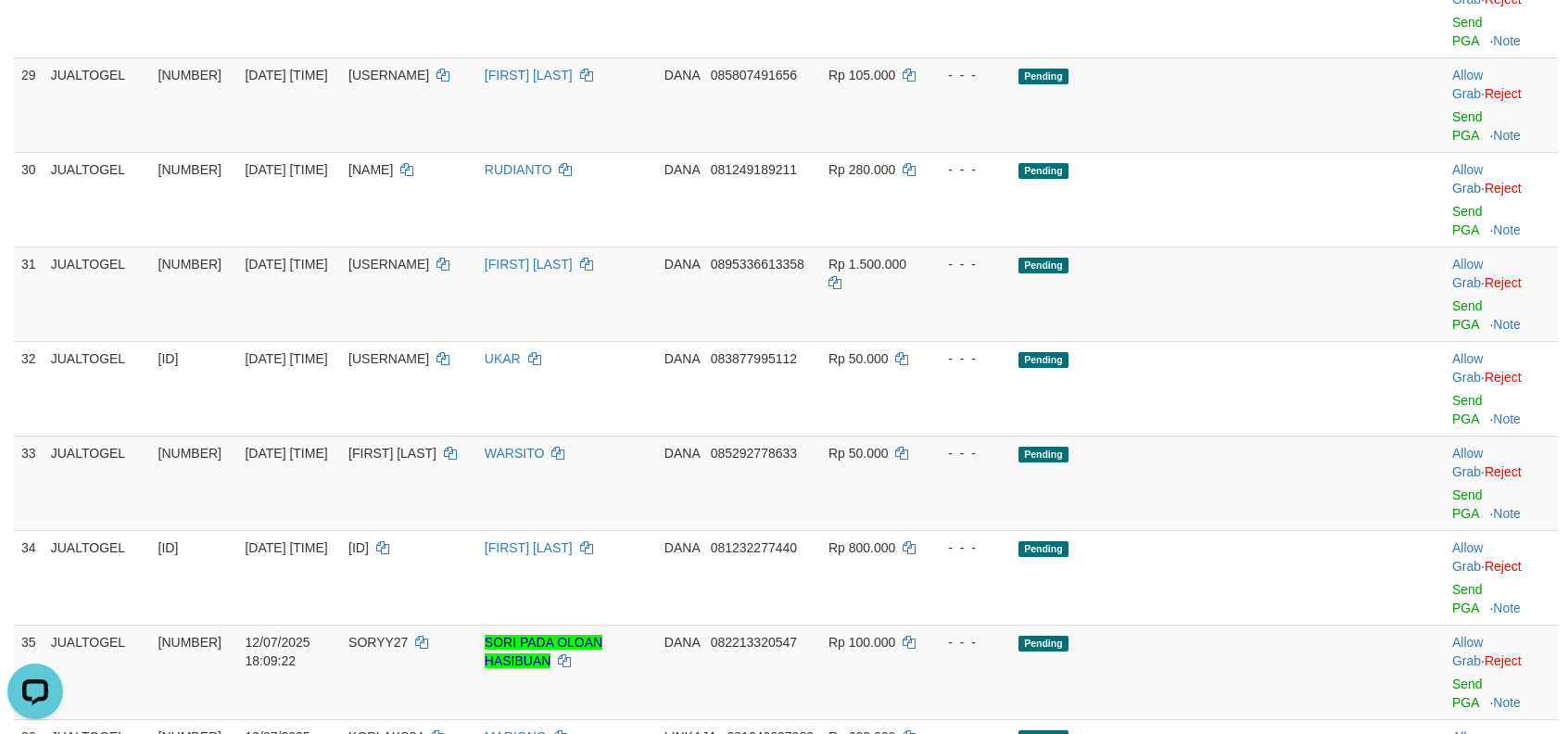 click on "Send PGA" at bounding box center [1467, -158] 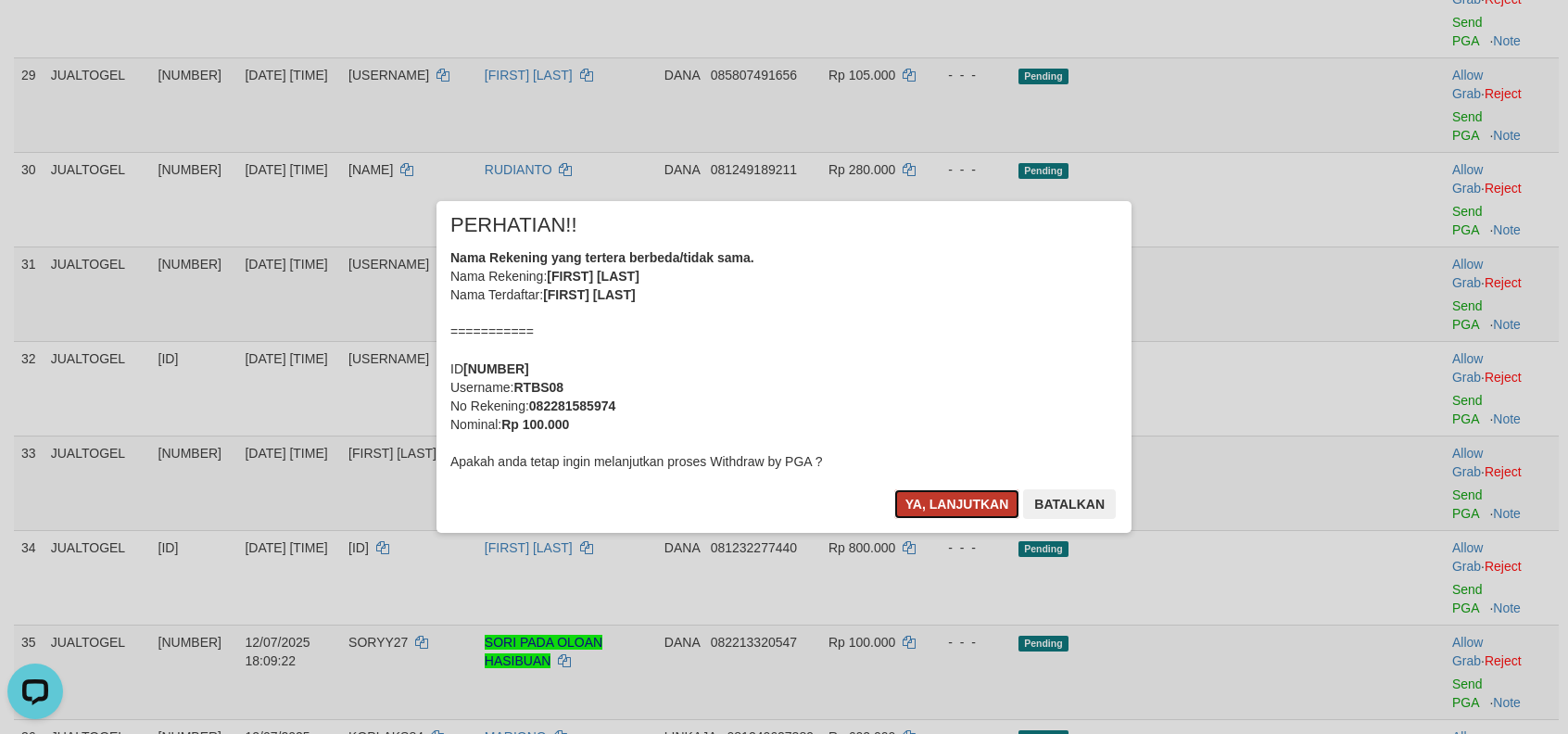 click on "Ya, lanjutkan" at bounding box center (957, 504) 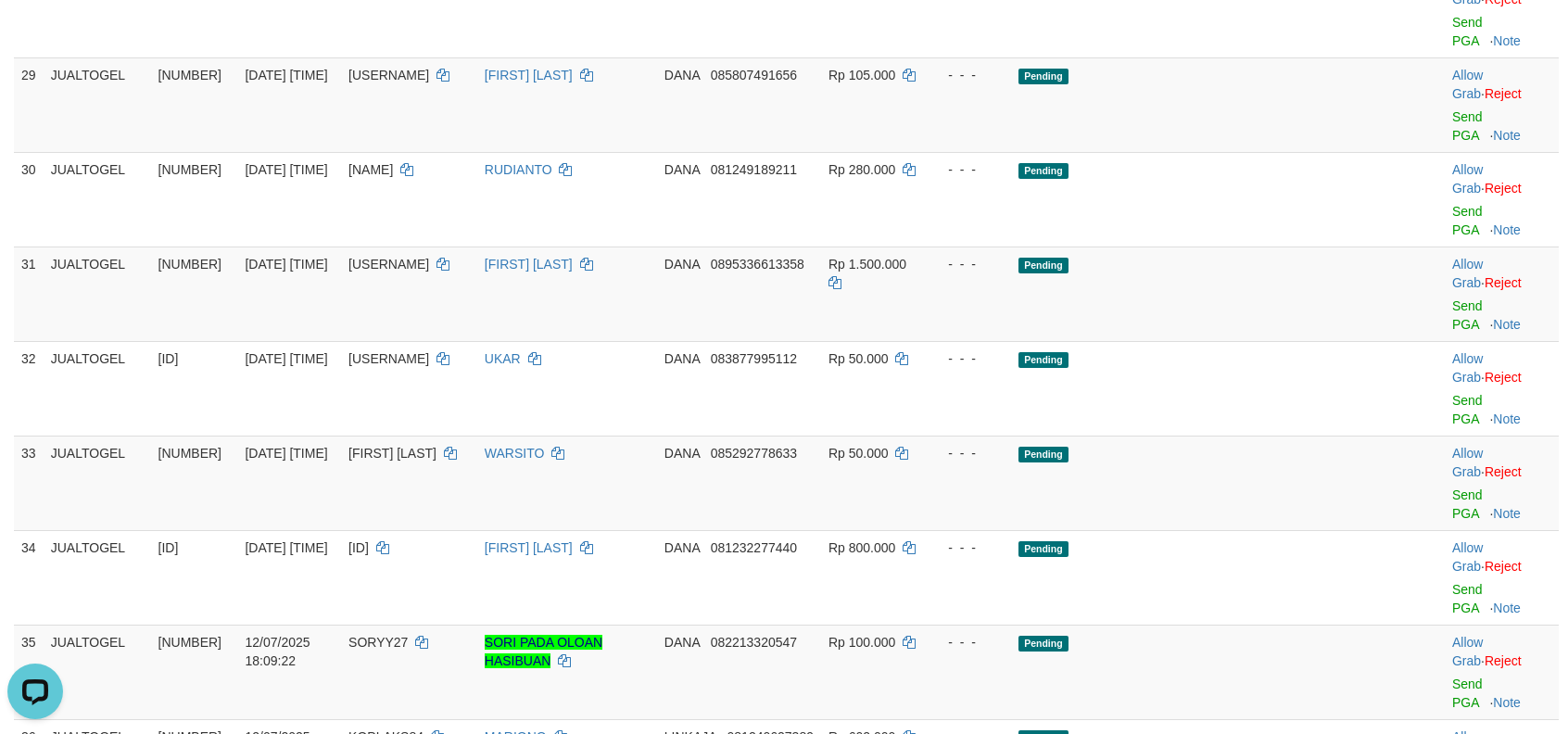 scroll, scrollTop: 2284, scrollLeft: 0, axis: vertical 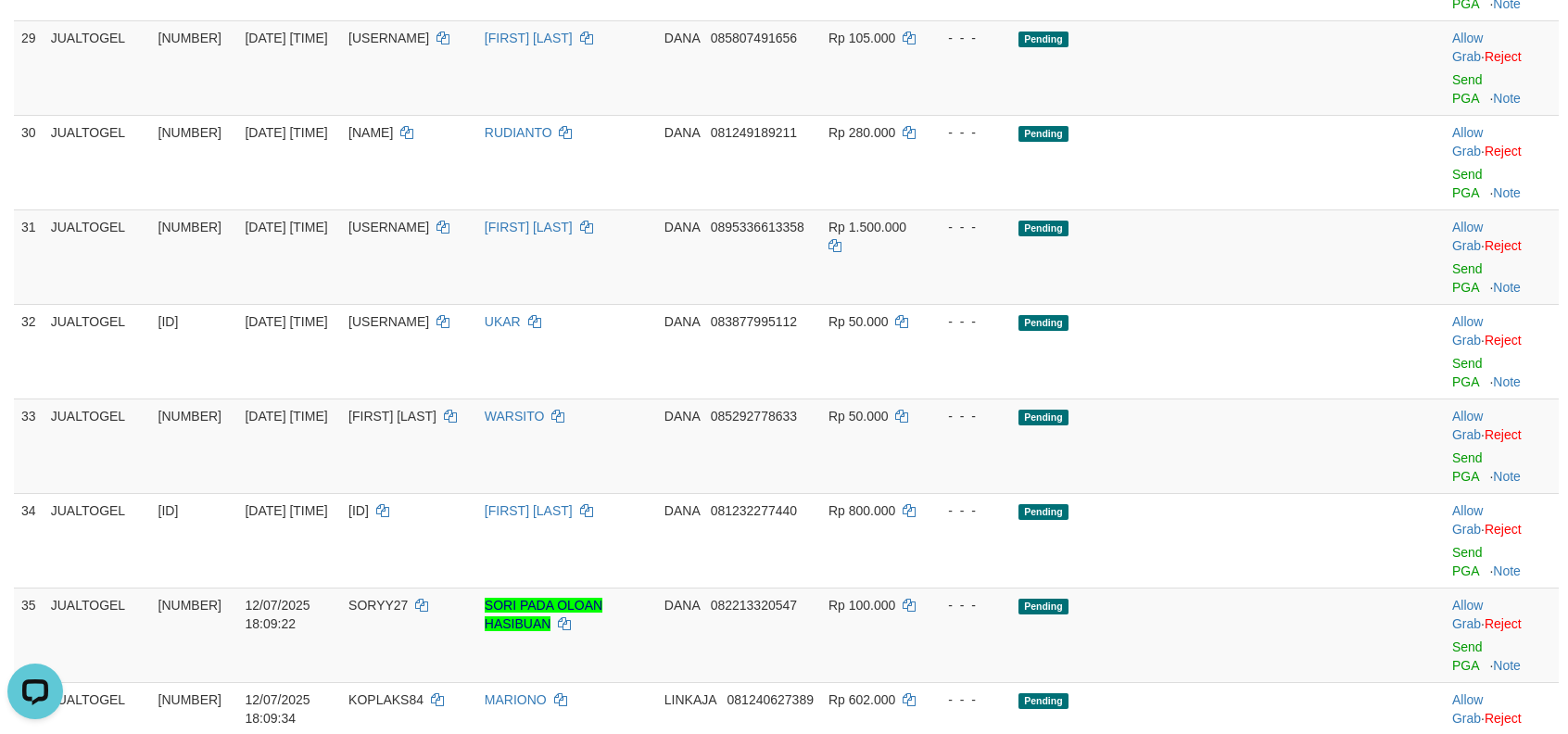 click on "Send PGA" at bounding box center (1467, -247) 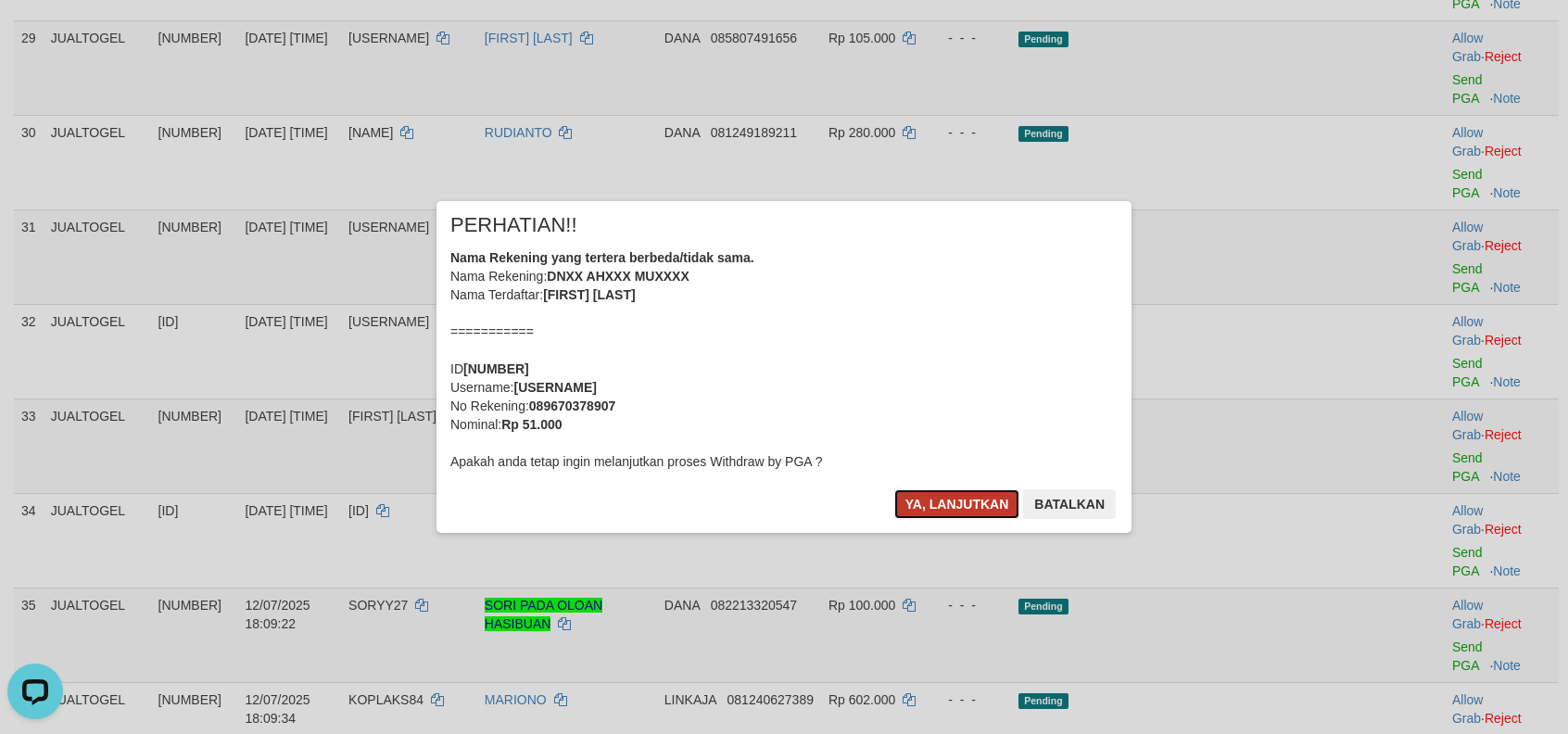 click on "Ya, lanjutkan" at bounding box center [957, 504] 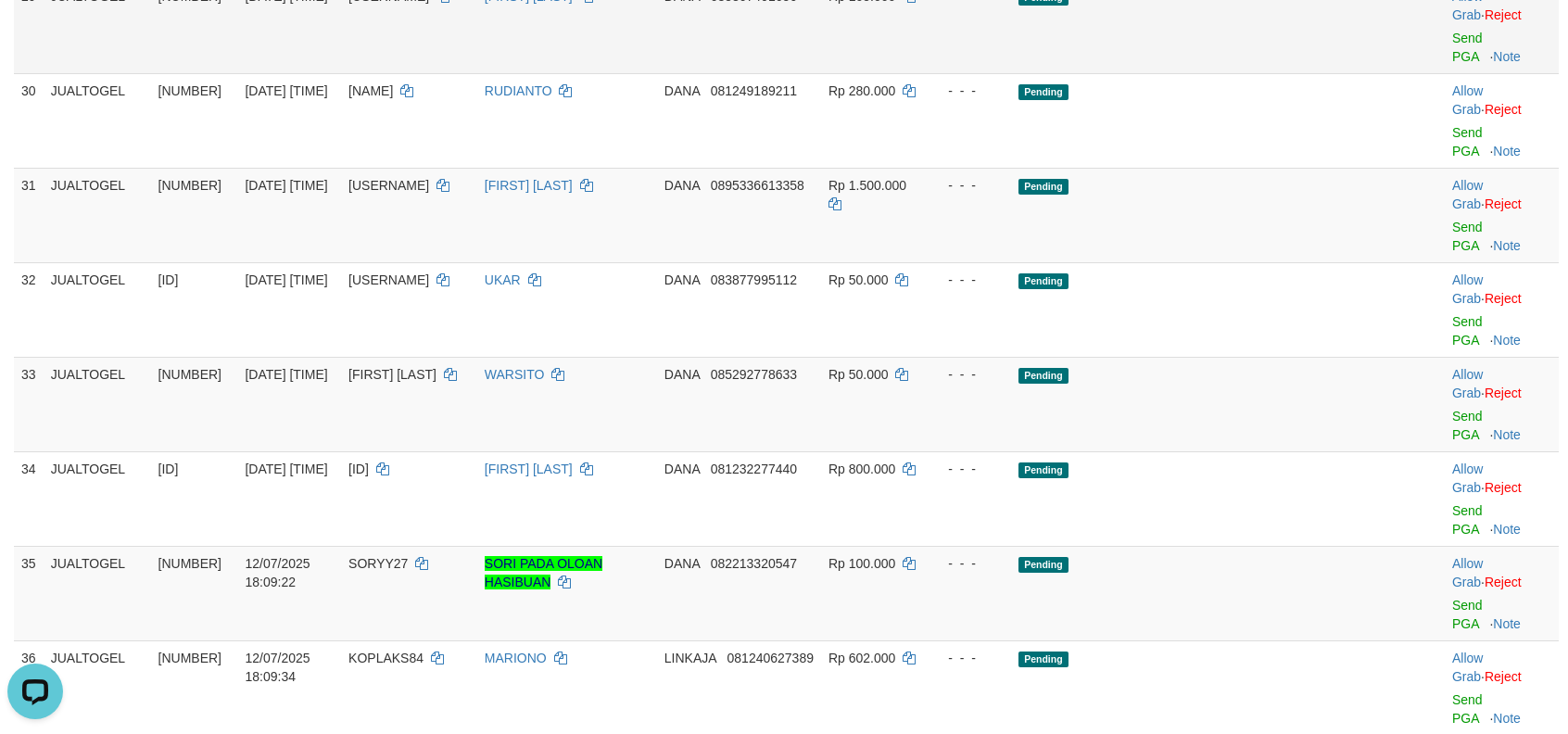 scroll, scrollTop: 2278, scrollLeft: 0, axis: vertical 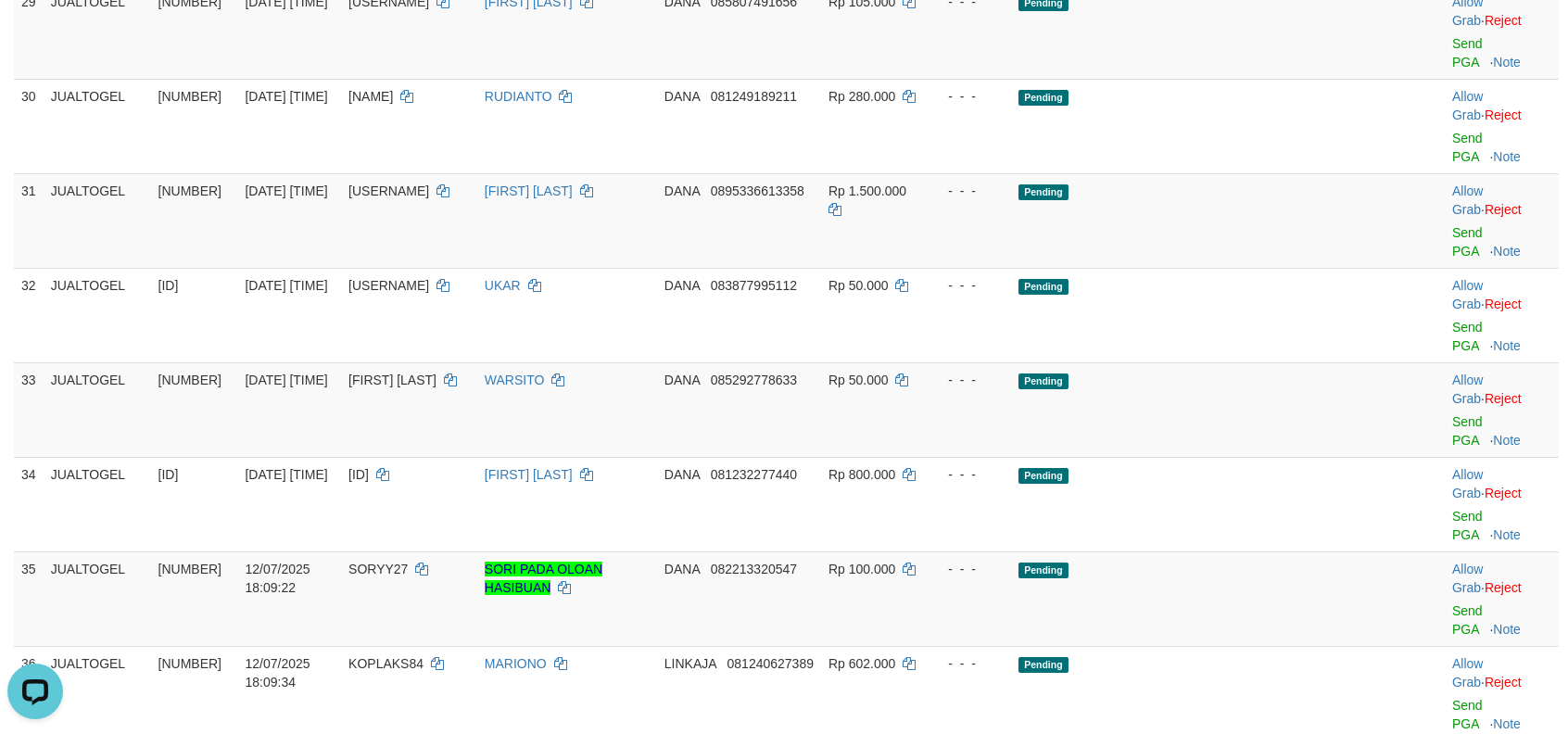 click on "Send PGA" at bounding box center [1467, -136] 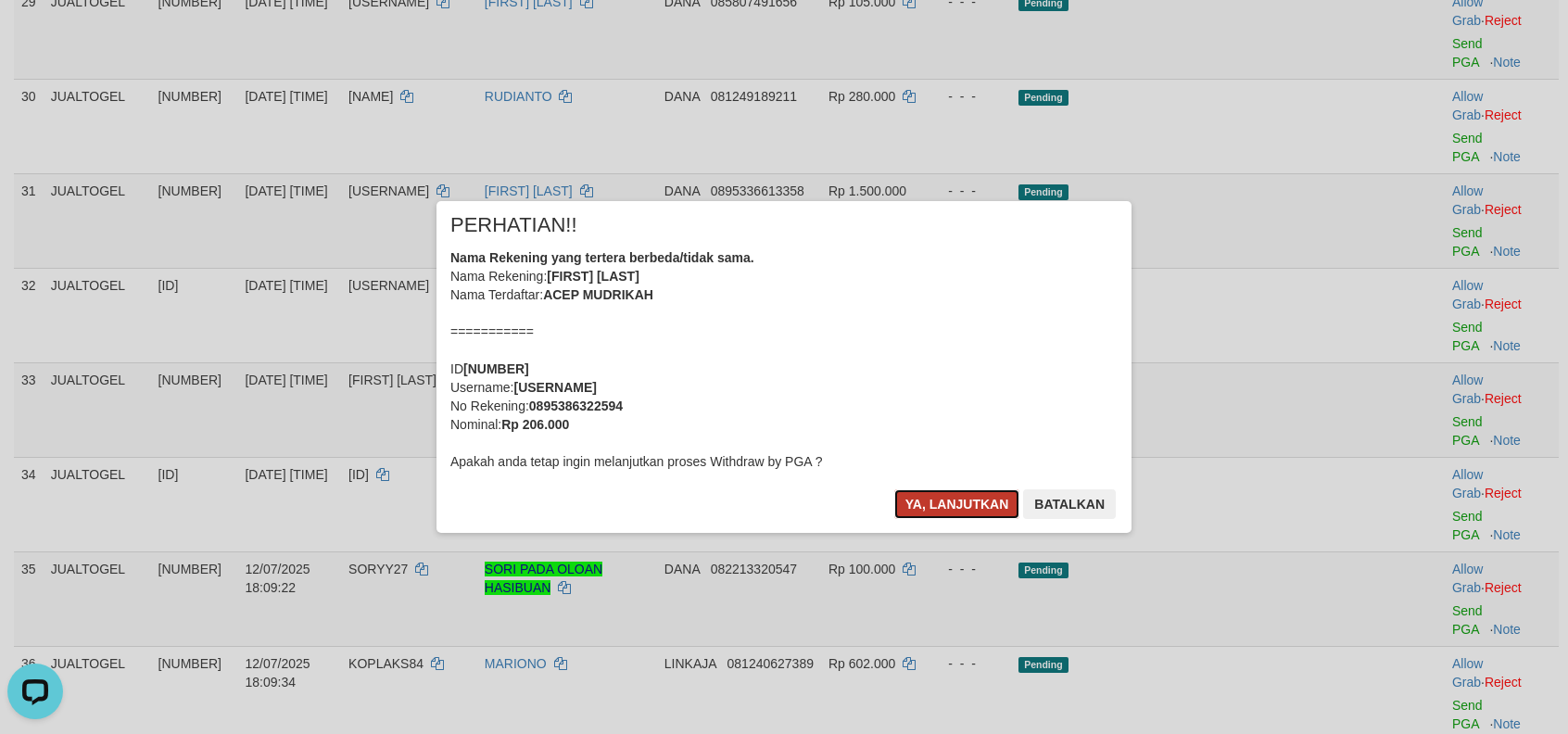click on "Ya, lanjutkan" at bounding box center [957, 504] 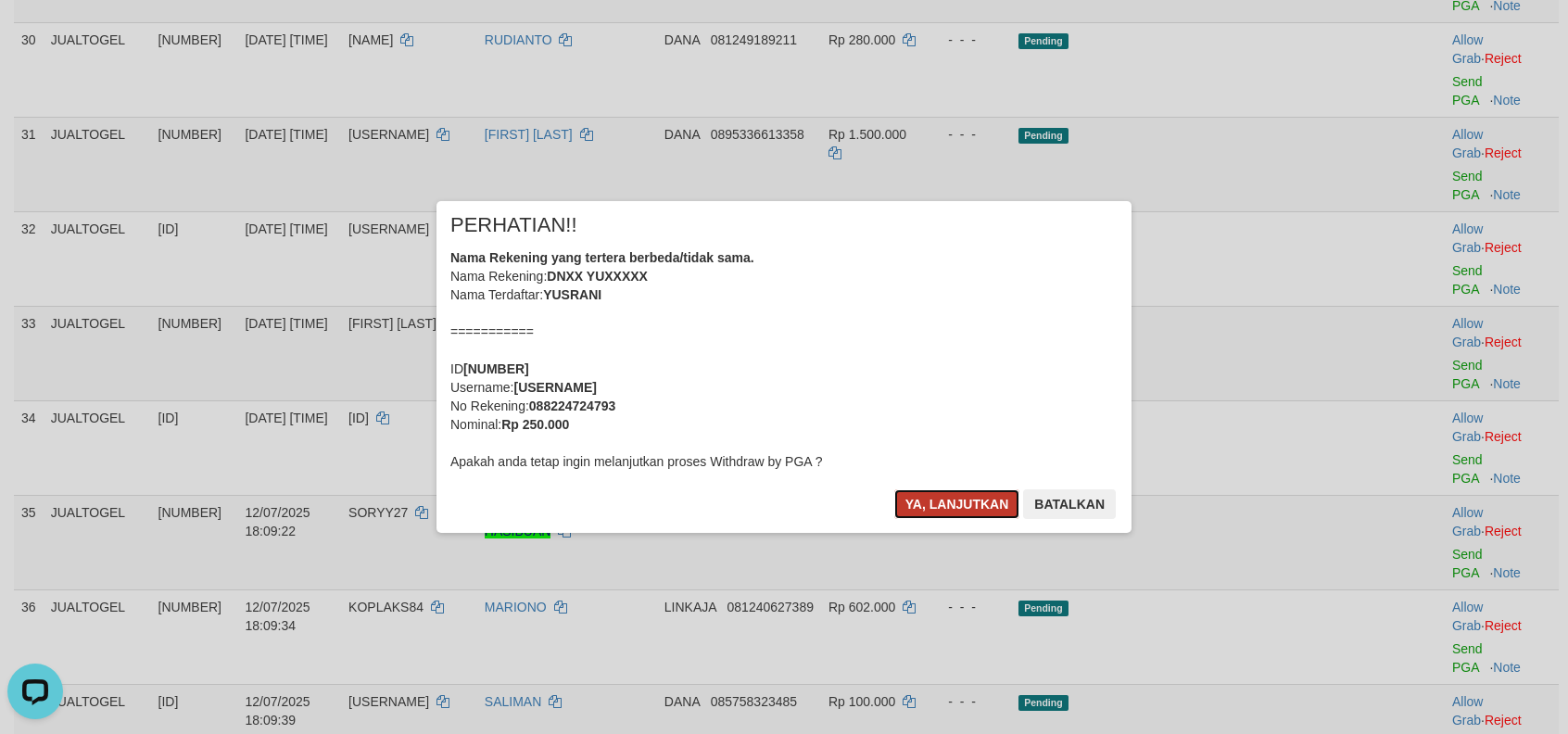 click on "Ya, lanjutkan" at bounding box center [957, 504] 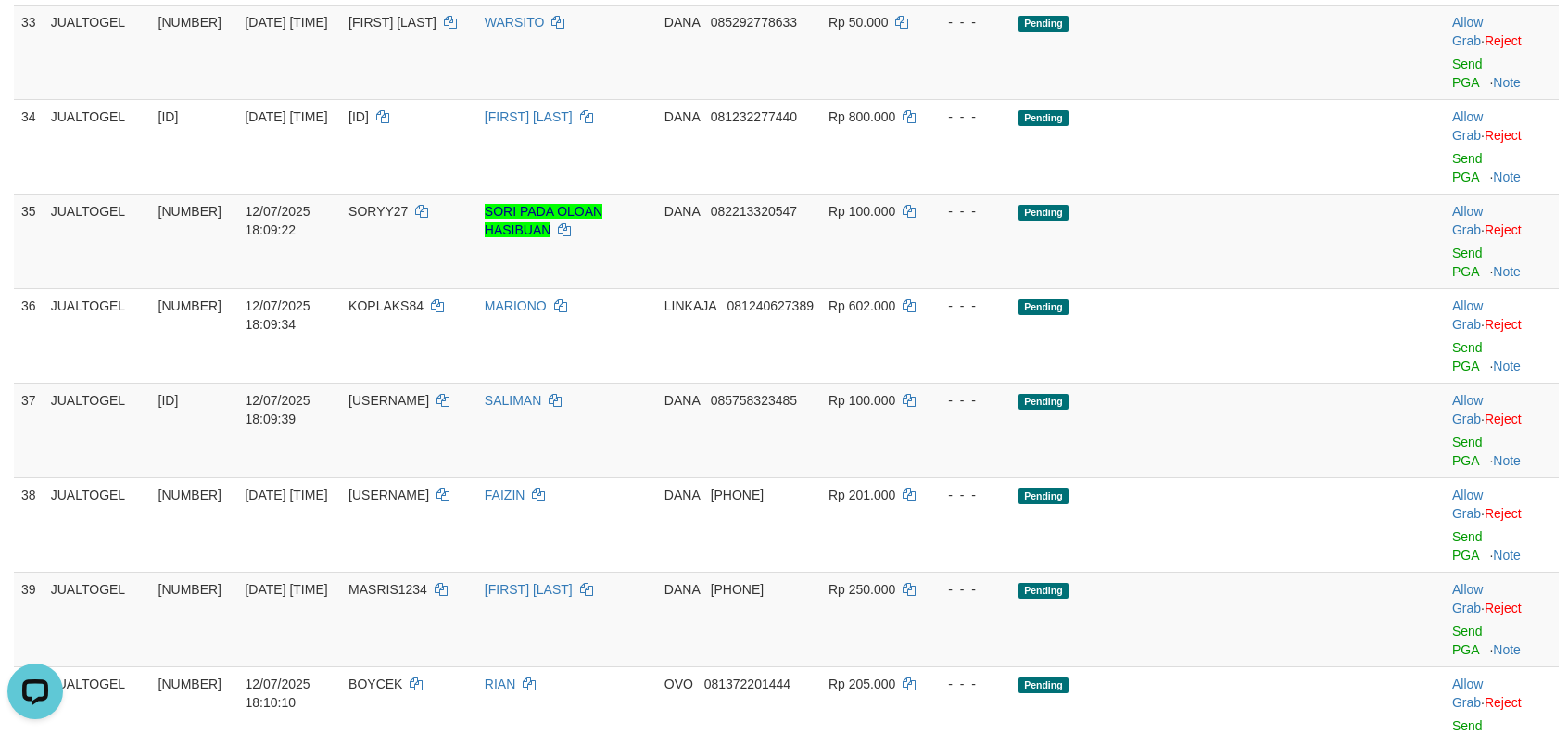 scroll, scrollTop: 2517, scrollLeft: 0, axis: vertical 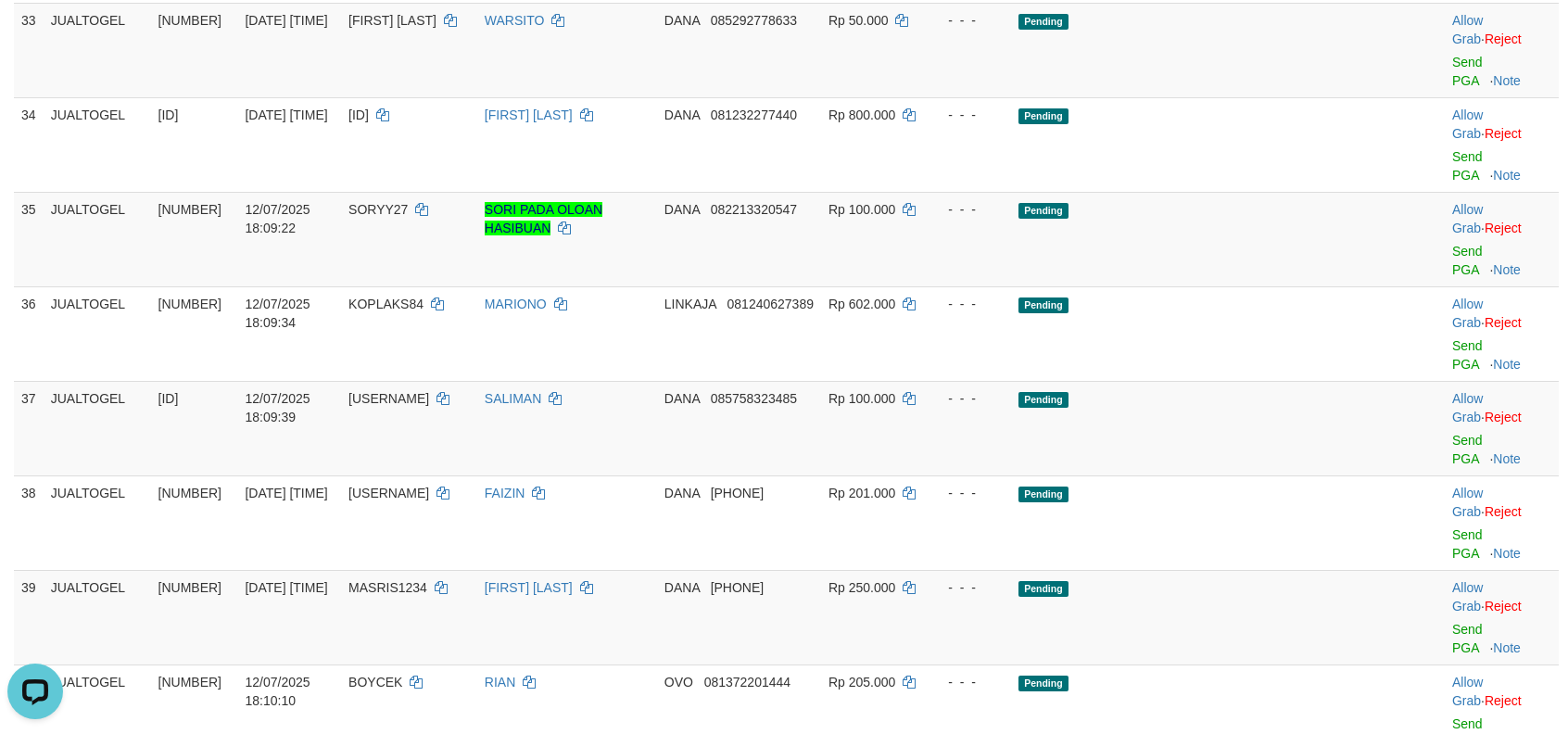 click on "Send PGA" at bounding box center [1467, -307] 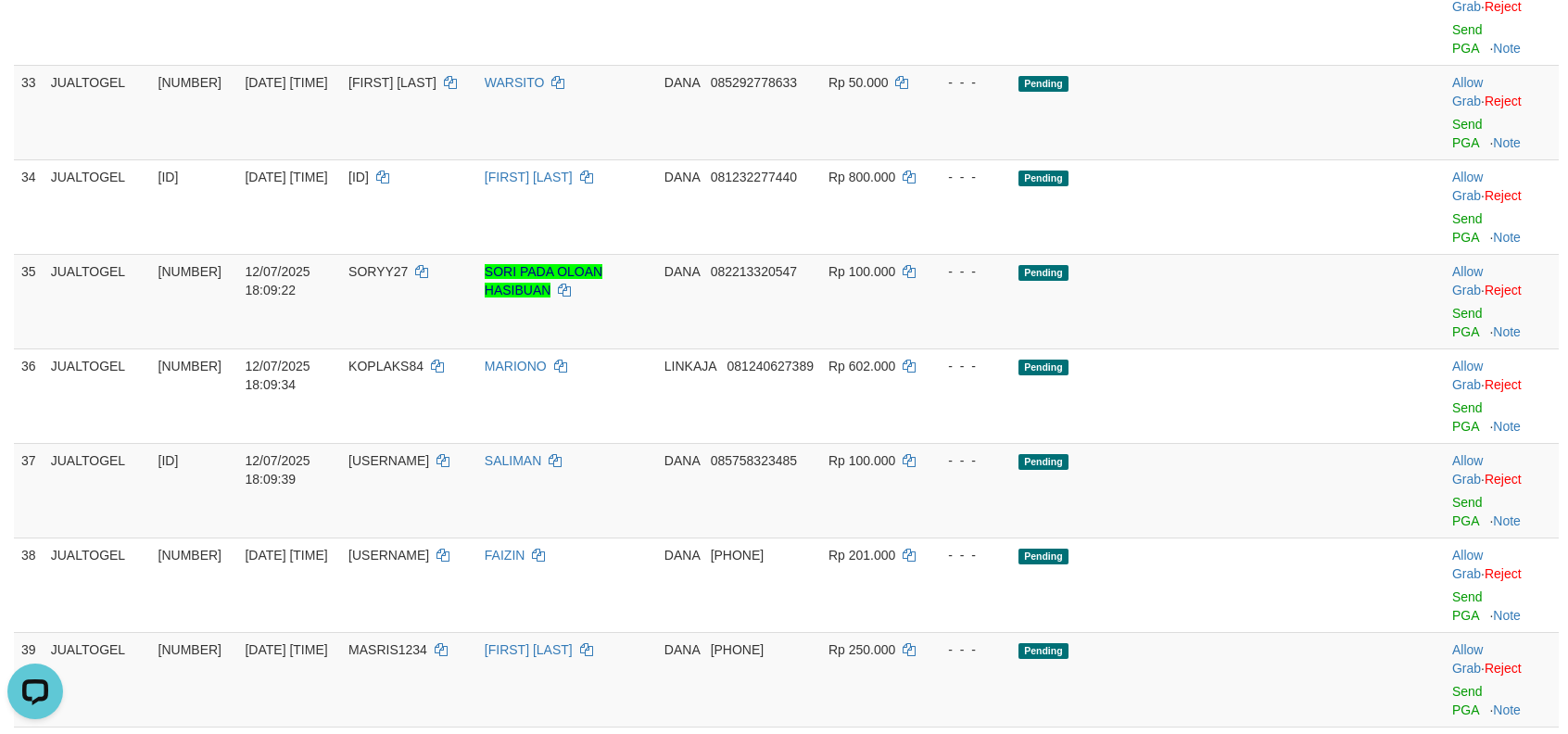 scroll, scrollTop: 2417, scrollLeft: 0, axis: vertical 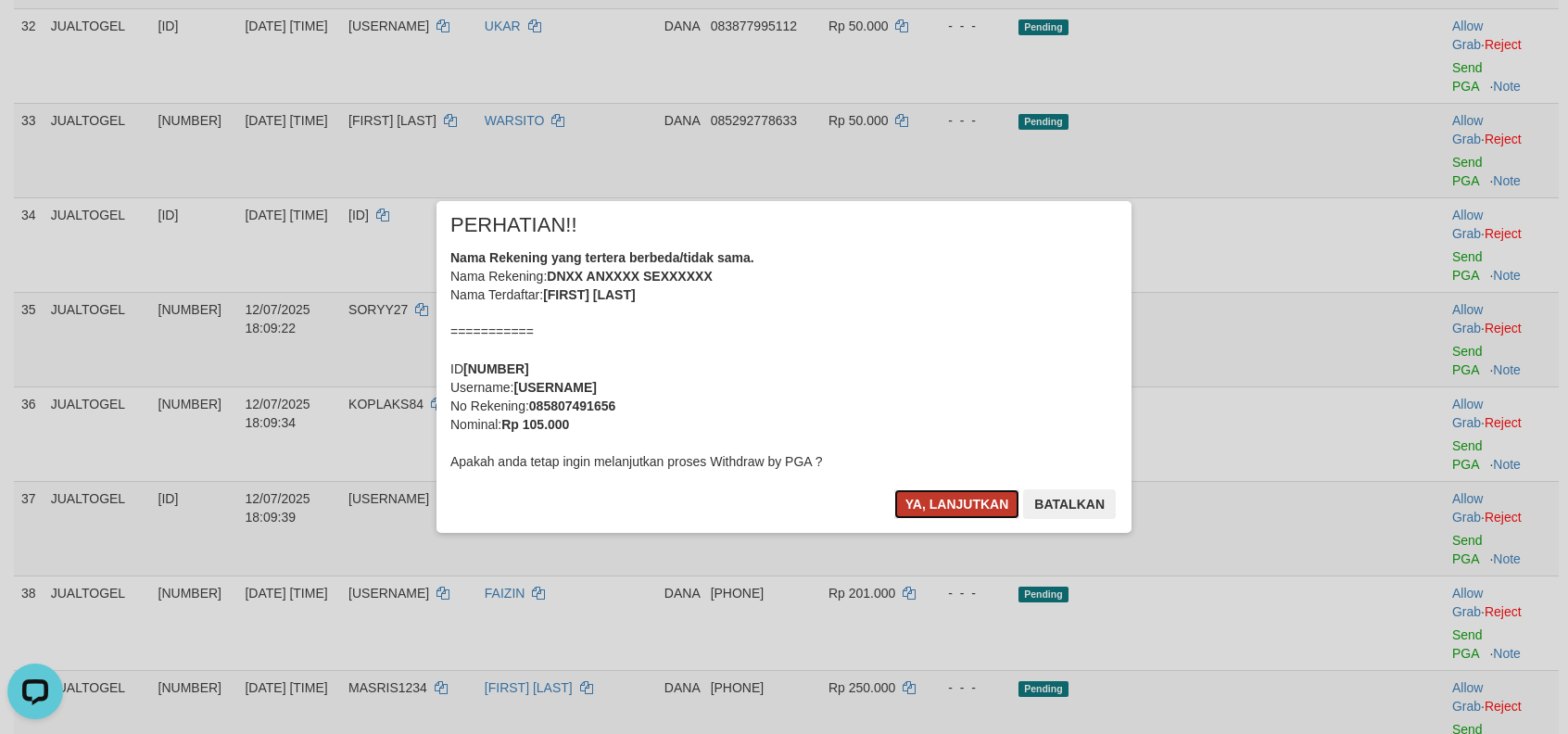 click on "Ya, lanjutkan" at bounding box center [957, 504] 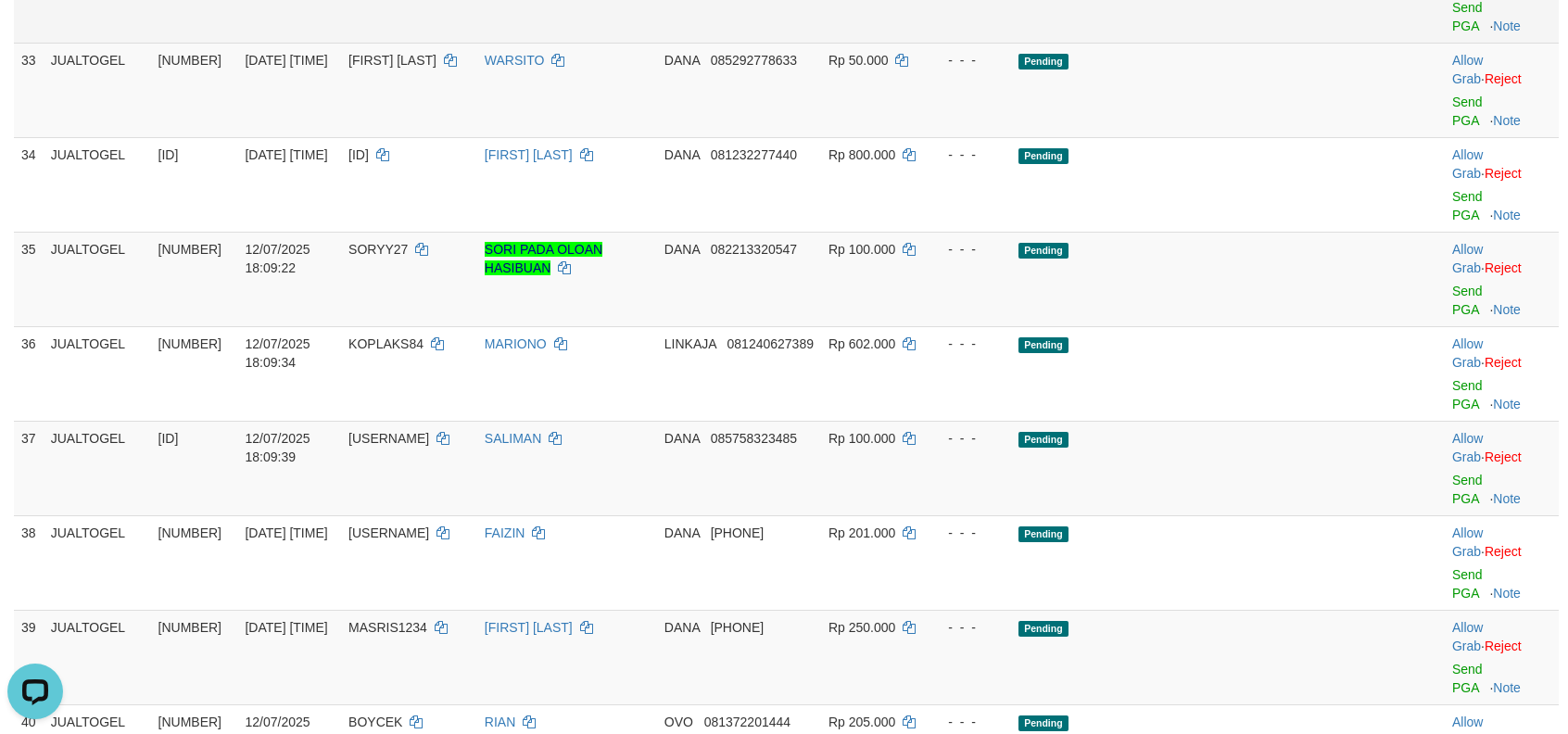 scroll, scrollTop: 2411, scrollLeft: 0, axis: vertical 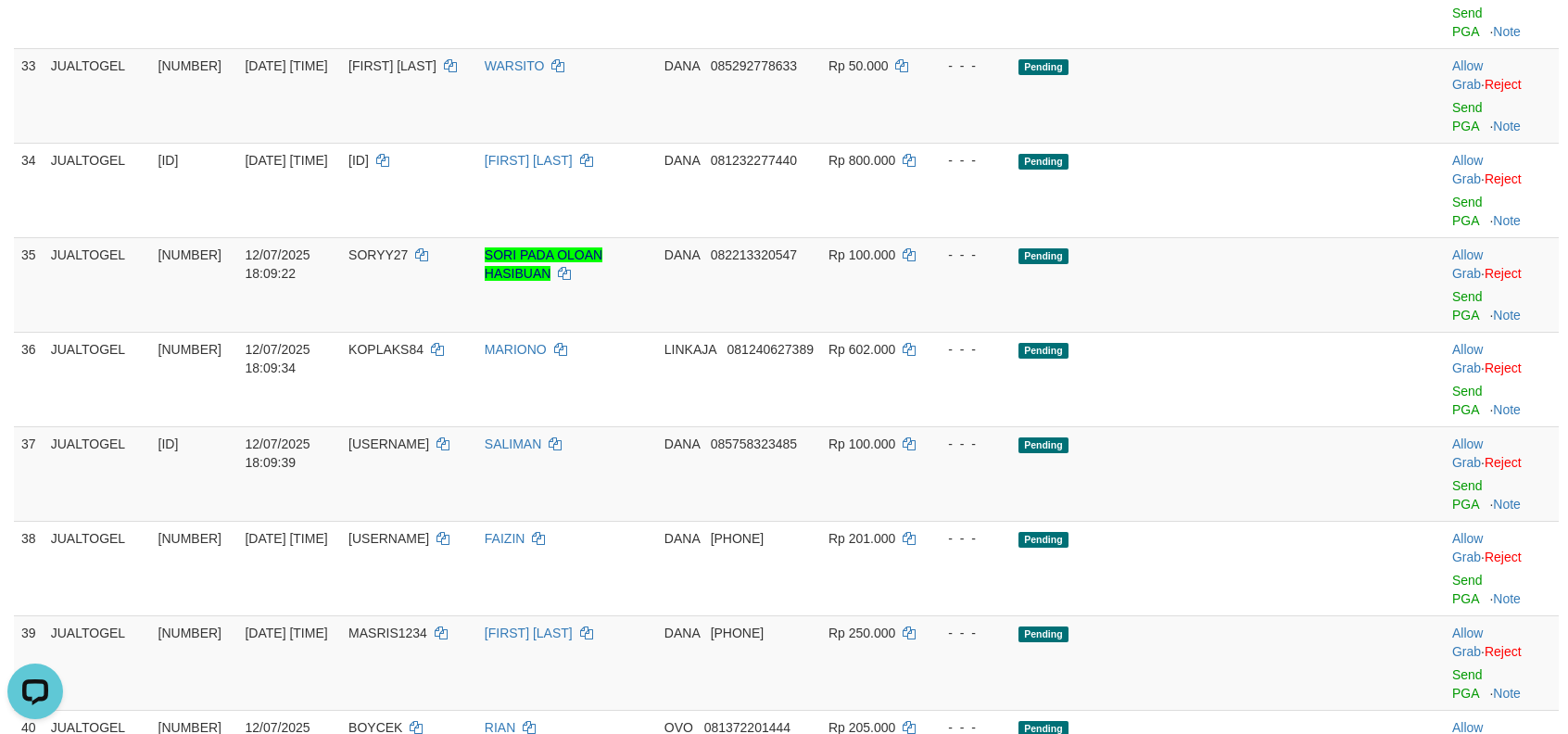 click on "Send PGA" at bounding box center (1467, -167) 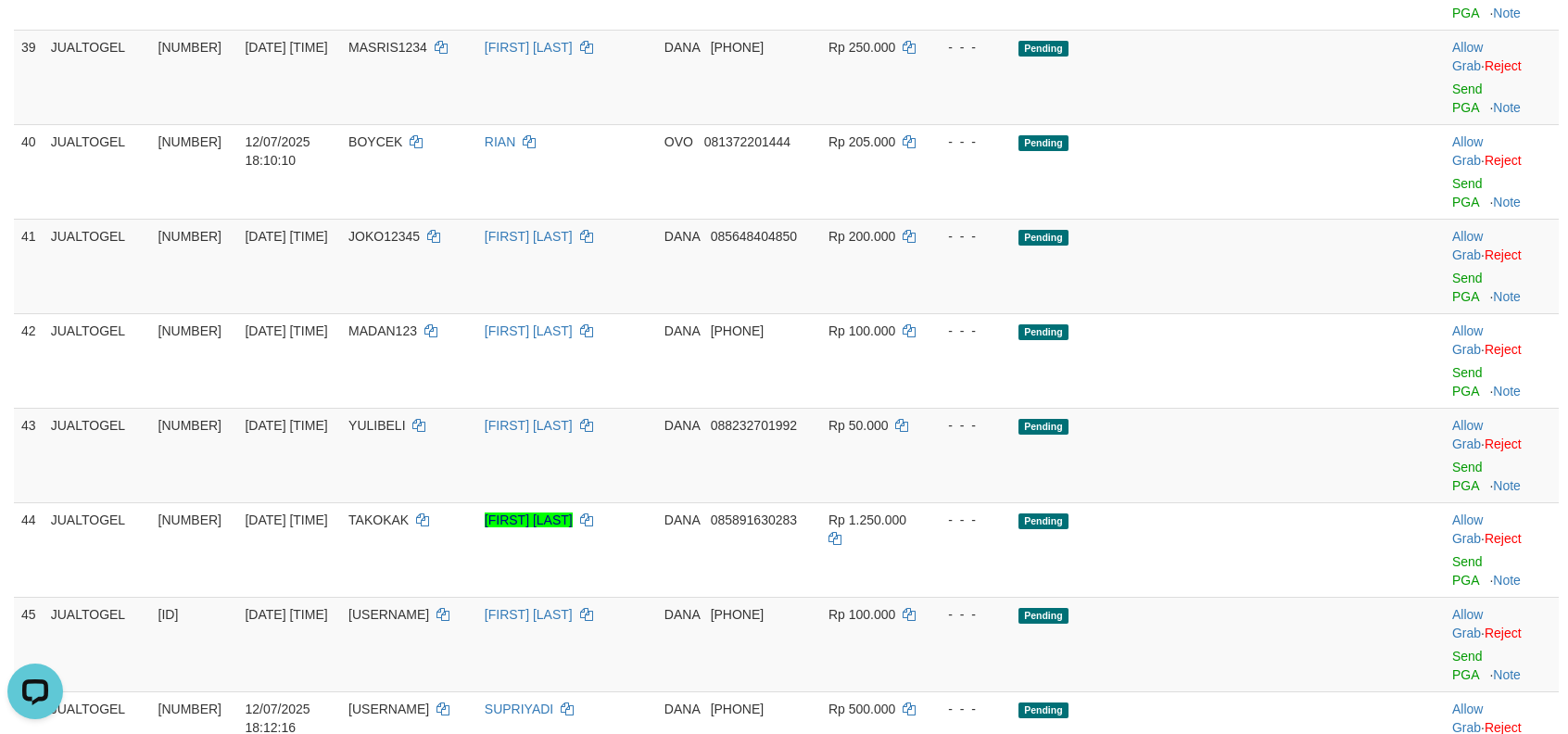 scroll, scrollTop: 3053, scrollLeft: 0, axis: vertical 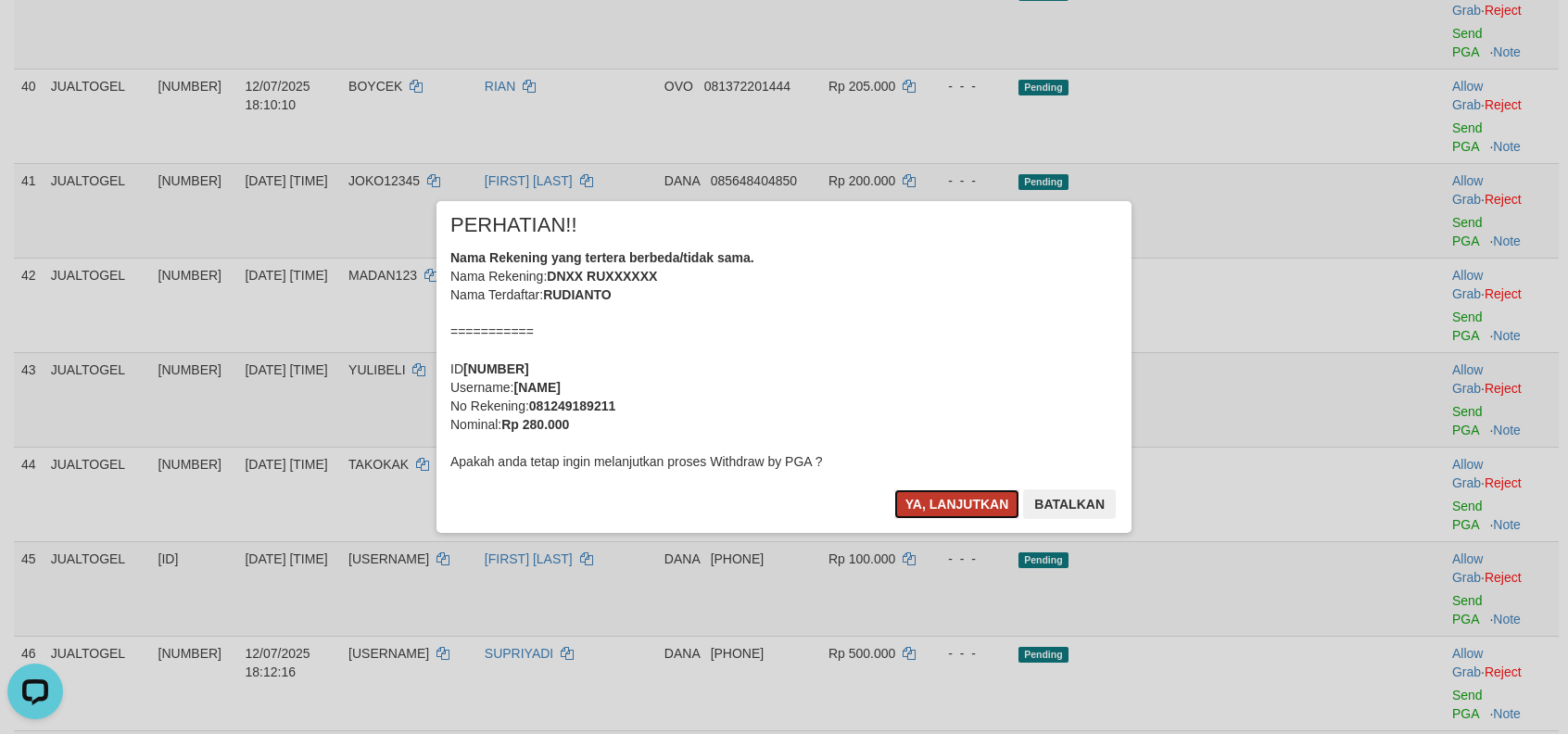 drag, startPoint x: 931, startPoint y: 506, endPoint x: 947, endPoint y: 513, distance: 17.464249 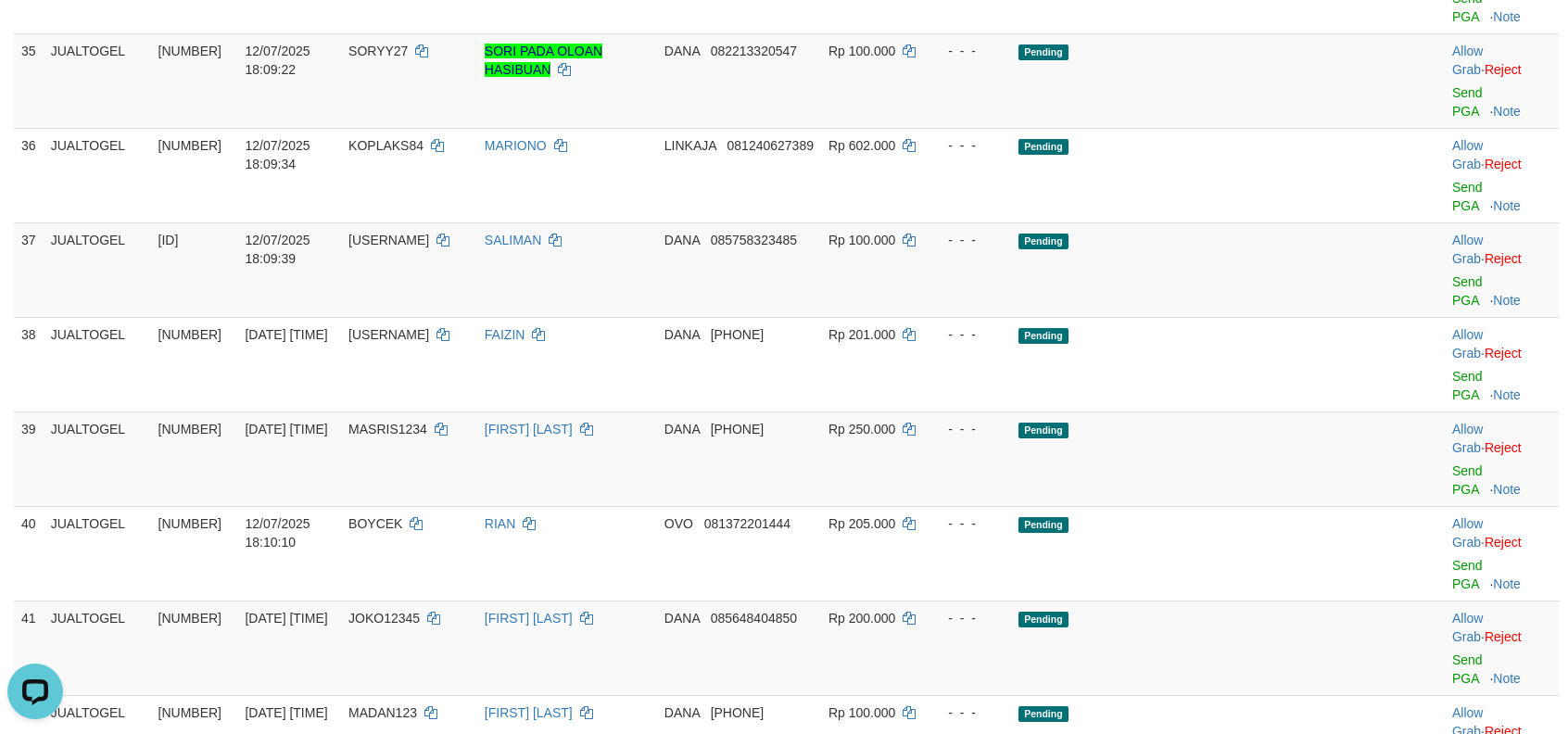 scroll, scrollTop: 2554, scrollLeft: 0, axis: vertical 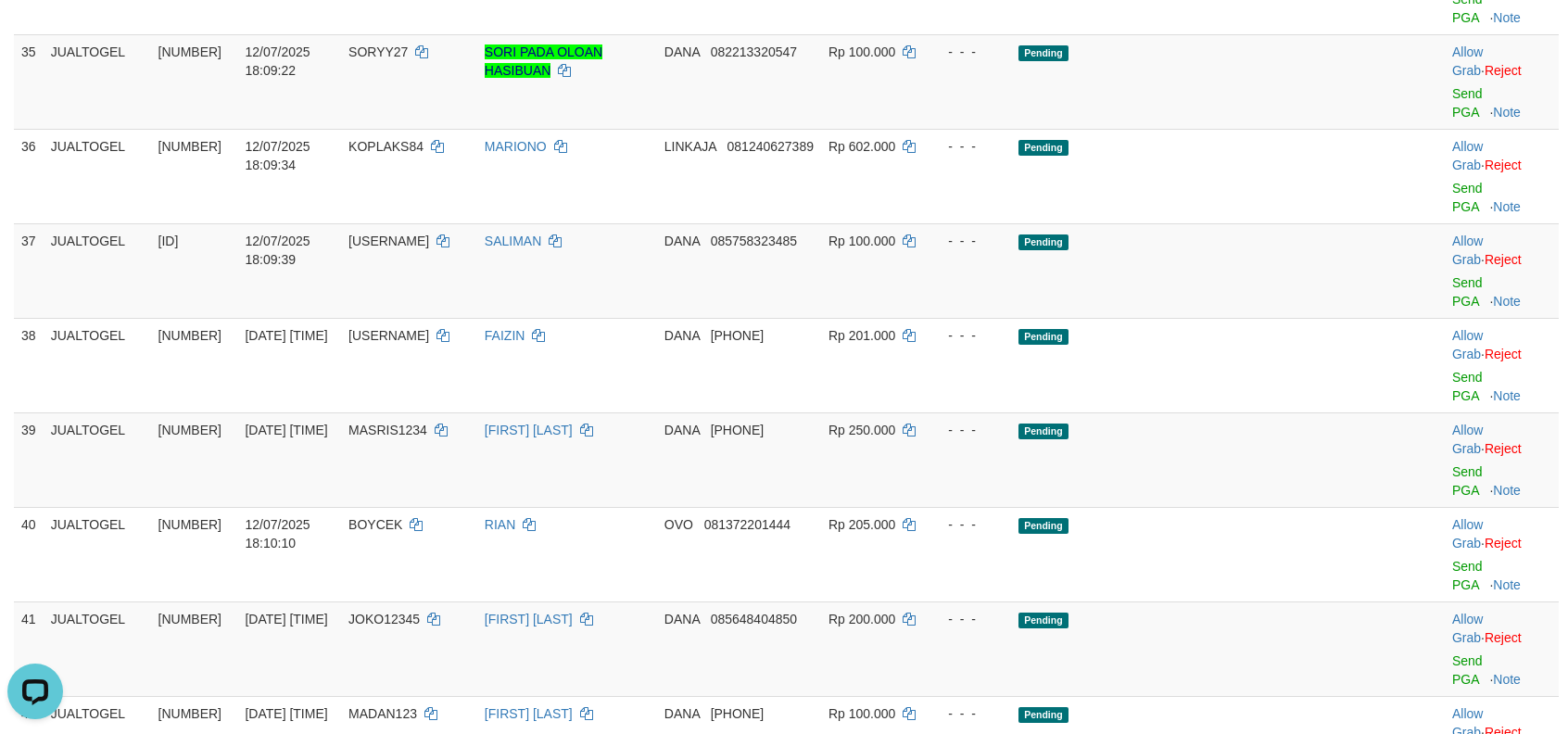 click on "Send PGA" at bounding box center [1467, -275] 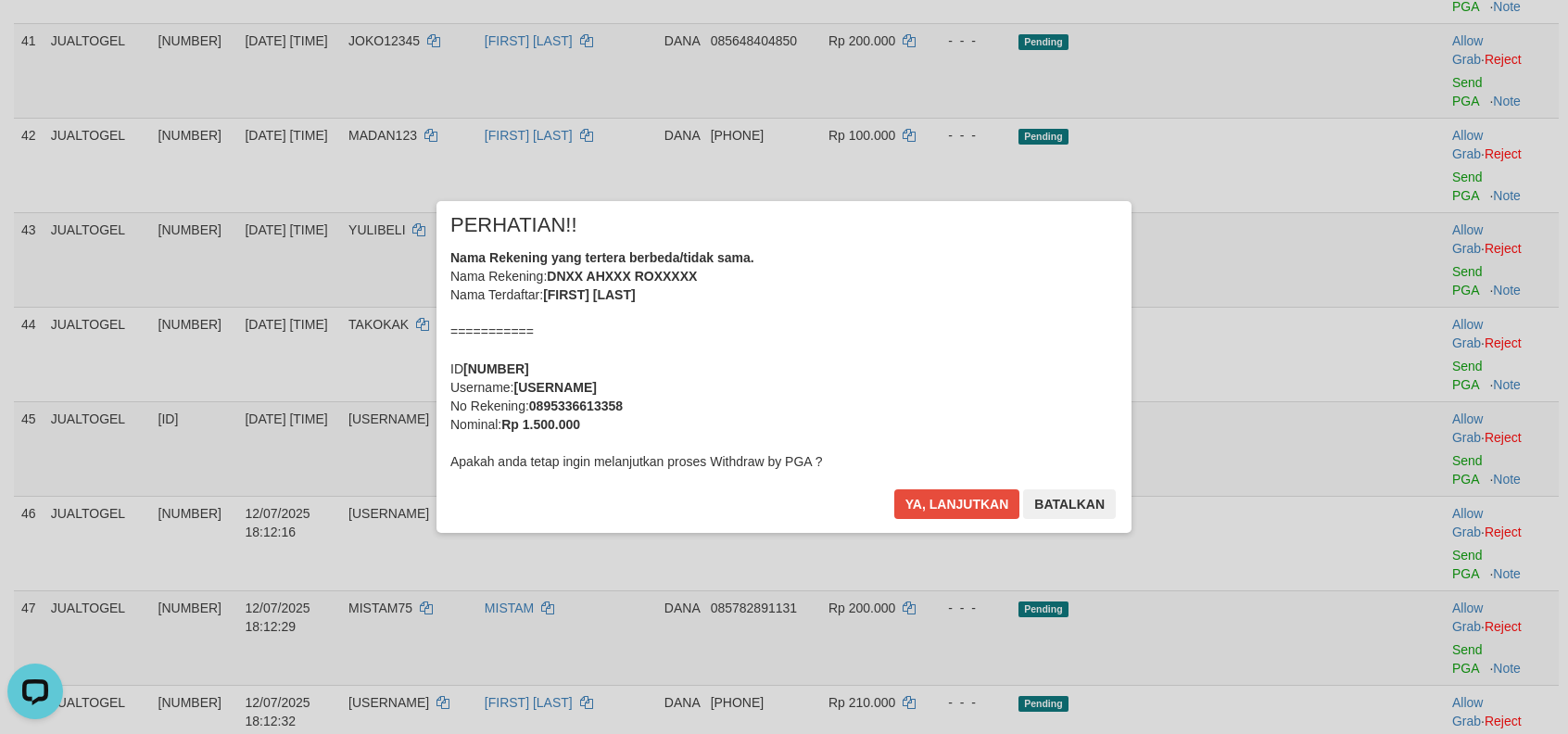 scroll, scrollTop: 3195, scrollLeft: 0, axis: vertical 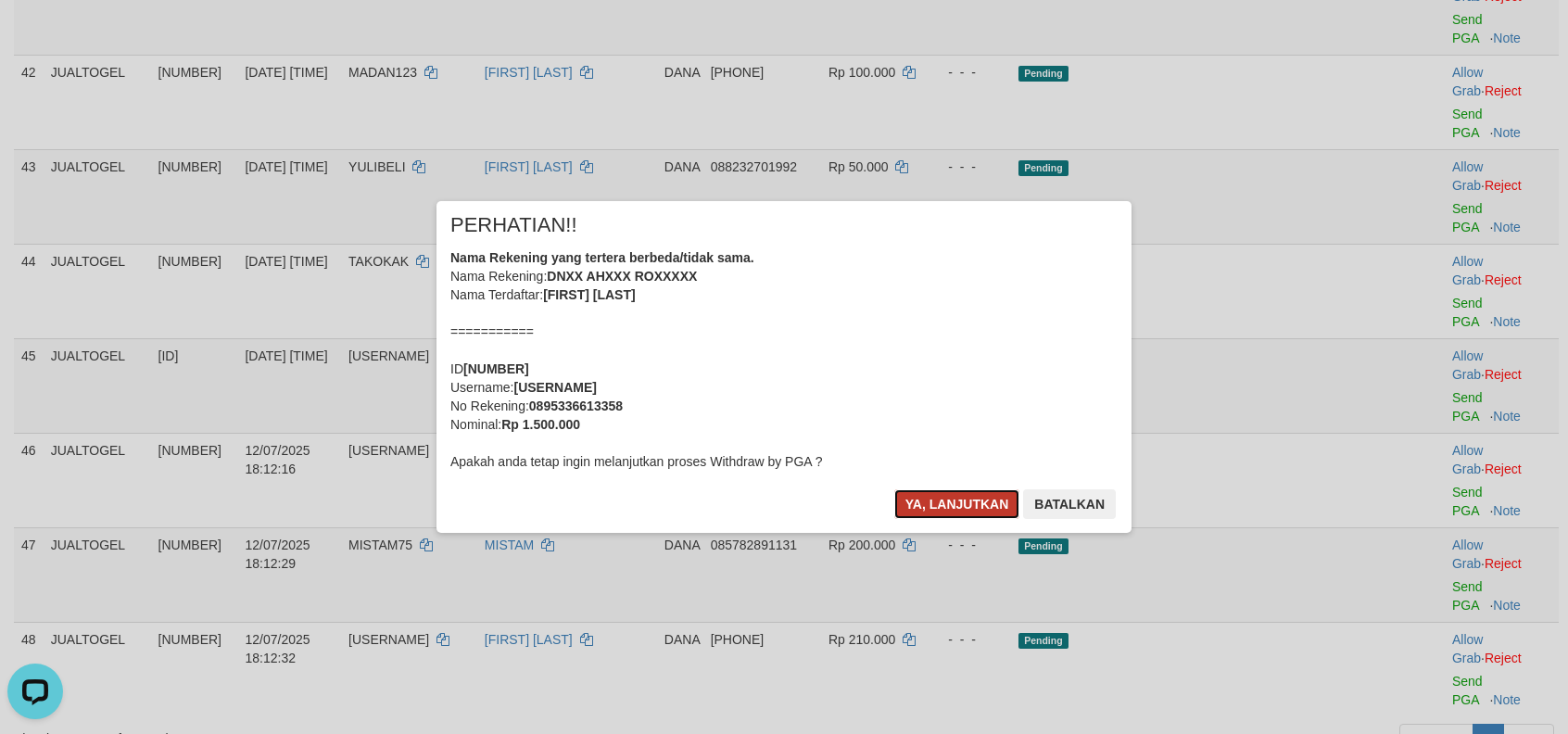 click on "Ya, lanjutkan" at bounding box center (957, 504) 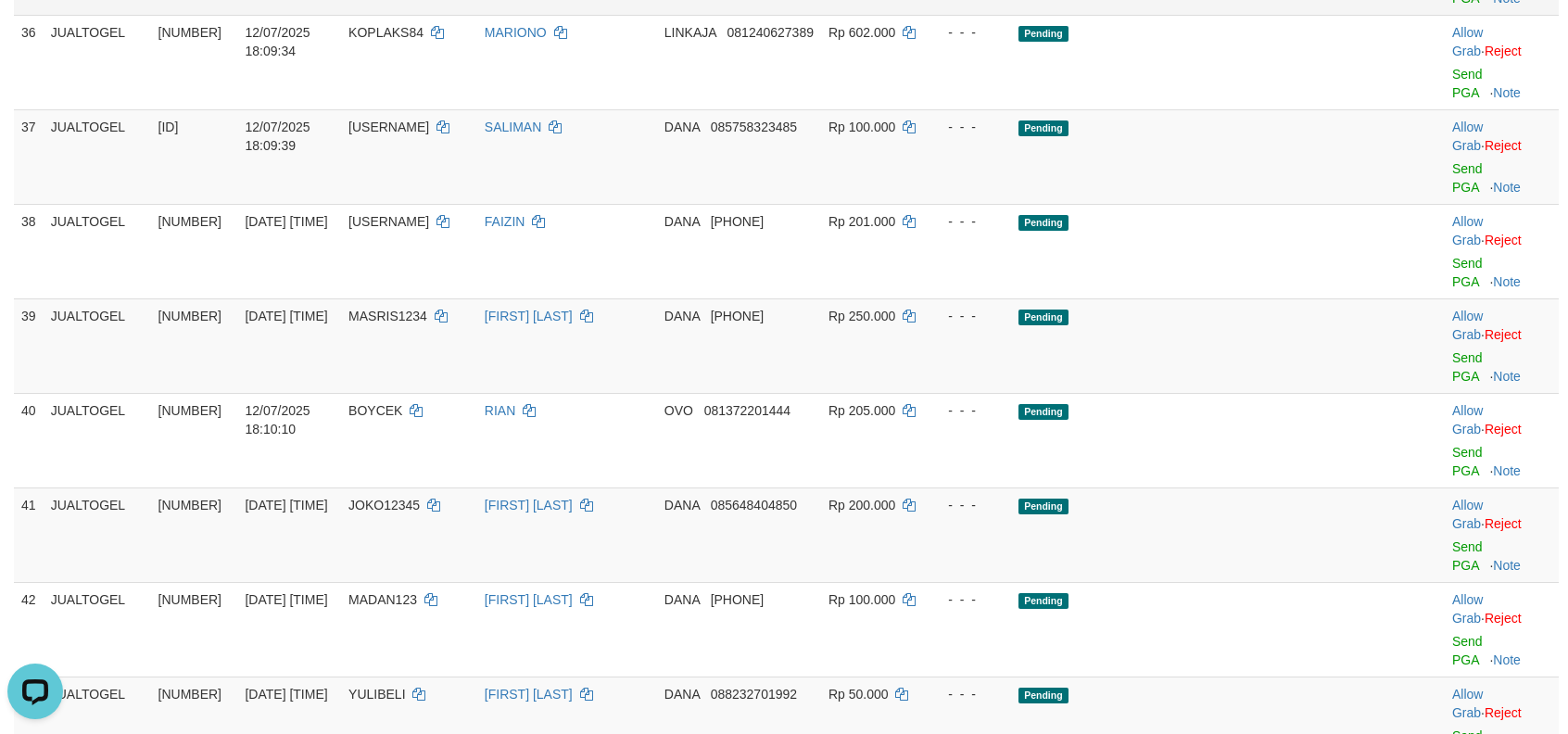 scroll, scrollTop: 2613, scrollLeft: 0, axis: vertical 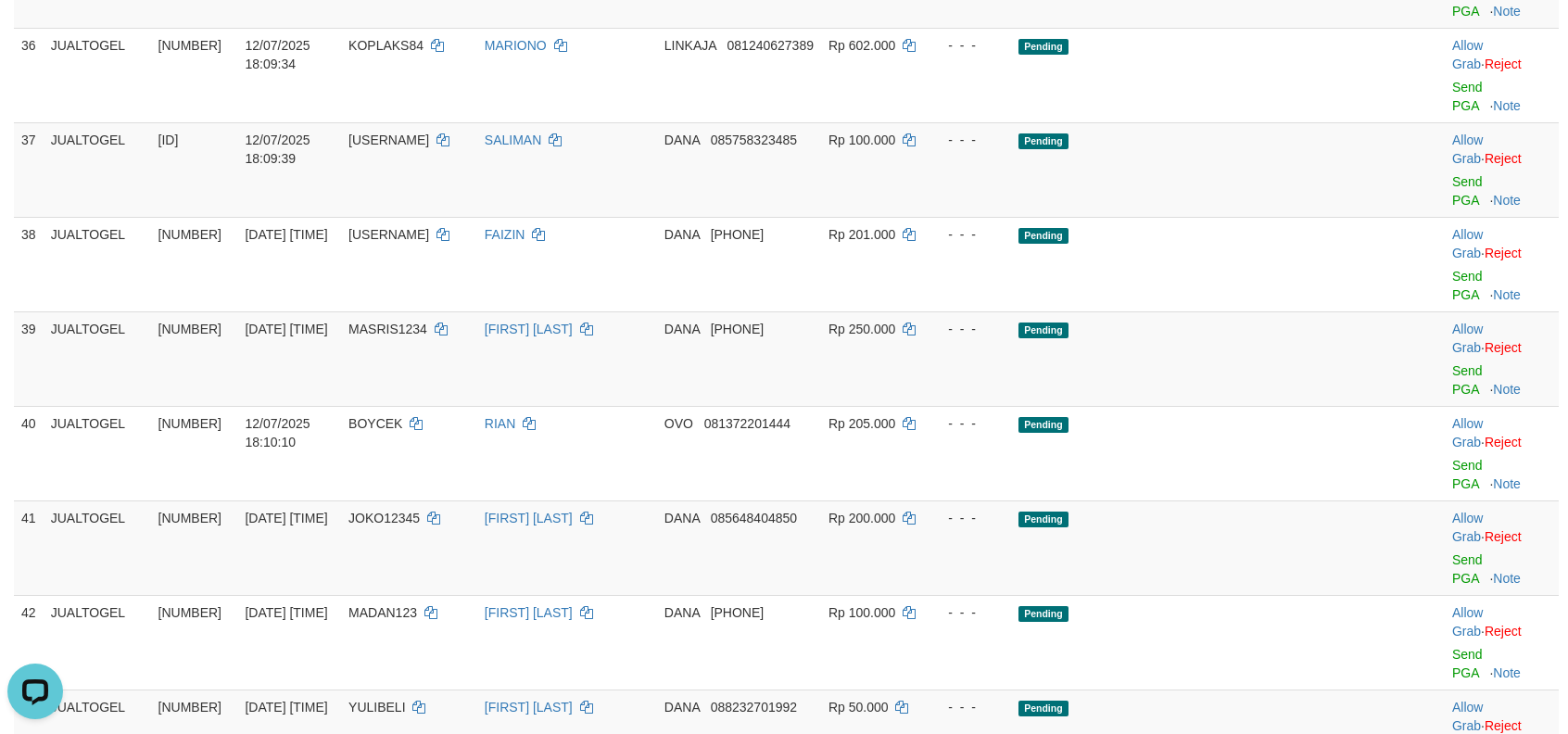 click on "Send PGA" at bounding box center [1467, -282] 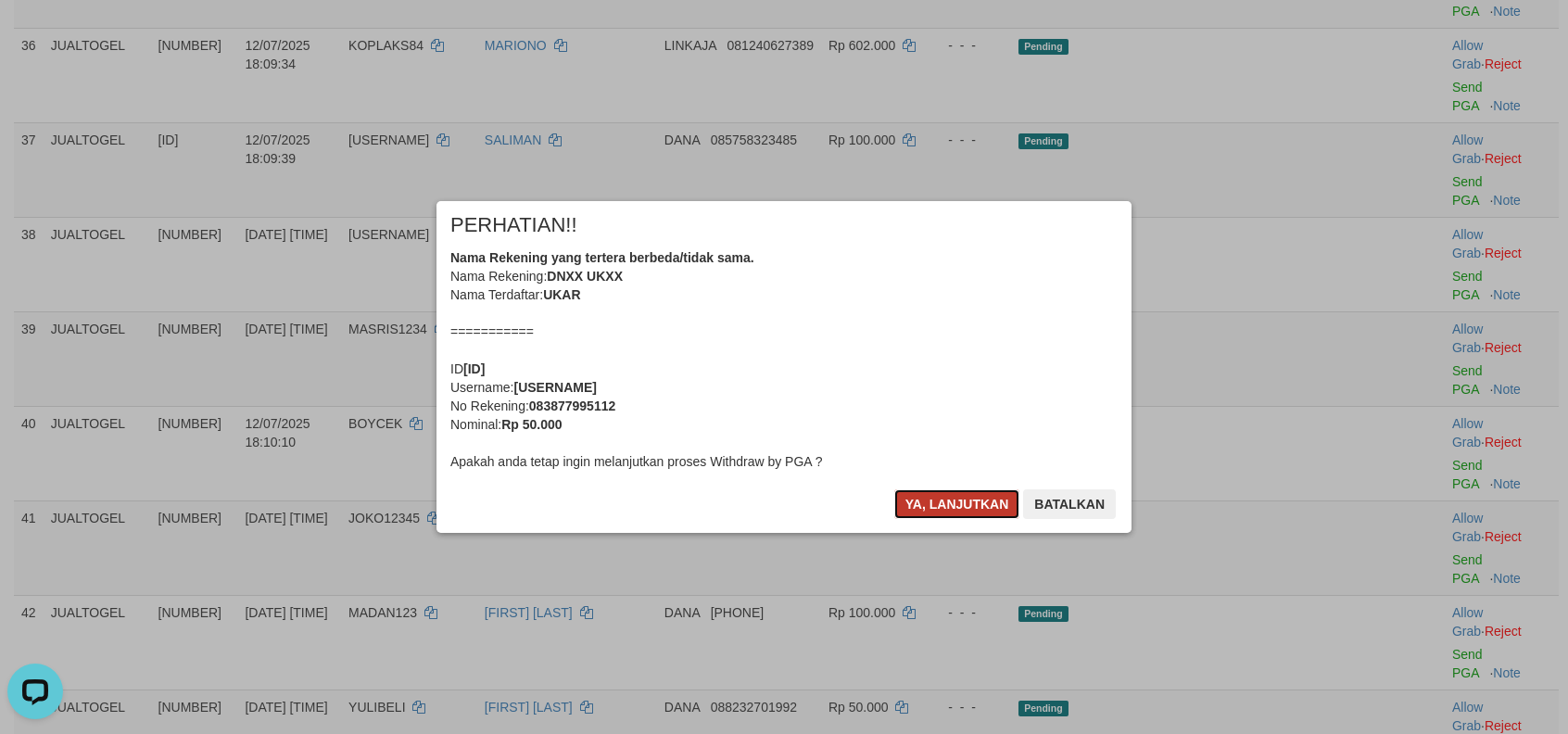 click on "Ya, lanjutkan" at bounding box center (957, 504) 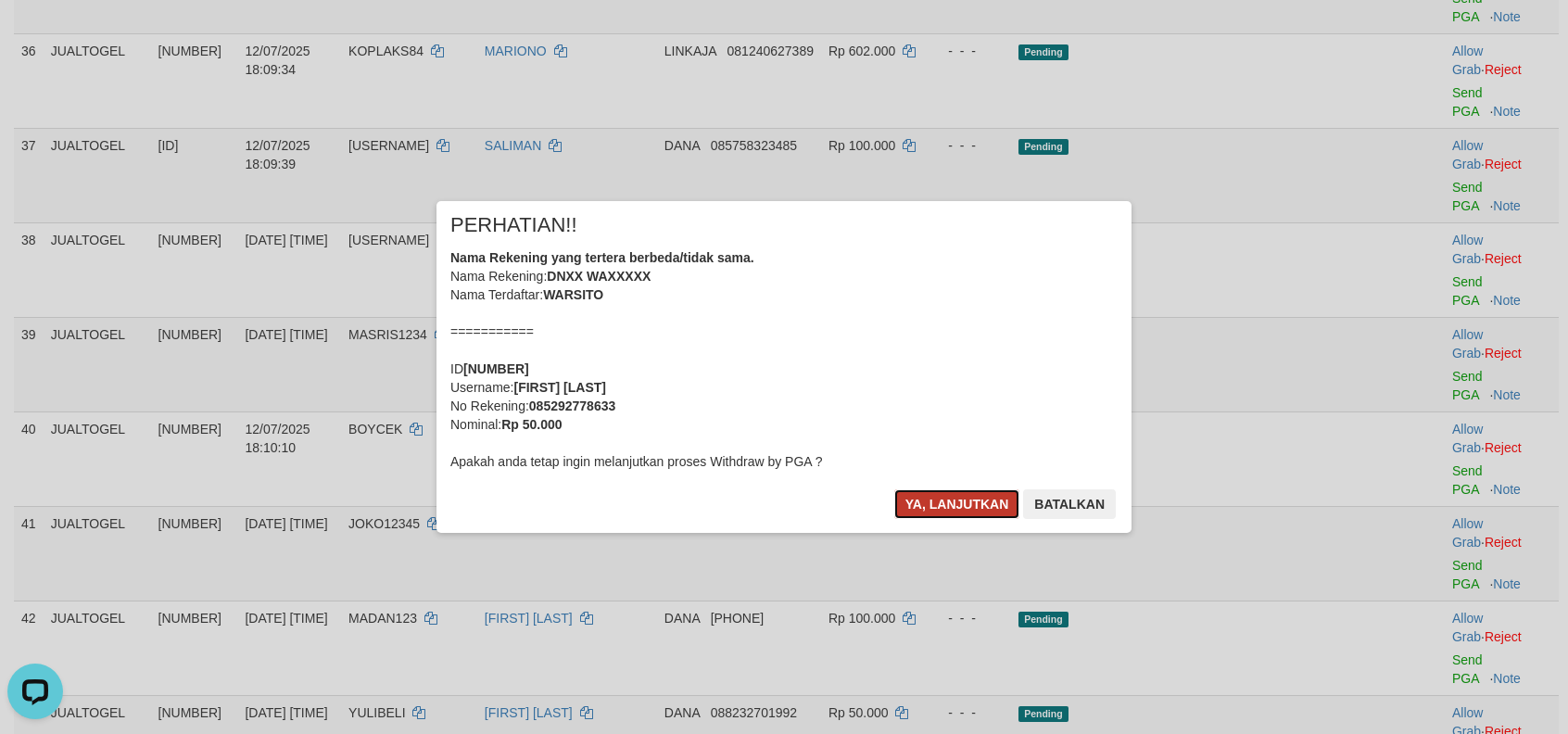 click on "Ya, lanjutkan" at bounding box center (957, 504) 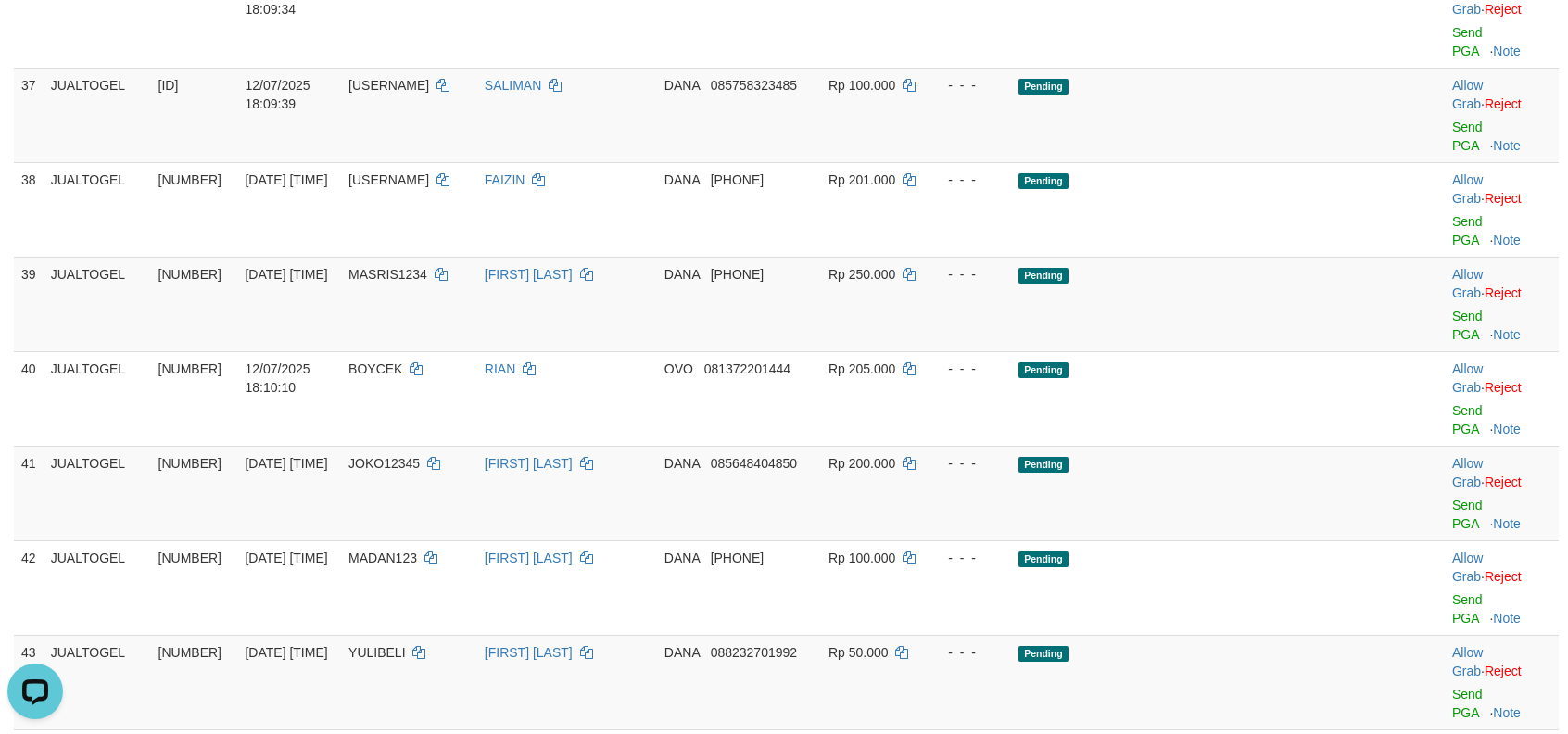 scroll, scrollTop: 2603, scrollLeft: 0, axis: vertical 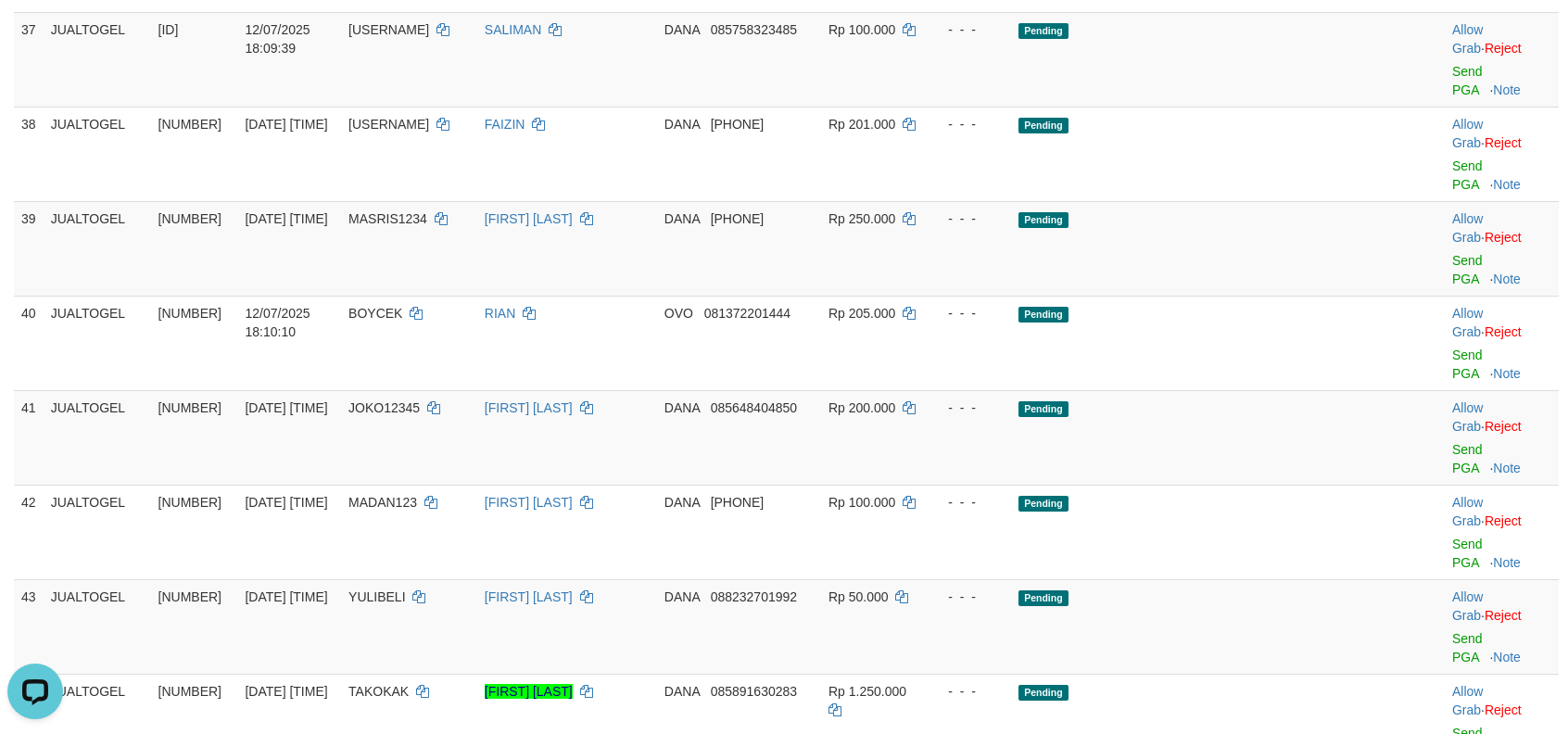 click on "Send PGA" at bounding box center [1467, -203] 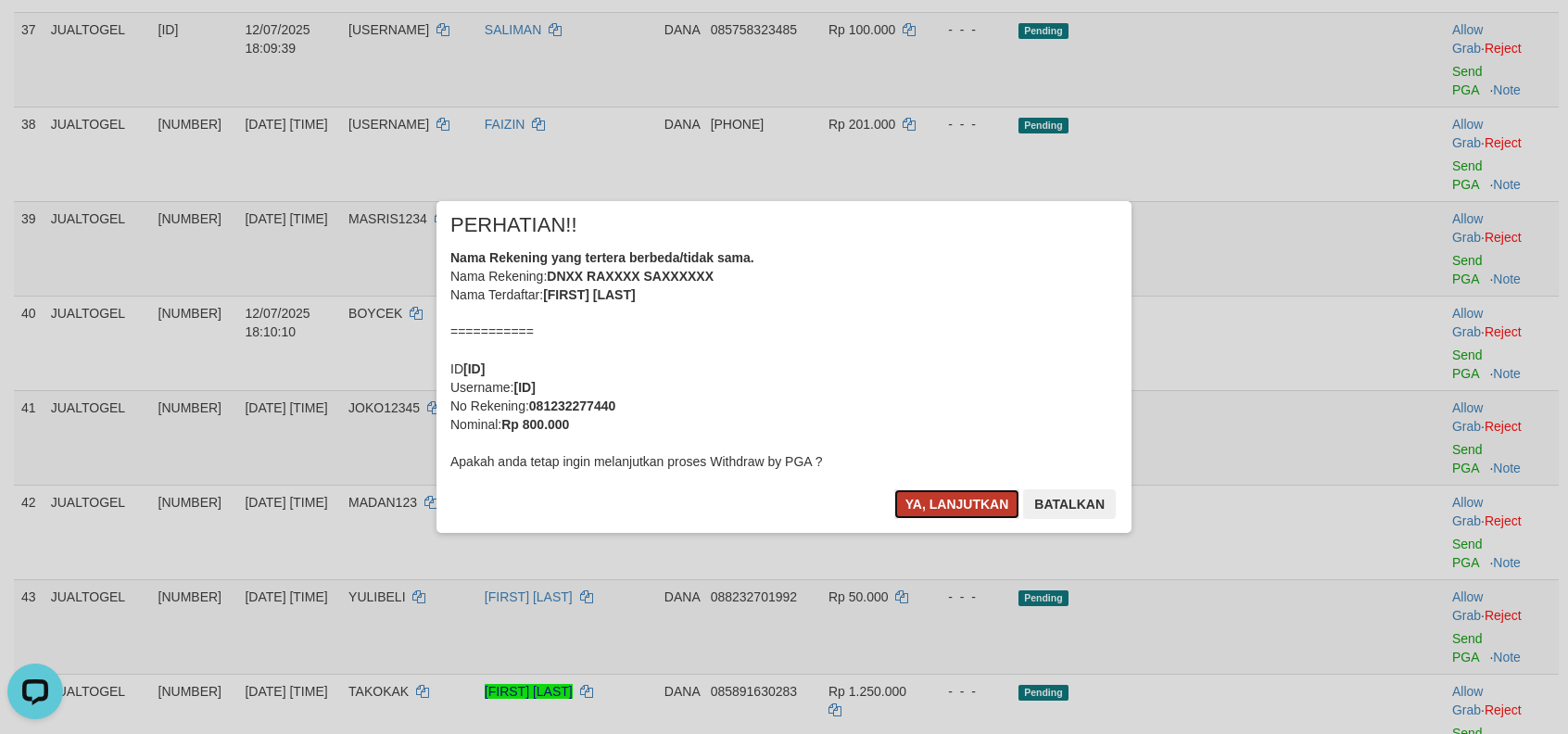 click on "Ya, lanjutkan" at bounding box center (957, 504) 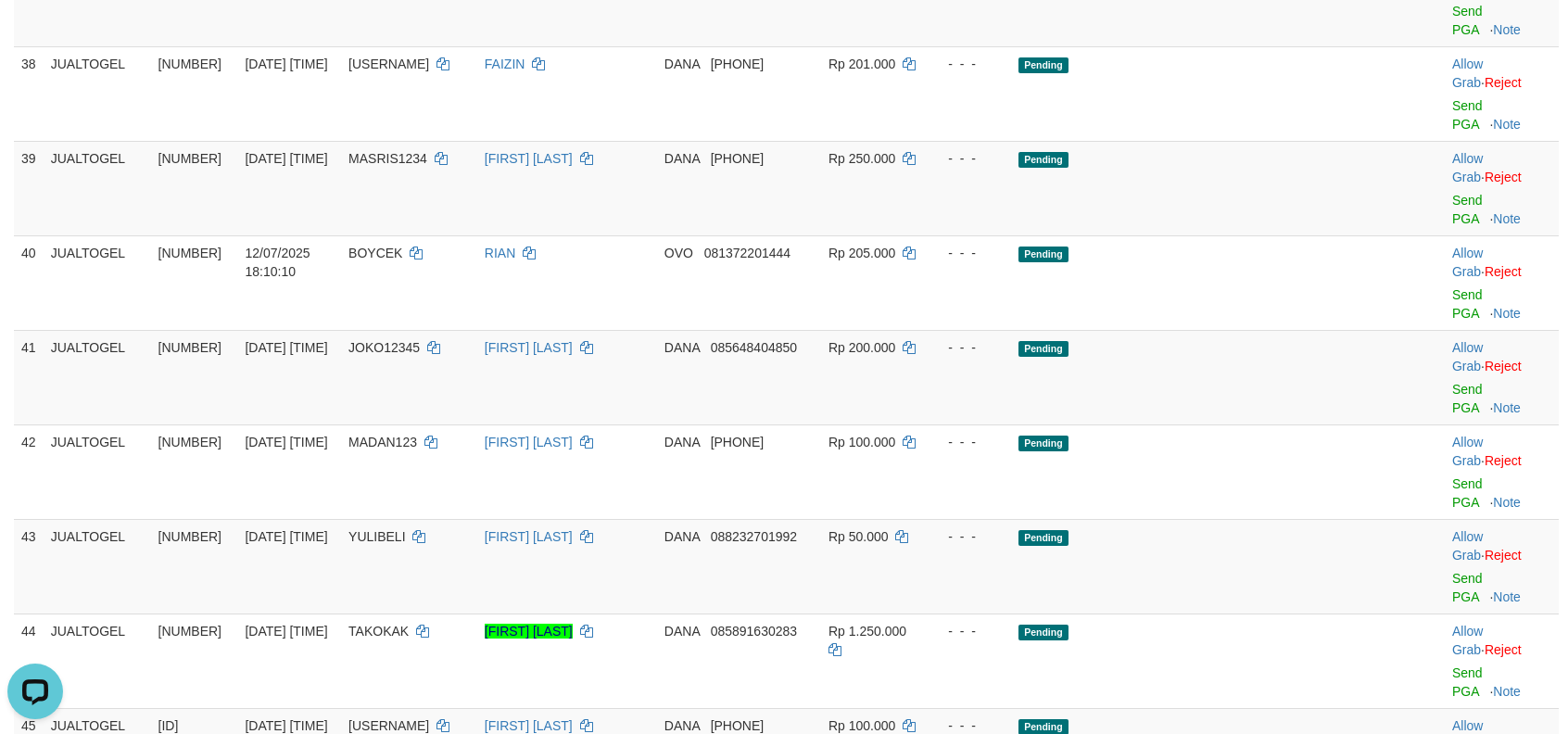click on "HM23" at bounding box center [409, -255] 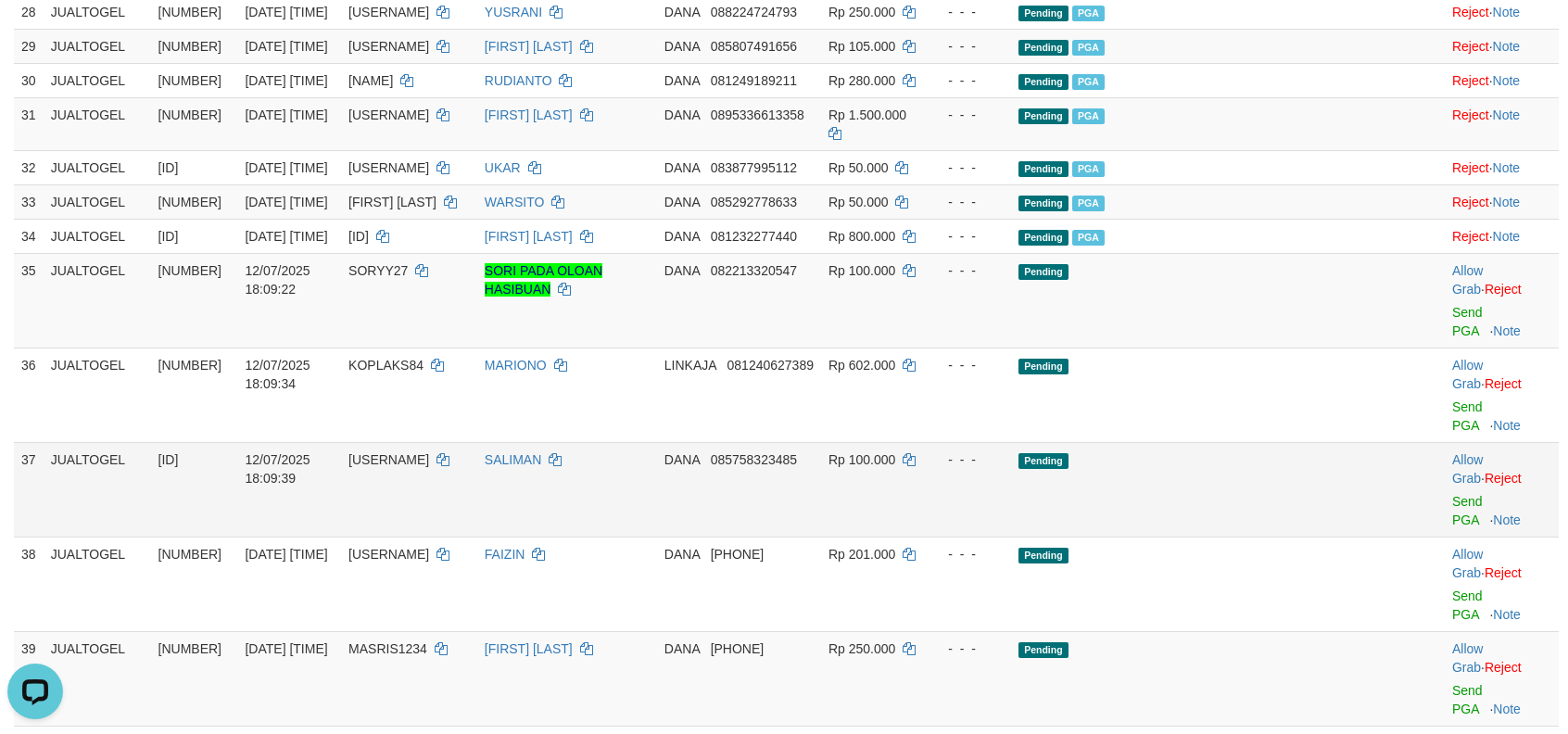 scroll, scrollTop: 2109, scrollLeft: 0, axis: vertical 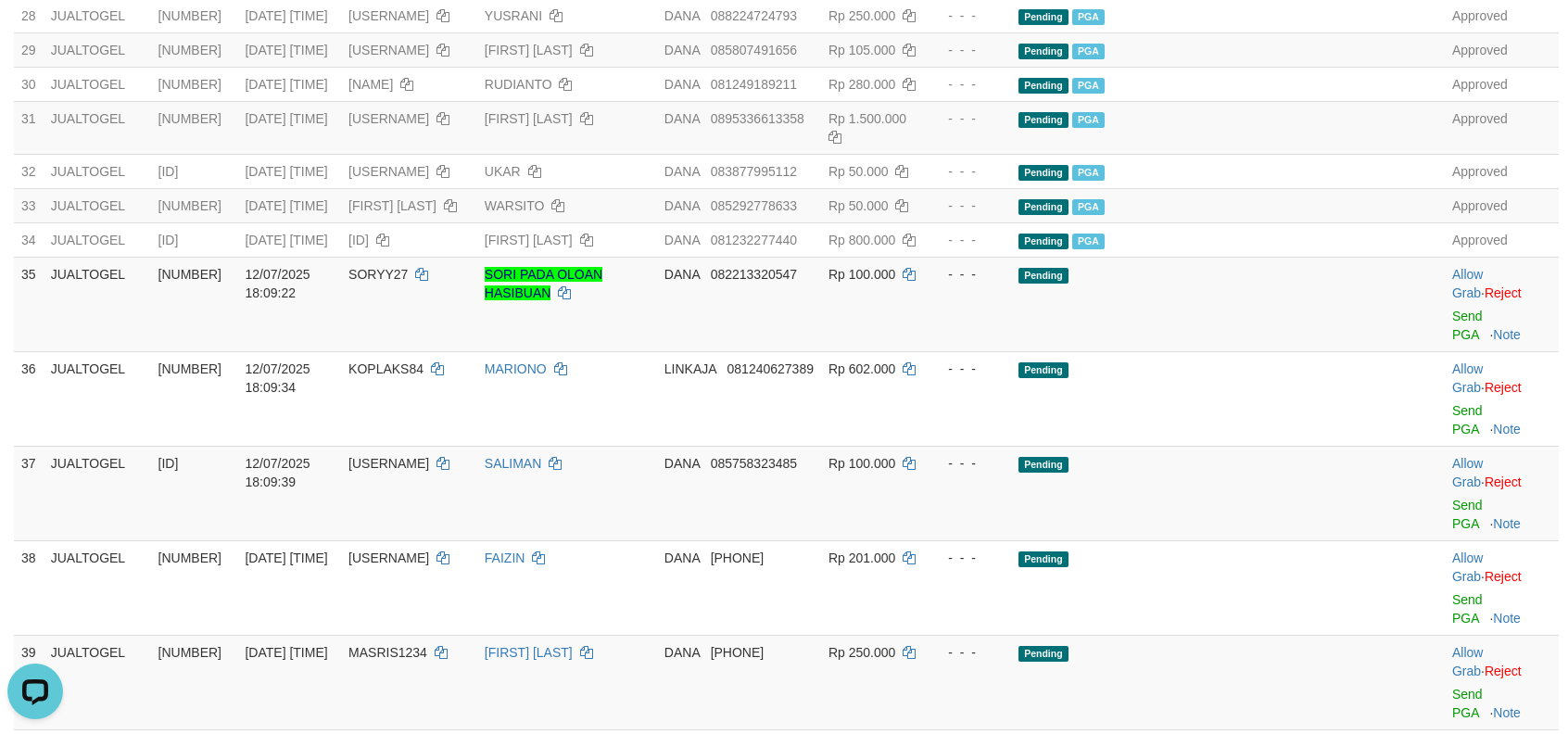 click on "-  -  -" at bounding box center (968, -265) 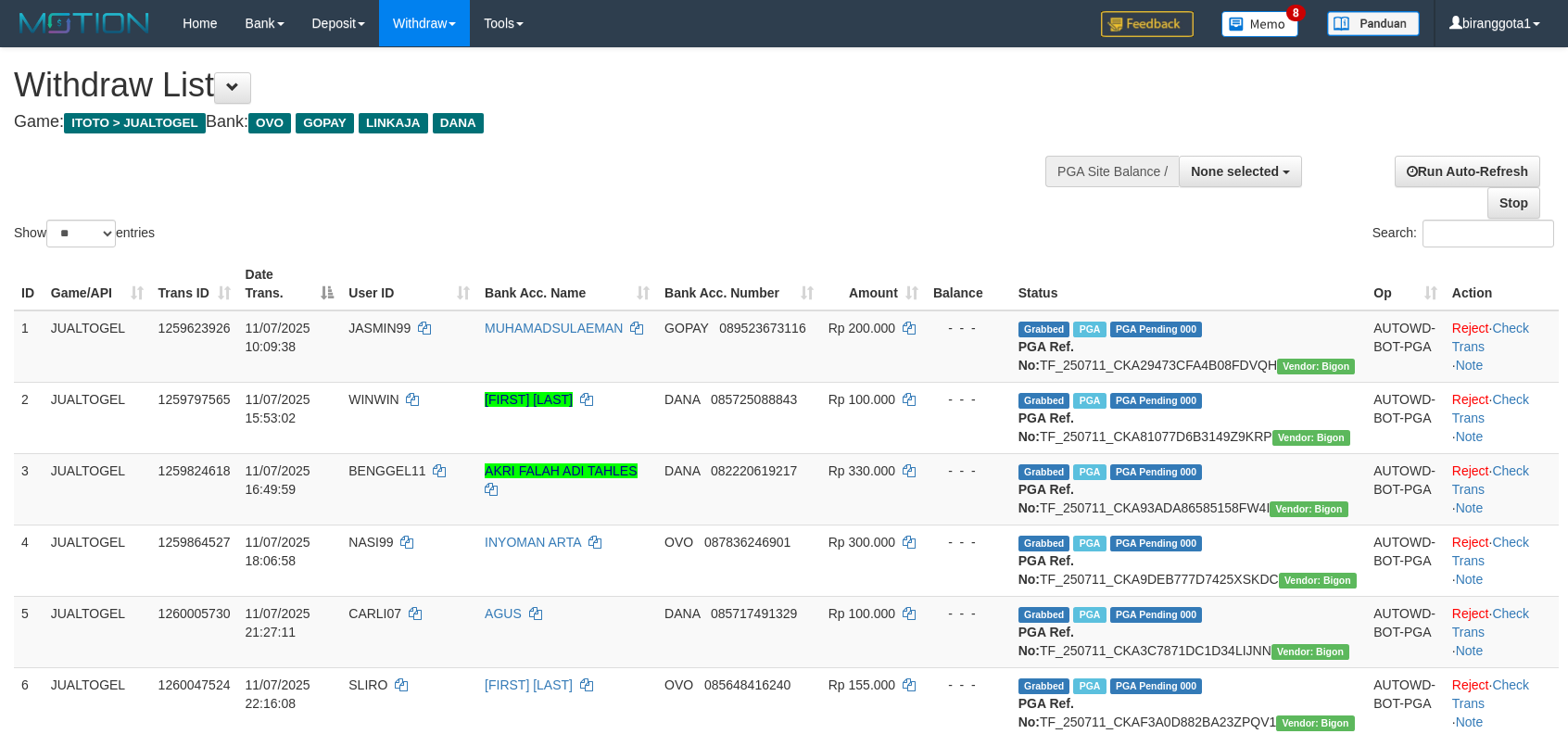 select 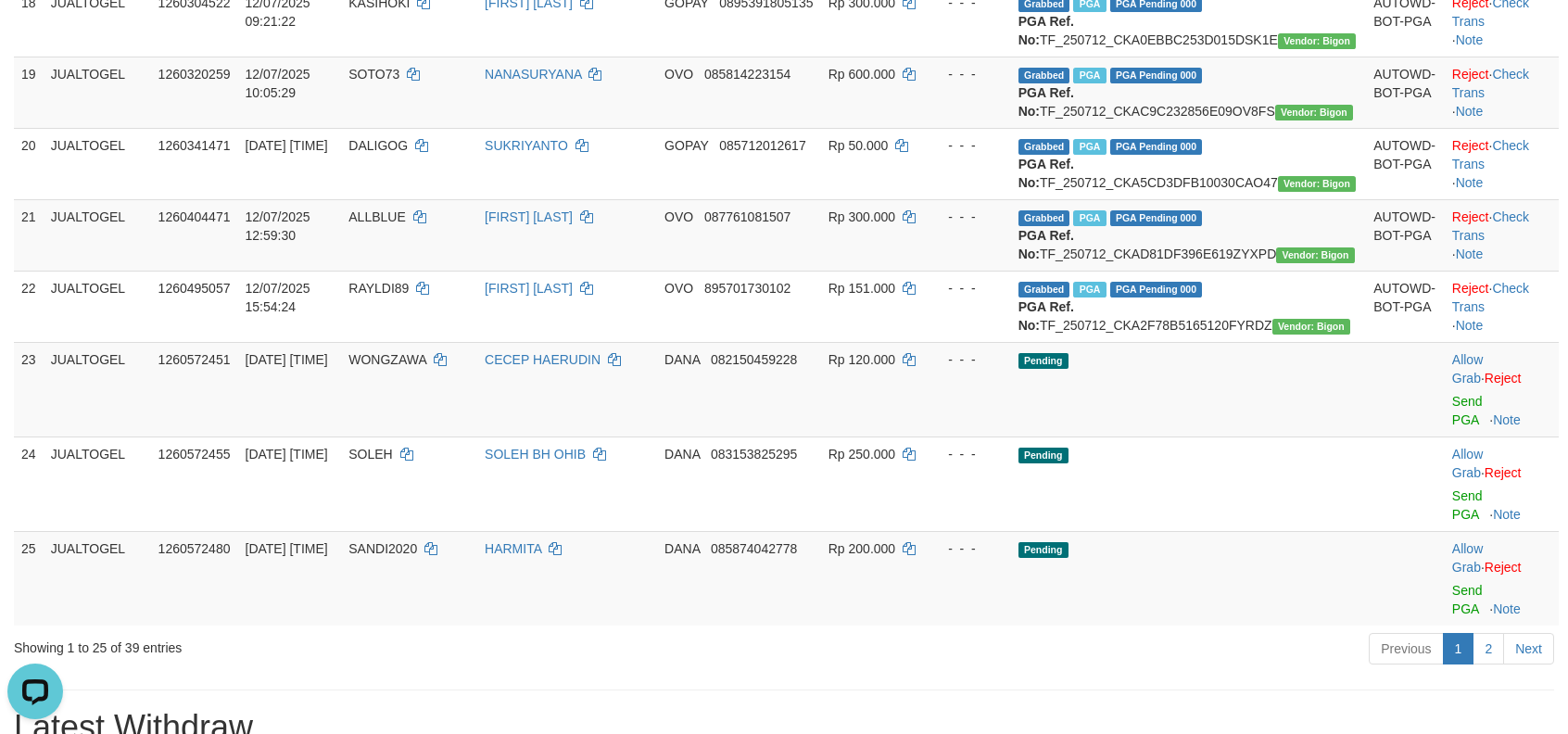 scroll, scrollTop: 0, scrollLeft: 0, axis: both 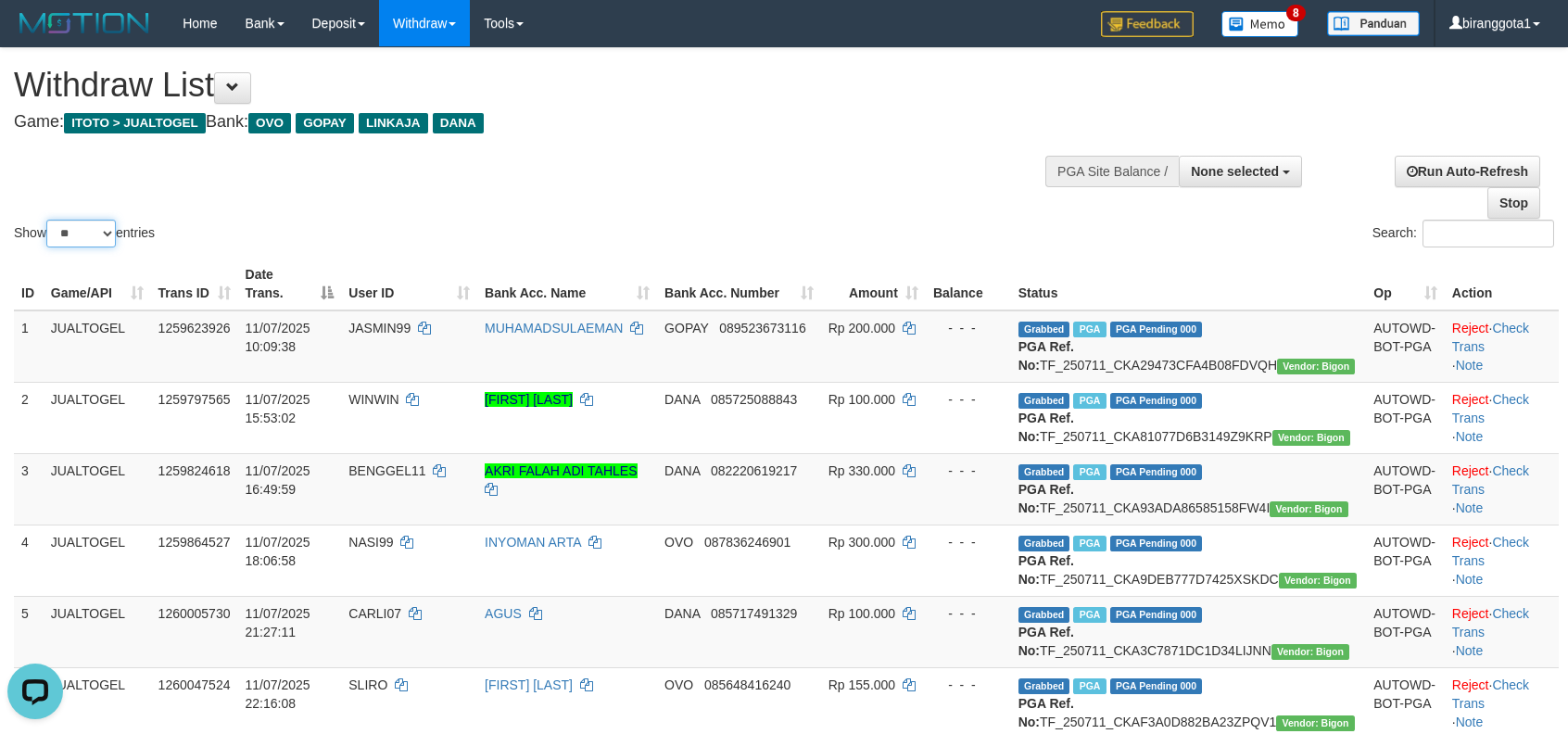click on "** ** ** ***" at bounding box center [81, 234] 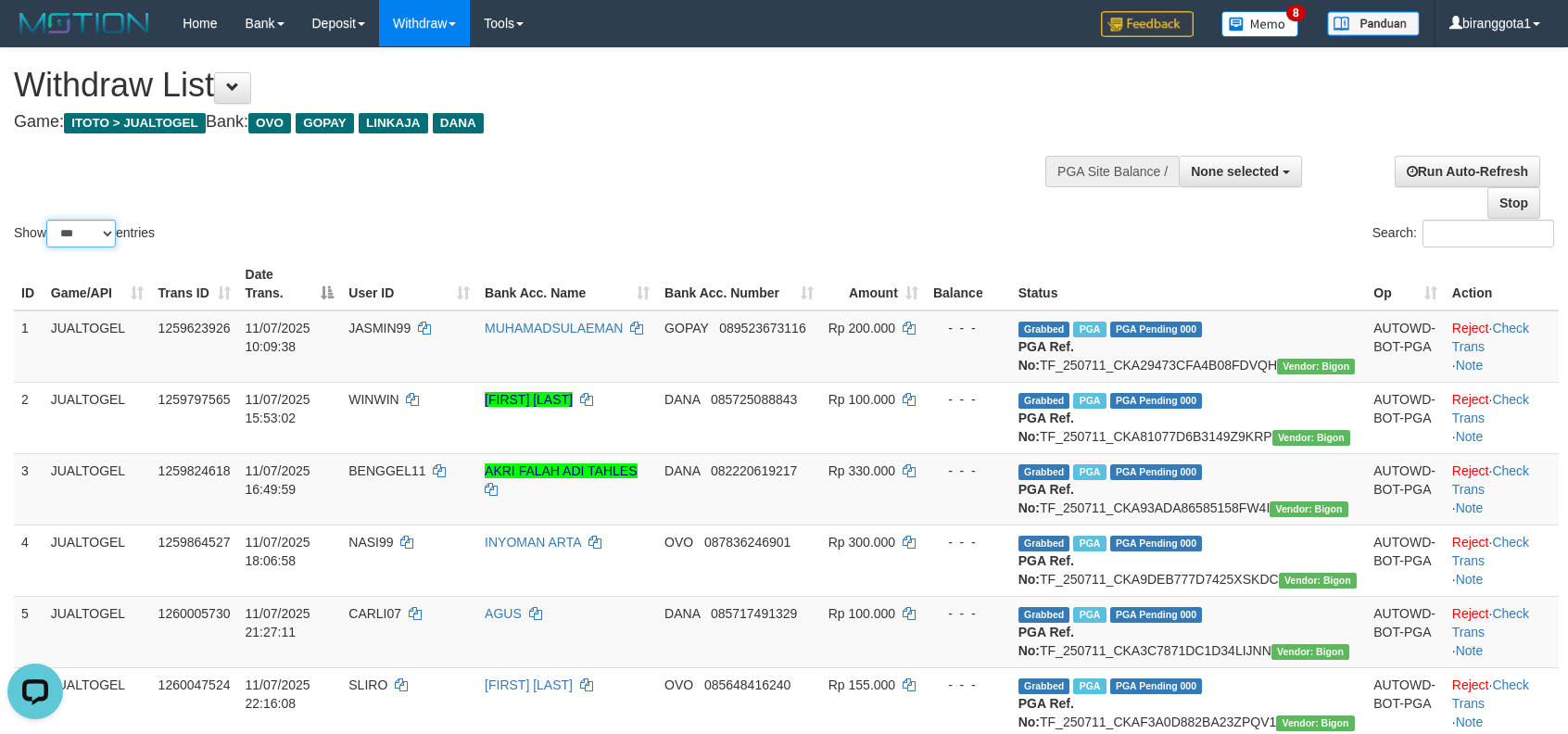 click on "** ** ** ***" at bounding box center (81, 234) 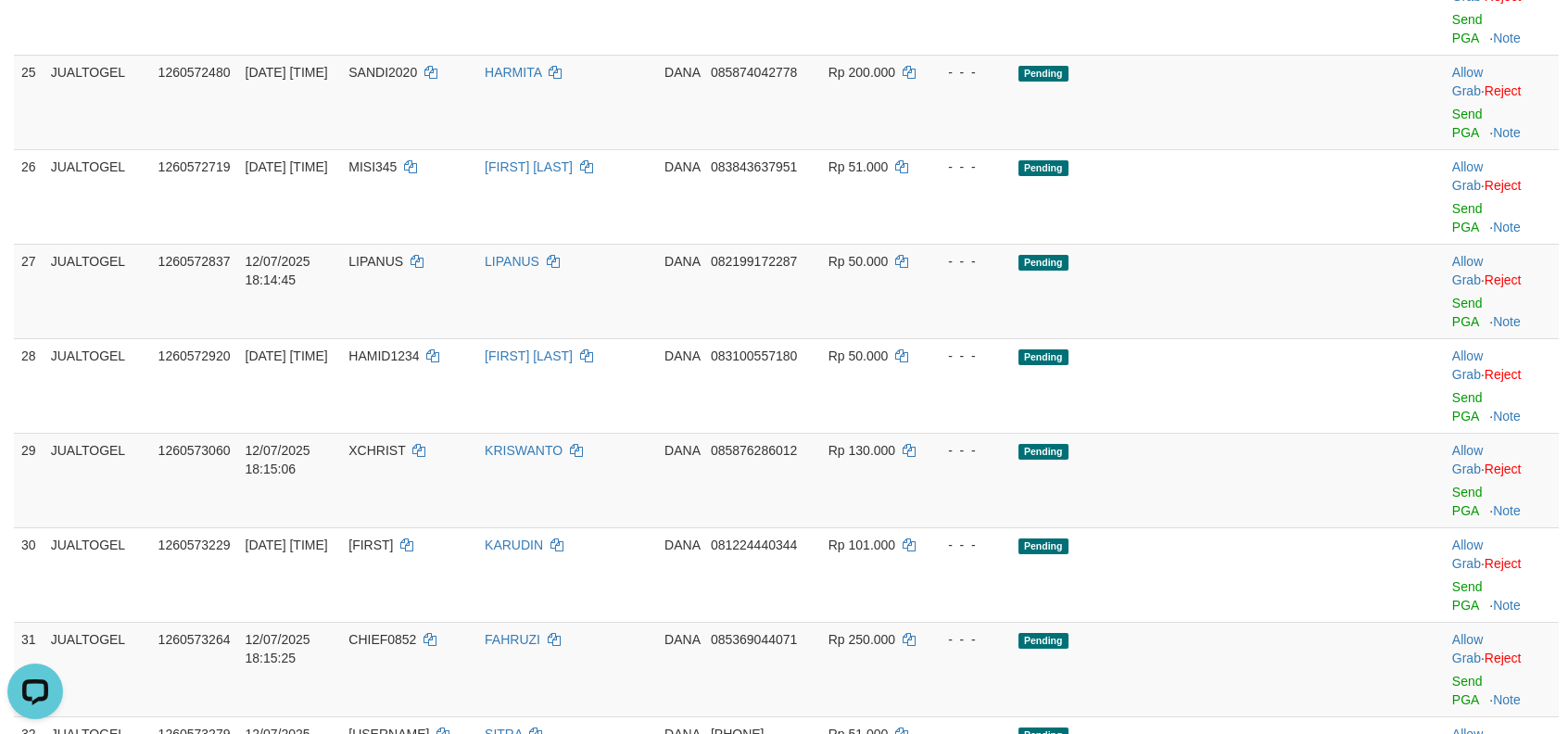 scroll, scrollTop: 1977, scrollLeft: 0, axis: vertical 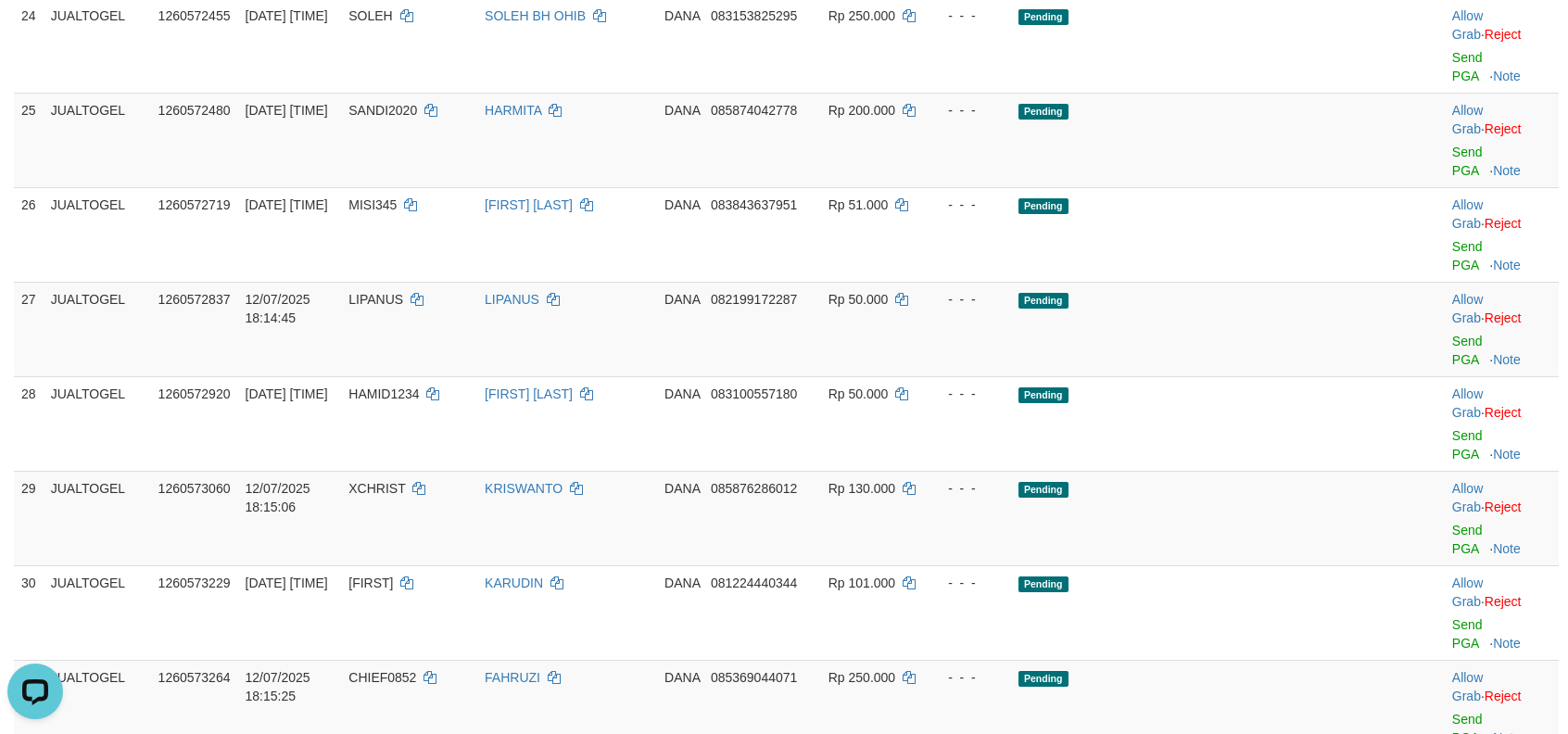 click on "ALLBLUE" at bounding box center [409, -204] 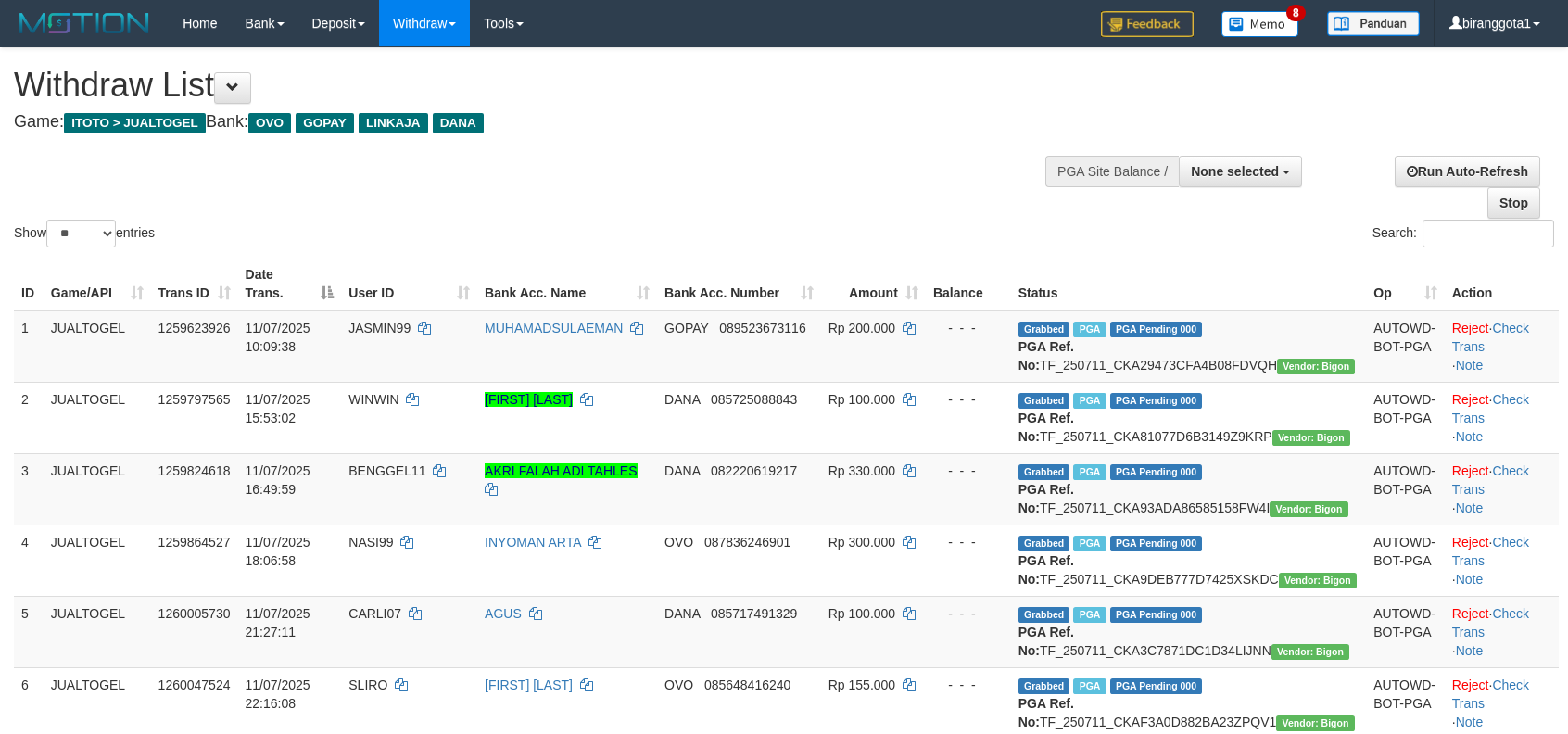 select 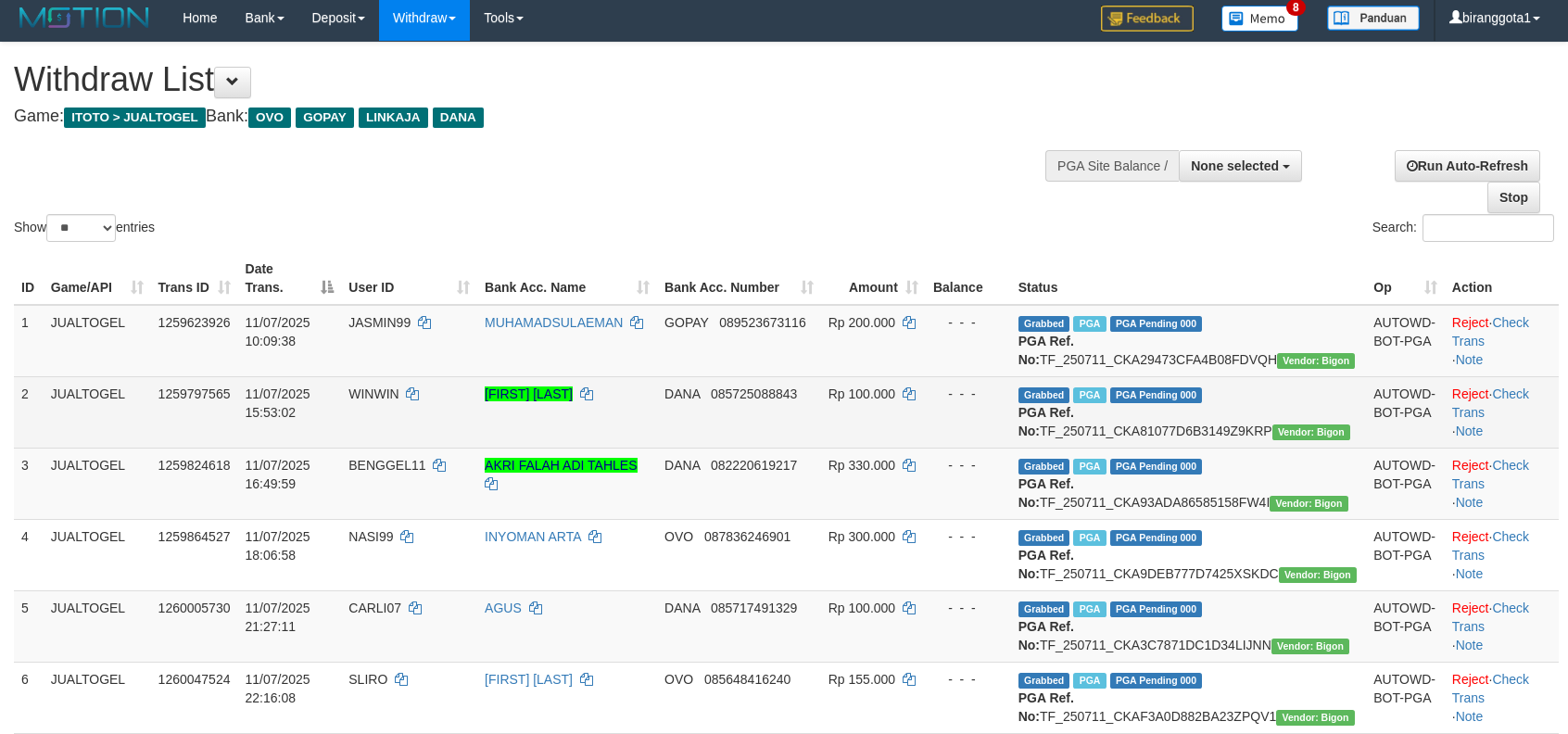 scroll, scrollTop: 0, scrollLeft: 0, axis: both 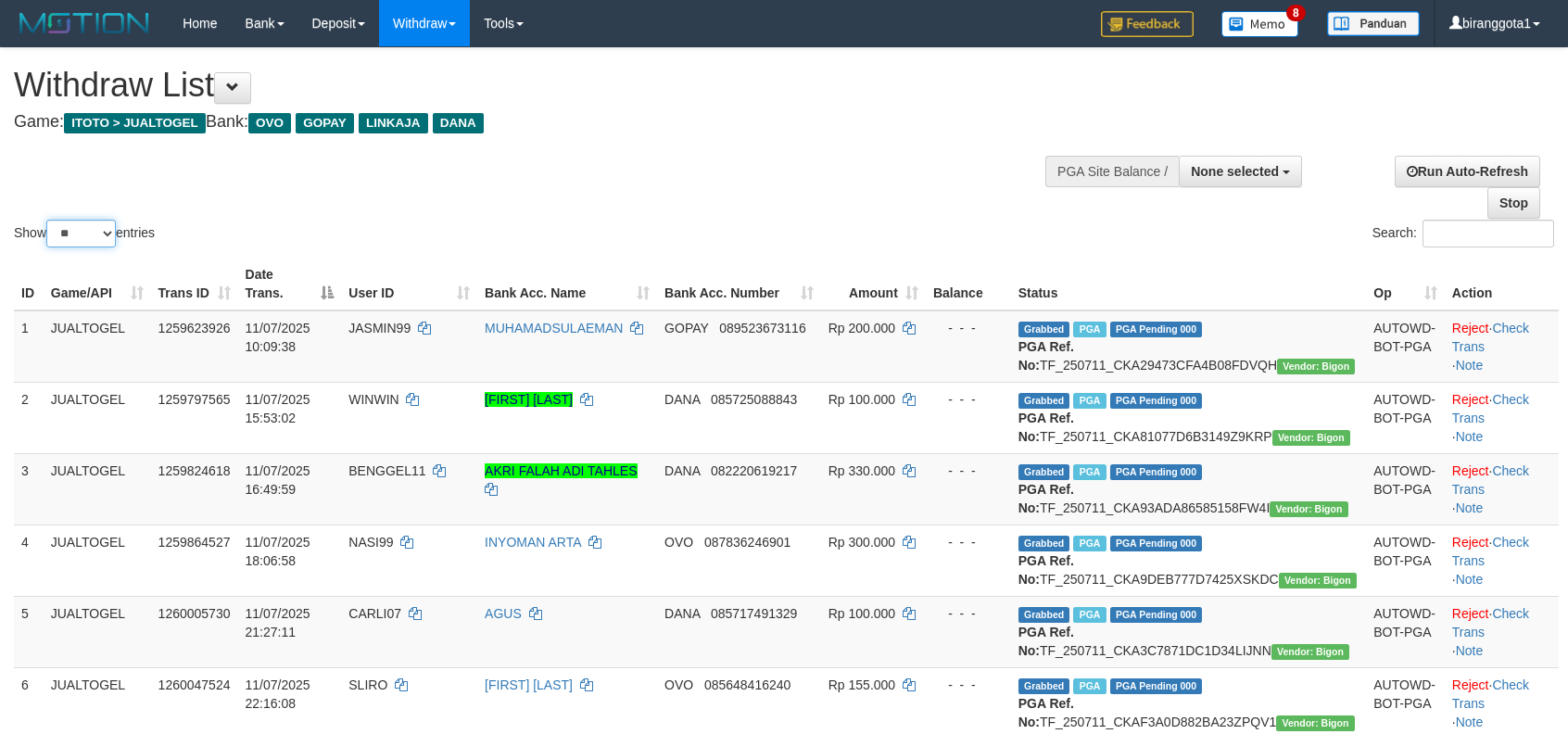 click on "** ** ** ***" at bounding box center [81, 234] 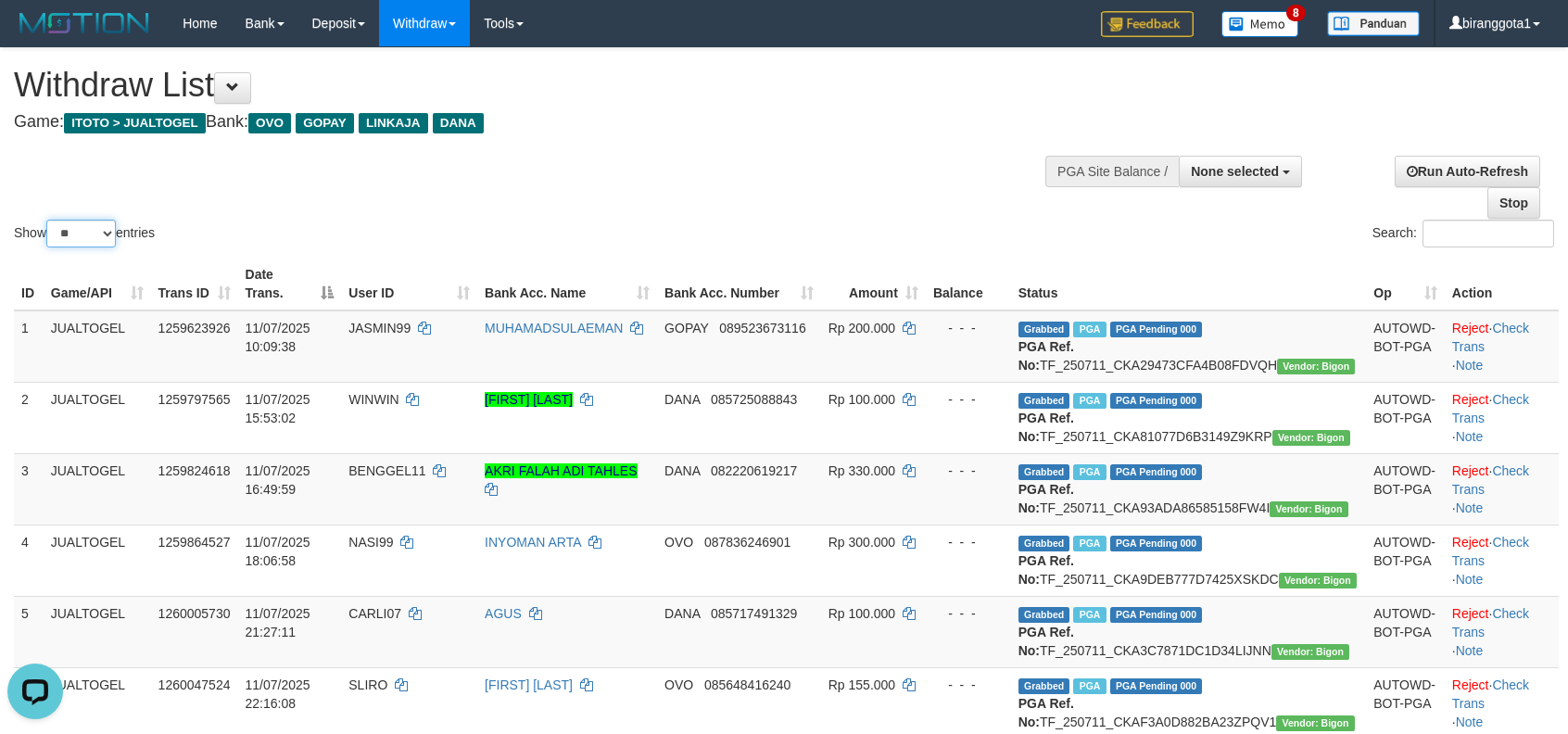 scroll, scrollTop: 0, scrollLeft: 0, axis: both 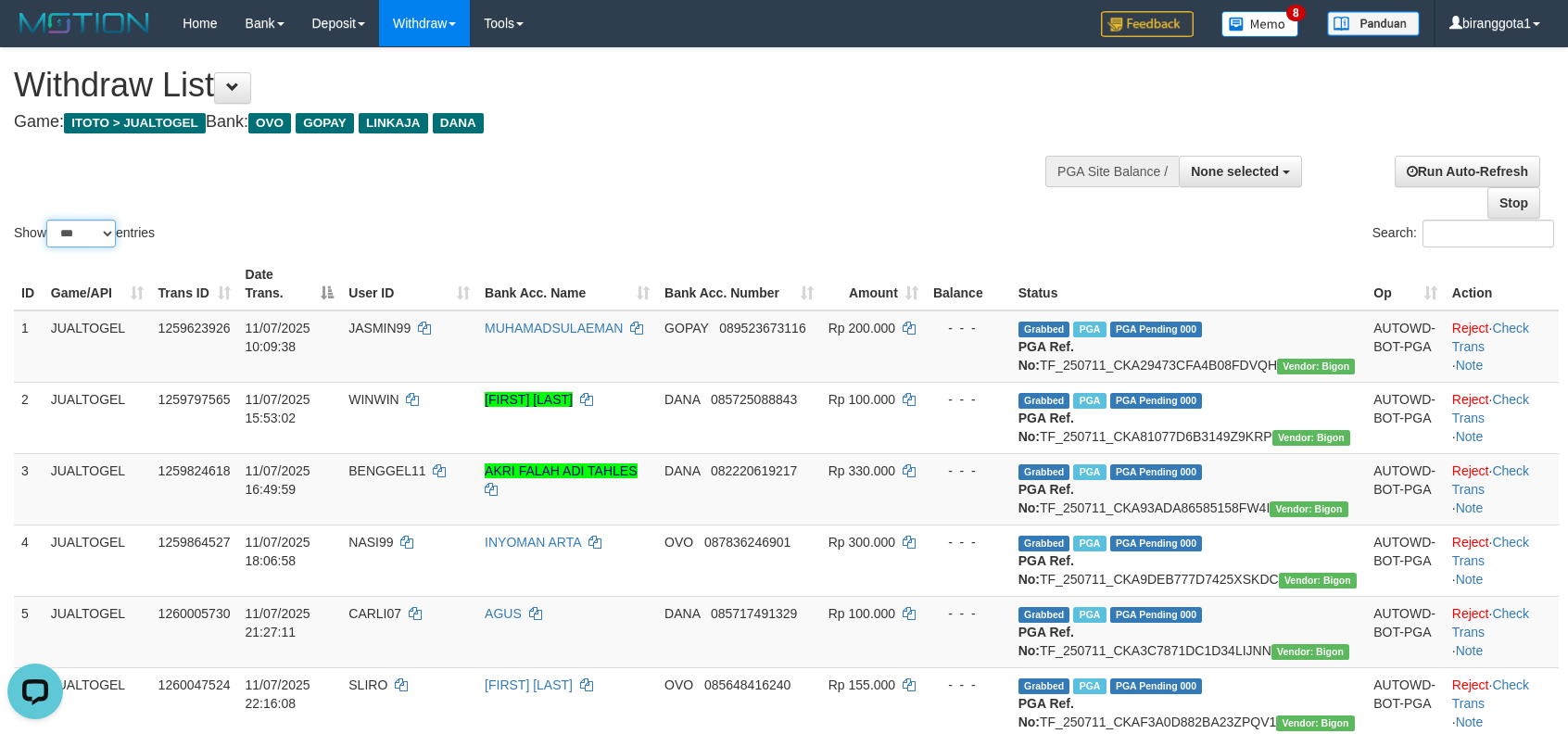 click on "** ** ** ***" at bounding box center [81, 234] 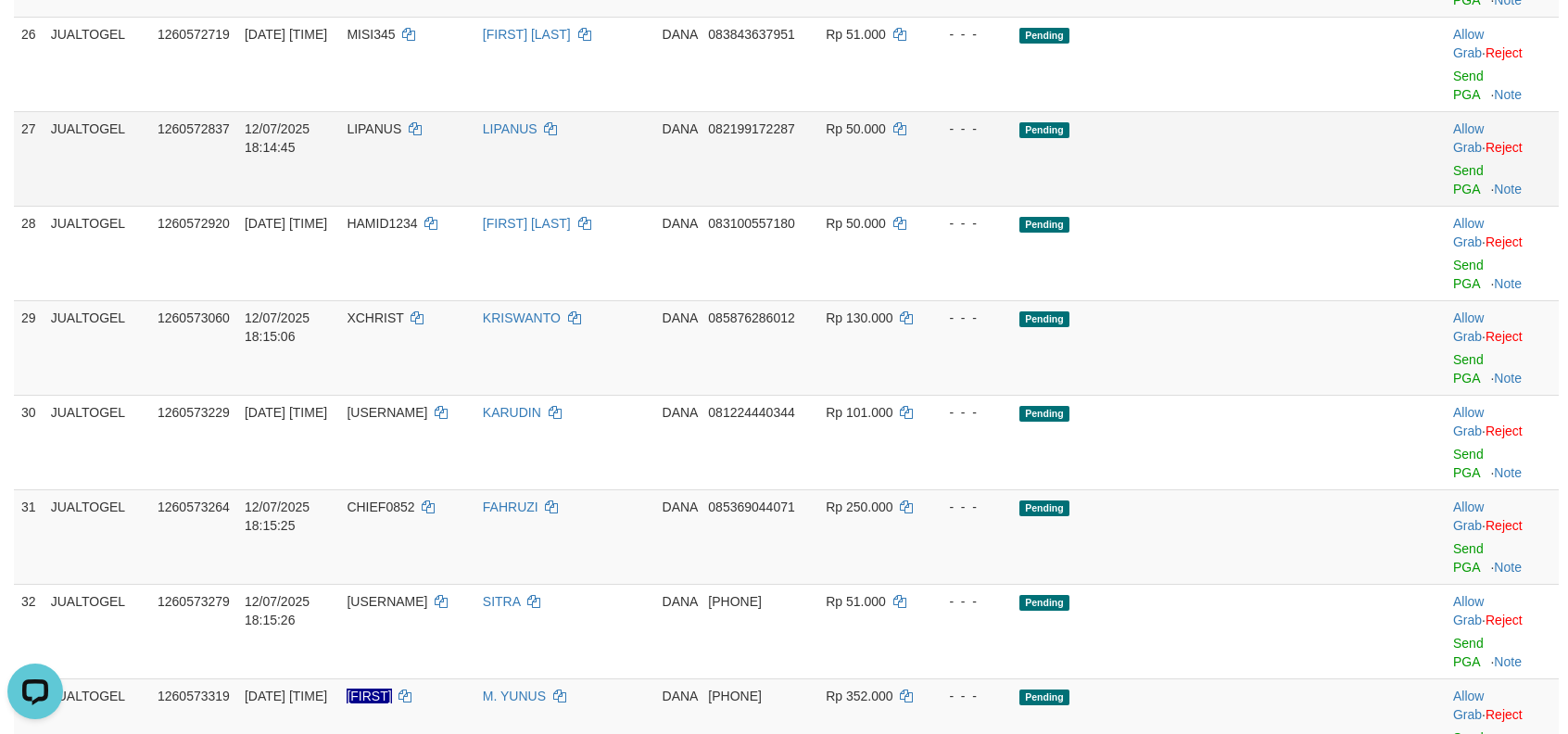 scroll, scrollTop: 2141, scrollLeft: 0, axis: vertical 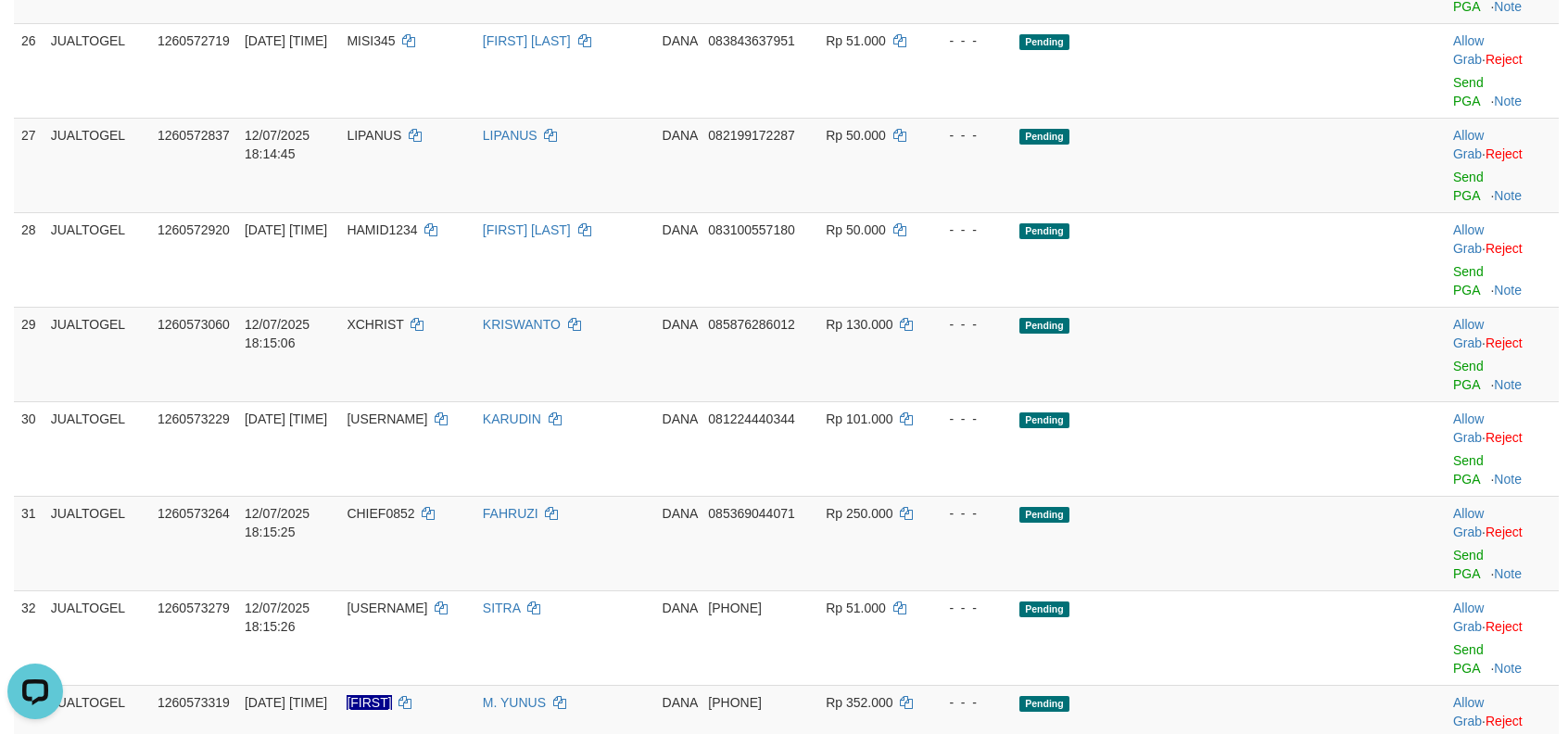 click on "Pending" at bounding box center [1190, -119] 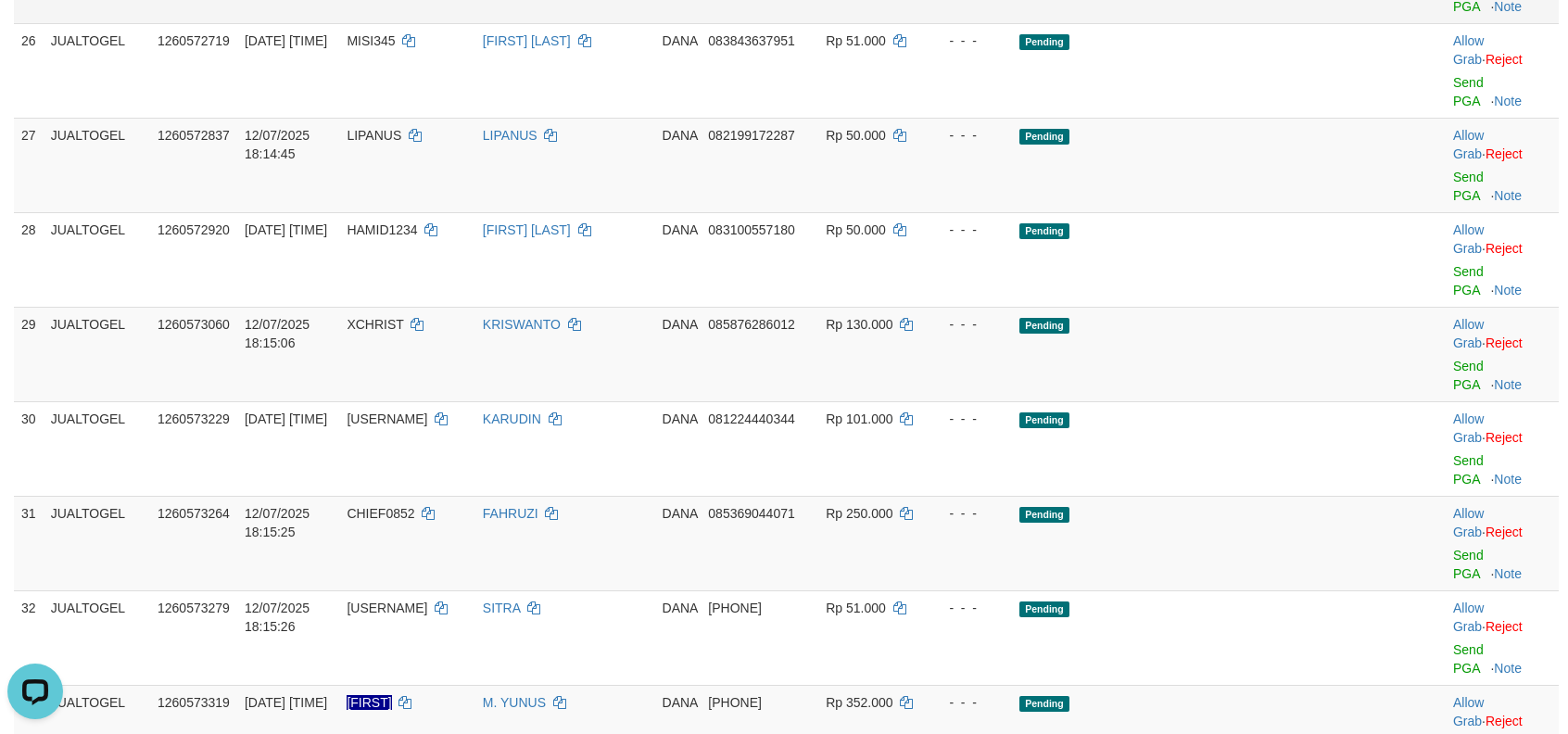 click on "Pending" at bounding box center [1190, -24] 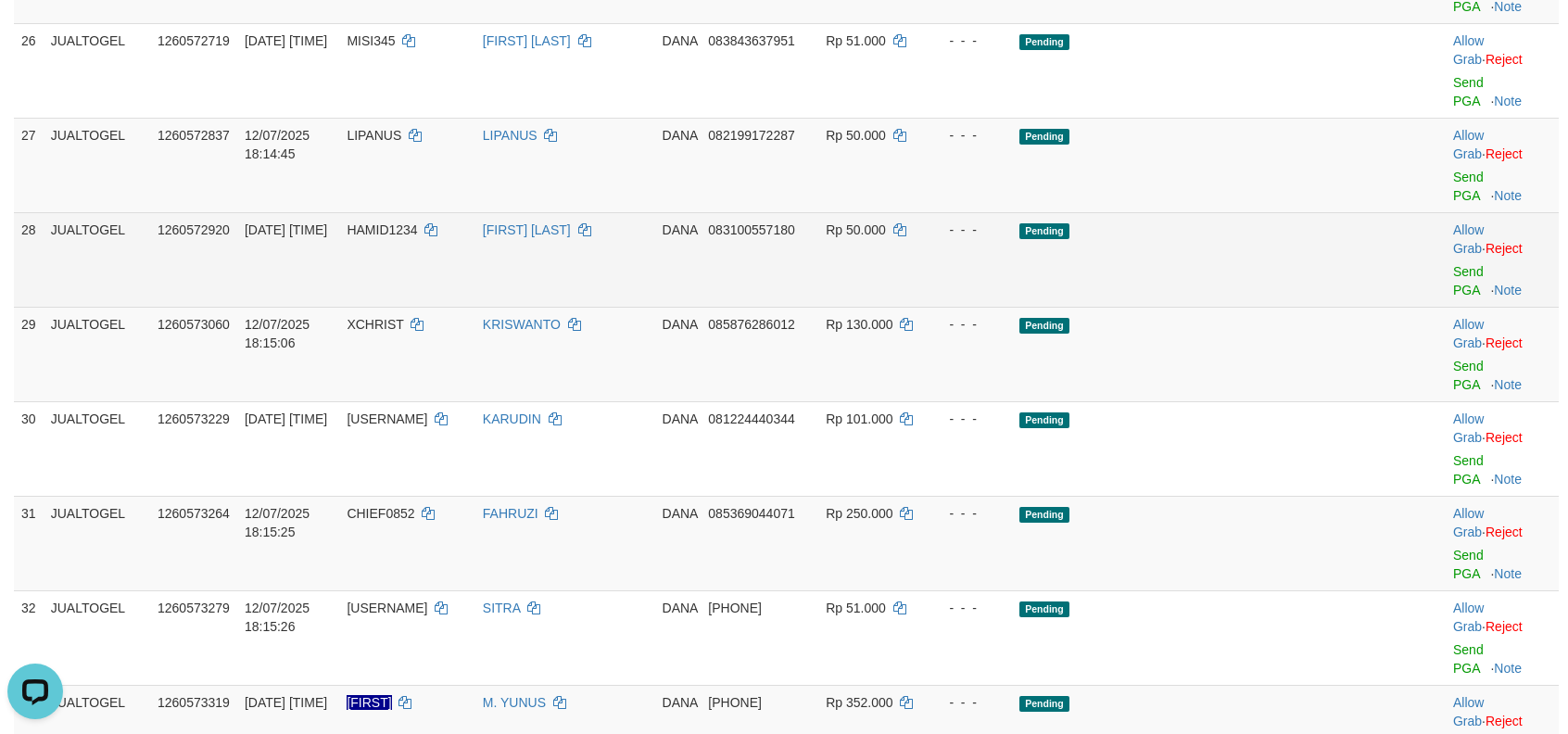 drag, startPoint x: 1288, startPoint y: 482, endPoint x: 1295, endPoint y: 462, distance: 21.18962 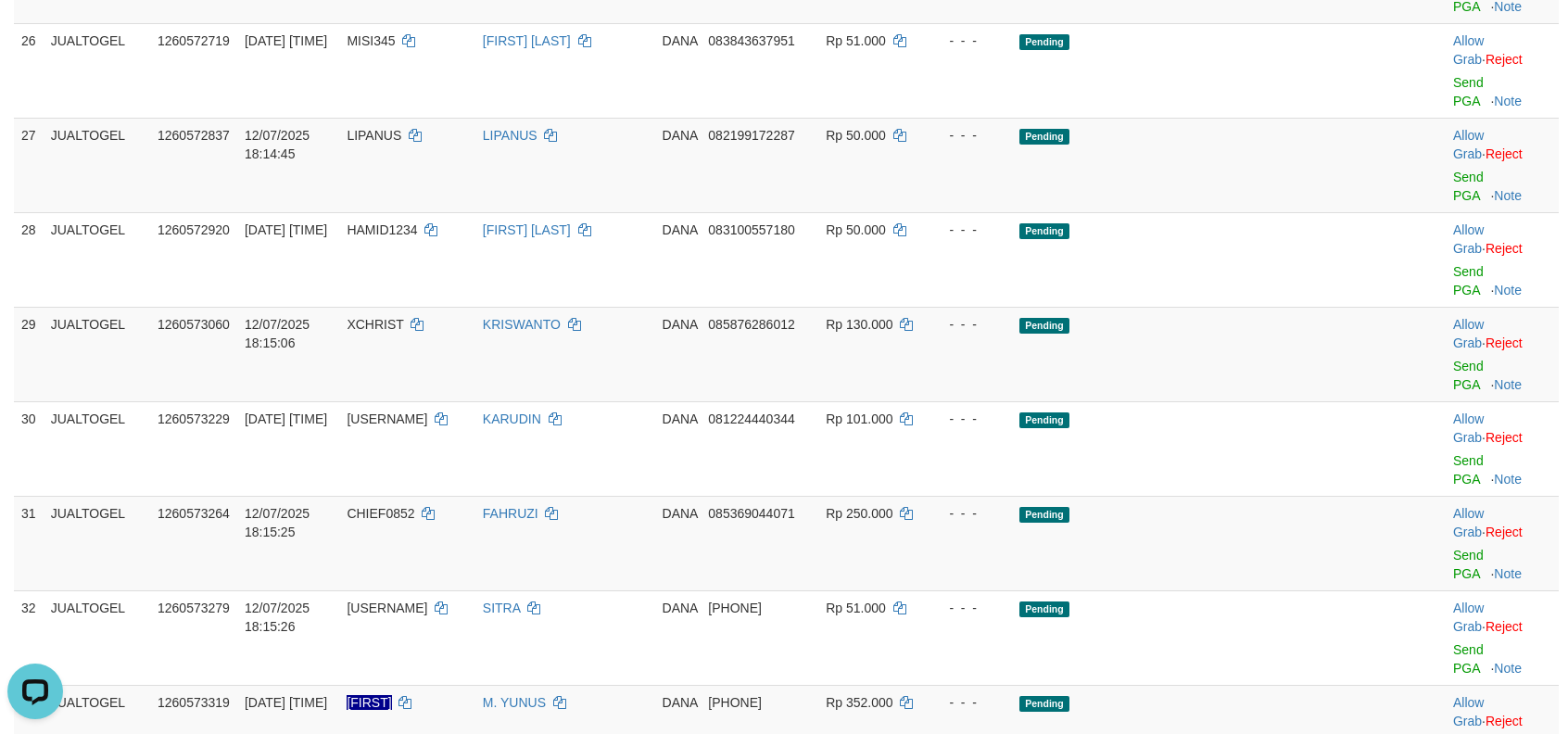 click on "Send PGA" at bounding box center (1468, -192) 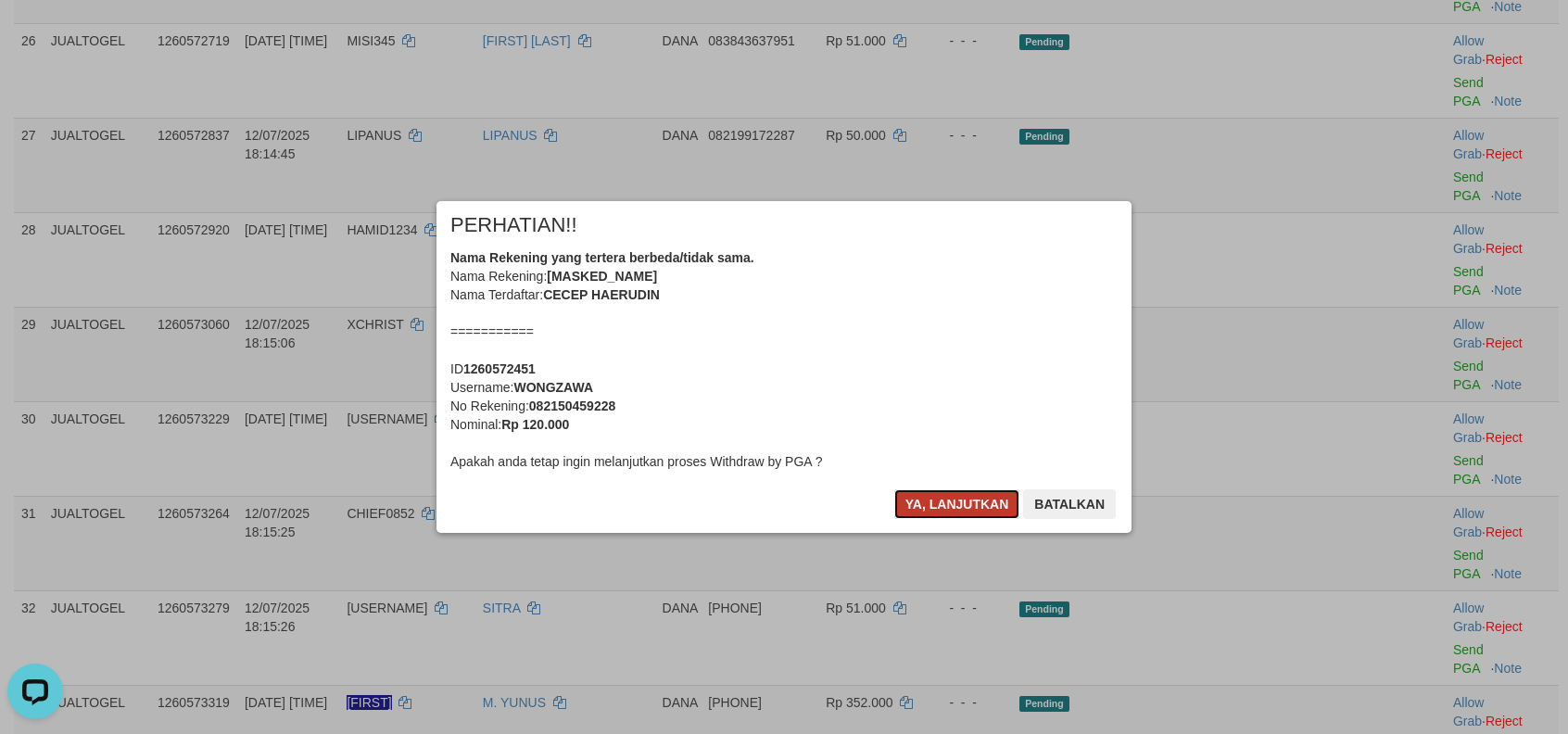 click on "Ya, lanjutkan" at bounding box center (957, 504) 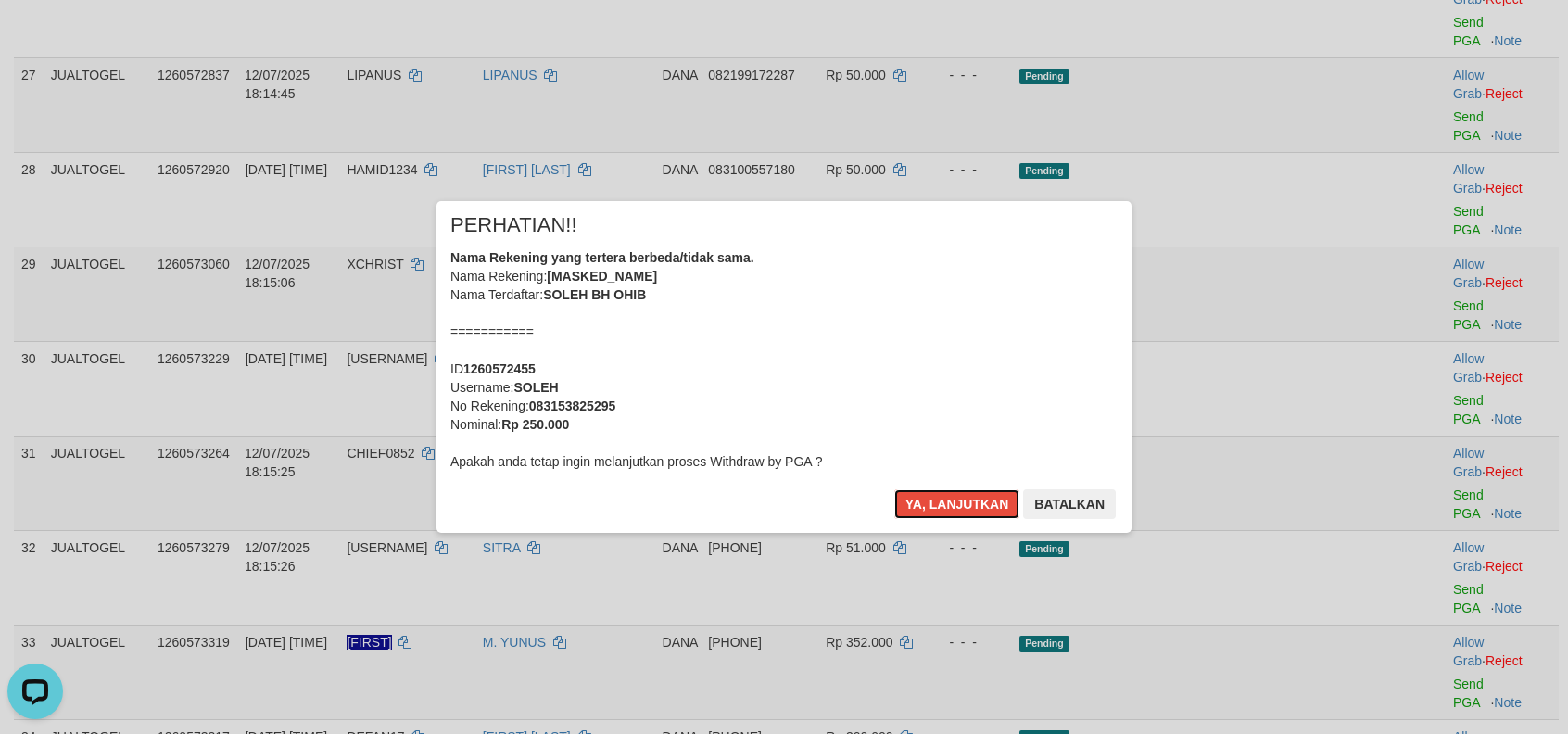 click on "Ya, lanjutkan" at bounding box center [957, 504] 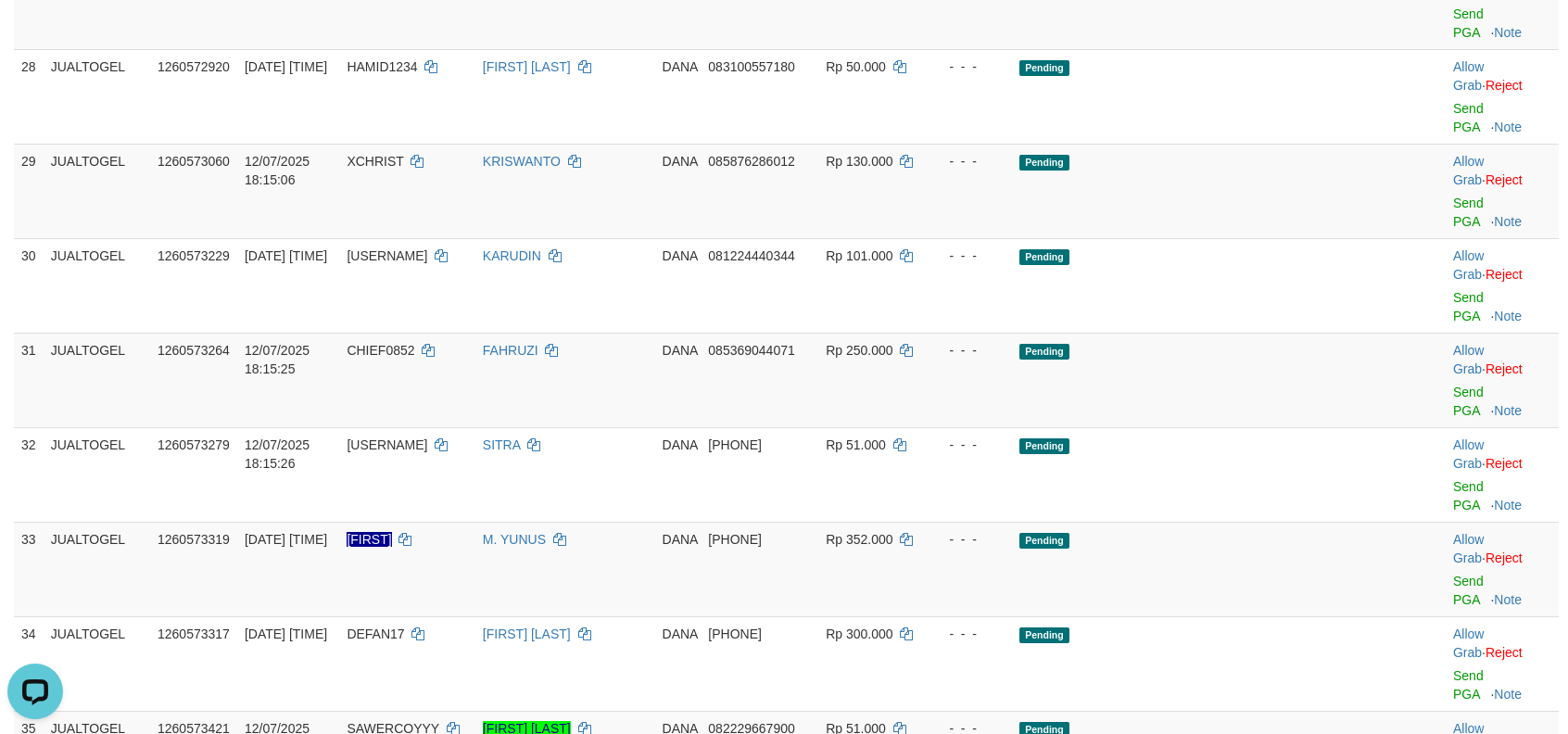 scroll, scrollTop: 2221, scrollLeft: 0, axis: vertical 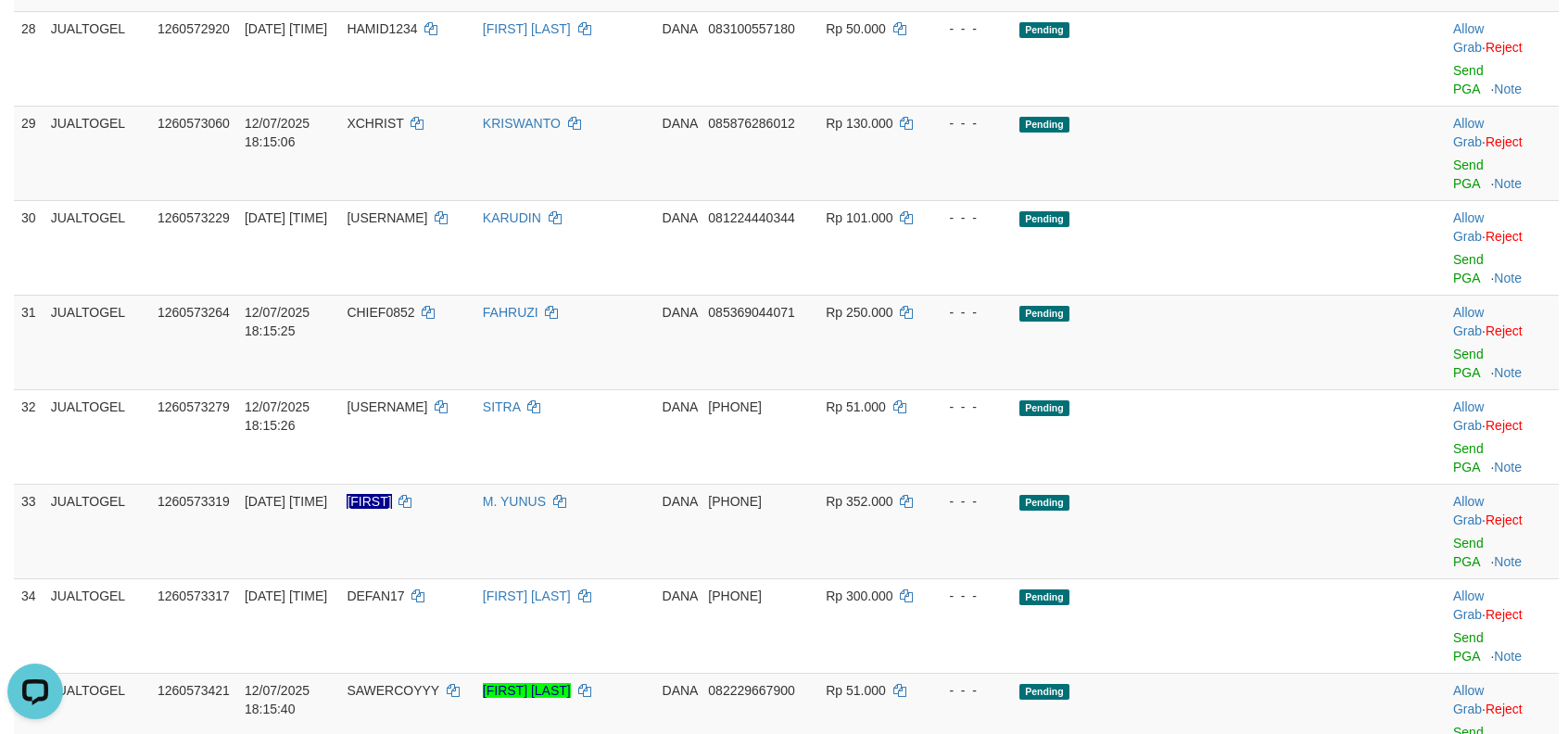 click on "Send PGA" at bounding box center (1468, -204) 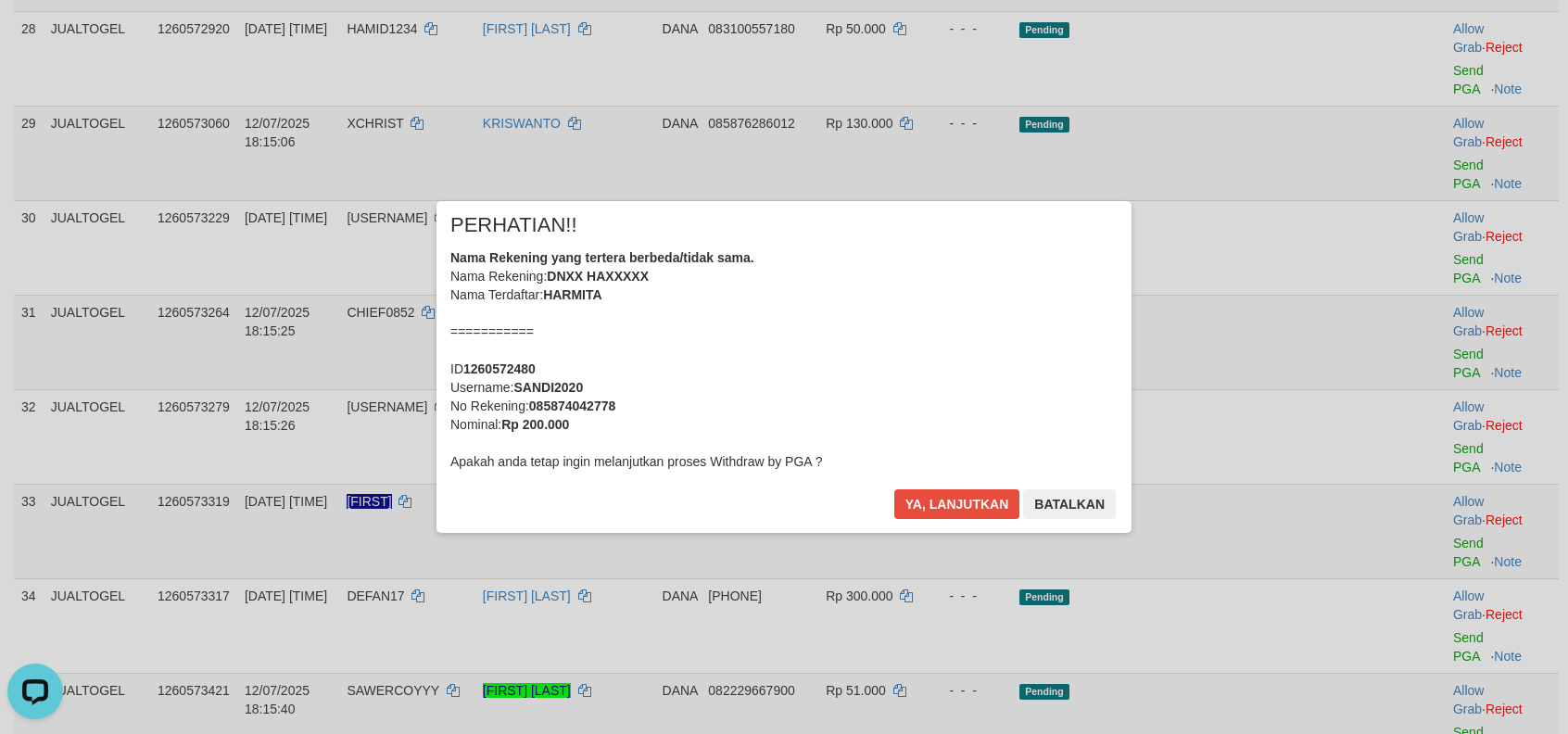 click on "× PERHATIAN!! Nama Rekening yang tertera berbeda/tidak sama. Nama Rekening:  DNXX HAXXXXX Nama Terdaftar:  HARMITA =========== ID  1260572480 Username:  SANDI2020 No Rekening:  085874042778 Nominal:  Rp 200.000 Apakah anda tetap ingin melanjutkan proses Withdraw by PGA ? Ya, lanjutkan Batalkan" at bounding box center (784, 367) 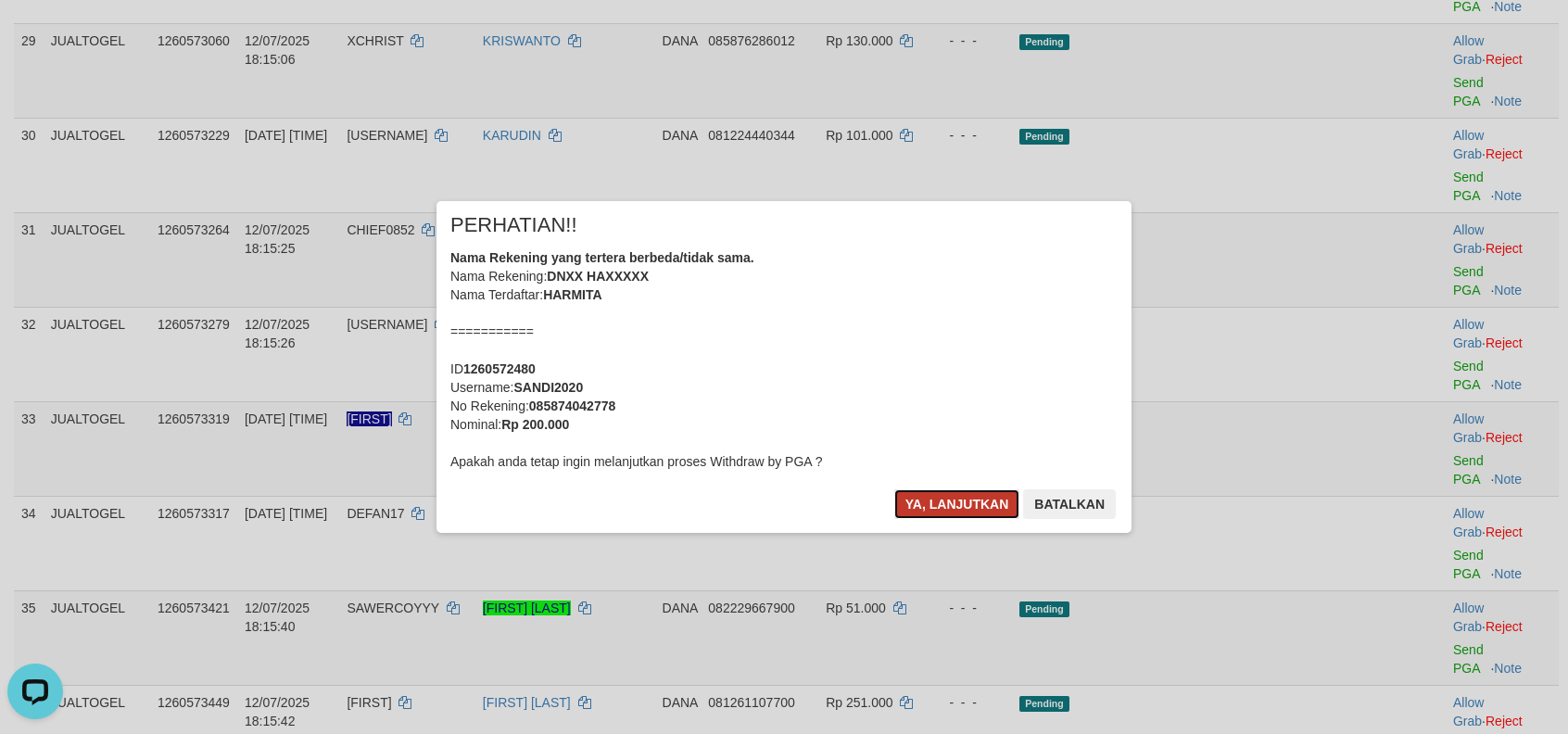 drag, startPoint x: 956, startPoint y: 513, endPoint x: 1005, endPoint y: 489, distance: 54.561891 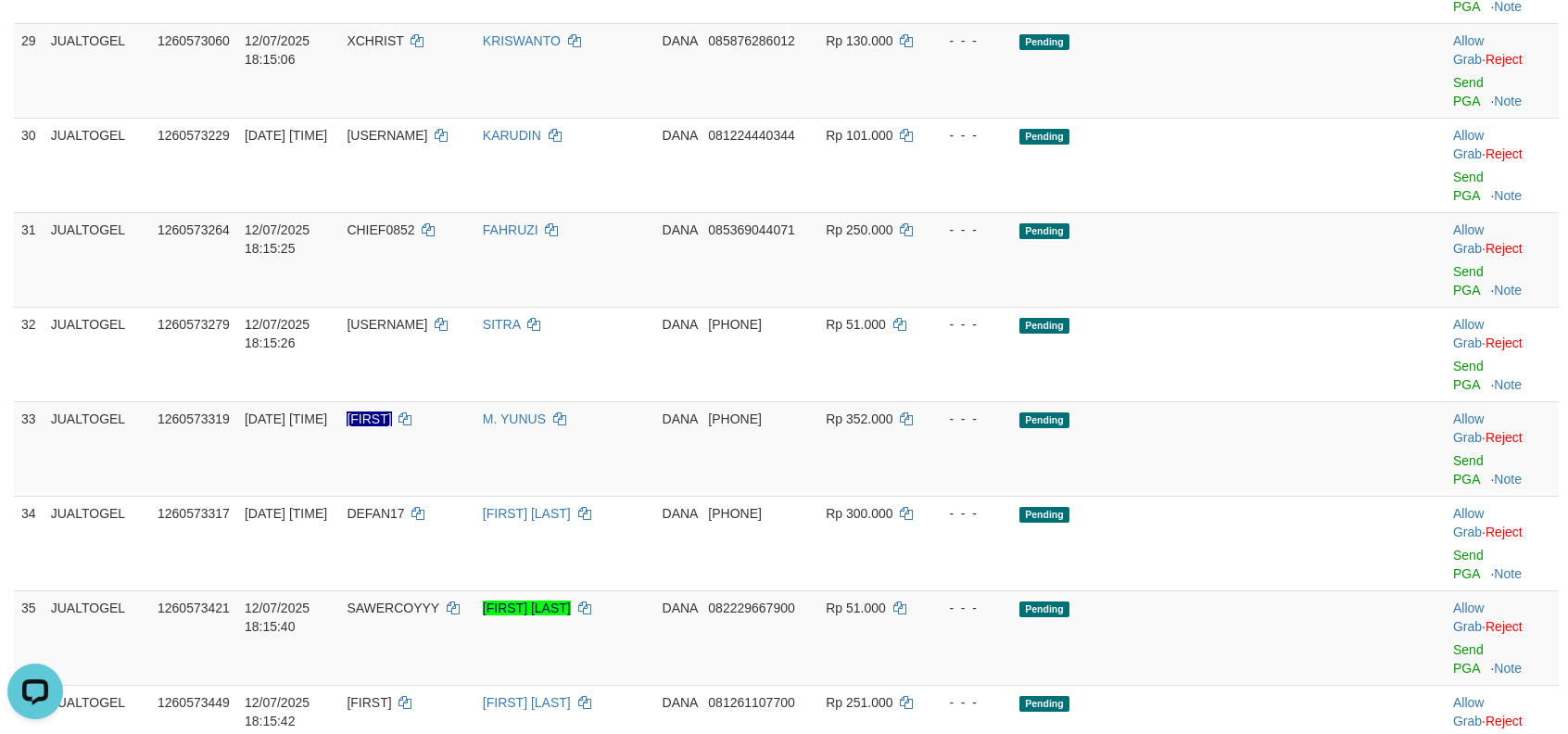 scroll, scrollTop: 2299, scrollLeft: 0, axis: vertical 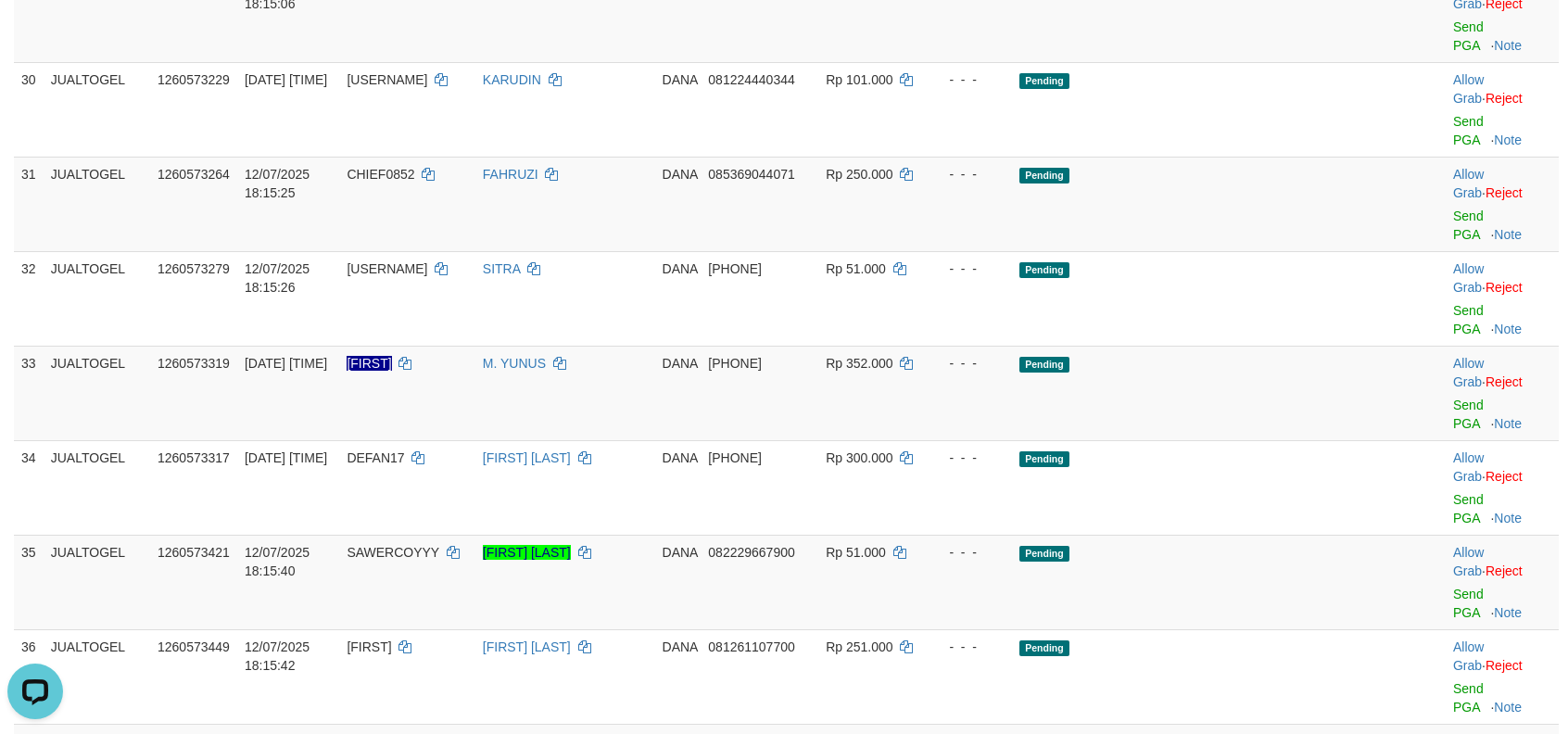click on "Send PGA" at bounding box center (1468, -247) 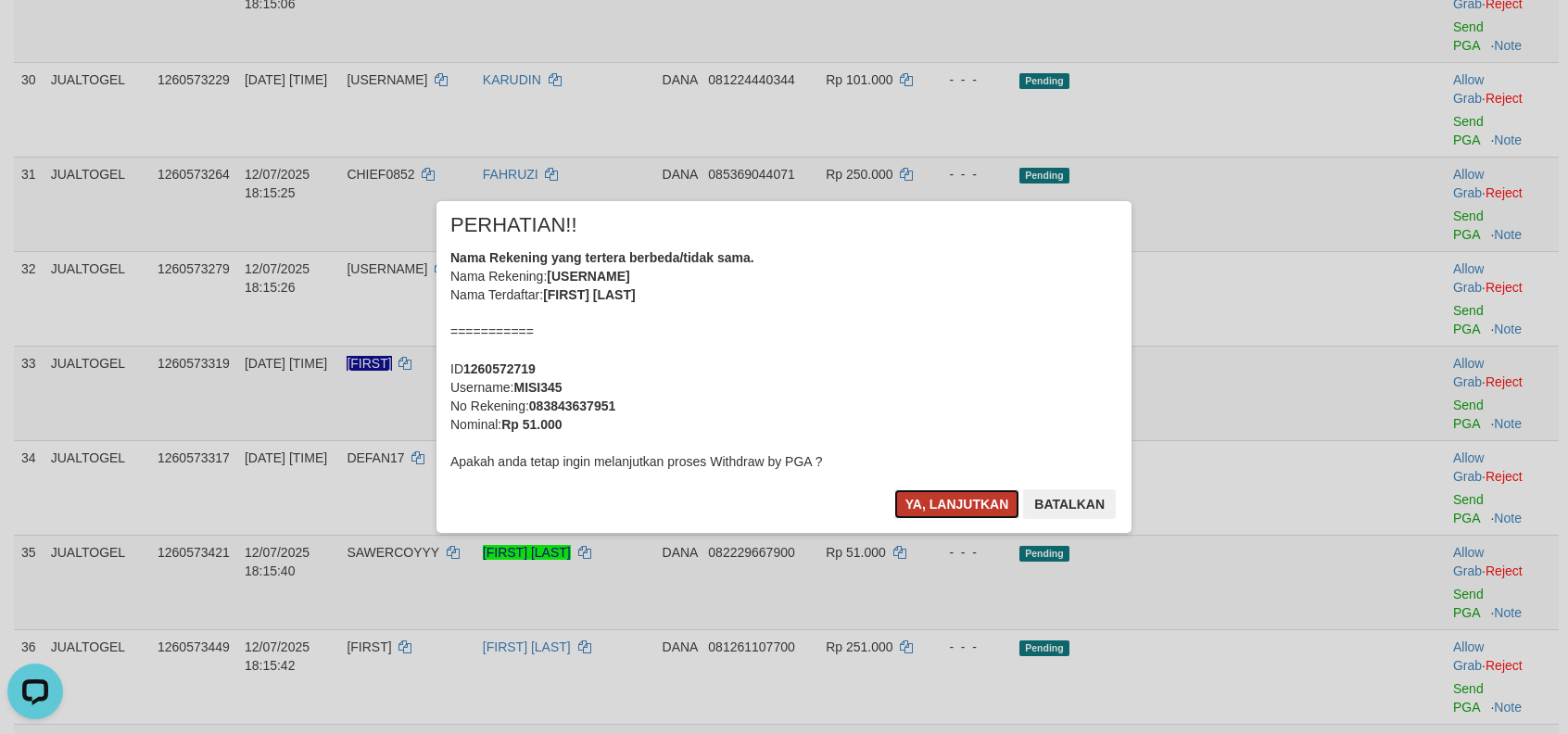 click on "Ya, lanjutkan" at bounding box center (957, 504) 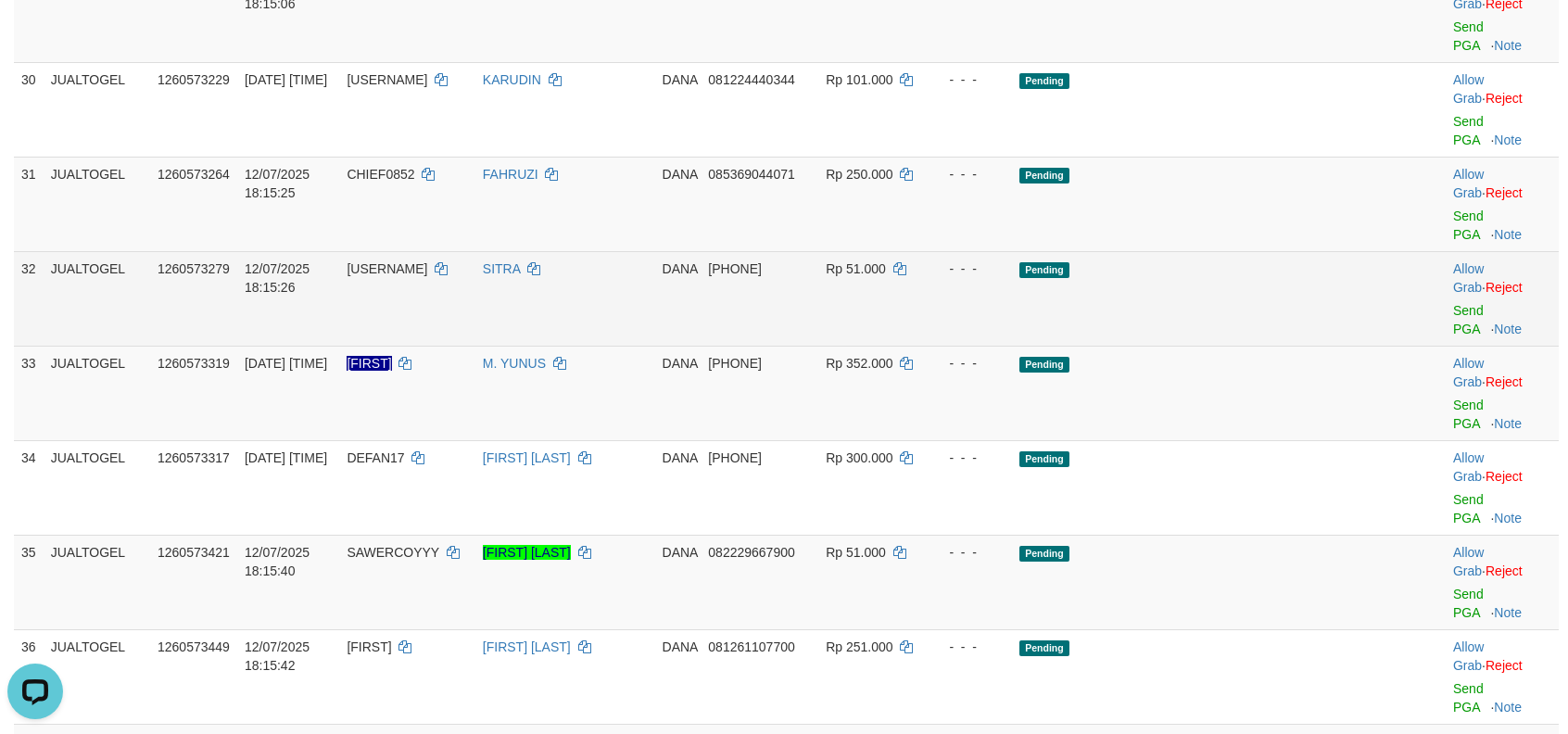 scroll, scrollTop: 2295, scrollLeft: 0, axis: vertical 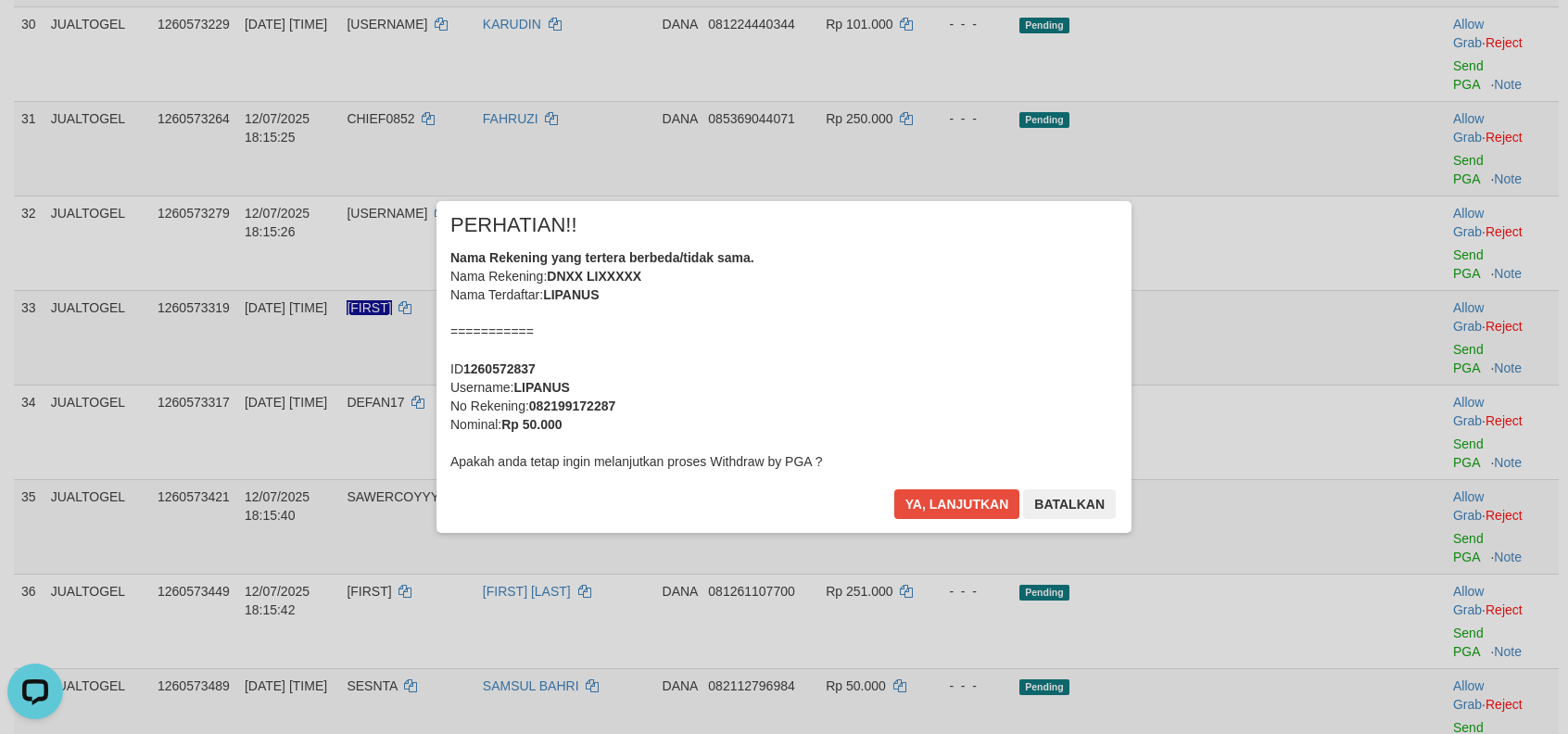 click on "× PERHATIAN!! Nama Rekening yang tertera berbeda/tidak sama. Nama Rekening:  DNXX LIXXXXX Nama Terdaftar:  LIPANUS =========== ID  1260572837 Username:  LIPANUS No Rekening:  082199172287 Nominal:  Rp 50.000 Apakah anda tetap ingin melanjutkan proses Withdraw by PGA ? Ya, lanjutkan Batalkan" at bounding box center [784, 367] 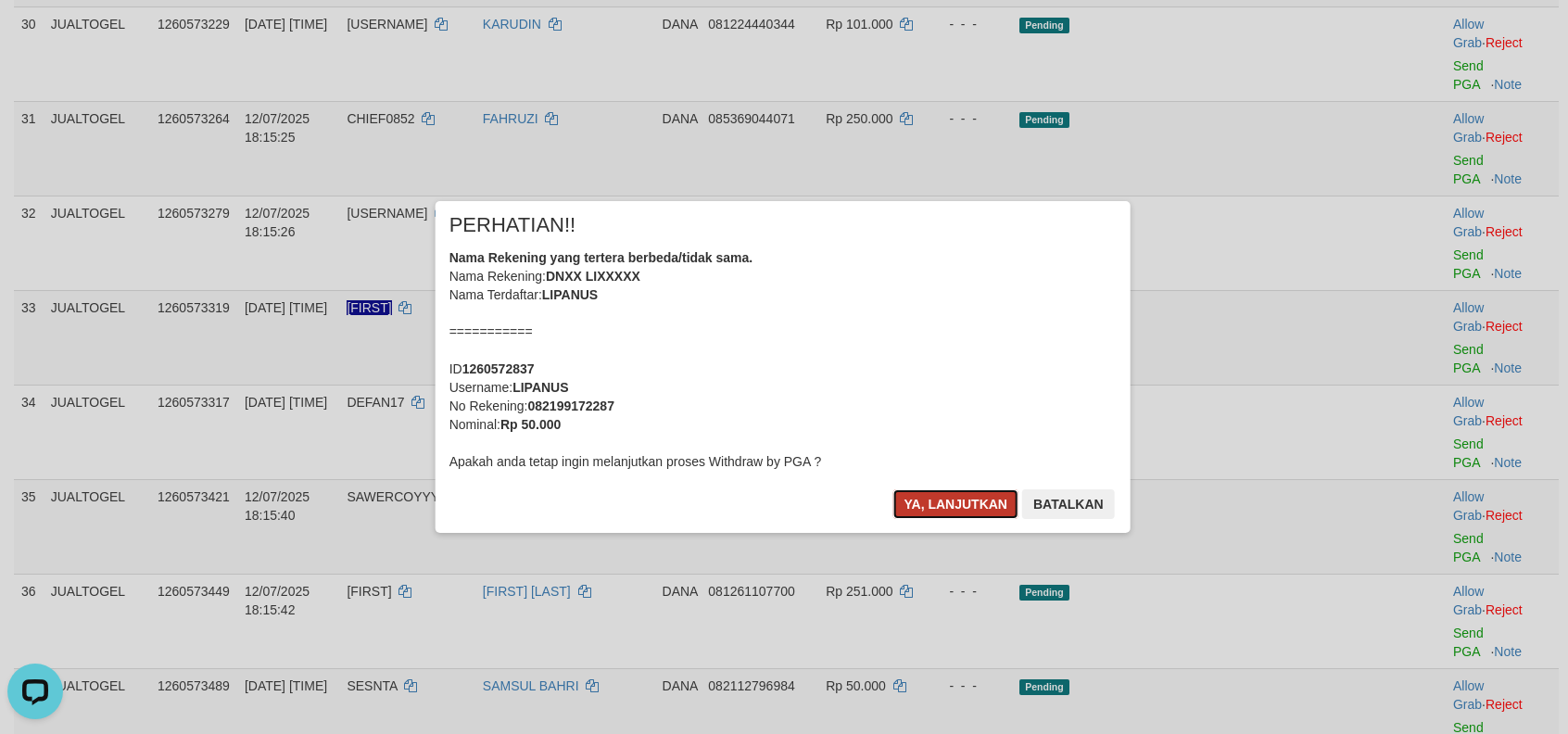 click on "Ya, lanjutkan" at bounding box center (957, 504) 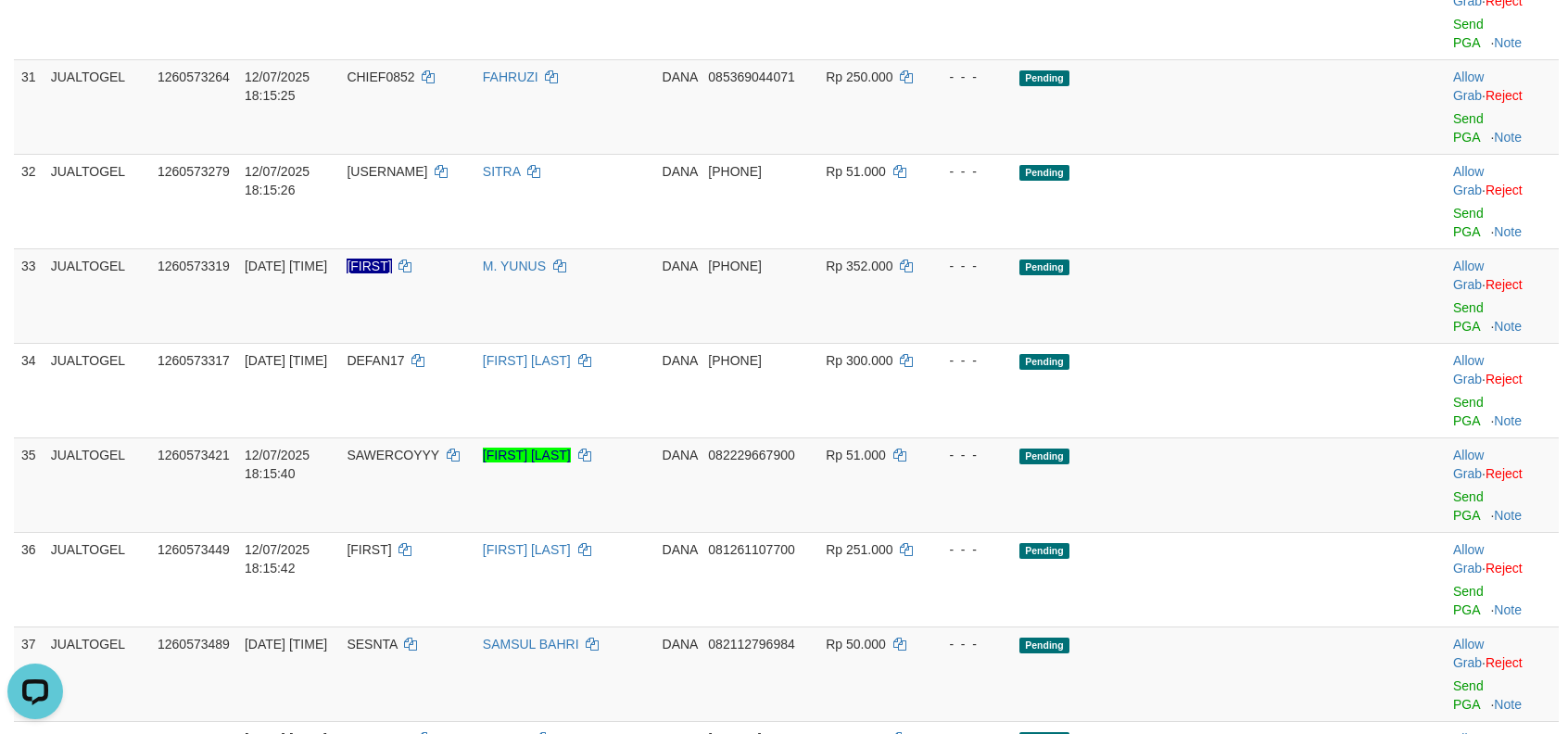 scroll, scrollTop: 2289, scrollLeft: 0, axis: vertical 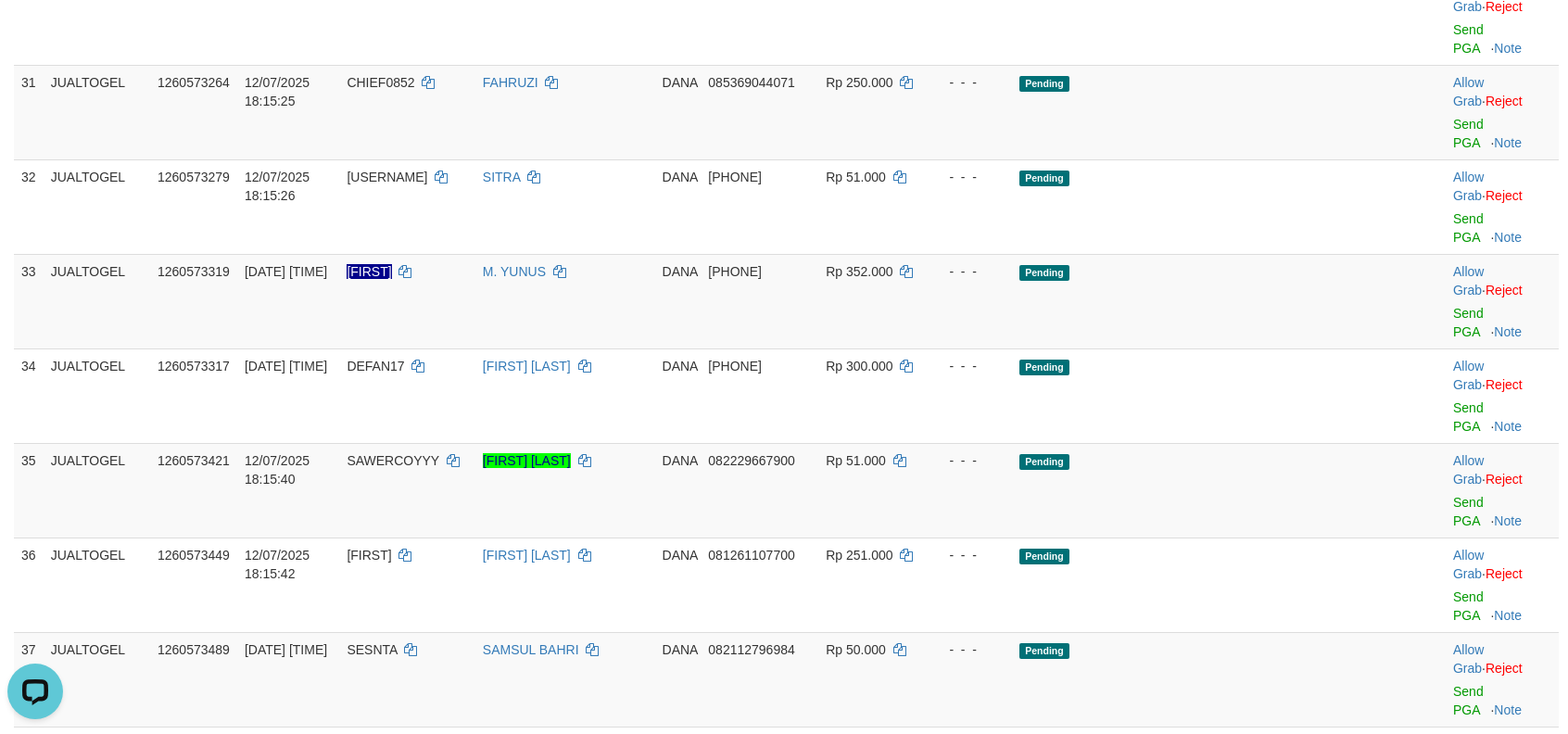 click on "Send PGA" at bounding box center [1468, -150] 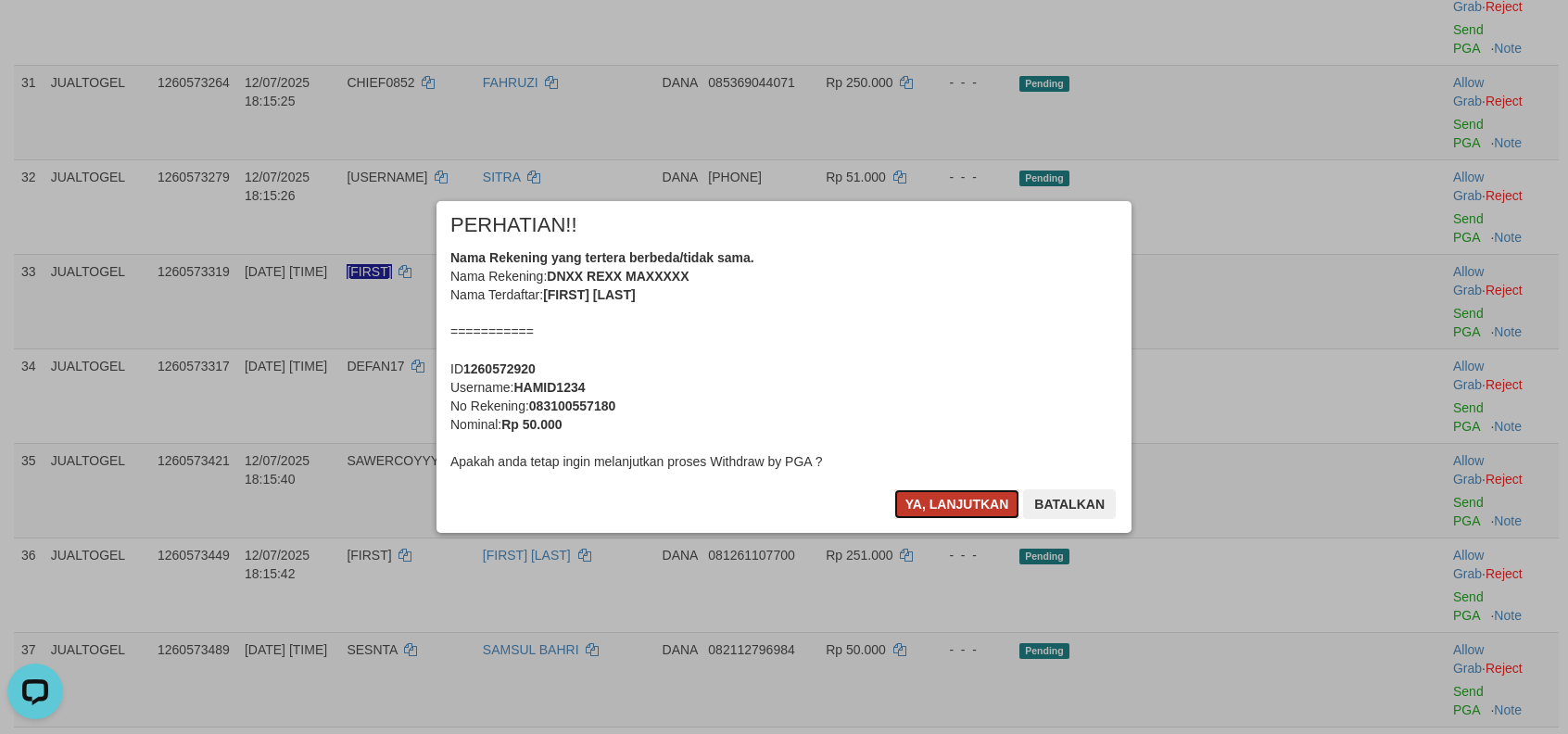 click on "Ya, lanjutkan" at bounding box center (957, 504) 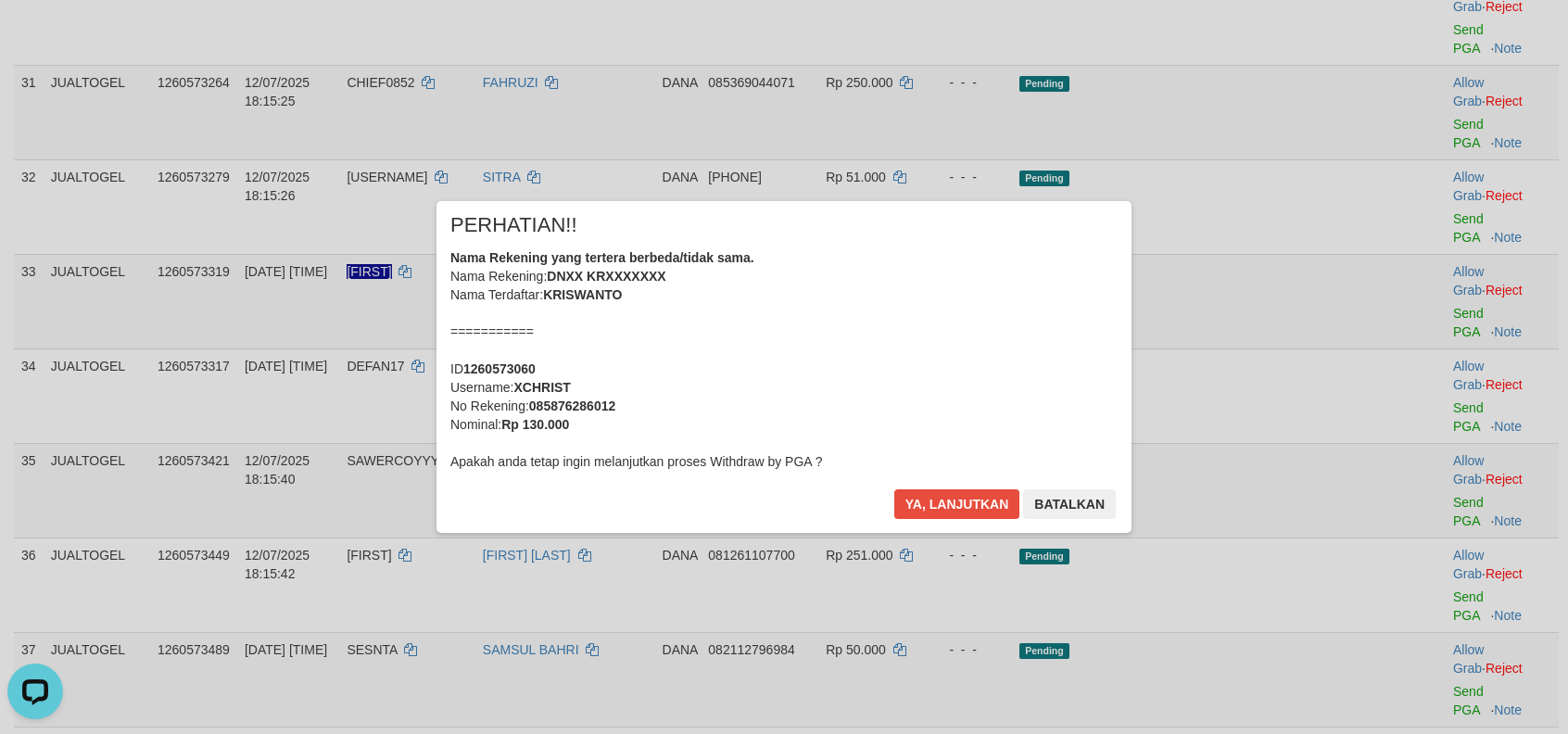 scroll, scrollTop: 2285, scrollLeft: 0, axis: vertical 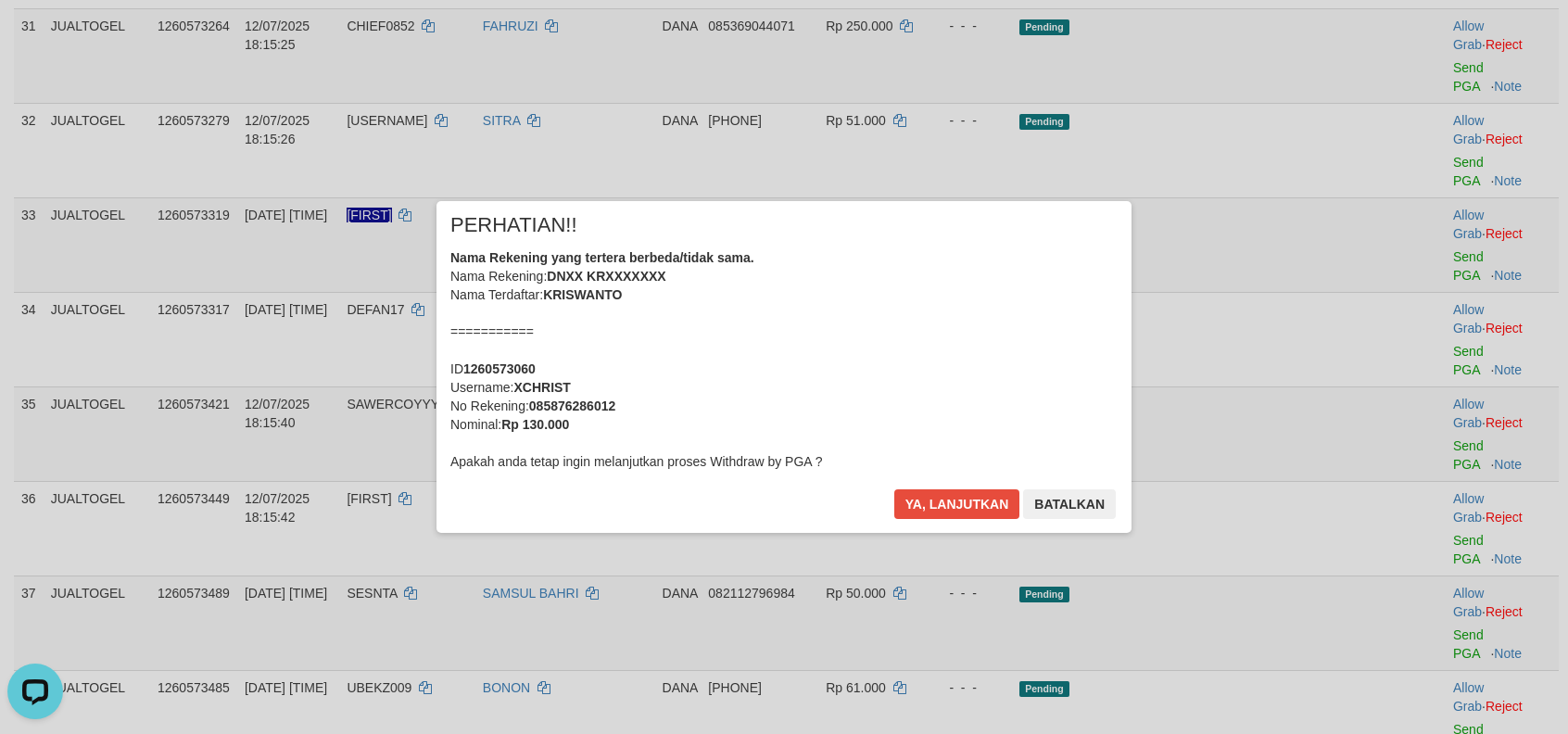 click on "× PERHATIAN!! Nama Rekening yang tertera berbeda/tidak sama. Nama Rekening:  DNXX KRXXXXXXX Nama Terdaftar:  KRISWANTO =========== ID  1260573060 Username:  XCHRIST No Rekening:  085876286012 Nominal:  Rp 130.000 Apakah anda tetap ingin melanjutkan proses Withdraw by PGA ? Ya, lanjutkan Batalkan" at bounding box center (784, 367) 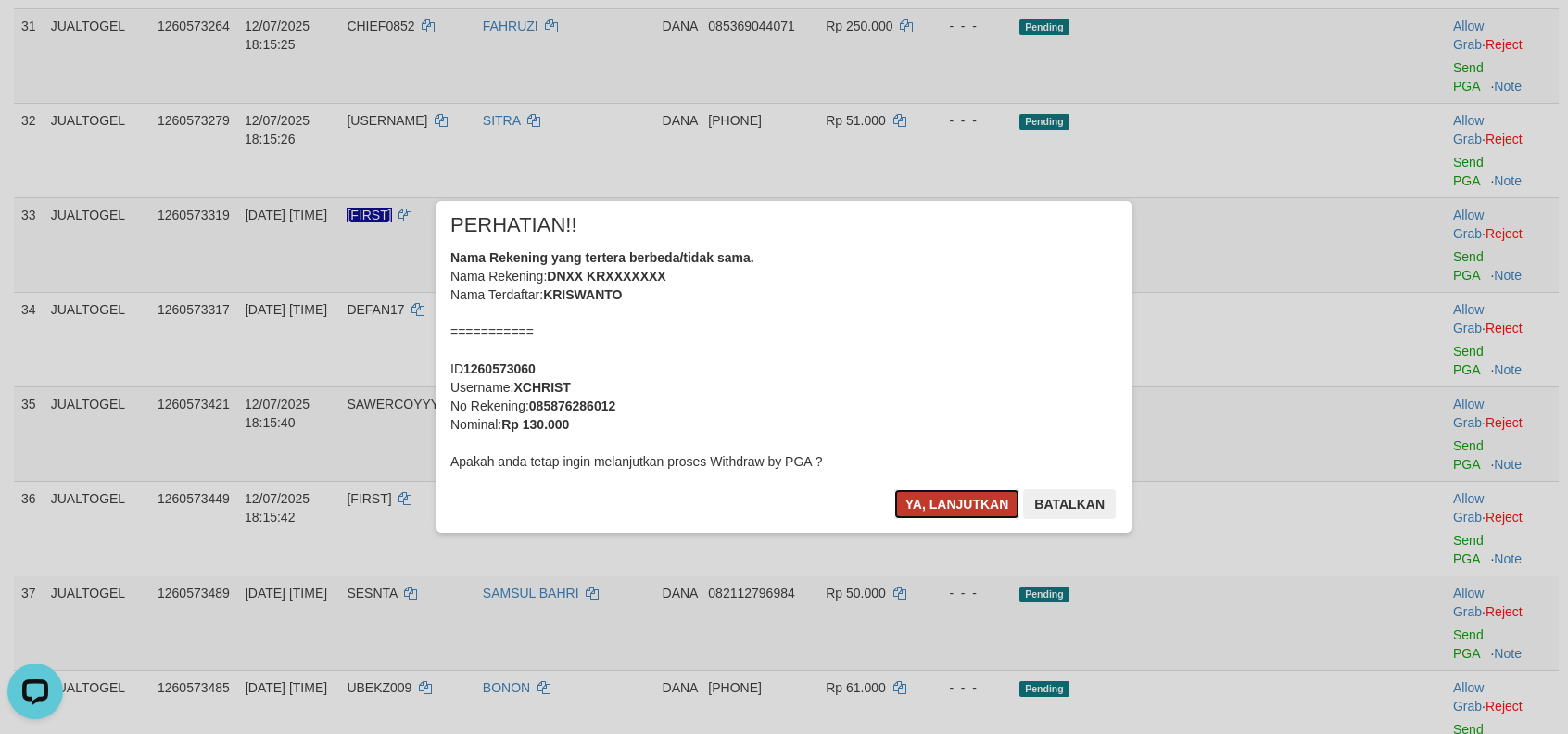 click on "Ya, lanjutkan" at bounding box center (957, 504) 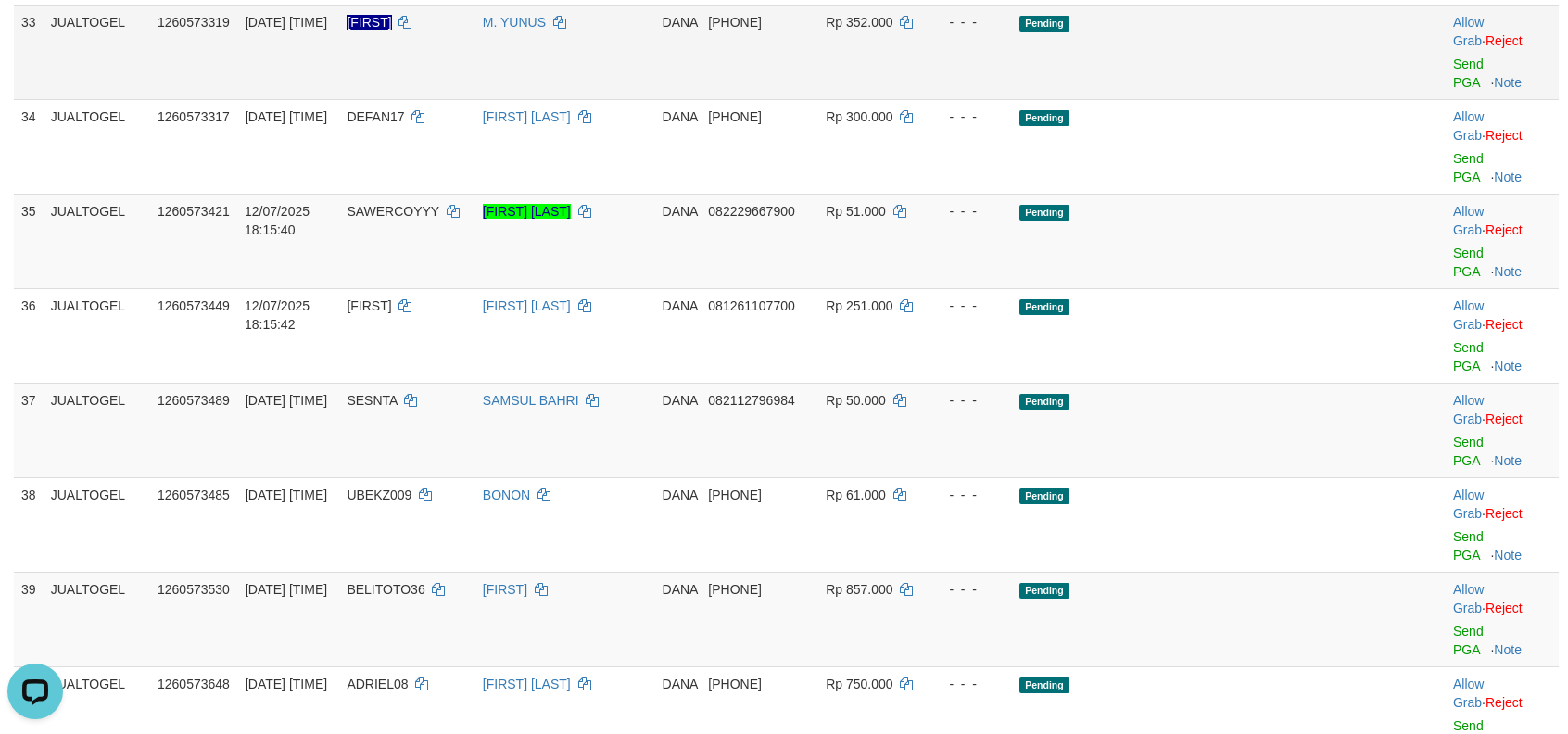 scroll, scrollTop: 2528, scrollLeft: 0, axis: vertical 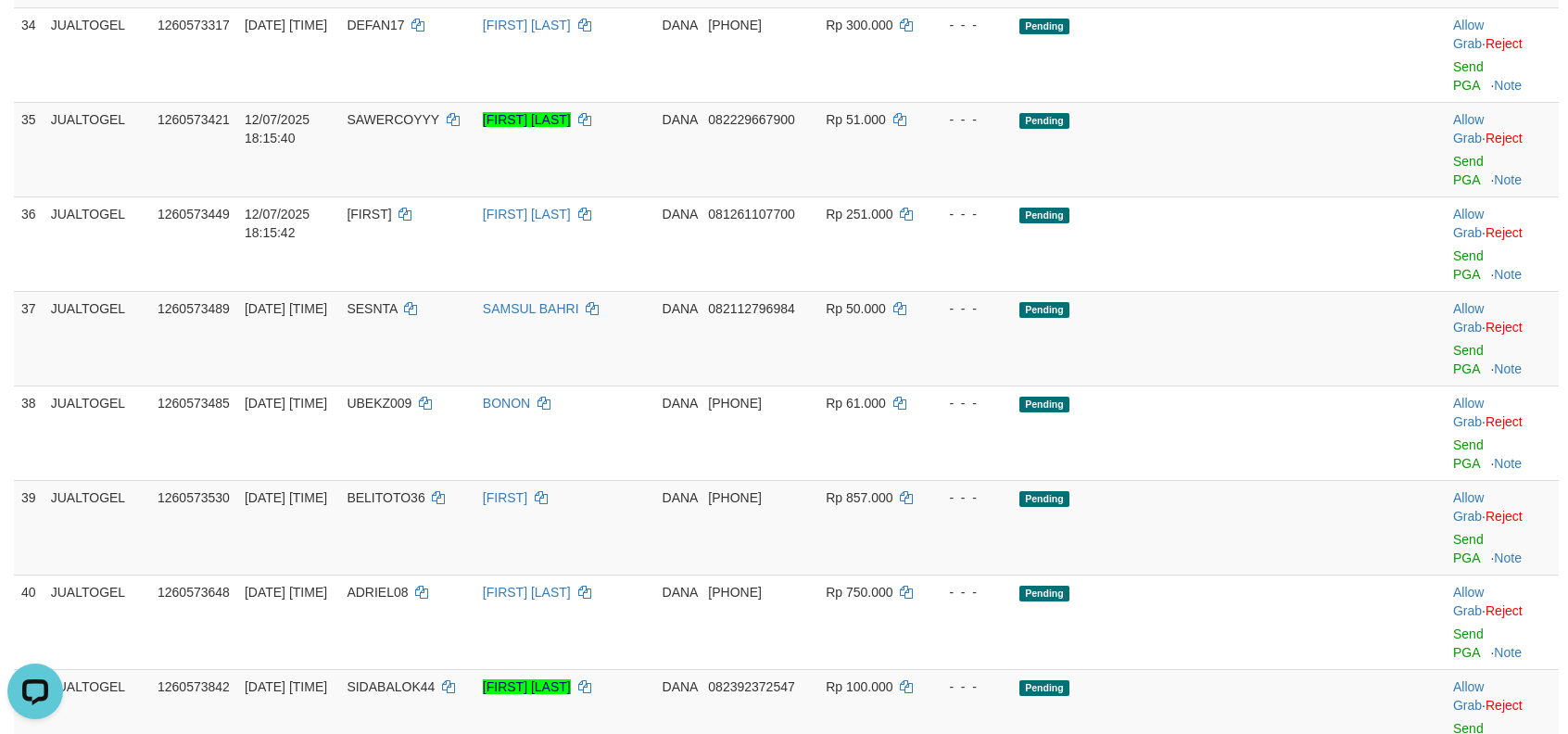 click on "Send PGA" at bounding box center [1468, -302] 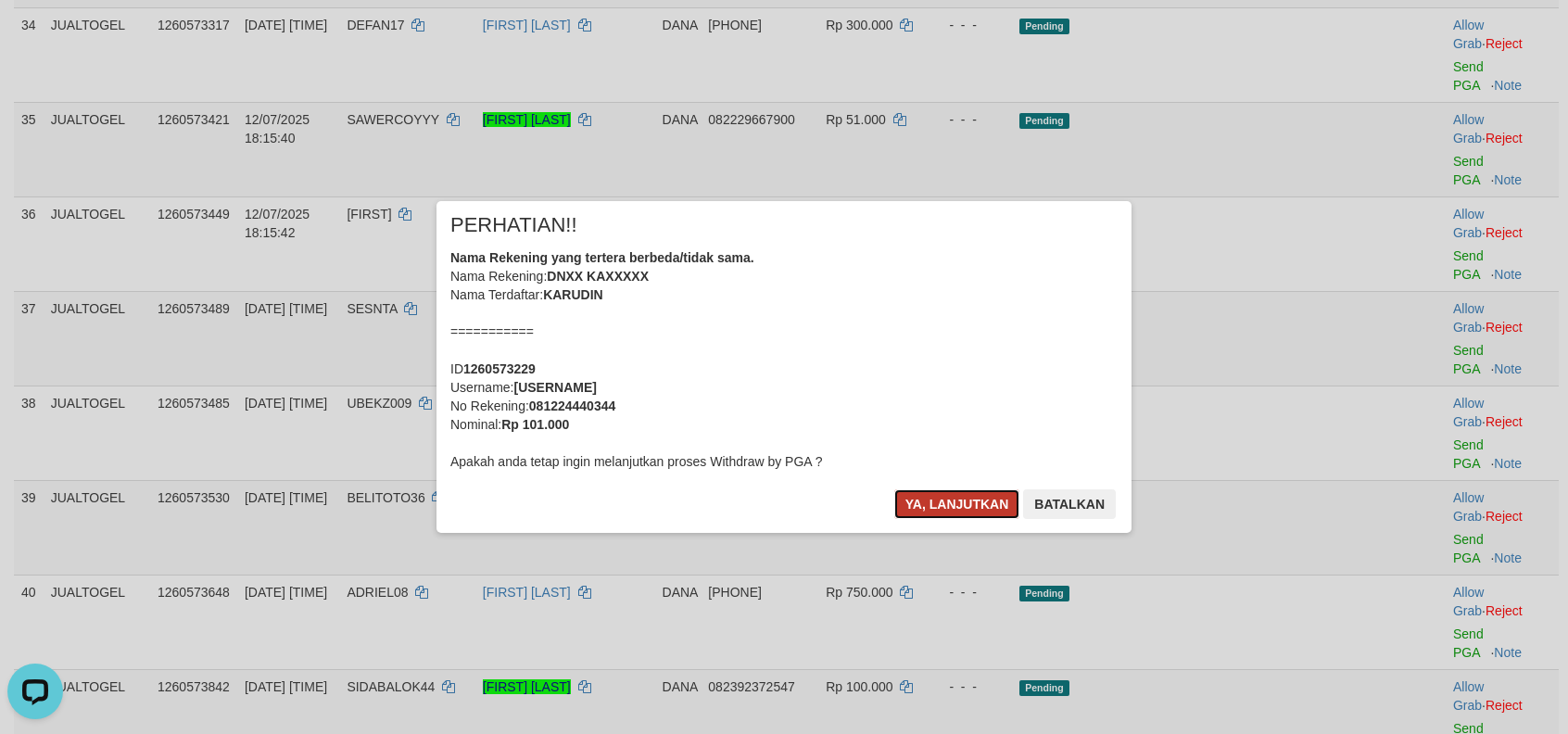 click on "Ya, lanjutkan" at bounding box center [957, 504] 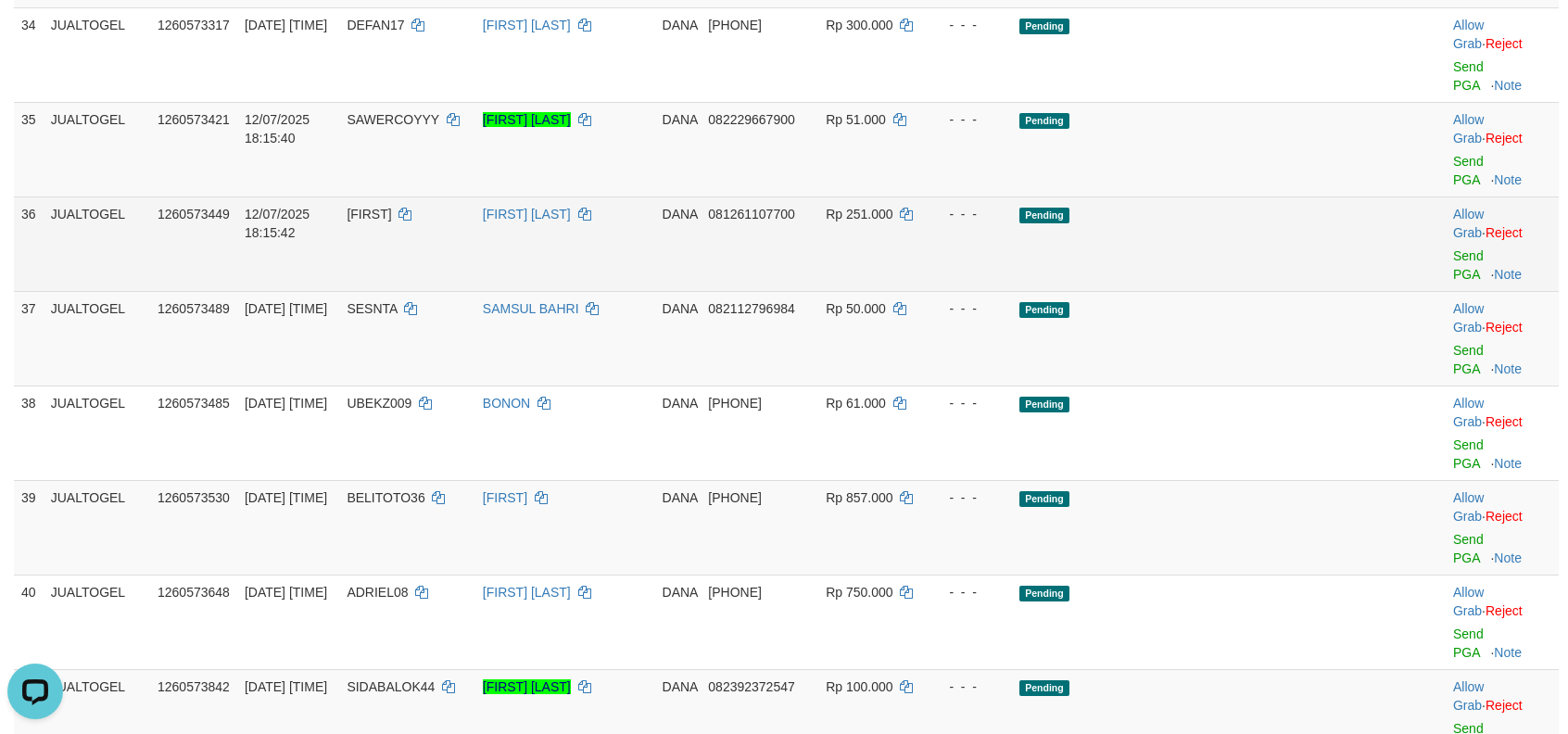 scroll, scrollTop: 2523, scrollLeft: 0, axis: vertical 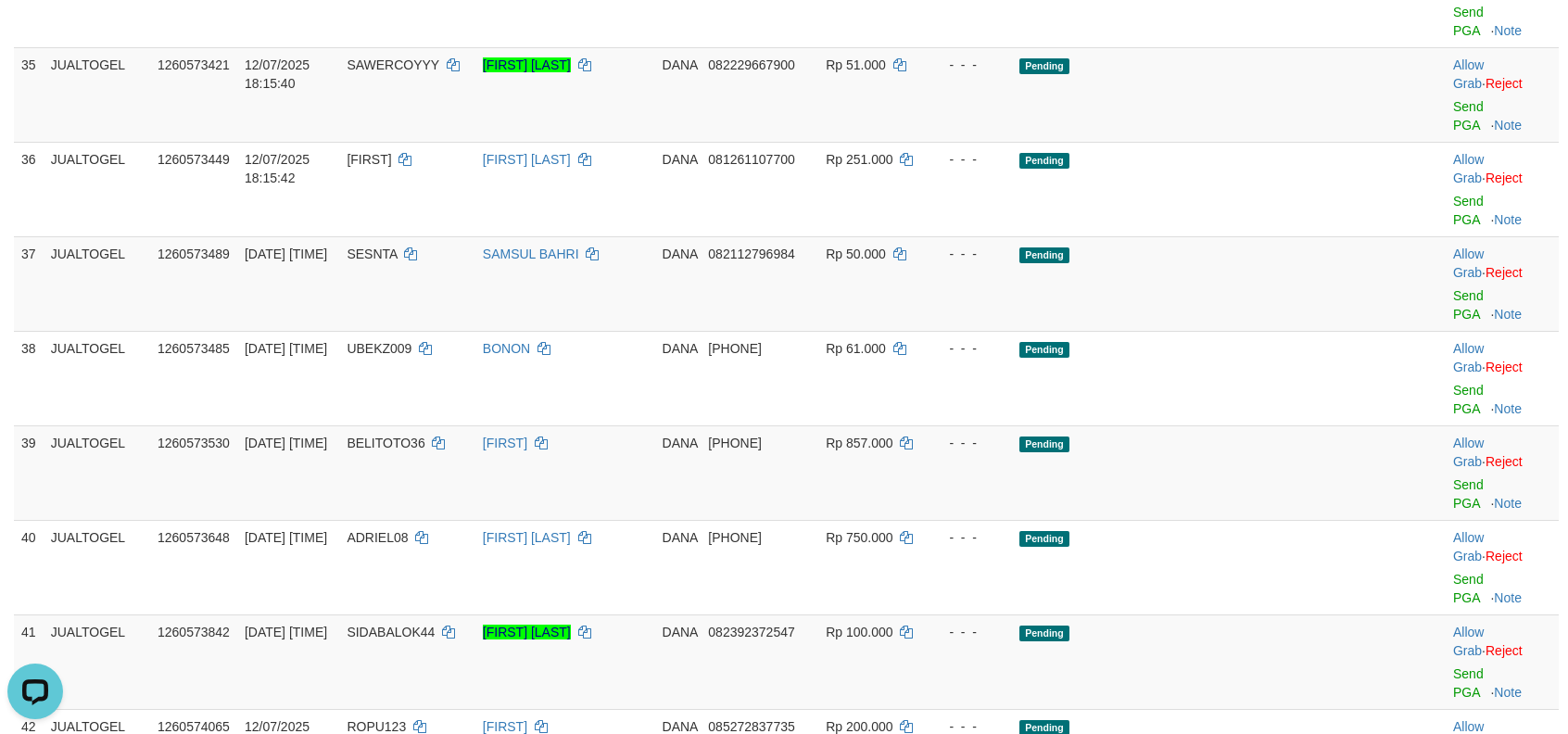 click on "Send PGA" at bounding box center (1468, -262) 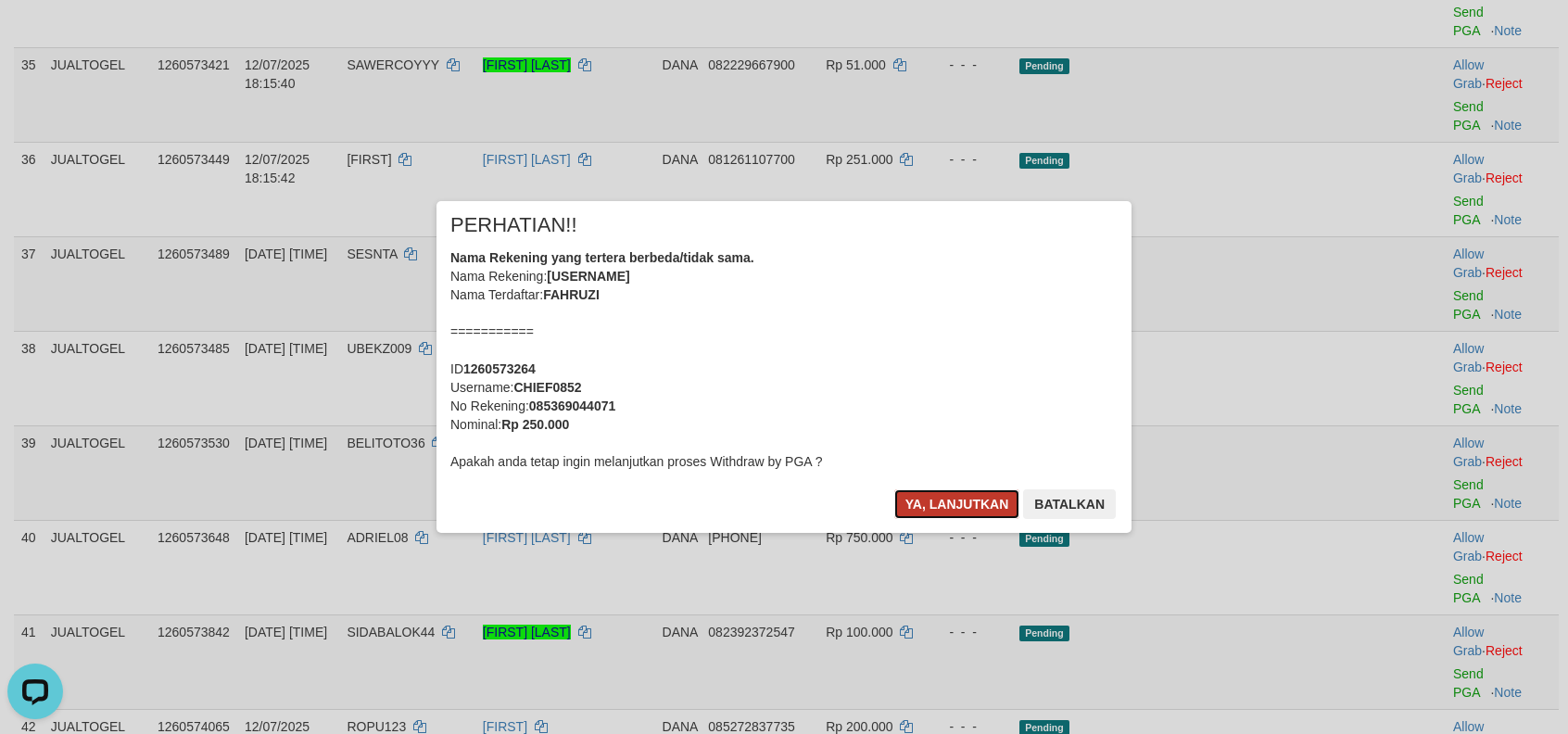 click on "Ya, lanjutkan" at bounding box center [957, 504] 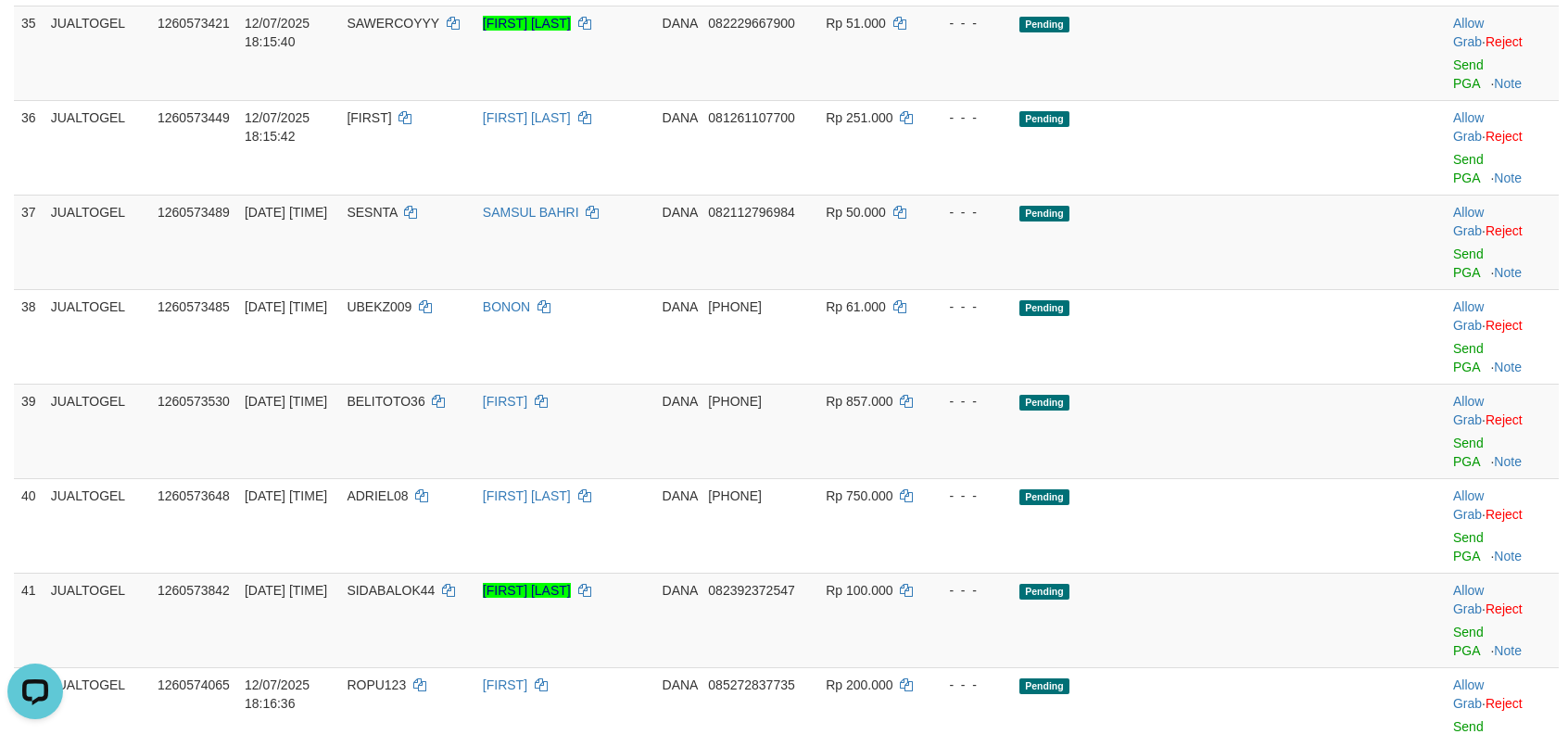 click on "[DATE] [TIME]" at bounding box center [288, -348] 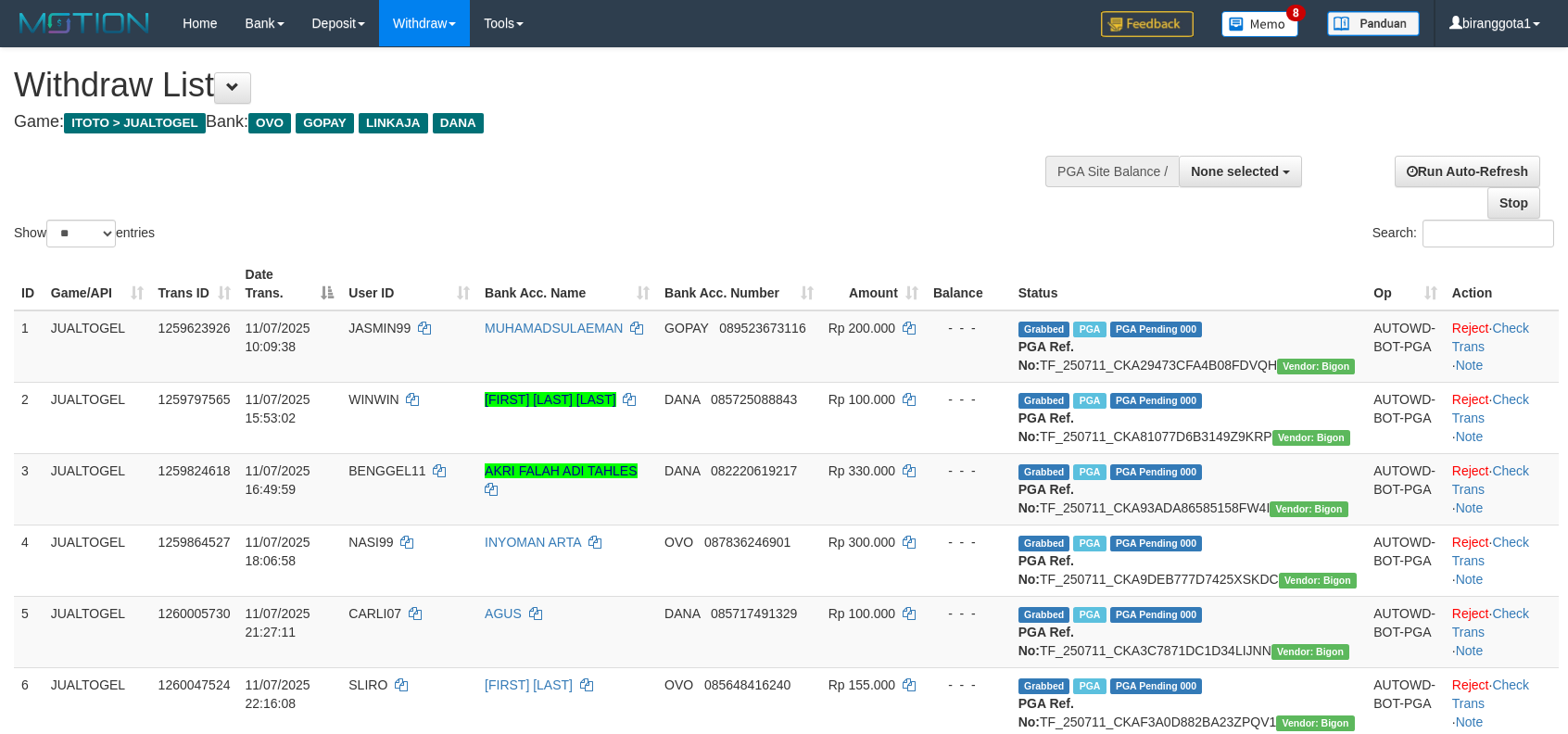 select 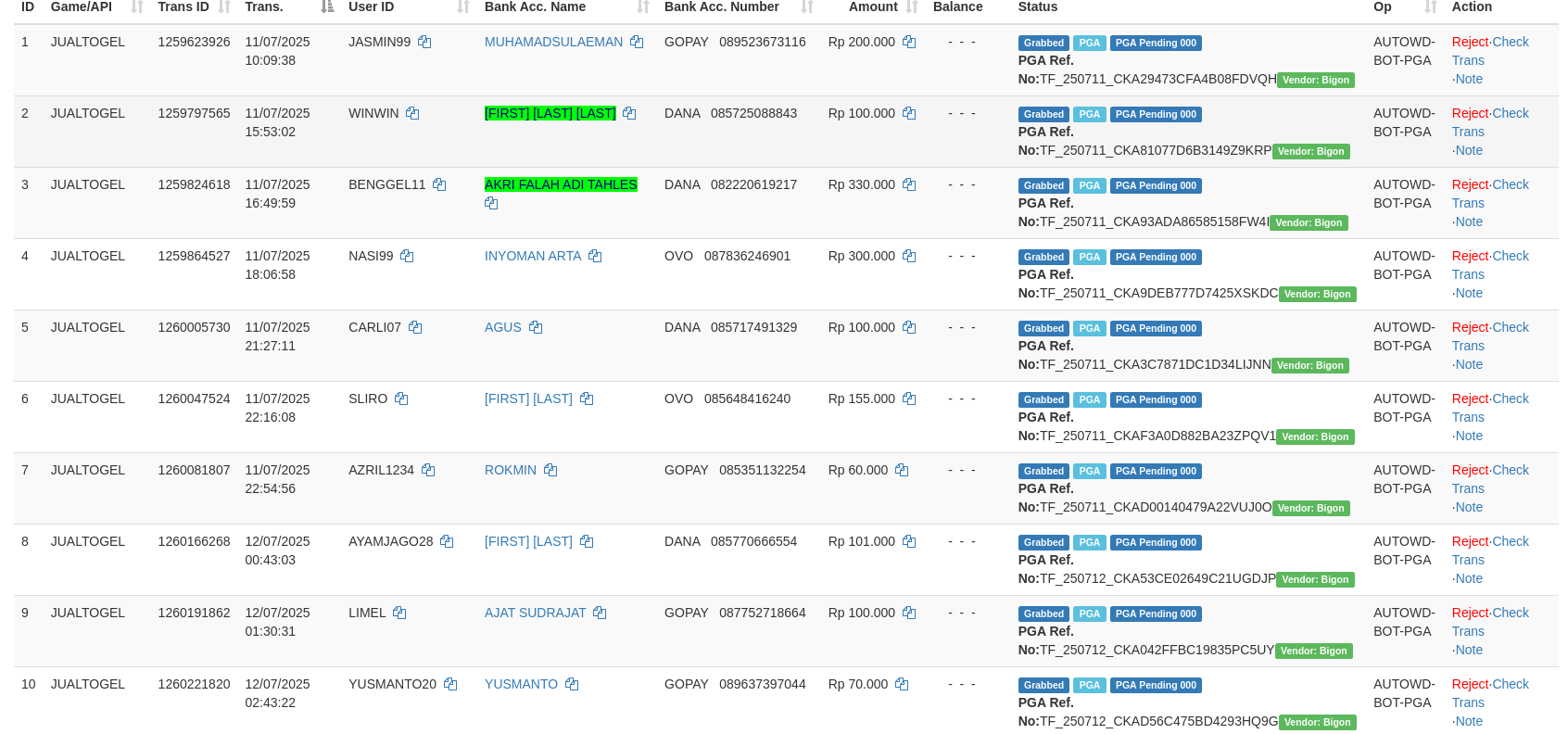 scroll, scrollTop: 0, scrollLeft: 0, axis: both 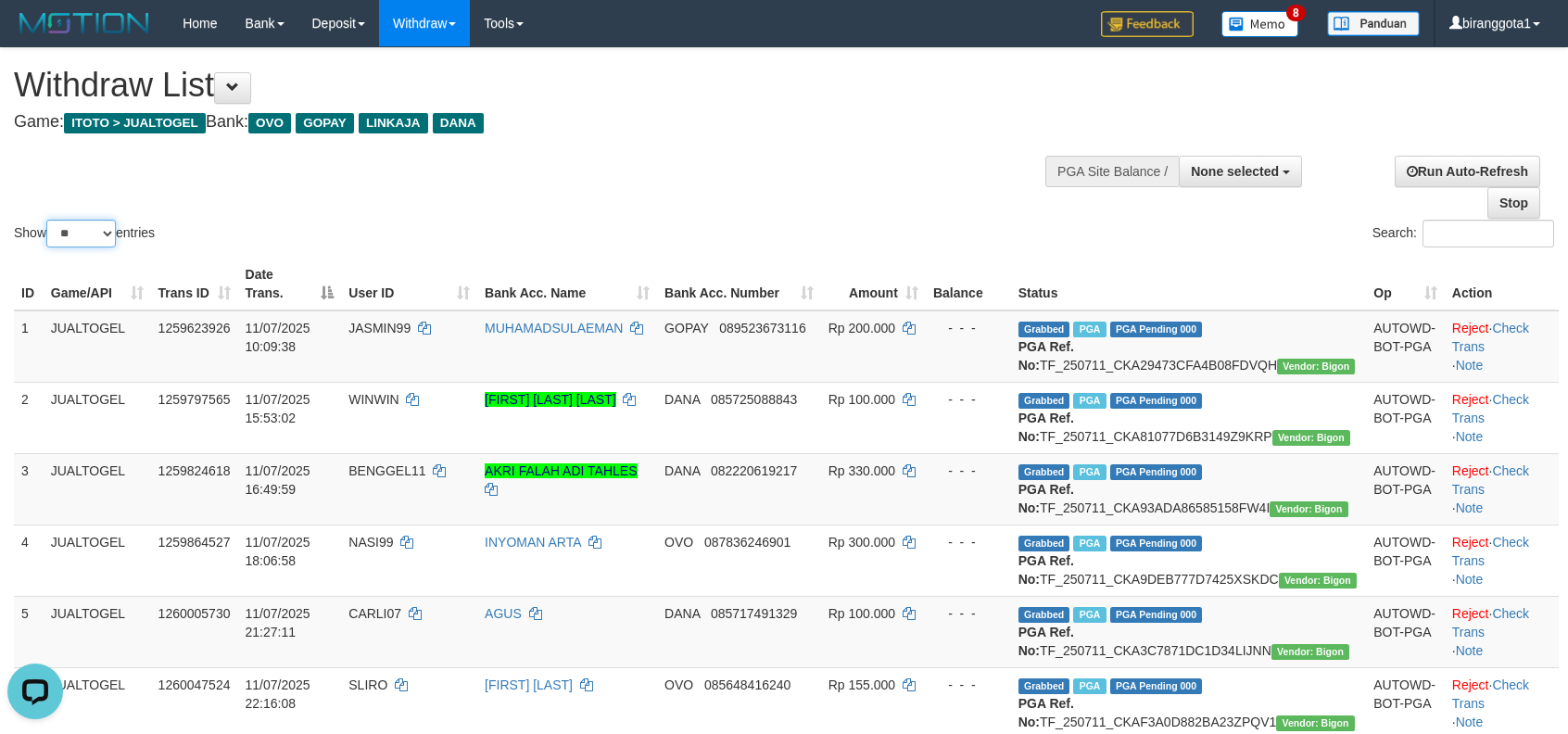 drag, startPoint x: 107, startPoint y: 231, endPoint x: 101, endPoint y: 245, distance: 15.231546 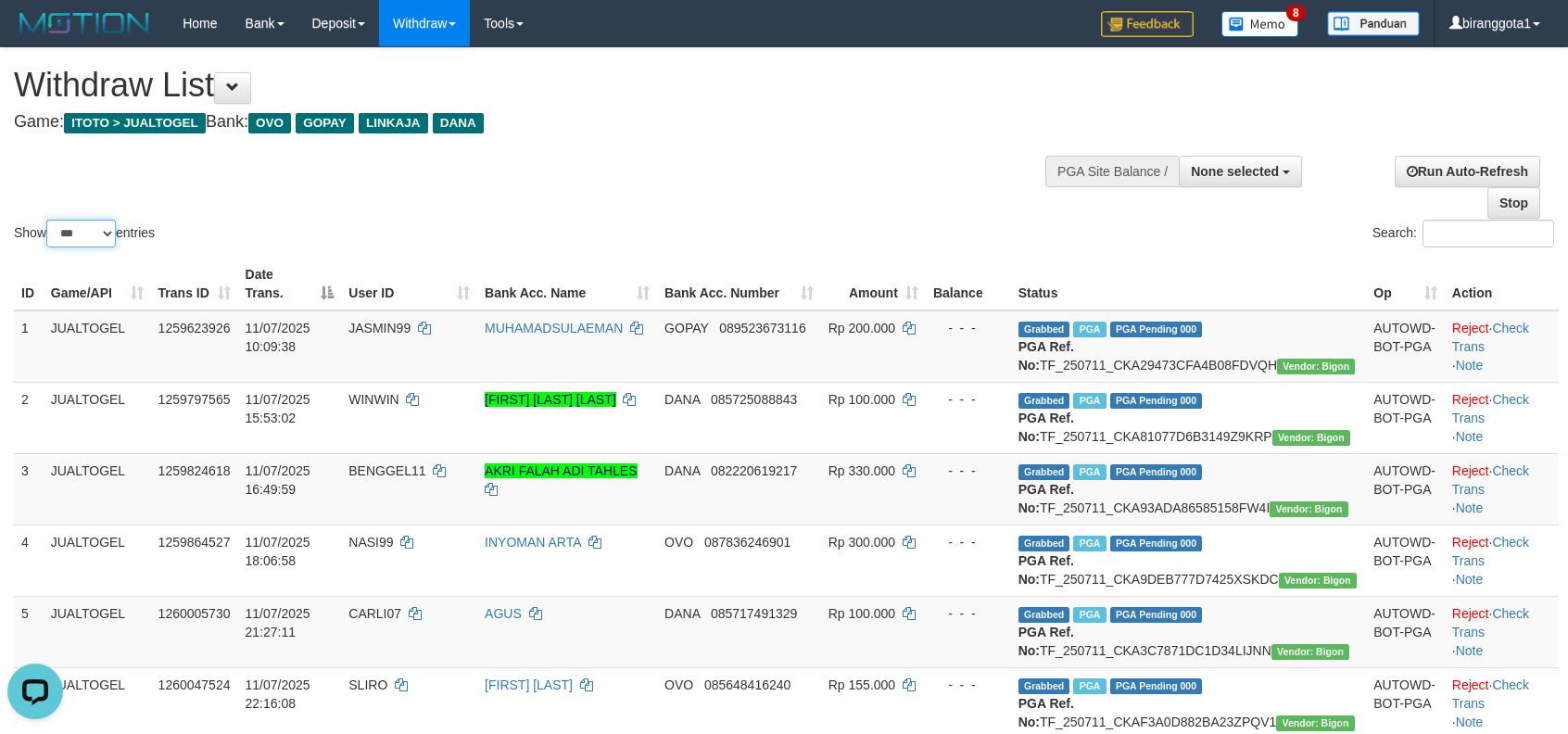 click on "** ** ** ***" at bounding box center (81, 234) 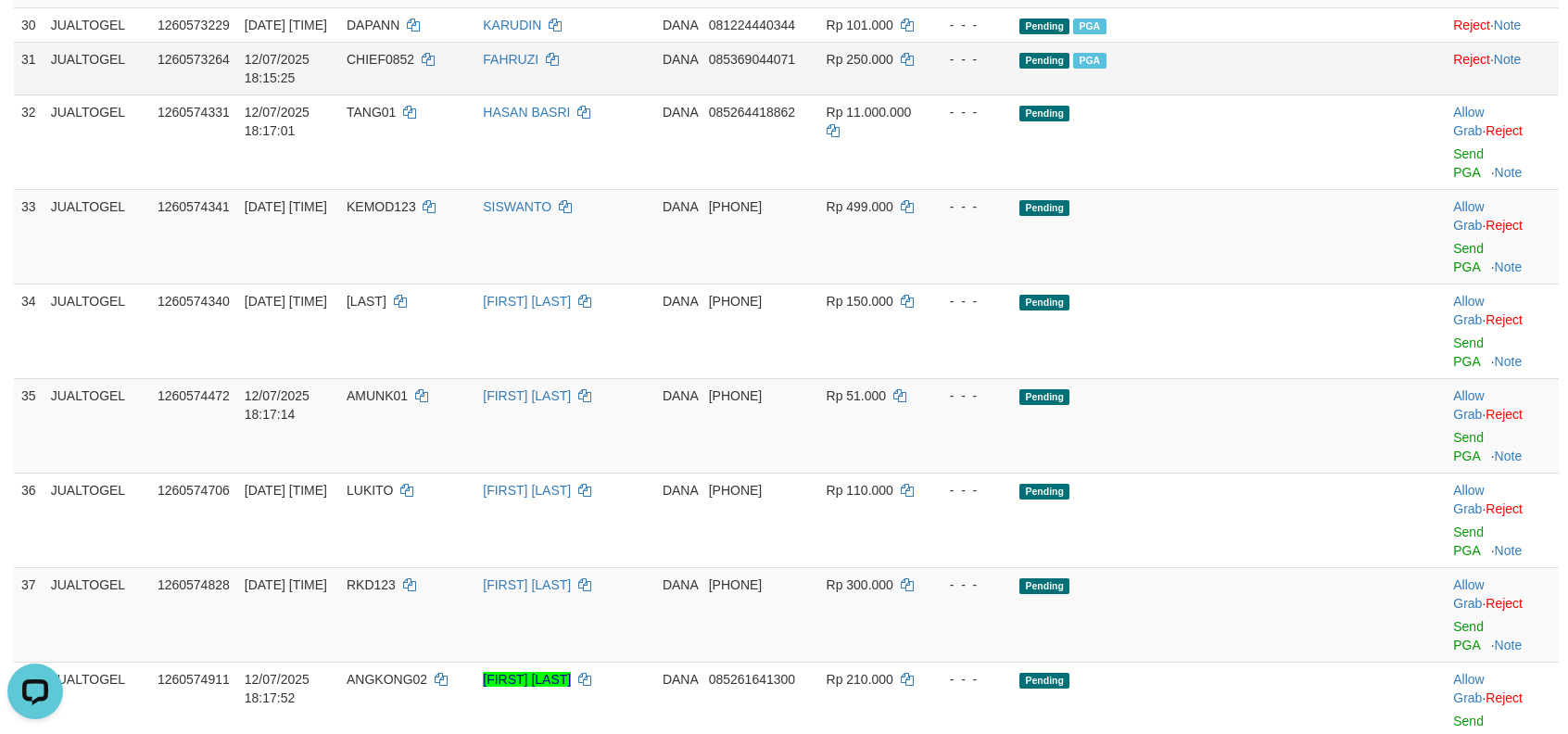 scroll, scrollTop: 2141, scrollLeft: 0, axis: vertical 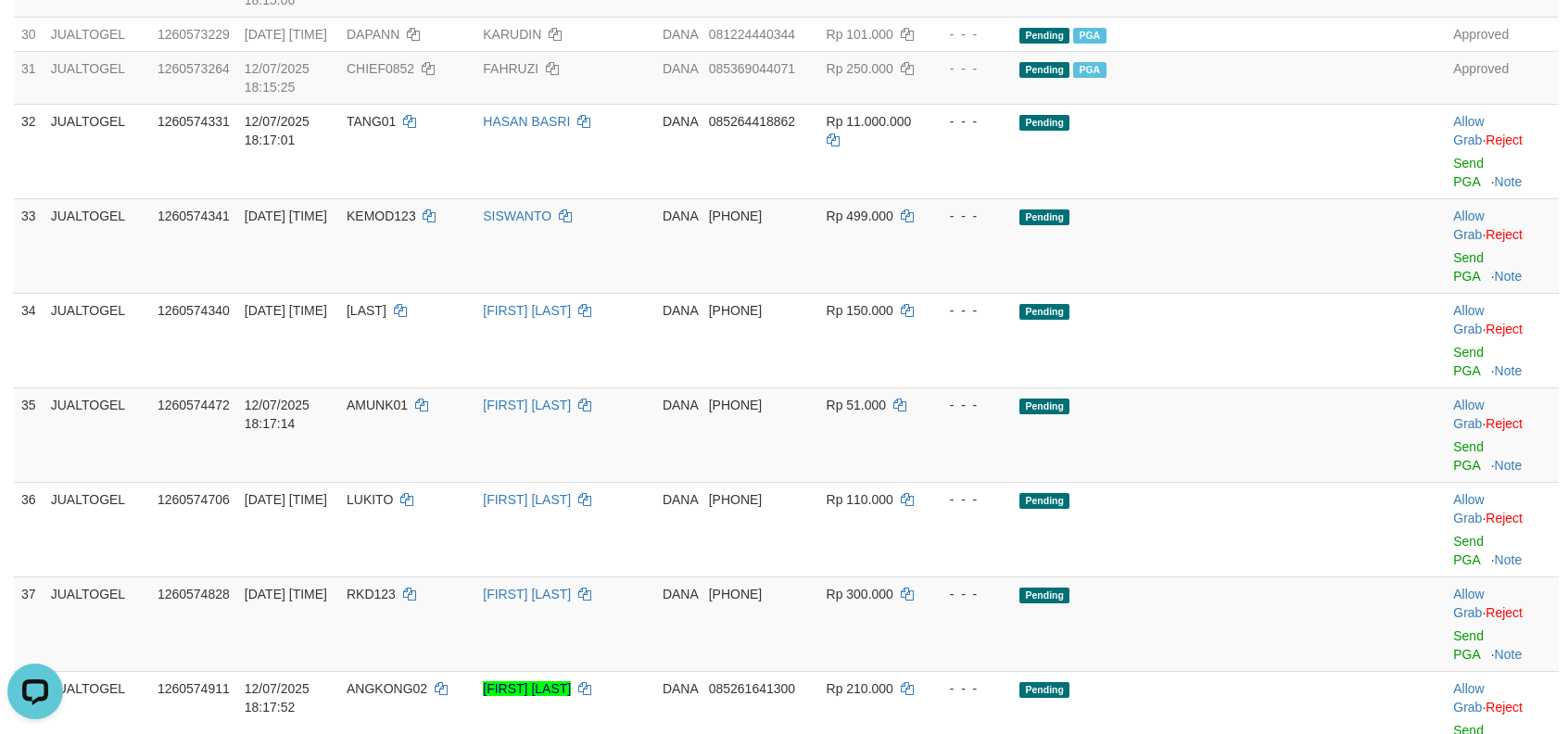 click on "[FIRST] [LAST]" at bounding box center (565, -297) 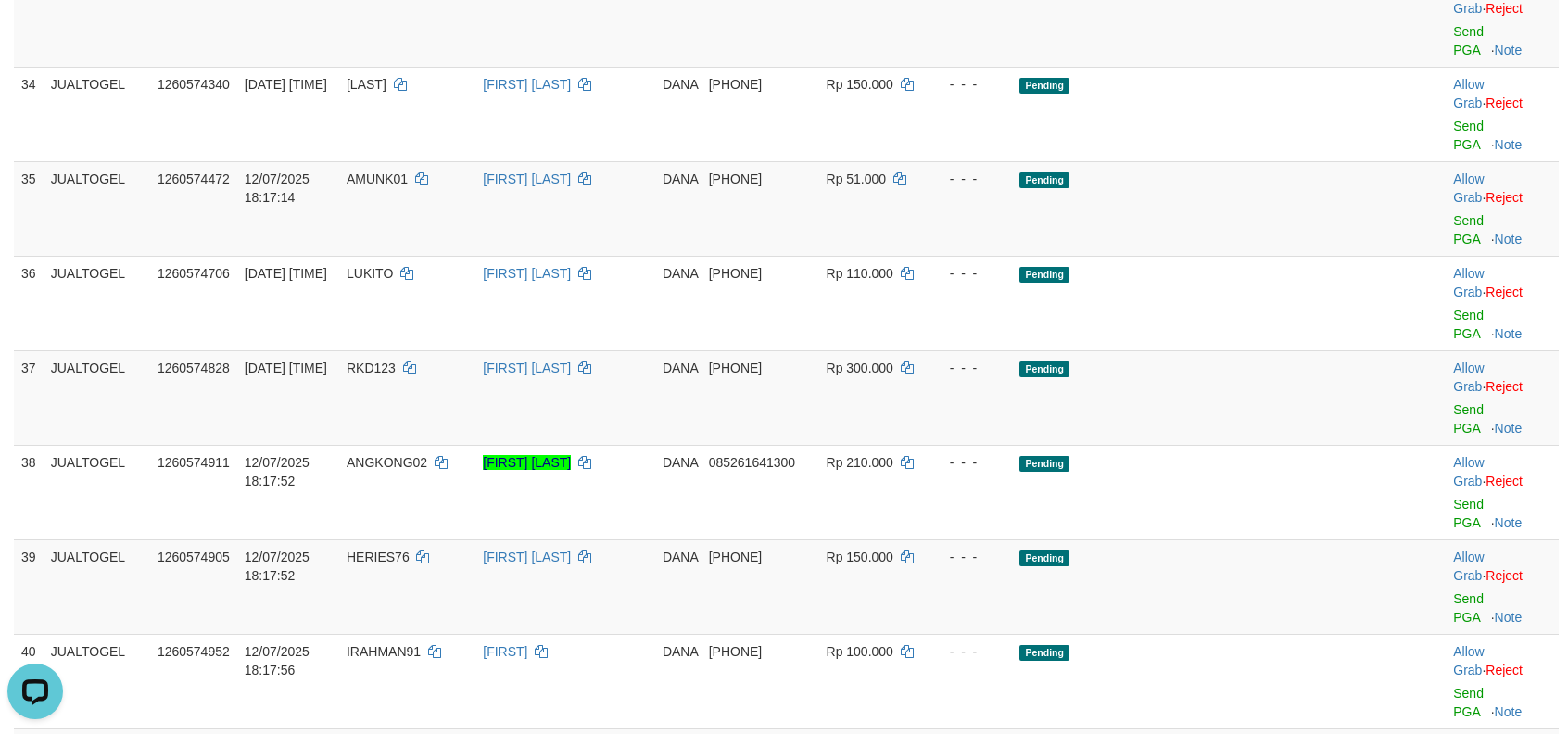 scroll, scrollTop: 2388, scrollLeft: 0, axis: vertical 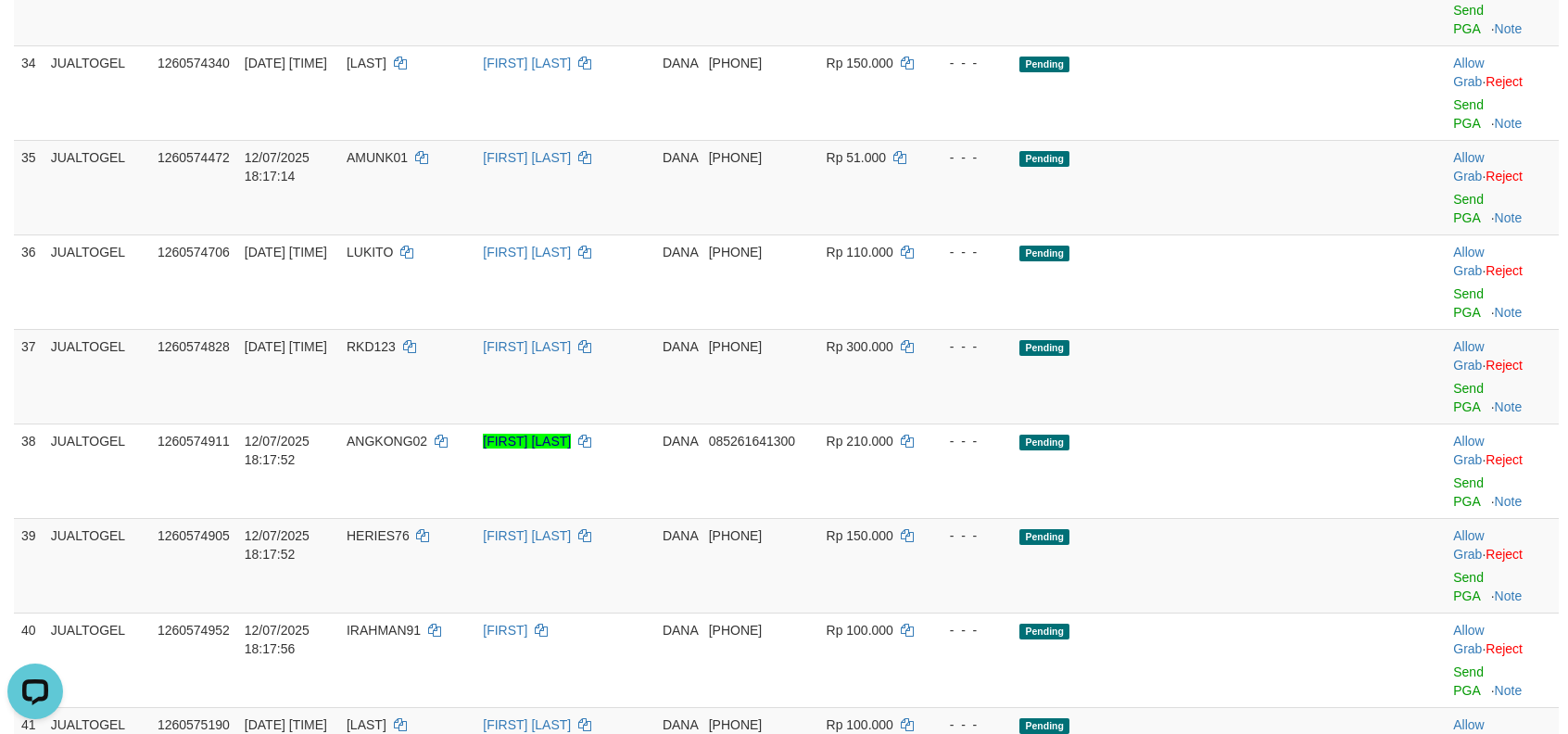 drag, startPoint x: 776, startPoint y: 312, endPoint x: 846, endPoint y: 326, distance: 71.38627 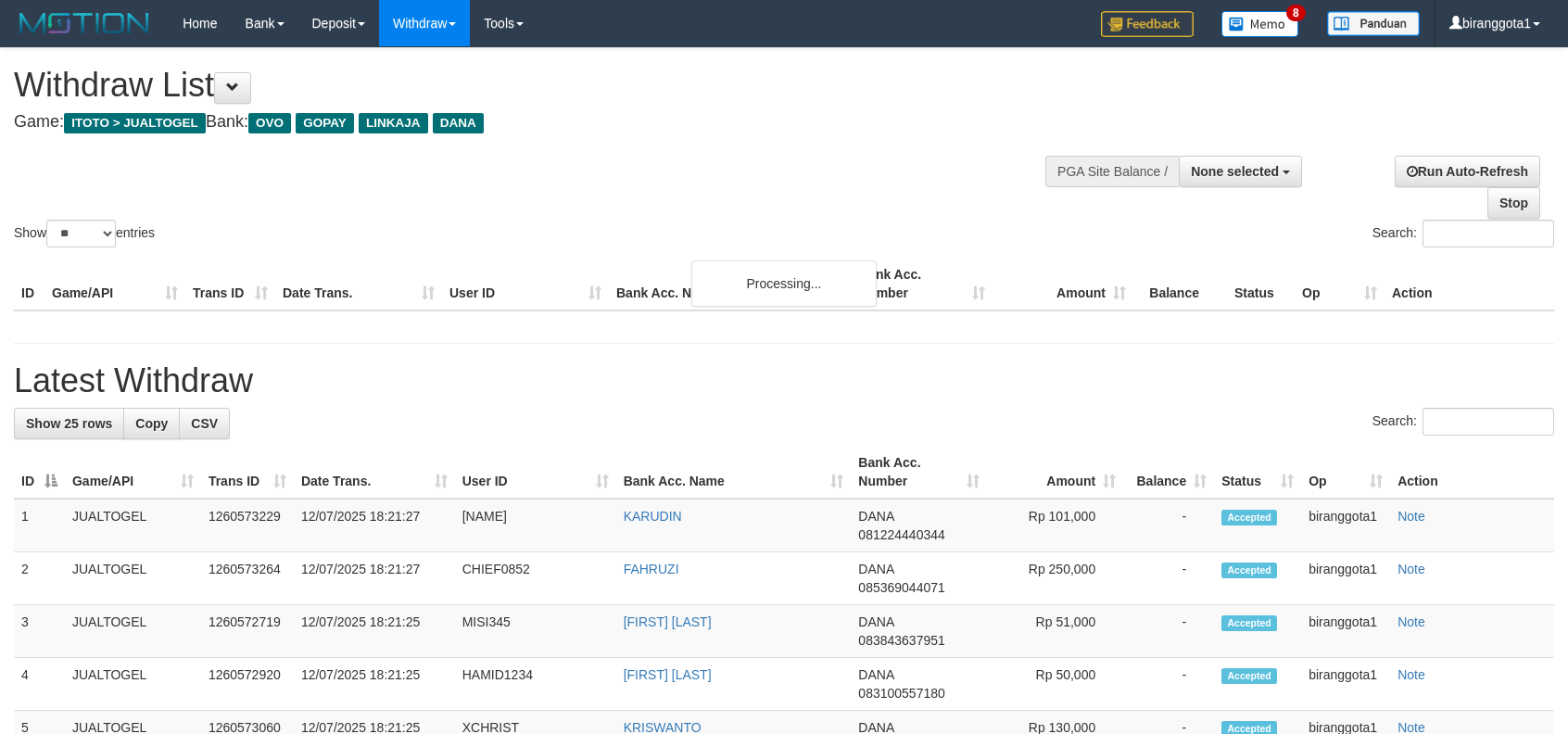 select 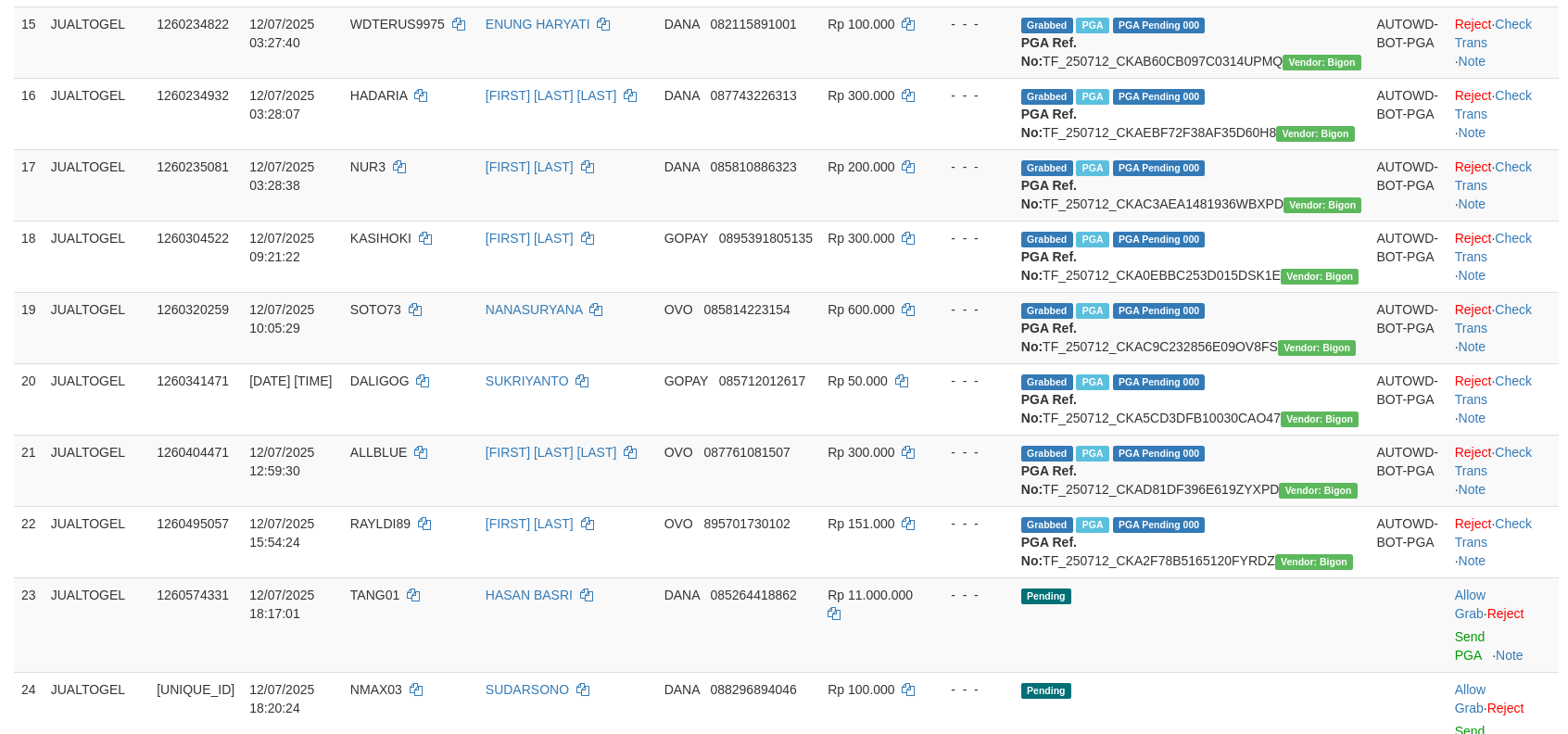 scroll, scrollTop: 3474, scrollLeft: 0, axis: vertical 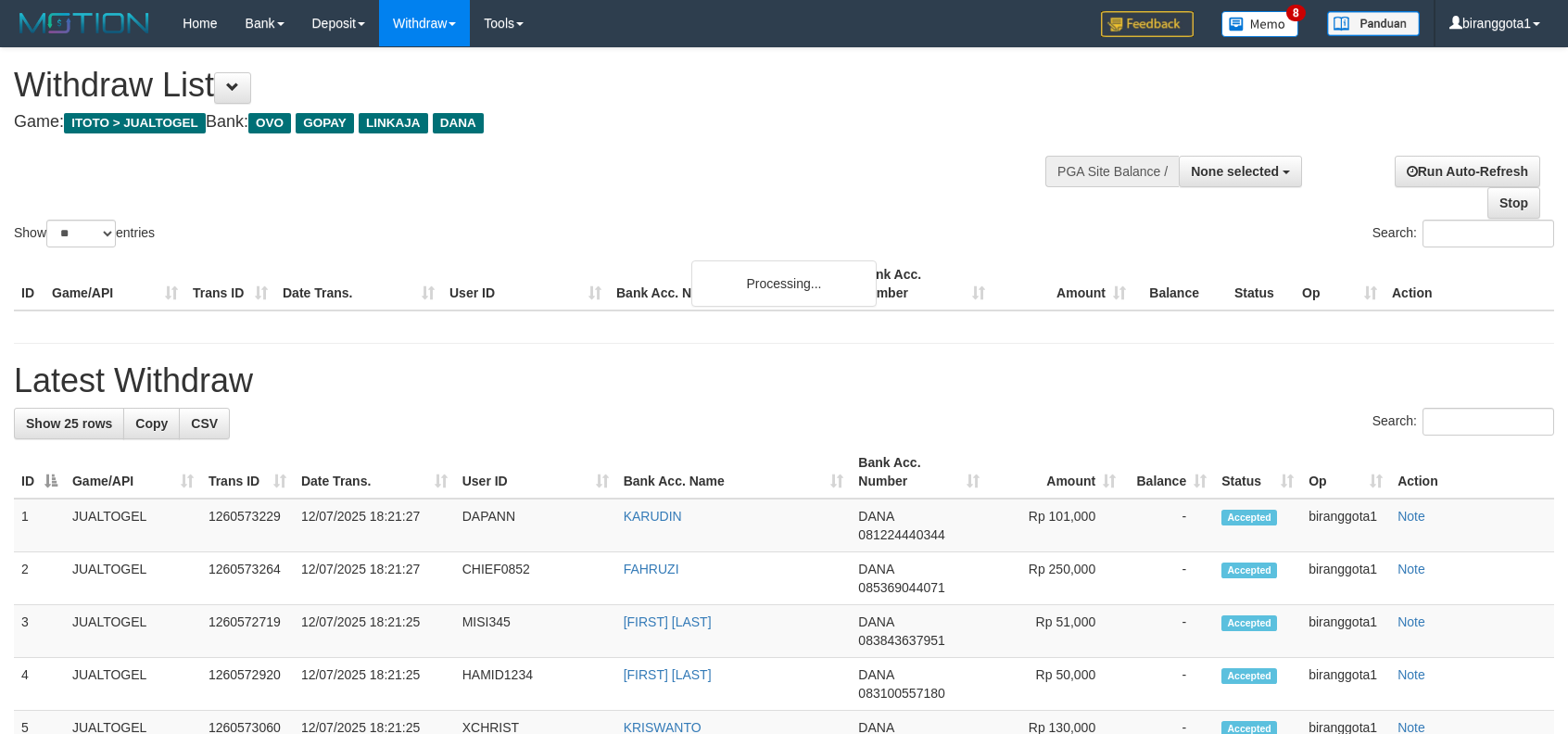 select 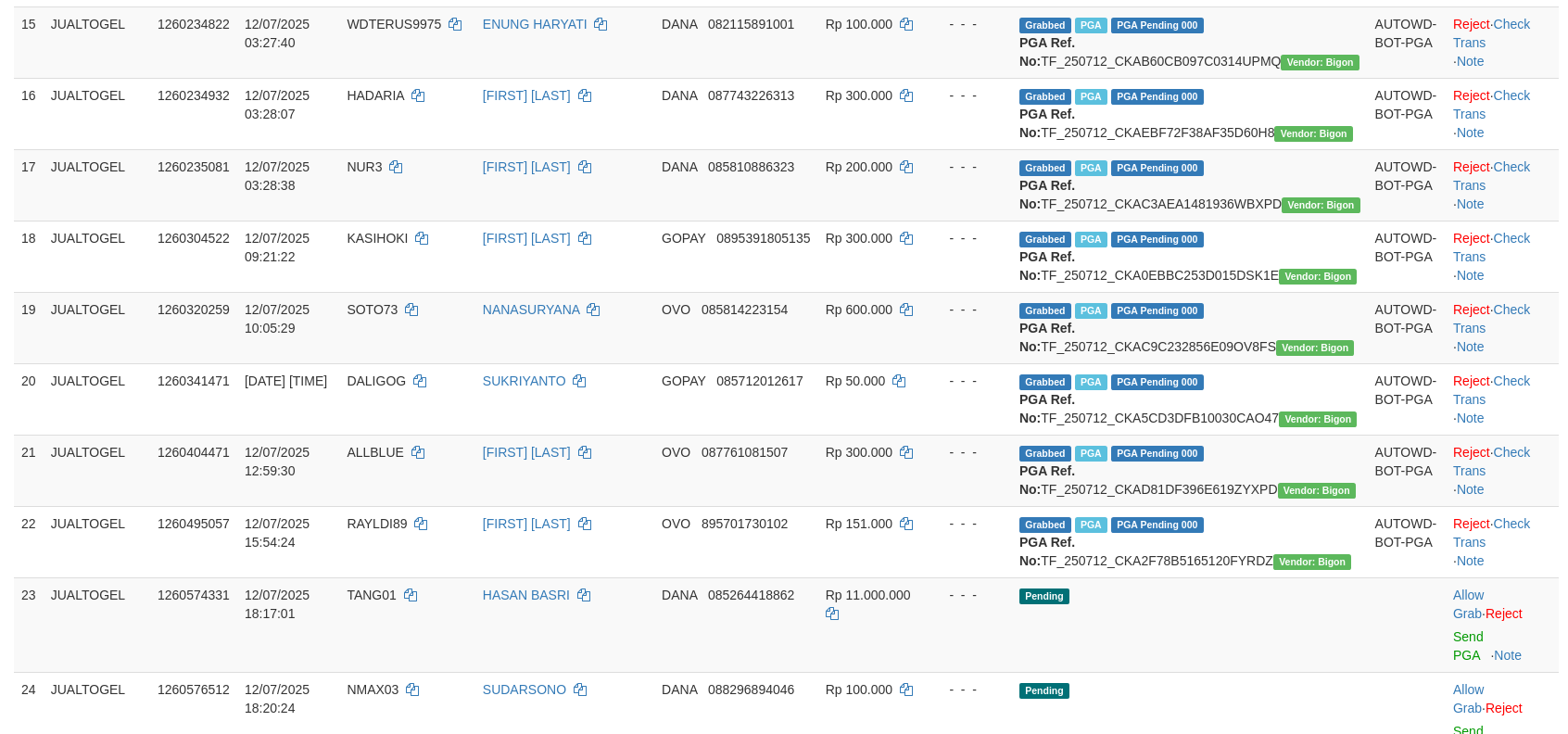 scroll, scrollTop: 3474, scrollLeft: 0, axis: vertical 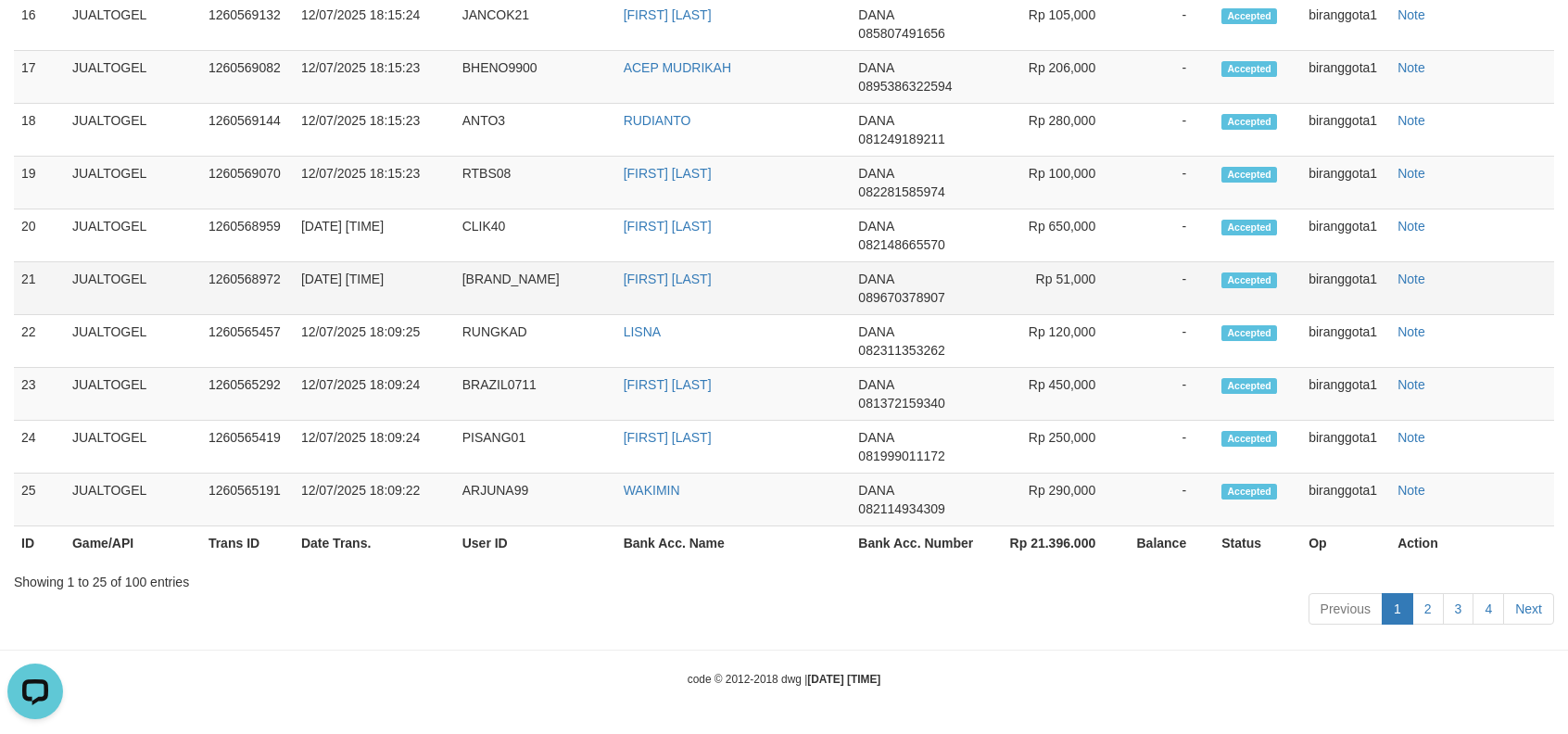 click on "[FIRST] [LAST]" at bounding box center (734, 288) 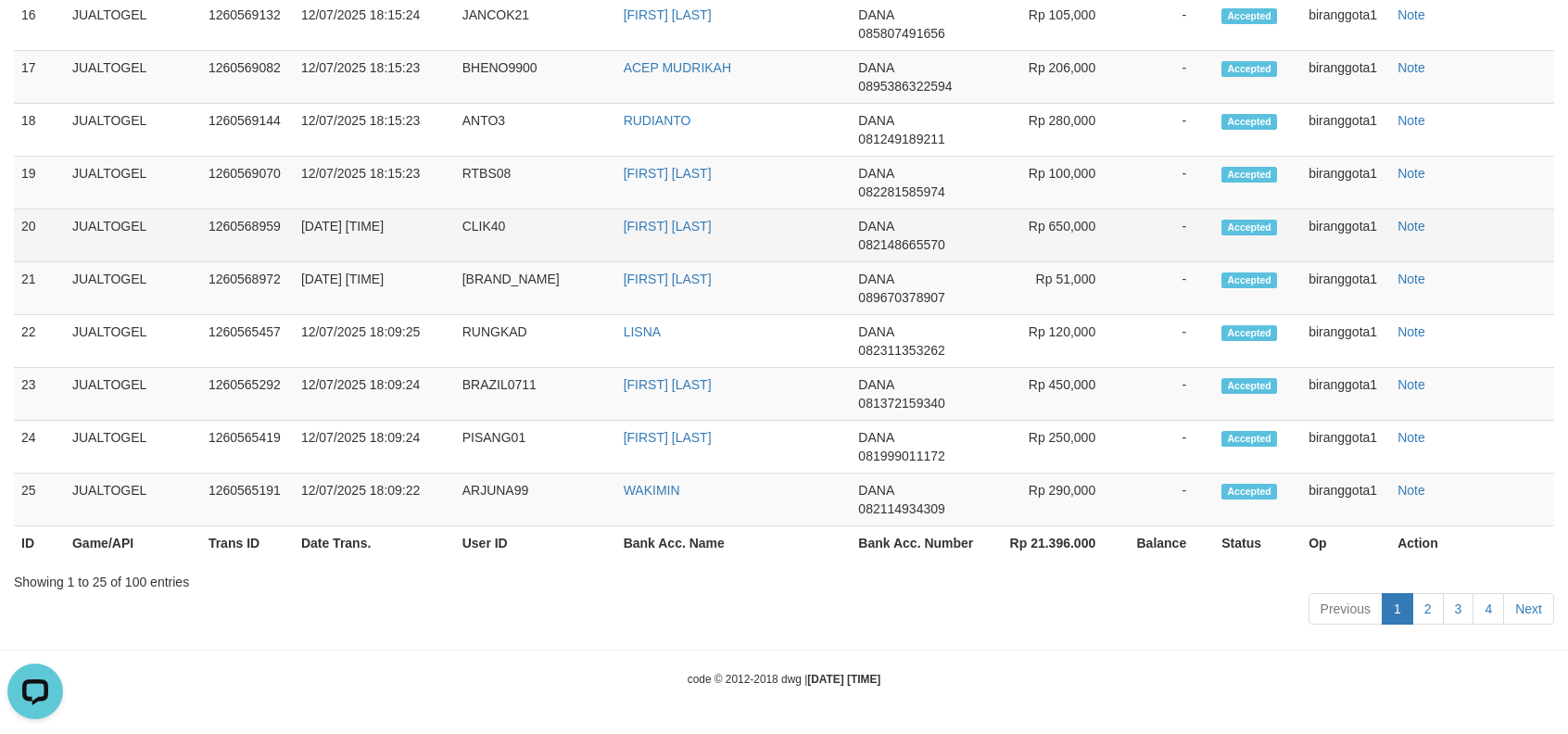 click on "Rp 650,000" at bounding box center [1055, 235] 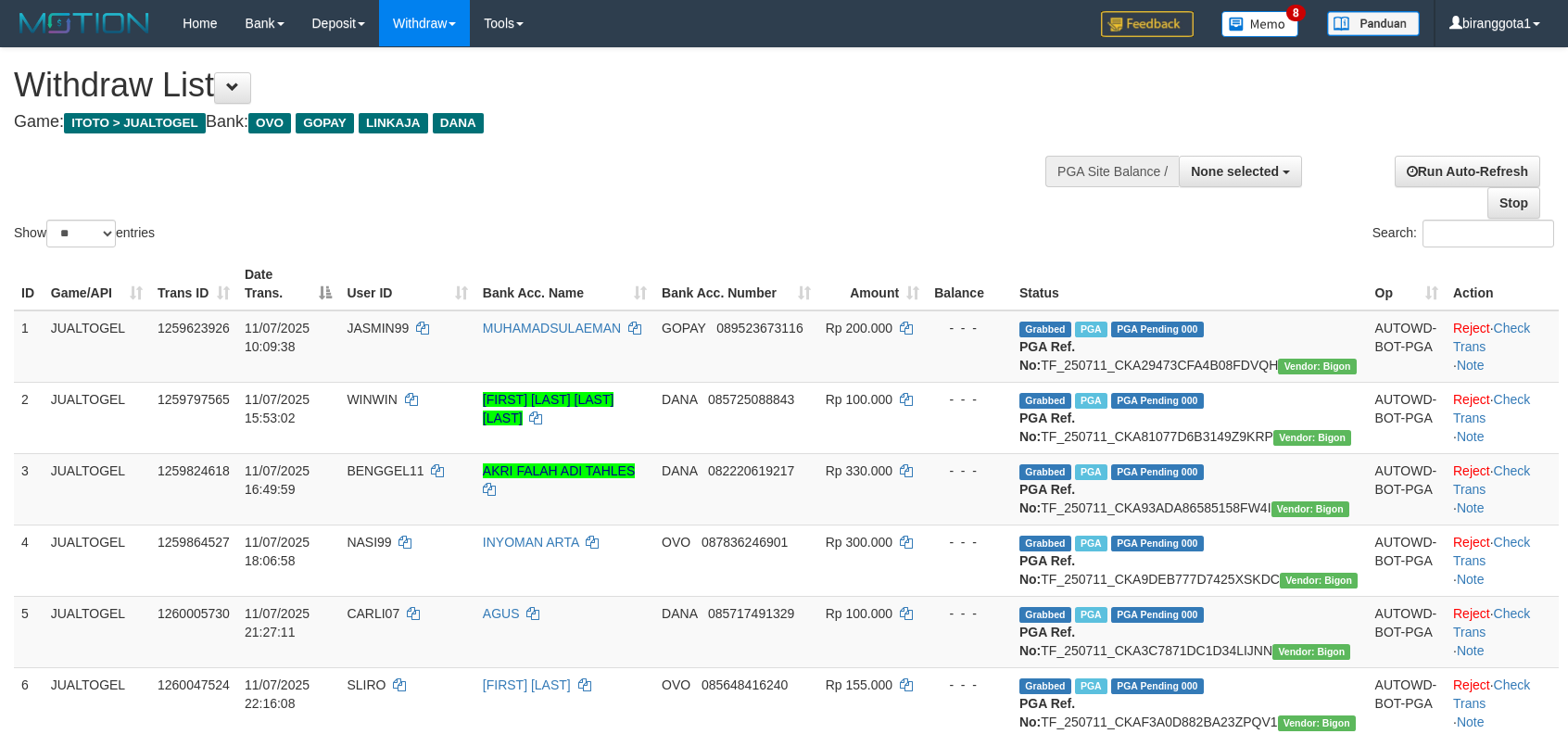 select 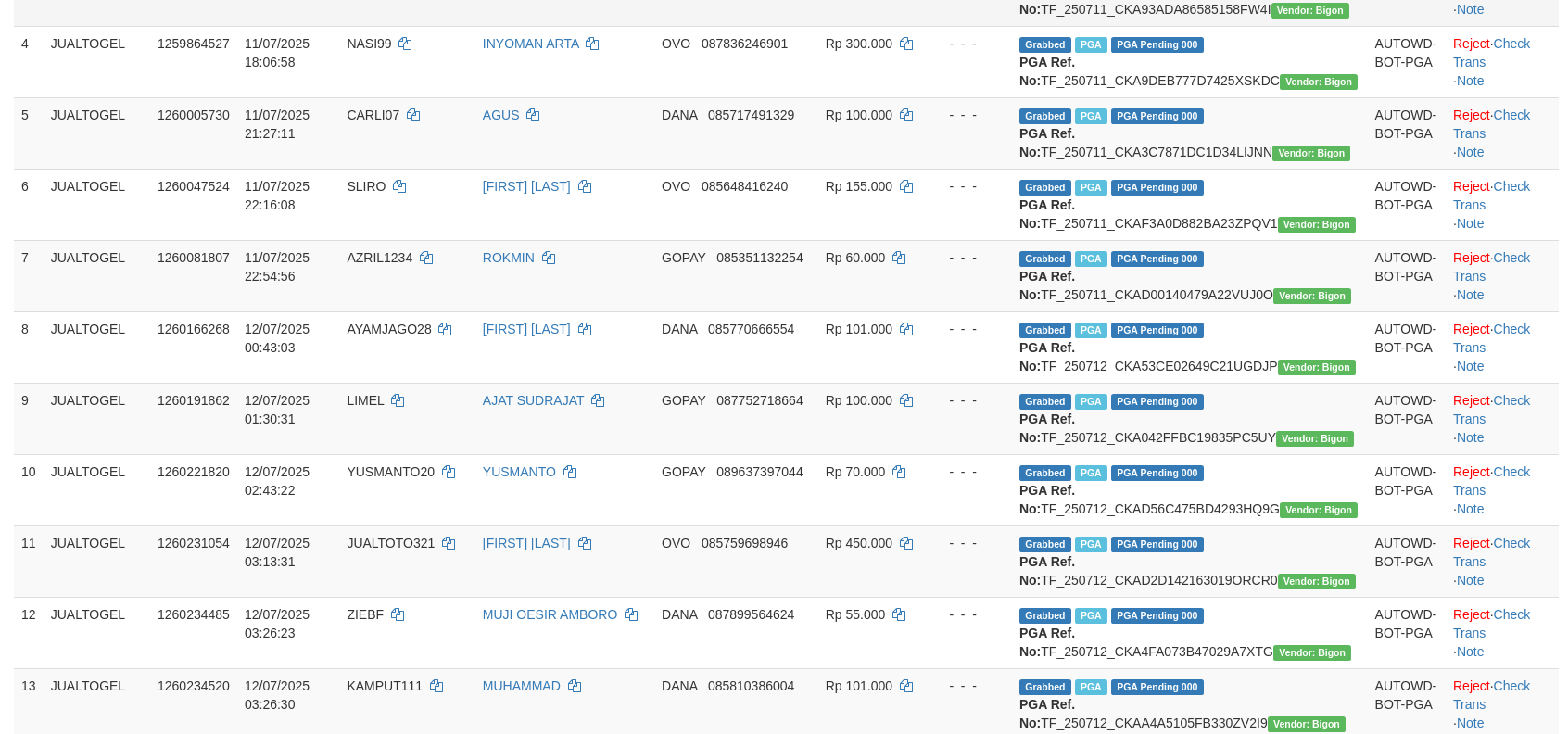 scroll, scrollTop: 108, scrollLeft: 0, axis: vertical 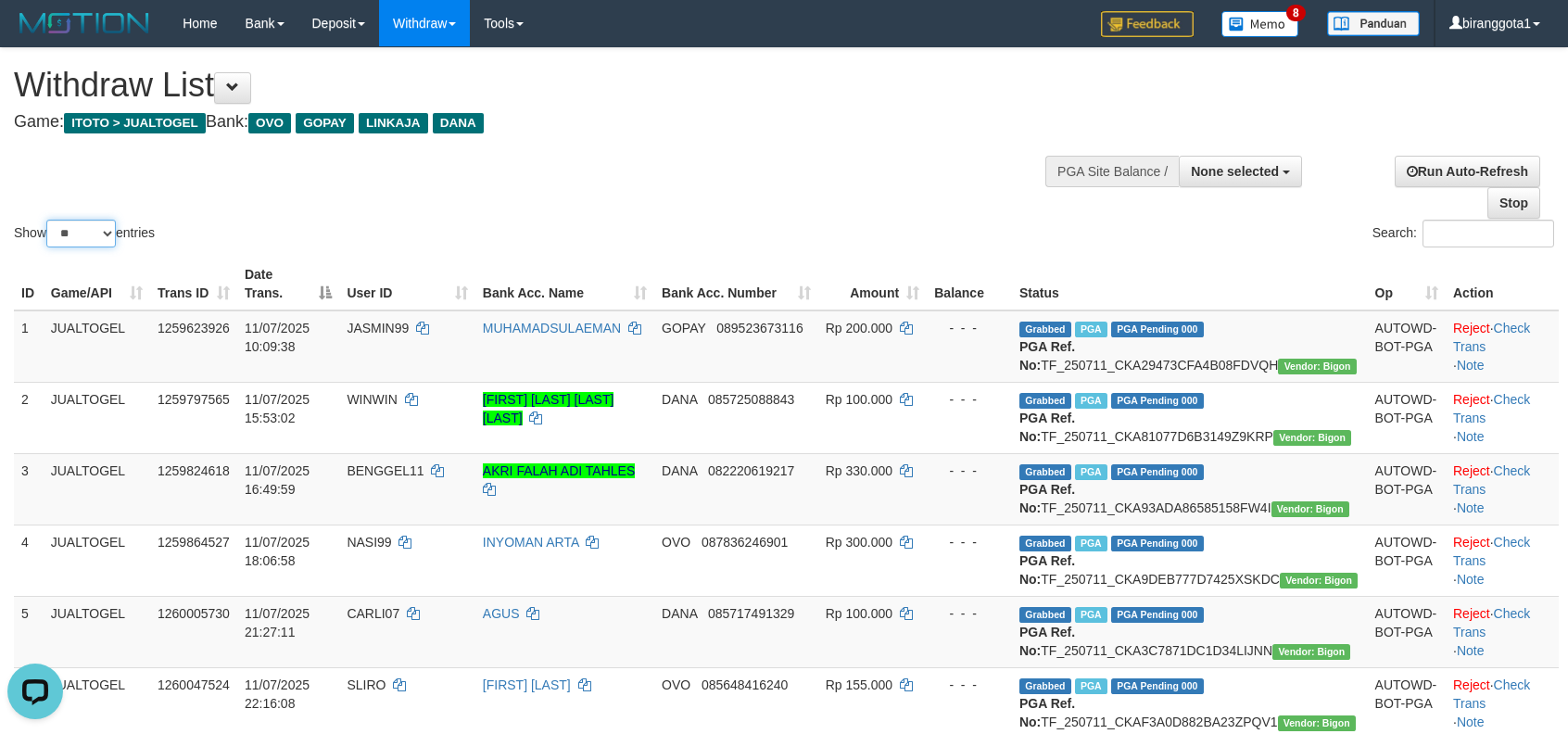 click on "** ** ** ***" at bounding box center [81, 234] 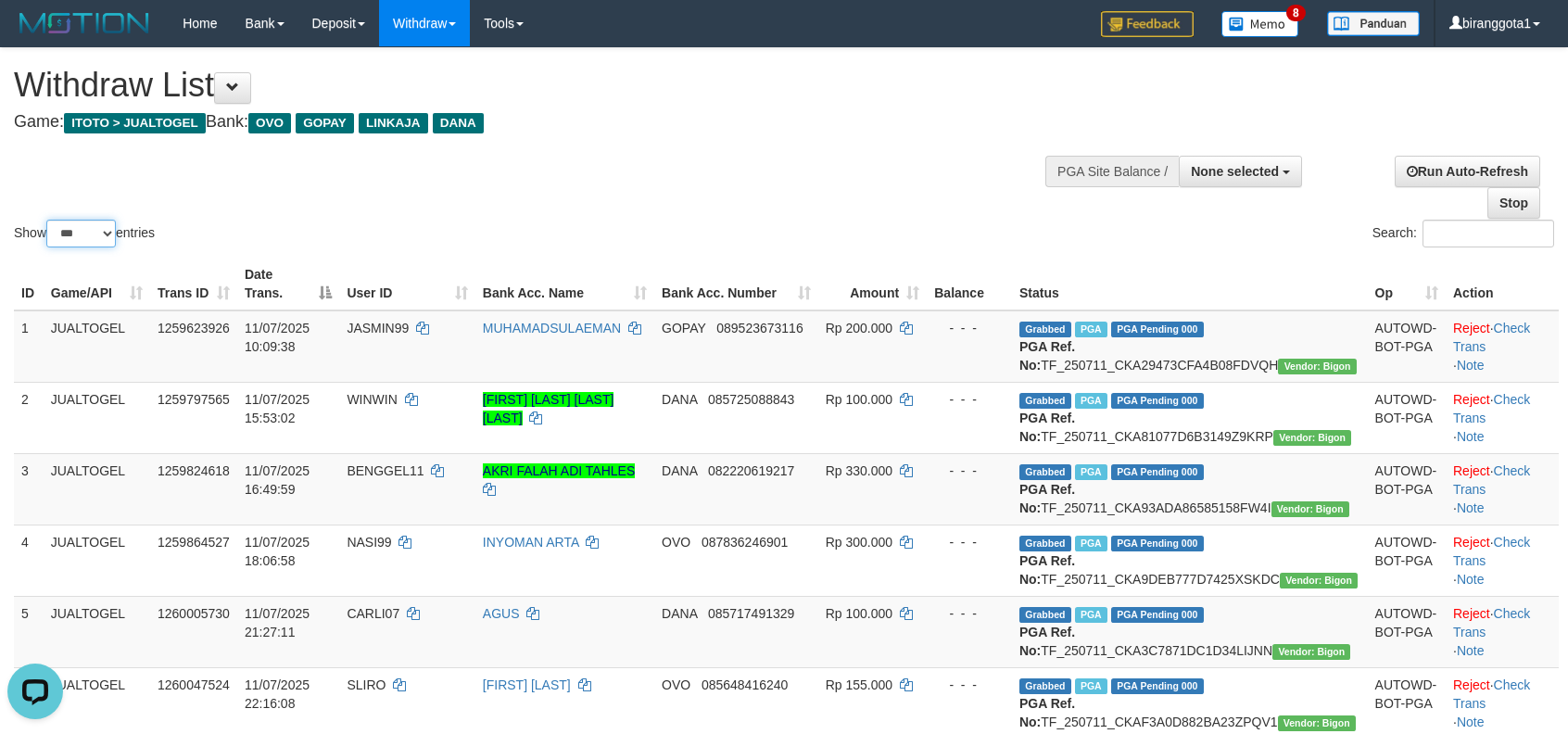 click on "** ** ** ***" at bounding box center [81, 234] 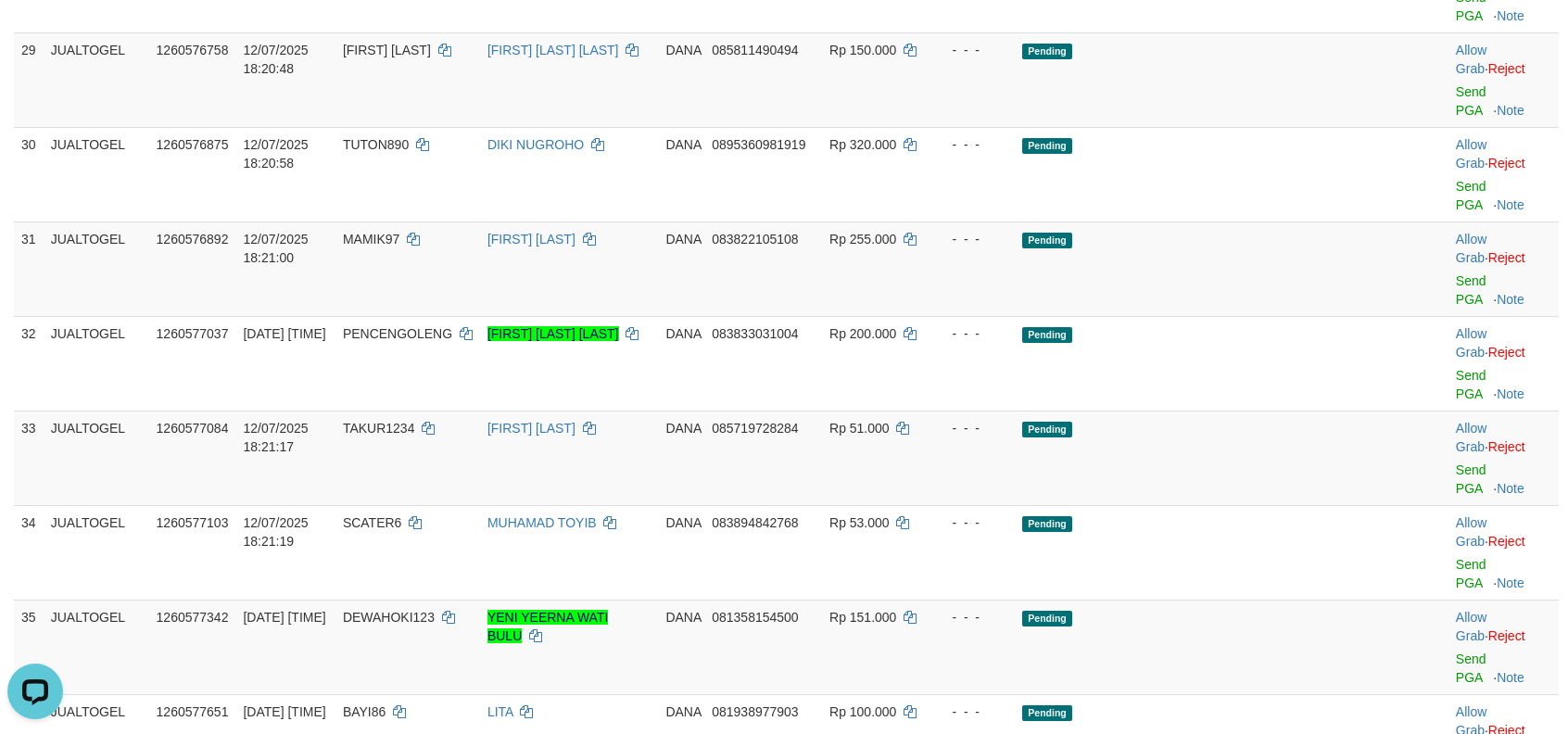 scroll, scrollTop: 2224, scrollLeft: 0, axis: vertical 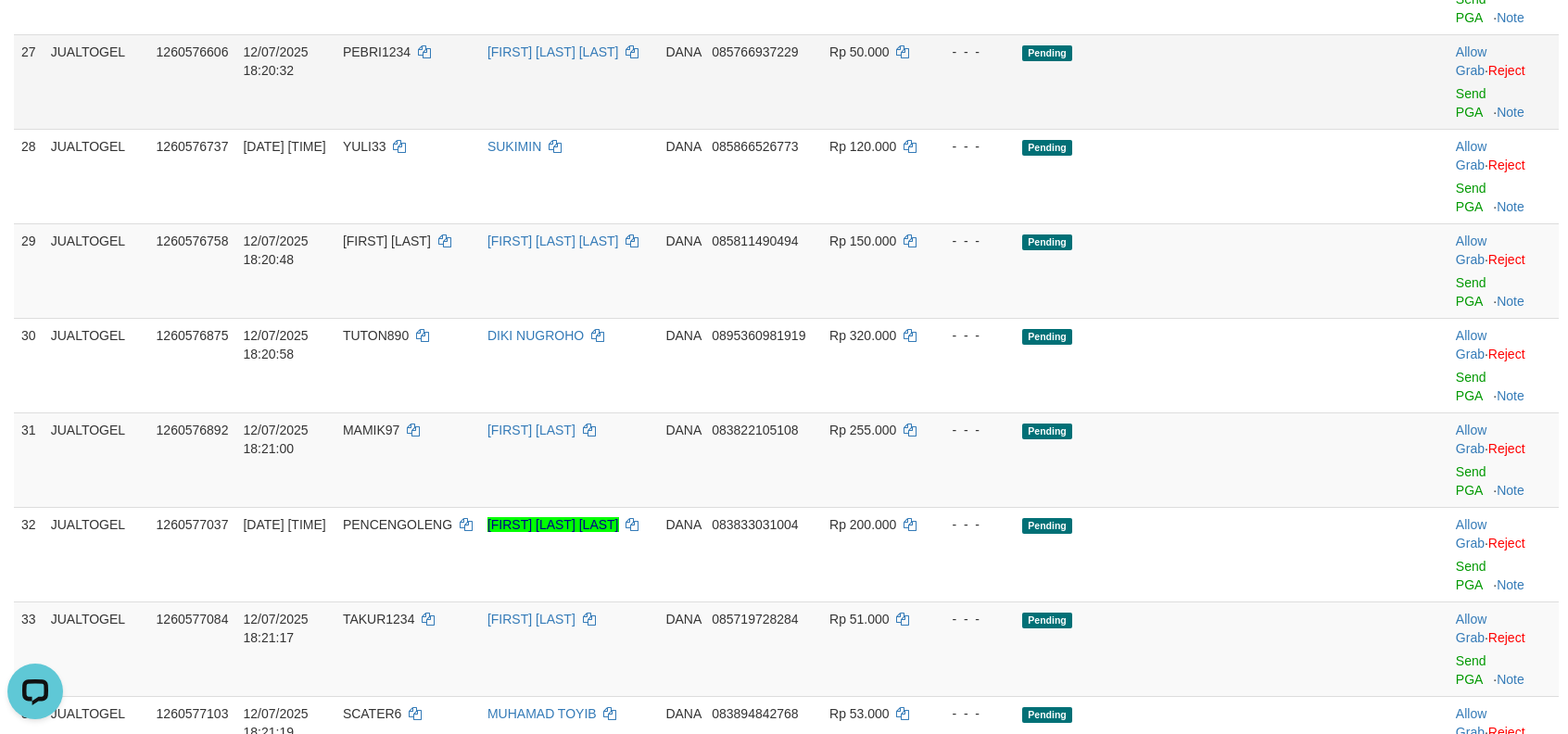 click on "Allow Grab   ·    Reject Send PGA     ·    Note" at bounding box center [1503, 82] 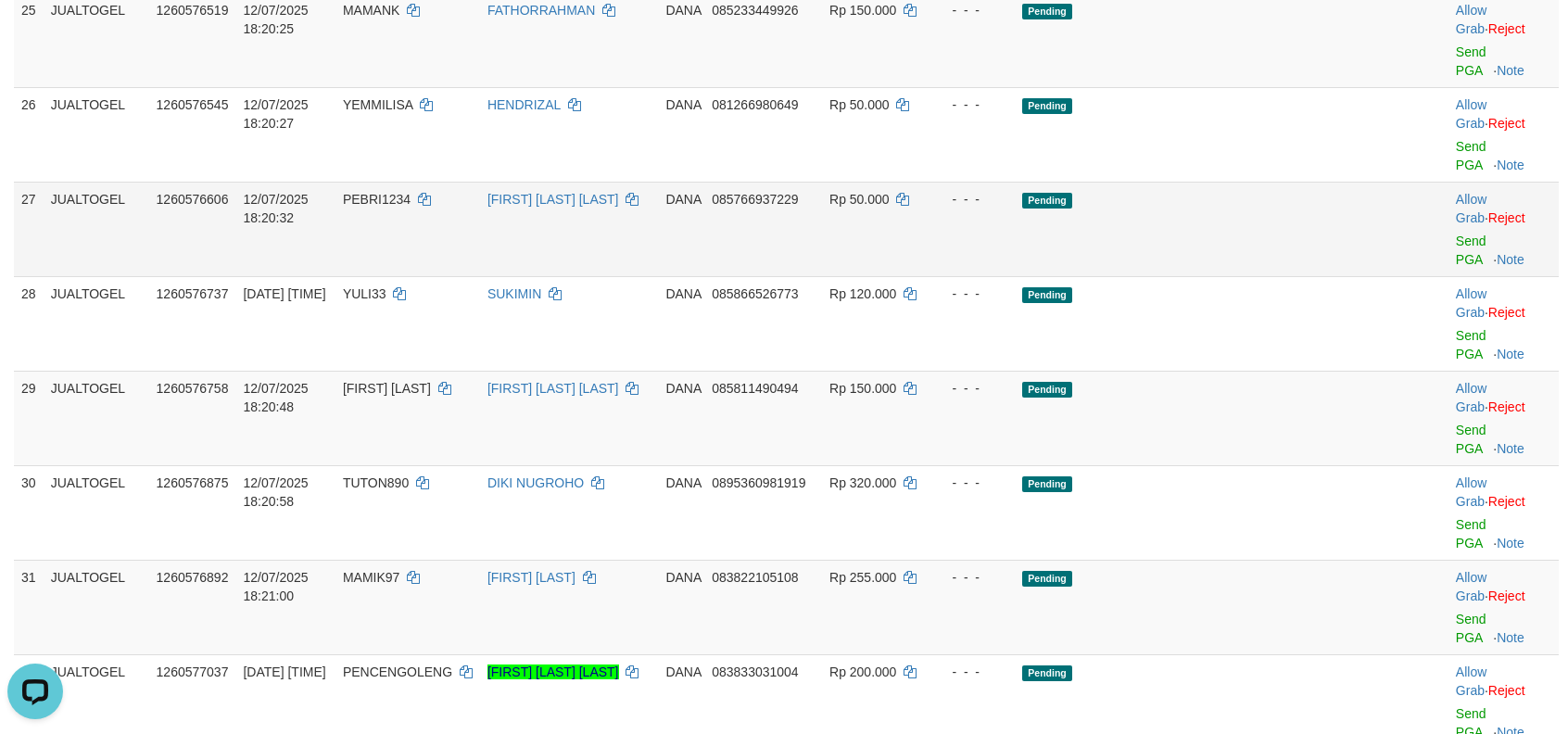 scroll, scrollTop: 2059, scrollLeft: 0, axis: vertical 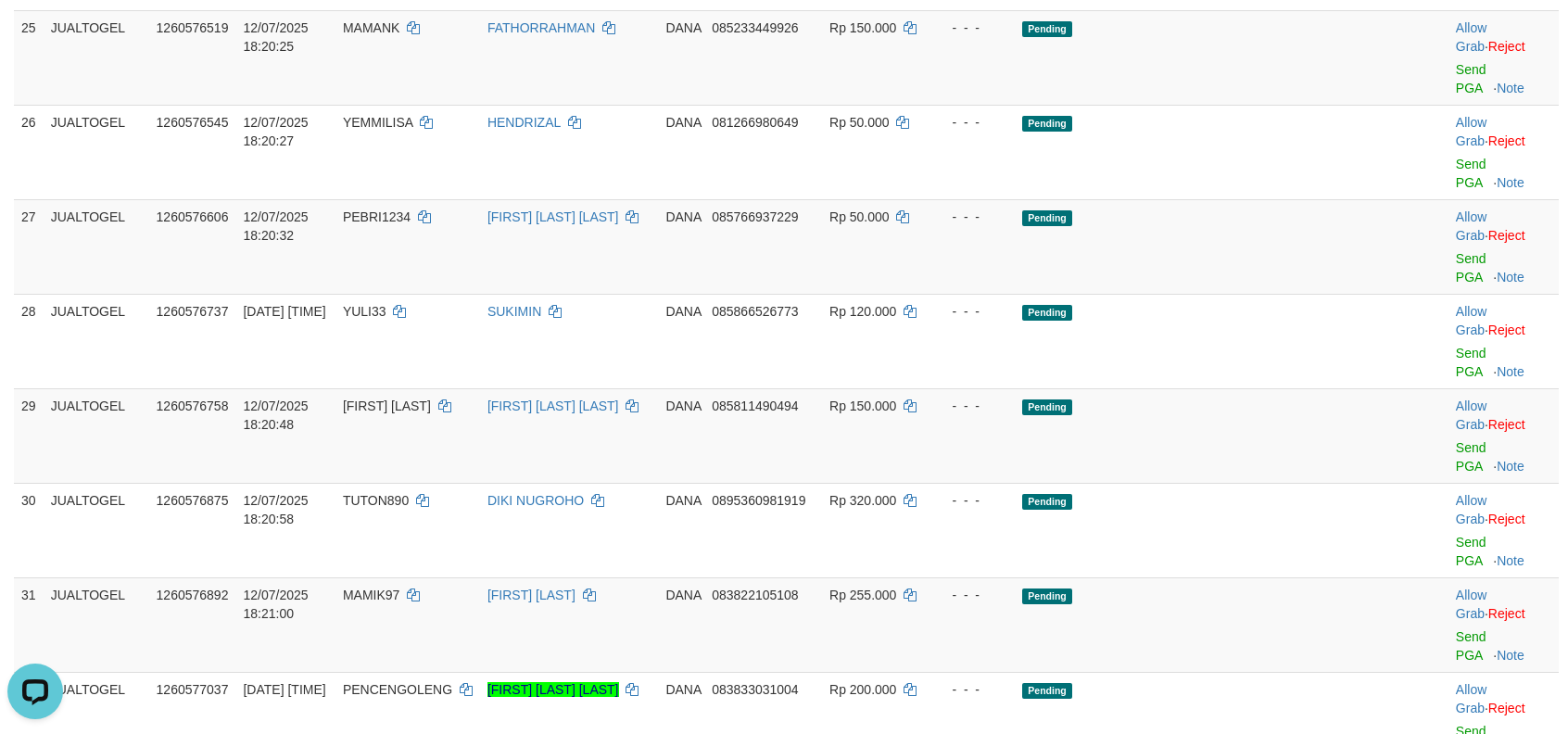 drag, startPoint x: 1513, startPoint y: 437, endPoint x: 1521, endPoint y: 387, distance: 50.635956 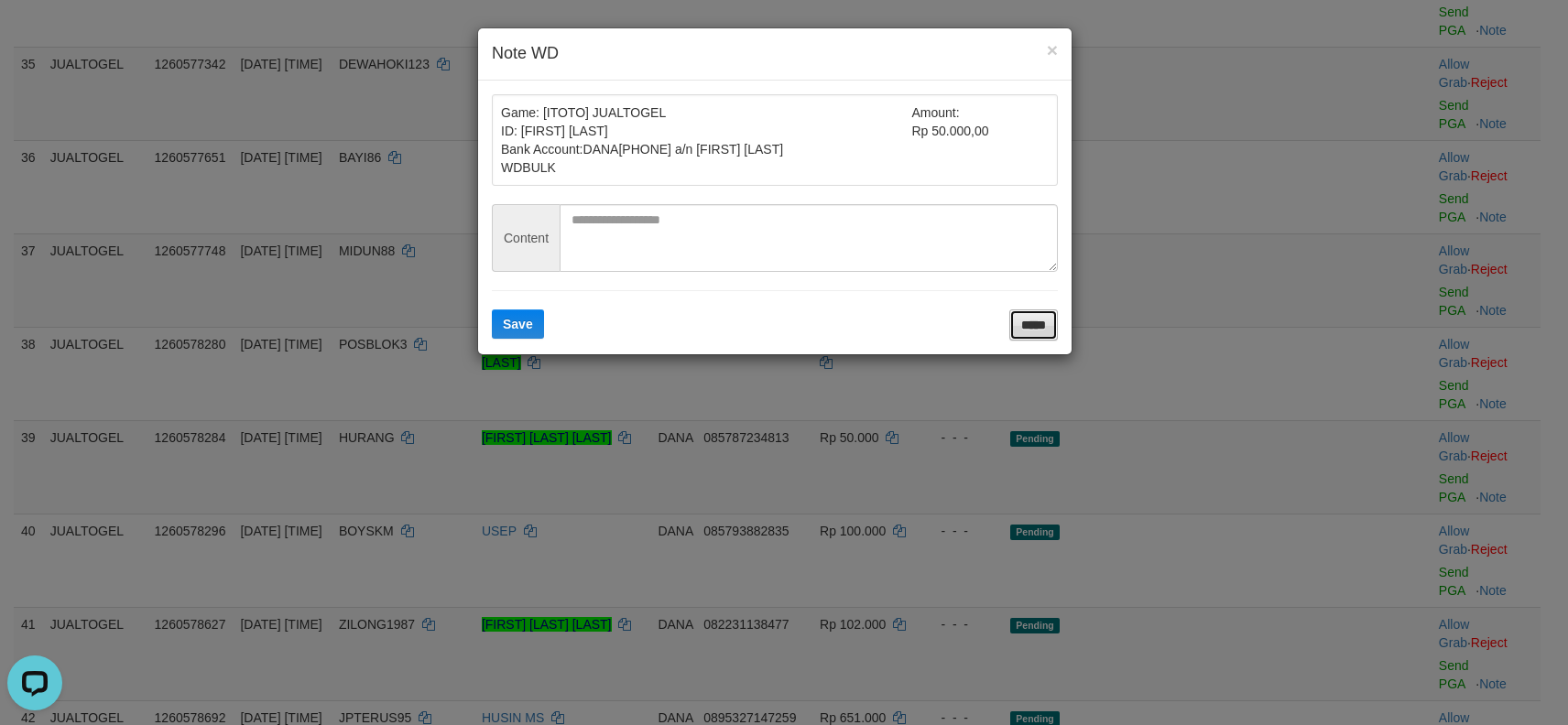 click on "*****" at bounding box center [1033, 325] 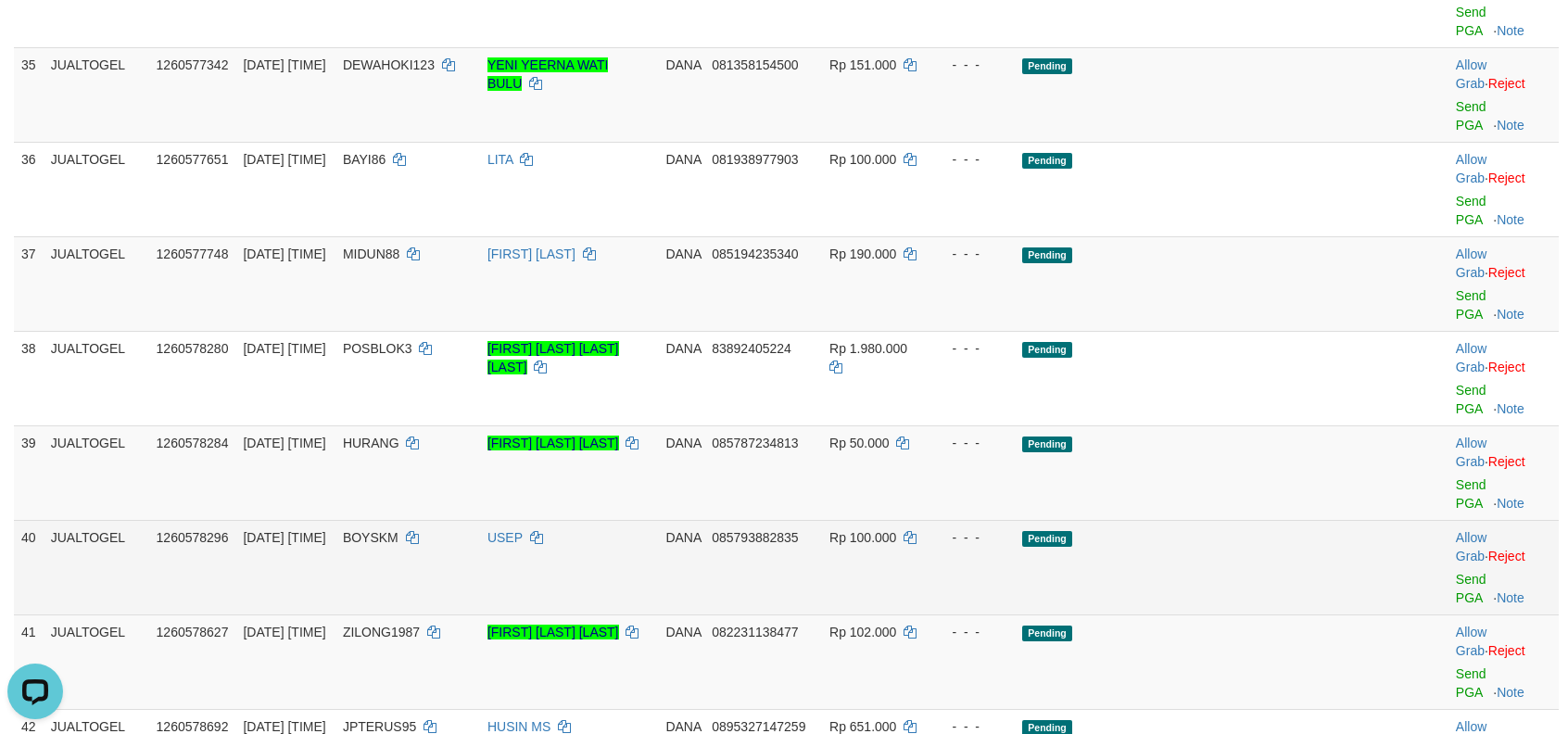 click at bounding box center (1410, 567) 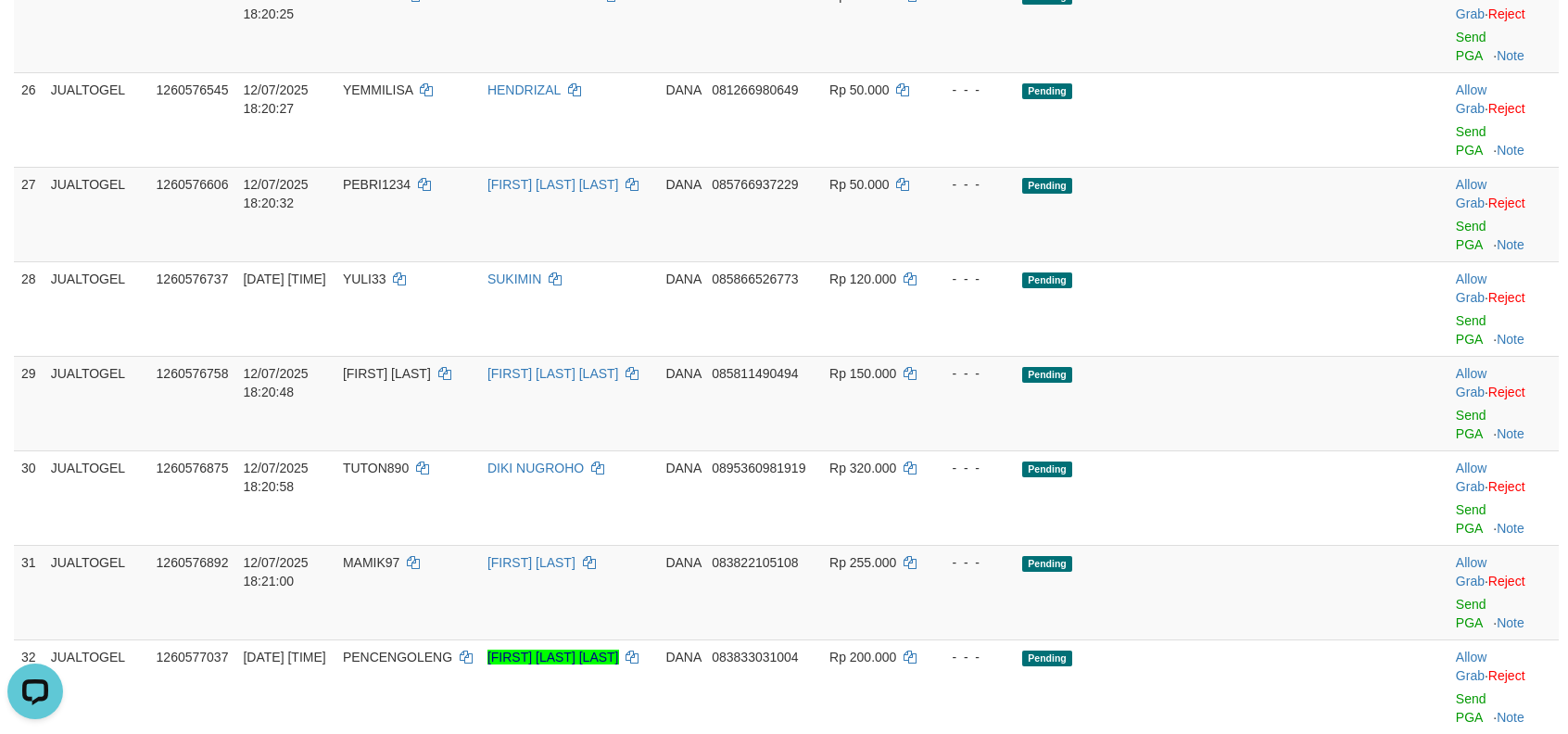 scroll, scrollTop: 2061, scrollLeft: 0, axis: vertical 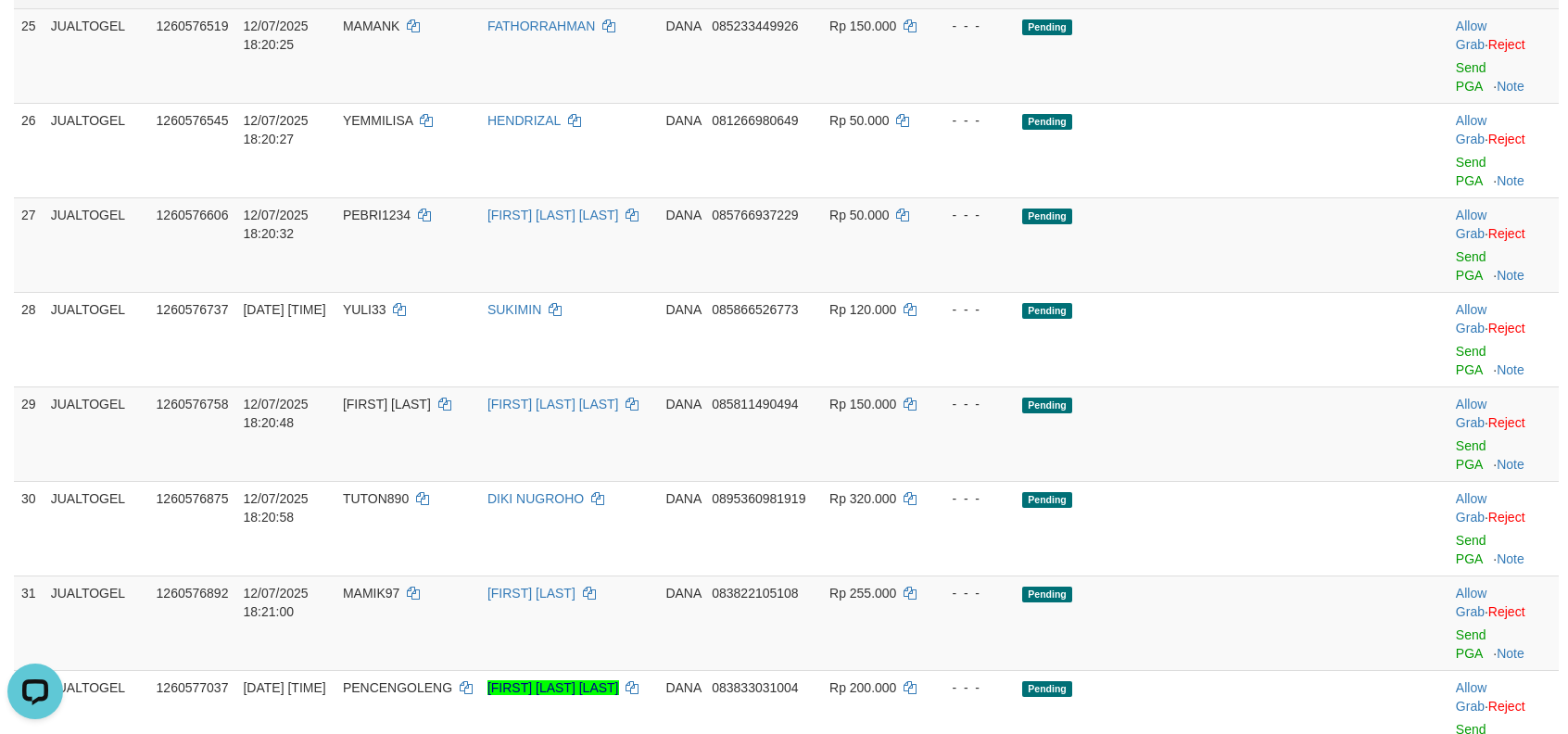 click on "Send PGA" at bounding box center [1471, -18] 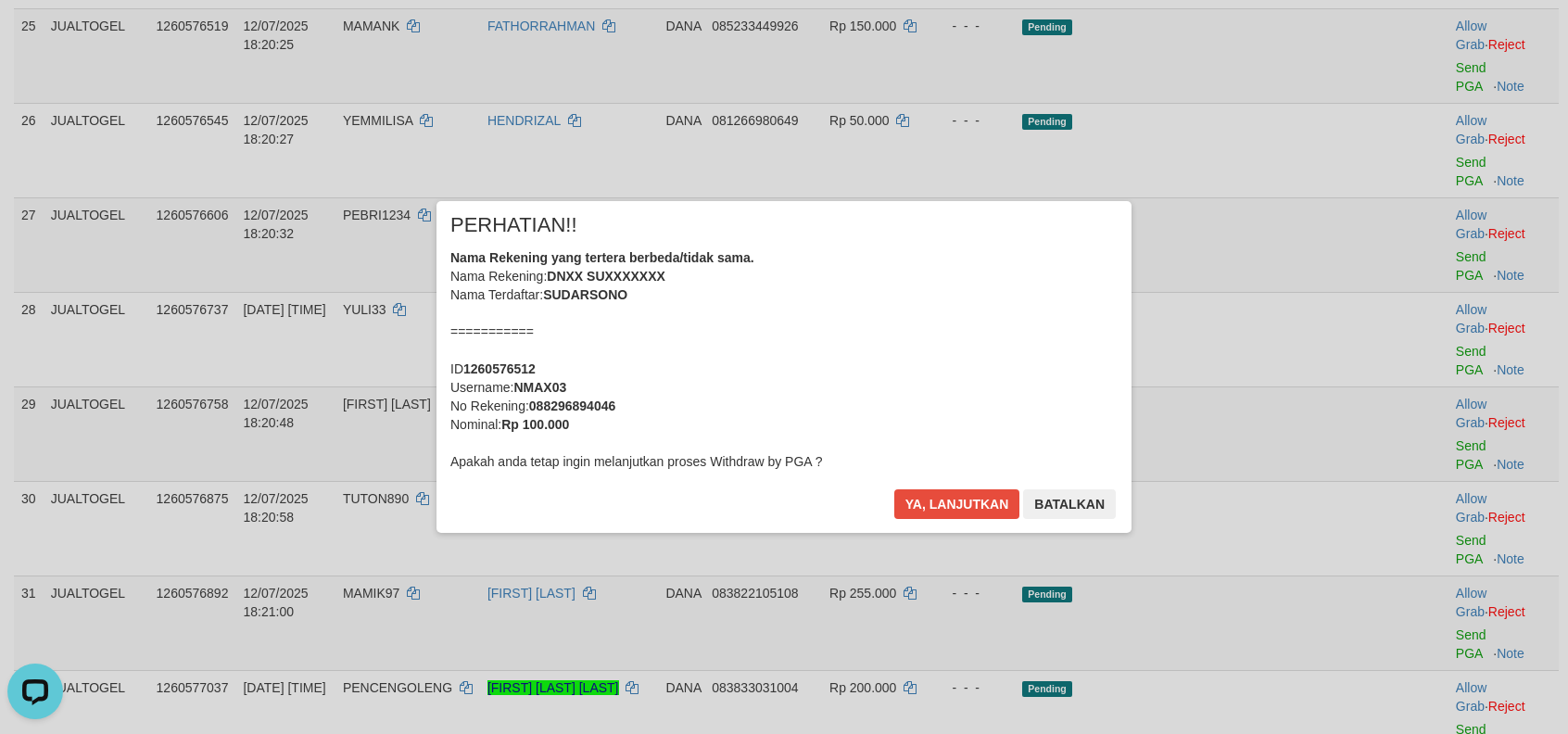 click on "× PERHATIAN!! Nama Rekening yang tertera berbeda/tidak sama. Nama Rekening:  DNXX [LAST] AGXXXXX Nama Terdaftar:  [FIRST] [LAST] =========== ID  1260576512 Username:  NMAX03 No Rekening:  [PHONE] Nominal:  Rp 100.000 Apakah anda tetap ingin melanjutkan proses Withdraw by PGA ? Ya, lanjutkan Batalkan" at bounding box center (784, 367) 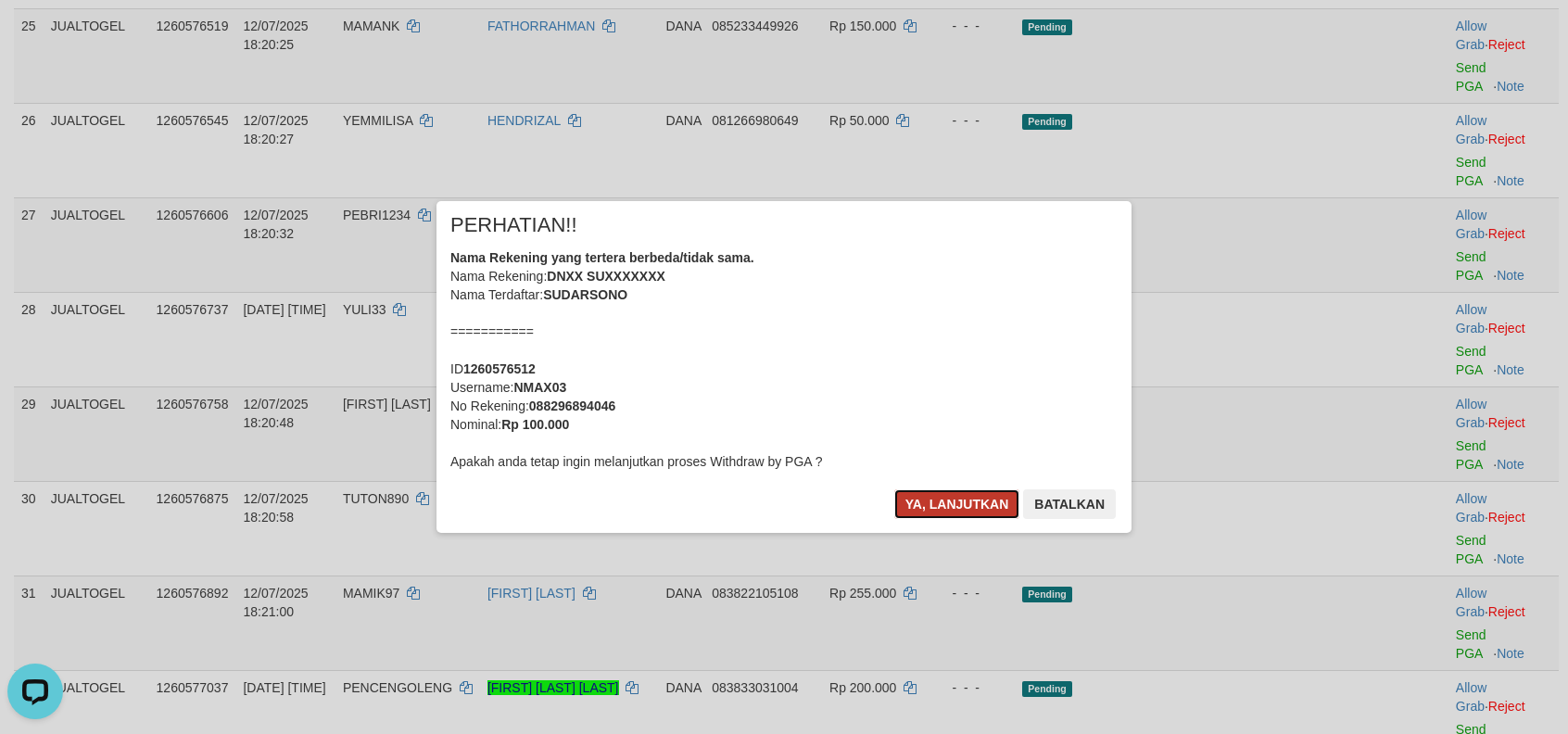 click on "Ya, lanjutkan" at bounding box center [957, 504] 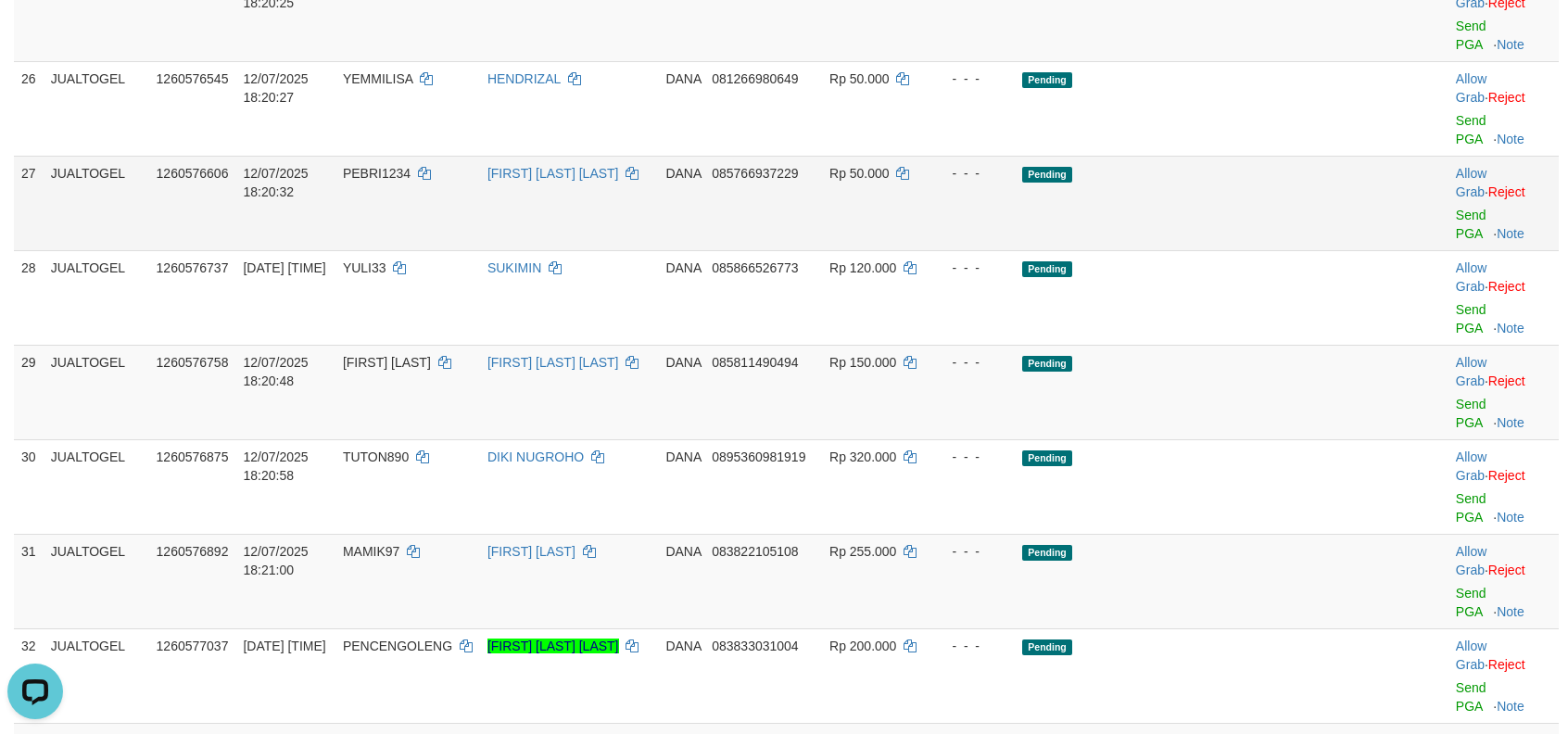 scroll, scrollTop: 2144, scrollLeft: 0, axis: vertical 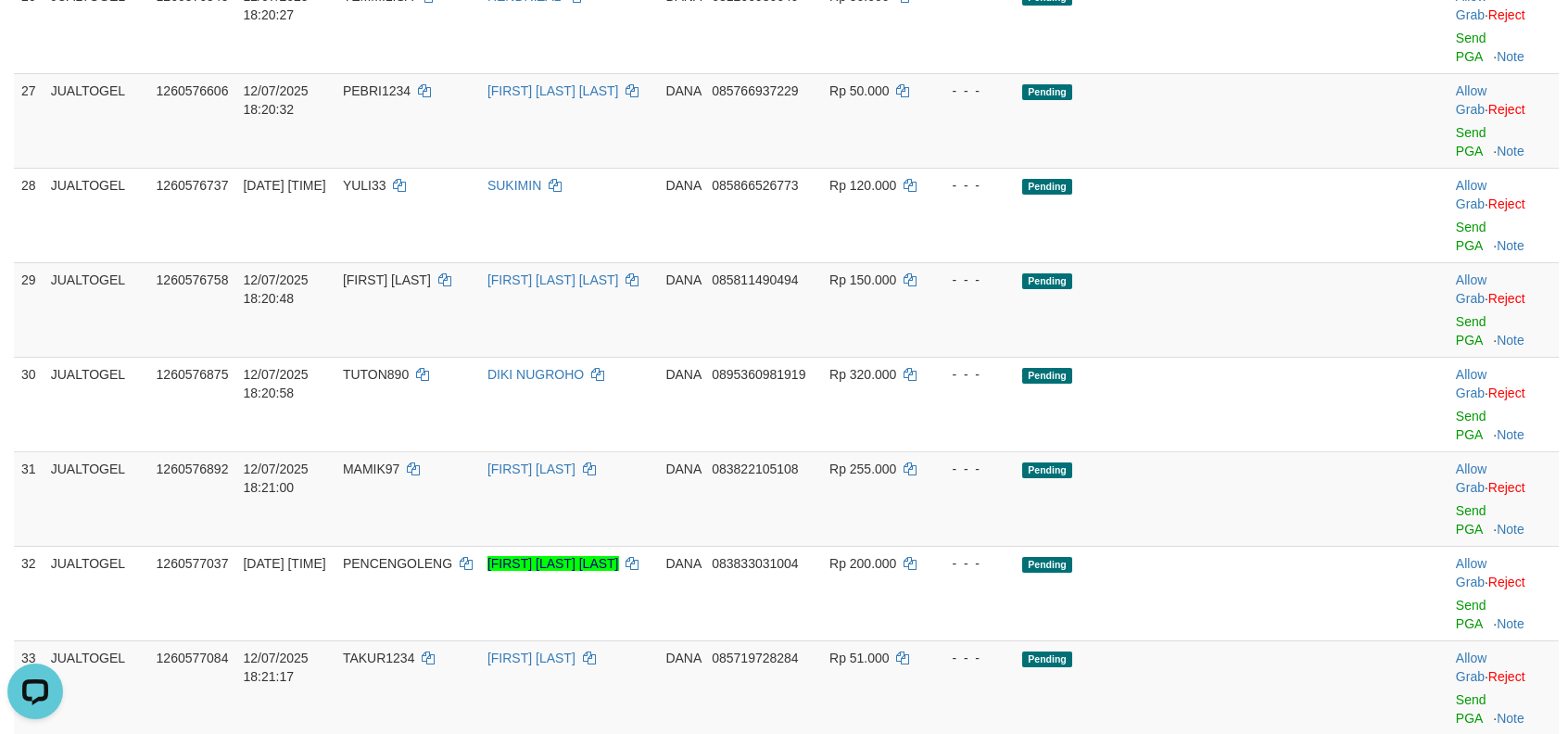 click on "Send PGA" at bounding box center [1471, -47] 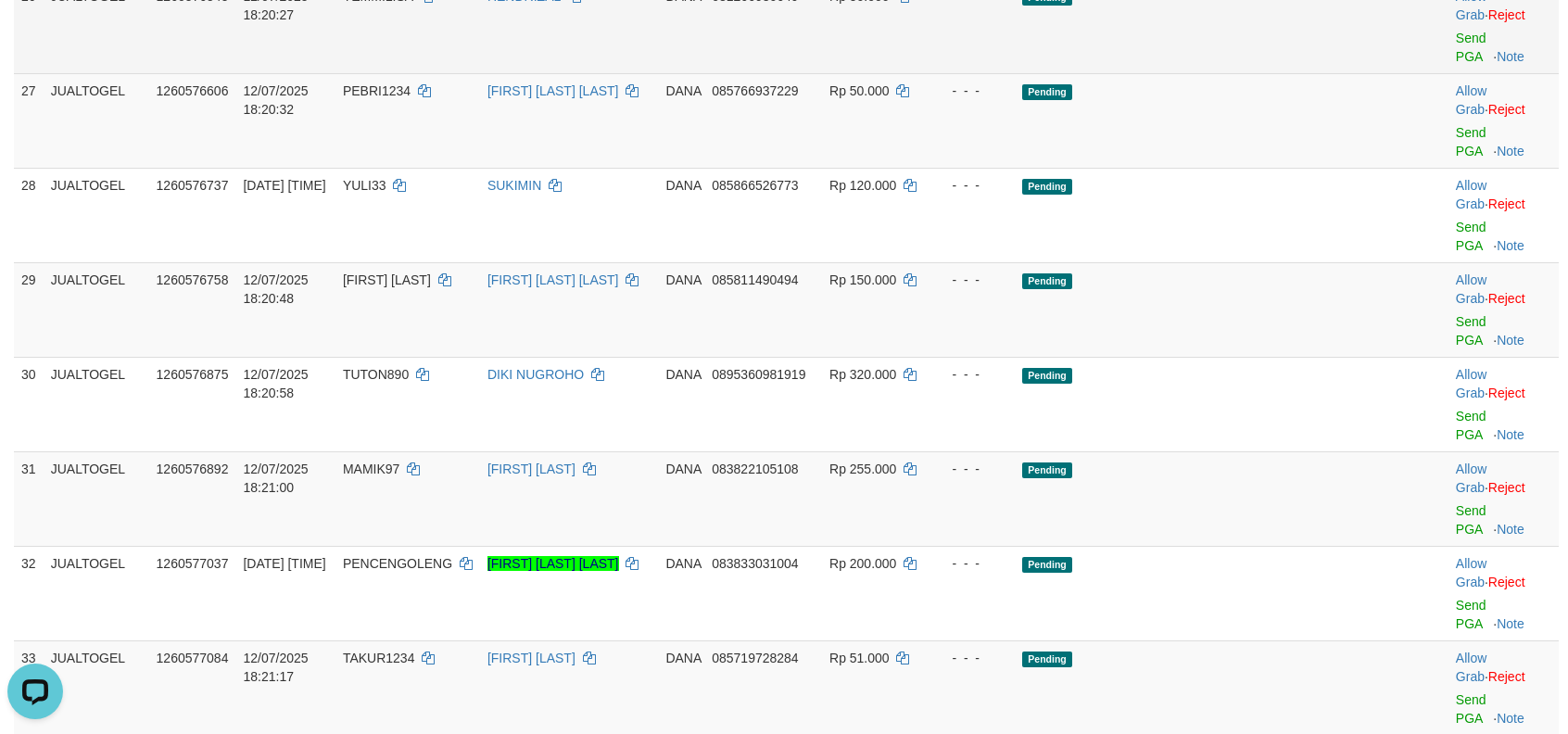 click on "Allow Grab   ·    Reject Send PGA     ·    Note" at bounding box center (1503, 26) 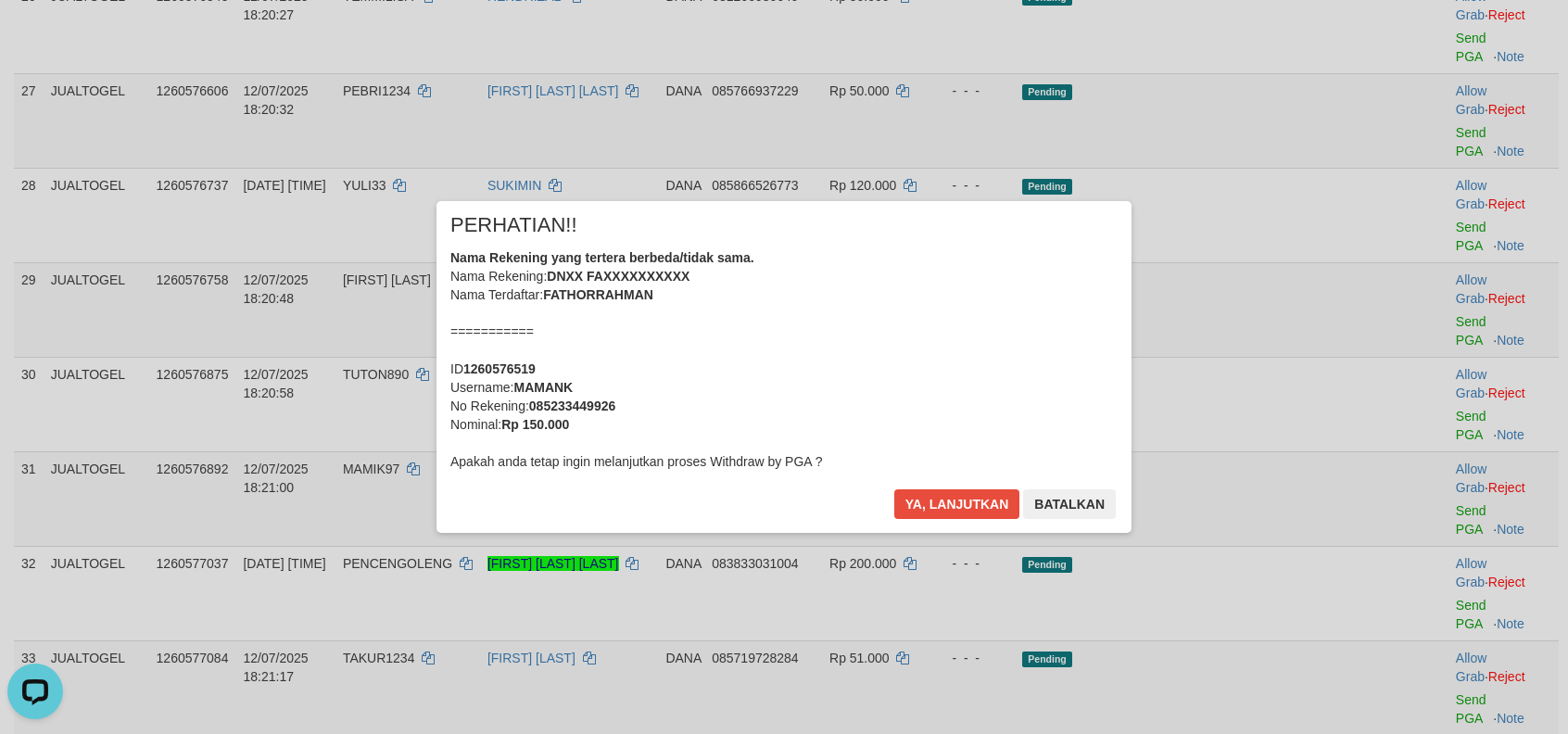 click on "× PERHATIAN!! Nama Rekening yang tertera berbeda/tidak sama. Nama Rekening: DNXX FAXXXXXXXXXX Nama Terdaftar: [FIRST] =========== ID 1260576519 Username: MAMANK No Rekening: [PHONE] Nominal: Rp 150.000 Apakah anda tetap ingin melanjutkan proses Withdraw by PGA ? Ya, lanjutkan Batalkan" at bounding box center (784, 367) 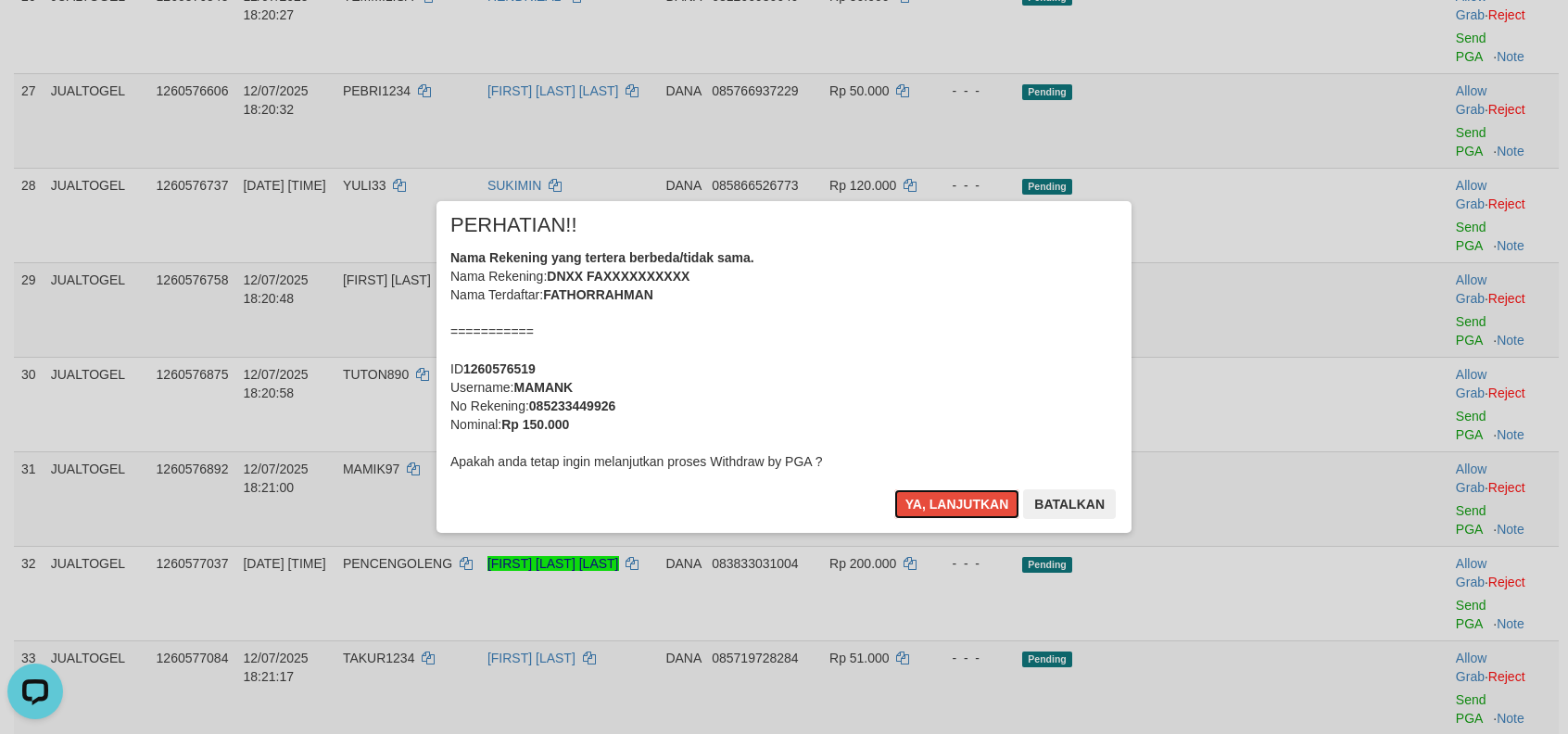 drag, startPoint x: 990, startPoint y: 490, endPoint x: 1046, endPoint y: 538, distance: 73.75636 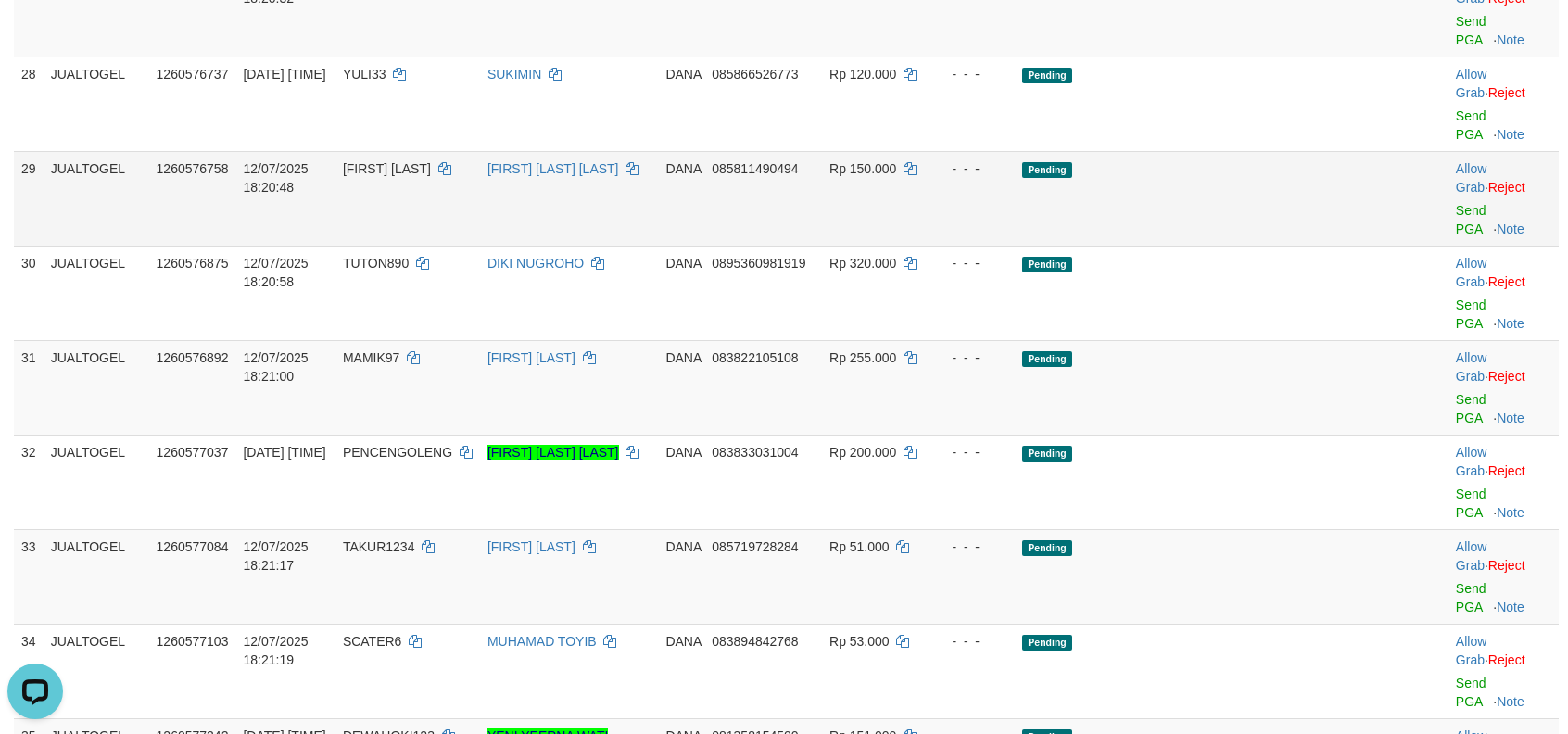 scroll, scrollTop: 2308, scrollLeft: 0, axis: vertical 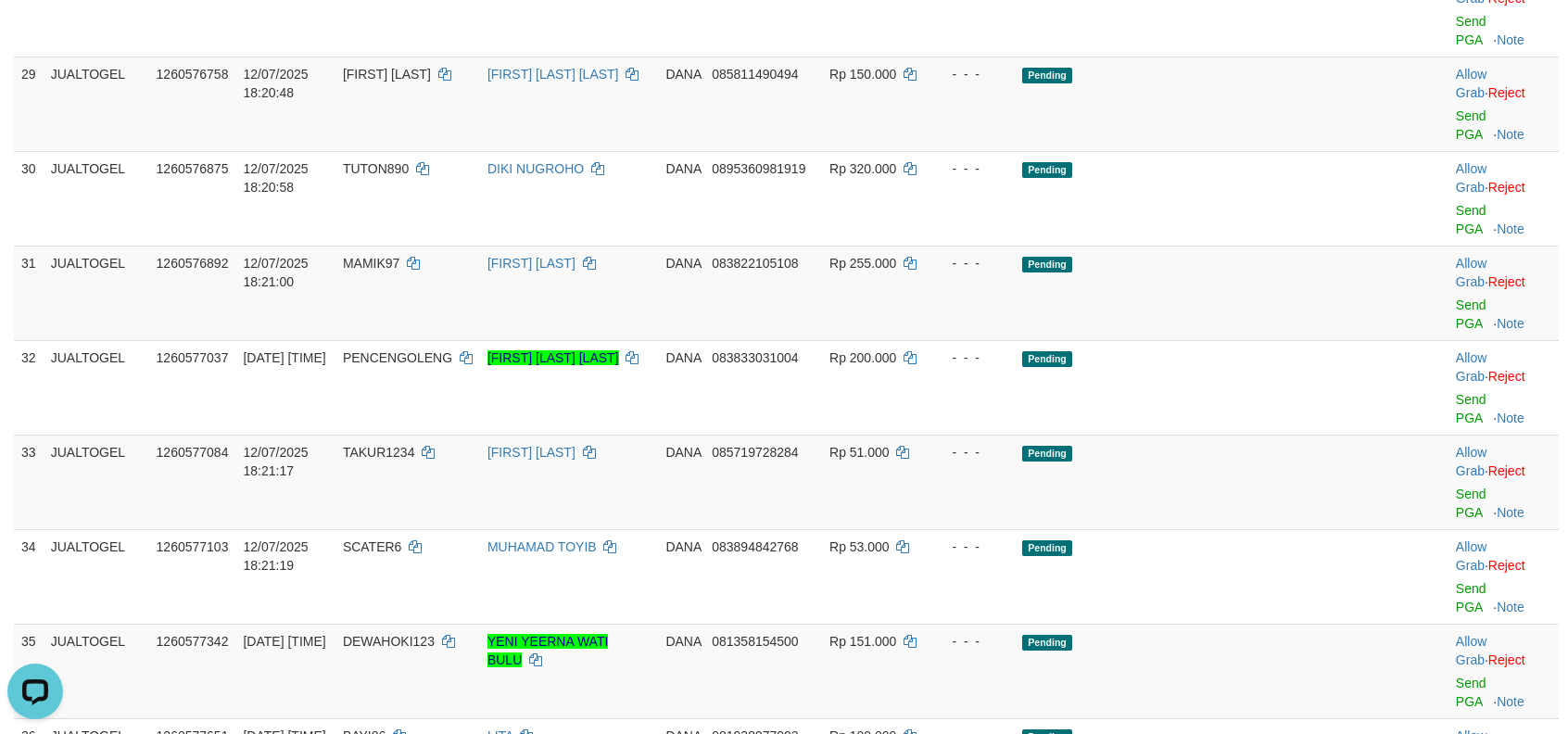 click on "Send PGA" at bounding box center [1471, -158] 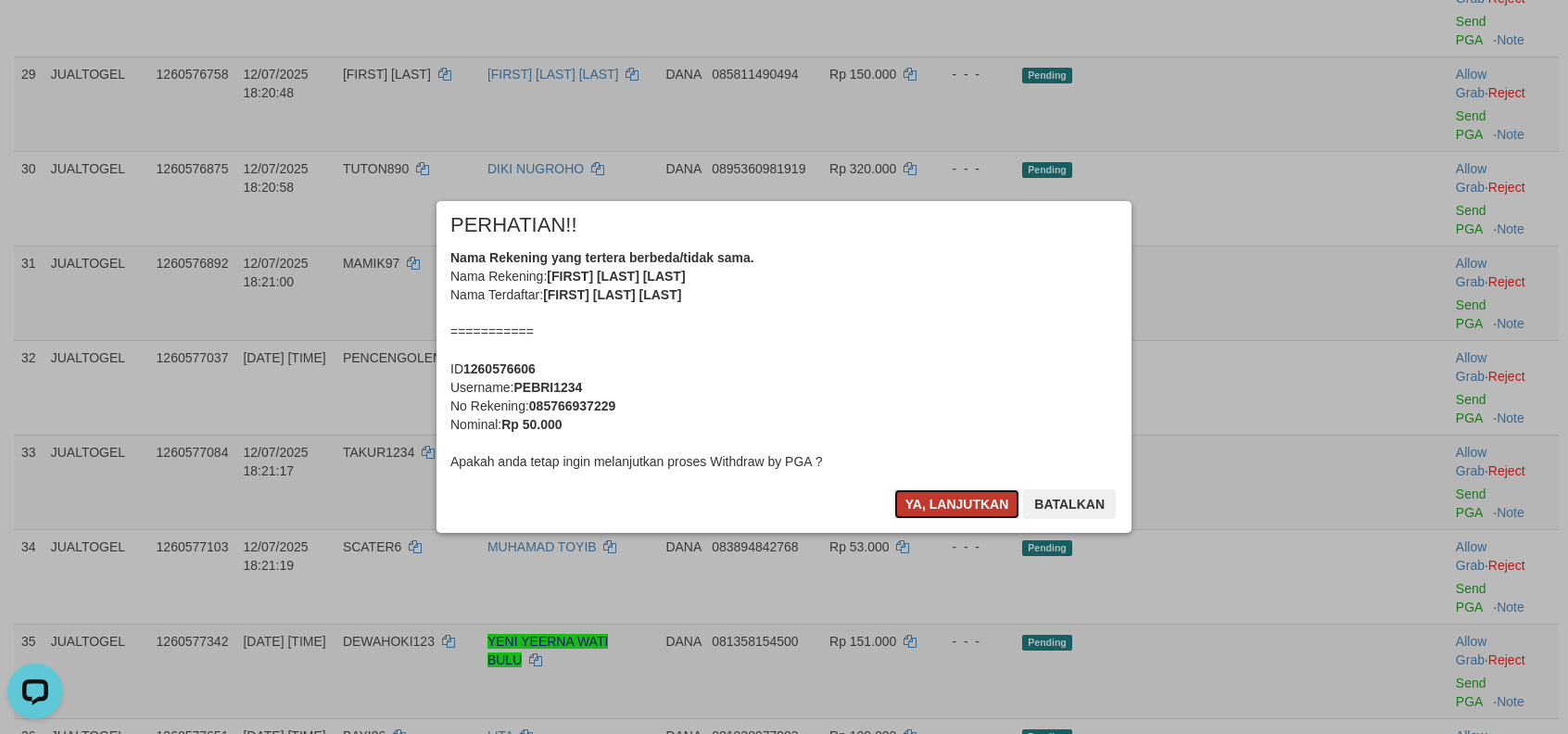 click on "Ya, lanjutkan" at bounding box center [957, 504] 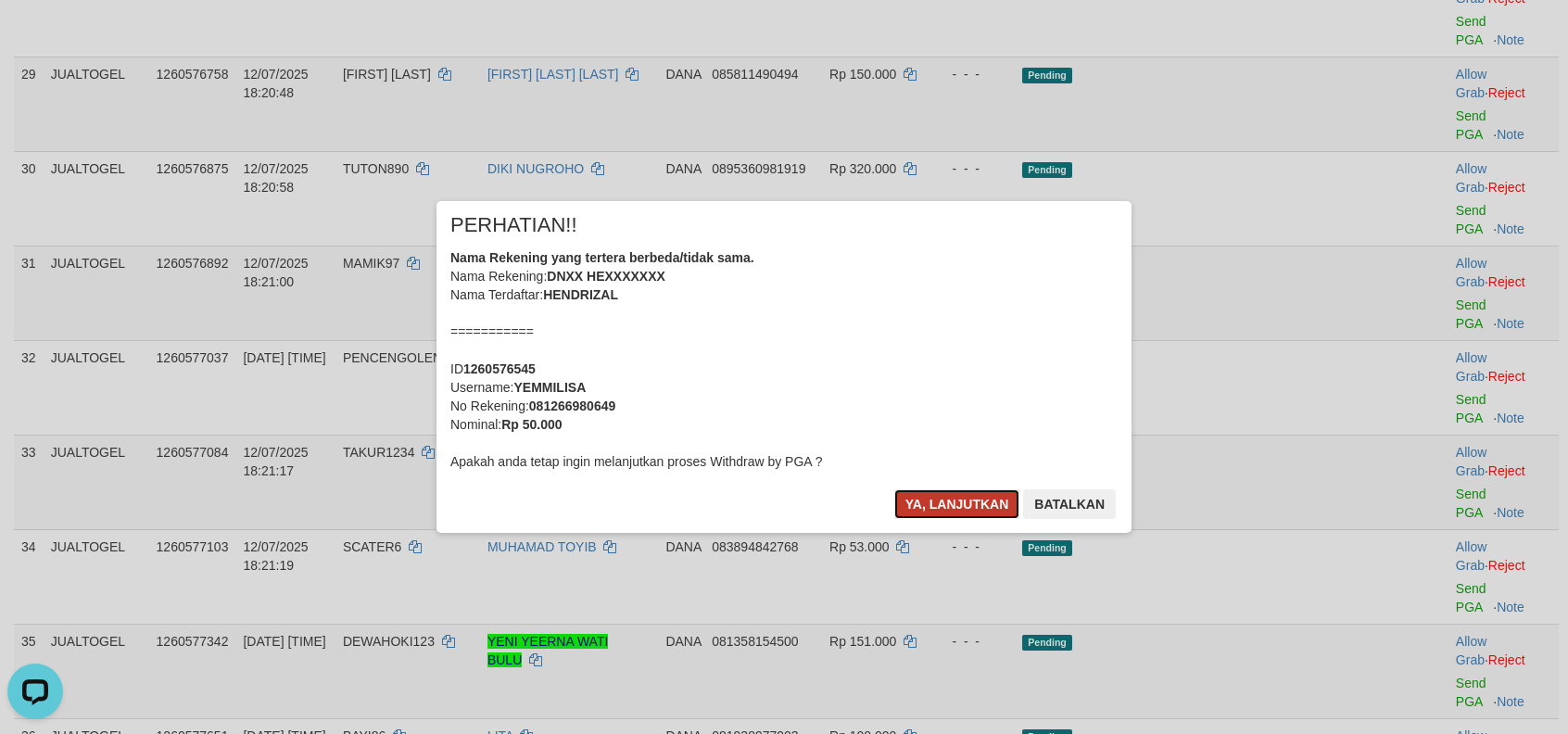 click on "Ya, lanjutkan" at bounding box center (957, 504) 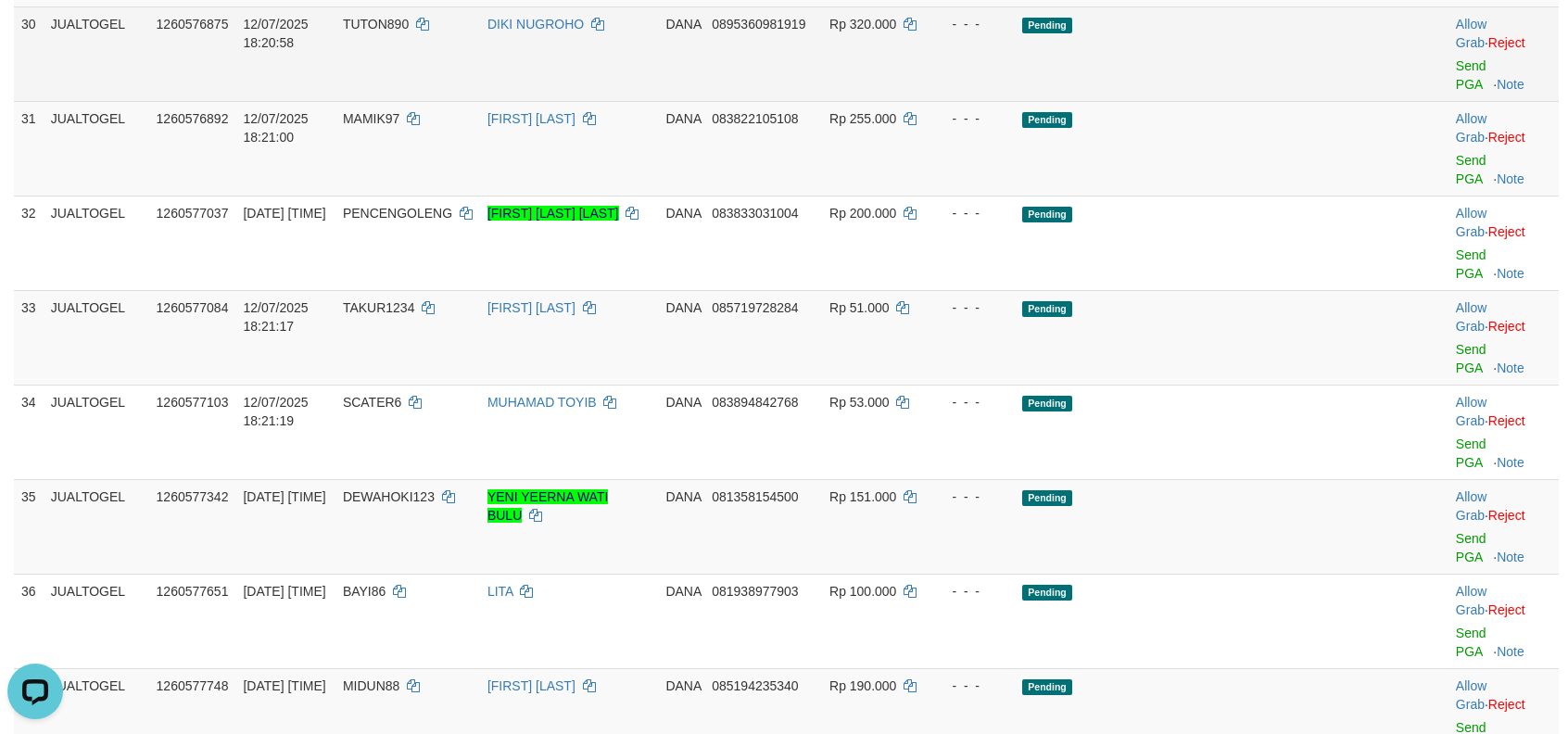 scroll, scrollTop: 2391, scrollLeft: 0, axis: vertical 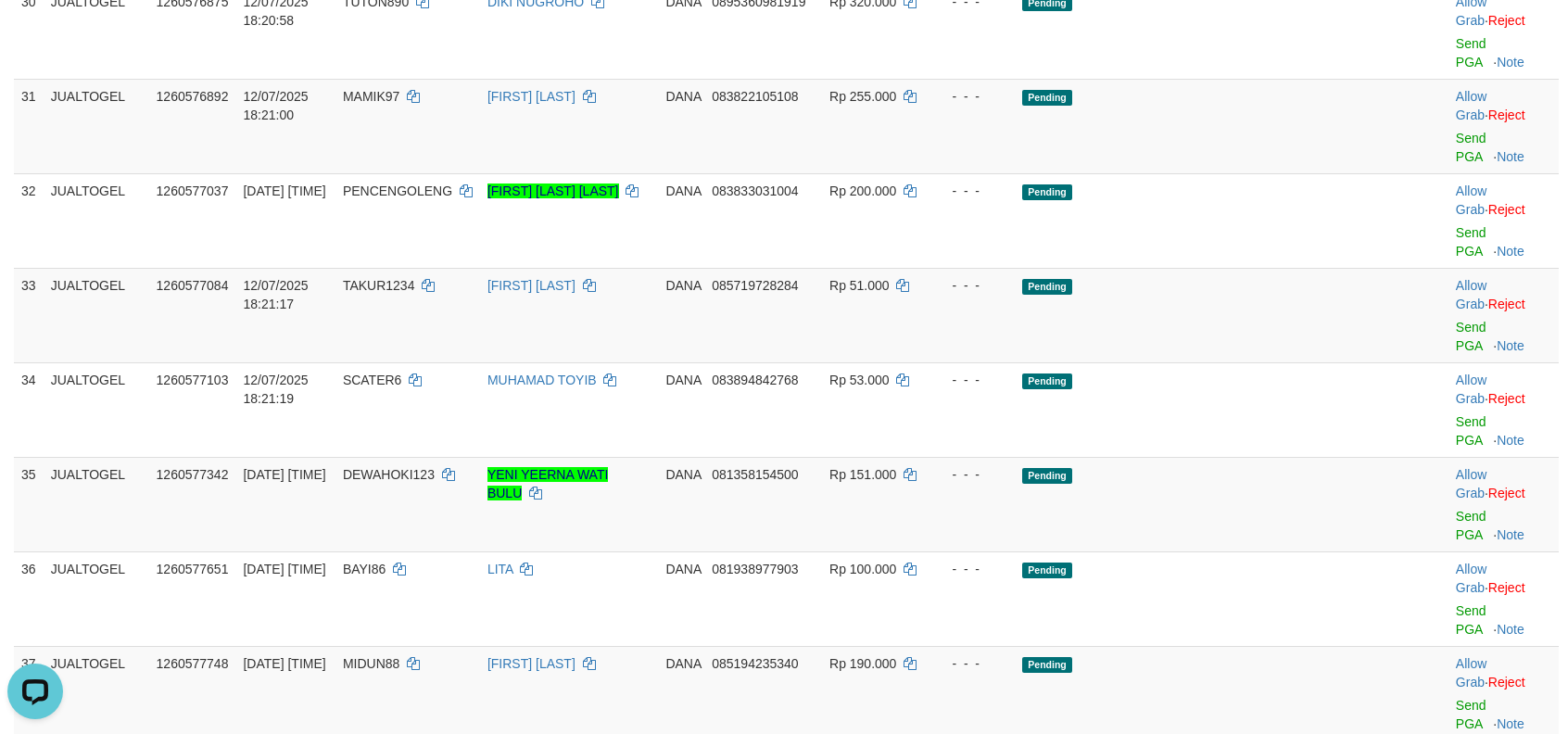 click on "Send PGA" at bounding box center (1471, -136) 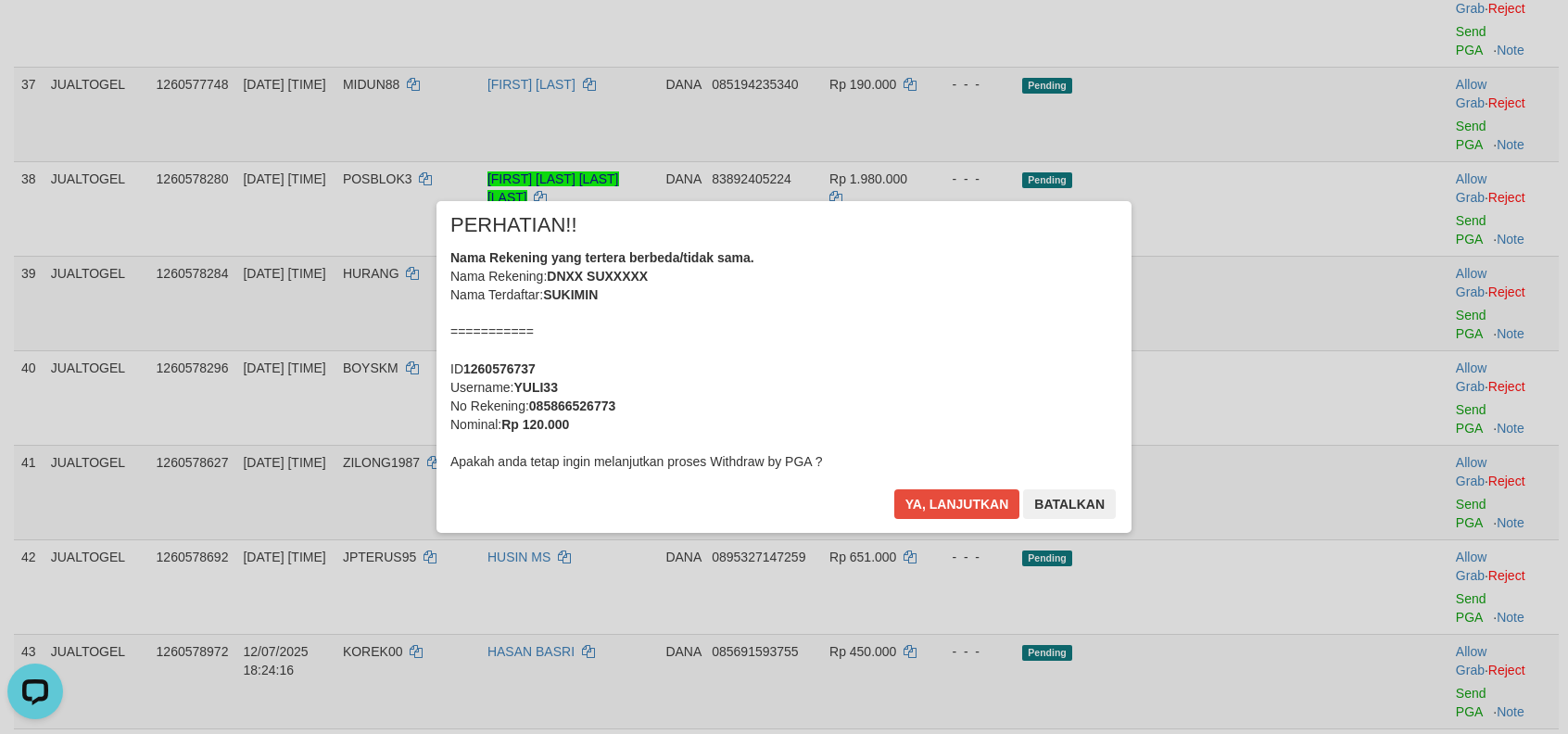 scroll, scrollTop: 3032, scrollLeft: 0, axis: vertical 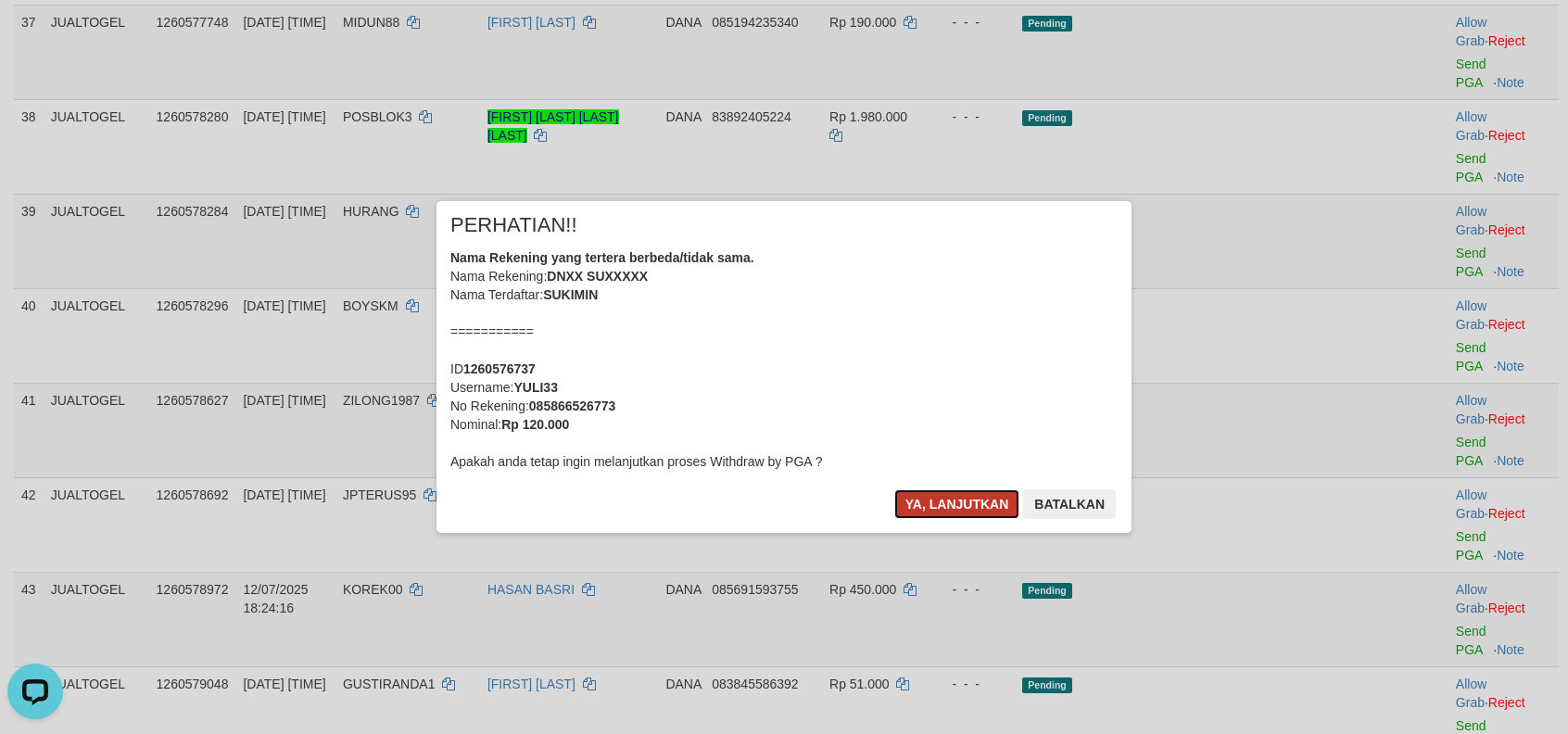 drag, startPoint x: 995, startPoint y: 509, endPoint x: 1184, endPoint y: 467, distance: 193.61043 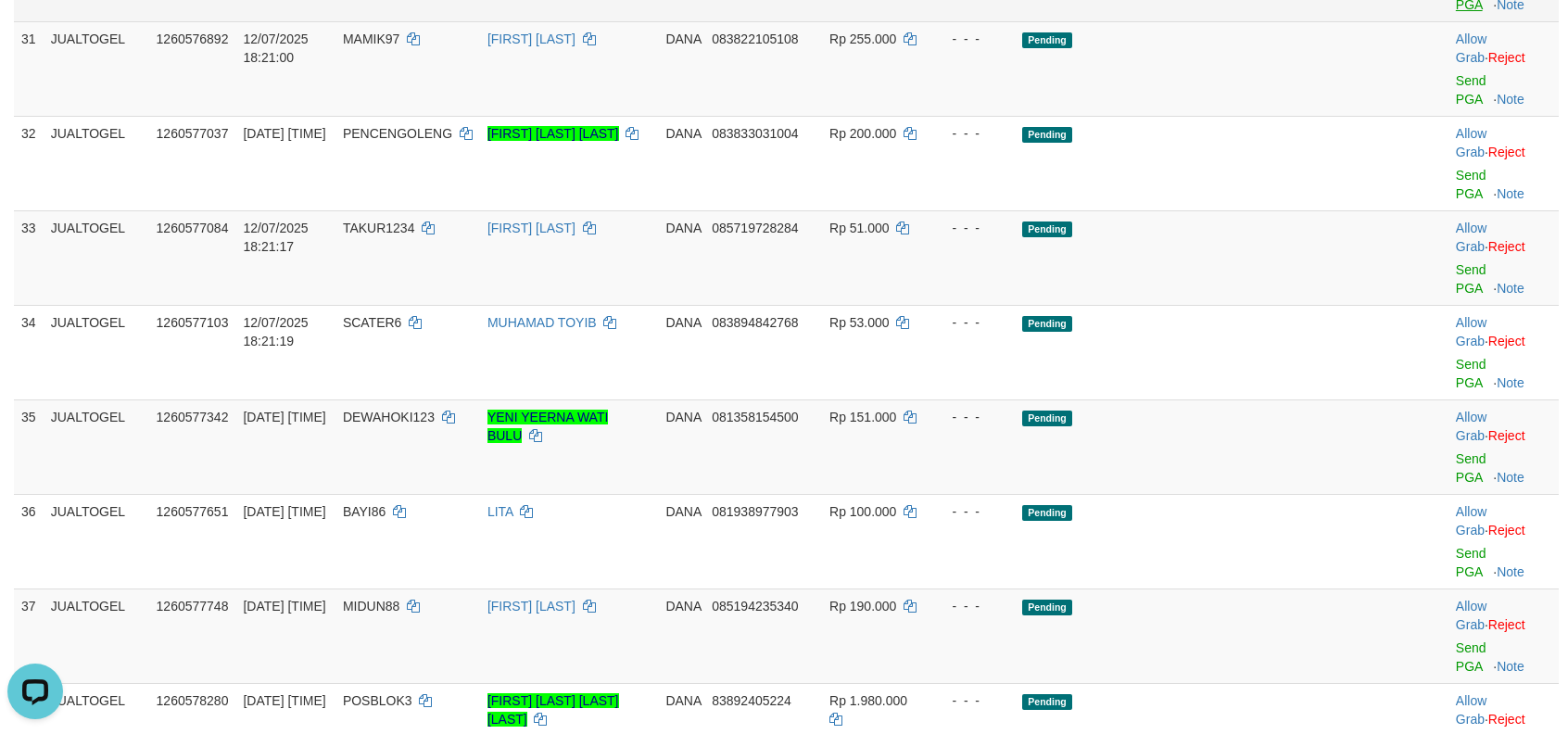 scroll, scrollTop: 2418, scrollLeft: 0, axis: vertical 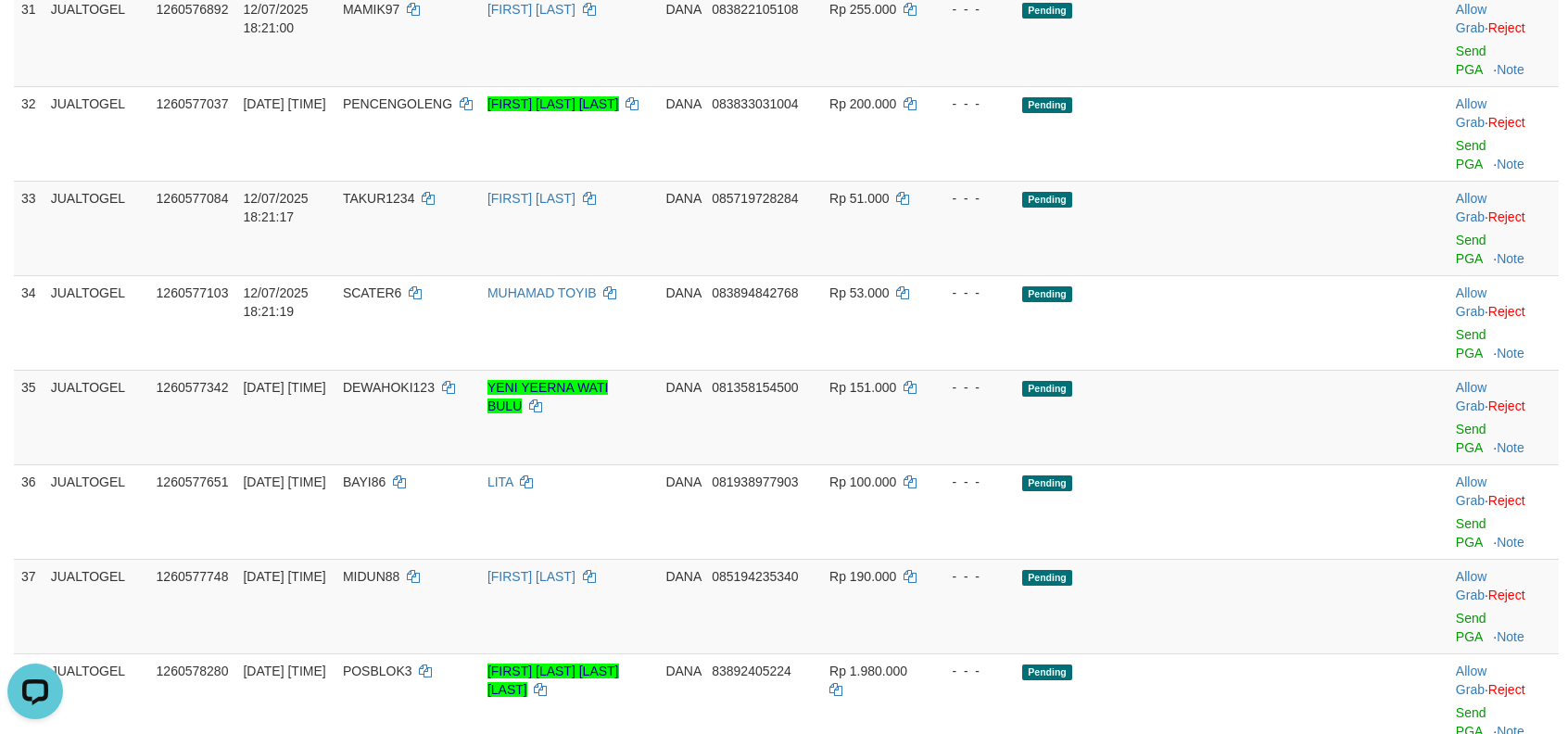 click on "Send PGA" at bounding box center [1471, -129] 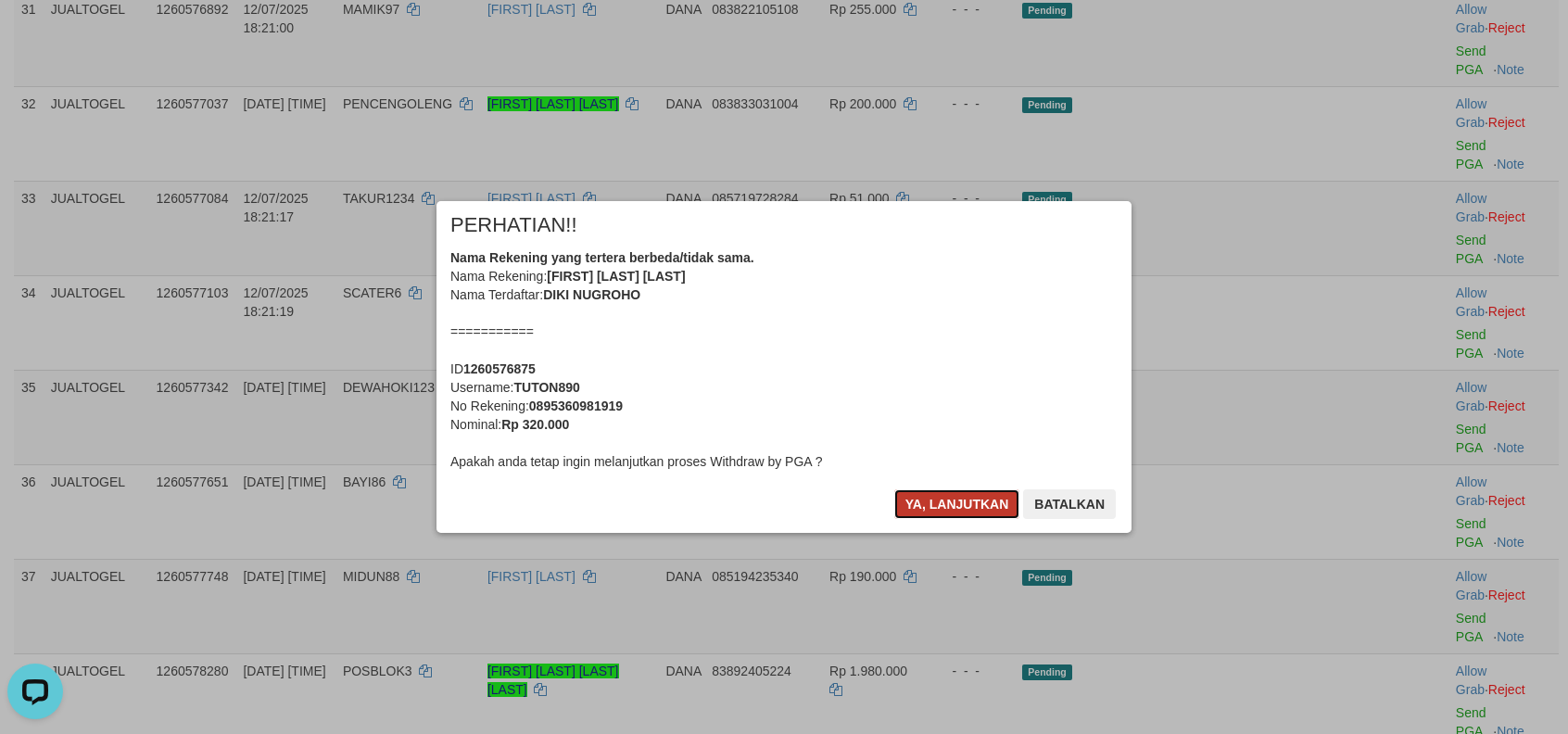 click on "Ya, lanjutkan" at bounding box center [957, 504] 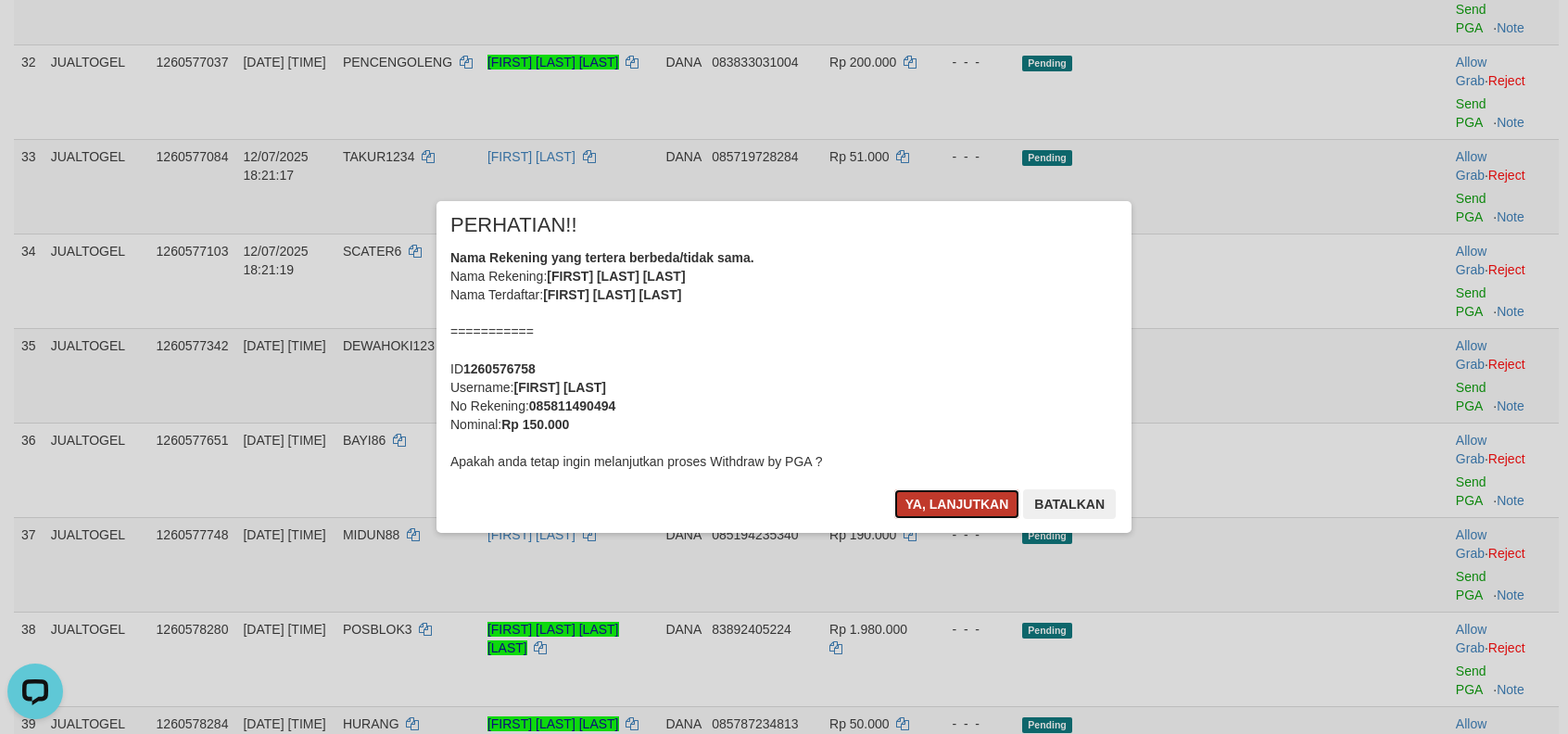 click on "Ya, lanjutkan" at bounding box center (957, 504) 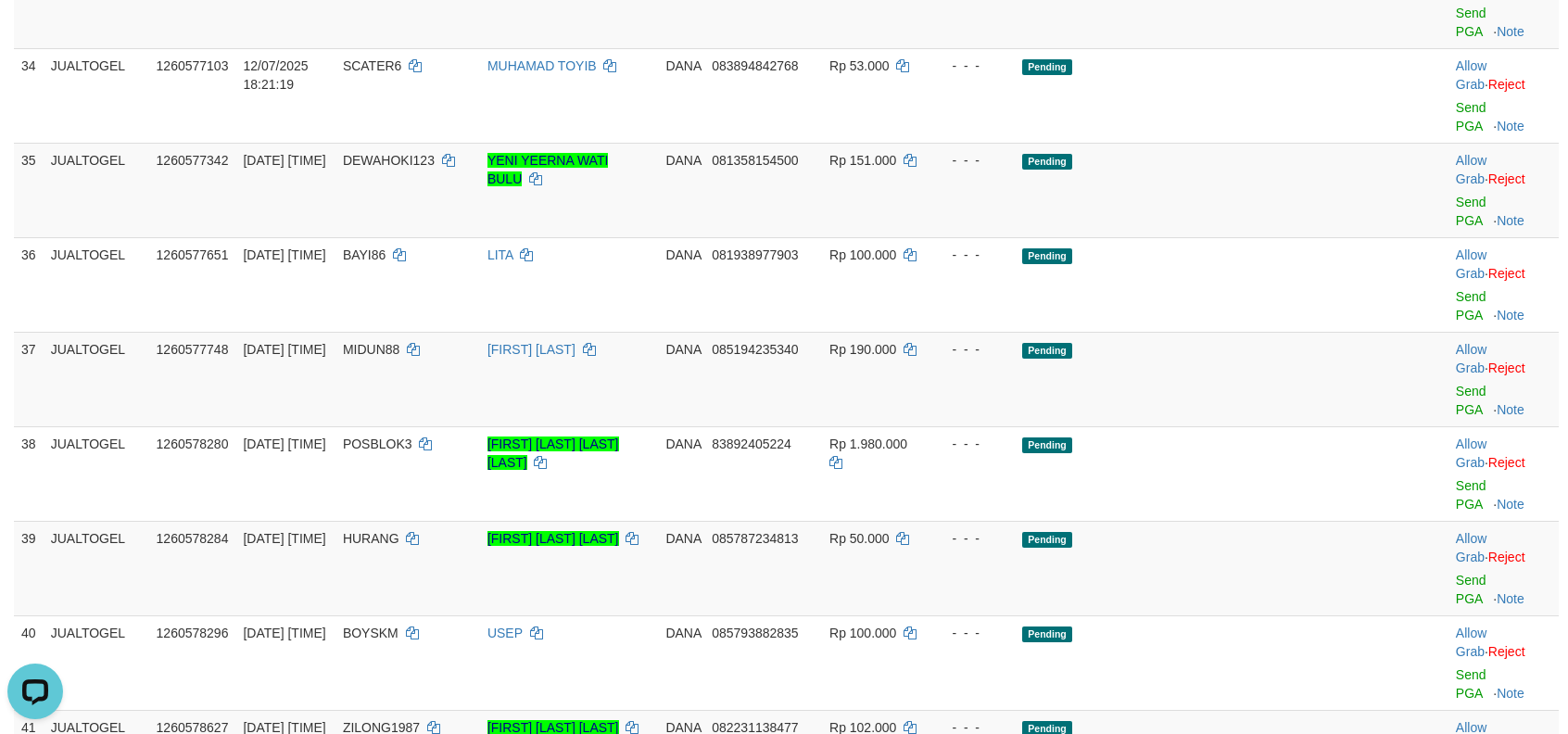 scroll, scrollTop: 2582, scrollLeft: 0, axis: vertical 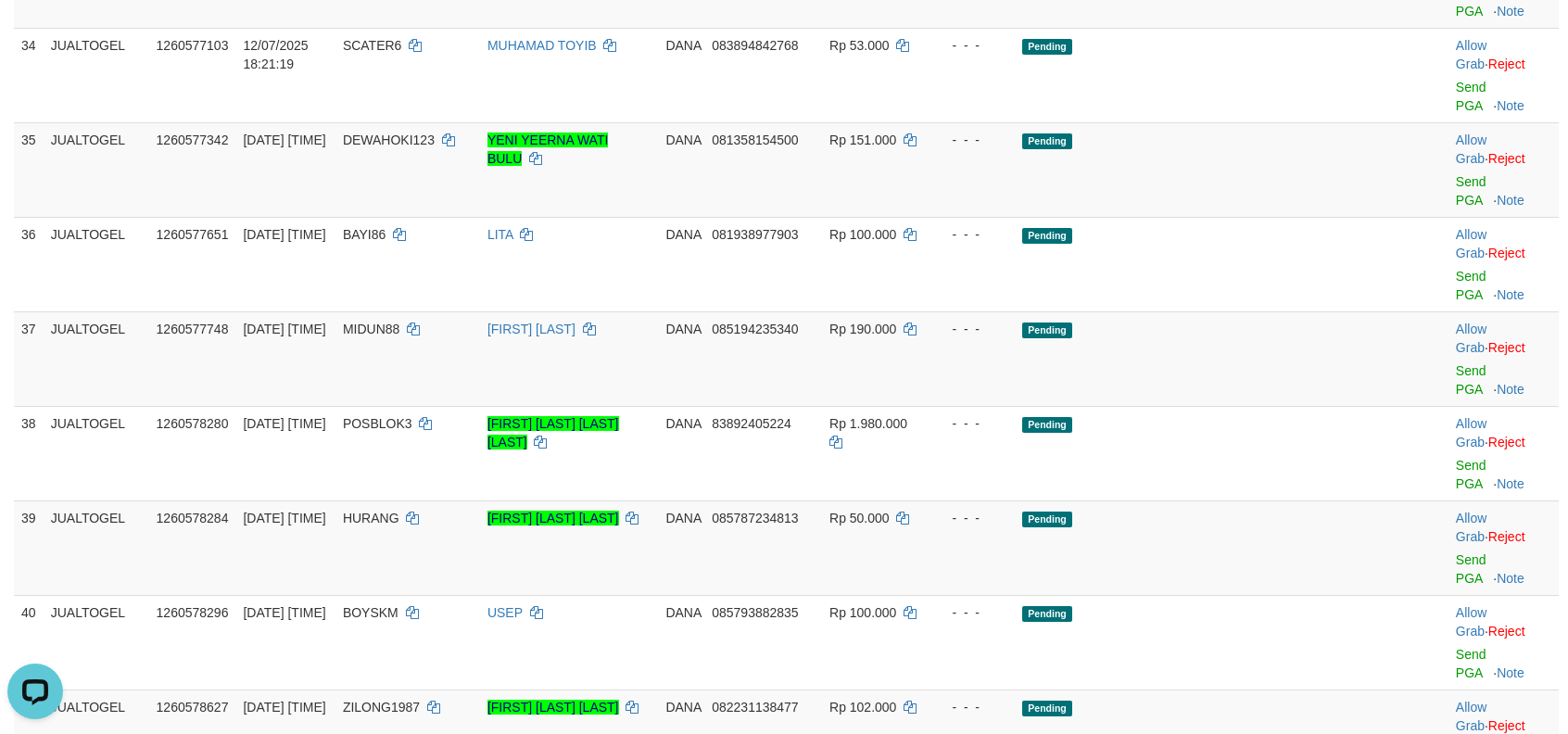 click on "Send PGA" at bounding box center (1471, -187) 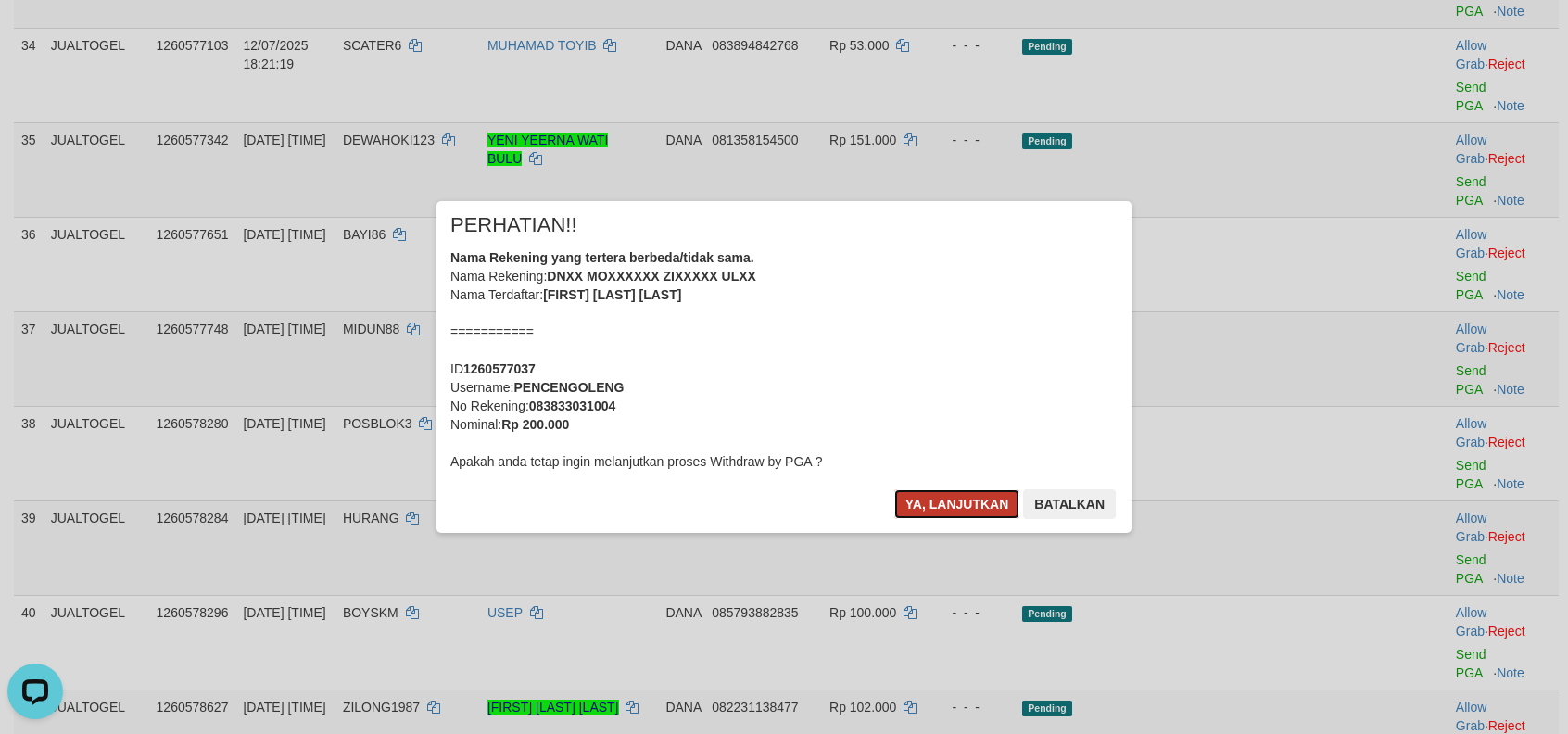 click on "Ya, lanjutkan" at bounding box center [957, 504] 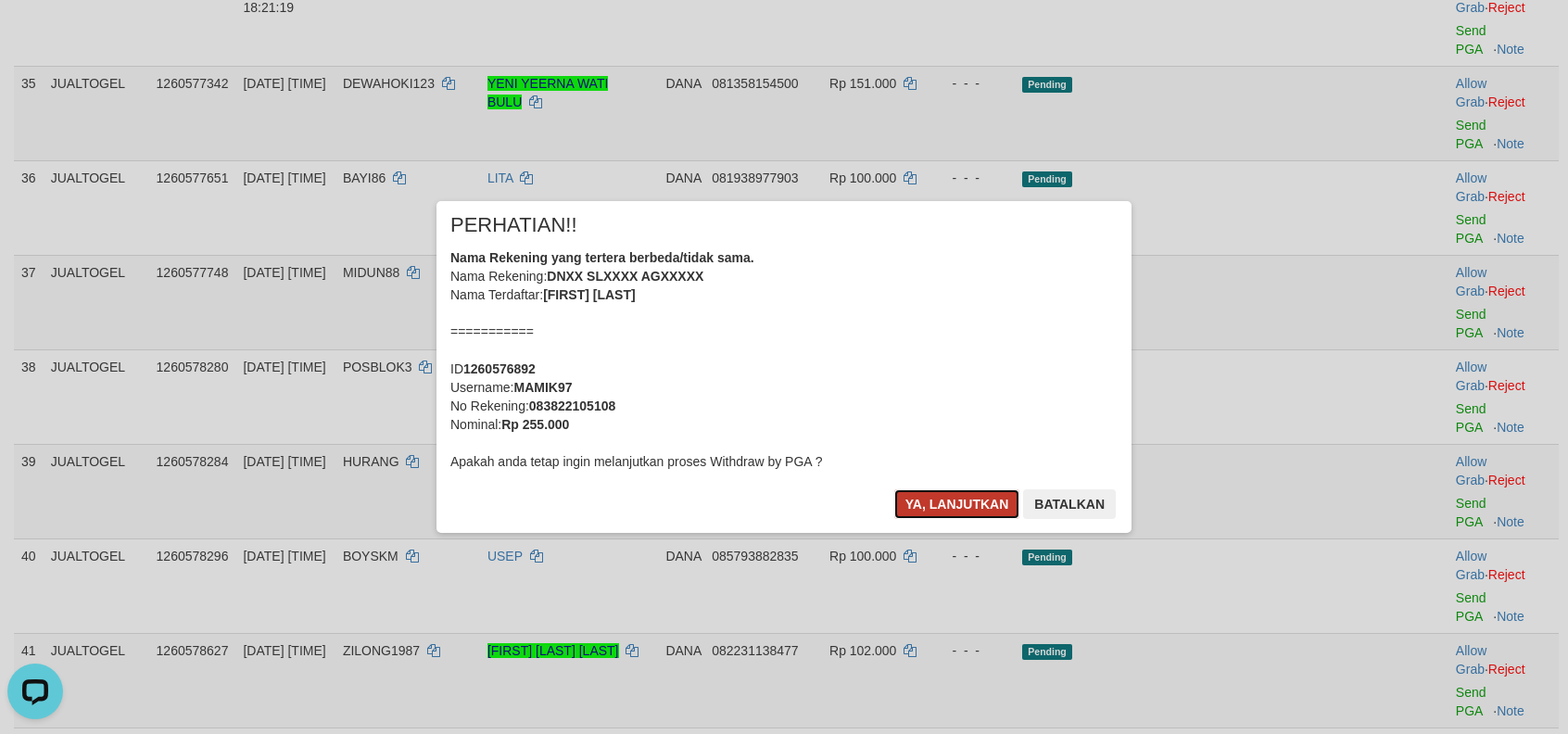 click on "Ya, lanjutkan" at bounding box center [957, 504] 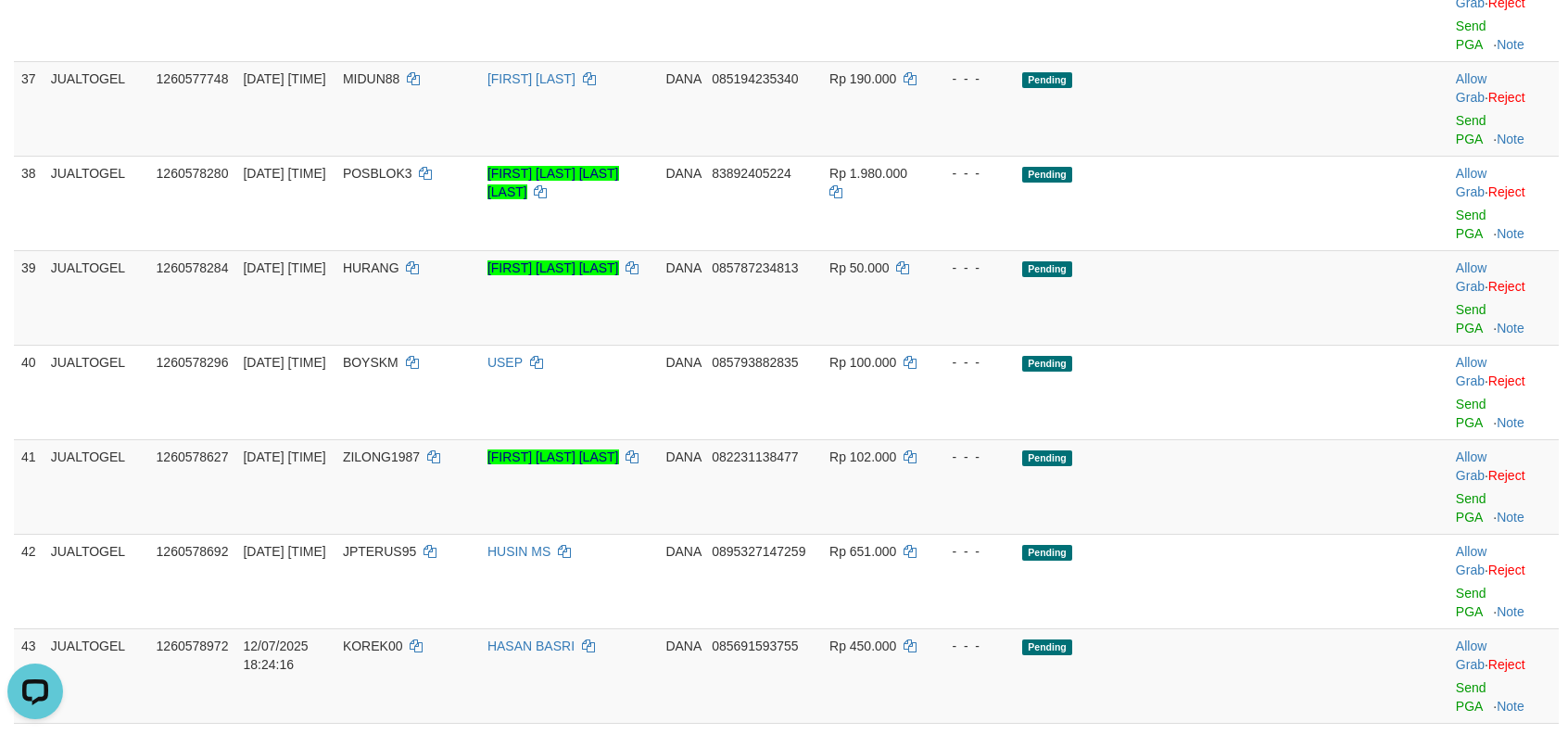 scroll, scrollTop: 2732, scrollLeft: 0, axis: vertical 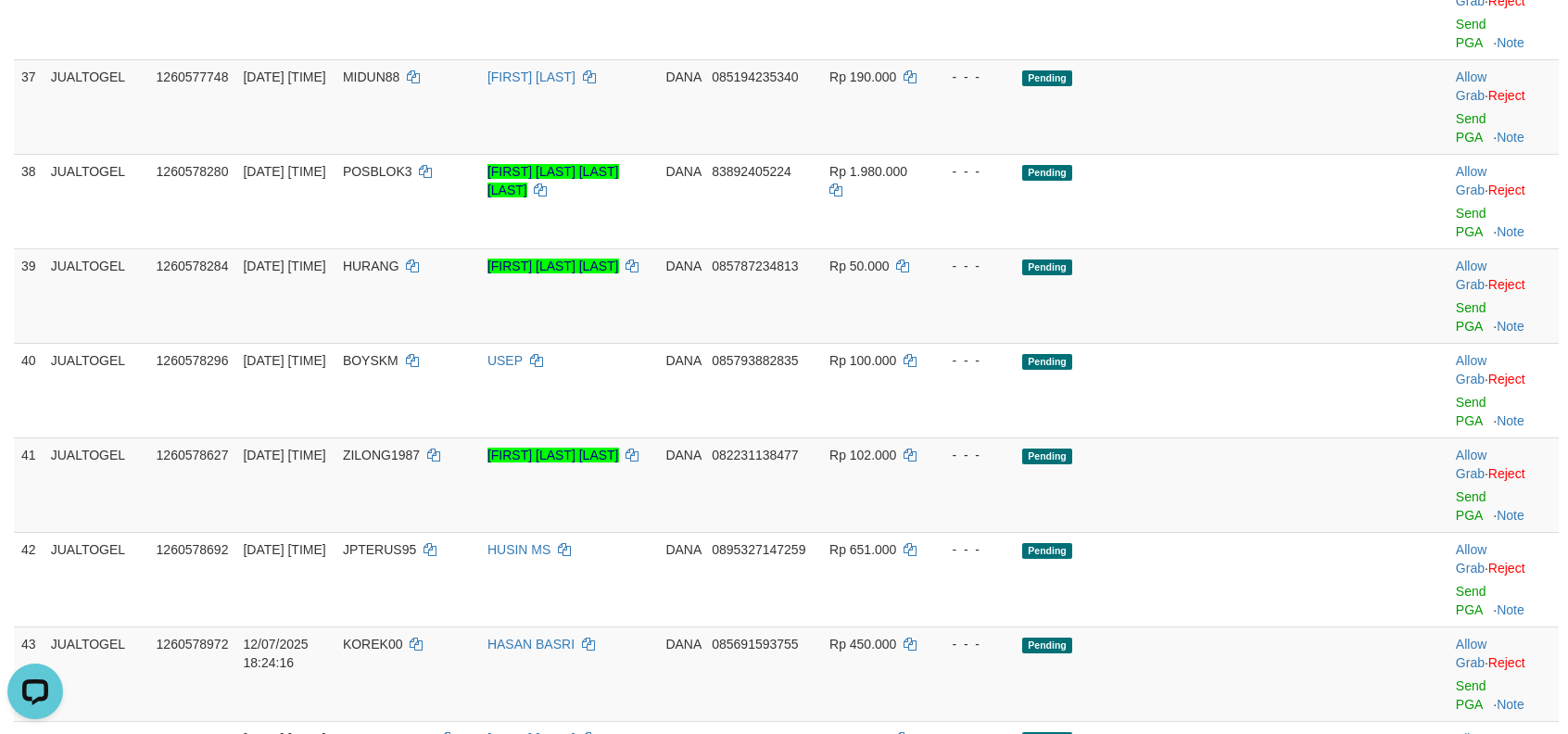 click on "Send PGA" at bounding box center (1471, -250) 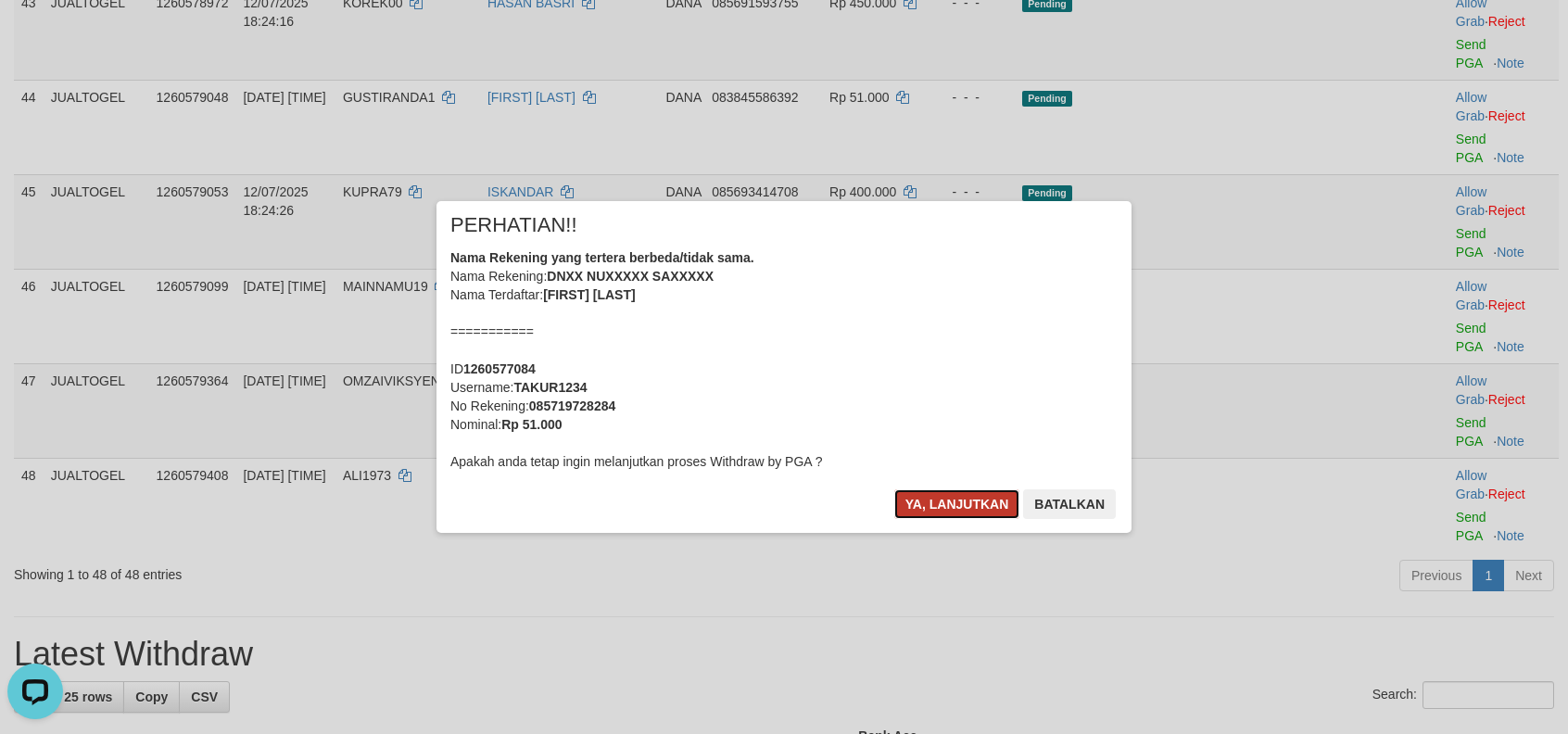 click on "Ya, lanjutkan" at bounding box center [957, 504] 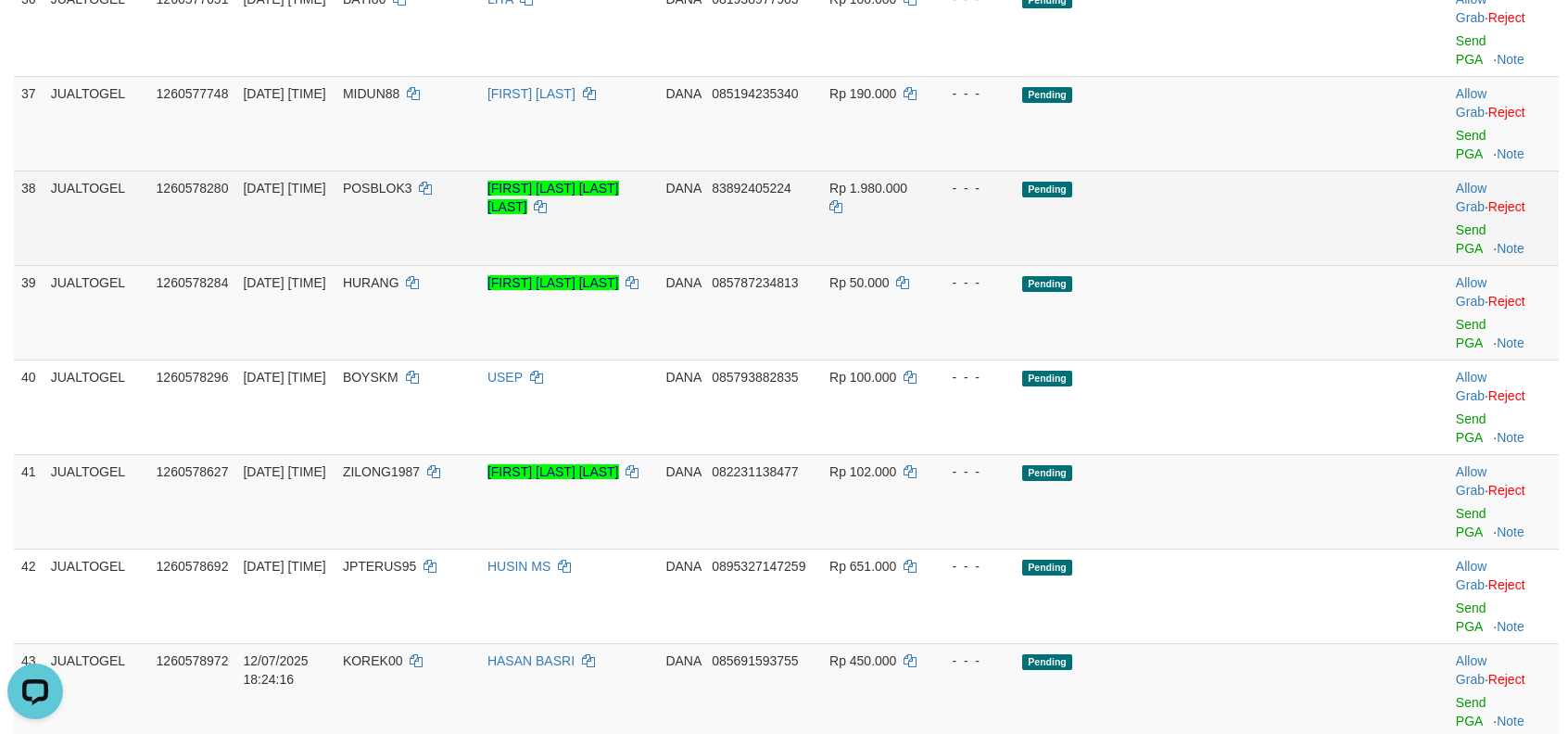 scroll, scrollTop: 2658, scrollLeft: 0, axis: vertical 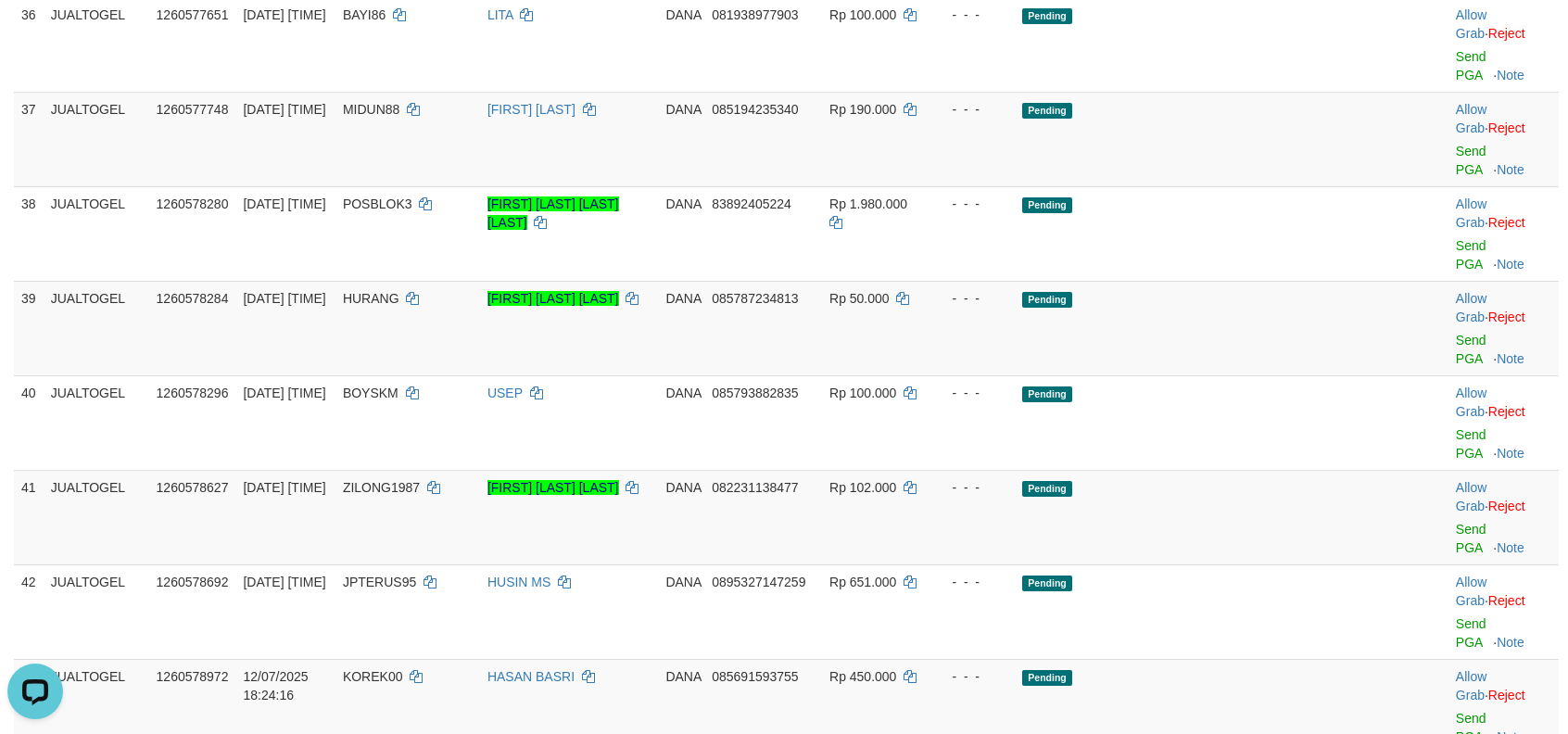 click on "Send PGA" at bounding box center [1471, -123] 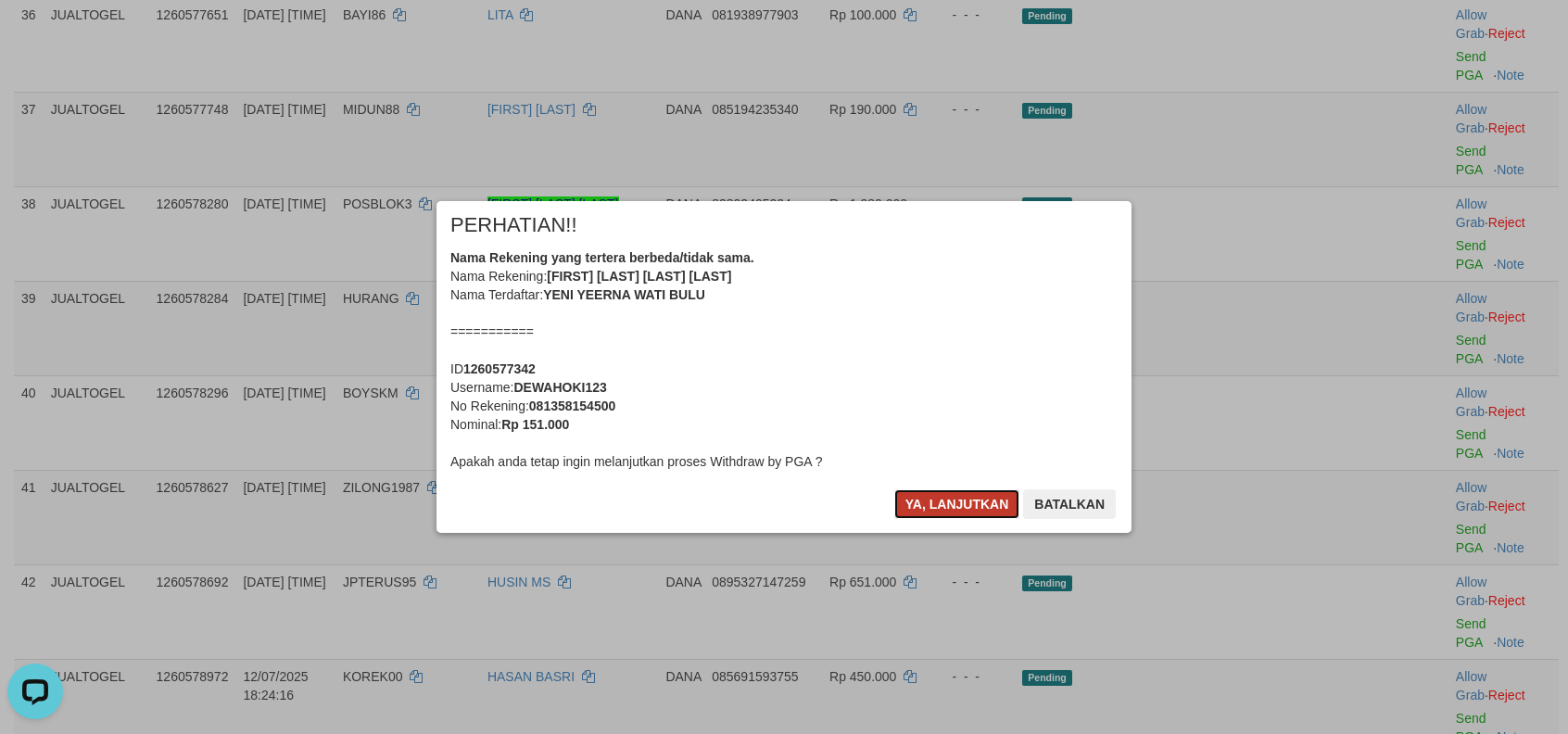 click on "Ya, lanjutkan" at bounding box center [957, 504] 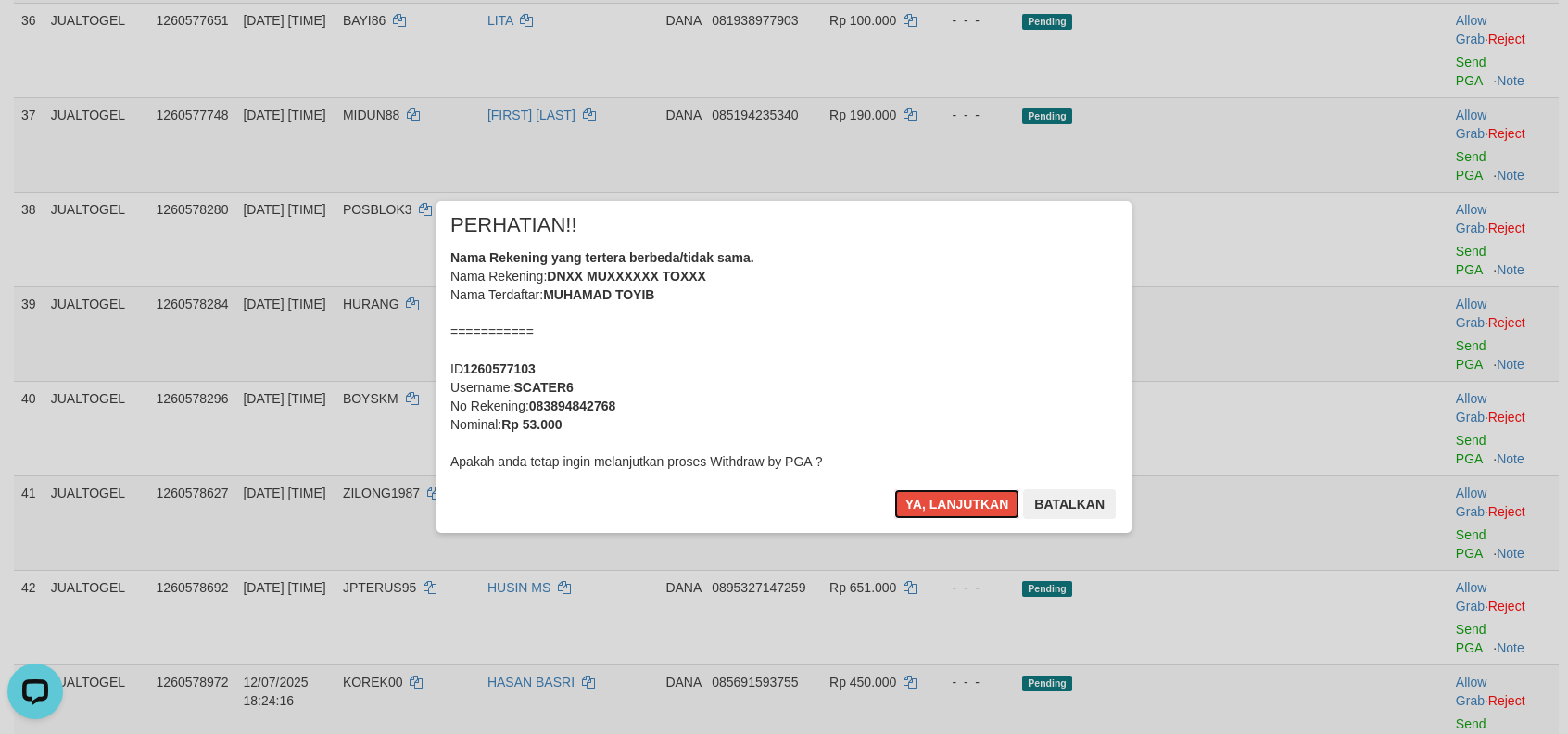 click on "Ya, lanjutkan" at bounding box center (957, 504) 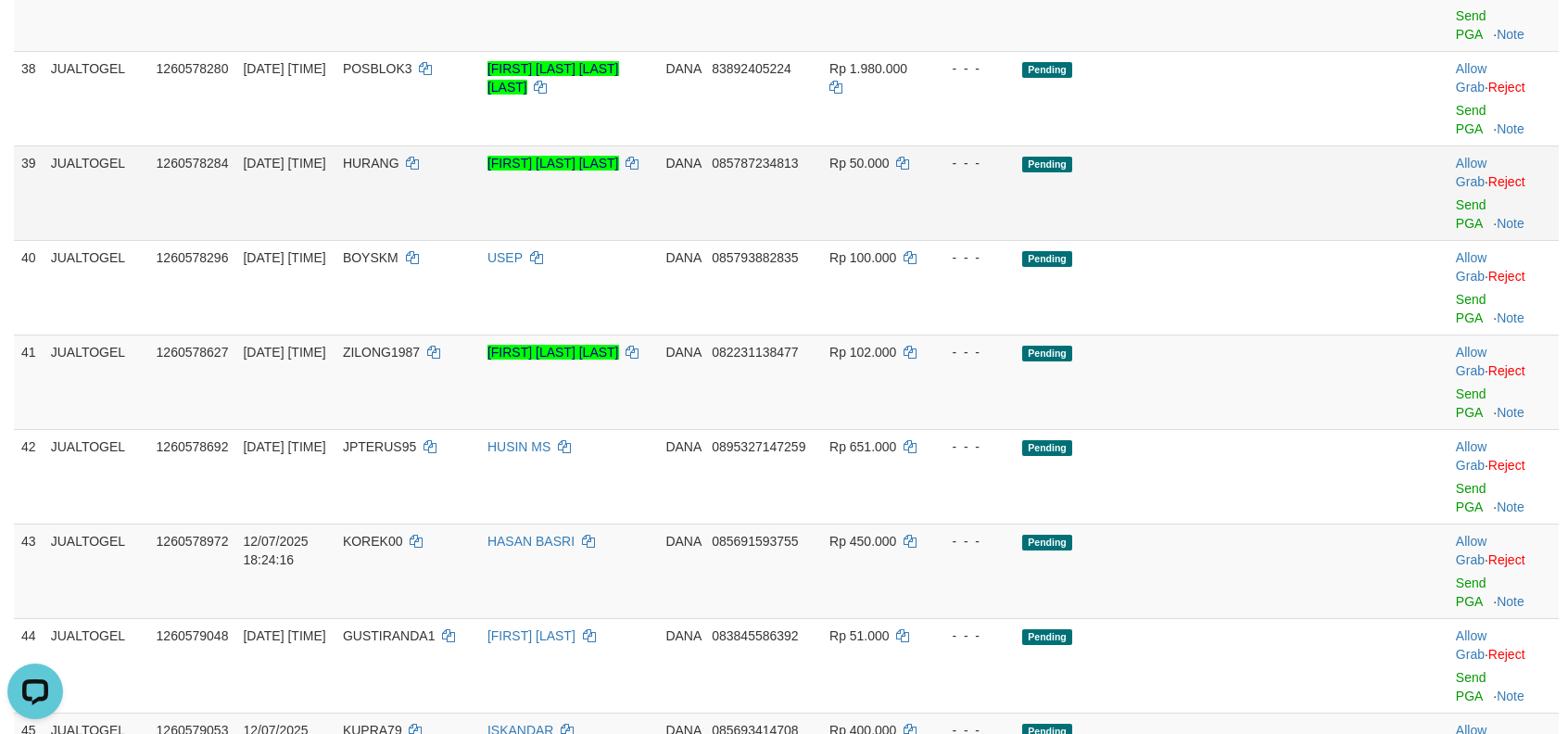 scroll, scrollTop: 2896, scrollLeft: 0, axis: vertical 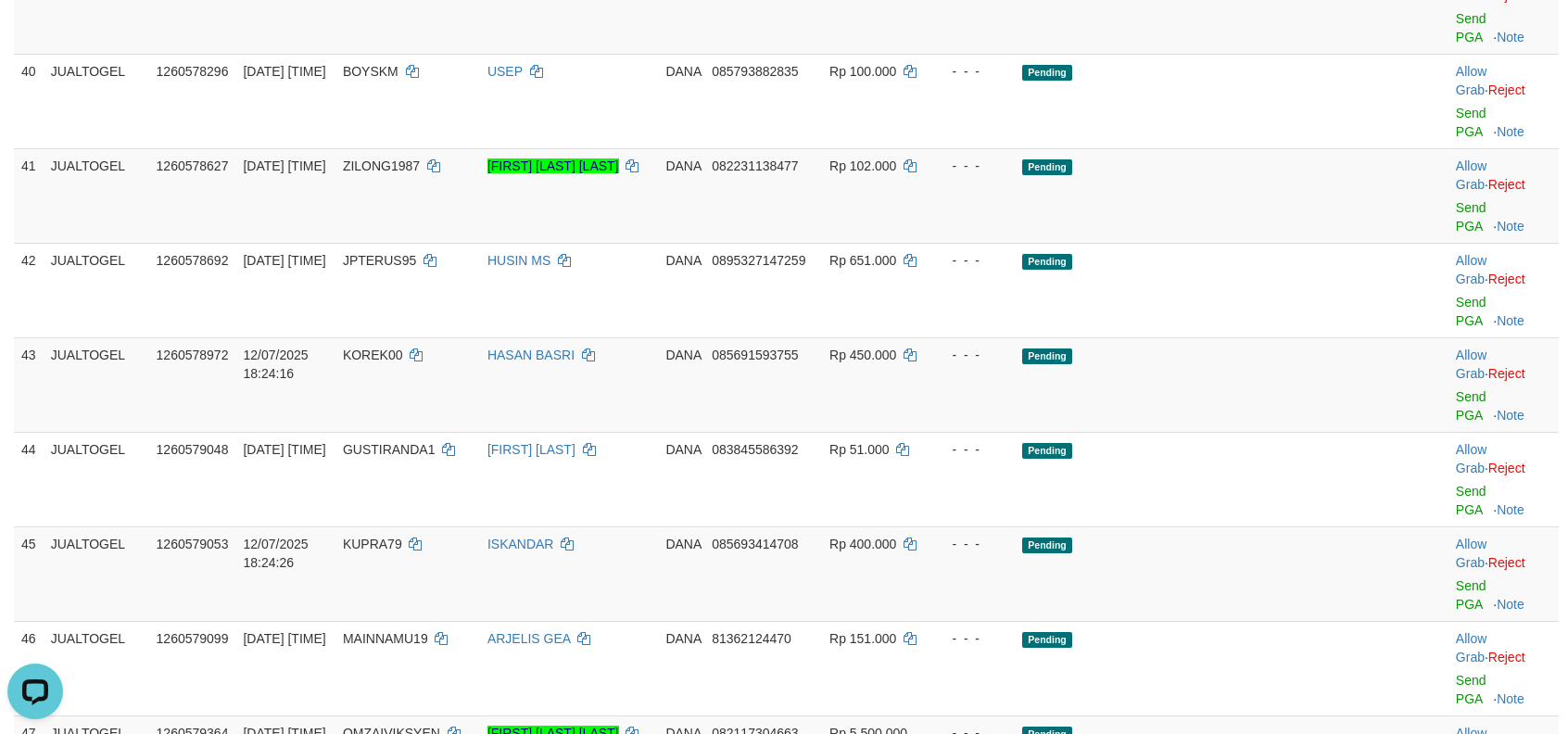 click on "Send PGA" at bounding box center (1471, -256) 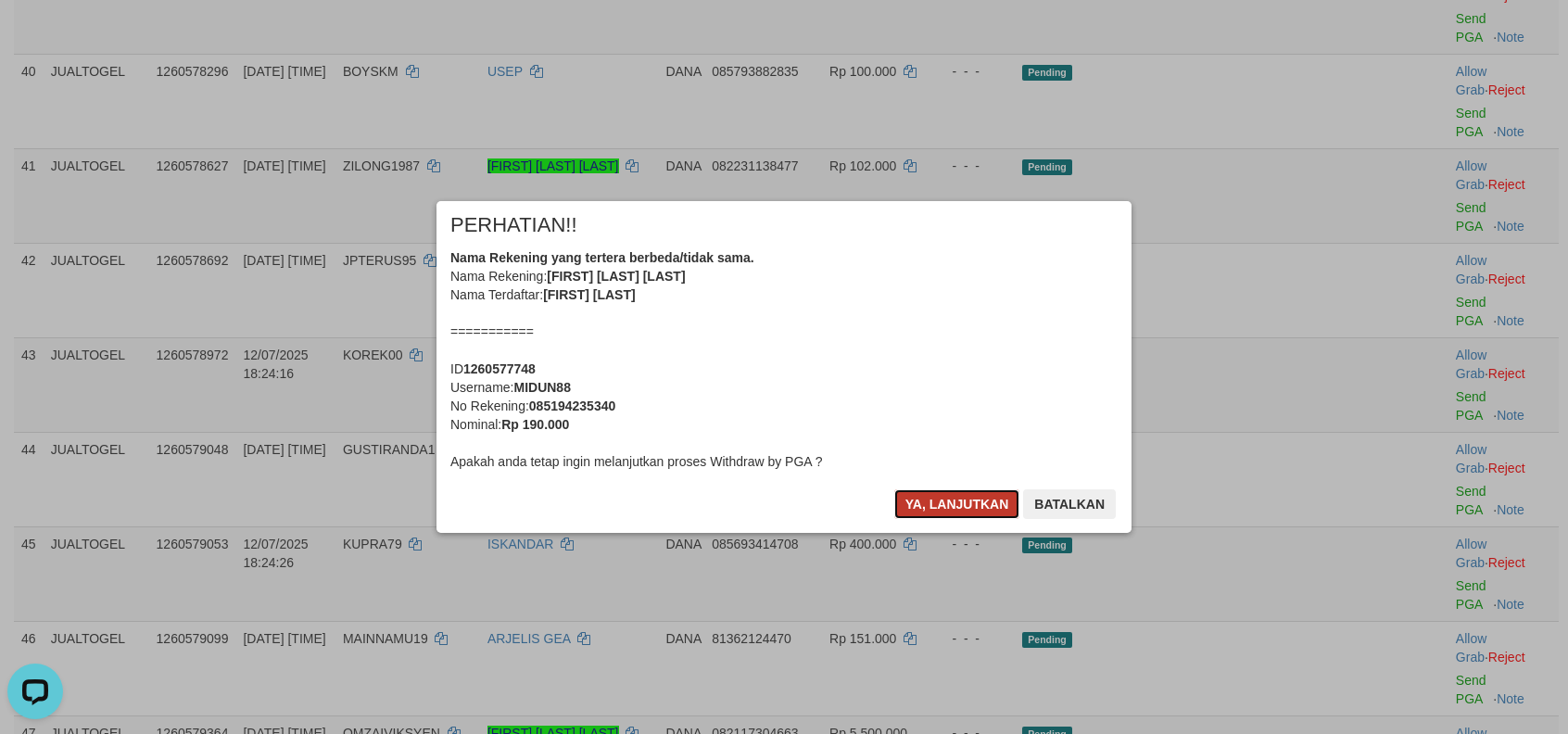 click on "Ya, lanjutkan" at bounding box center [957, 504] 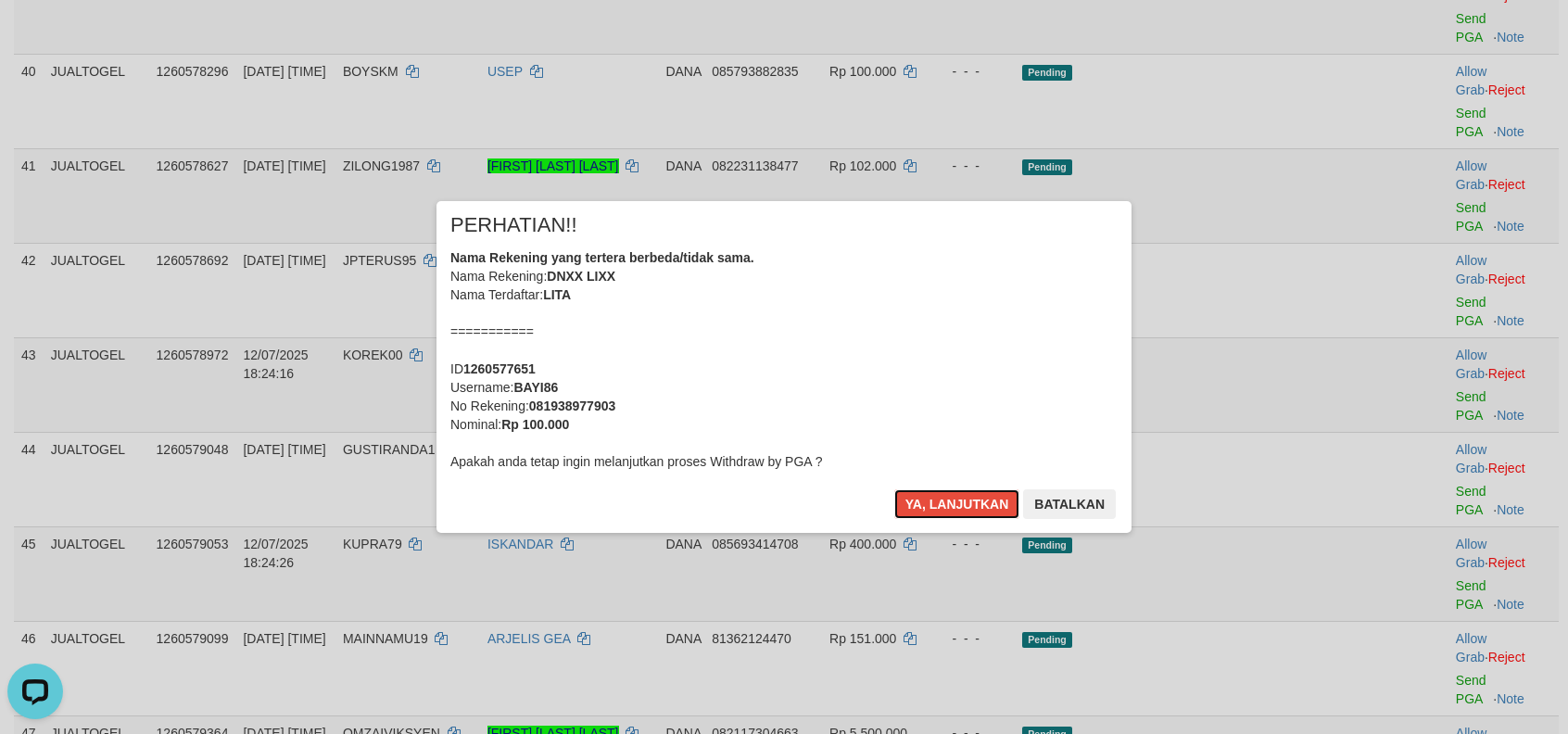 click on "Ya, lanjutkan" at bounding box center (957, 504) 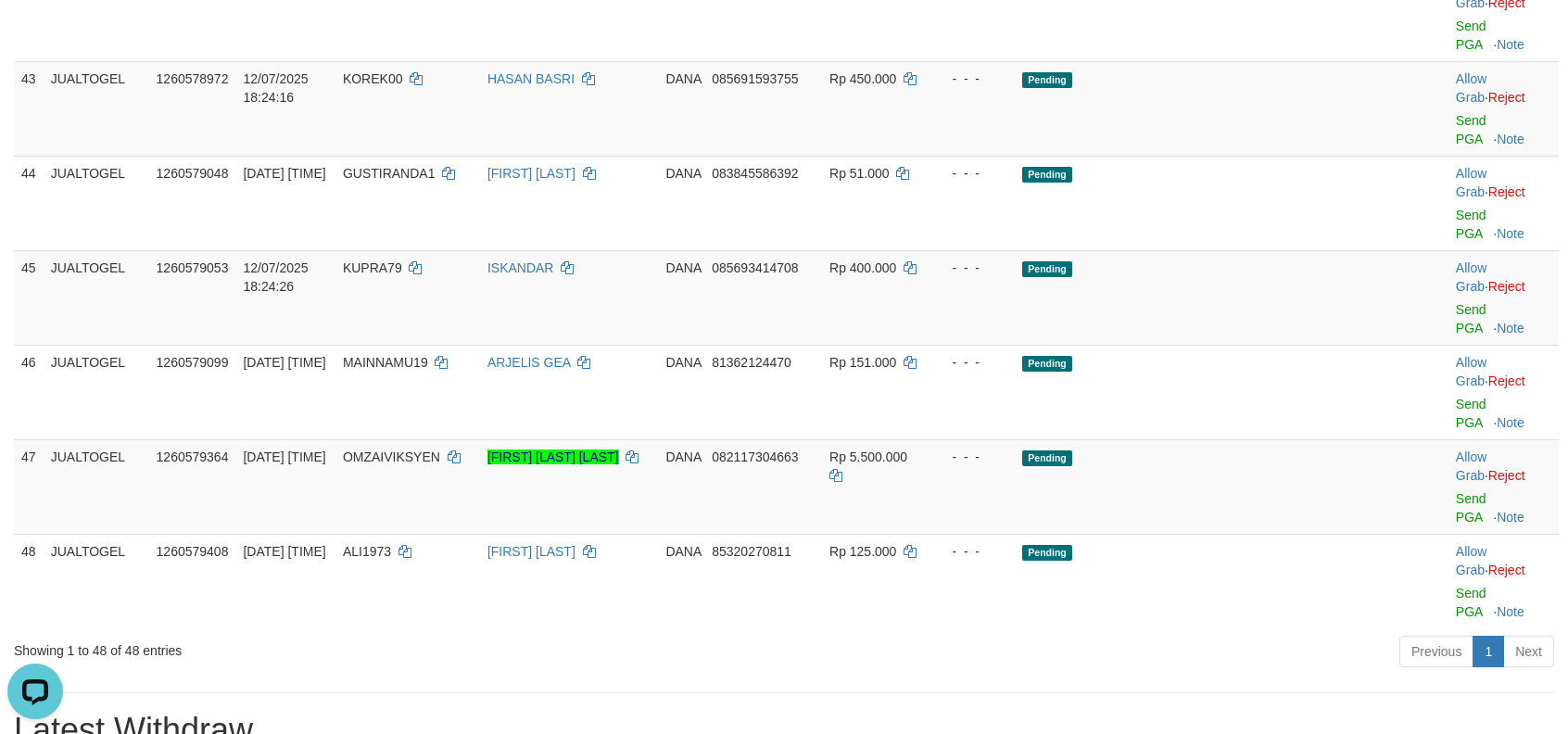 scroll, scrollTop: 2969, scrollLeft: 0, axis: vertical 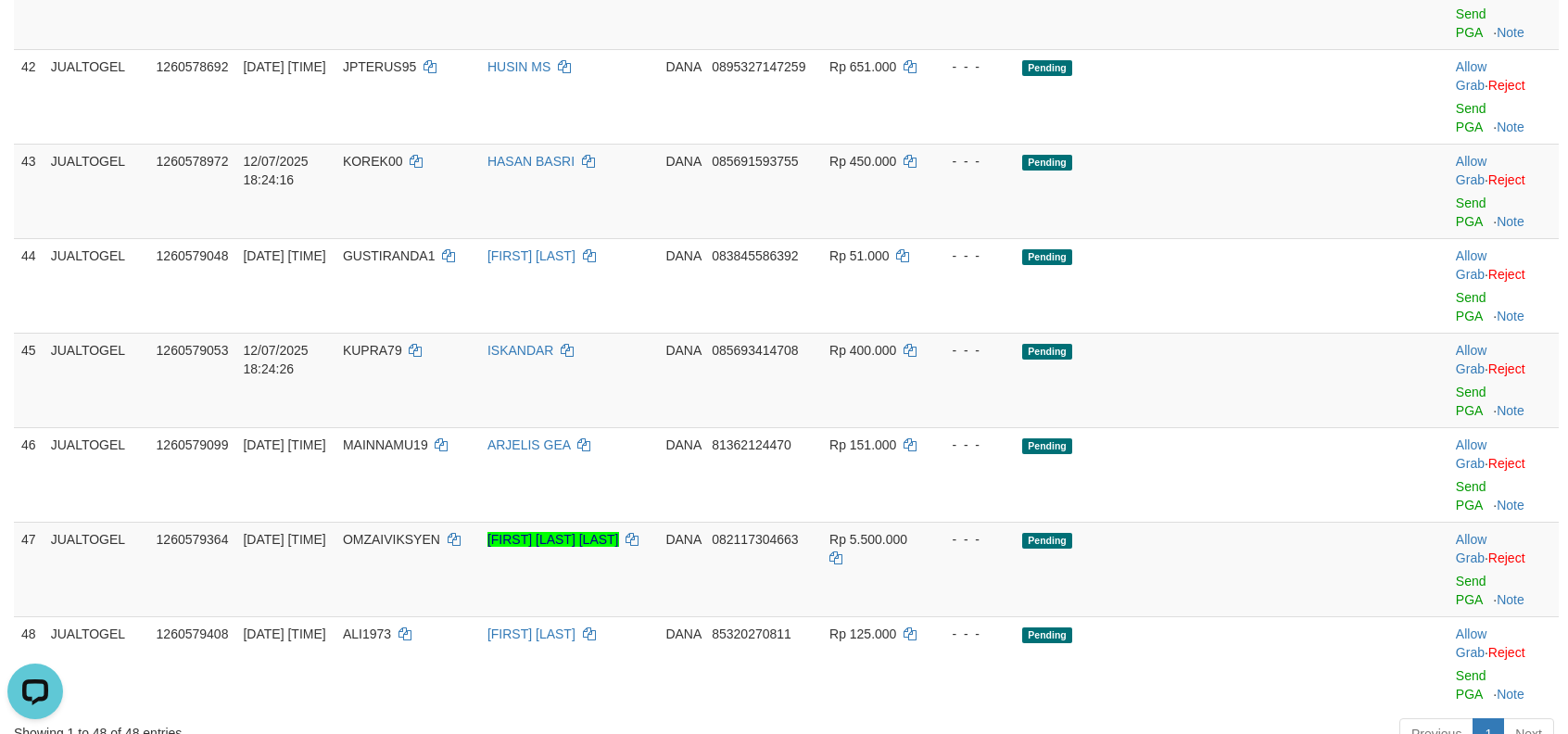 click on "Send PGA" at bounding box center (1471, -260) 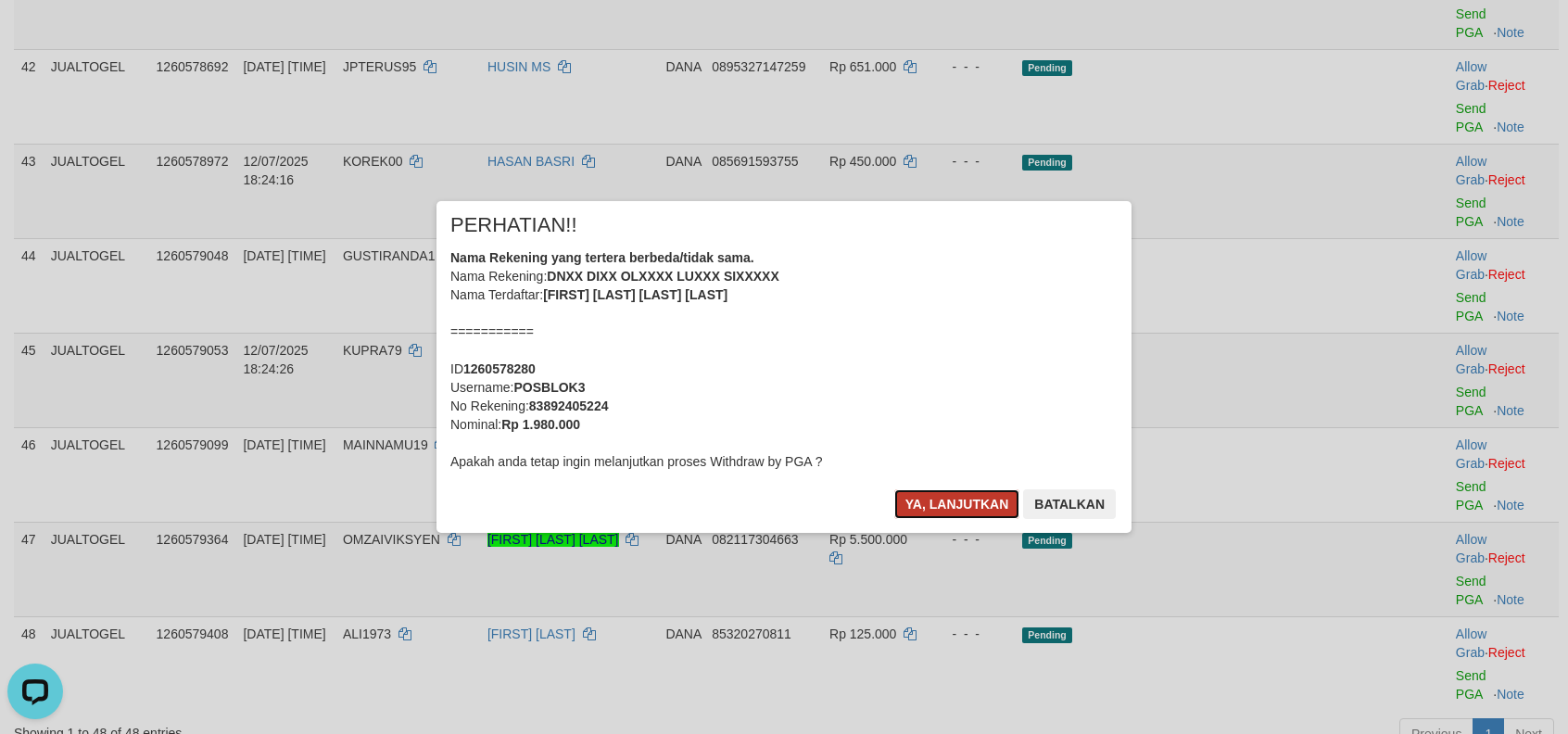 click on "Ya, lanjutkan" at bounding box center (957, 504) 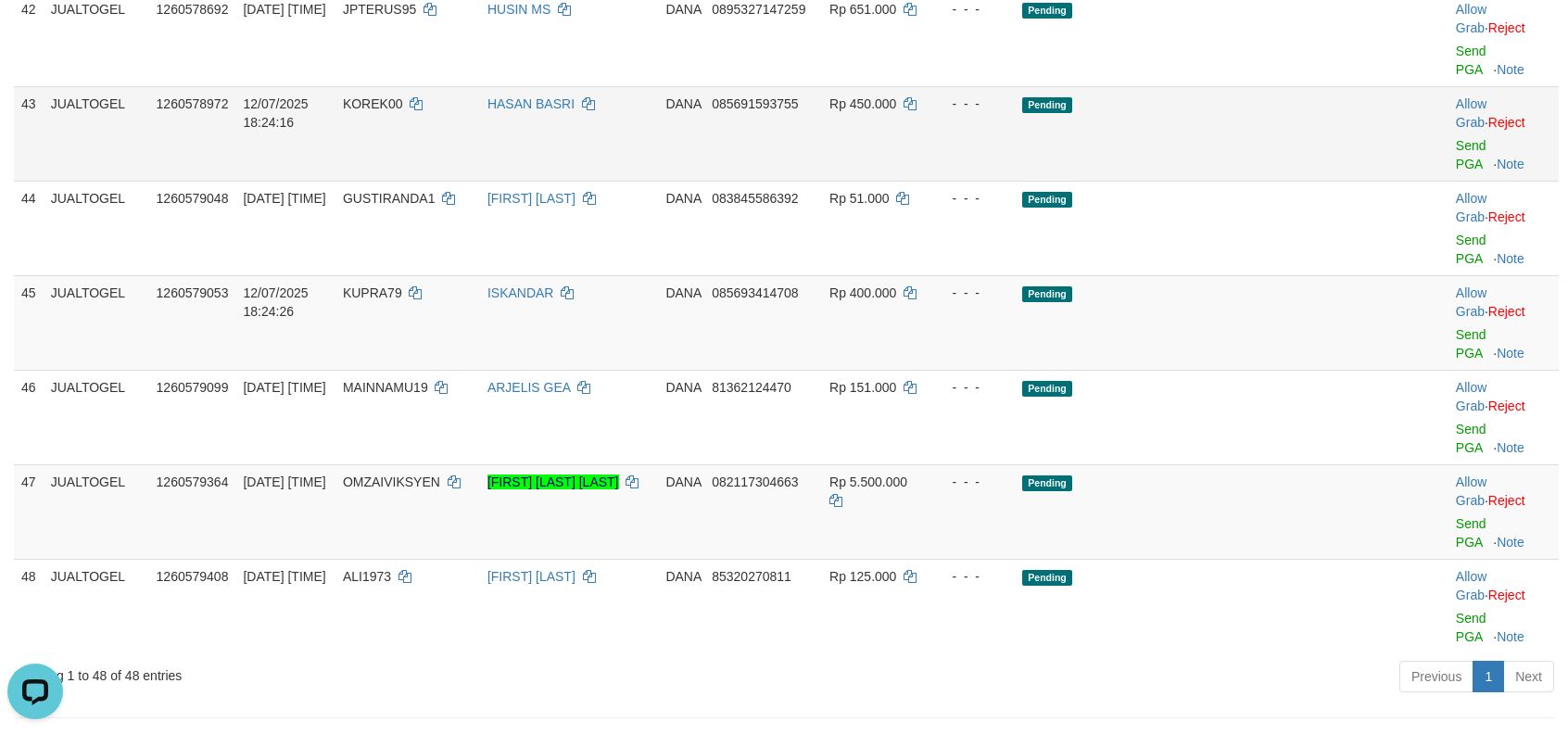 scroll, scrollTop: 3047, scrollLeft: 0, axis: vertical 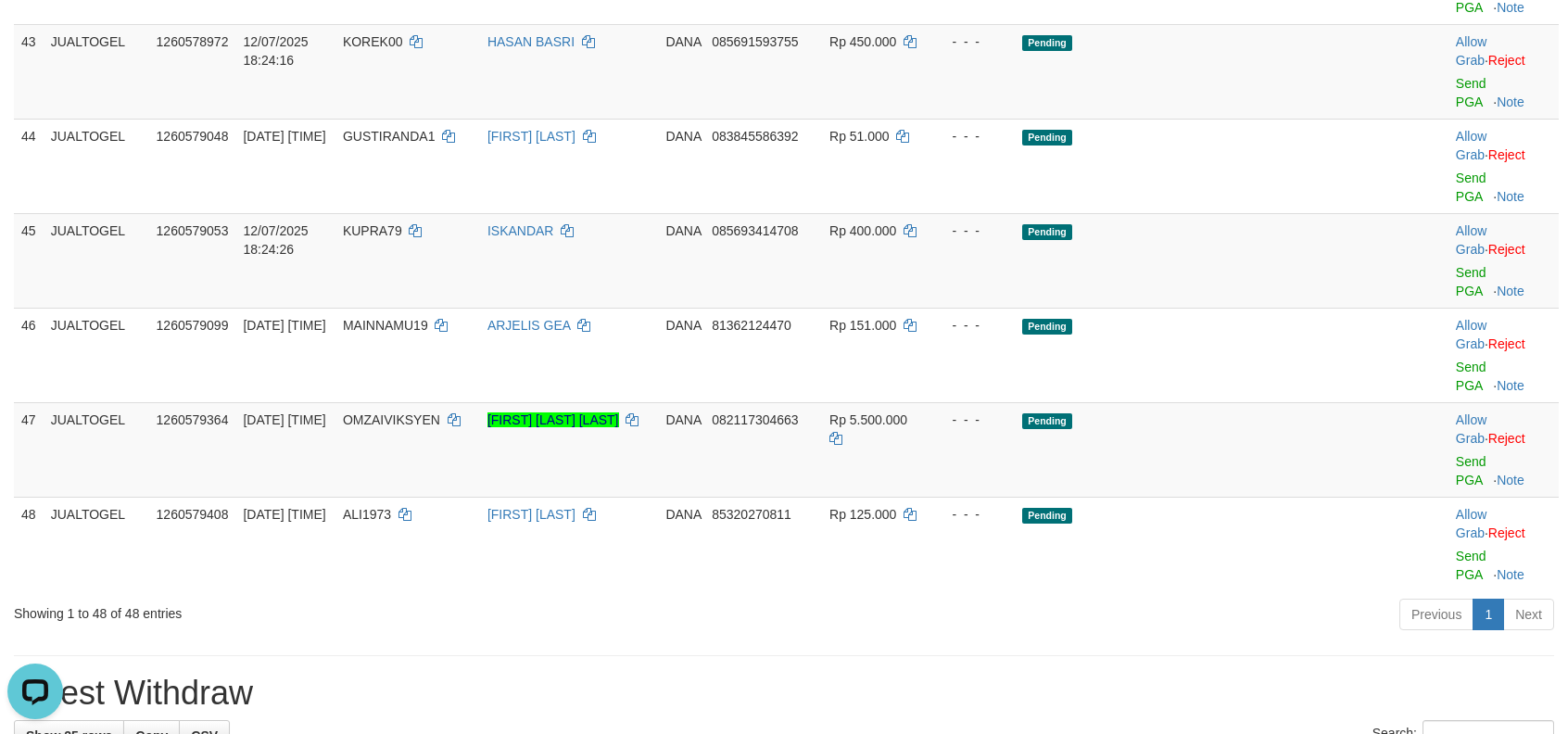 click on "Allow Grab   ·    Reject Send PGA     ·    Note" at bounding box center [1503, -307] 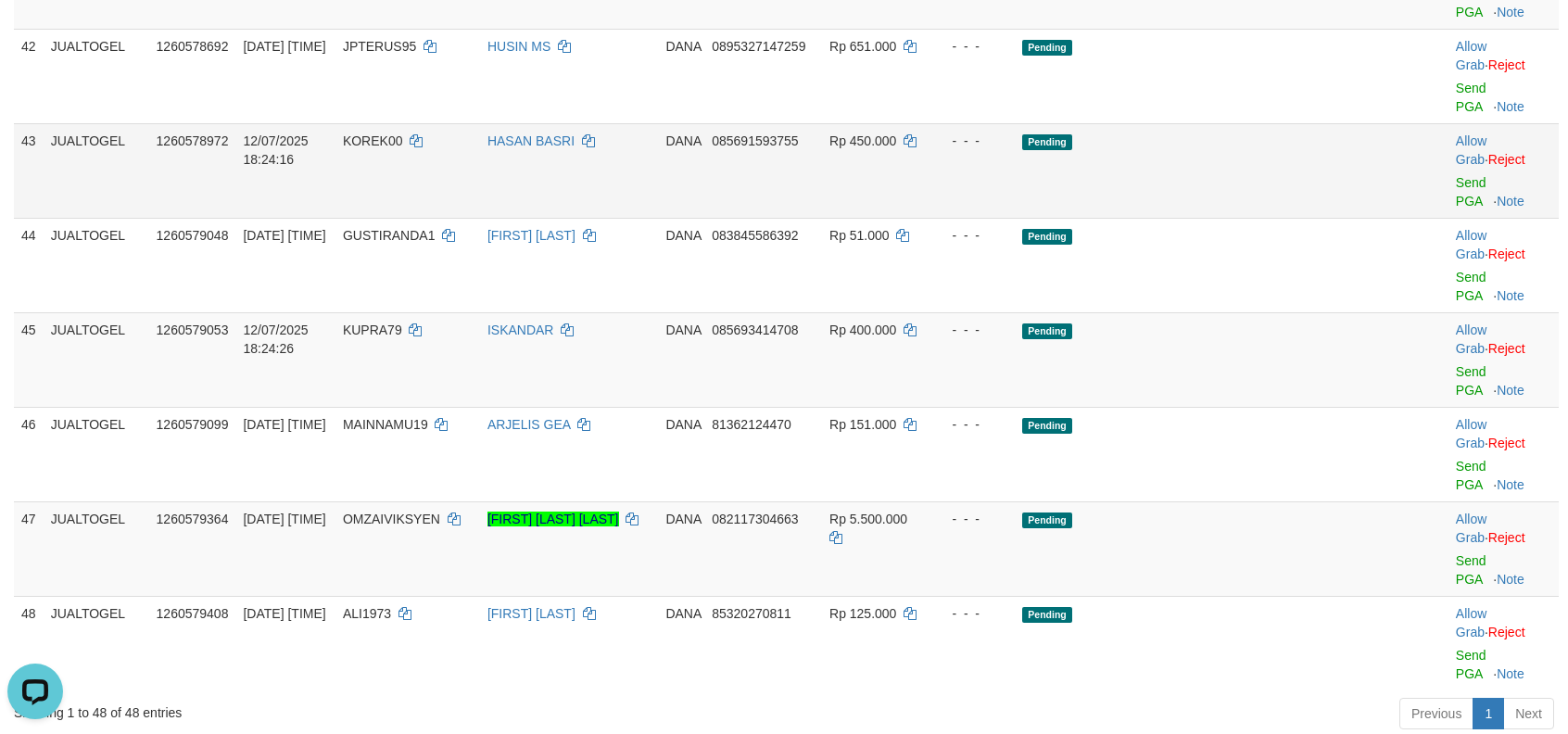 scroll, scrollTop: 2947, scrollLeft: 0, axis: vertical 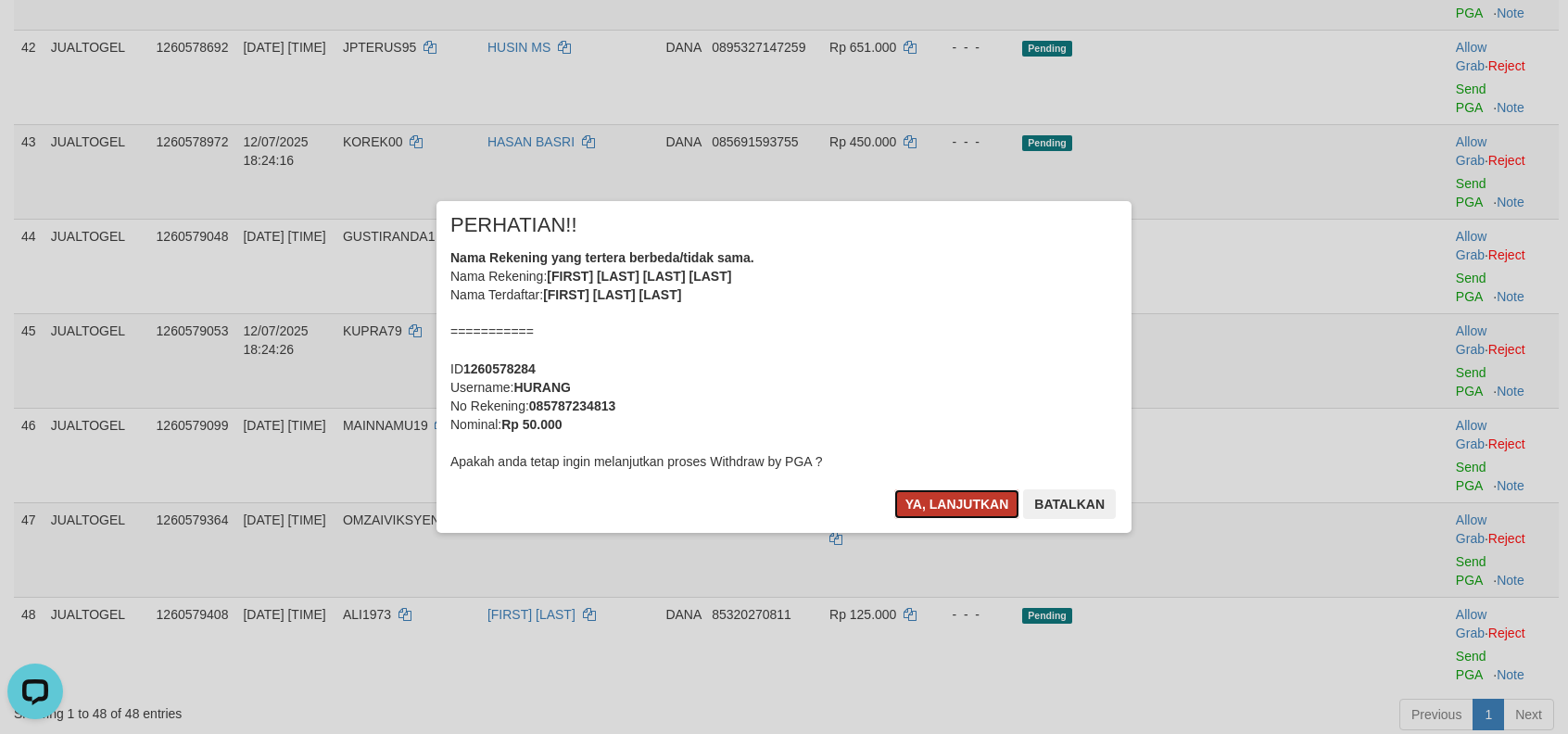 click on "Ya, lanjutkan" at bounding box center (957, 504) 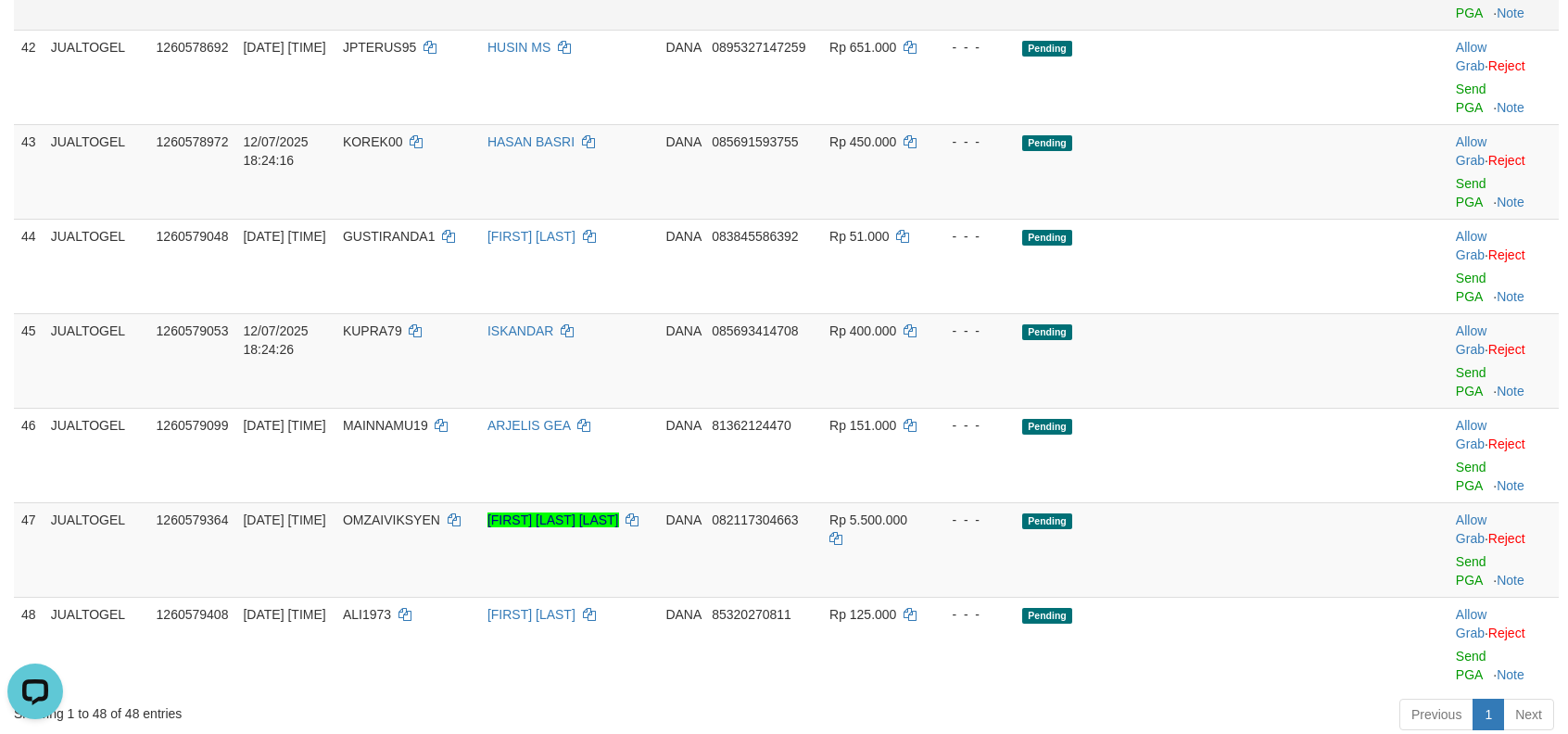 scroll, scrollTop: 2943, scrollLeft: 0, axis: vertical 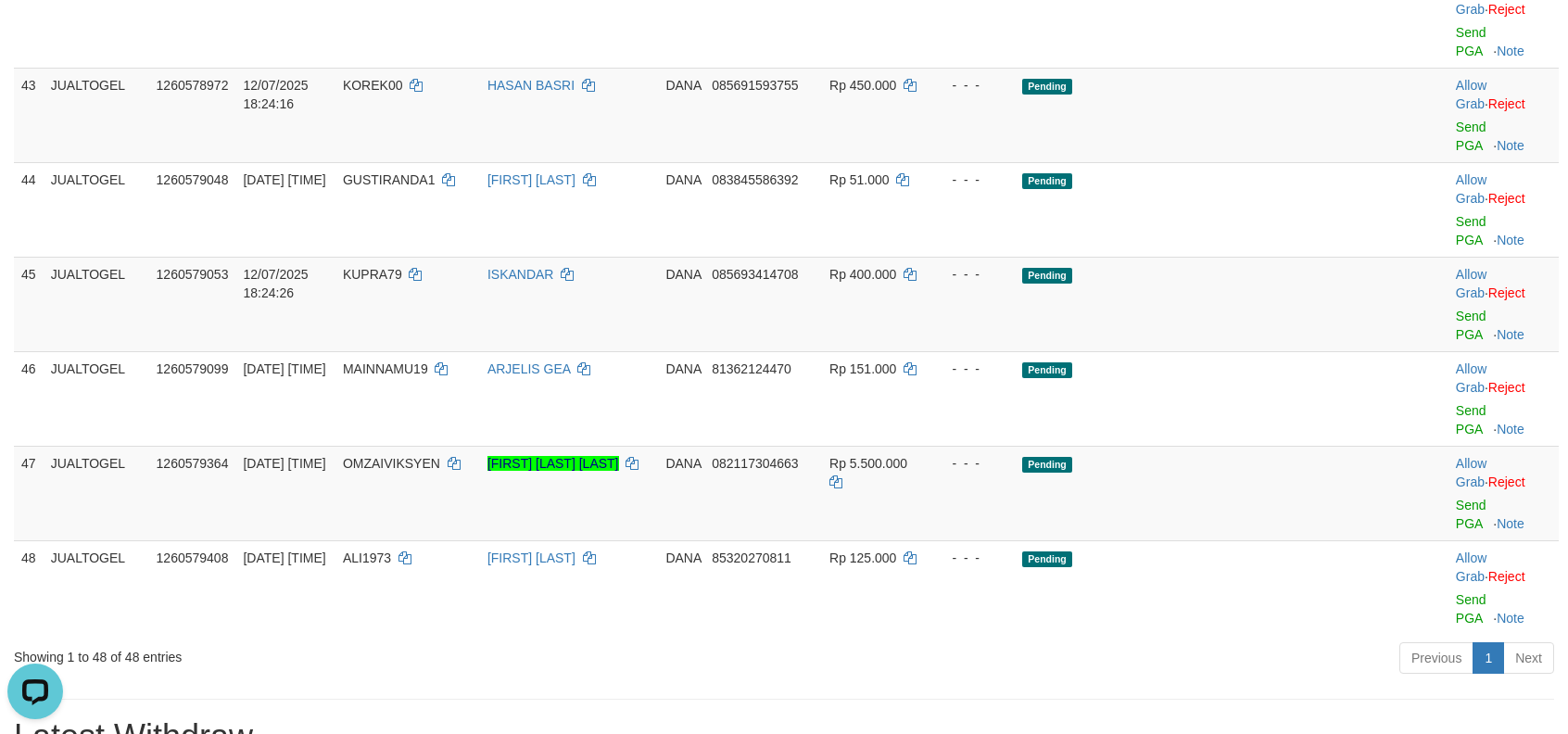 click on "Send PGA" at bounding box center [1471, -147] 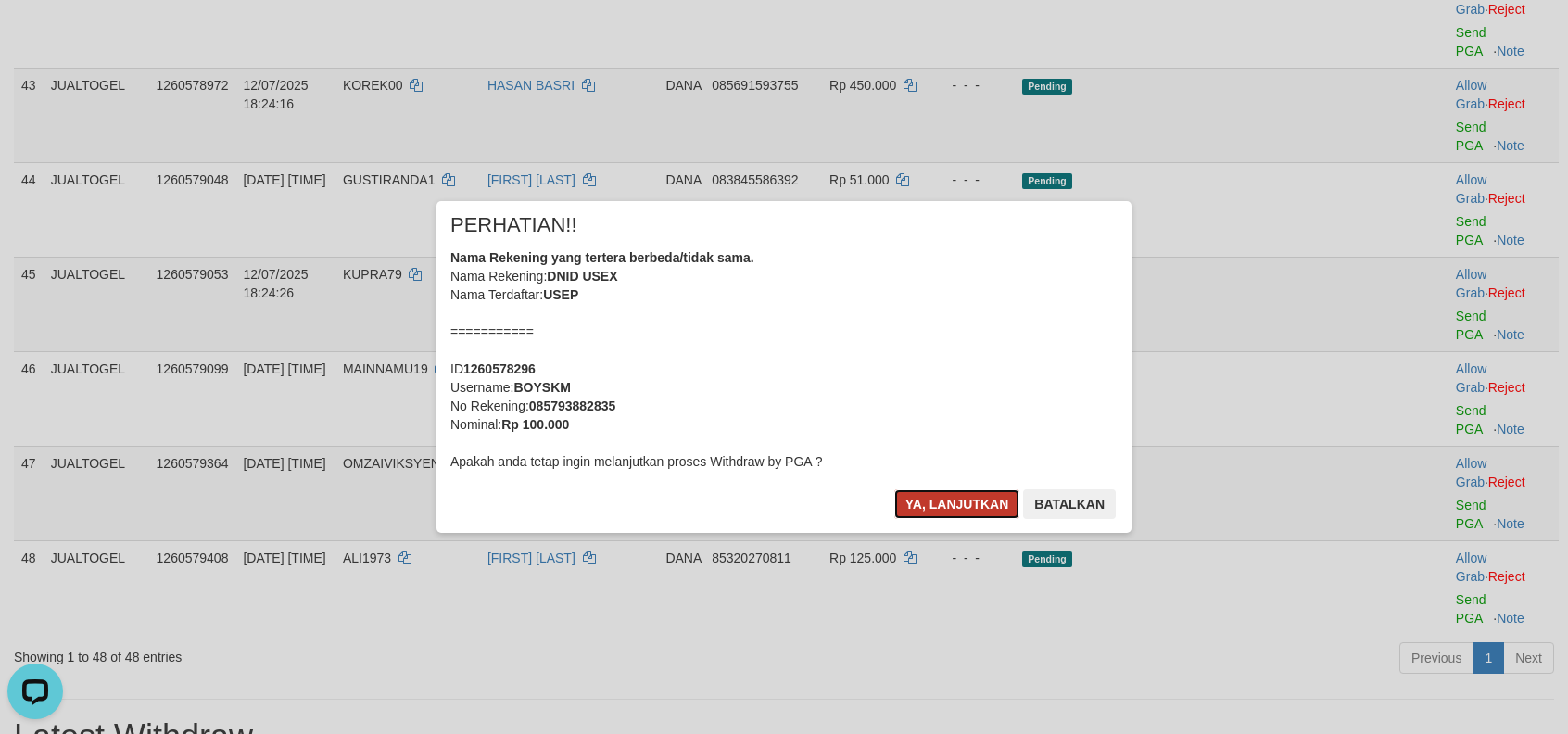 click on "Ya, lanjutkan" at bounding box center (957, 504) 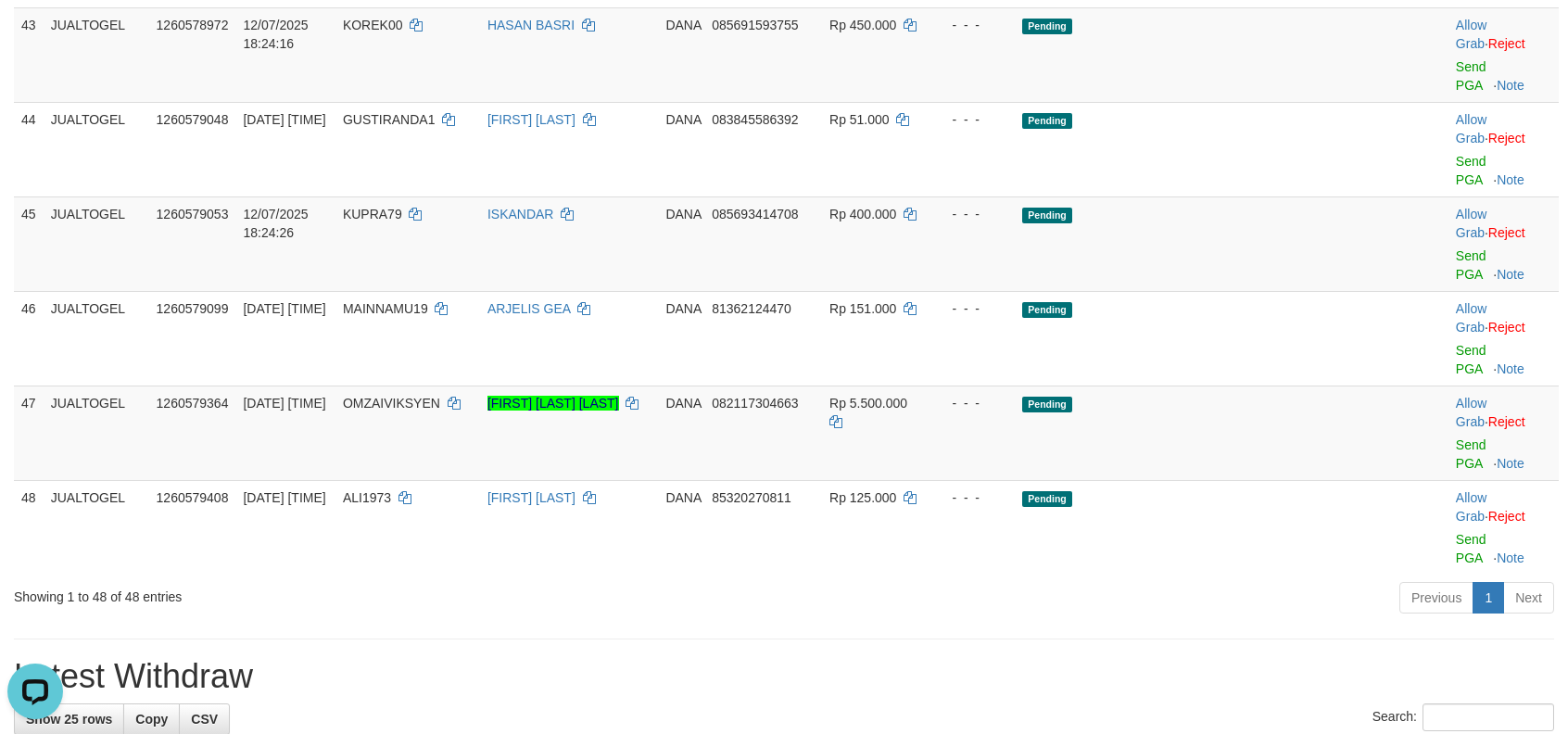 scroll, scrollTop: 2938, scrollLeft: 0, axis: vertical 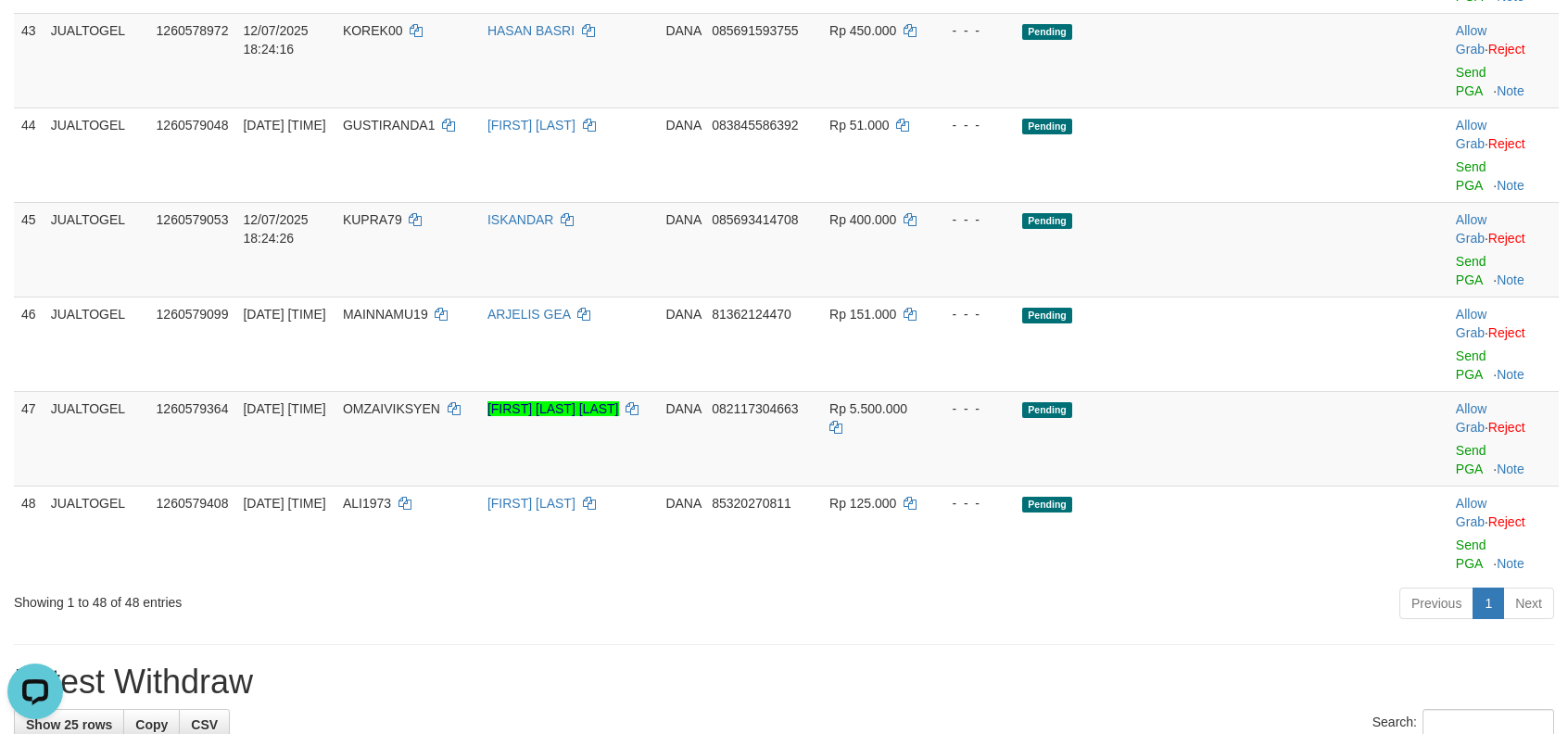 click on "Send PGA" at bounding box center [1471, -108] 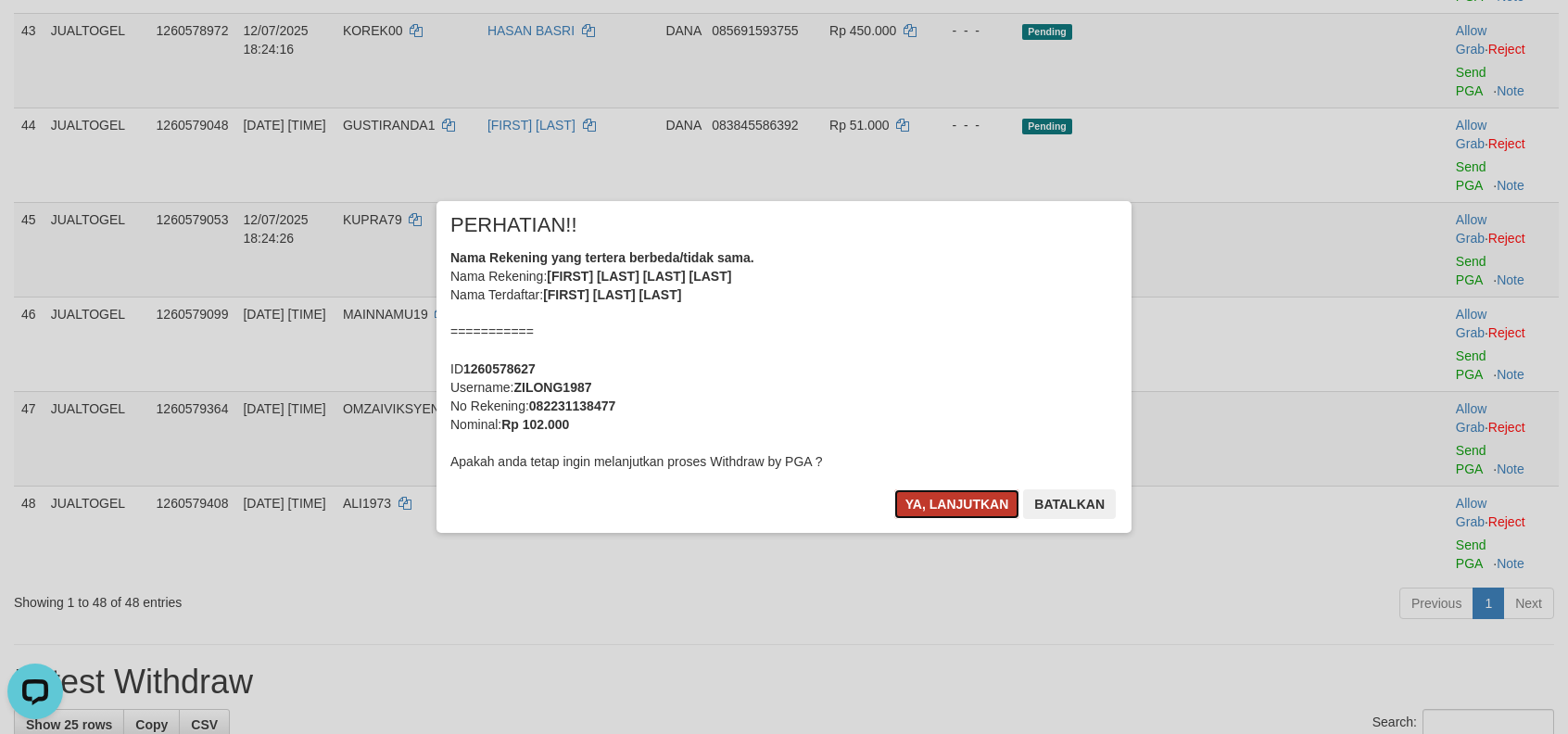 click on "Ya, lanjutkan" at bounding box center (957, 504) 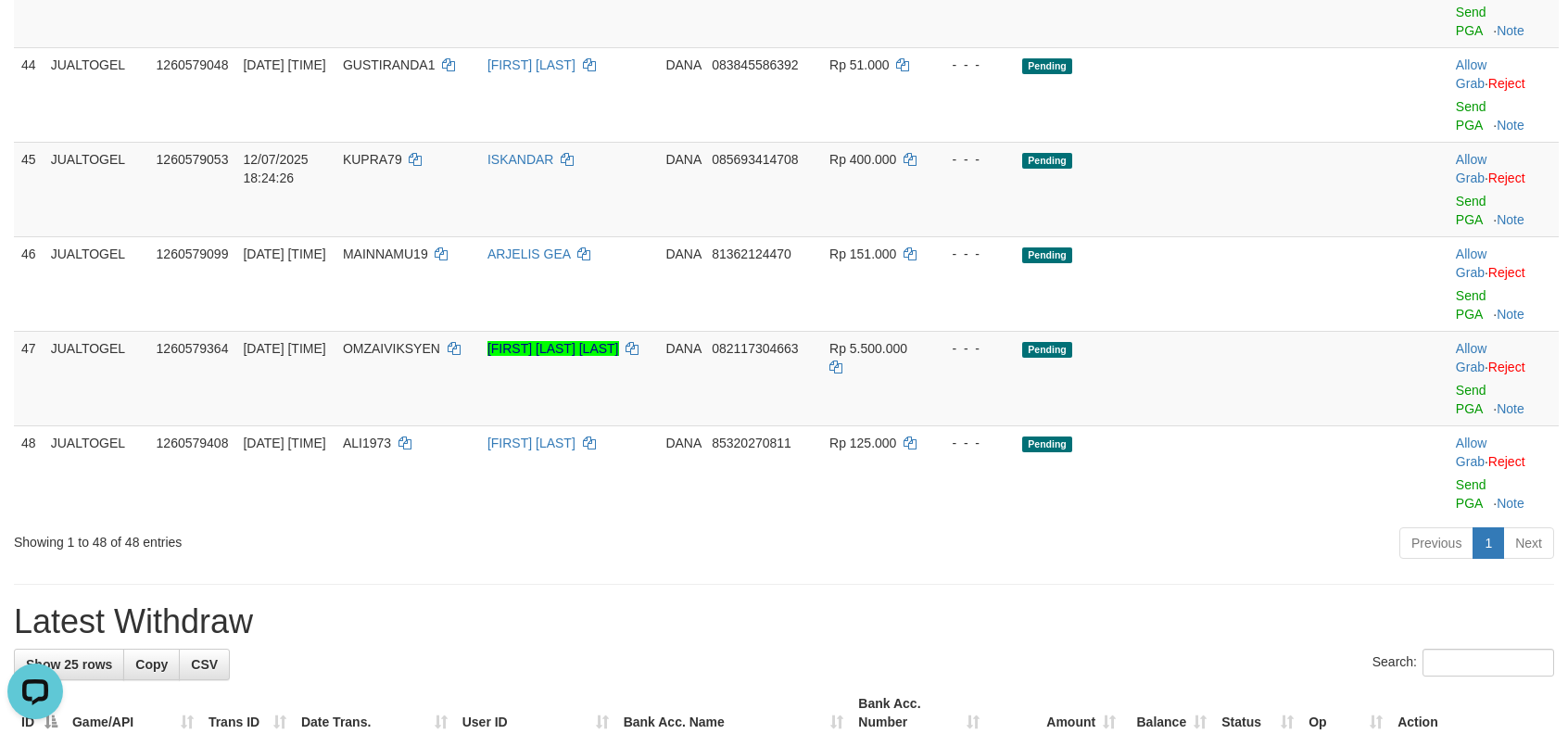 click on "[FIRST] [LAST] [LAST]" at bounding box center (569, -159) 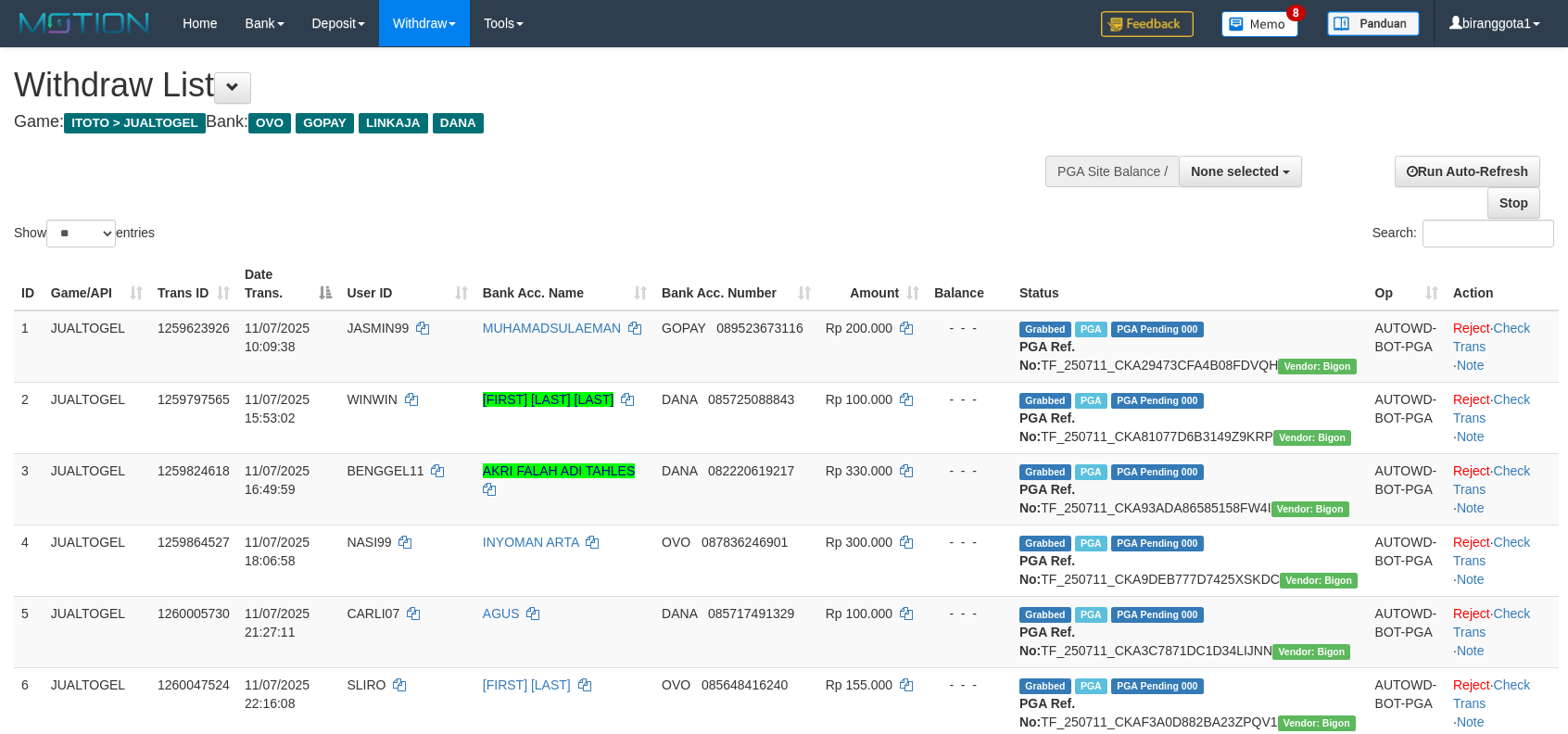 select 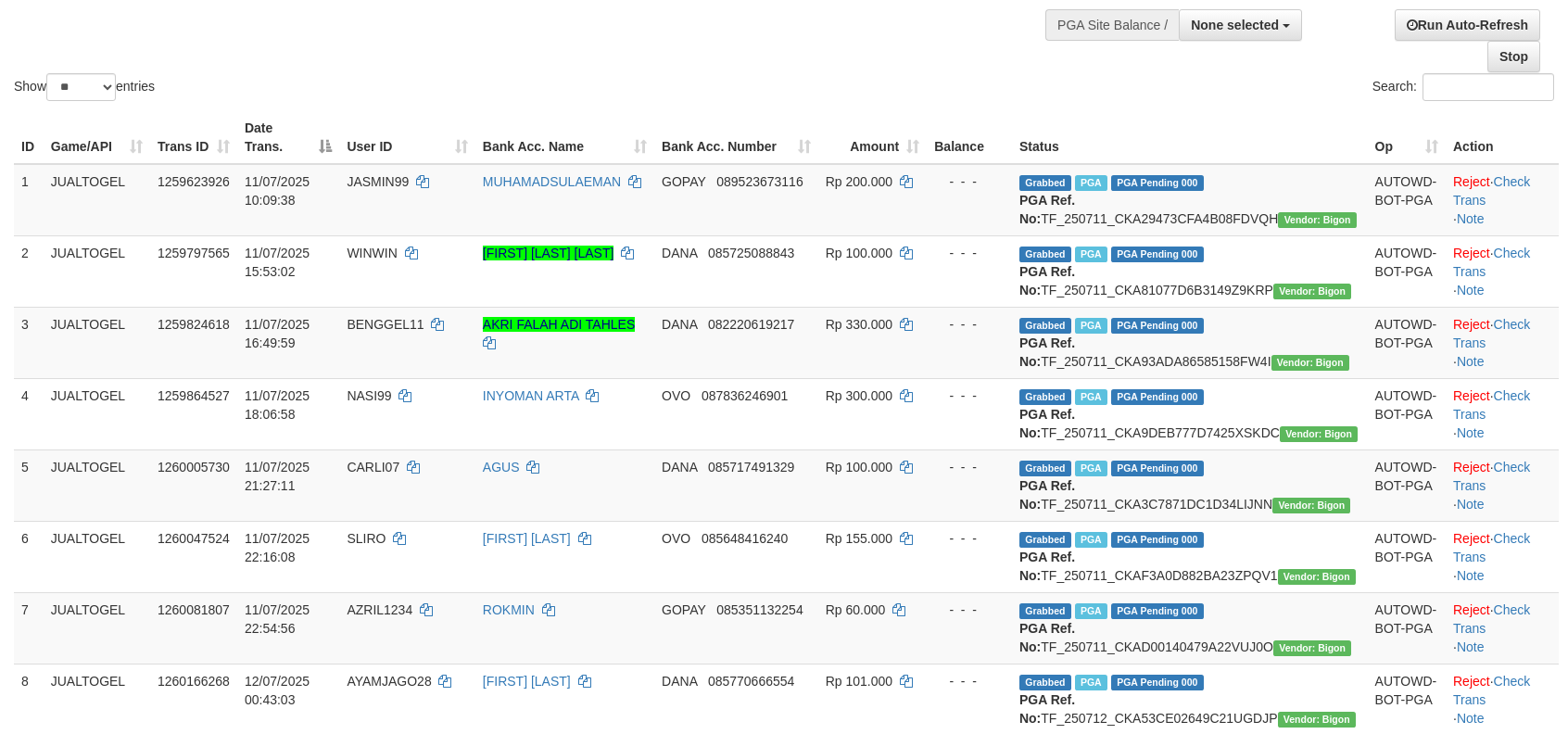 scroll, scrollTop: 0, scrollLeft: 0, axis: both 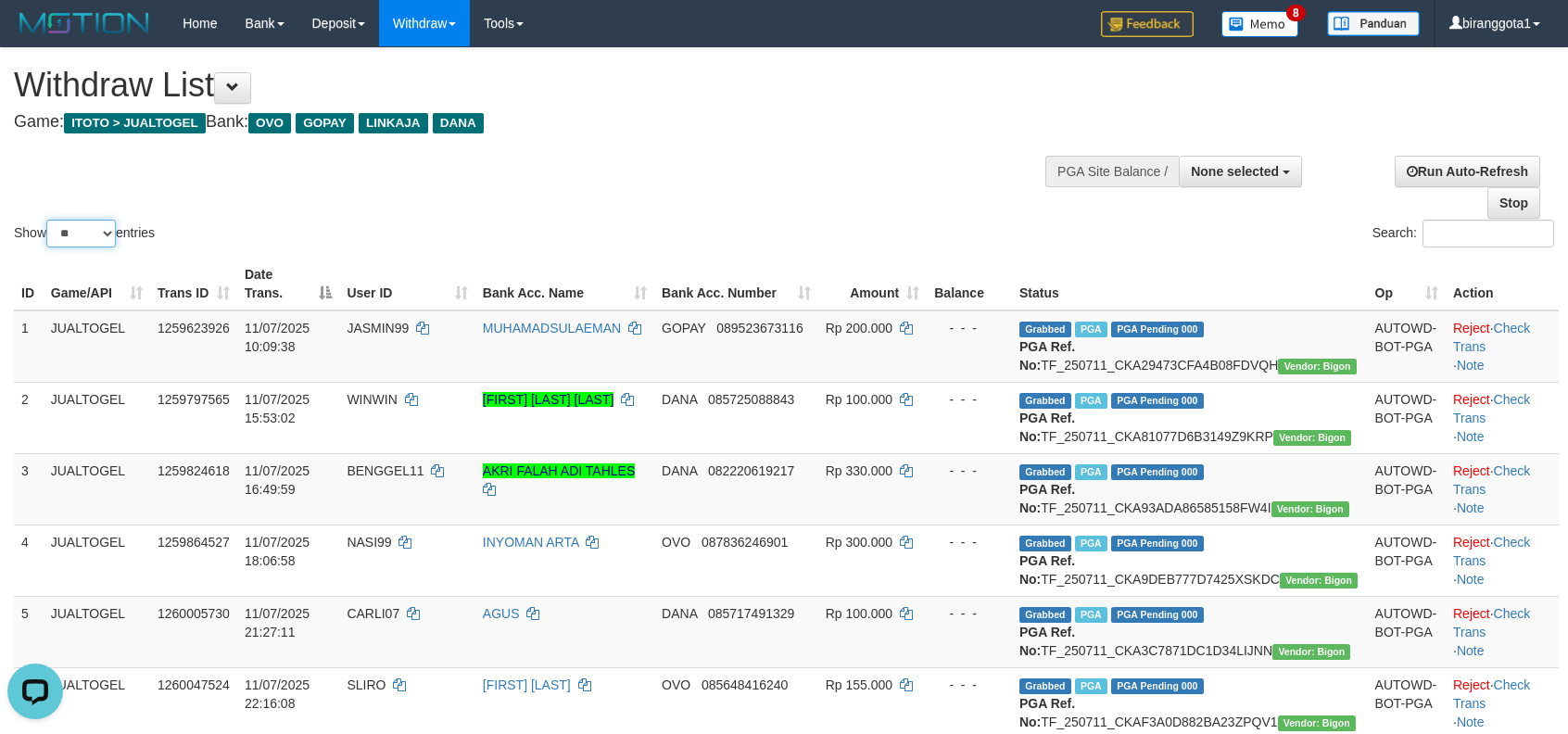 click on "** ** ** ***" at bounding box center (81, 234) 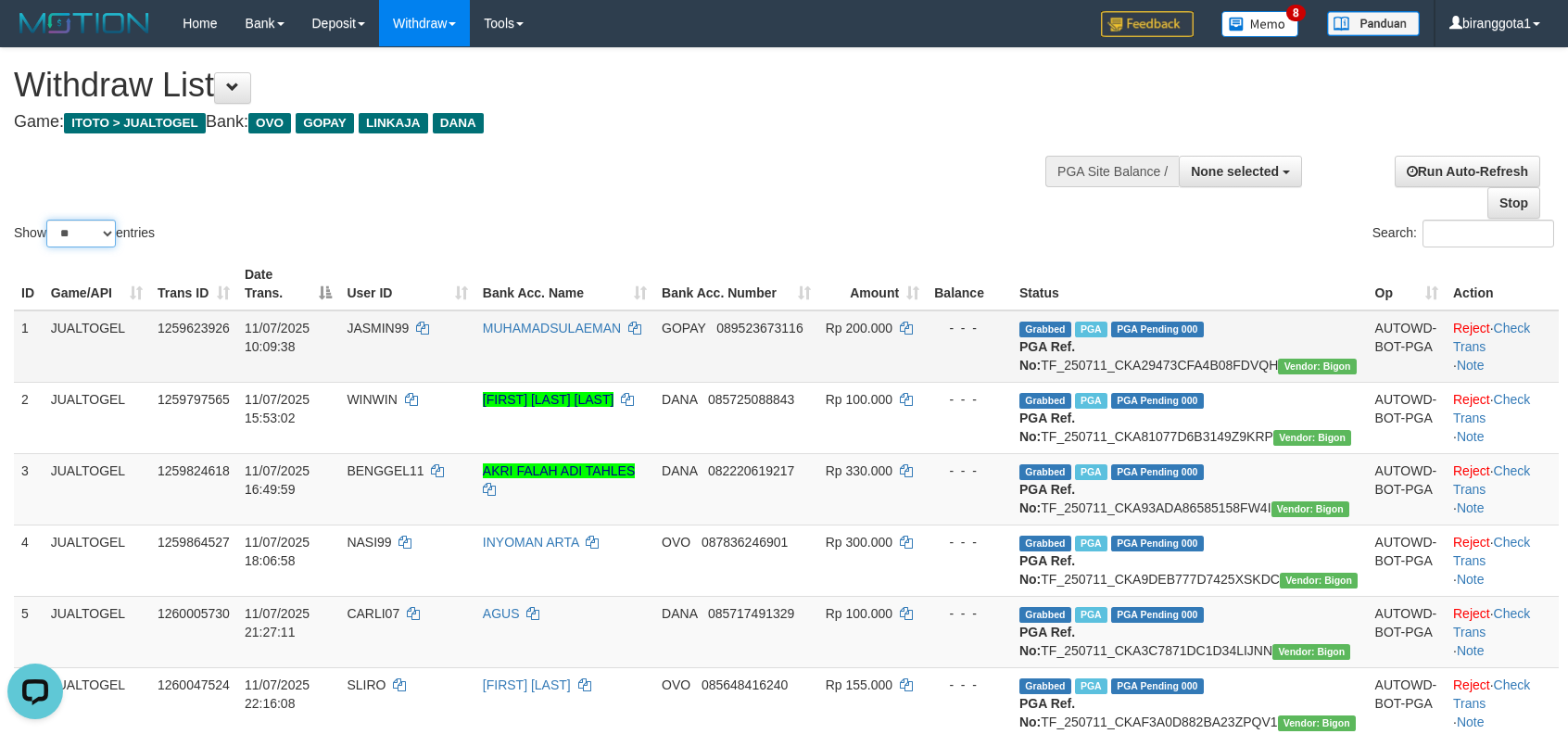 select on "***" 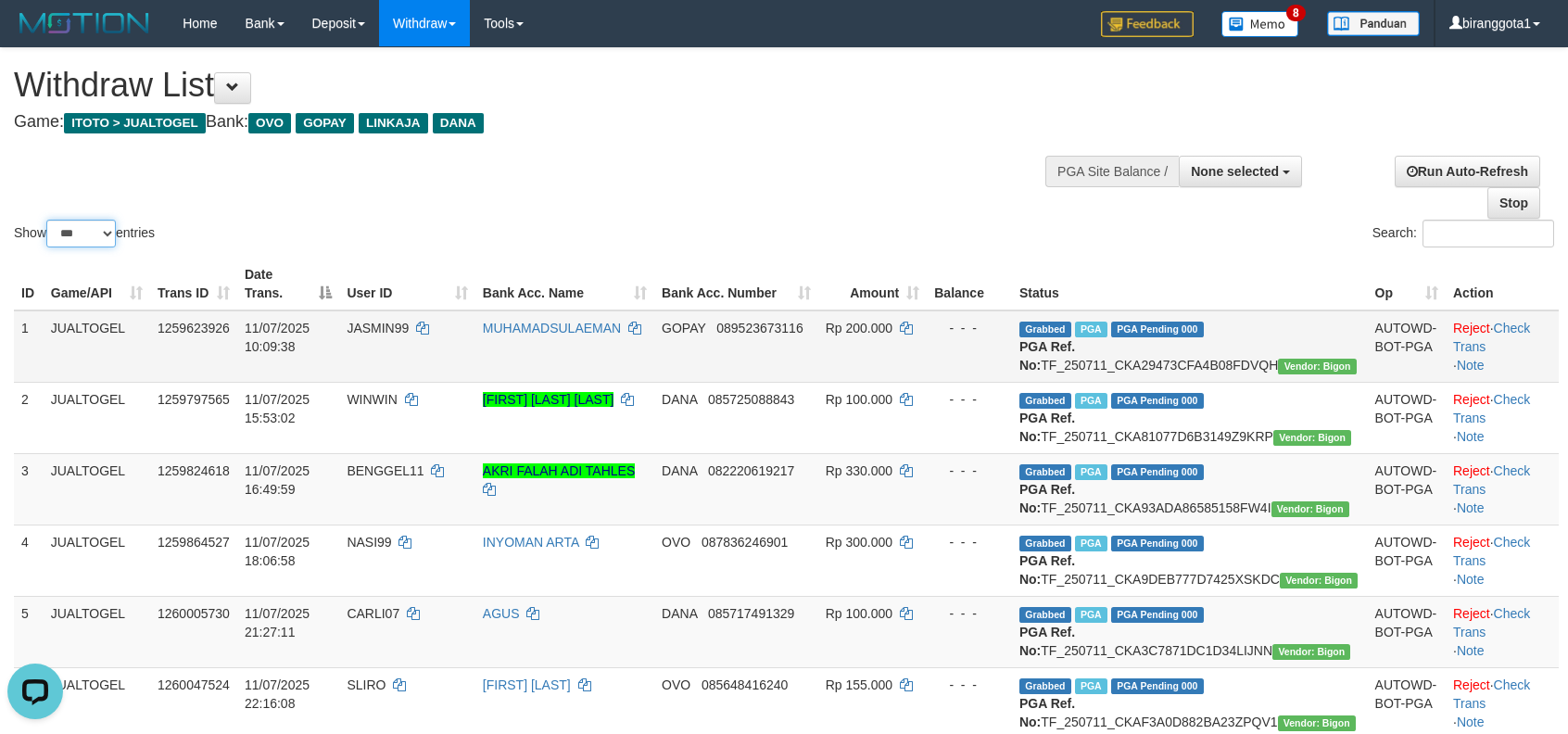 click on "** ** ** ***" at bounding box center [81, 234] 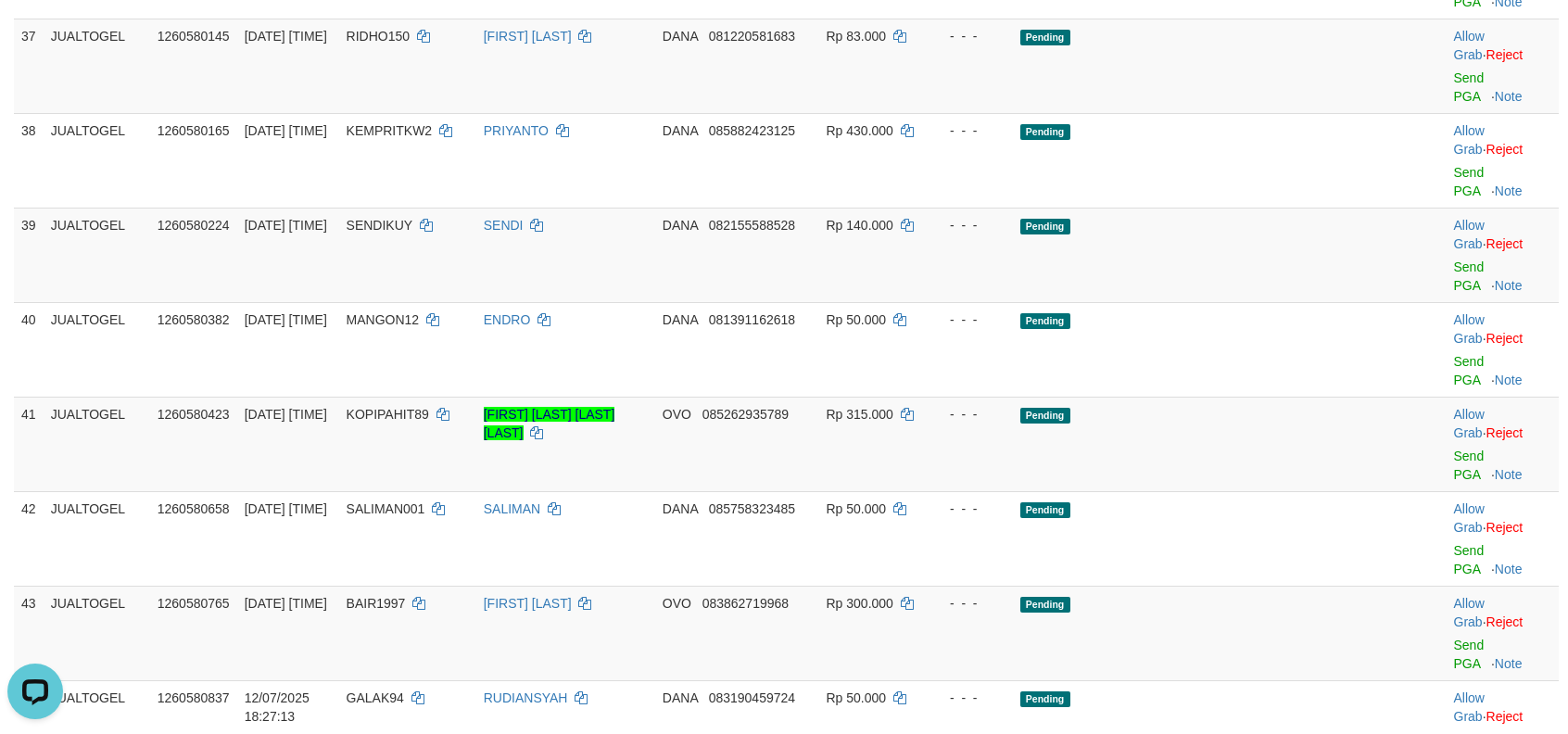 scroll, scrollTop: 2636, scrollLeft: 0, axis: vertical 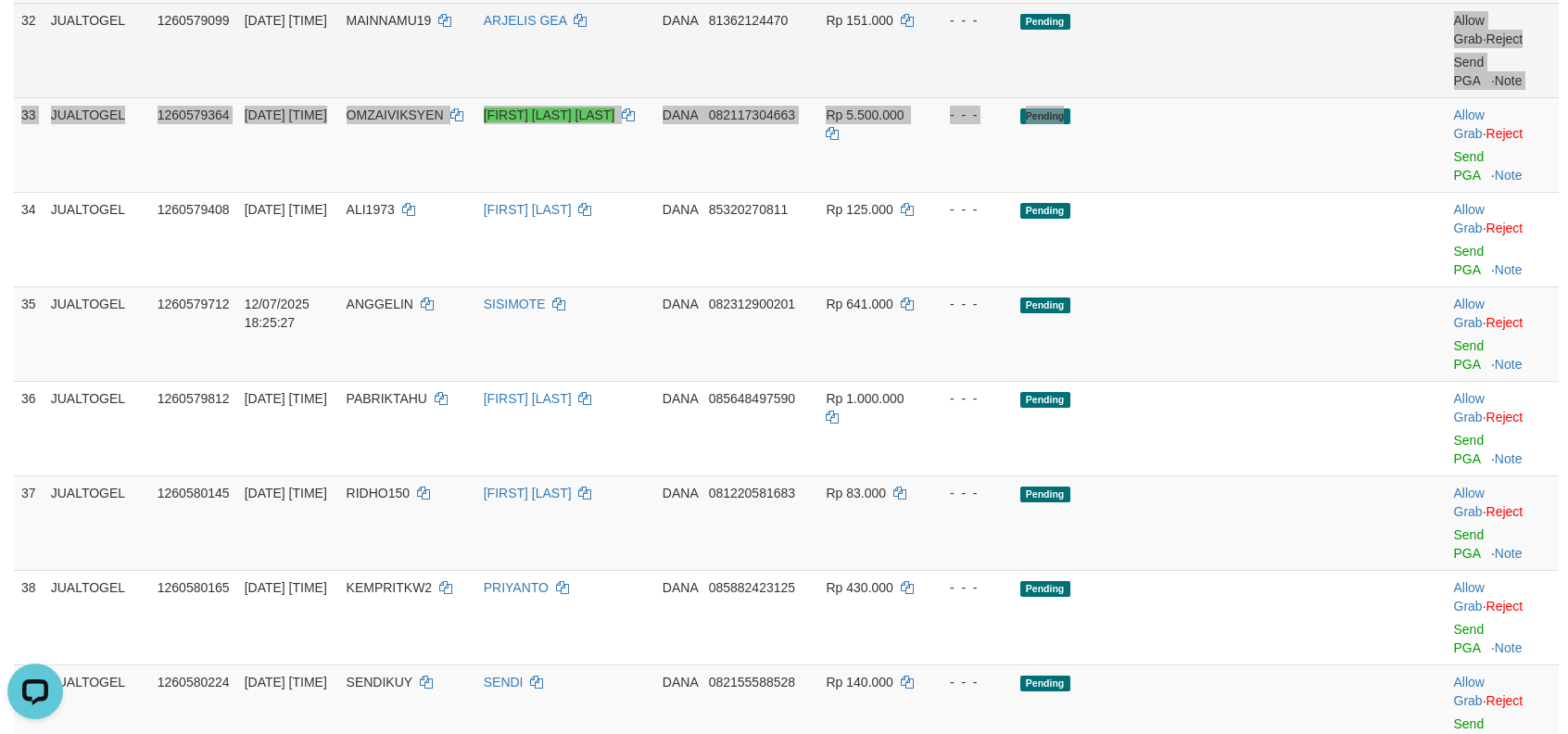 drag, startPoint x: 1238, startPoint y: 347, endPoint x: 1277, endPoint y: 342, distance: 39.319207 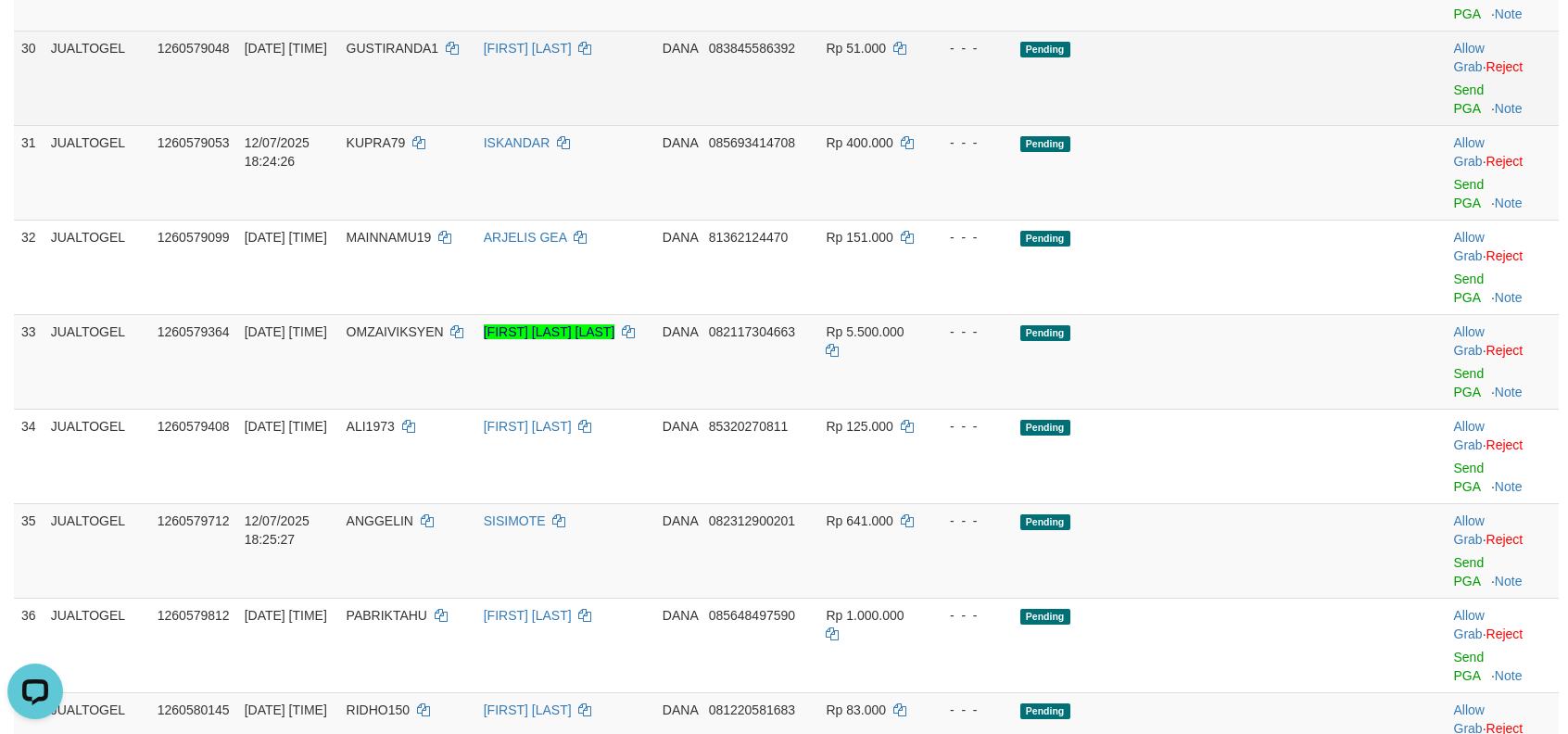 scroll, scrollTop: 2471, scrollLeft: 0, axis: vertical 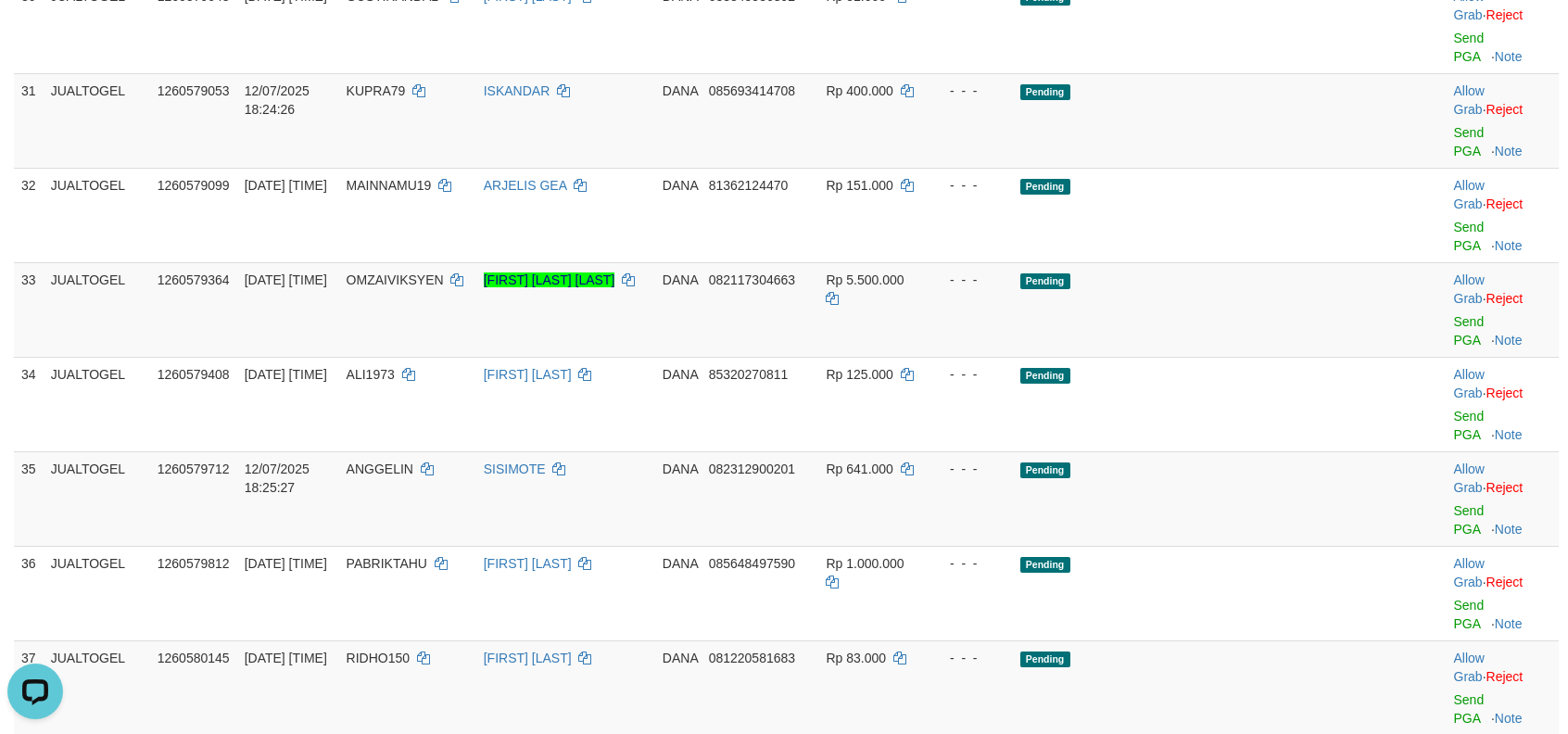 click on "Send PGA" at bounding box center (1469, -142) 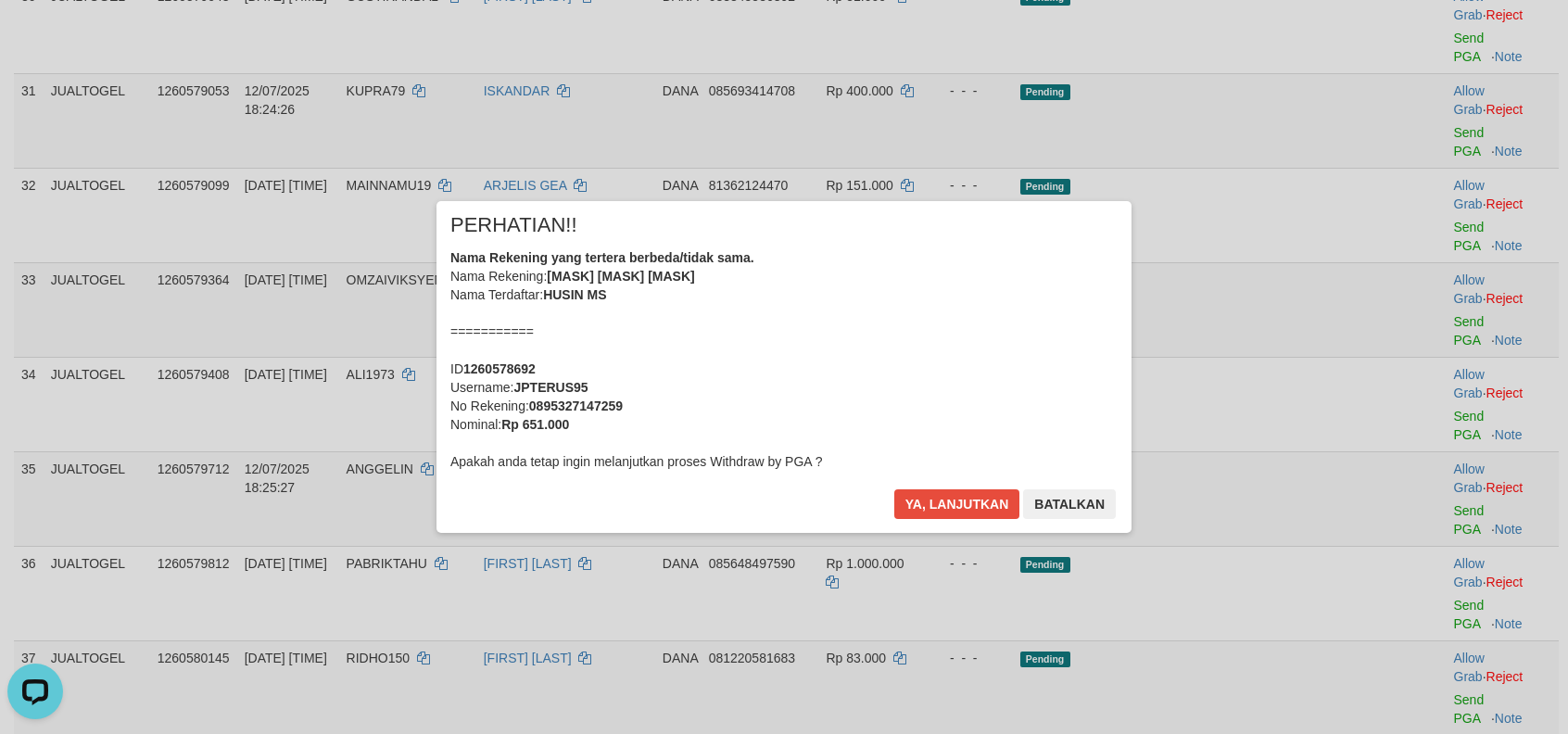 click on "× PERHATIAN!! Nama Rekening yang tertera berbeda/tidak sama. Nama Rekening:  DNXX HUXXXX MX Nama Terdaftar:  HUSIN MS =========== ID  1260578692 Username:  JPTERUS95 No Rekening:  0895327147259 Nominal:  Rp 651.000 Apakah anda tetap ingin melanjutkan proses Withdraw by PGA ? Ya, lanjutkan Batalkan" at bounding box center [784, 367] 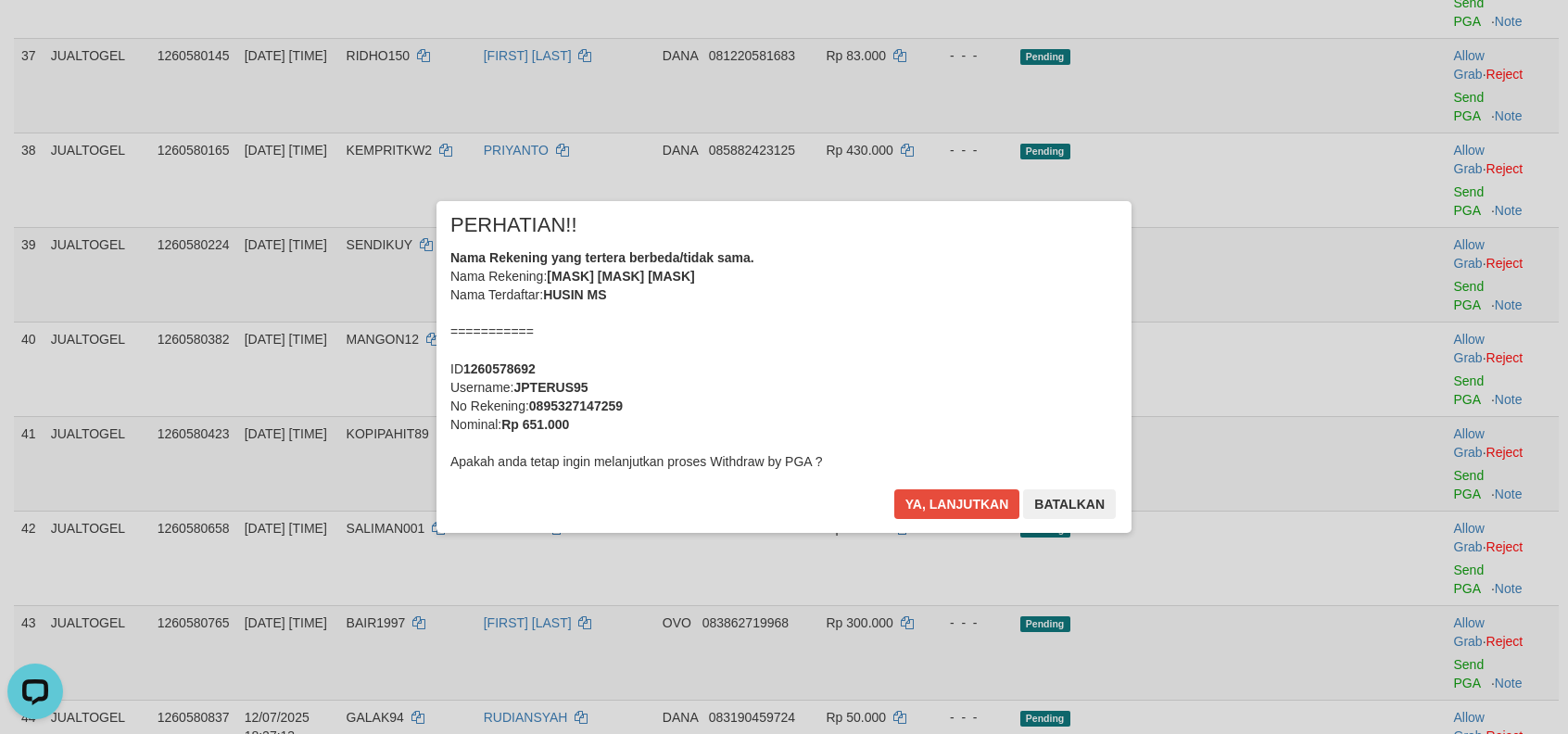scroll, scrollTop: 3112, scrollLeft: 0, axis: vertical 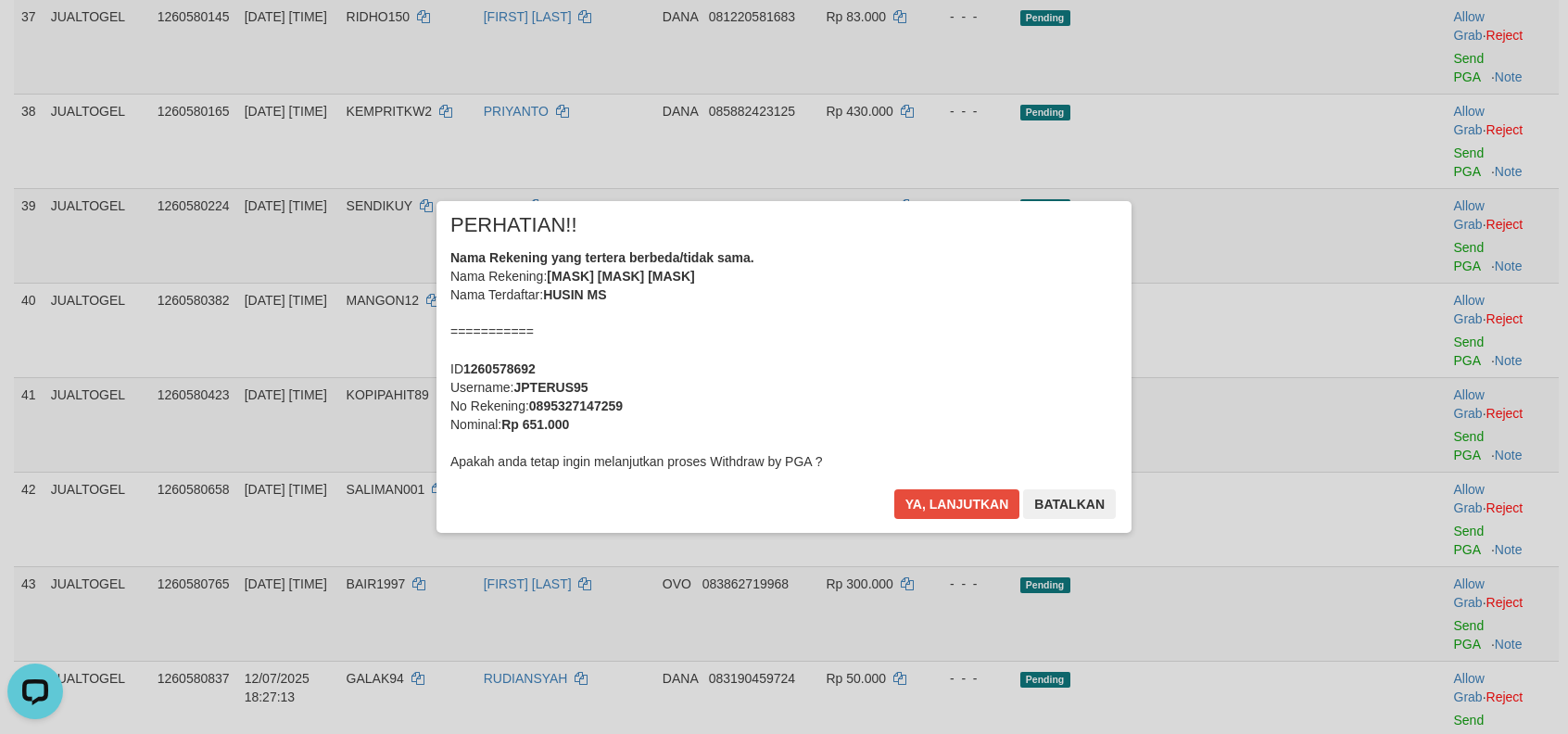 click on "× PERHATIAN!! Nama Rekening yang tertera berbeda/tidak sama. Nama Rekening:  DNXX HUXXXX MX Nama Terdaftar:  HUSIN MS =========== ID  1260578692 Username:  JPTERUS95 No Rekening:  0895327147259 Nominal:  Rp 651.000 Apakah anda tetap ingin melanjutkan proses Withdraw by PGA ? Ya, lanjutkan Batalkan" at bounding box center [784, 367] 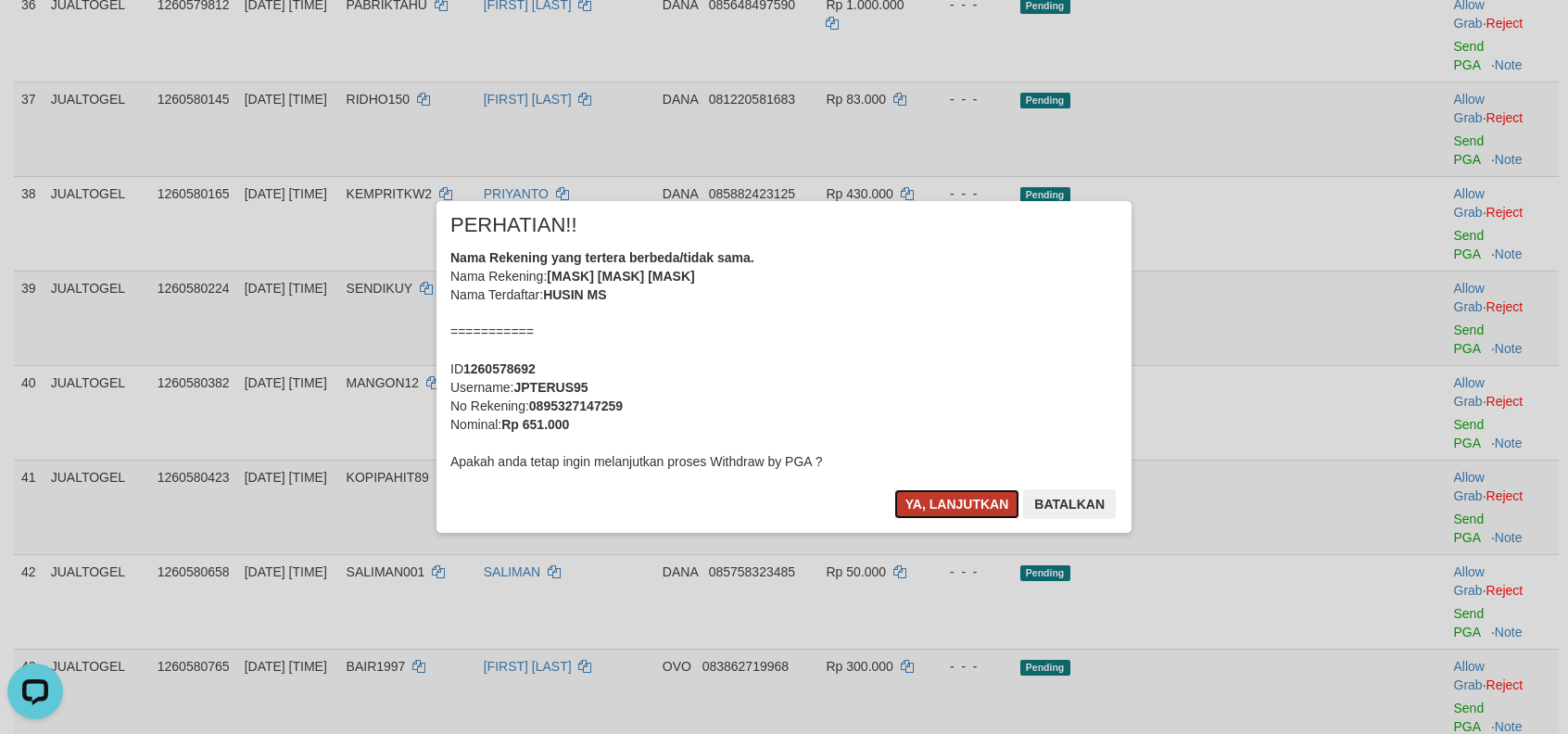 click on "Ya, lanjutkan" at bounding box center (957, 504) 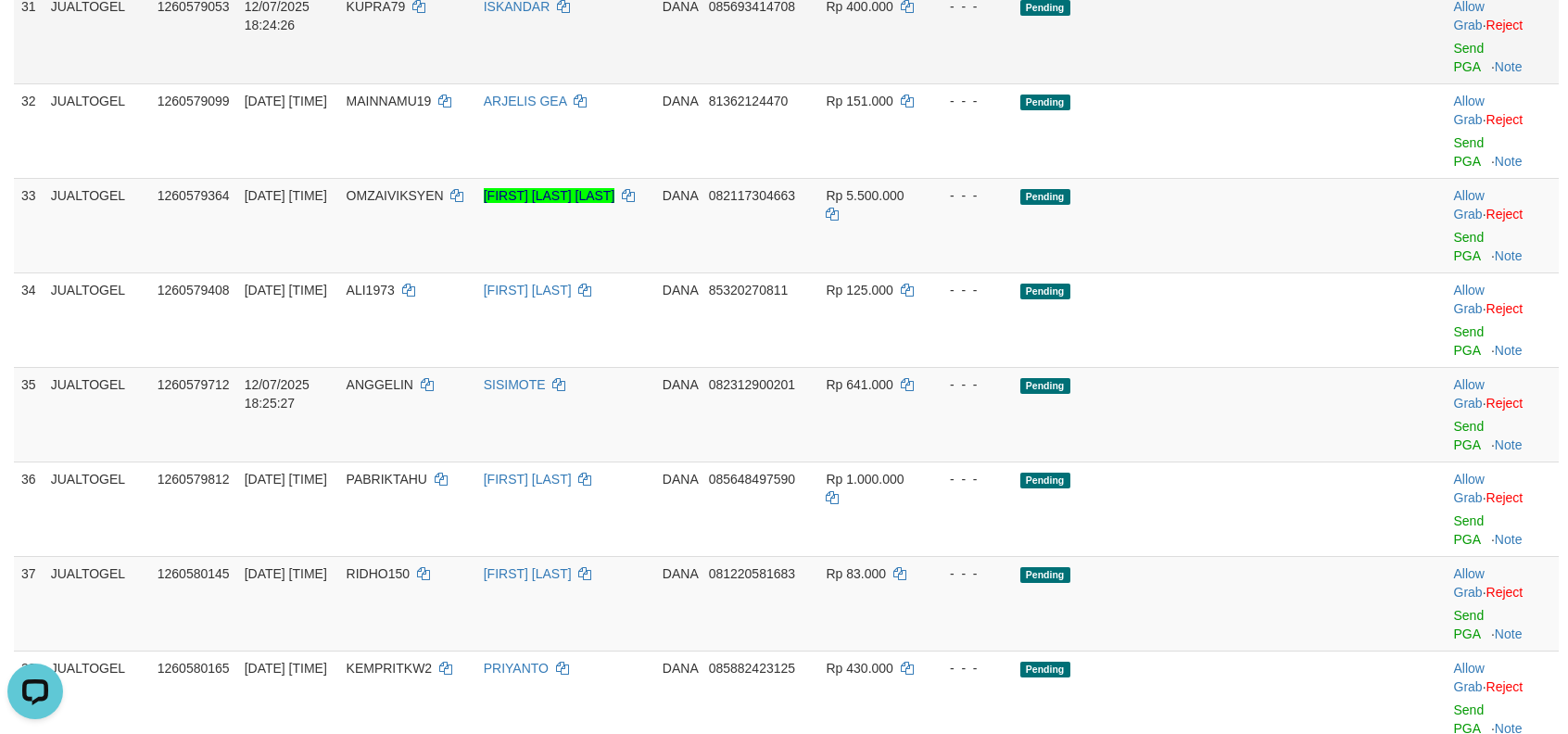 scroll, scrollTop: 2484, scrollLeft: 0, axis: vertical 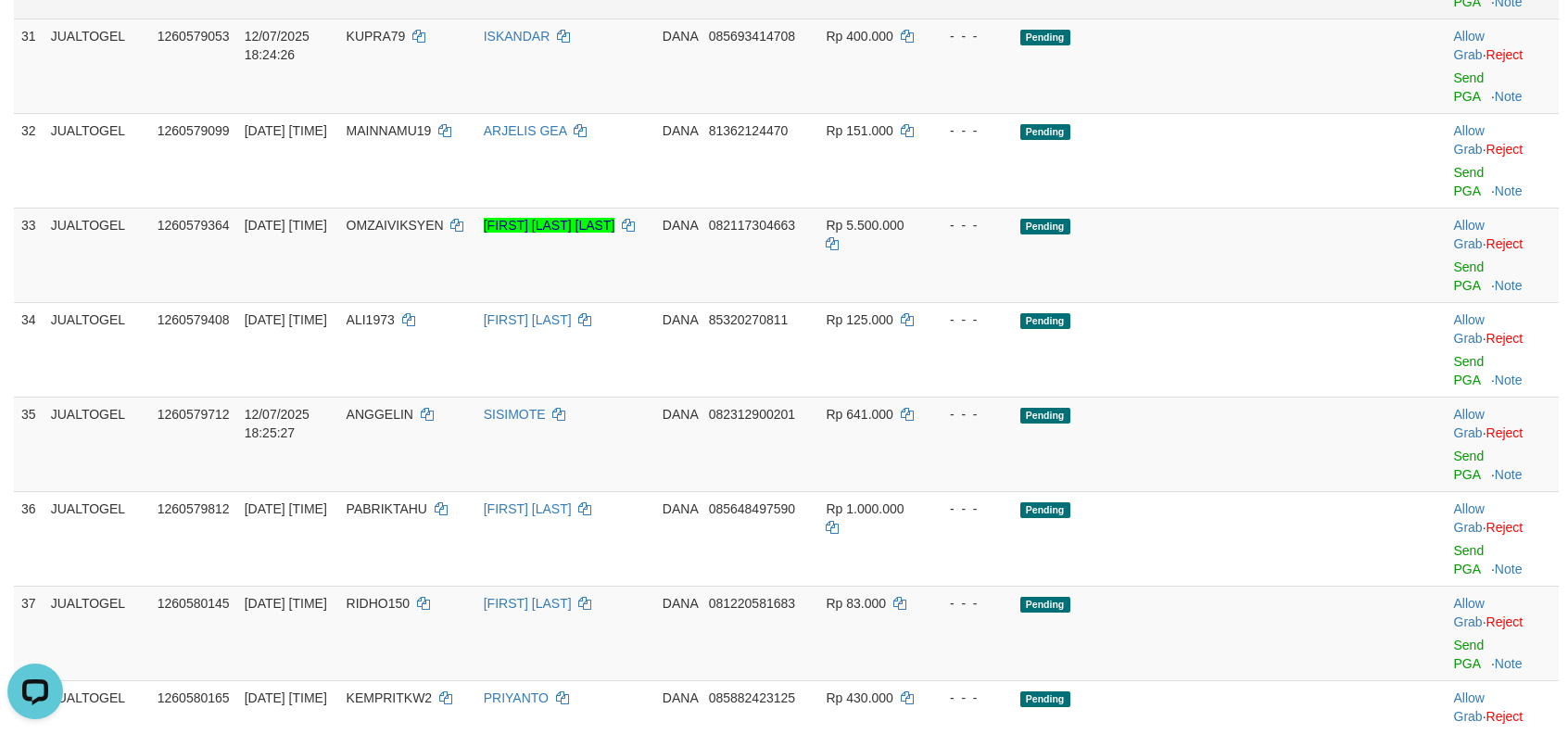 click on "-  -  -" at bounding box center (970, -29) 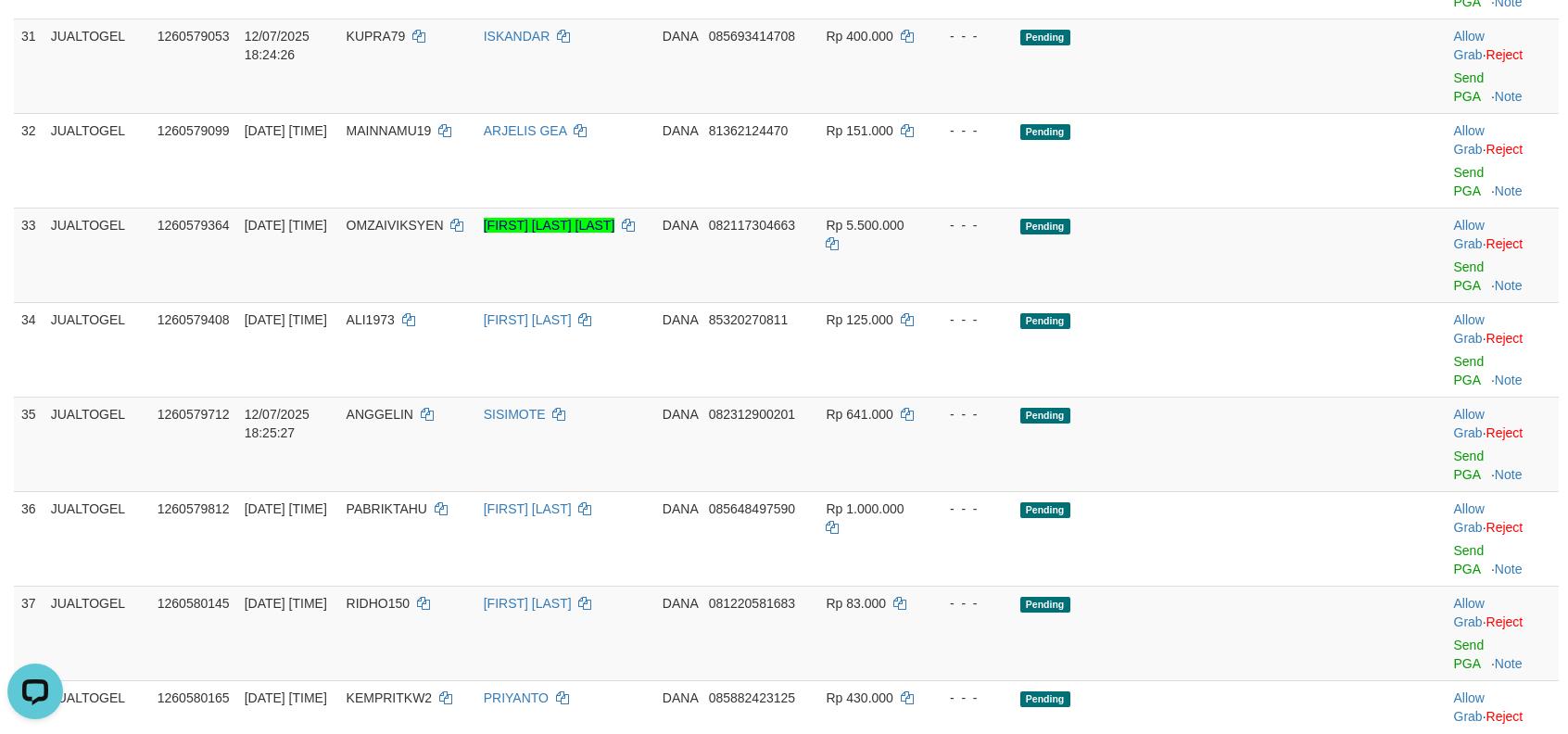 click on "Send PGA" at bounding box center (1469, -102) 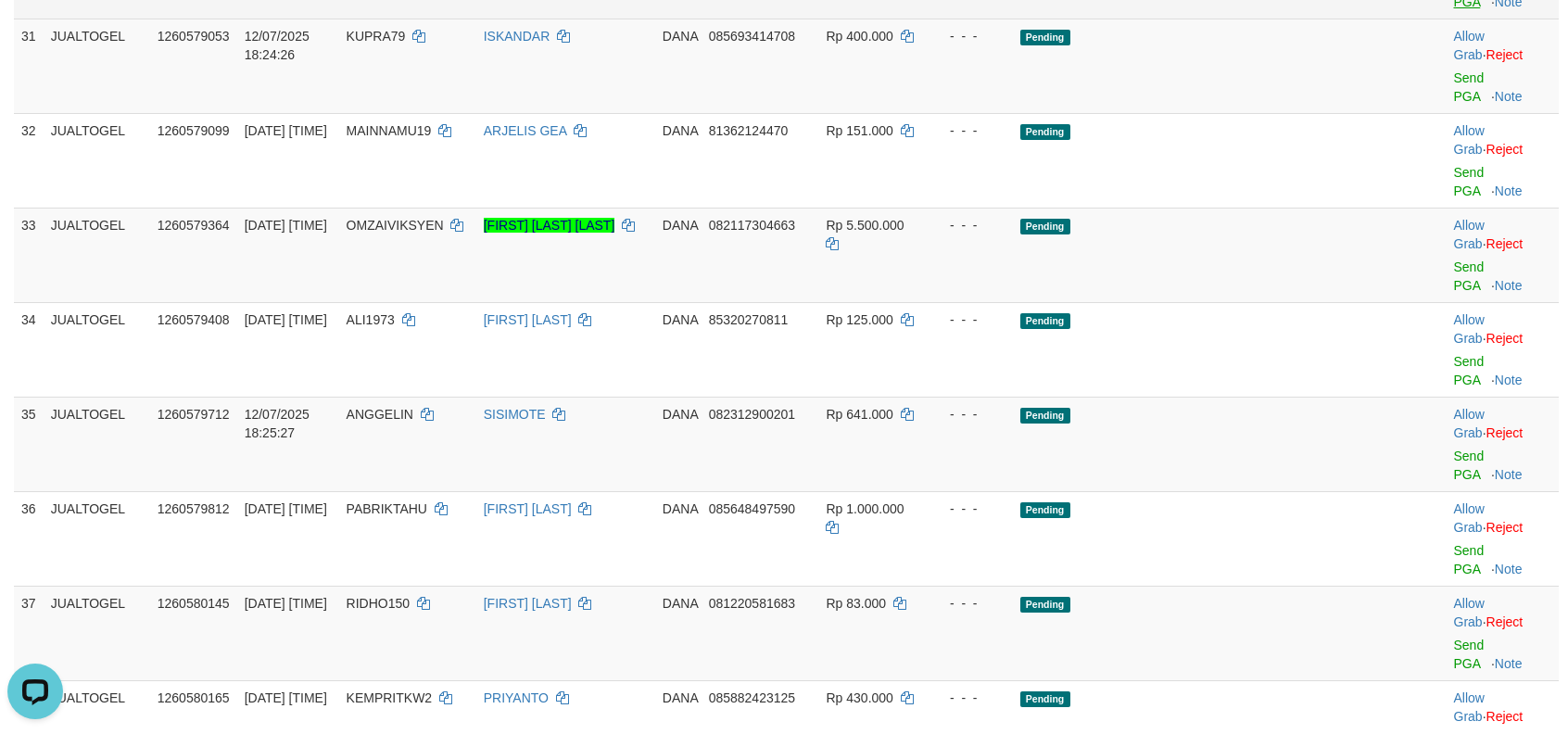 click on "Toggle navigation
Home
Bank
Account List
Load
By Website
Group
[ITOTO]													JUALTOGEL
Mutasi Bank
Search
Sync
Note Mutasi
Deposit
DPS Fetch
DPS List
History
PGA History
Note DPS" at bounding box center [784, 303] 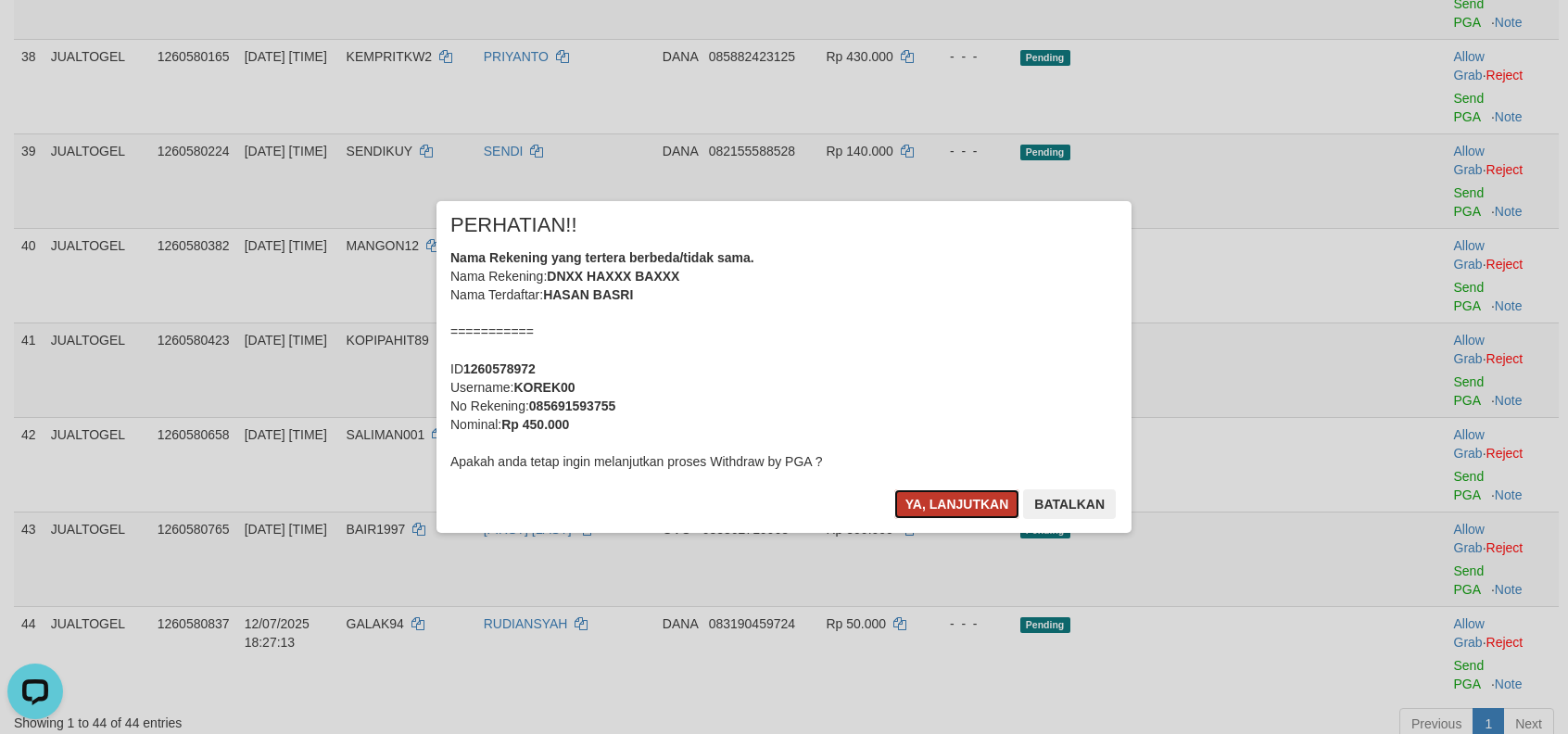 click on "Ya, lanjutkan" at bounding box center (957, 504) 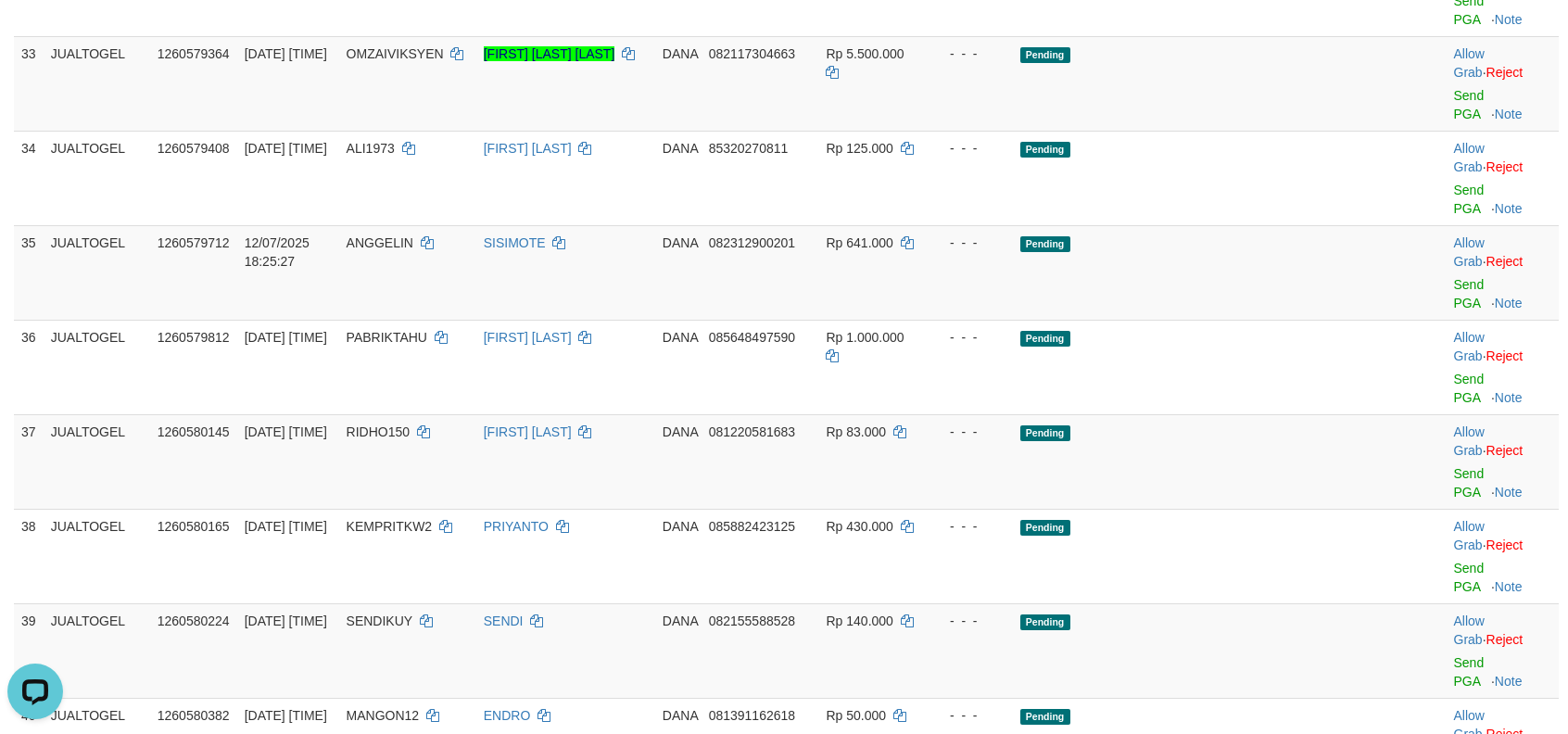 scroll, scrollTop: 2595, scrollLeft: 0, axis: vertical 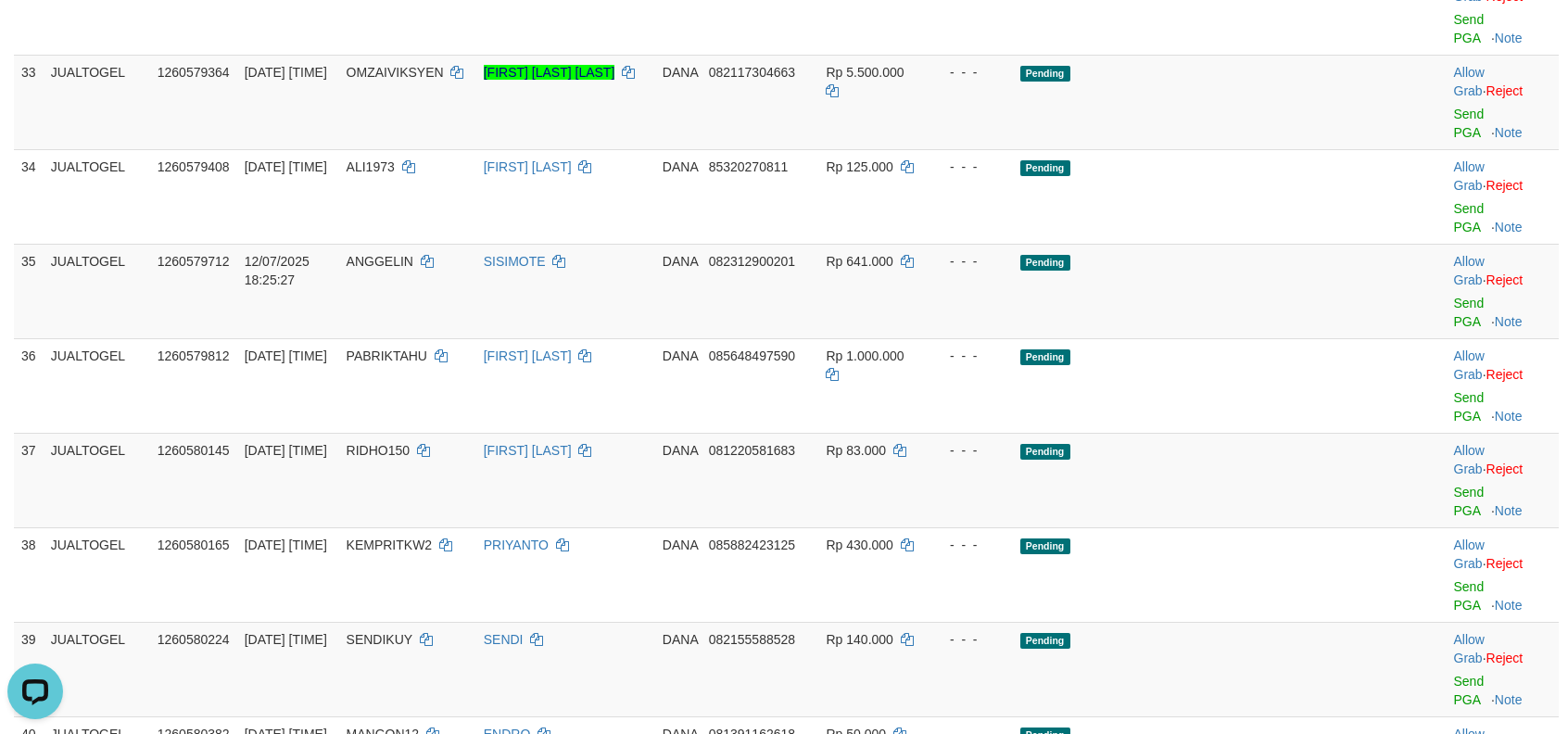 click on "Send PGA" at bounding box center [1469, -160] 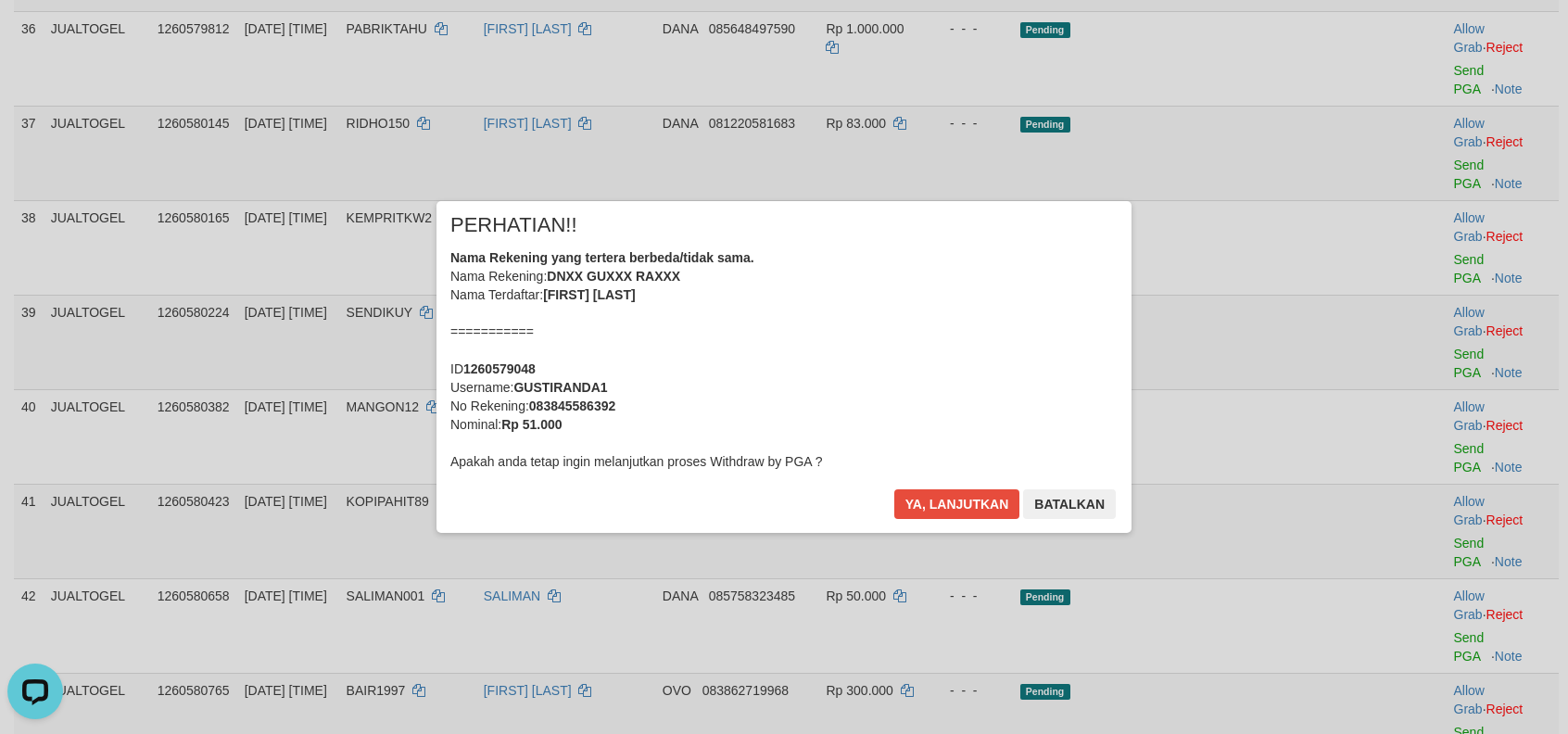scroll, scrollTop: 2741, scrollLeft: 0, axis: vertical 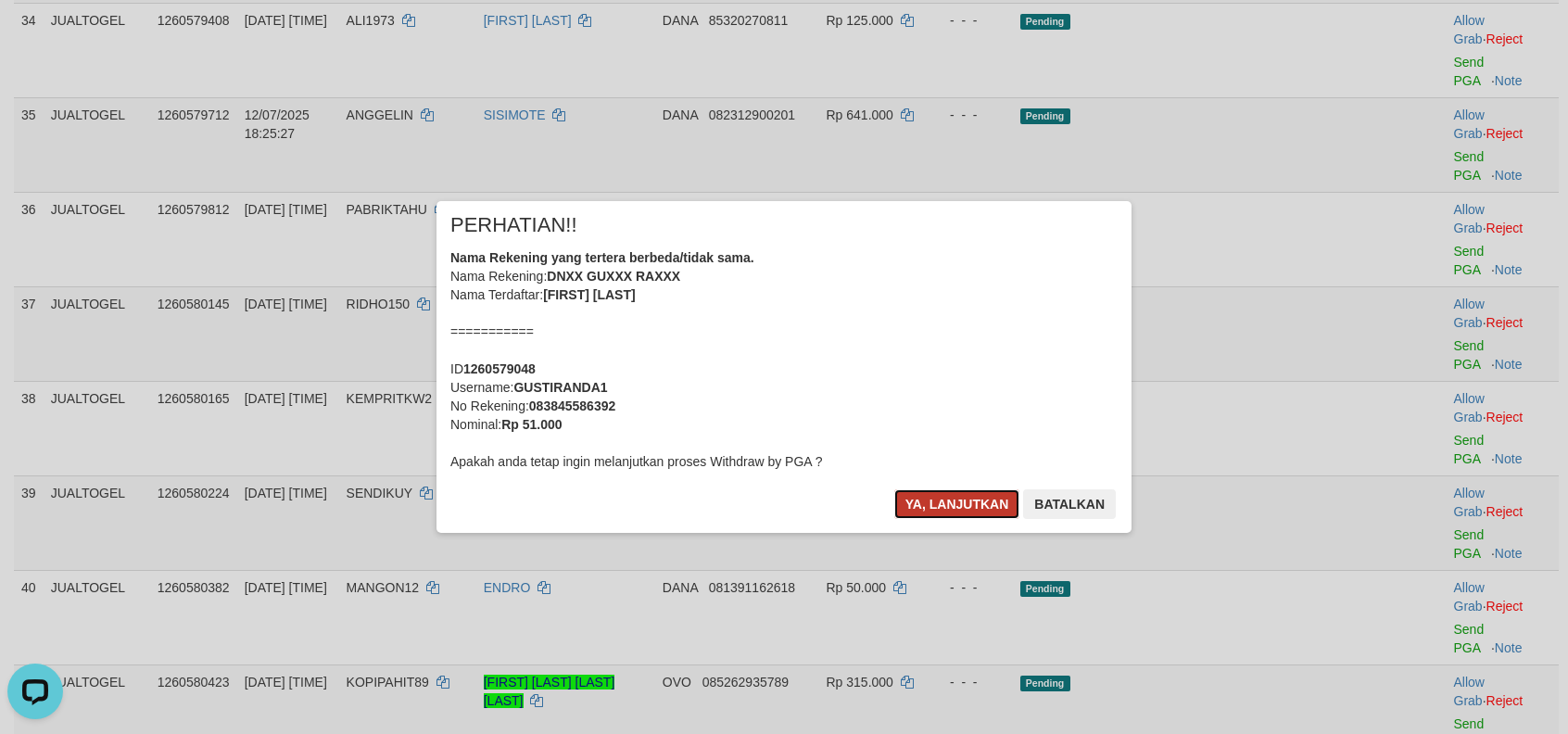 click on "Ya, lanjutkan" at bounding box center [957, 504] 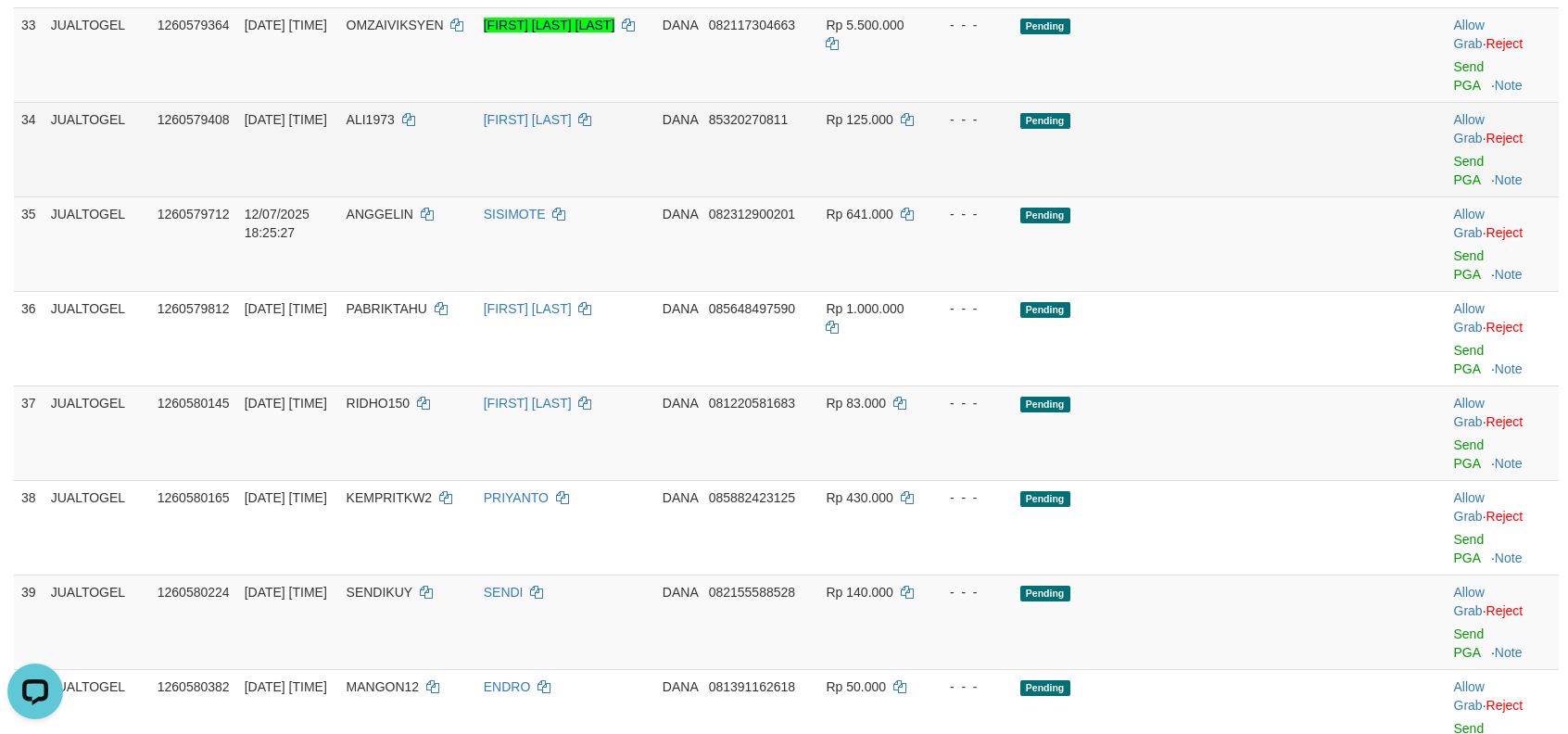 scroll, scrollTop: 2574, scrollLeft: 0, axis: vertical 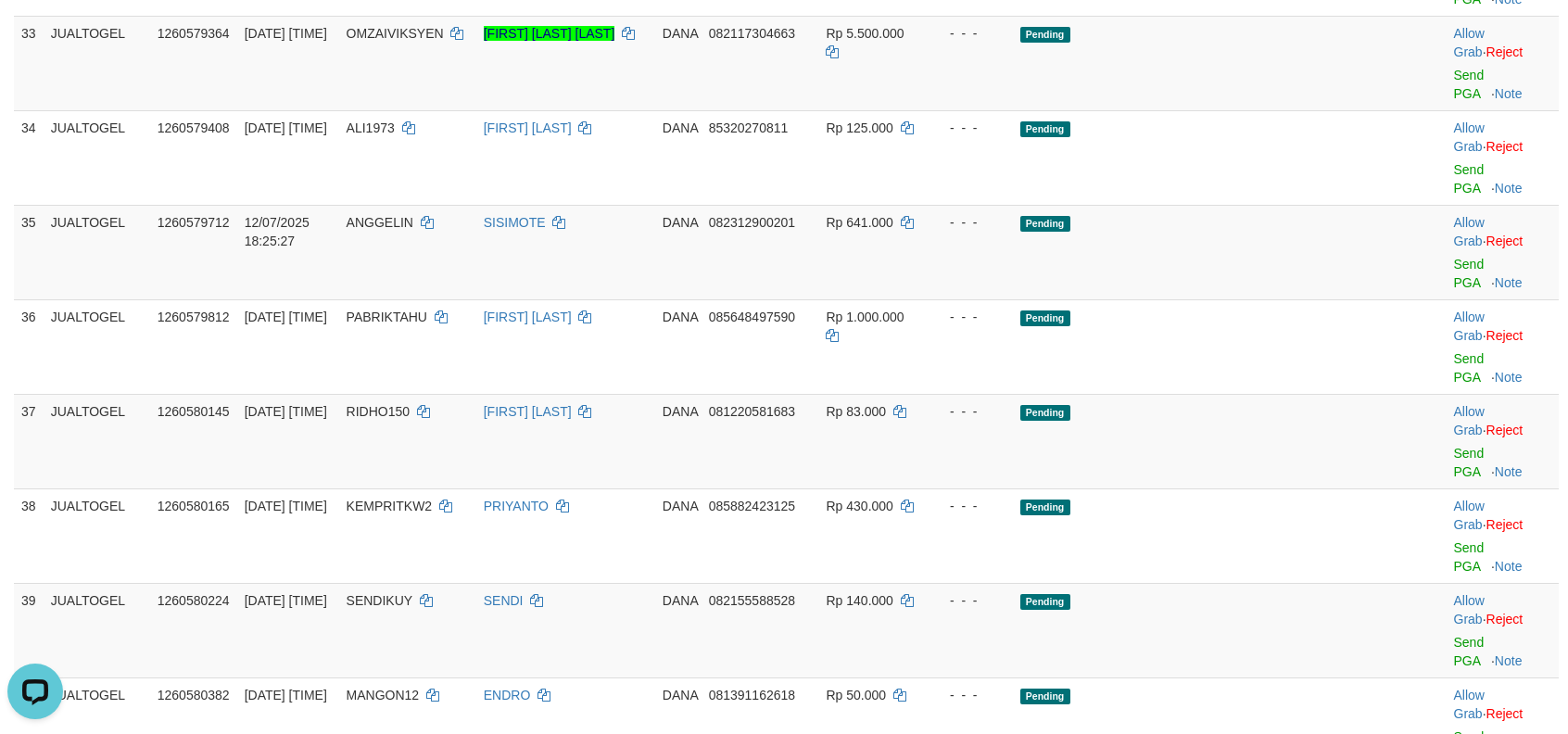 click on "Send PGA" at bounding box center (1469, -105) 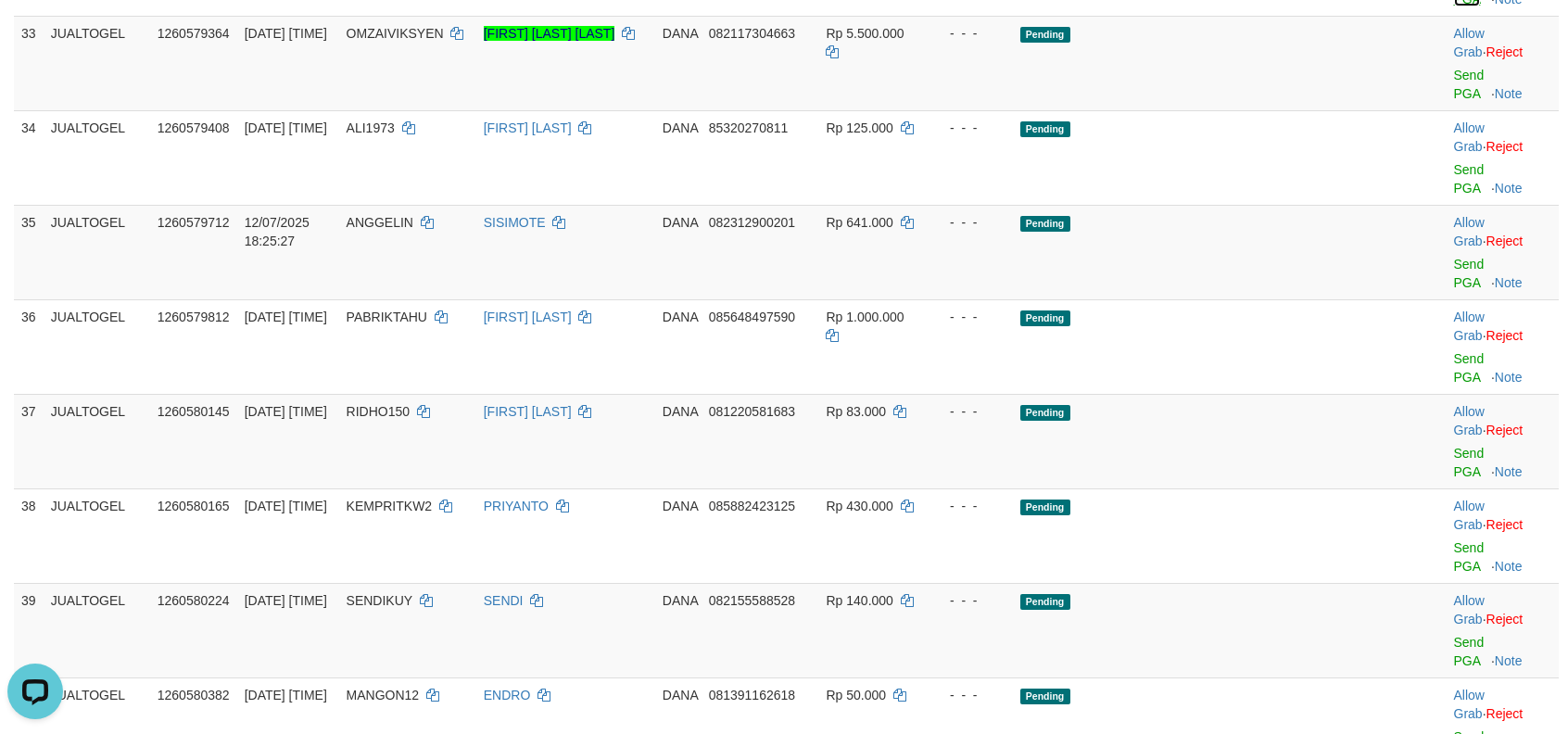 click on "Send PGA" at bounding box center [1469, -10] 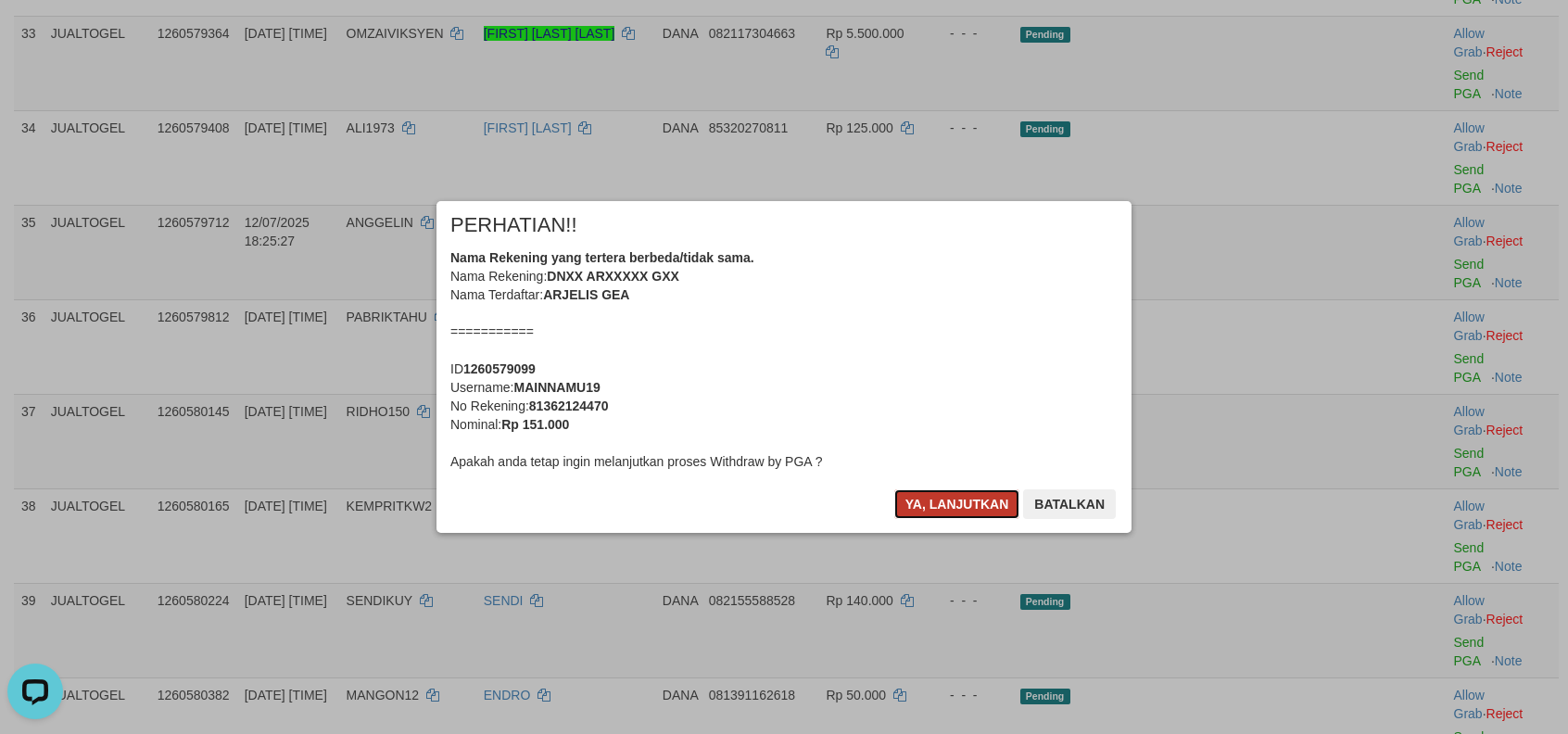 click on "Ya, lanjutkan" at bounding box center [957, 504] 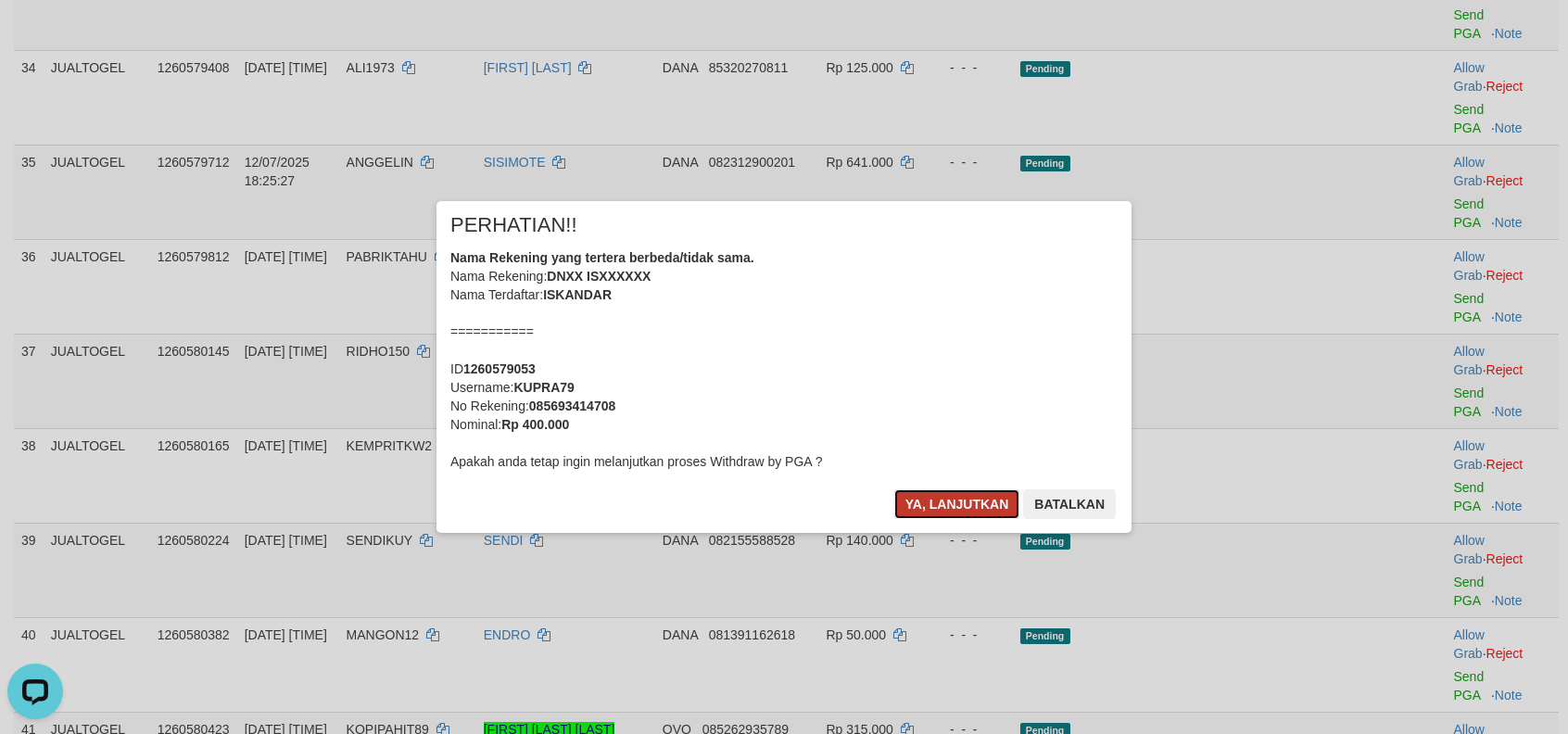 click on "Ya, lanjutkan" at bounding box center [957, 504] 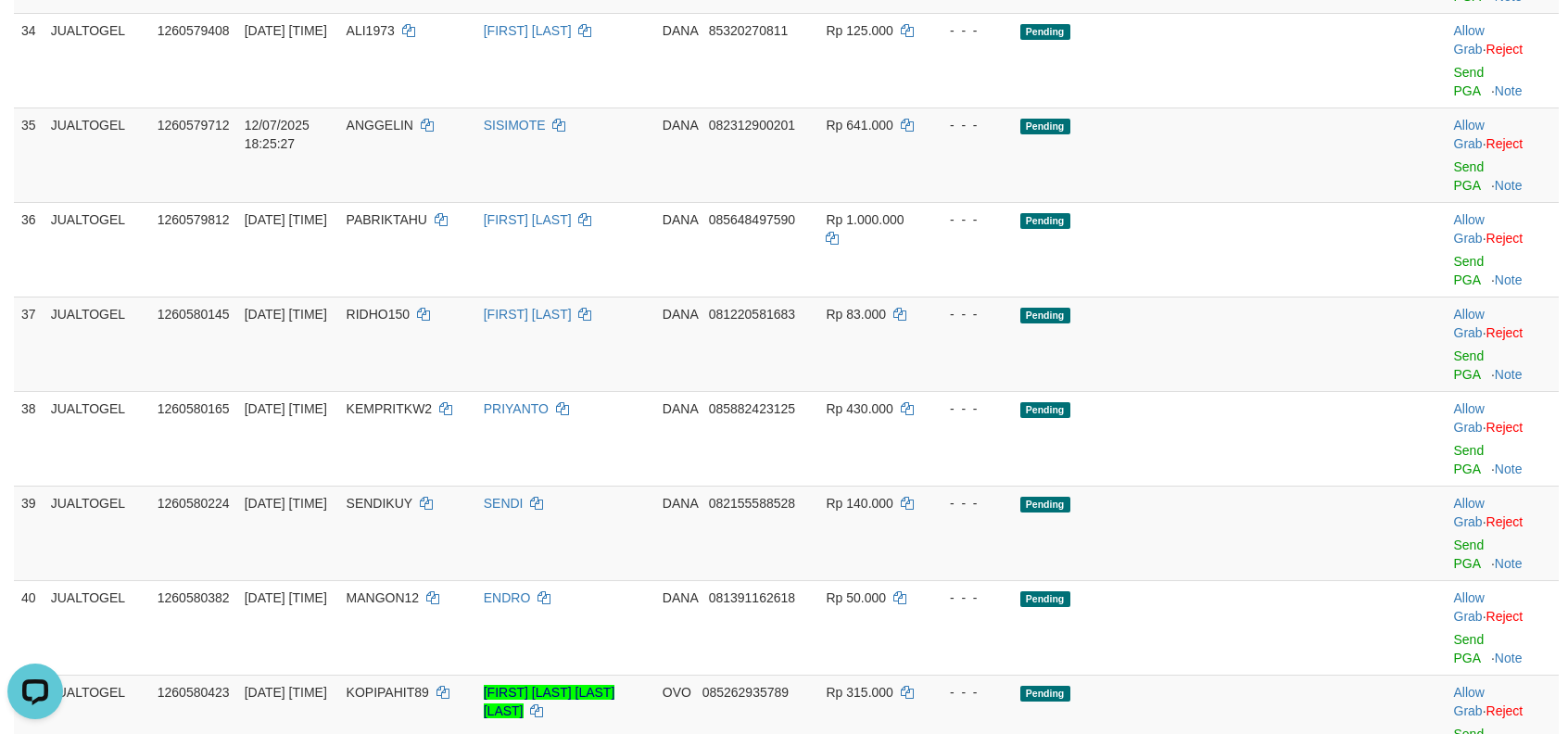 scroll, scrollTop: 2239, scrollLeft: 0, axis: vertical 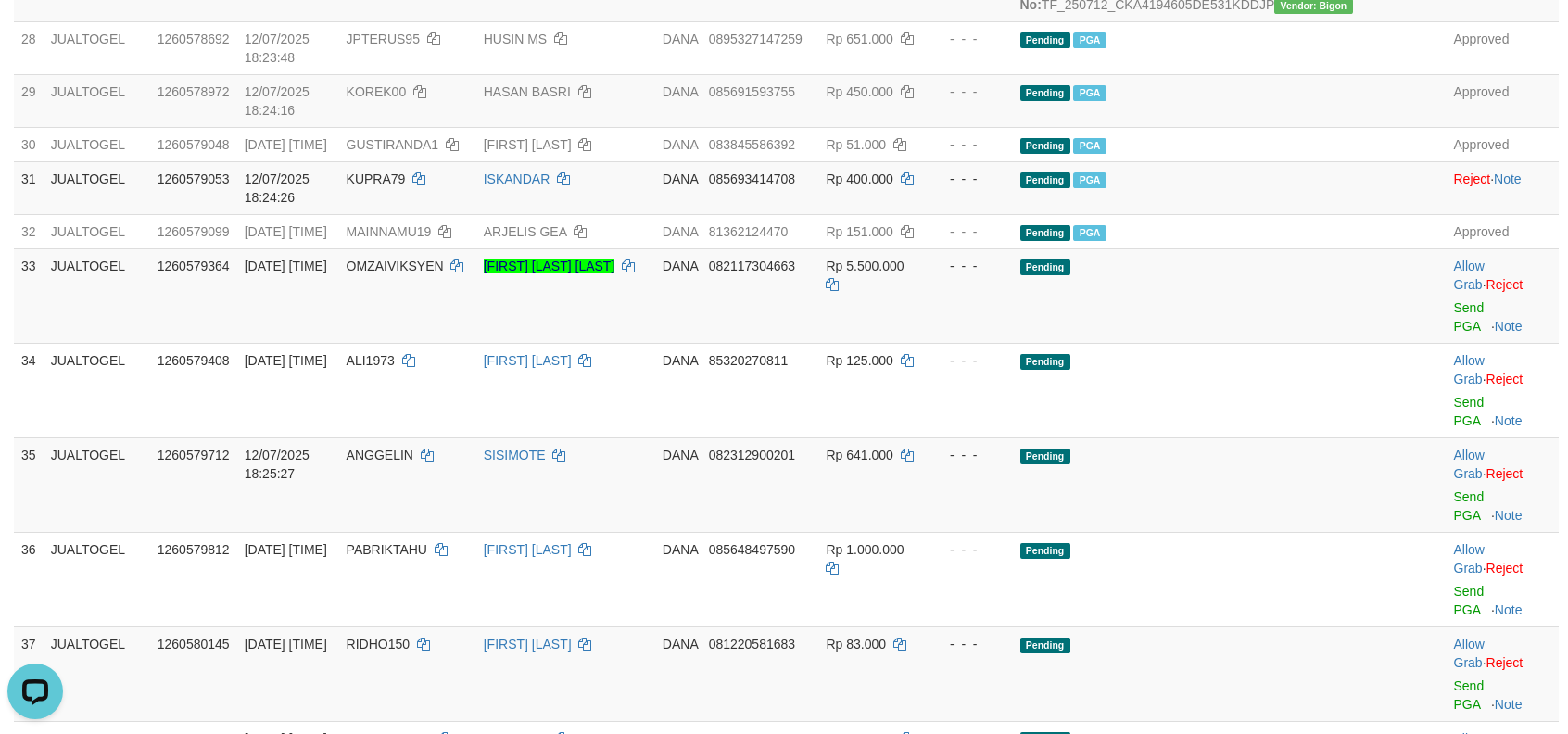 drag, startPoint x: 639, startPoint y: 34, endPoint x: 903, endPoint y: 112, distance: 275.2817 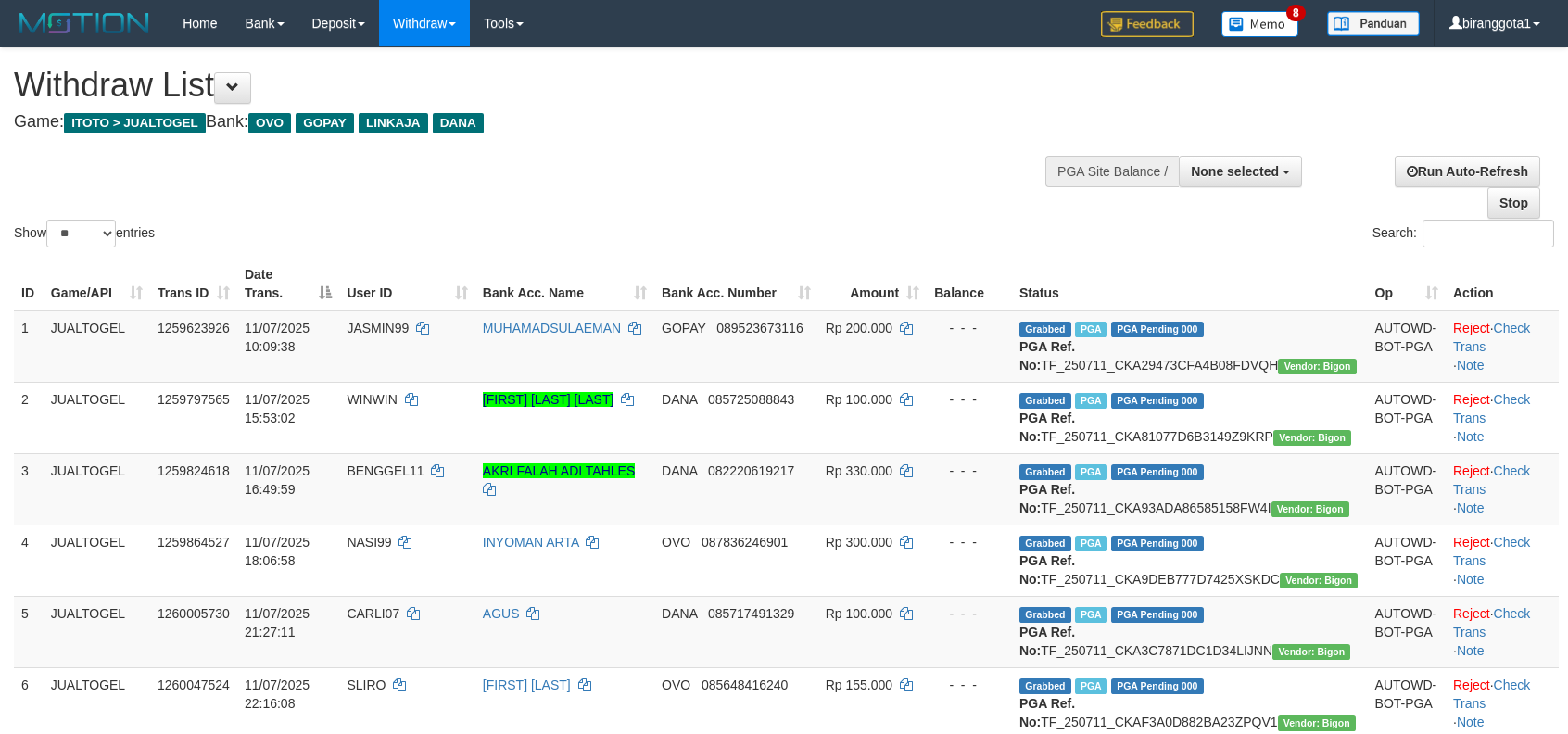 select 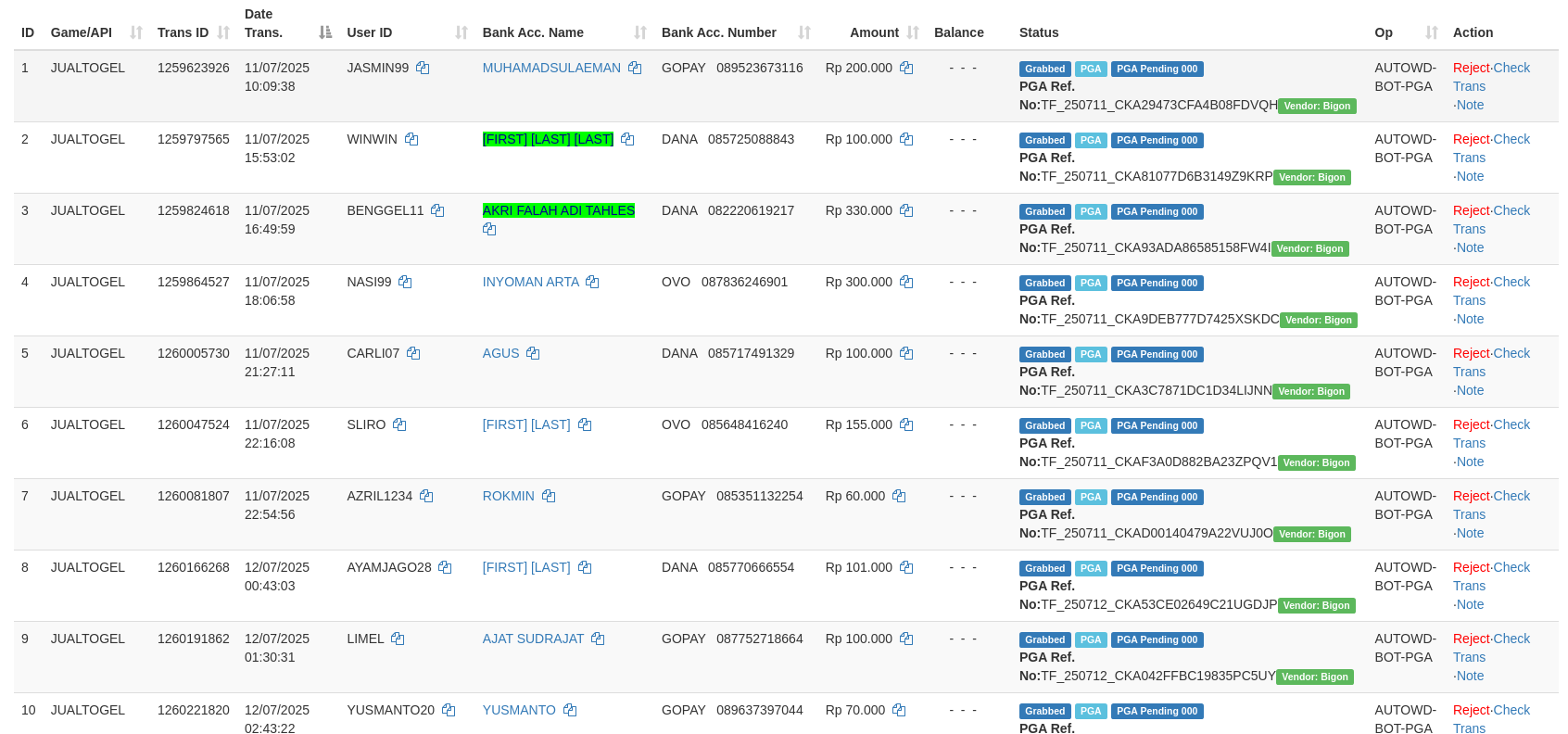 scroll, scrollTop: 85, scrollLeft: 0, axis: vertical 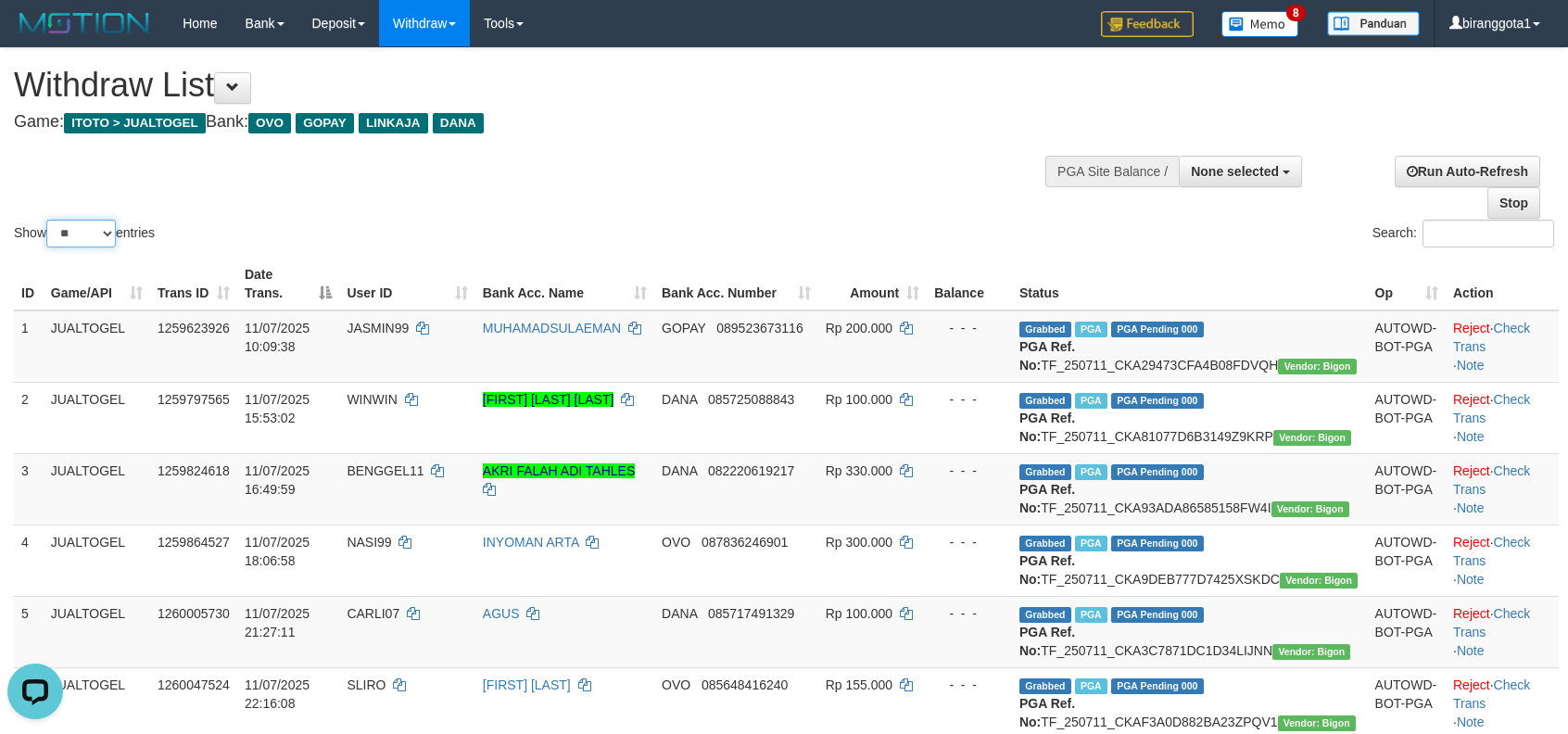 drag, startPoint x: 111, startPoint y: 232, endPoint x: 106, endPoint y: 246, distance: 14.866069 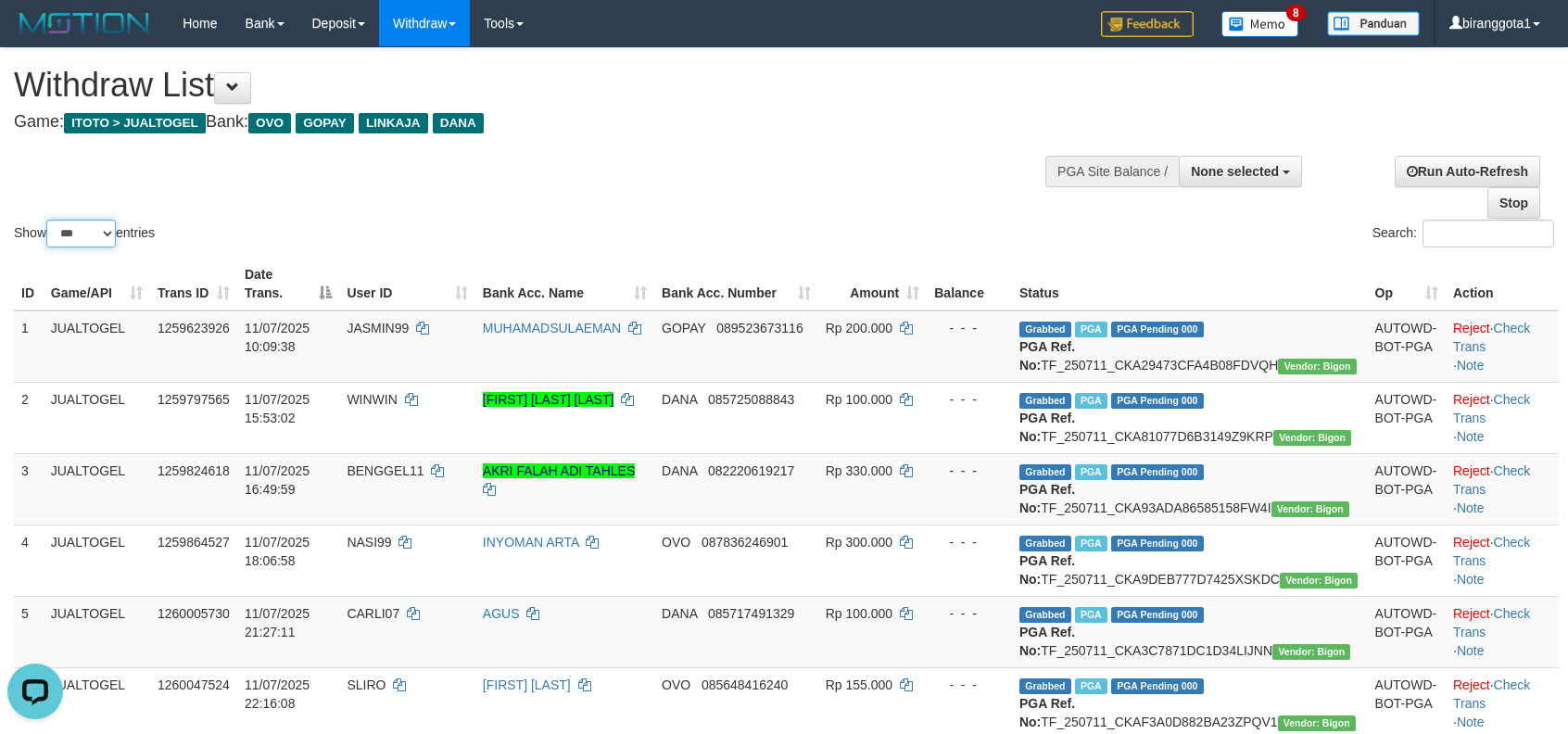 click on "** ** ** ***" at bounding box center (81, 234) 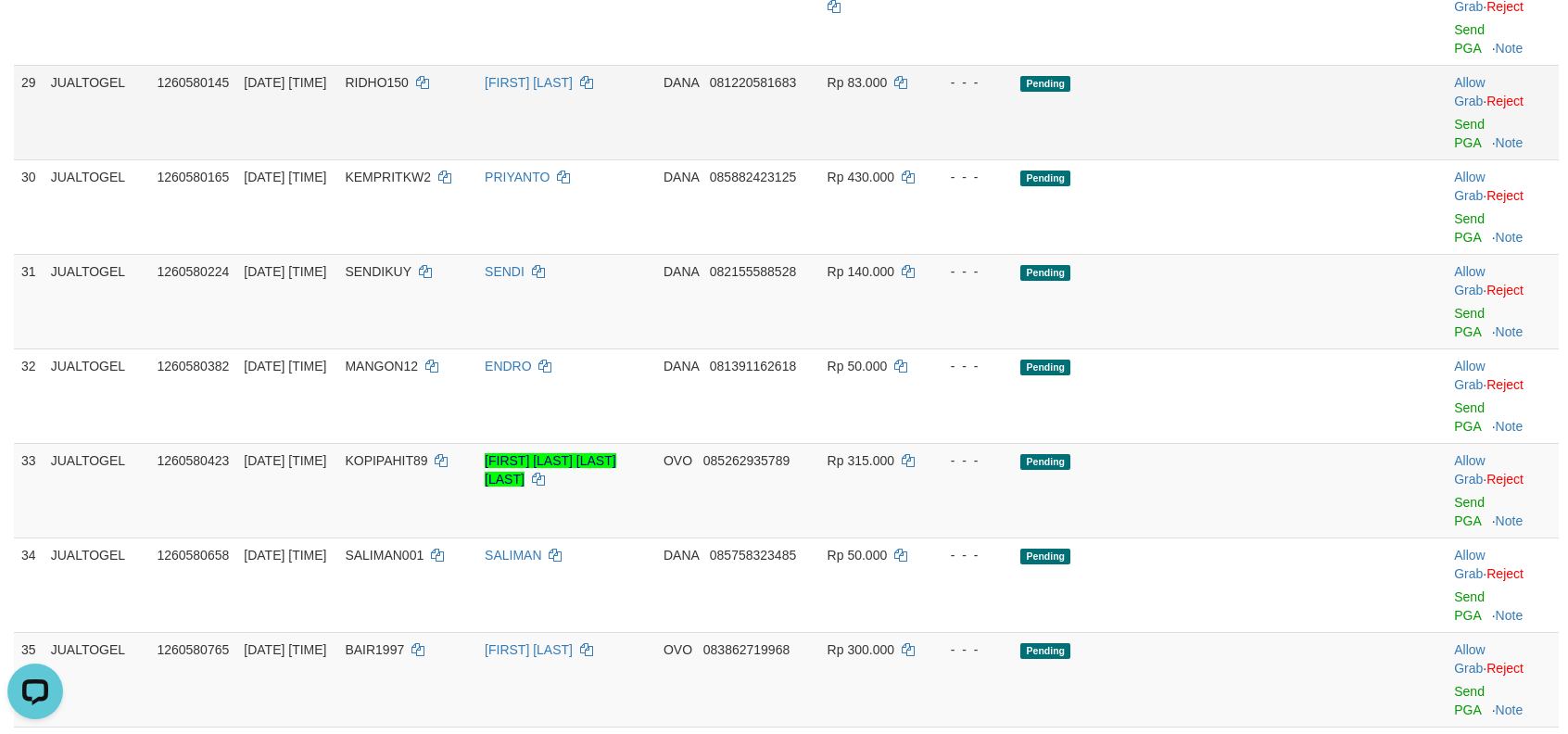 scroll, scrollTop: 2224, scrollLeft: 0, axis: vertical 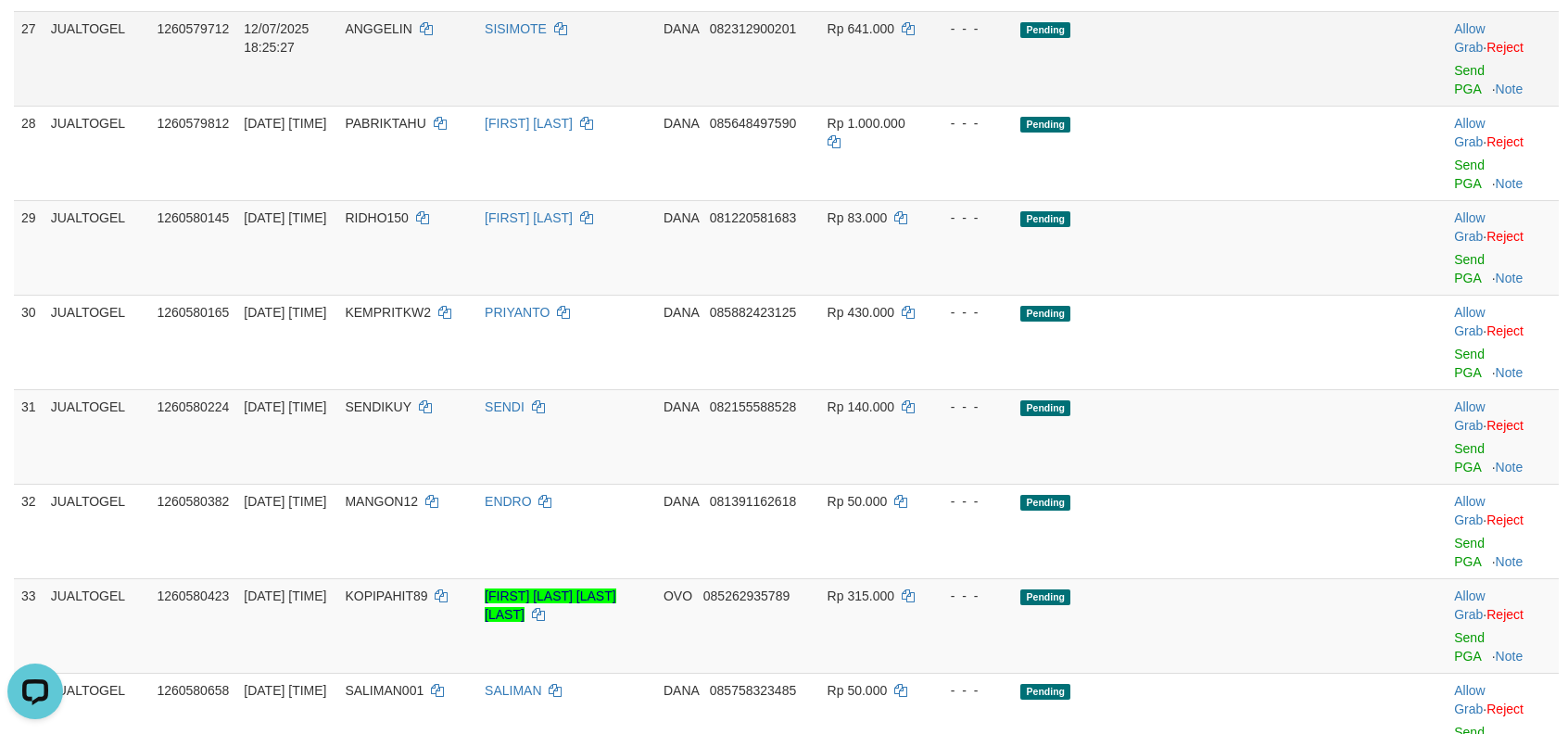 drag, startPoint x: 1201, startPoint y: 350, endPoint x: 1233, endPoint y: 347, distance: 32.140317 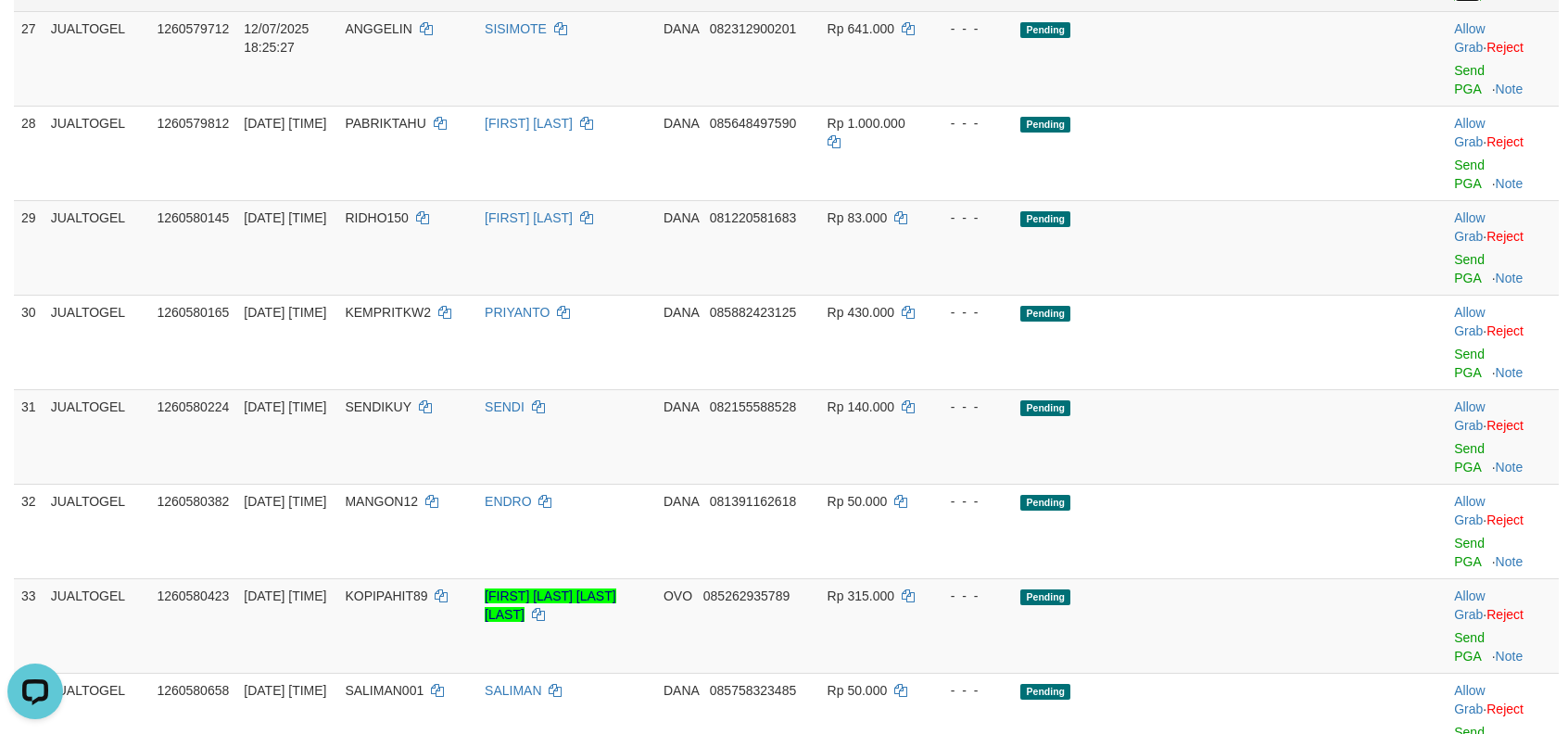 click on "Send PGA" at bounding box center (1469, -15) 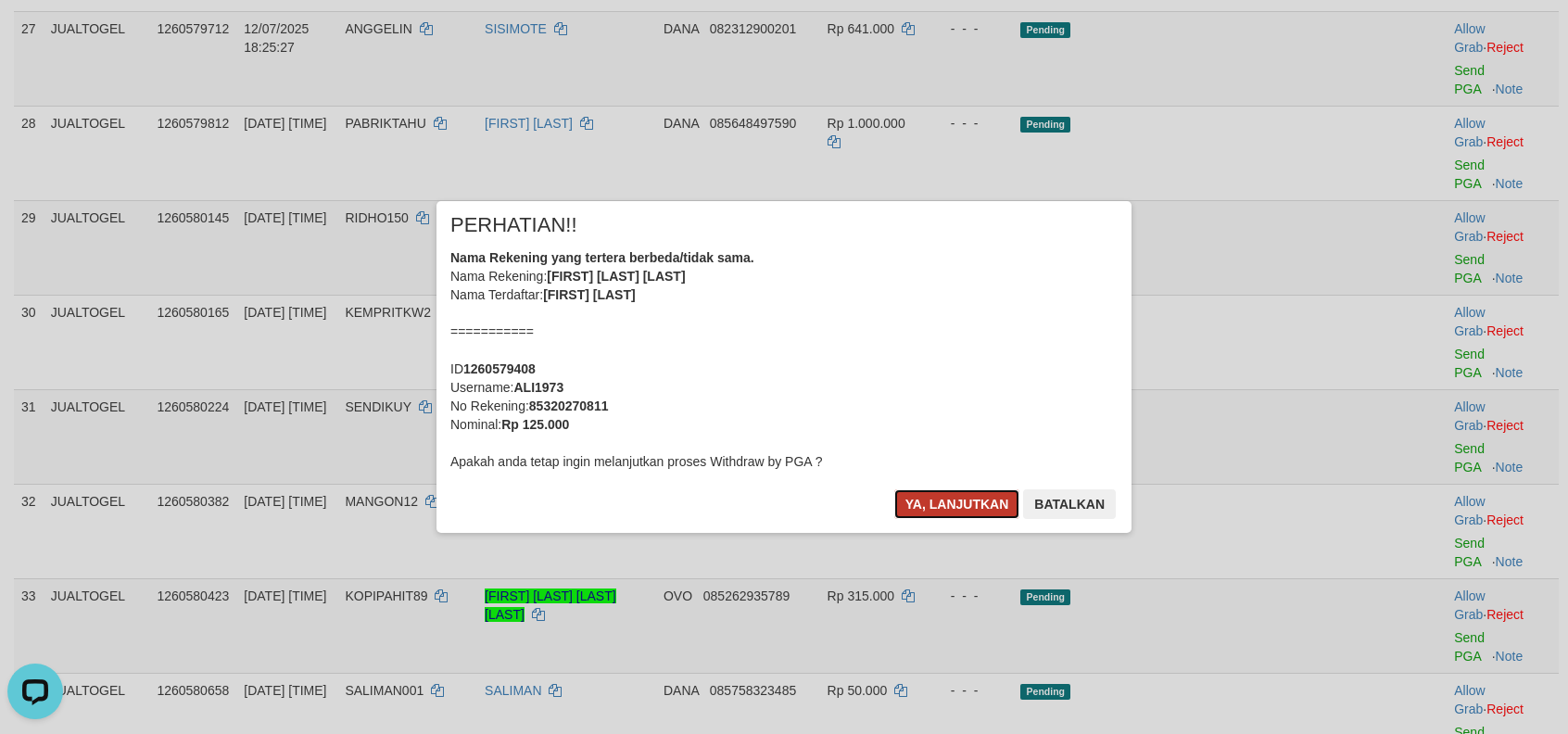 click on "Ya, lanjutkan" at bounding box center [957, 504] 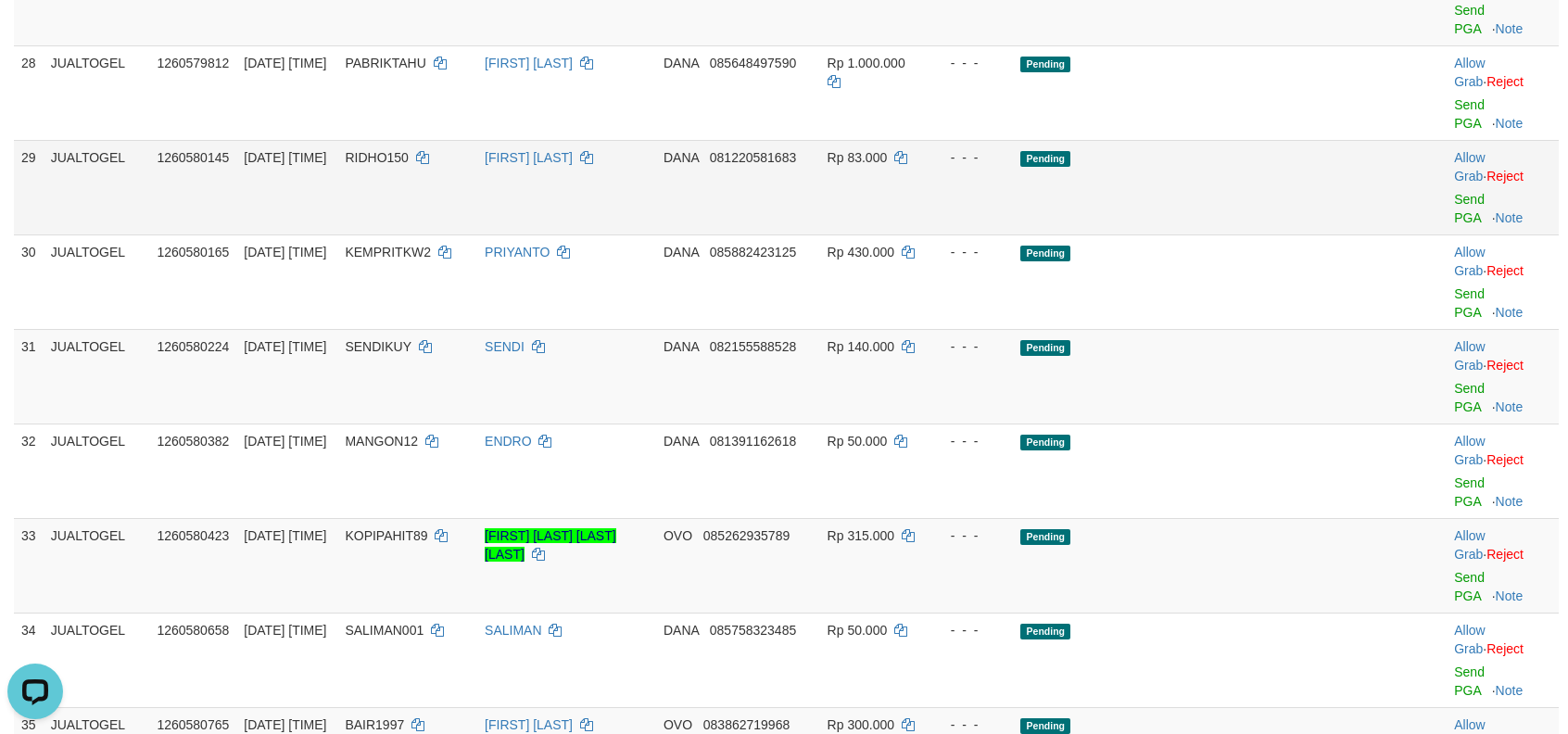 drag, startPoint x: 1207, startPoint y: 495, endPoint x: 1217, endPoint y: 483, distance: 15.620499 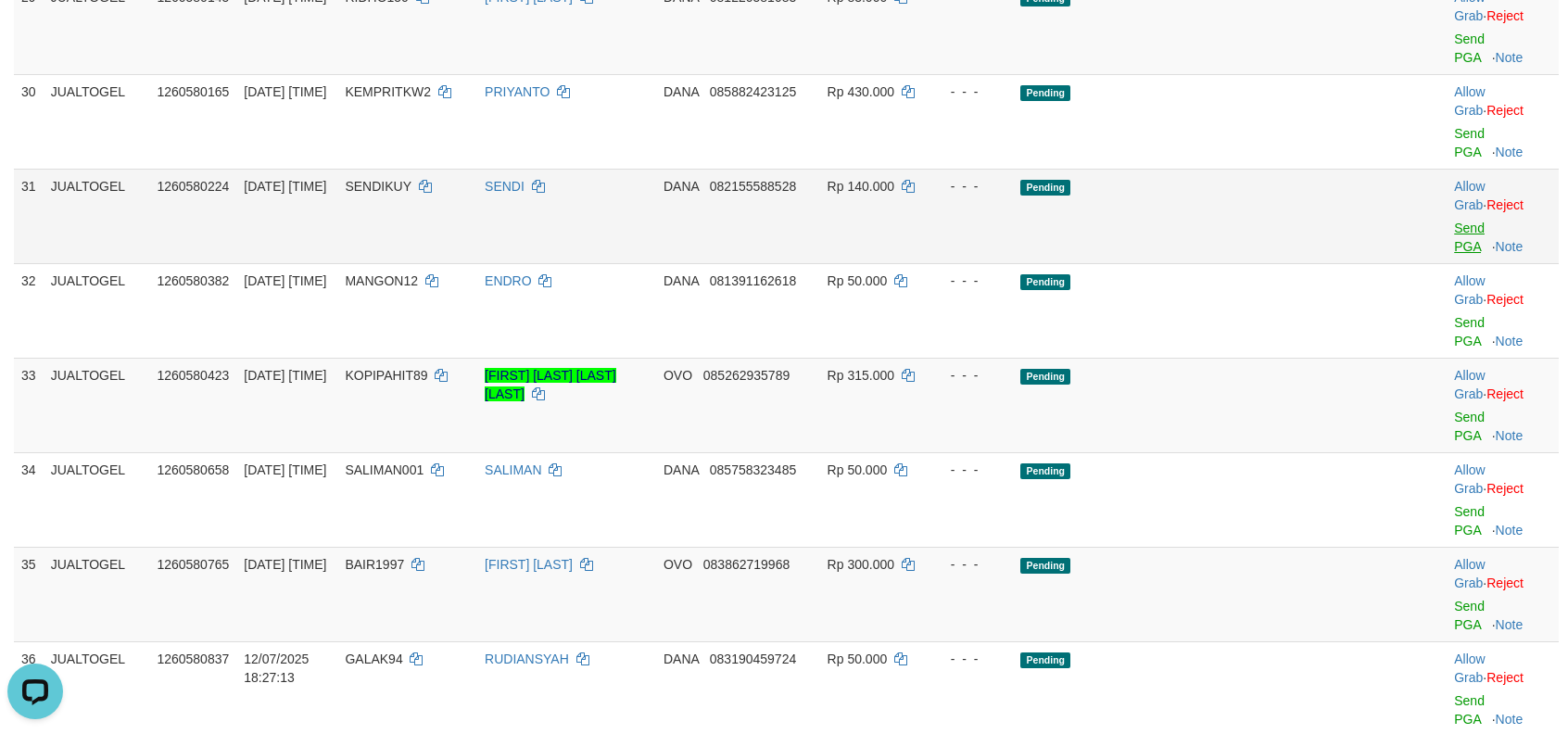 scroll, scrollTop: 2303, scrollLeft: 0, axis: vertical 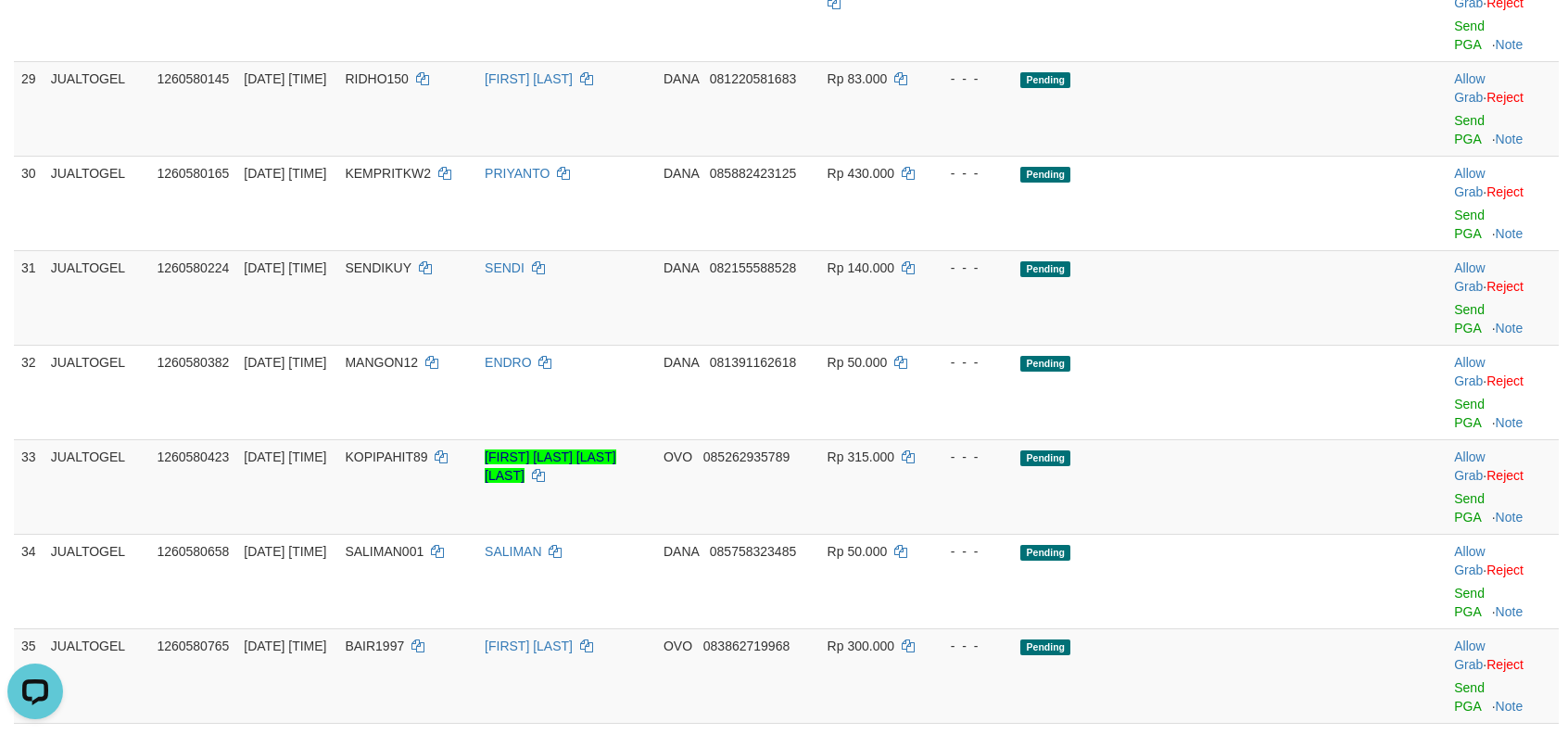 click on "Send PGA" at bounding box center (1469, -59) 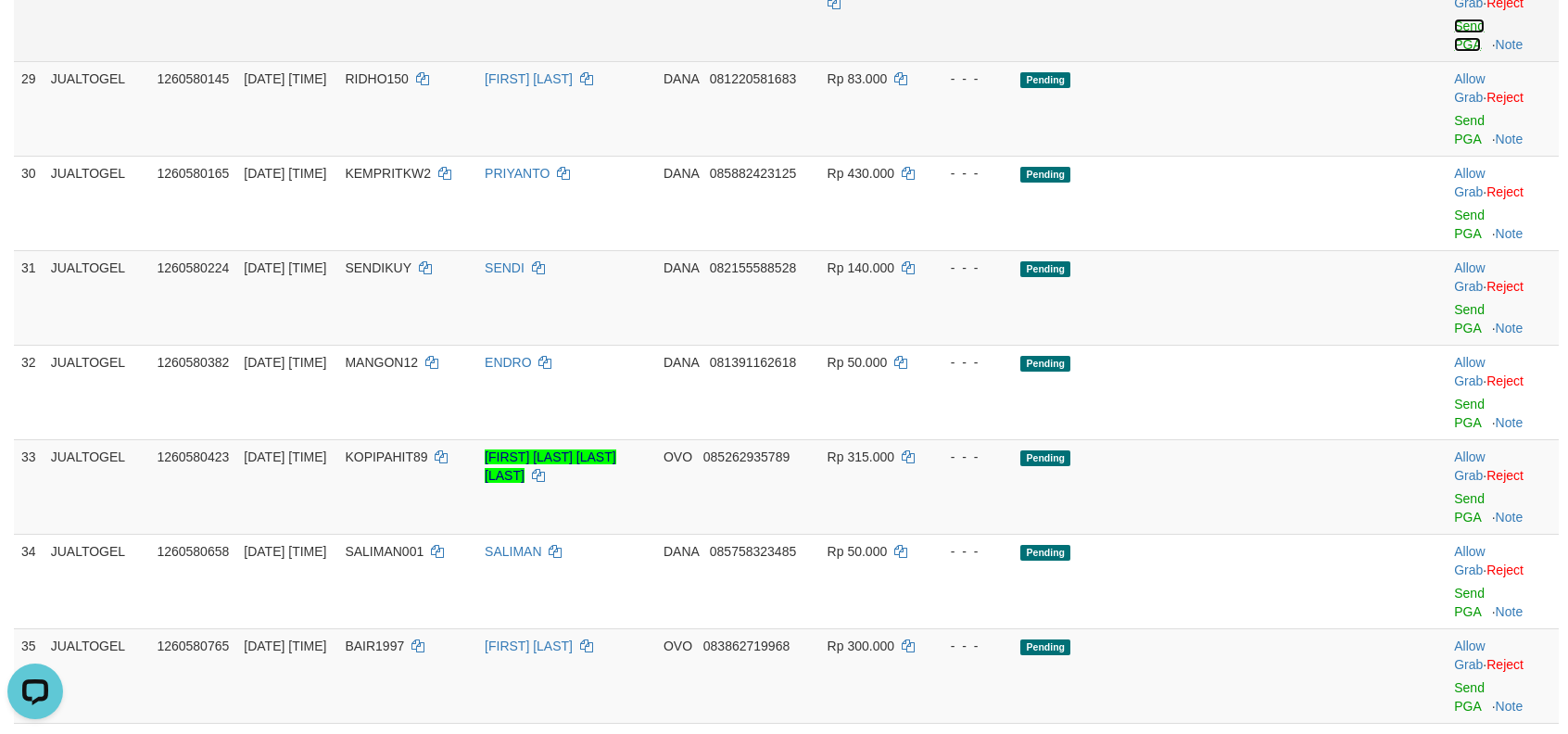 click on "Send PGA" at bounding box center (1469, 35) 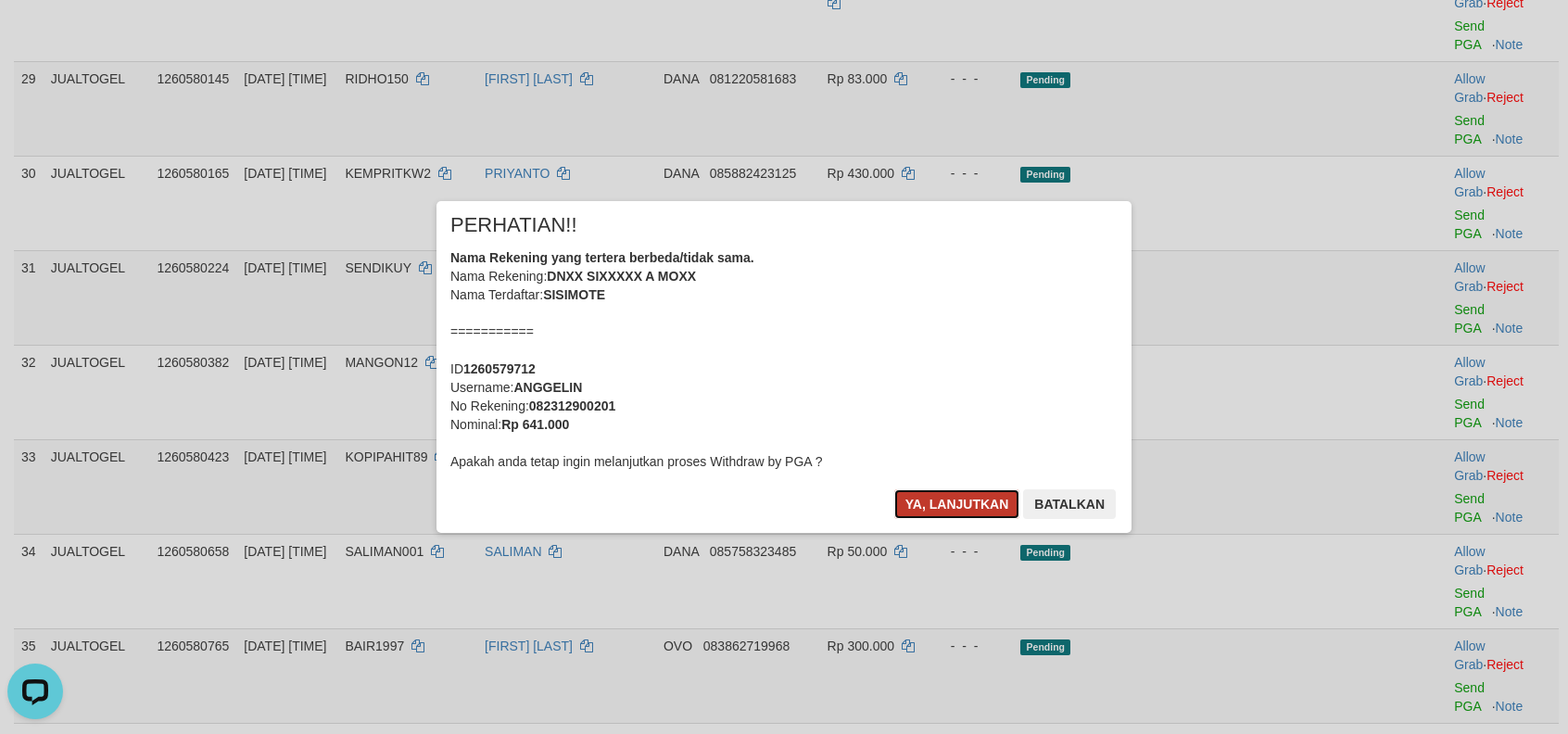 click on "Ya, lanjutkan" at bounding box center [957, 504] 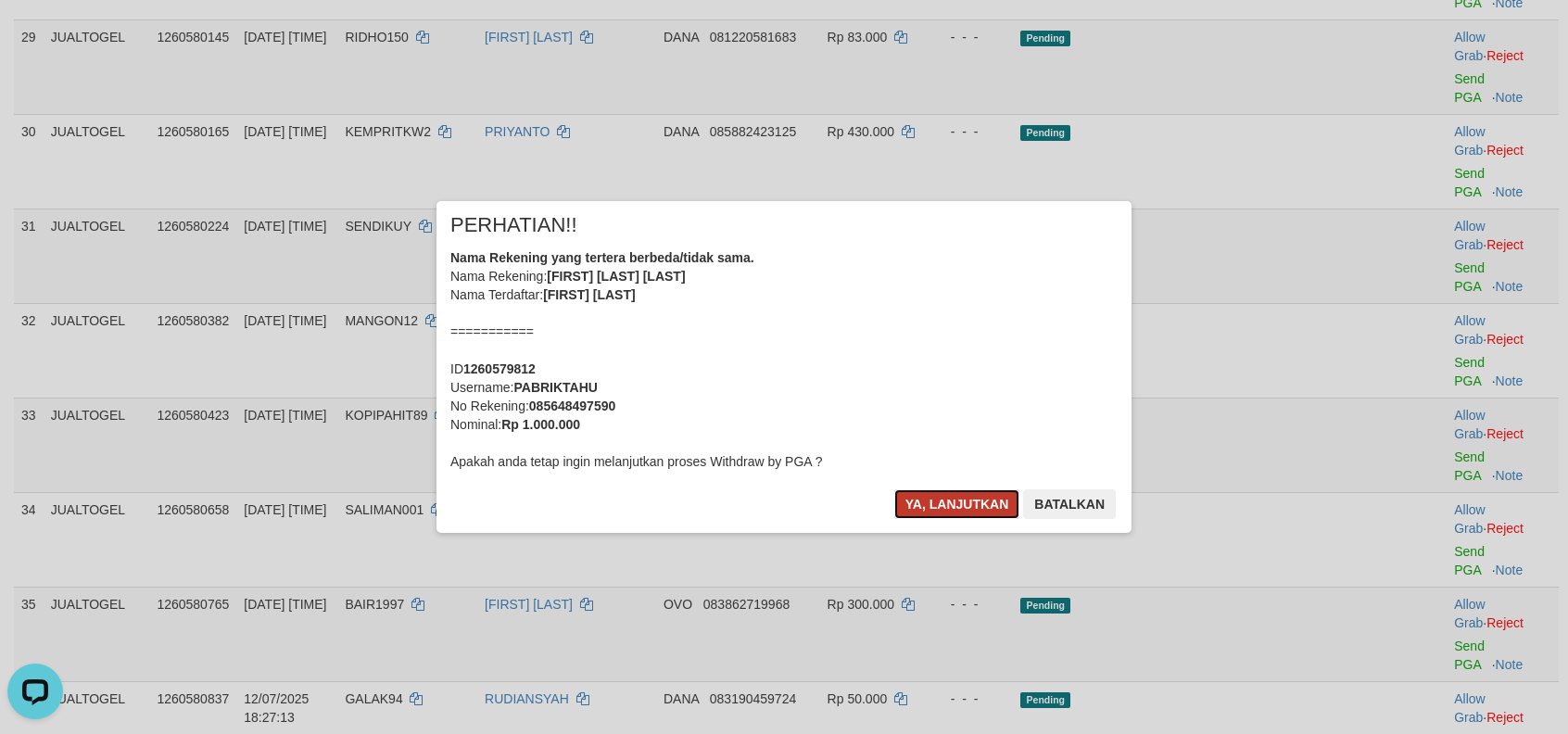 click on "Ya, lanjutkan" at bounding box center [957, 504] 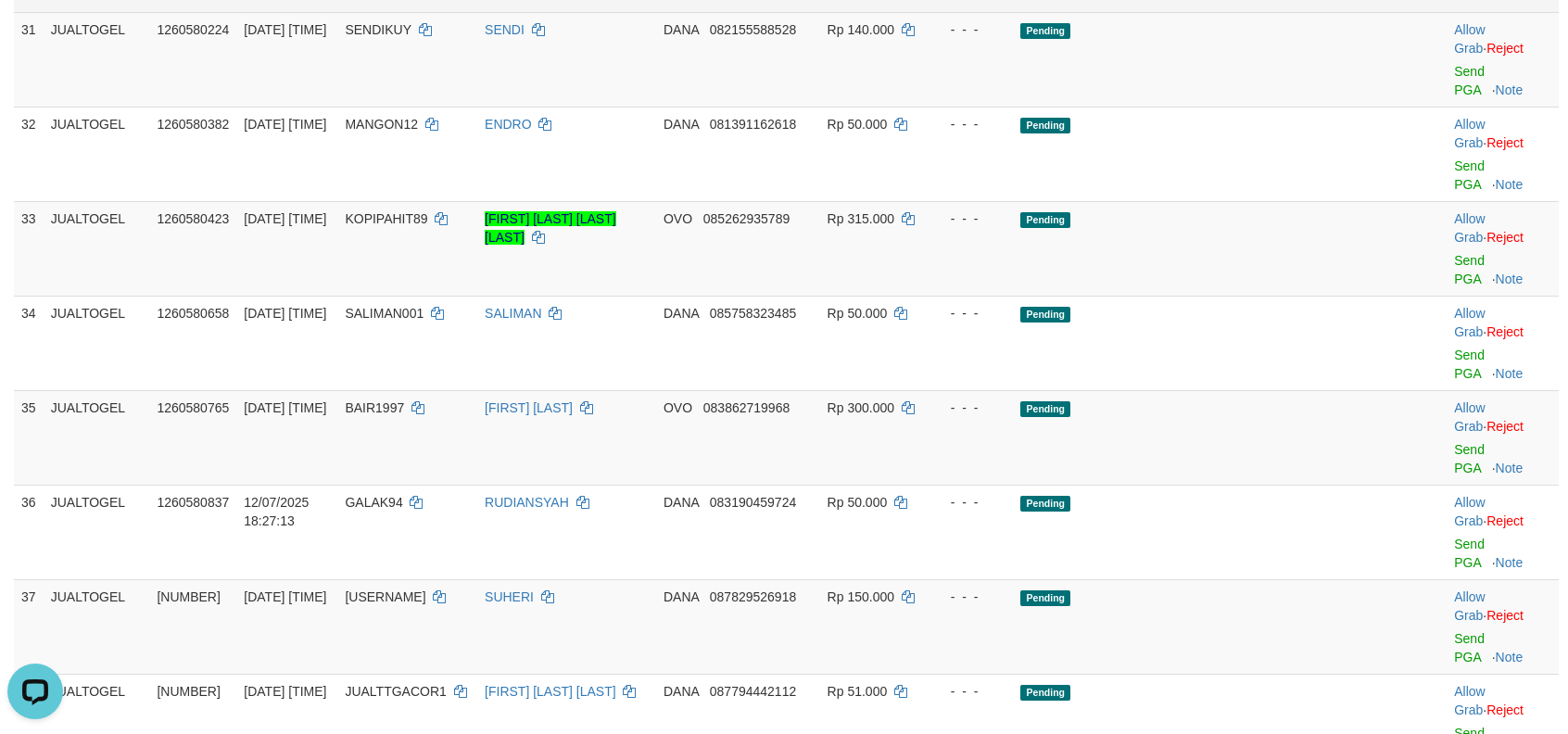 scroll, scrollTop: 2469, scrollLeft: 0, axis: vertical 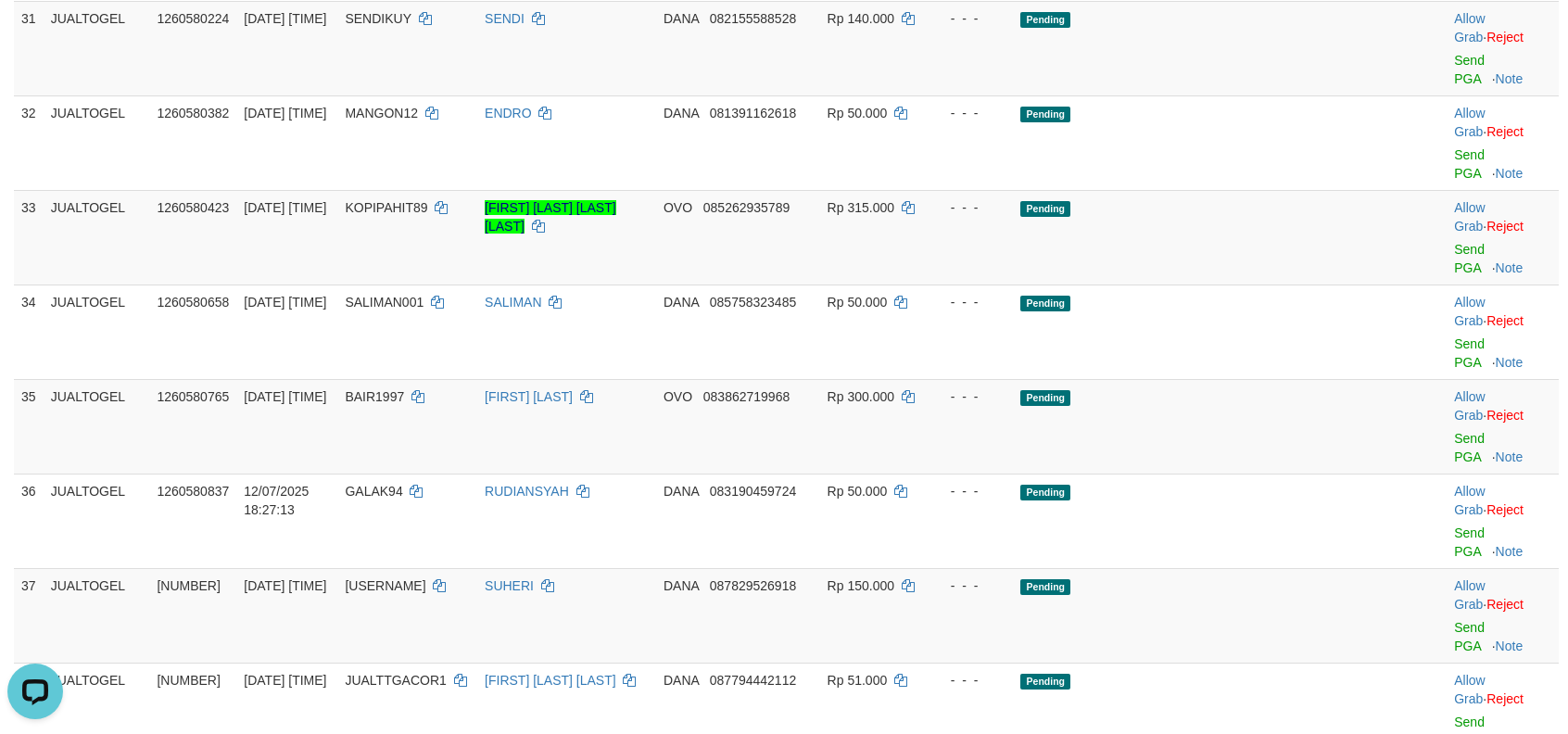 click on "Send PGA" at bounding box center [1469, -120] 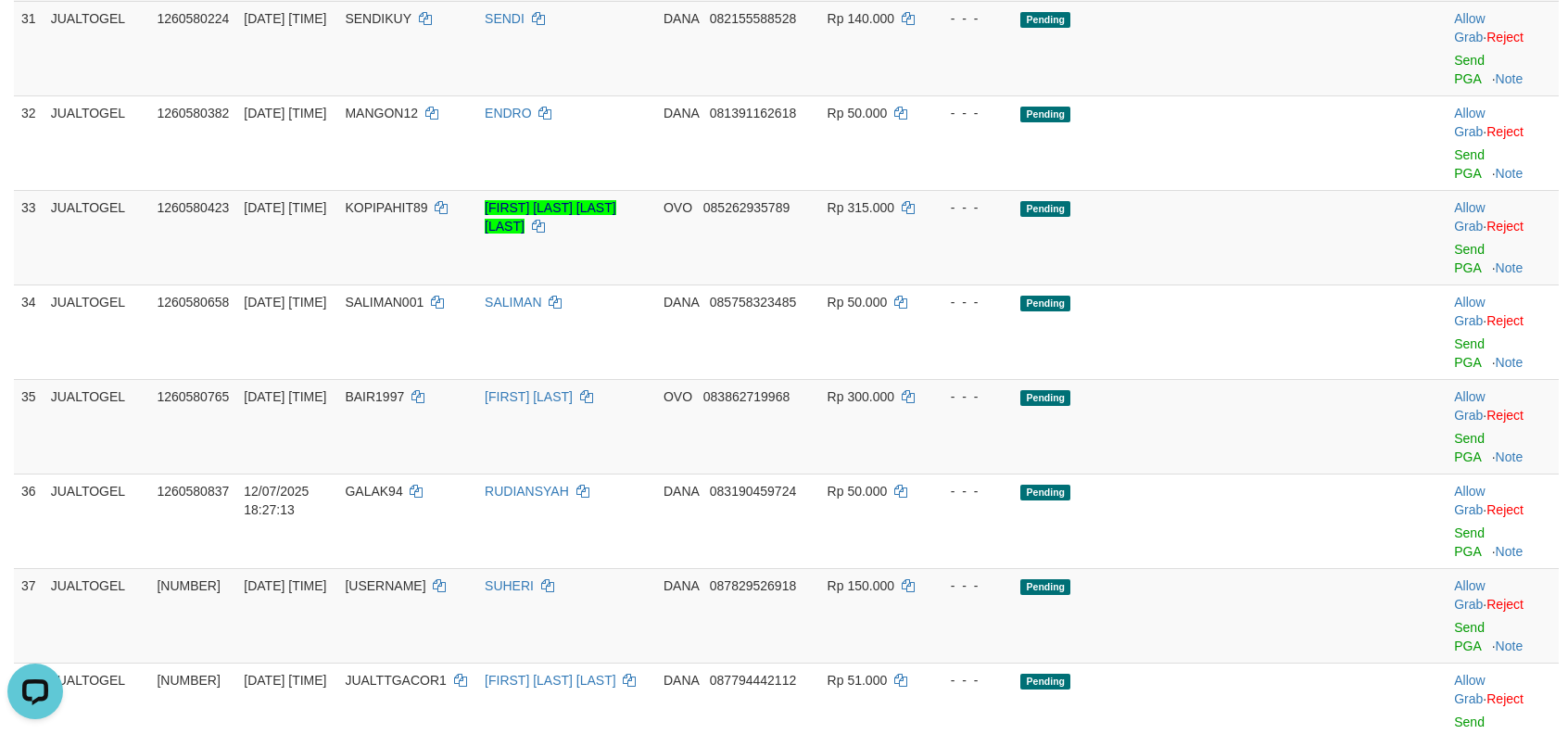 click on "Send PGA" at bounding box center (1469, -25) 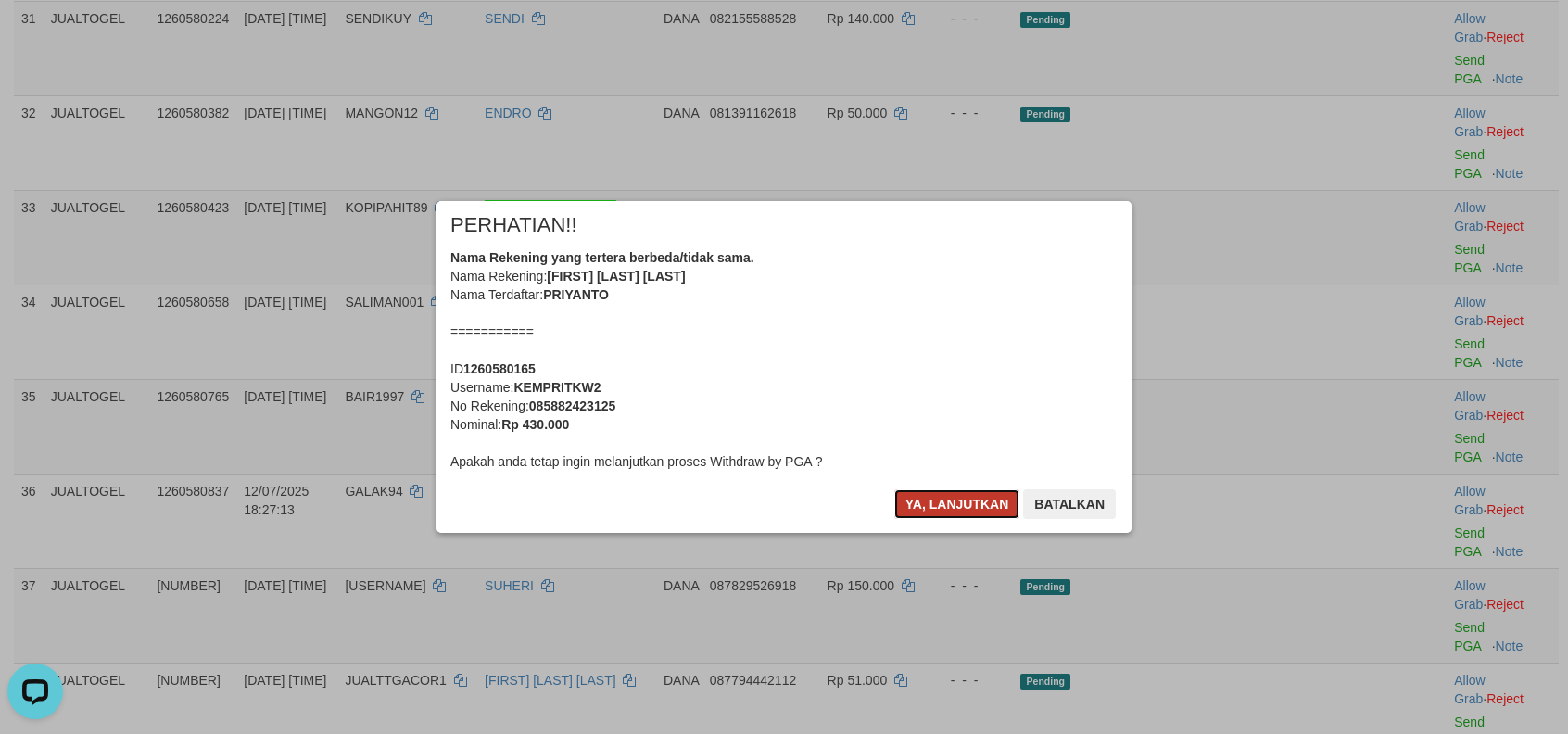 click on "Ya, lanjutkan" at bounding box center [957, 504] 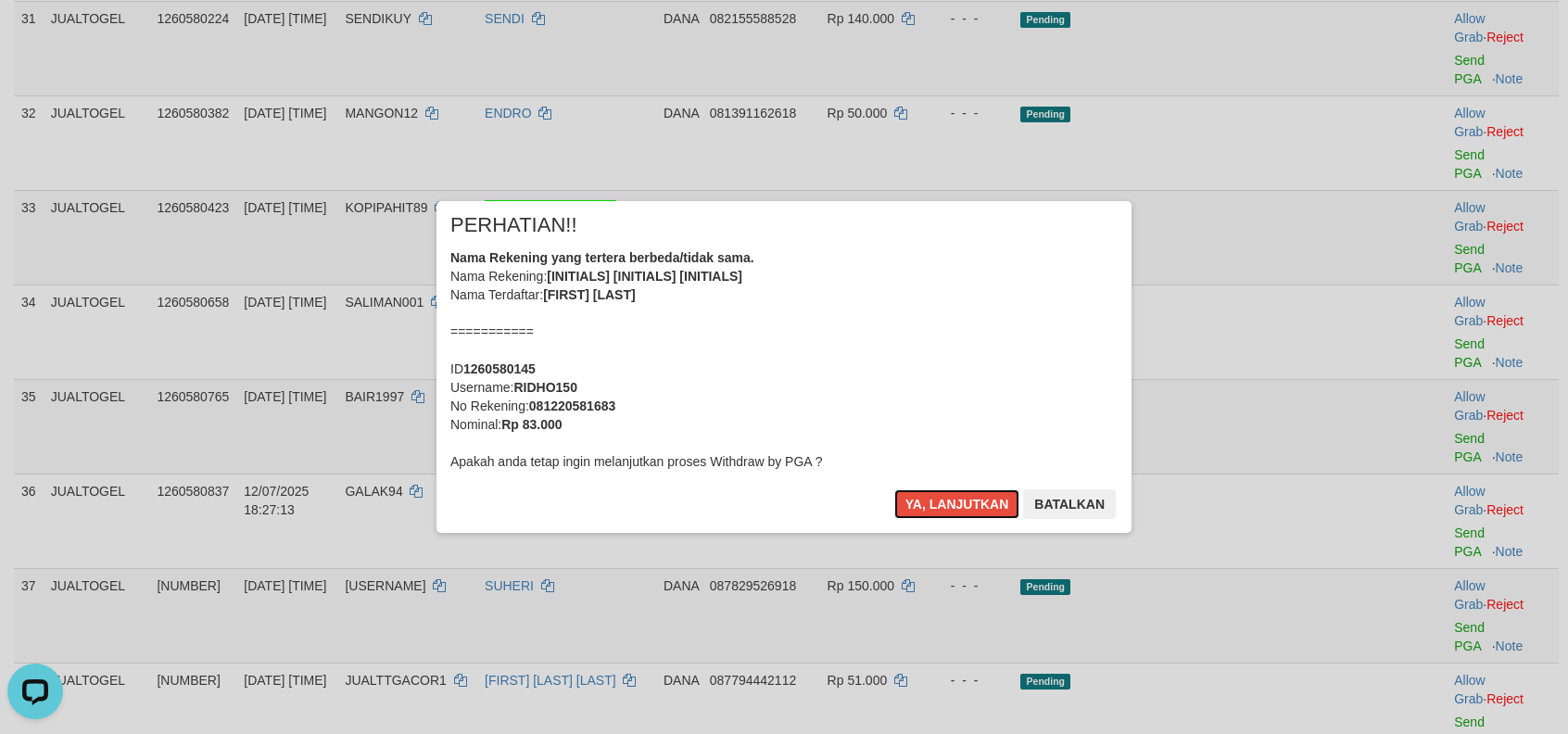 click on "Ya, lanjutkan" at bounding box center [957, 504] 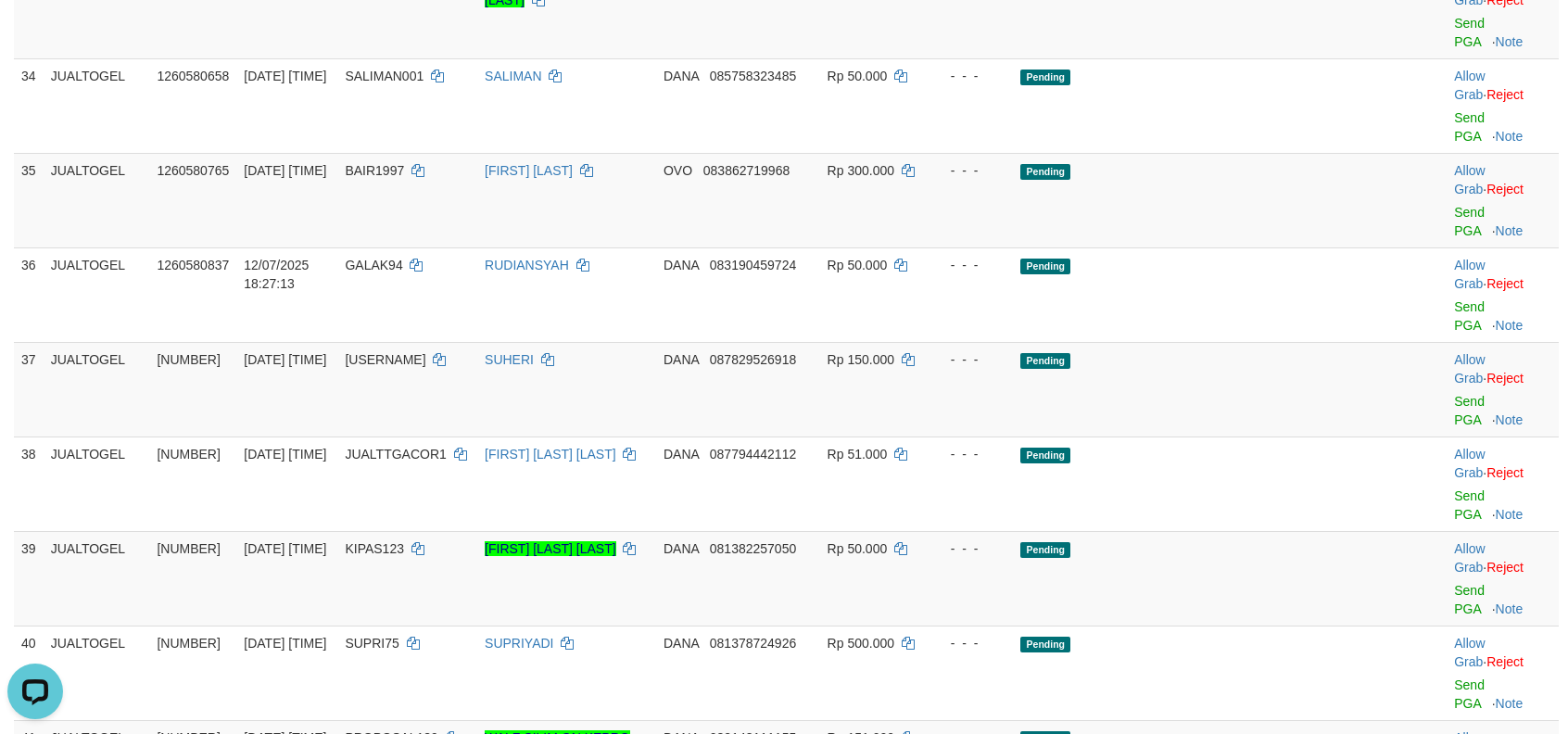 scroll, scrollTop: 2550, scrollLeft: 0, axis: vertical 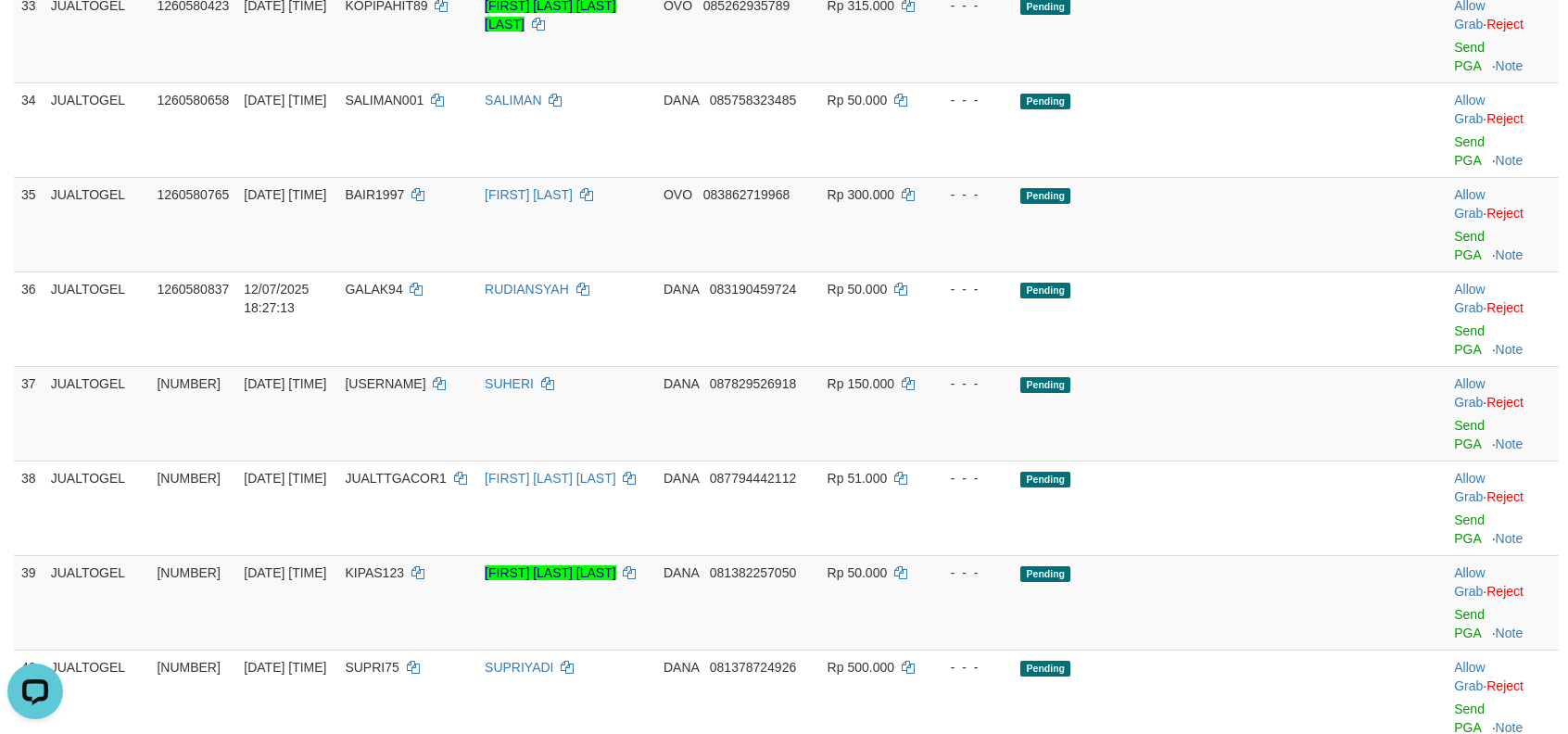 click on "Send PGA" at bounding box center [1469, -133] 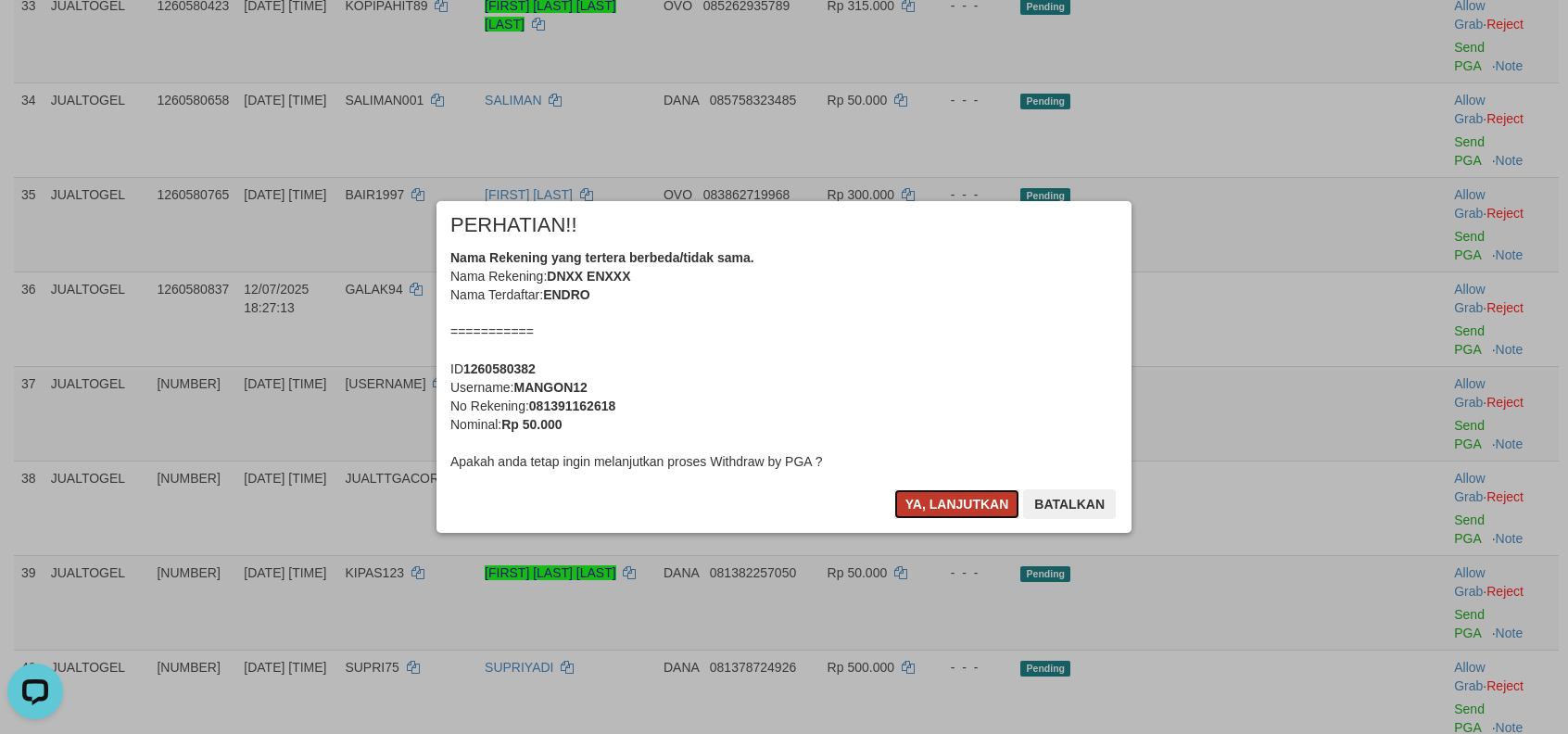 click on "Ya, lanjutkan" at bounding box center (957, 504) 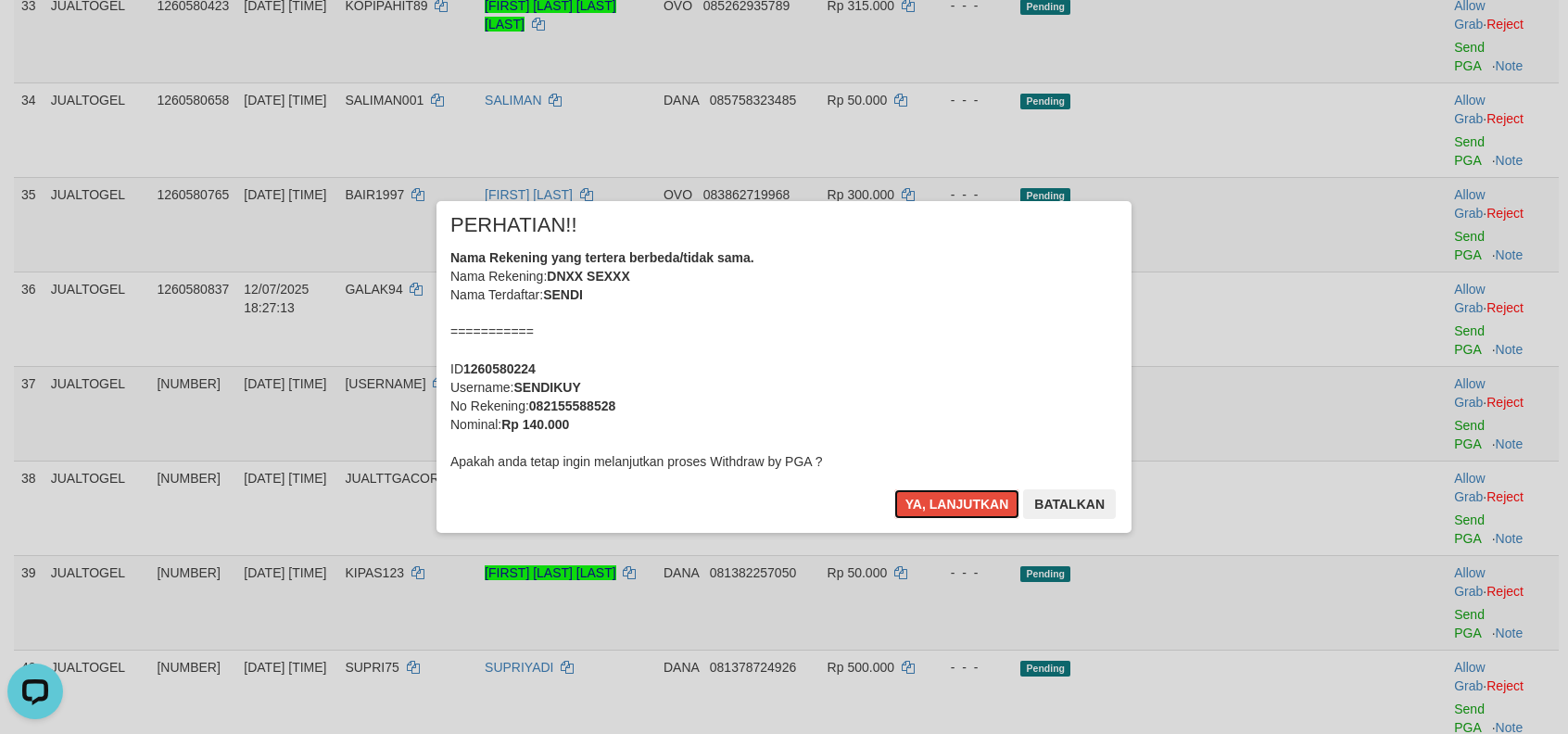 click on "Ya, lanjutkan" at bounding box center (957, 504) 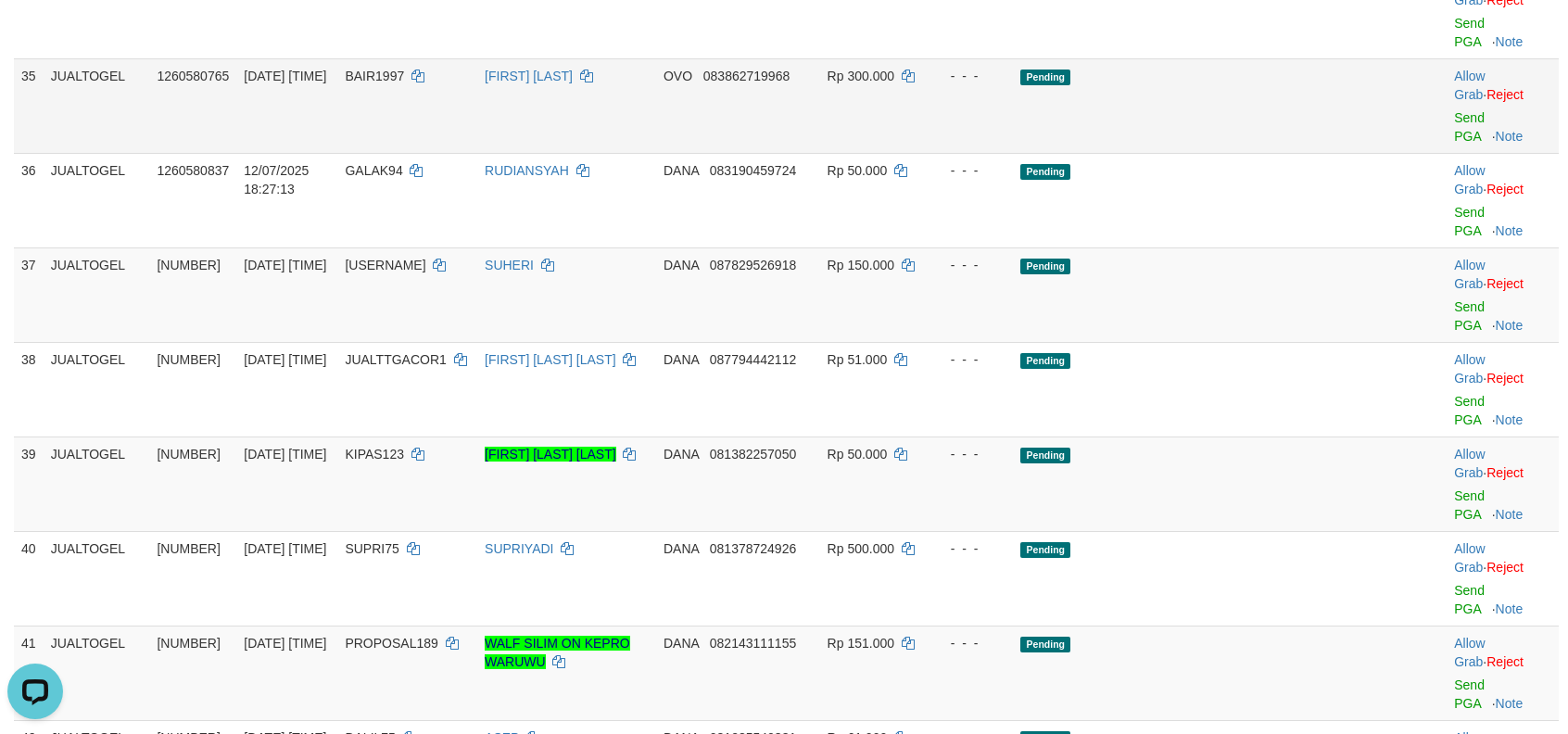 scroll, scrollTop: 2636, scrollLeft: 0, axis: vertical 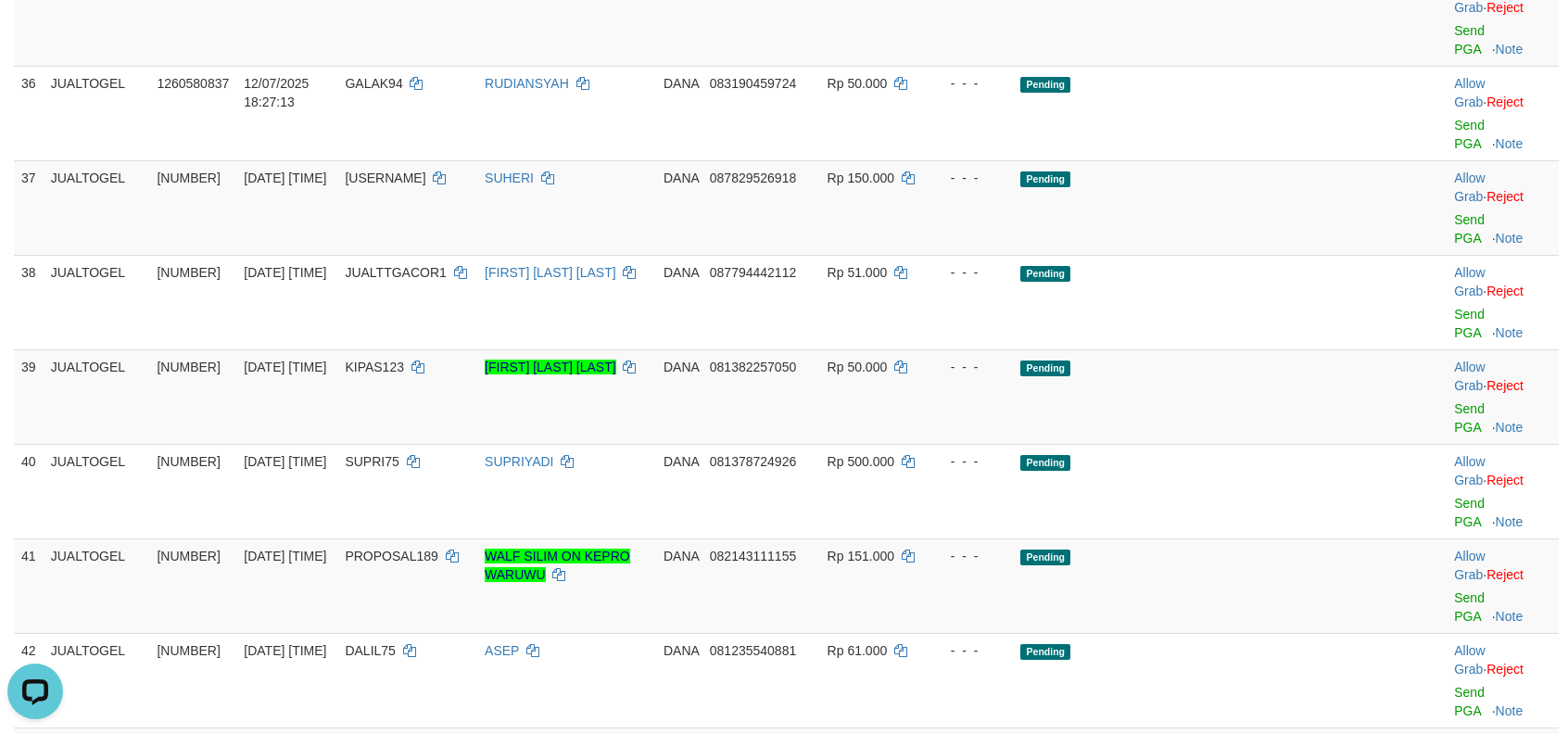 click on "Send PGA" at bounding box center [1469, -149] 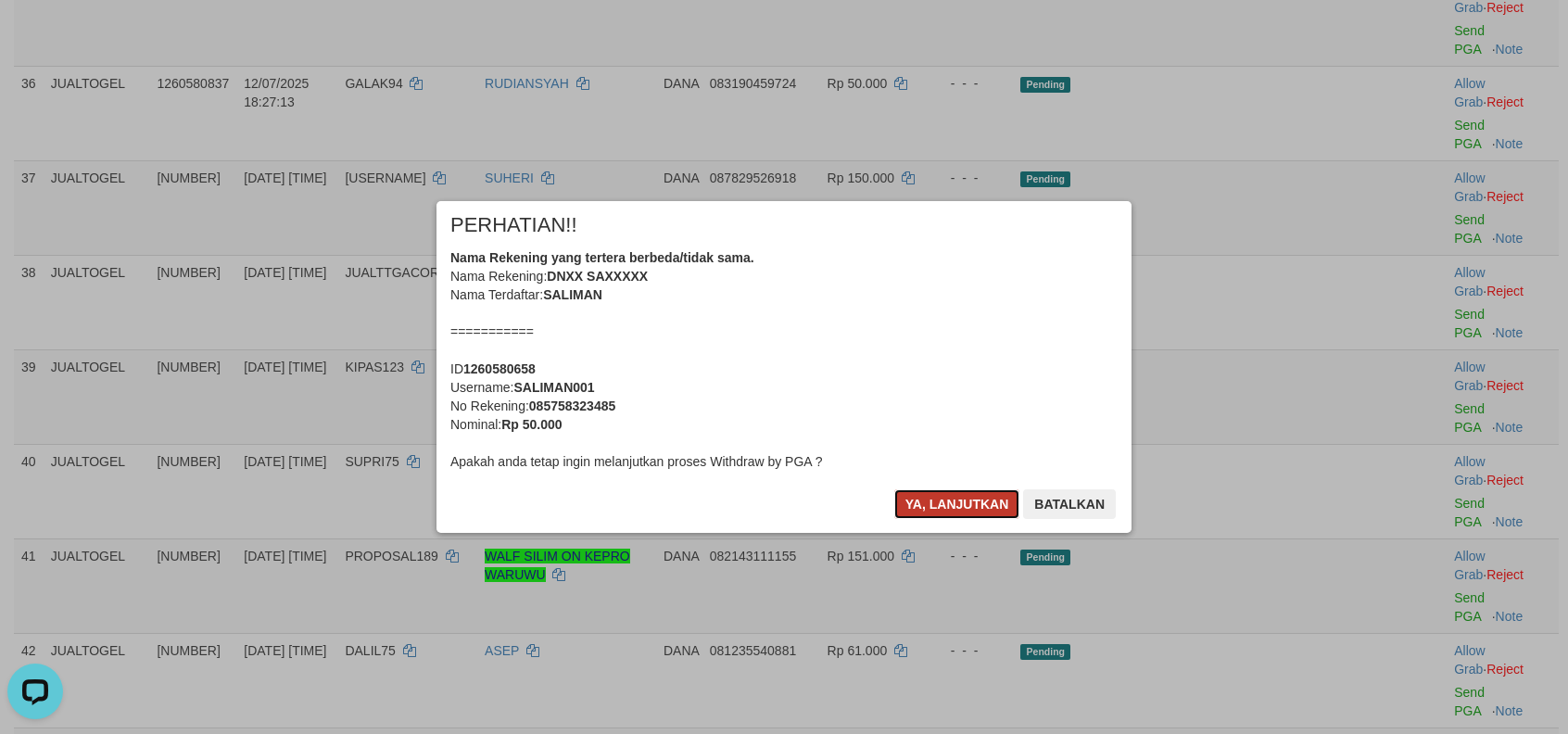 click on "Ya, lanjutkan" at bounding box center (957, 504) 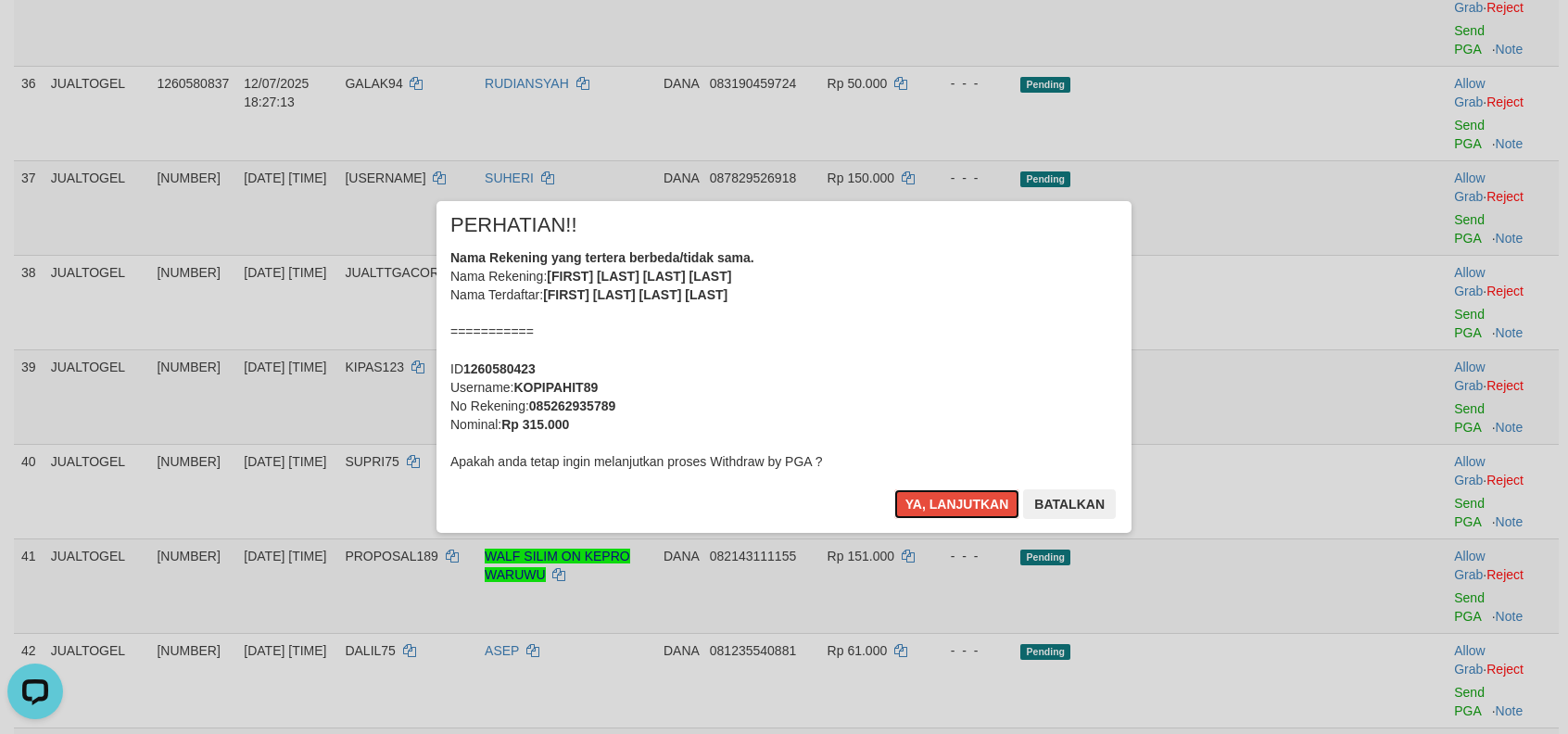 click on "Ya, lanjutkan" at bounding box center (957, 504) 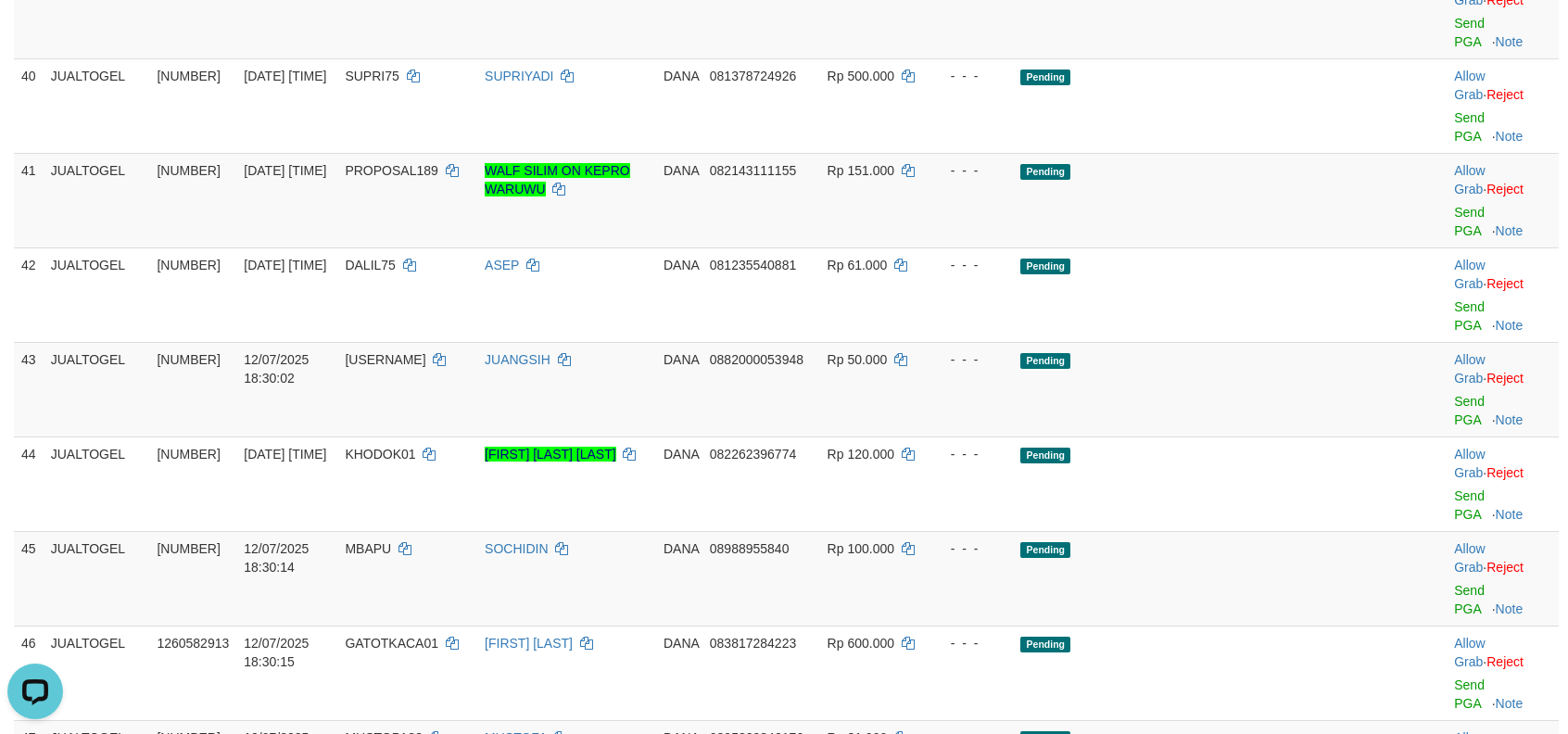 scroll, scrollTop: 2708, scrollLeft: 0, axis: vertical 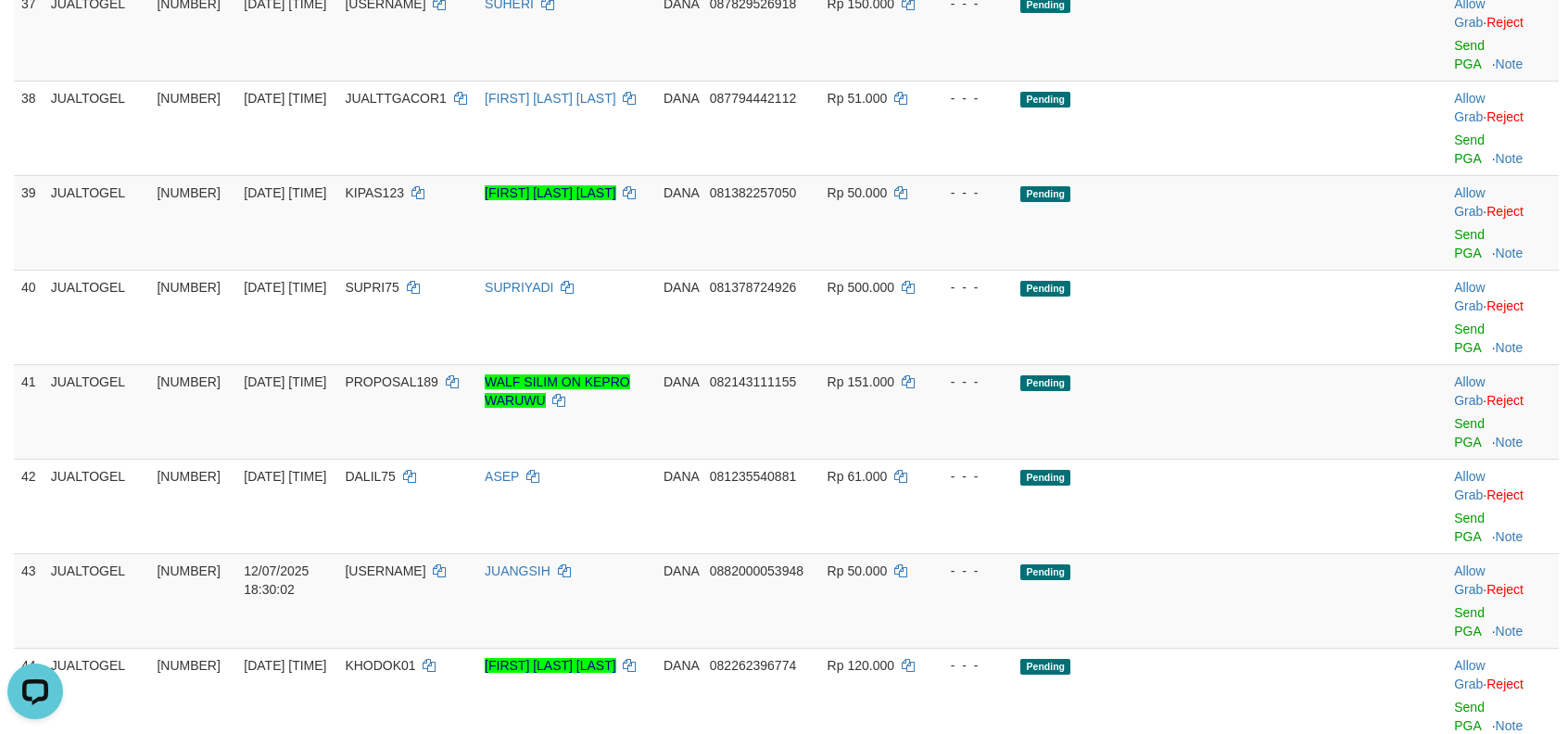 click on "Send PGA" at bounding box center (1469, -134) 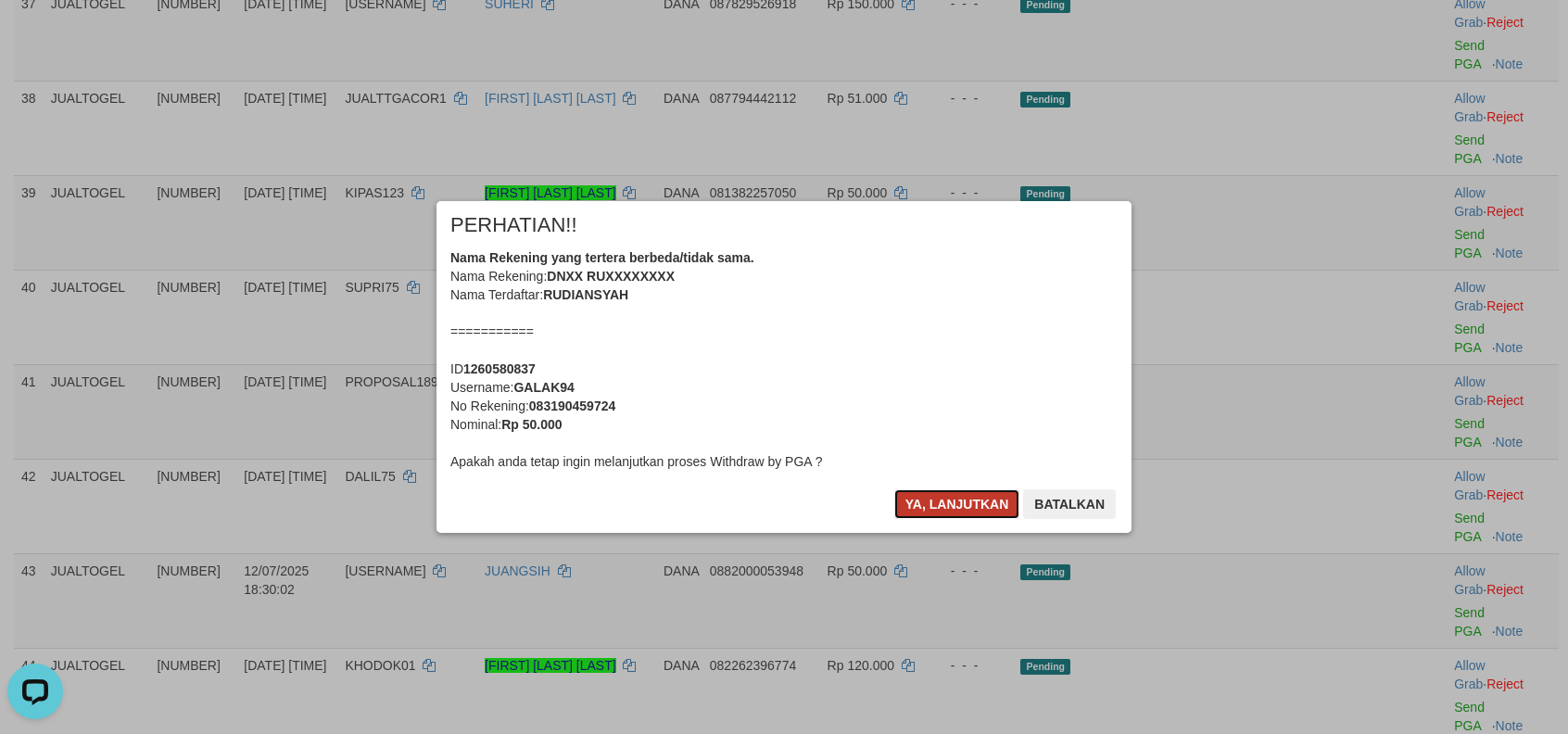 click on "Ya, lanjutkan" at bounding box center (957, 504) 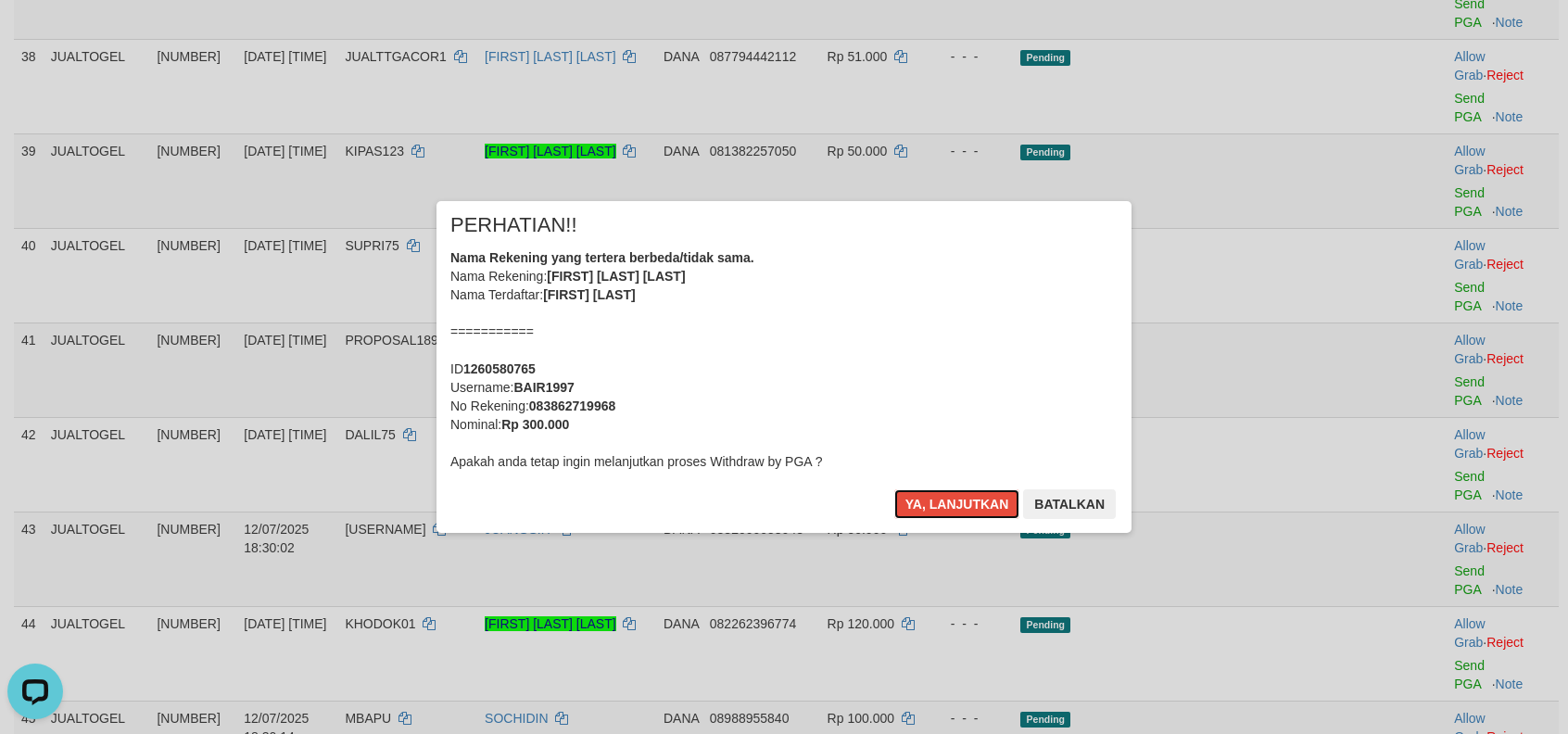 click on "Ya, lanjutkan" at bounding box center (957, 504) 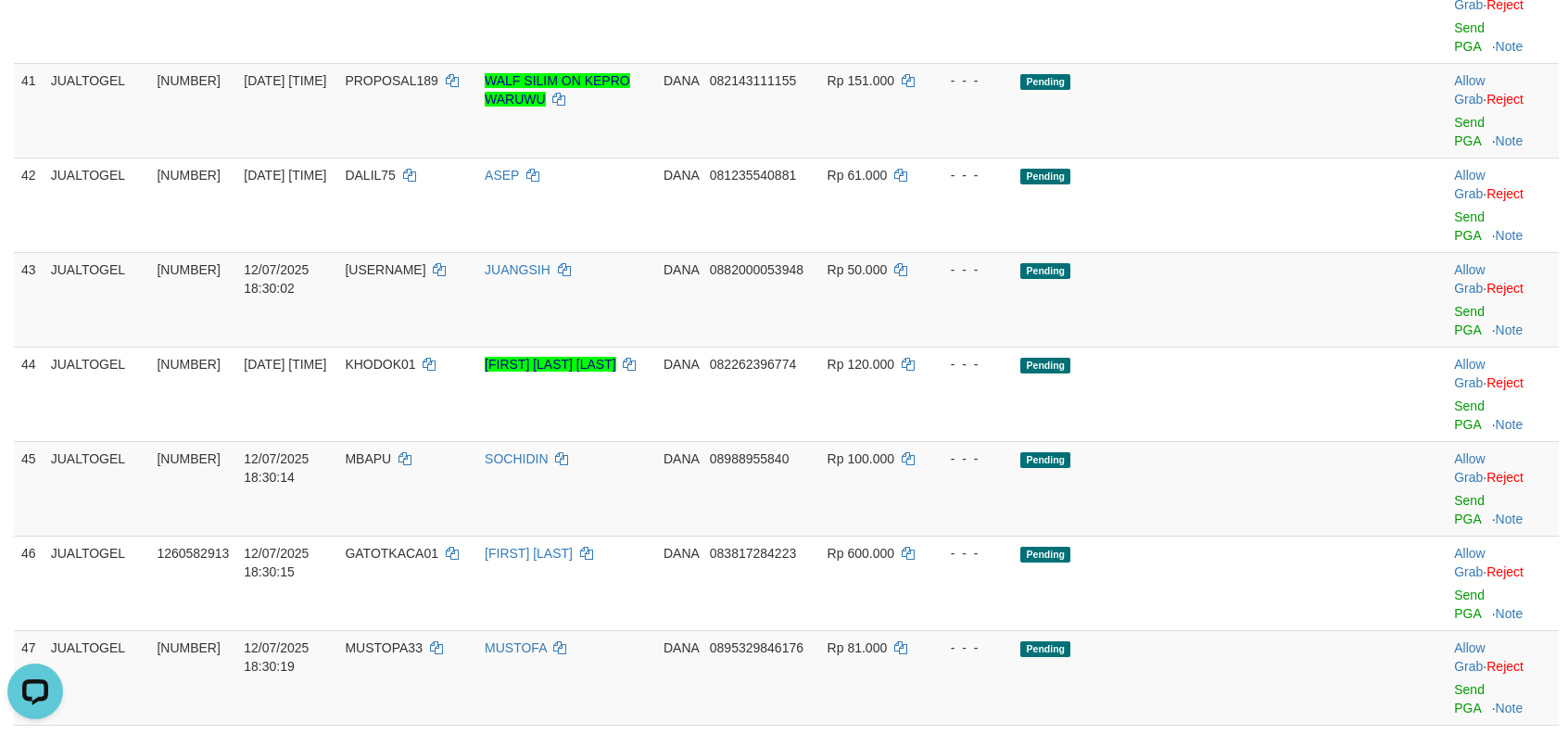 scroll, scrollTop: 2945, scrollLeft: 0, axis: vertical 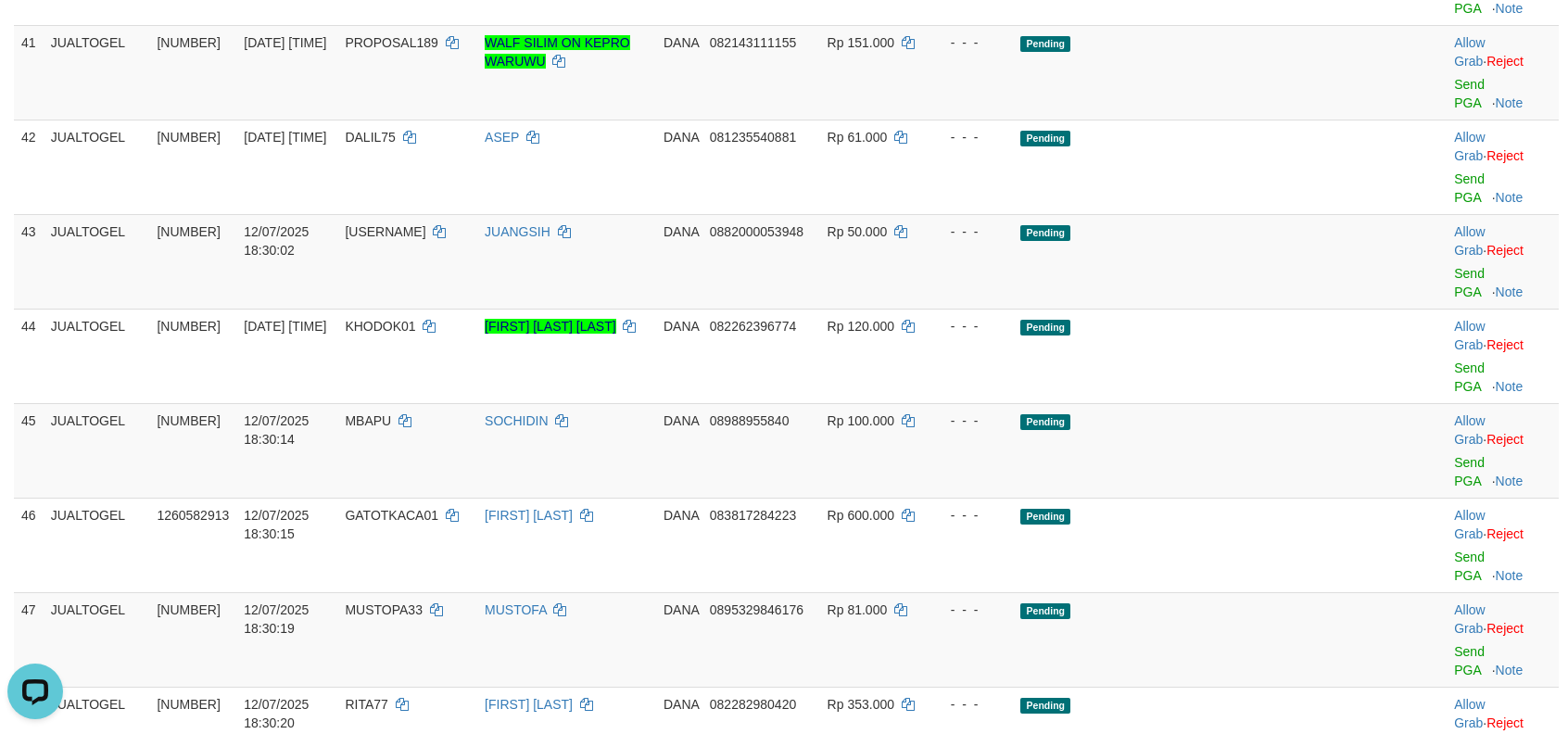 click on "Send PGA" at bounding box center (1469, -285) 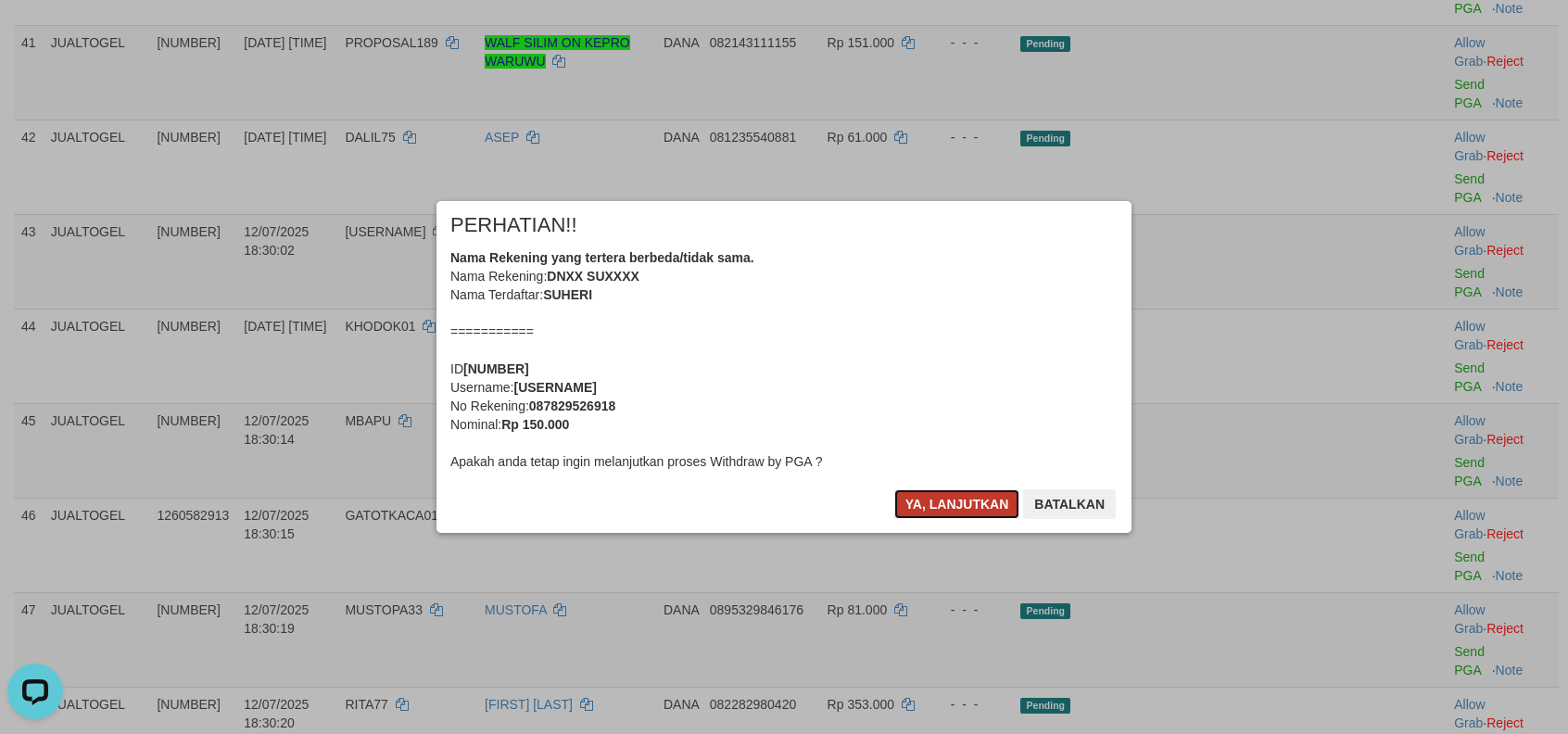 click on "Ya, lanjutkan" at bounding box center [957, 504] 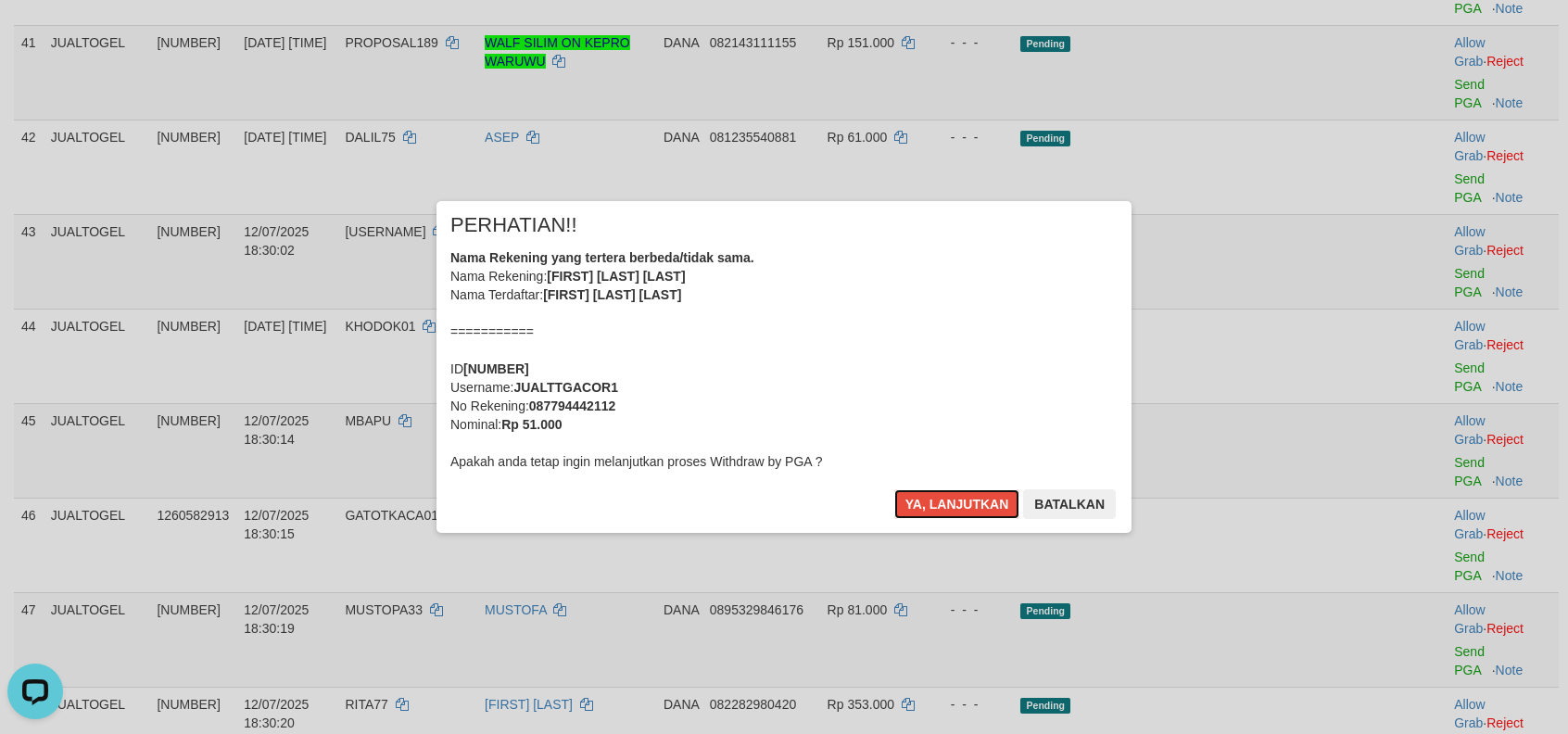 click on "Ya, lanjutkan" at bounding box center (957, 504) 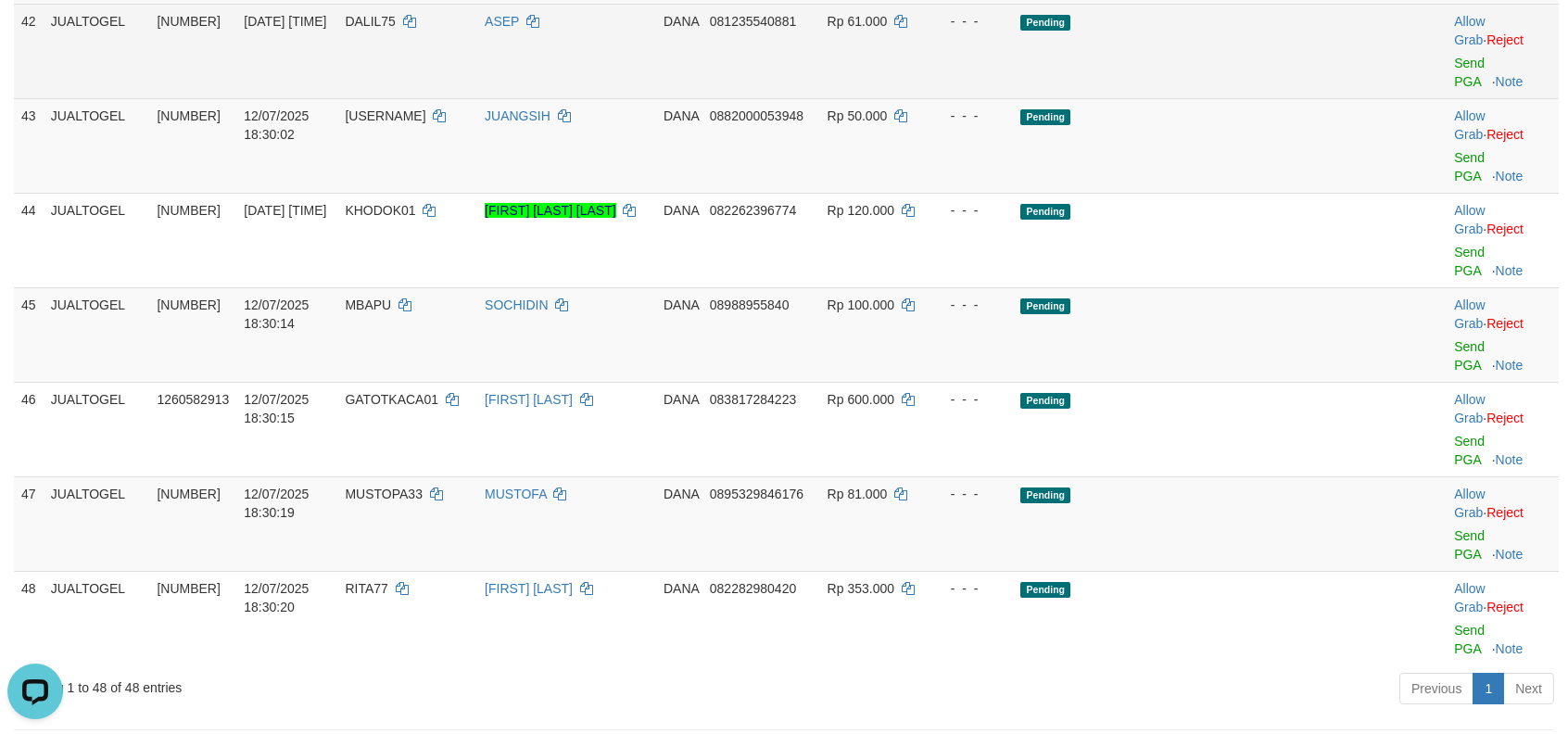 scroll, scrollTop: 2937, scrollLeft: 0, axis: vertical 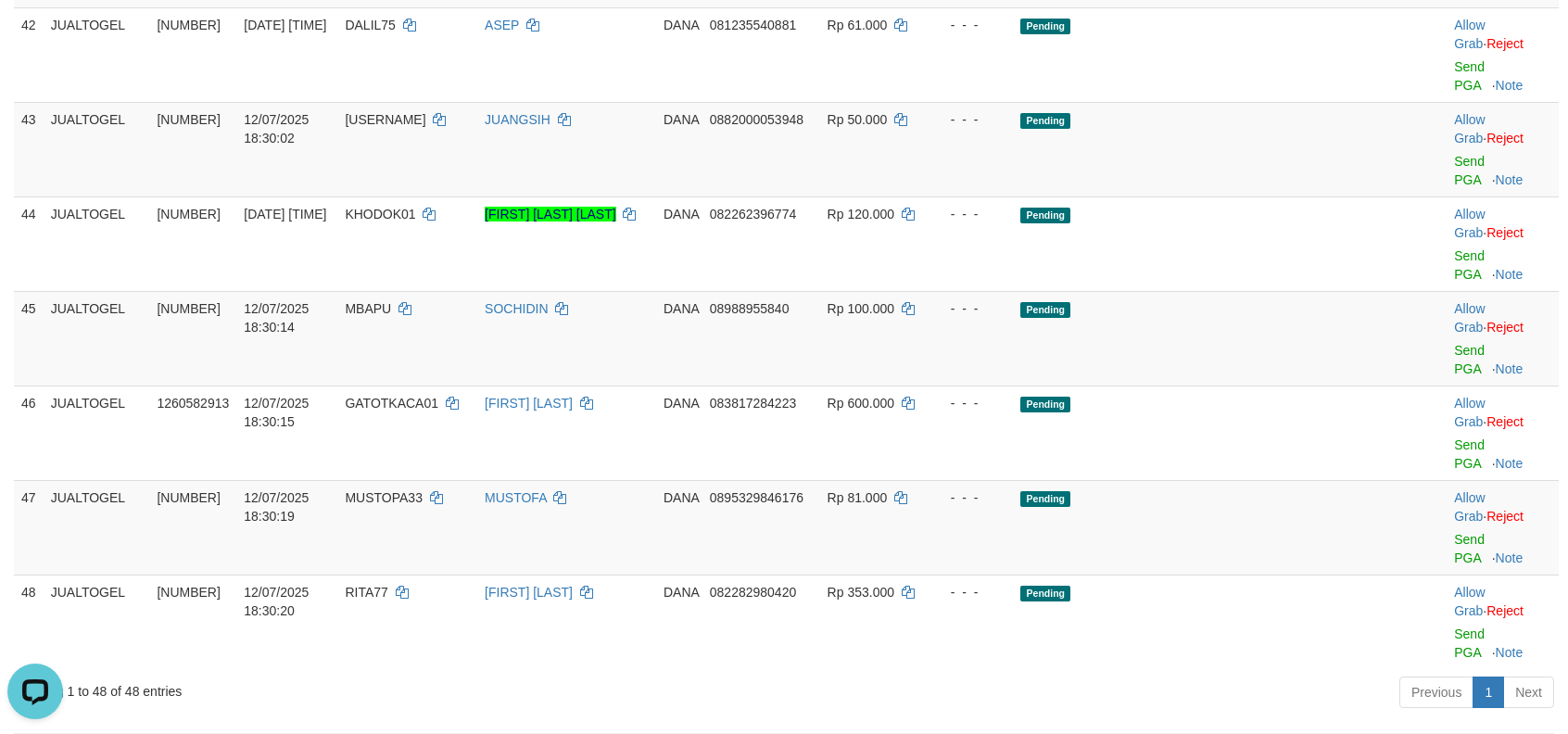 click on "Send PGA" at bounding box center [1469, -208] 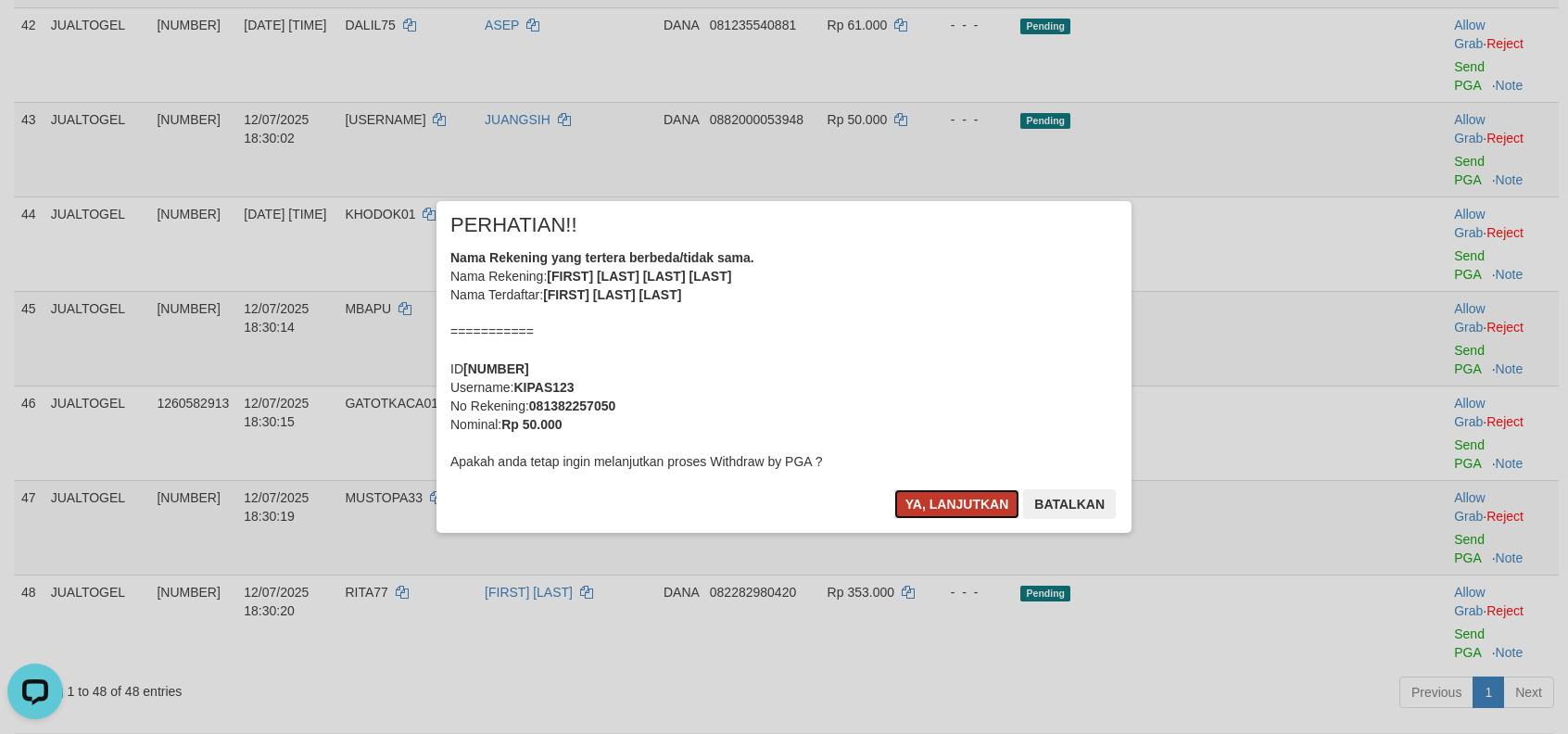 click on "Ya, lanjutkan" at bounding box center [957, 504] 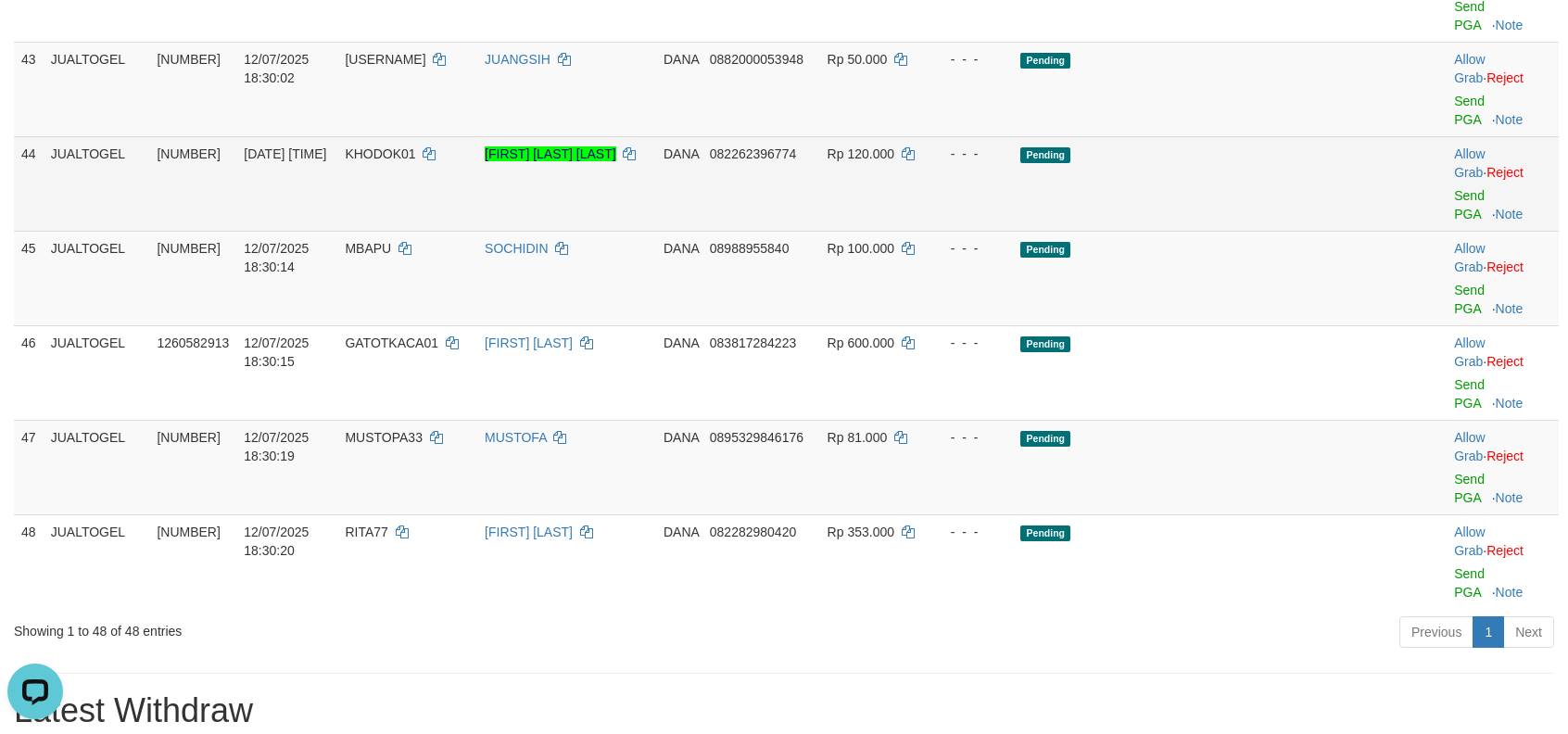 click on "KHODOK01" at bounding box center (380, 154) 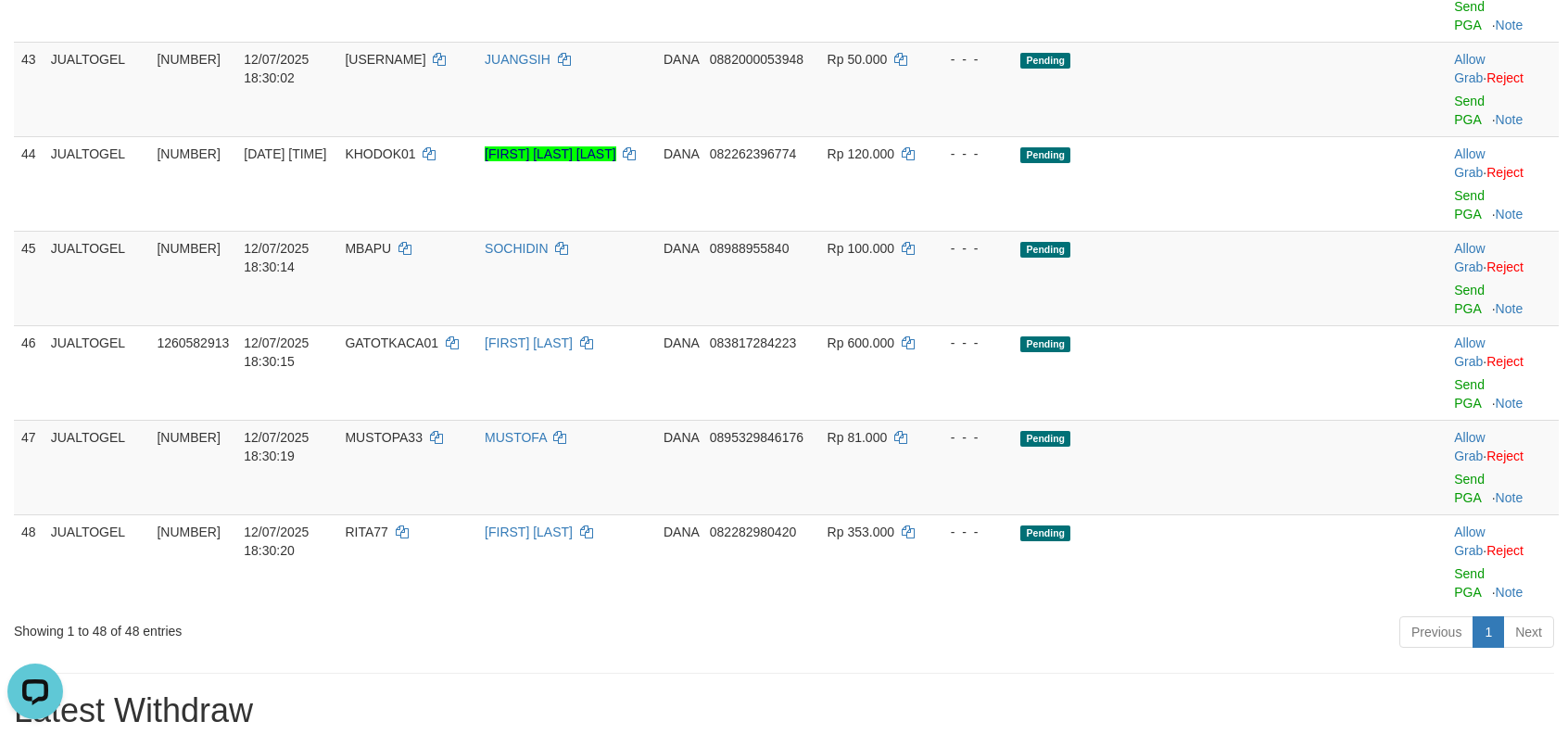 click on "-  -  -" at bounding box center [970, -224] 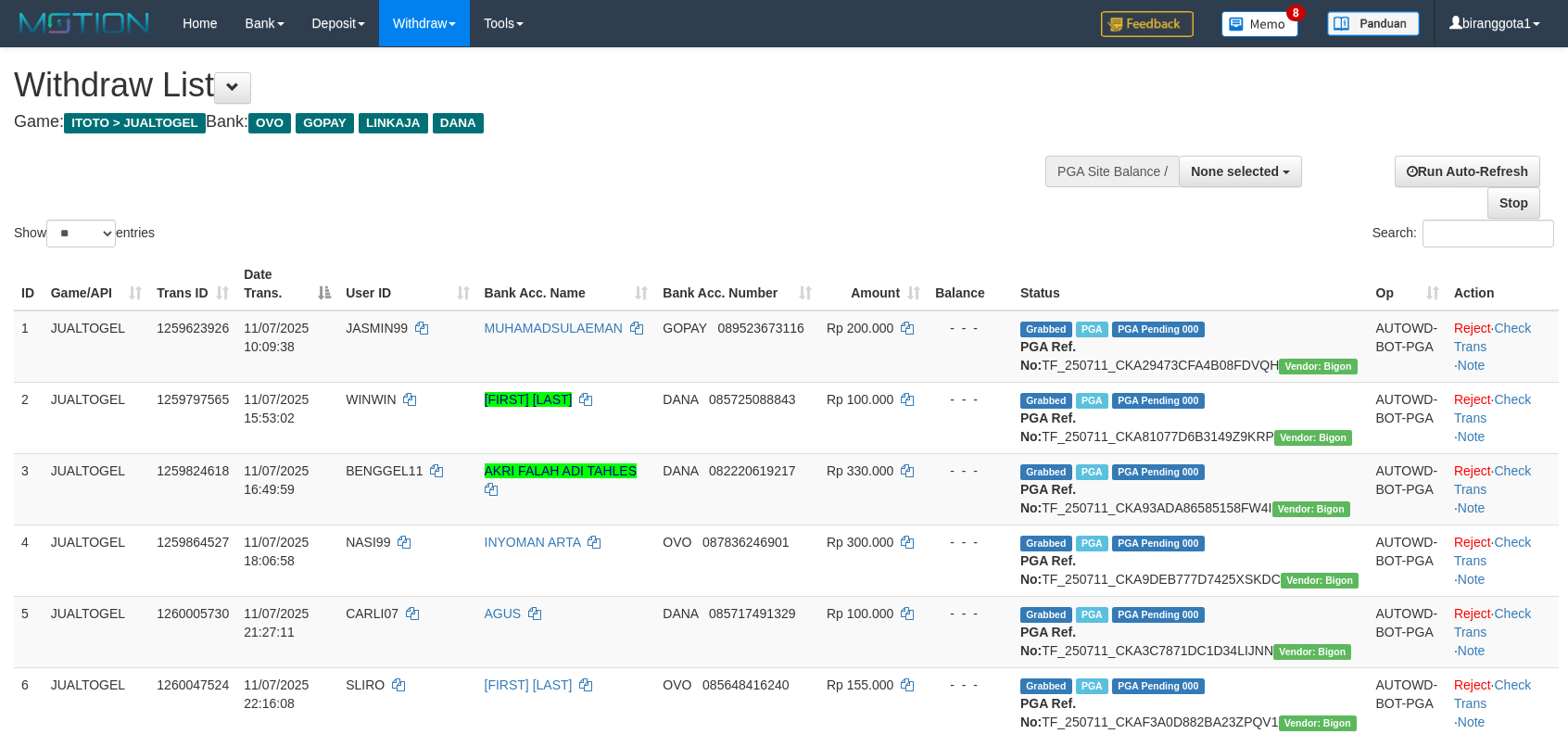 select 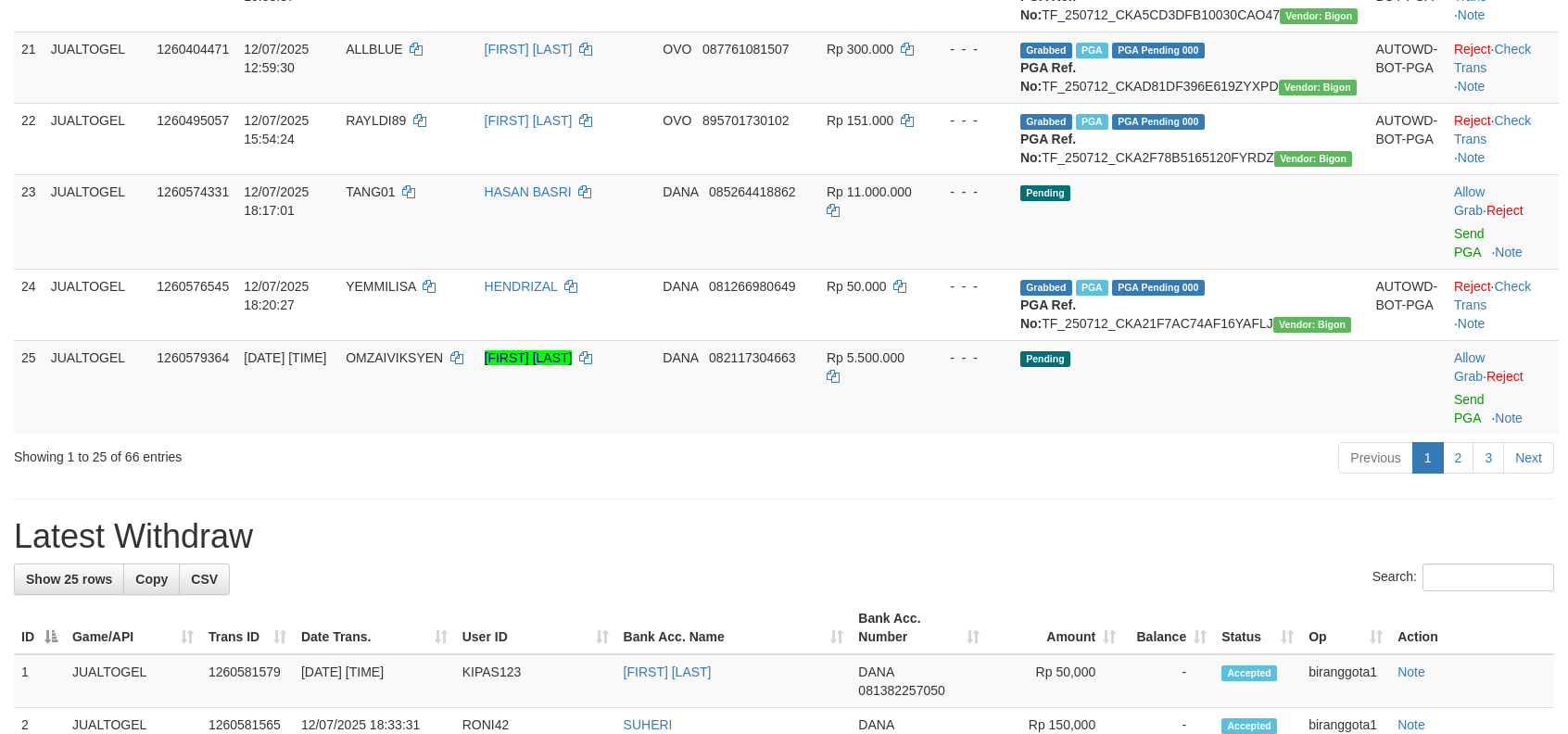 scroll, scrollTop: 1688, scrollLeft: 0, axis: vertical 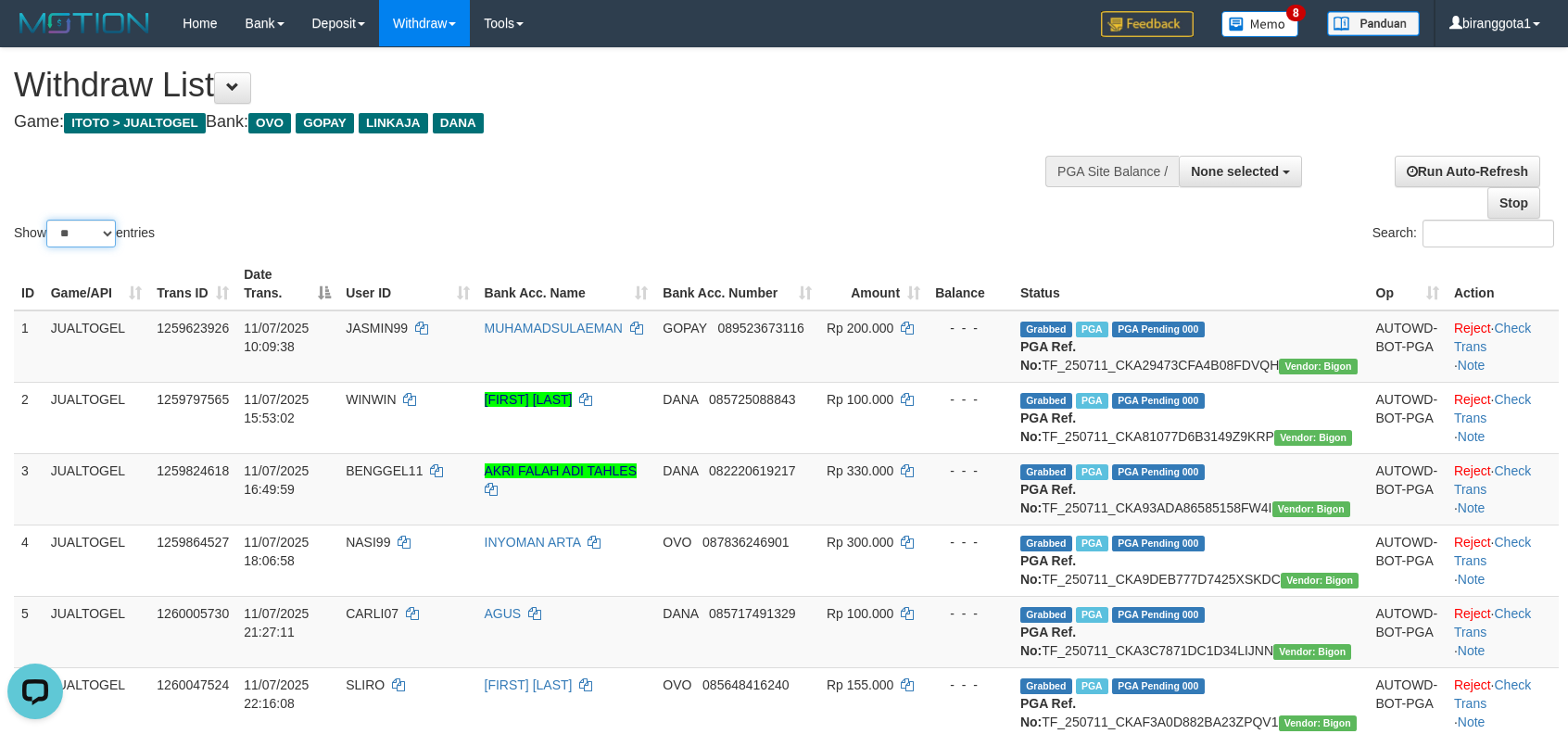 click on "** ** ** ***" at bounding box center [81, 234] 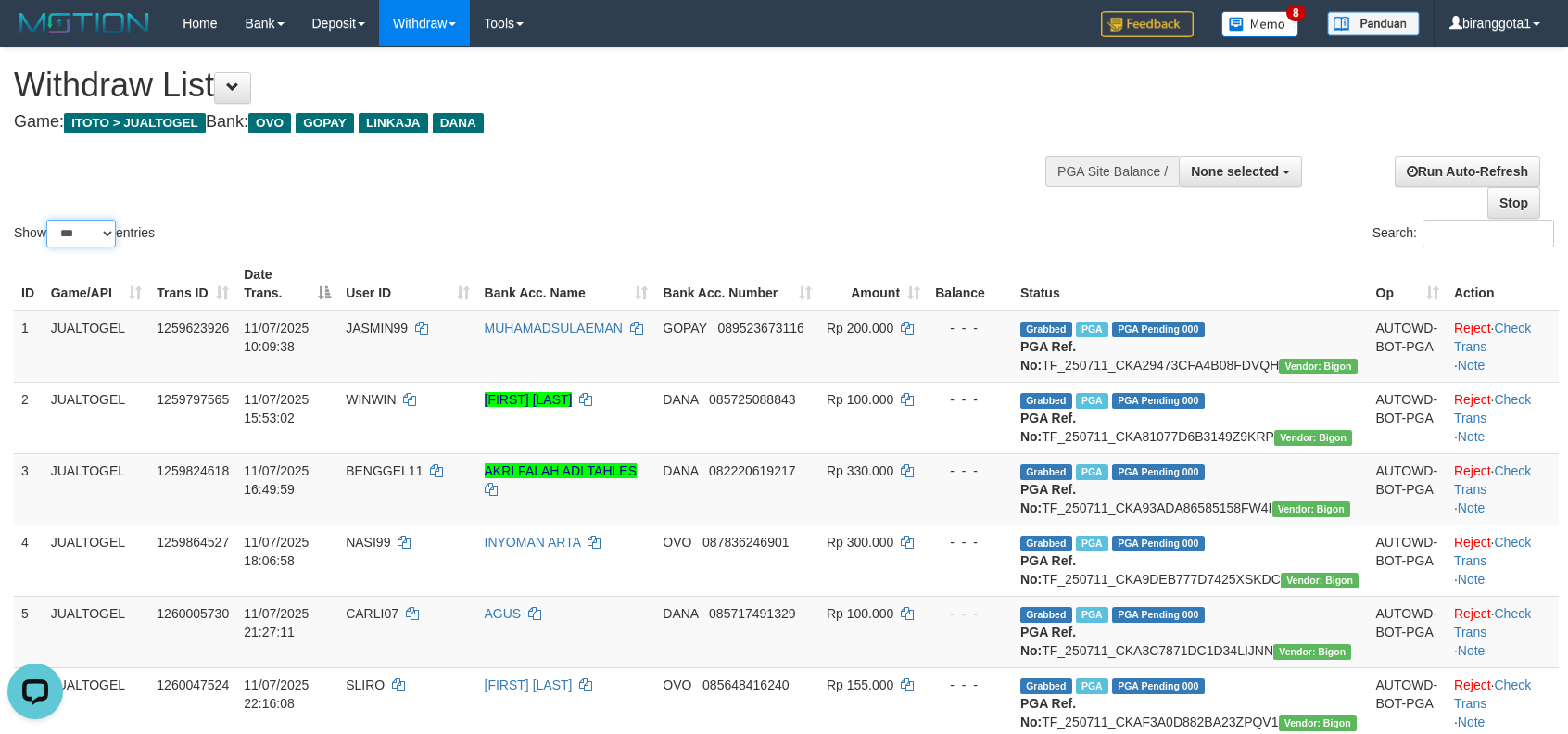 click on "** ** ** ***" at bounding box center (81, 234) 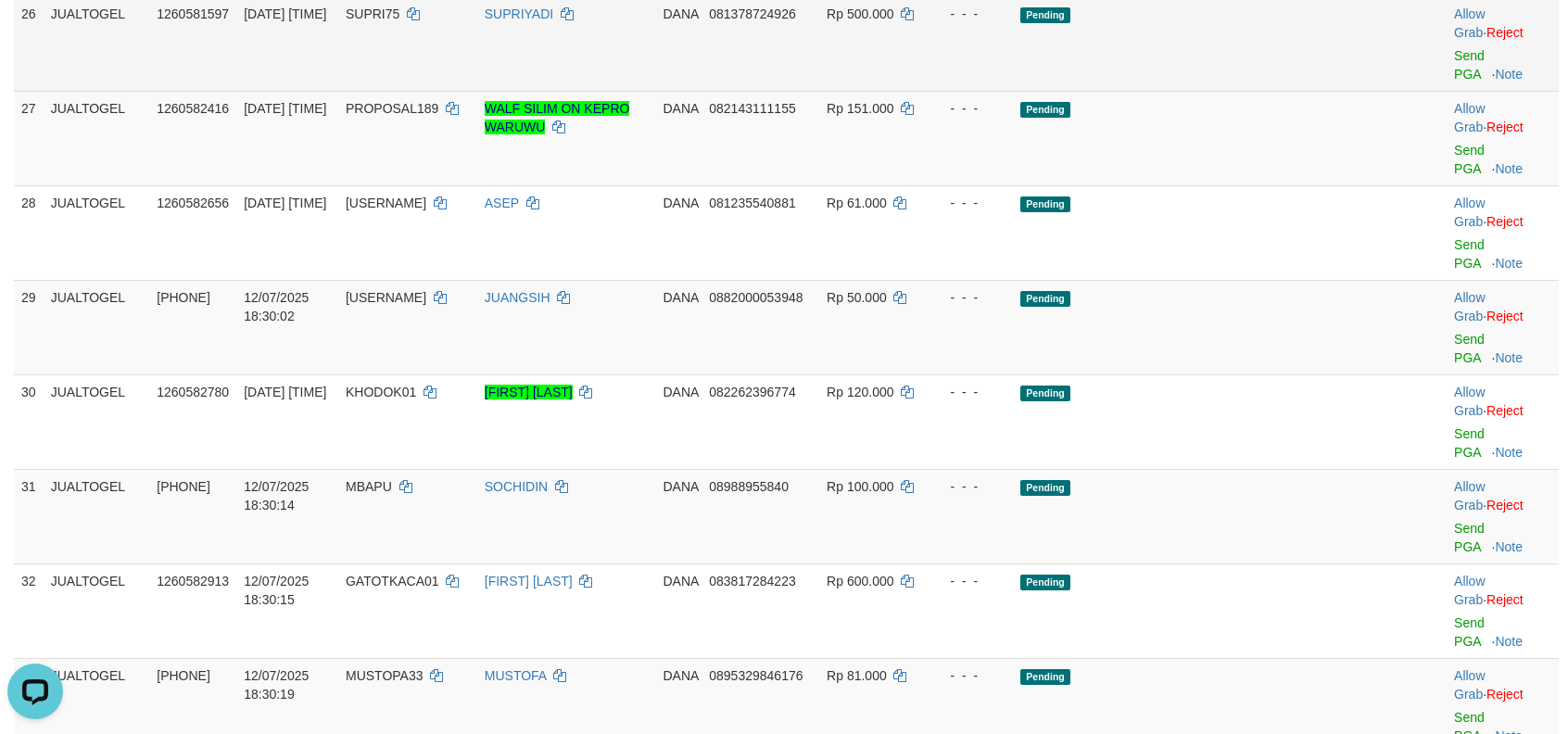 scroll, scrollTop: 2141, scrollLeft: 0, axis: vertical 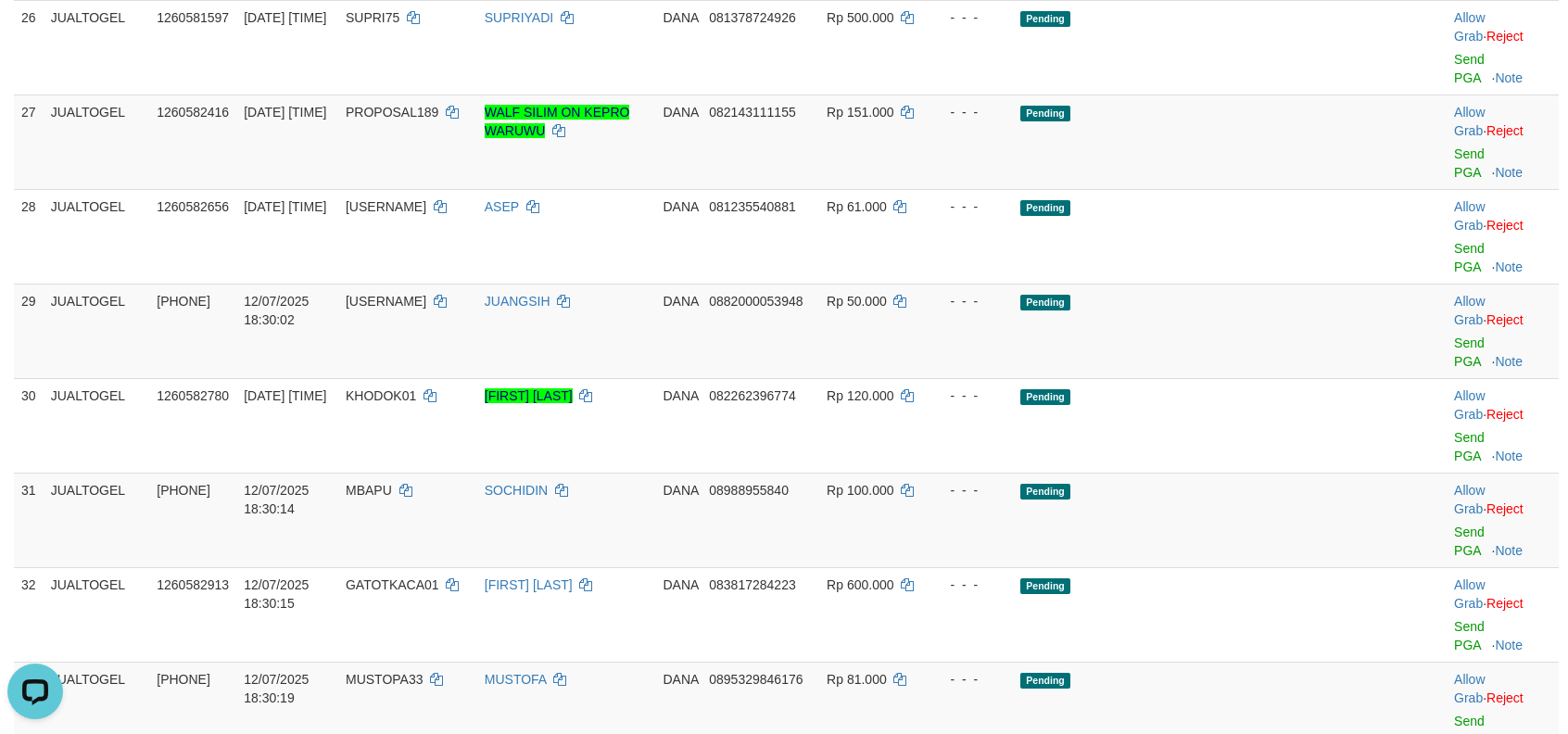 click at bounding box center [1408, -47] 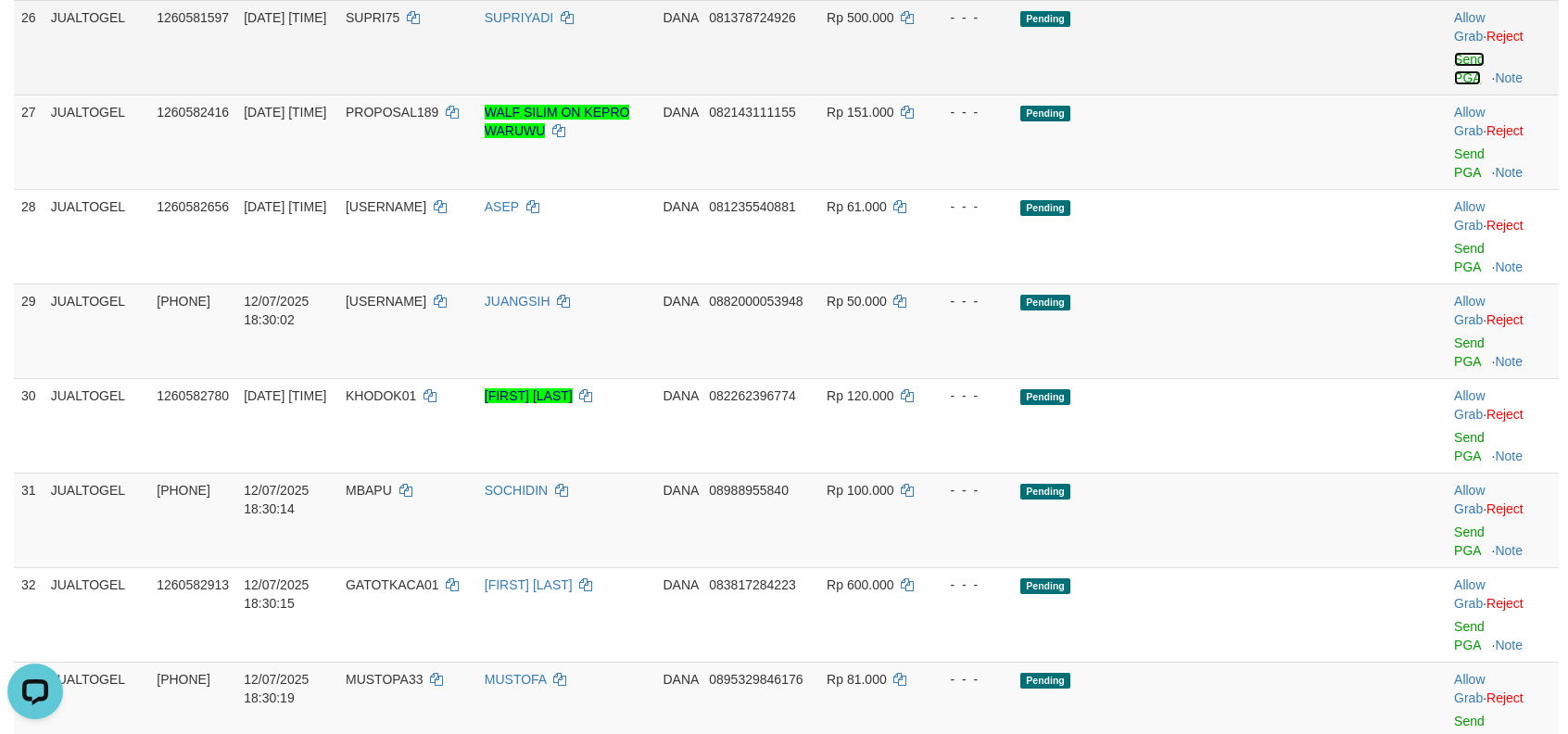 click on "Send PGA" at bounding box center (1469, 69) 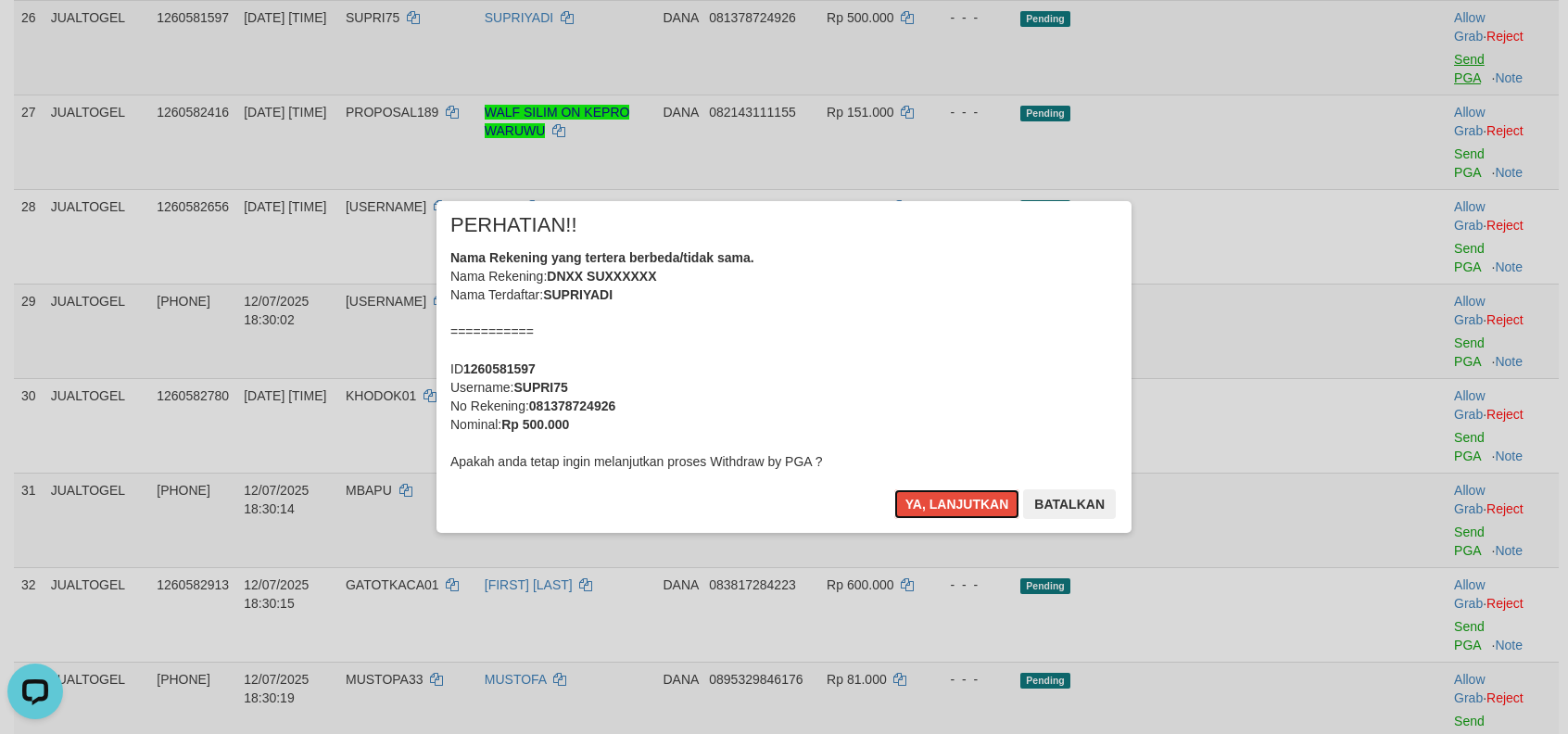type 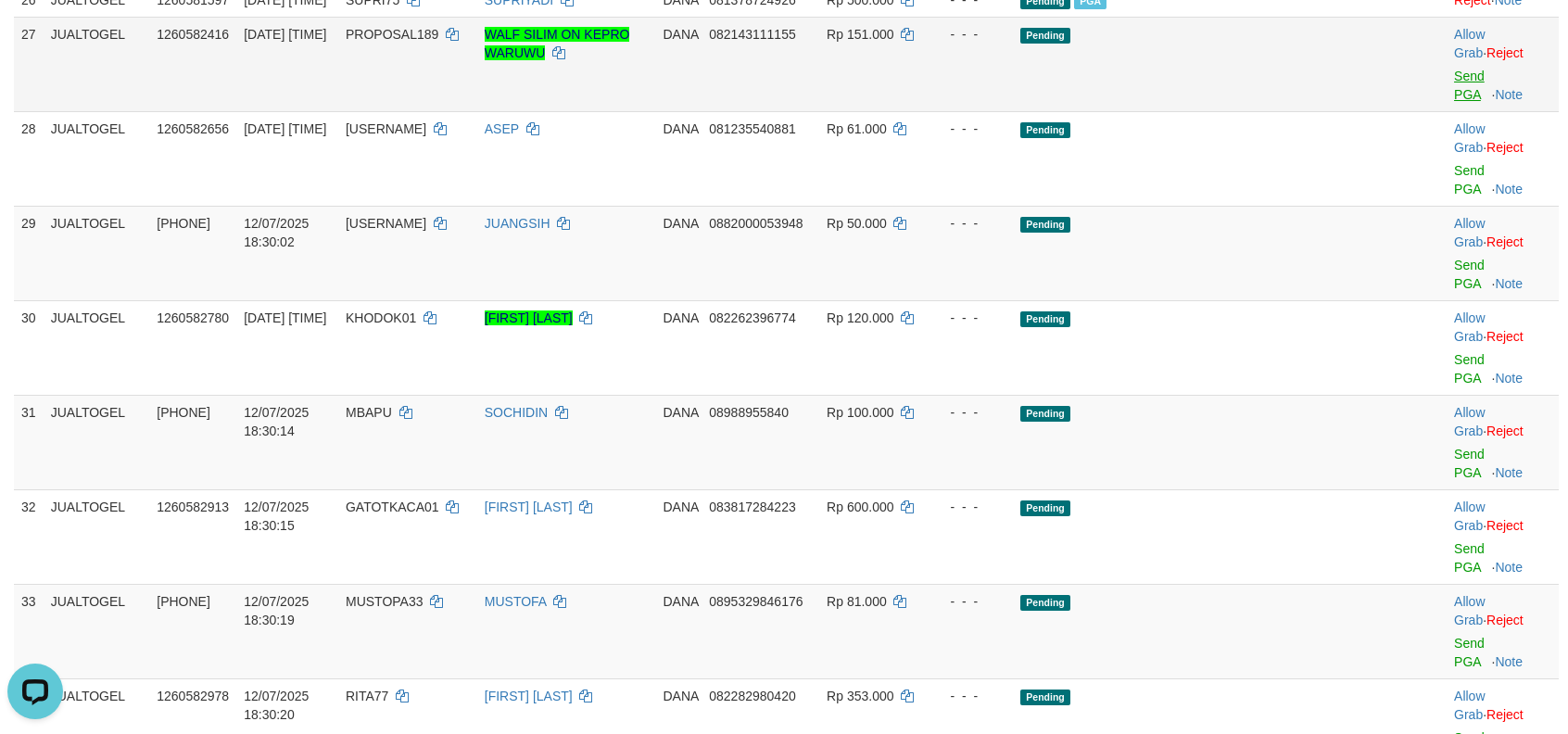 scroll, scrollTop: 2221, scrollLeft: 0, axis: vertical 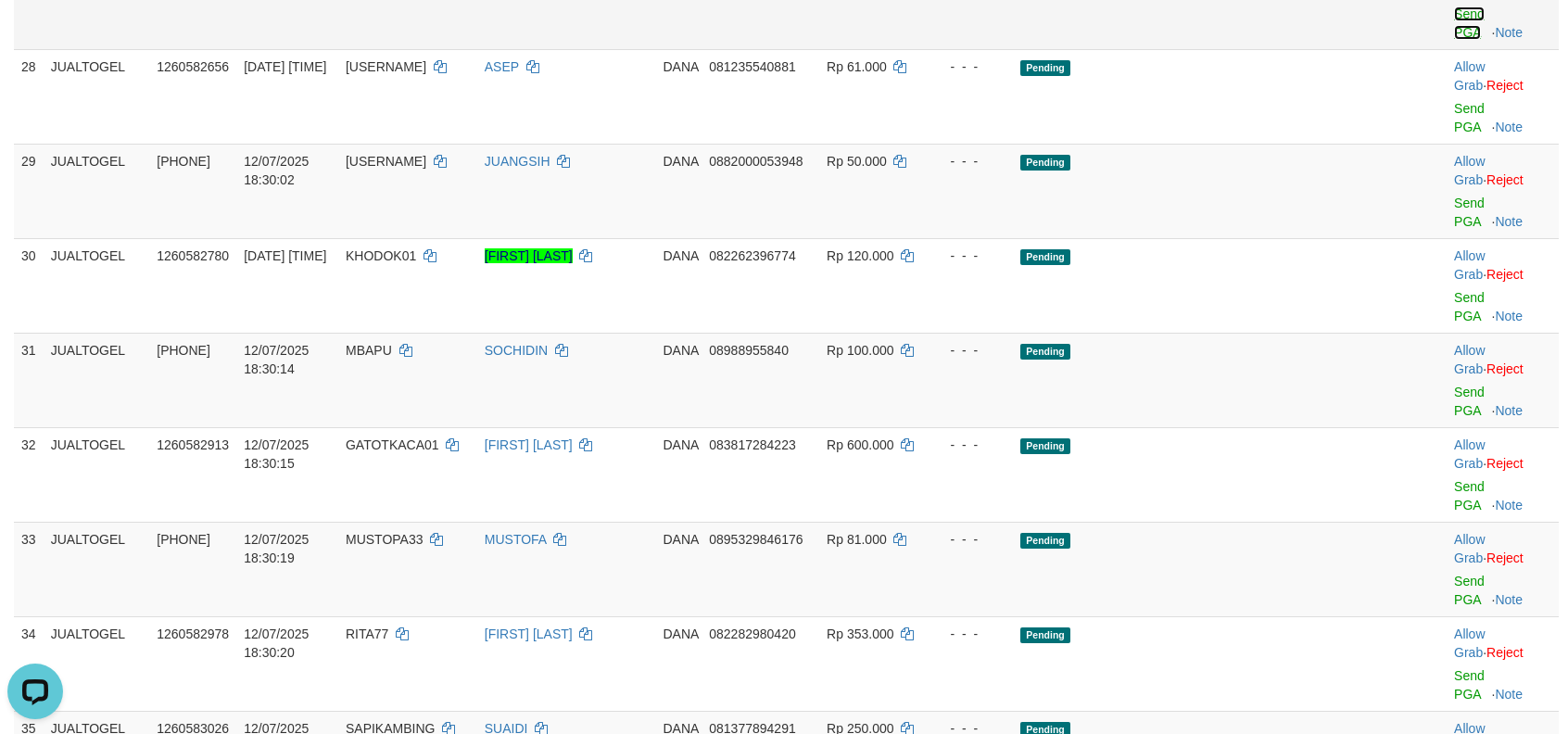 click on "Send PGA" at bounding box center [1469, 23] 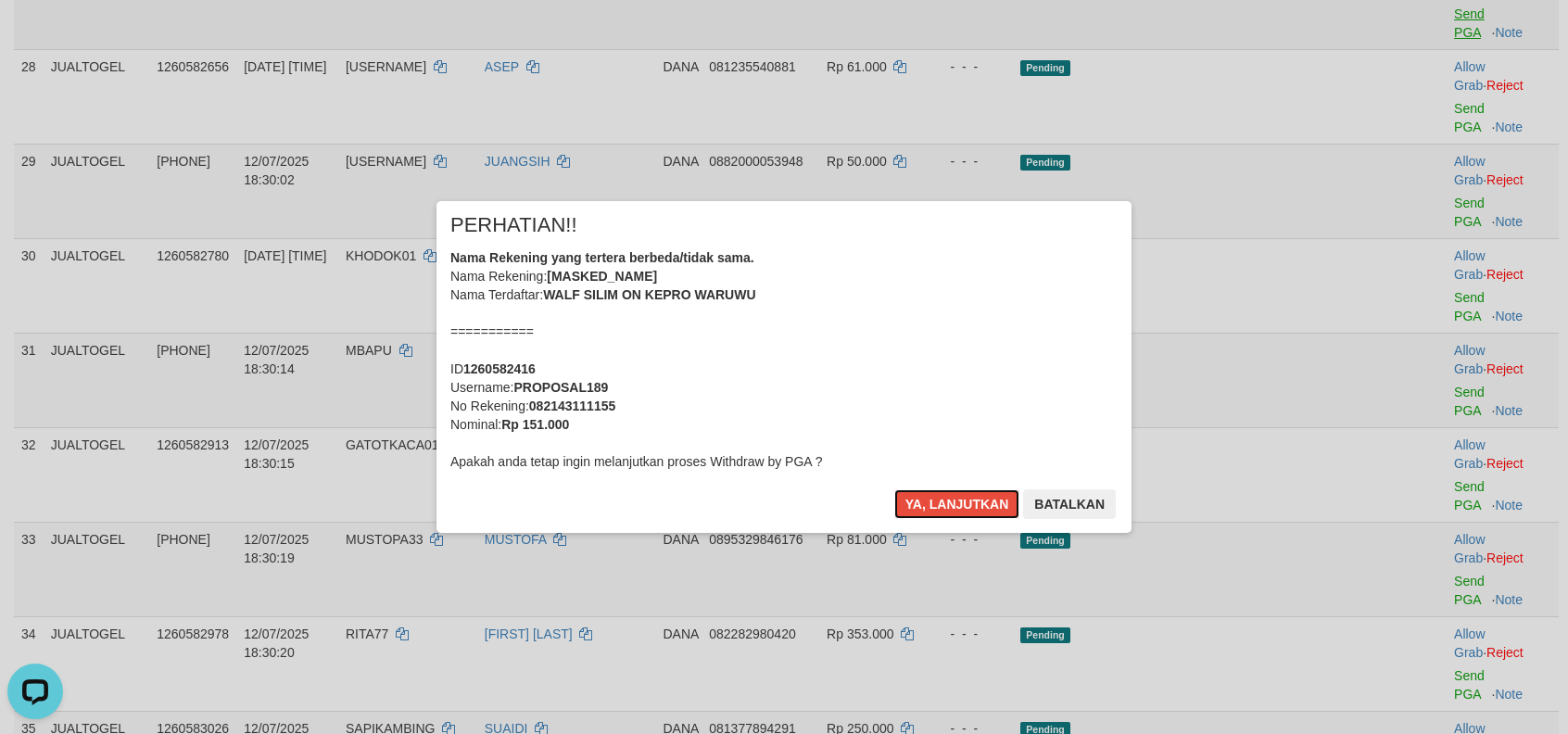 type 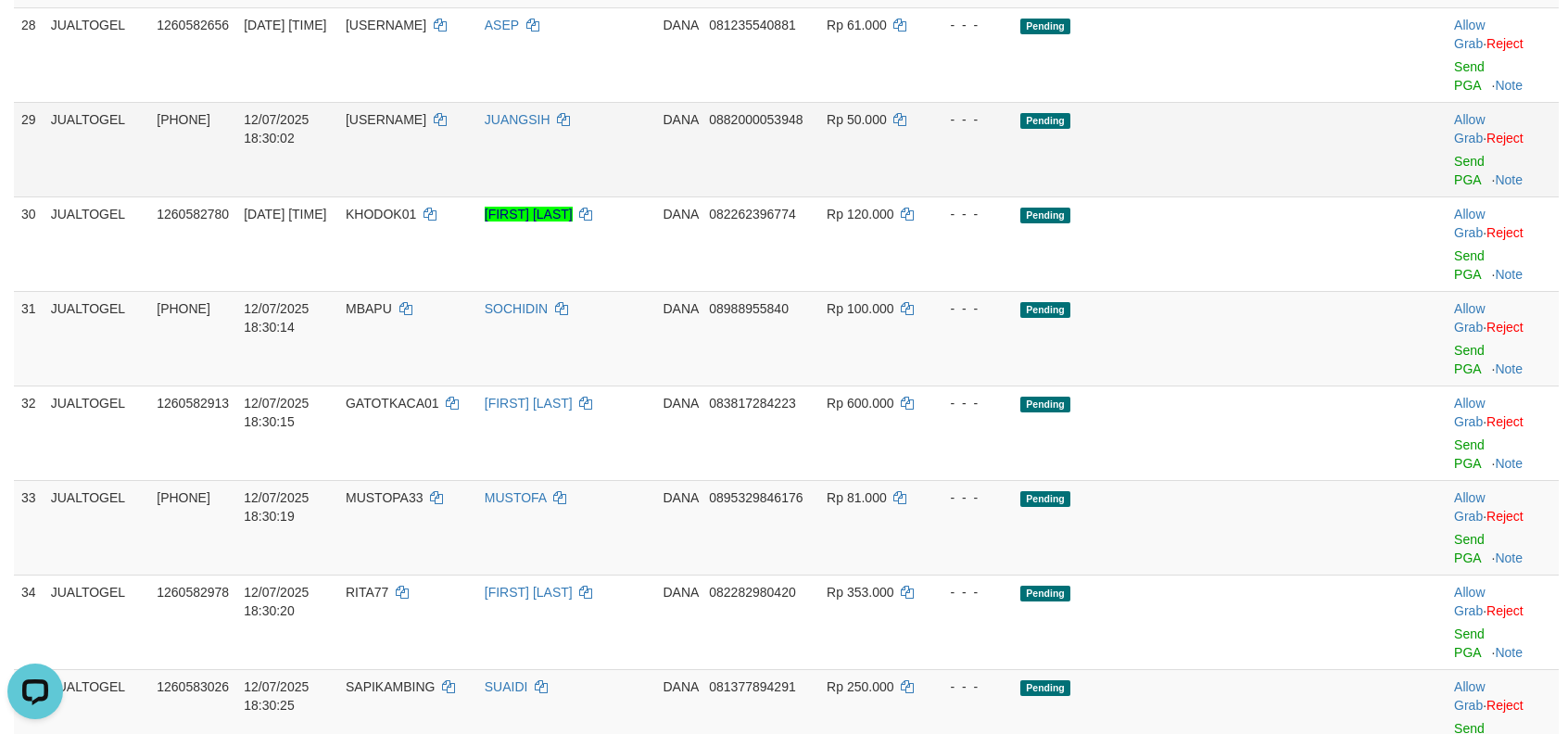 click on "Pending" at bounding box center [1045, 120] 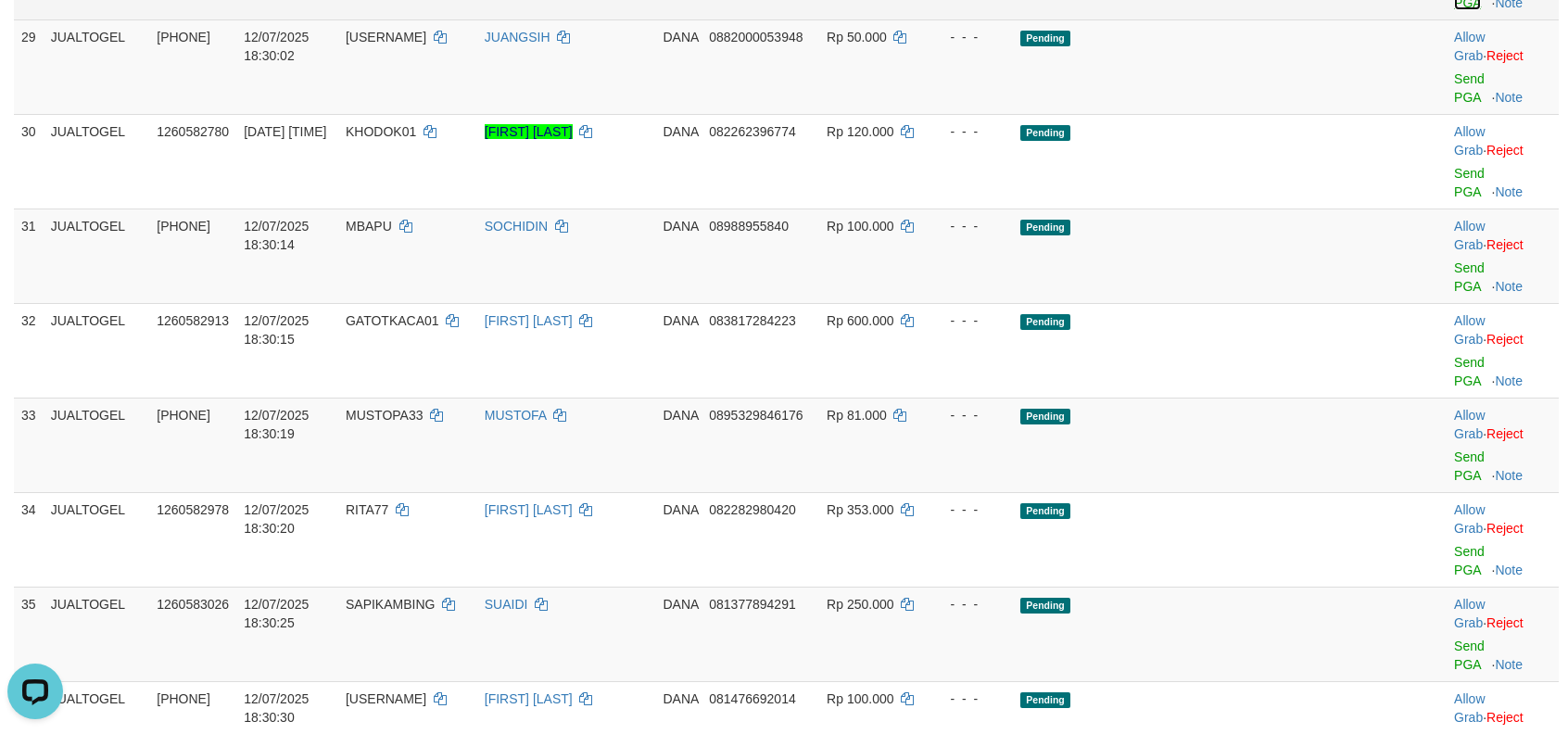 click on "Send PGA" at bounding box center (1469, -6) 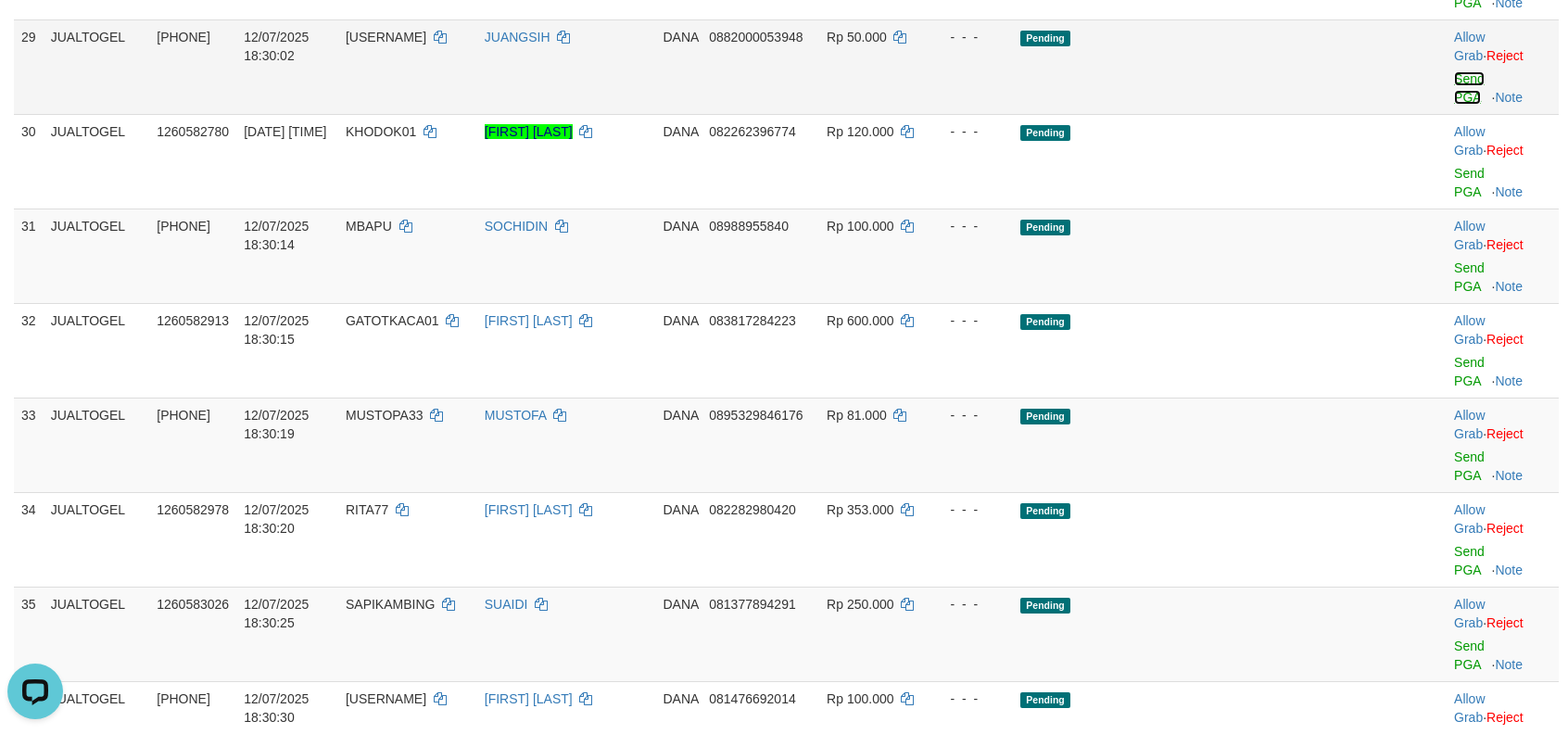 click on "Send PGA" at bounding box center [1469, 88] 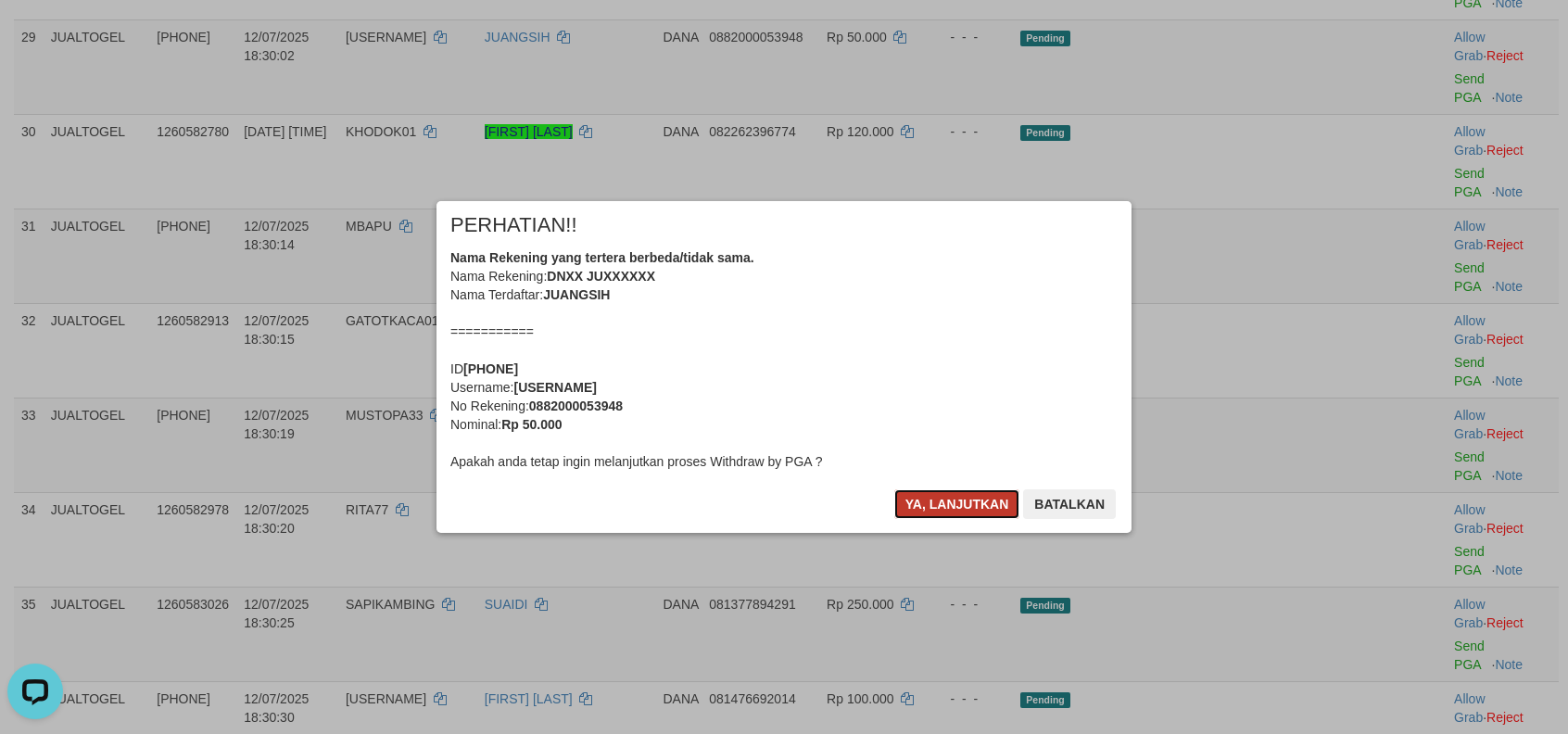 click on "Ya, lanjutkan" at bounding box center [957, 504] 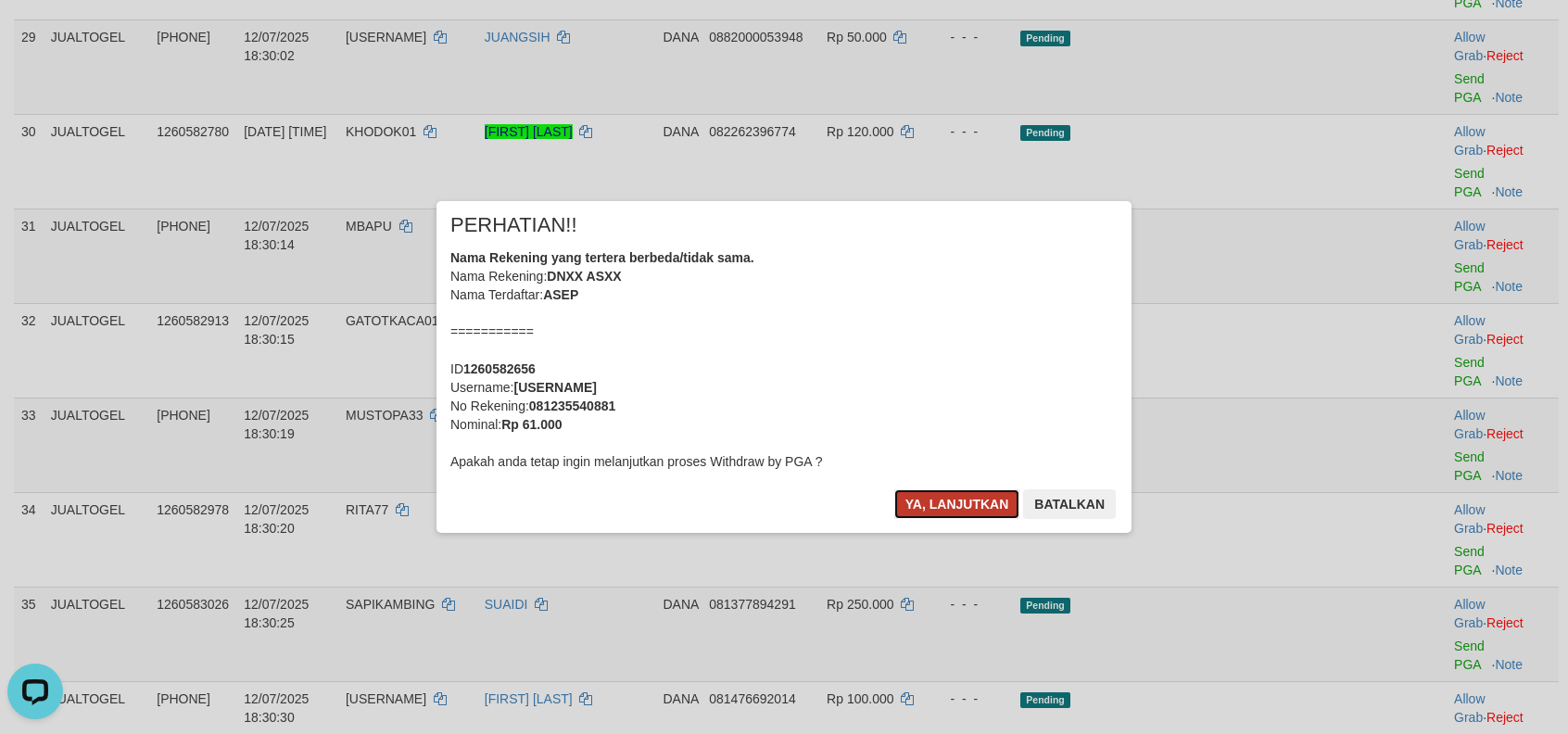 click on "Ya, lanjutkan" at bounding box center (957, 504) 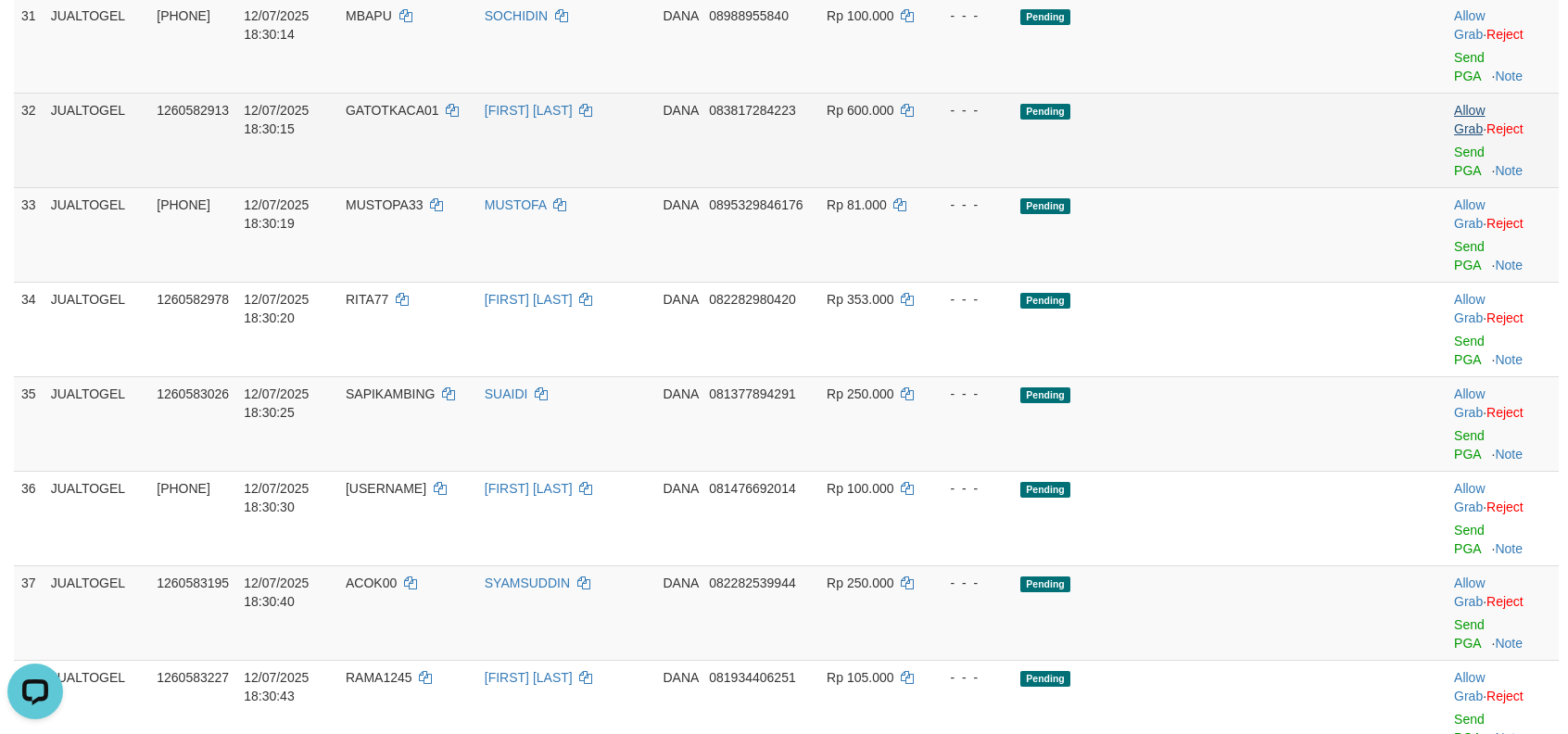 scroll, scrollTop: 2458, scrollLeft: 0, axis: vertical 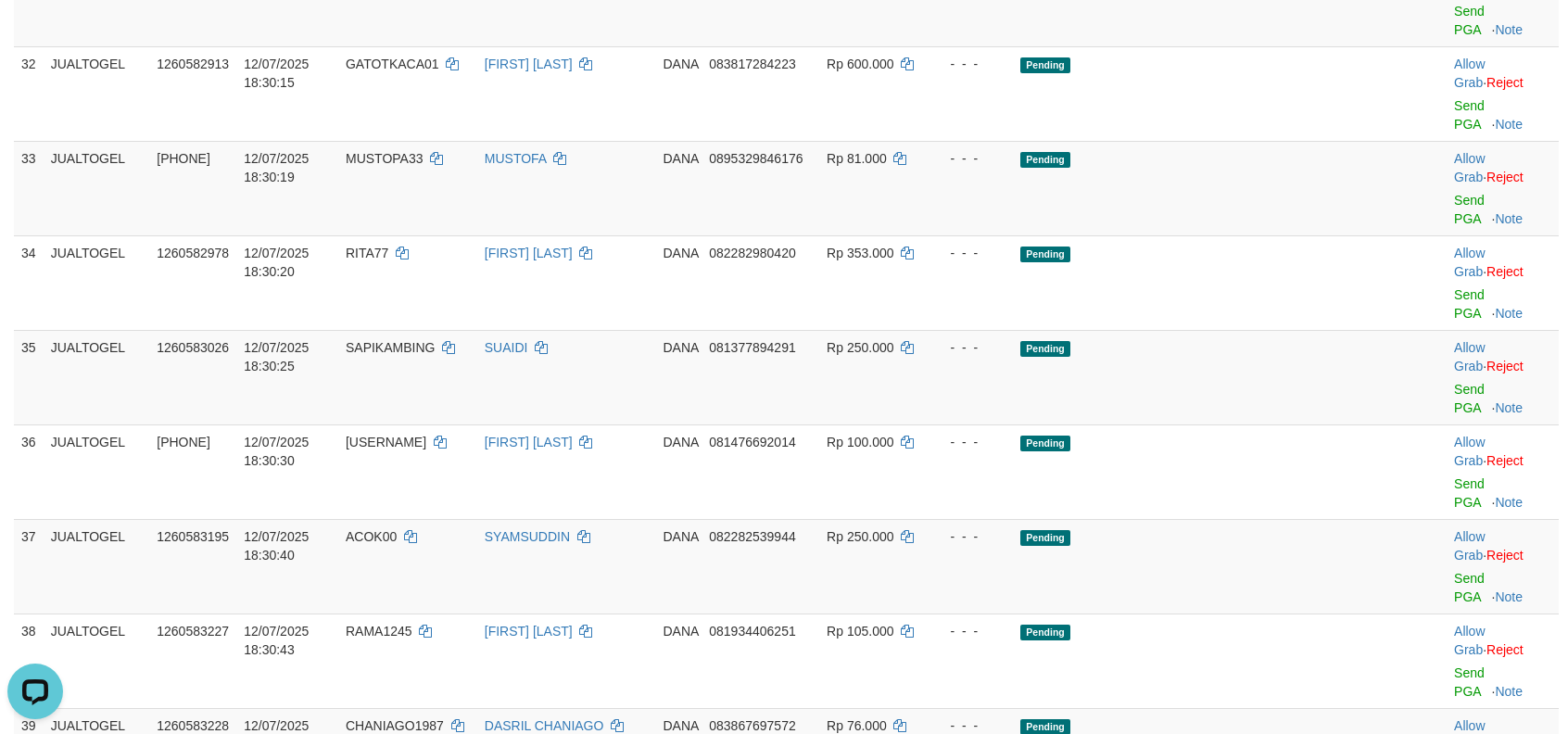click on "Send PGA" at bounding box center (1469, -74) 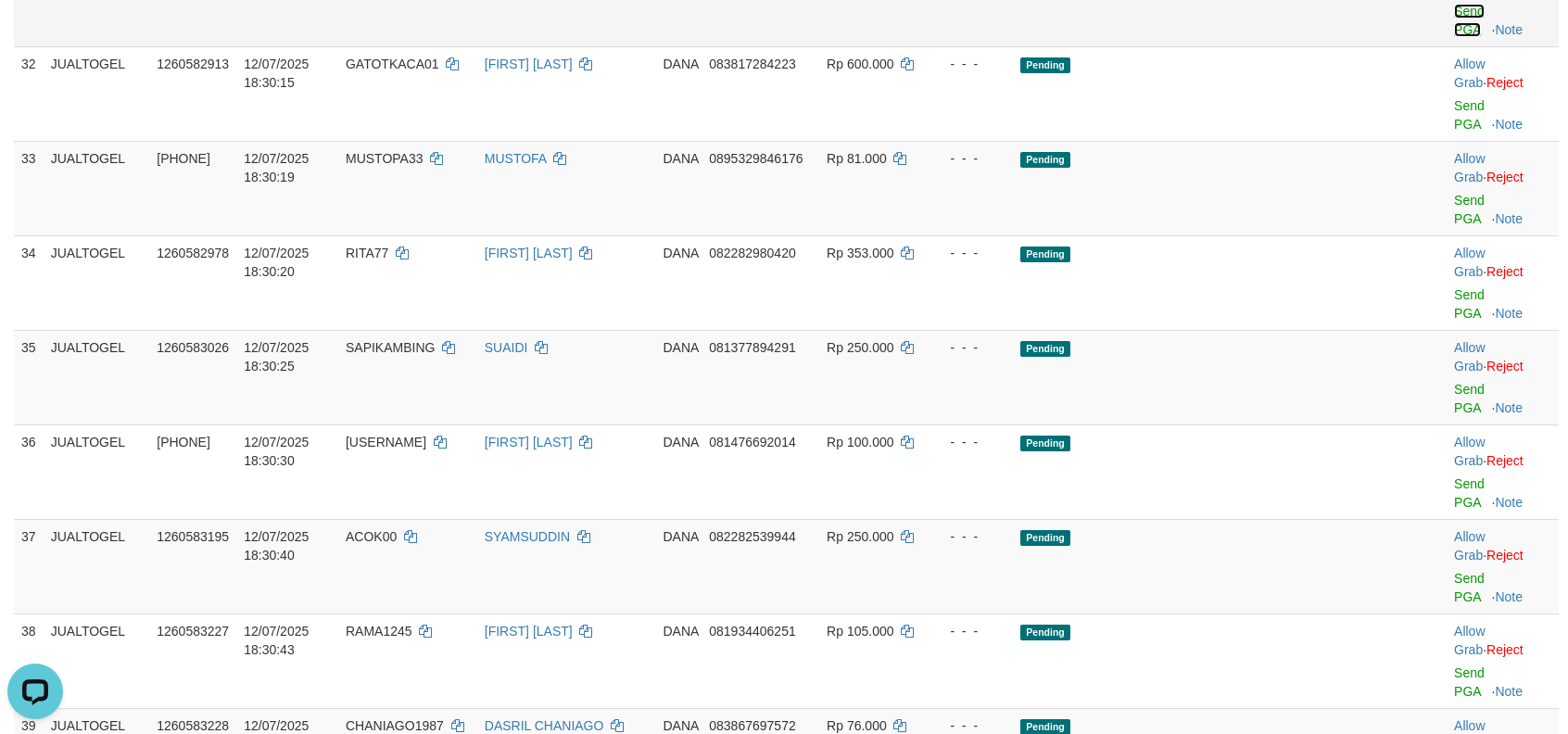 click on "Send PGA" at bounding box center [1469, 20] 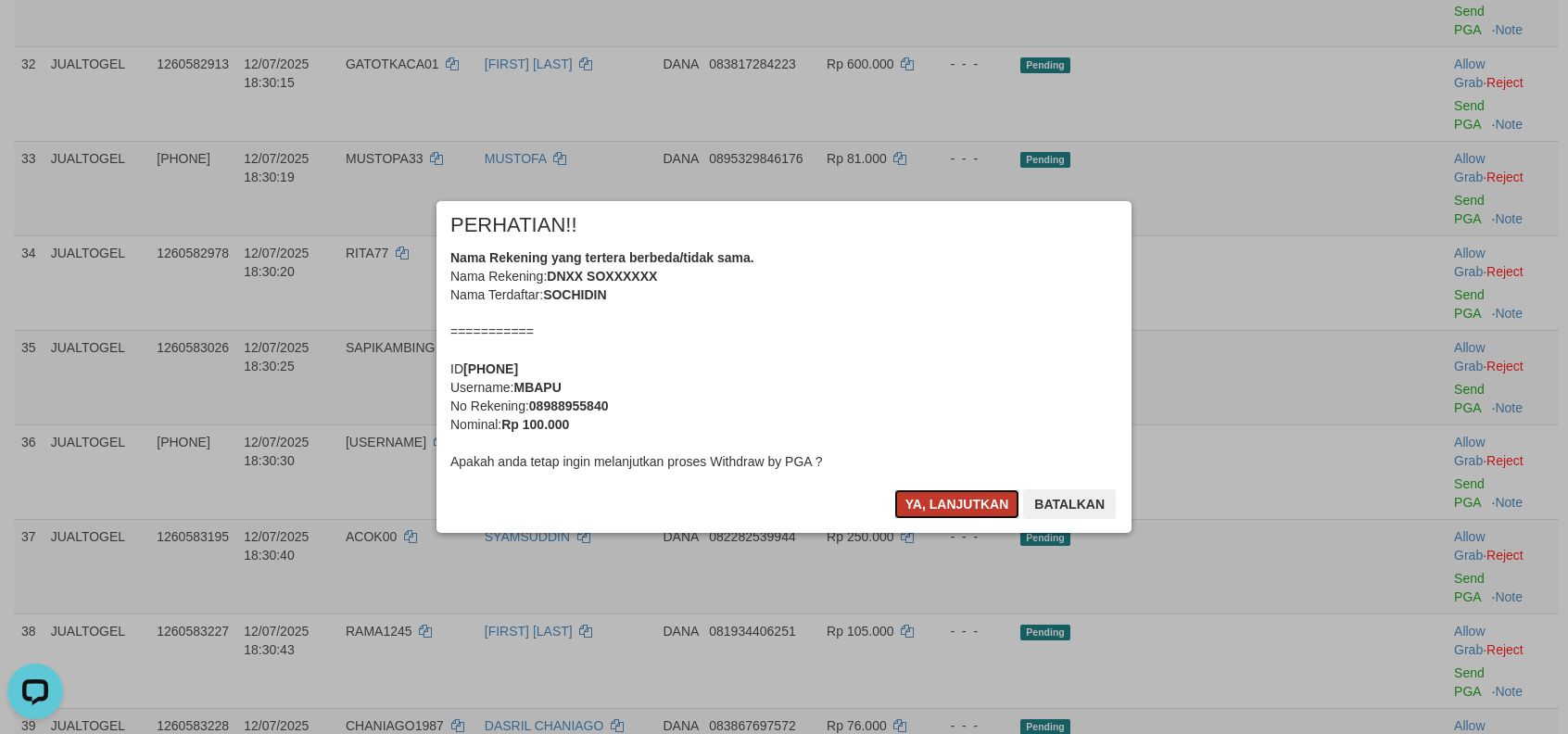 click on "Ya, lanjutkan" at bounding box center (957, 504) 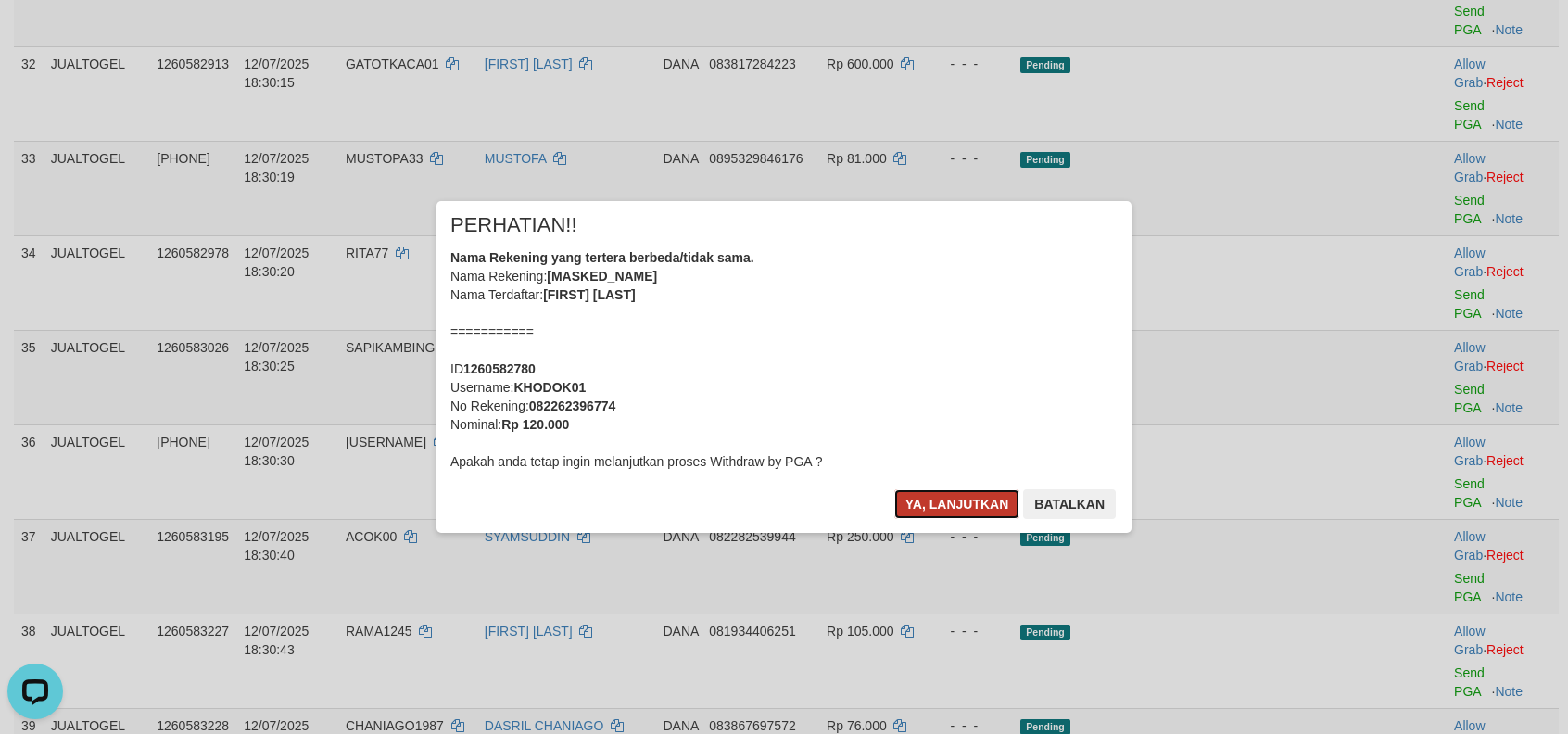 click on "Ya, lanjutkan" at bounding box center (957, 504) 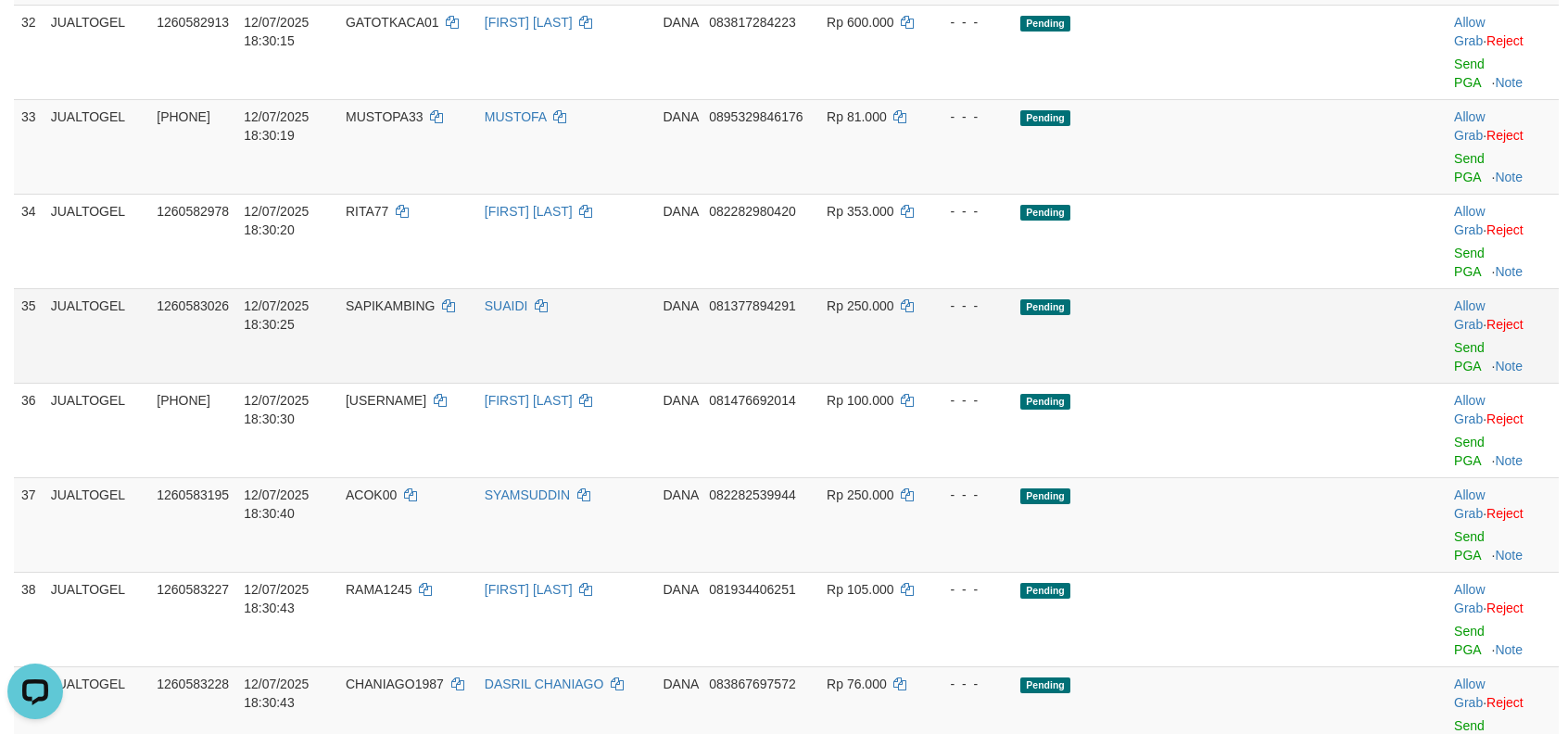scroll, scrollTop: 2454, scrollLeft: 0, axis: vertical 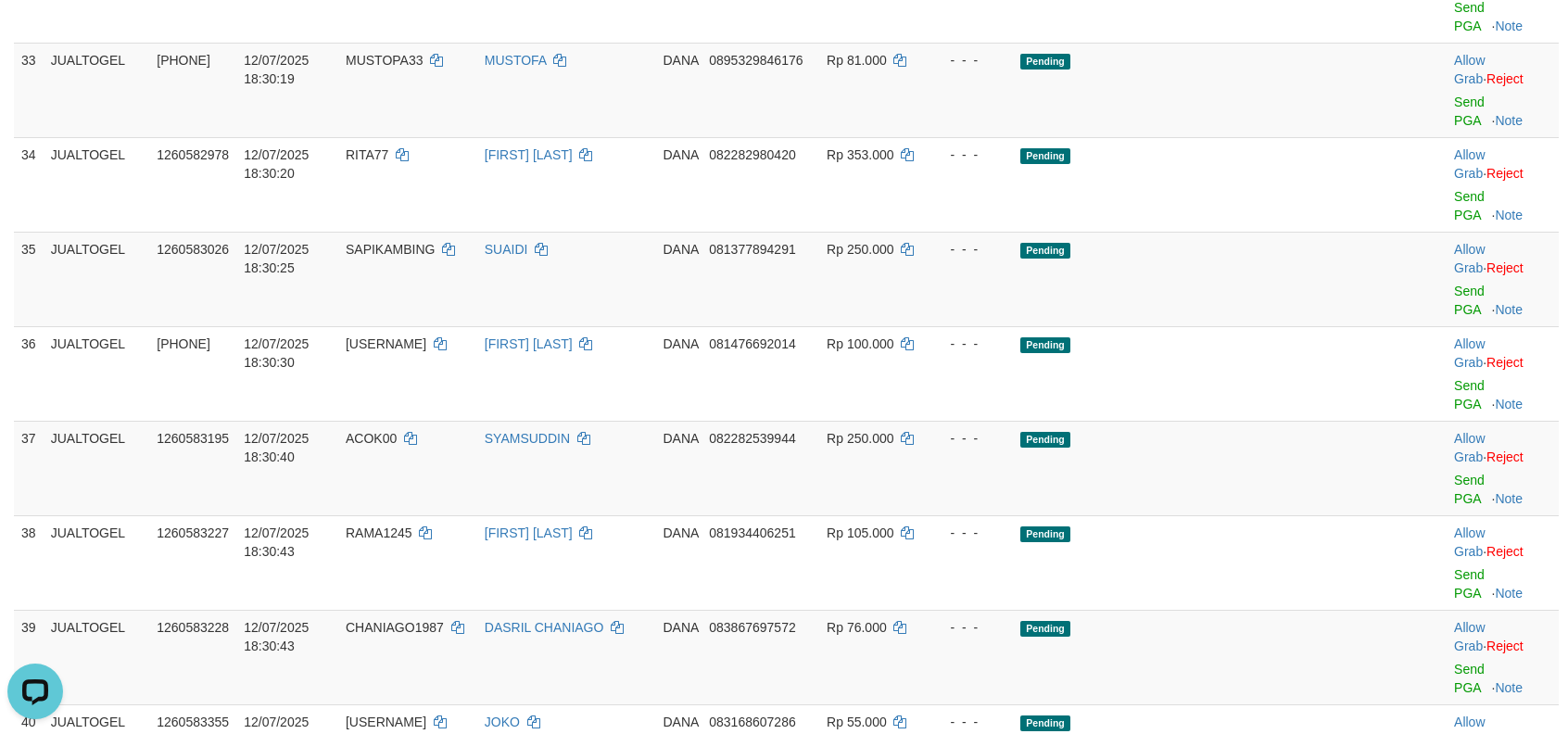 drag, startPoint x: 435, startPoint y: 268, endPoint x: 801, endPoint y: 309, distance: 368.28929 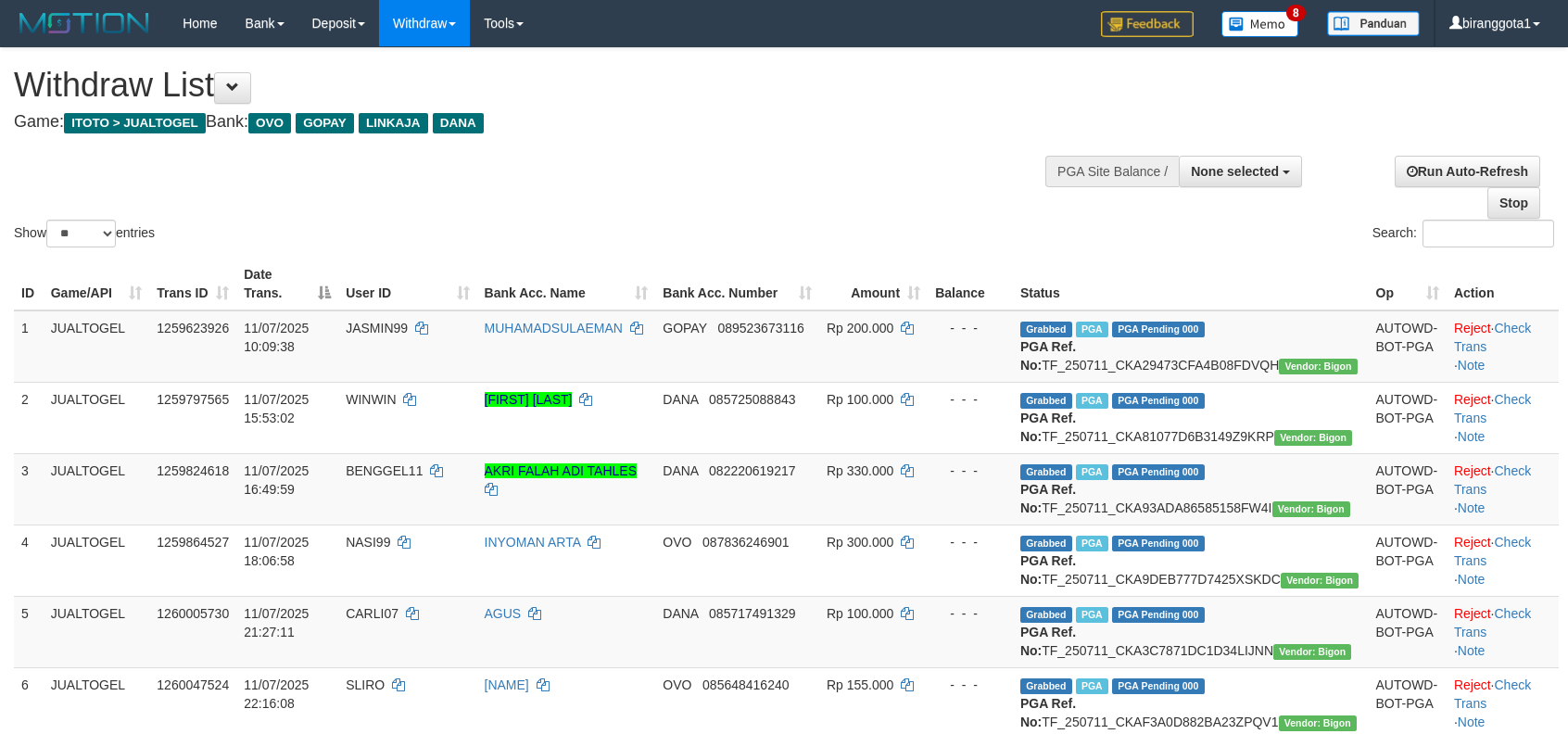 select 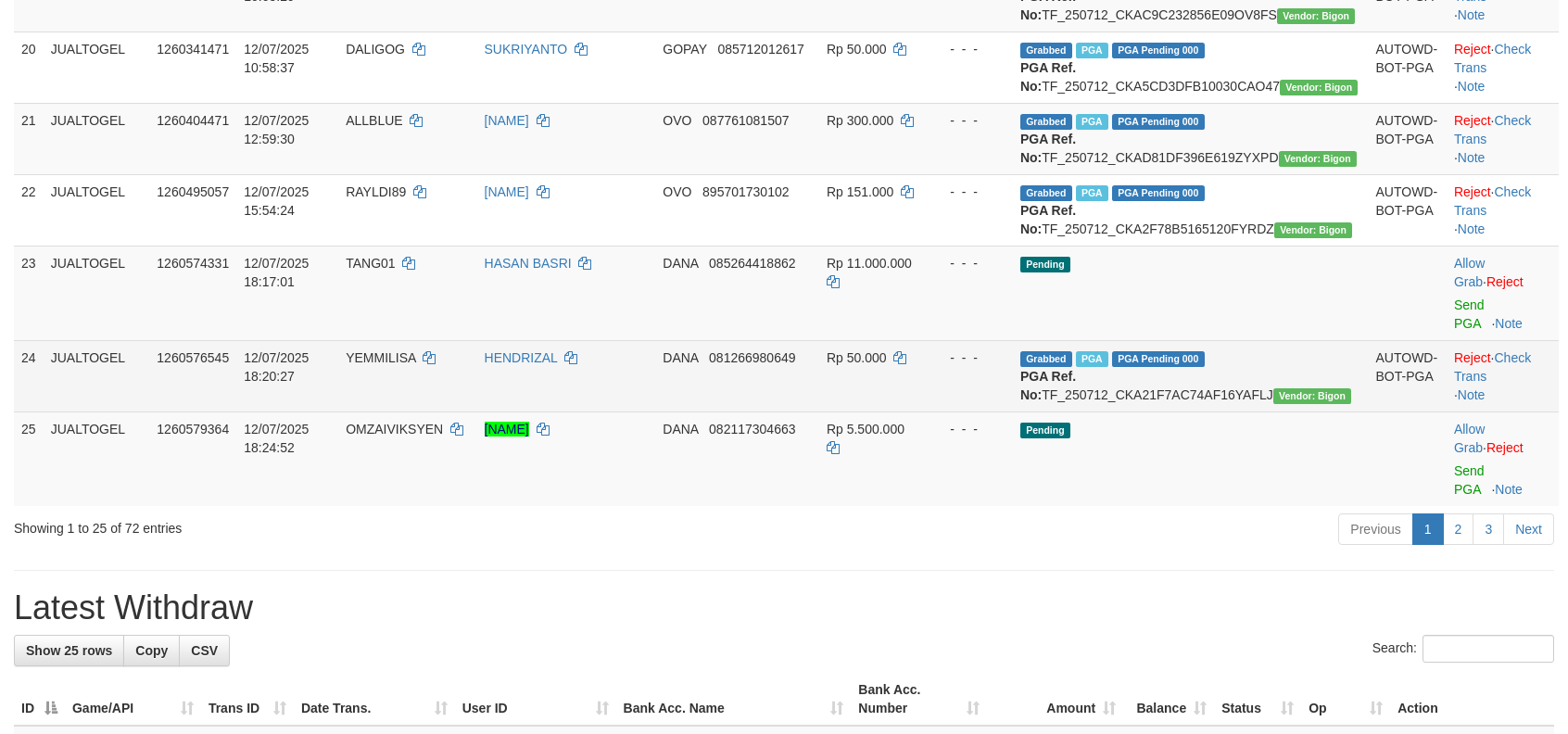 scroll, scrollTop: 1243, scrollLeft: 0, axis: vertical 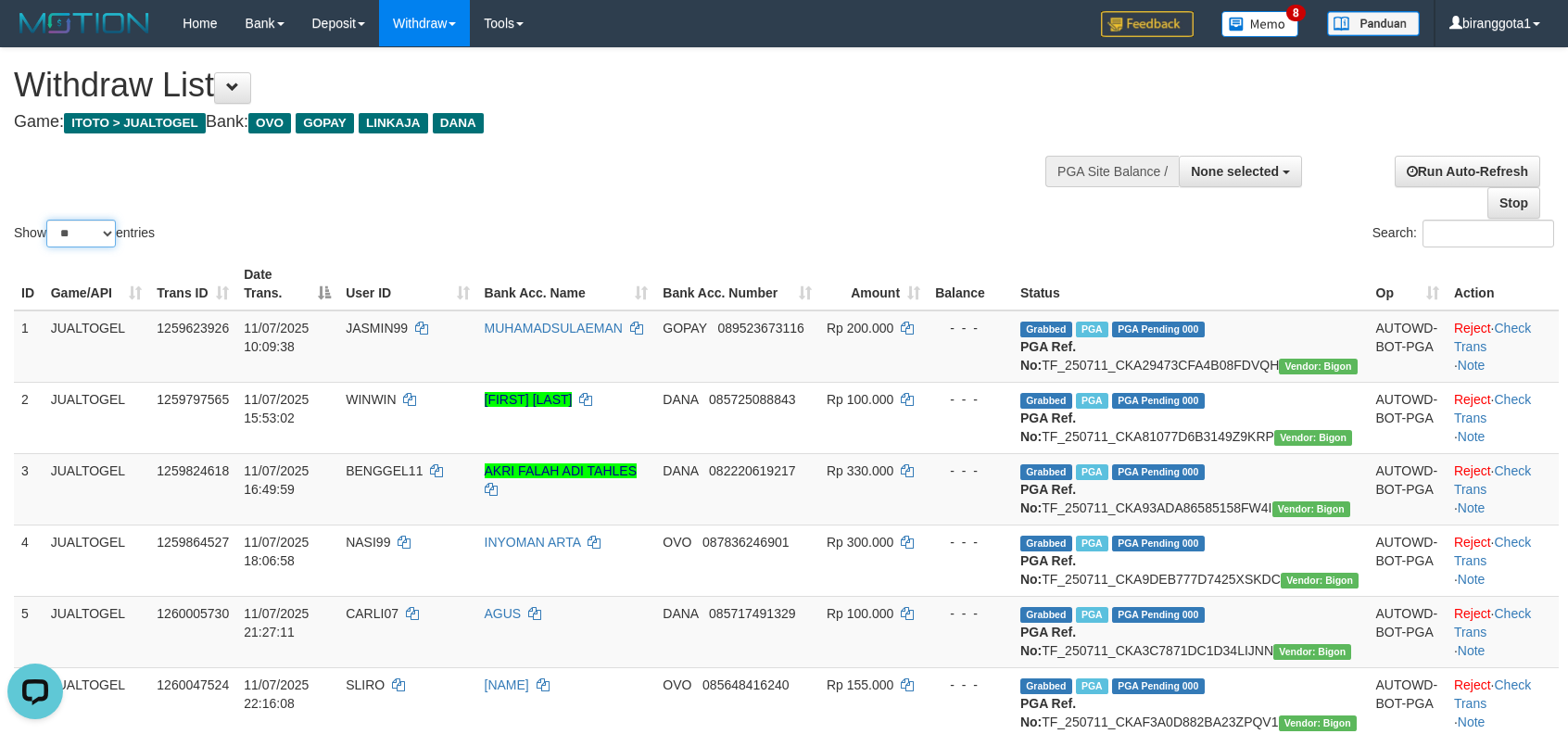 drag, startPoint x: 102, startPoint y: 232, endPoint x: 108, endPoint y: 239, distance: 9.219544 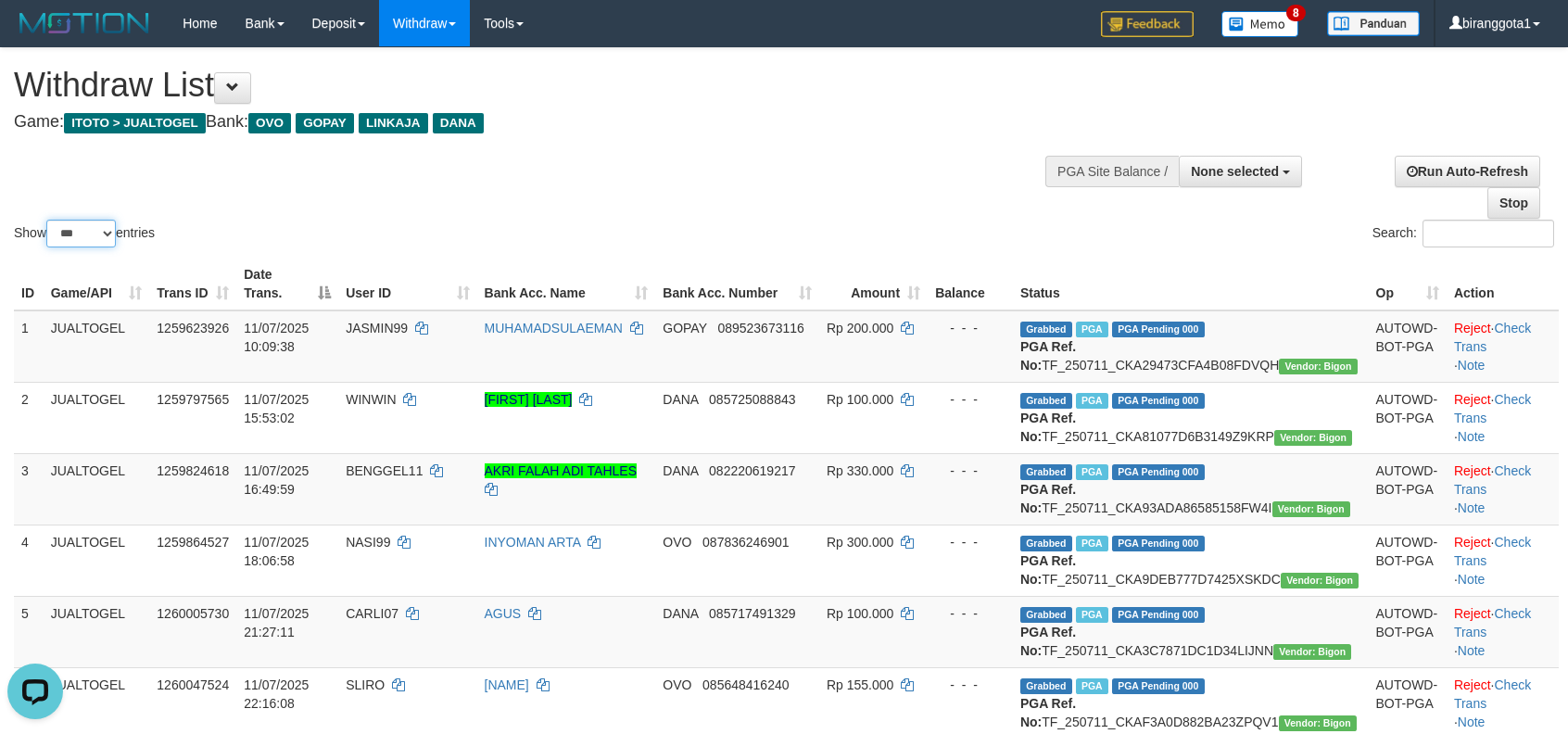 click on "** ** ** ***" at bounding box center [81, 234] 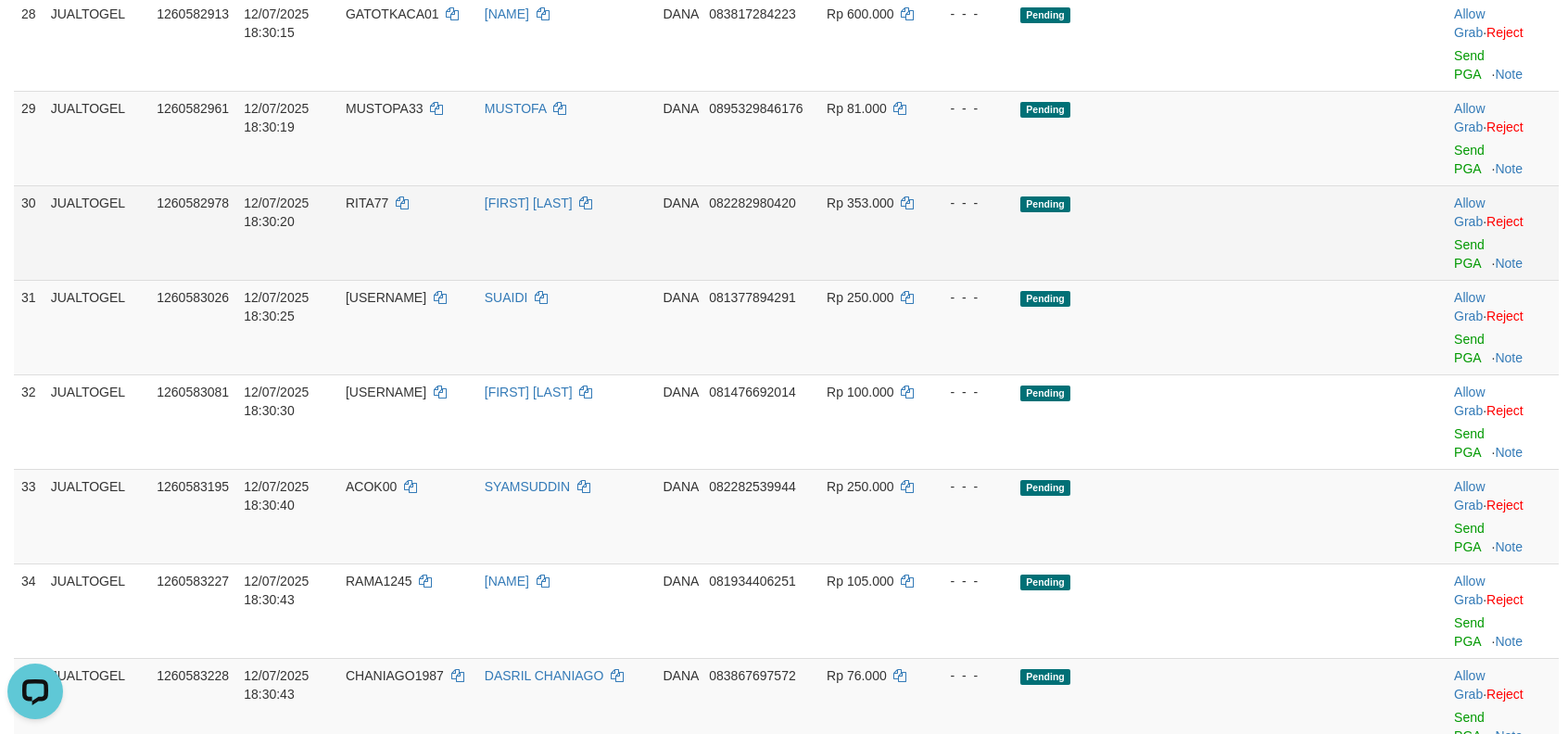 scroll, scrollTop: 2388, scrollLeft: 0, axis: vertical 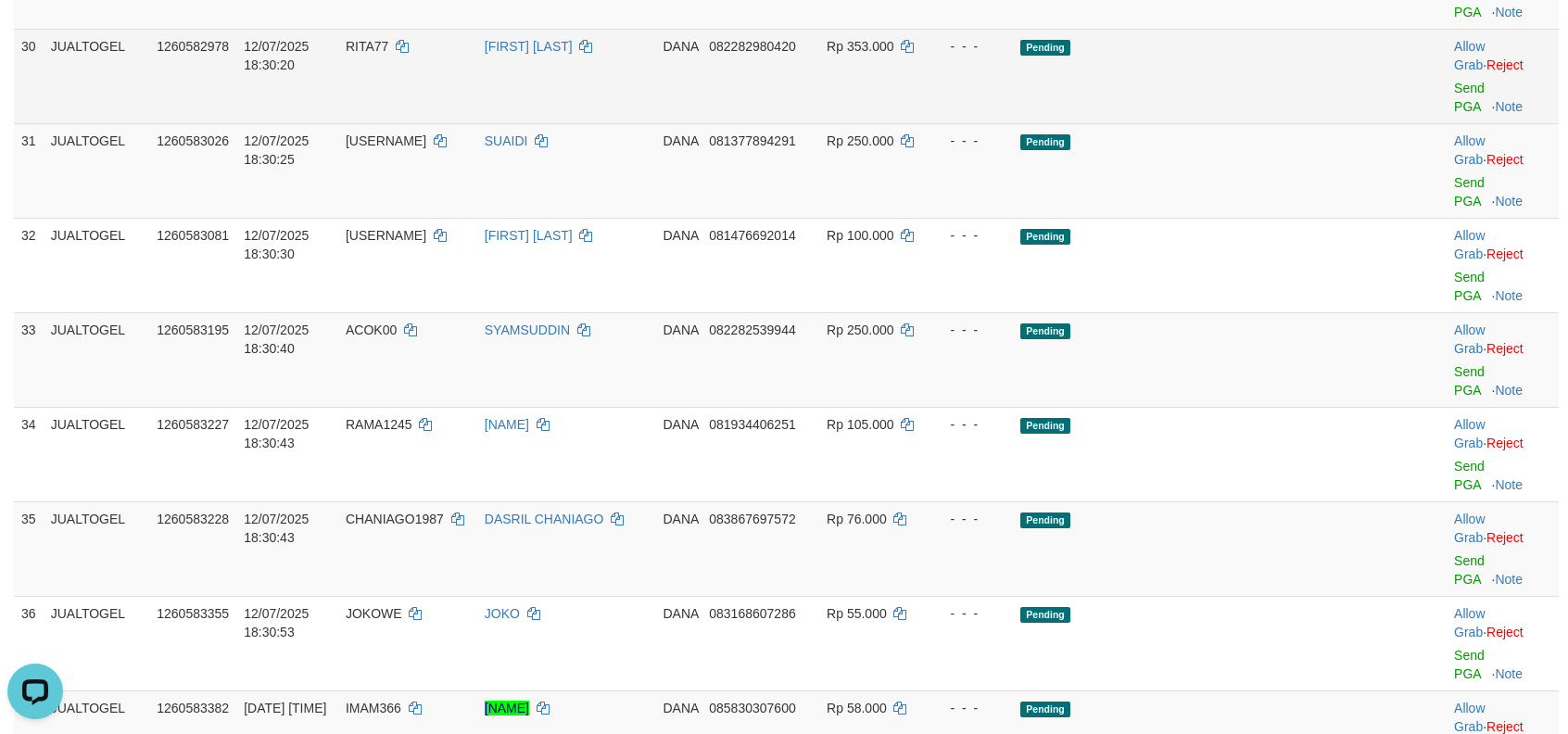 click on "Pending" at bounding box center (1191, 76) 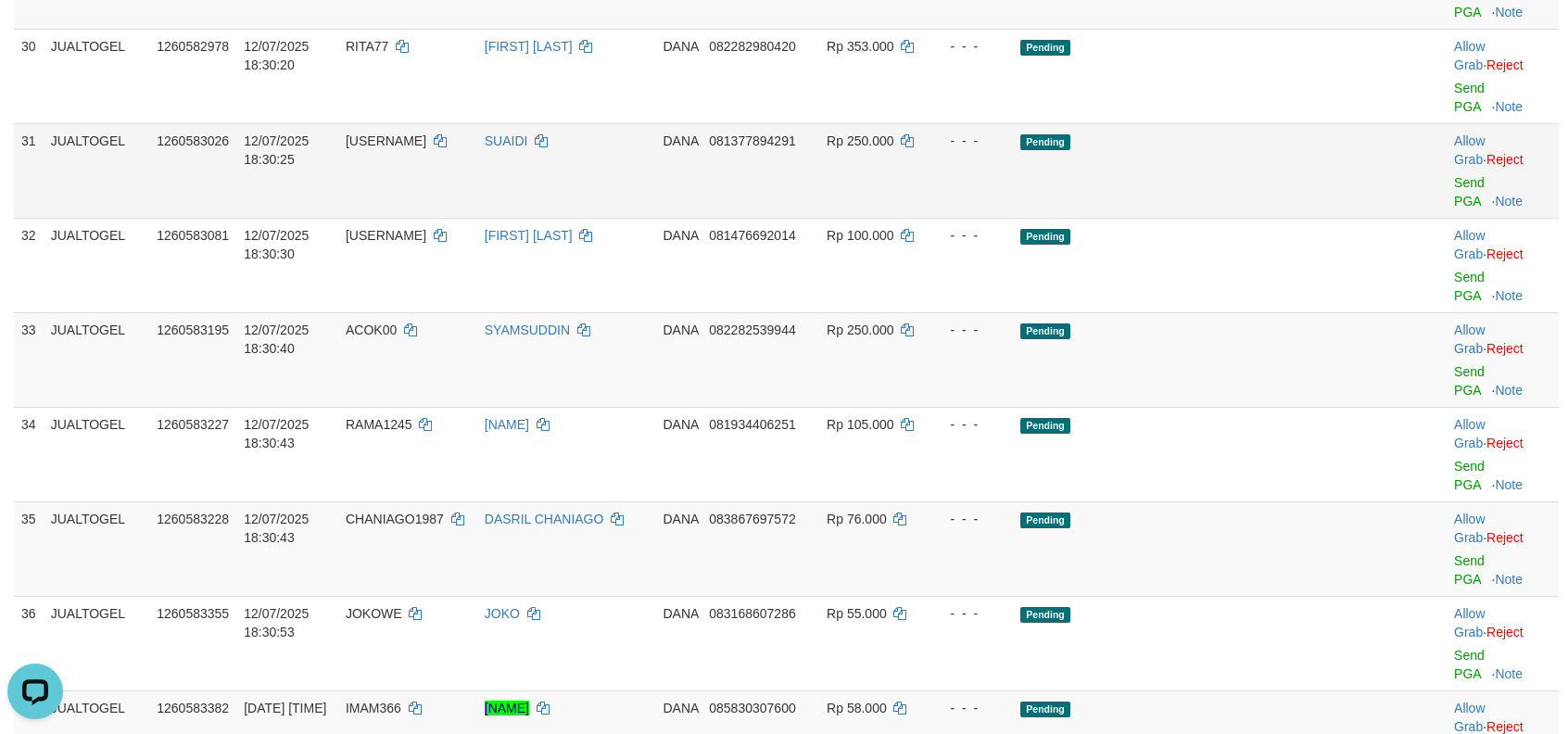click on "Pending" at bounding box center [1191, 171] 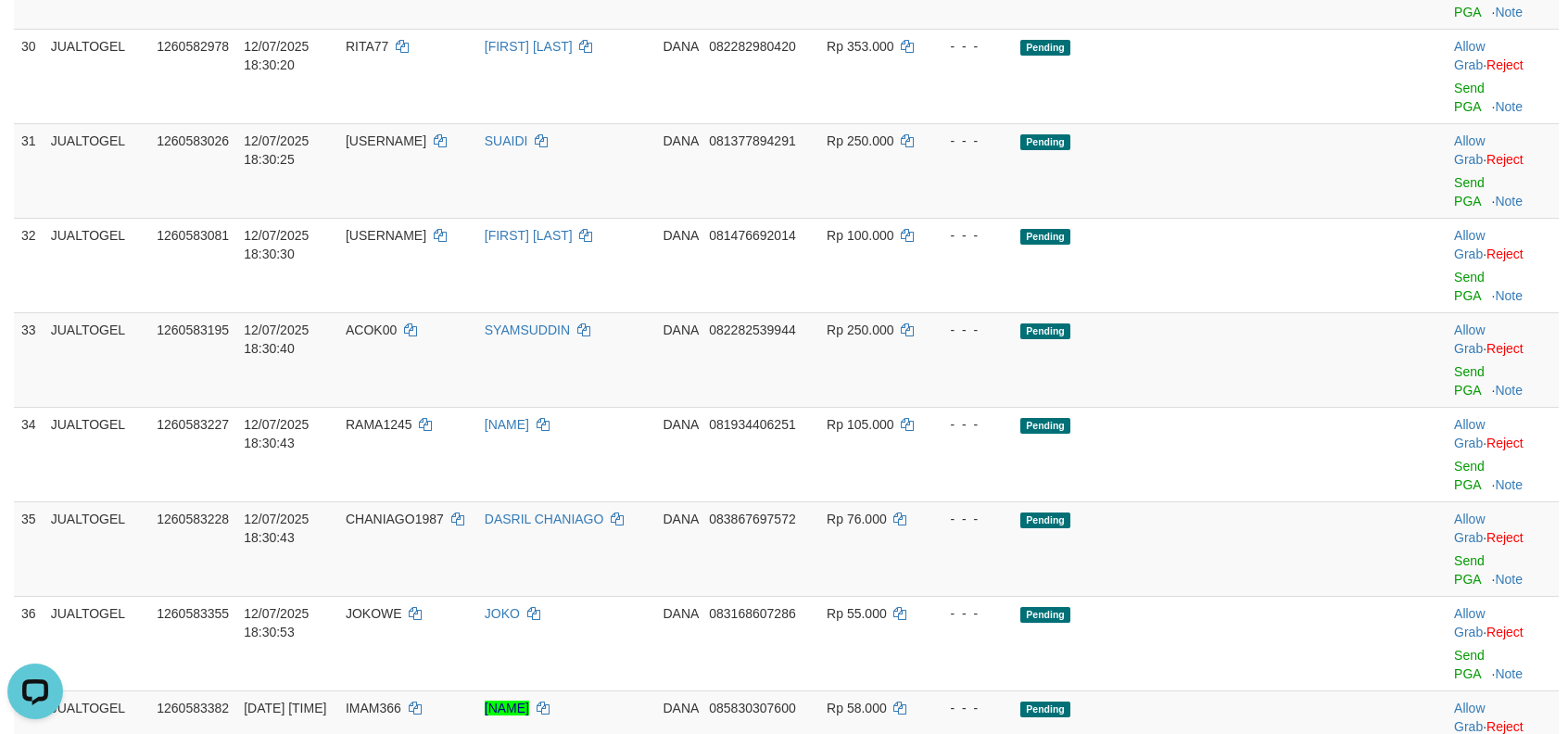 click on "Send PGA" at bounding box center (1469, -92) 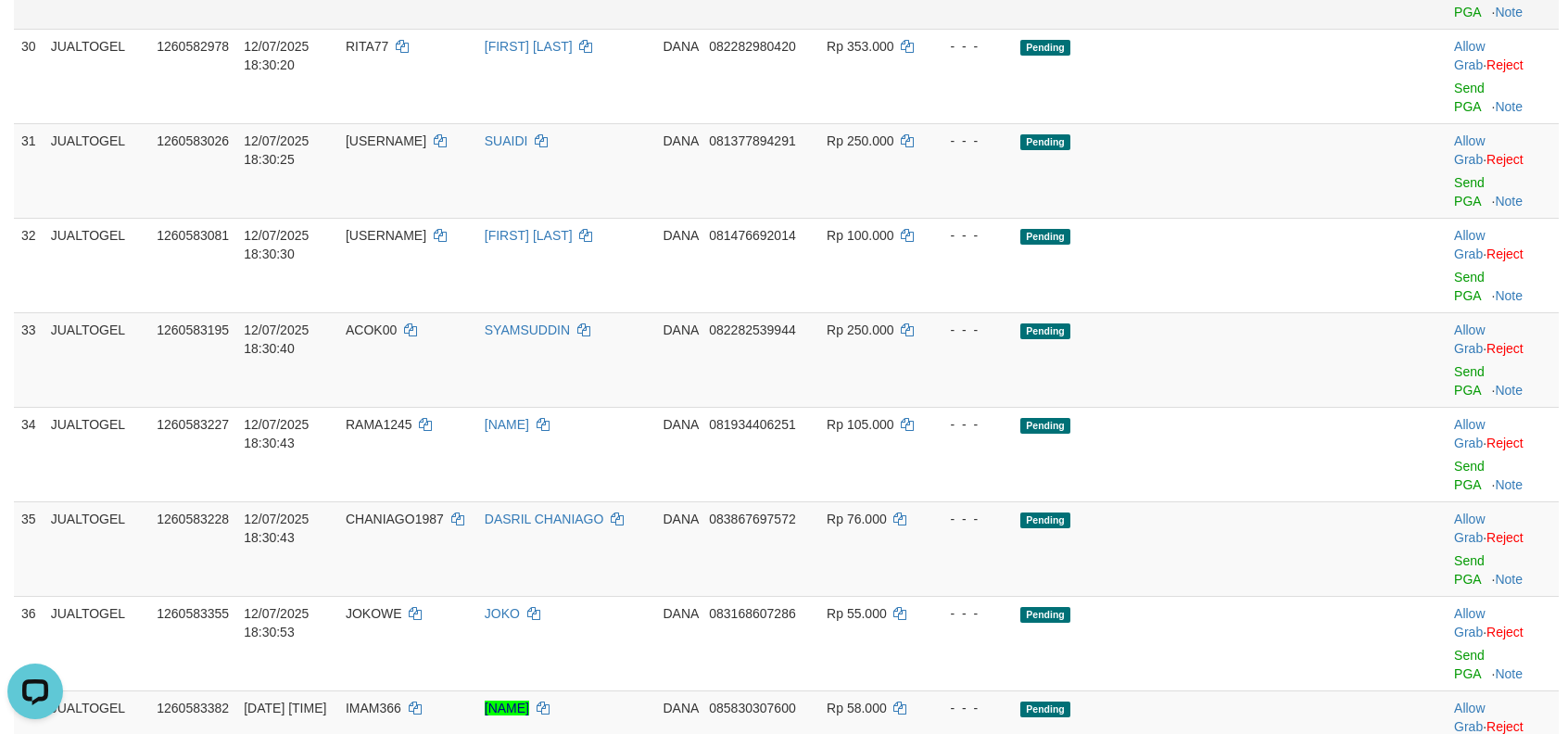 click on "Toggle navigation
Home
Bank
Account List
Load
By Website
Group
[ITOTO]													JUALTOGEL
Mutasi Bank
Search
Sync
Note Mutasi
Deposit
DPS Fetch
DPS List
History
PGA History
Note DPS" at bounding box center (784, 1689) 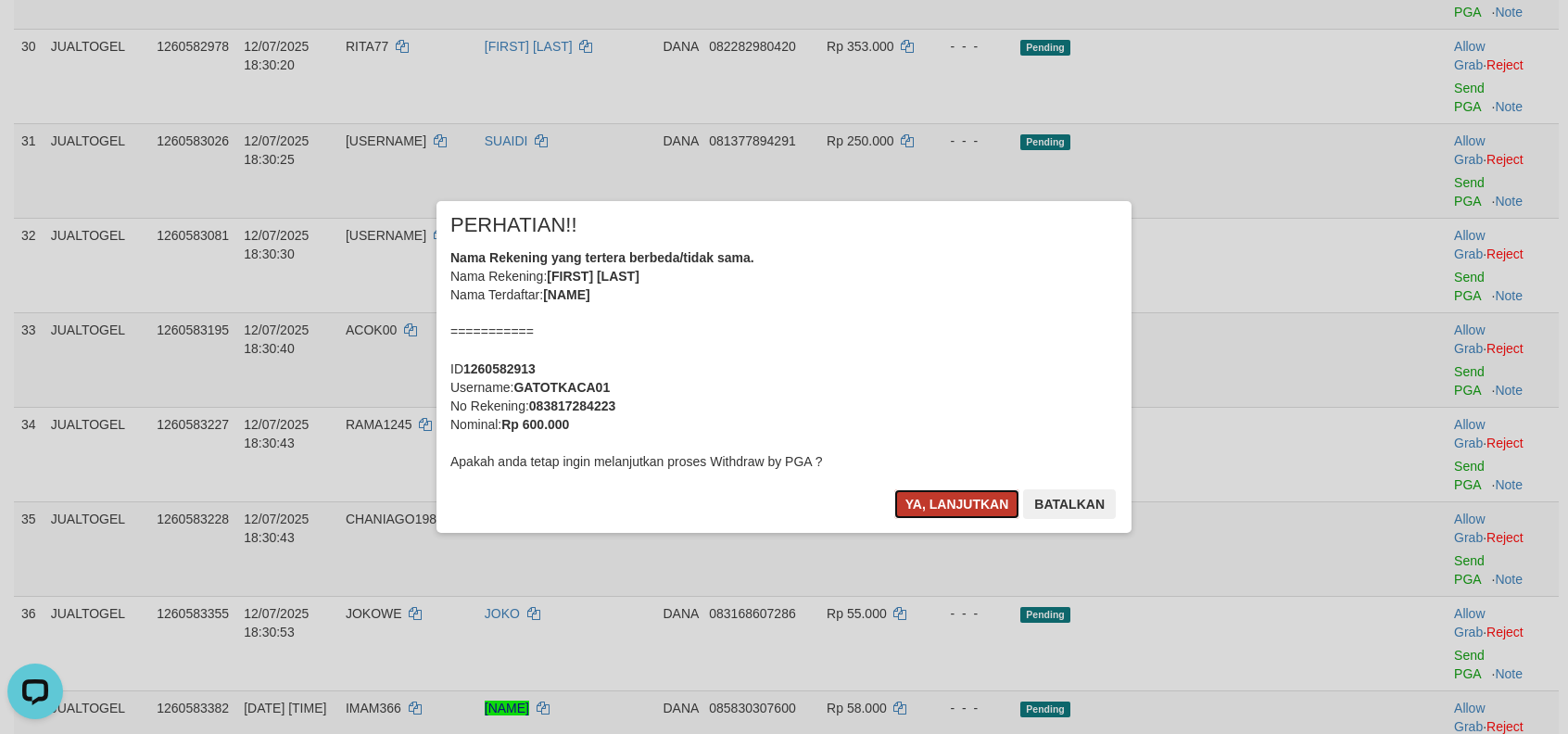 click on "Ya, lanjutkan" at bounding box center [957, 504] 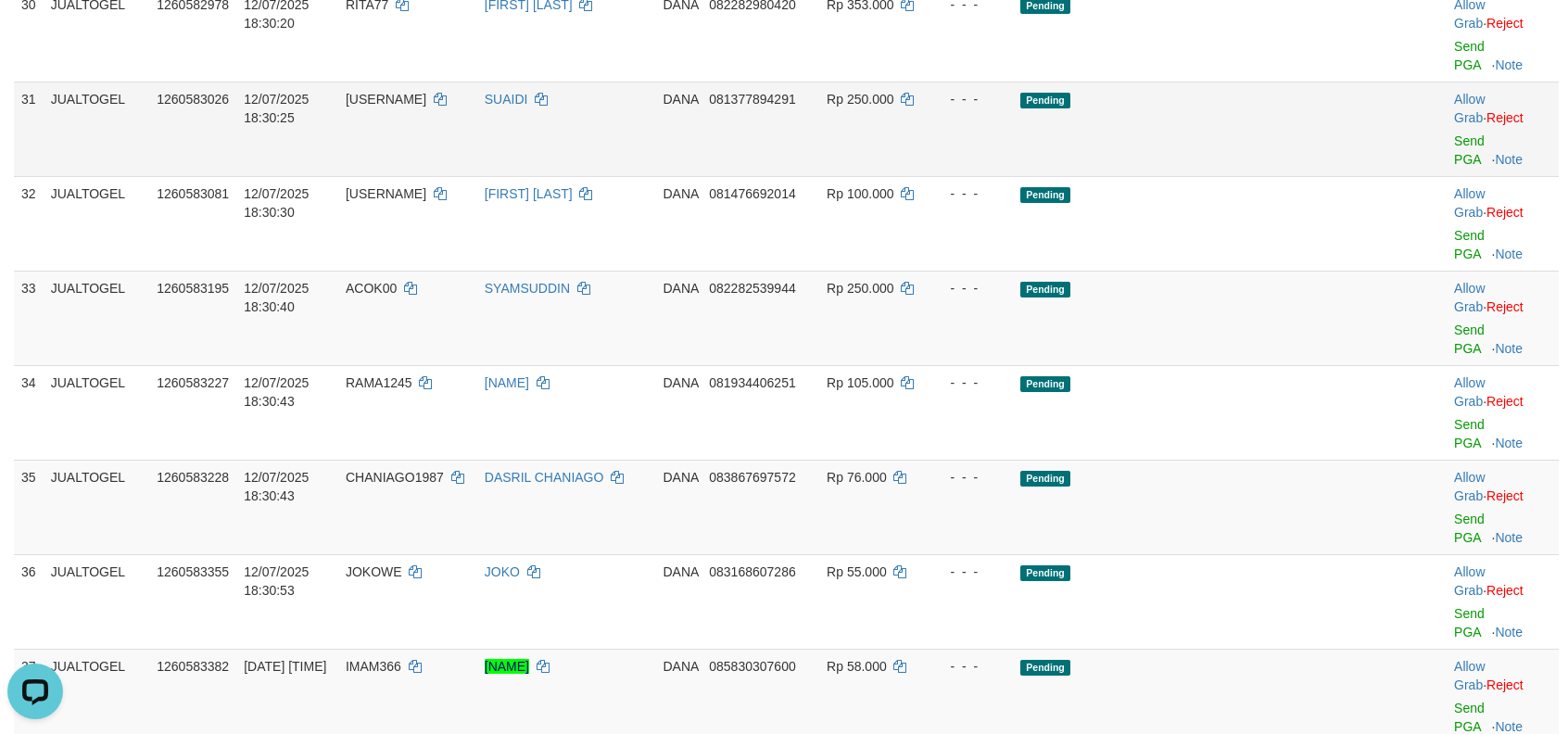 scroll, scrollTop: 2384, scrollLeft: 0, axis: vertical 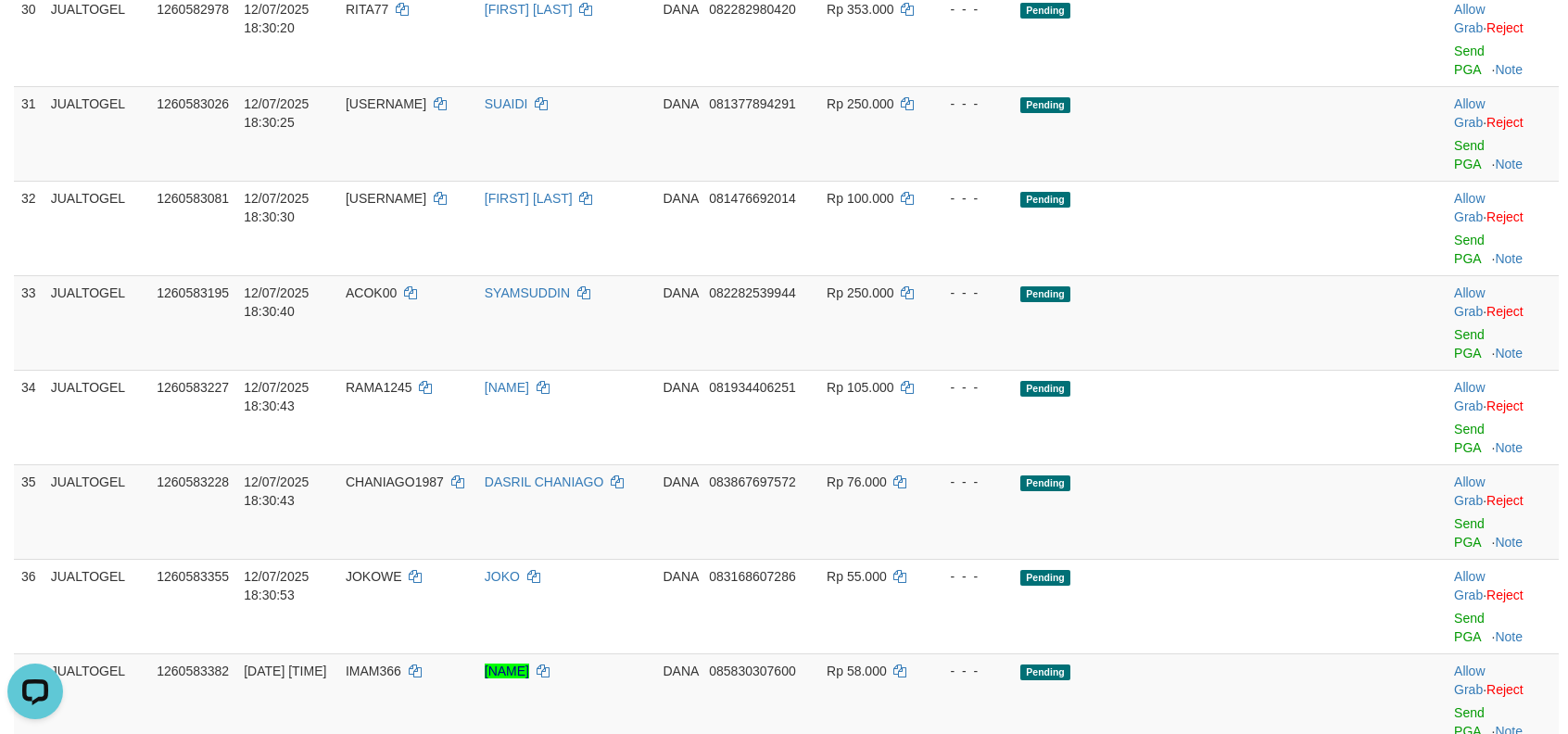click on "Send PGA" at bounding box center [1469, -34] 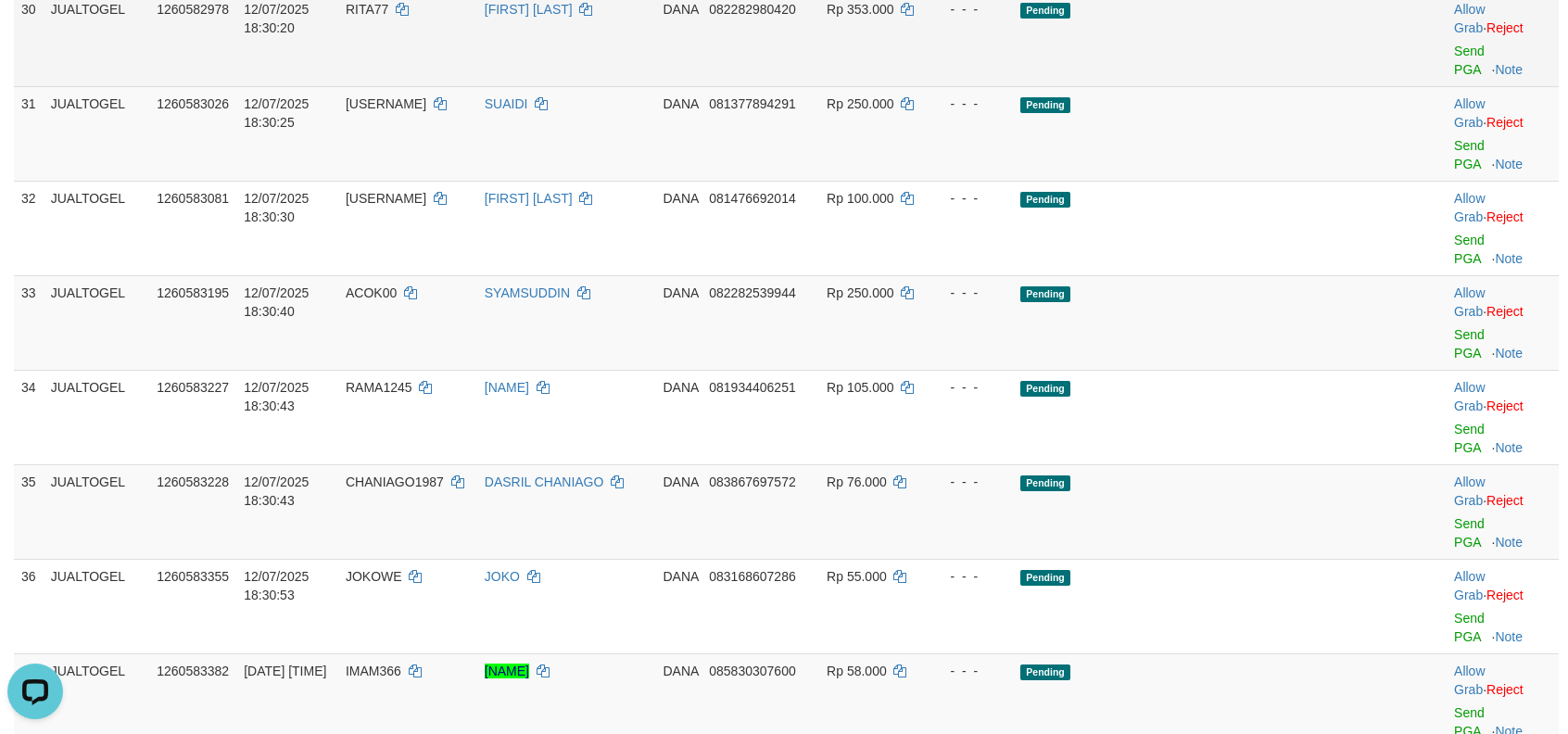click on "Allow Grab   ·    Reject Send PGA     ·    Note" at bounding box center [1502, 39] 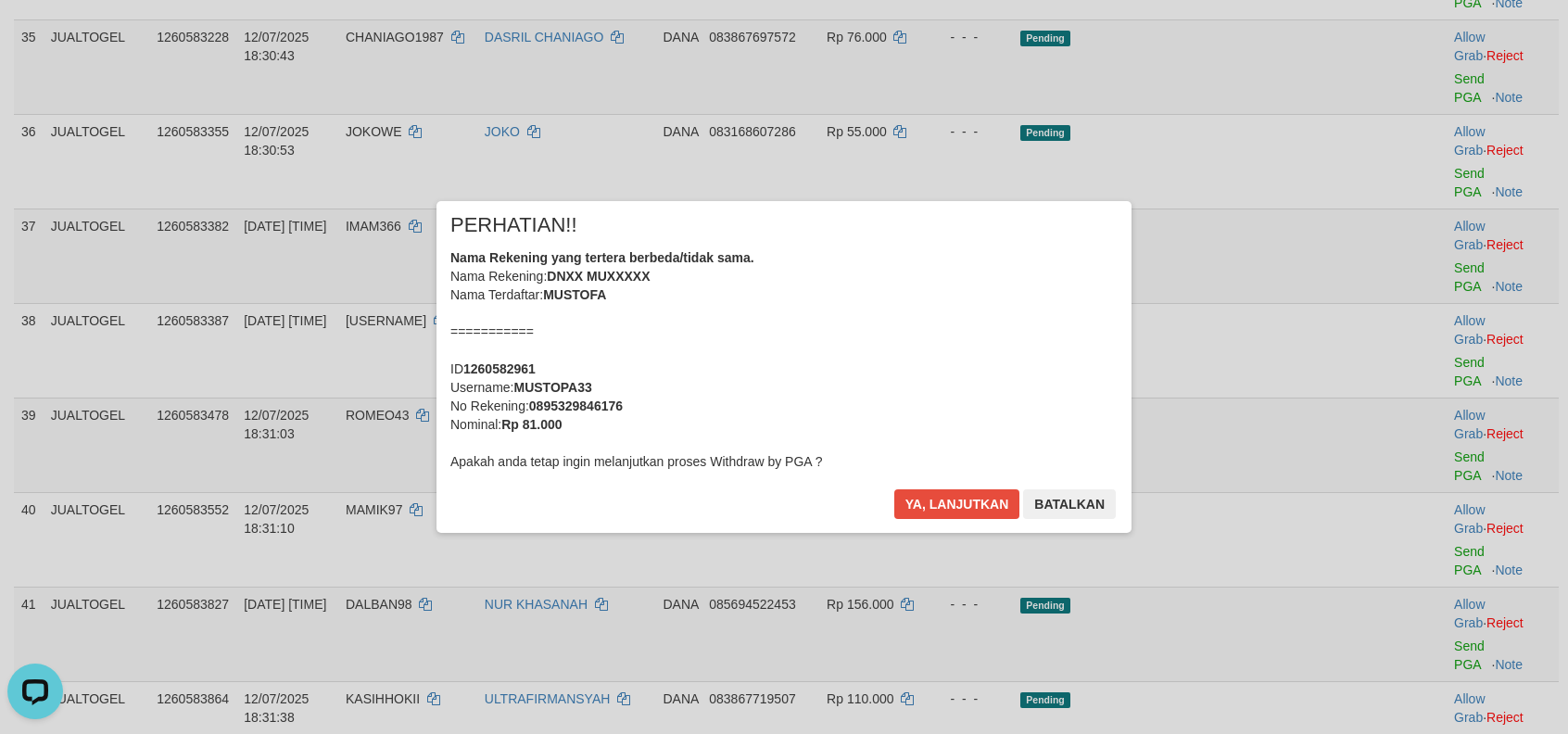 scroll, scrollTop: 2695, scrollLeft: 0, axis: vertical 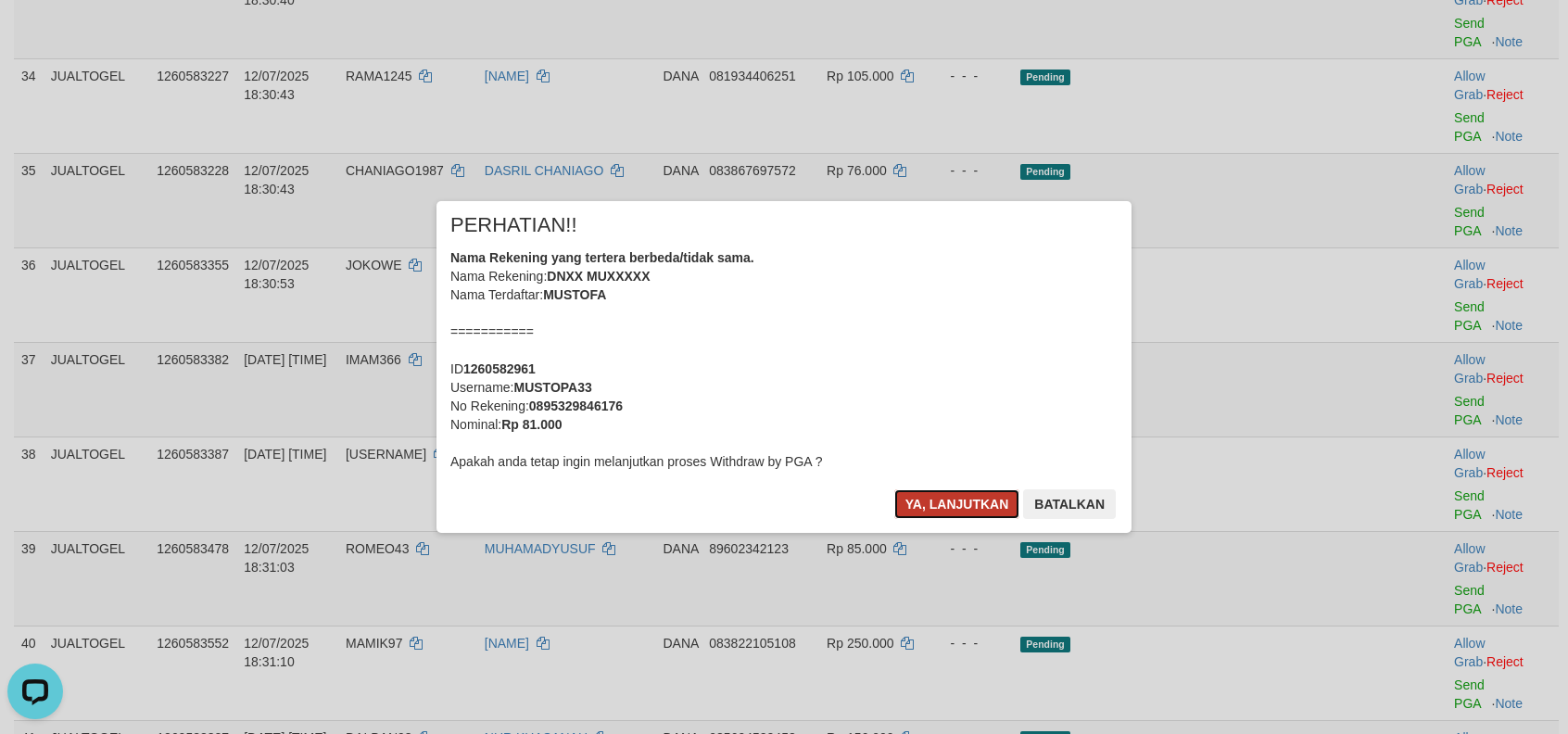 click on "Ya, lanjutkan" at bounding box center [957, 504] 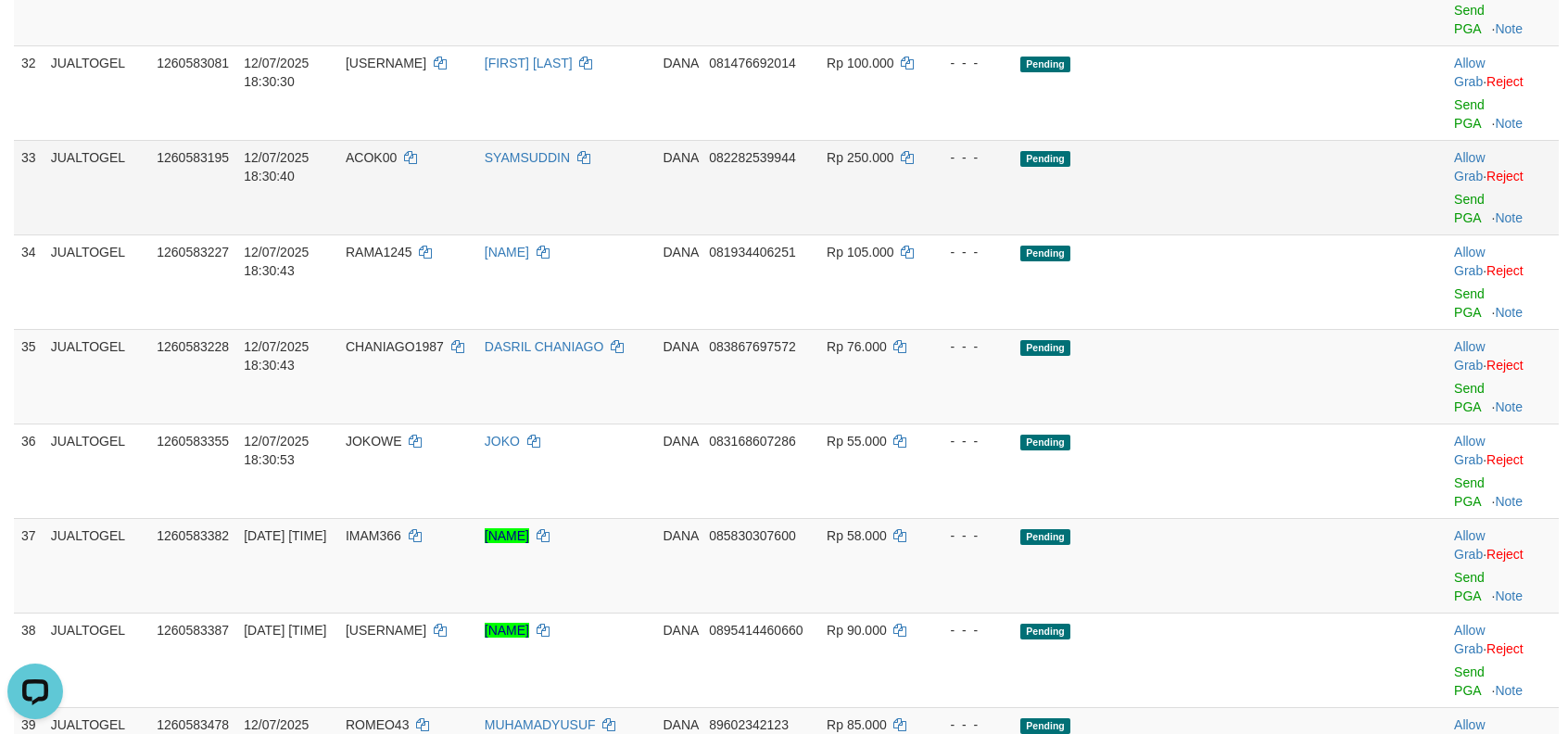 scroll, scrollTop: 2443, scrollLeft: 0, axis: vertical 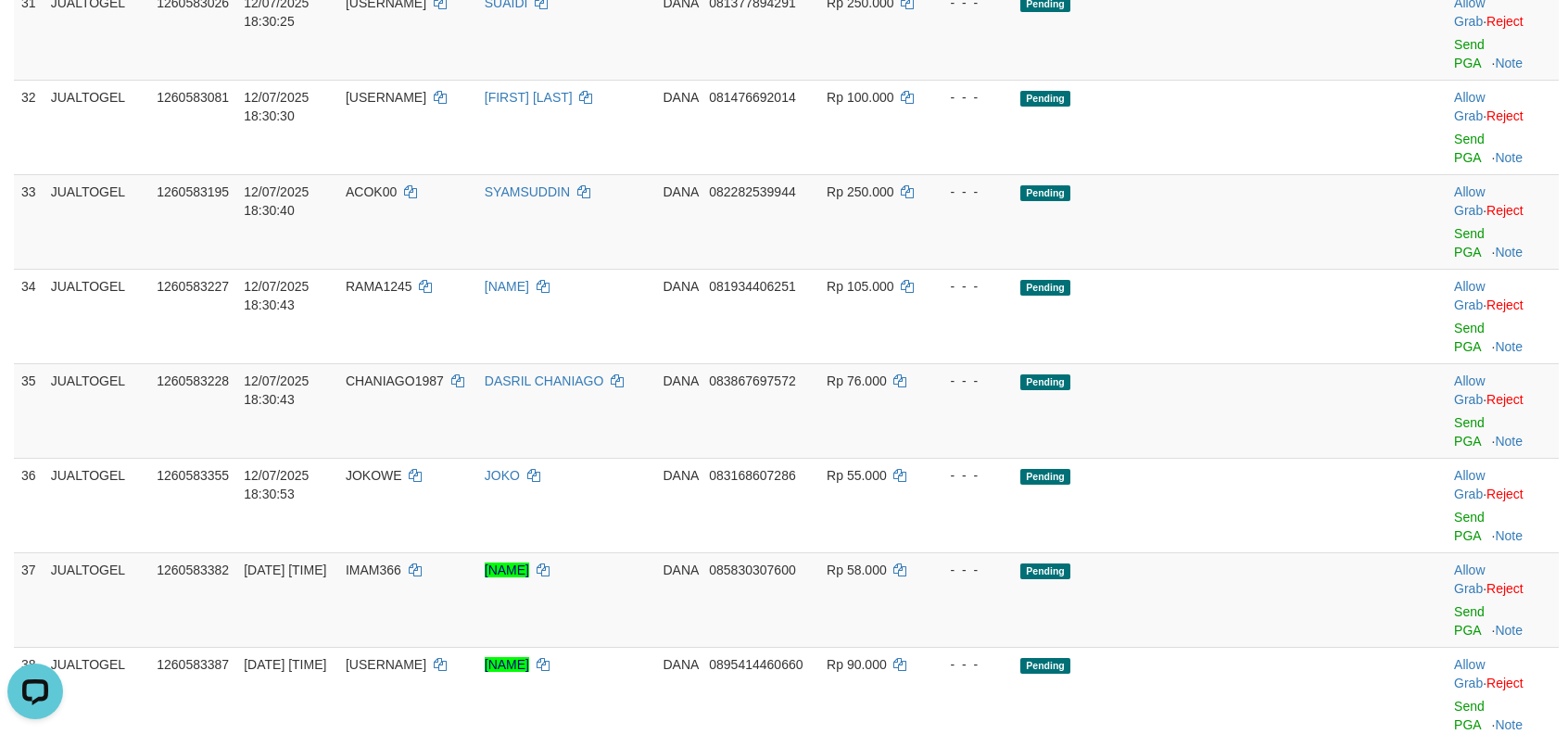 click on "Send PGA" at bounding box center (1469, -41) 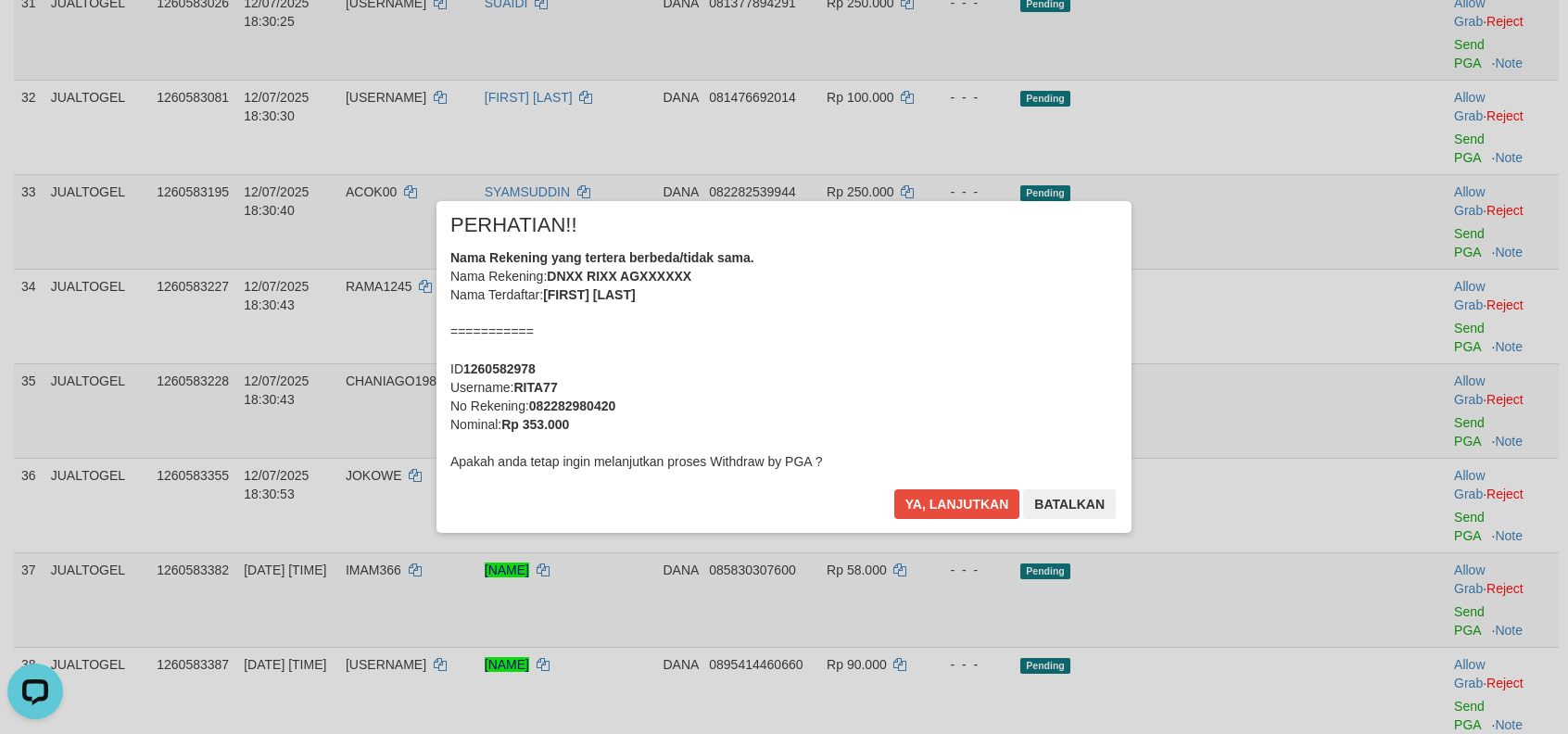 click on "× PERHATIAN!! Nama Rekening yang tertera berbeda/tidak sama. Nama Rekening:  DNXX RIXX AGXXXXXX Nama Terdaftar:  [NAME] =========== ID  1260582978 Username:  RITA77 No Rekening:  [PHONE] Nominal:  Rp 353.000 Apakah anda tetap ingin melanjutkan proses Withdraw by PGA ? Ya, lanjutkan Batalkan" at bounding box center (784, 367) 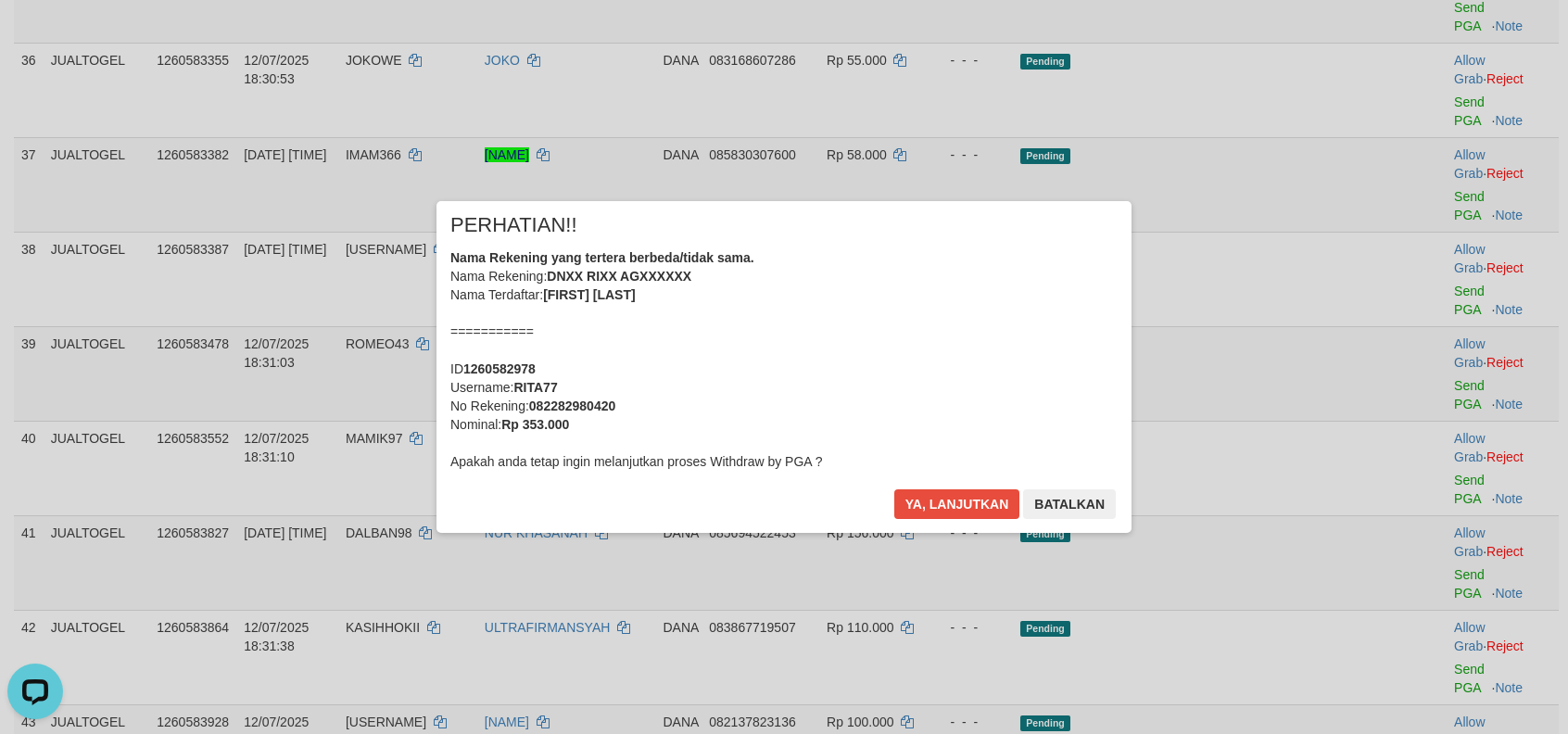 scroll, scrollTop: 3084, scrollLeft: 0, axis: vertical 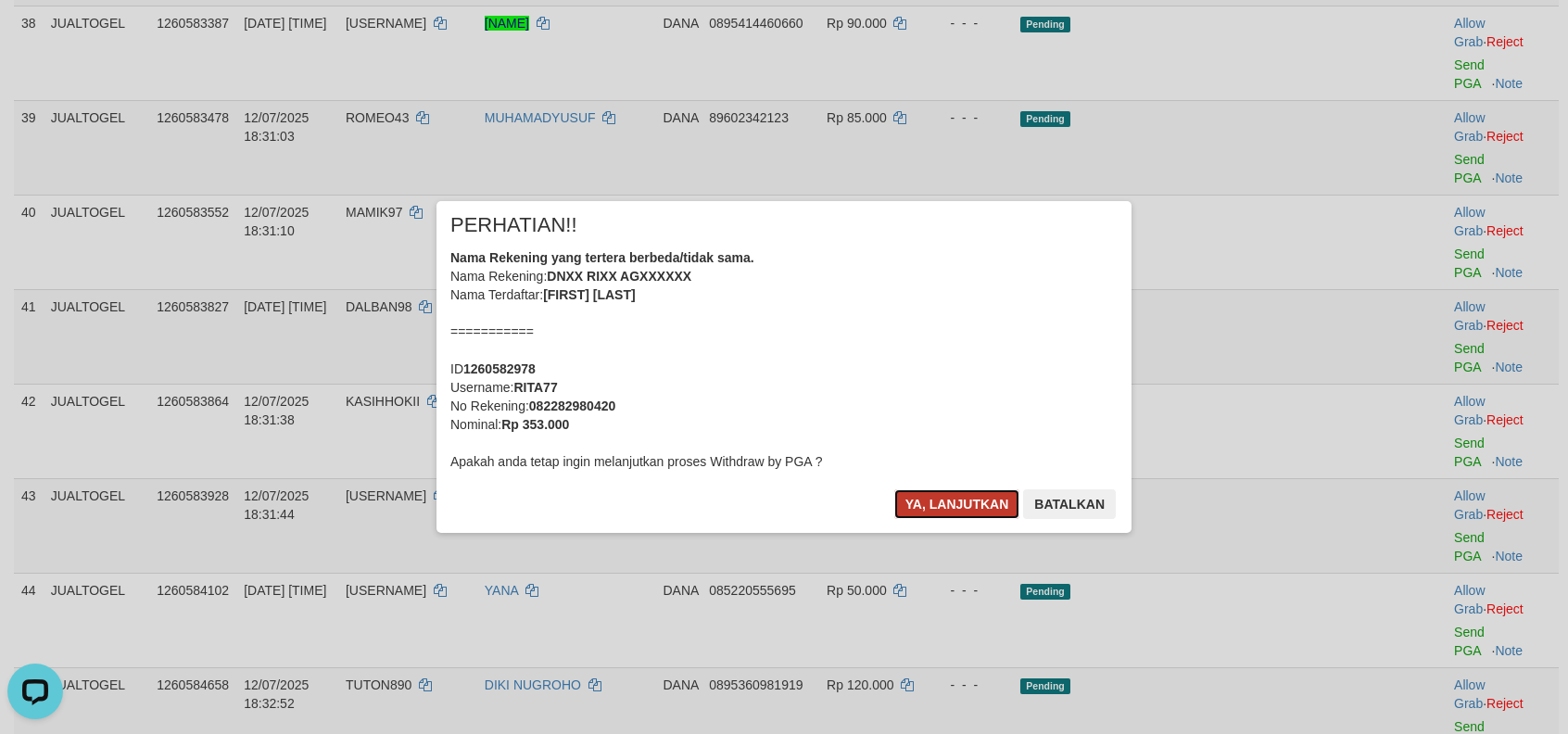 click on "Ya, lanjutkan" at bounding box center (957, 504) 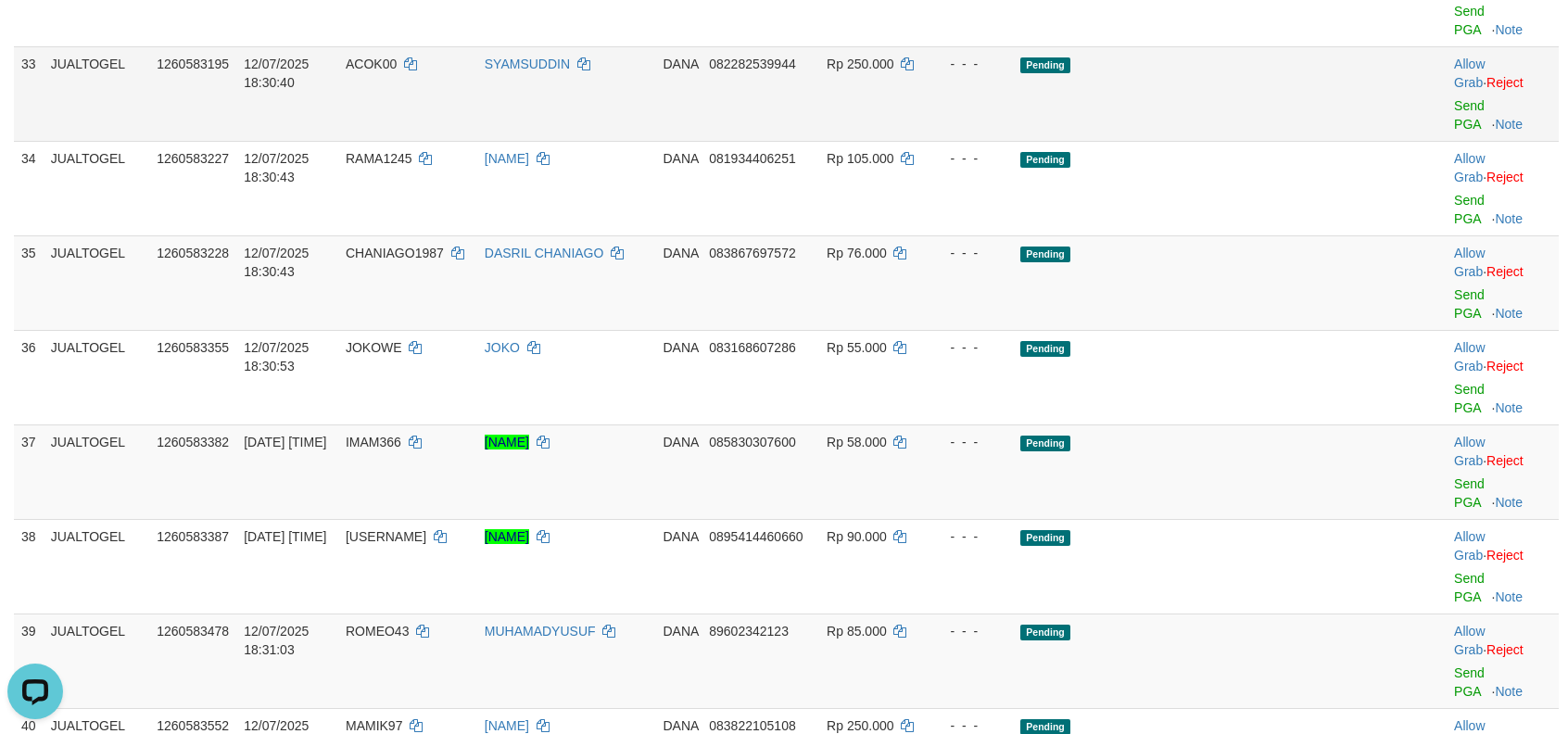 scroll, scrollTop: 2484, scrollLeft: 0, axis: vertical 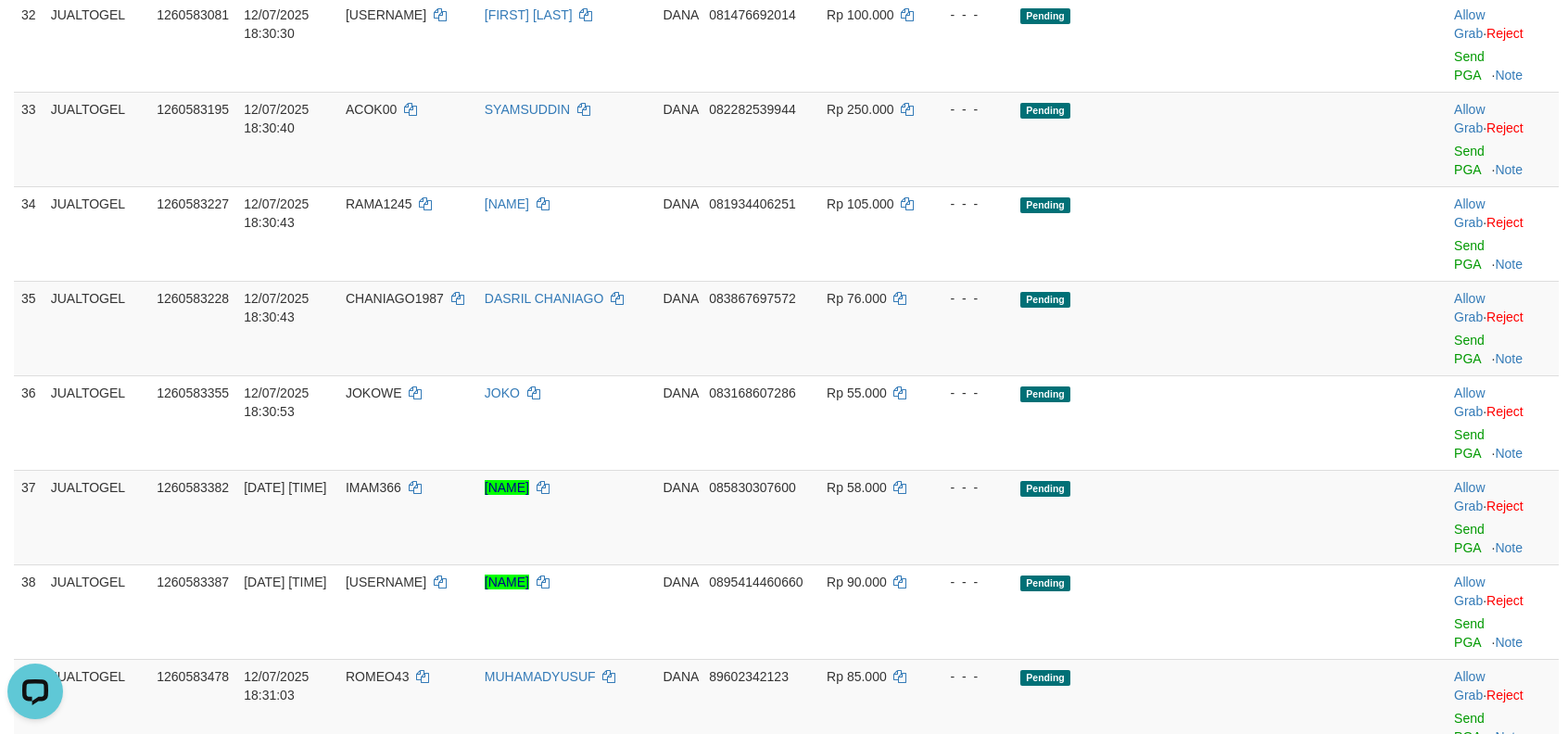 click on "Send PGA" at bounding box center (1469, -29) 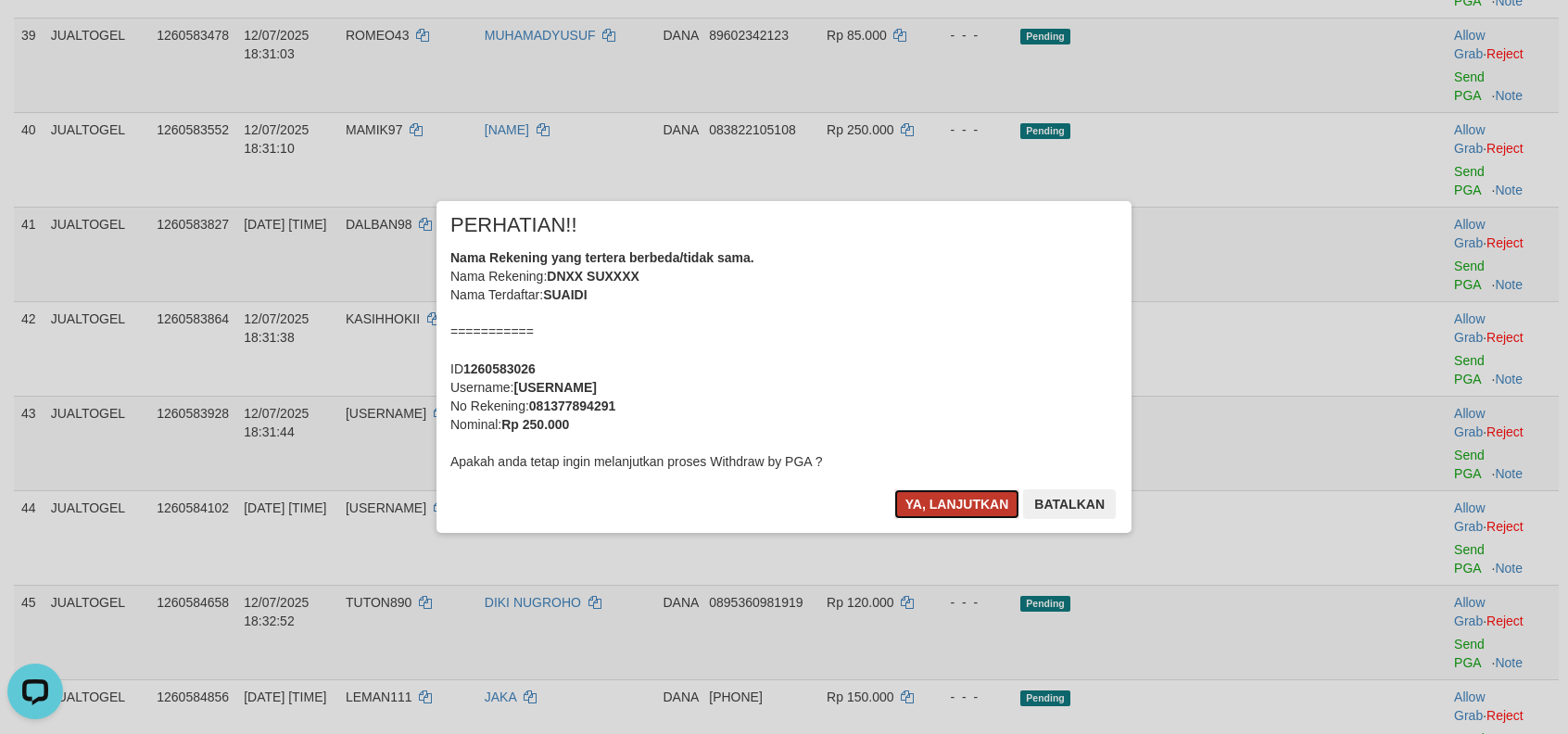 click on "Ya, lanjutkan" at bounding box center [957, 504] 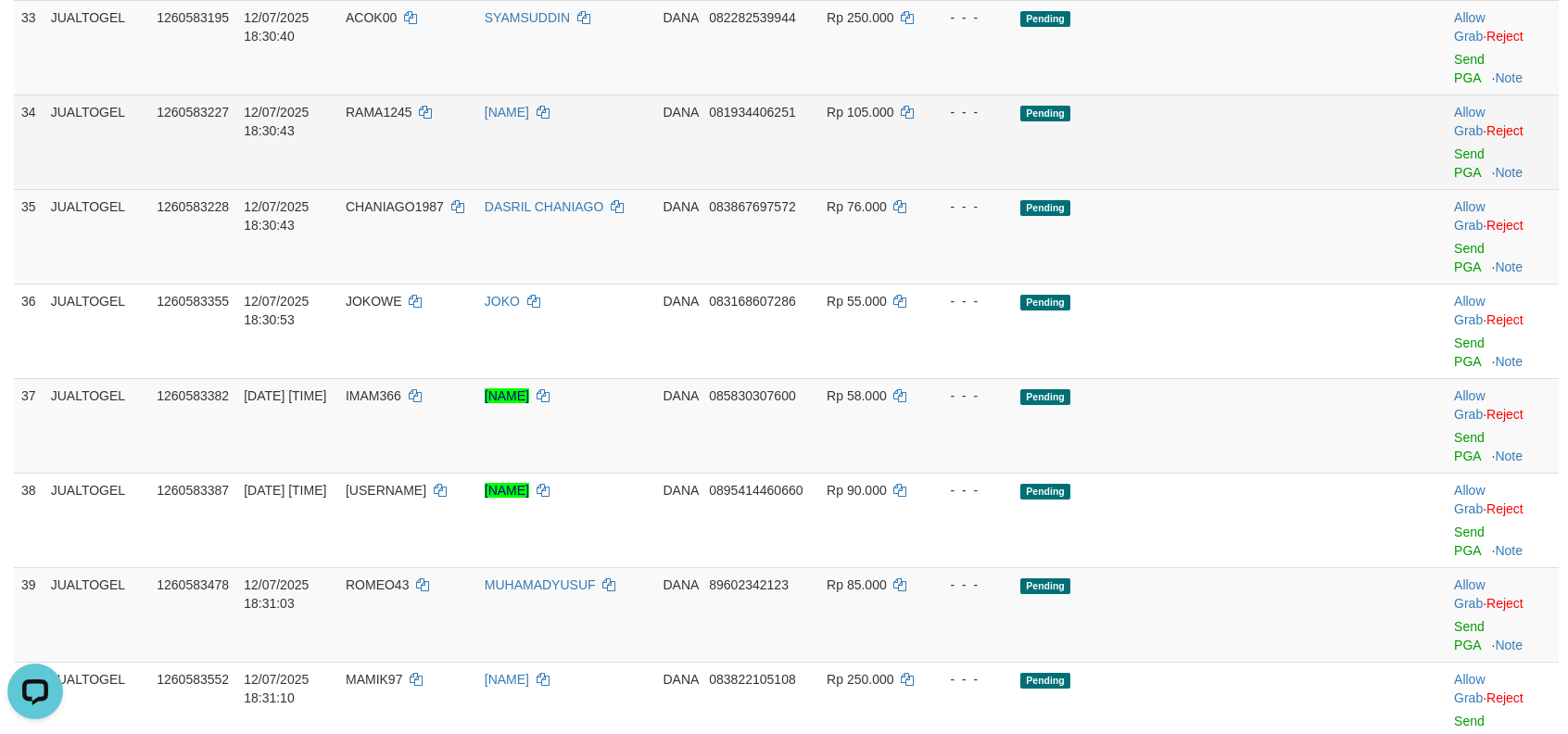 scroll, scrollTop: 2536, scrollLeft: 0, axis: vertical 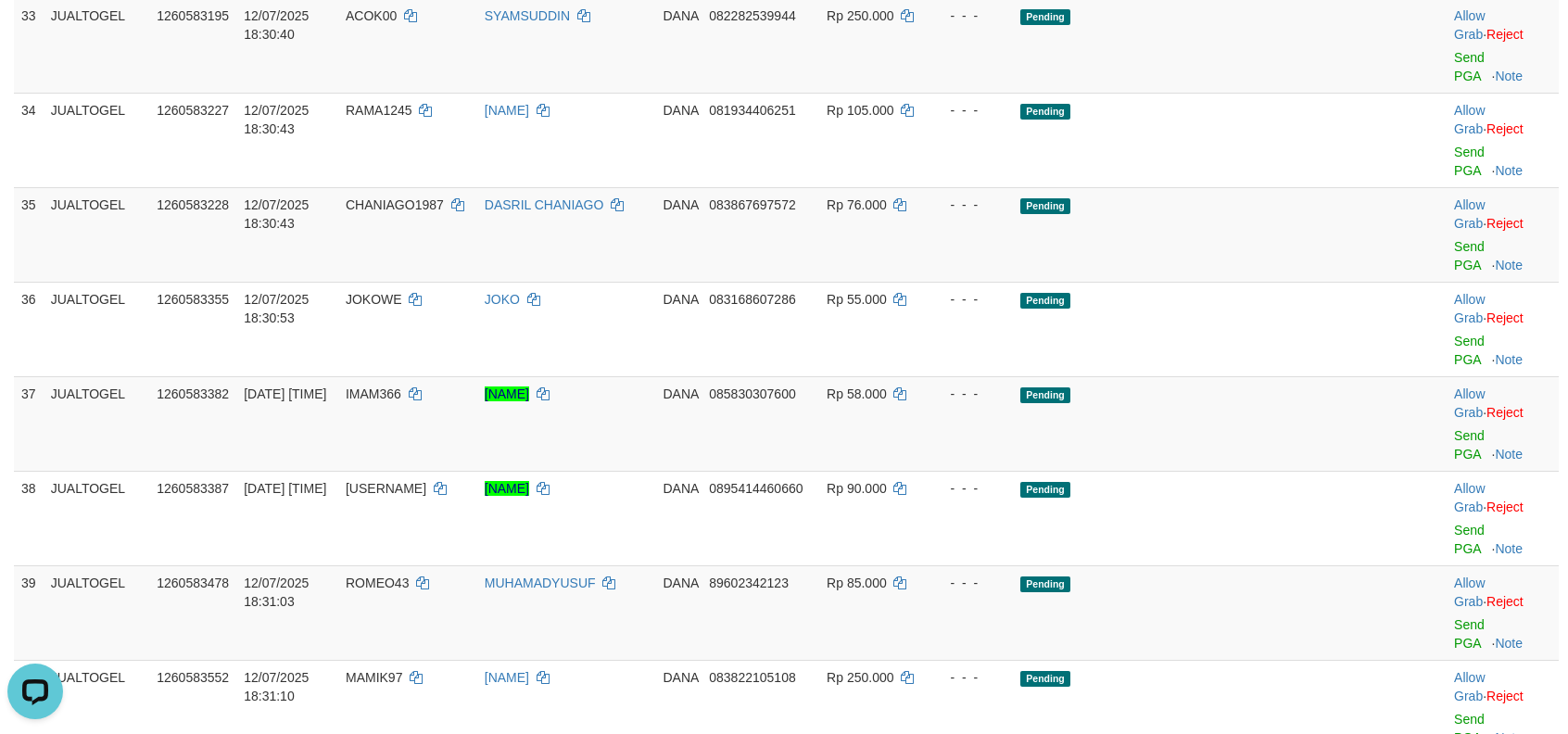 click on "Send PGA" at bounding box center [1469, -28] 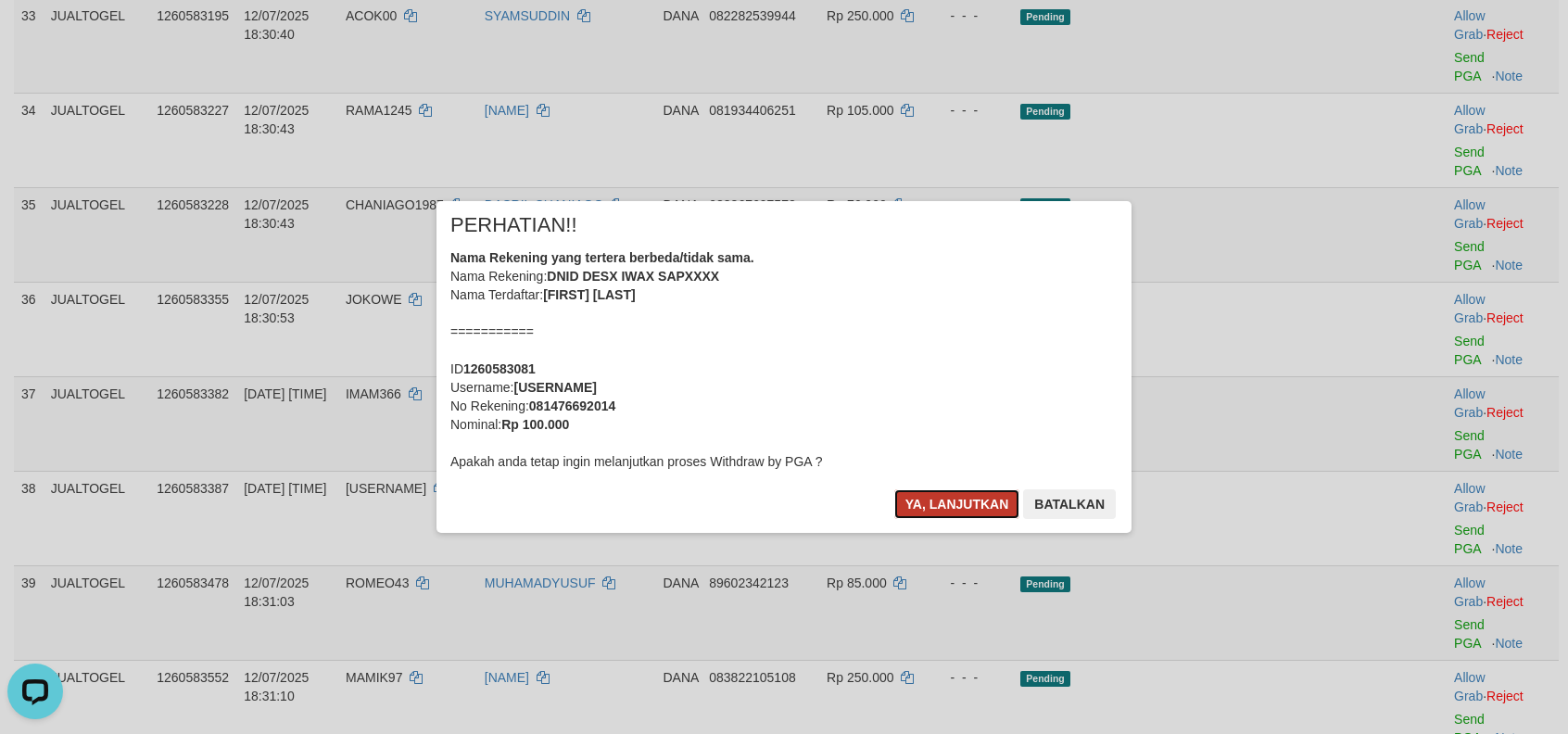 click on "Ya, lanjutkan" at bounding box center [957, 504] 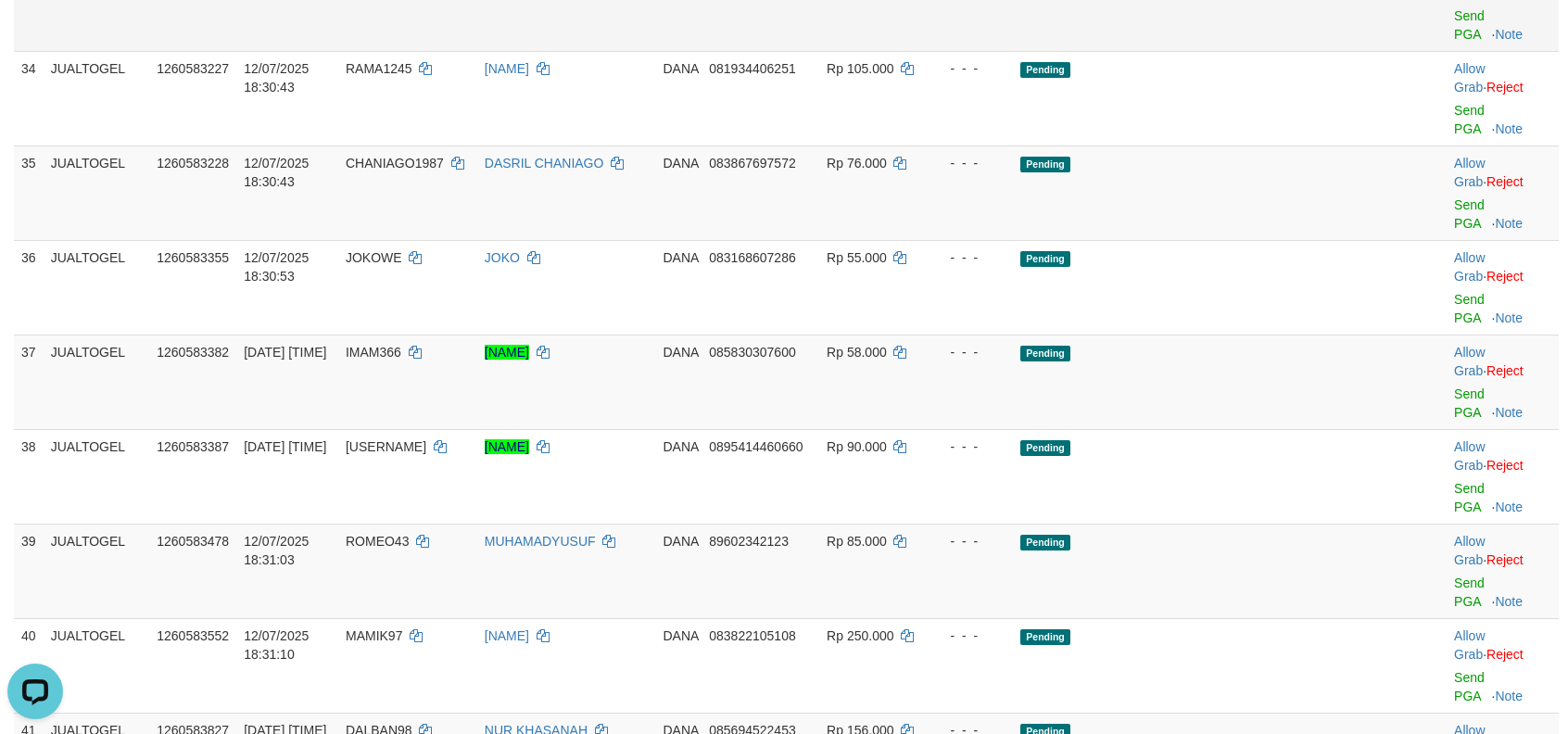 click on "SYAMSUDDIN" at bounding box center (566, 4) 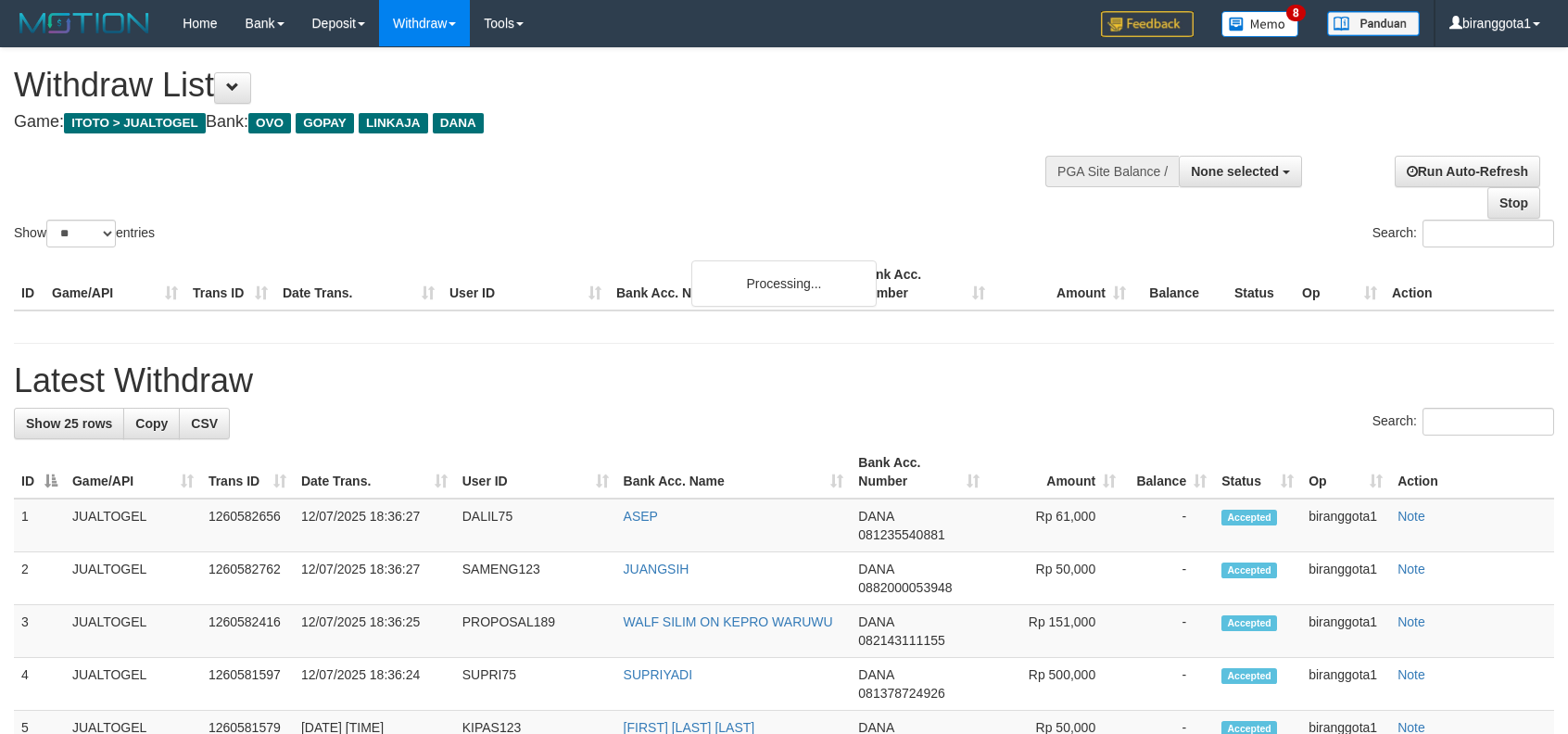 select 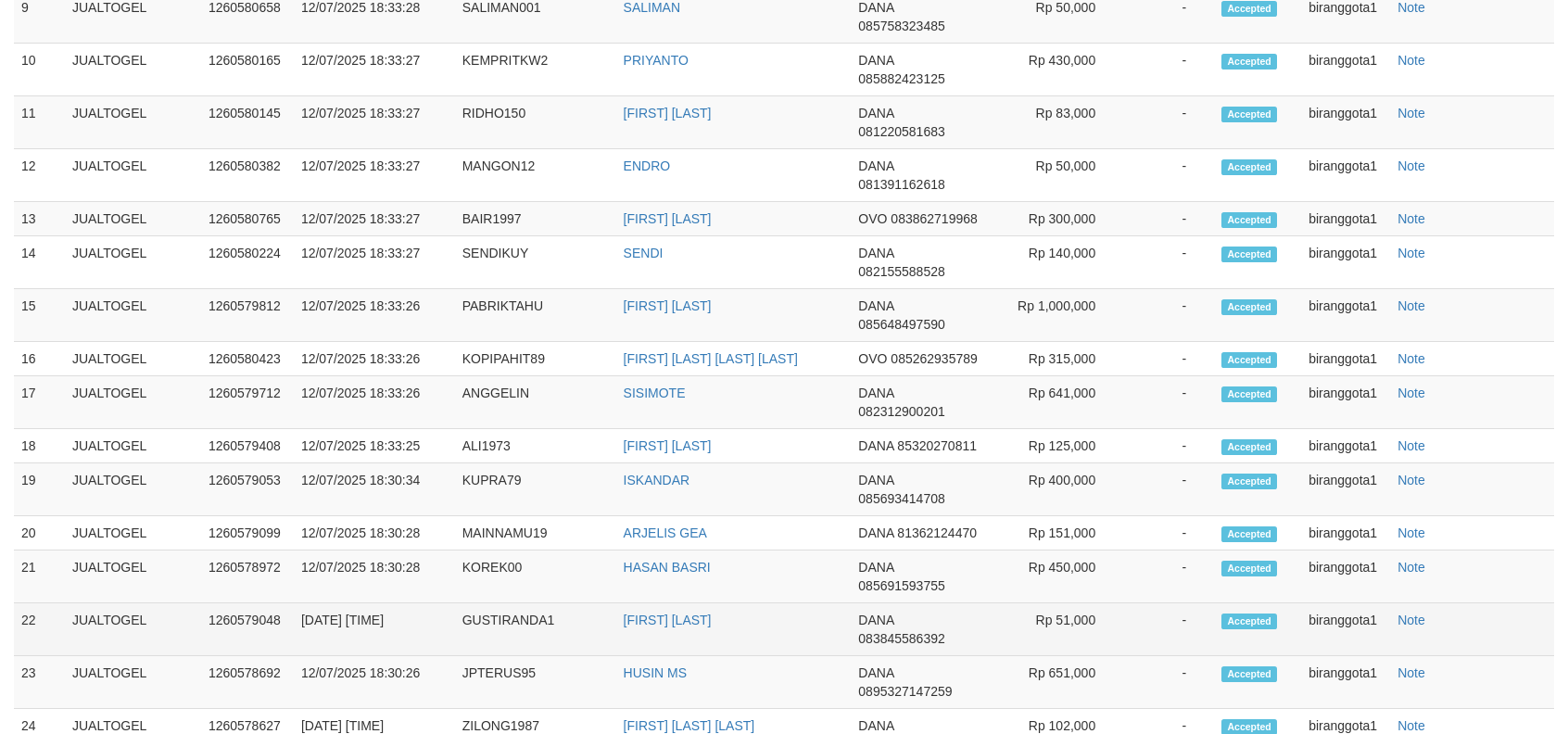 scroll, scrollTop: 2534, scrollLeft: 0, axis: vertical 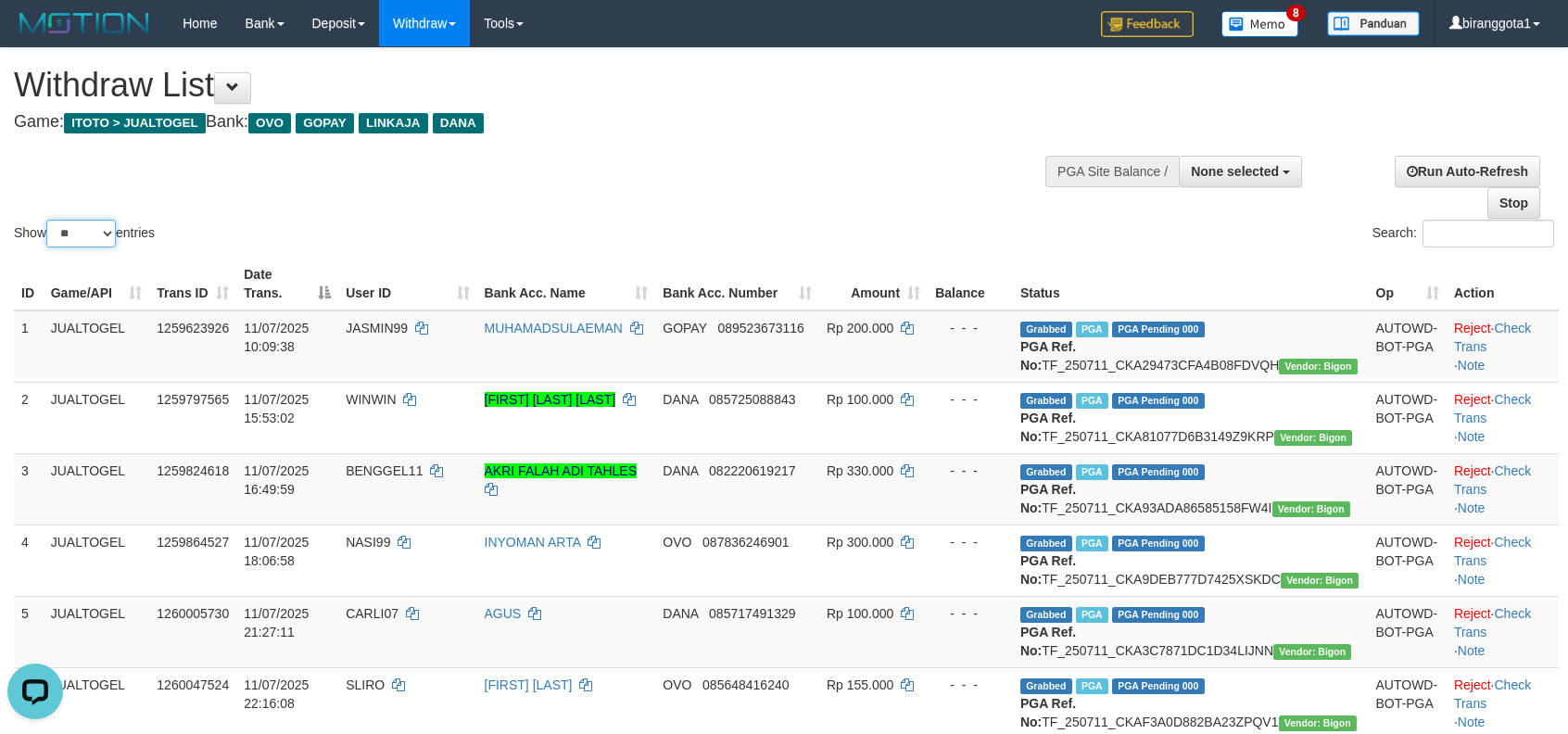 drag, startPoint x: 102, startPoint y: 235, endPoint x: 109, endPoint y: 246, distance: 13.038405 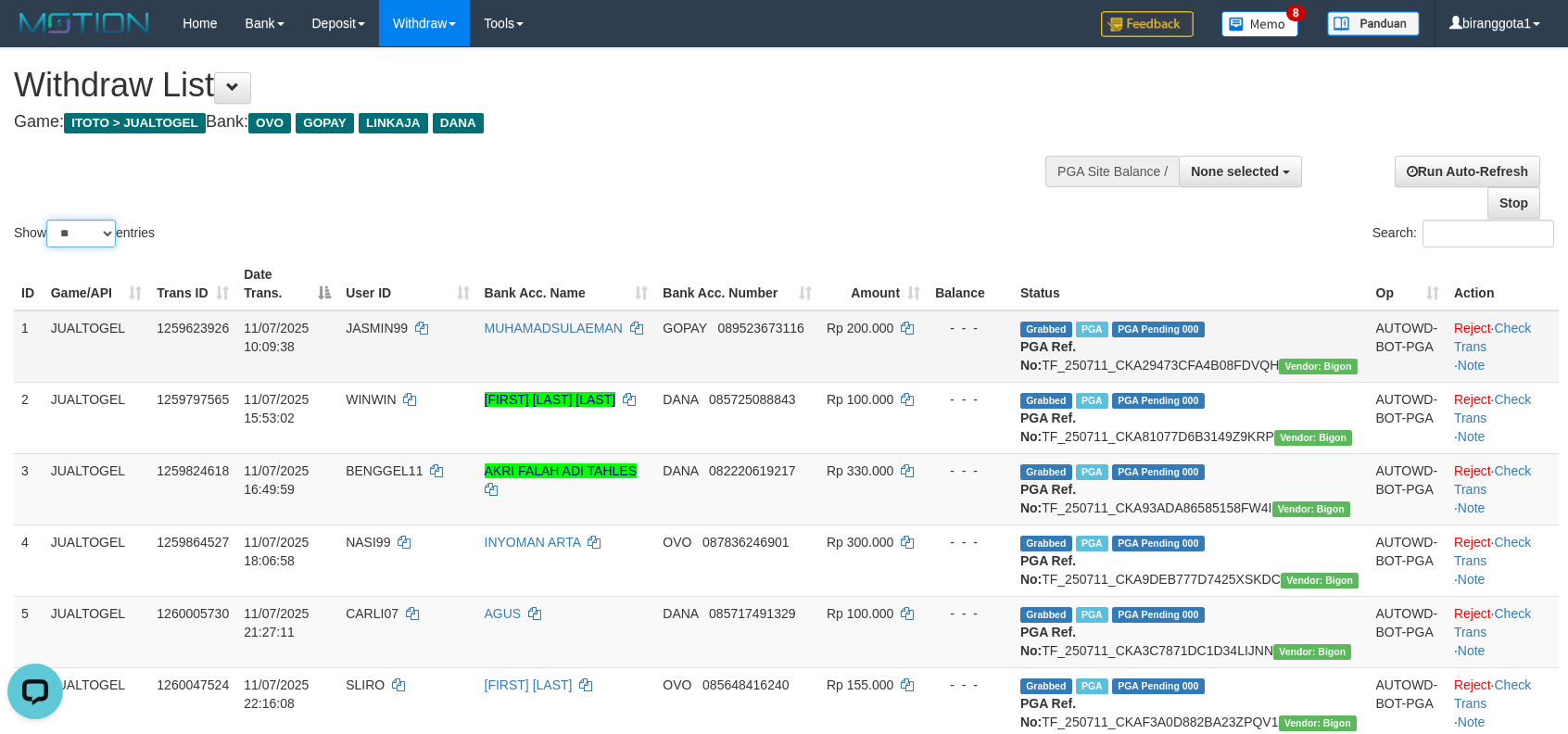 select on "***" 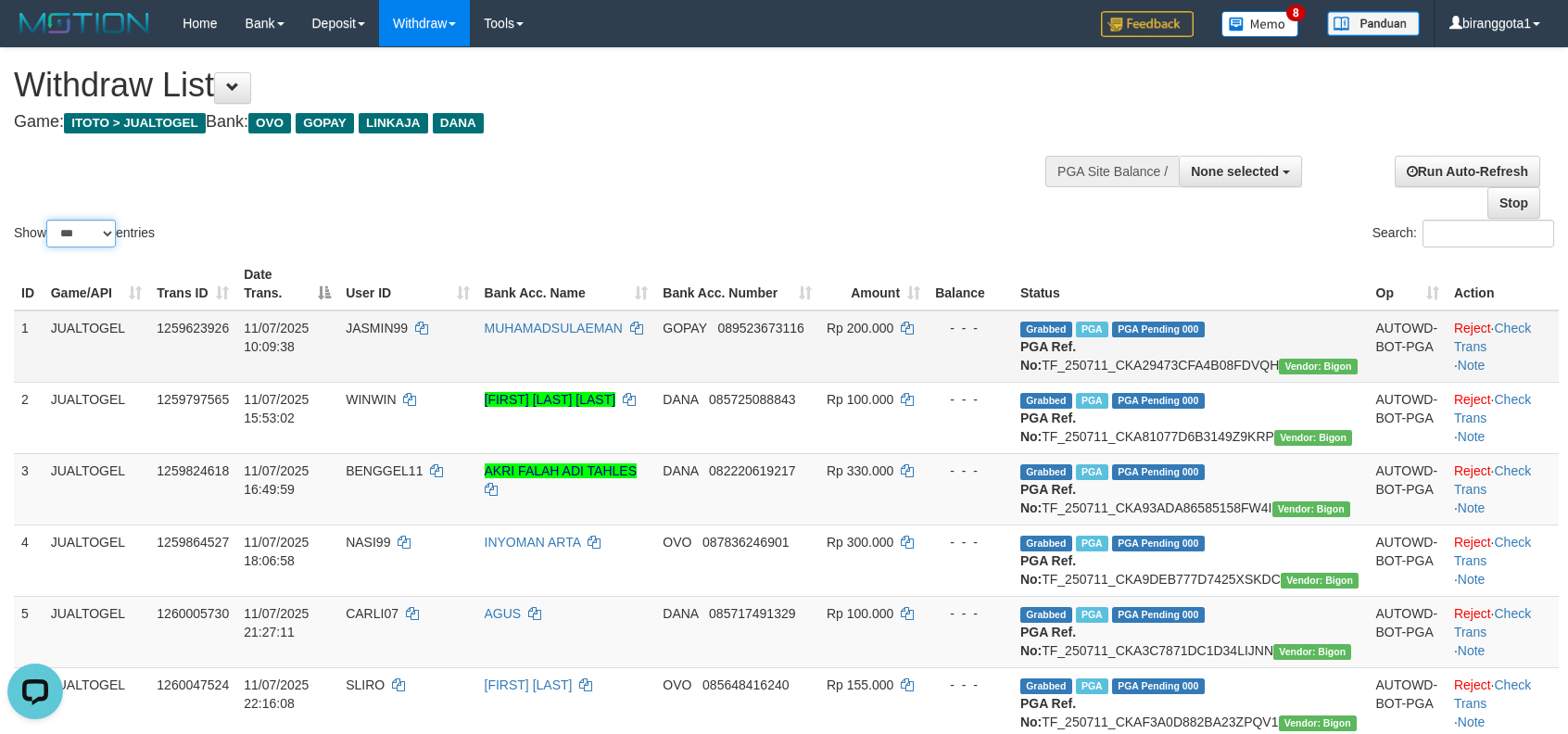 click on "** ** ** ***" at bounding box center [81, 234] 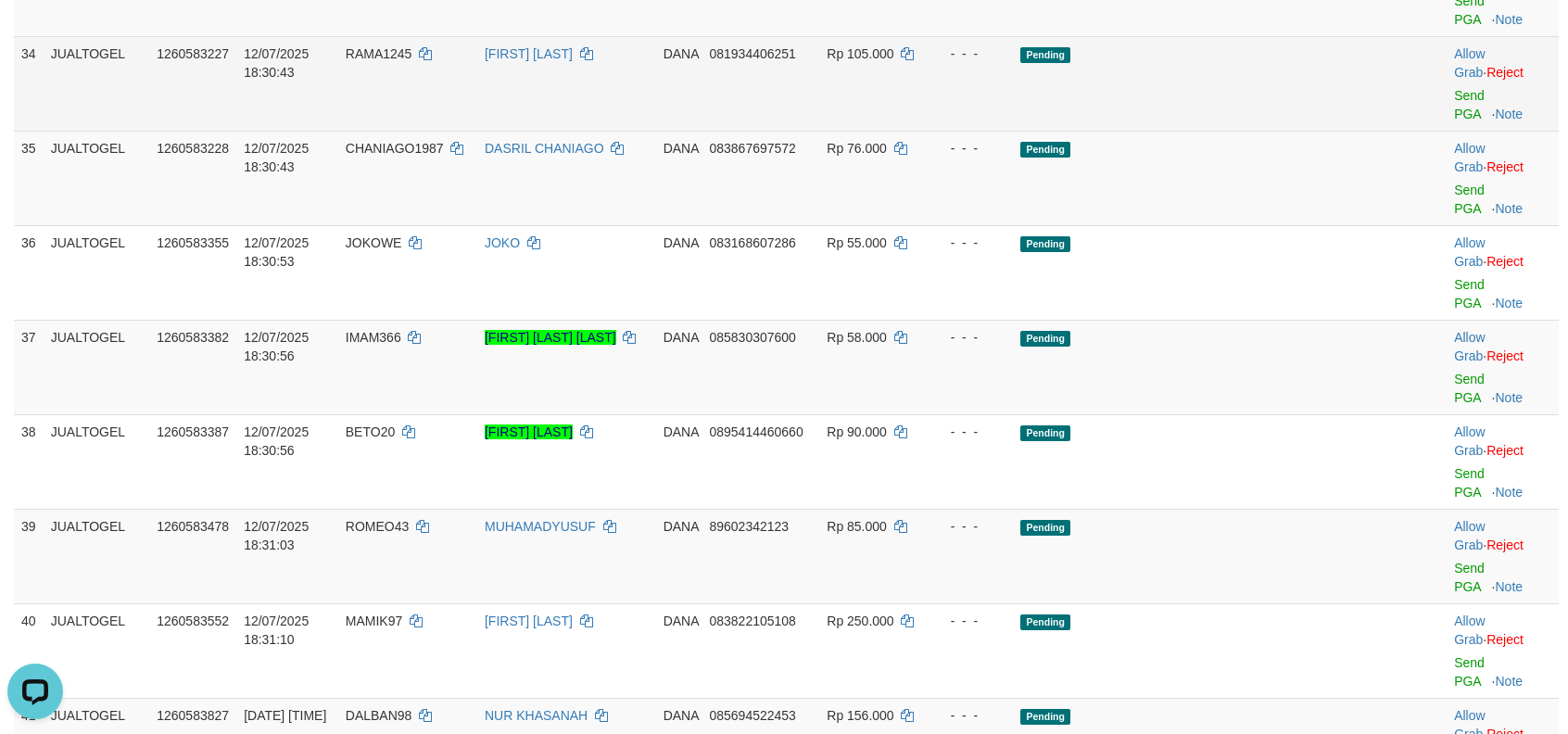 scroll, scrollTop: 2554, scrollLeft: 0, axis: vertical 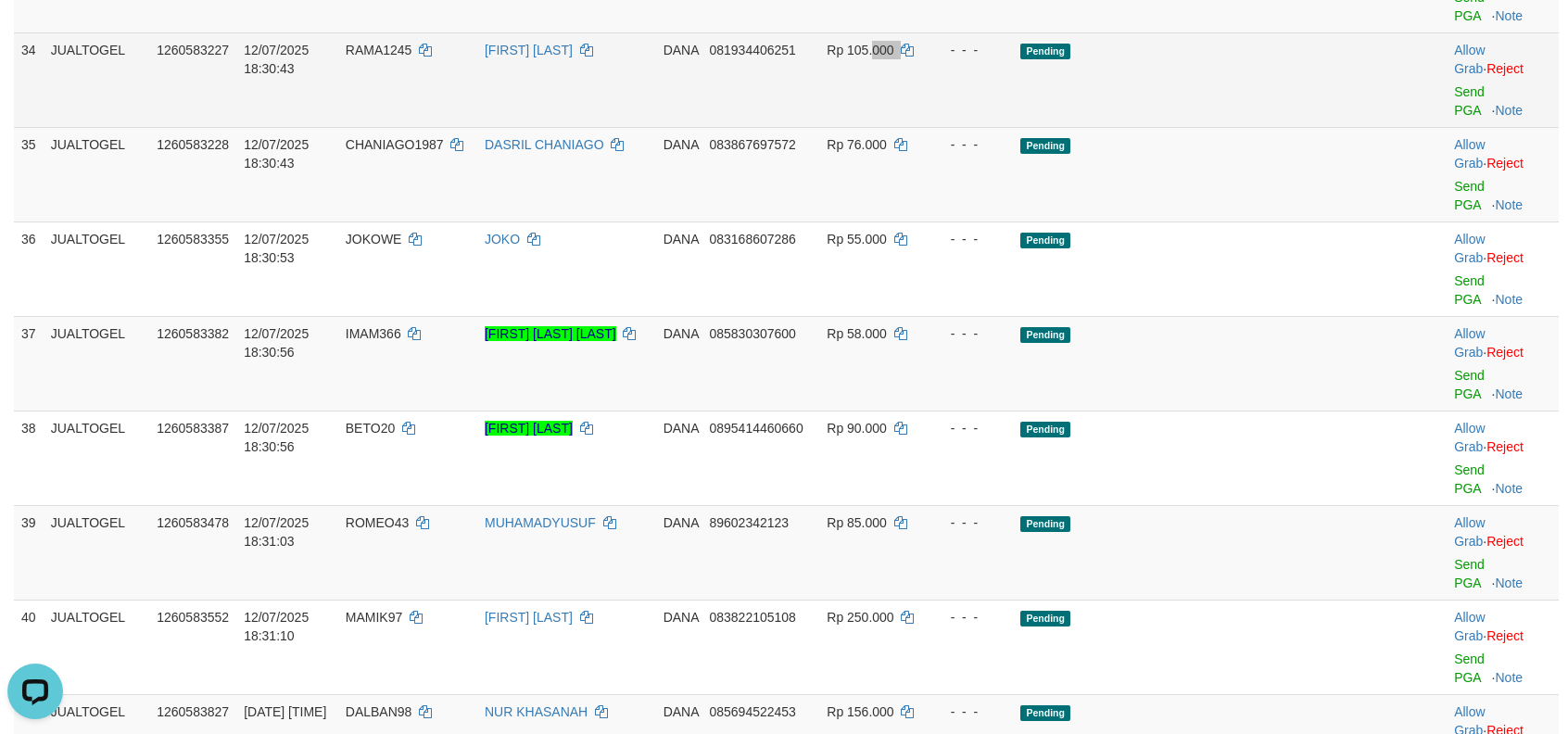 drag, startPoint x: 984, startPoint y: 391, endPoint x: 999, endPoint y: 391, distance: 15 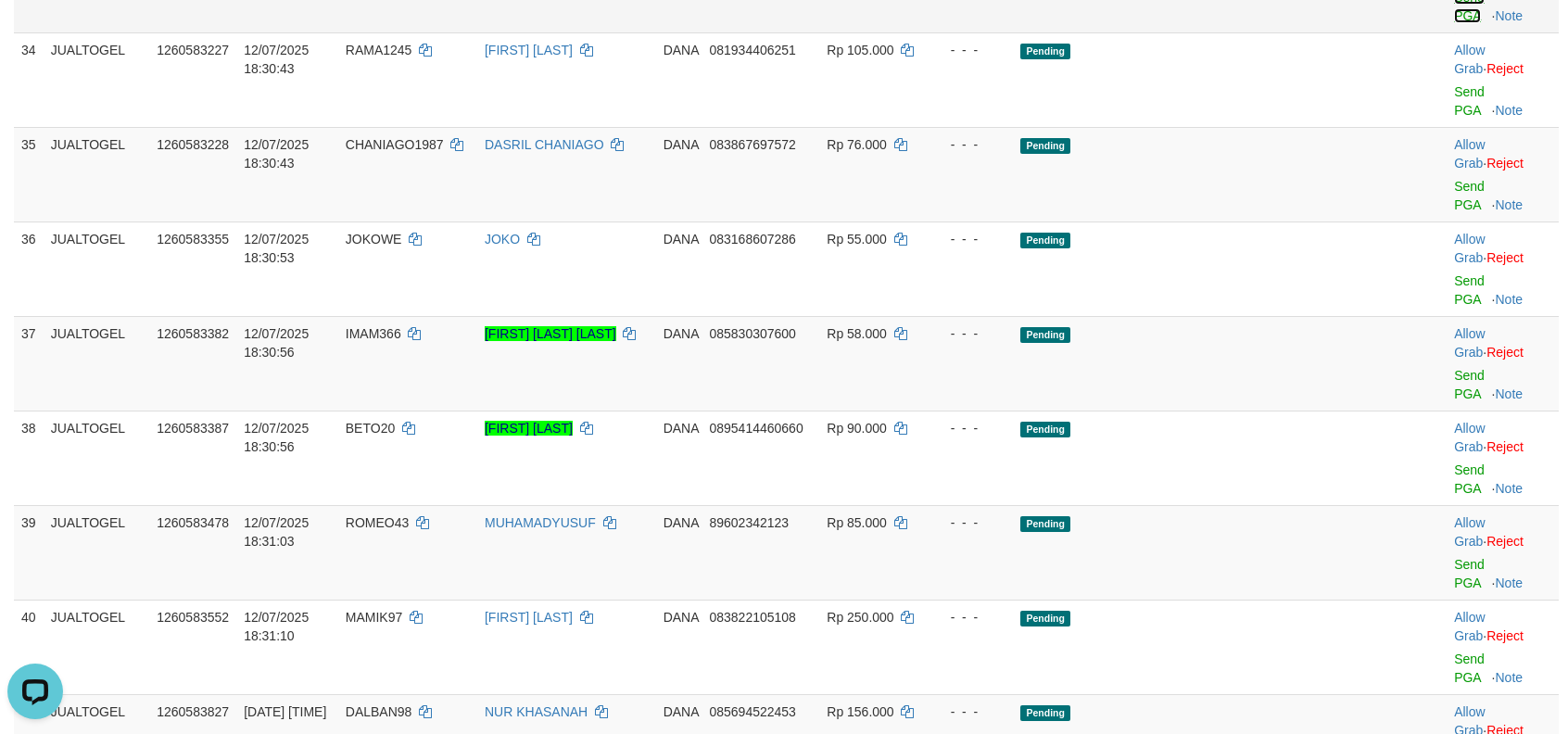 click on "Send PGA" at bounding box center [1469, 6] 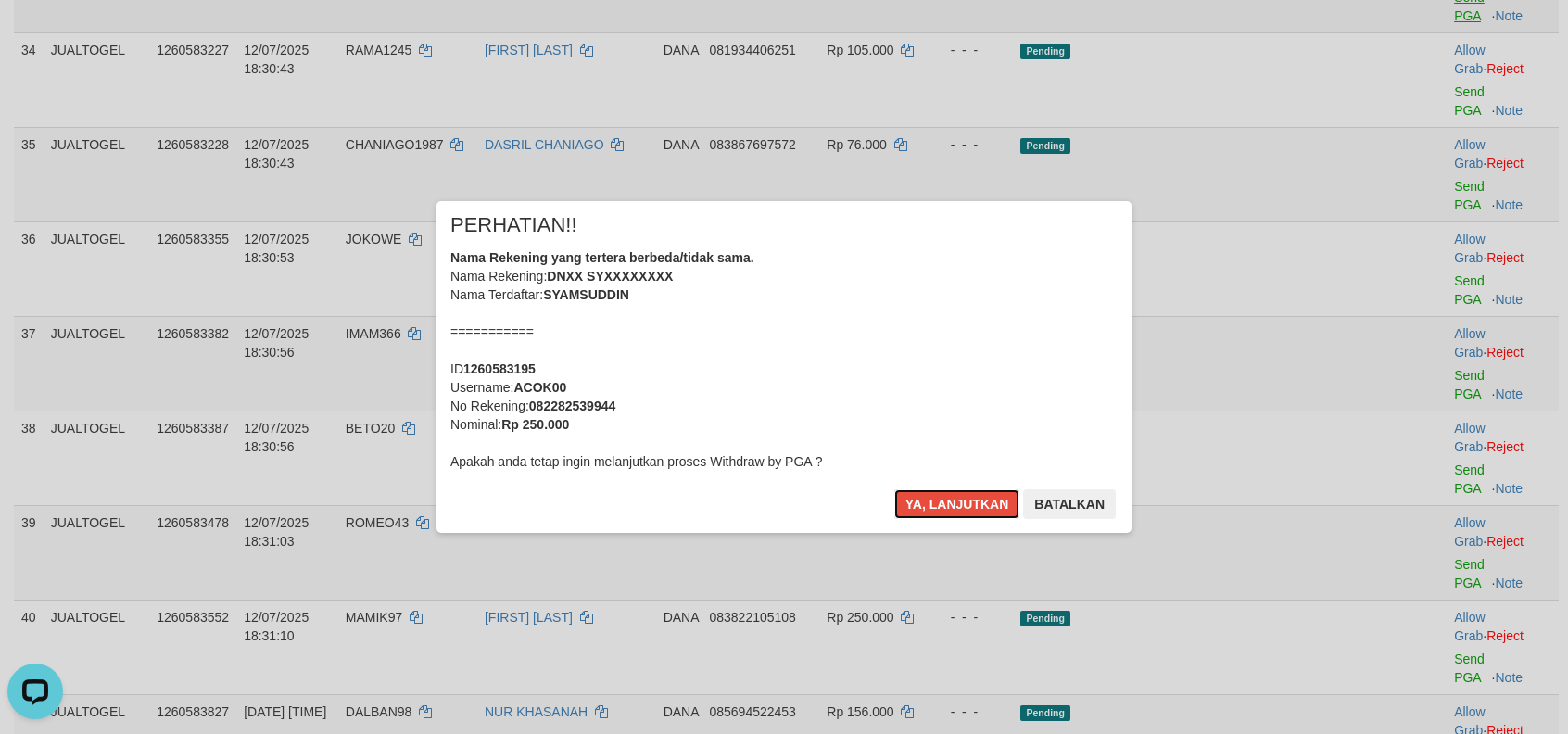 type 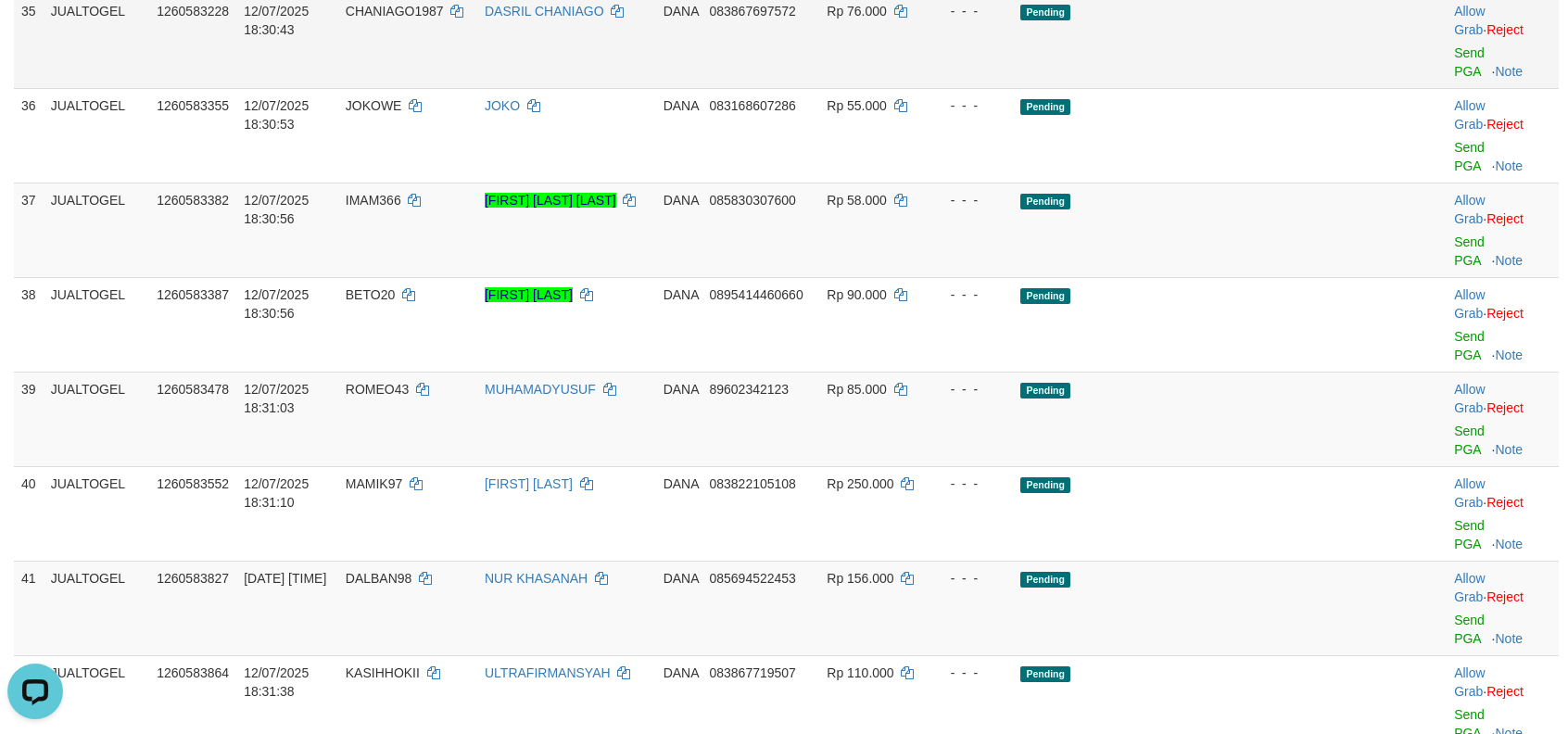 scroll, scrollTop: 2718, scrollLeft: 0, axis: vertical 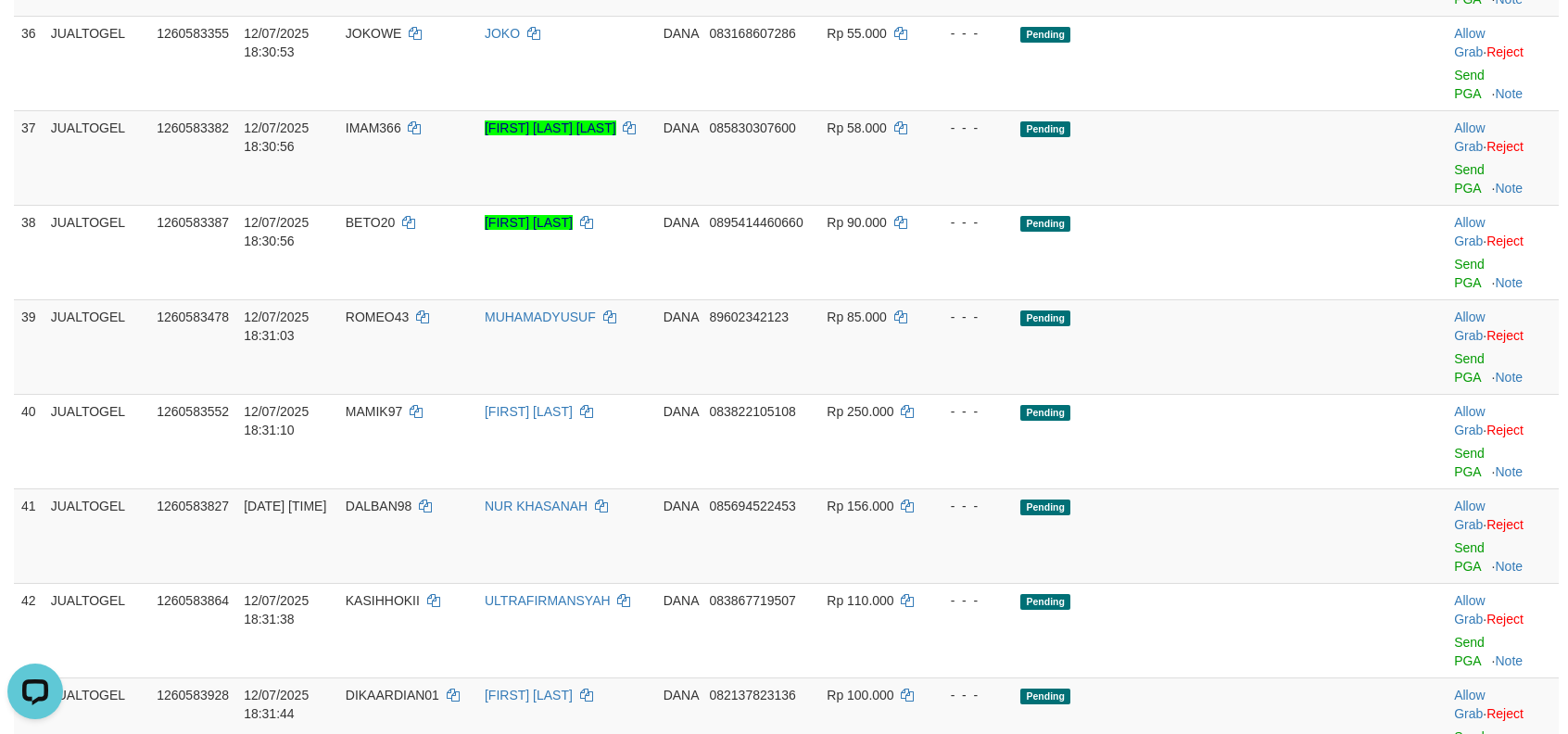 click on "Send PGA" at bounding box center [1469, -105] 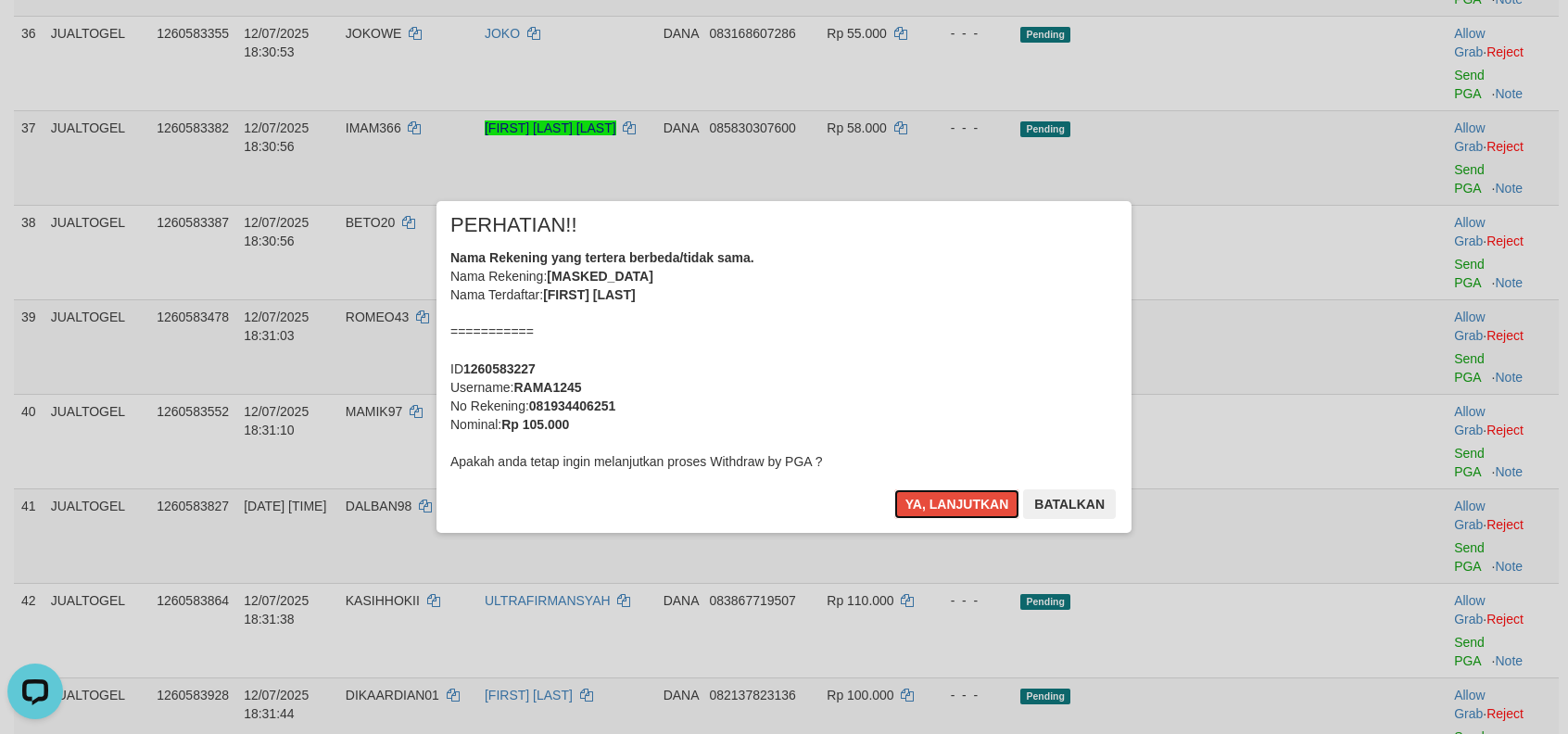 type 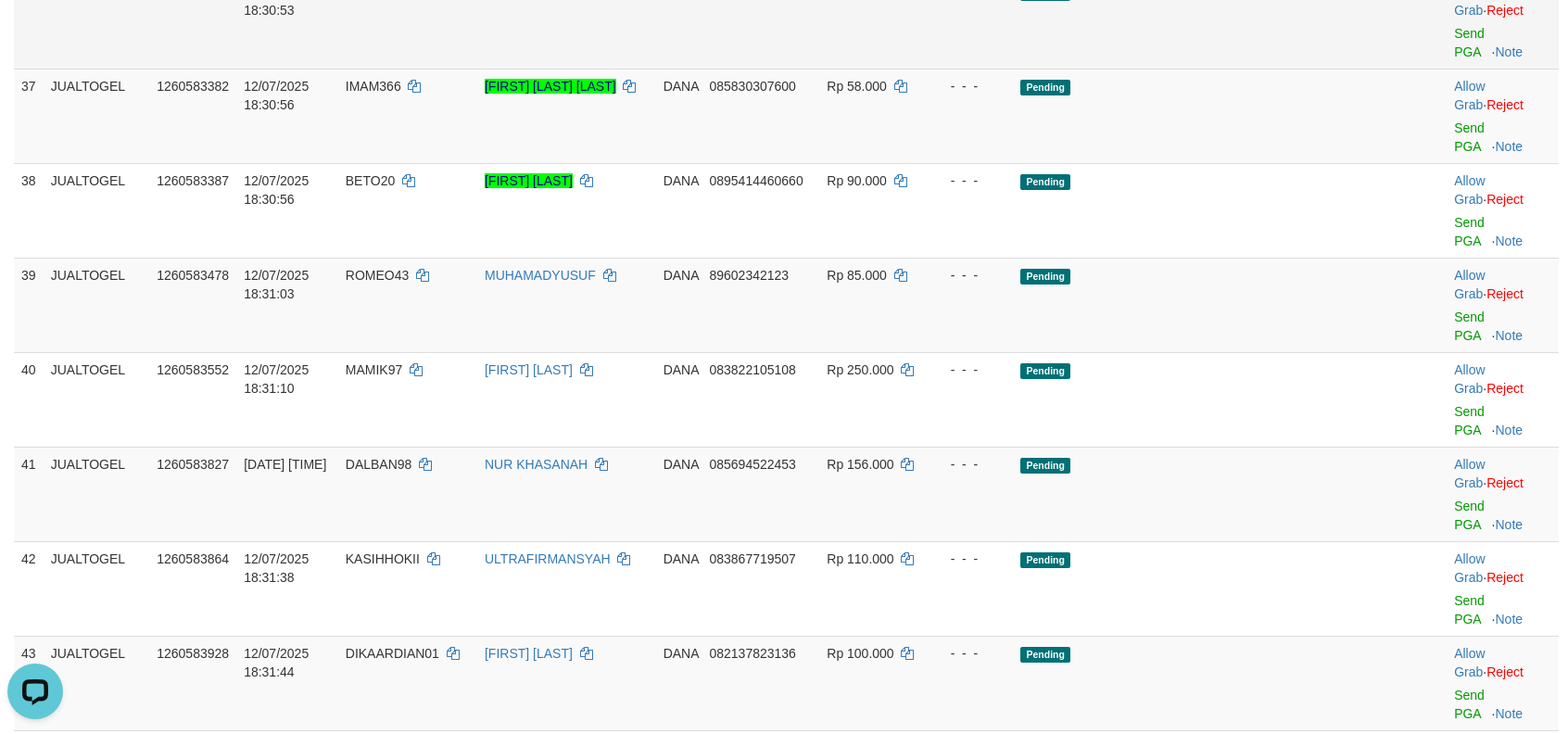 drag, startPoint x: 541, startPoint y: 334, endPoint x: 688, endPoint y: 312, distance: 148.63714 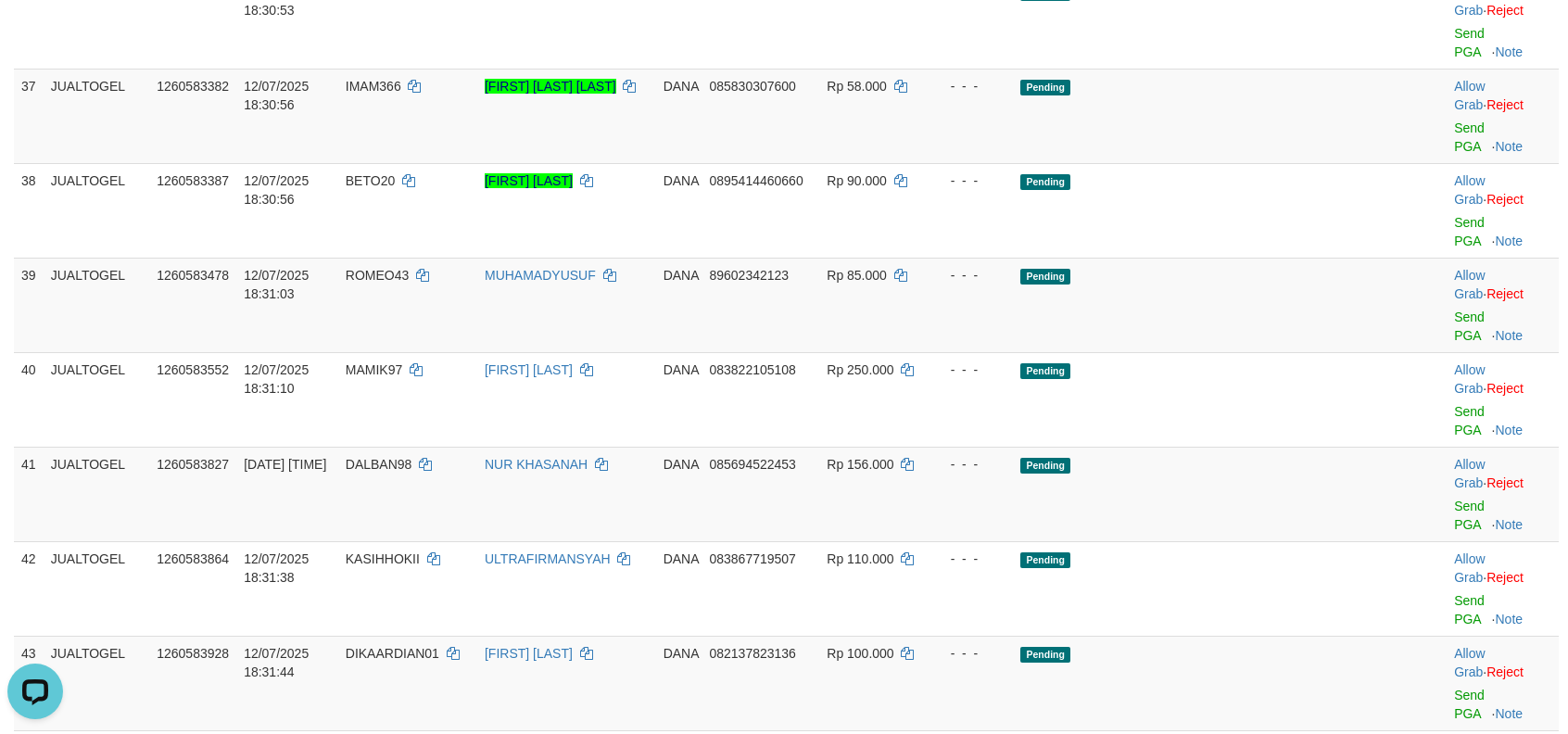 click on "DANA     083867697572" at bounding box center [738, -73] 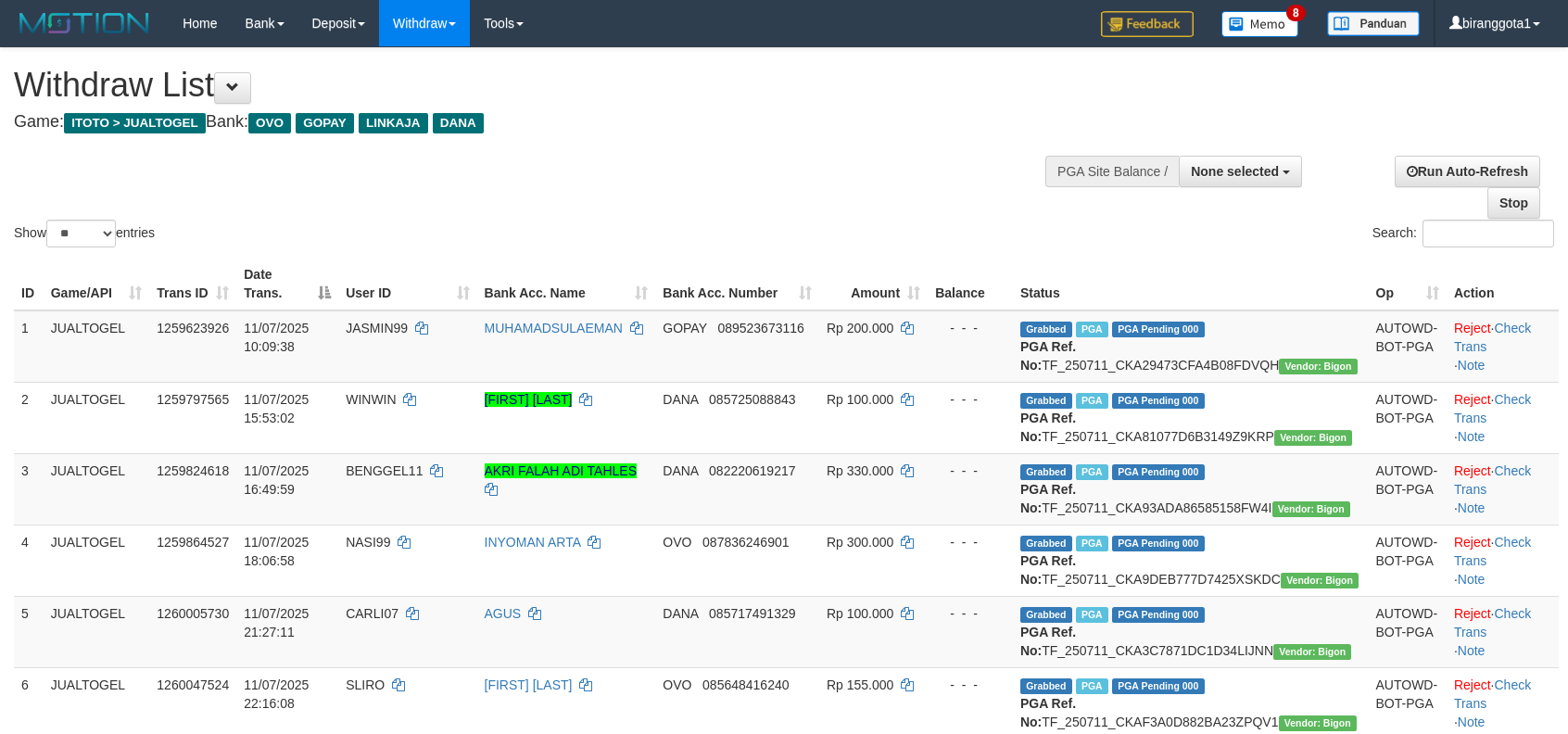 select 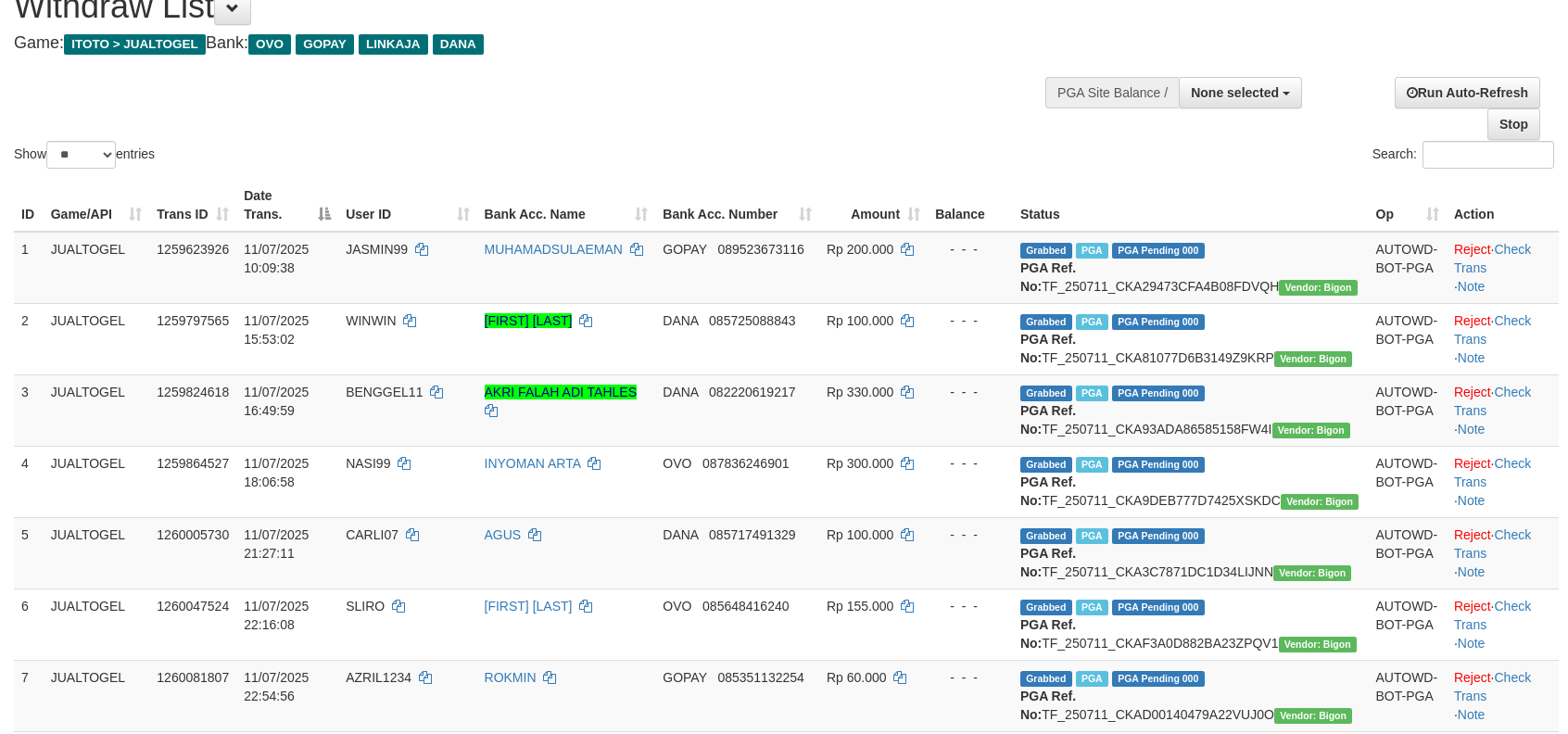 scroll, scrollTop: 0, scrollLeft: 0, axis: both 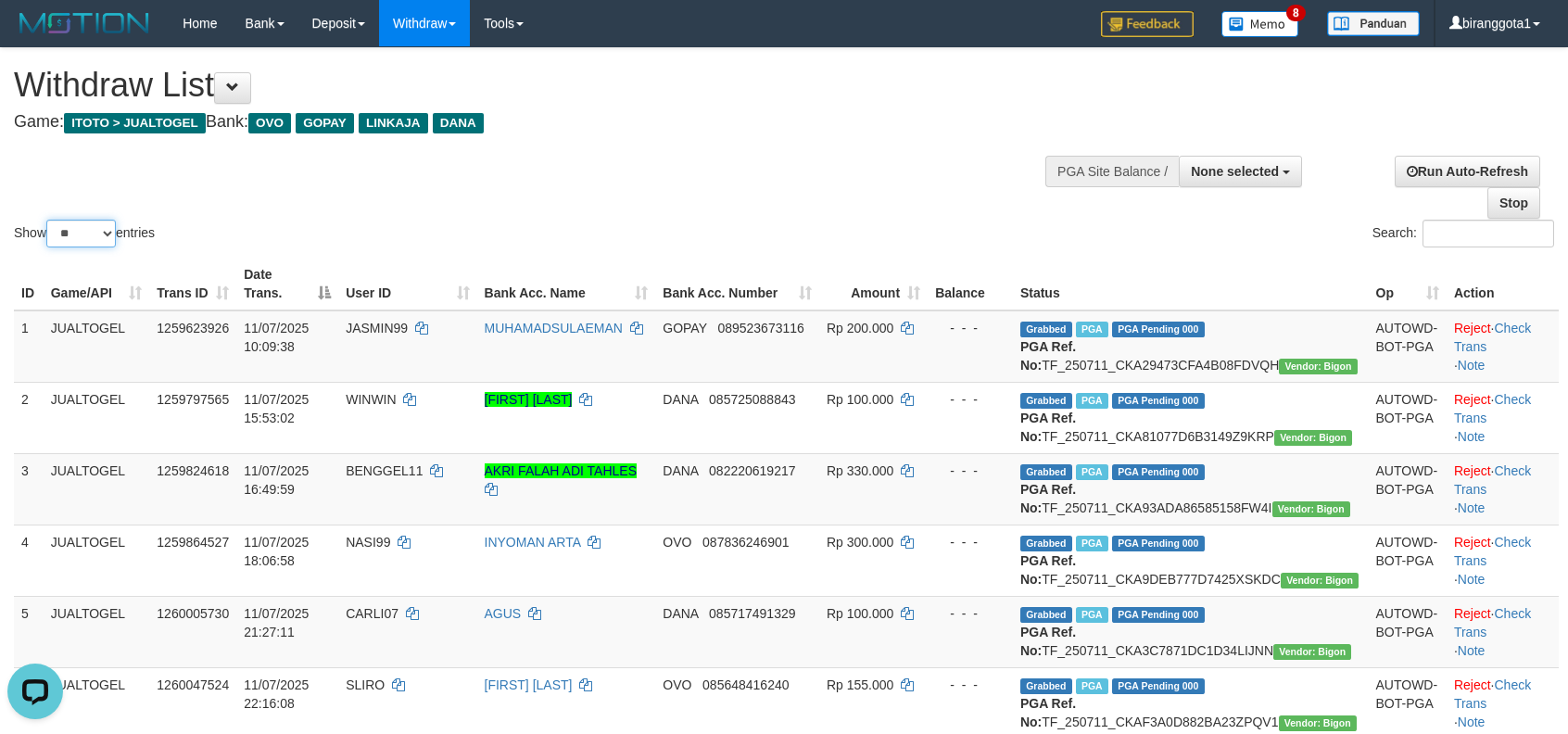 click on "** ** ** ***" at bounding box center (81, 234) 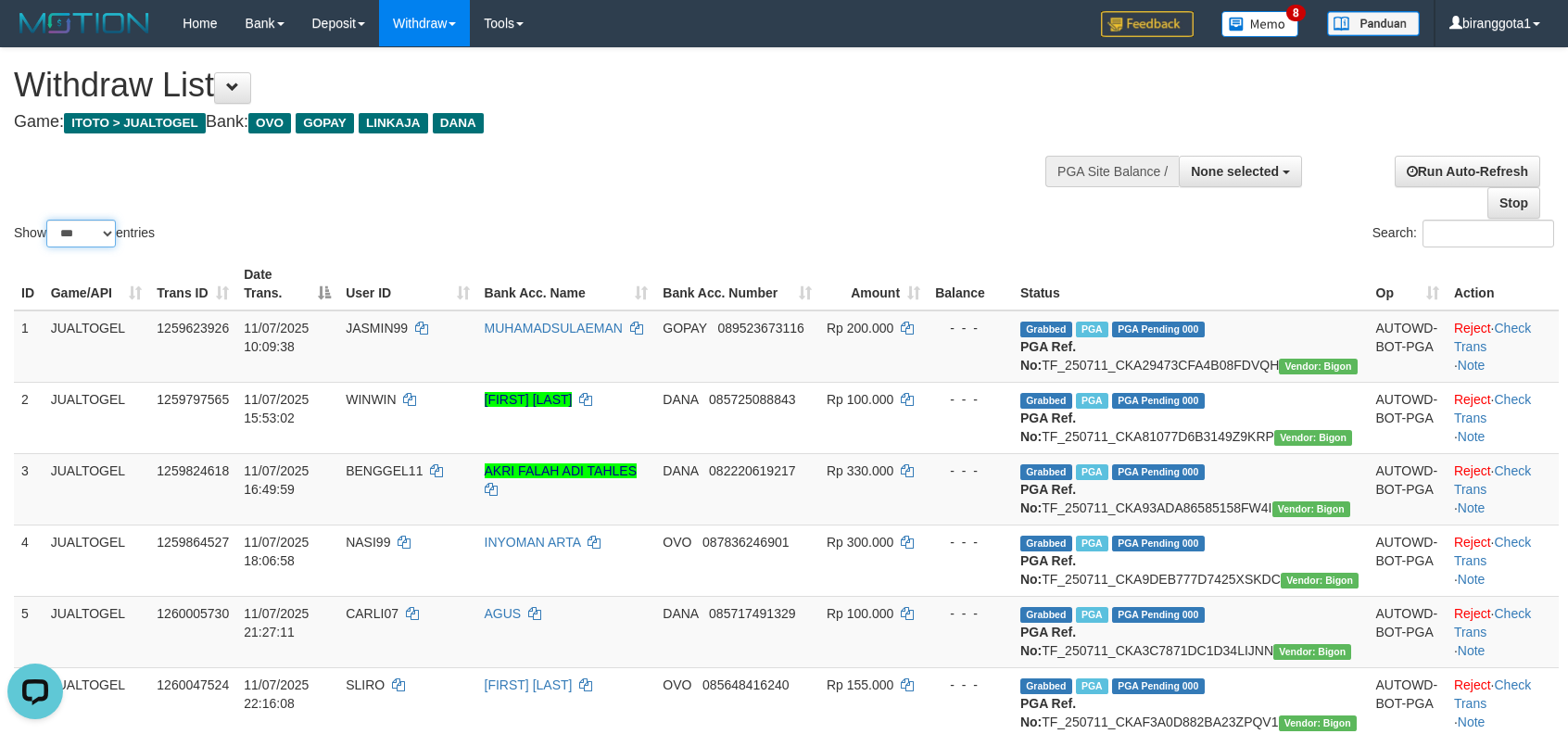 click on "** ** ** ***" at bounding box center (81, 234) 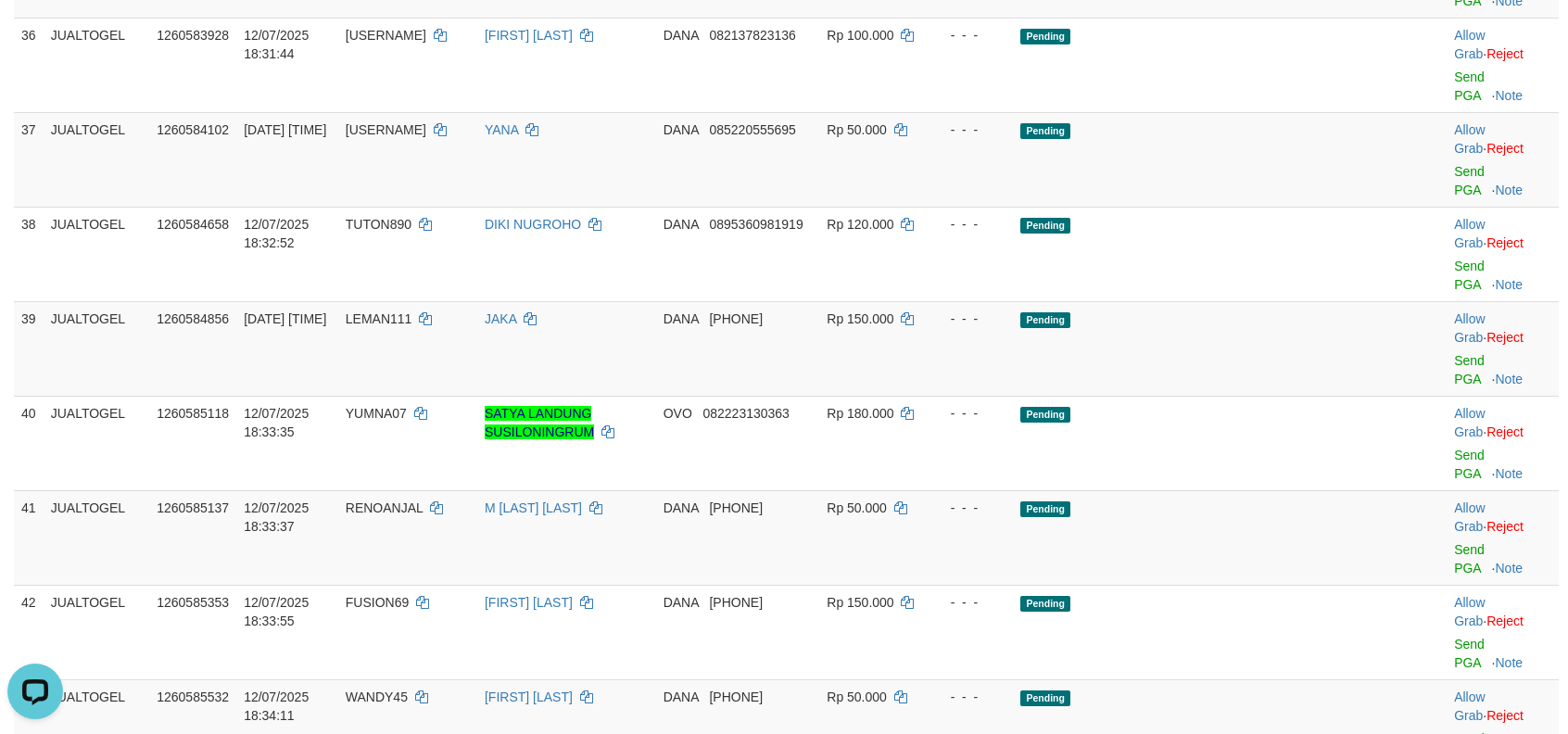 scroll, scrollTop: 2718, scrollLeft: 0, axis: vertical 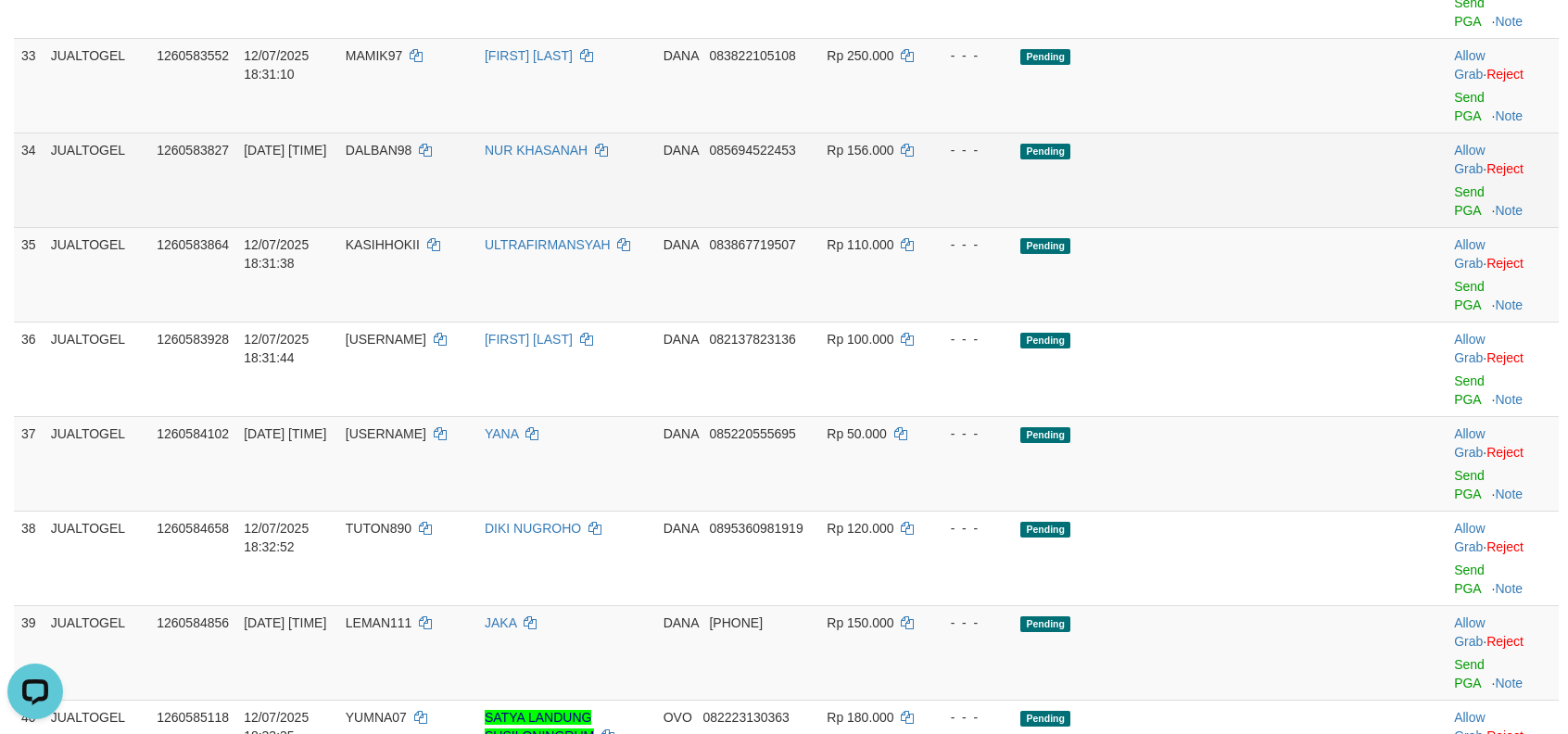 drag, startPoint x: 1266, startPoint y: 316, endPoint x: 1277, endPoint y: 312, distance: 11.7047 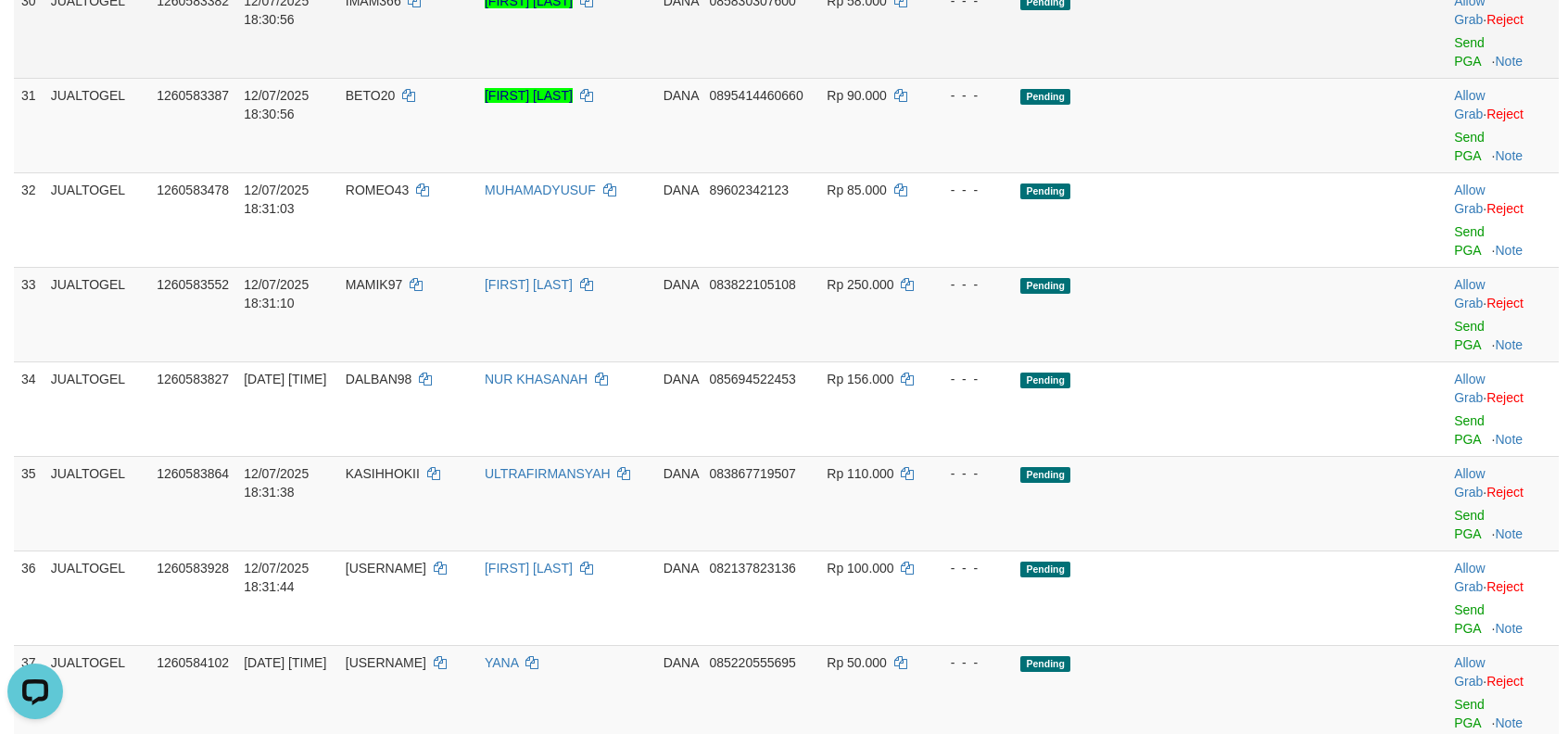 scroll, scrollTop: 2471, scrollLeft: 0, axis: vertical 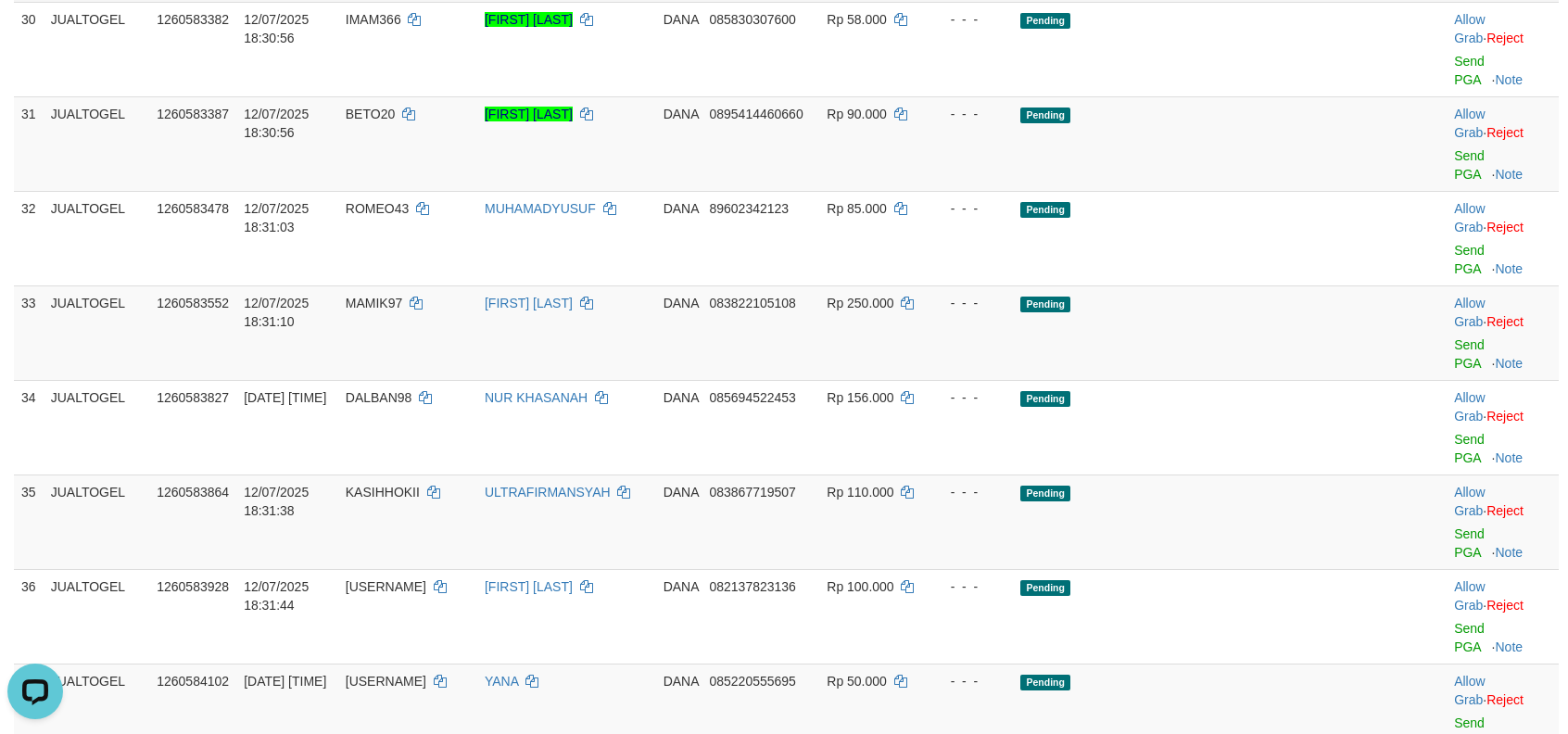 click on "Send PGA" at bounding box center [1469, -24] 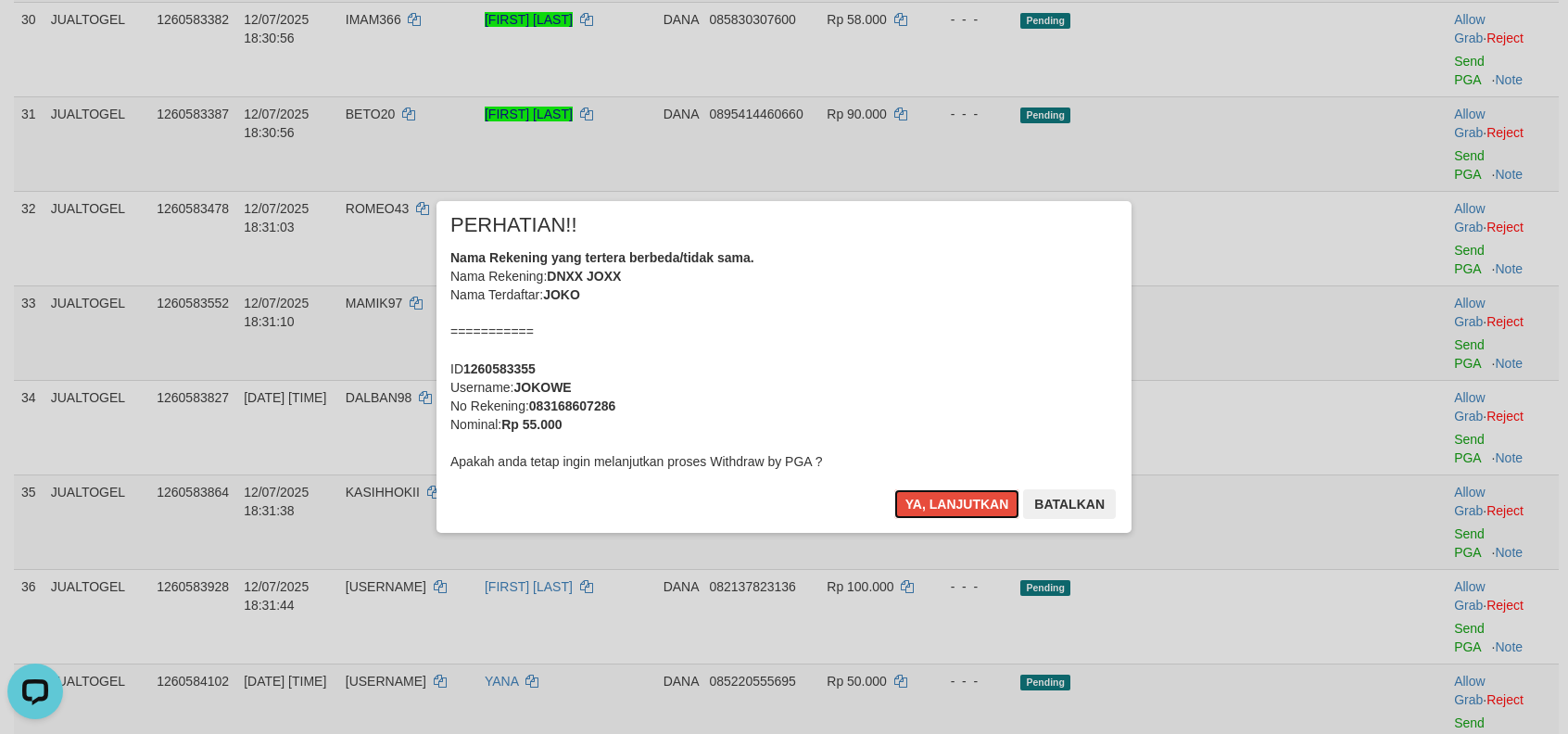 type 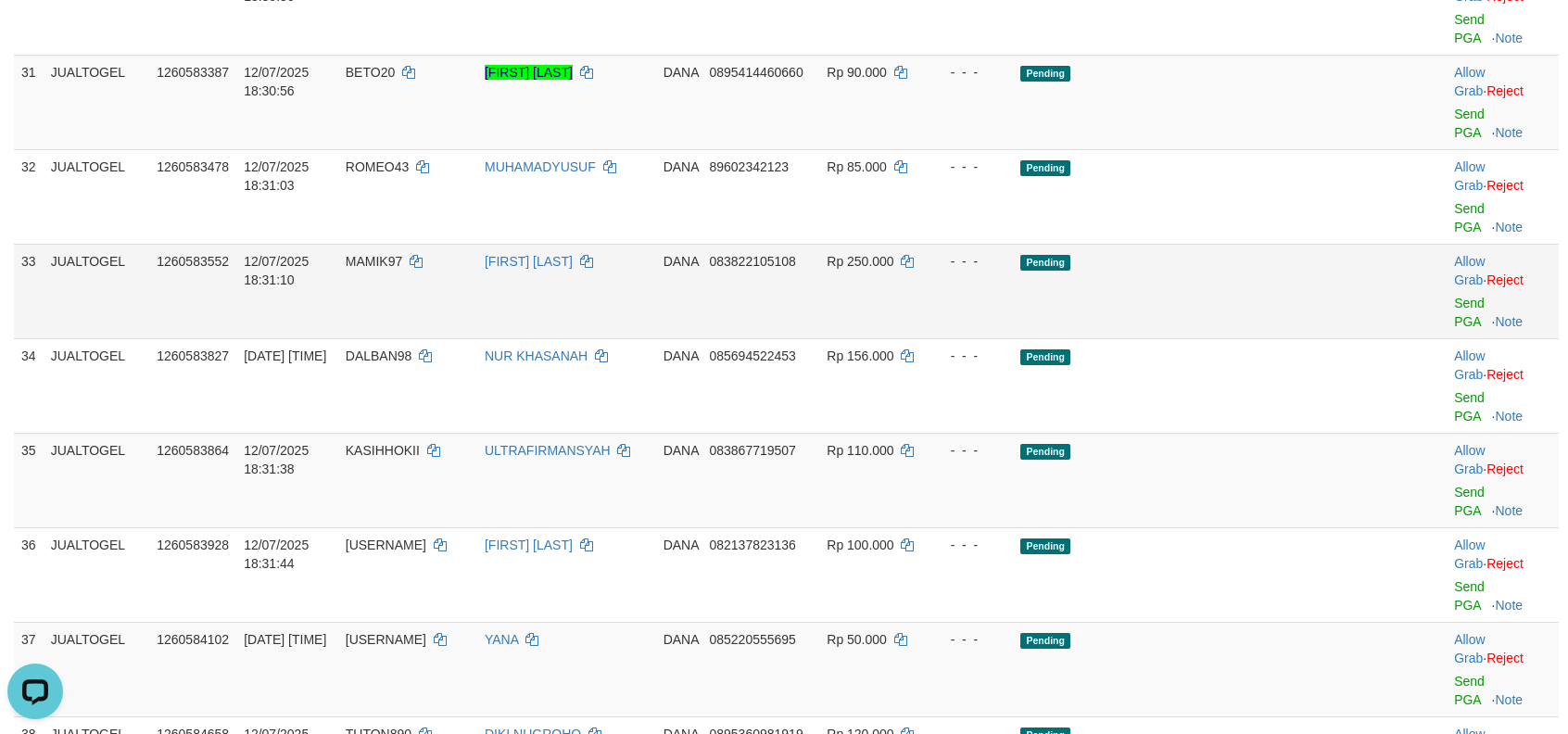 click on "Pending" at bounding box center [1191, 291] 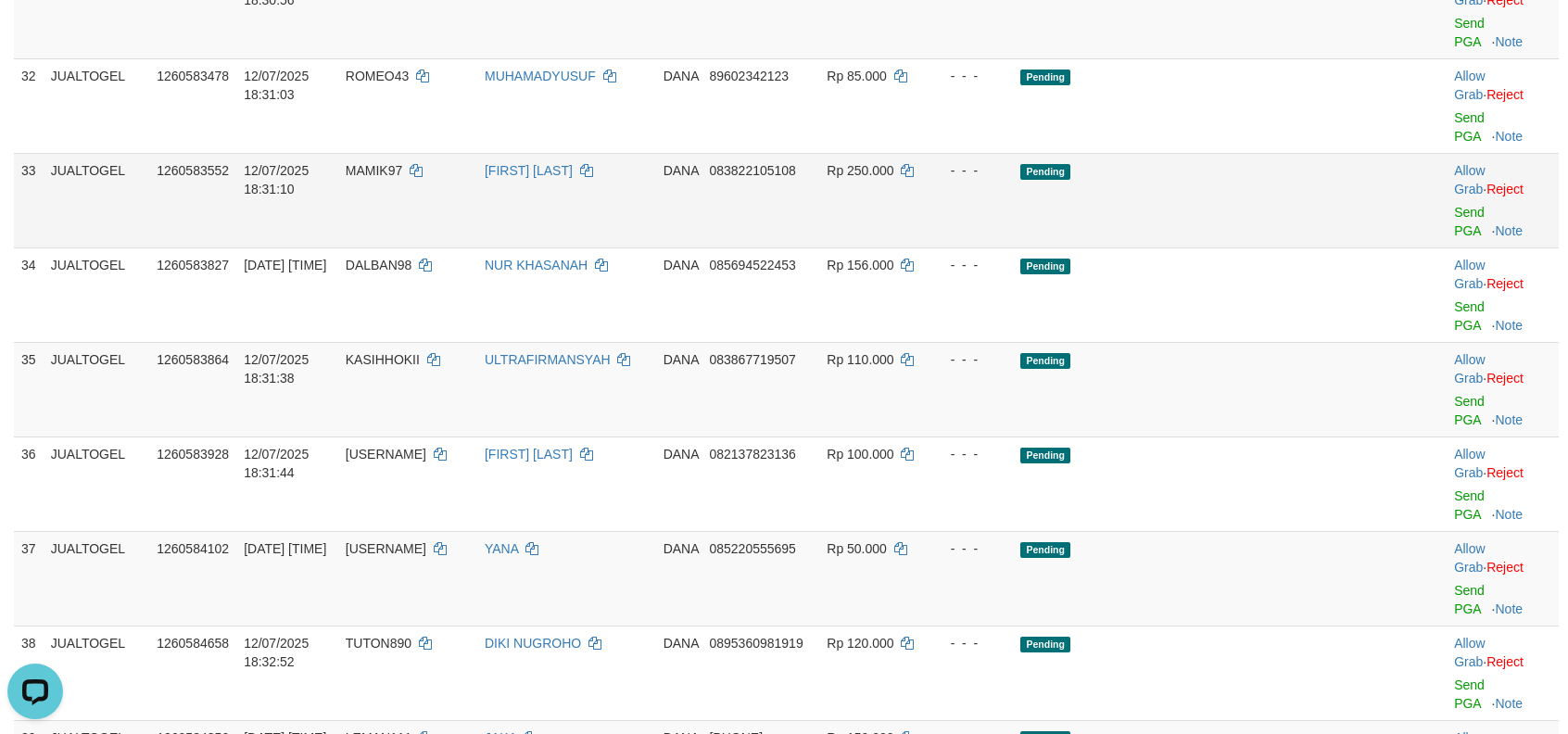 scroll, scrollTop: 2556, scrollLeft: 0, axis: vertical 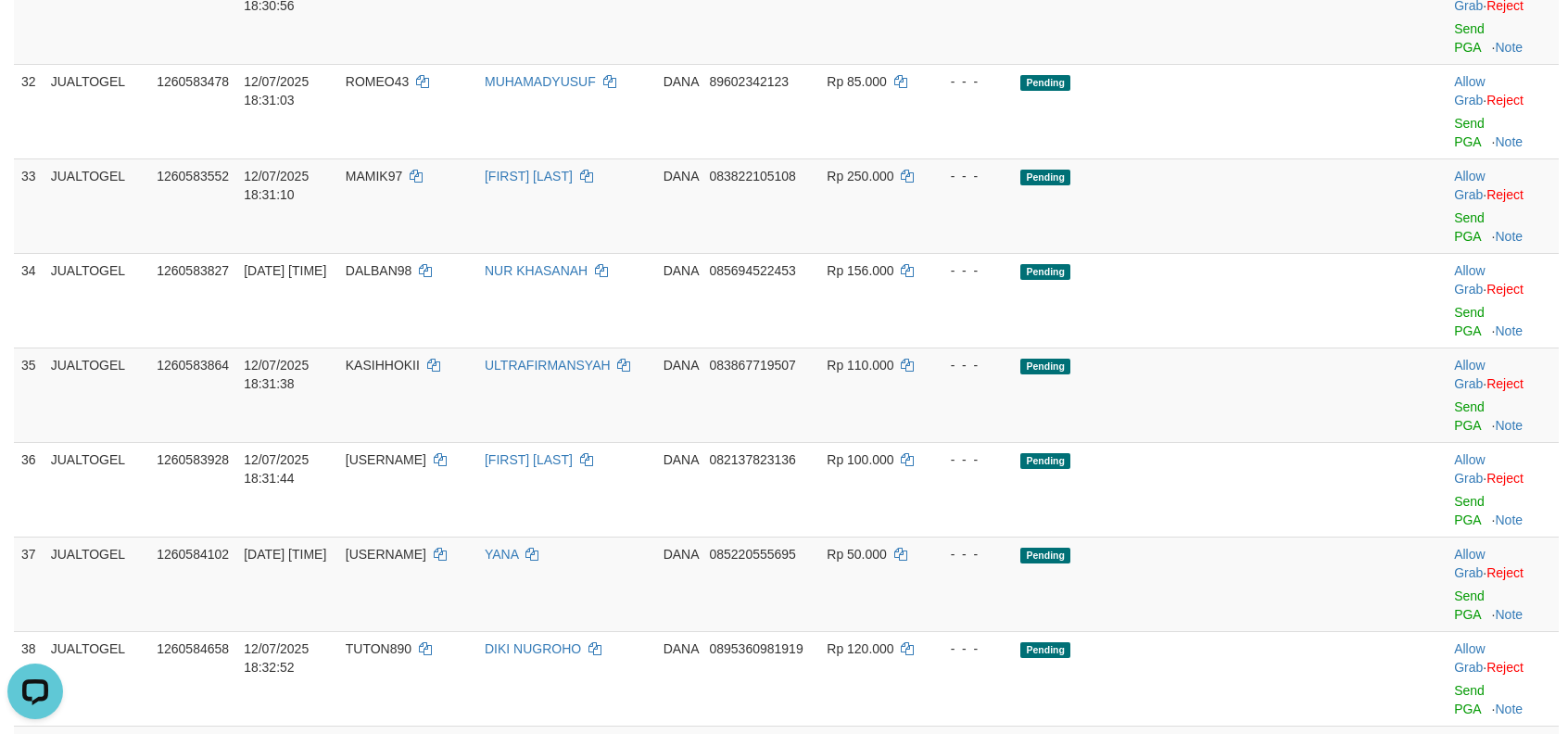 click on "Send PGA" at bounding box center (1469, -57) 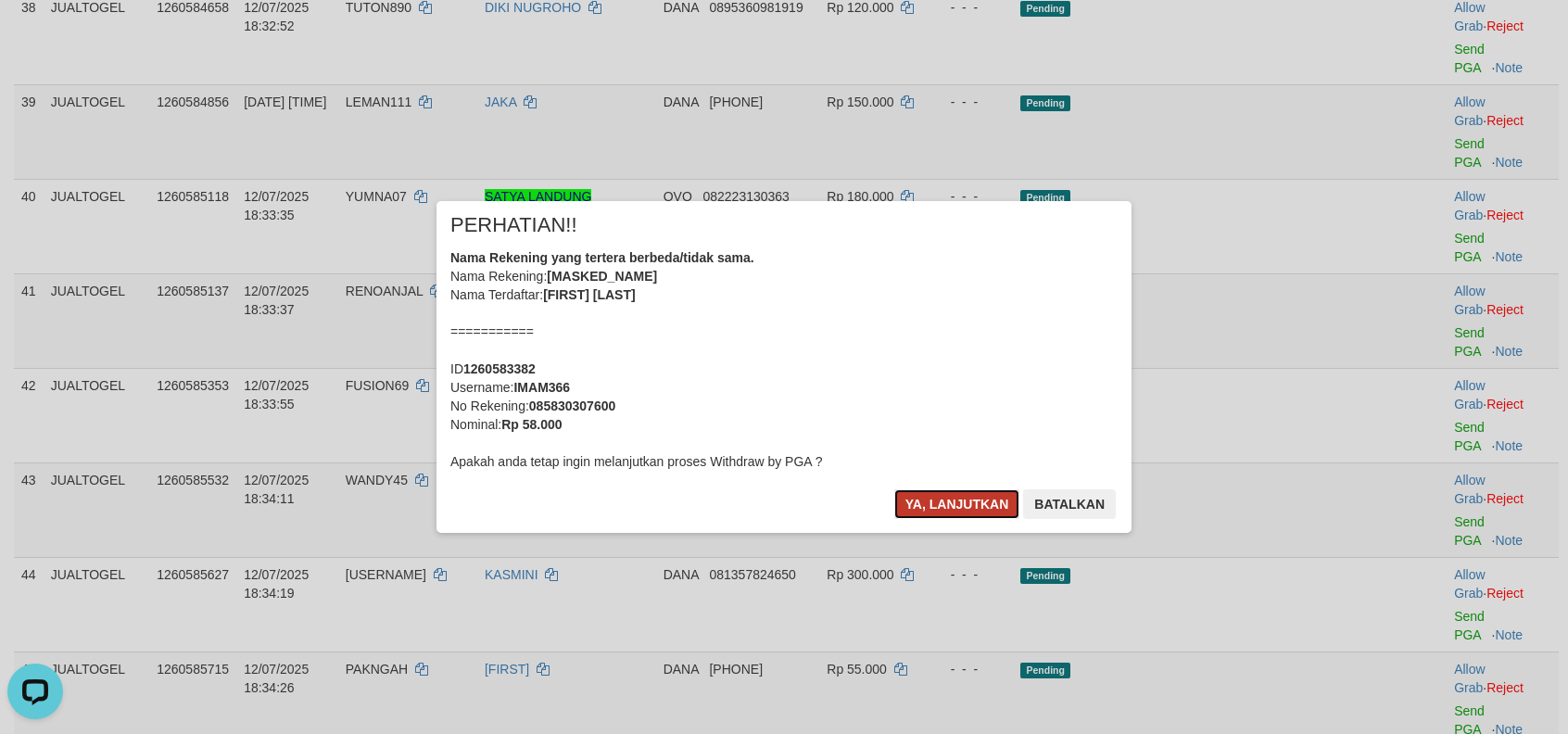 click on "Ya, lanjutkan" at bounding box center (957, 504) 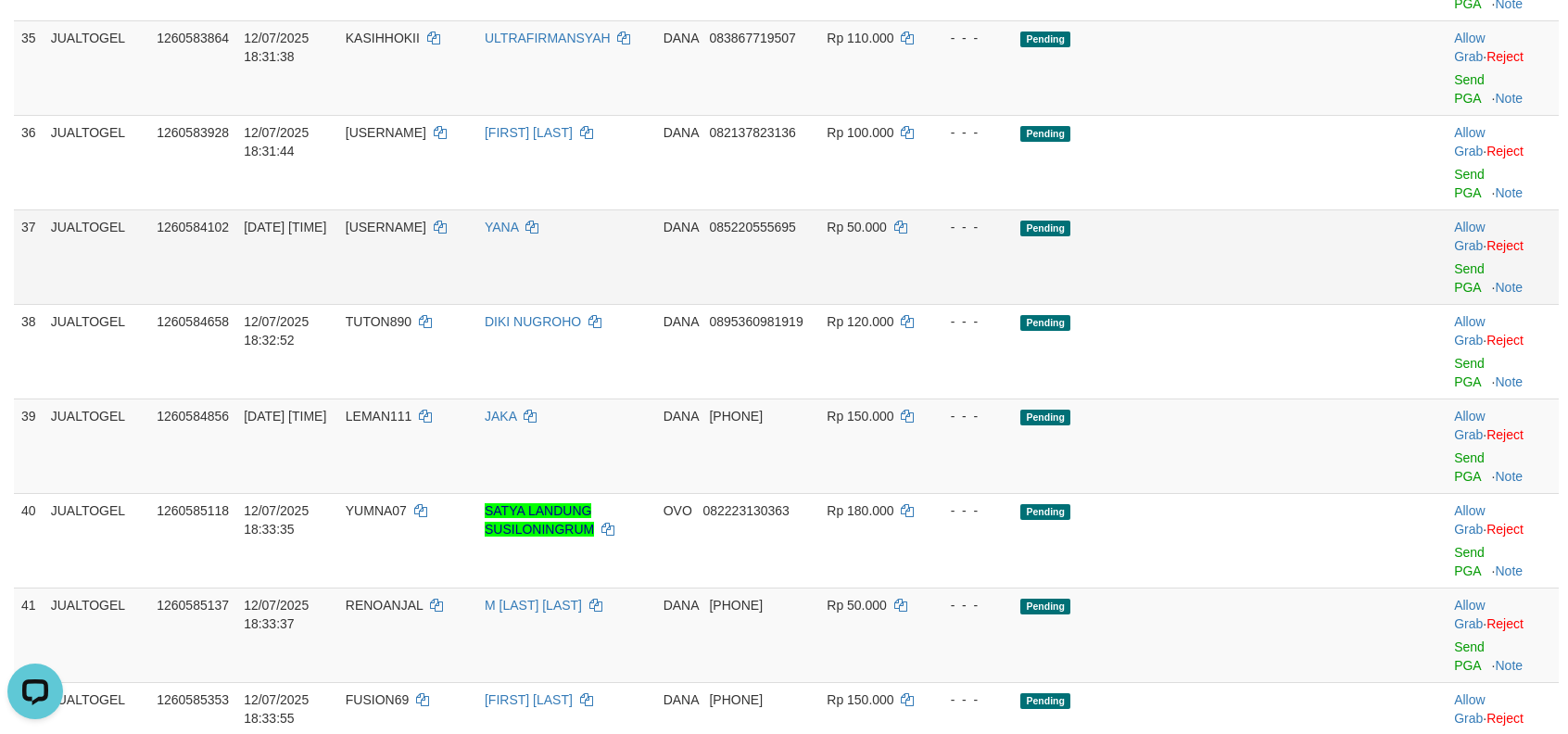 scroll, scrollTop: 2563, scrollLeft: 0, axis: vertical 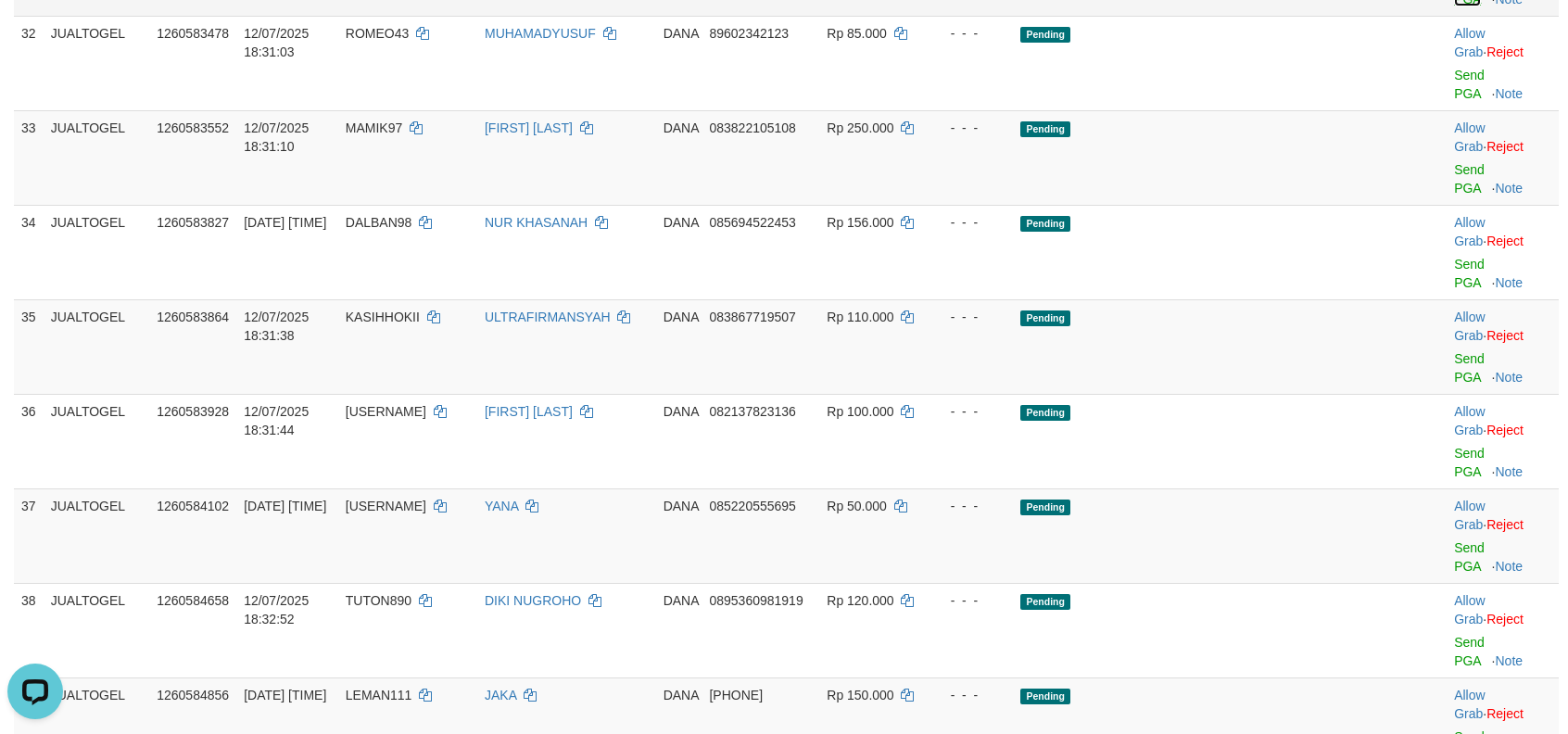 click on "Send PGA" at bounding box center [1469, -10] 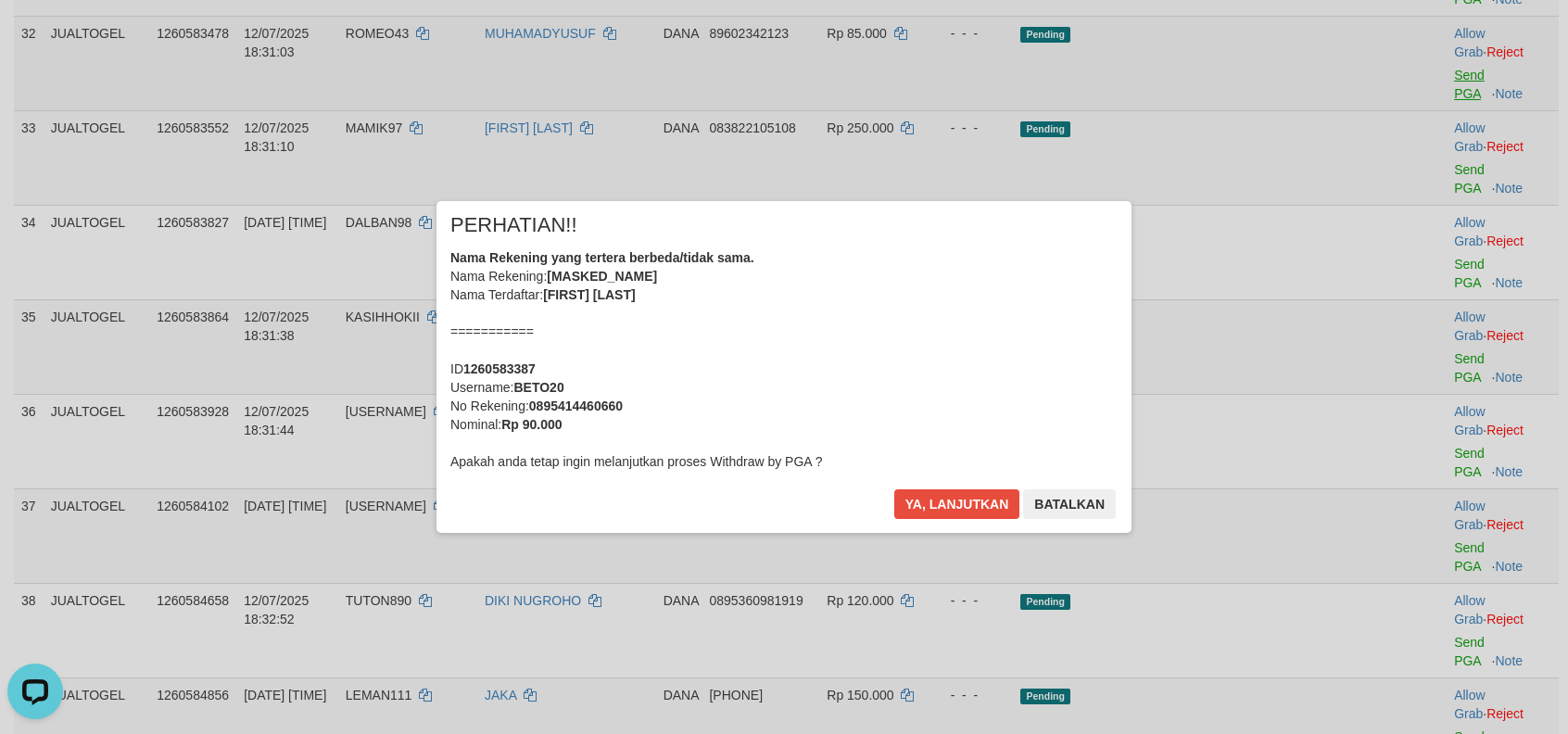 click on "× PERHATIAN!! Nama Rekening yang tertera berbeda/tidak sama. Nama Rekening:  DNXX MUXXXXXX RAXX MUXXX Nama Terdaftar:  MUHAMMAD RAVI MUJIB =========== ID  1260583387 Username:  BETO20 No Rekening:  0895414460660 Nominal:  Rp 90.000 Apakah anda tetap ingin melanjutkan proses Withdraw by PGA ? Ya, lanjutkan Batalkan" at bounding box center [784, 367] 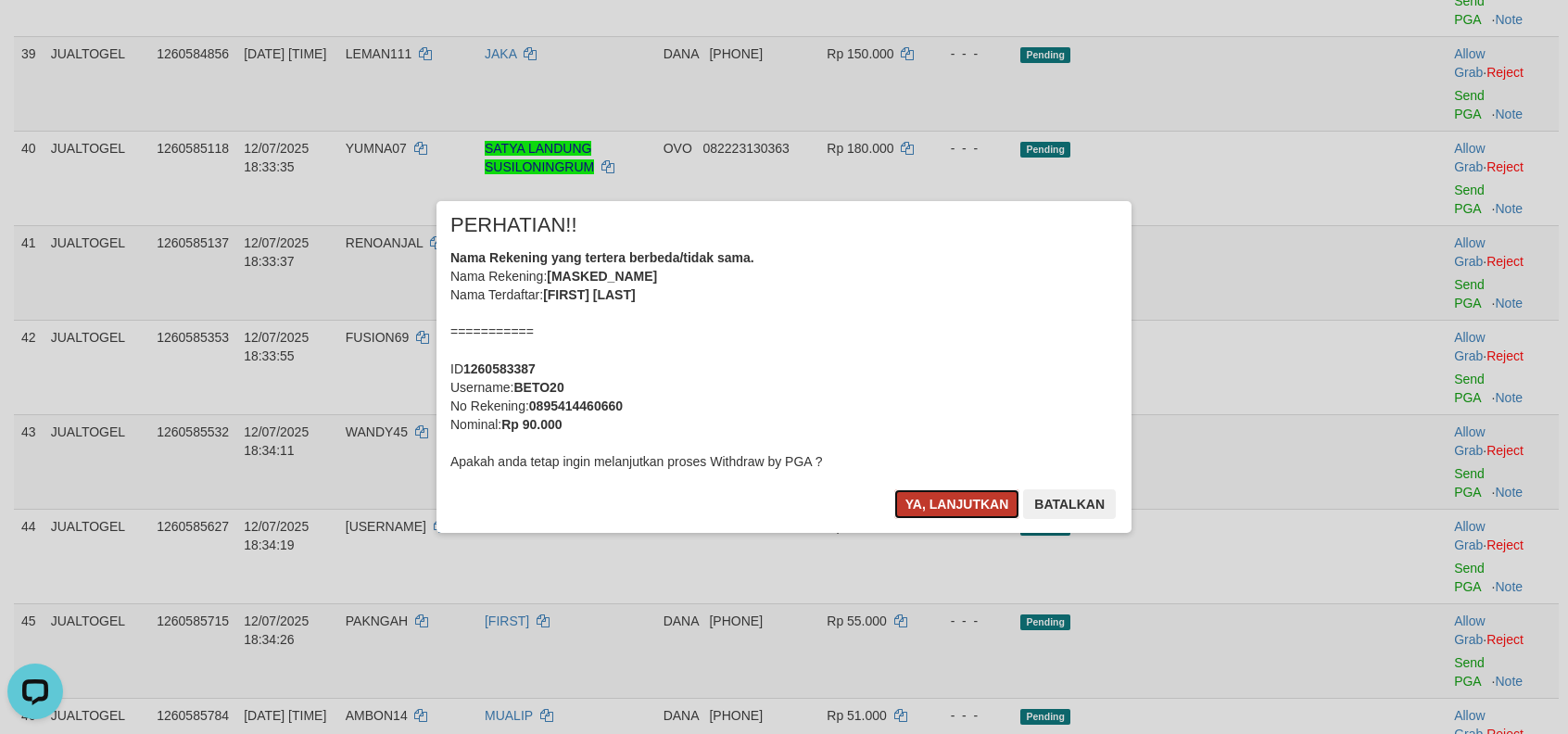 click on "Ya, lanjutkan" at bounding box center [957, 504] 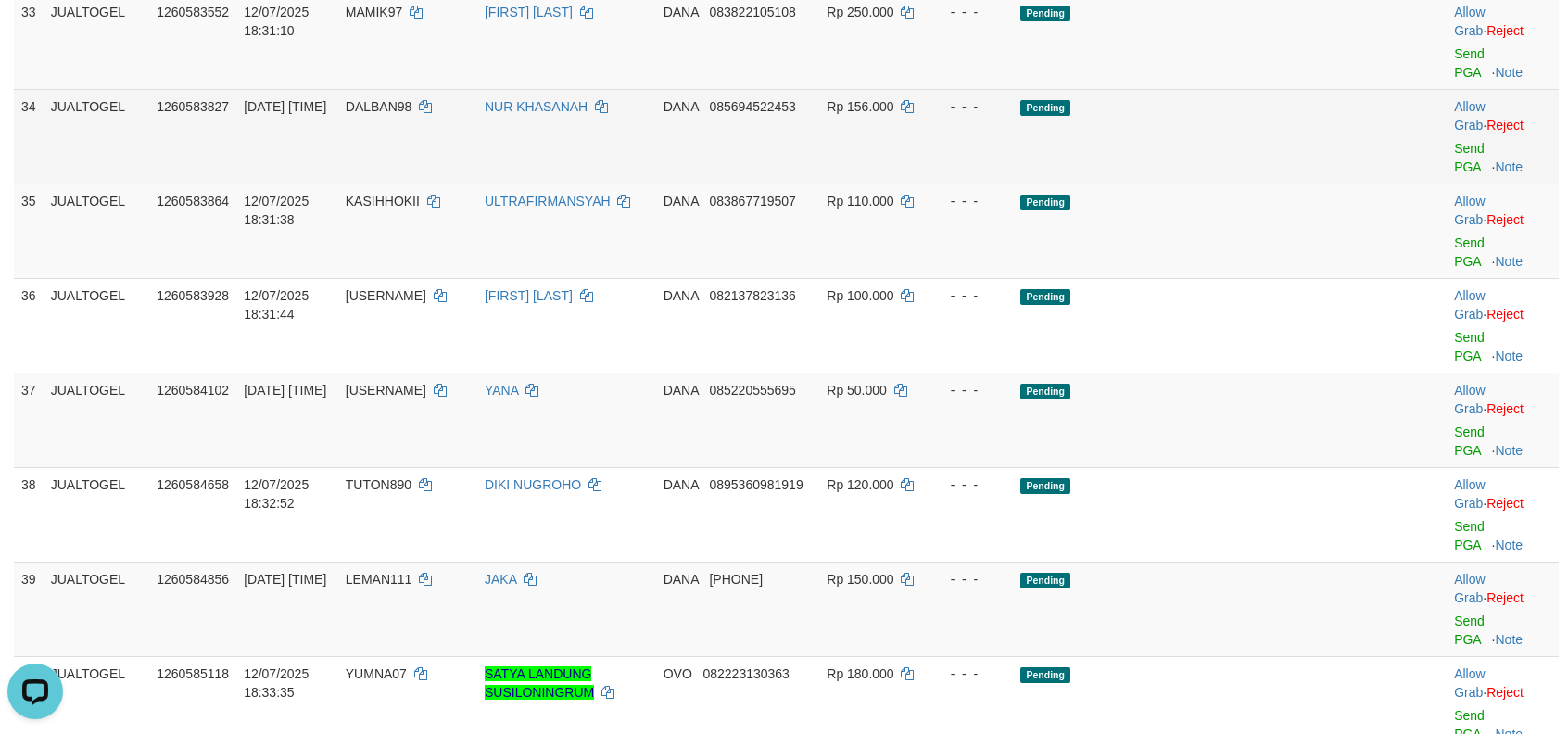 scroll, scrollTop: 2615, scrollLeft: 0, axis: vertical 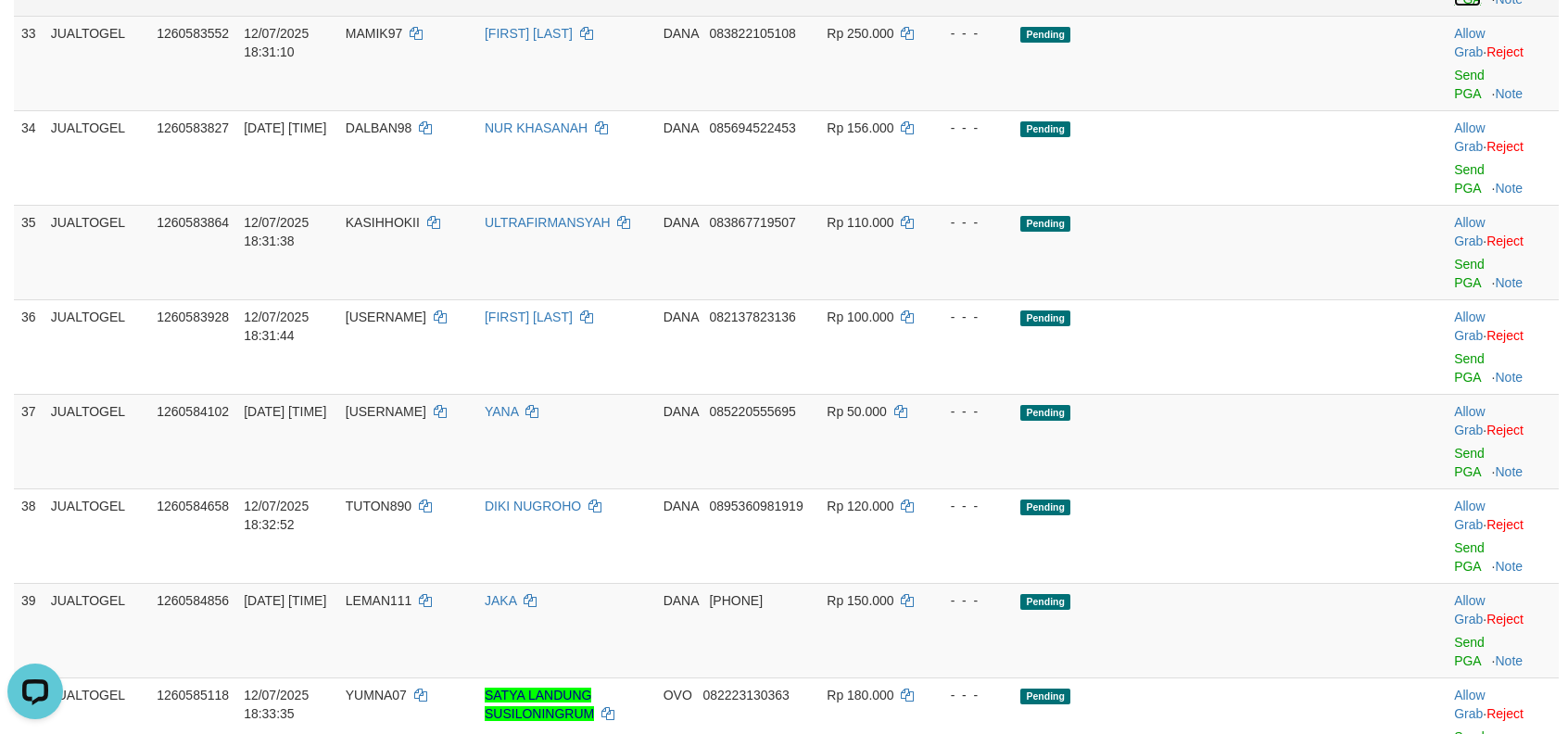 click on "Send PGA" at bounding box center (1469, -10) 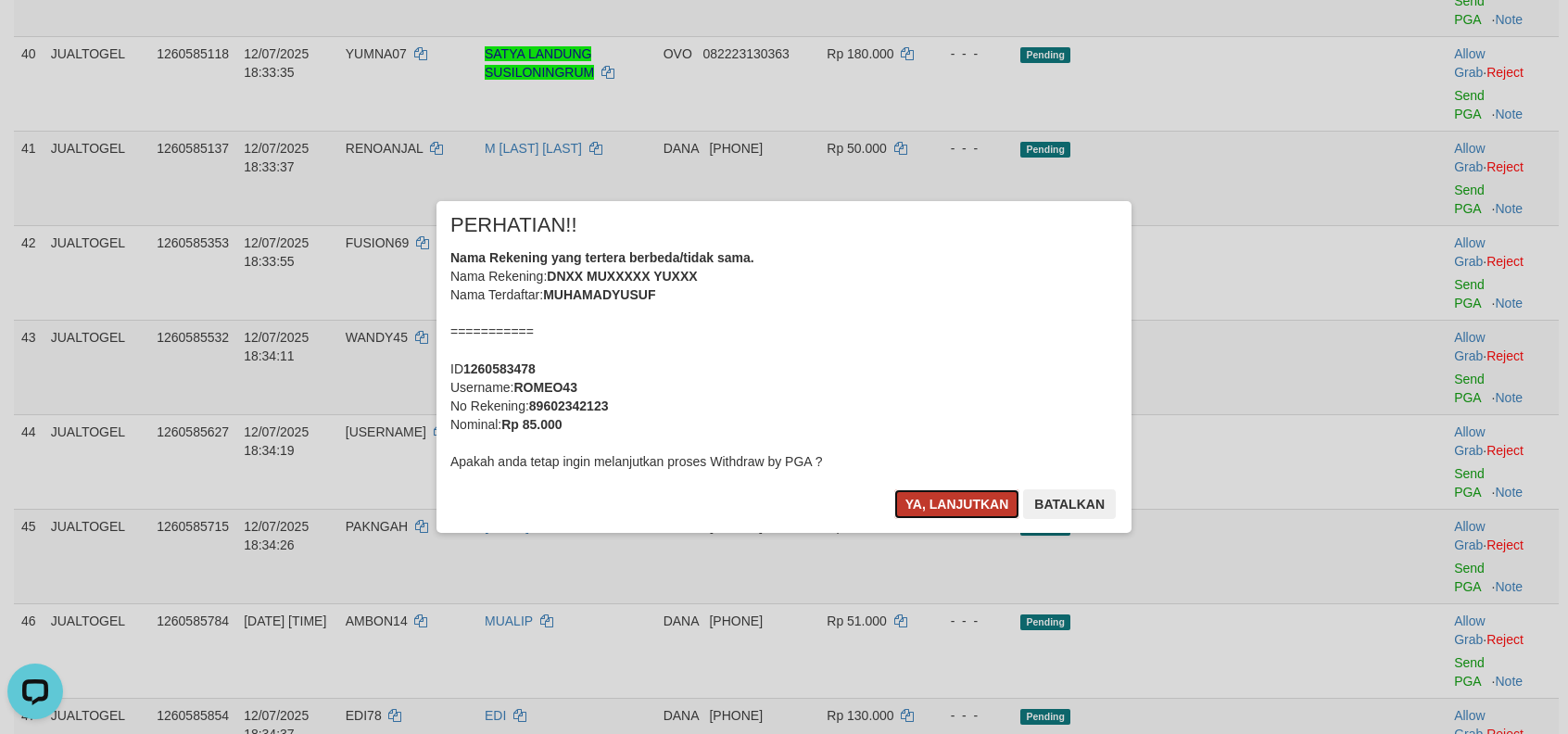 click on "Ya, lanjutkan" at bounding box center [957, 504] 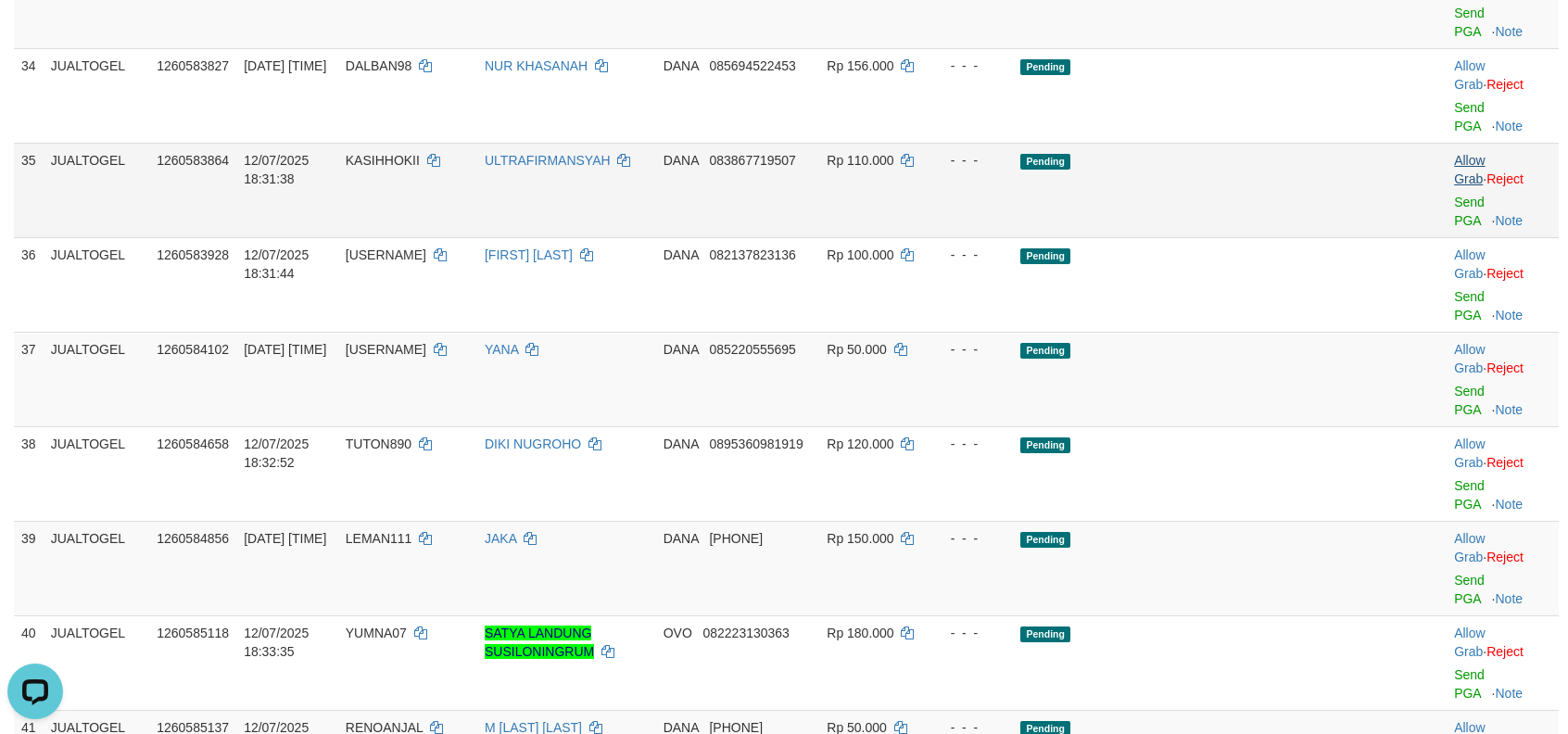scroll, scrollTop: 2669, scrollLeft: 0, axis: vertical 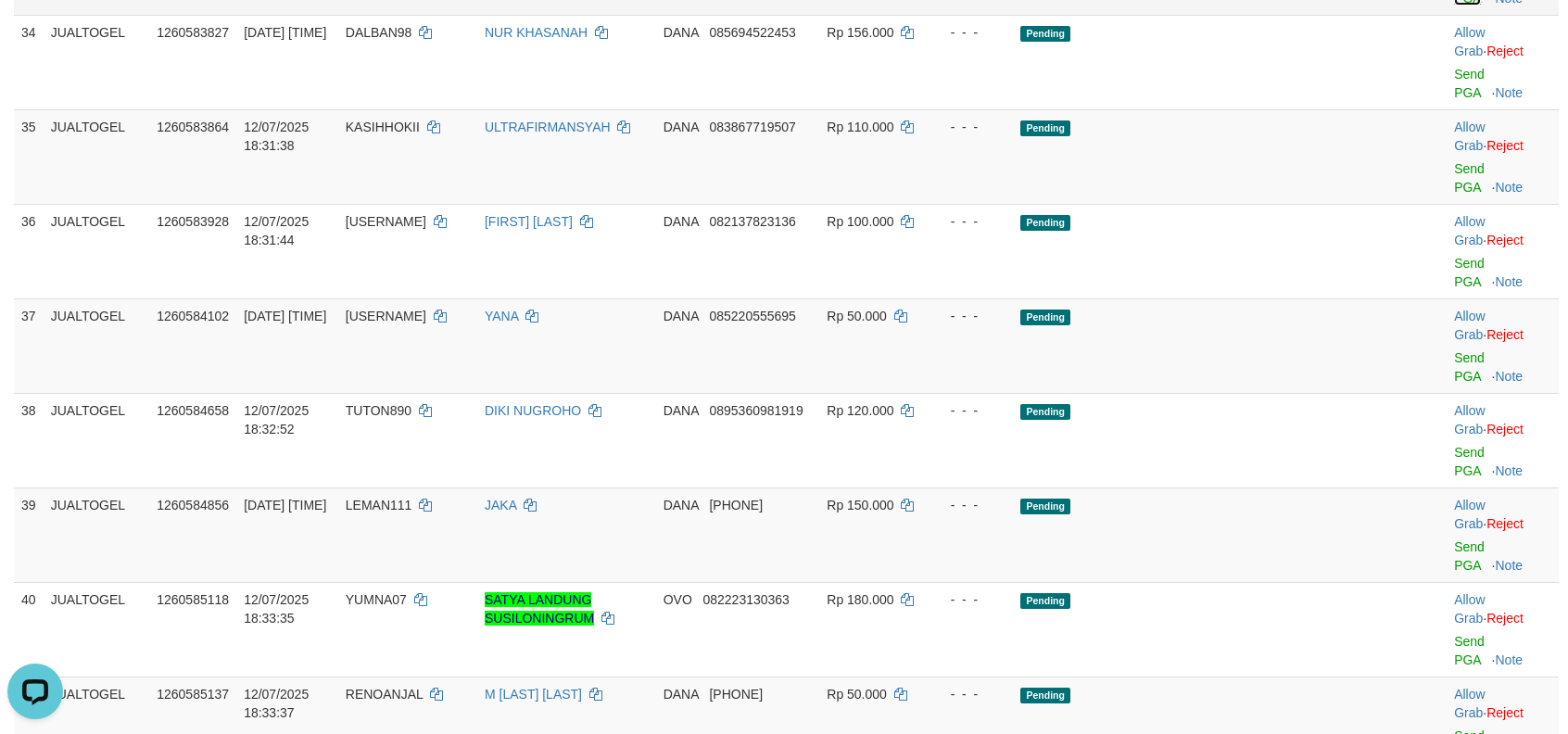 click on "Send PGA" at bounding box center [1469, -11] 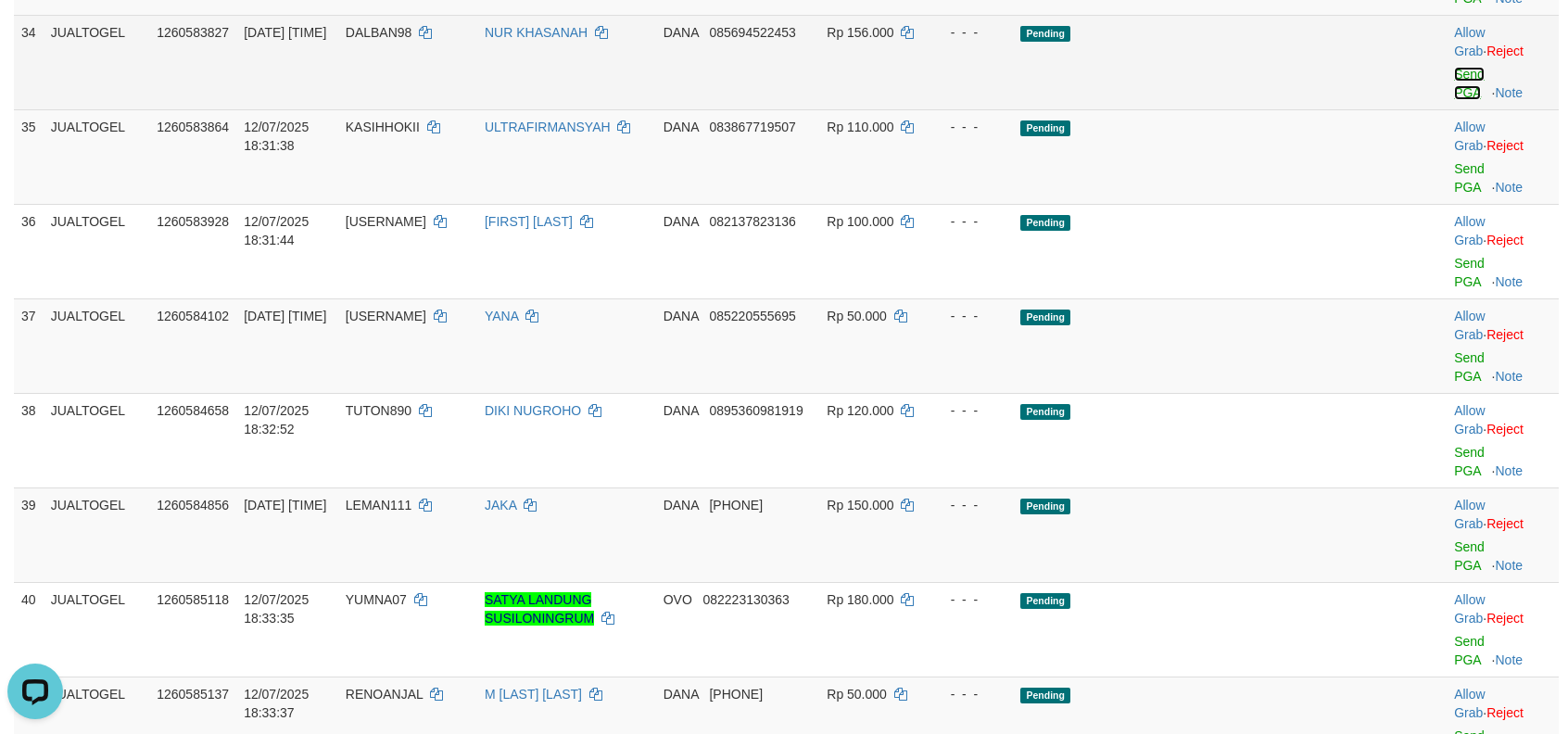click on "Send PGA" at bounding box center (1469, 83) 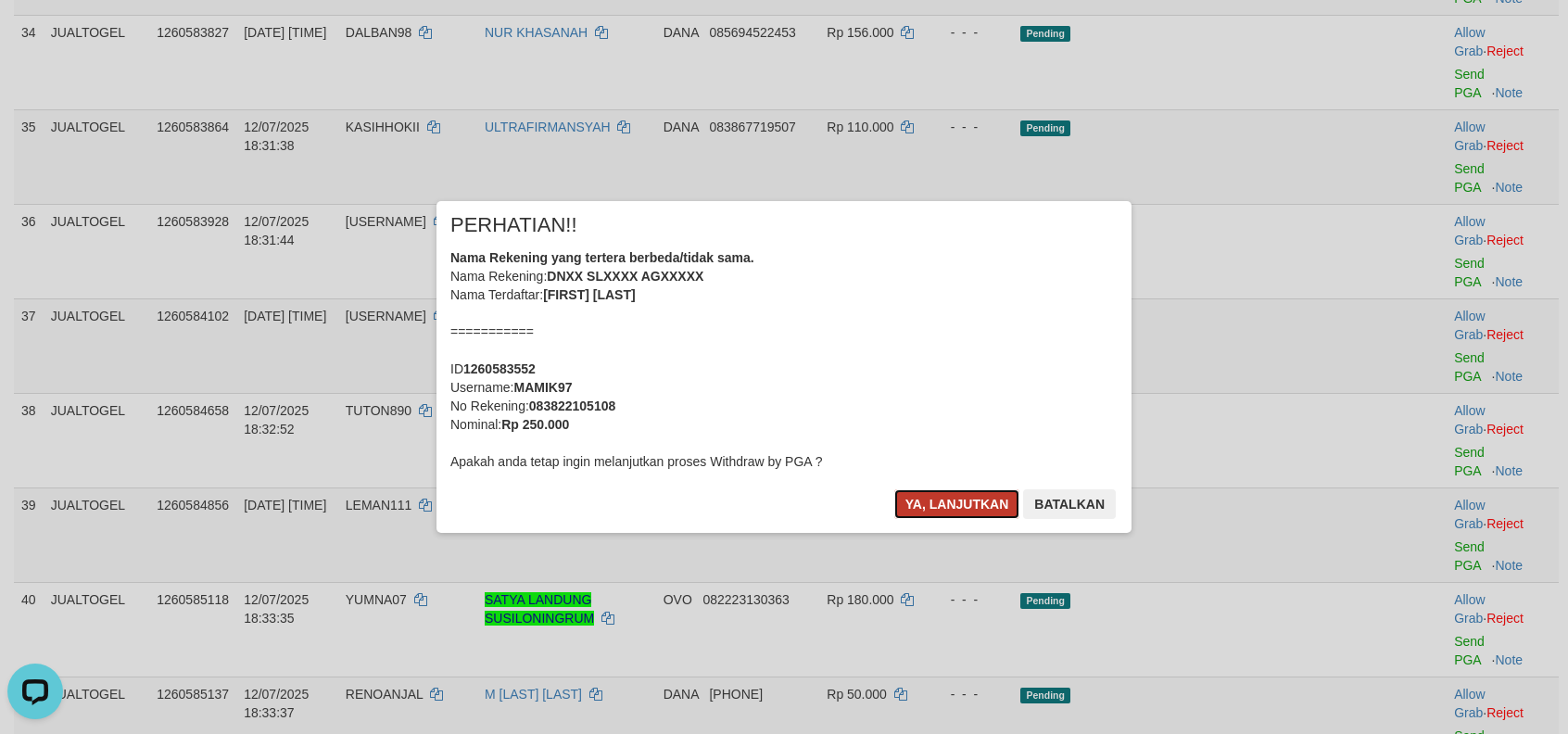 click on "Ya, lanjutkan" at bounding box center (957, 504) 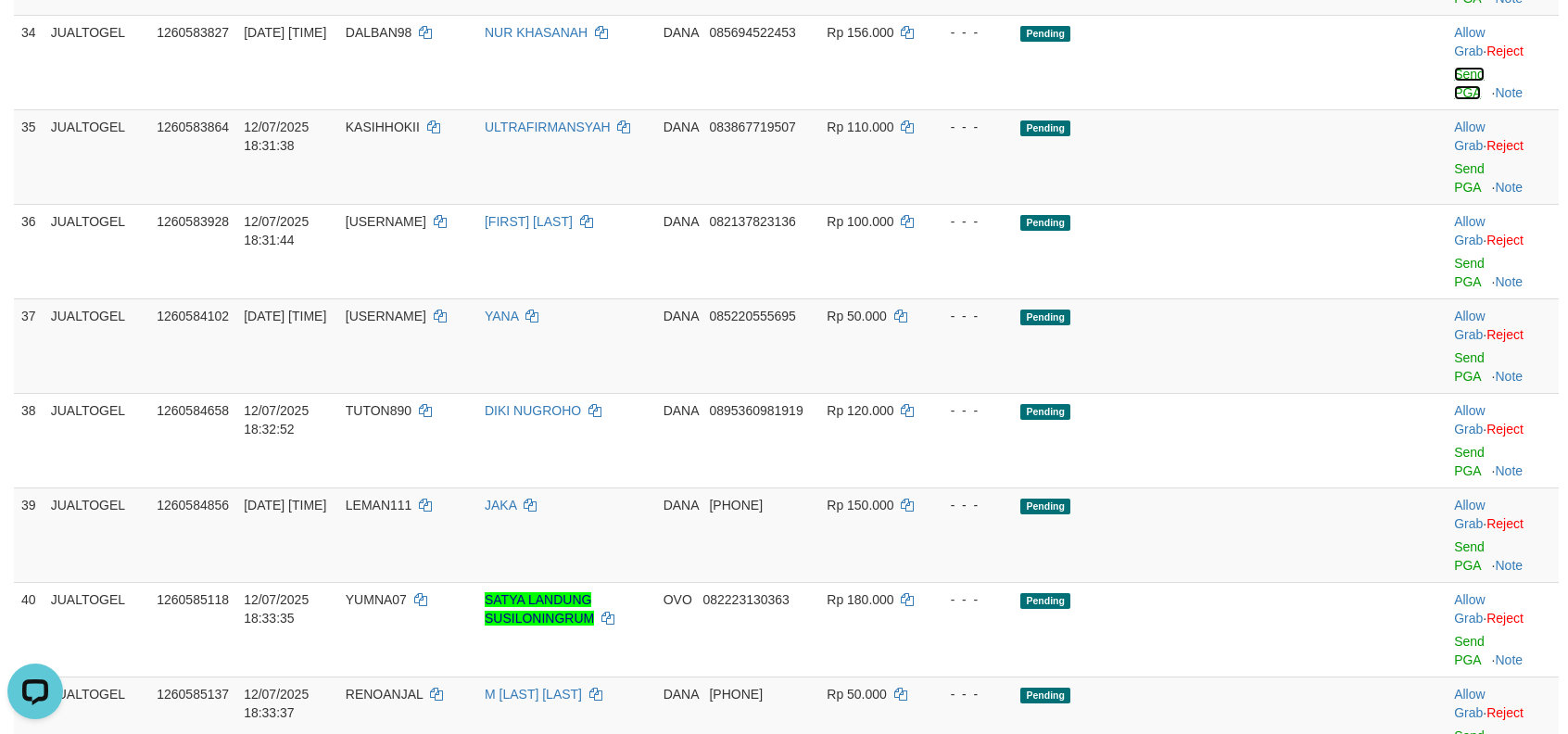 scroll, scrollTop: 2664, scrollLeft: 0, axis: vertical 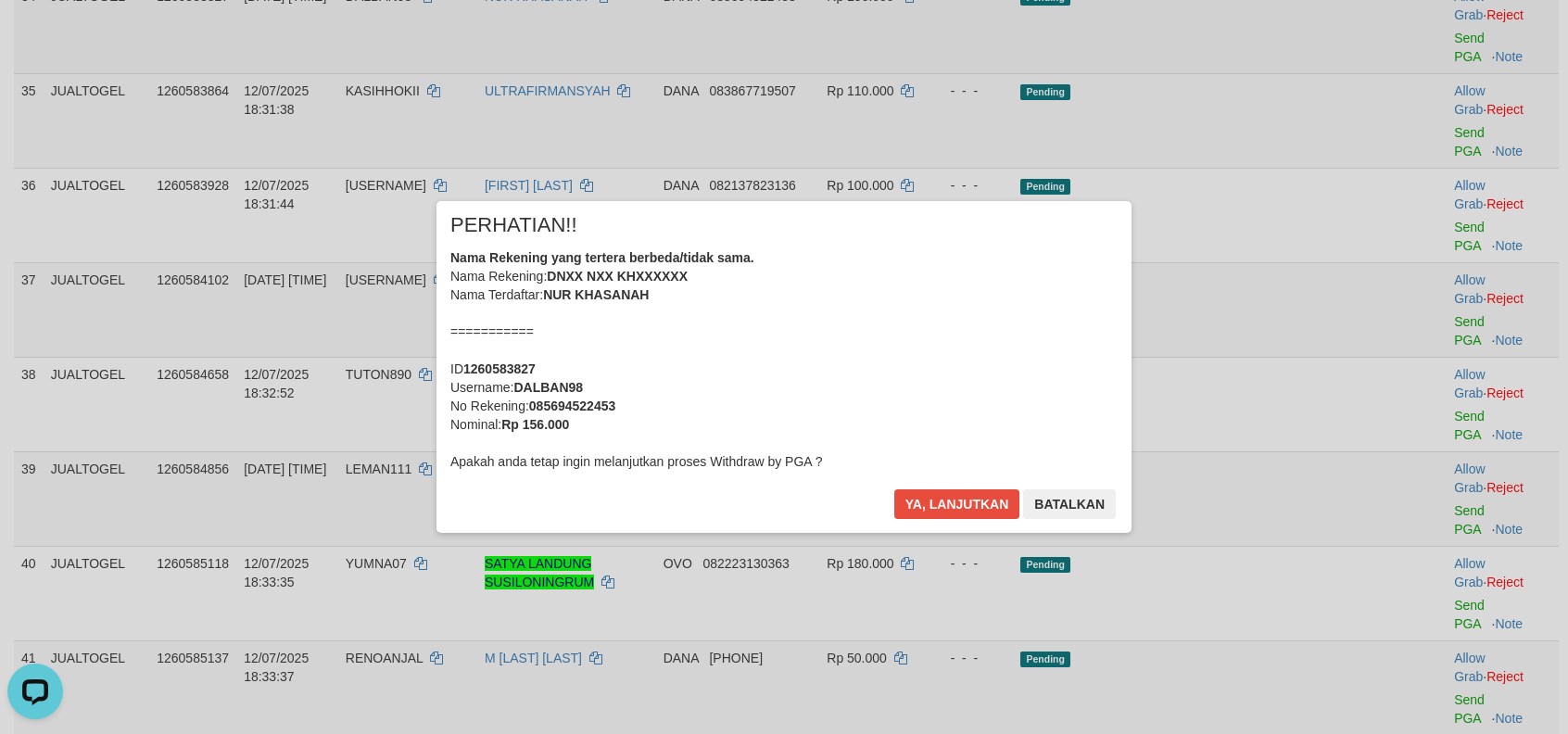 click on "× PERHATIAN!! Nama Rekening yang tertera berbeda/tidak sama. Nama Rekening:  DNXX NXX KHXXXXXX Nama Terdaftar:  NUR KHASANAH =========== ID  1260583827 Username:  DALBAN98 No Rekening:  085694522453 Nominal:  Rp 156.000 Apakah anda tetap ingin melanjutkan proses Withdraw by PGA ? Ya, lanjutkan Batalkan" at bounding box center [784, 367] 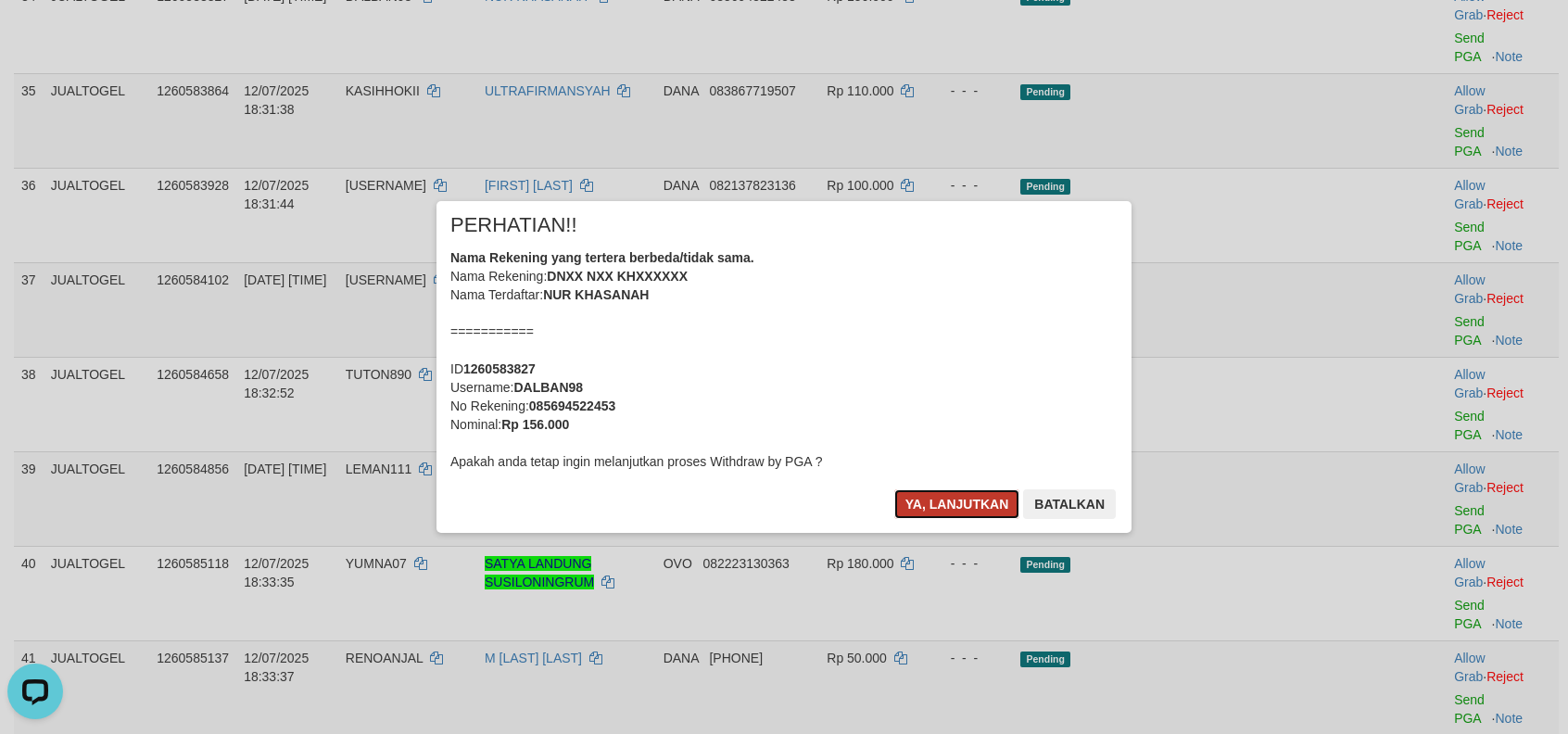 click on "Ya, lanjutkan" at bounding box center [957, 504] 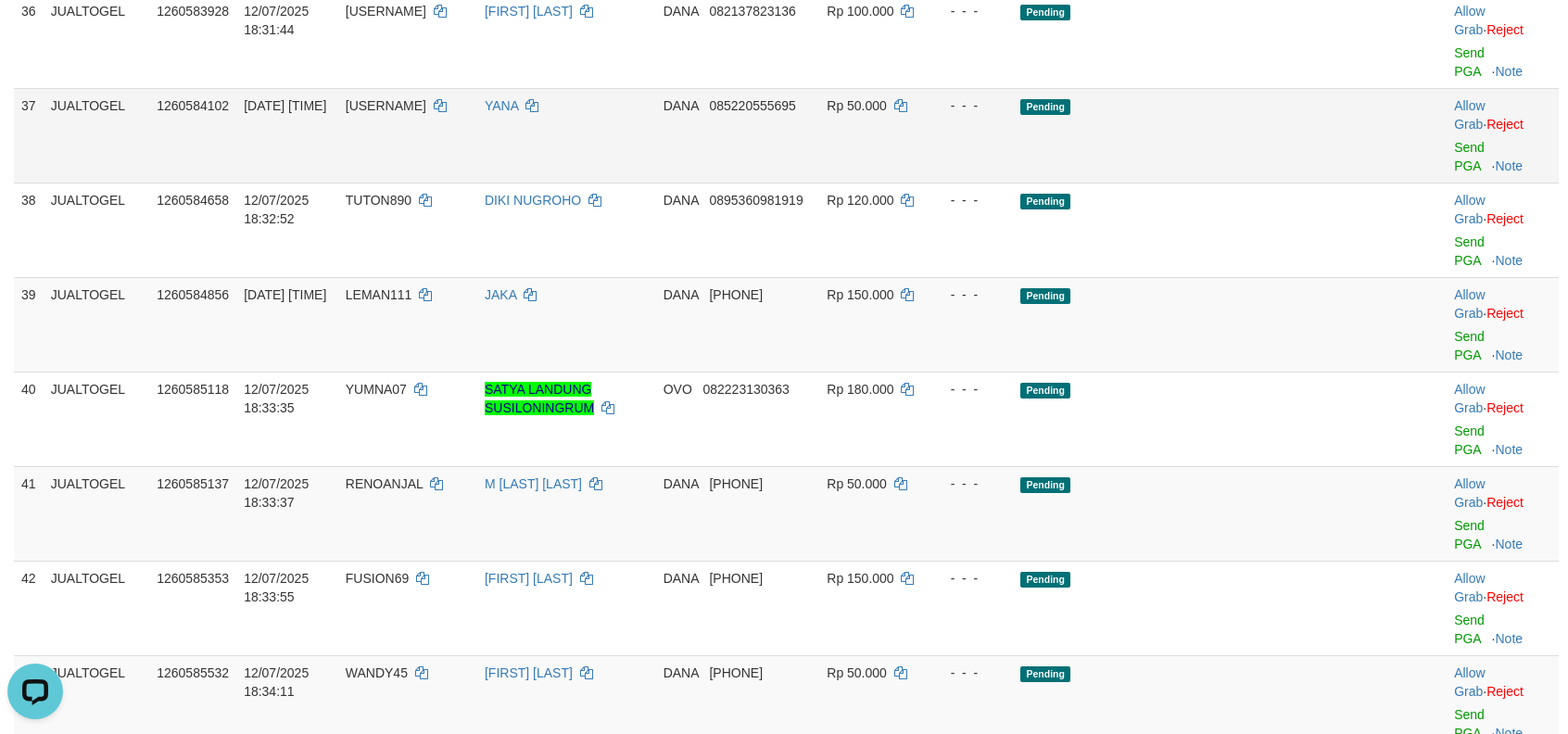 scroll, scrollTop: 2825, scrollLeft: 0, axis: vertical 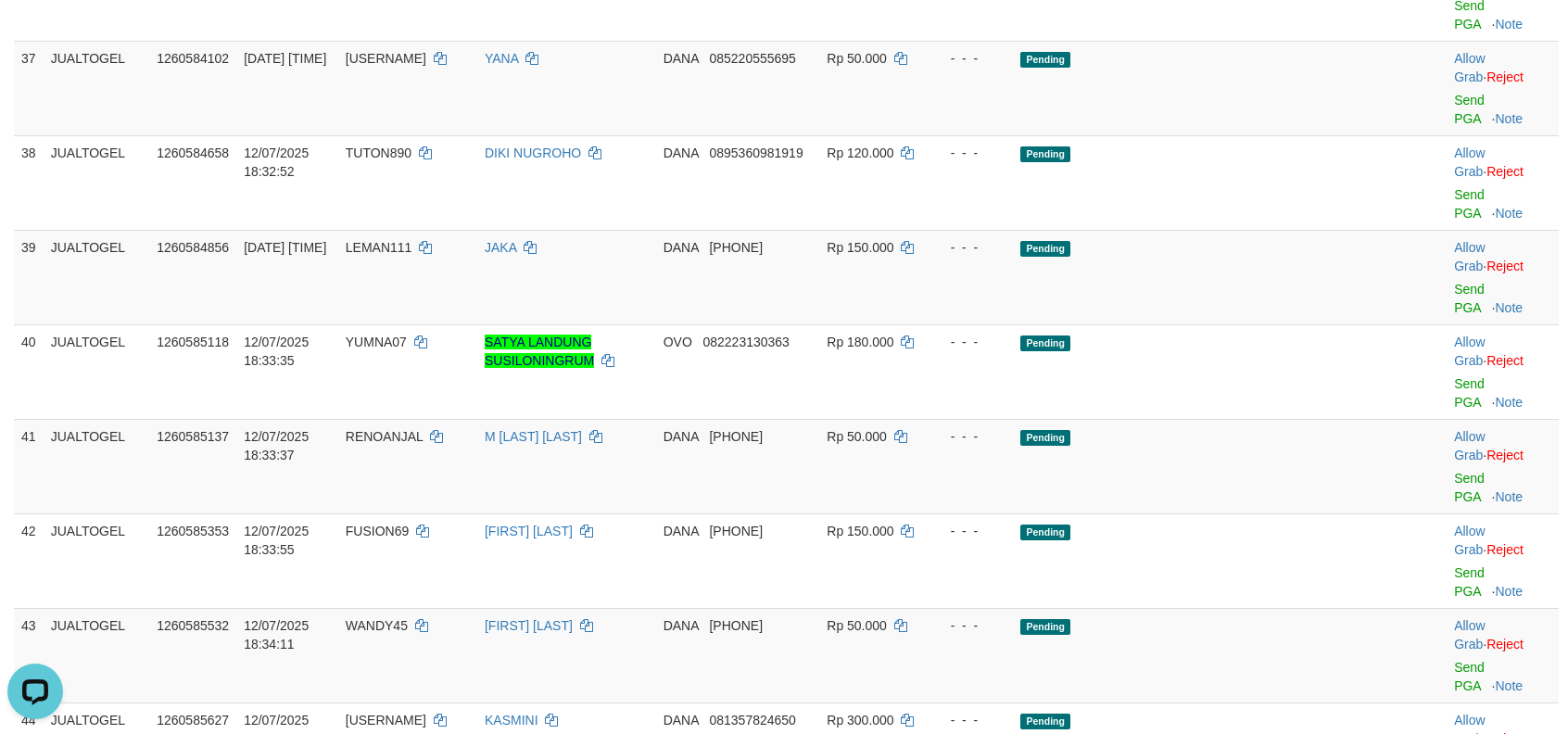 click on "Send PGA" at bounding box center [1469, -80] 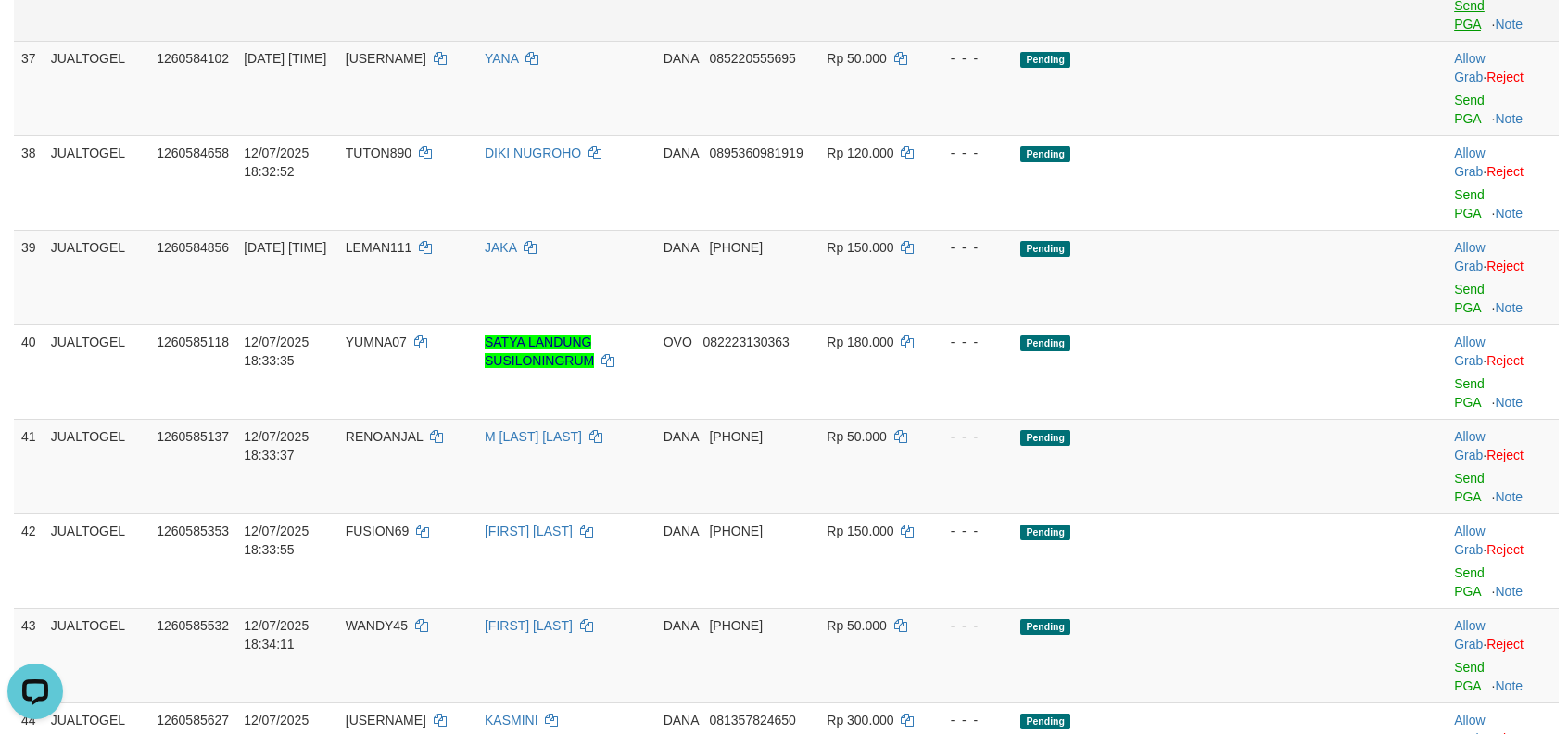 click on "Toggle navigation
Home
Bank
Account List
Load
By Website
Group
[ITOTO]													JUALTOGEL
Mutasi Bank
Search
Sync
Note Mutasi
Deposit
DPS Fetch
DPS List
History
PGA History
Note DPS" at bounding box center [784, 1572] 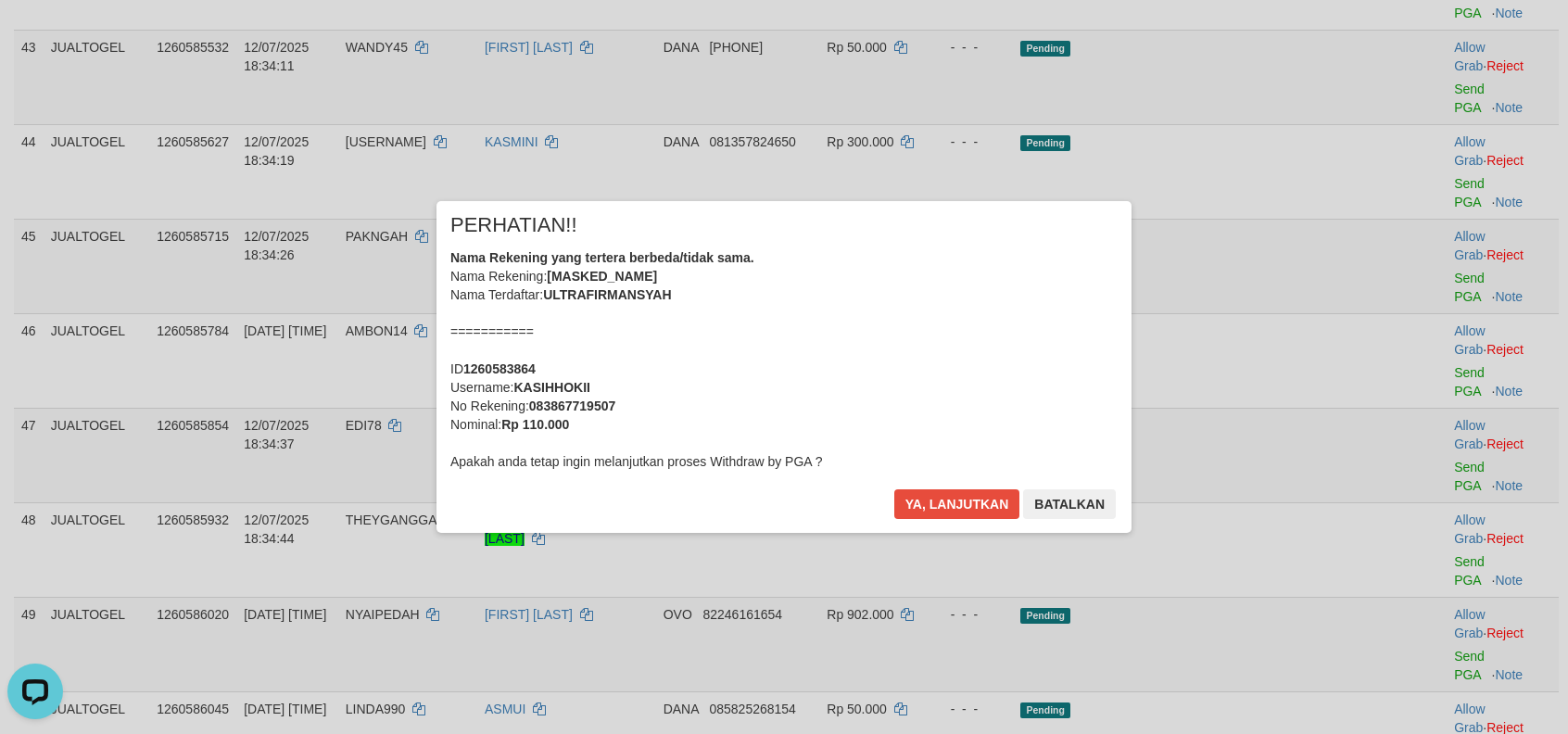 scroll, scrollTop: 3466, scrollLeft: 0, axis: vertical 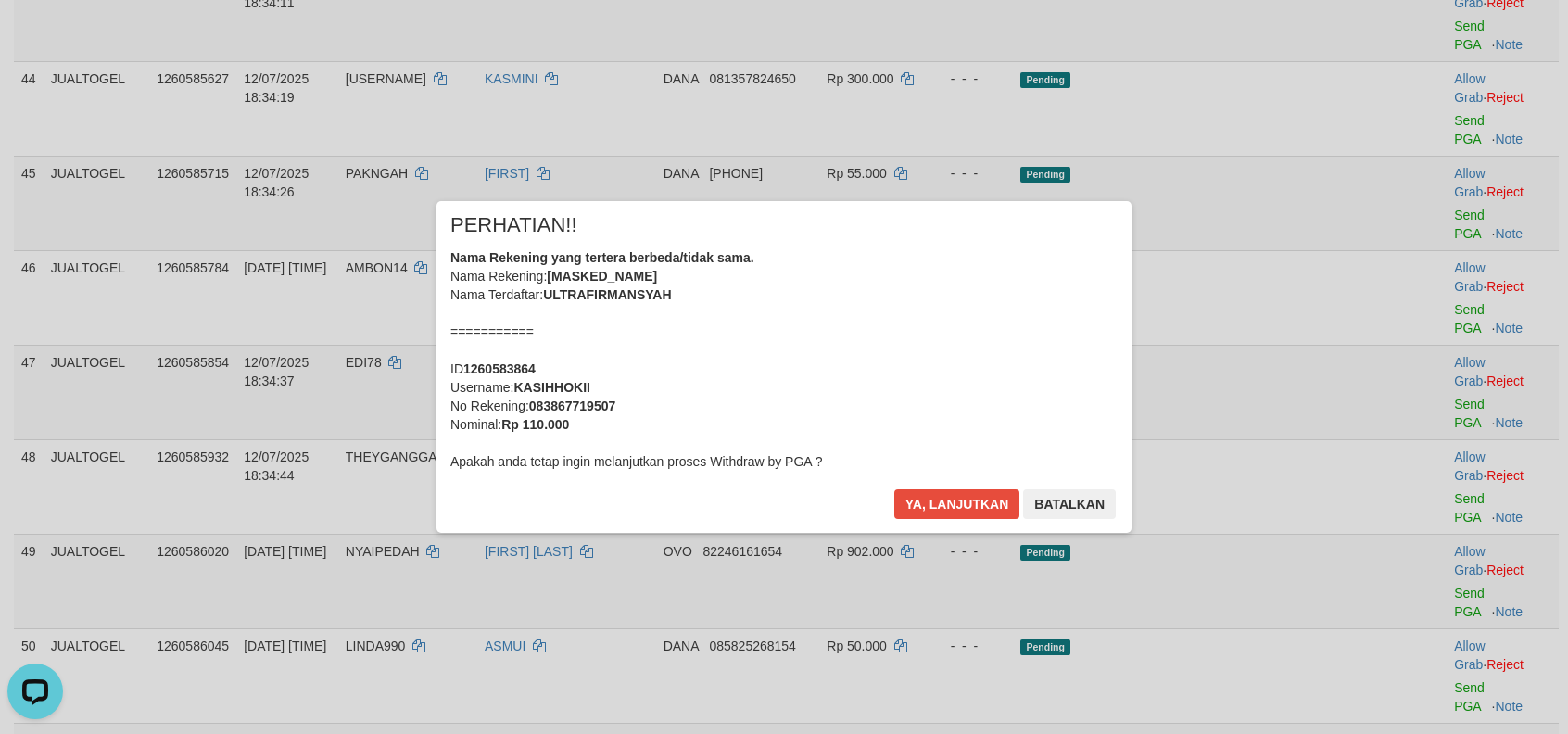 click on "× PERHATIAN!! Nama Rekening yang tertera berbeda/tidak sama. Nama Rekening:  DNXX ULXXX FIXXXXXXXX Nama Terdaftar:  ULTRAFIRMANSYAH =========== ID  1260583864 Username:  KASIHHOKII No Rekening:  083867719507 Nominal:  Rp 110.000 Apakah anda tetap ingin melanjutkan proses Withdraw by PGA ? Ya, lanjutkan Batalkan" at bounding box center [784, 367] 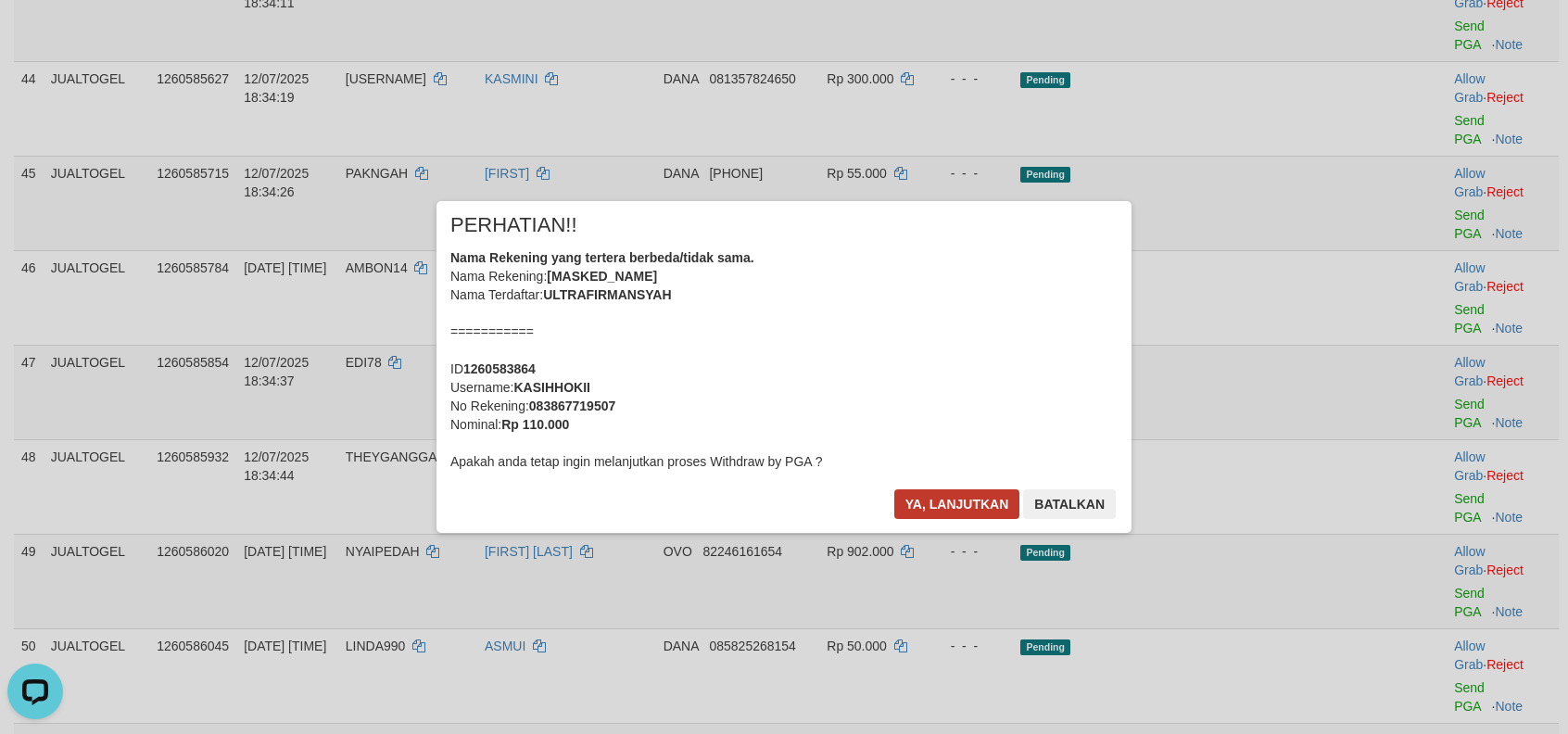 drag, startPoint x: 951, startPoint y: 525, endPoint x: 960, endPoint y: 505, distance: 21.931712 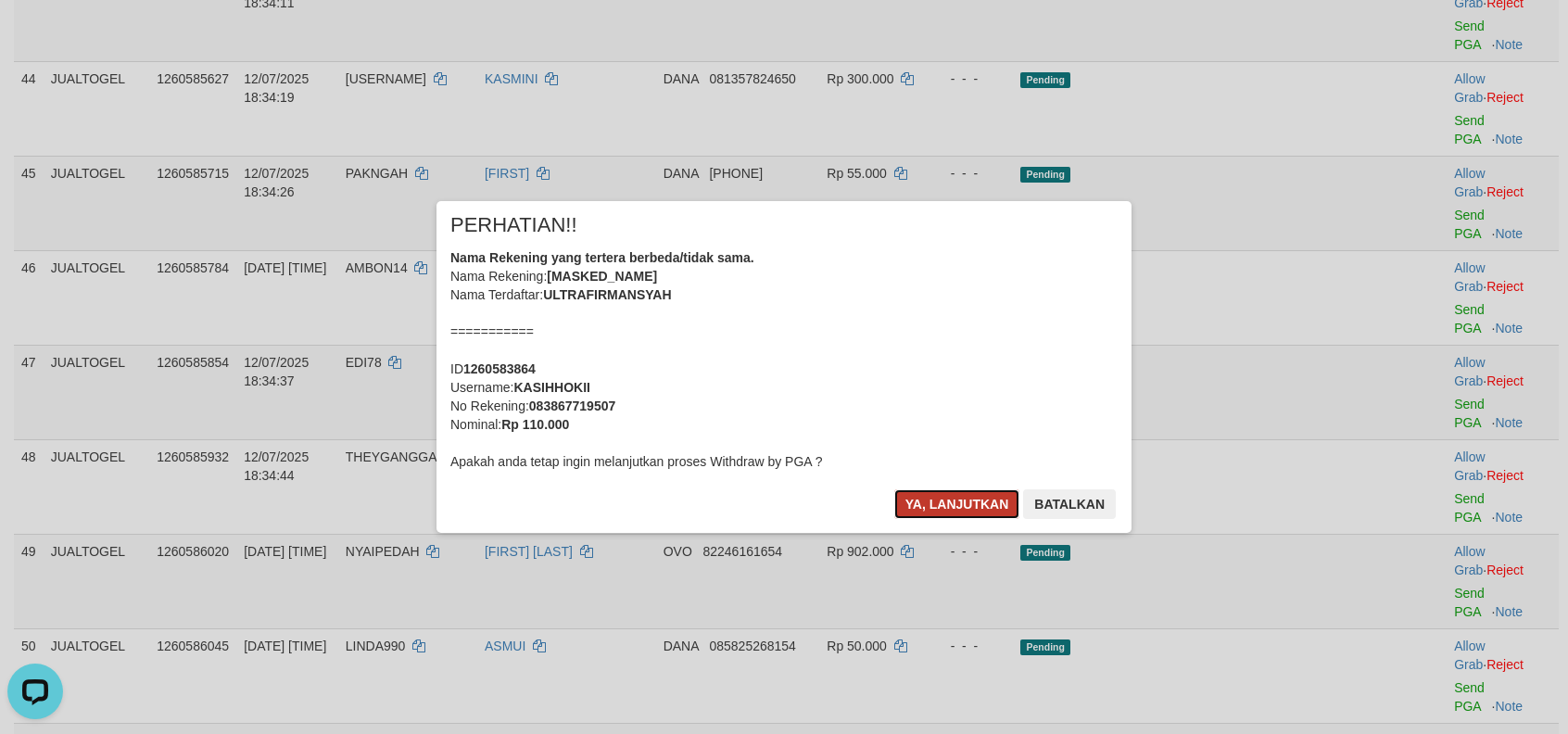 click on "Ya, lanjutkan" at bounding box center [957, 504] 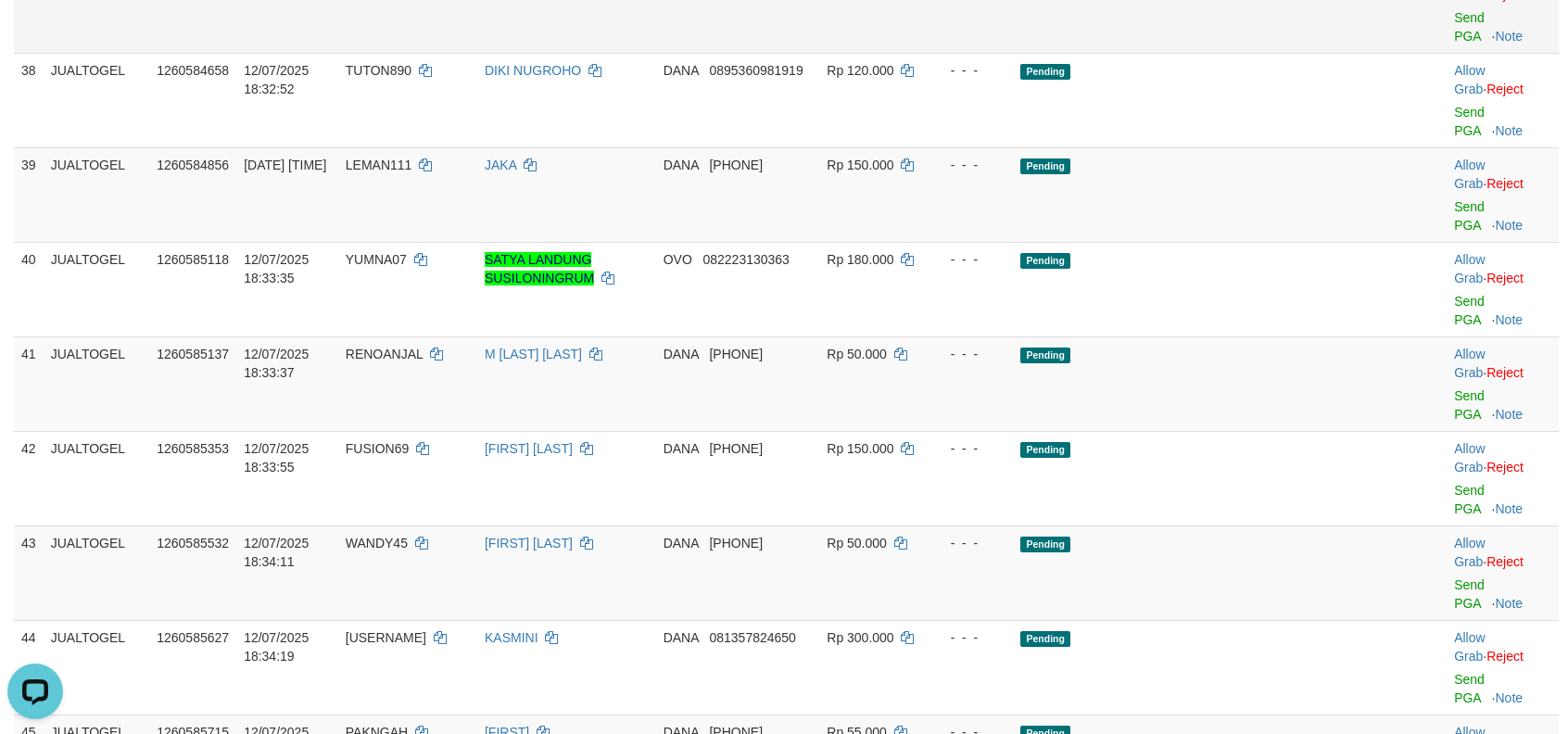 scroll, scrollTop: 2803, scrollLeft: 0, axis: vertical 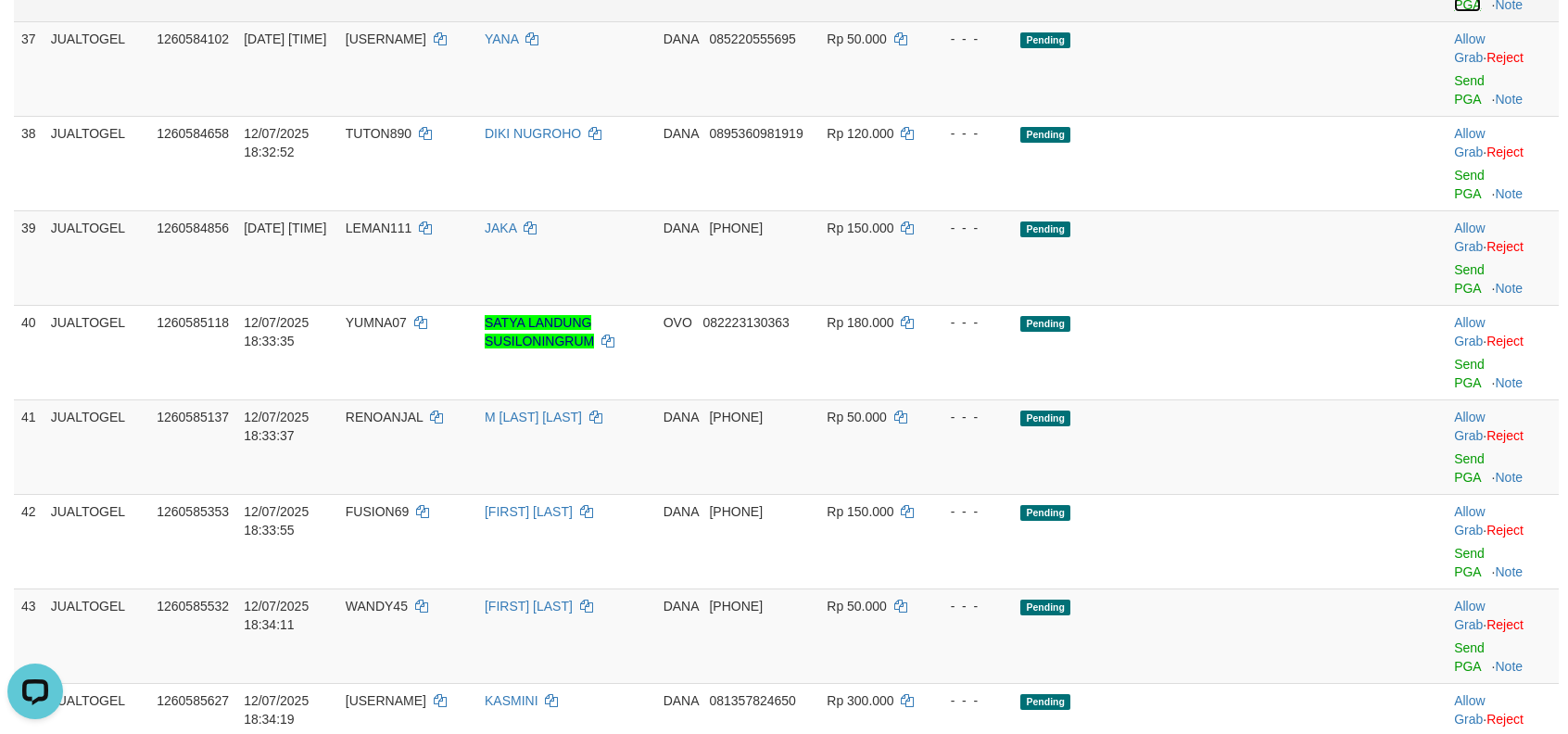 click on "Send PGA" at bounding box center [1469, -5] 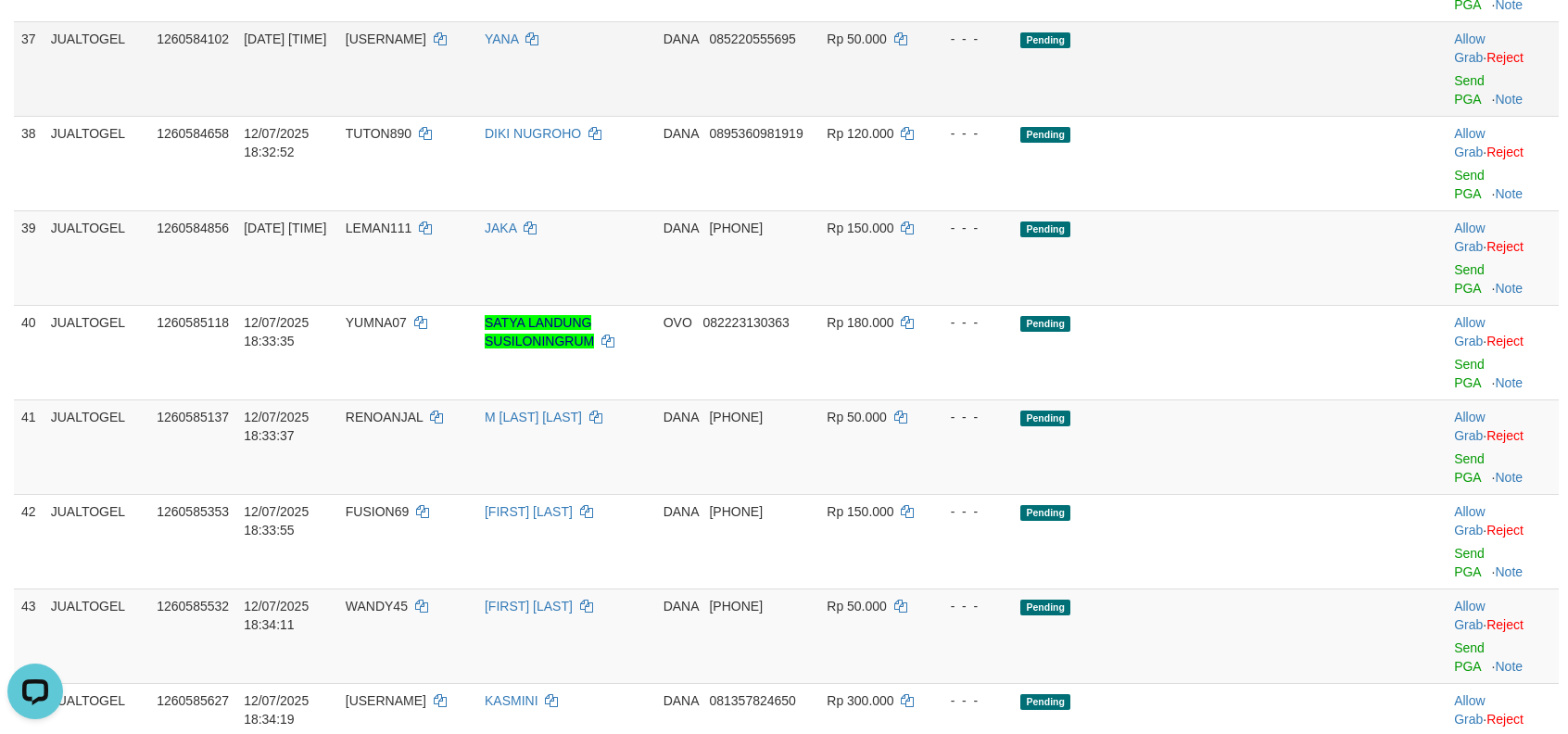 click at bounding box center (1502, 69) 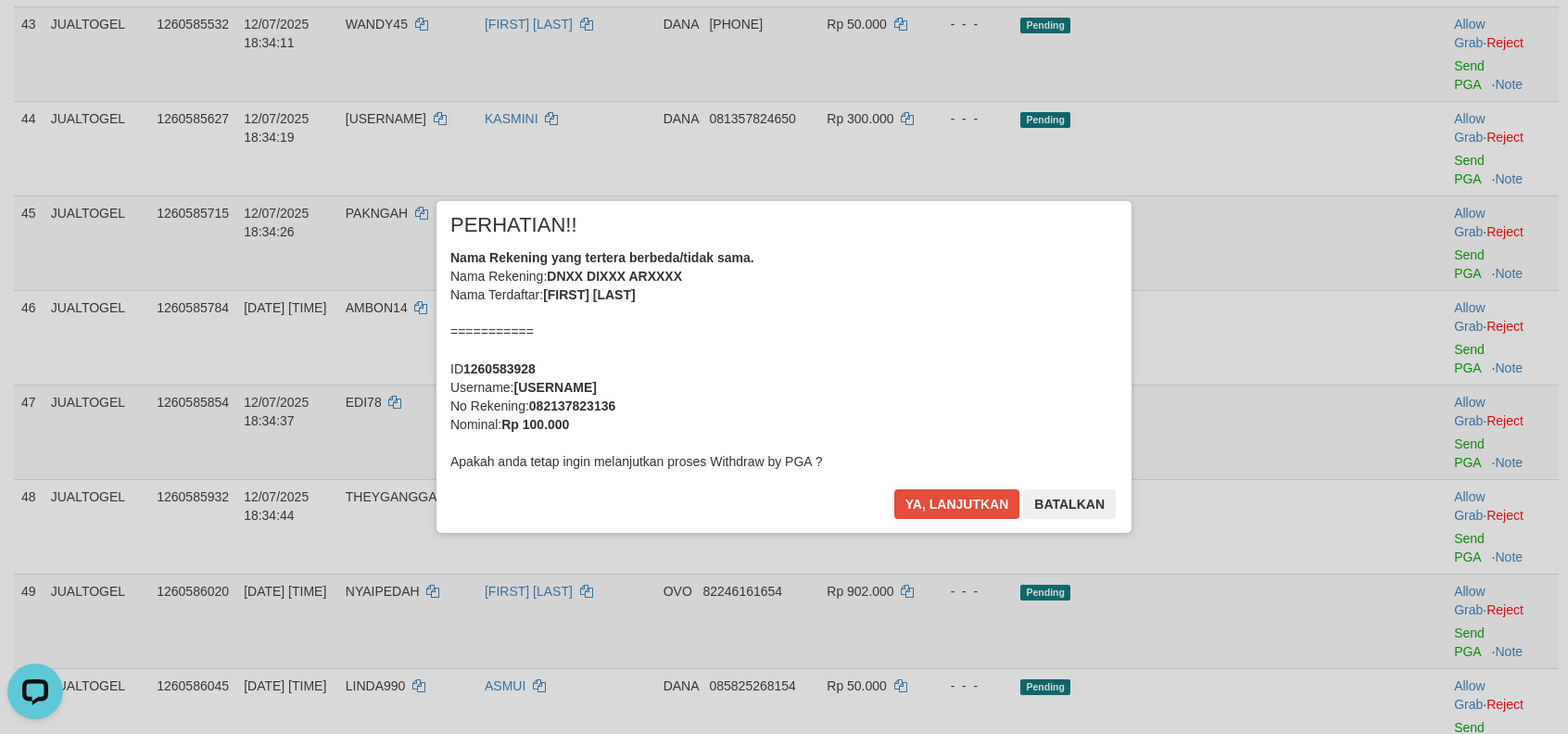 scroll, scrollTop: 3444, scrollLeft: 0, axis: vertical 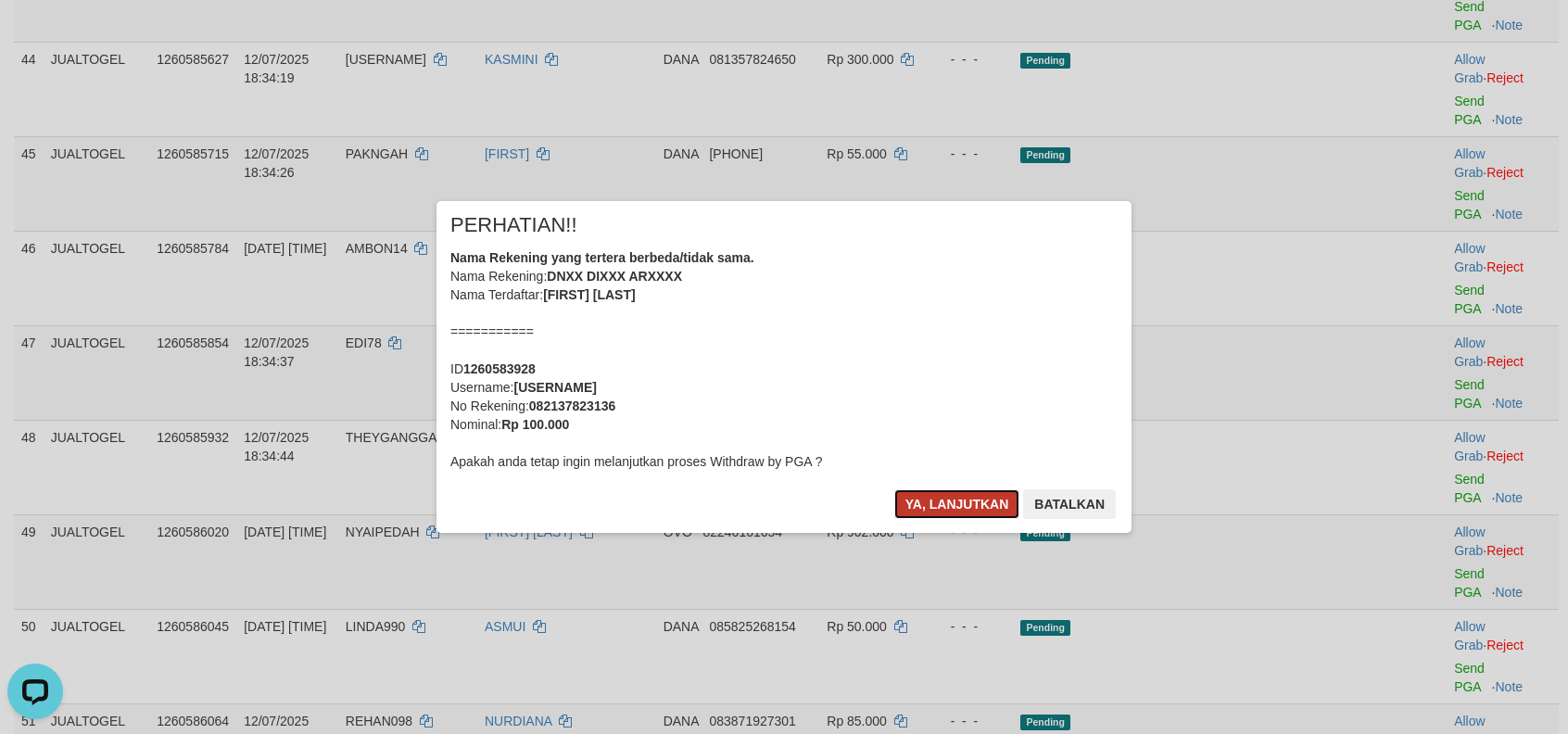 click on "Ya, lanjutkan" at bounding box center (957, 504) 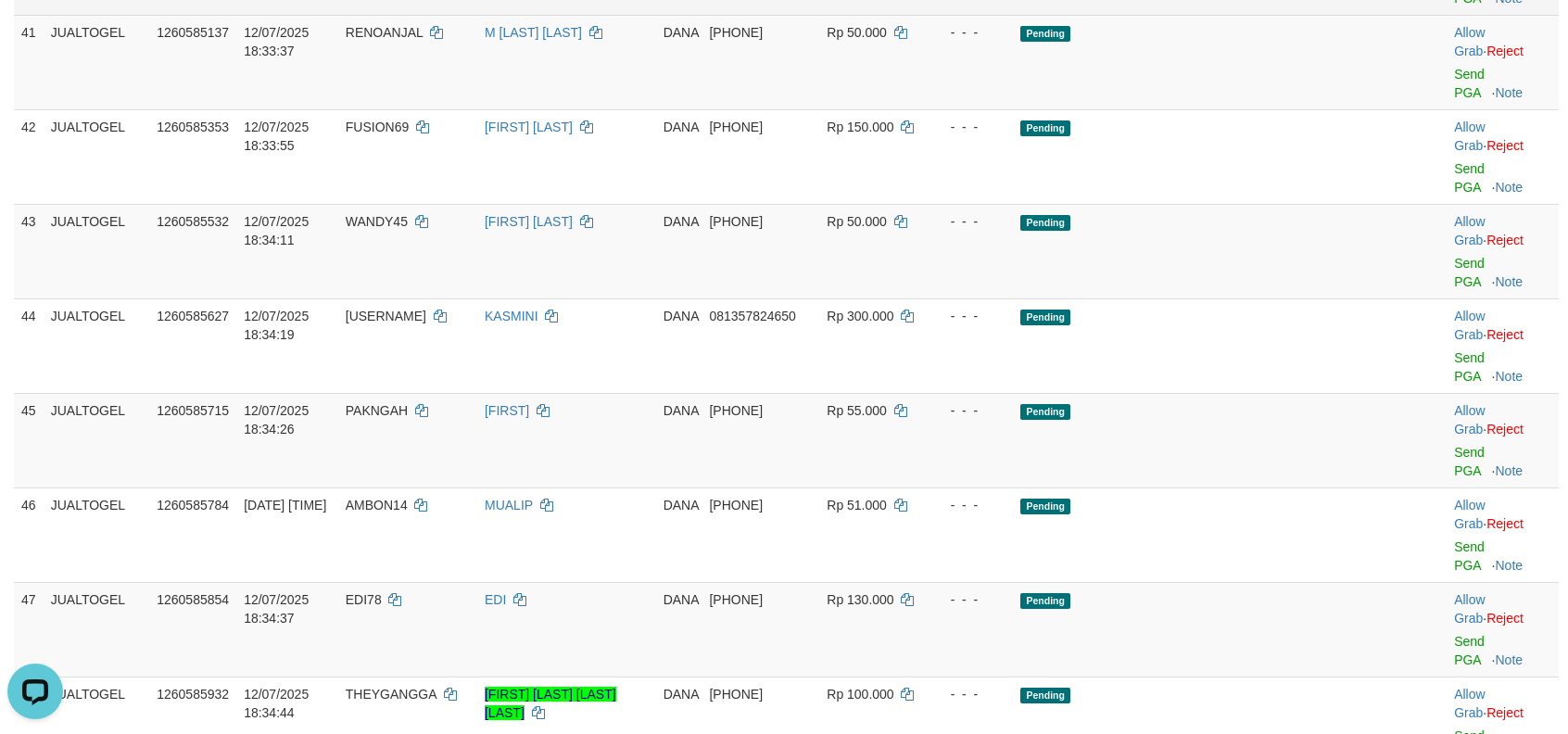 scroll, scrollTop: 3029, scrollLeft: 0, axis: vertical 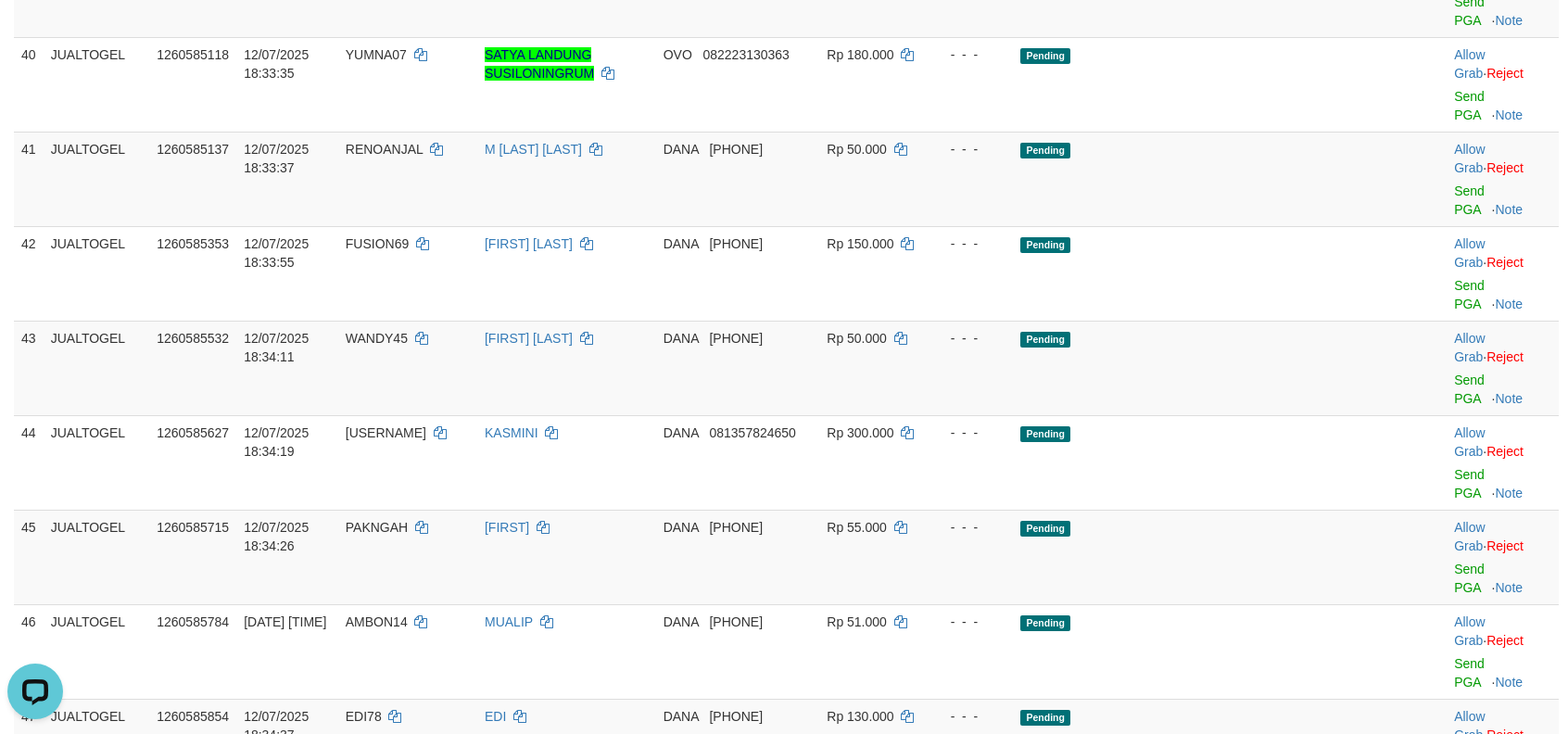 click on "Send PGA" at bounding box center (1469, -178) 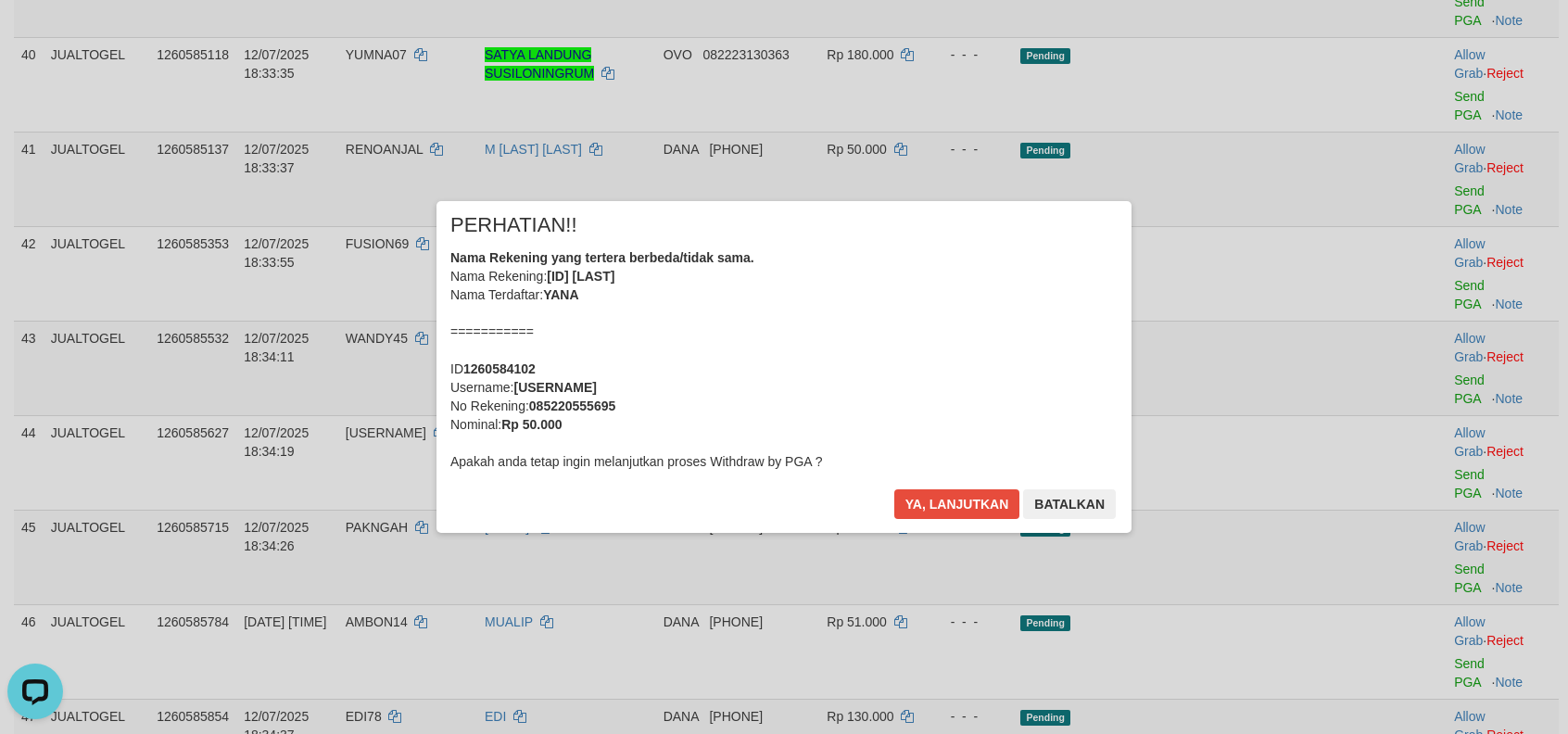click on "× PERHATIAN!! Nama Rekening yang tertera berbeda/tidak sama. Nama Rekening:  DNID YANX Nama Terdaftar:  YANA =========== ID  1260584102 Username:  YANAWAE89 No Rekening:  085220555695 Nominal:  Rp 50.000 Apakah anda tetap ingin melanjutkan proses Withdraw by PGA ? Ya, lanjutkan Batalkan" at bounding box center (784, 367) 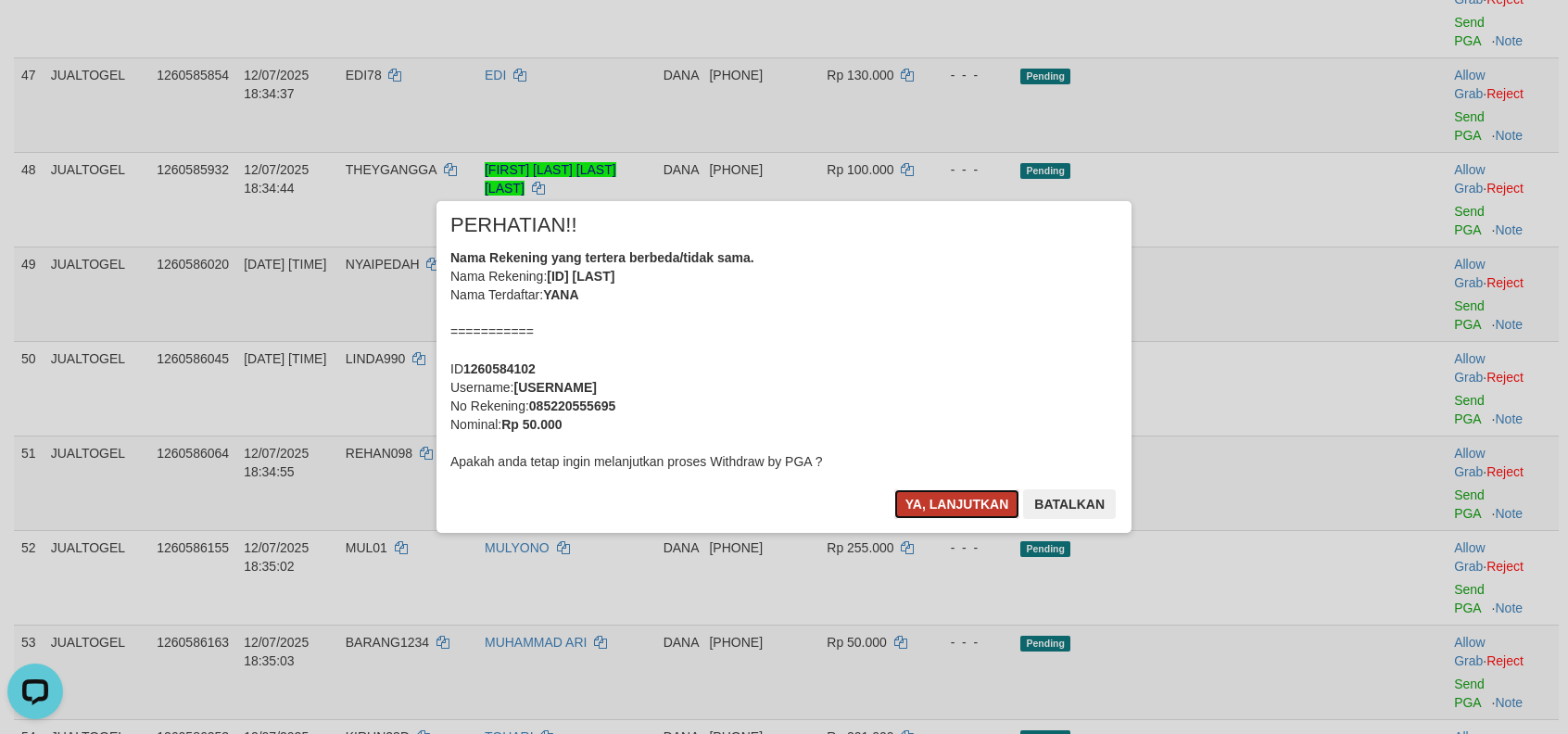 click on "Ya, lanjutkan" at bounding box center (957, 504) 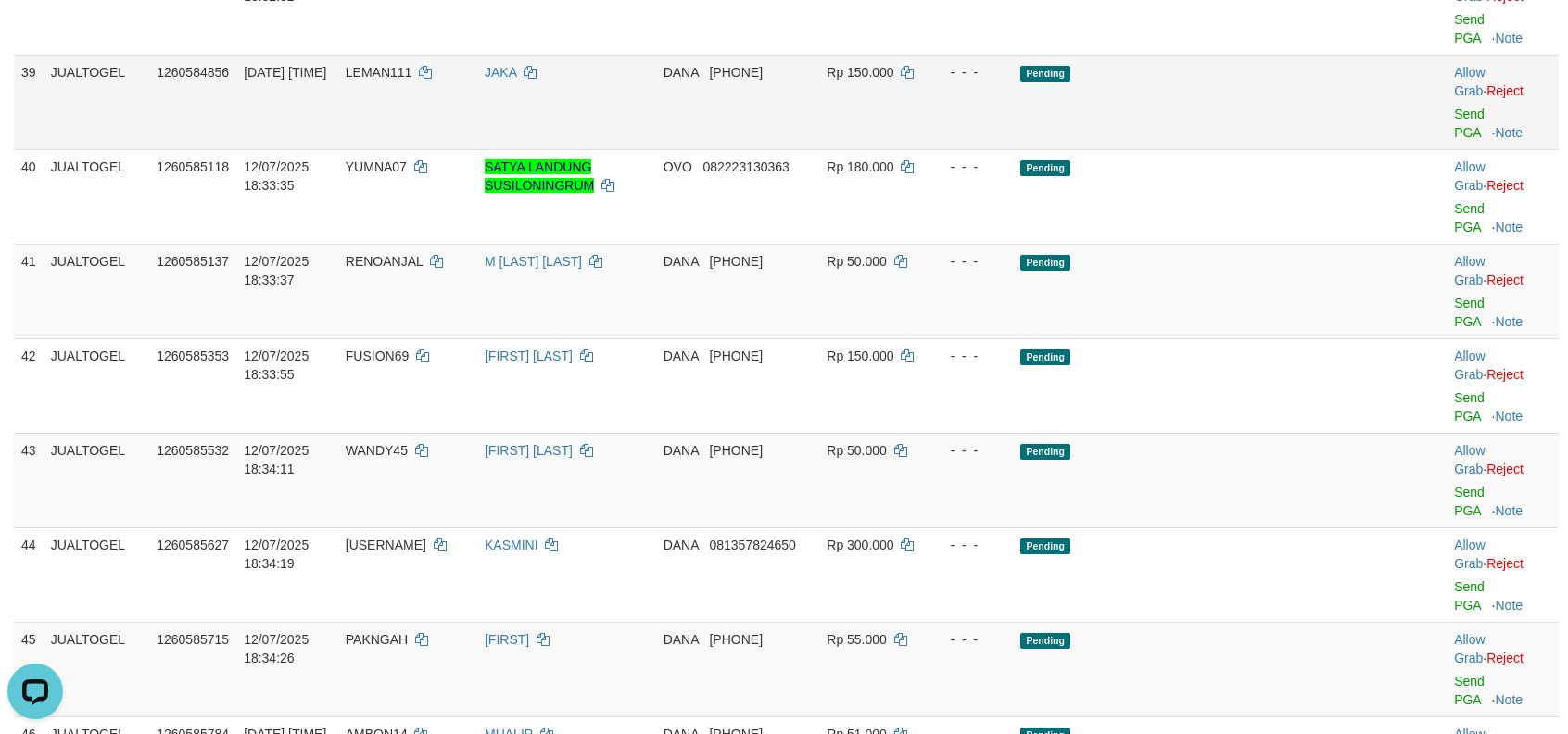 scroll, scrollTop: 2852, scrollLeft: 0, axis: vertical 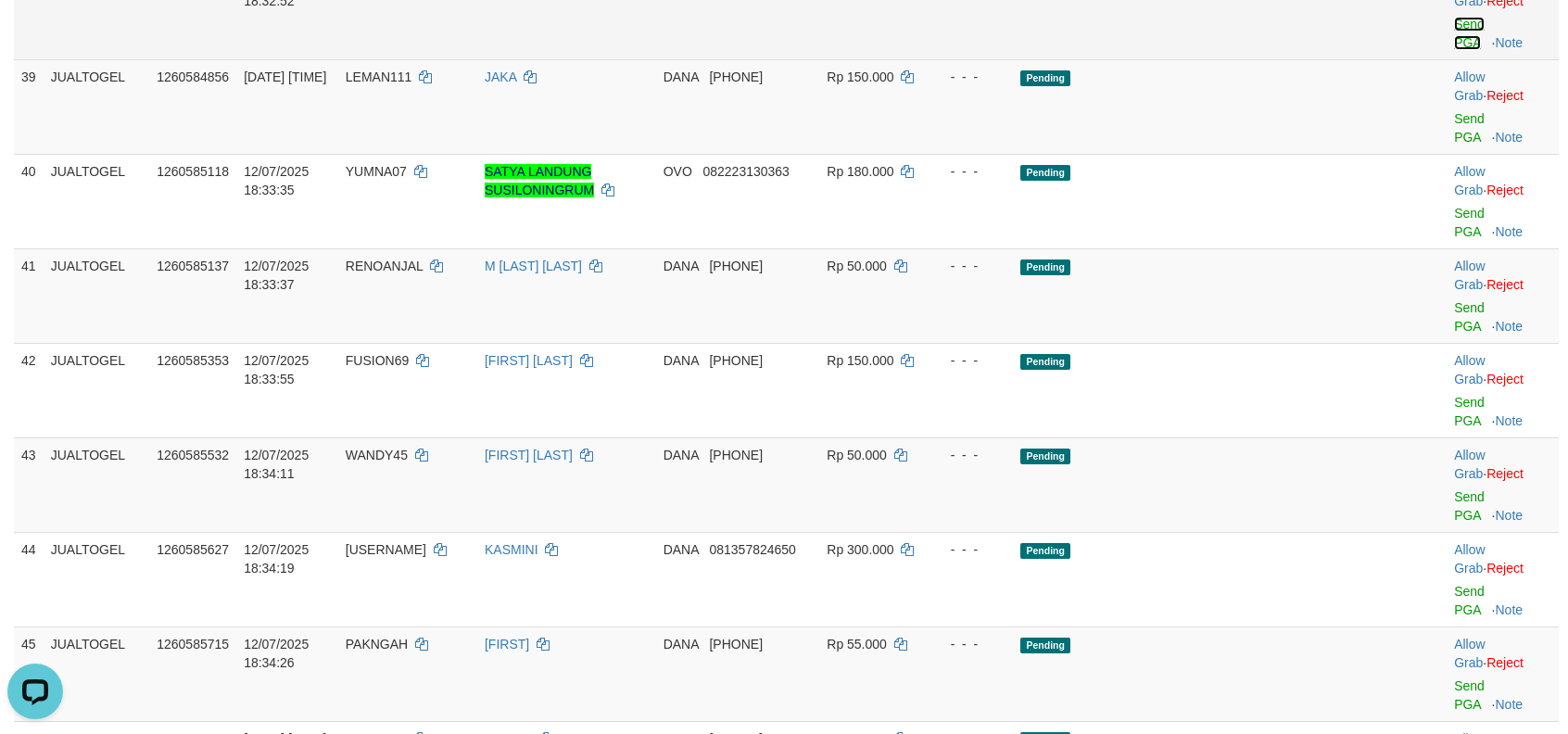 click on "Send PGA" at bounding box center [1469, 33] 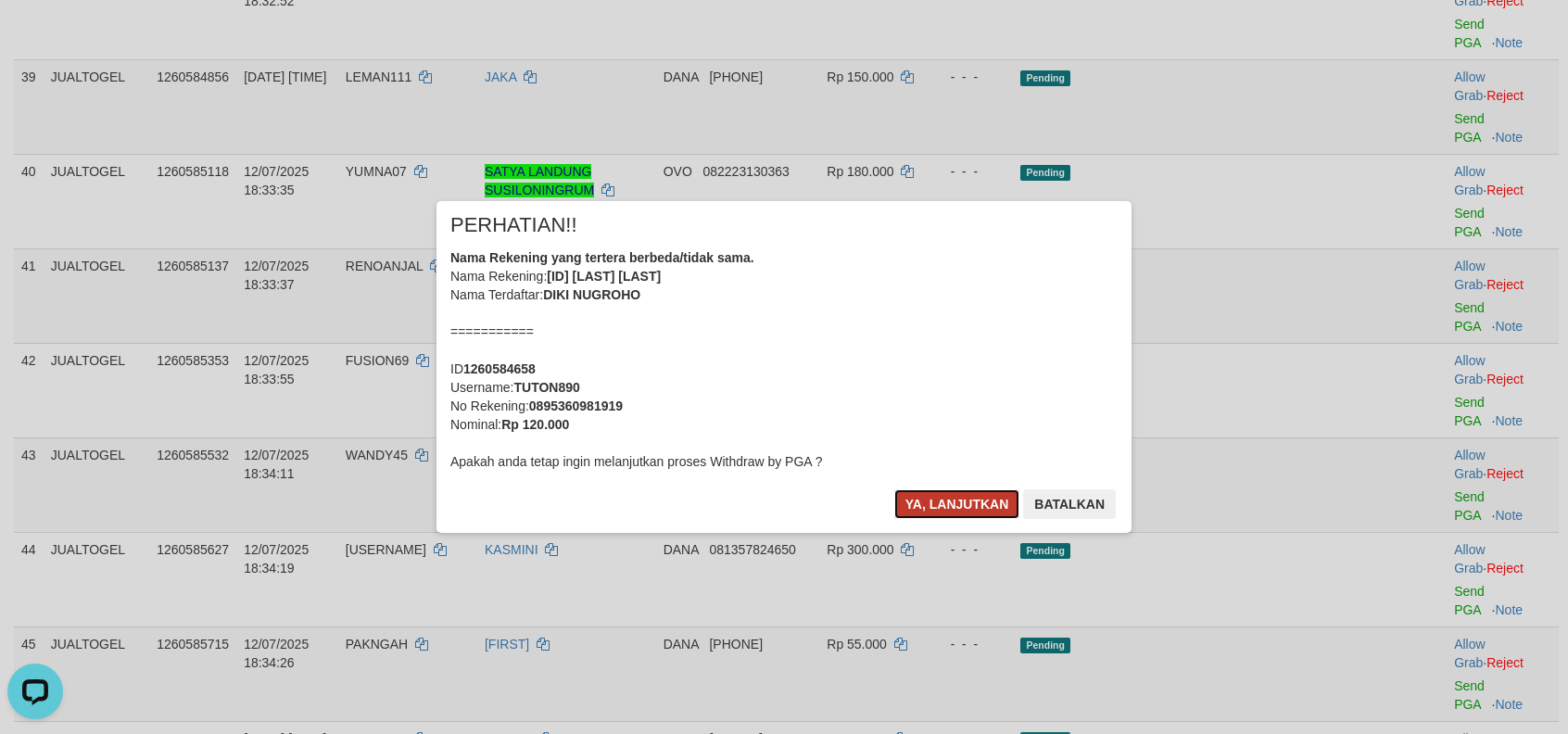 click on "Ya, lanjutkan" at bounding box center [957, 504] 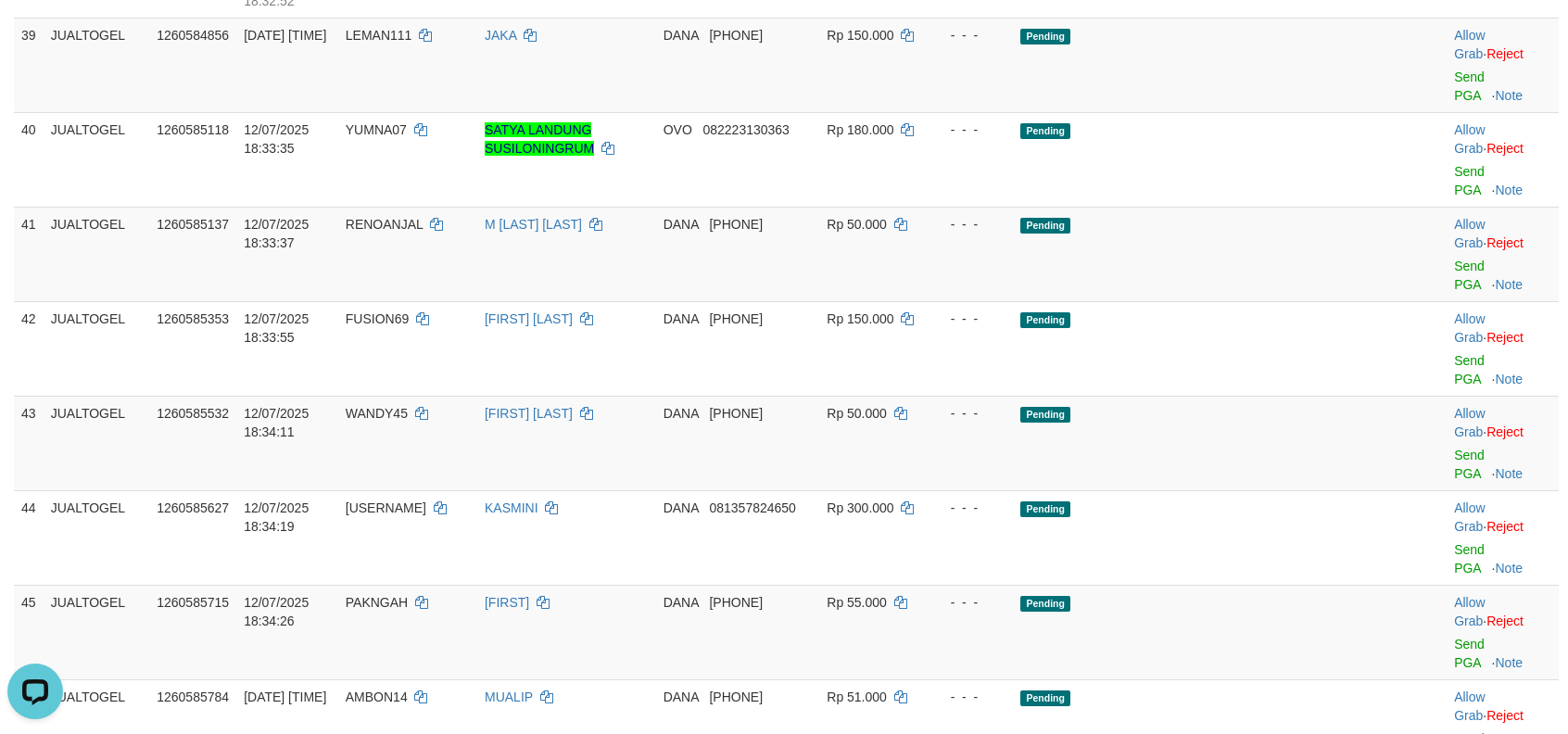 click on "Rp 110.000" at bounding box center [873, -149] 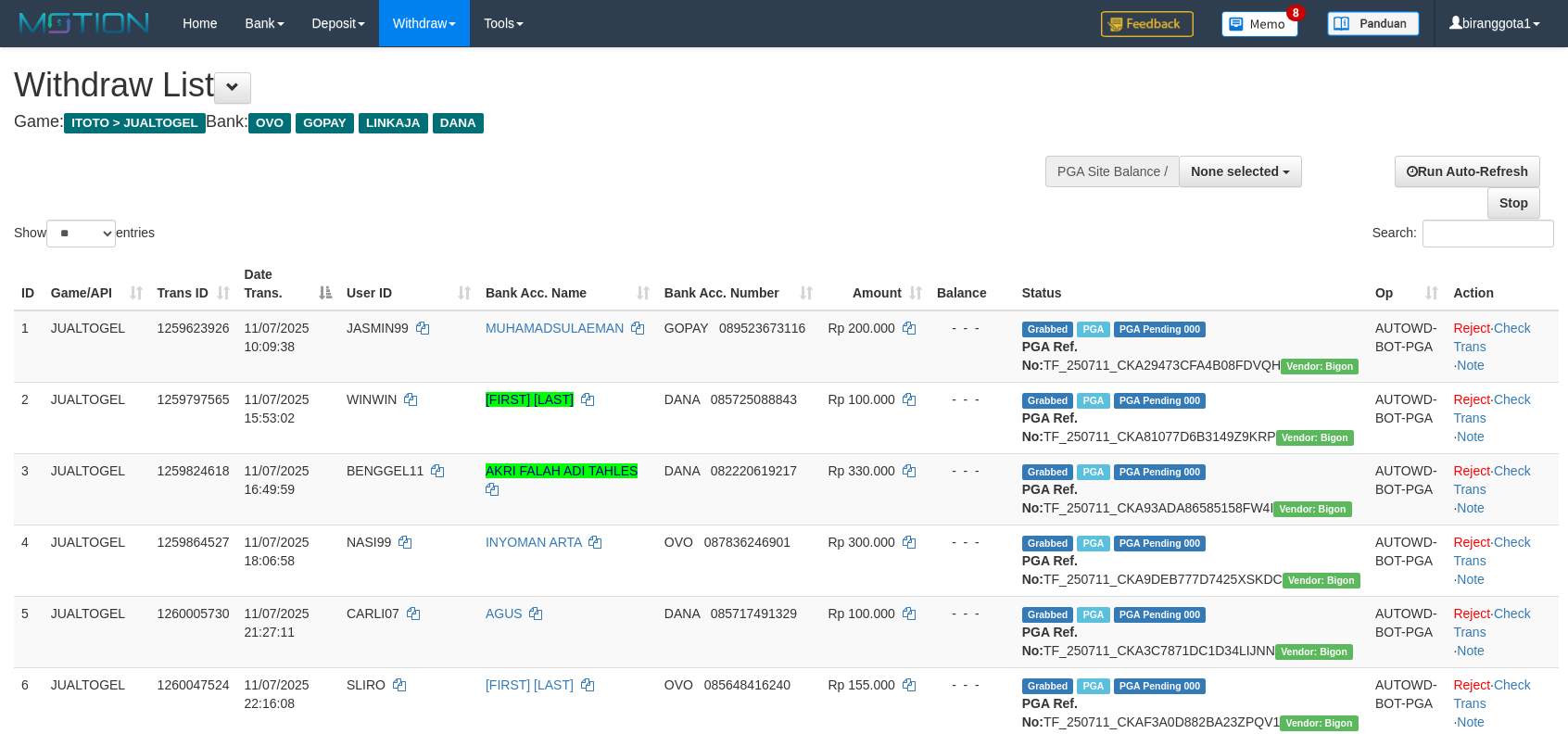 select 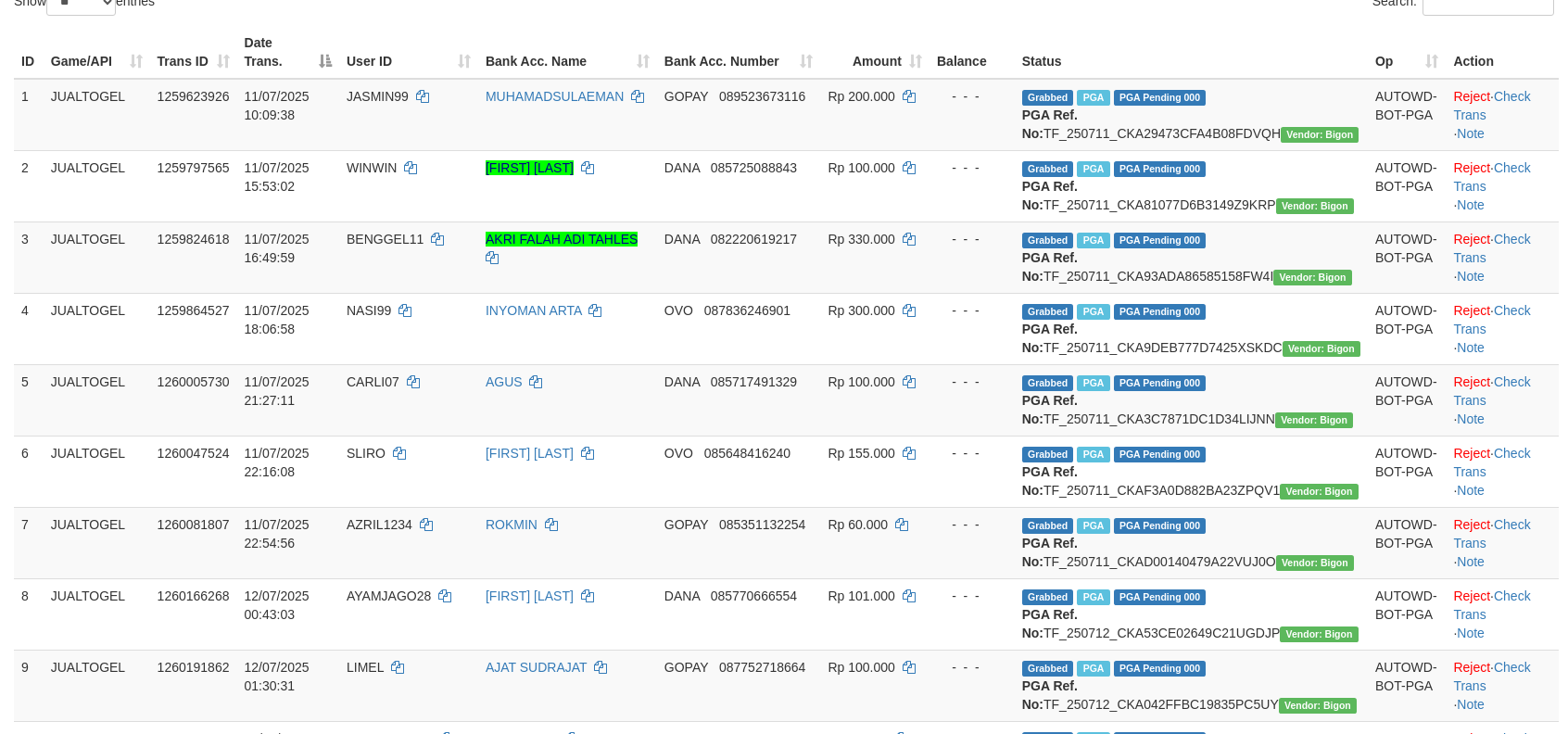 scroll, scrollTop: 0, scrollLeft: 0, axis: both 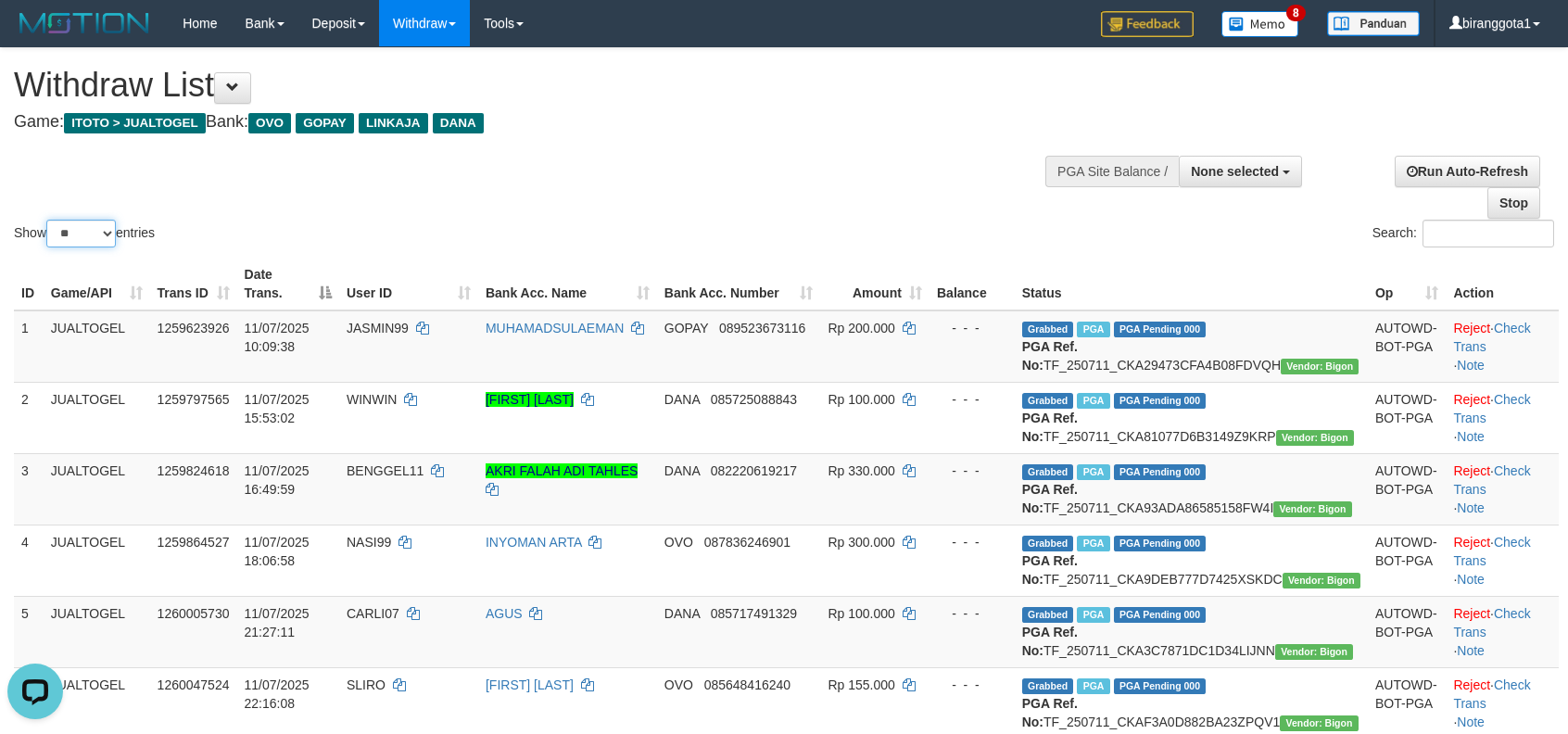 click on "** ** ** ***" at bounding box center [81, 234] 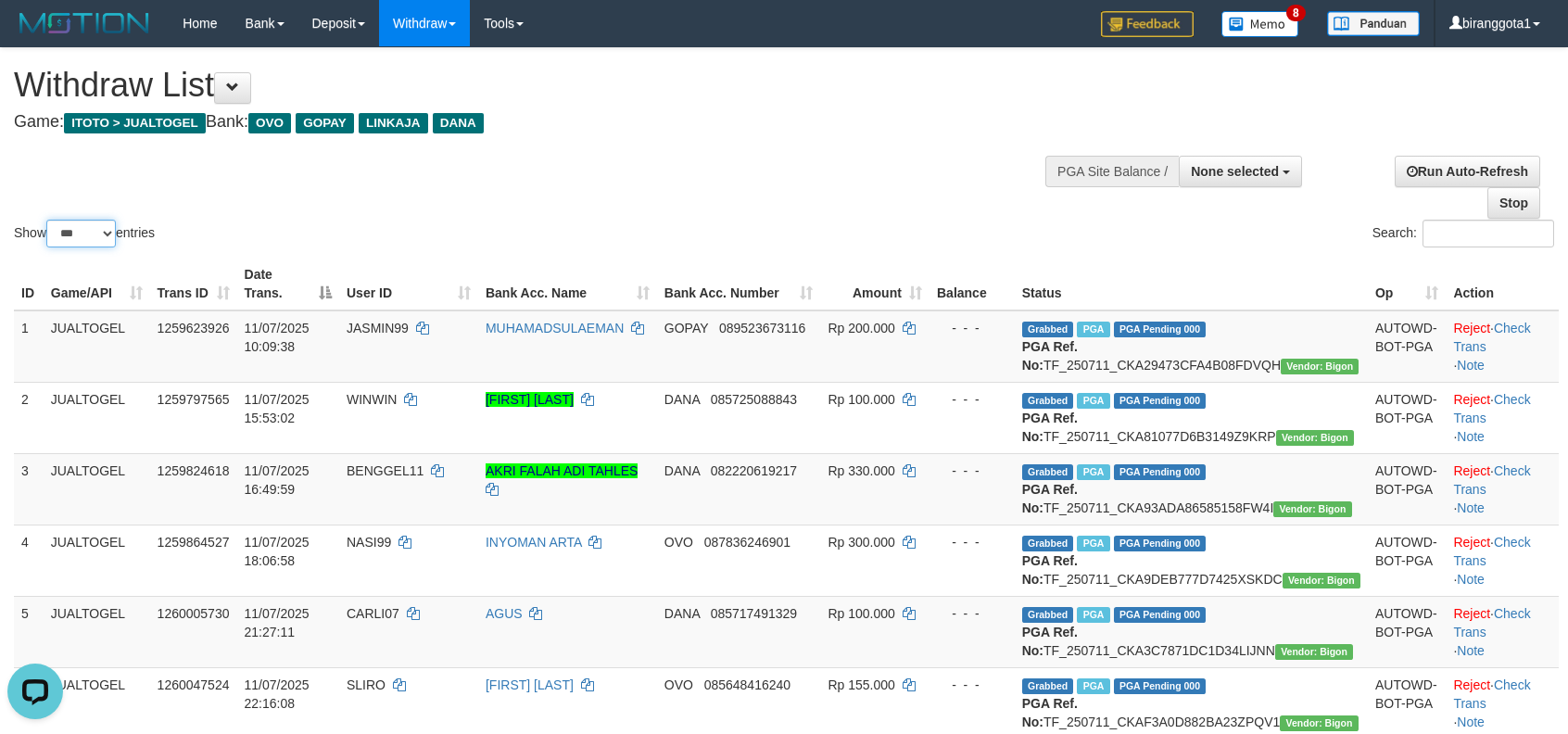 click on "** ** ** ***" at bounding box center (81, 234) 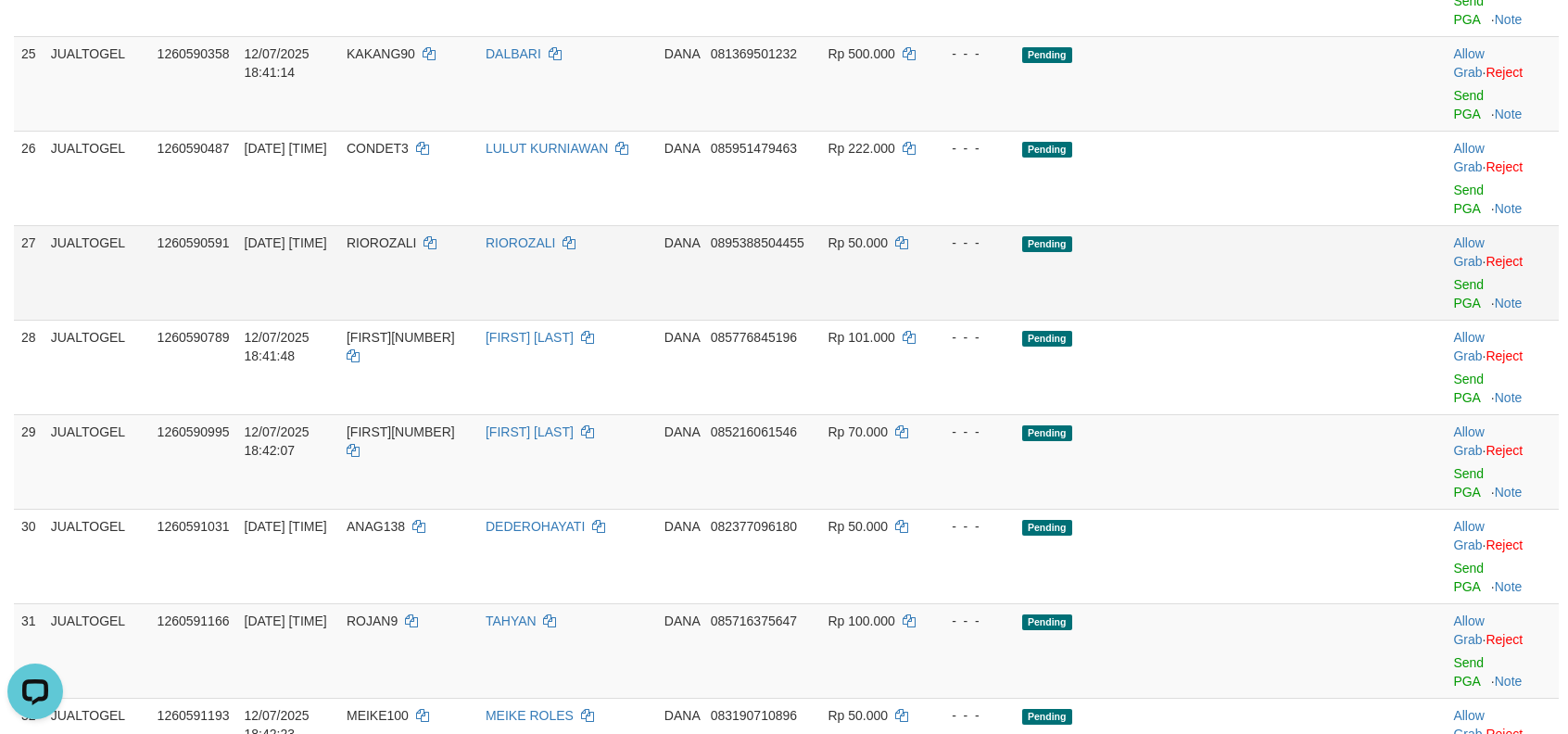scroll, scrollTop: 2141, scrollLeft: 0, axis: vertical 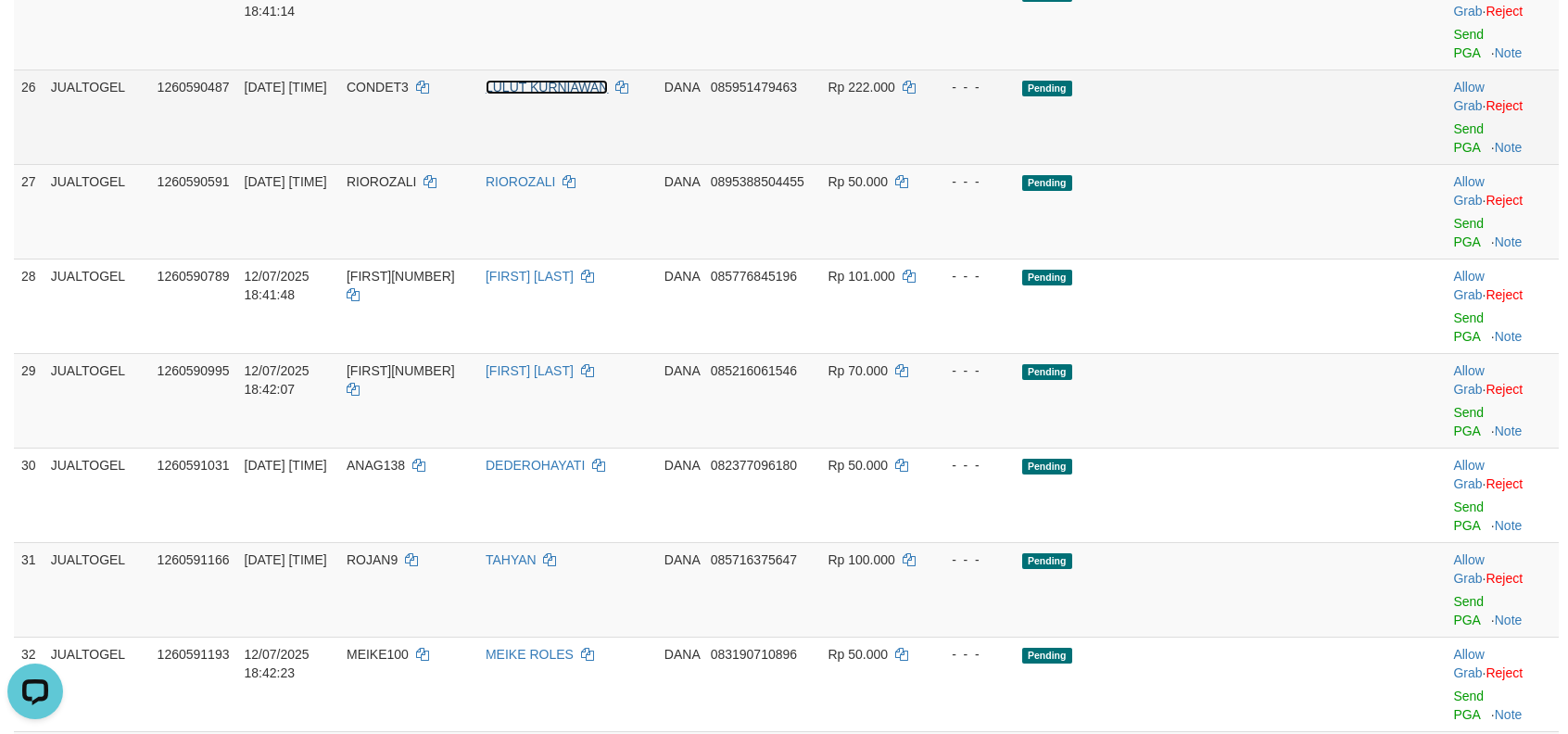 click on "LULUT KURNIAWAN" at bounding box center (547, 87) 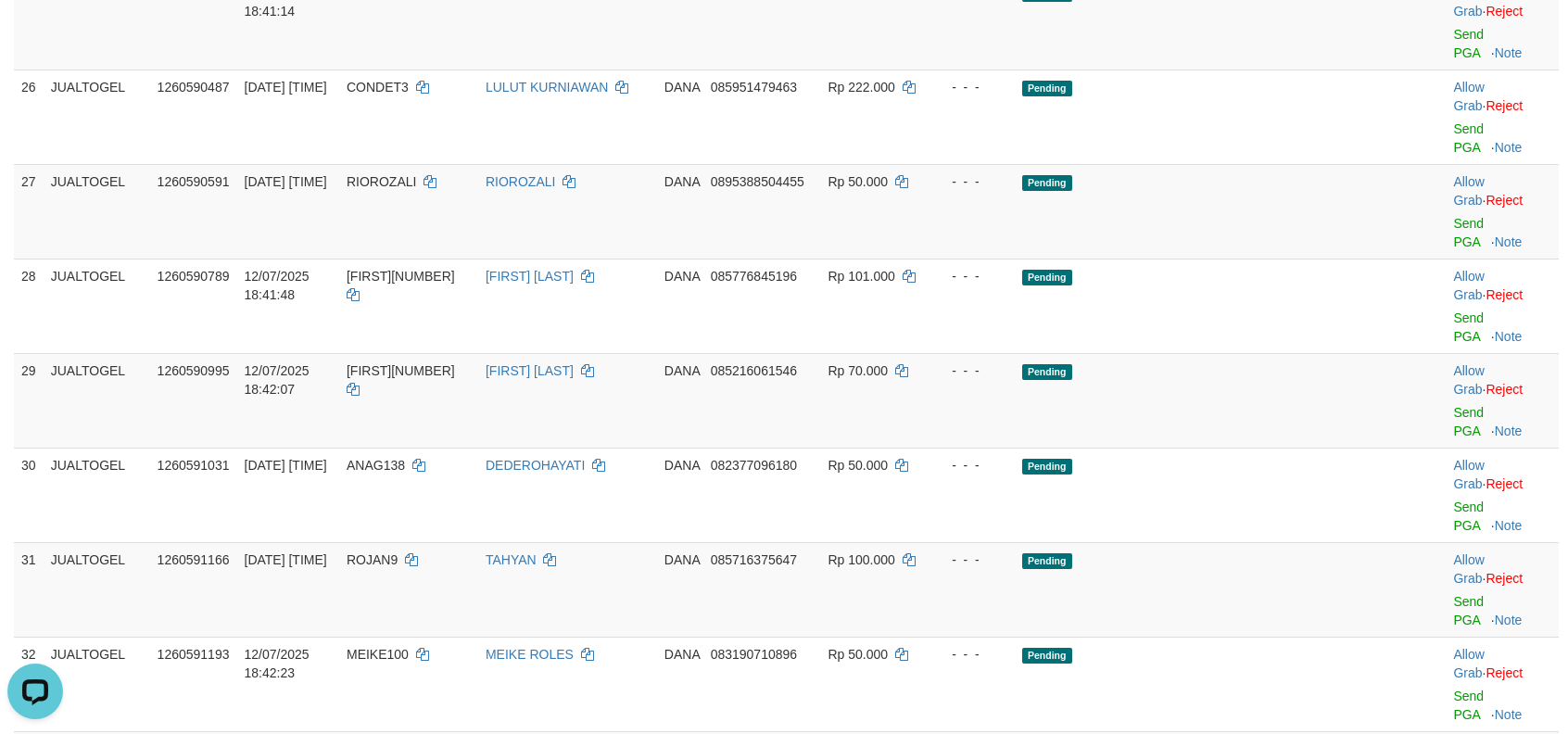 click on "DANA     089654515499" at bounding box center [739, -72] 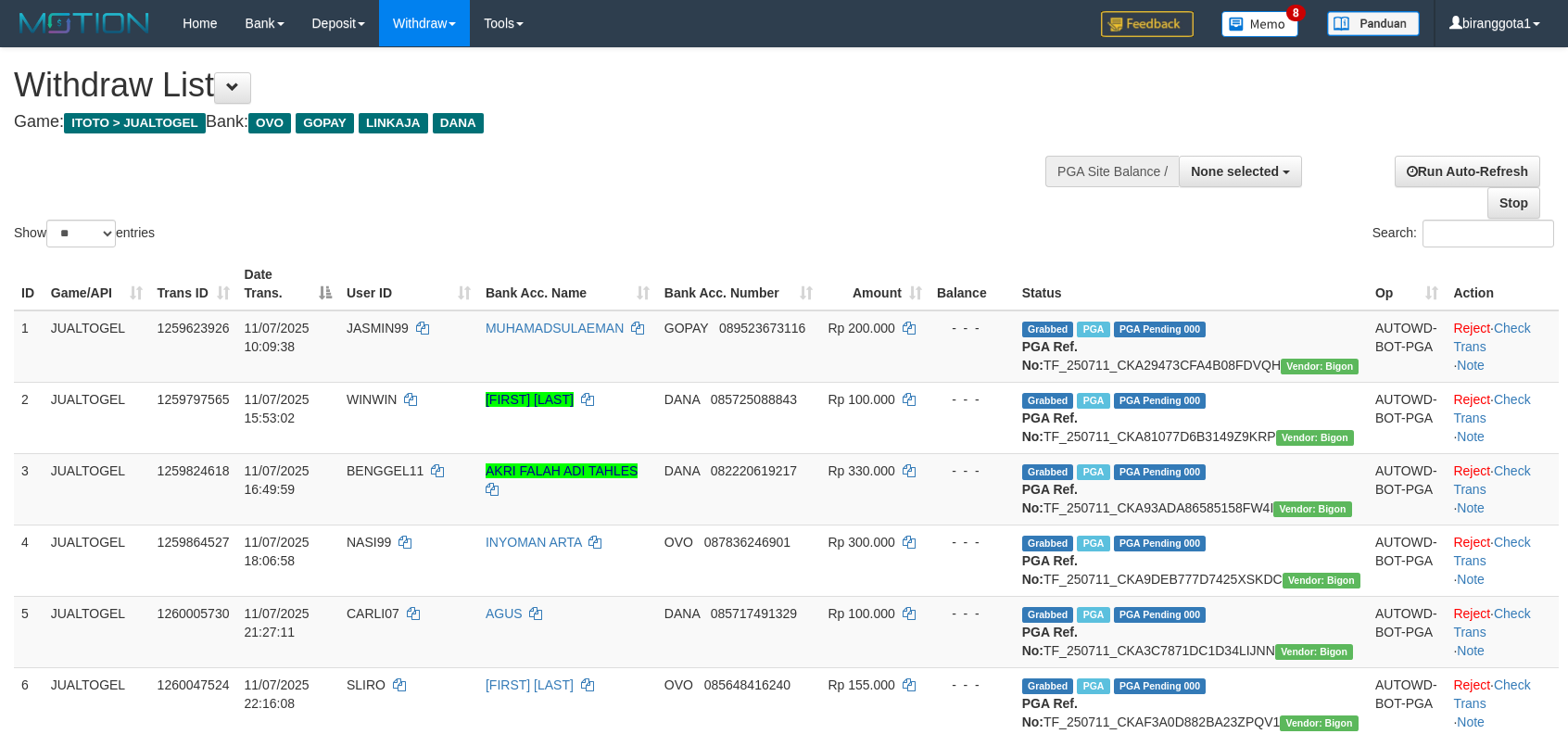 select 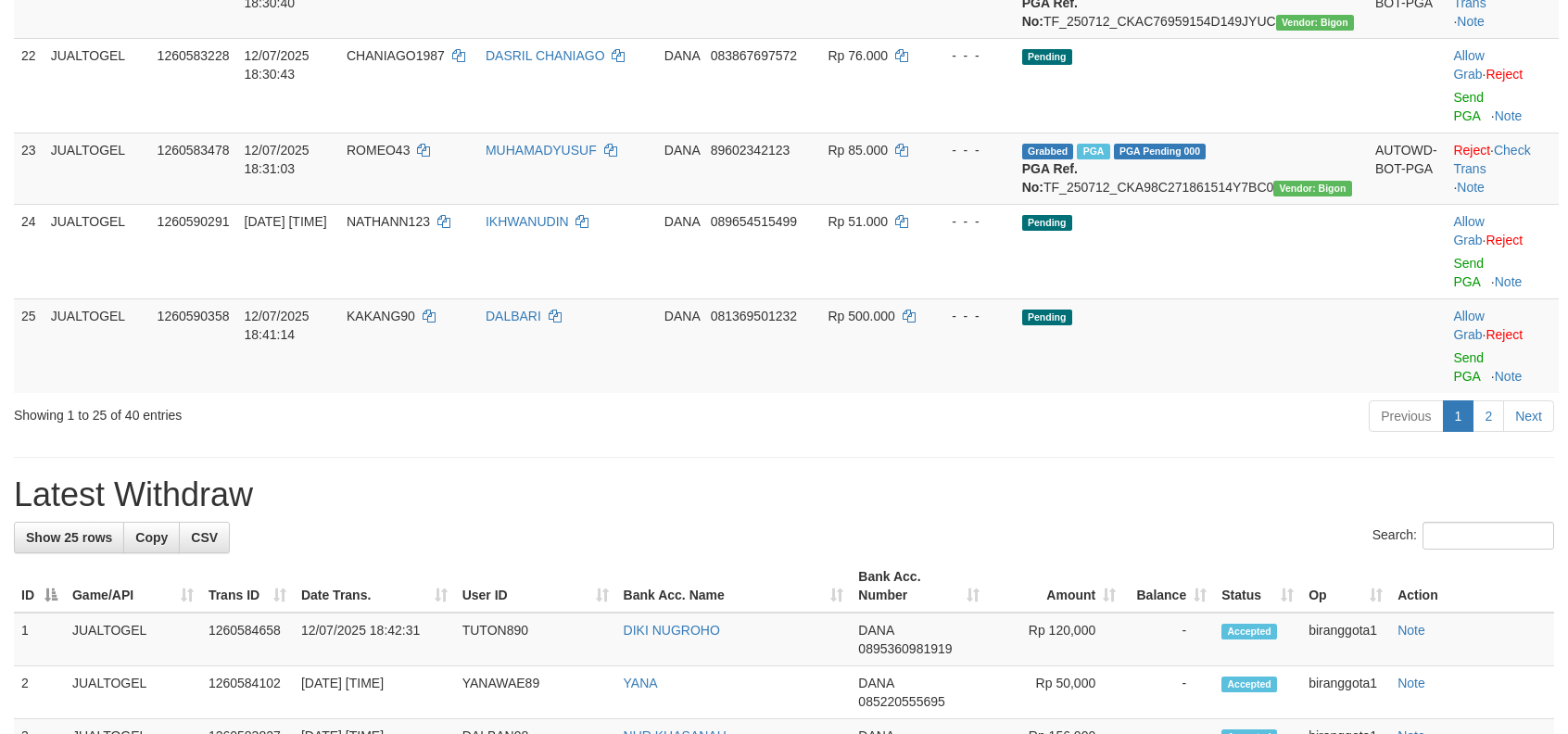 scroll, scrollTop: 1811, scrollLeft: 0, axis: vertical 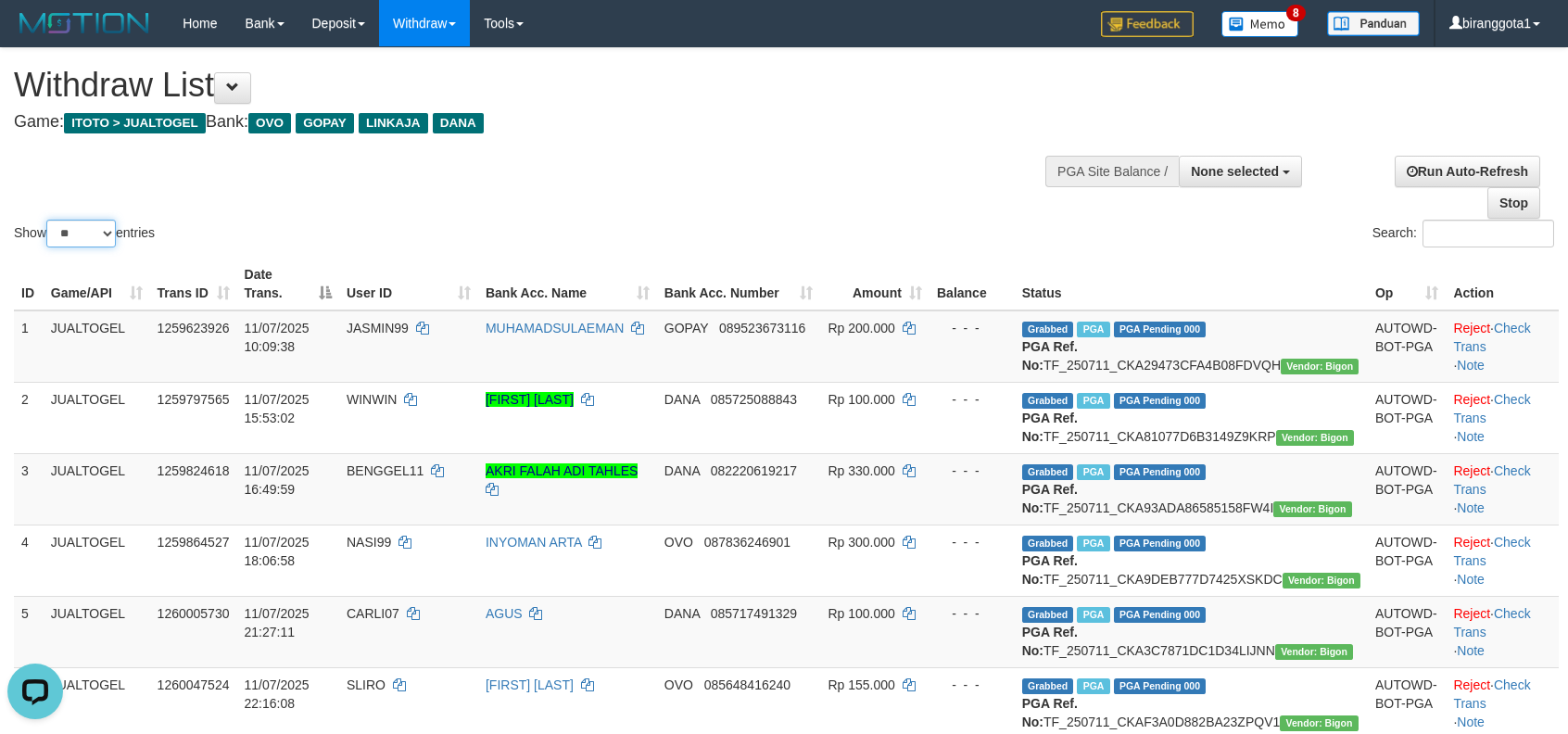 click on "** ** ** ***" at bounding box center (81, 234) 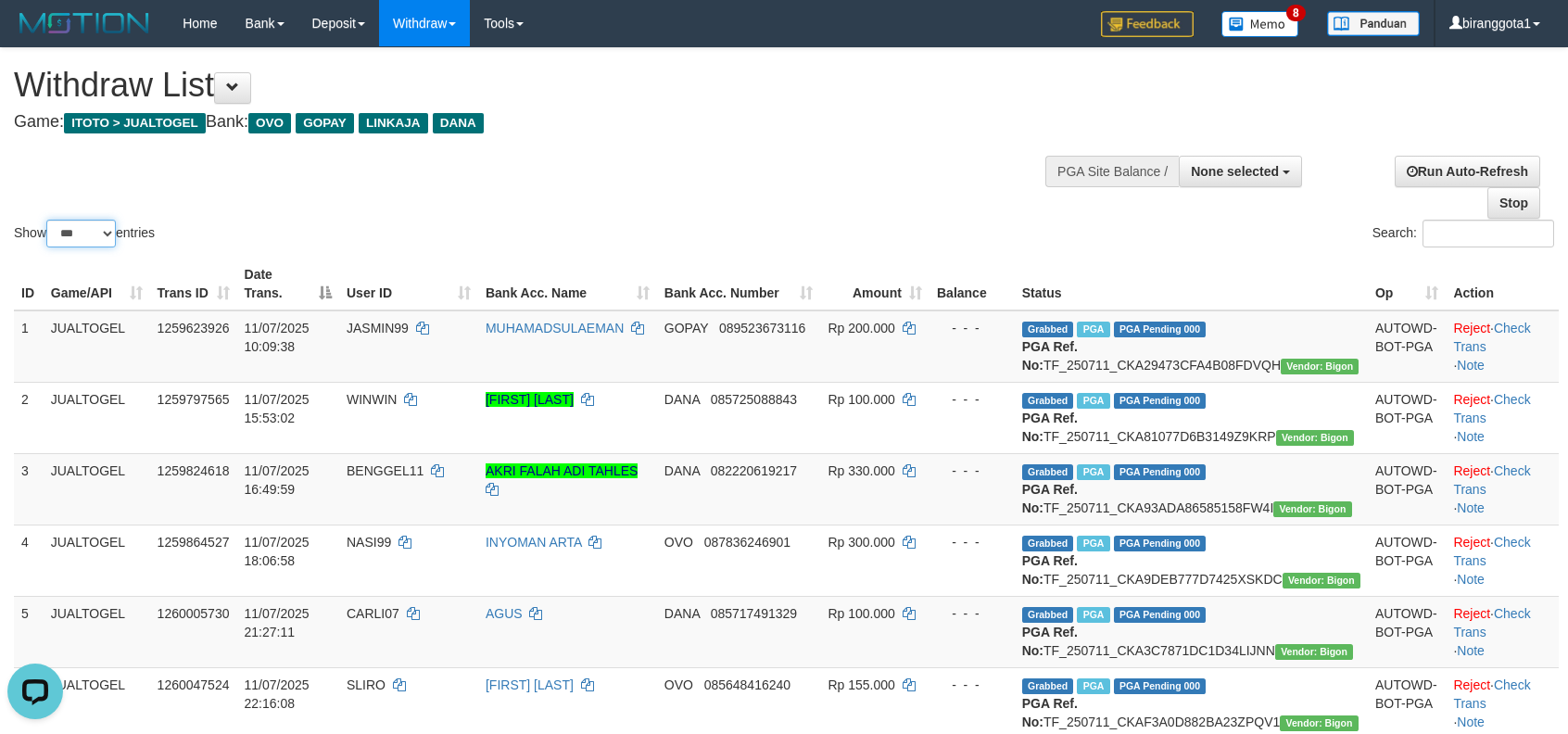 click on "** ** ** ***" at bounding box center (81, 234) 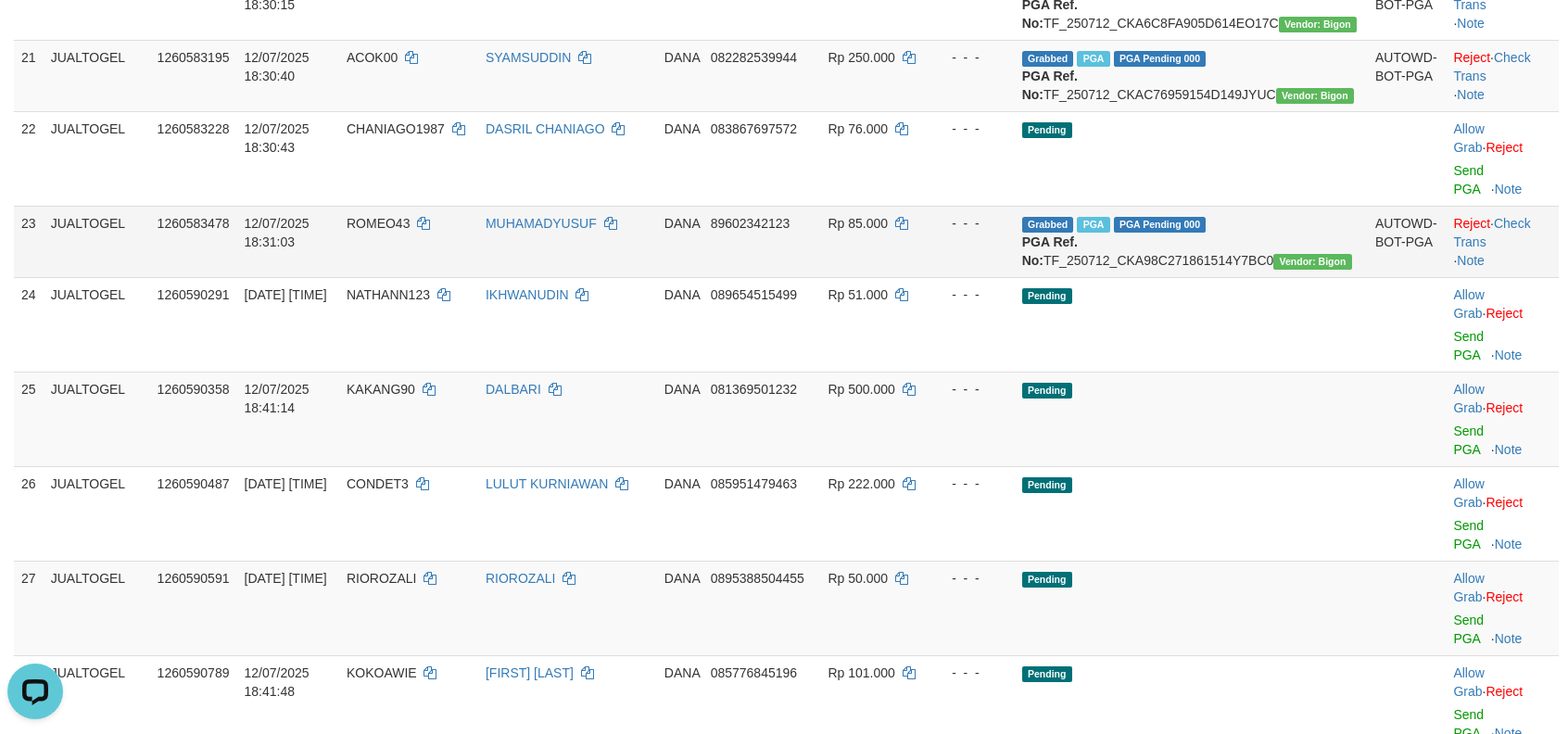 scroll, scrollTop: 2141, scrollLeft: 0, axis: vertical 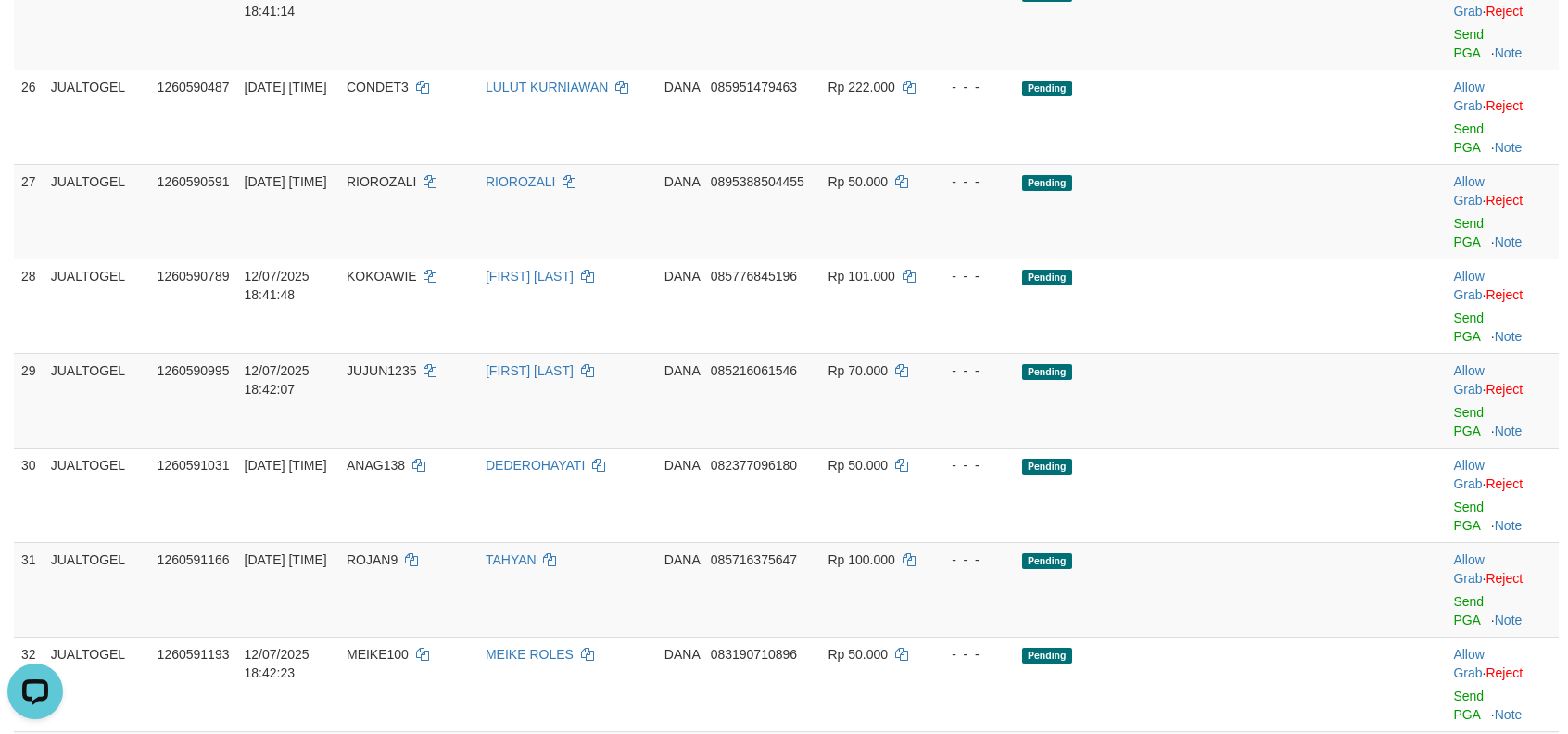 click on "NATHANN123" at bounding box center (388, -102) 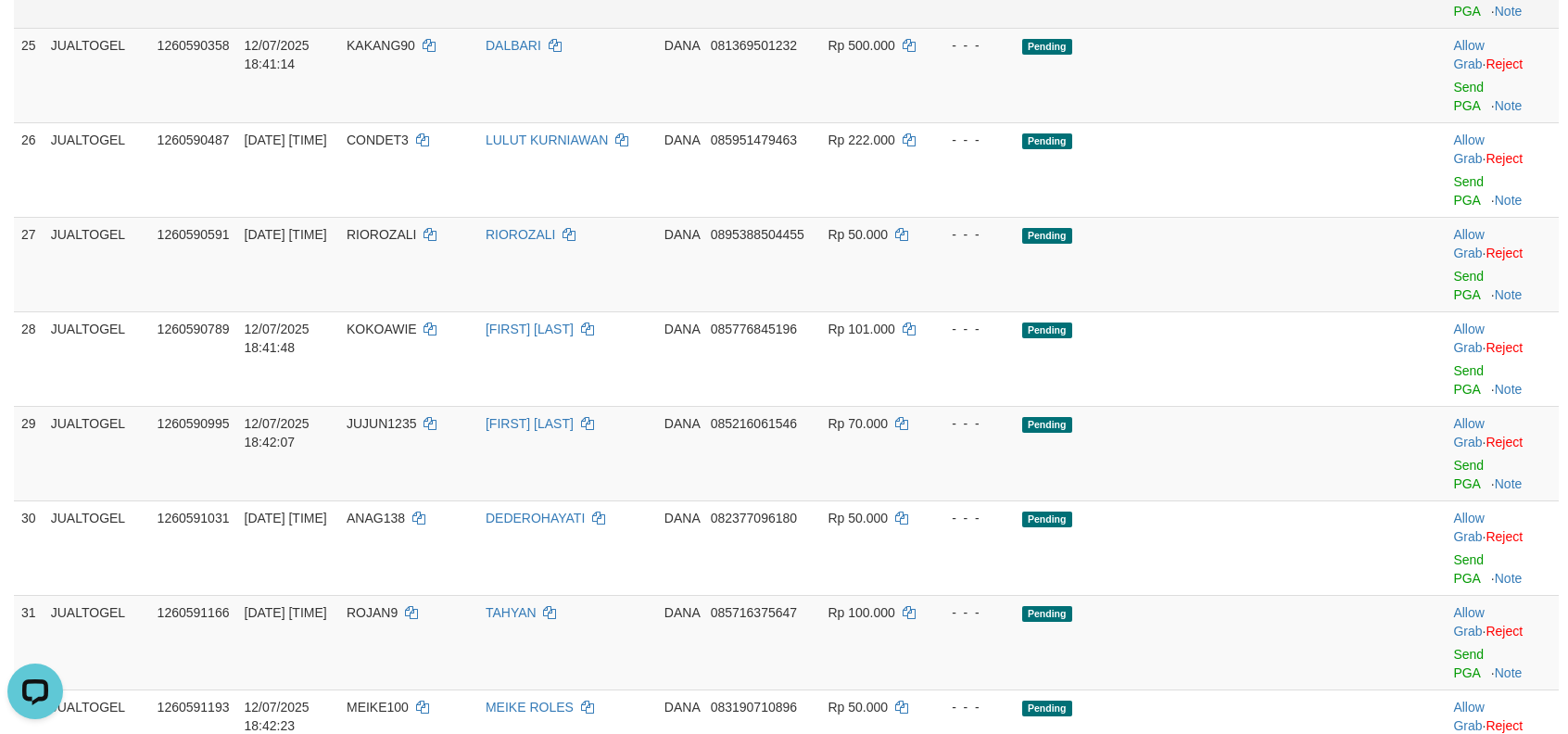 scroll, scrollTop: 2059, scrollLeft: 0, axis: vertical 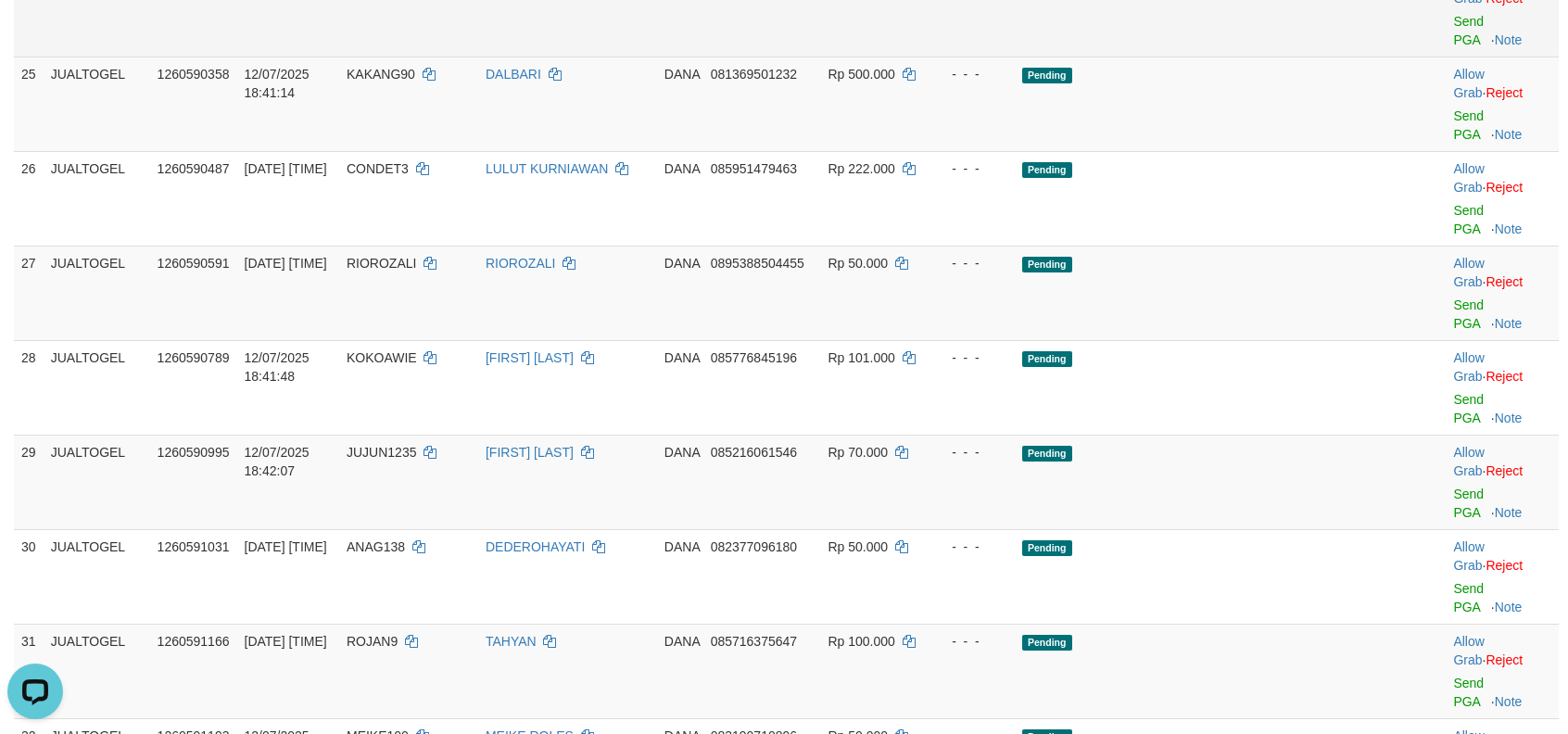 click on "NATHANN123" at bounding box center (388, -20) 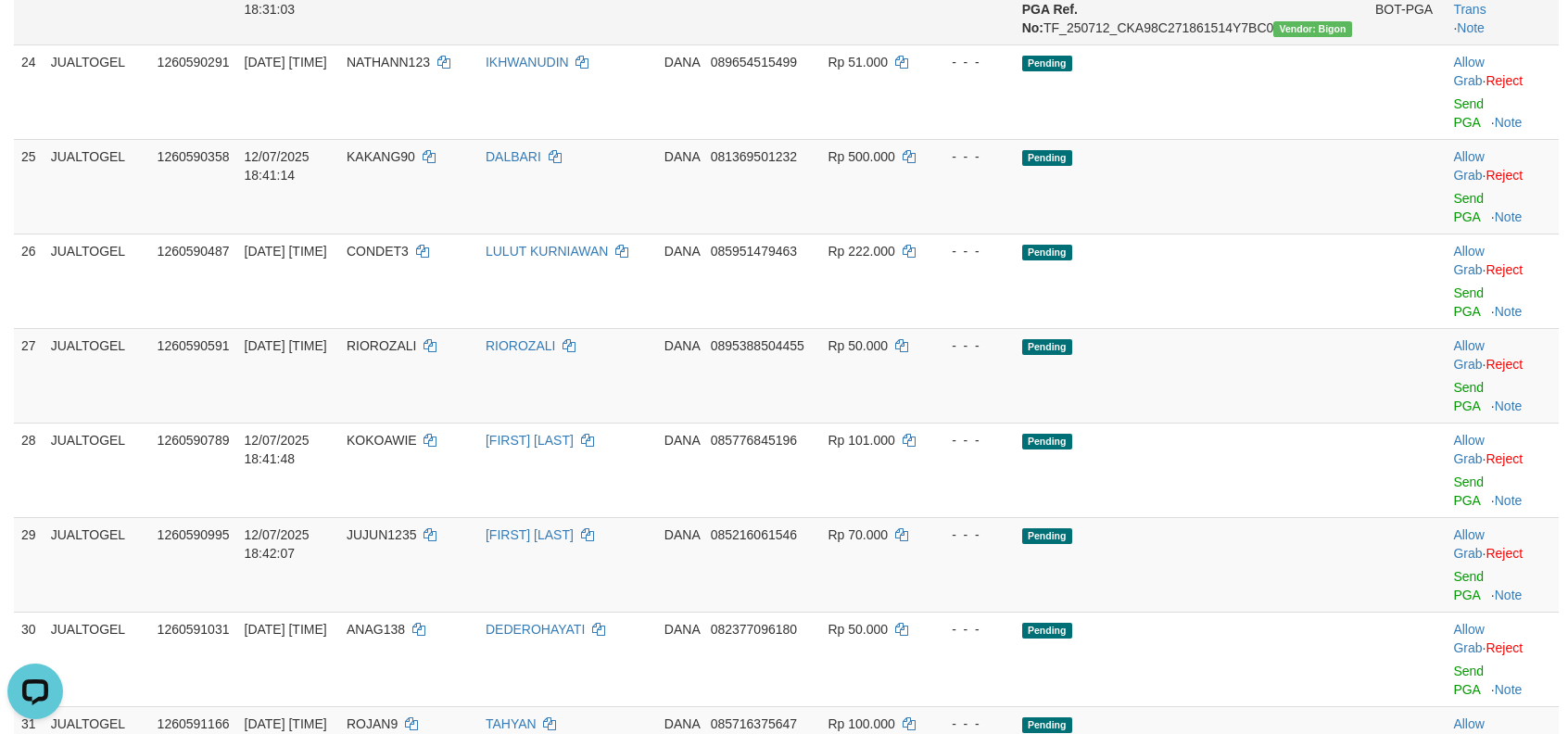 click on "ROMEO43" at bounding box center [378, -9] 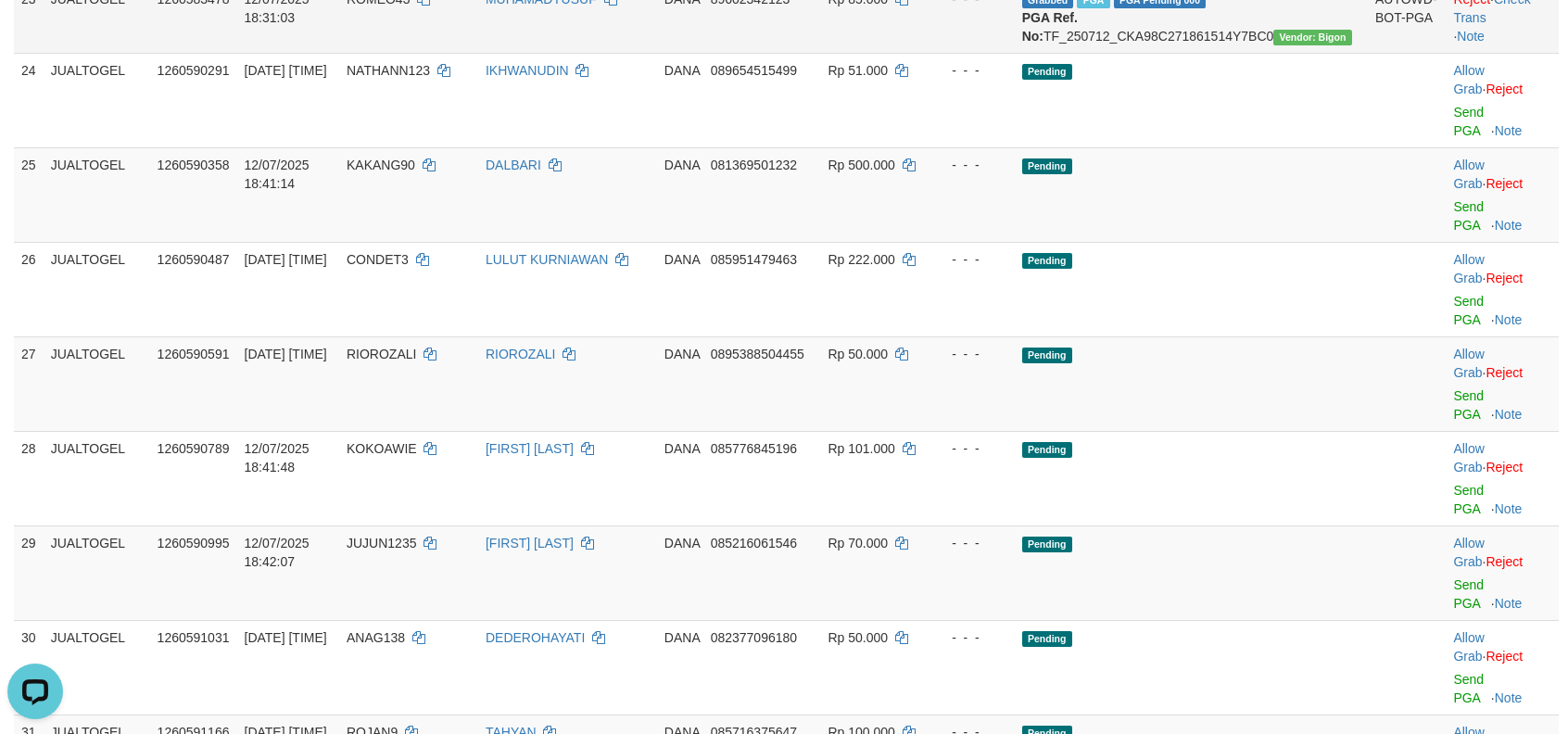 scroll, scrollTop: 1977, scrollLeft: 0, axis: vertical 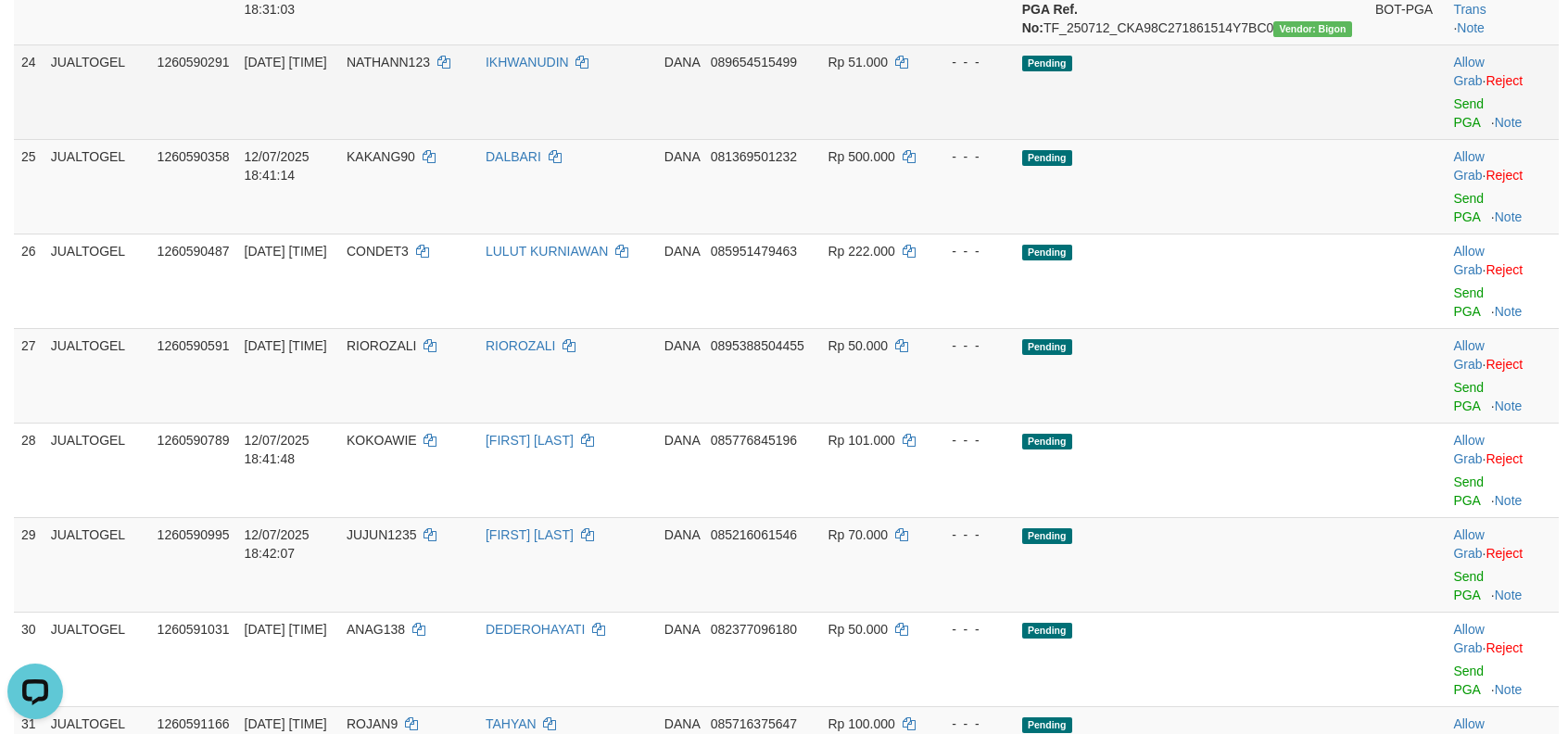 click on "NATHANN123" at bounding box center (388, 62) 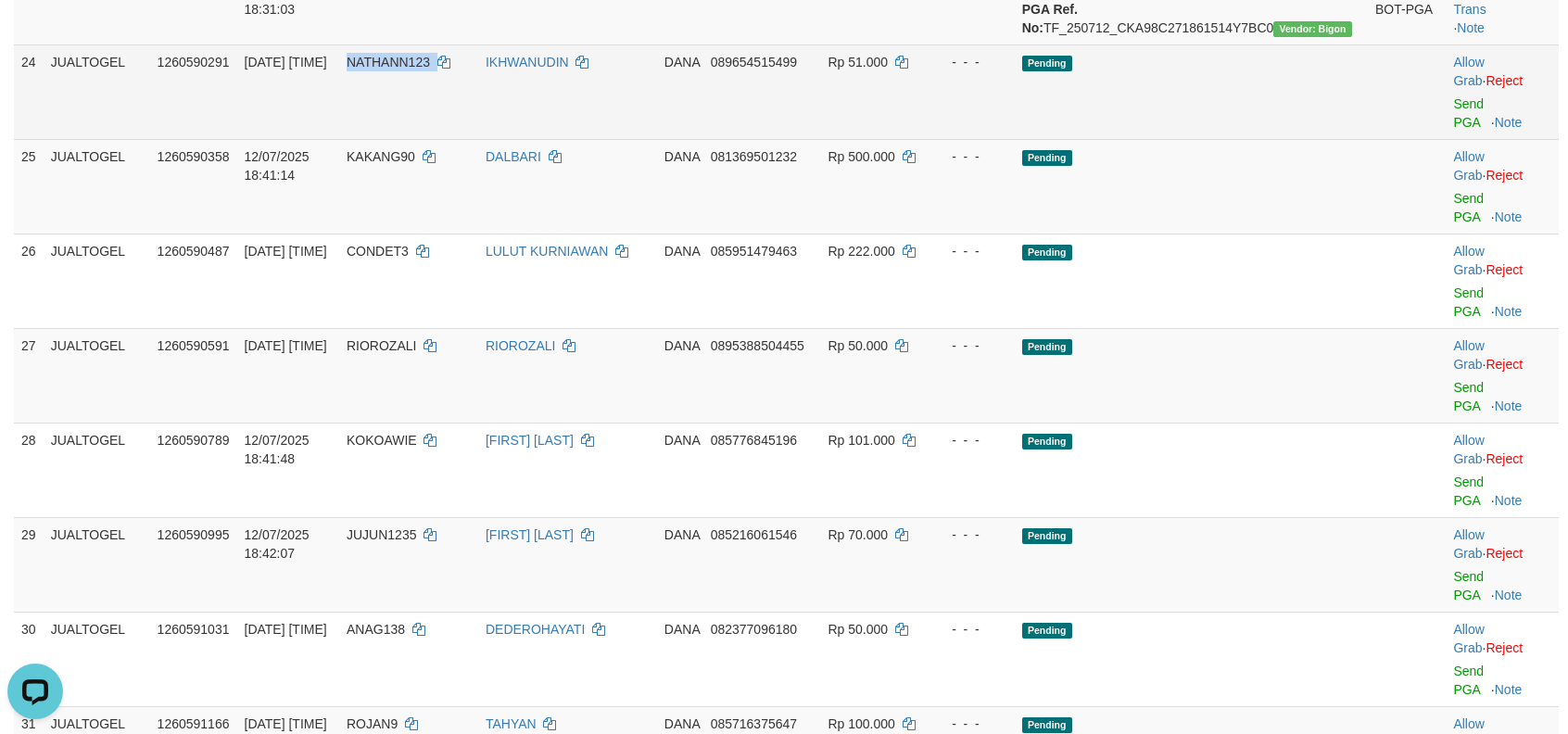 click on "NATHANN123" at bounding box center [388, 62] 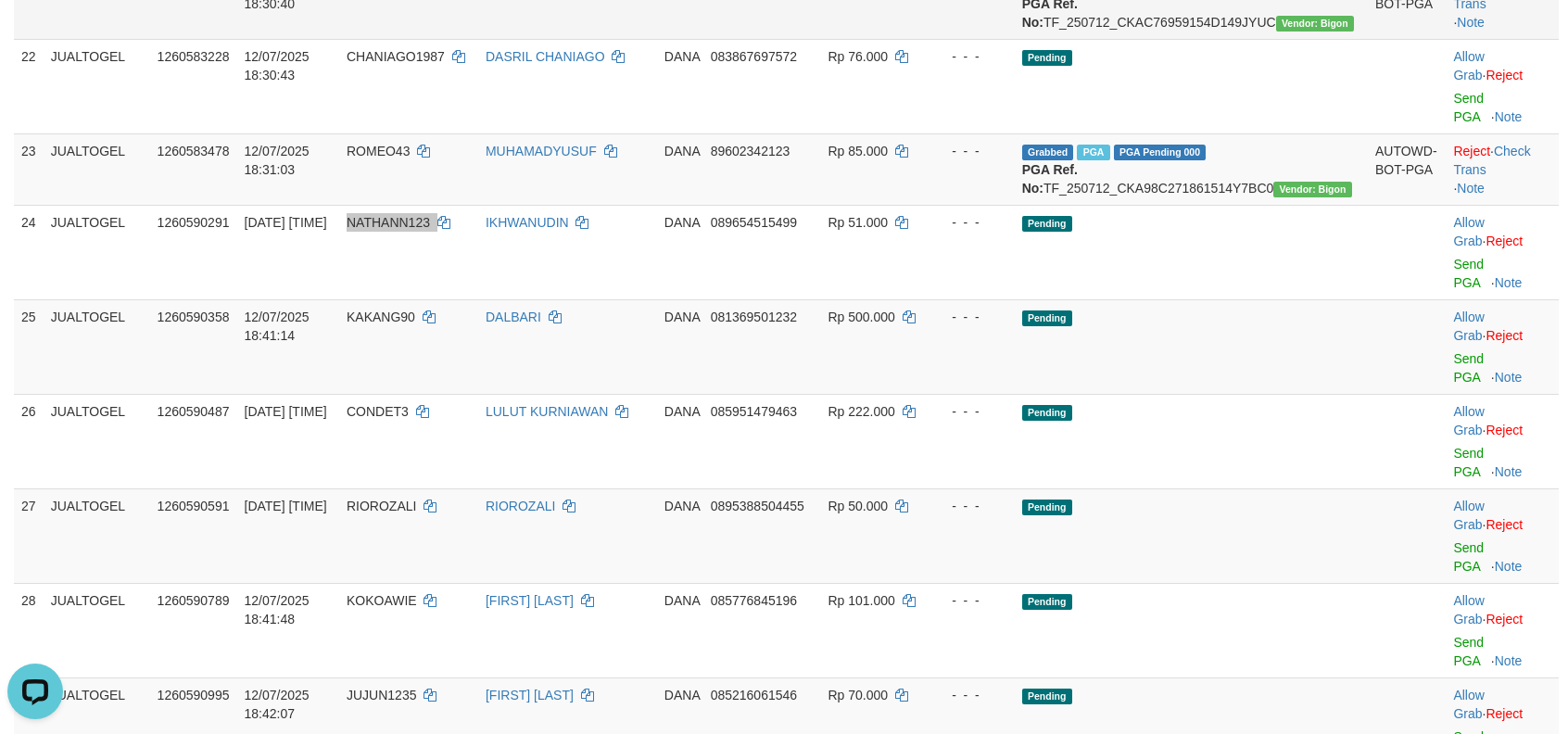 scroll, scrollTop: 1813, scrollLeft: 0, axis: vertical 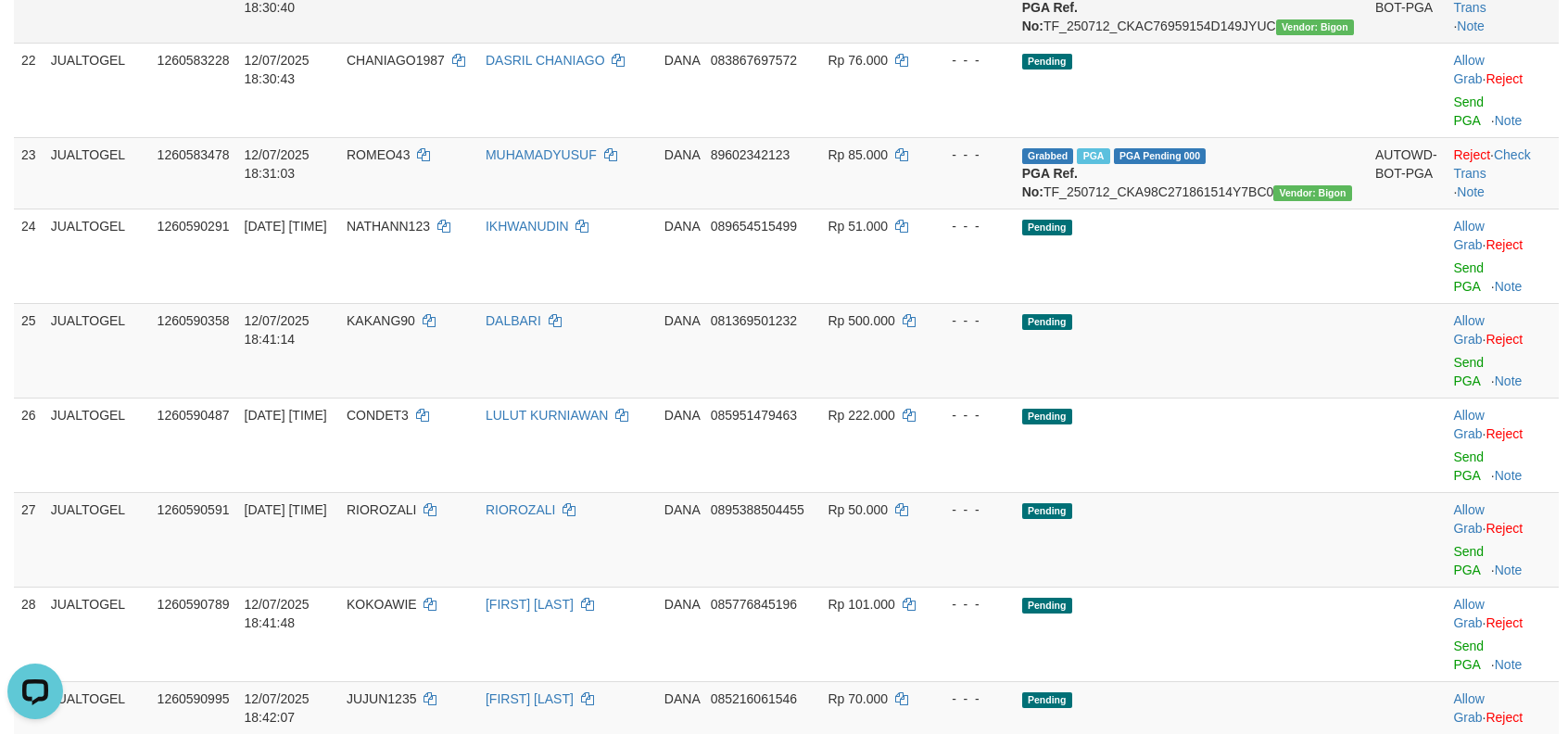drag, startPoint x: 421, startPoint y: 226, endPoint x: 447, endPoint y: 239, distance: 29.068884 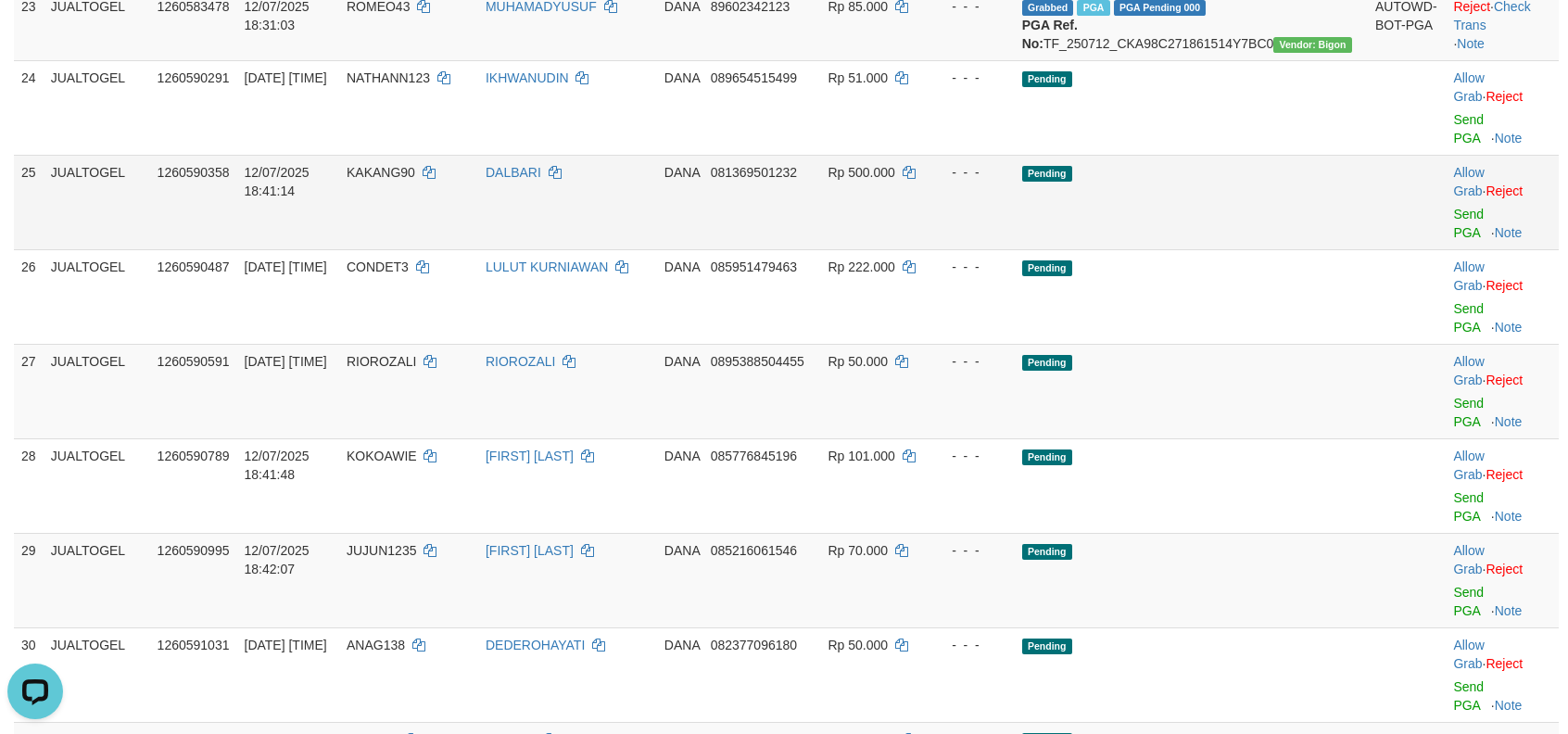 scroll, scrollTop: 1977, scrollLeft: 0, axis: vertical 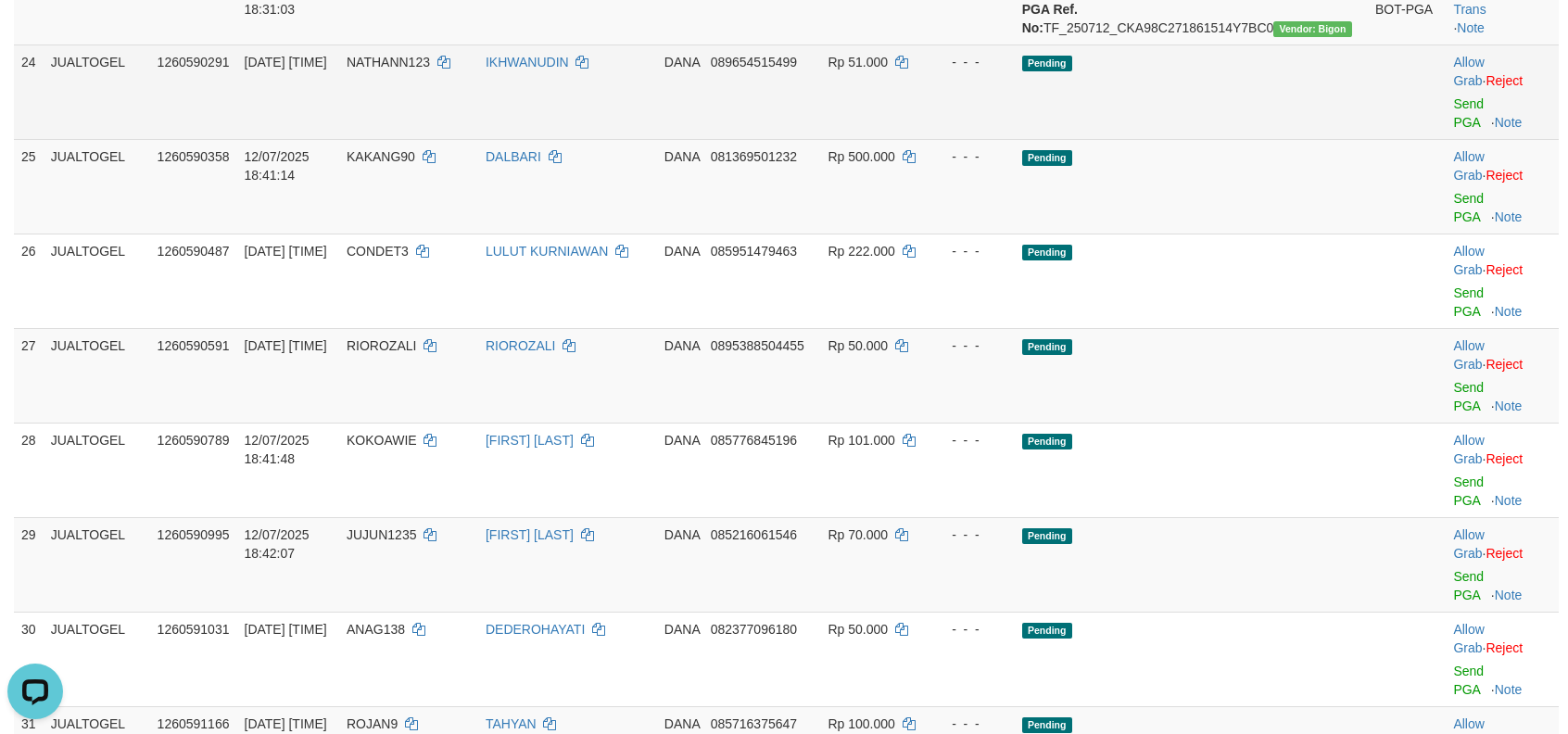 click on "NATHANN123" at bounding box center (388, 62) 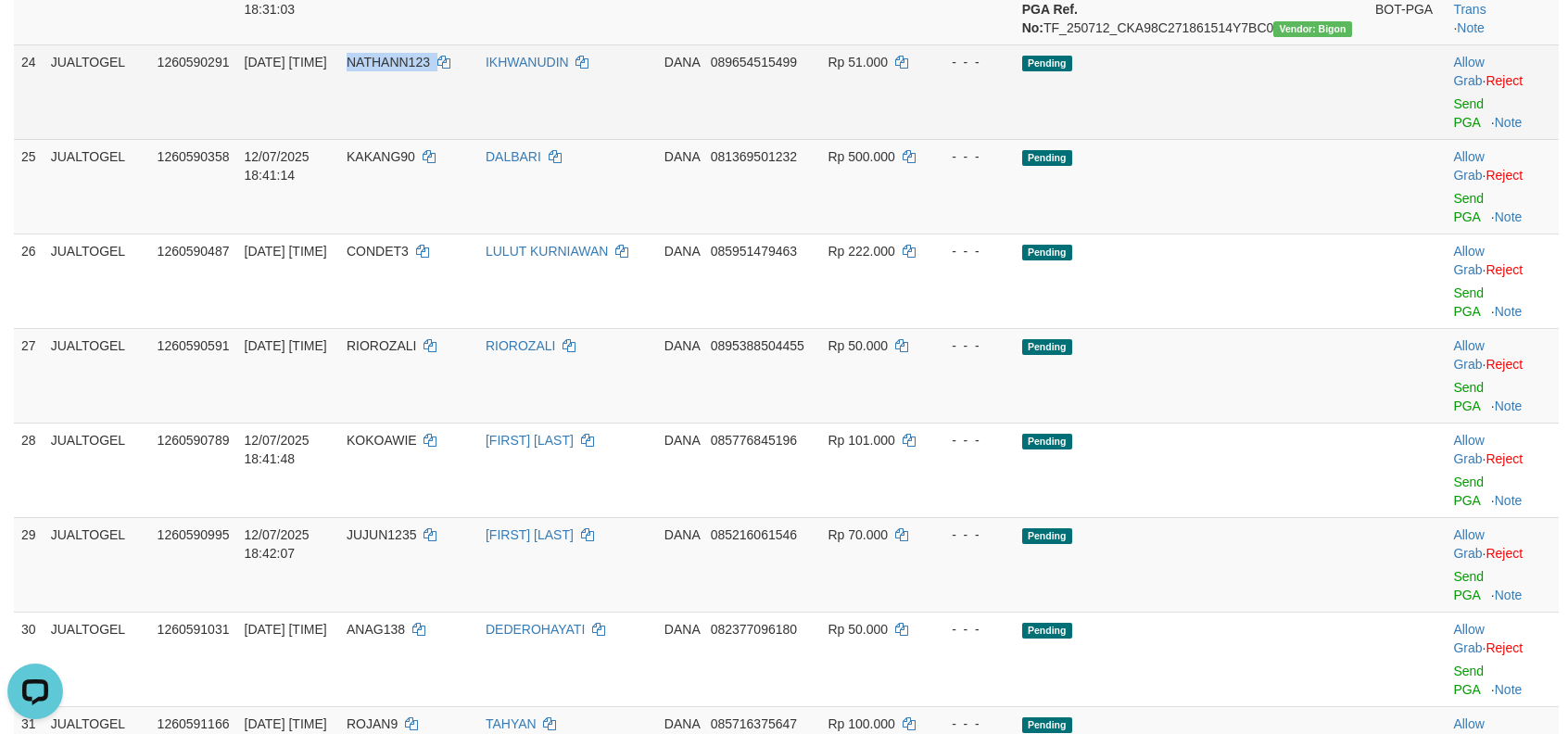 click on "NATHANN123" at bounding box center [388, 62] 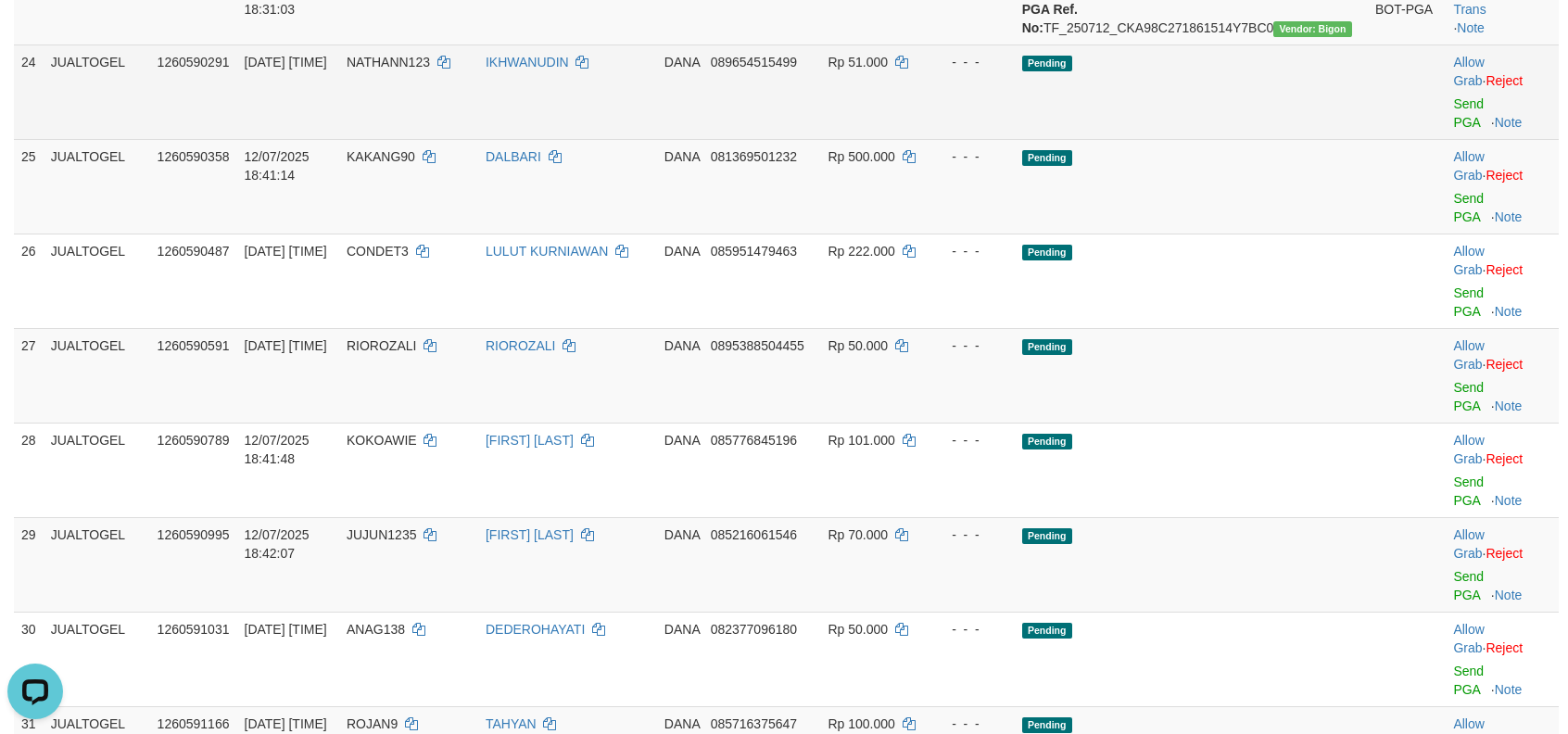 drag, startPoint x: 695, startPoint y: 342, endPoint x: 832, endPoint y: 323, distance: 138.31124 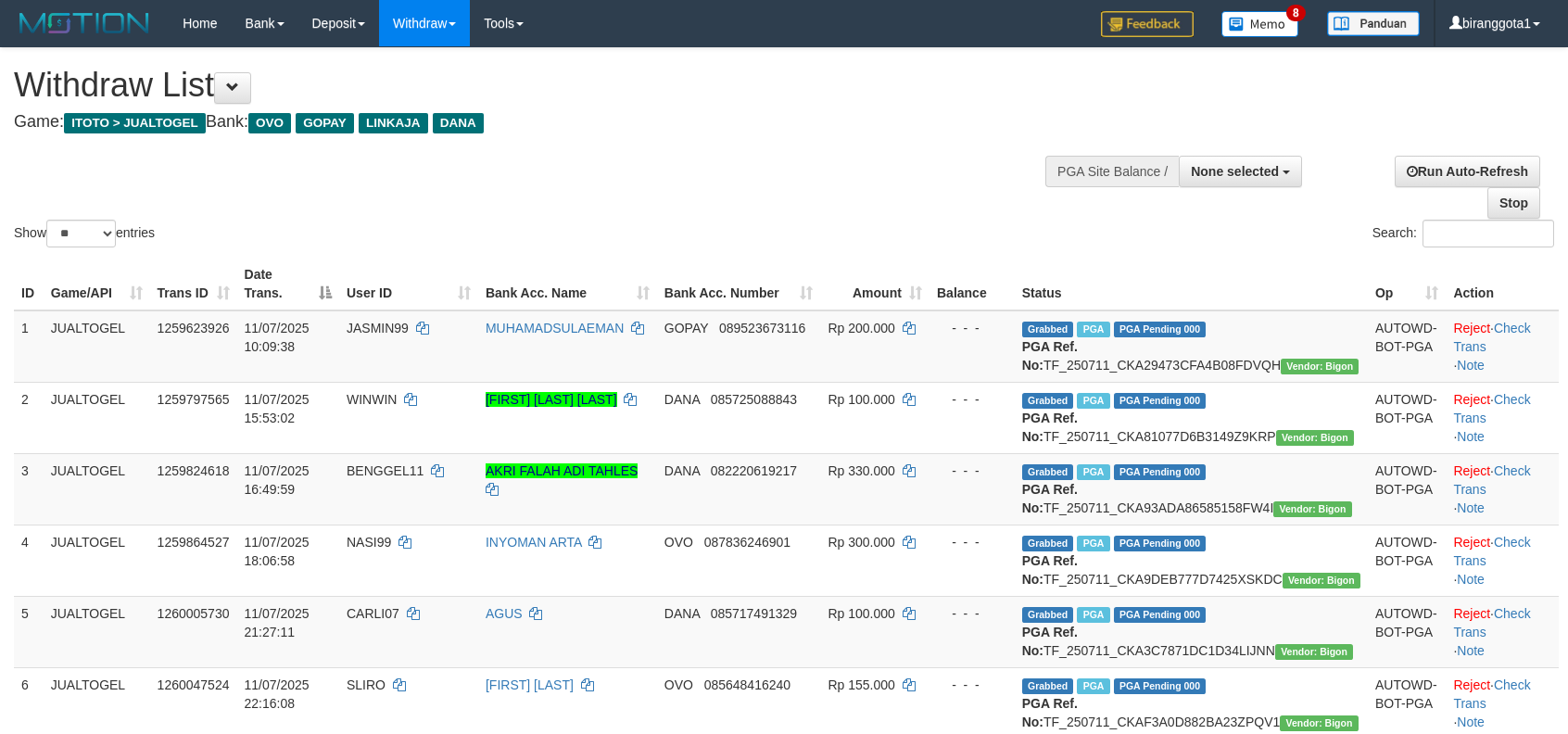 select 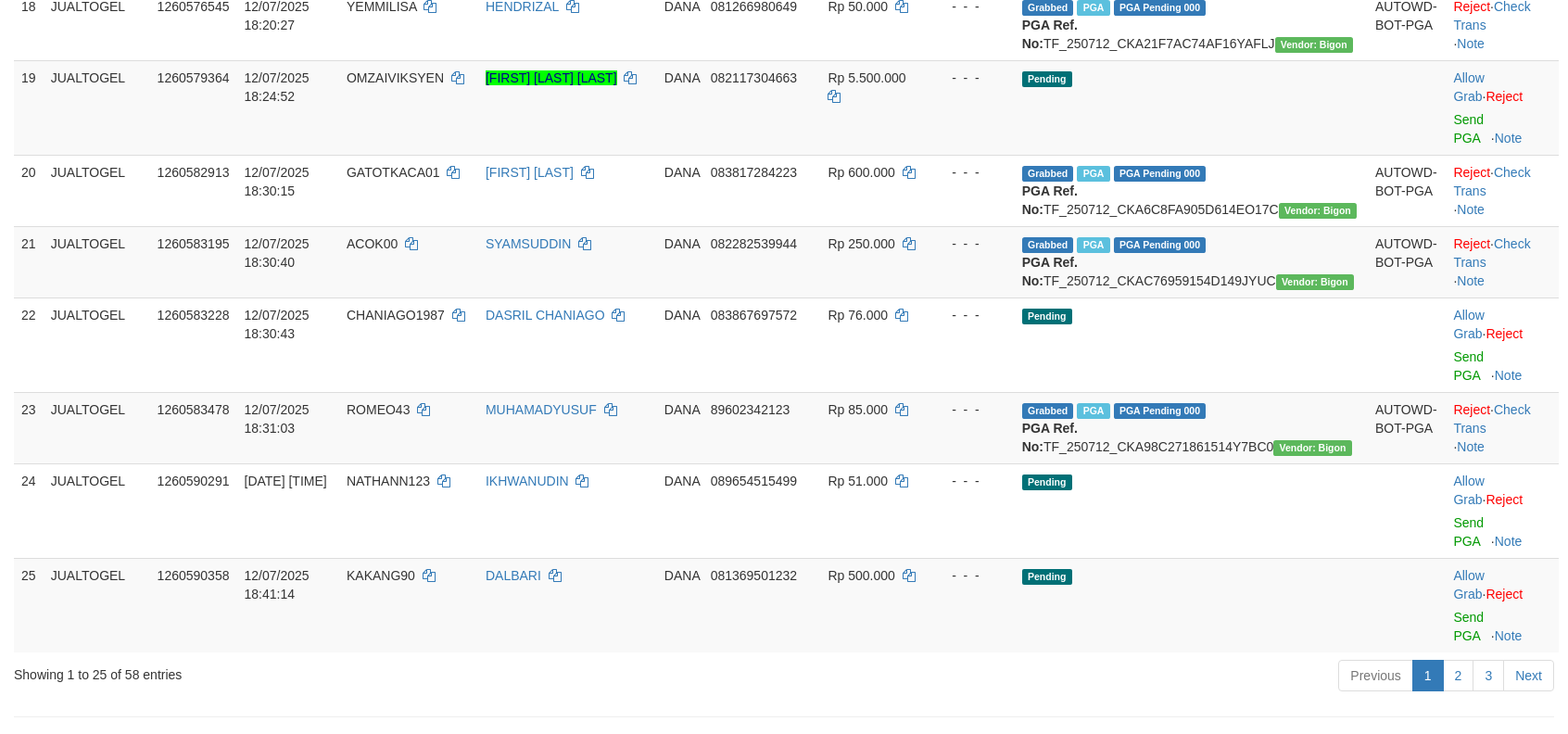 scroll, scrollTop: 1399, scrollLeft: 0, axis: vertical 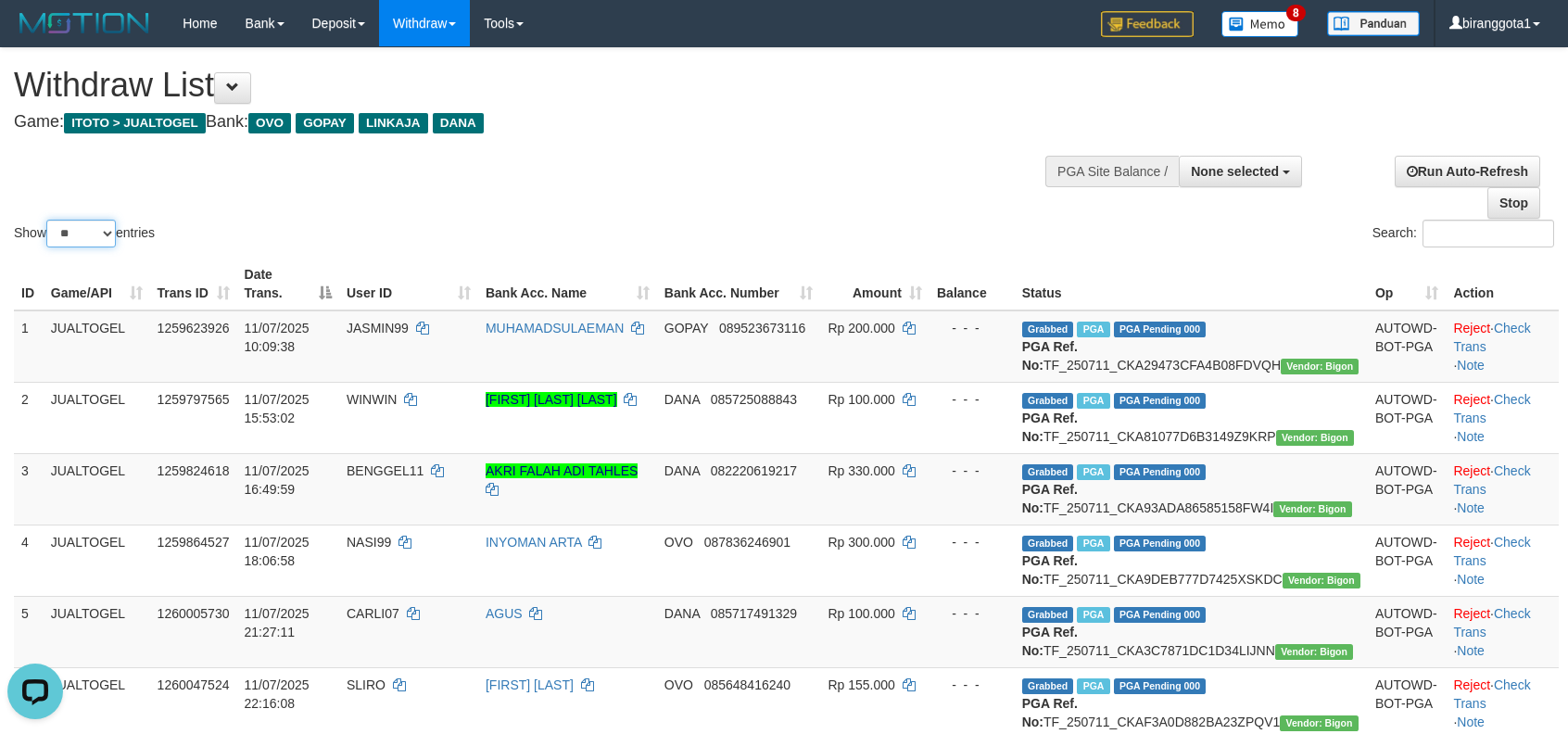 click on "** ** ** ***" at bounding box center (81, 234) 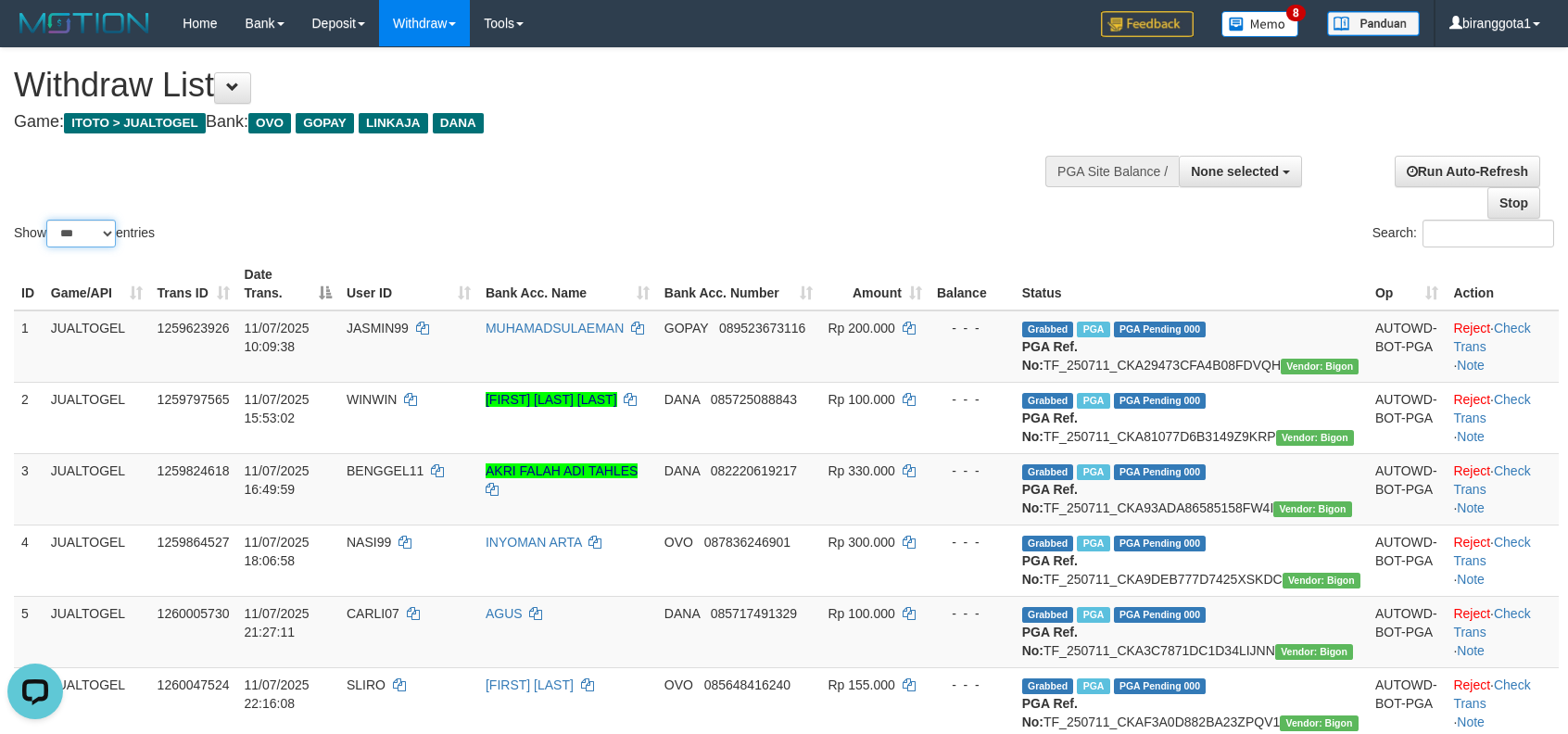 click on "** ** ** ***" at bounding box center [81, 234] 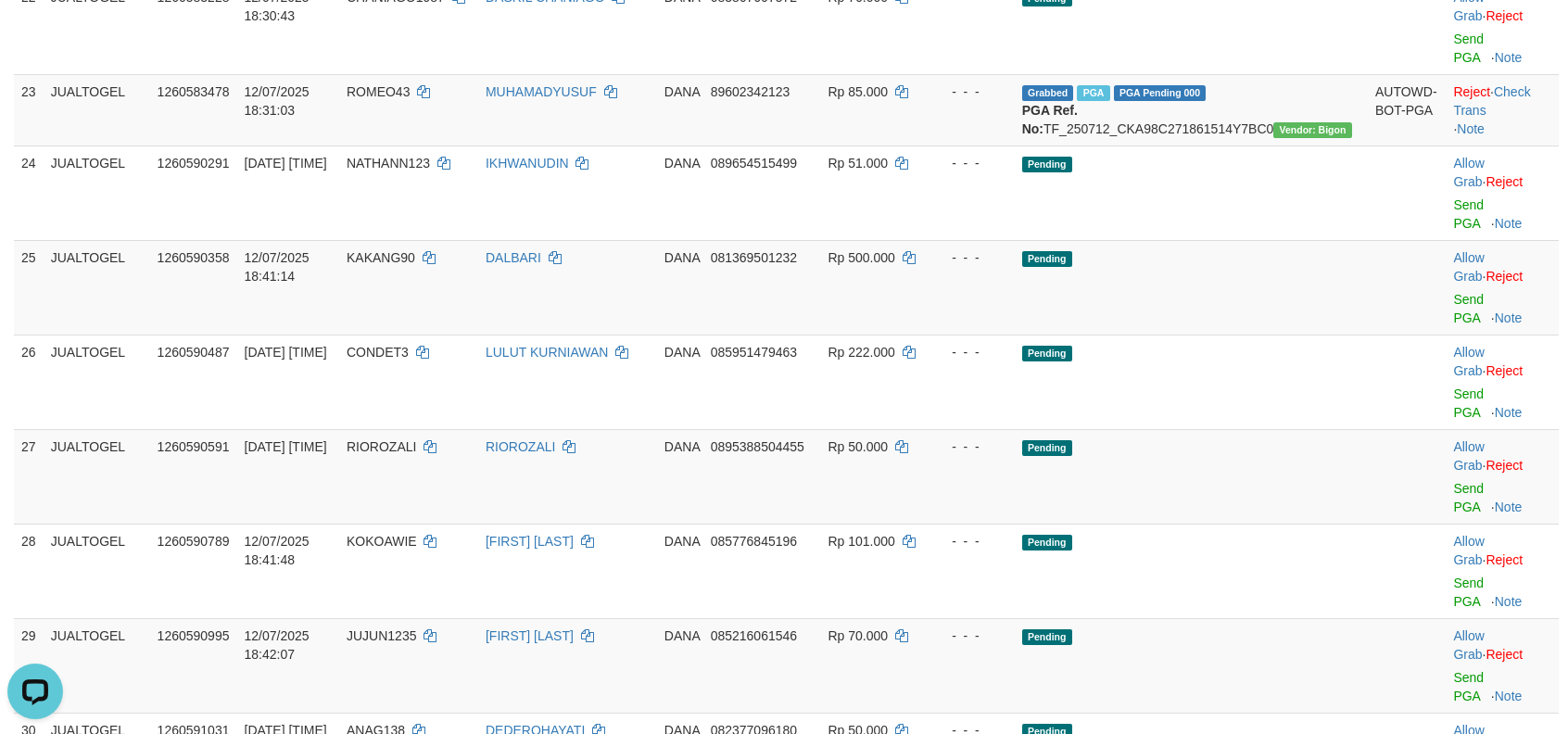 scroll, scrollTop: 2059, scrollLeft: 0, axis: vertical 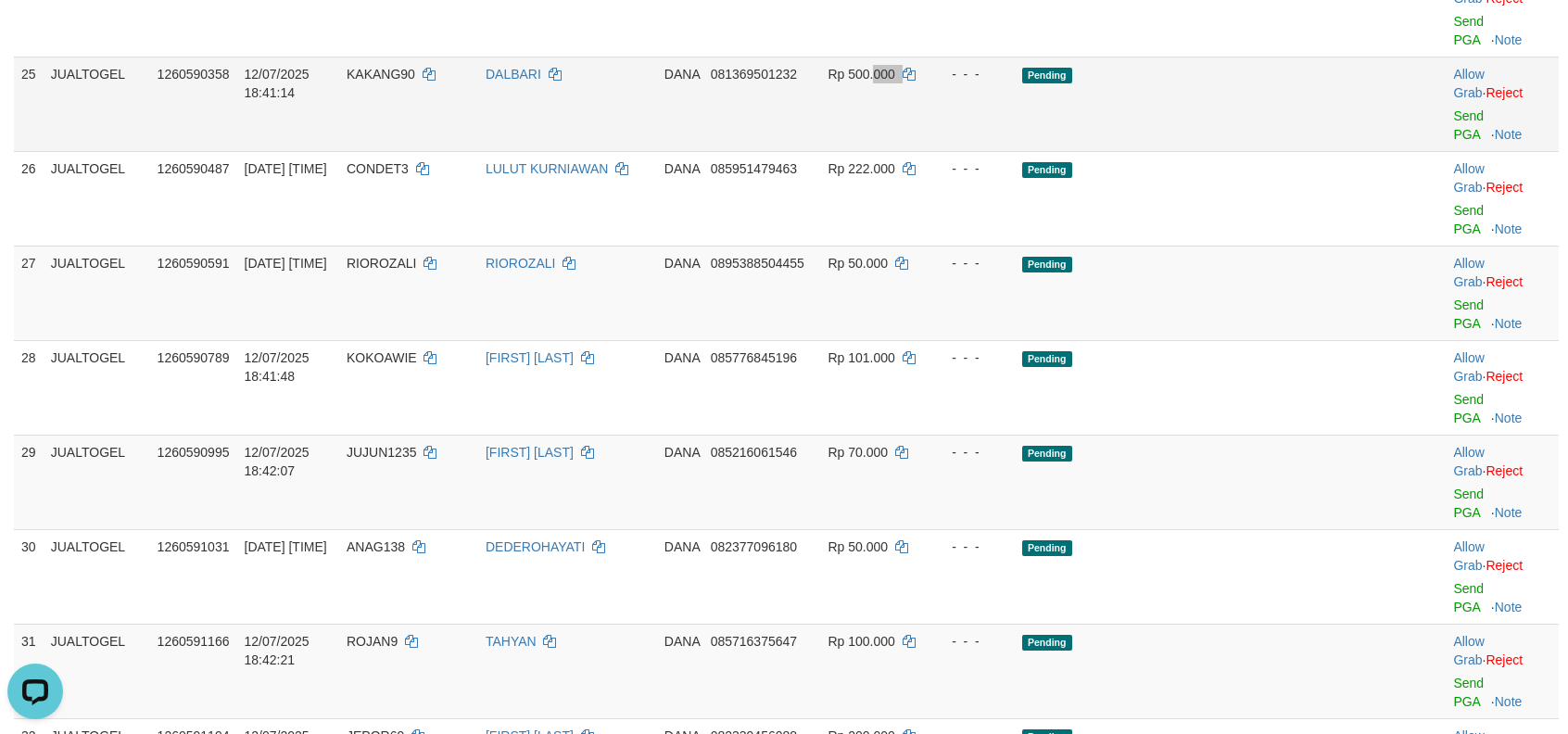 click on "Rp 500.000" at bounding box center [874, 104] 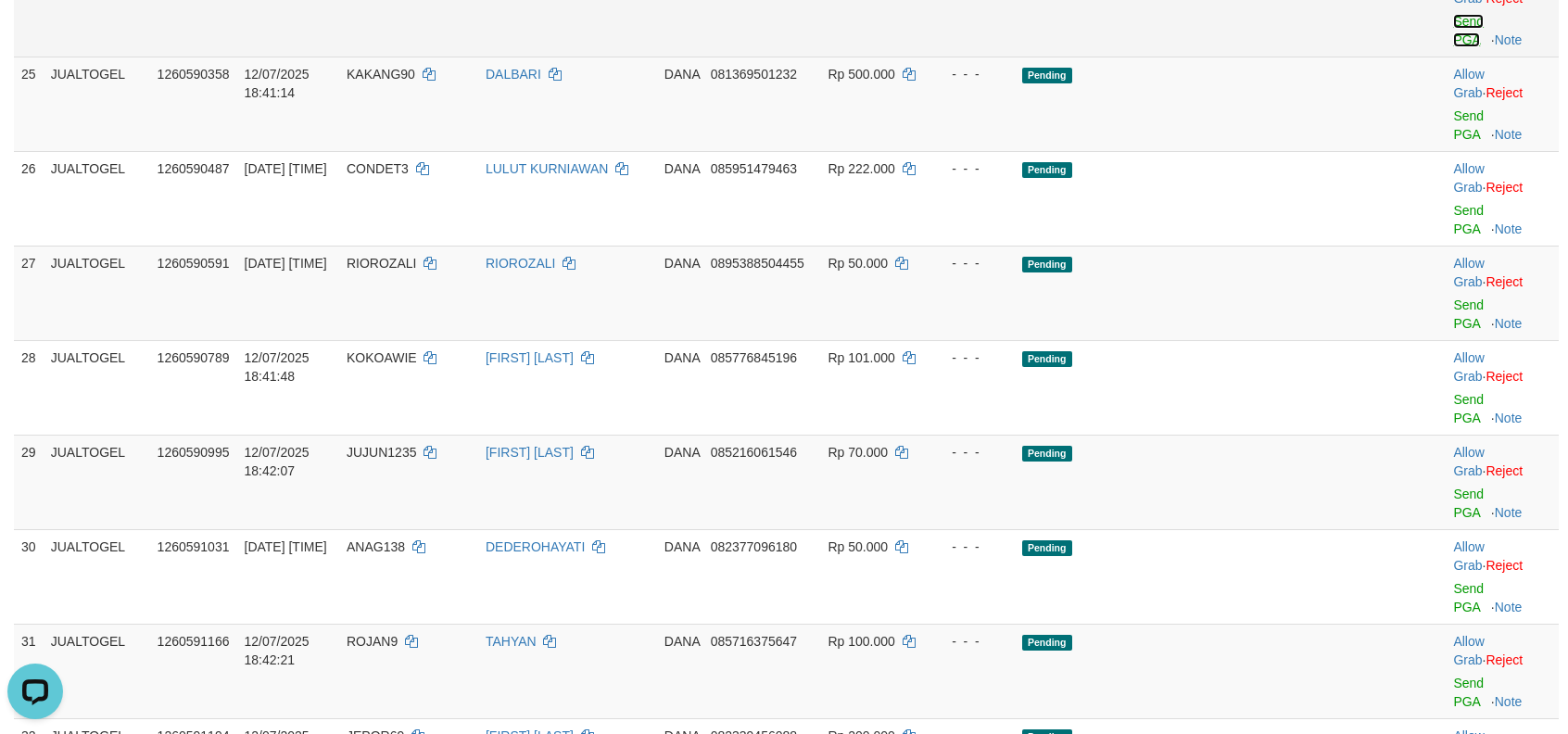 click on "Send PGA" at bounding box center (1468, 31) 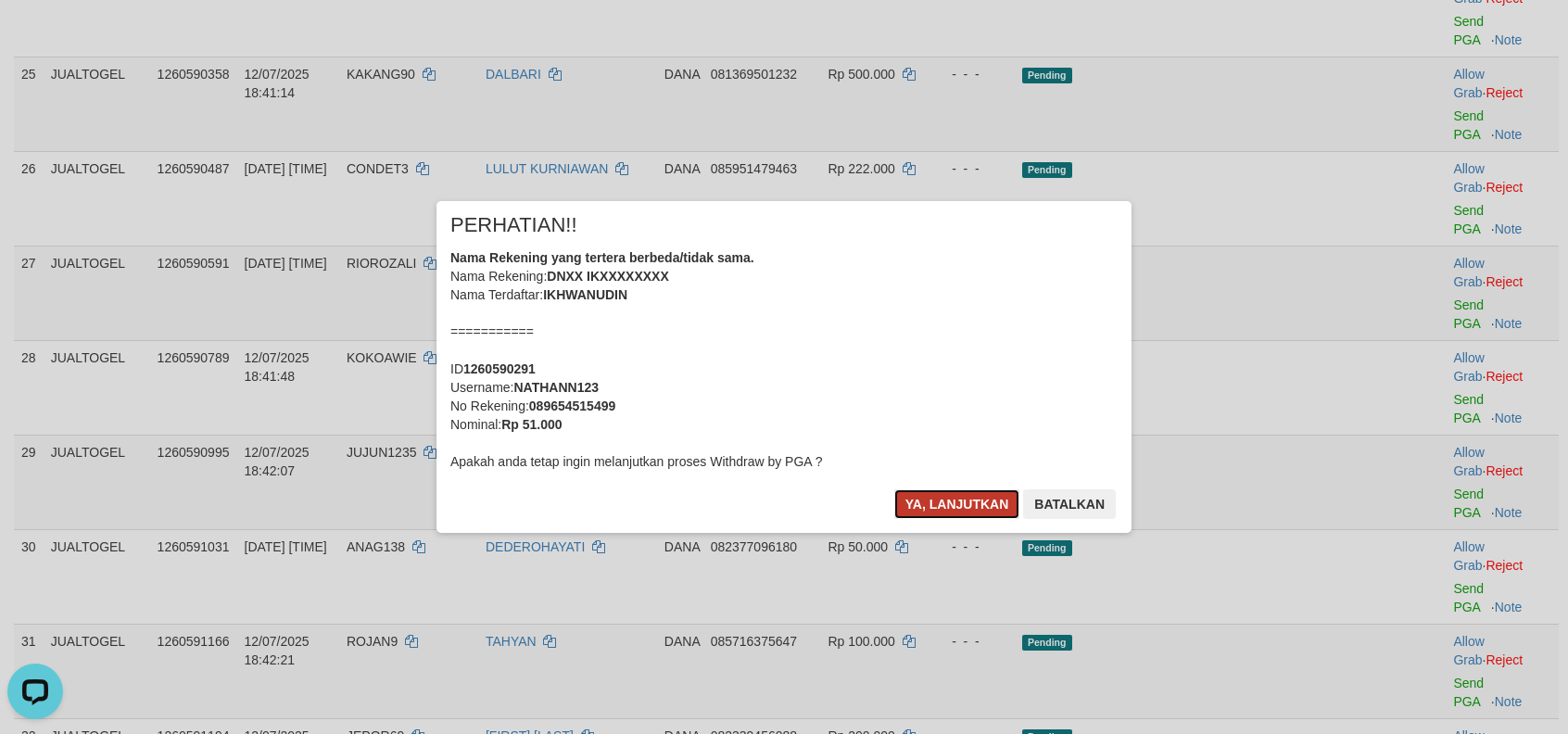 click on "Ya, lanjutkan" at bounding box center (957, 504) 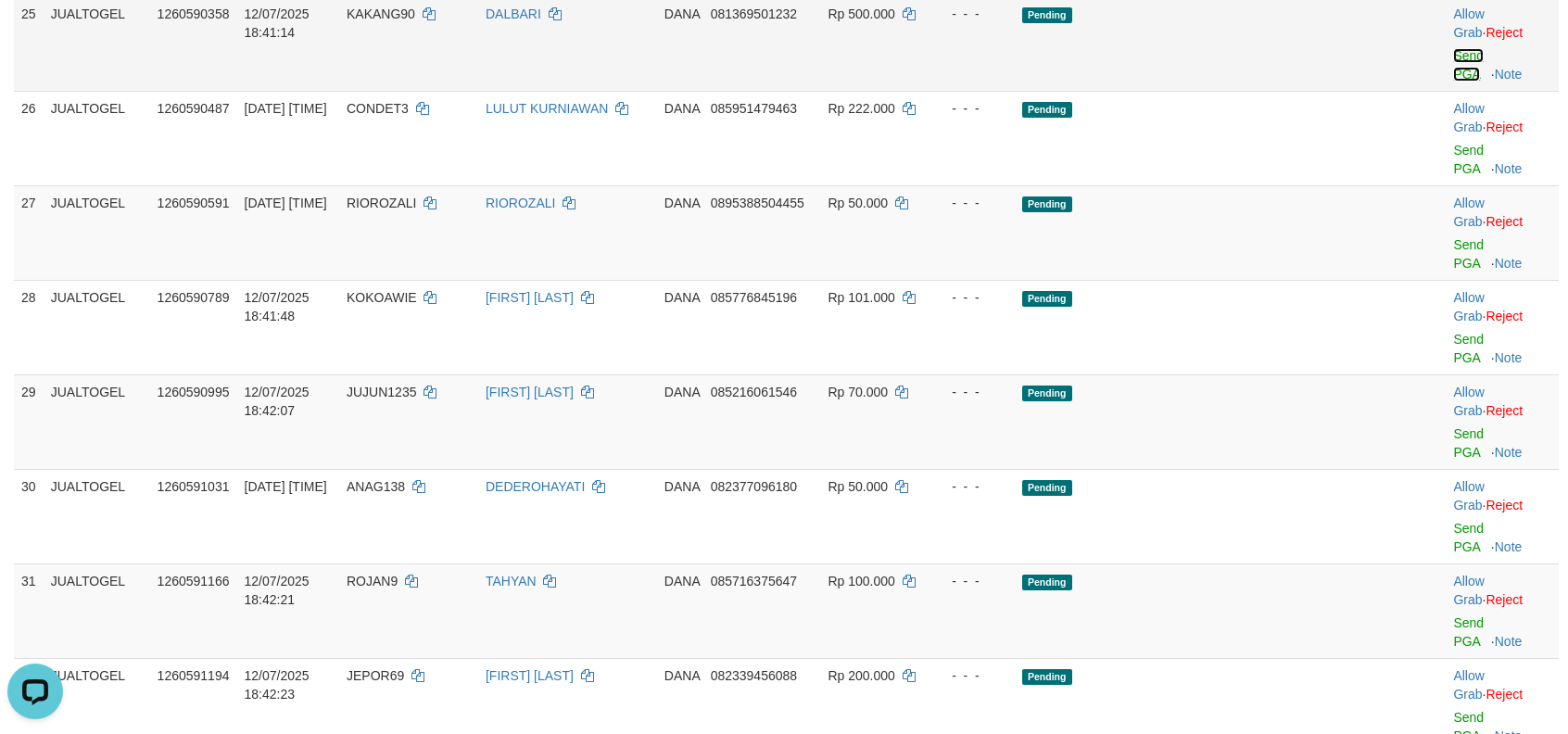 click on "Send PGA" at bounding box center [1468, 65] 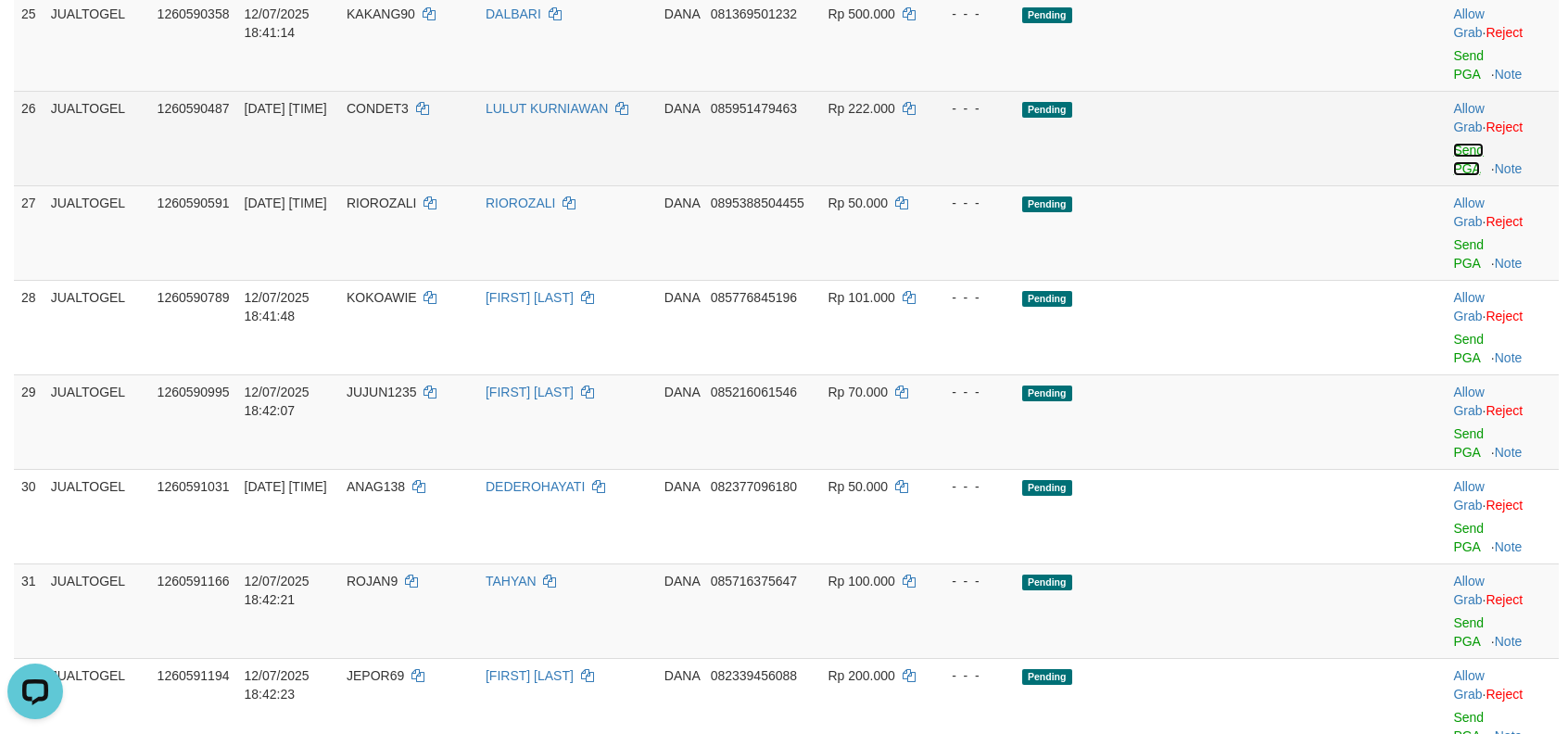 click on "Send PGA" at bounding box center (1468, 159) 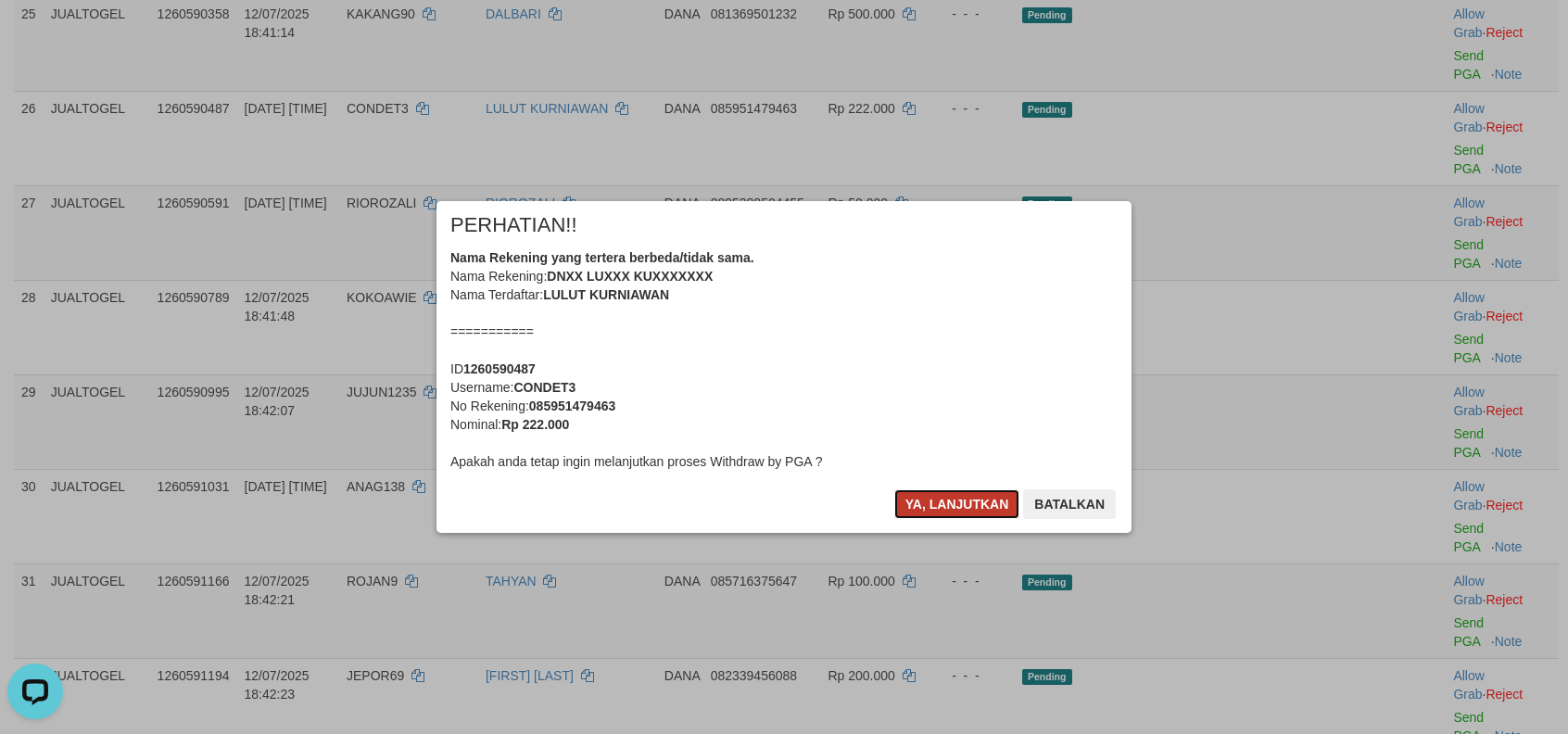 click on "Ya, lanjutkan" at bounding box center [957, 504] 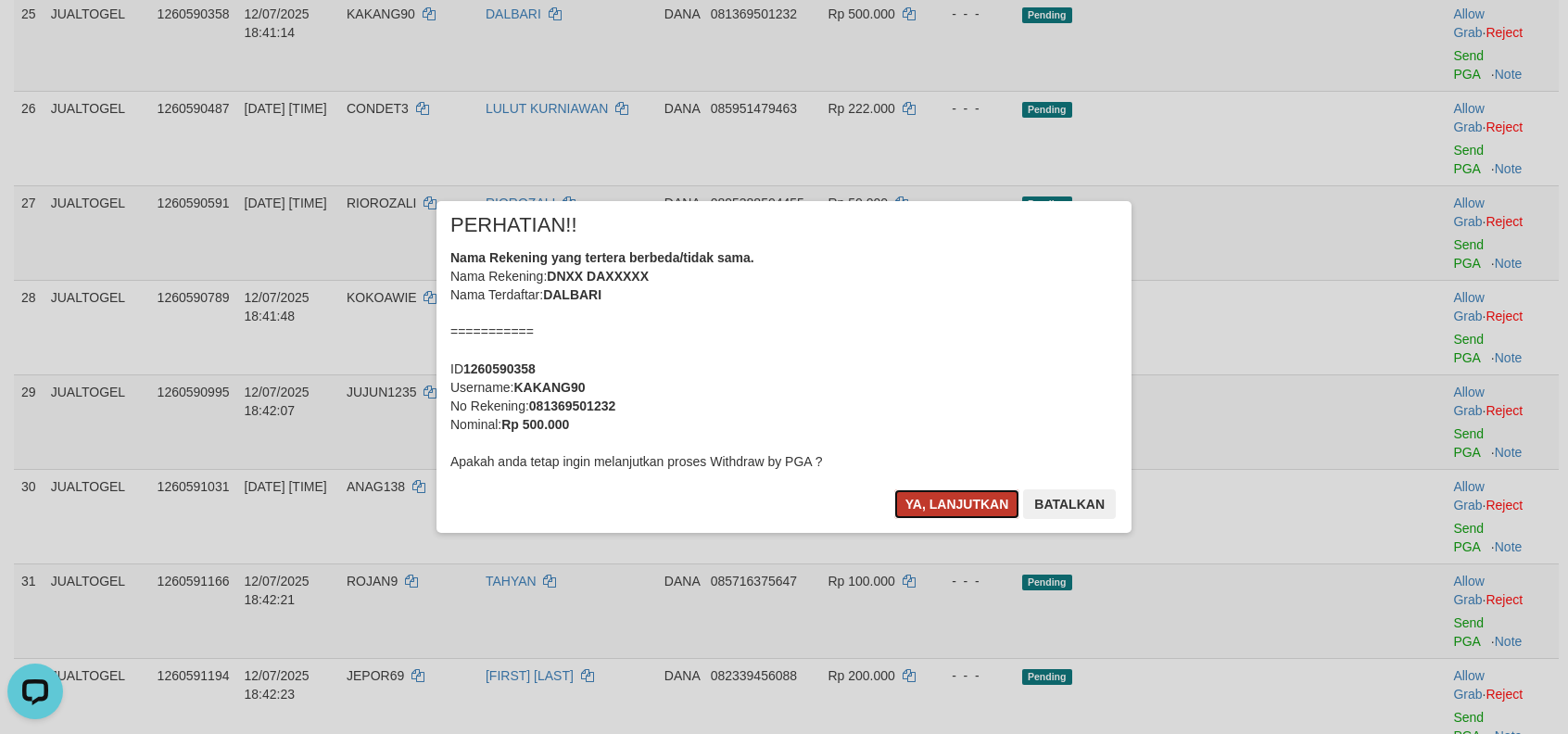 click on "Ya, lanjutkan" at bounding box center [957, 504] 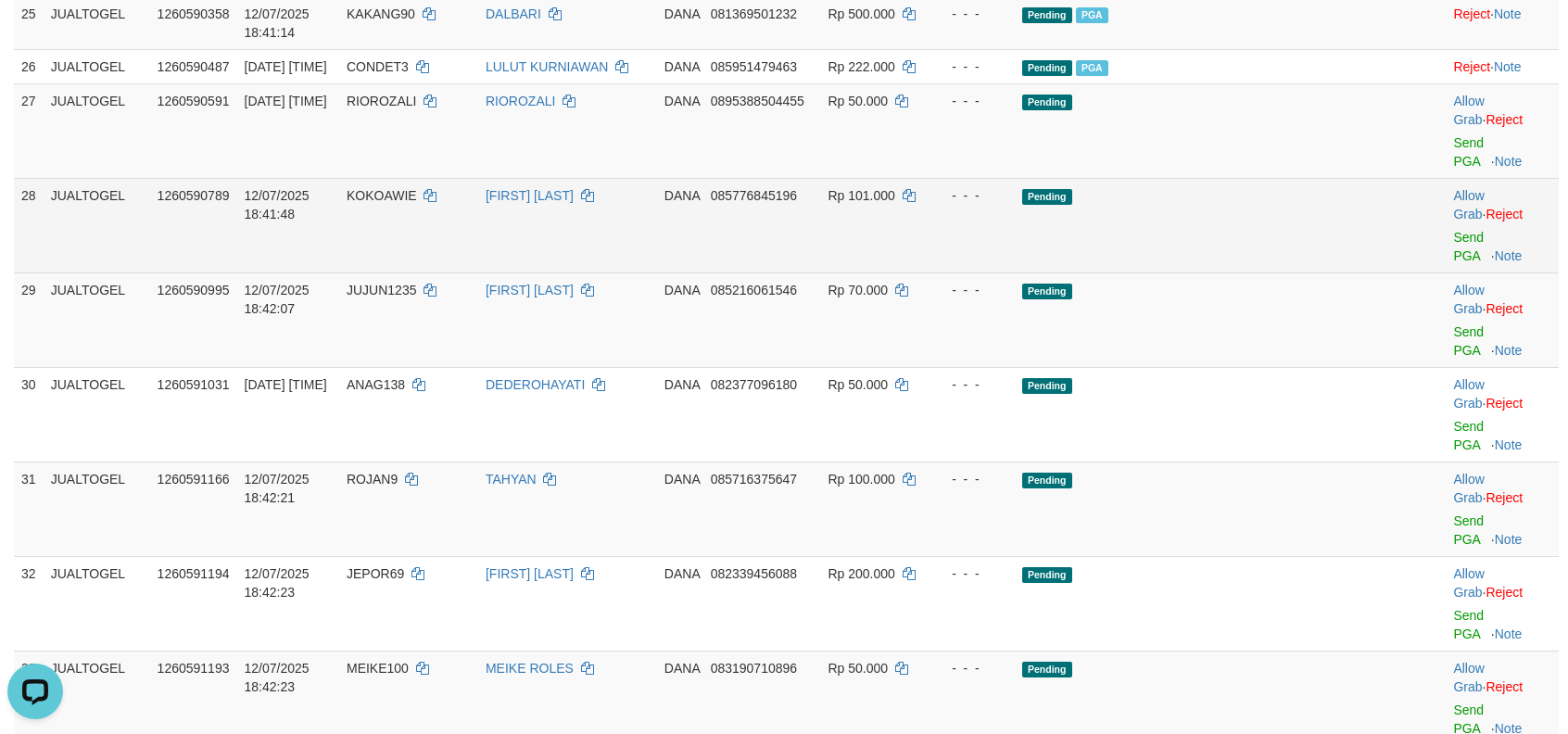click on "Rp 101.000" at bounding box center [874, 225] 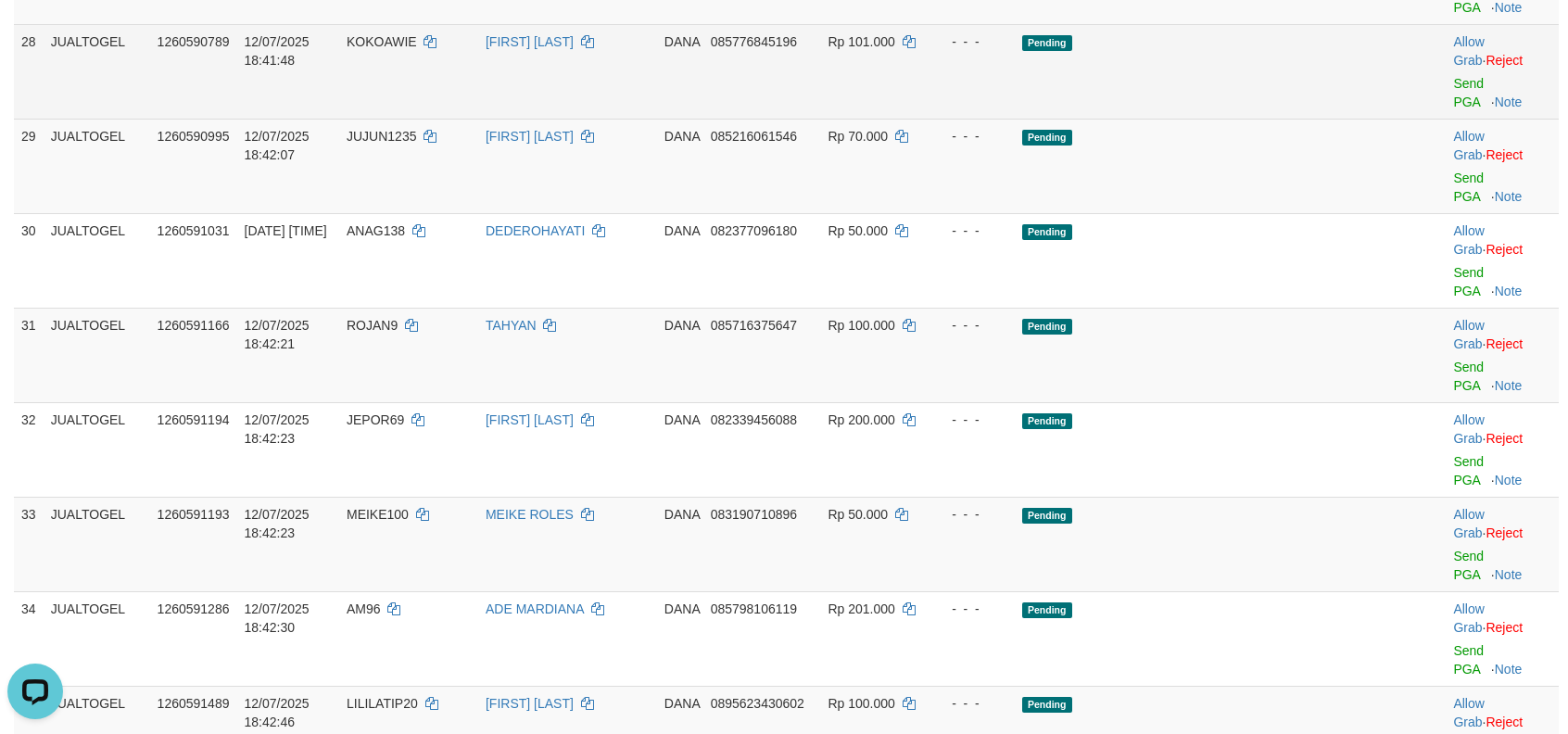 scroll, scrollTop: 2211, scrollLeft: 0, axis: vertical 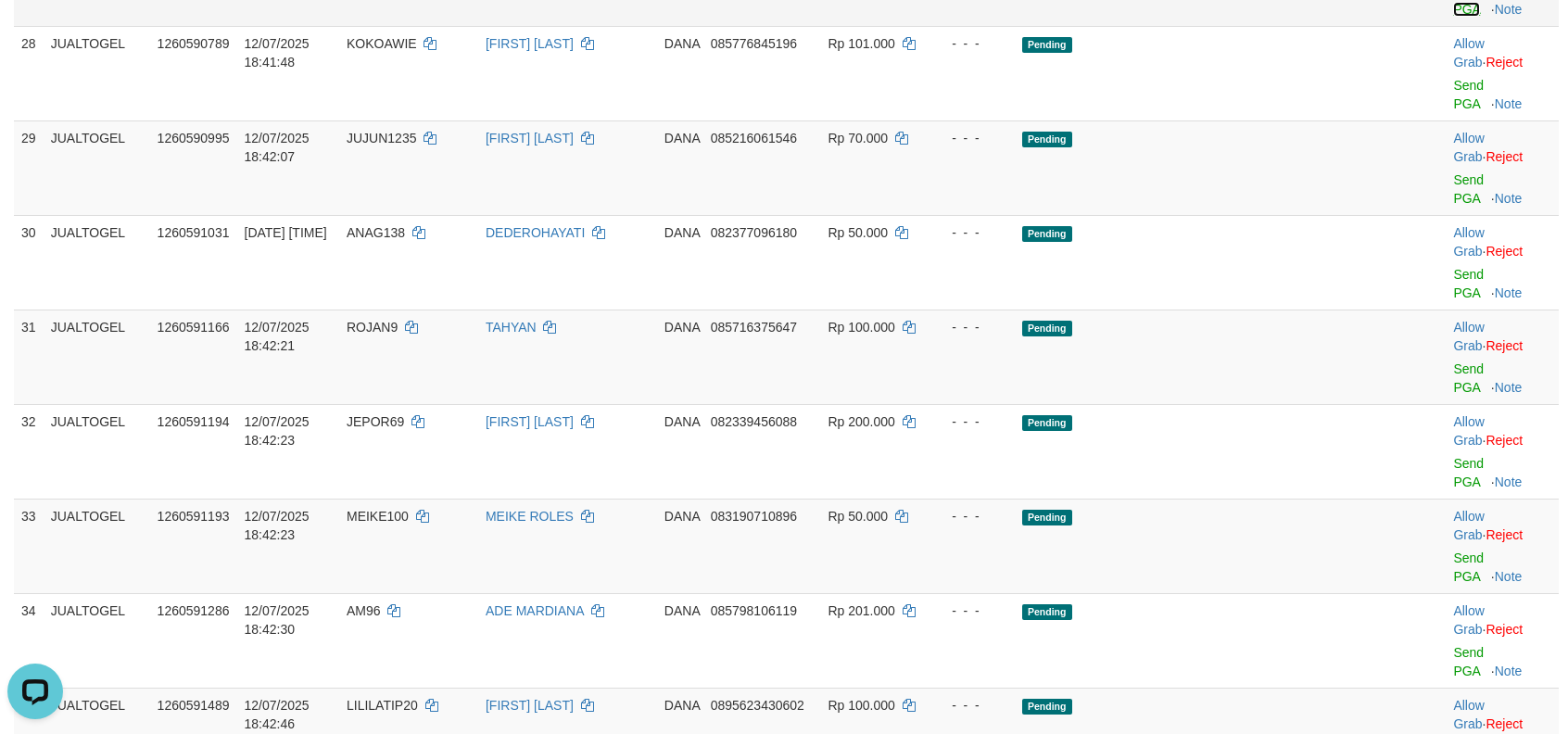 click on "Send PGA" at bounding box center [1468, 0] 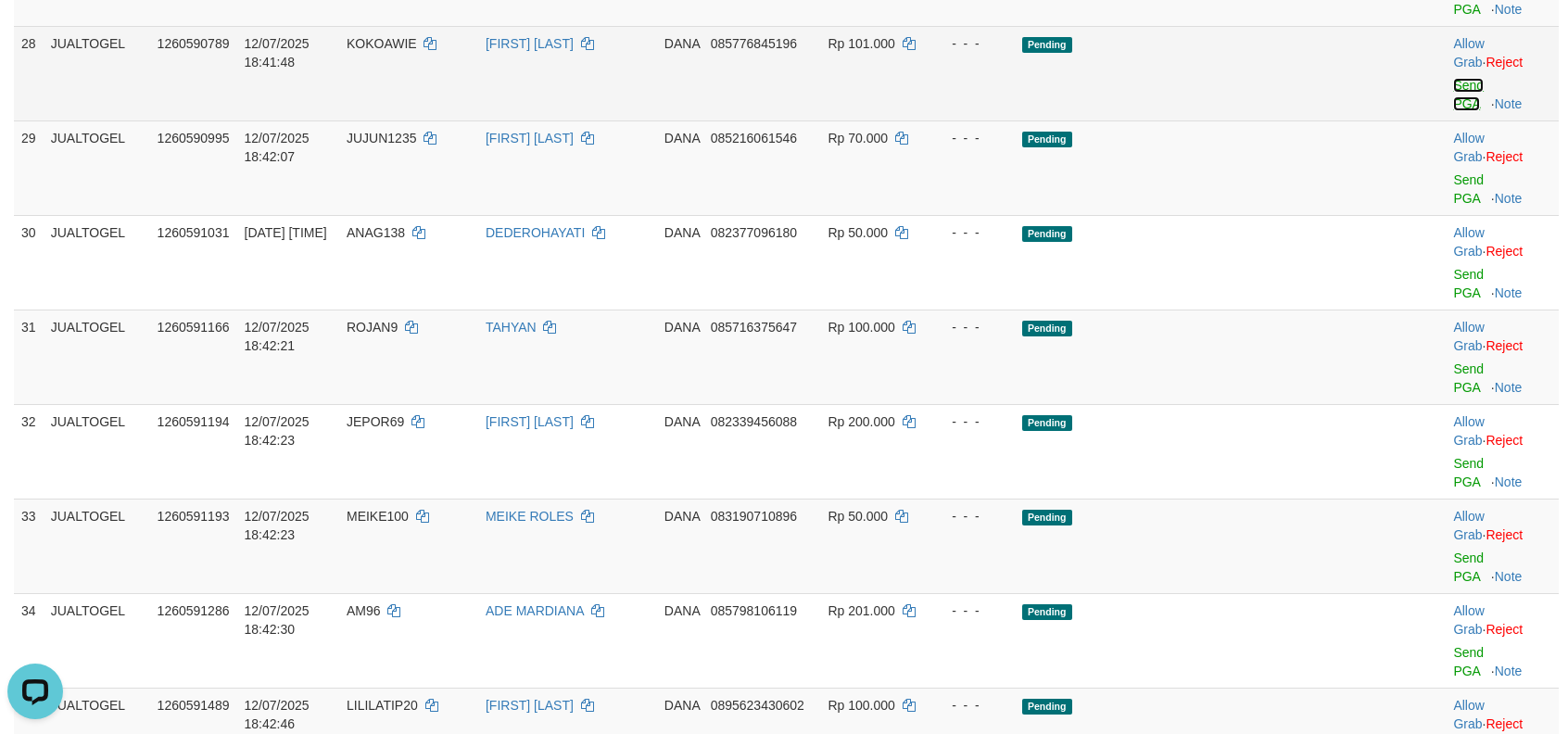 click on "Send PGA" at bounding box center [1468, 95] 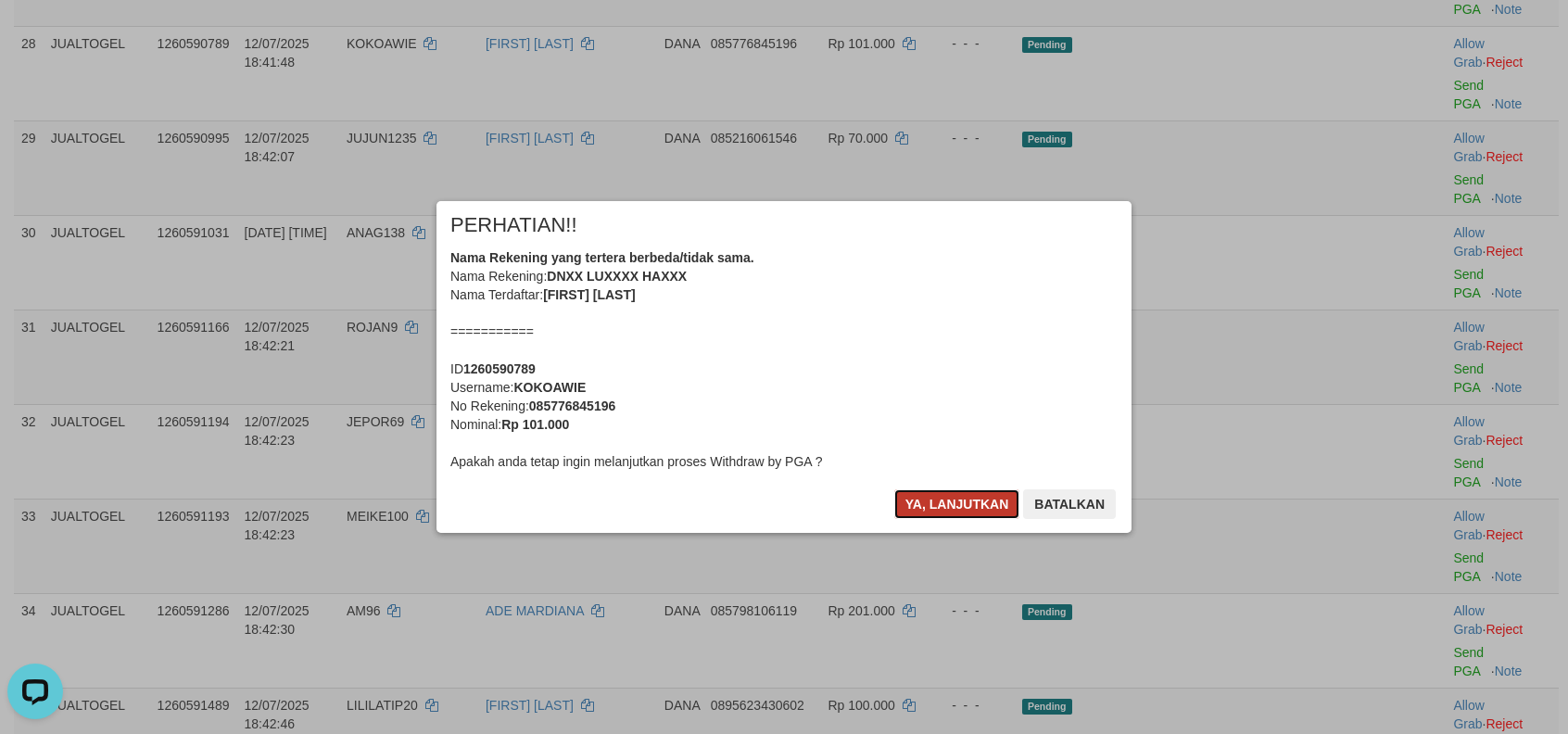 click on "Ya, lanjutkan" at bounding box center (957, 504) 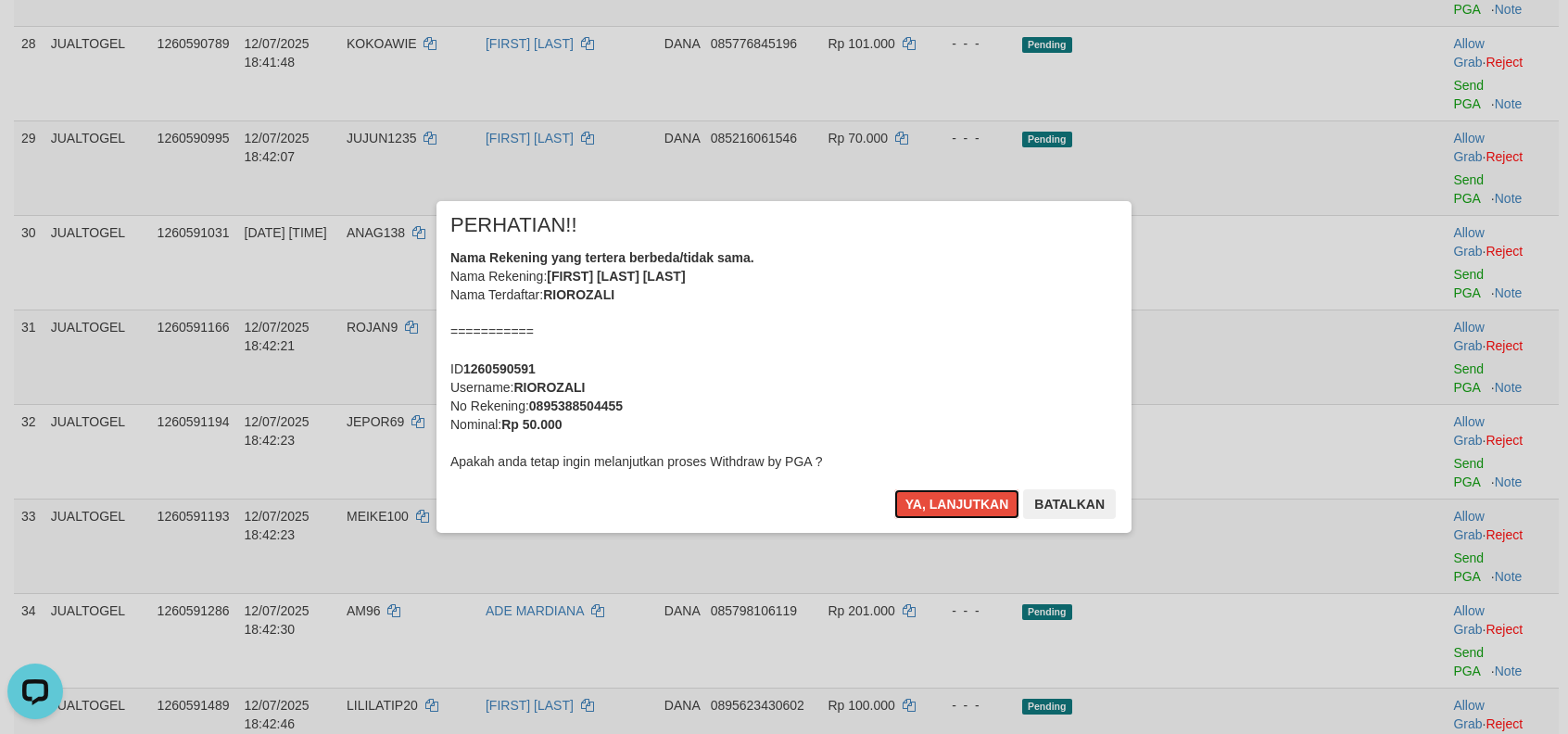 click on "Ya, lanjutkan" at bounding box center (957, 504) 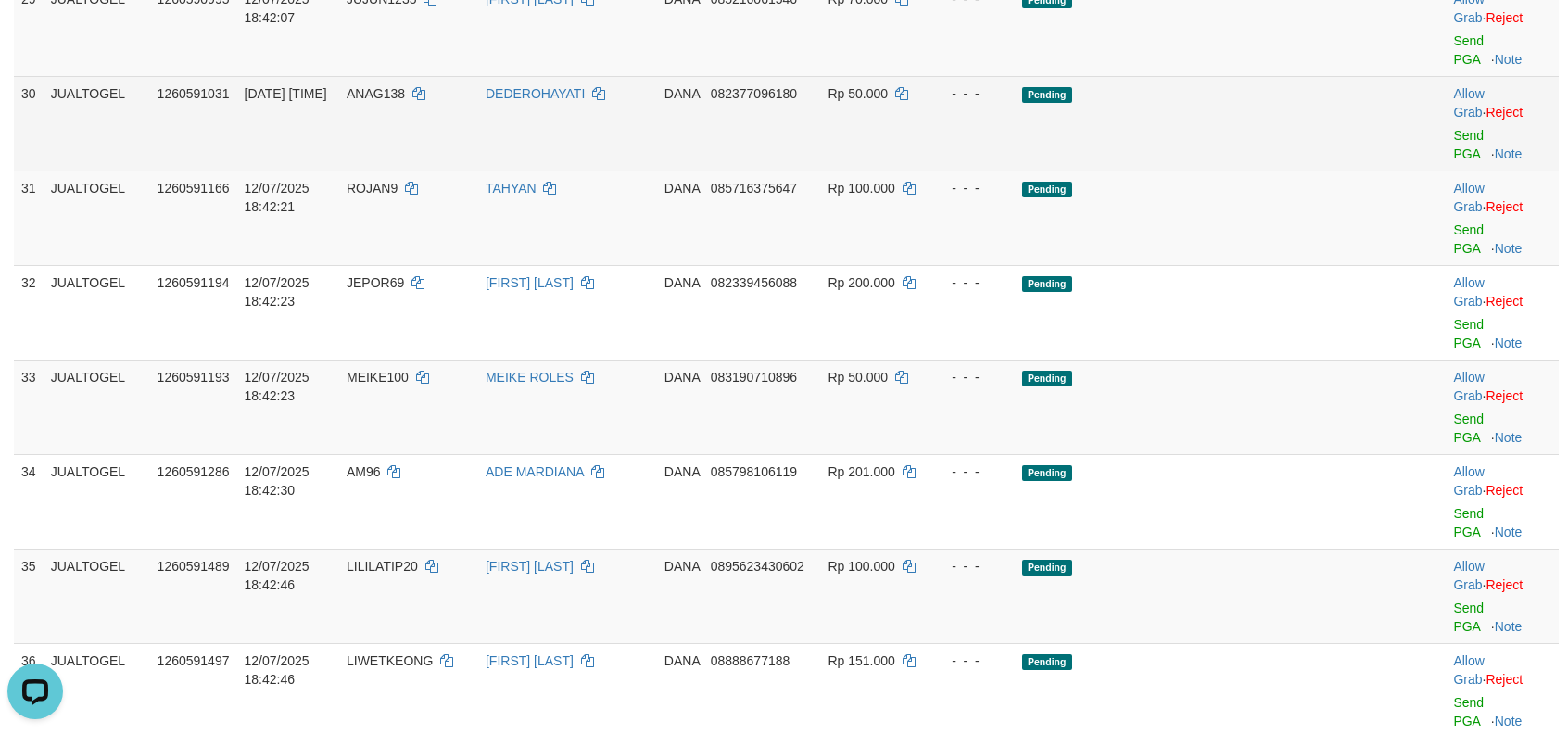 scroll, scrollTop: 2367, scrollLeft: 0, axis: vertical 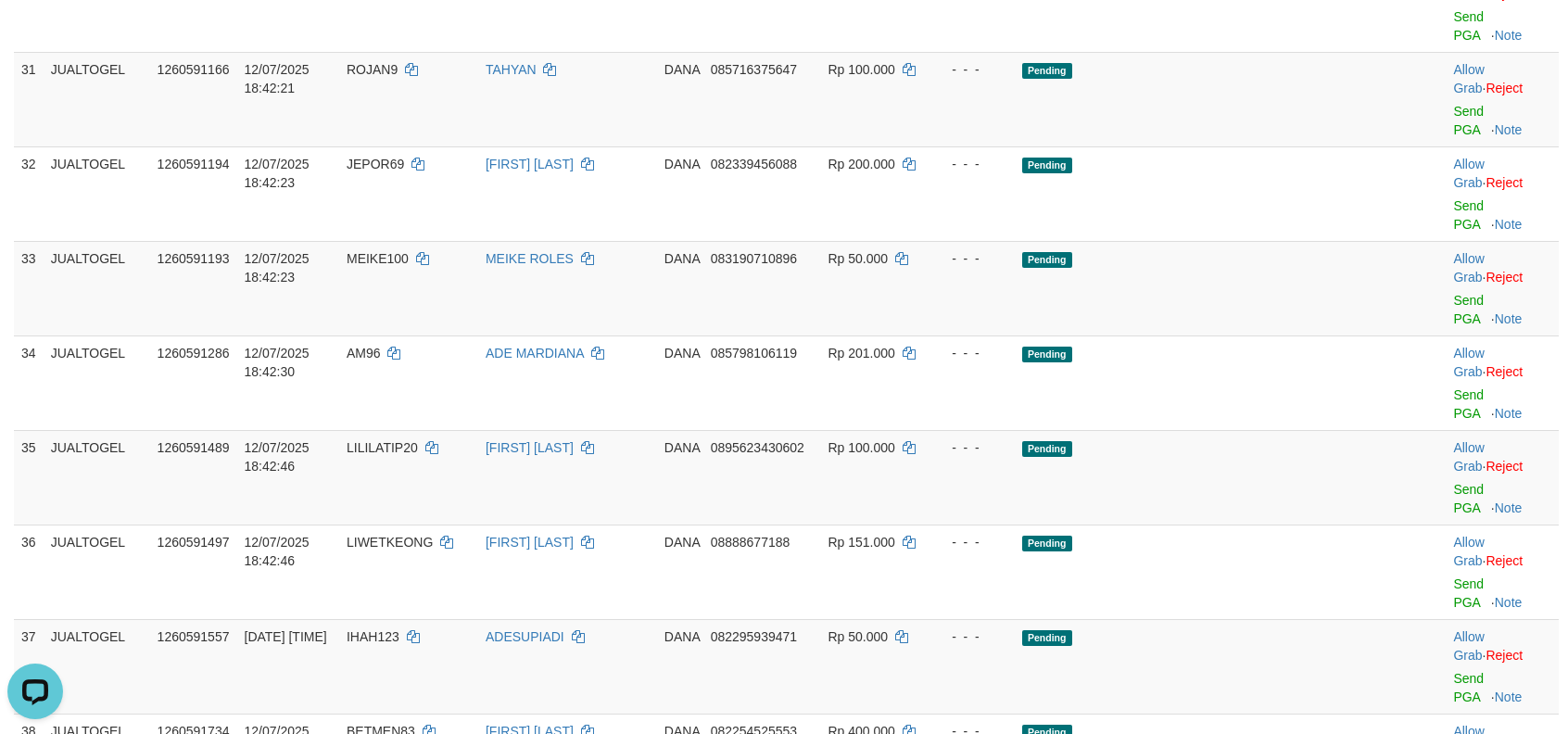 click on "Send PGA" at bounding box center [1468, -69] 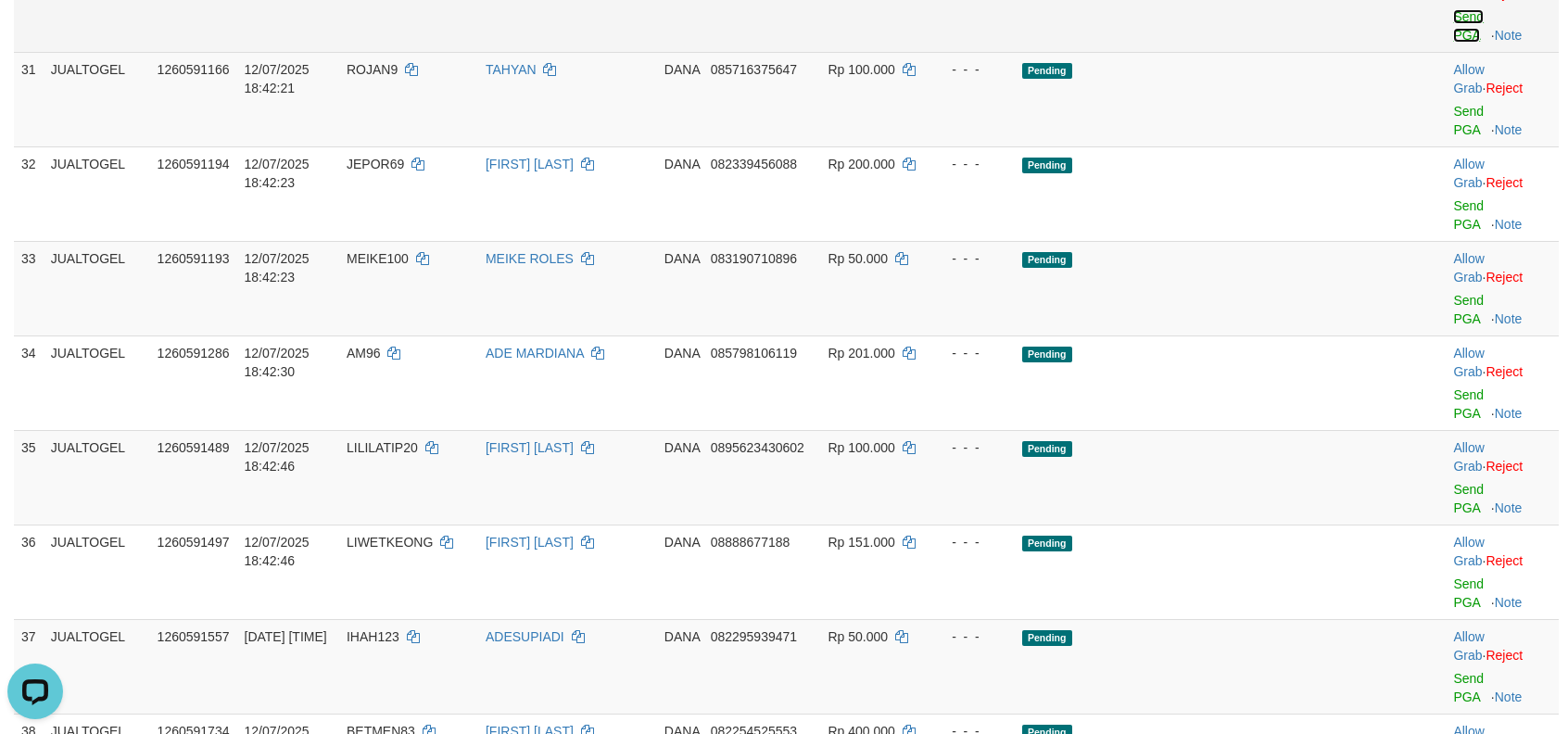 click on "Send PGA" at bounding box center (1468, 26) 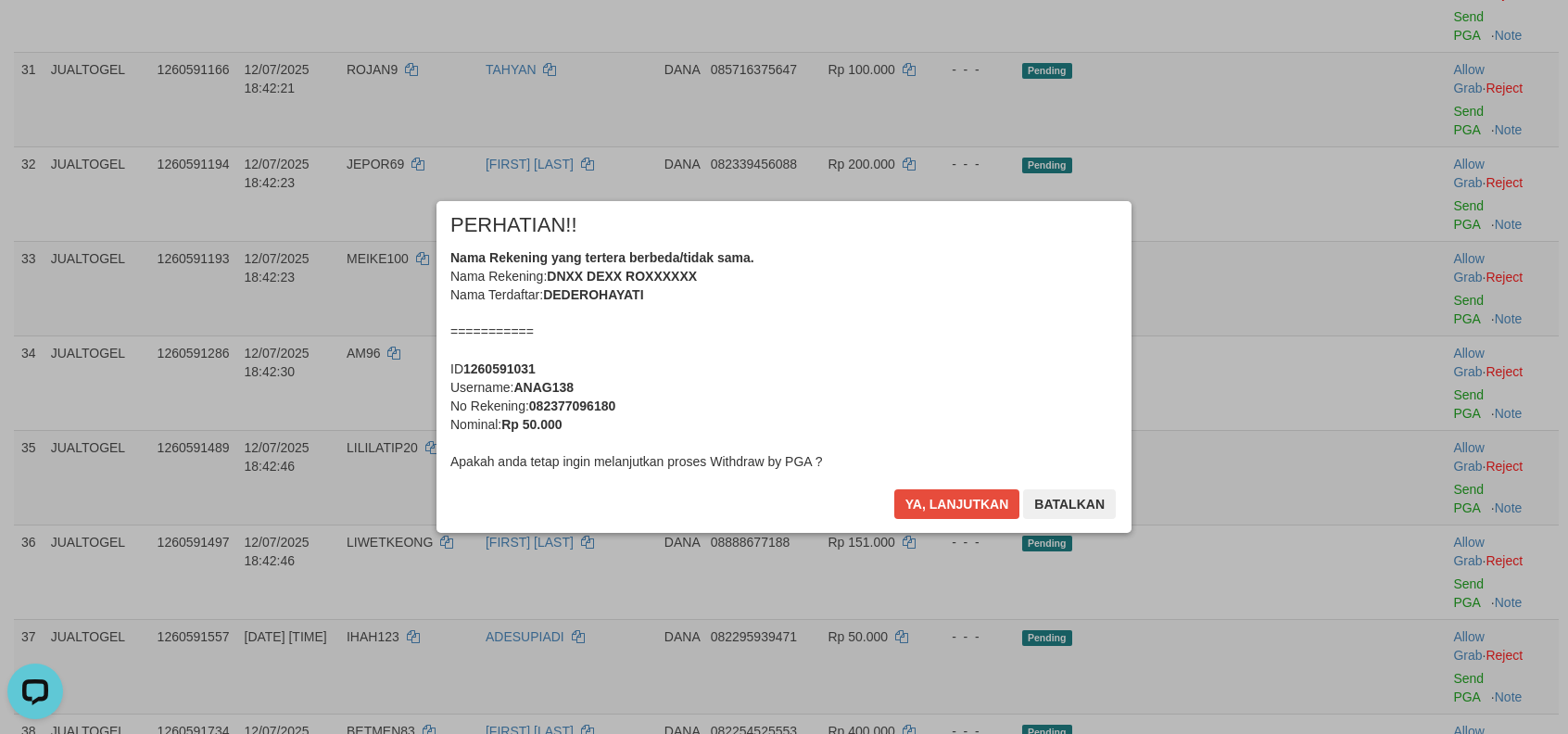 click on "× PERHATIAN!! Nama Rekening yang tertera berbeda/tidak sama. Nama Rekening:  DNXX DEXX ROXXXXXX Nama Terdaftar:  DEDEROHAYATI =========== ID  1260591031 Username:  ANAG138 No Rekening:  082377096180 Nominal:  Rp 50.000 Apakah anda tetap ingin melanjutkan proses Withdraw by PGA ? Ya, lanjutkan Batalkan" at bounding box center (784, 367) 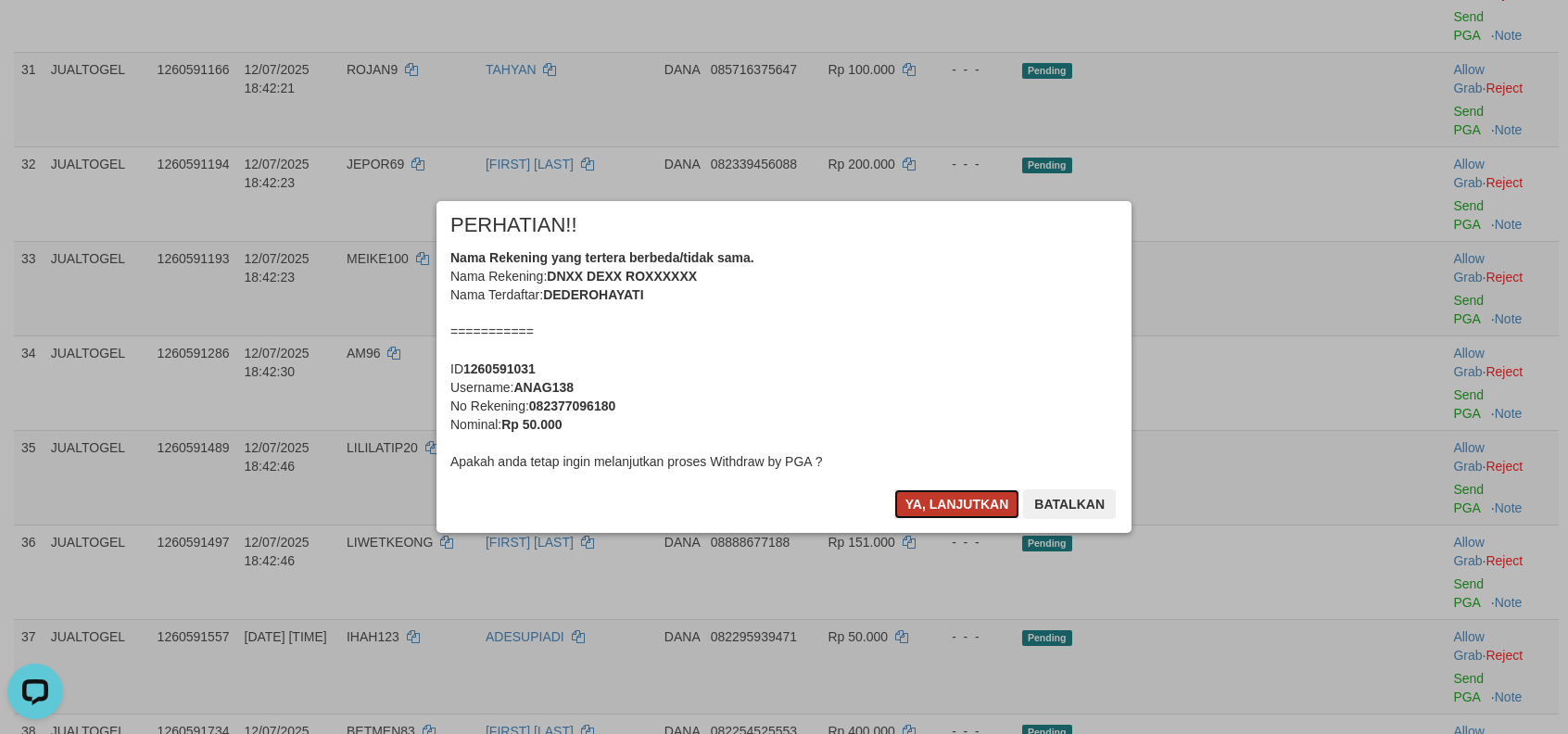 click on "Ya, lanjutkan" at bounding box center [957, 504] 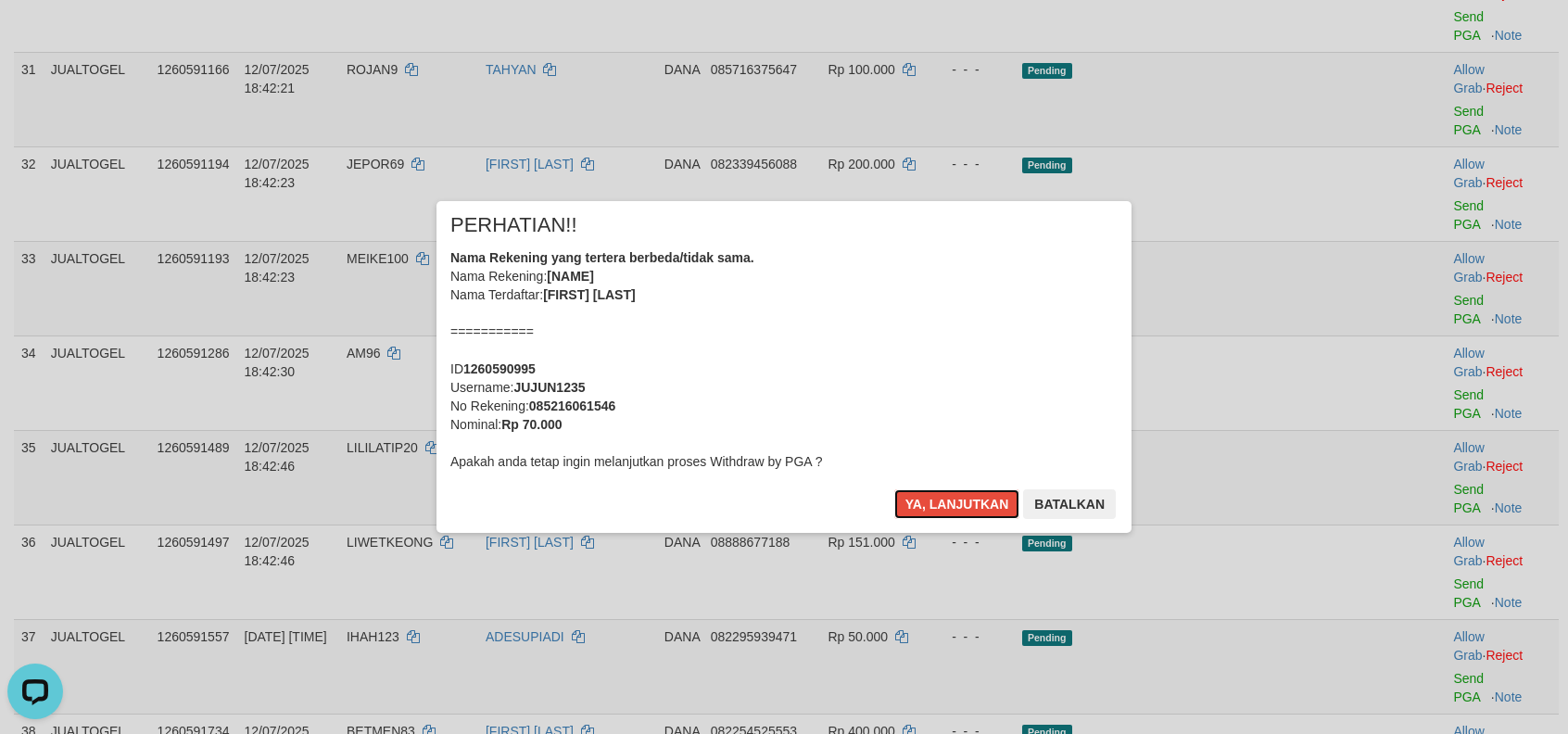 click on "Ya, lanjutkan" at bounding box center (957, 504) 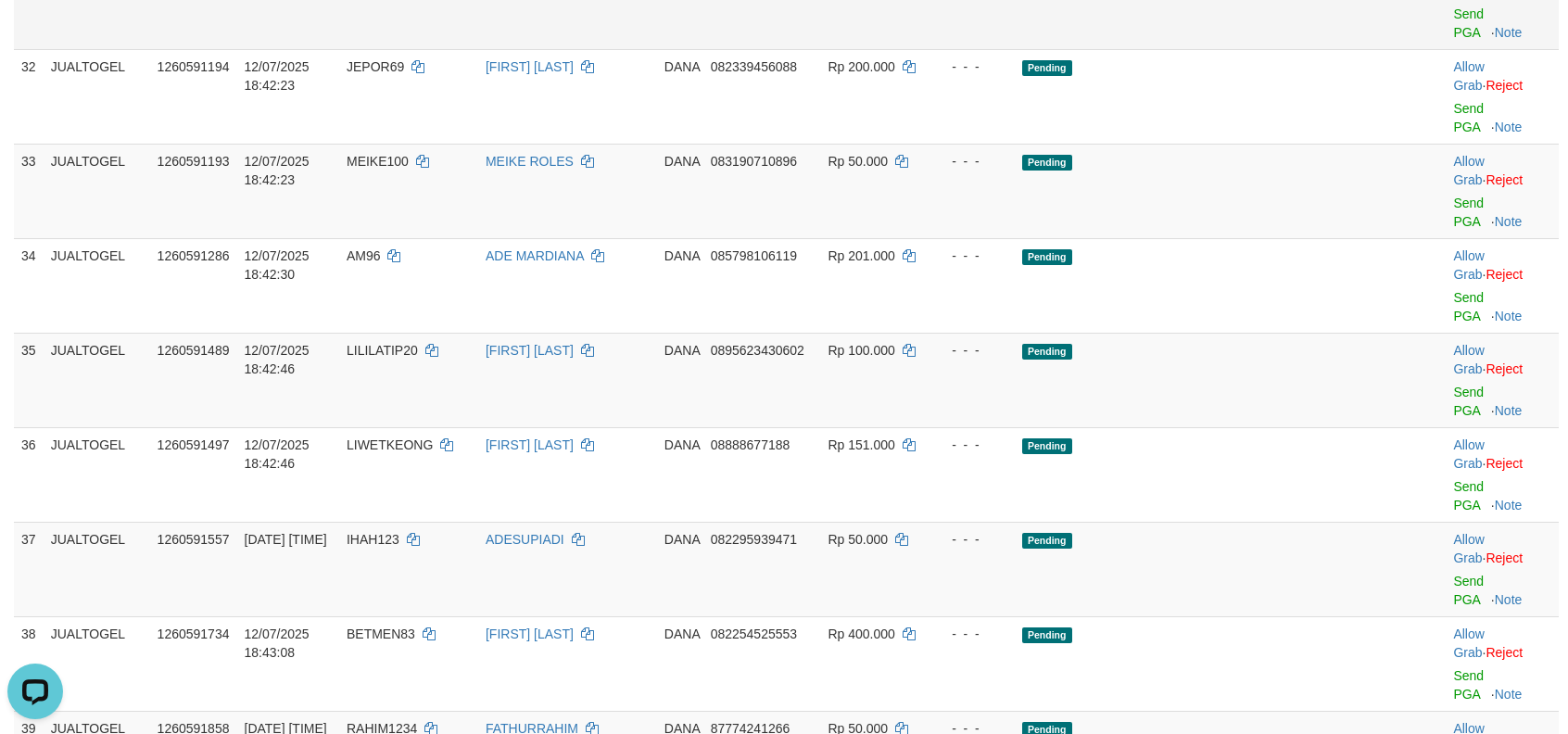 scroll, scrollTop: 2363, scrollLeft: 0, axis: vertical 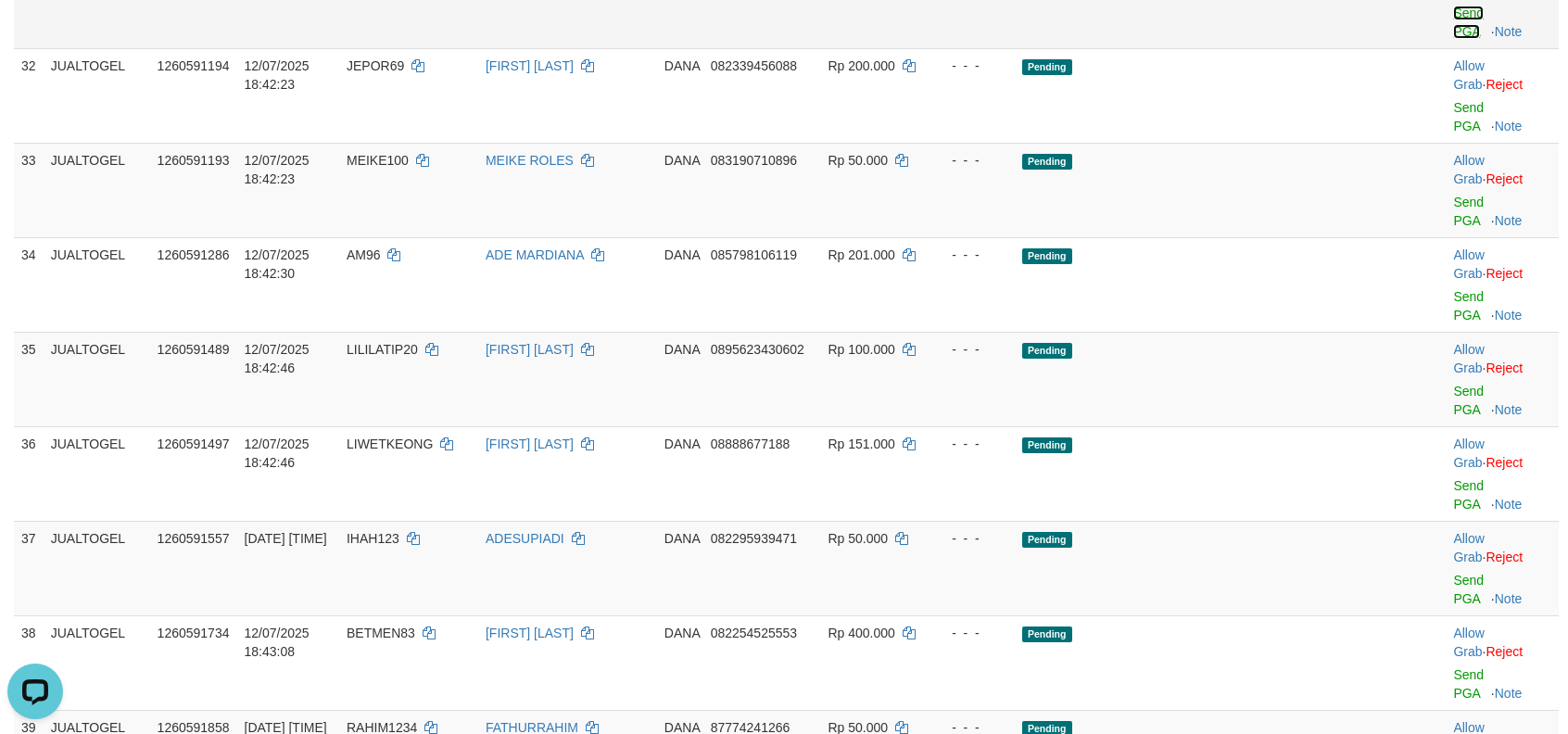 click on "Send PGA" at bounding box center (1468, 22) 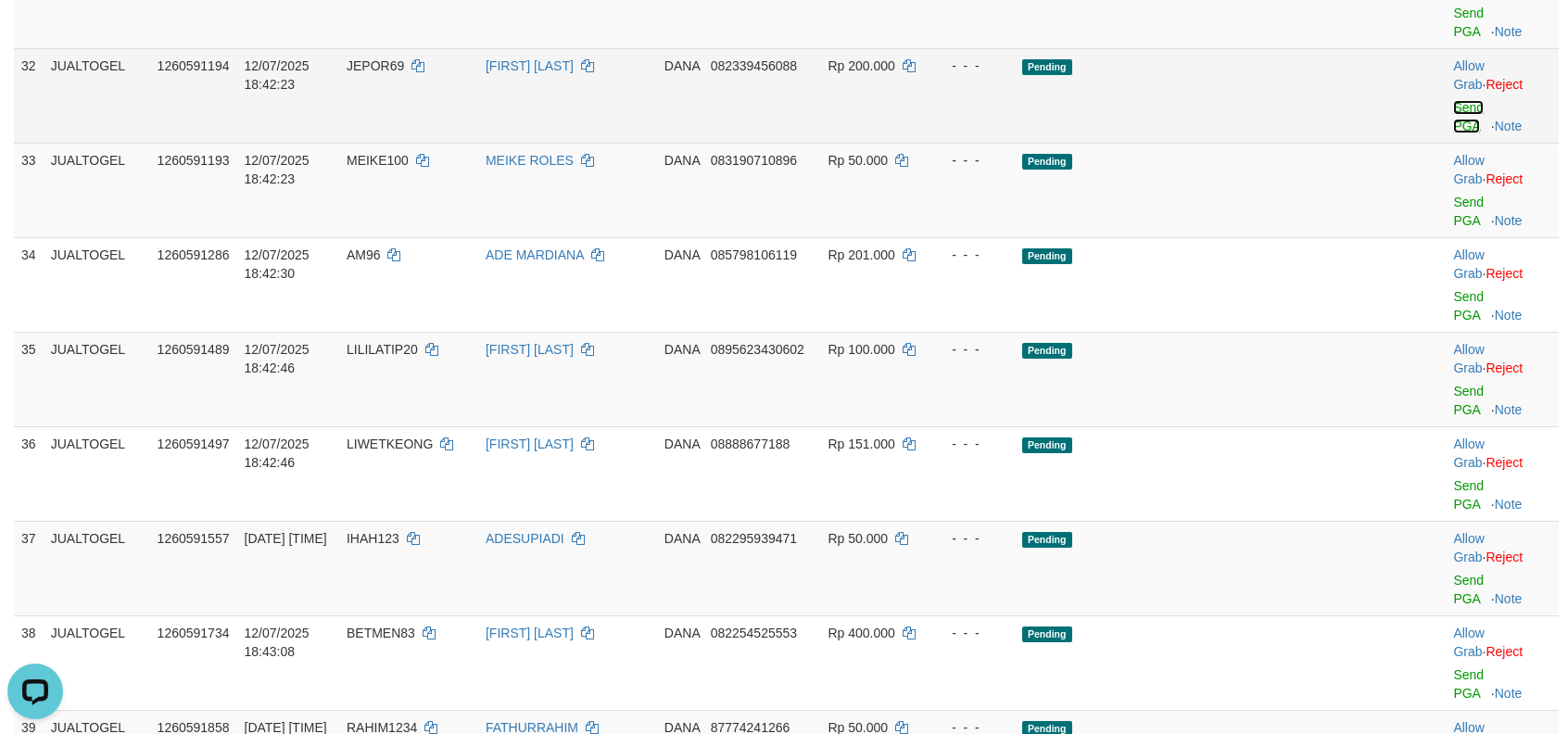 click on "Send PGA" at bounding box center [1468, 117] 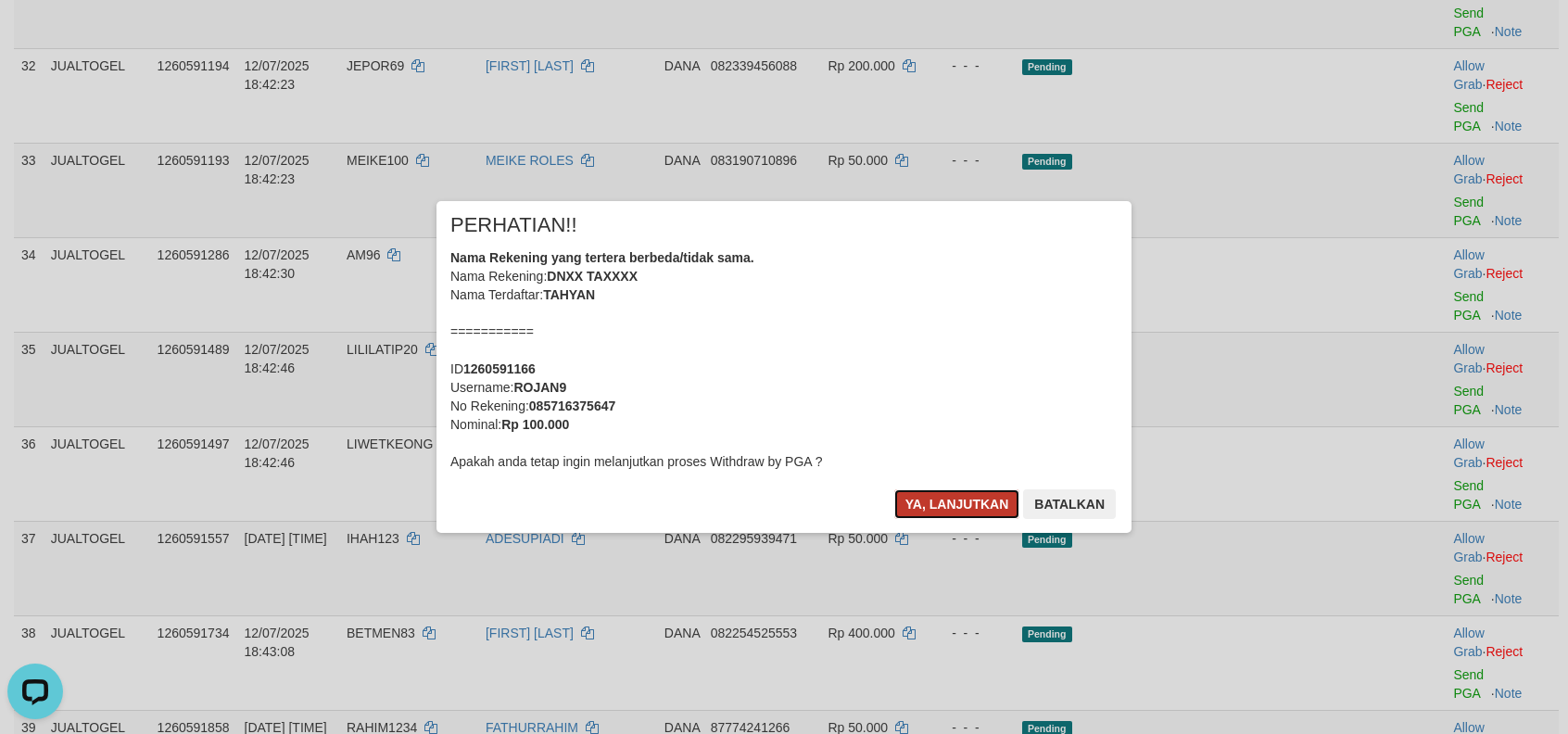 click on "Ya, lanjutkan" at bounding box center [957, 504] 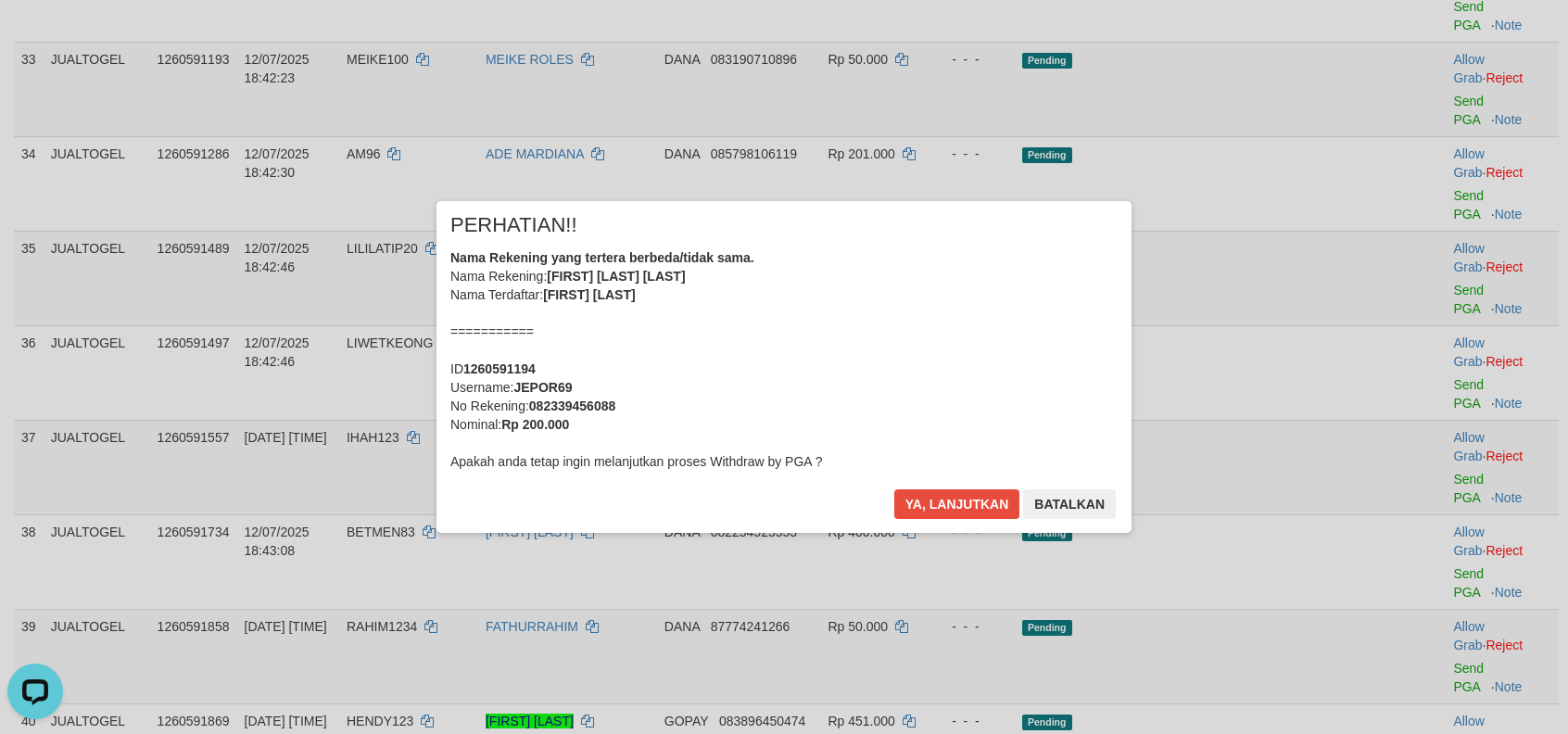 scroll, scrollTop: 2525, scrollLeft: 0, axis: vertical 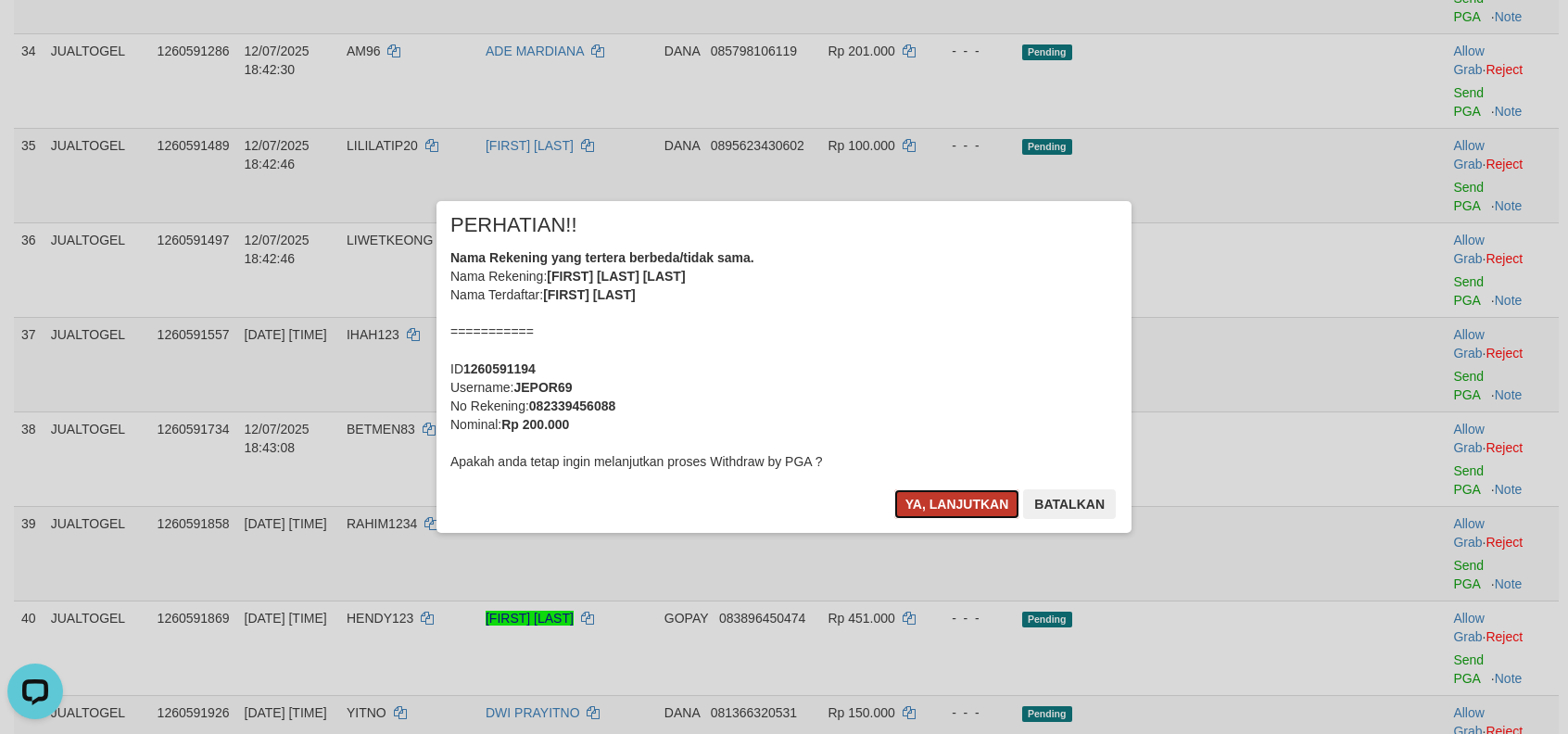 drag, startPoint x: 929, startPoint y: 497, endPoint x: 939, endPoint y: 490, distance: 12.206556 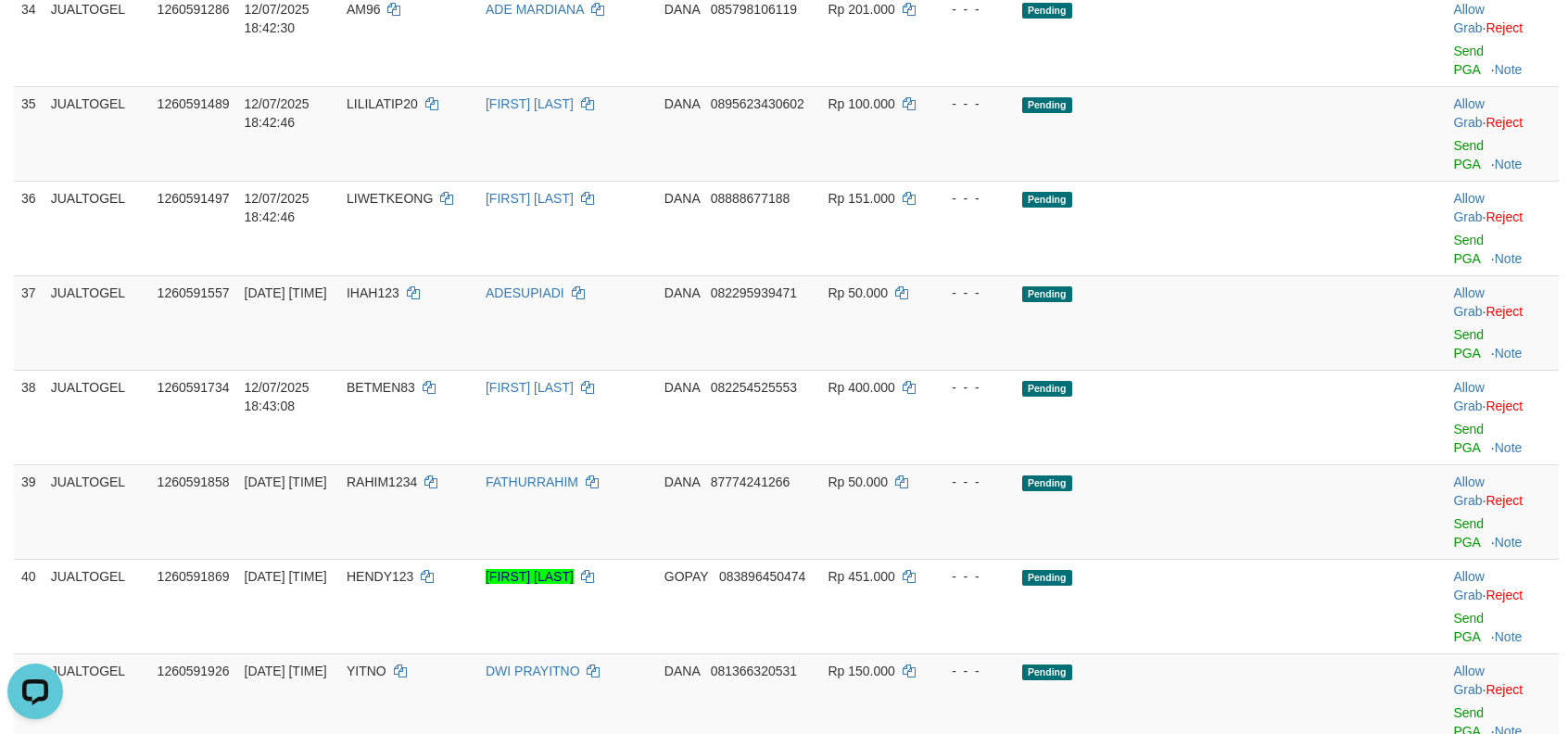 scroll, scrollTop: 2521, scrollLeft: 0, axis: vertical 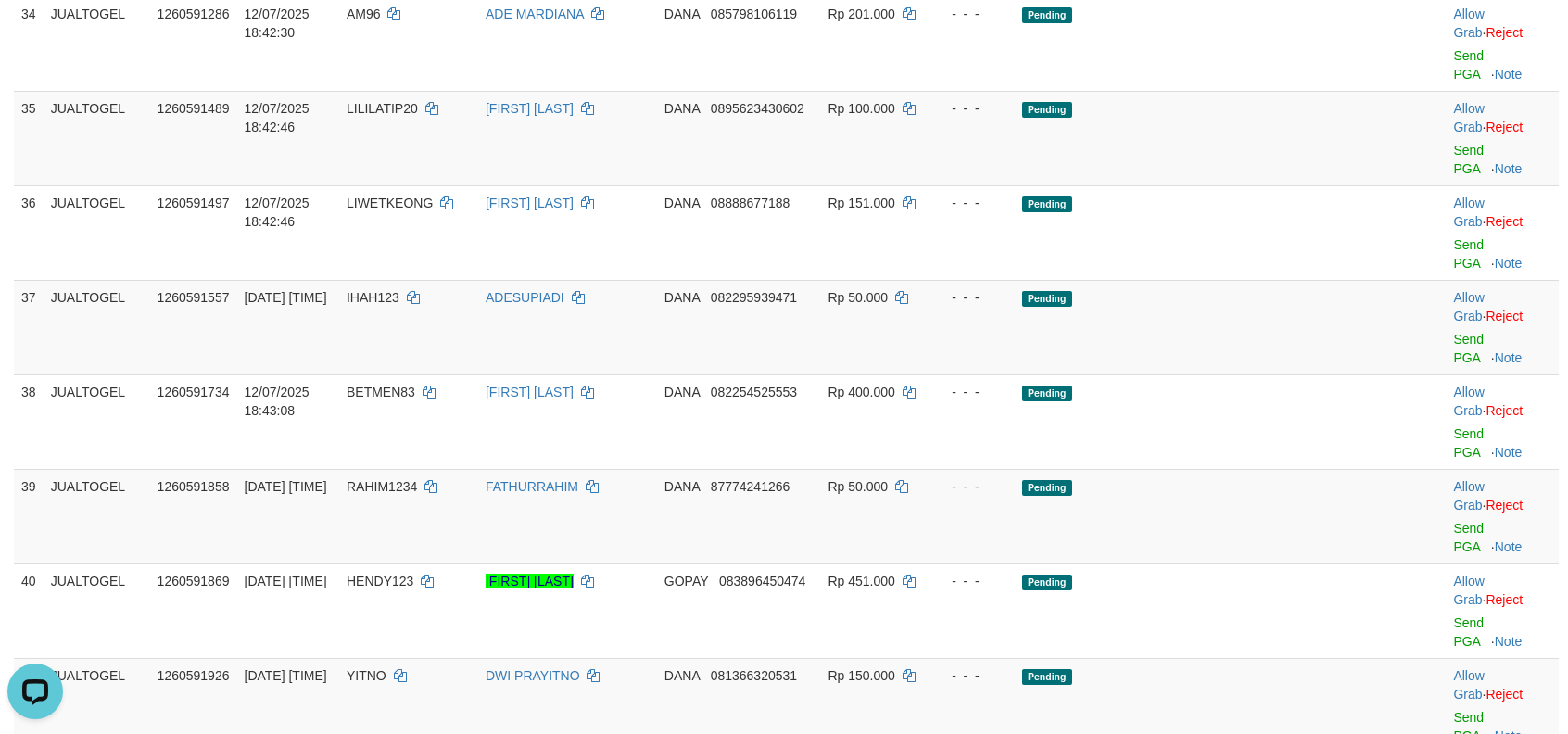 click on "Send PGA" at bounding box center (1468, -30) 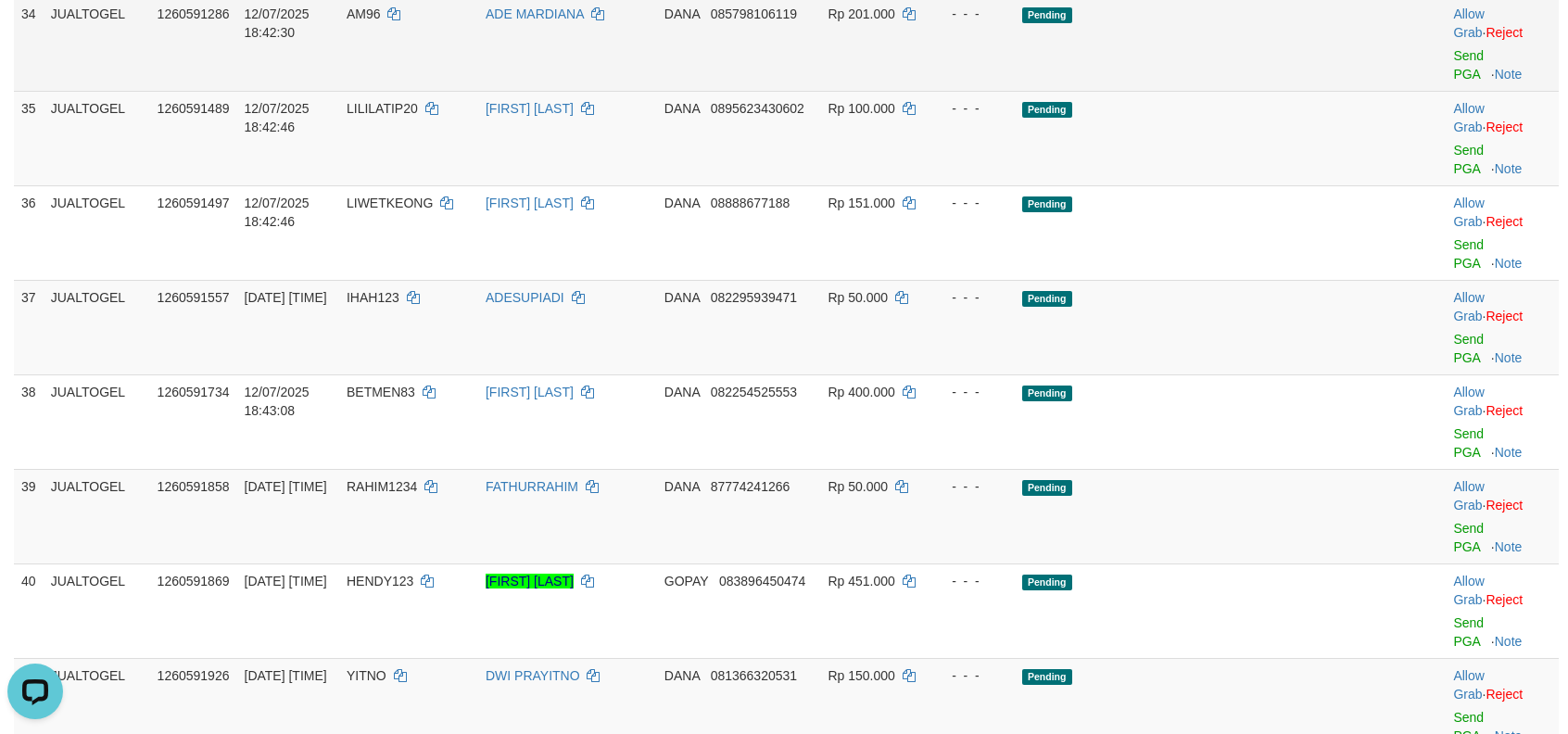 click at bounding box center [1502, 44] 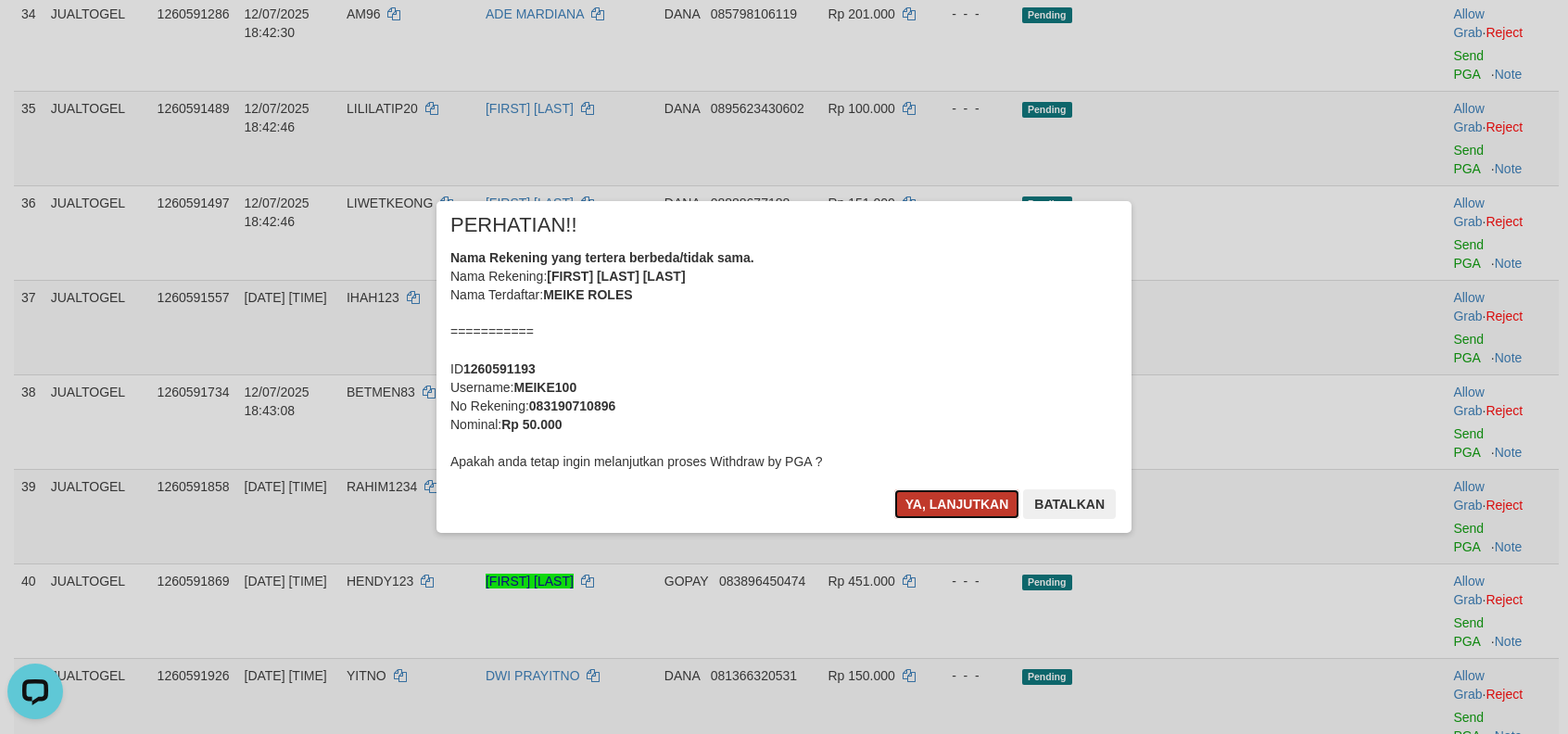 drag, startPoint x: 950, startPoint y: 490, endPoint x: 942, endPoint y: 482, distance: 11.3137085 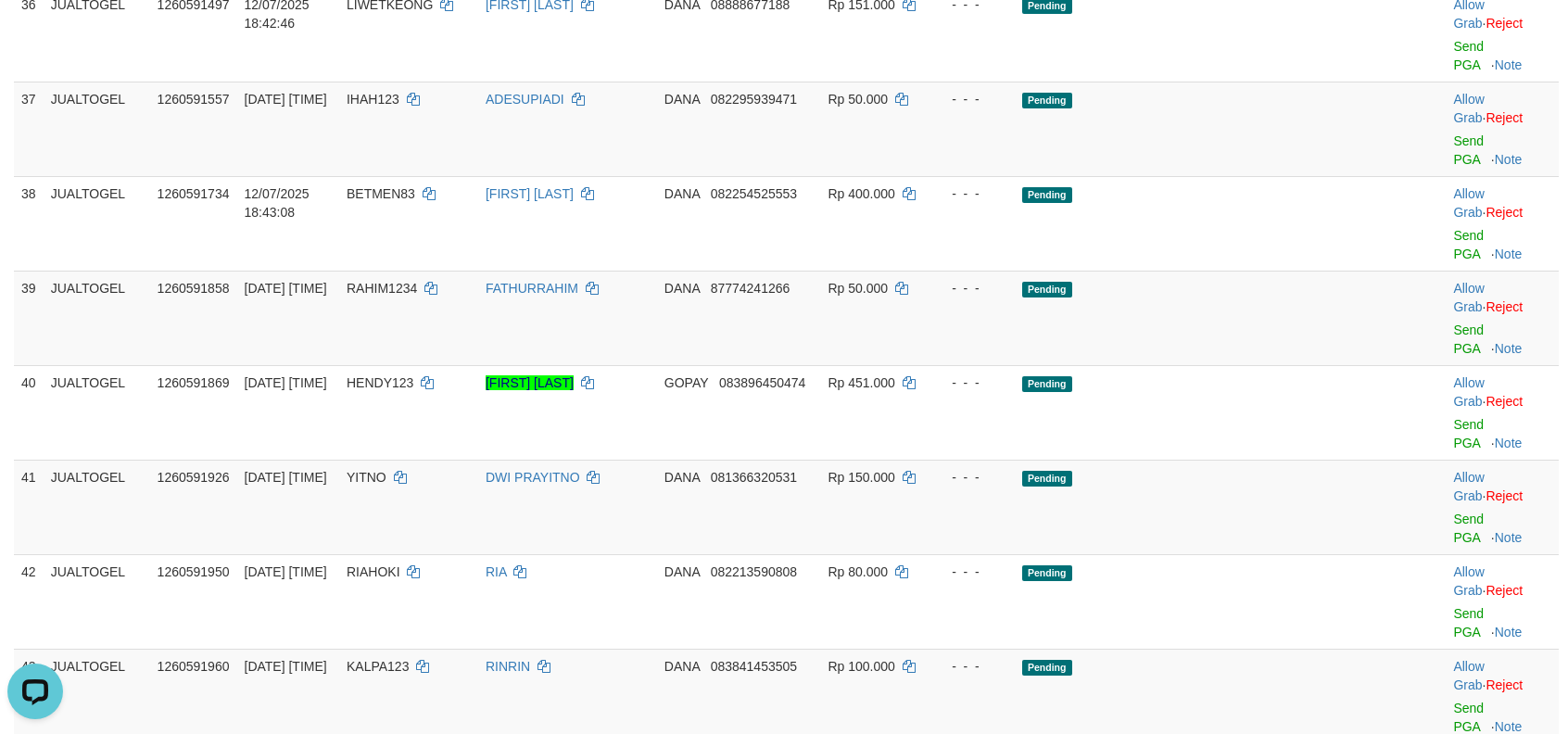 scroll, scrollTop: 2680, scrollLeft: 0, axis: vertical 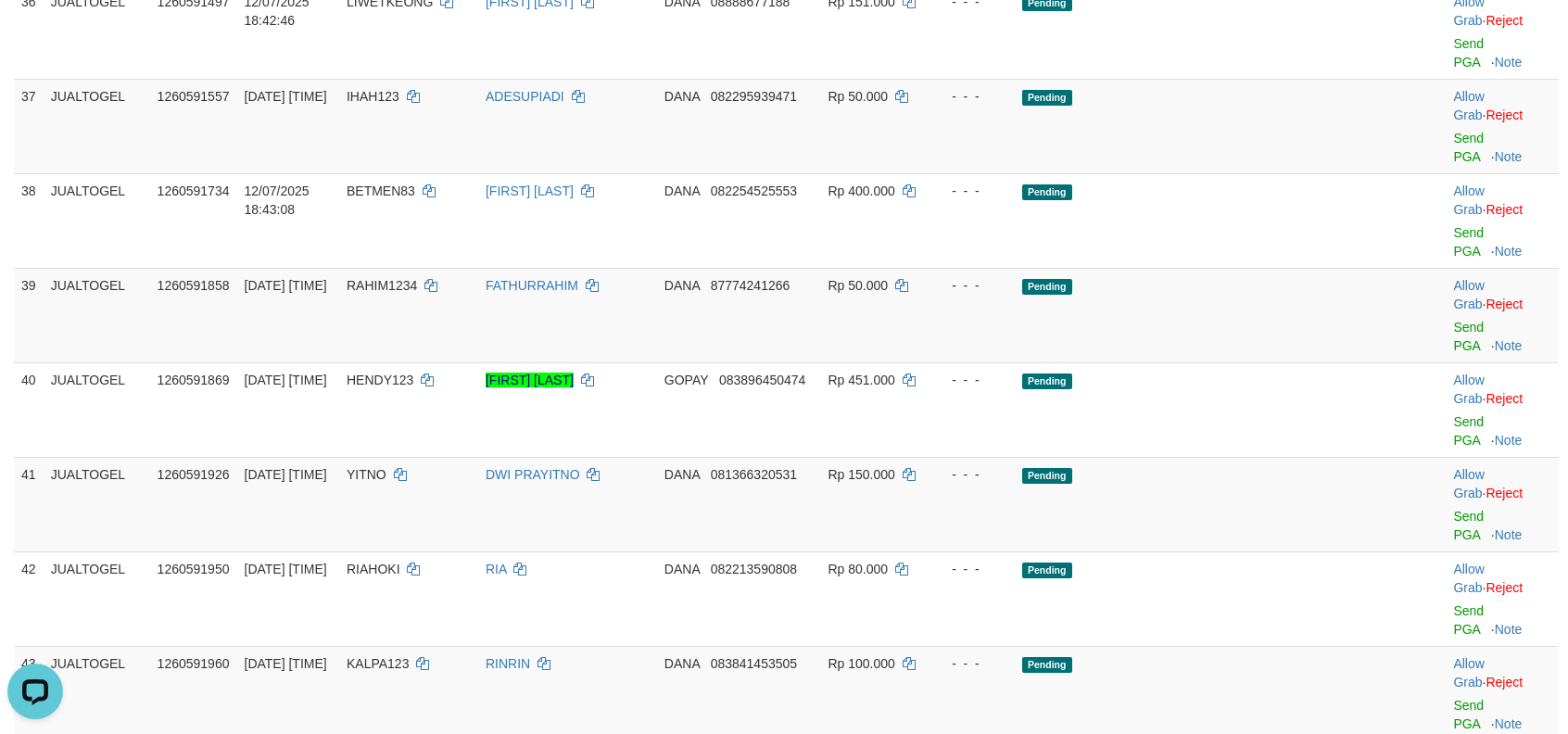 click on "Send PGA" at bounding box center (1468, -136) 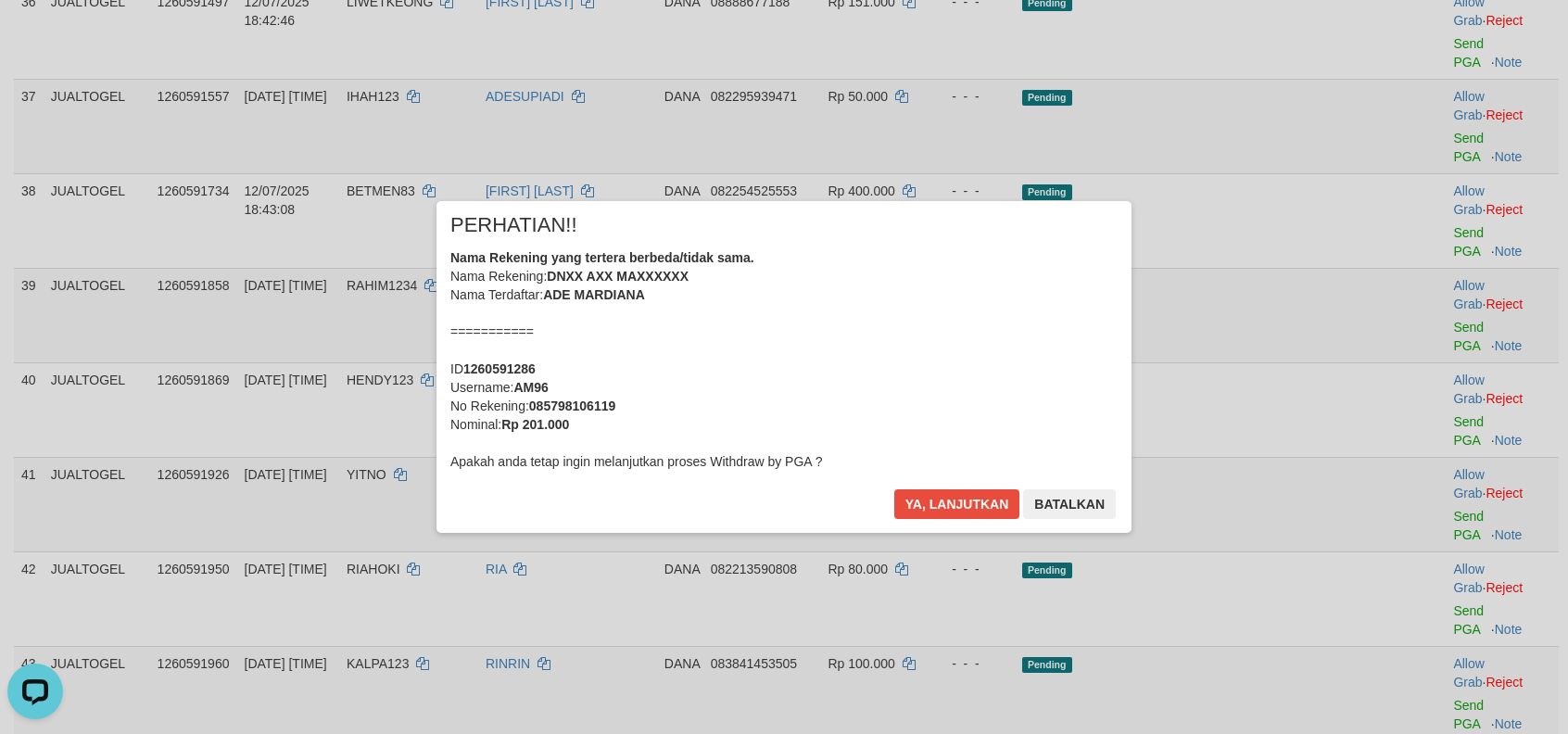 click on "× PERHATIAN!! Nama Rekening yang tertera berbeda/tidak sama. Nama Rekening:  DNXX AXX MAXXXXXX Nama Terdaftar:  ADE MARDIANA =========== ID  1260591286 Username:  AM96 No Rekening:  085798106119 Nominal:  Rp 201.000 Apakah anda tetap ingin melanjutkan proses Withdraw by PGA ? Ya, lanjutkan Batalkan" at bounding box center [784, 367] 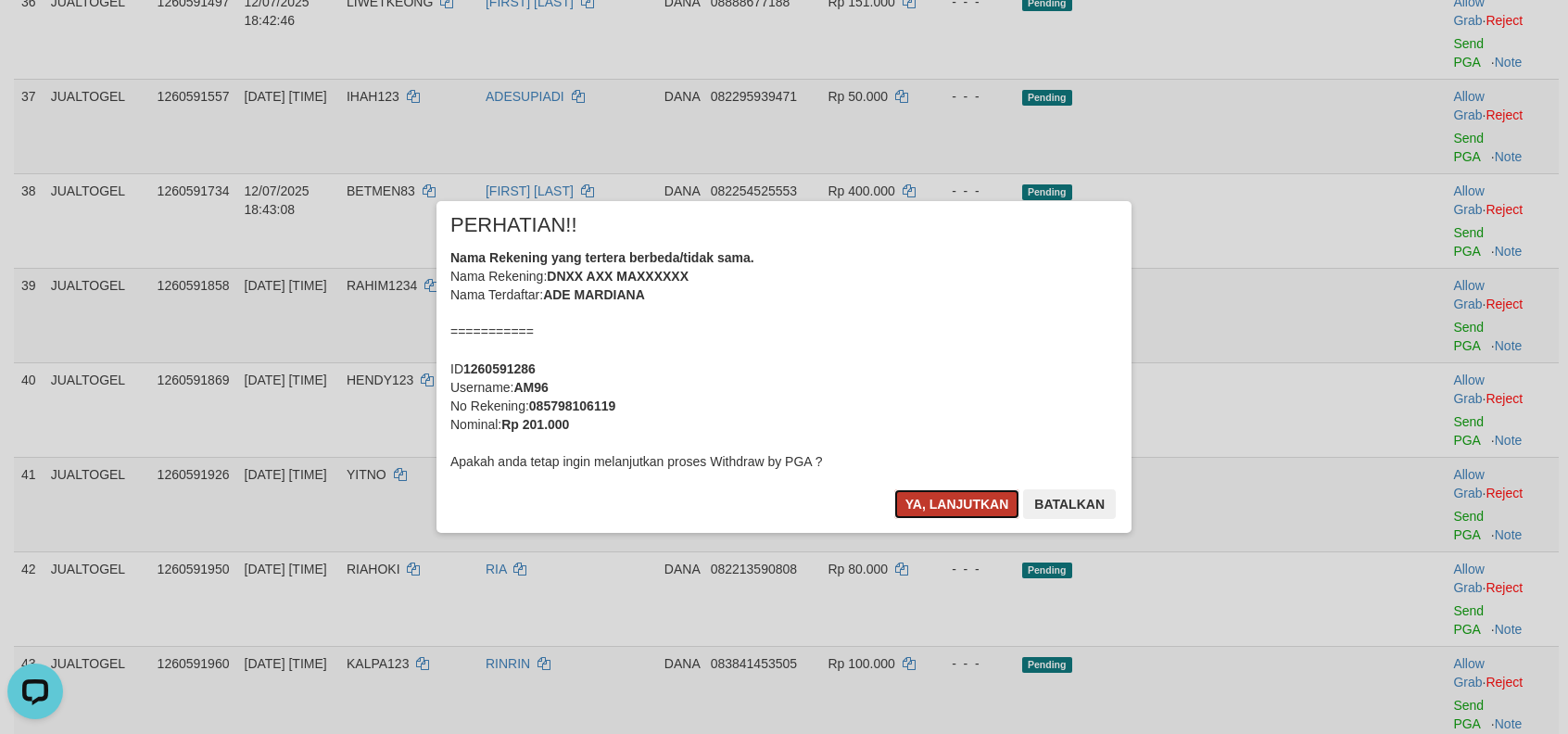 drag, startPoint x: 950, startPoint y: 495, endPoint x: 957, endPoint y: 505, distance: 12.206556 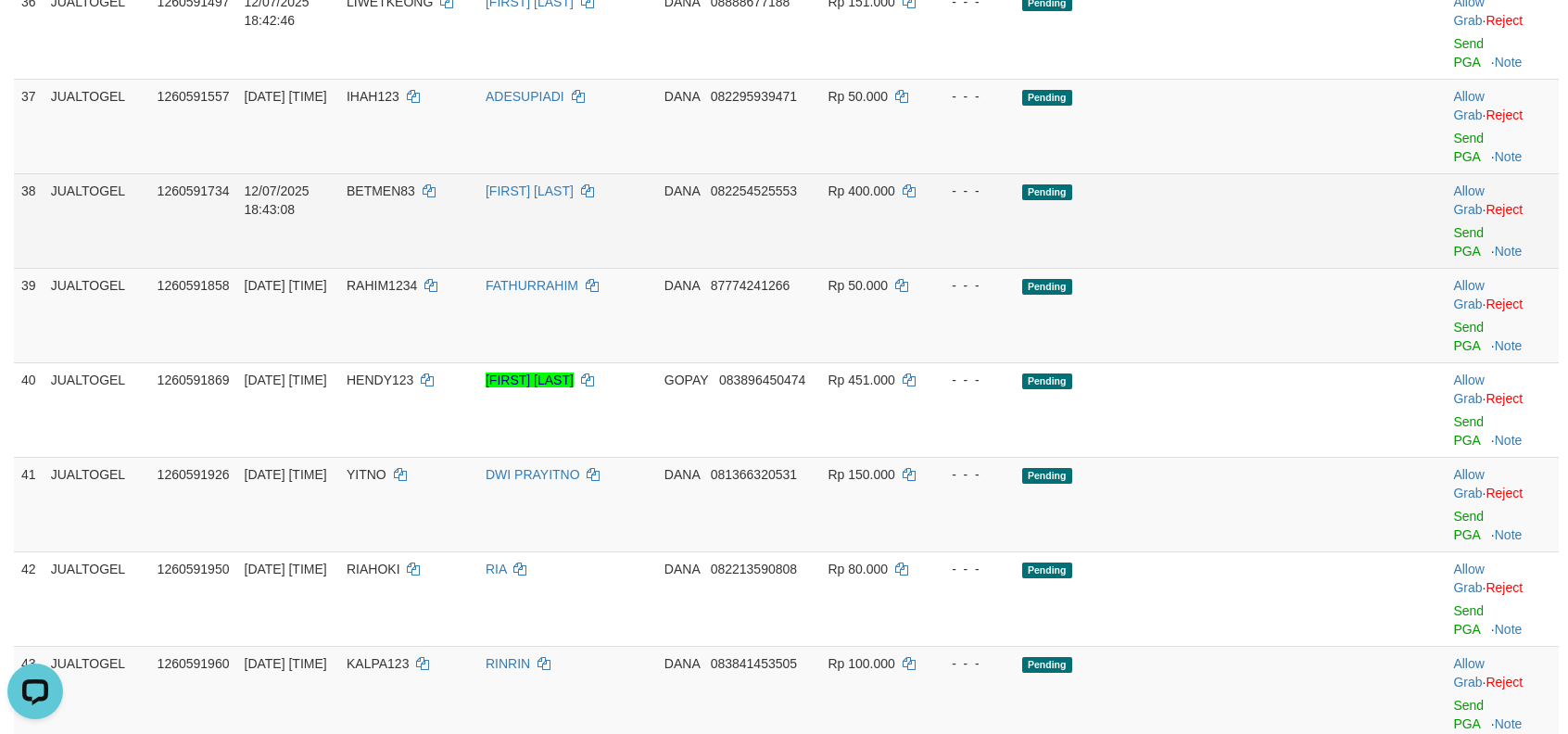 scroll, scrollTop: 2675, scrollLeft: 0, axis: vertical 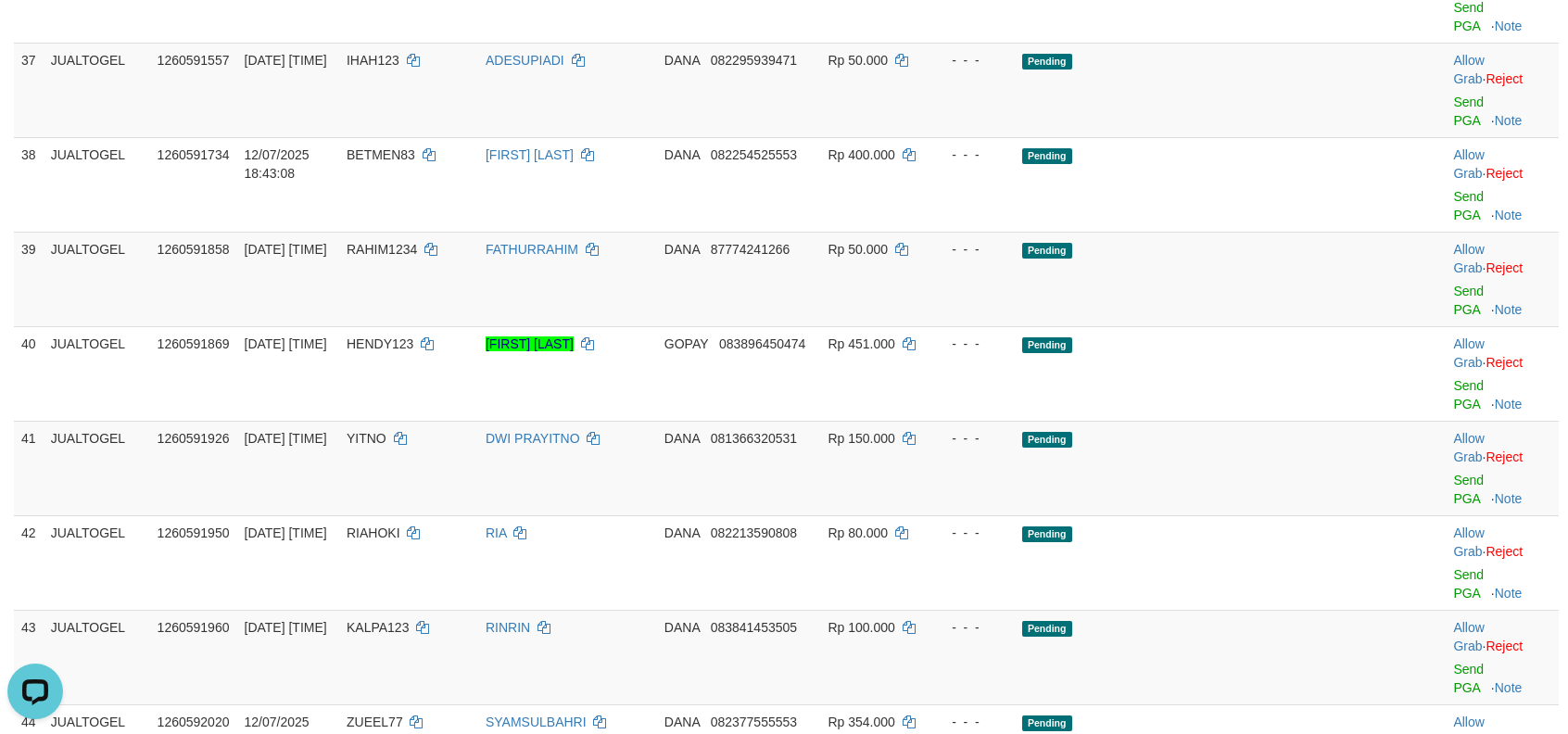 click on "Send PGA" at bounding box center [1468, -78] 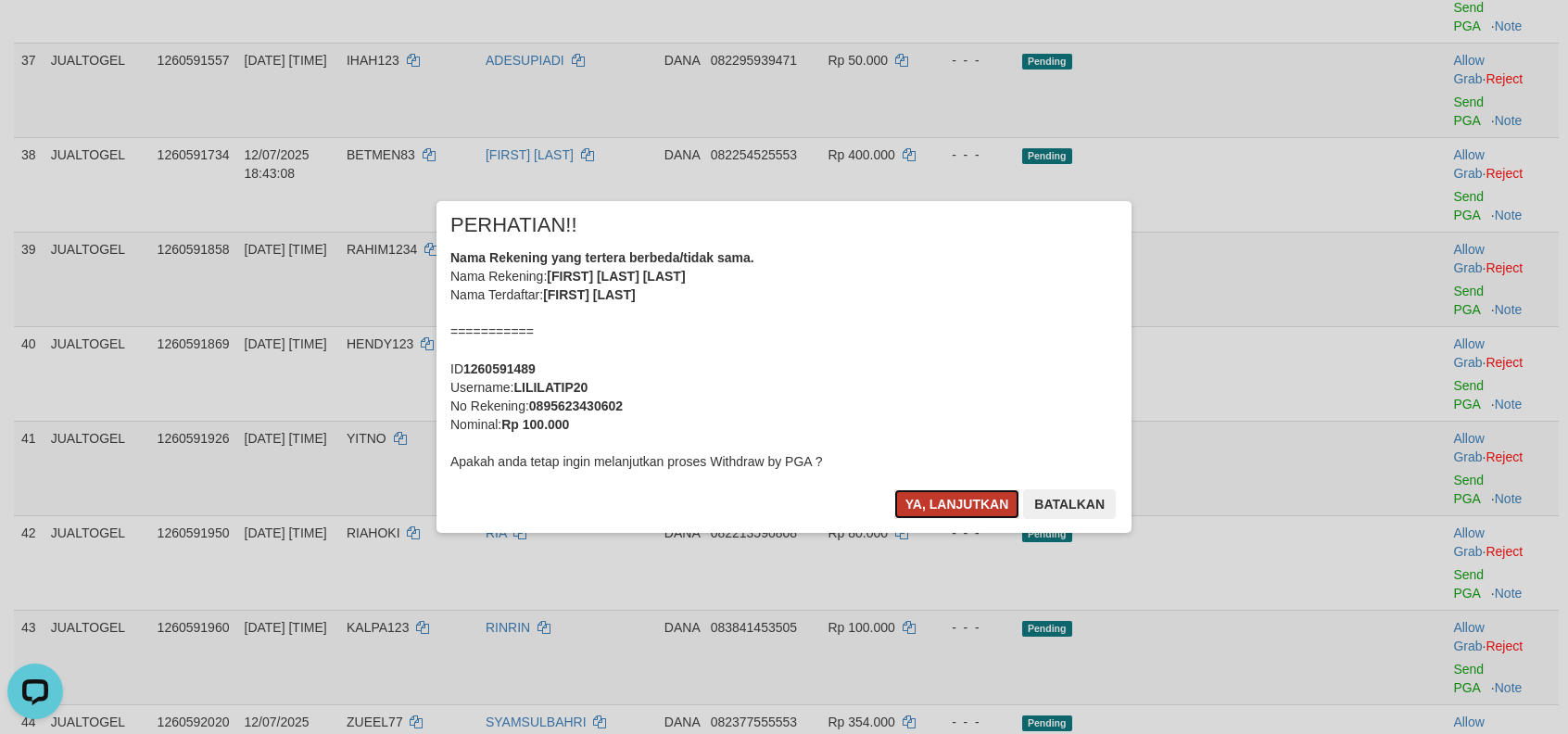 click on "Ya, lanjutkan" at bounding box center (957, 504) 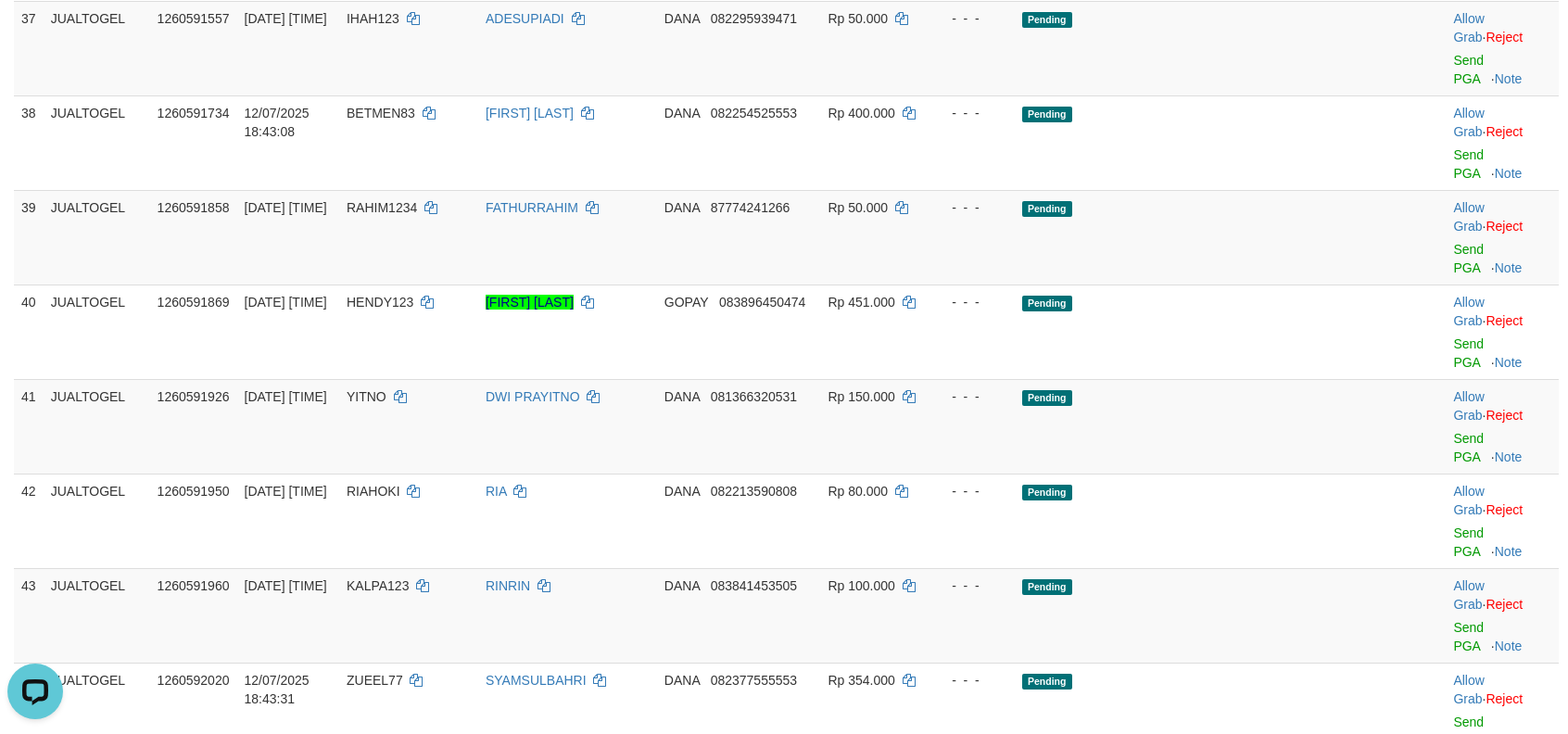 click on "ADE MARDIANA" at bounding box center [567, -173] 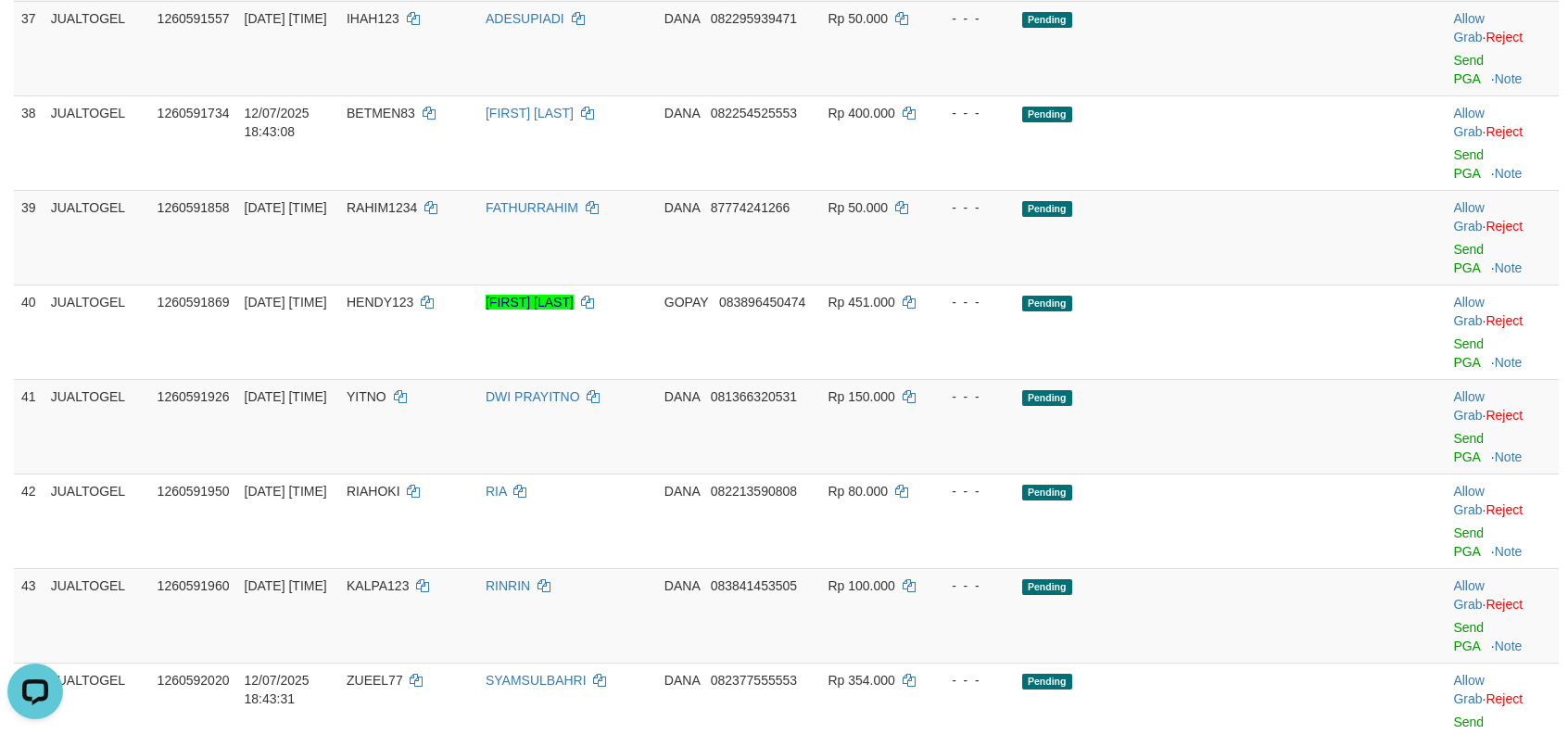 click on "Pending" at bounding box center [1191, -46] 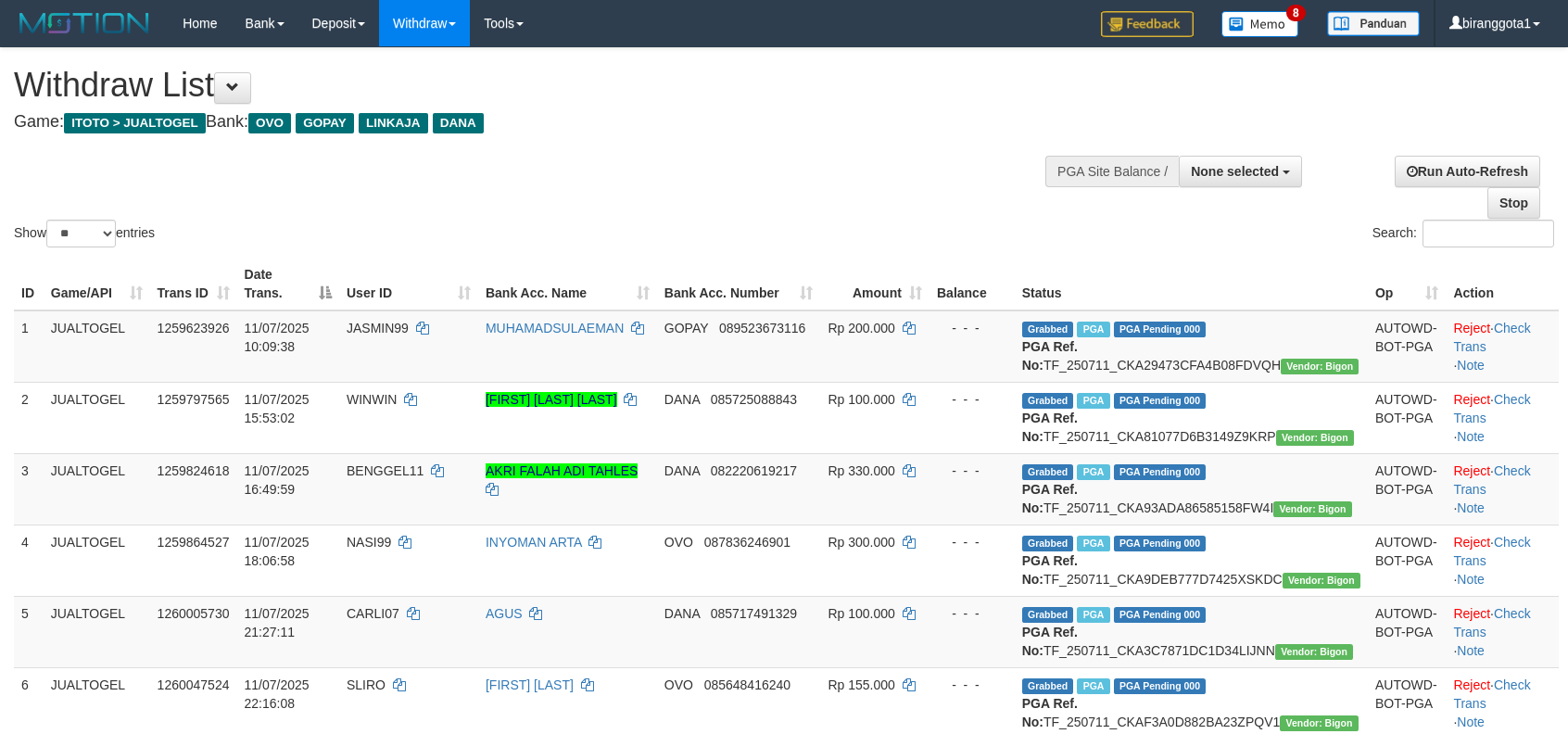 select 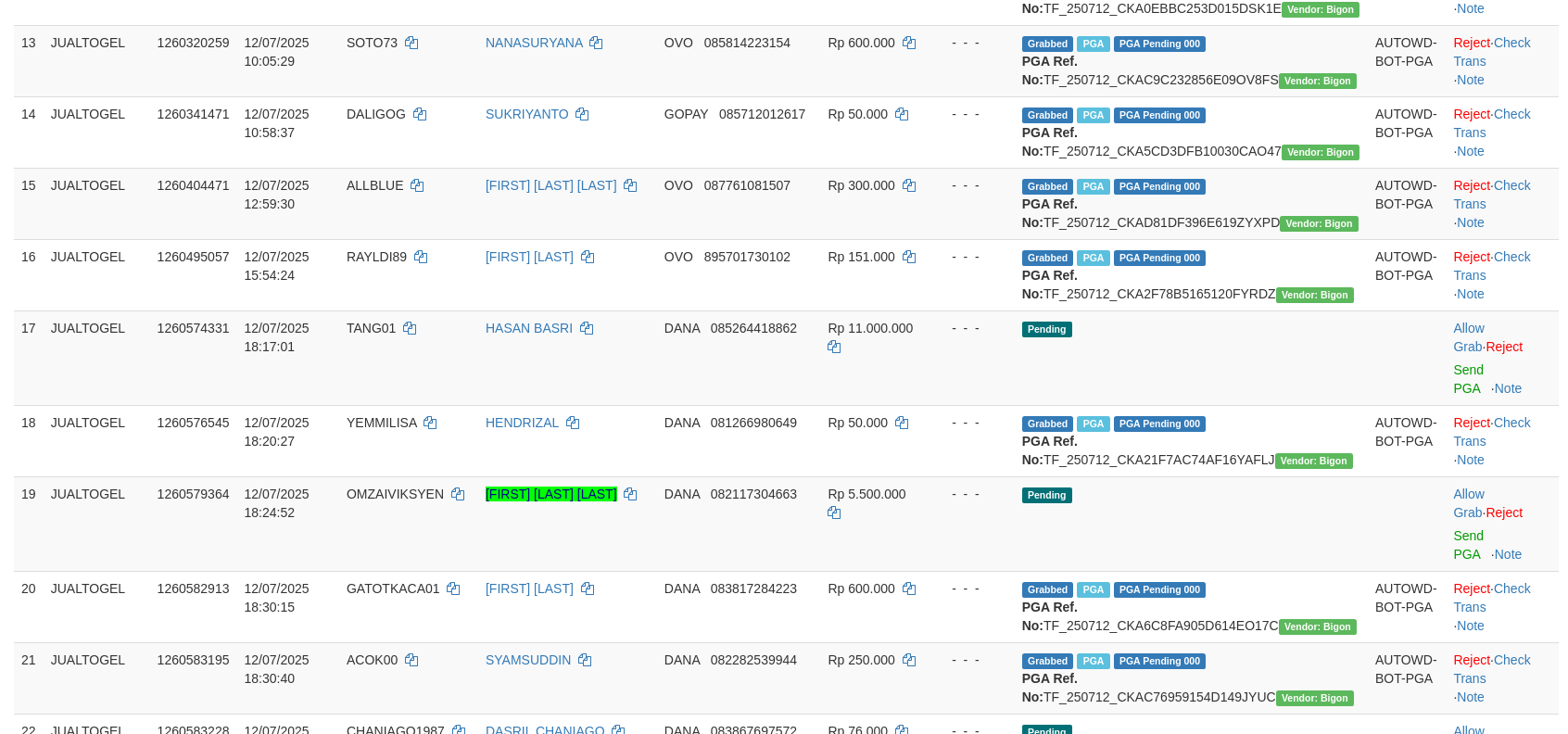 scroll, scrollTop: 932, scrollLeft: 0, axis: vertical 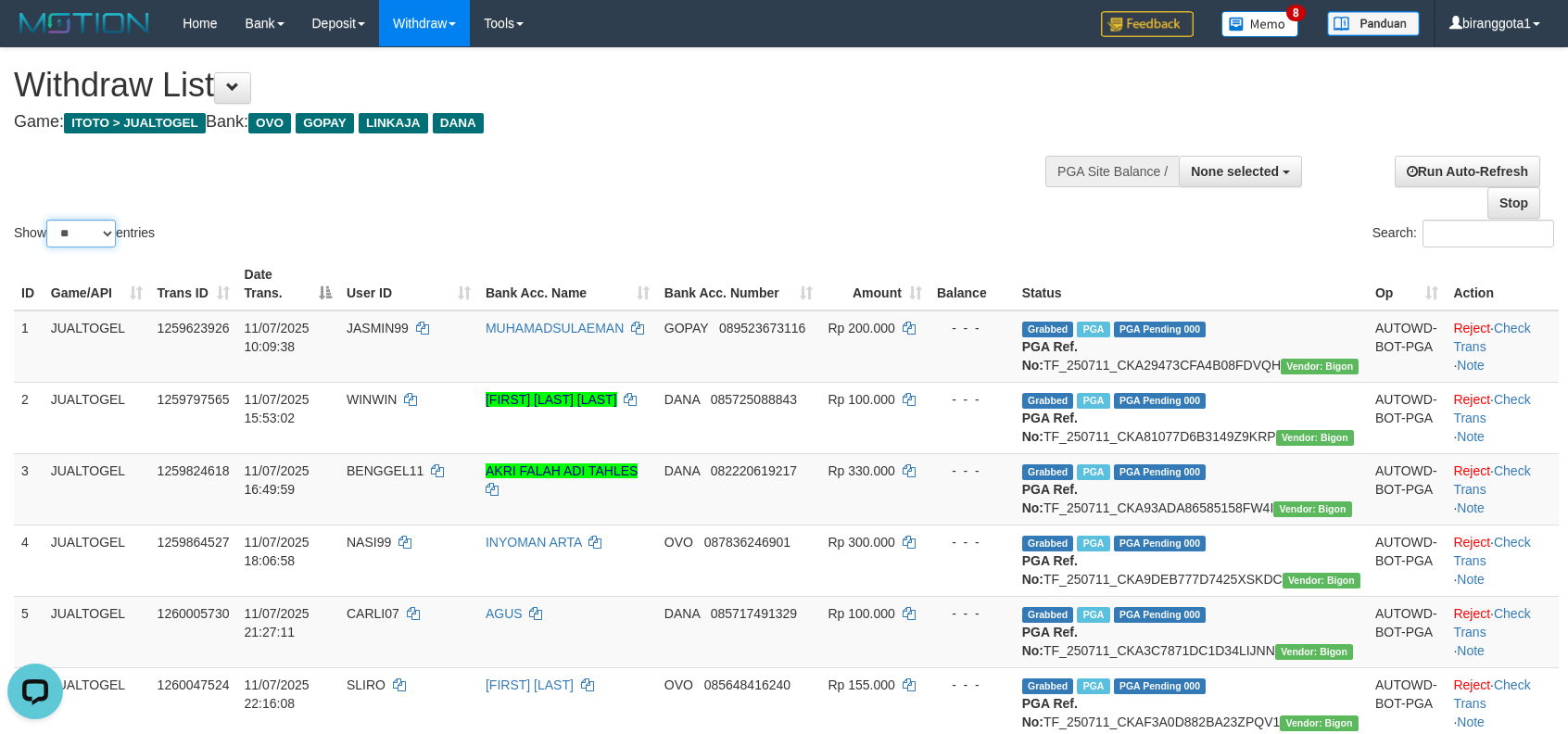 click on "** ** ** ***" at bounding box center [81, 234] 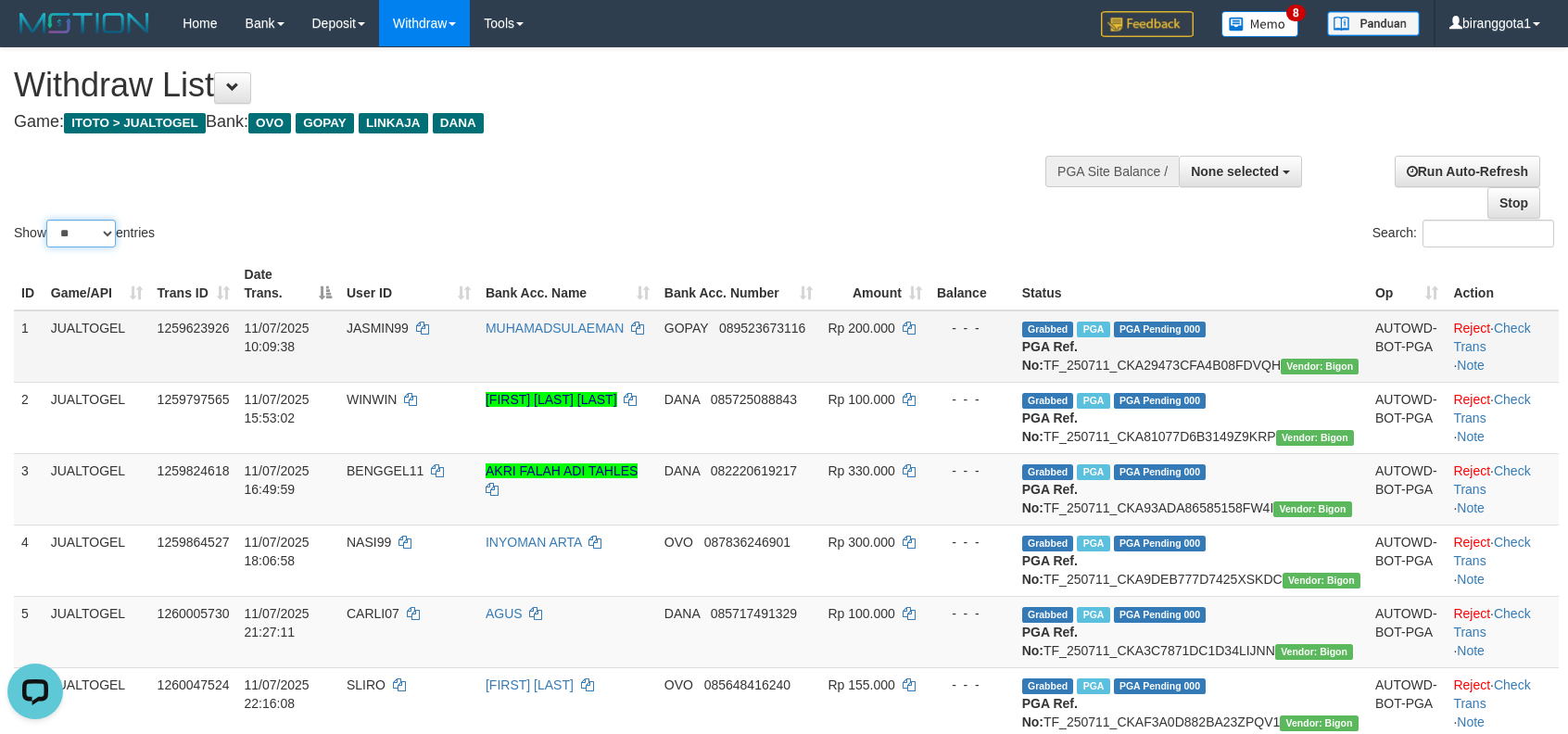 select on "***" 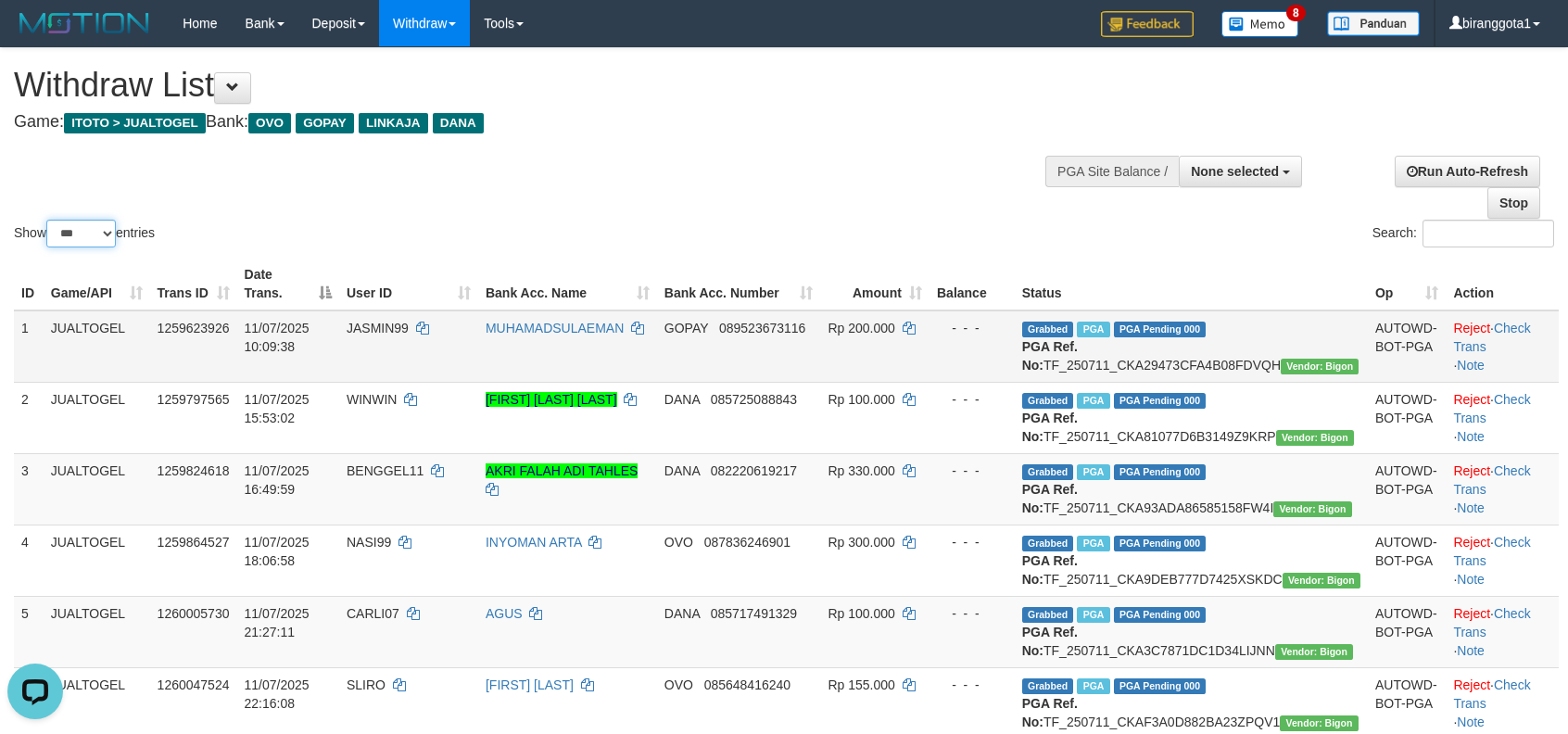 click on "** ** ** ***" at bounding box center [81, 234] 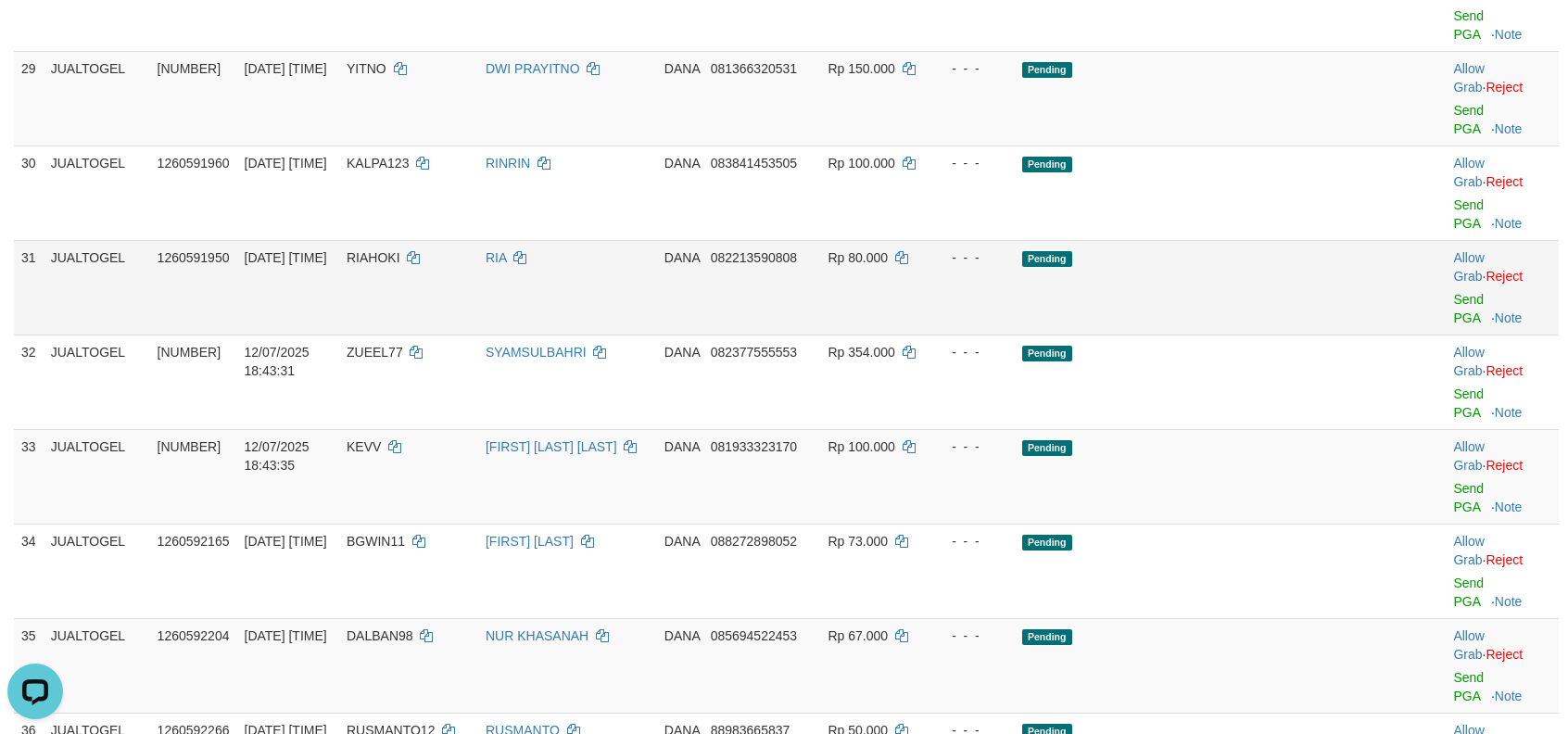scroll, scrollTop: 2224, scrollLeft: 0, axis: vertical 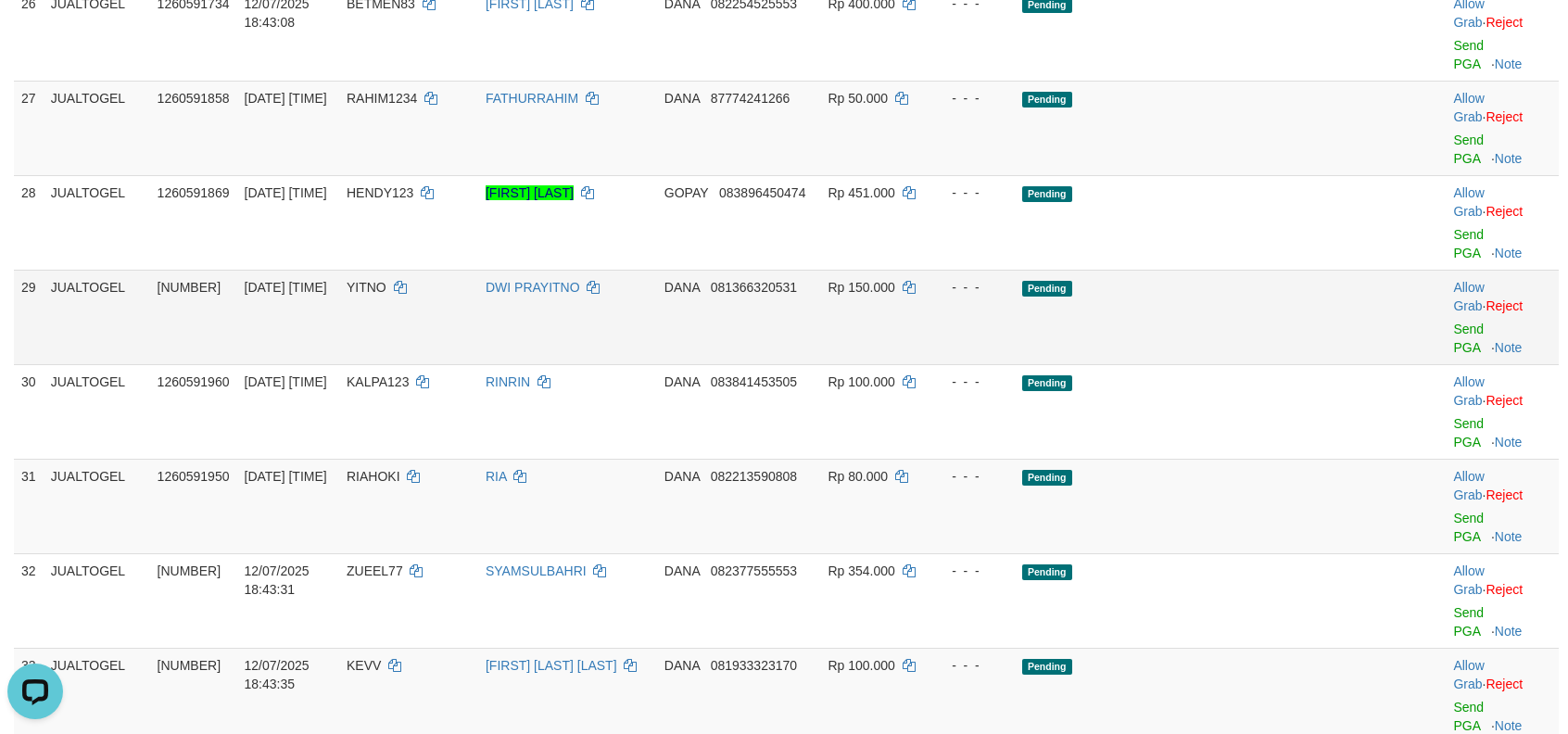 click on "Pending" at bounding box center [1047, 288] 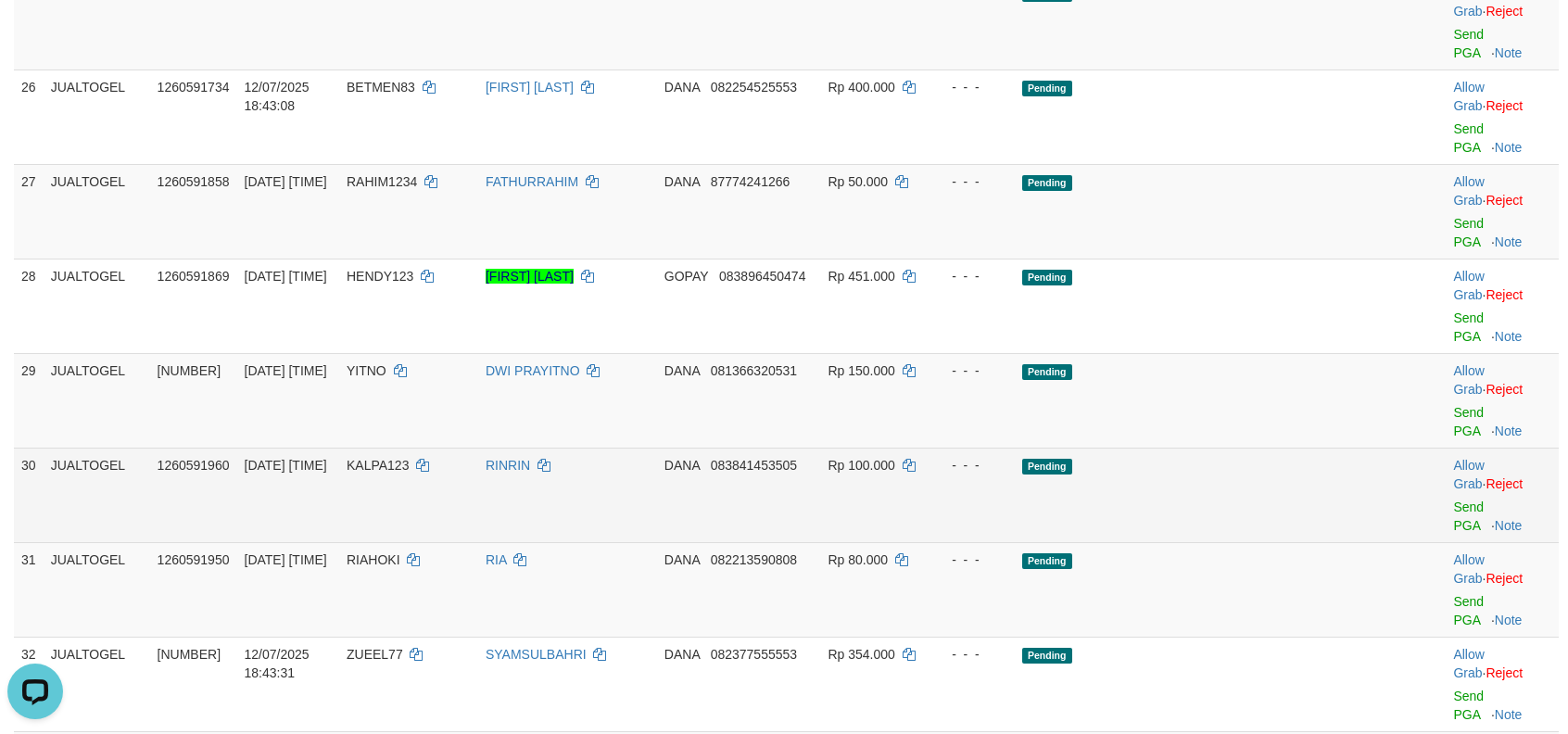scroll, scrollTop: 2059, scrollLeft: 0, axis: vertical 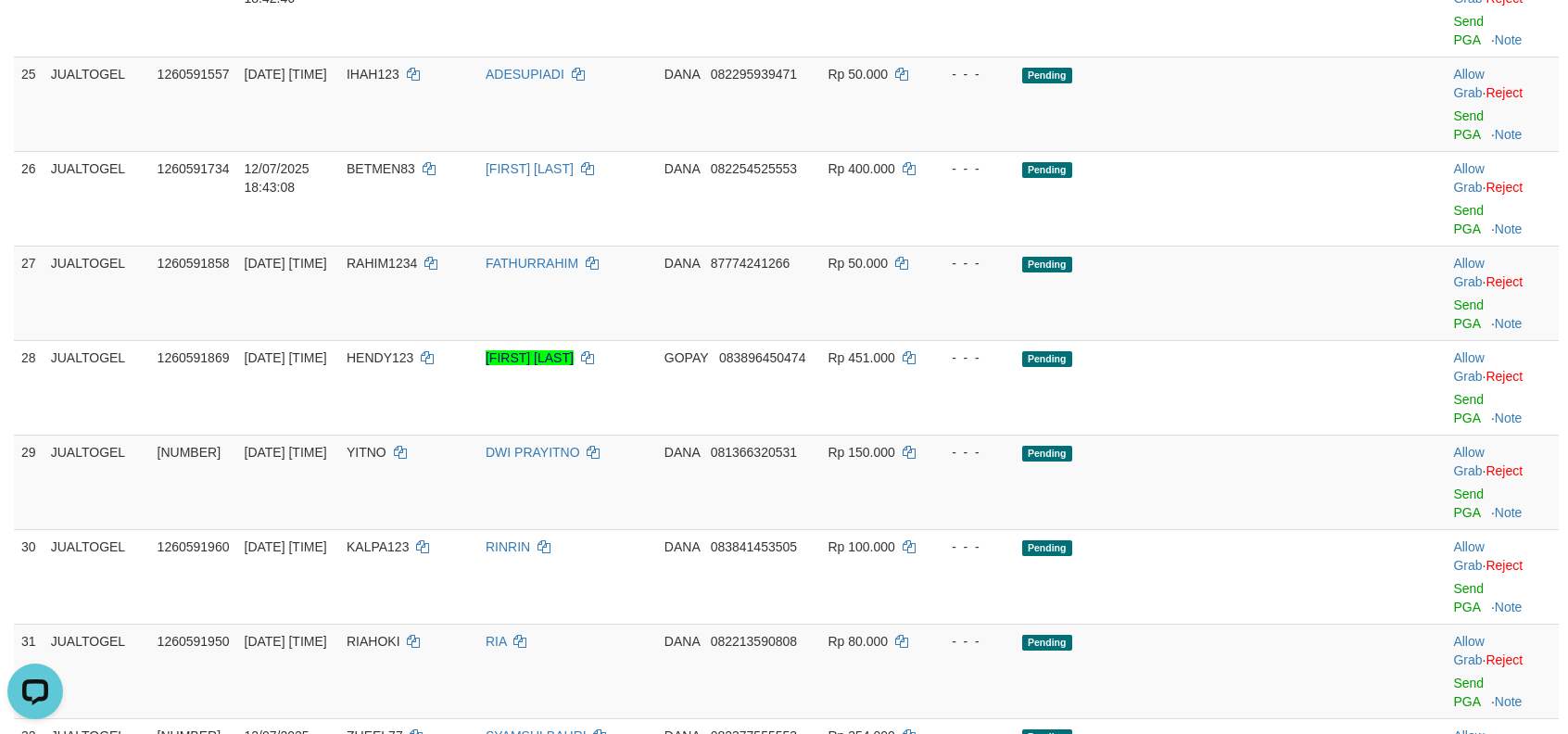 click on "MUHAMADYUSUF" at bounding box center (567, -74) 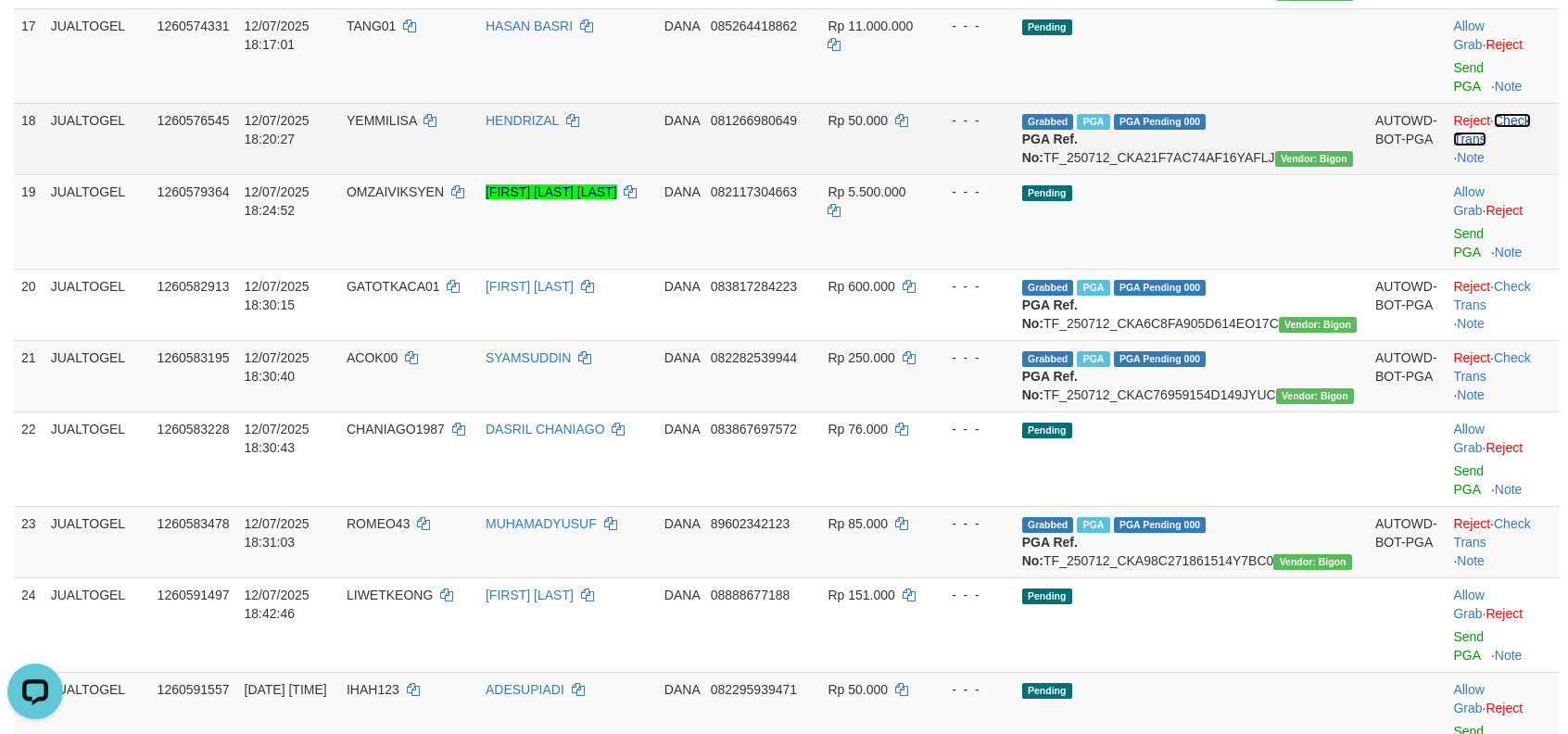 click on "Check Trans" at bounding box center (1491, 130) 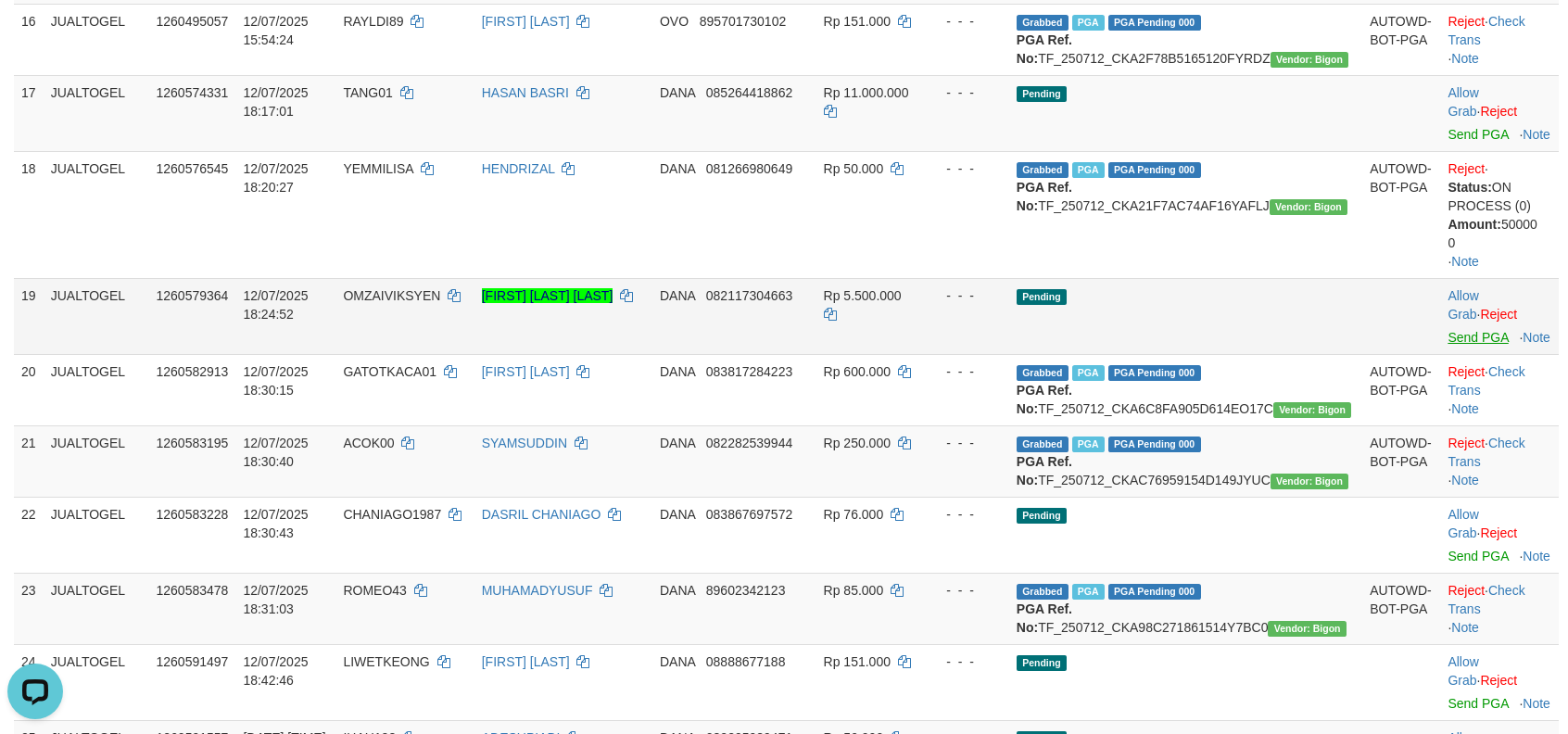 scroll, scrollTop: 1361, scrollLeft: 0, axis: vertical 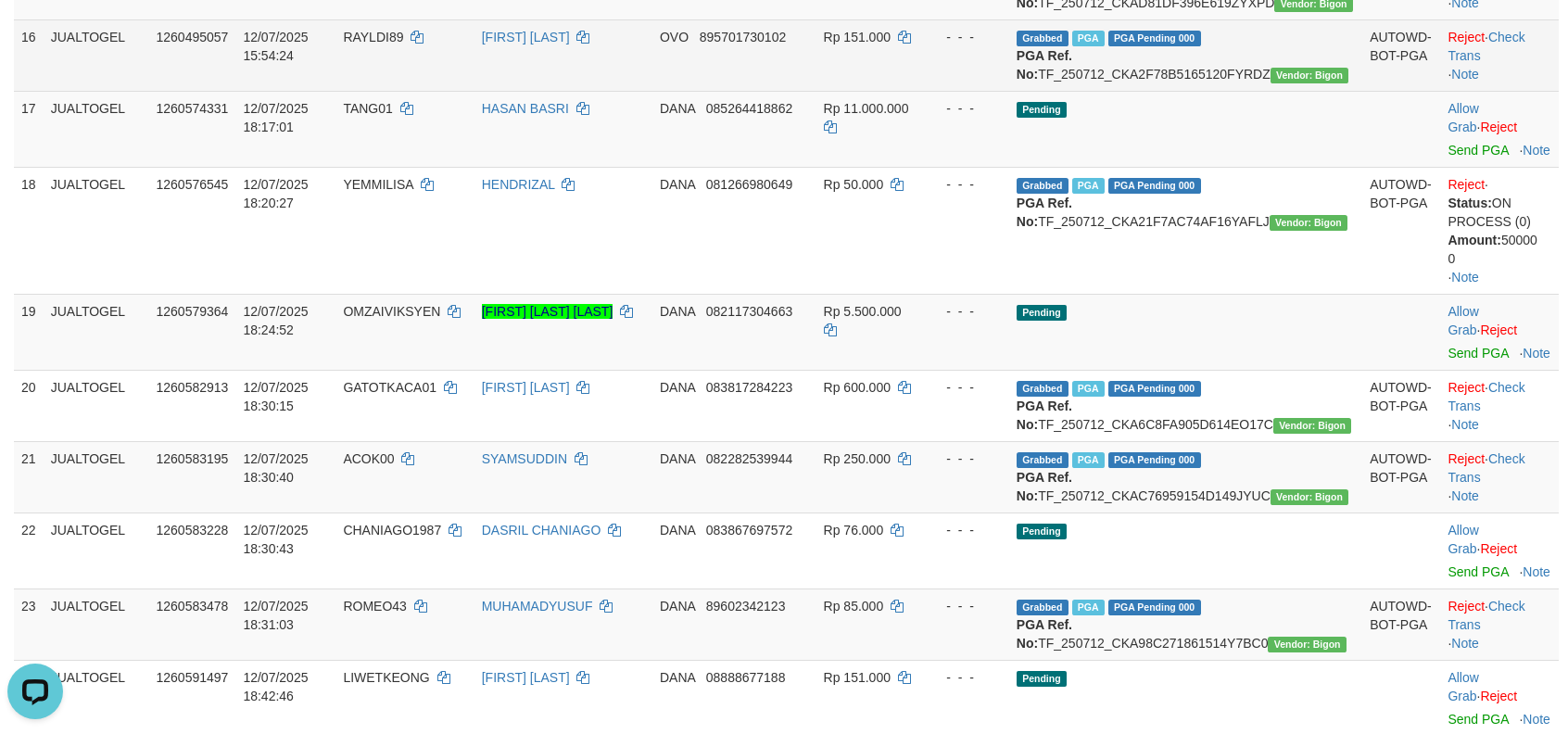 drag, startPoint x: 417, startPoint y: 320, endPoint x: 432, endPoint y: 293, distance: 30.88689 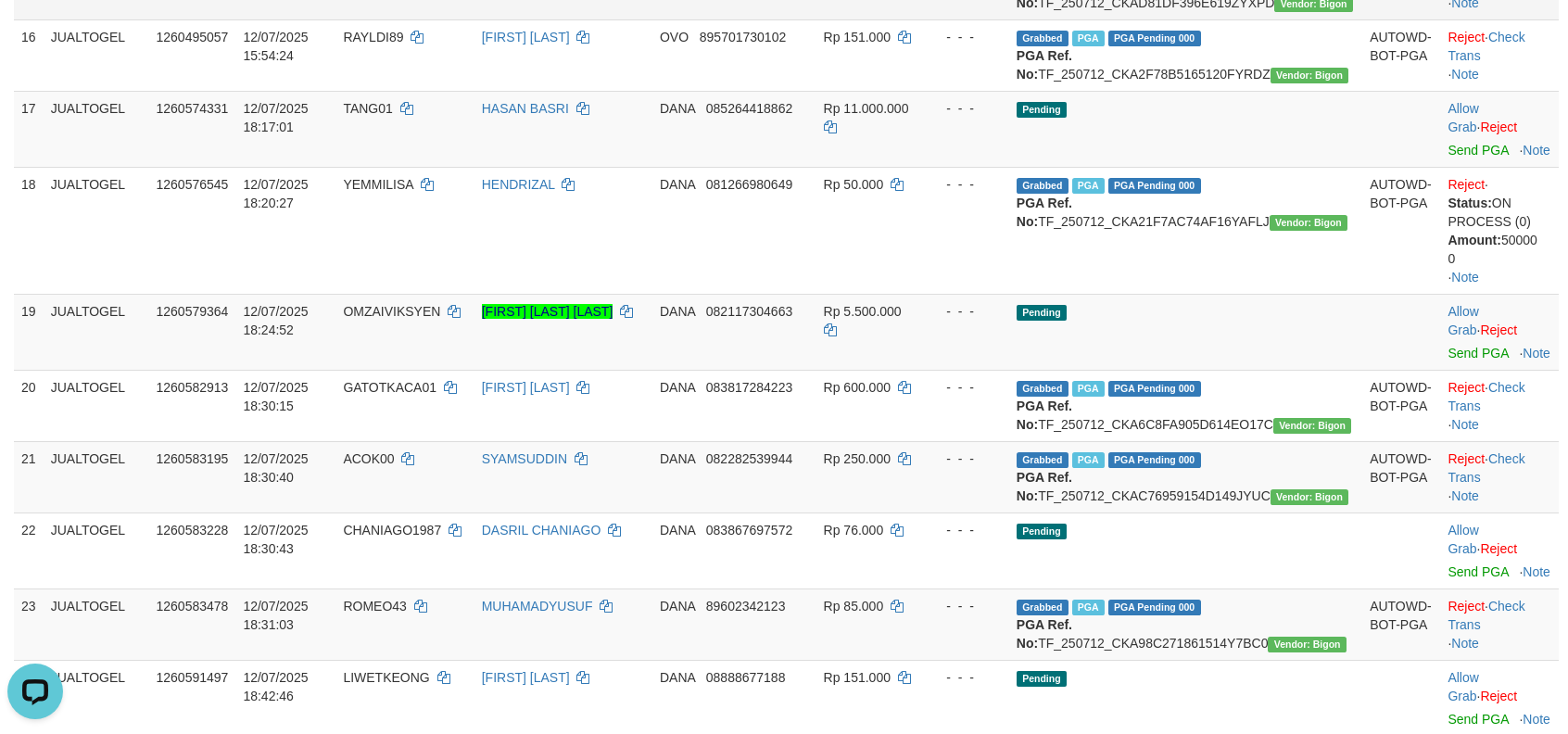 drag, startPoint x: 773, startPoint y: 217, endPoint x: 795, endPoint y: 200, distance: 28 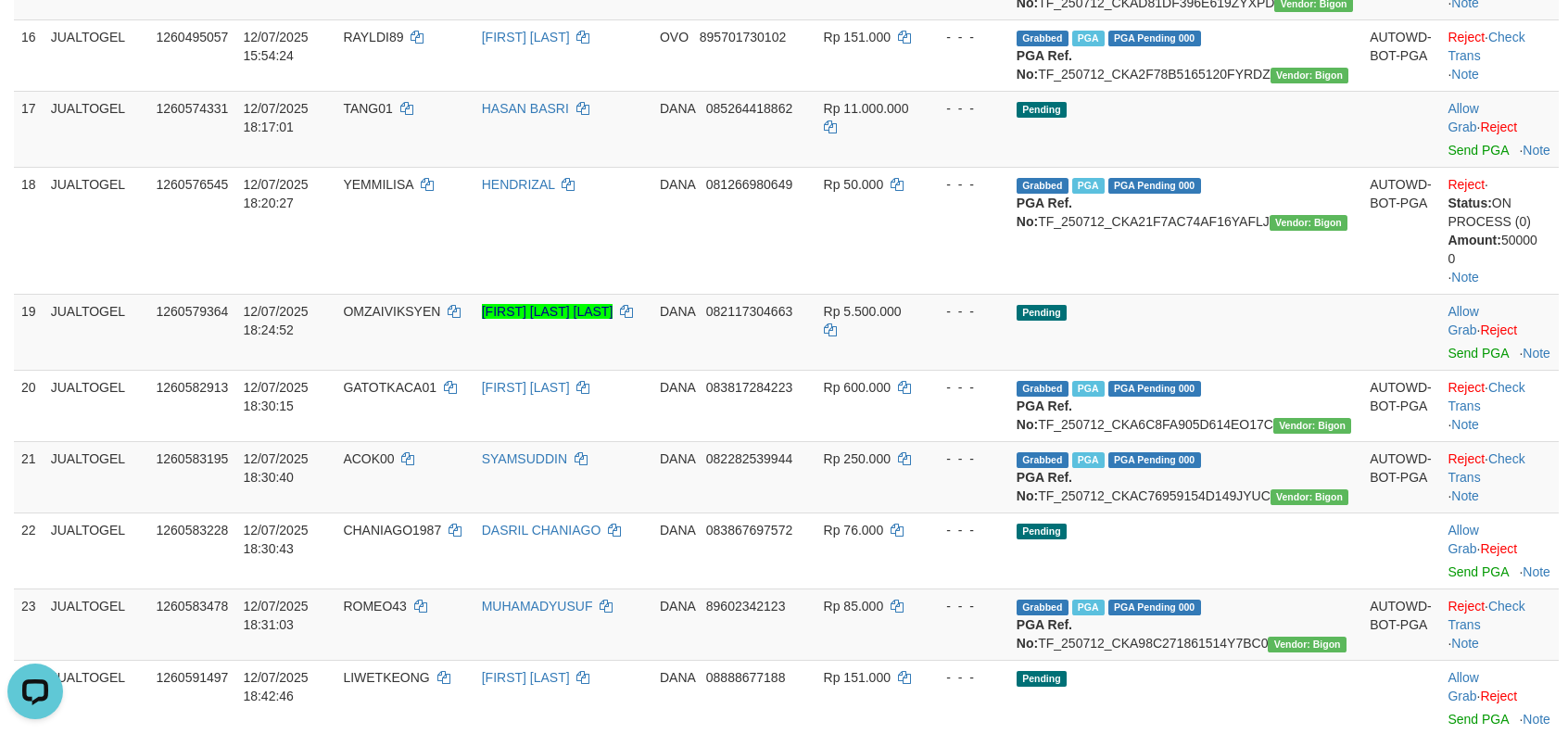 click on "GOPAY     [PHONE]" at bounding box center (734, -88) 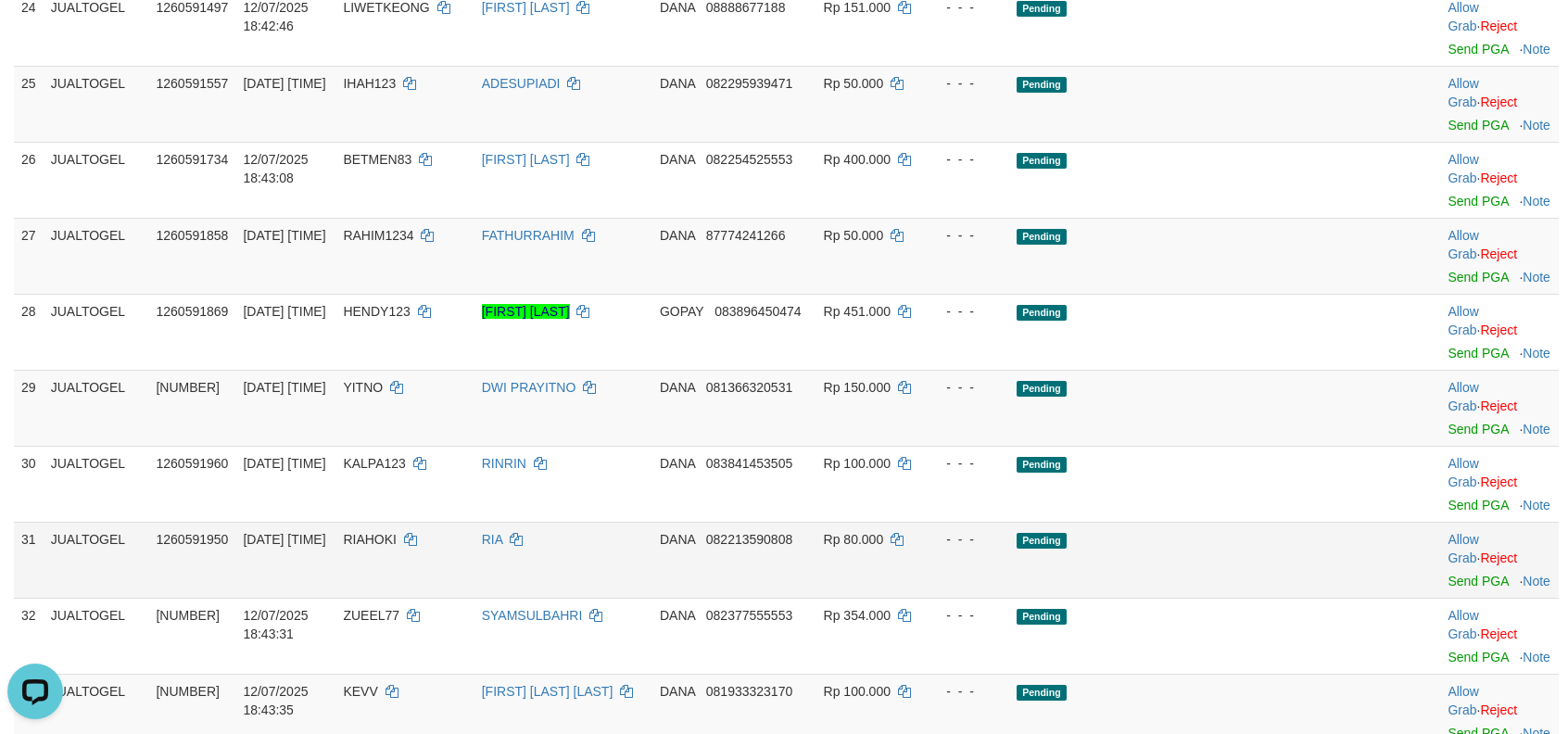 scroll, scrollTop: 2066, scrollLeft: 0, axis: vertical 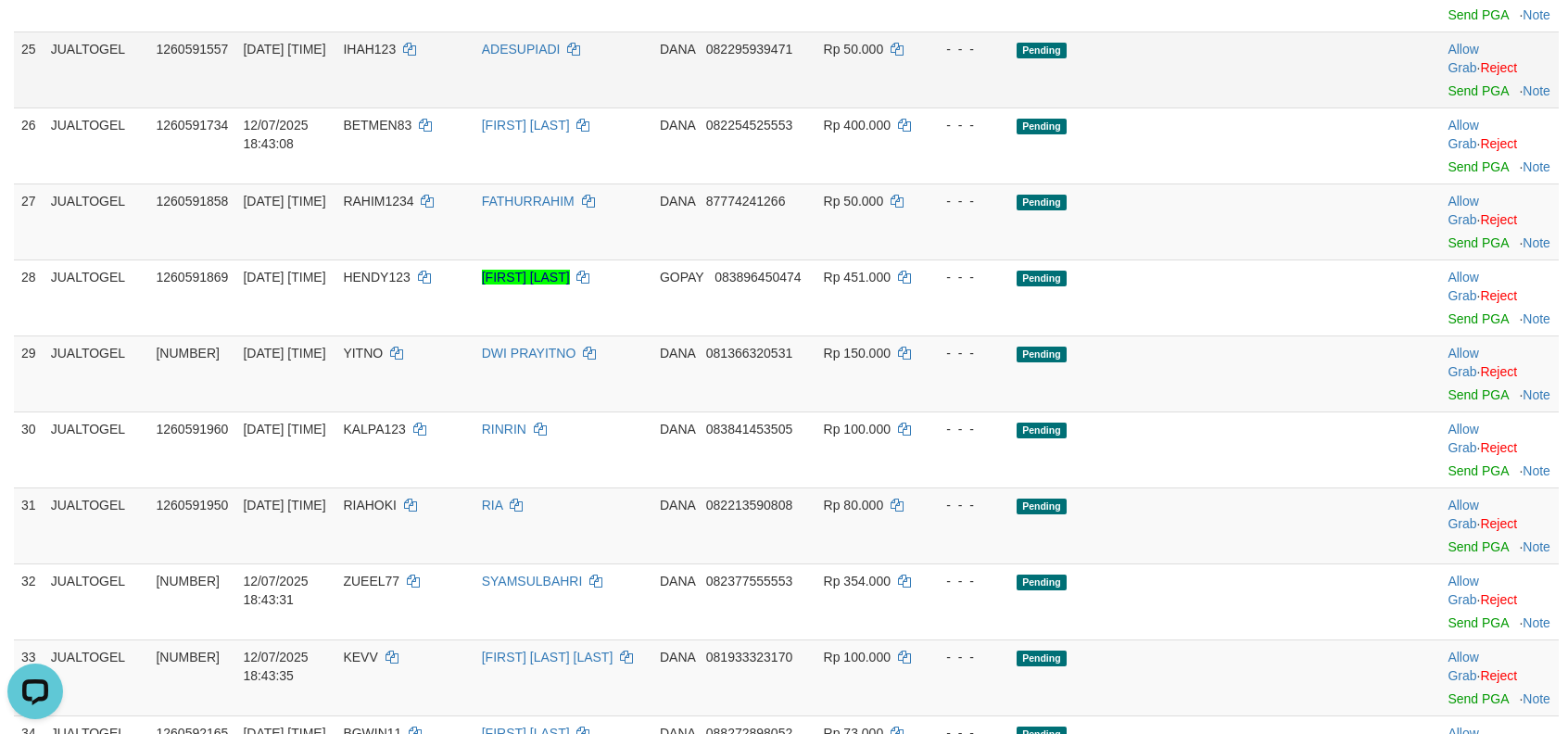click on "IHAH123" at bounding box center [404, 70] 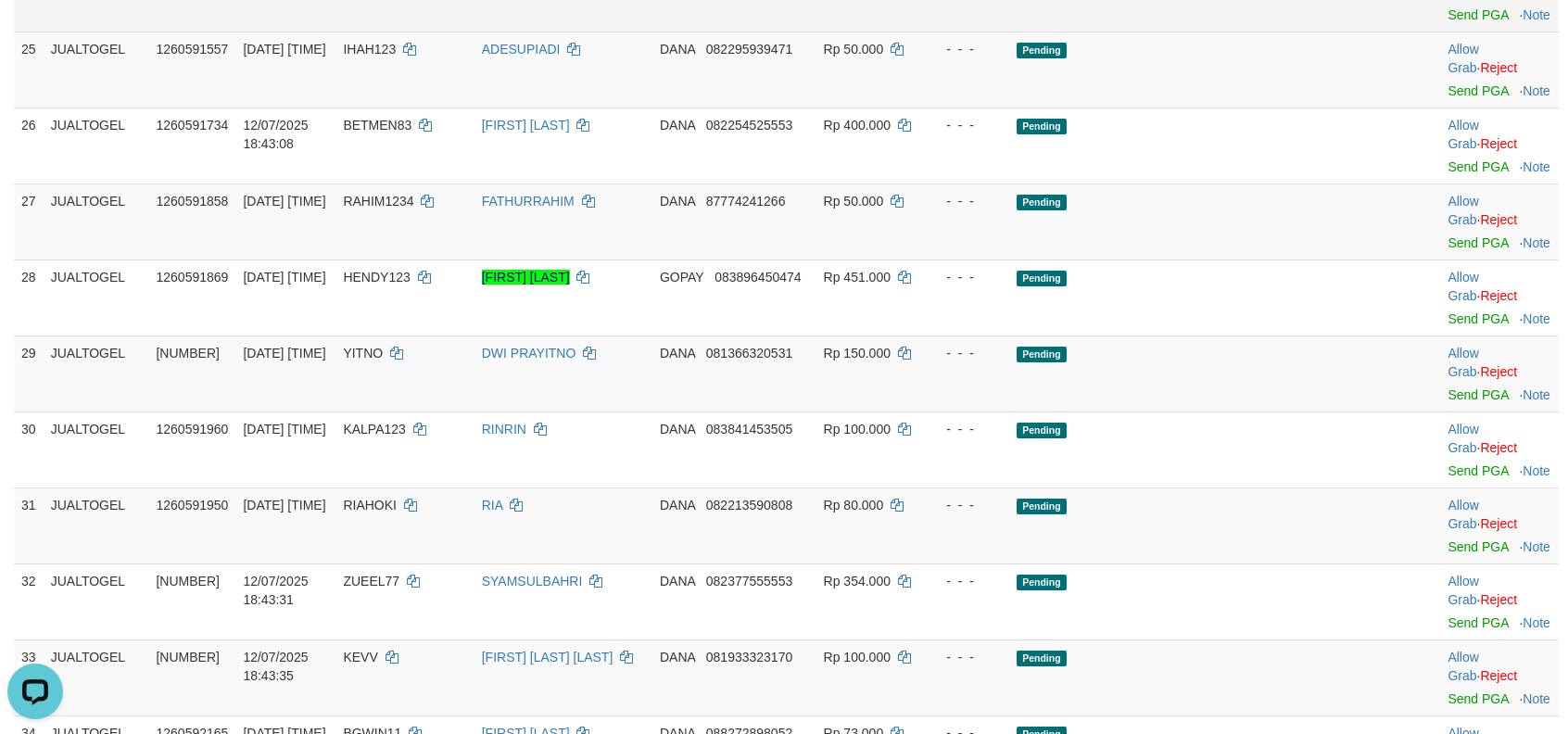 click on "DANA     [PHONE]" at bounding box center (734, -6) 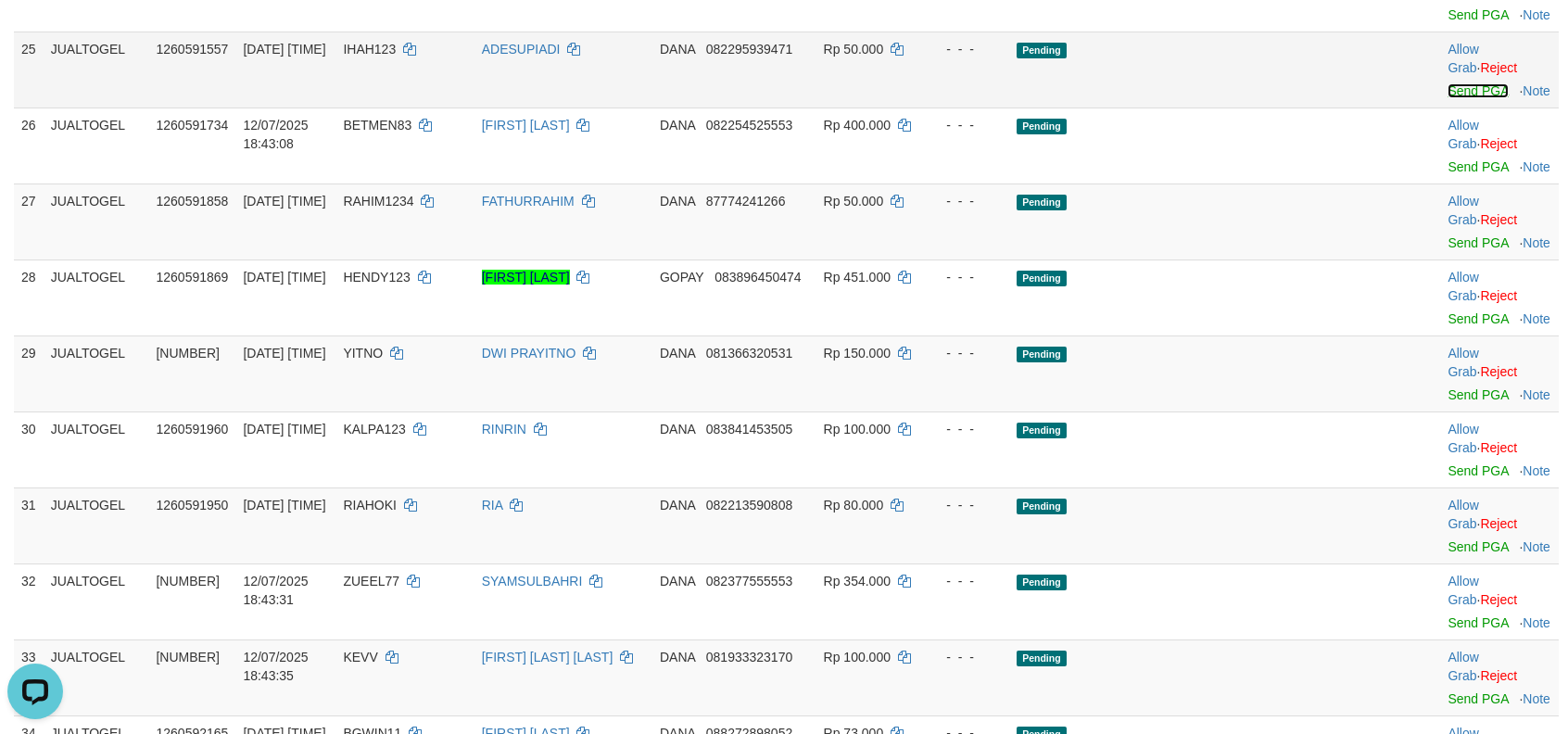 click on "Send PGA" at bounding box center [1477, 91] 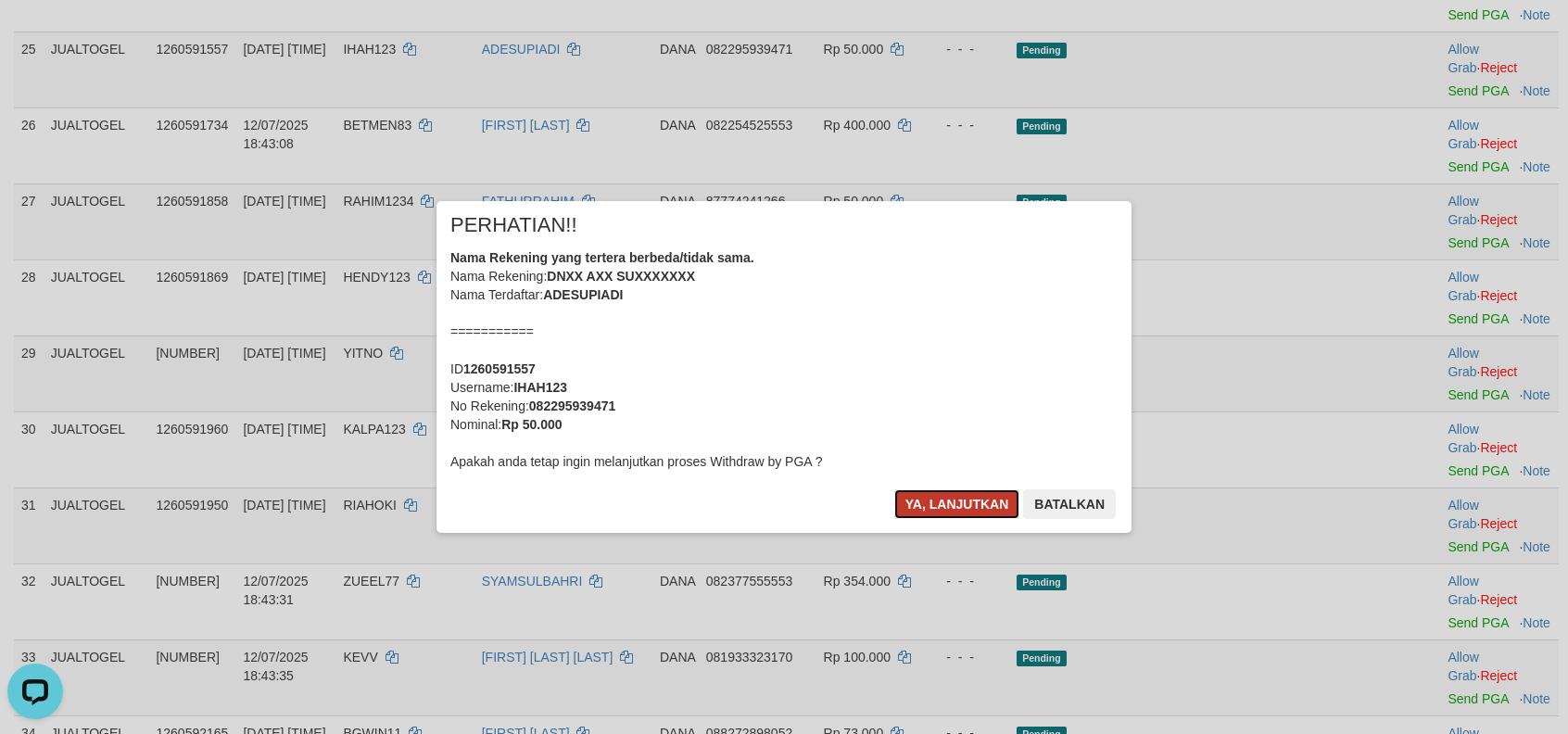 click on "Ya, lanjutkan" at bounding box center [957, 504] 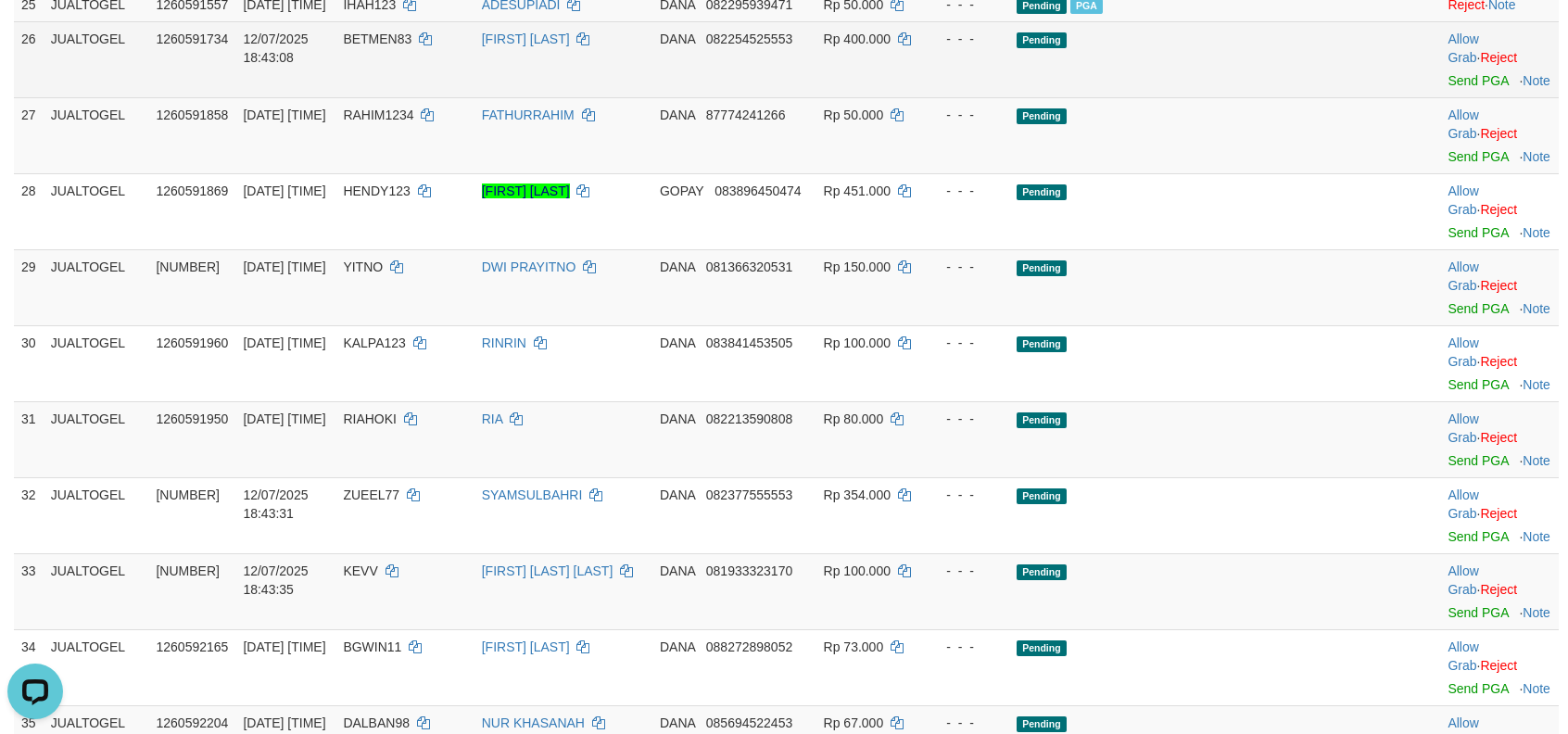 scroll, scrollTop: 2147, scrollLeft: 0, axis: vertical 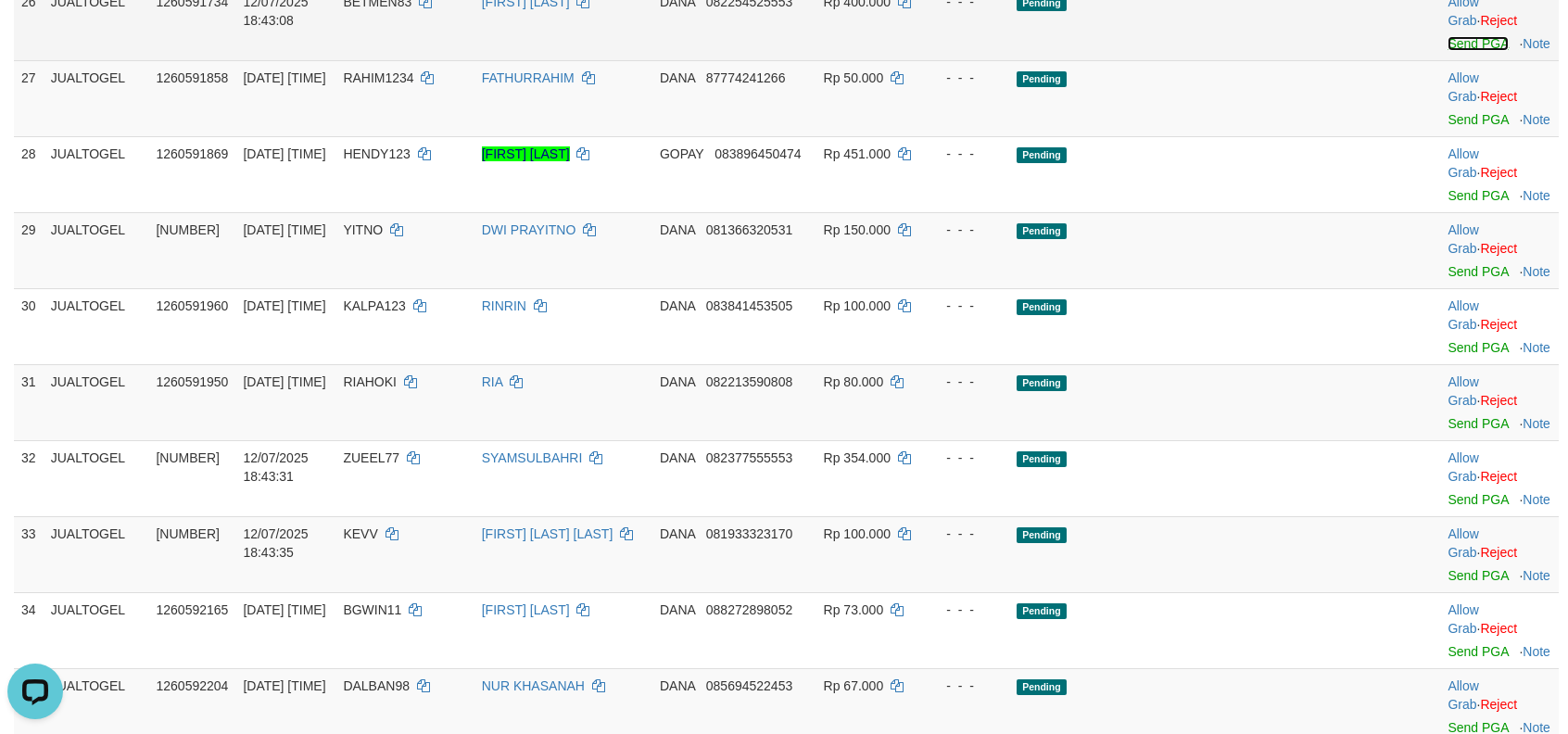 click on "Send PGA" at bounding box center [1477, 44] 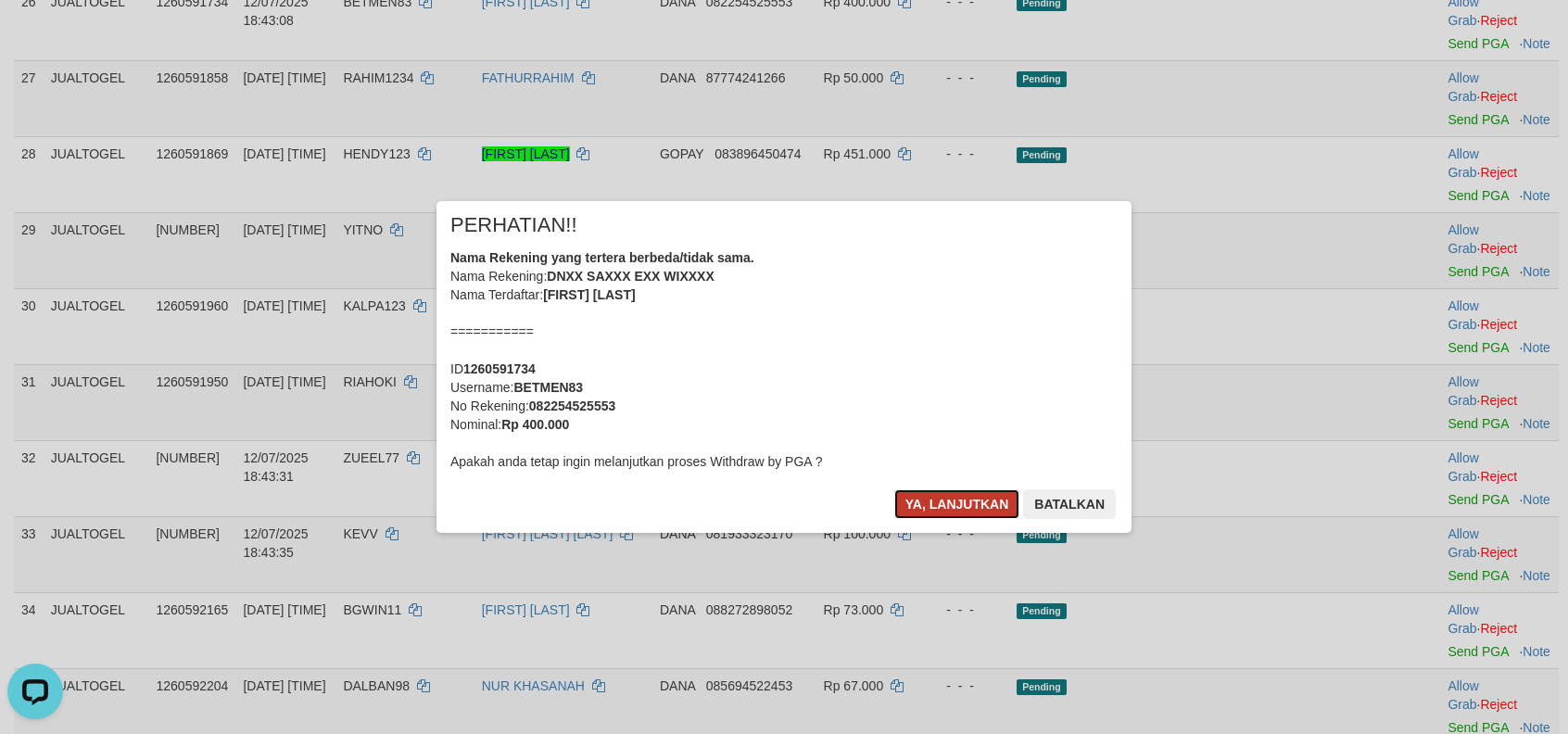 click on "Ya, lanjutkan" at bounding box center (957, 504) 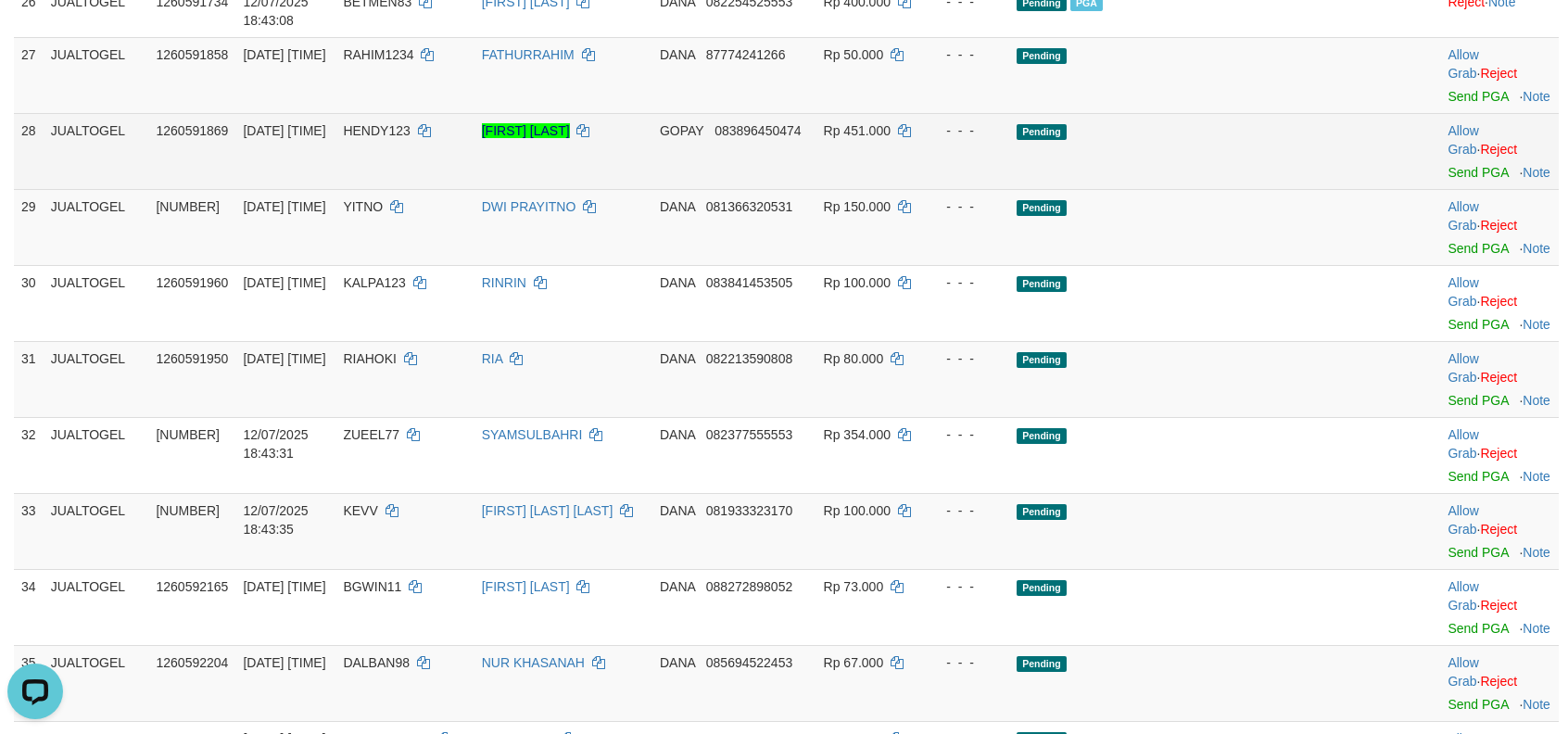 scroll, scrollTop: 2230, scrollLeft: 0, axis: vertical 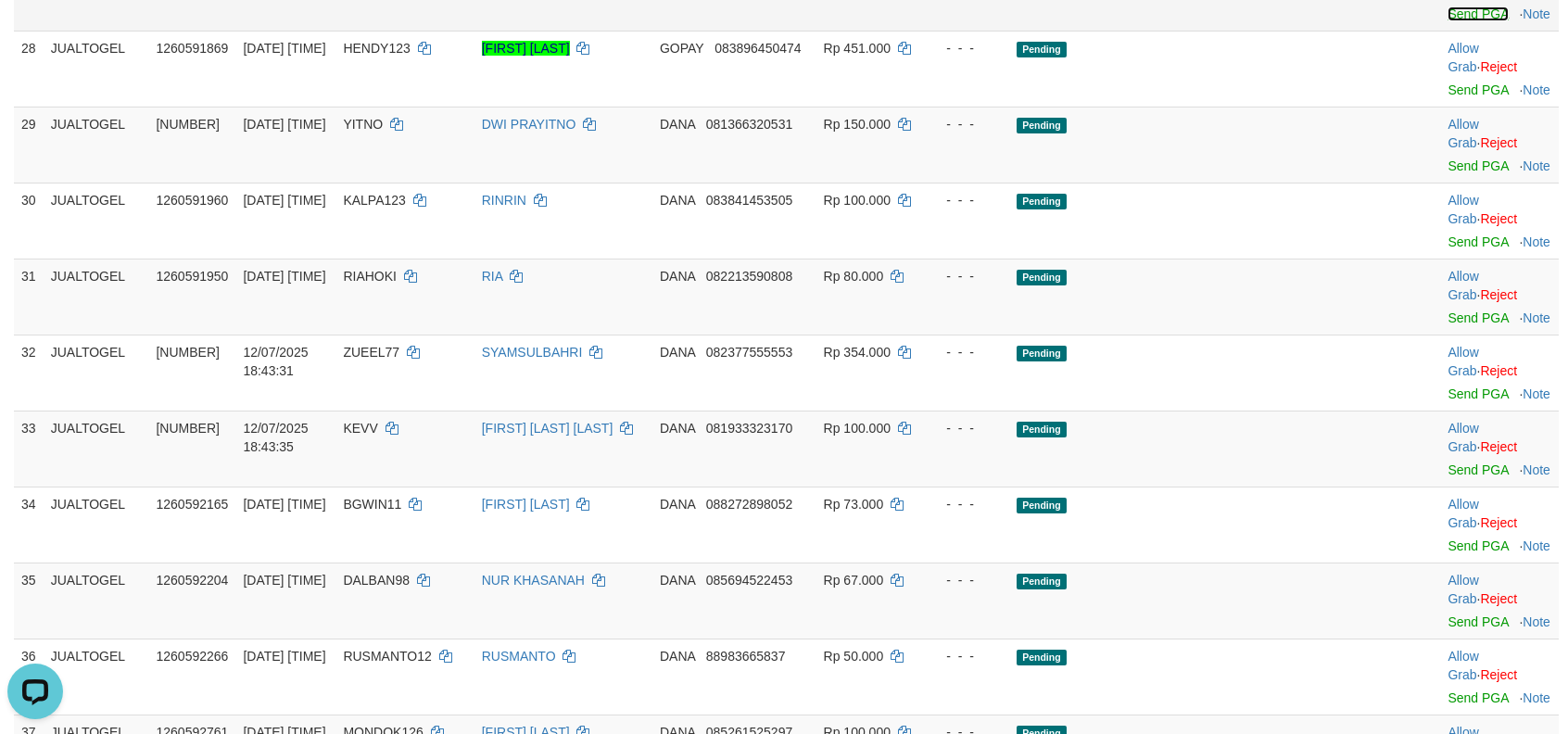 click on "Send PGA" at bounding box center (1477, 14) 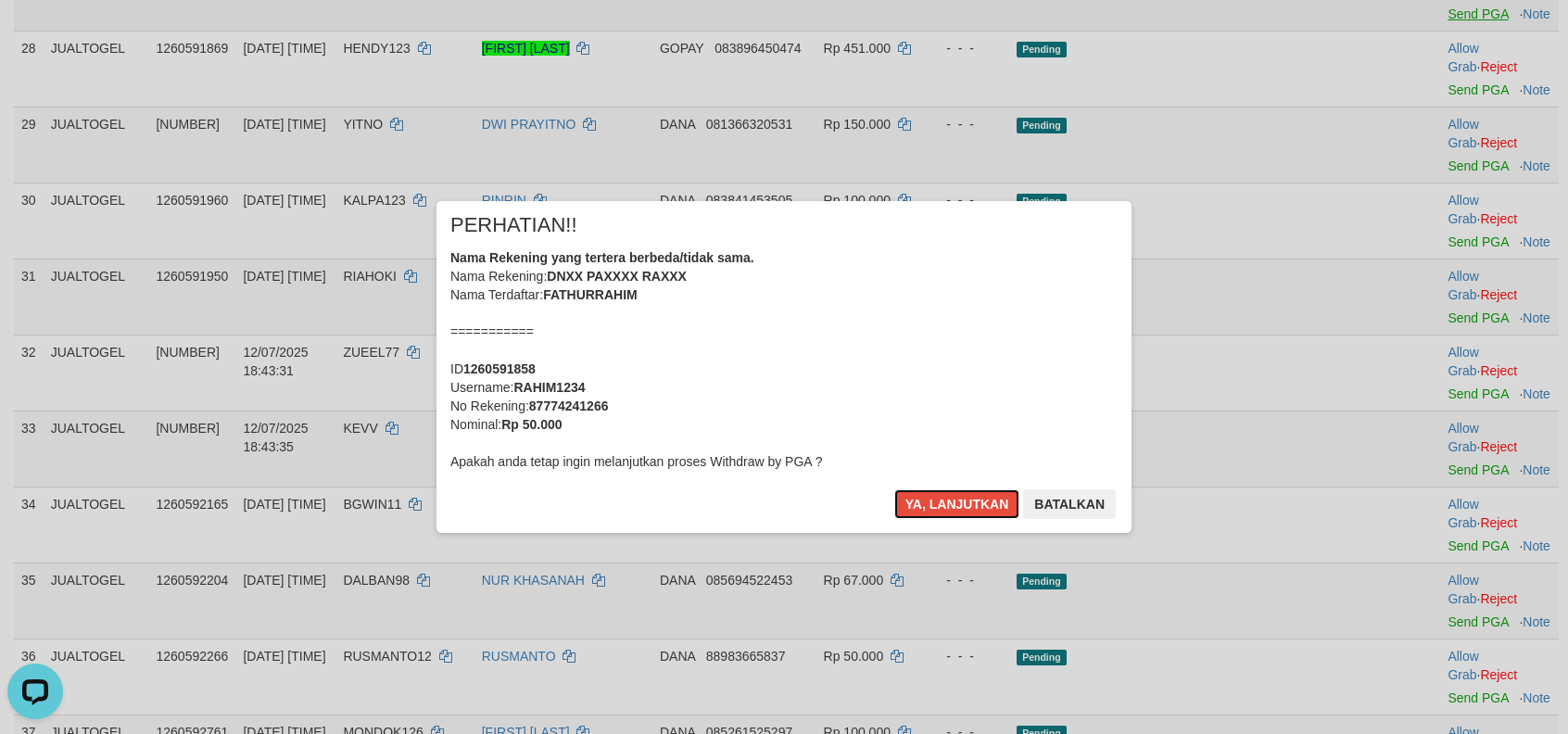 type 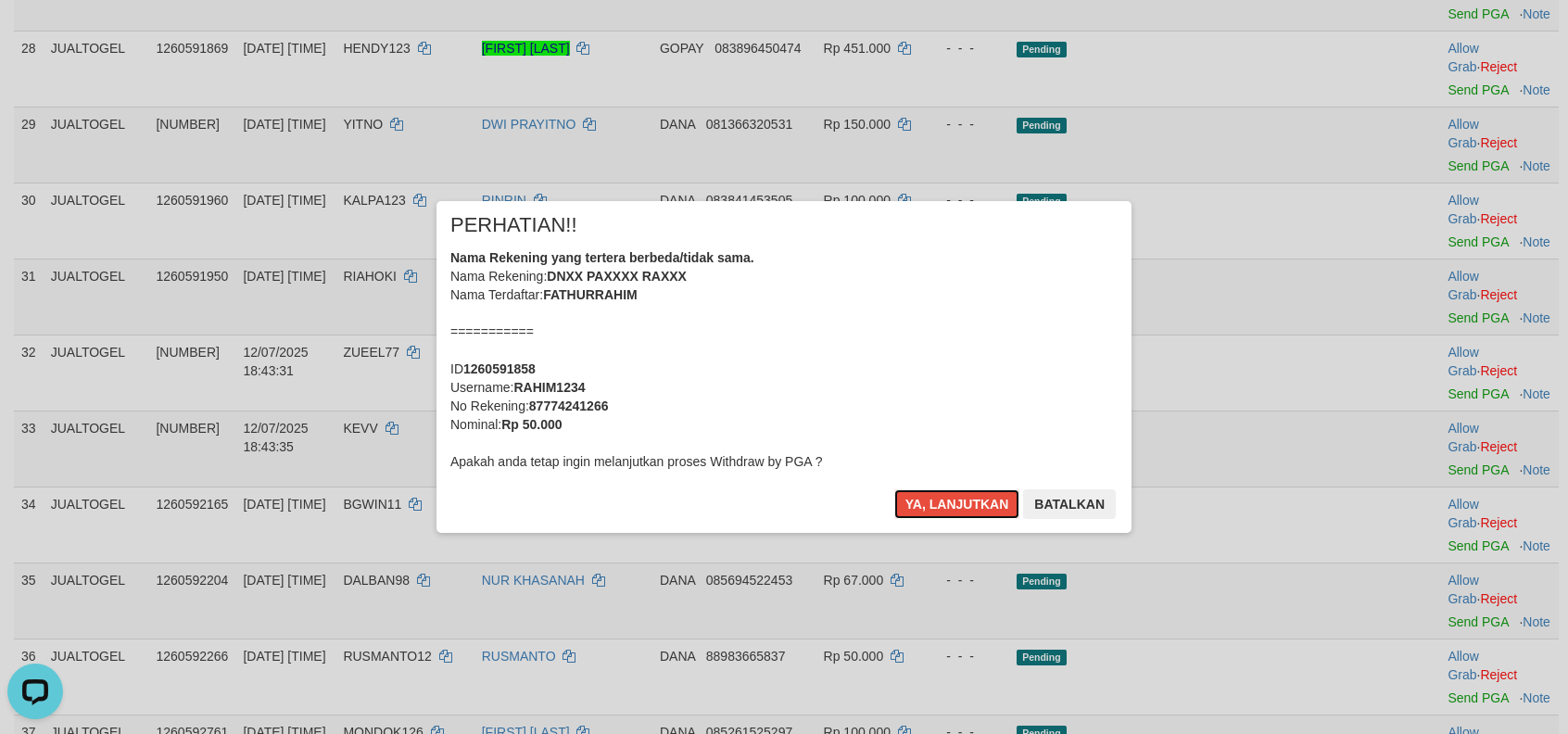 click on "Ya, lanjutkan" at bounding box center [957, 504] 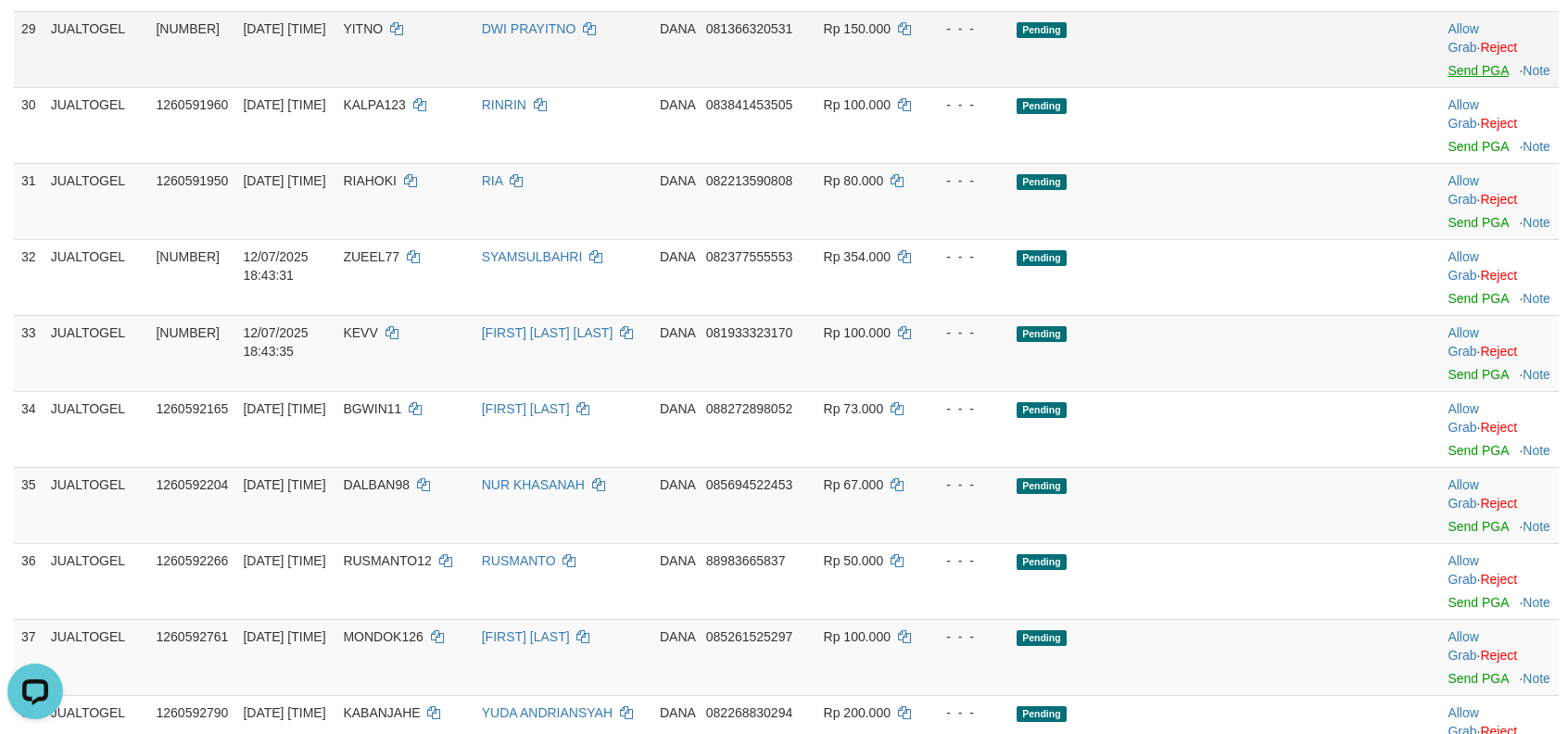 scroll, scrollTop: 2313, scrollLeft: 0, axis: vertical 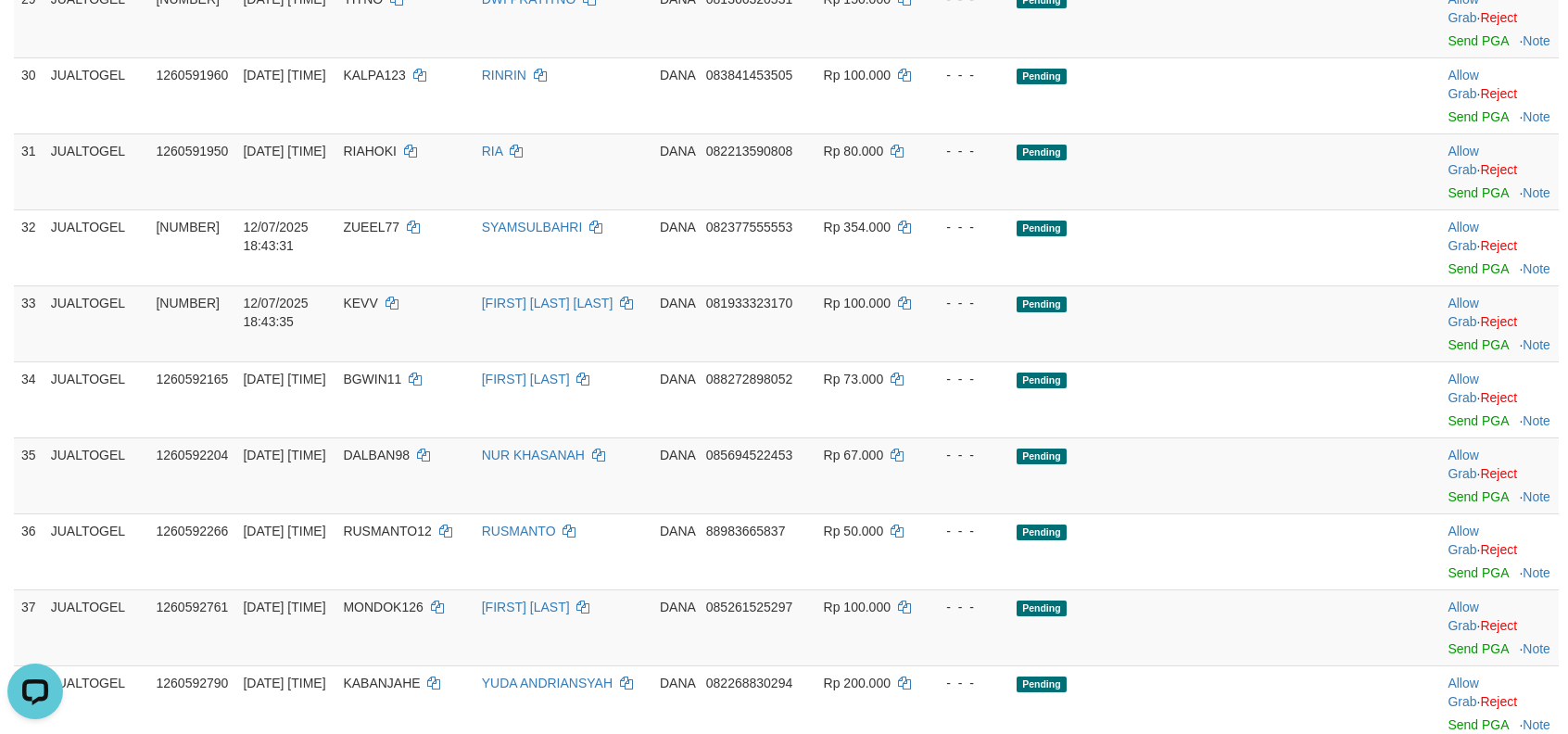 click on "Send PGA" at bounding box center (1477, -35) 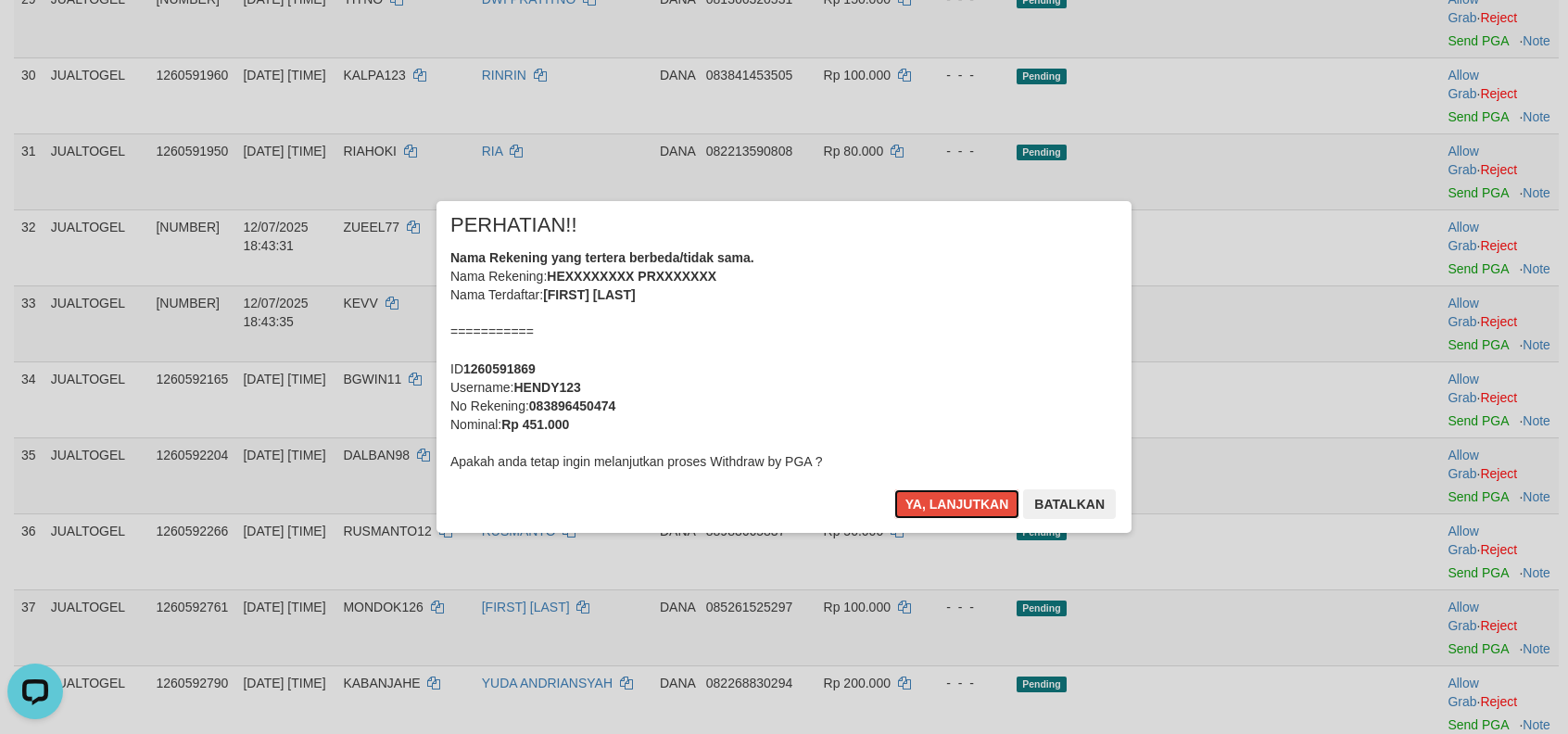 type 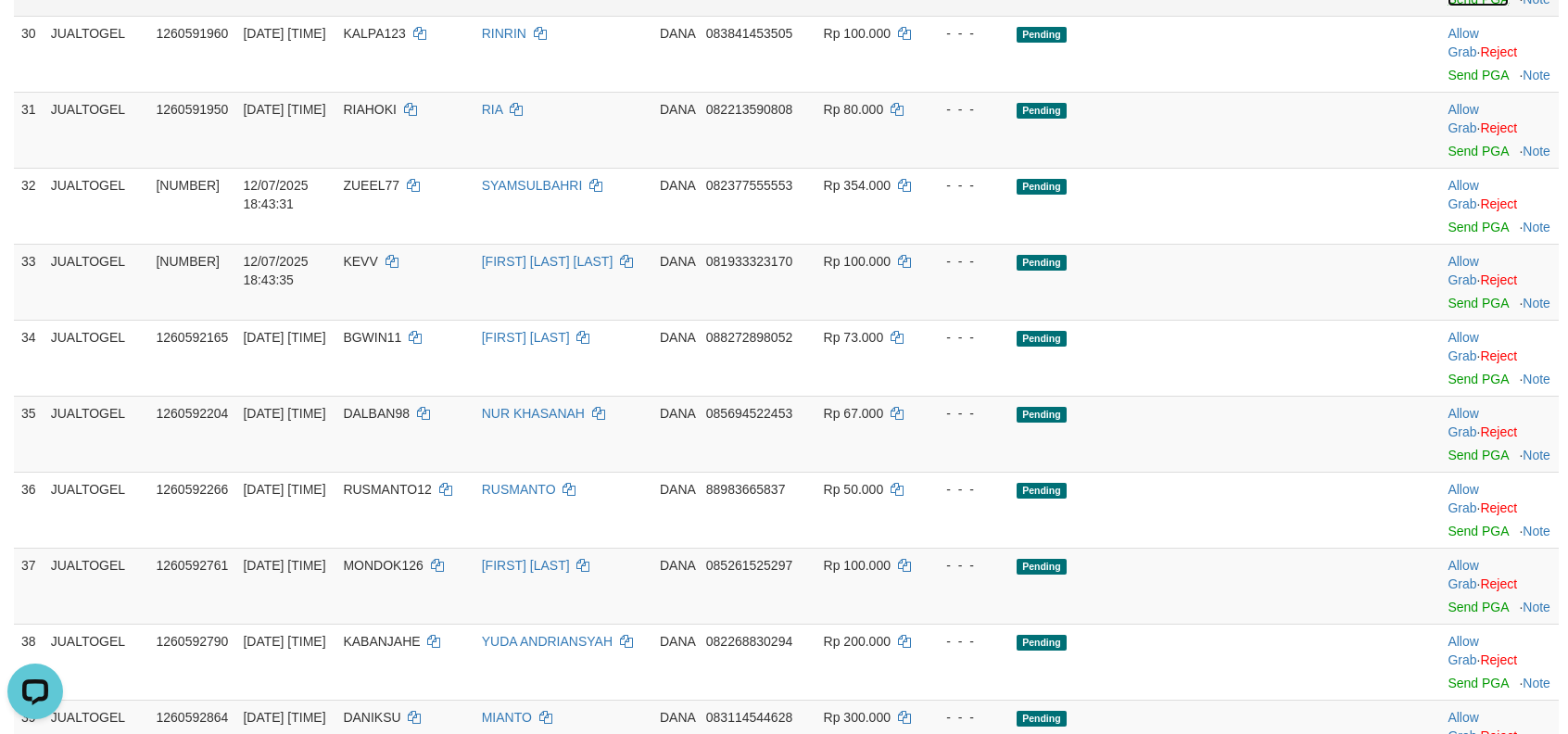 click on "Send PGA" at bounding box center (1477, -1) 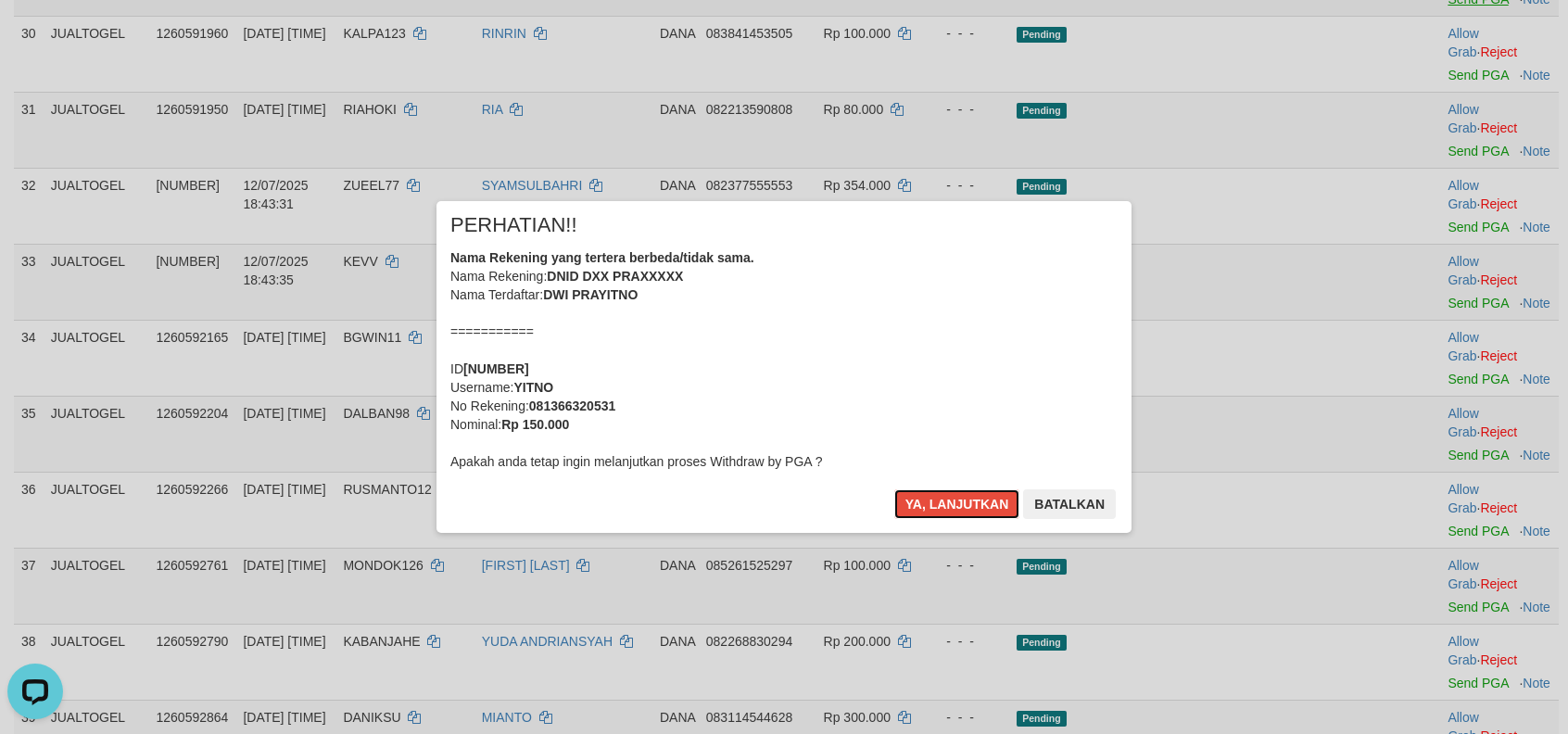 type 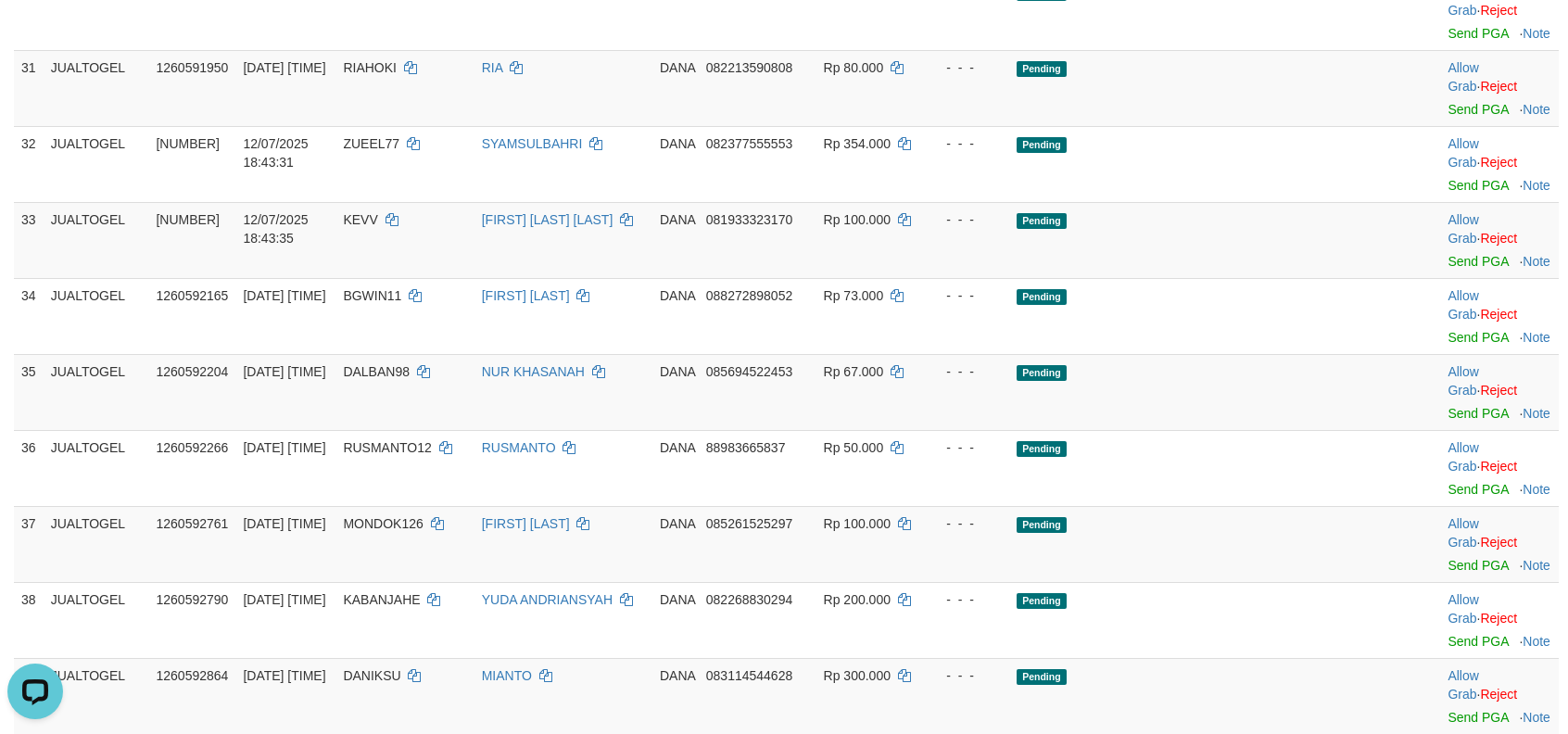 click on "Allow Grab   ·    Reject Send PGA     ·    Note" at bounding box center [1499, -78] 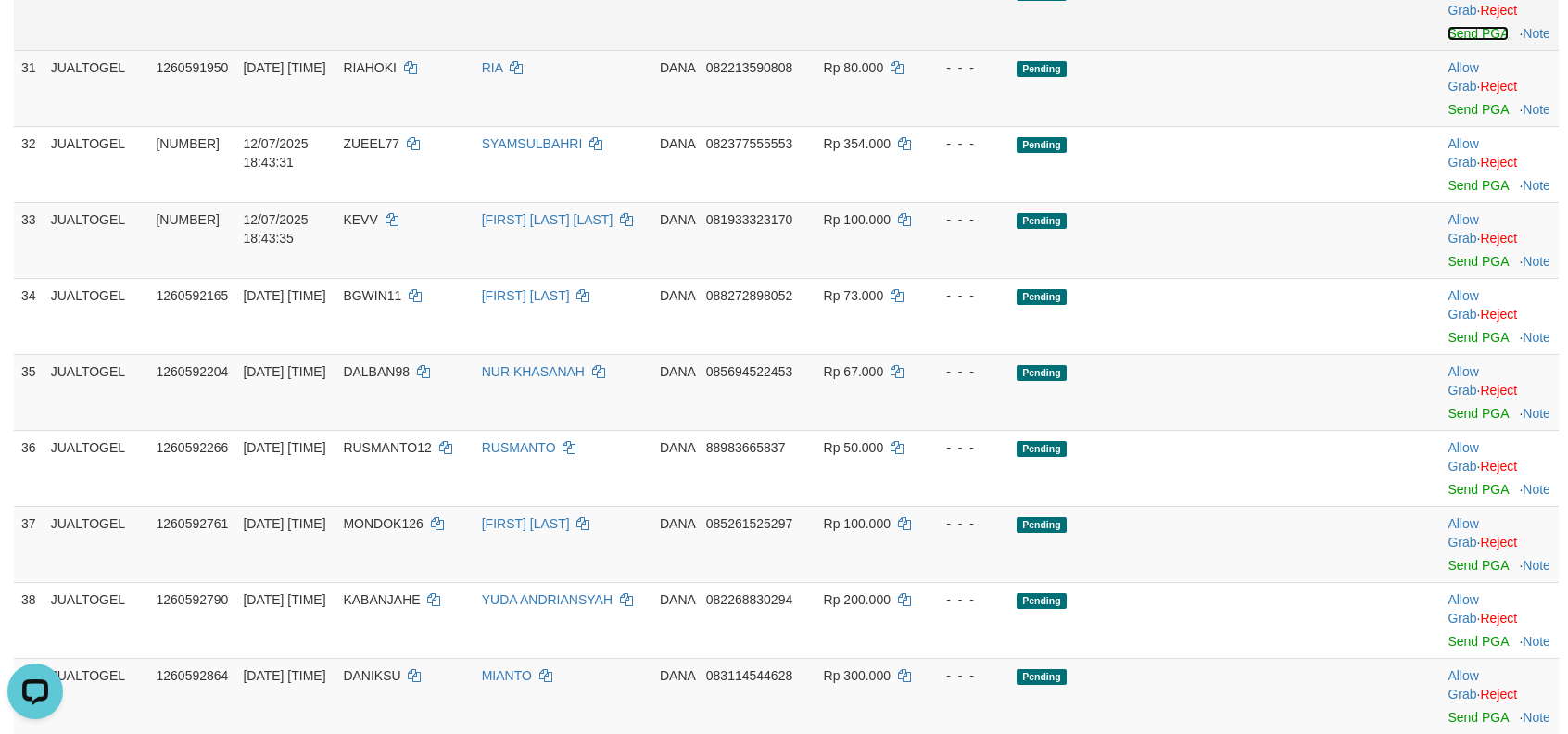 click on "Send PGA" at bounding box center (1477, 33) 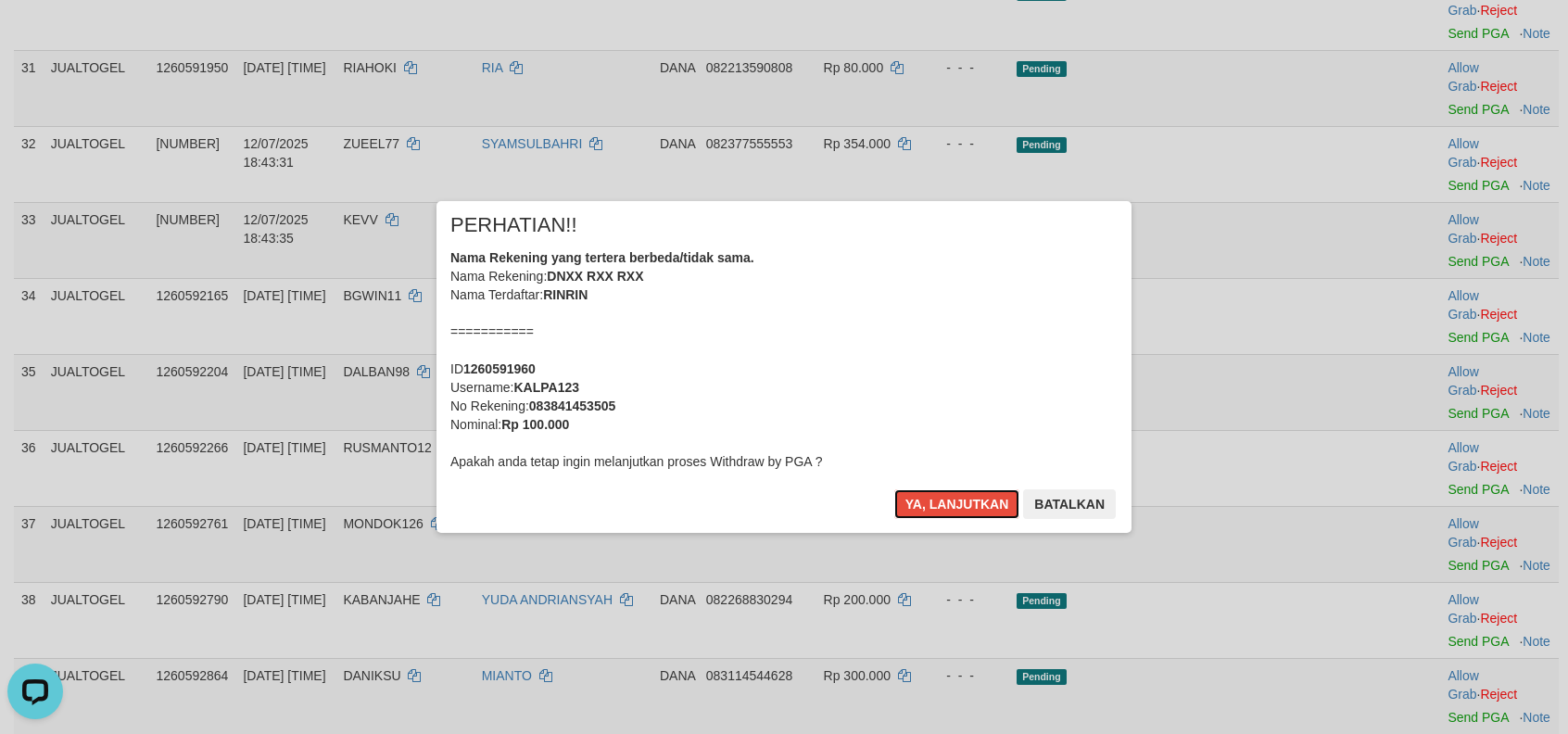 type 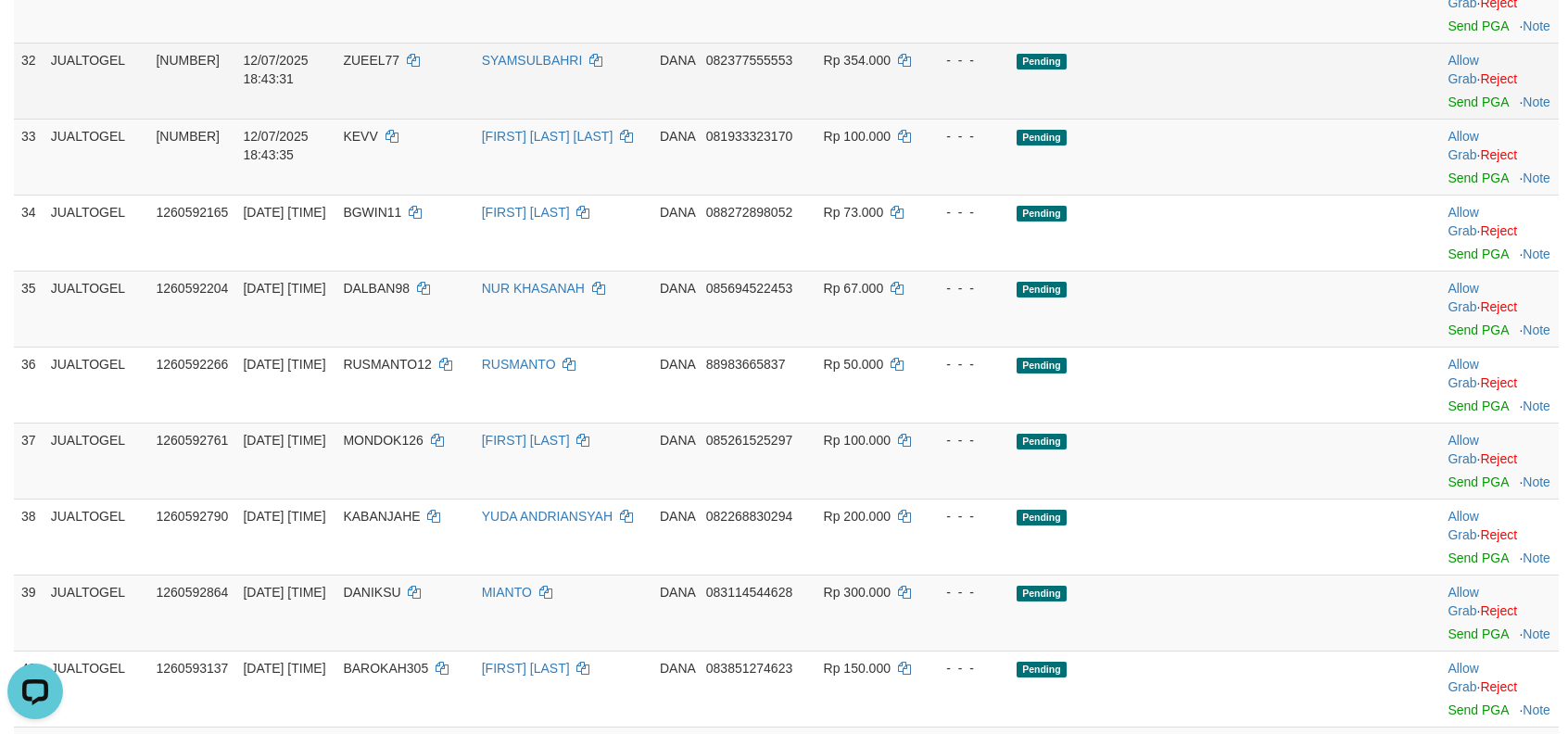 scroll, scrollTop: 2391, scrollLeft: 0, axis: vertical 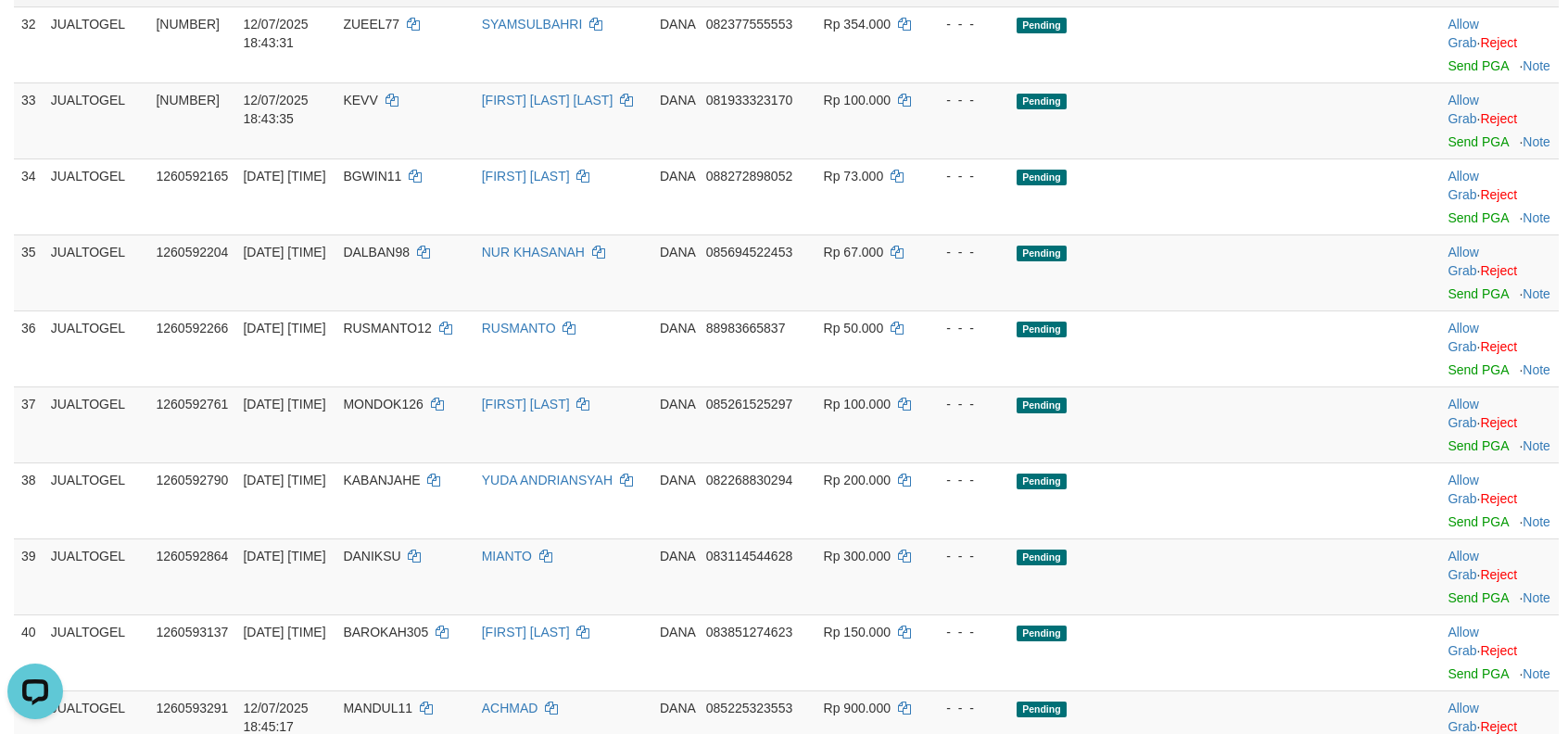 click on "Send PGA" at bounding box center [1477, -10] 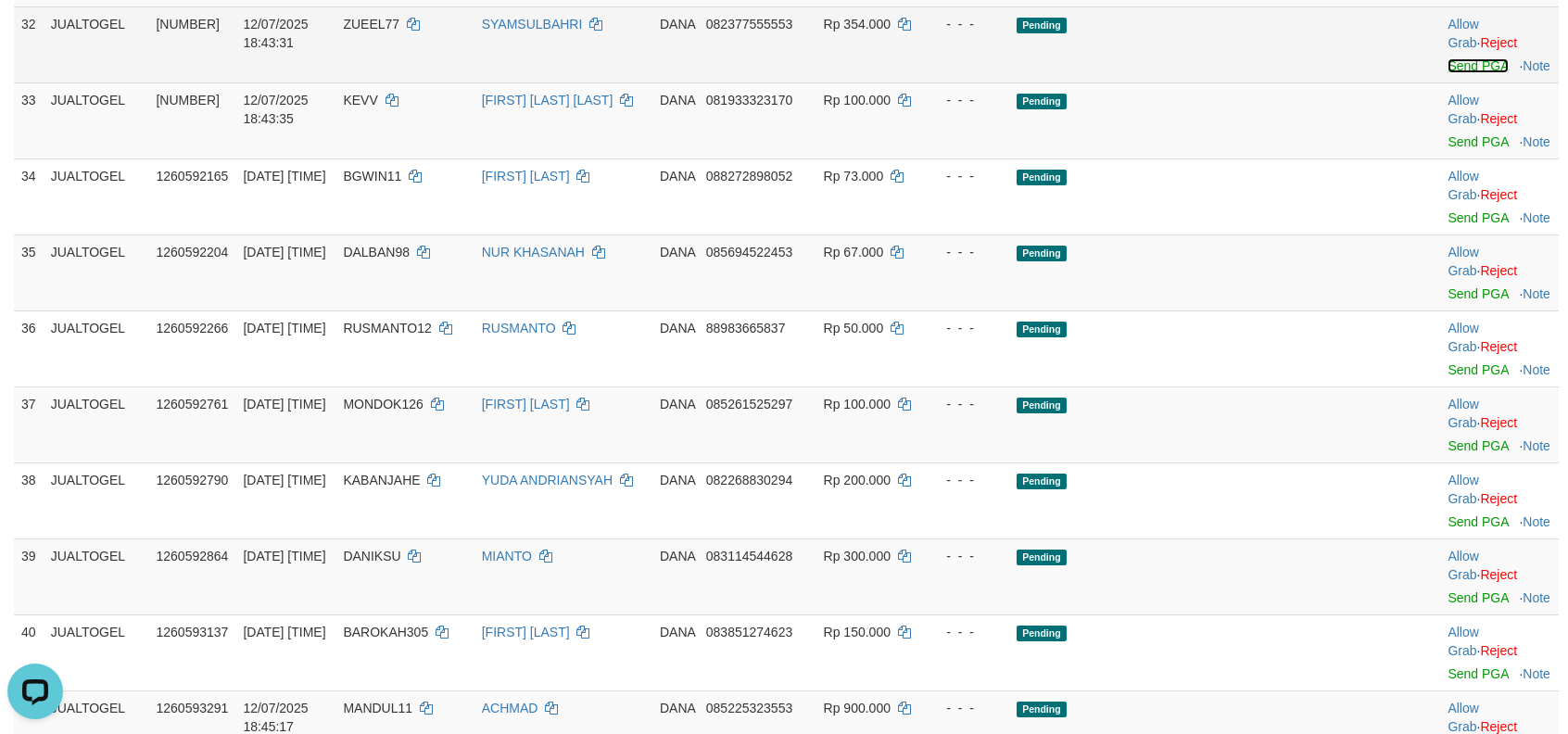 click on "Send PGA" at bounding box center (1477, 66) 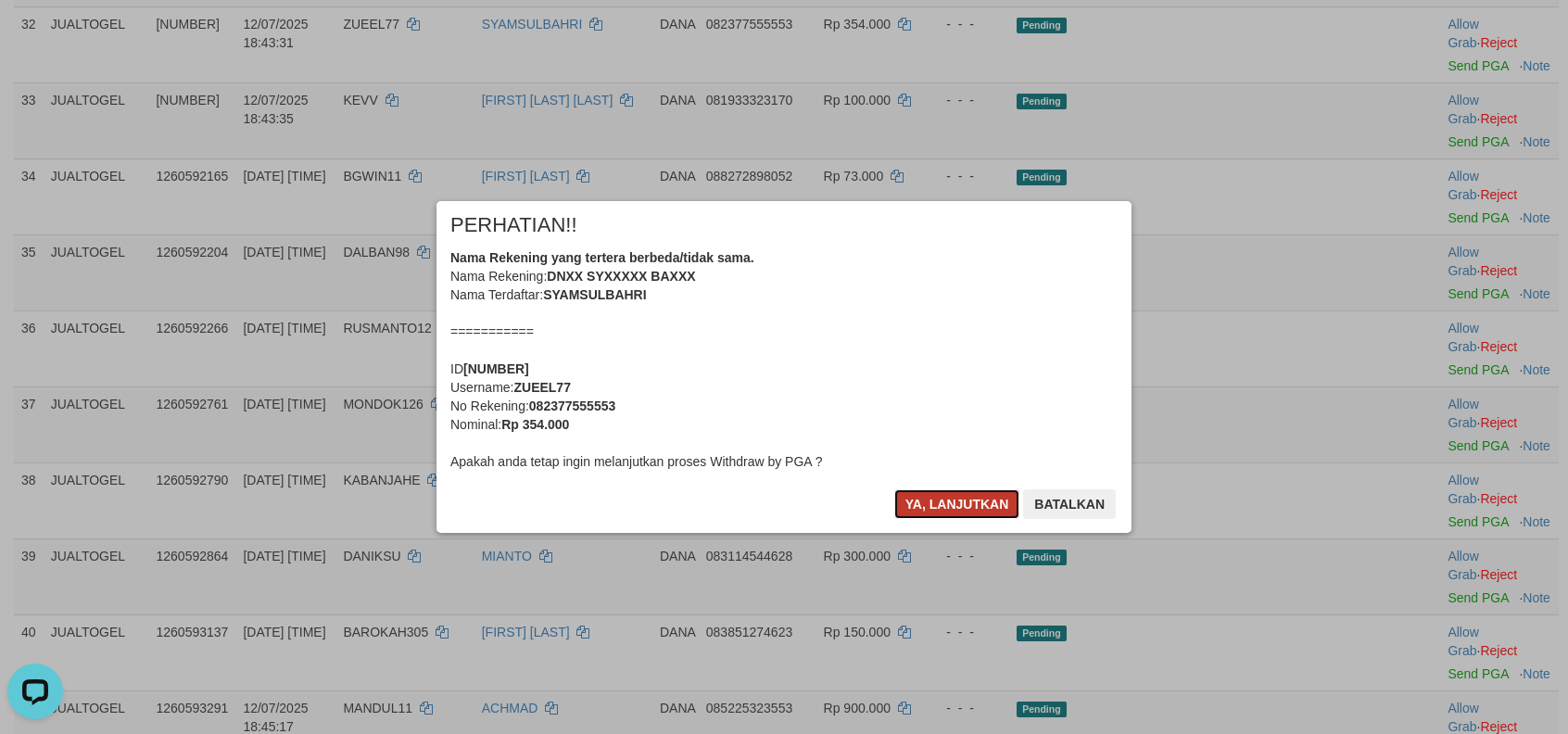 click on "Ya, lanjutkan" at bounding box center [957, 504] 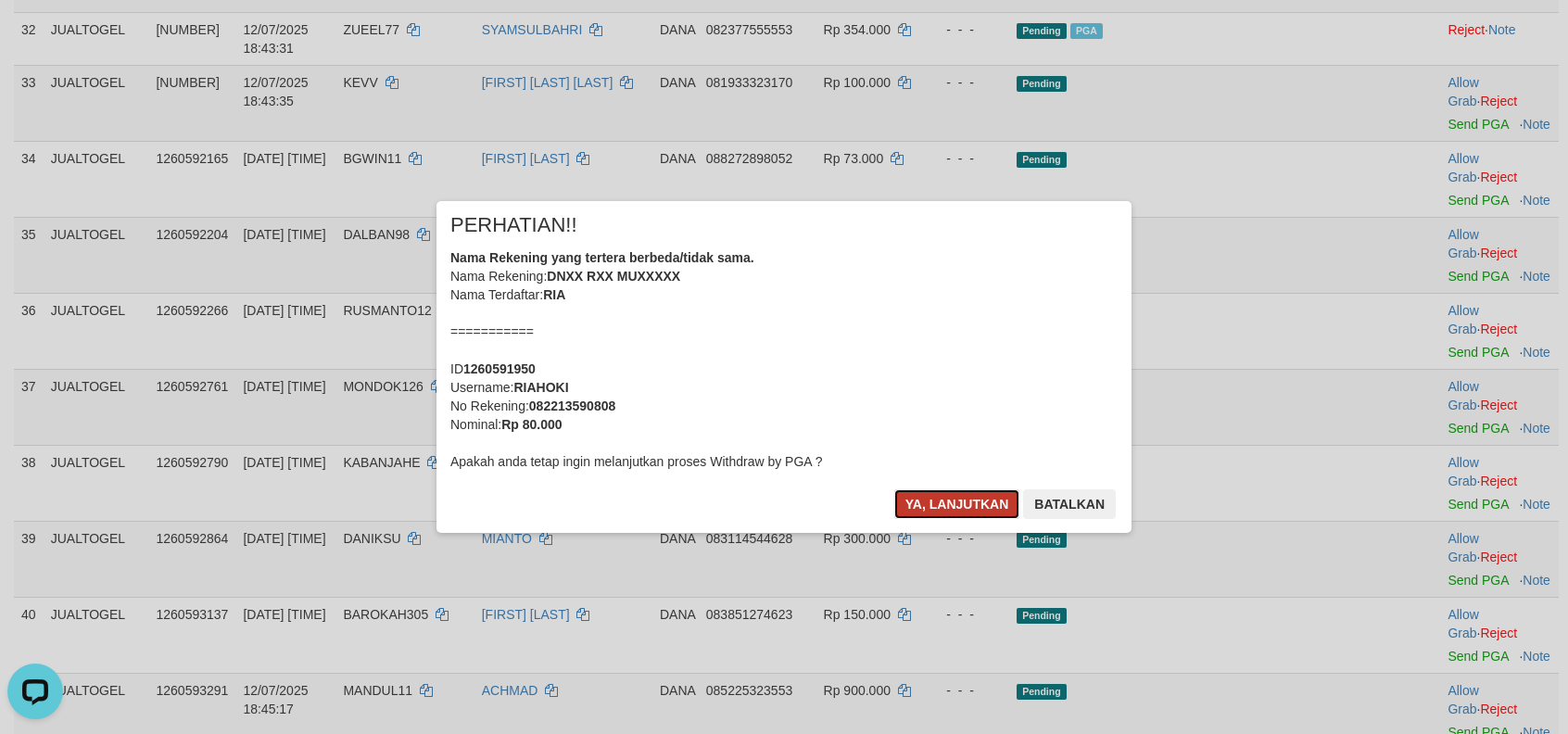 drag, startPoint x: 950, startPoint y: 494, endPoint x: 964, endPoint y: 491, distance: 14.317821 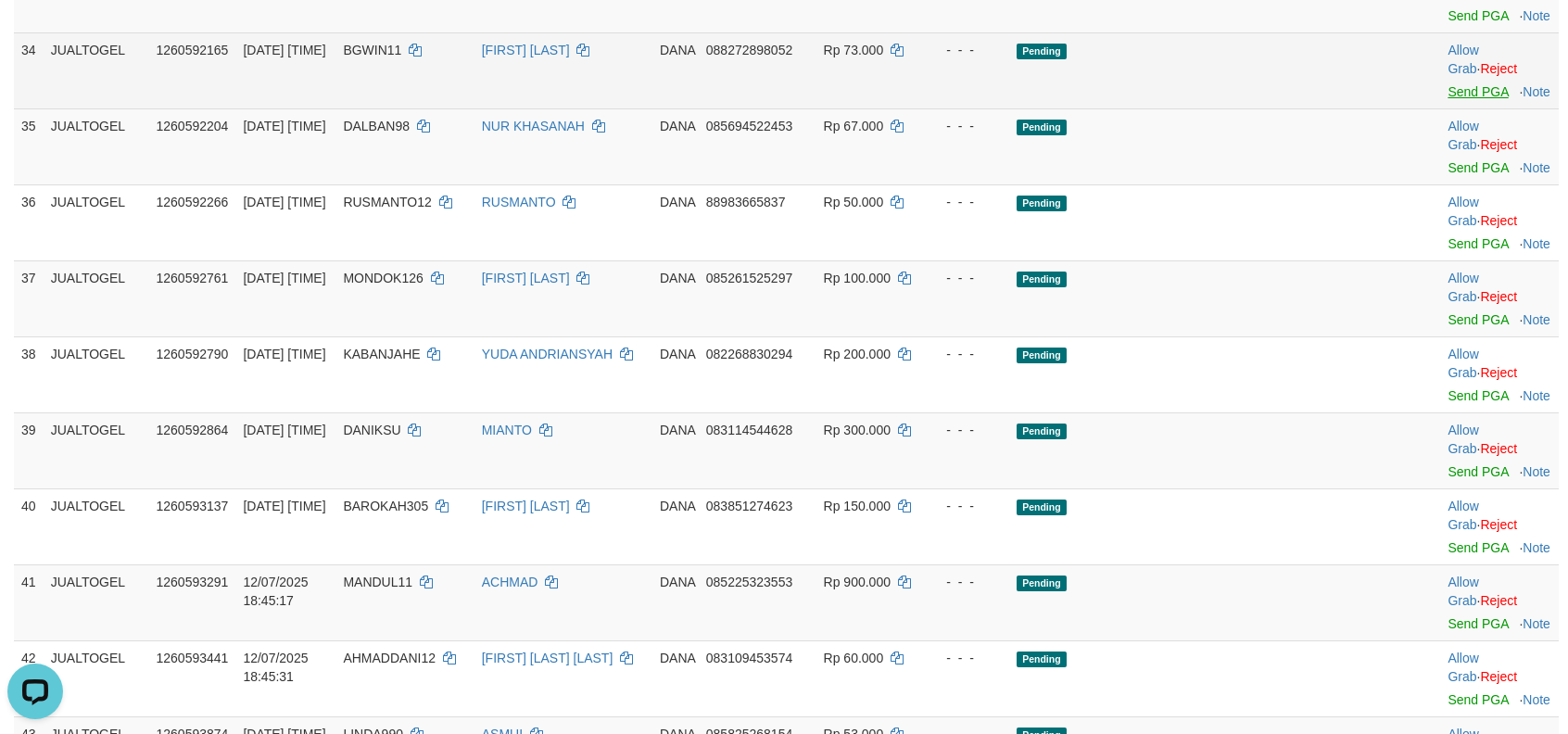 scroll, scrollTop: 2493, scrollLeft: 0, axis: vertical 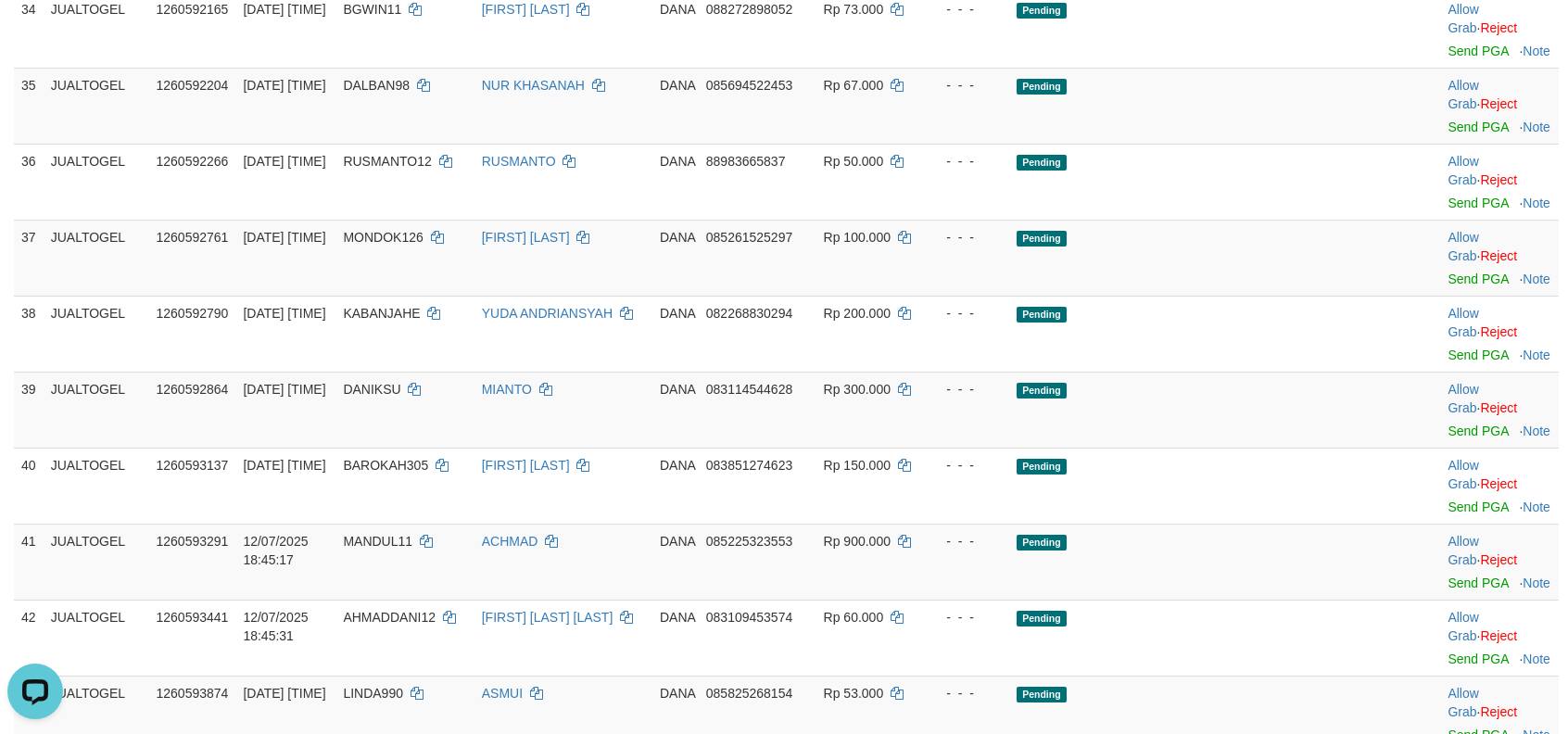 click on "Send PGA" at bounding box center (1477, -25) 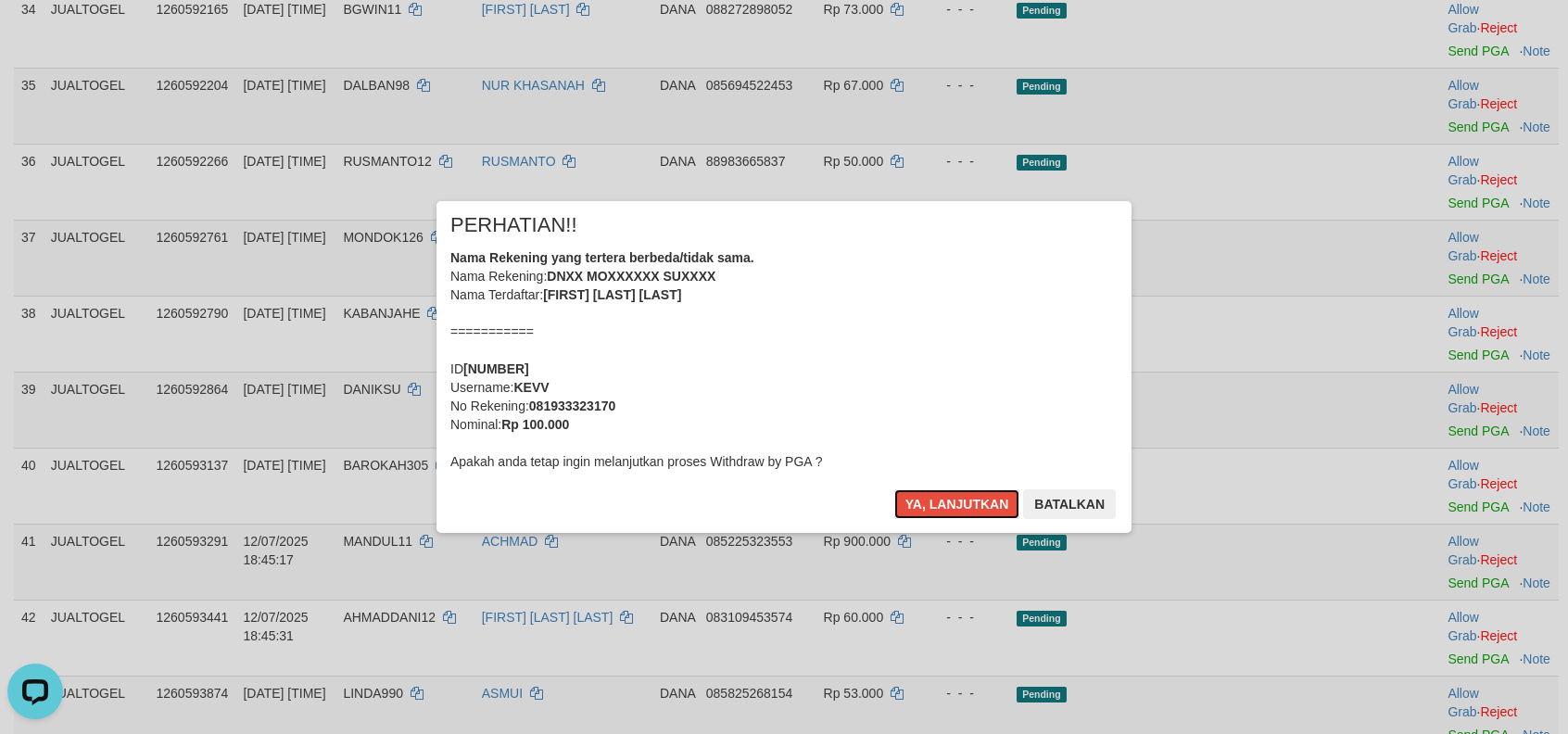 type 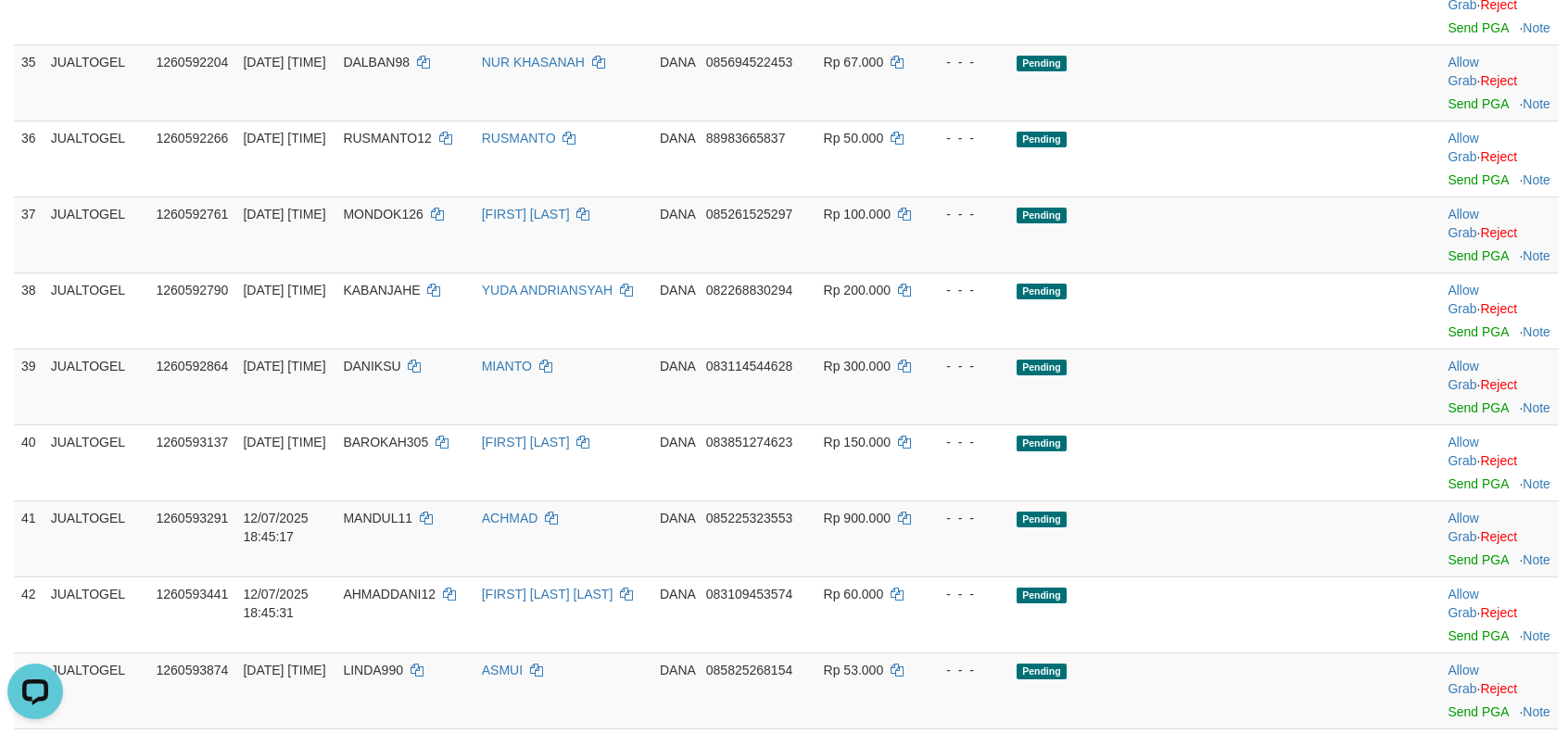 click on "RIA" at bounding box center (563, -155) 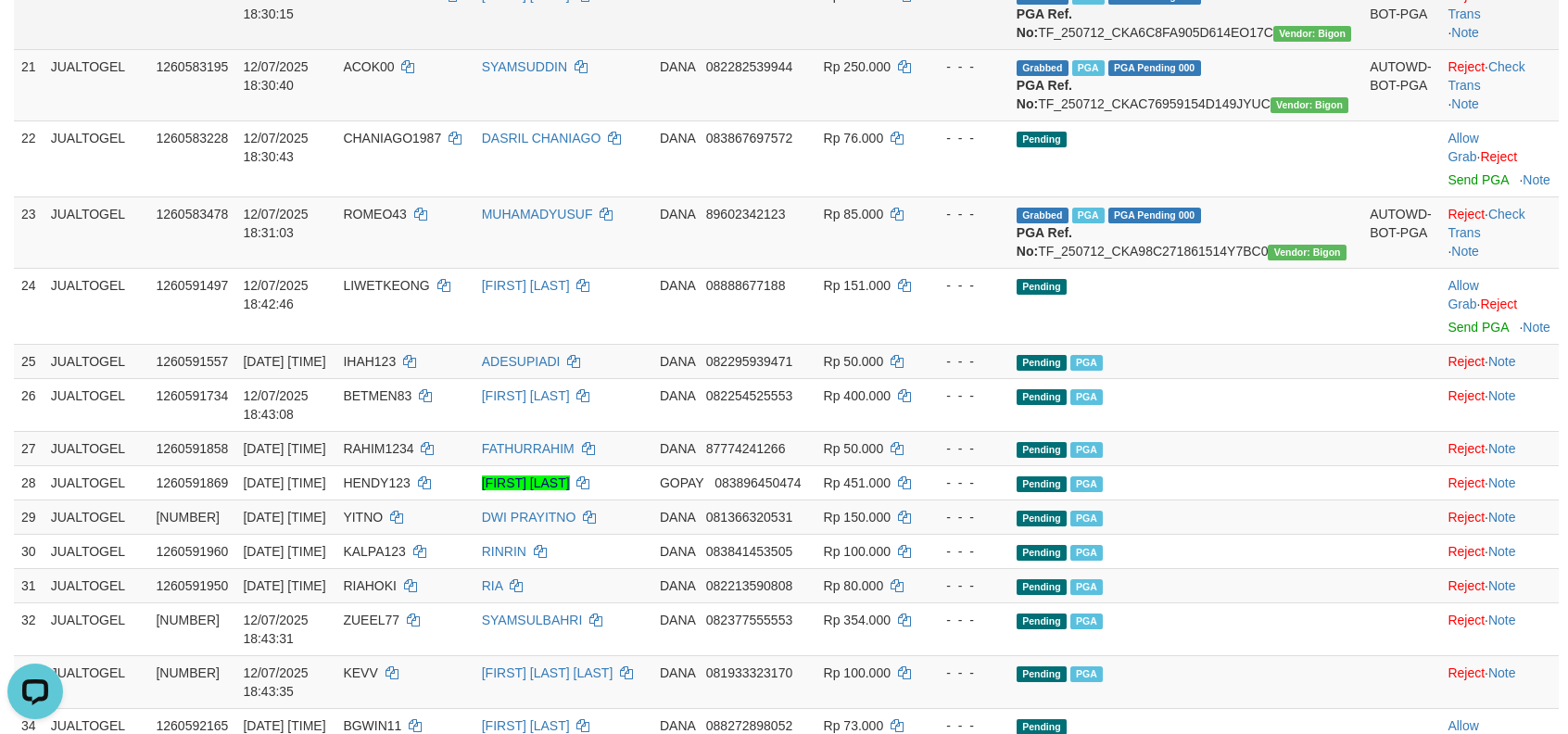 scroll, scrollTop: 1752, scrollLeft: 0, axis: vertical 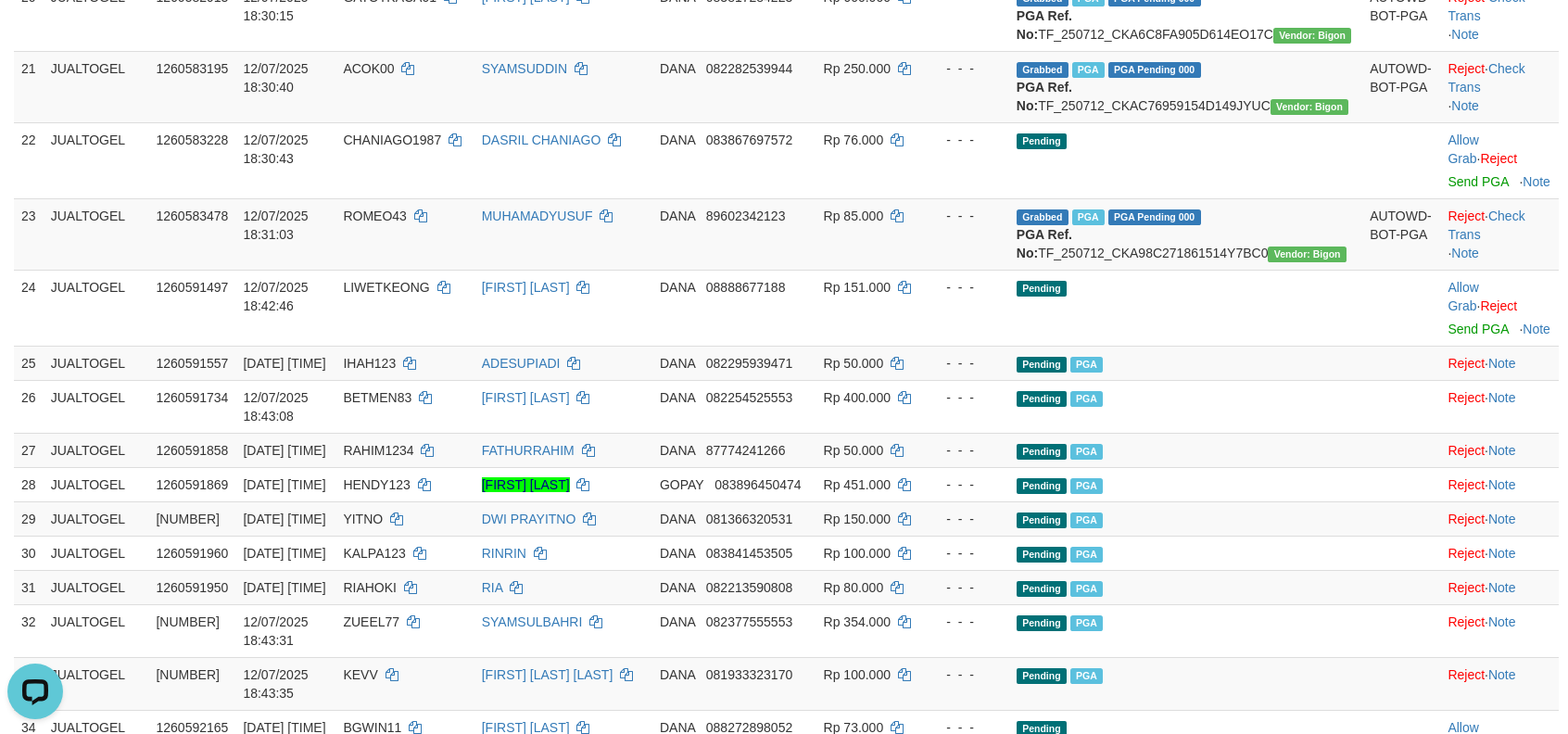 click on "DANA     081266980649" at bounding box center (734, -160) 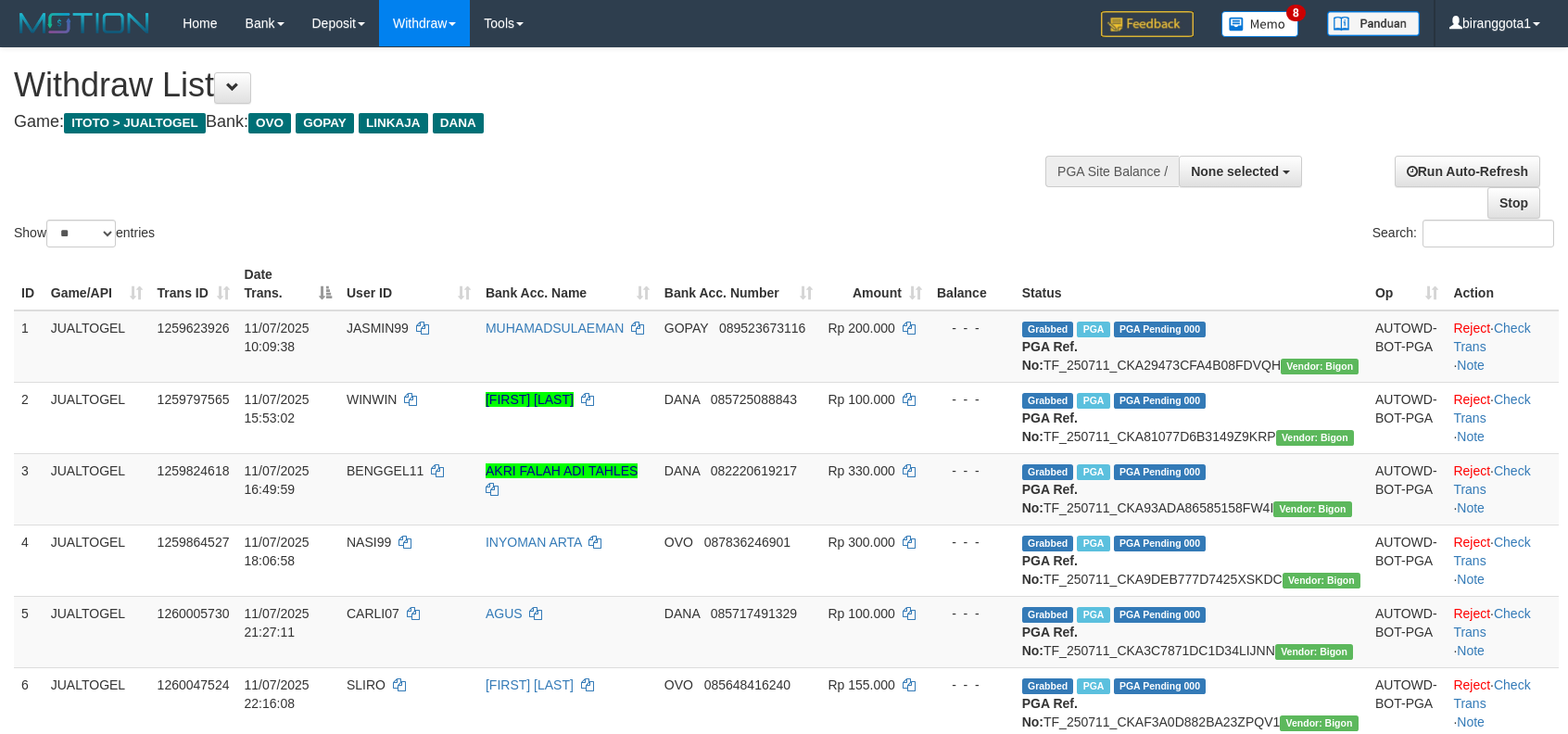 select 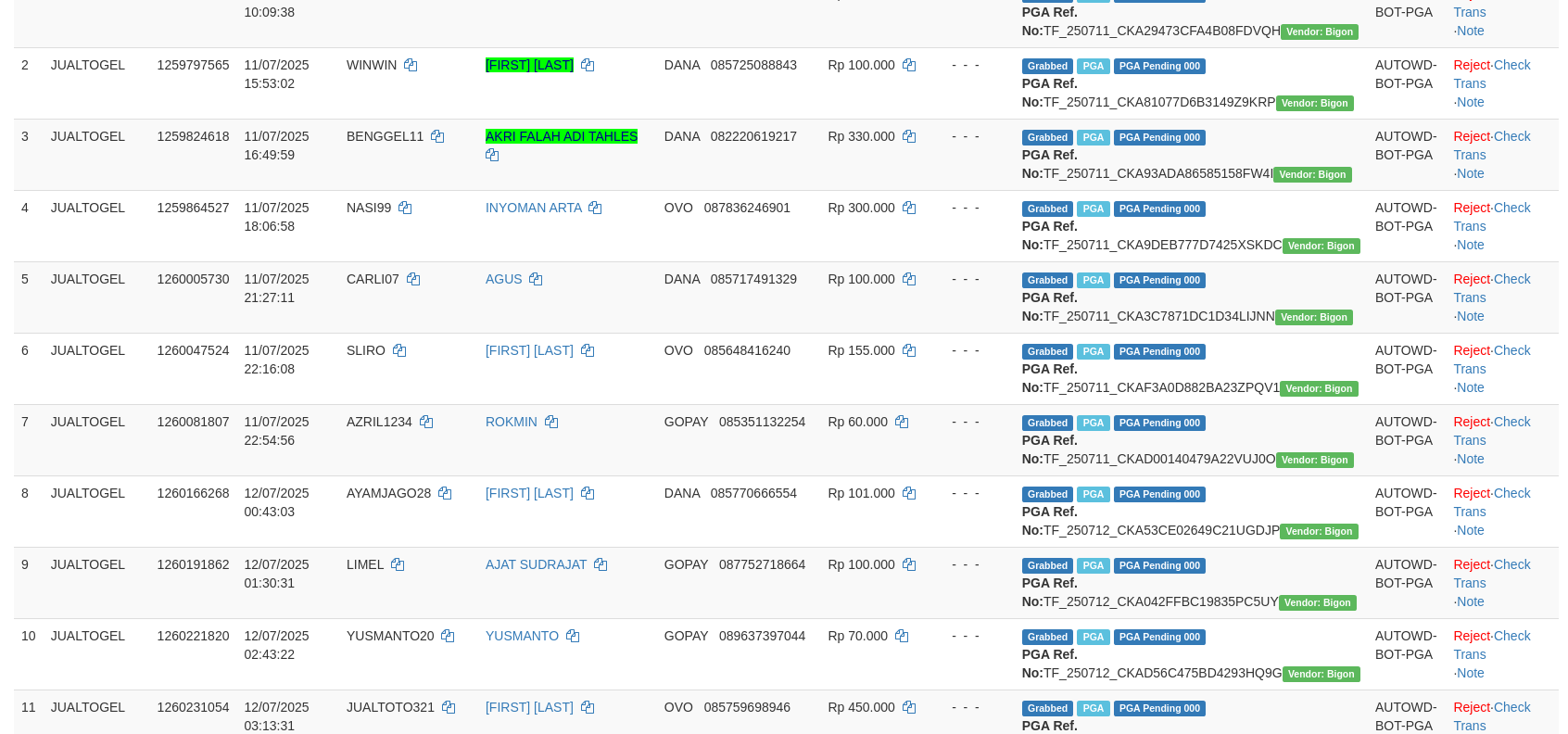 scroll, scrollTop: 0, scrollLeft: 0, axis: both 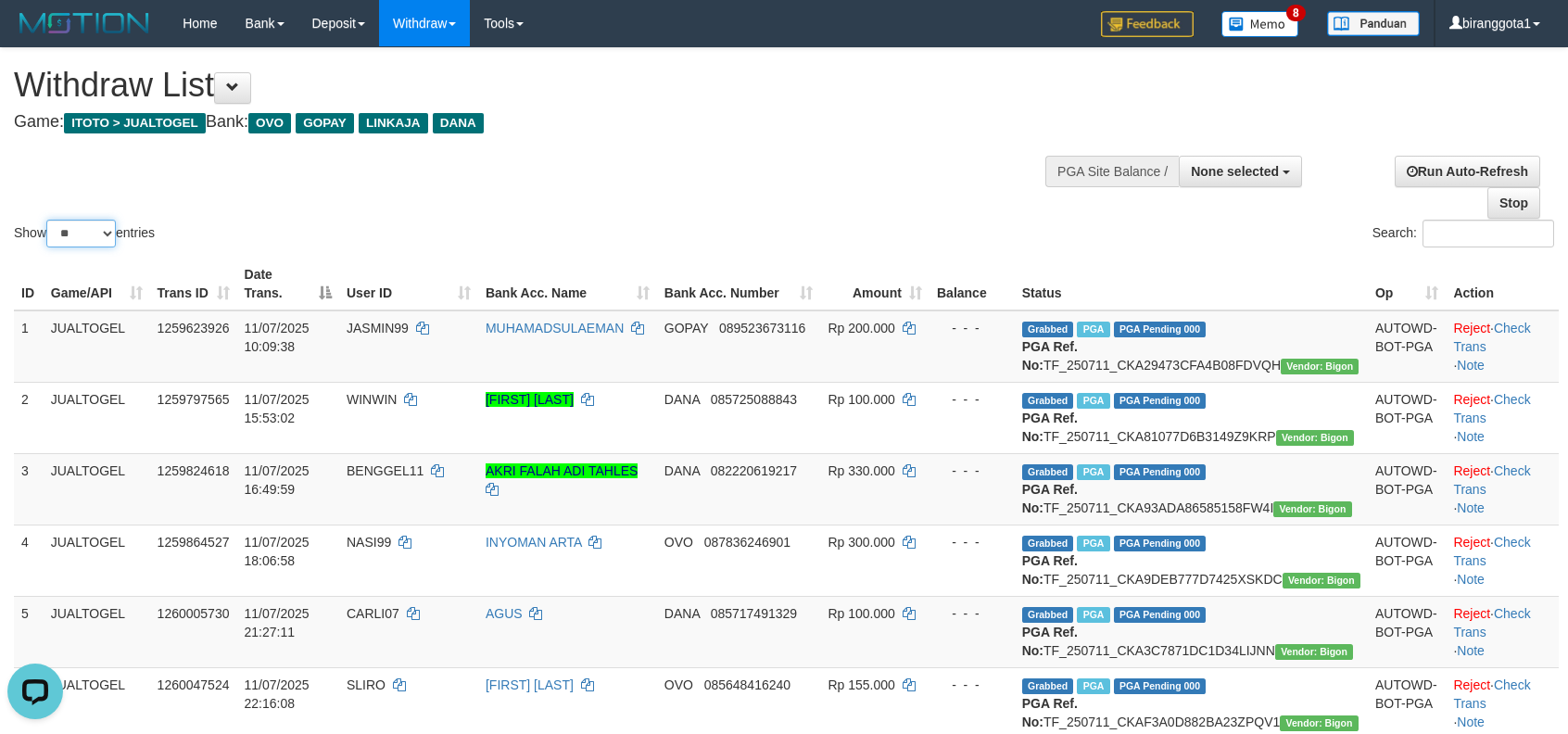 click on "** ** ** ***" at bounding box center [81, 234] 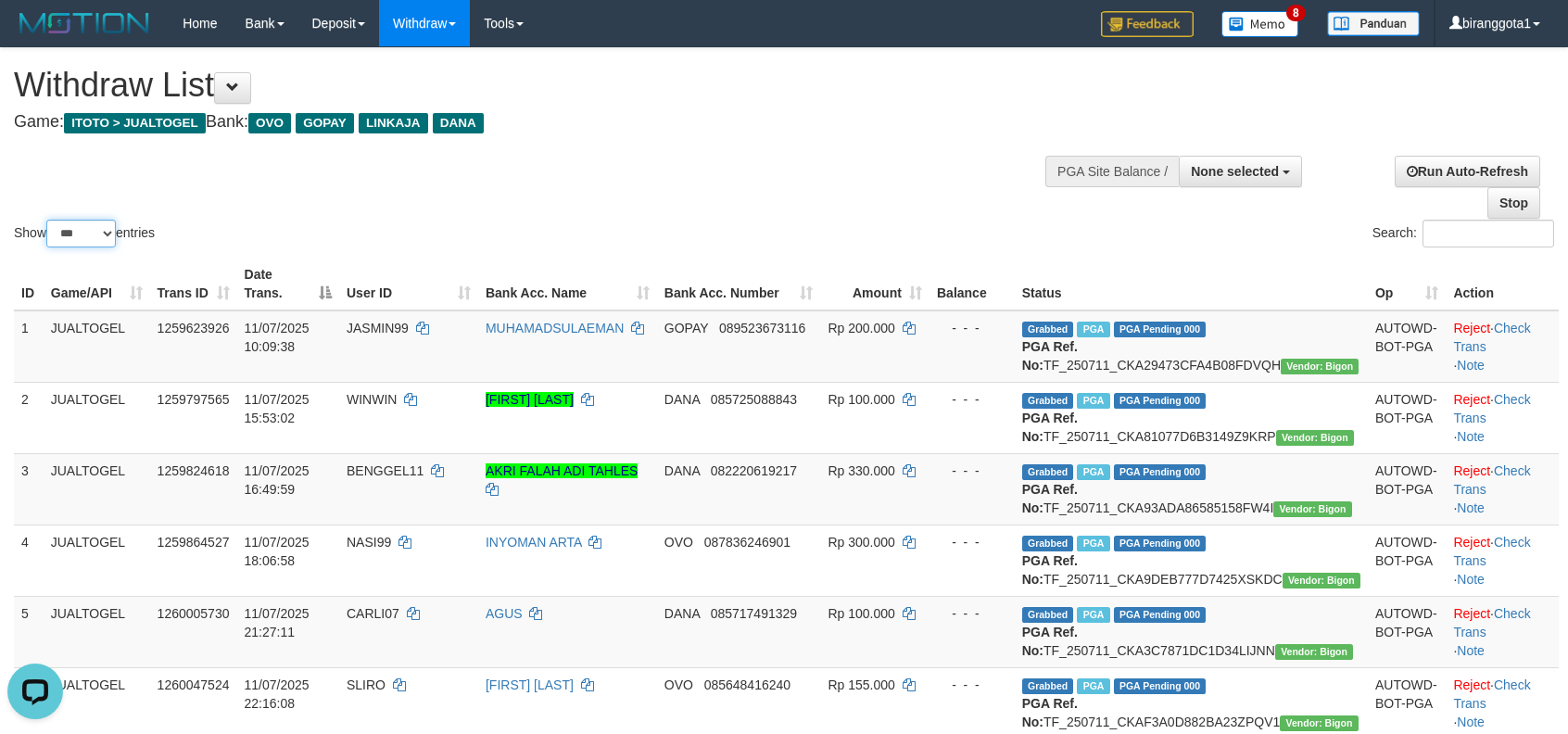 click on "** ** ** ***" at bounding box center (81, 234) 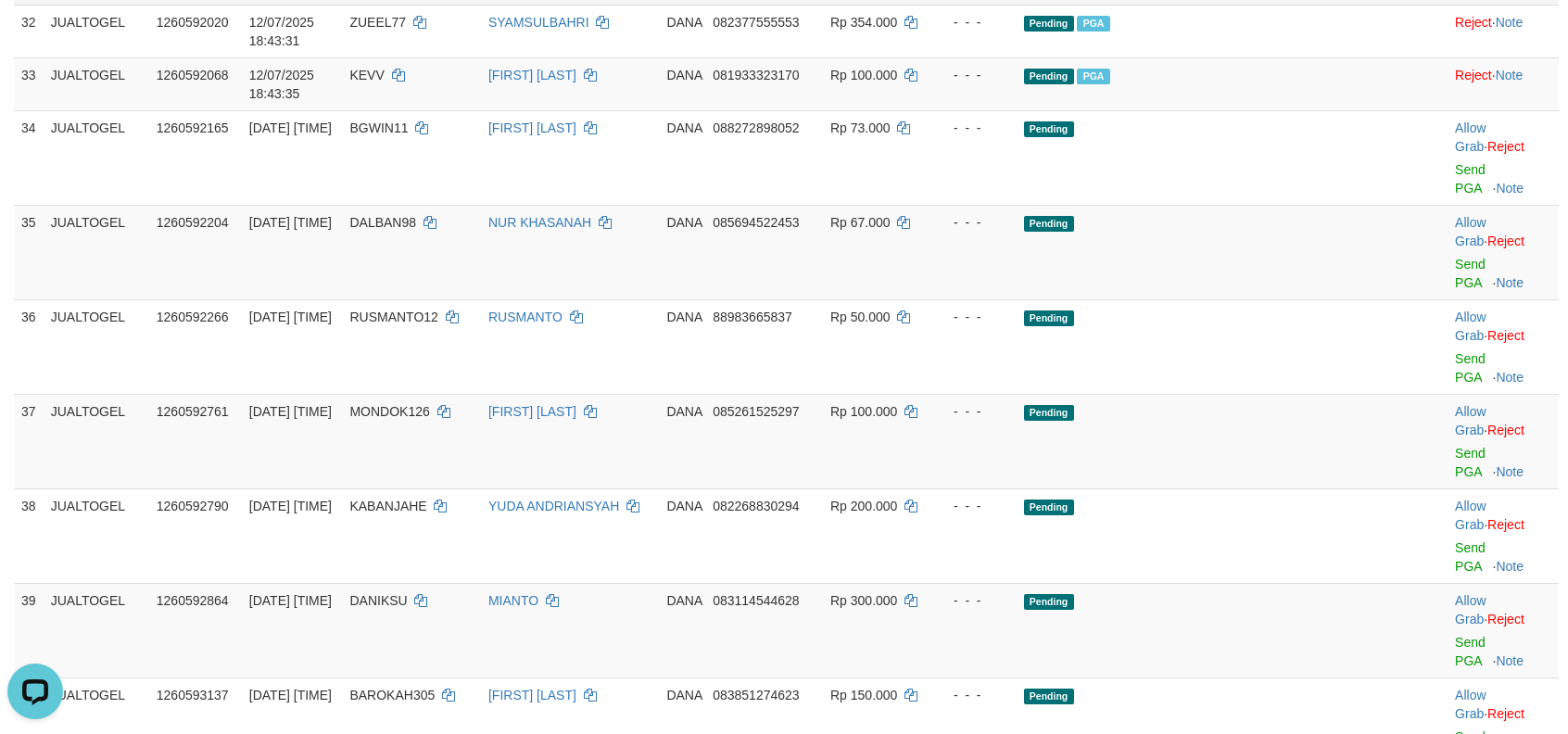 scroll, scrollTop: 2388, scrollLeft: 0, axis: vertical 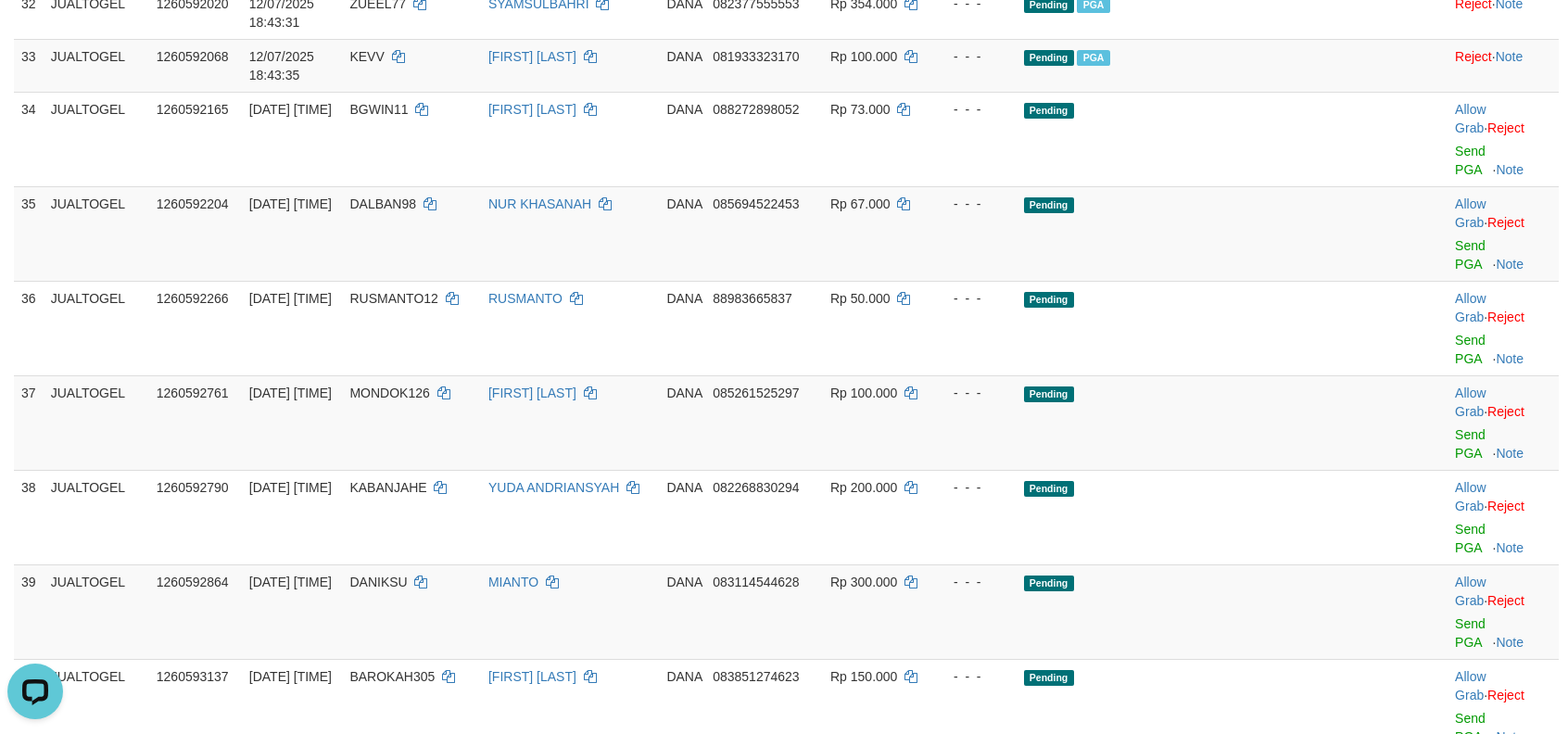 drag, startPoint x: 977, startPoint y: 312, endPoint x: 991, endPoint y: 309, distance: 14.317821 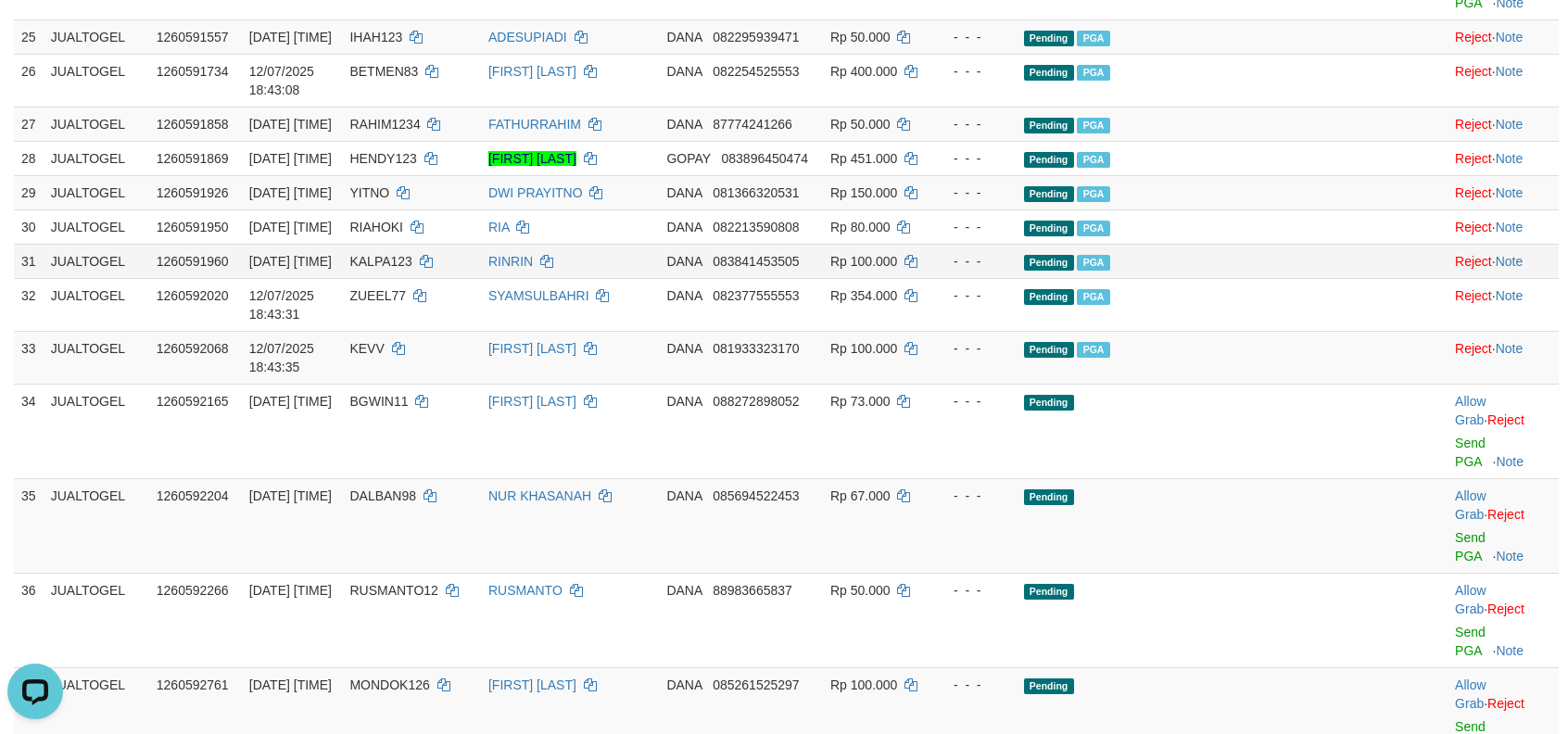 scroll, scrollTop: 2059, scrollLeft: 0, axis: vertical 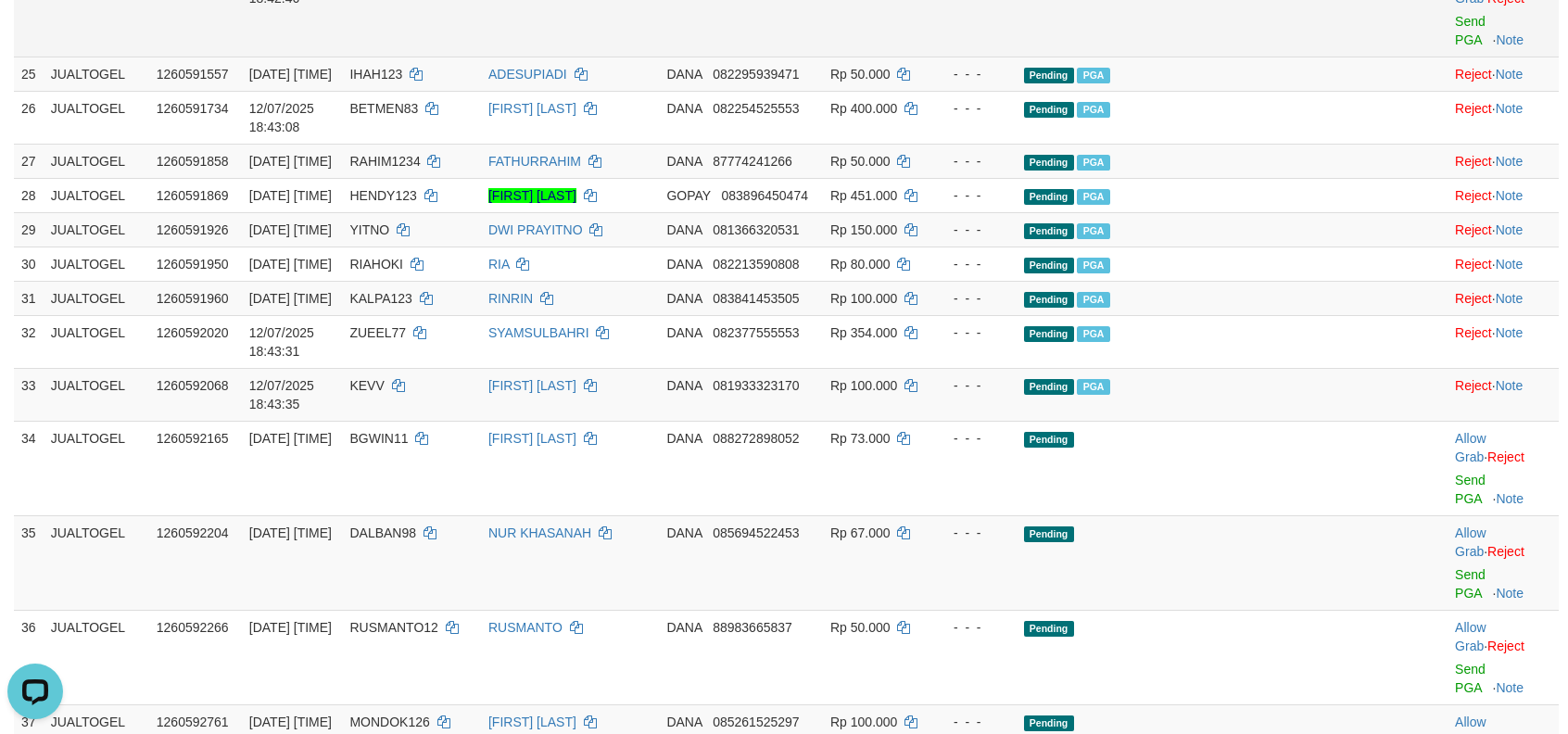 click on "LIWETKEONG" at bounding box center (392, -20) 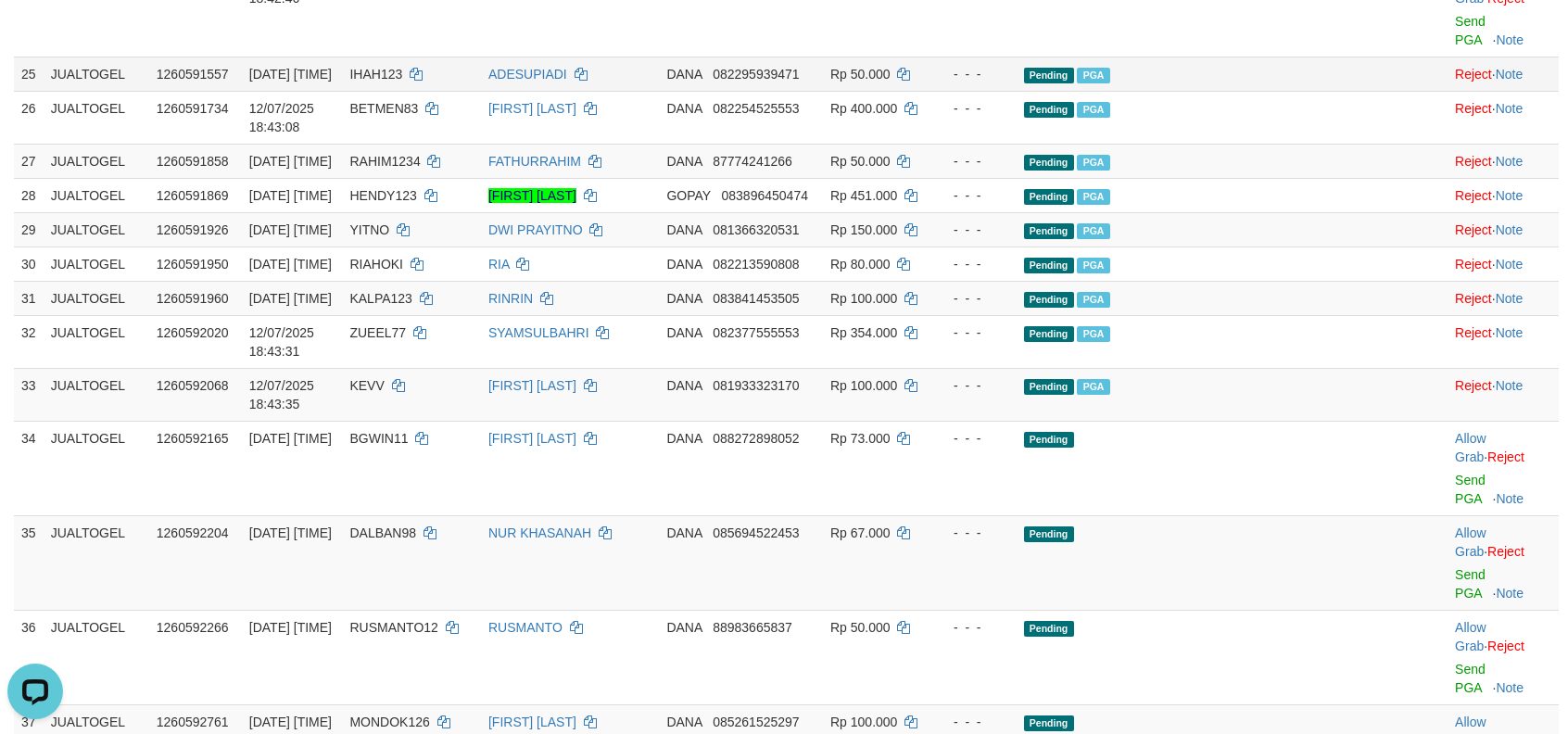 copy on "LIWETKEONG" 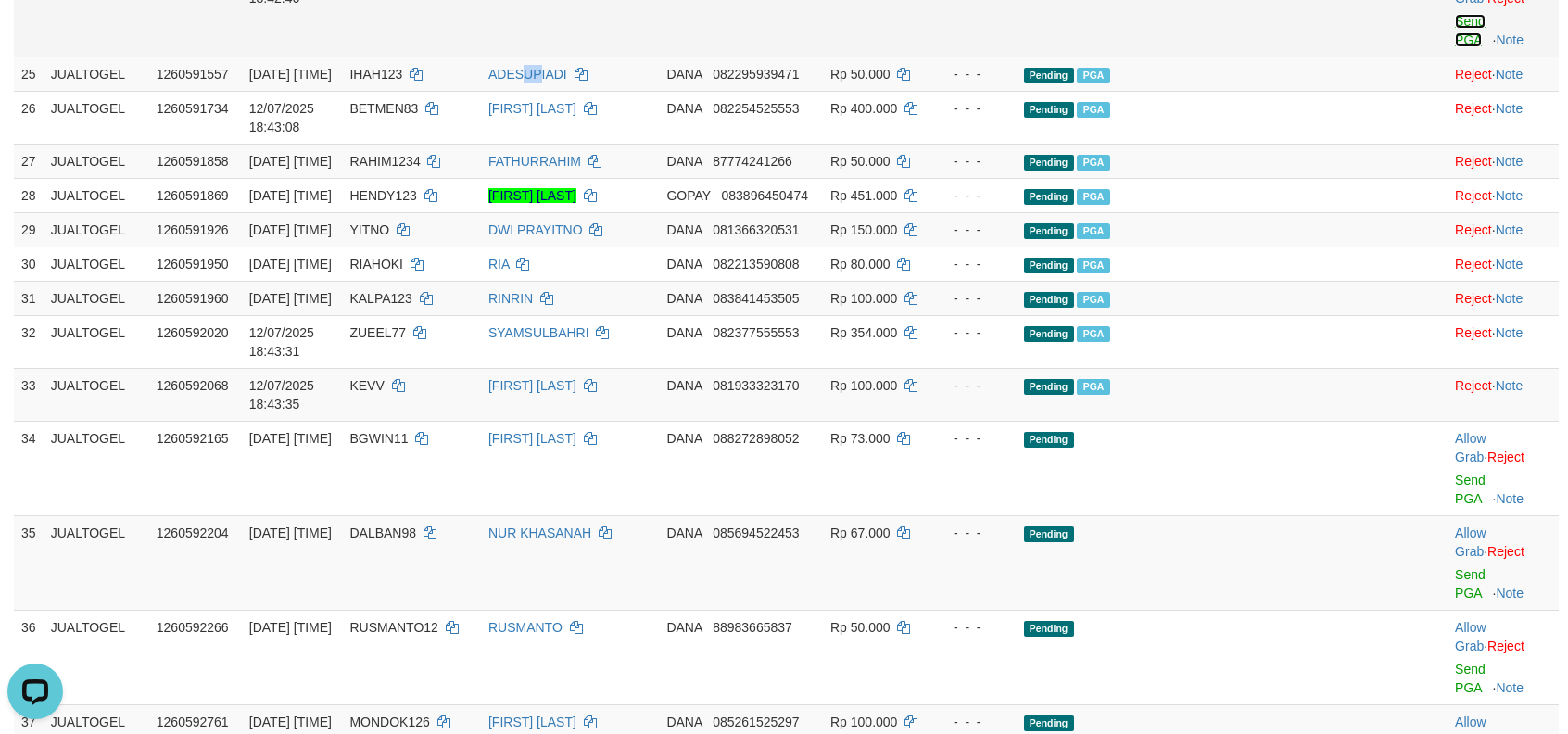 click on "Send PGA" at bounding box center [1470, 31] 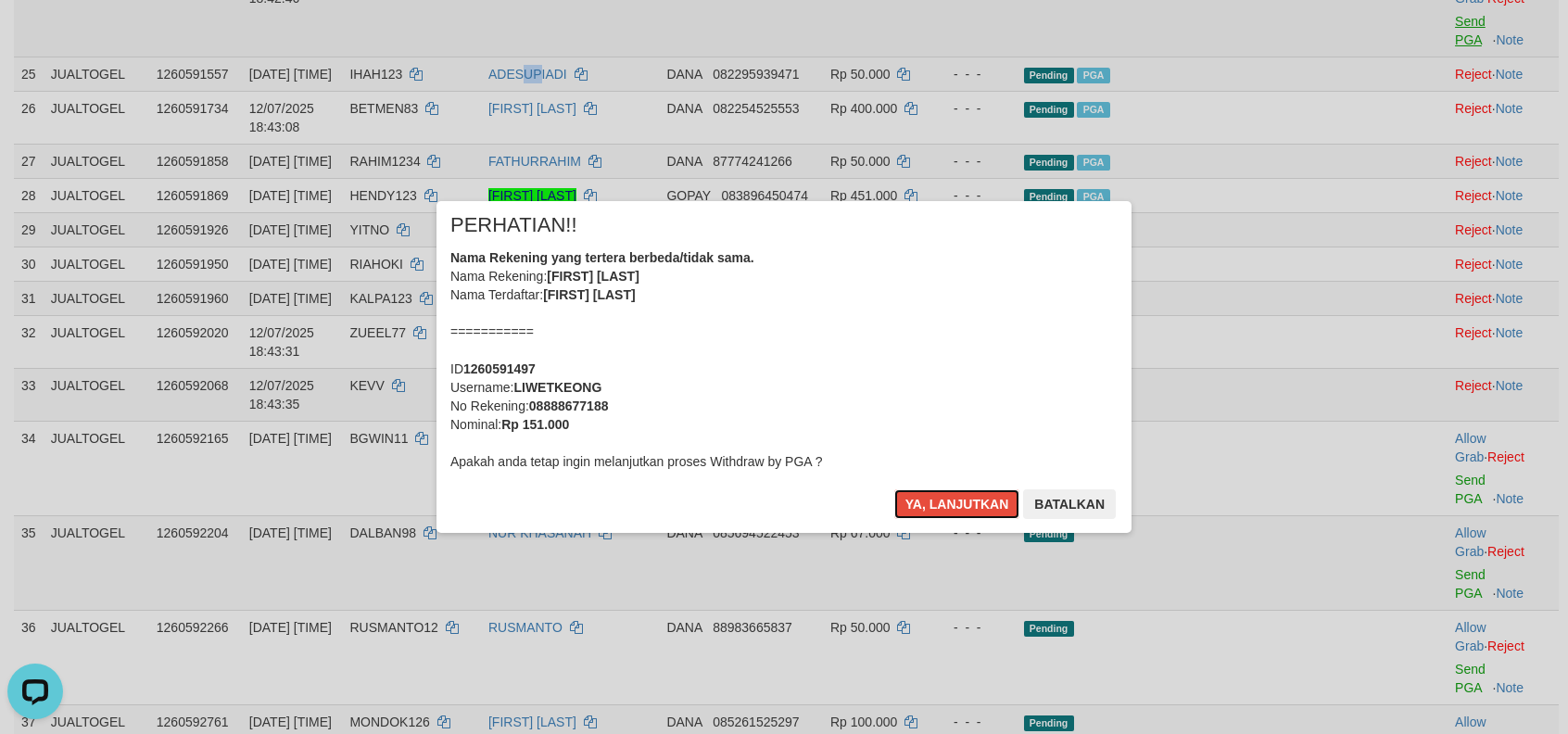 type 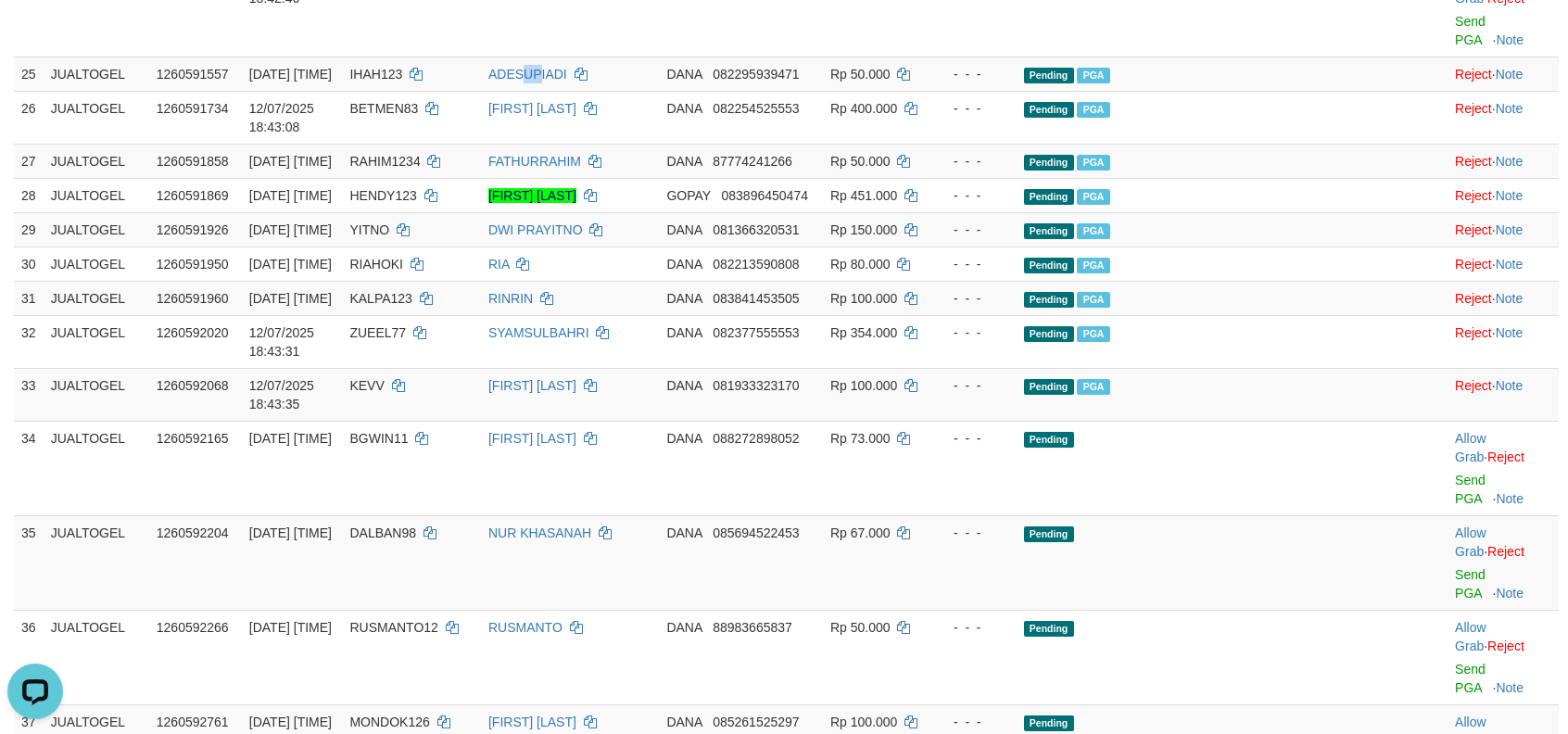 scroll, scrollTop: 2055, scrollLeft: 0, axis: vertical 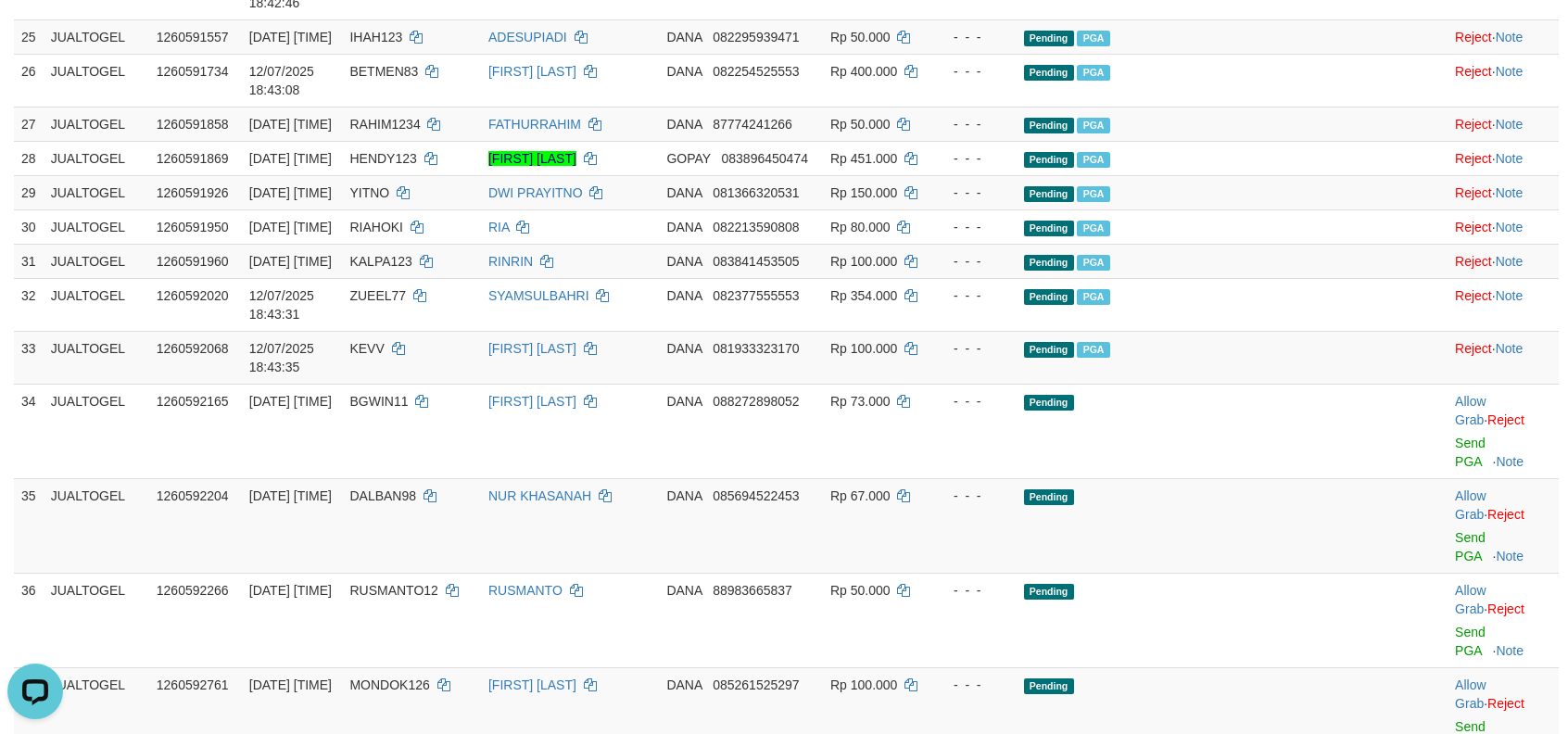 drag, startPoint x: 764, startPoint y: 153, endPoint x: 787, endPoint y: 141, distance: 25.942244 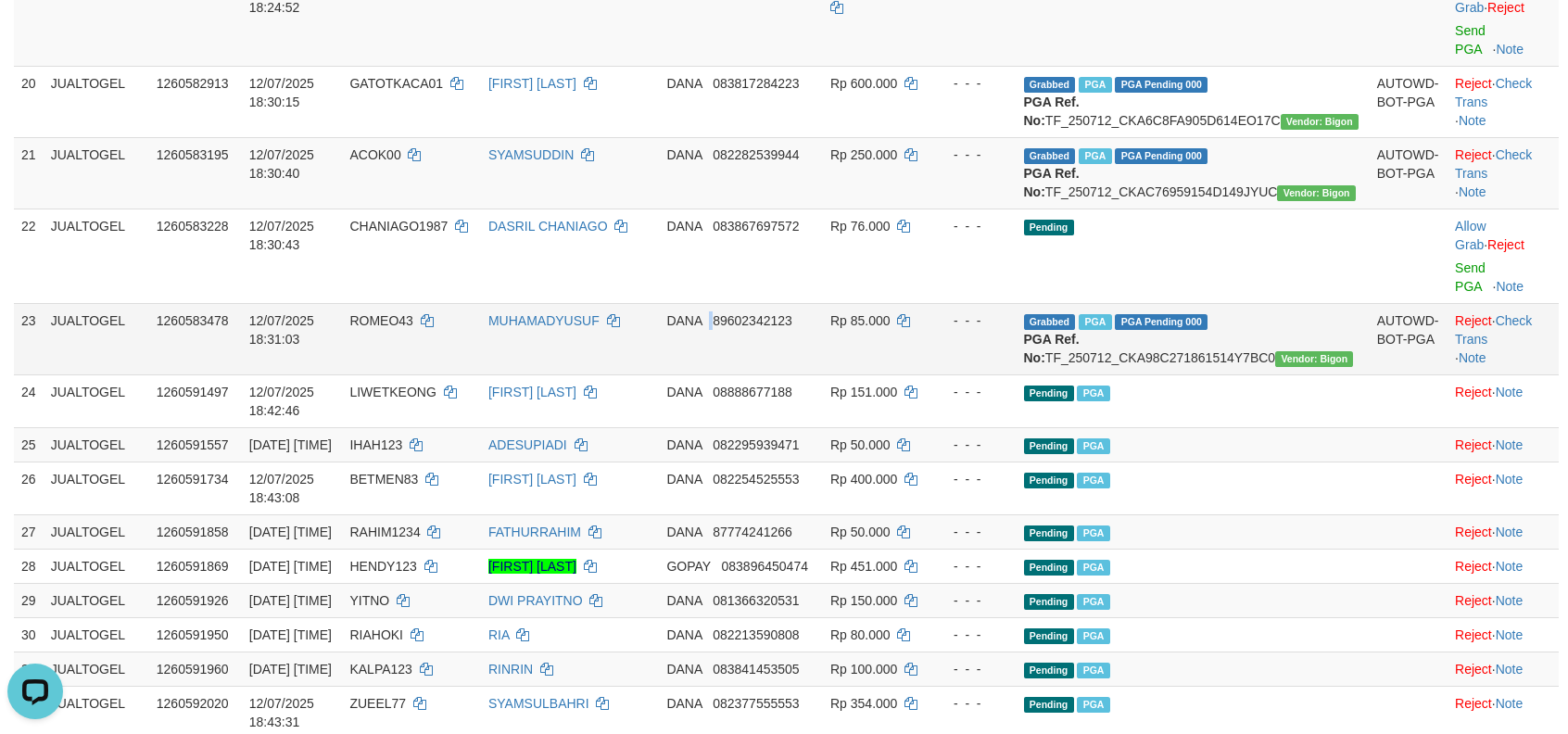scroll, scrollTop: 1642, scrollLeft: 0, axis: vertical 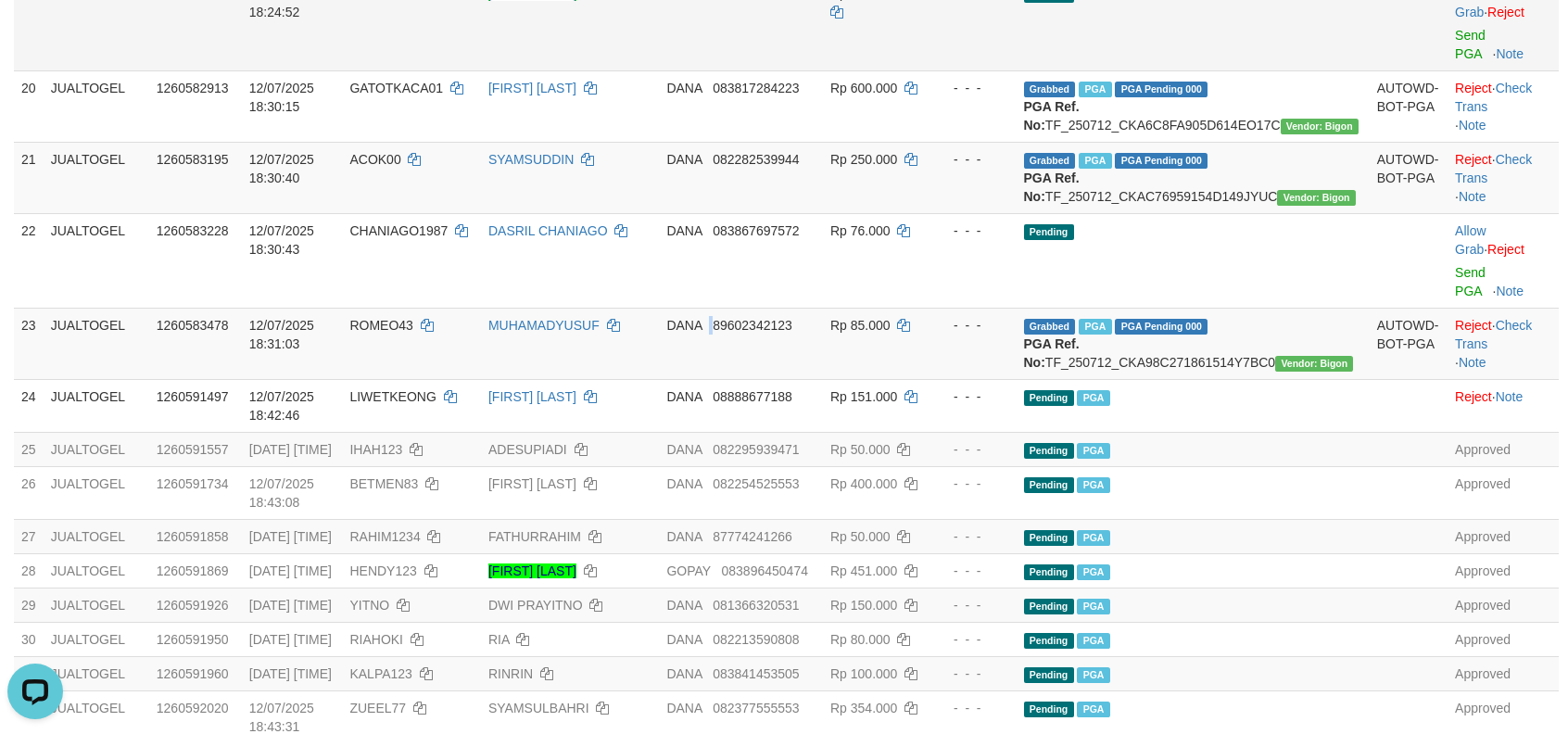 click on "DADANG ZAINI HIDAYAT" at bounding box center [532, -6] 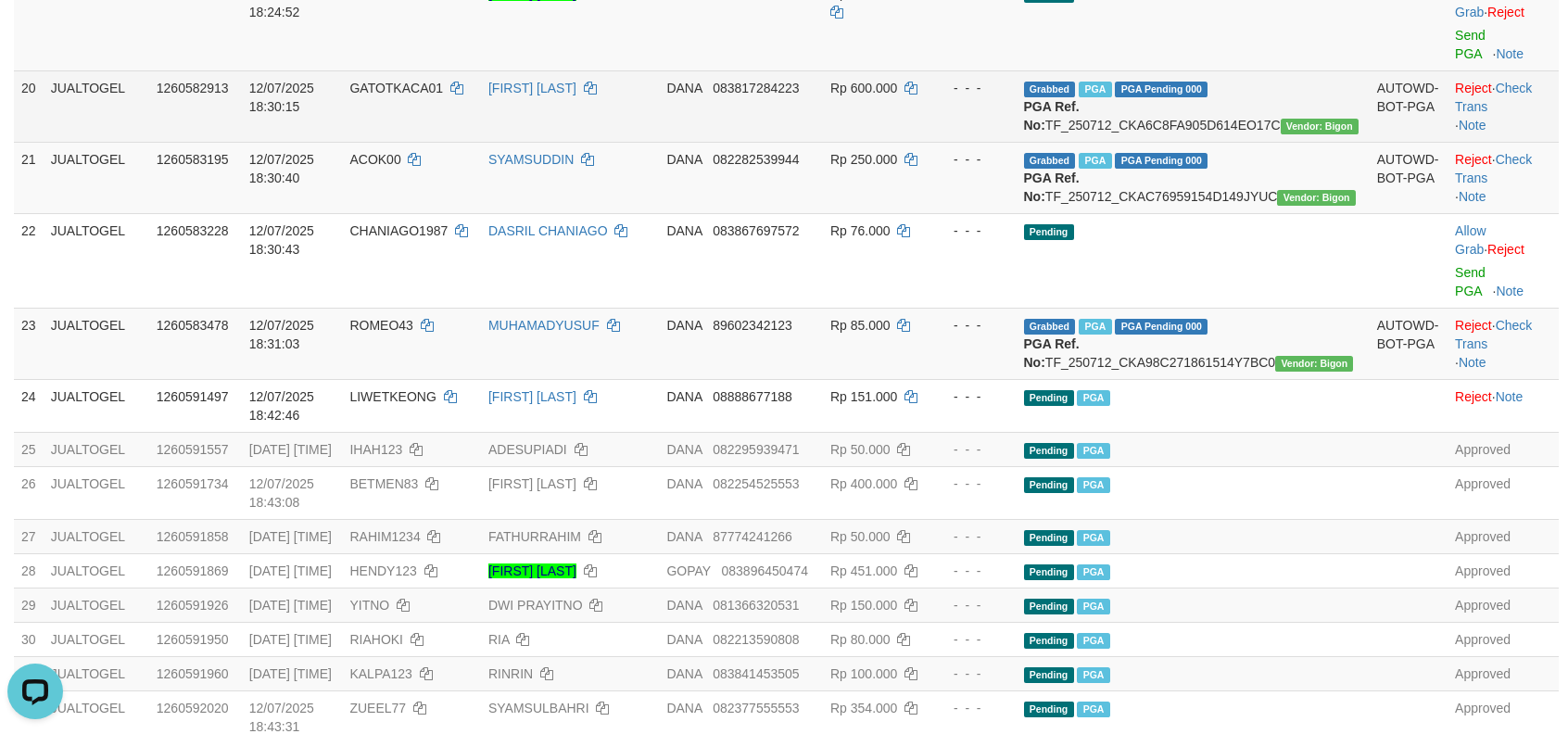 click on "Rp 600.000" at bounding box center [877, 106] 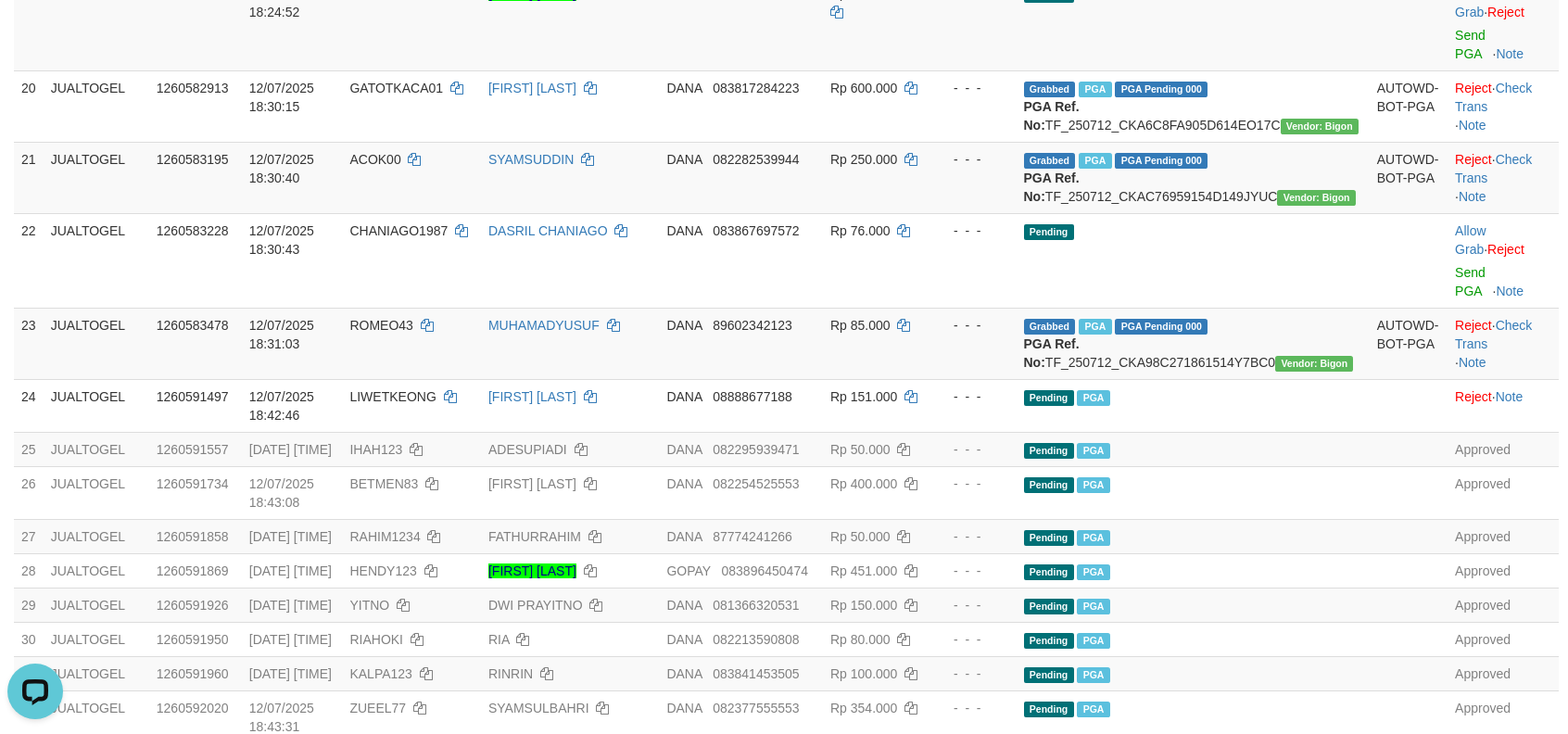 click on "Check Trans" at bounding box center [1493, -69] 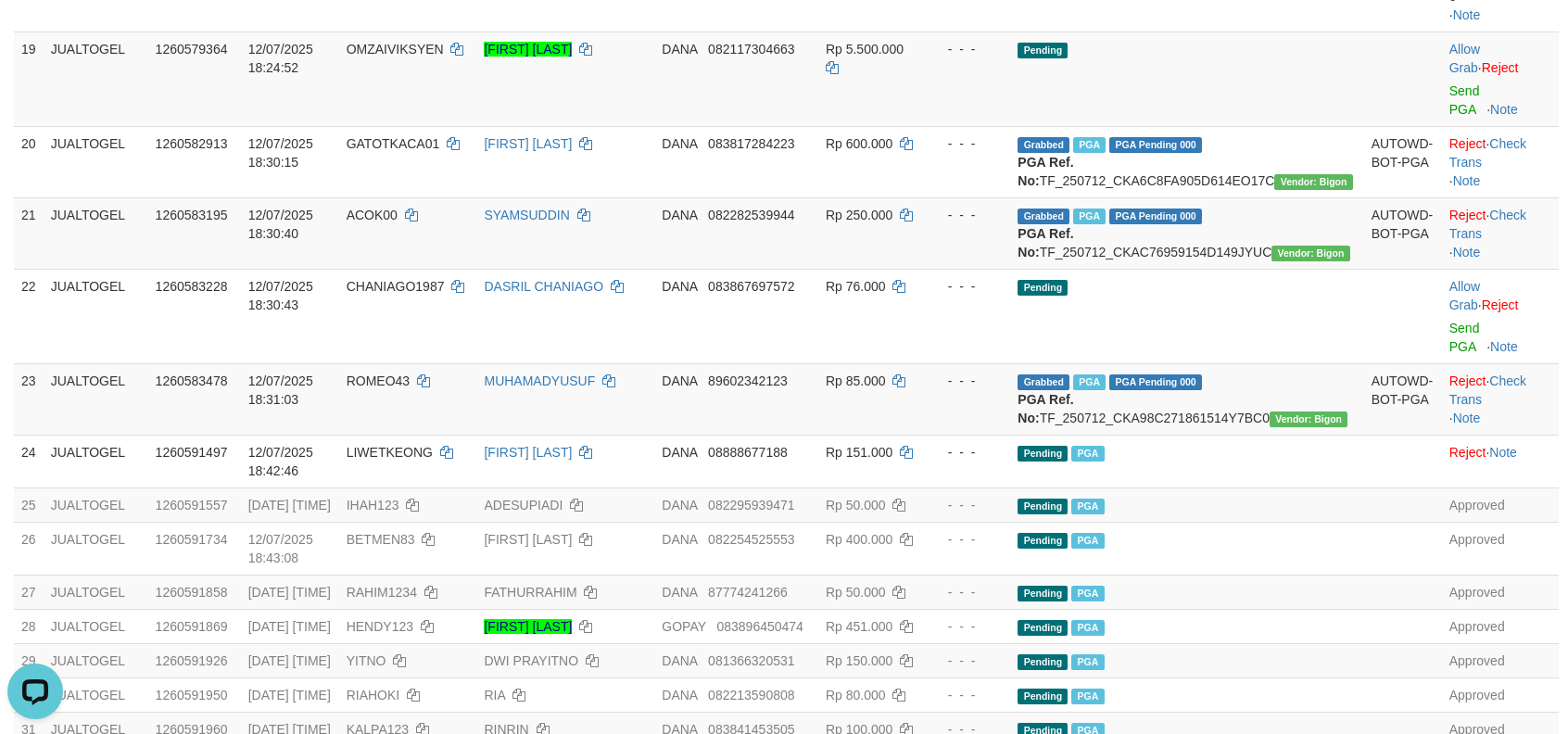 click on "TANG01" at bounding box center (408, -143) 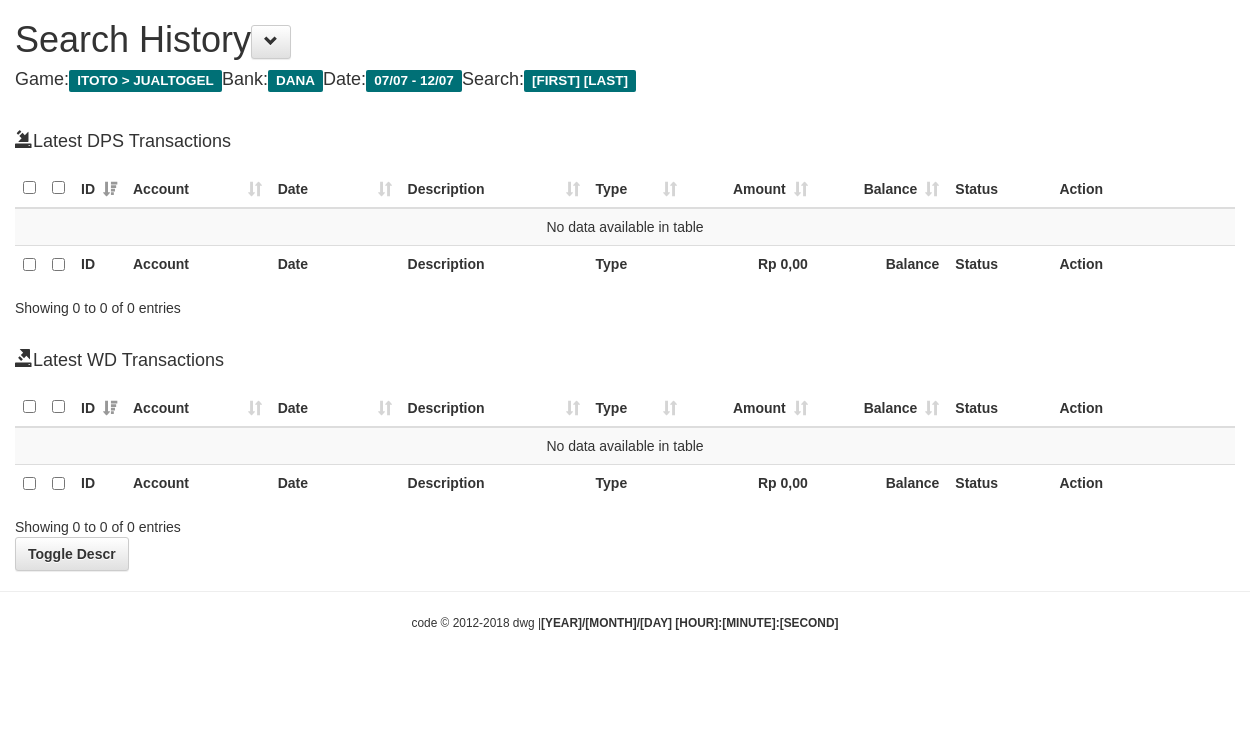 scroll, scrollTop: 0, scrollLeft: 0, axis: both 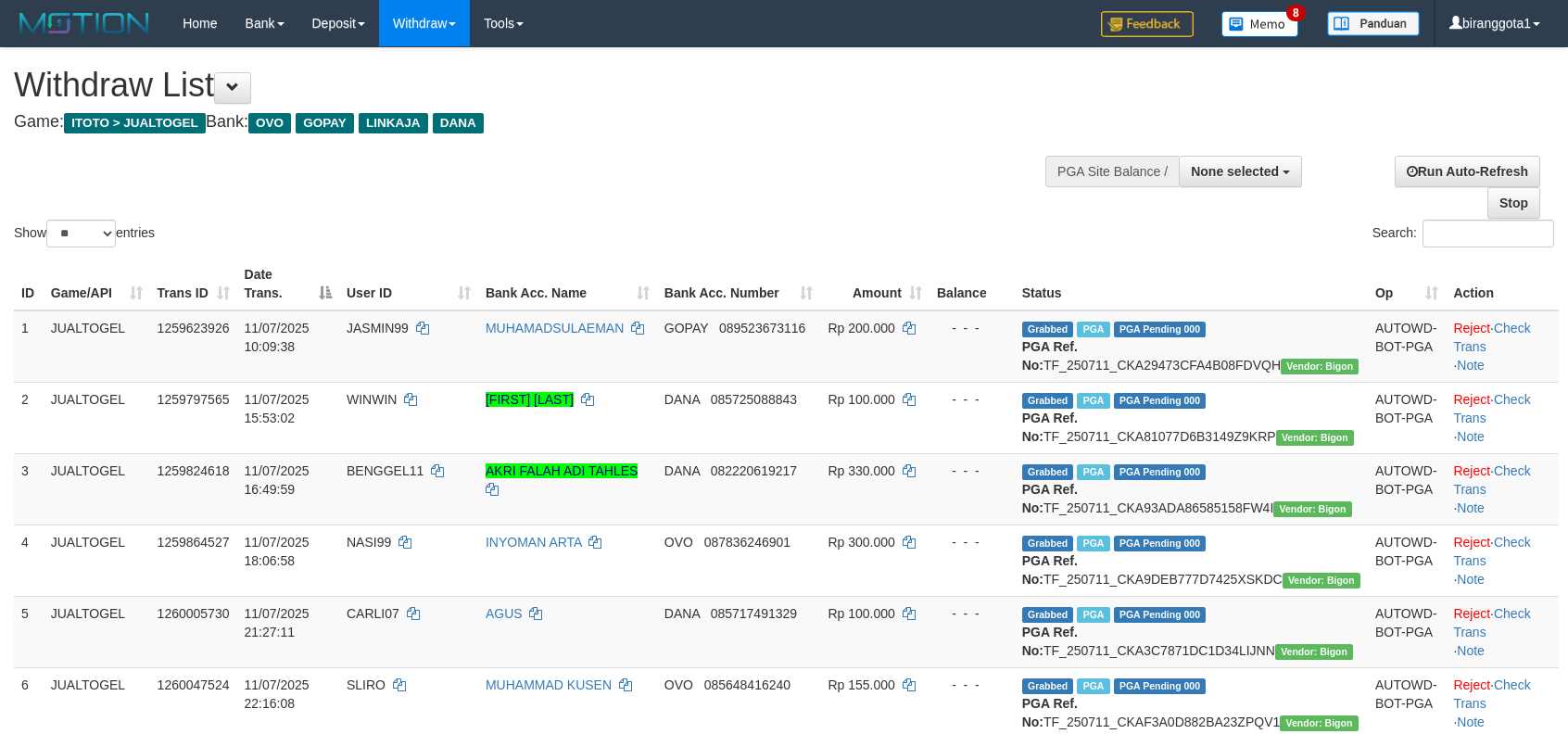 select 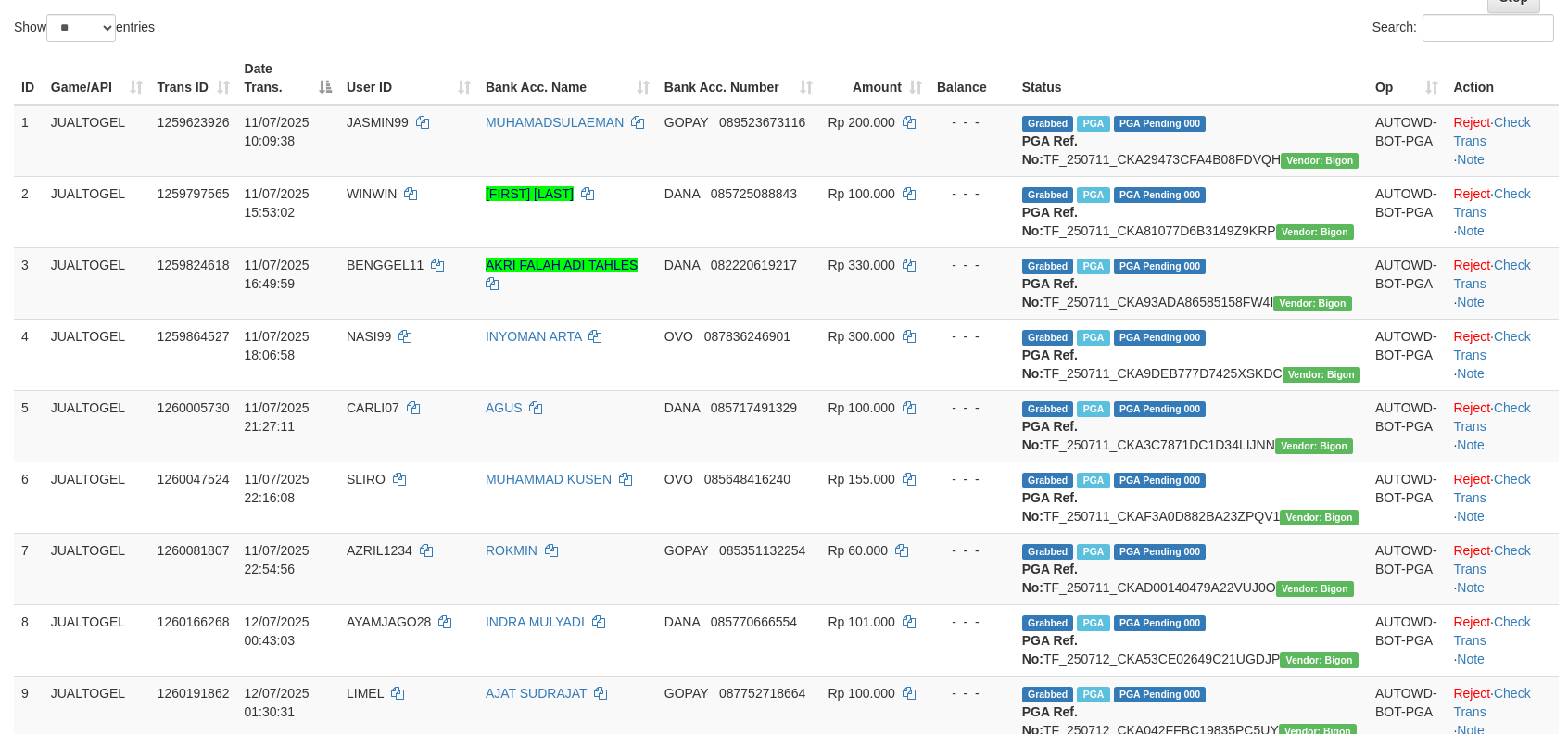 scroll, scrollTop: 0, scrollLeft: 0, axis: both 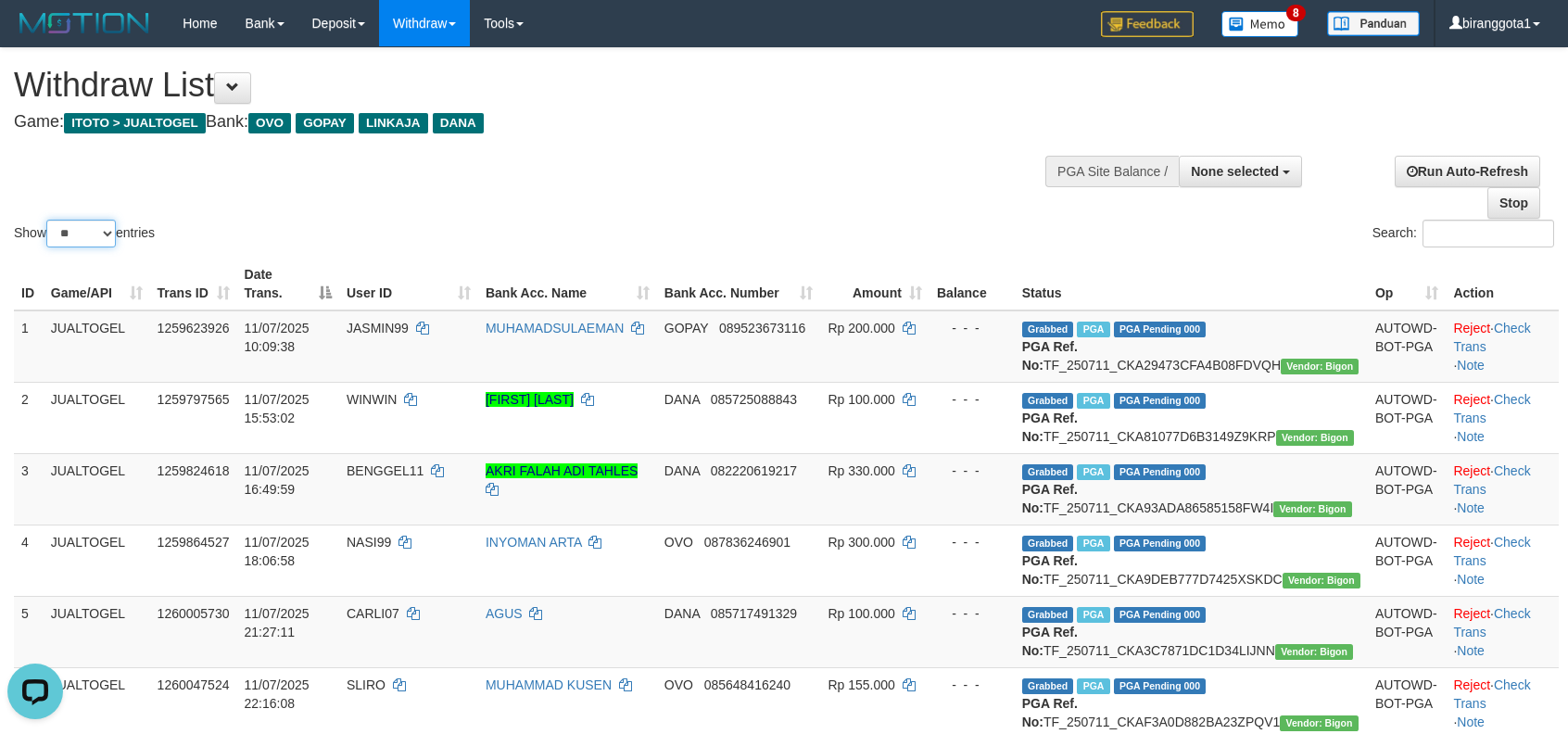 click on "** ** ** ***" at bounding box center (81, 234) 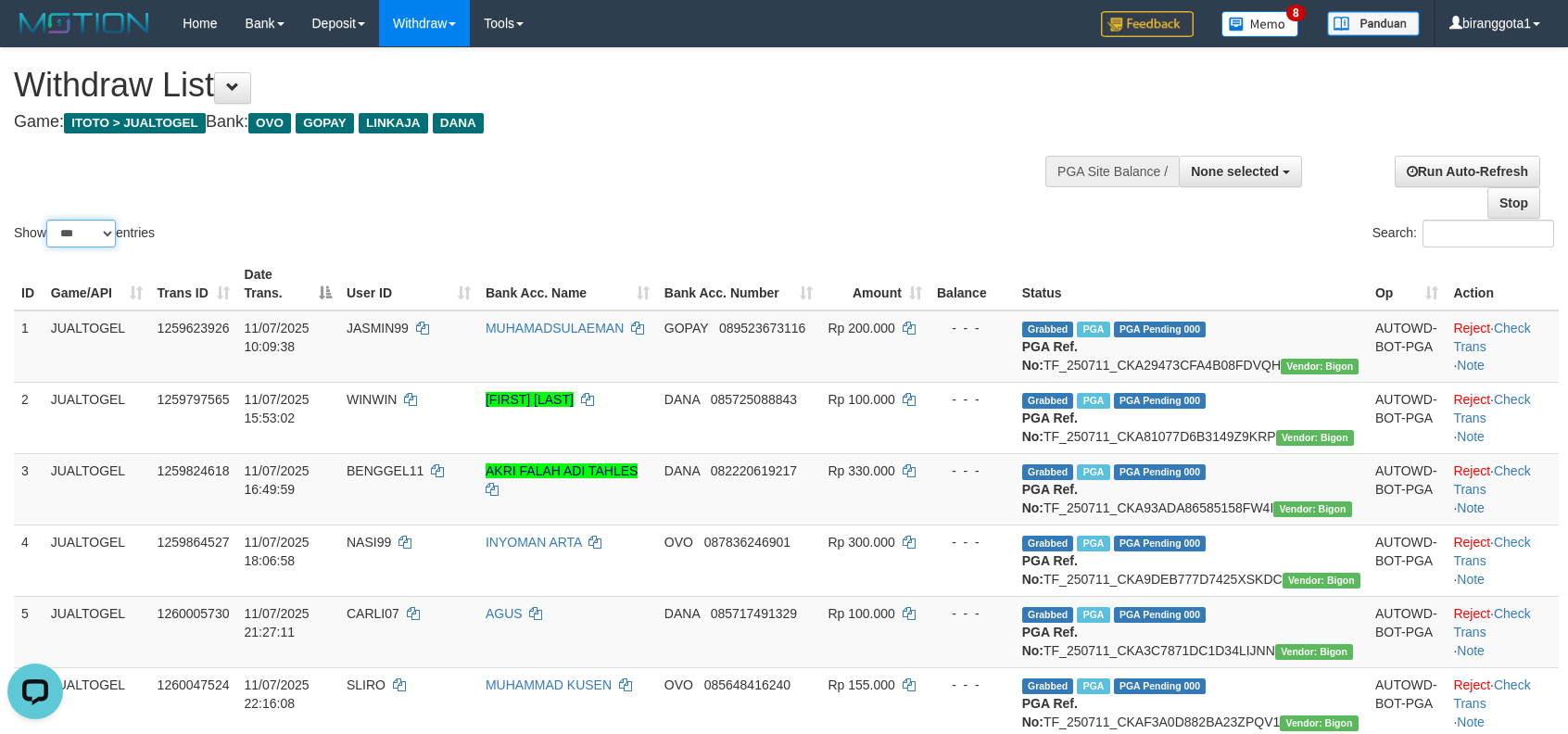 click on "** ** ** ***" at bounding box center (81, 234) 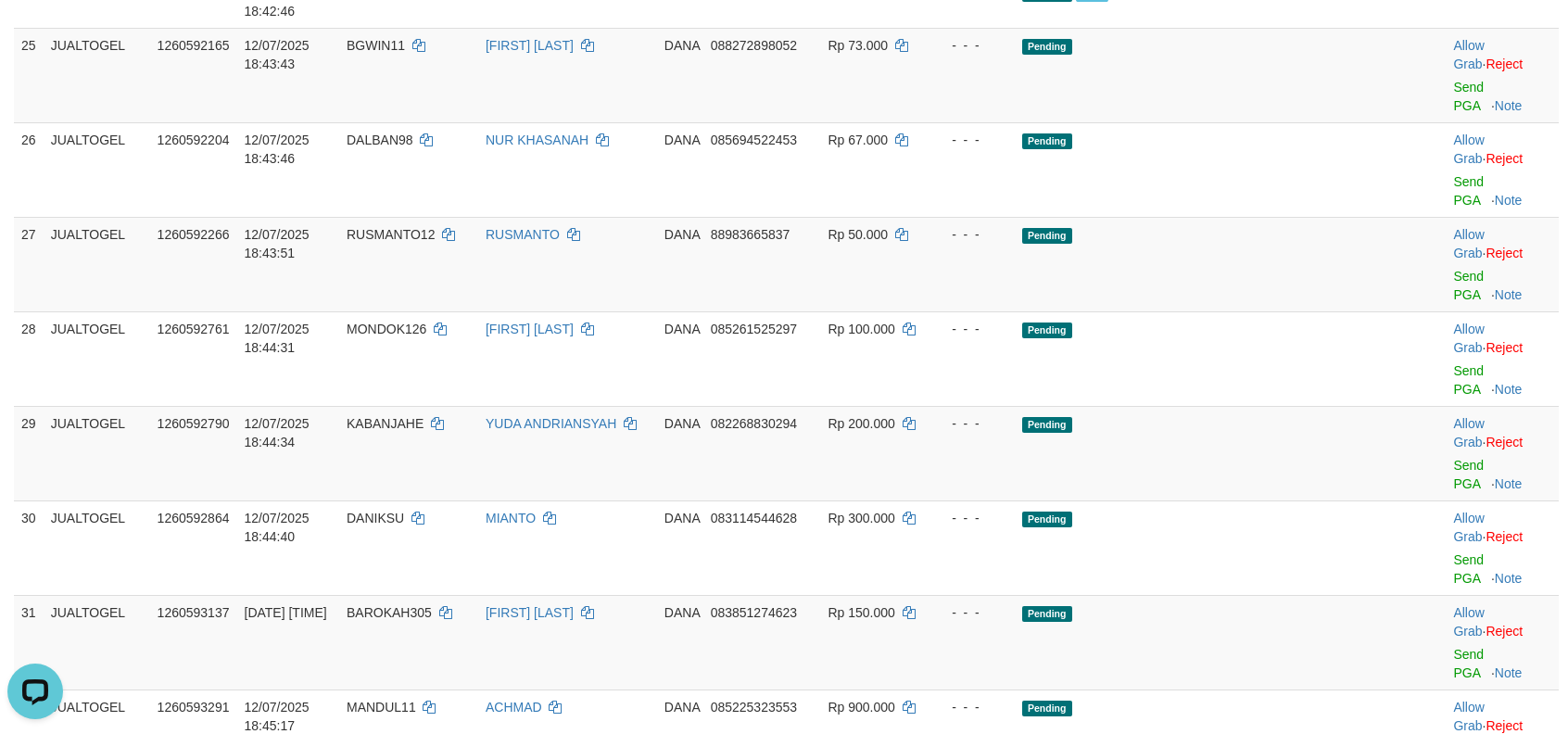scroll, scrollTop: 2059, scrollLeft: 0, axis: vertical 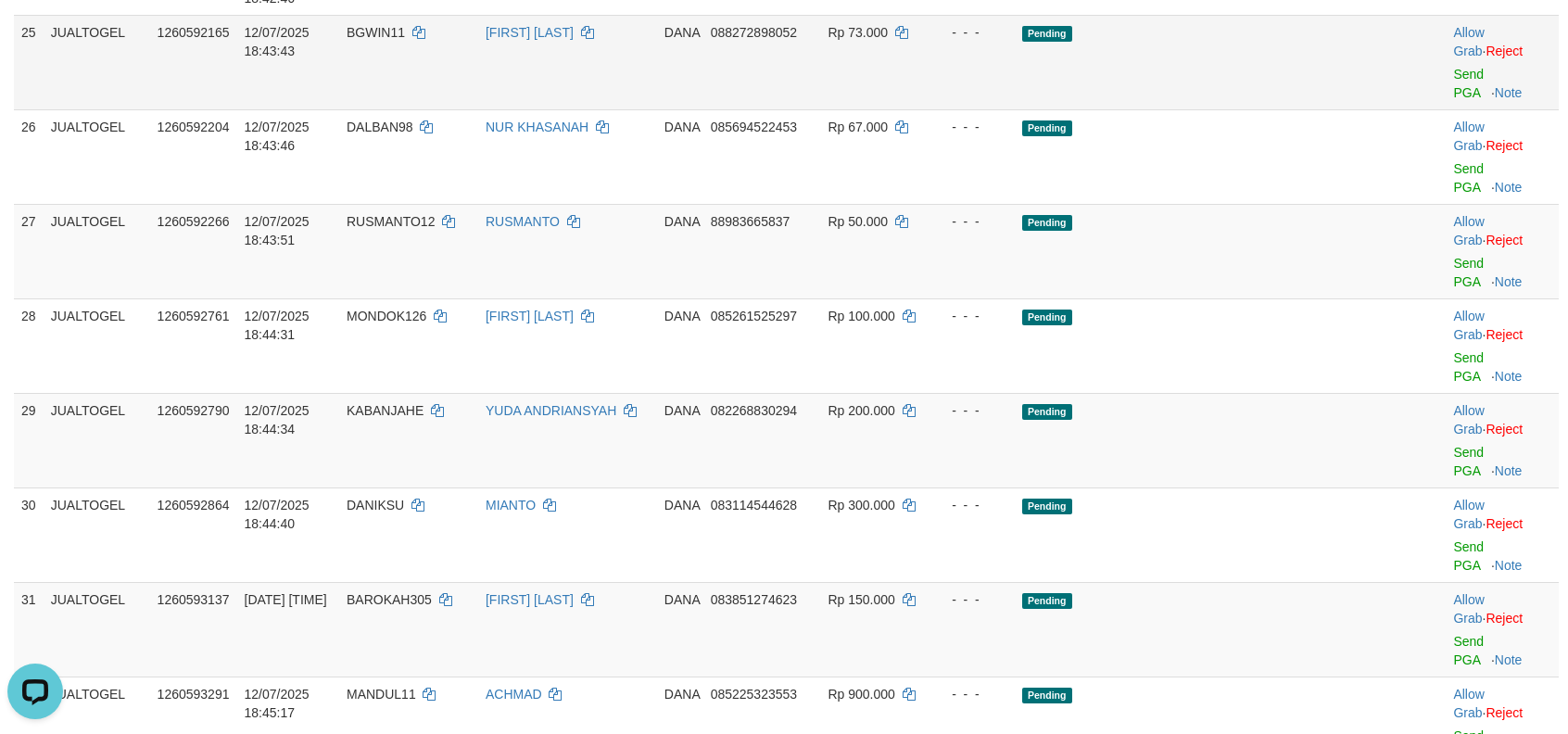 click on "BGWIN11" at bounding box center [375, 32] 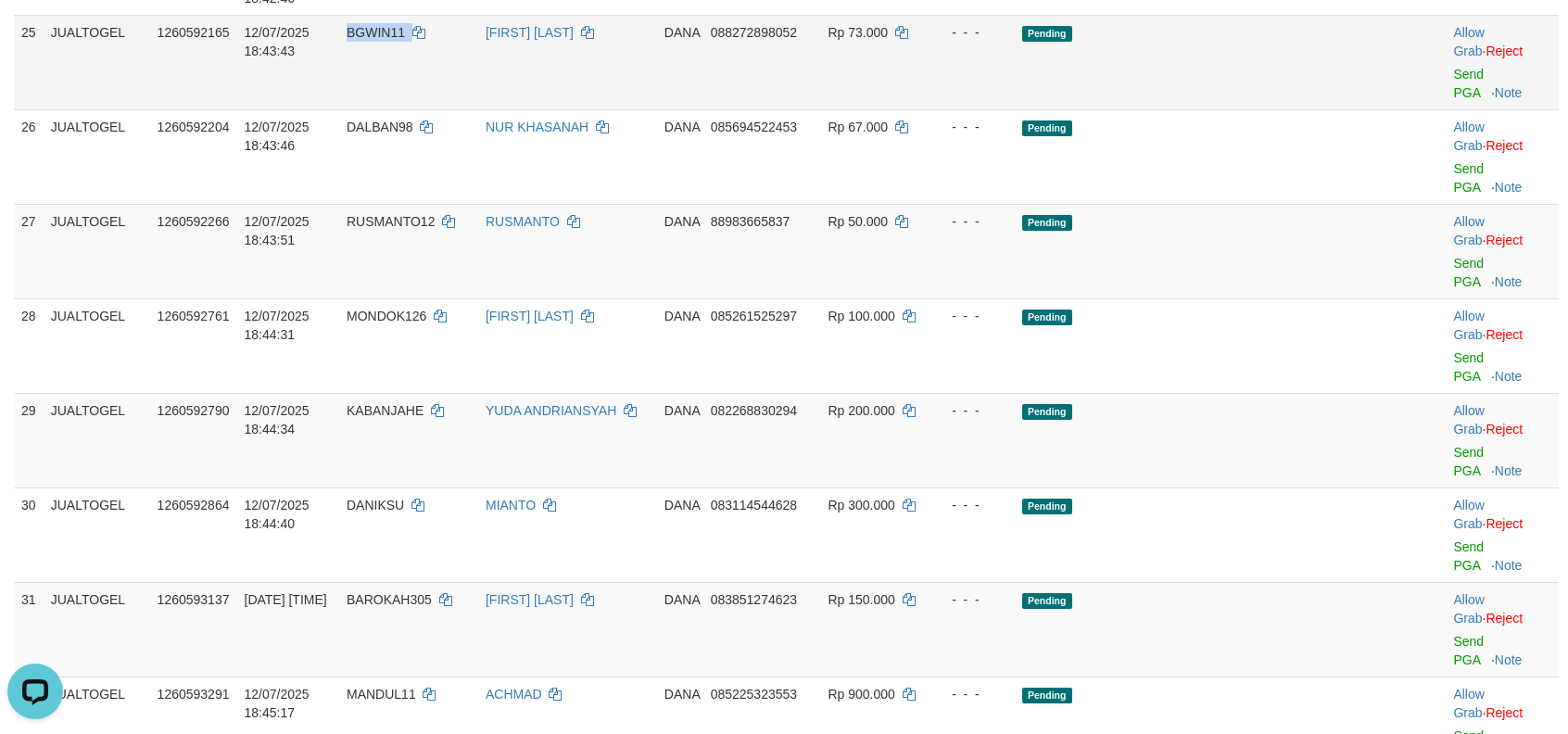 copy on "BGWIN11" 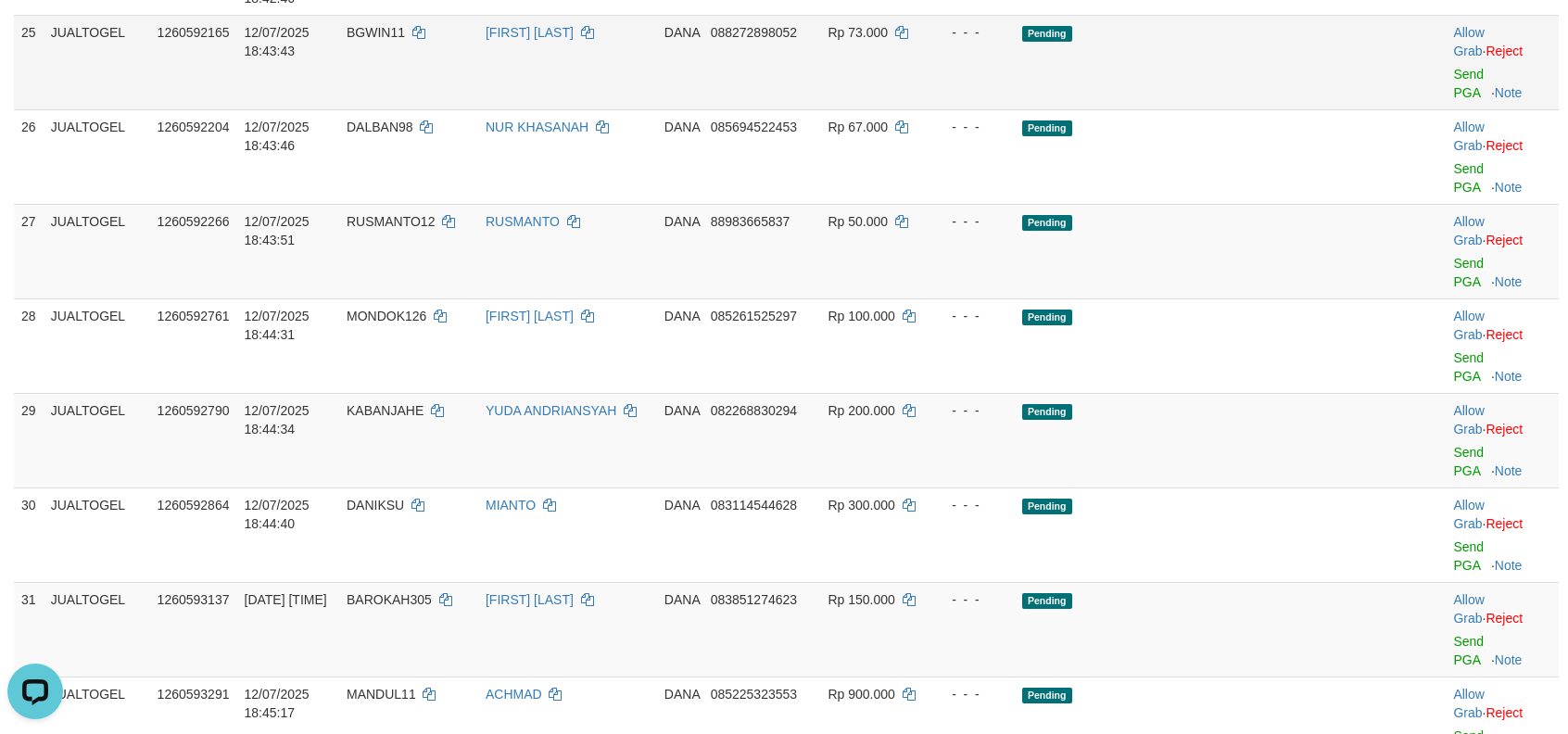 click on "088272898052" at bounding box center [753, 32] 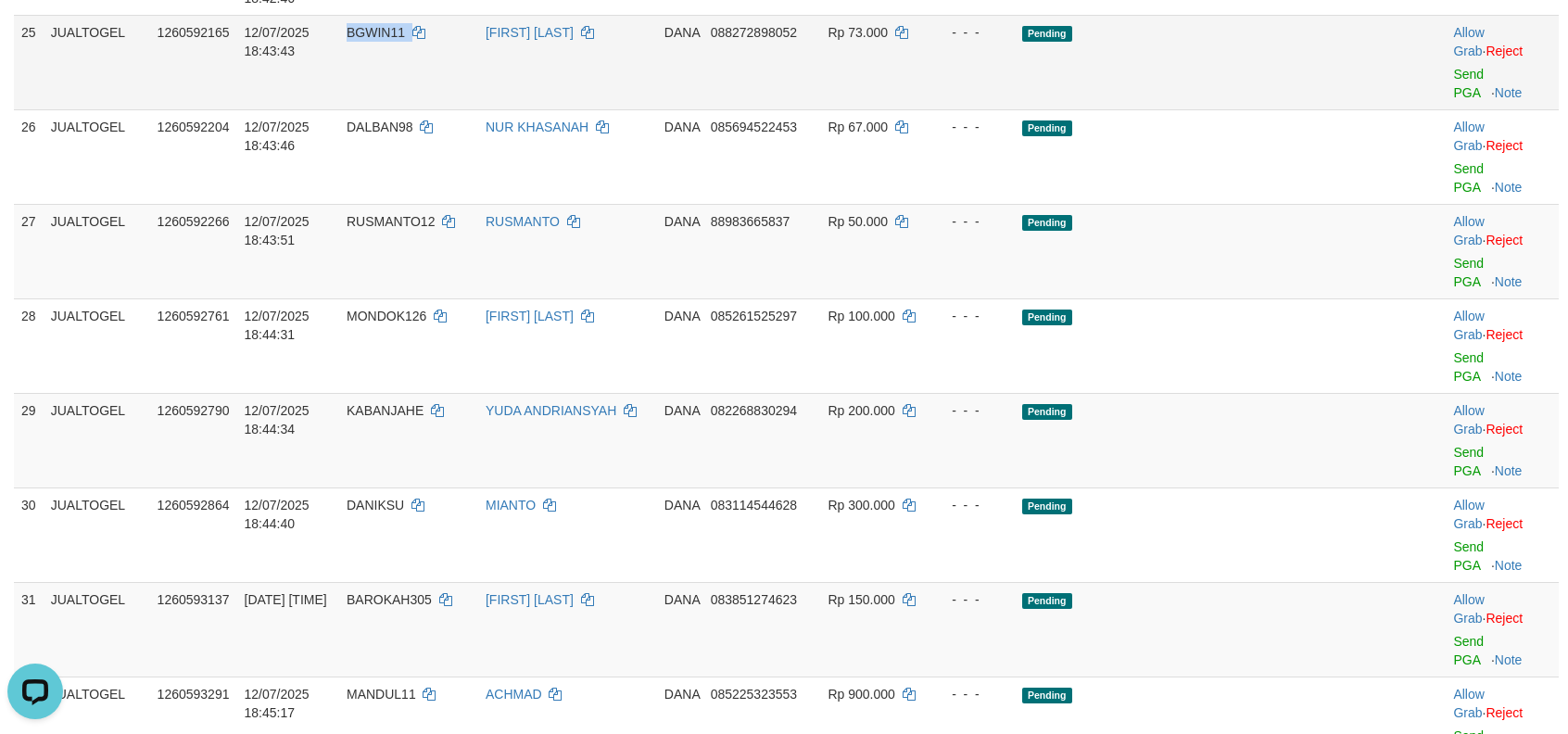 click on "BGWIN11" at bounding box center [375, 32] 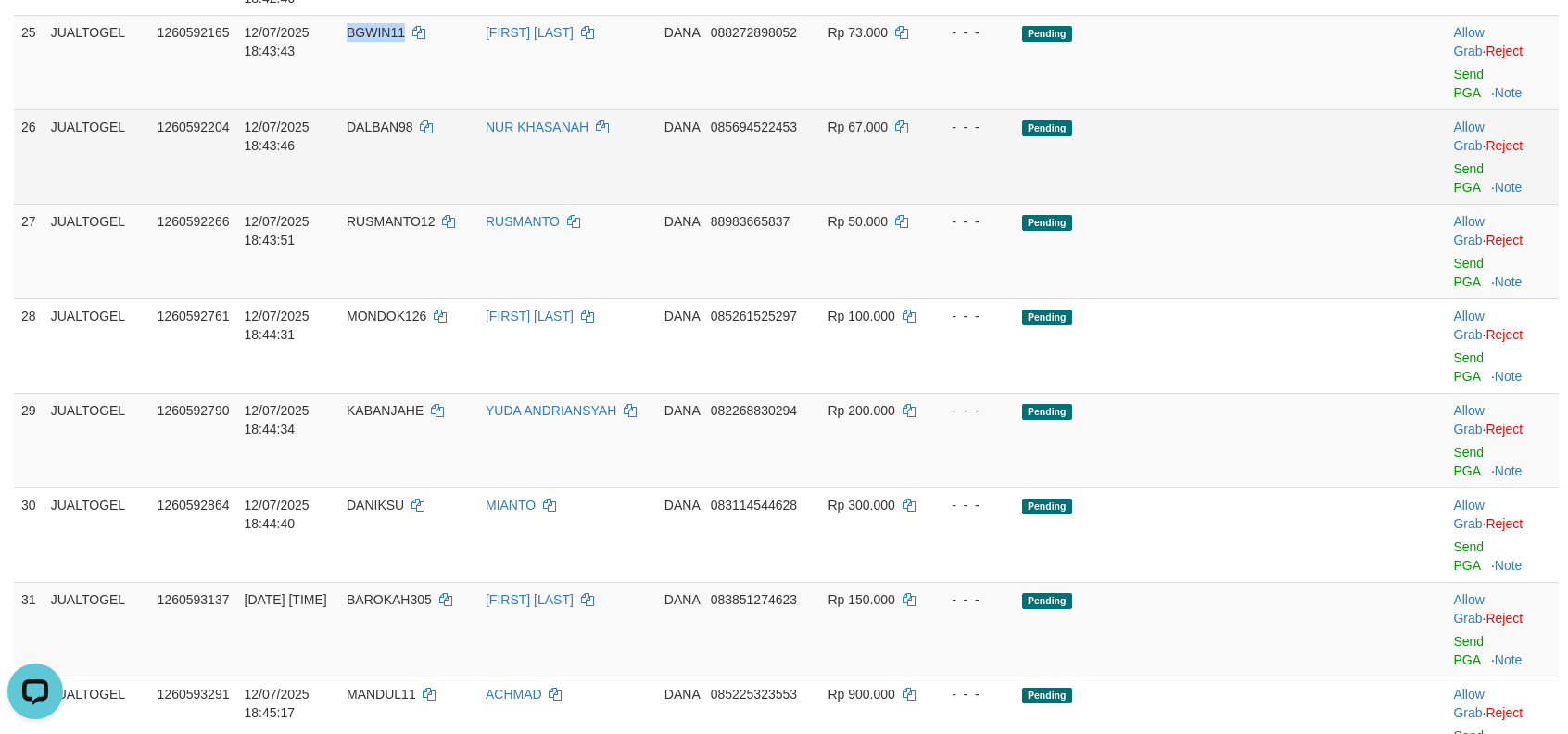 copy on "BGWIN11" 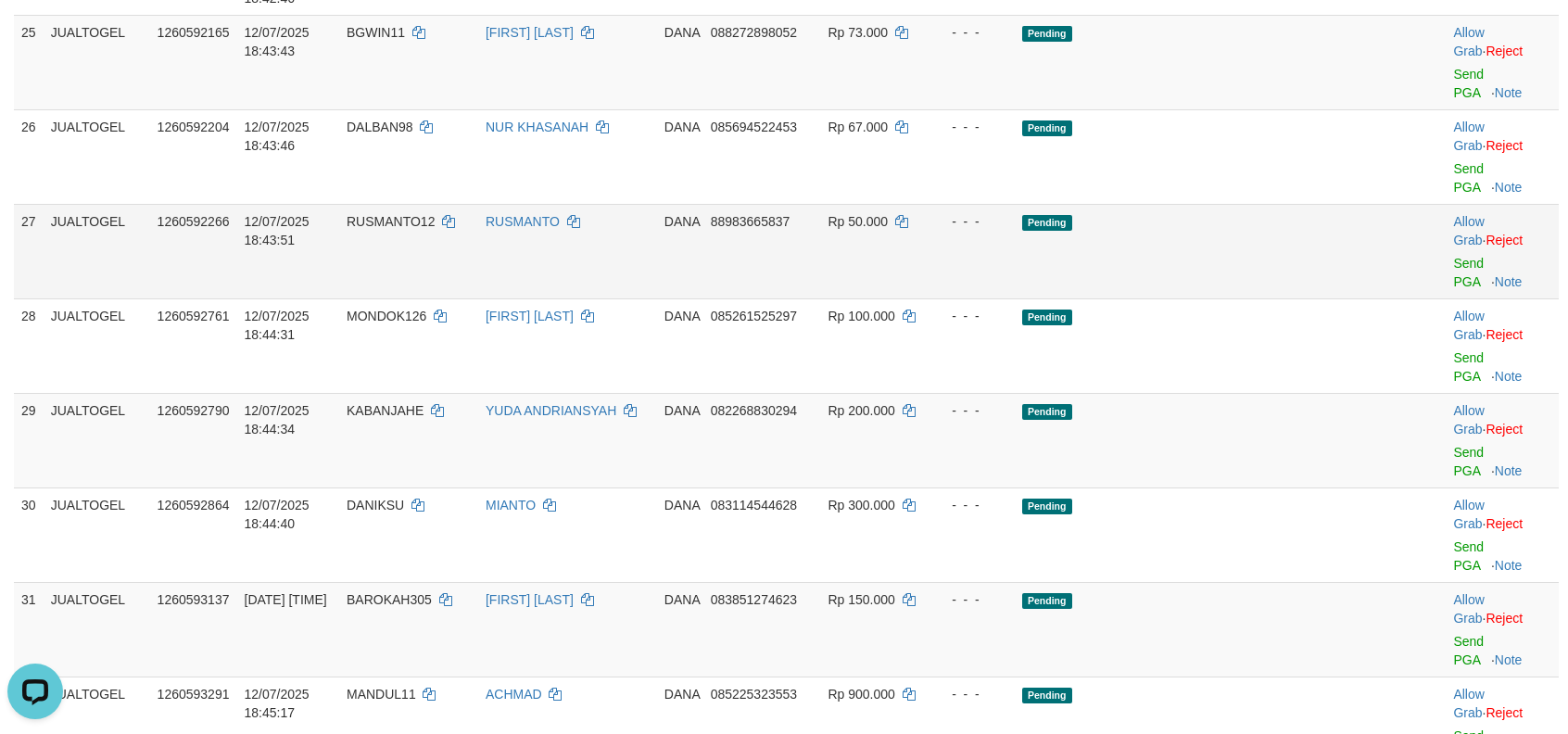 click on "RUSMANTO" at bounding box center [567, 251] 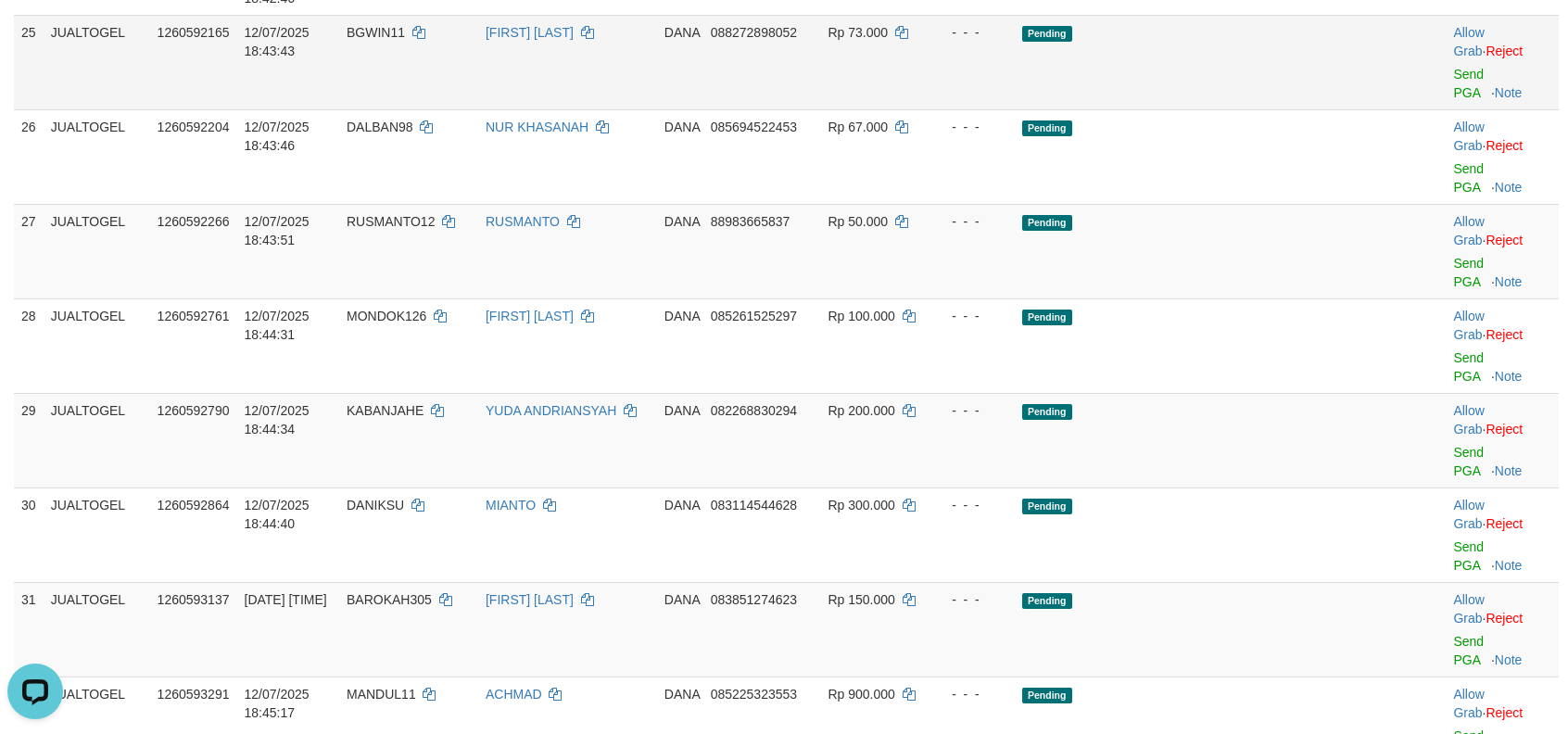 click on "DANA     088272898052" at bounding box center [739, 62] 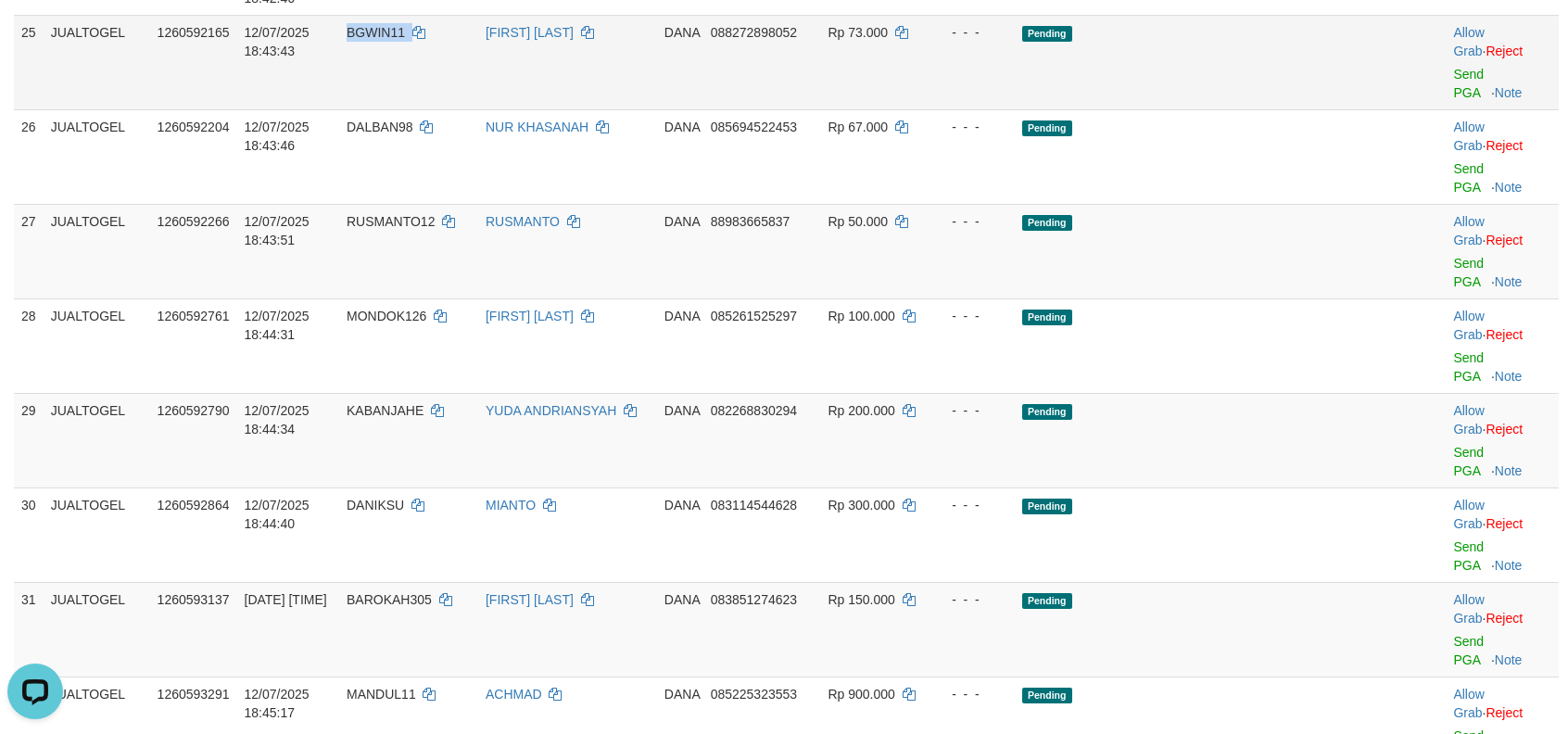 click on "BGWIN11" at bounding box center [375, 32] 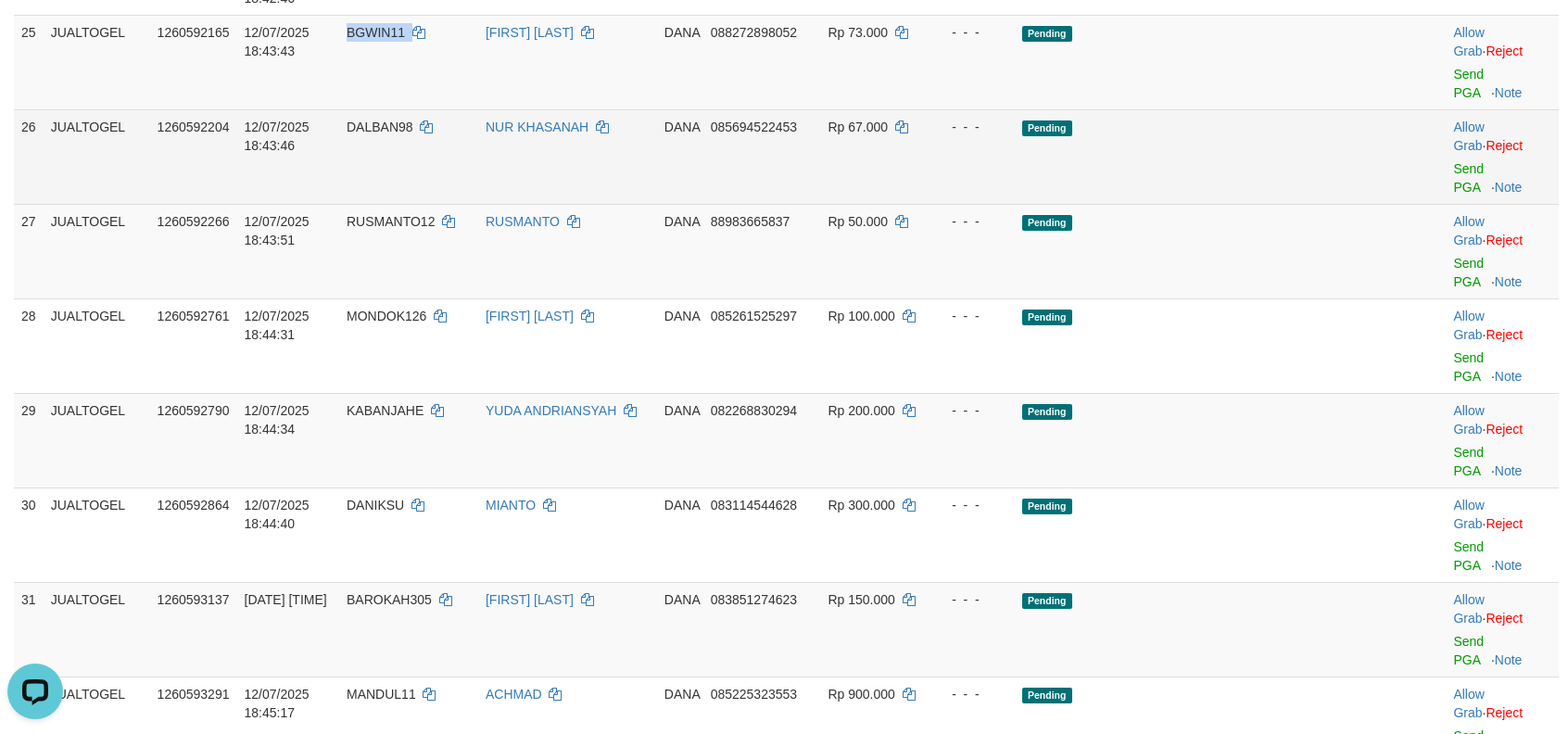 drag, startPoint x: 598, startPoint y: 374, endPoint x: 1017, endPoint y: 368, distance: 419.043 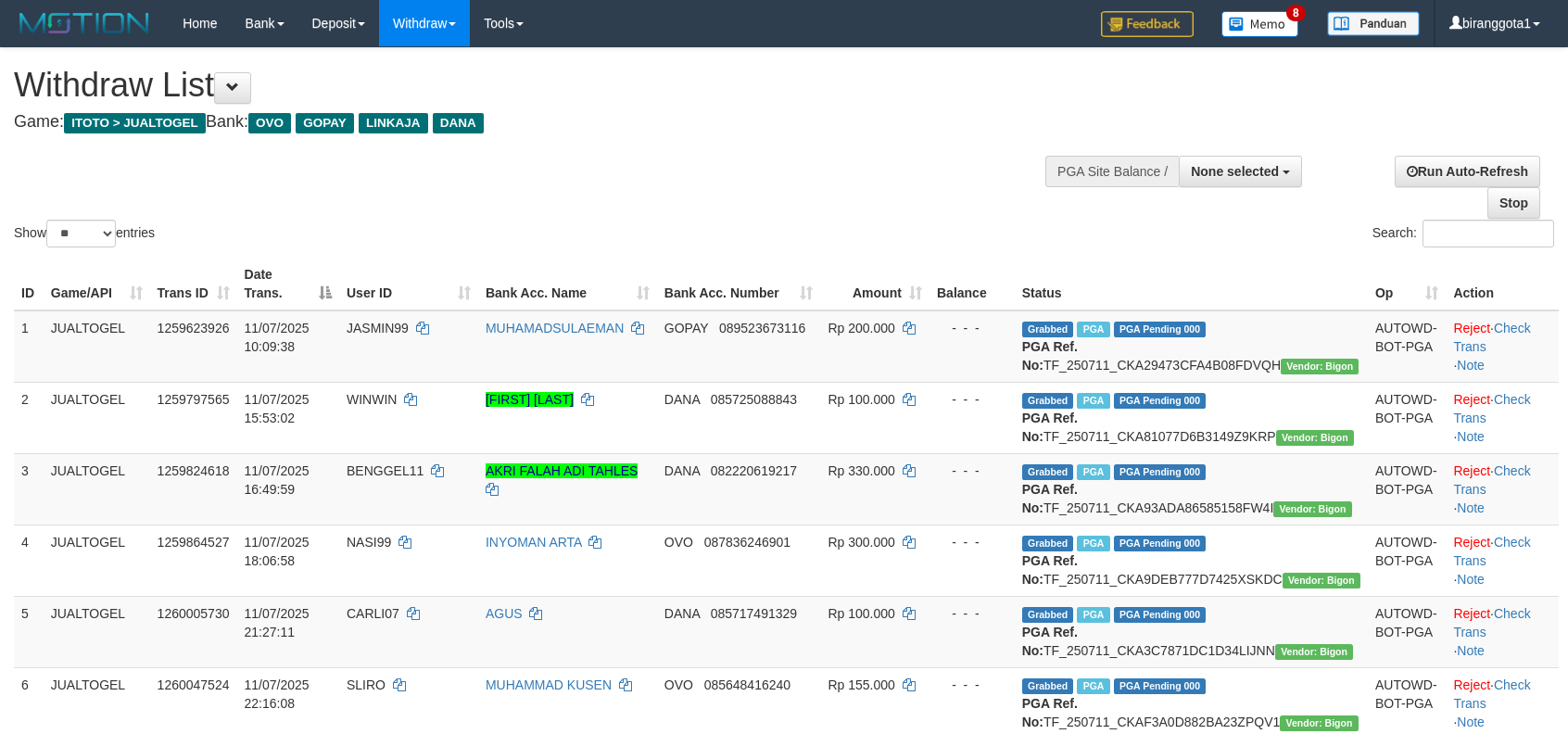 select 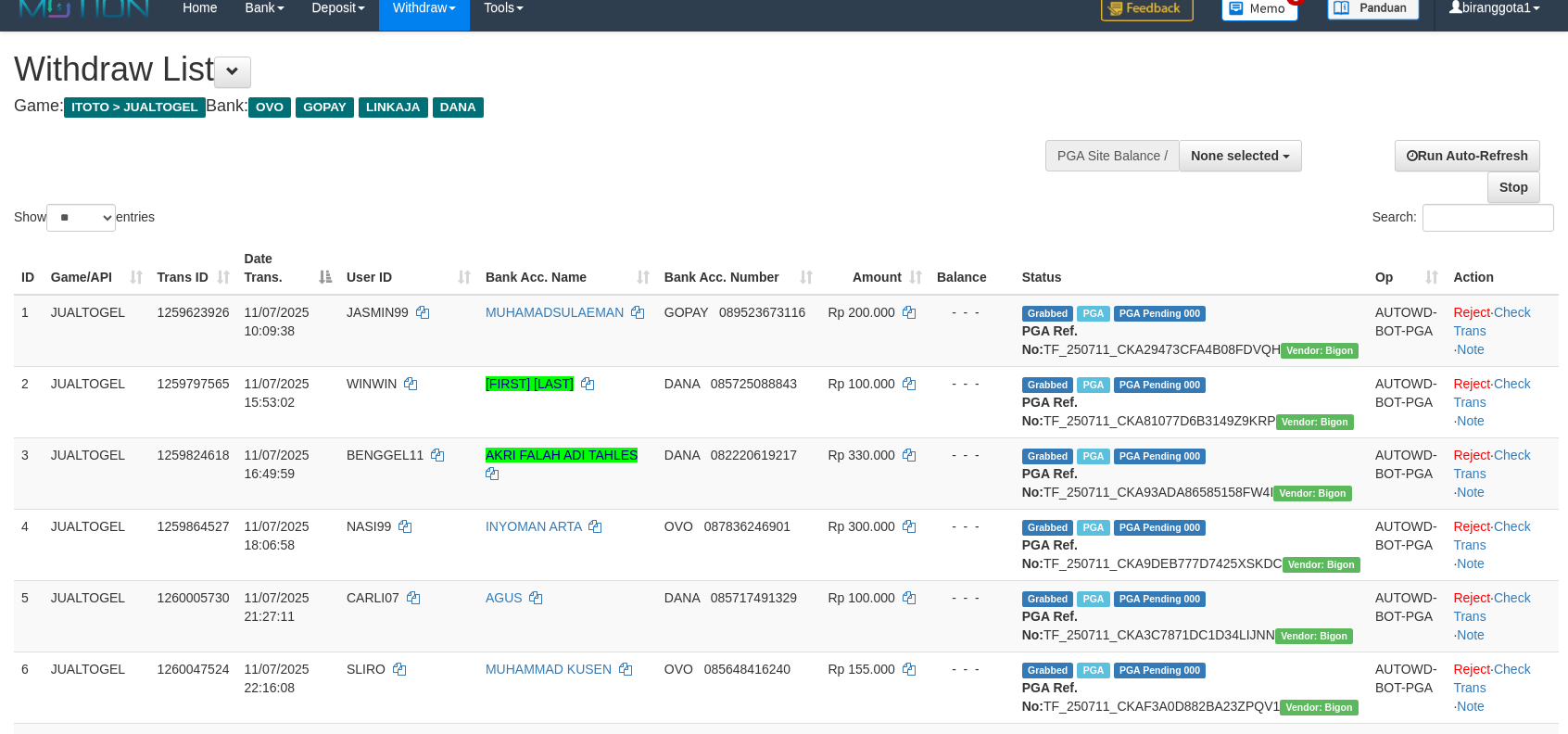 scroll, scrollTop: 0, scrollLeft: 0, axis: both 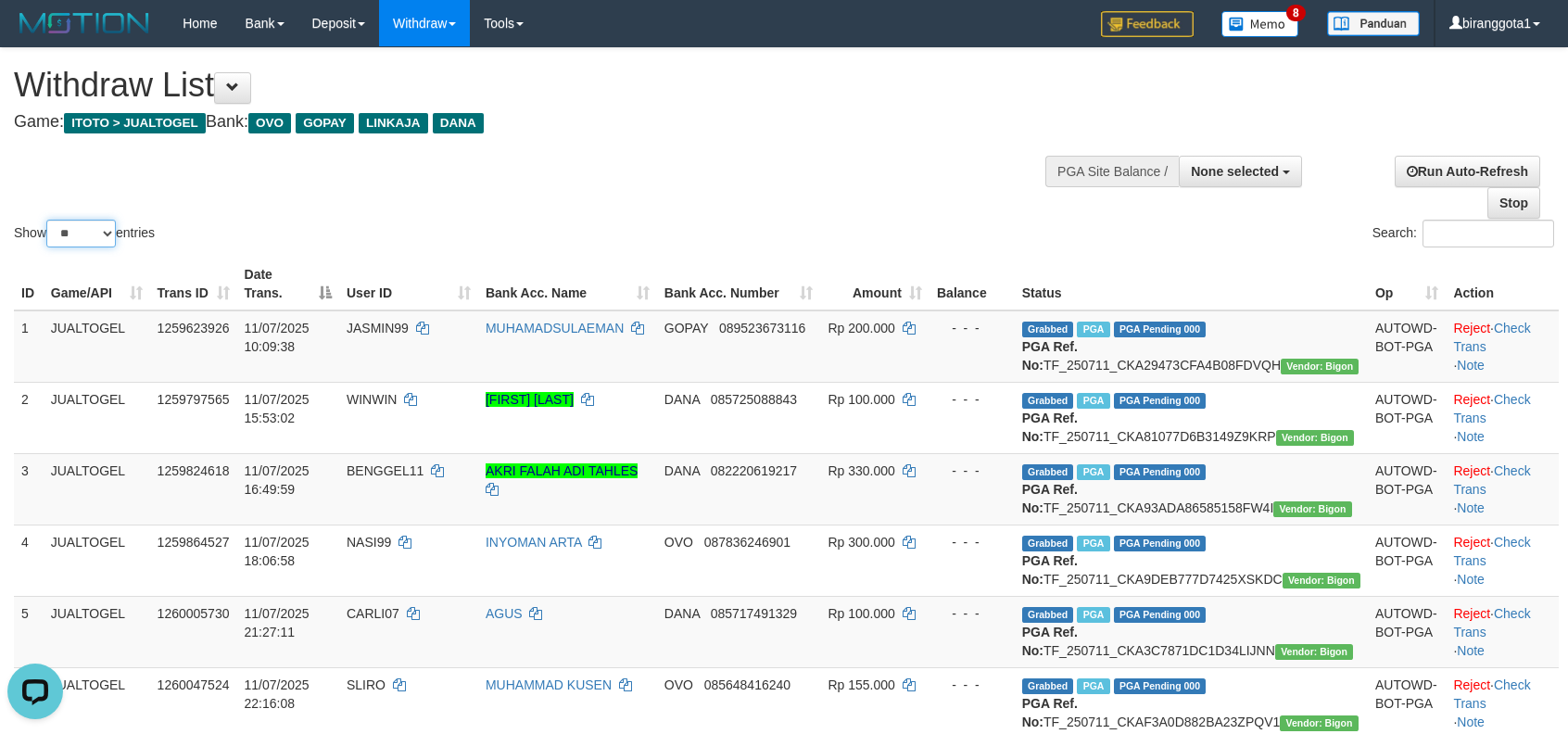 click on "** ** ** ***" at bounding box center (81, 234) 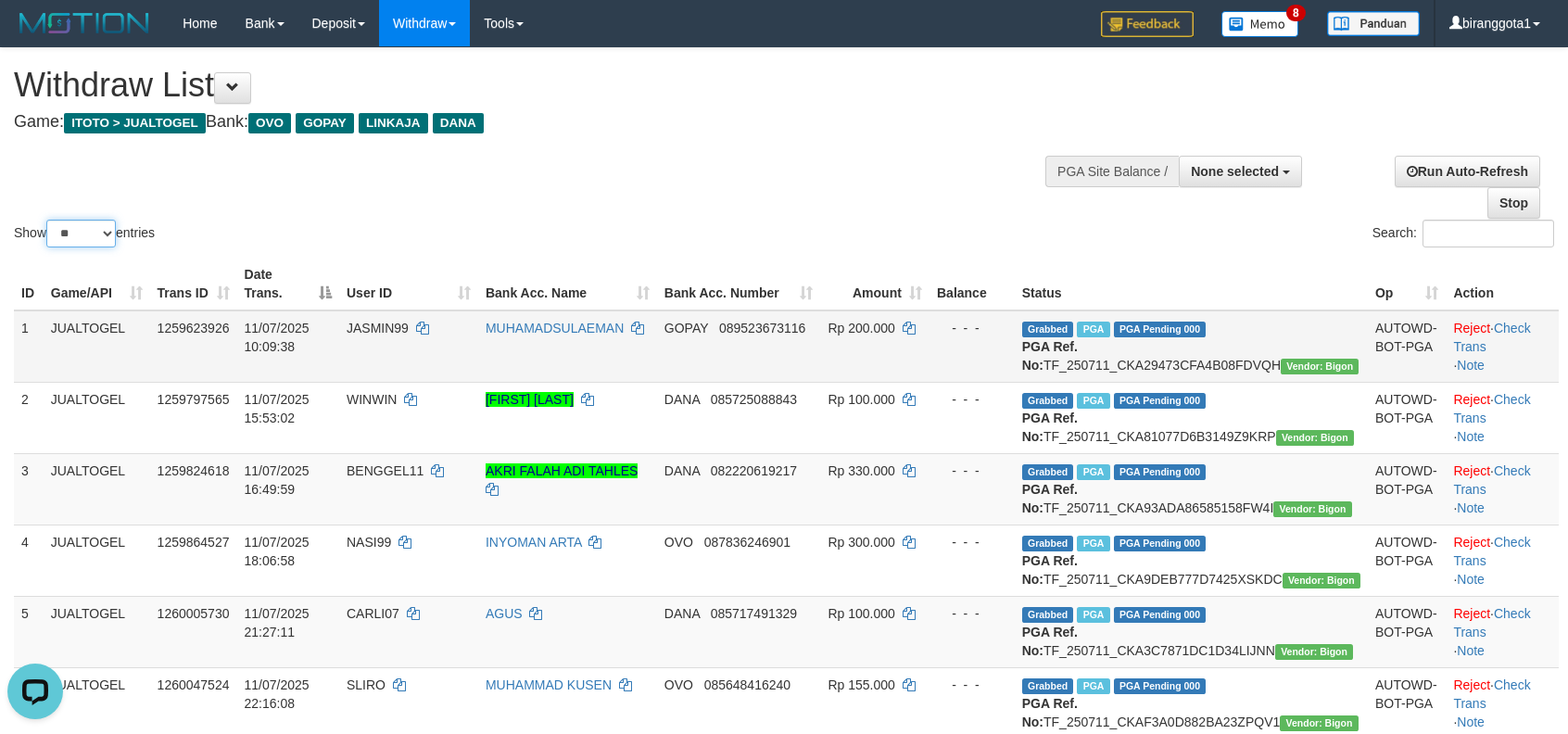 select on "***" 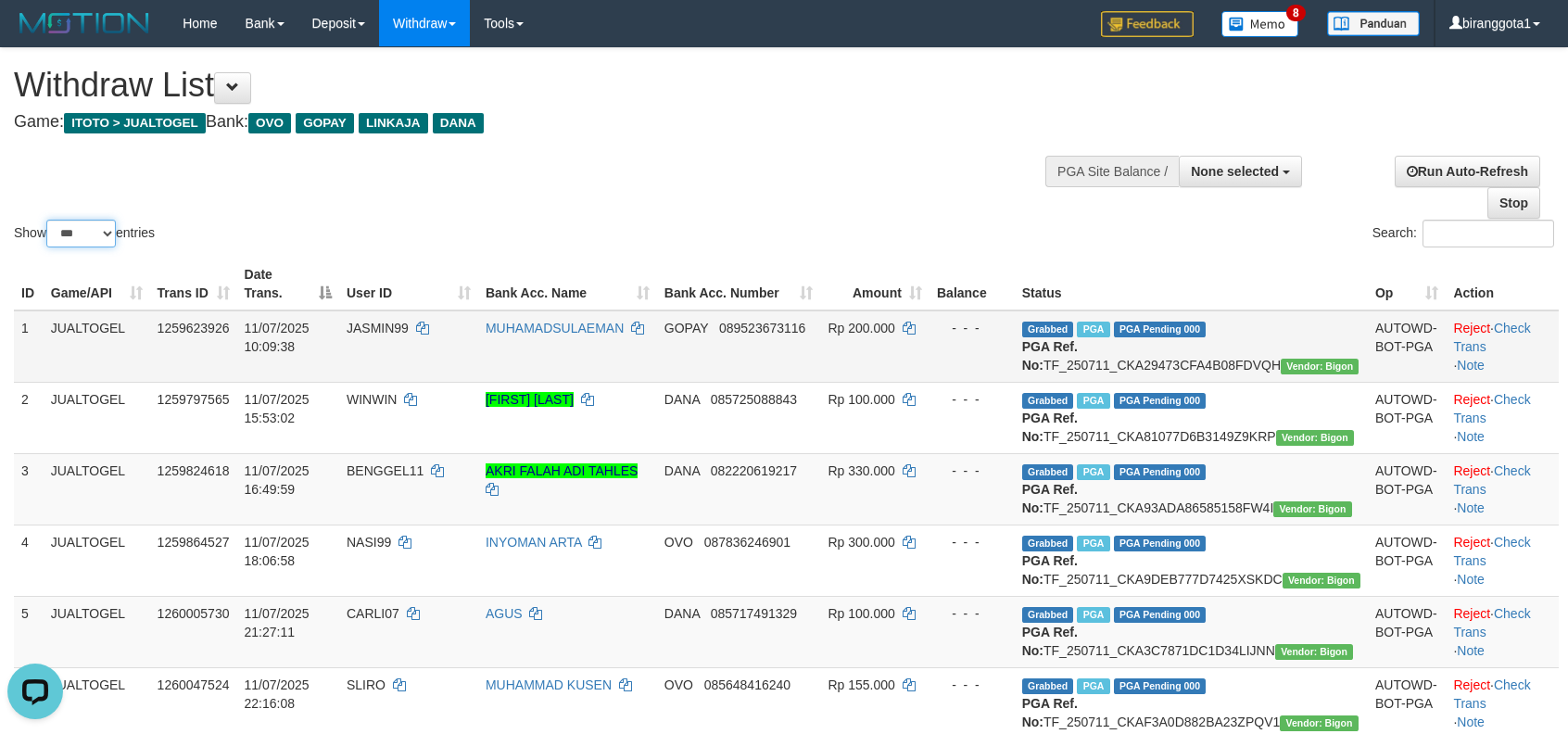 click on "** ** ** ***" at bounding box center [81, 234] 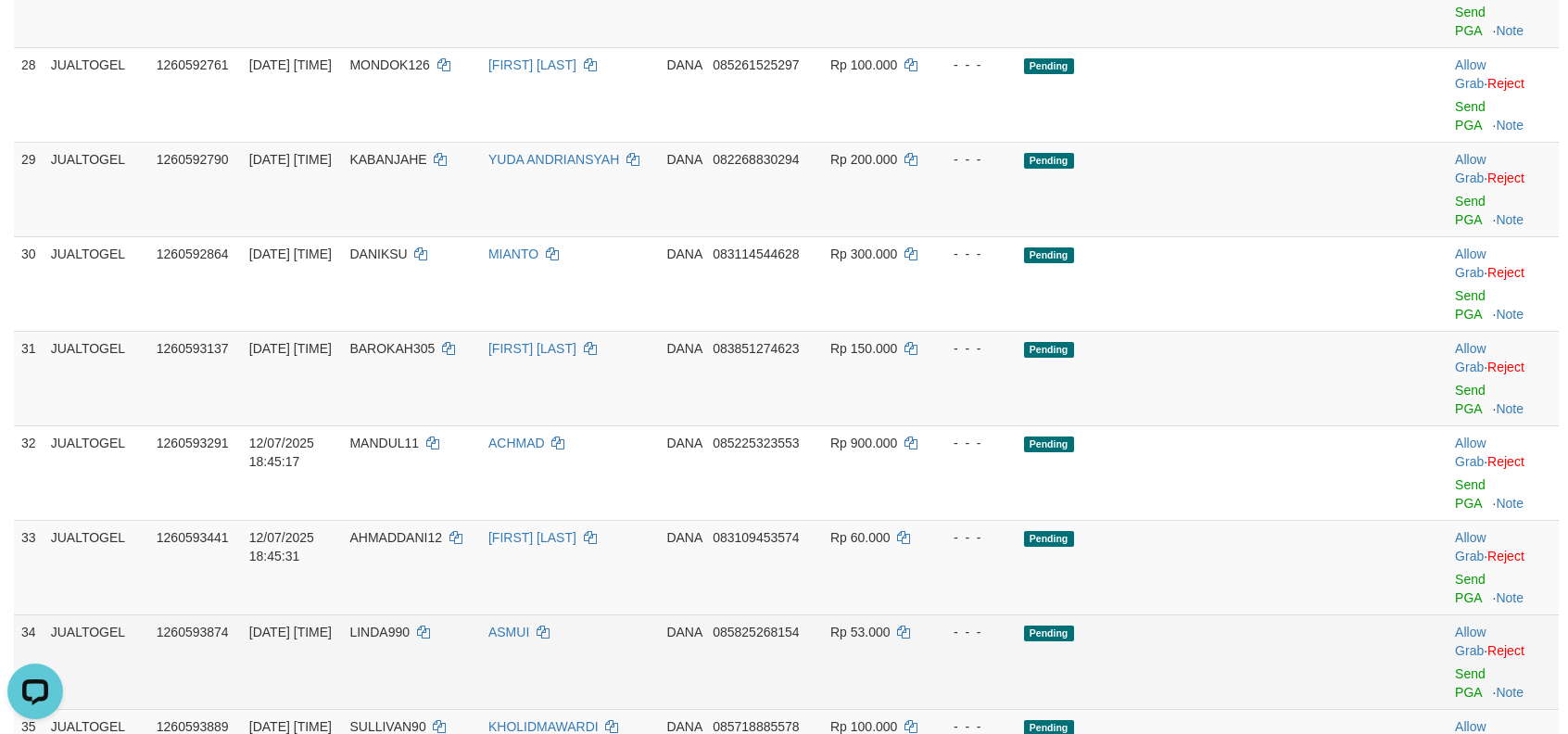 scroll, scrollTop: 2307, scrollLeft: 0, axis: vertical 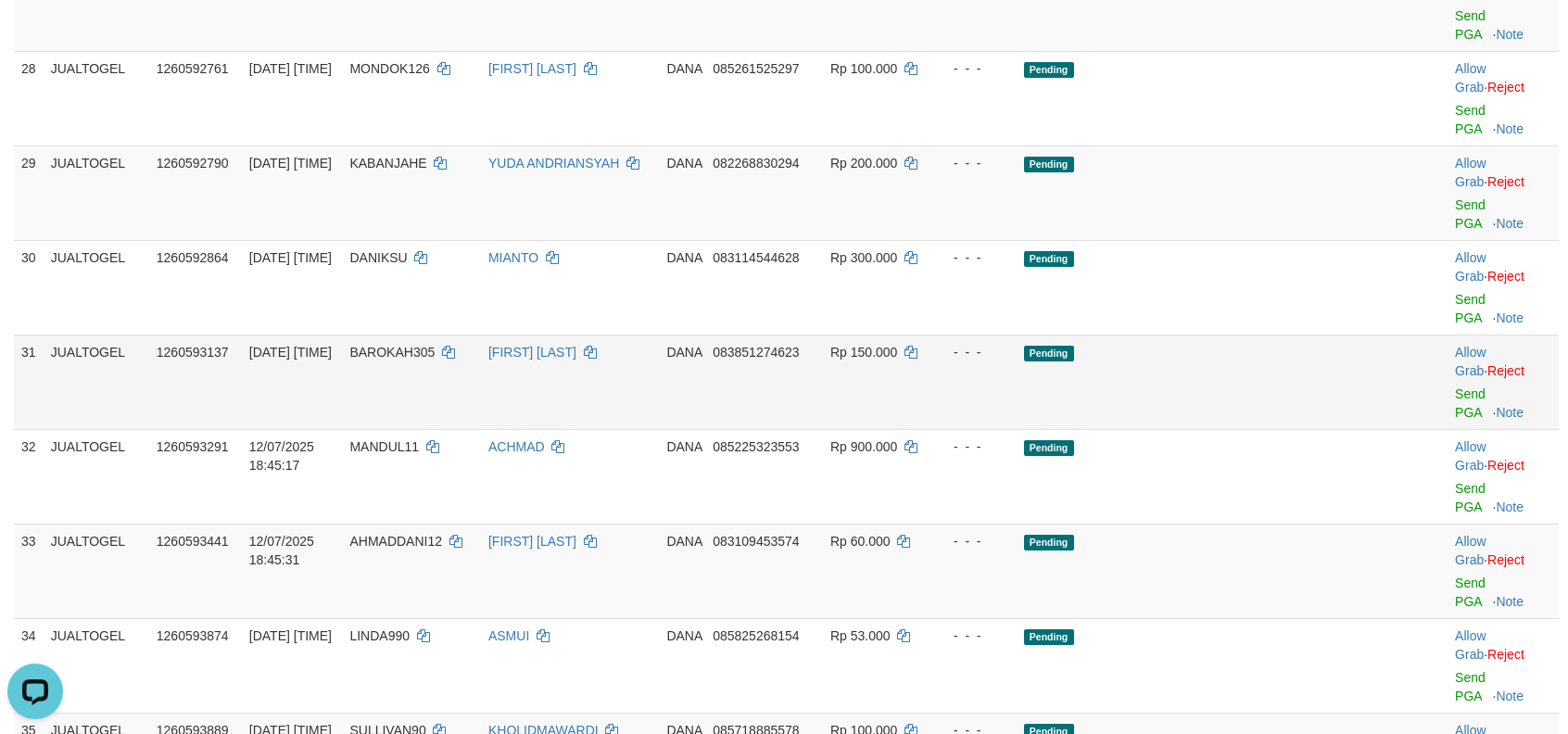 click on "Pending" at bounding box center [1193, 382] 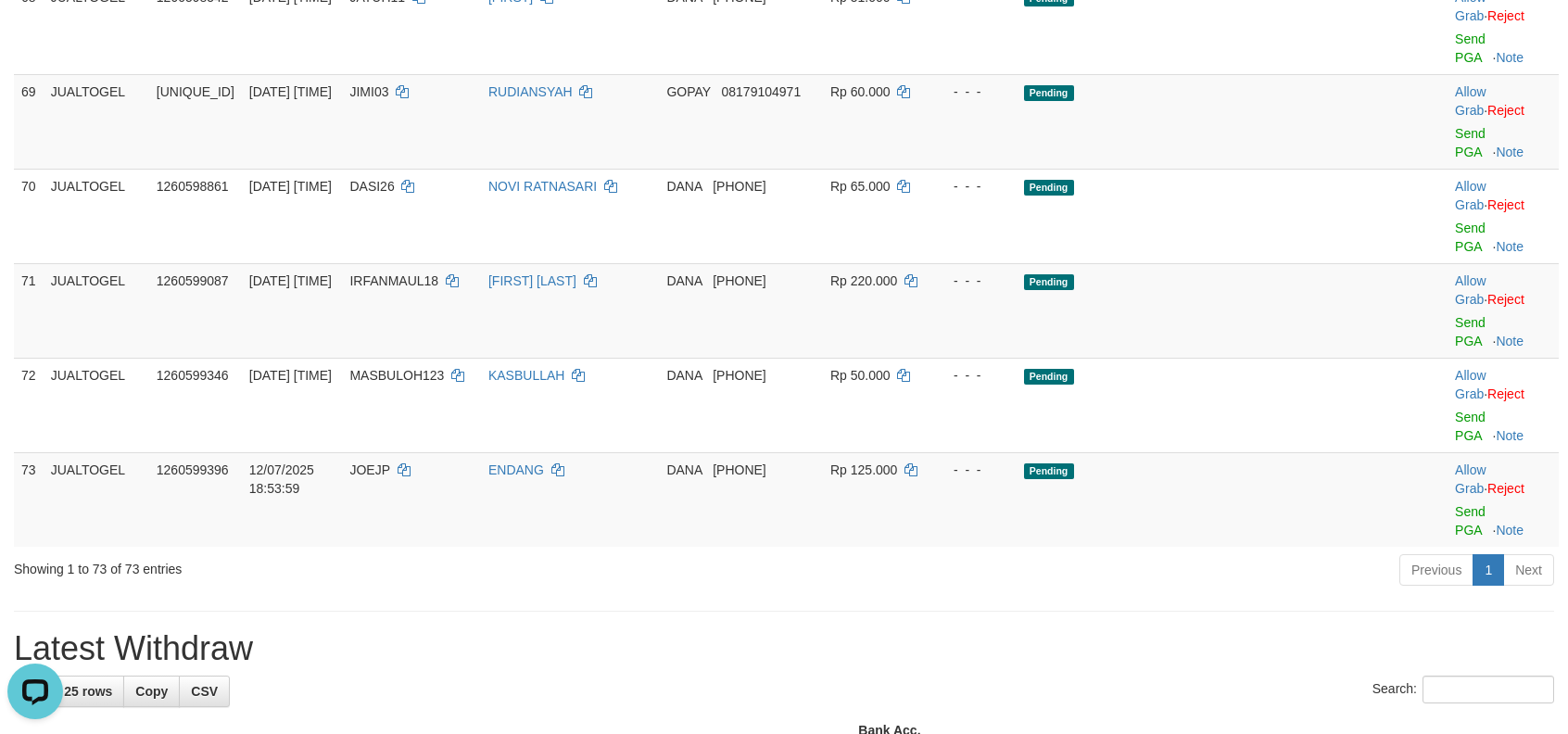 scroll, scrollTop: 2031, scrollLeft: 0, axis: vertical 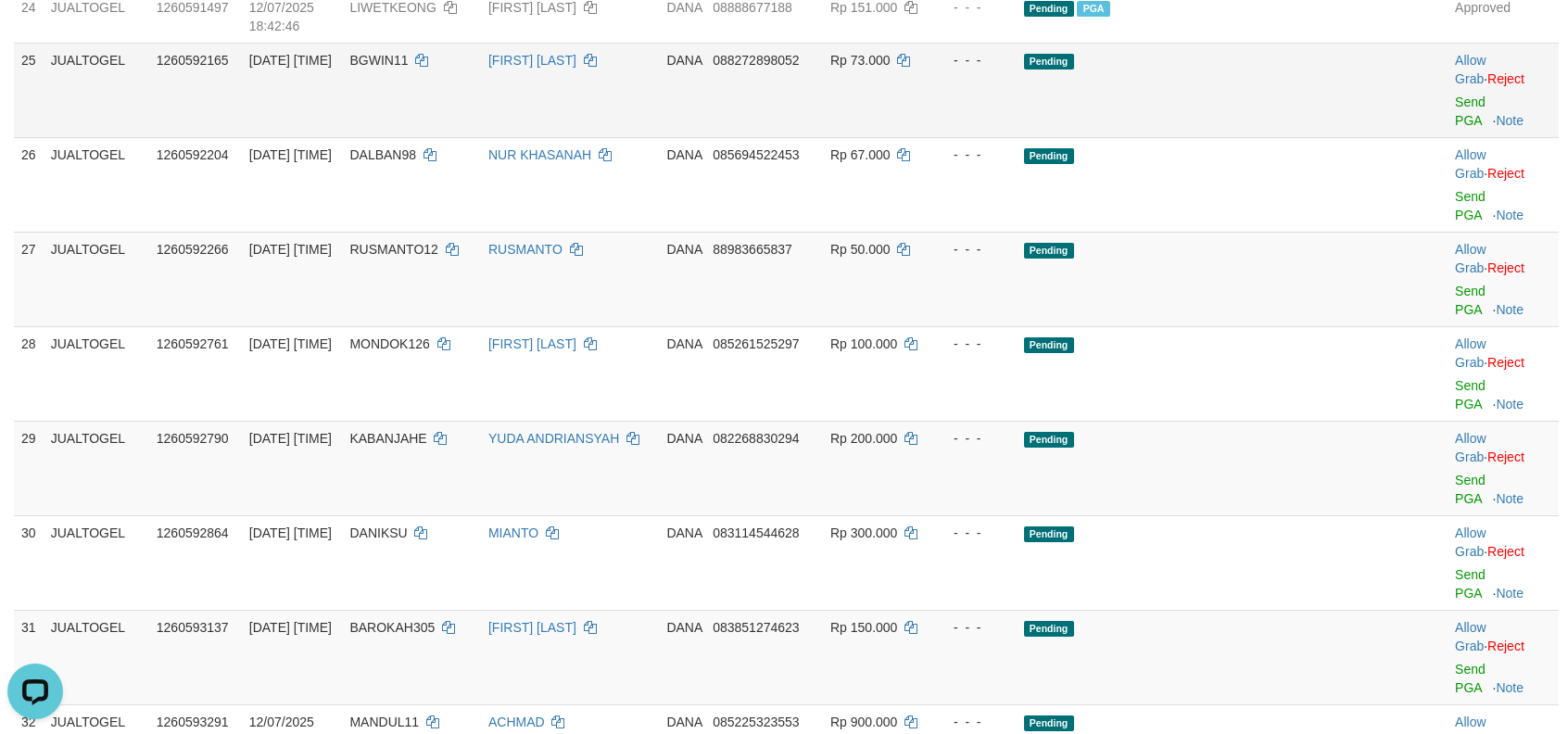 click on "BGWIN11" at bounding box center [378, 60] 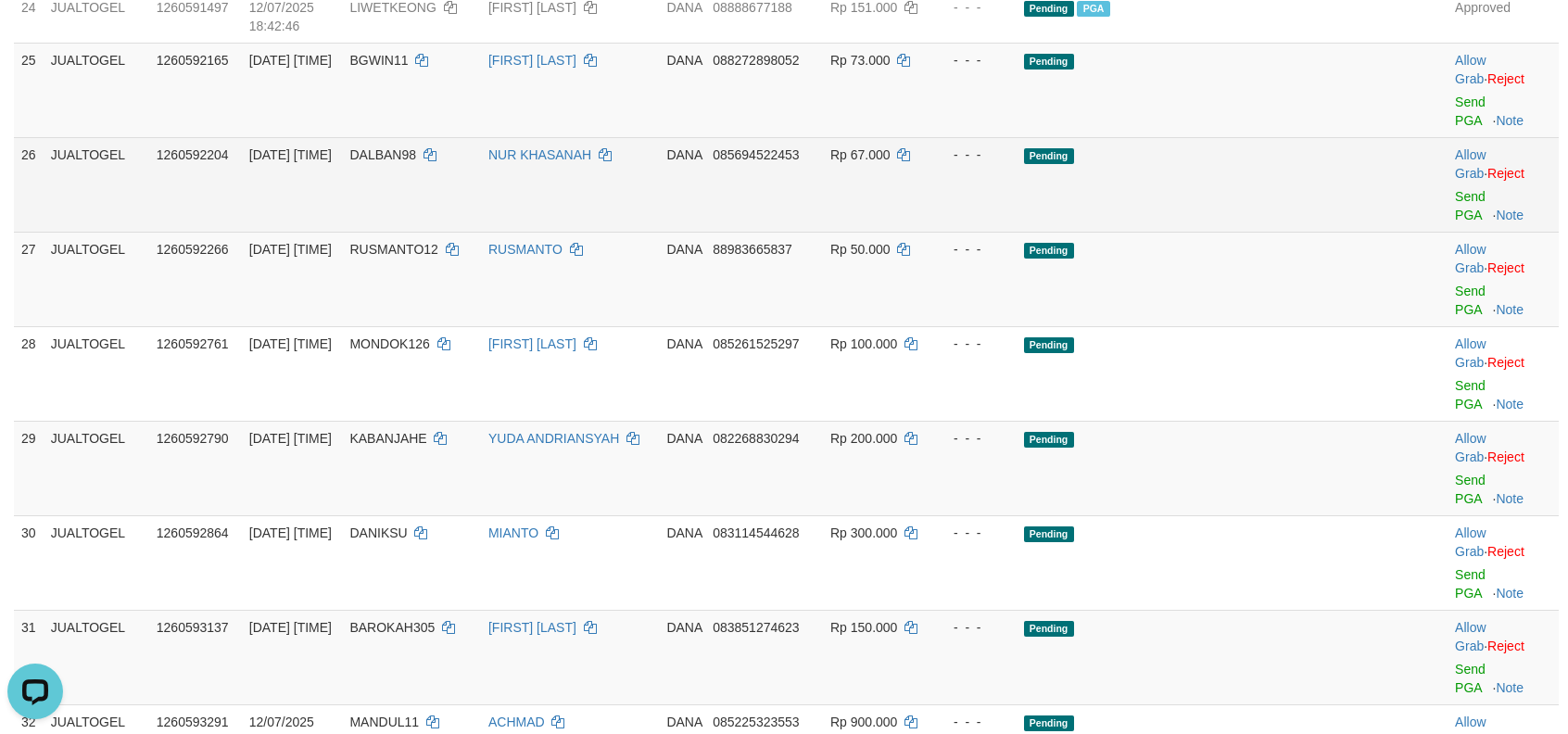 drag, startPoint x: 698, startPoint y: 401, endPoint x: 698, endPoint y: 384, distance: 17 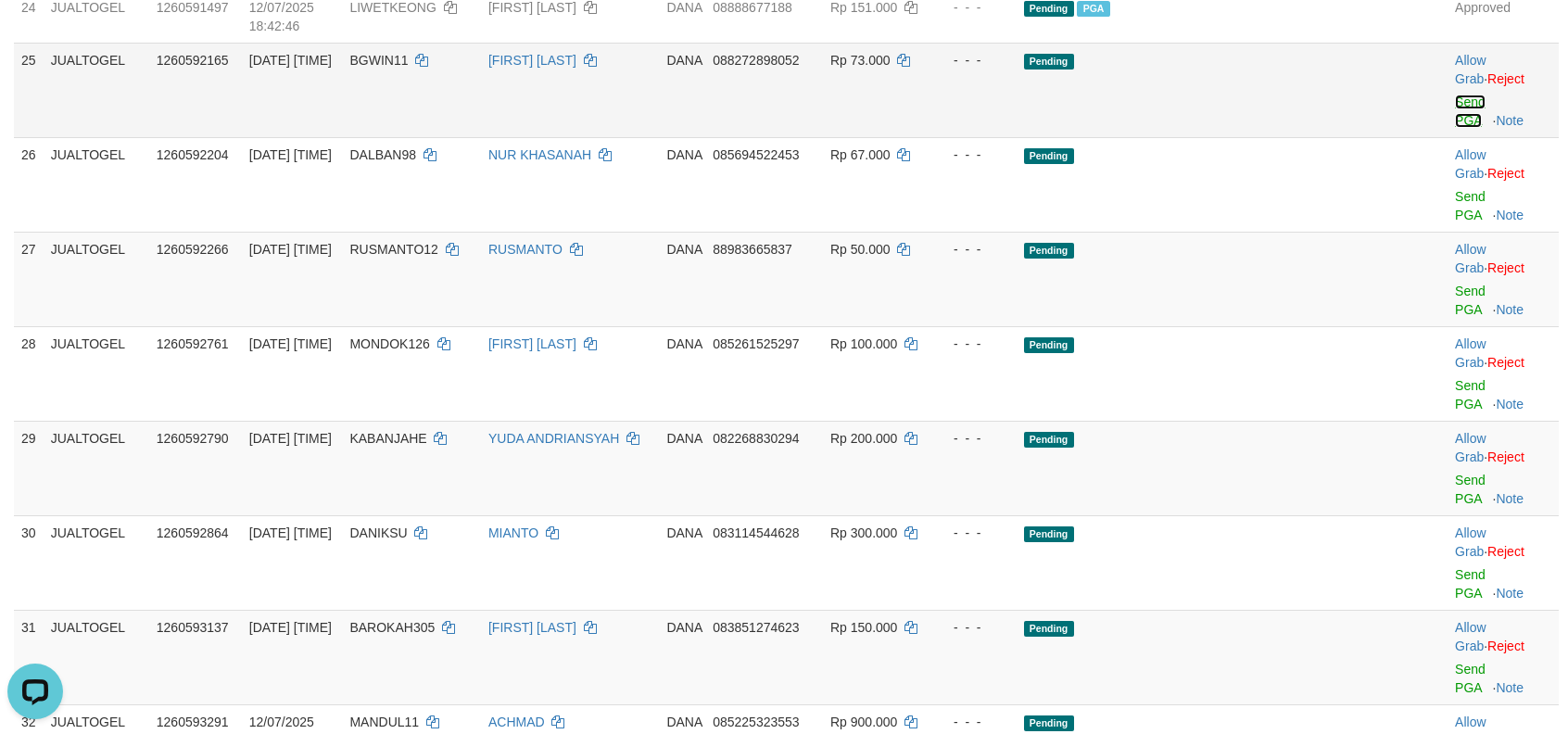 click on "Send PGA" at bounding box center [1470, 111] 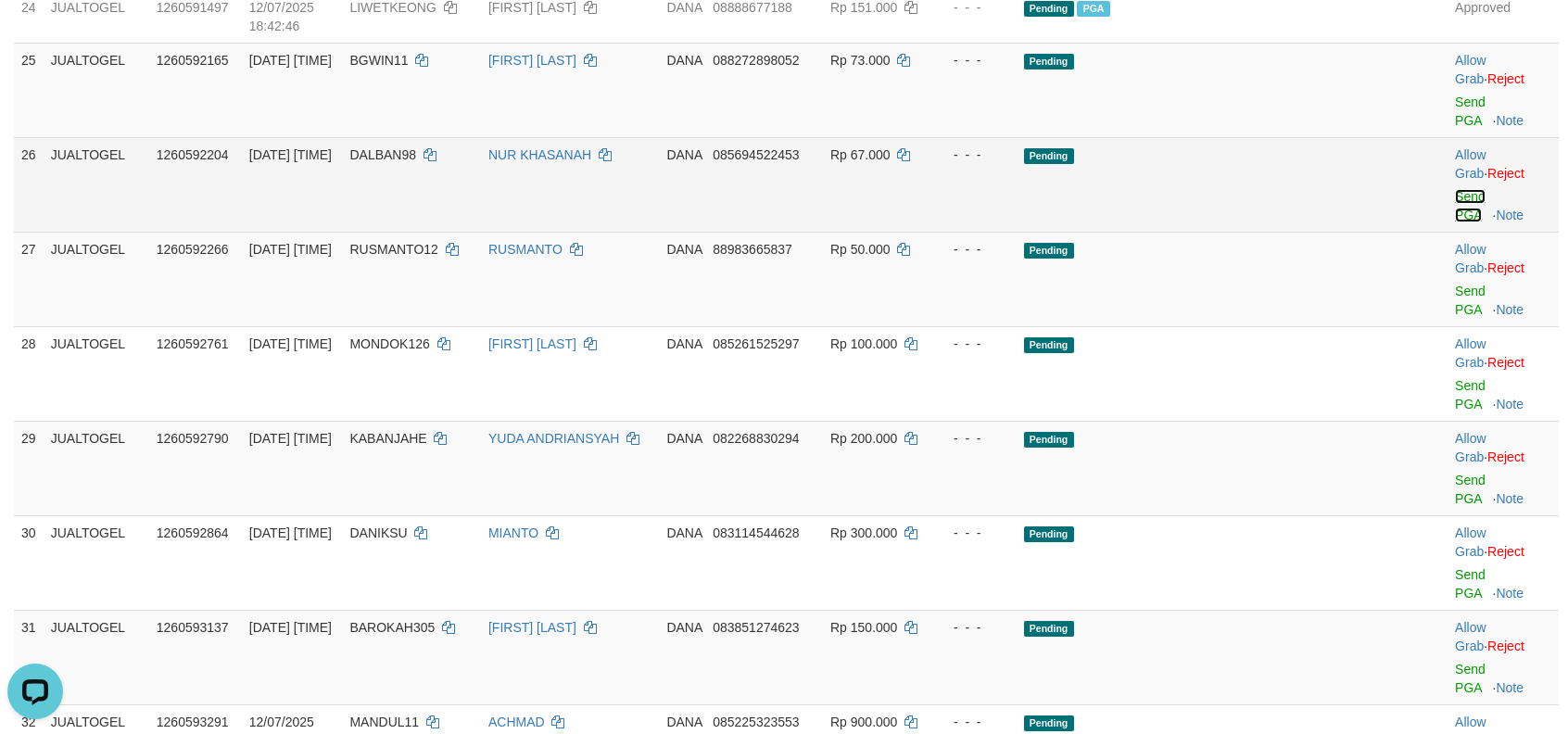 click on "Send PGA" at bounding box center [1470, 206] 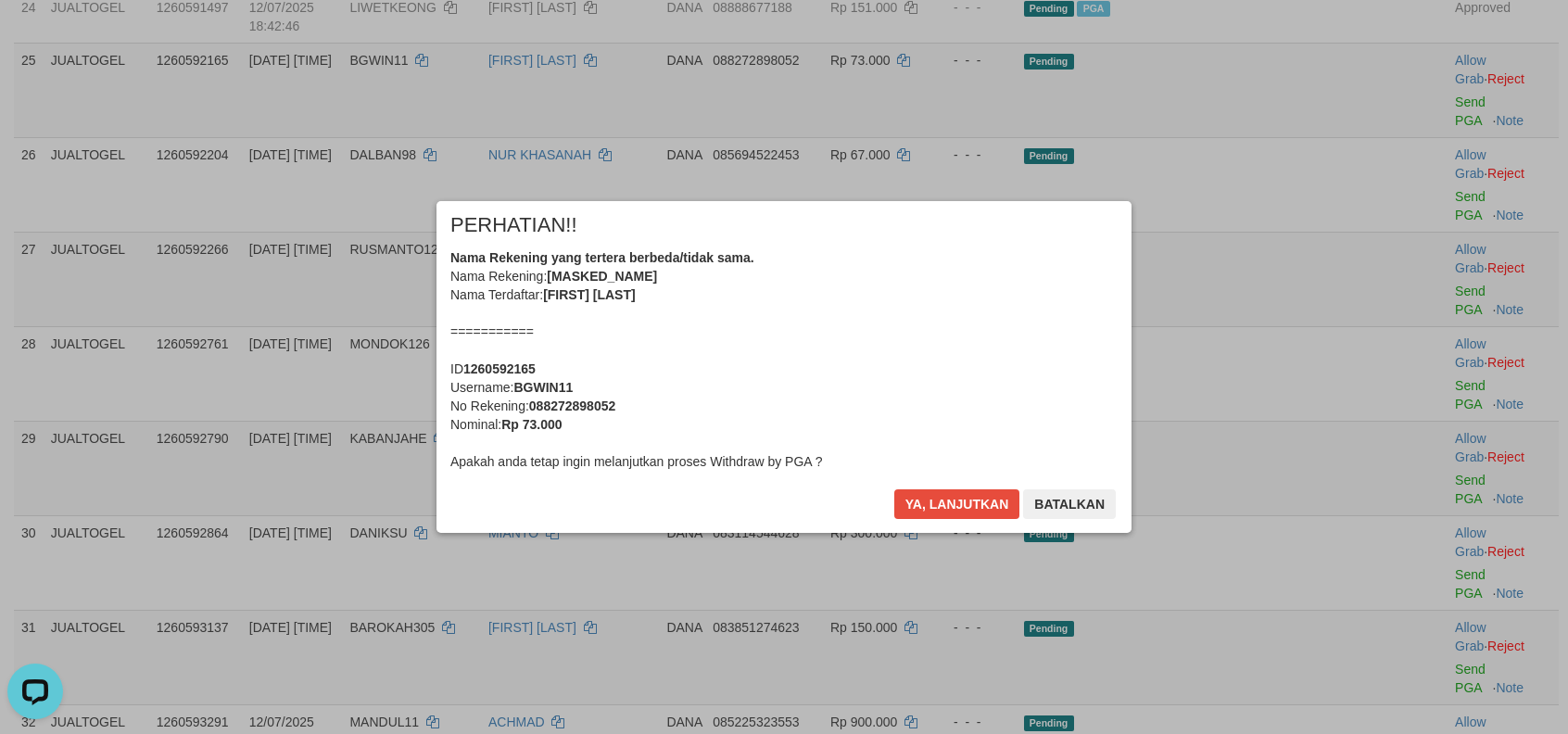click on "Toggle navigation
Home
Bank
Account List
Load
By Website
Group
[ITOTO]													JUALTOGEL
Mutasi Bank
Search
Sync
Note Mutasi
Deposit
DPS Fetch
DPS List
History
PGA History
Note DPS" at bounding box center [784, 2186] 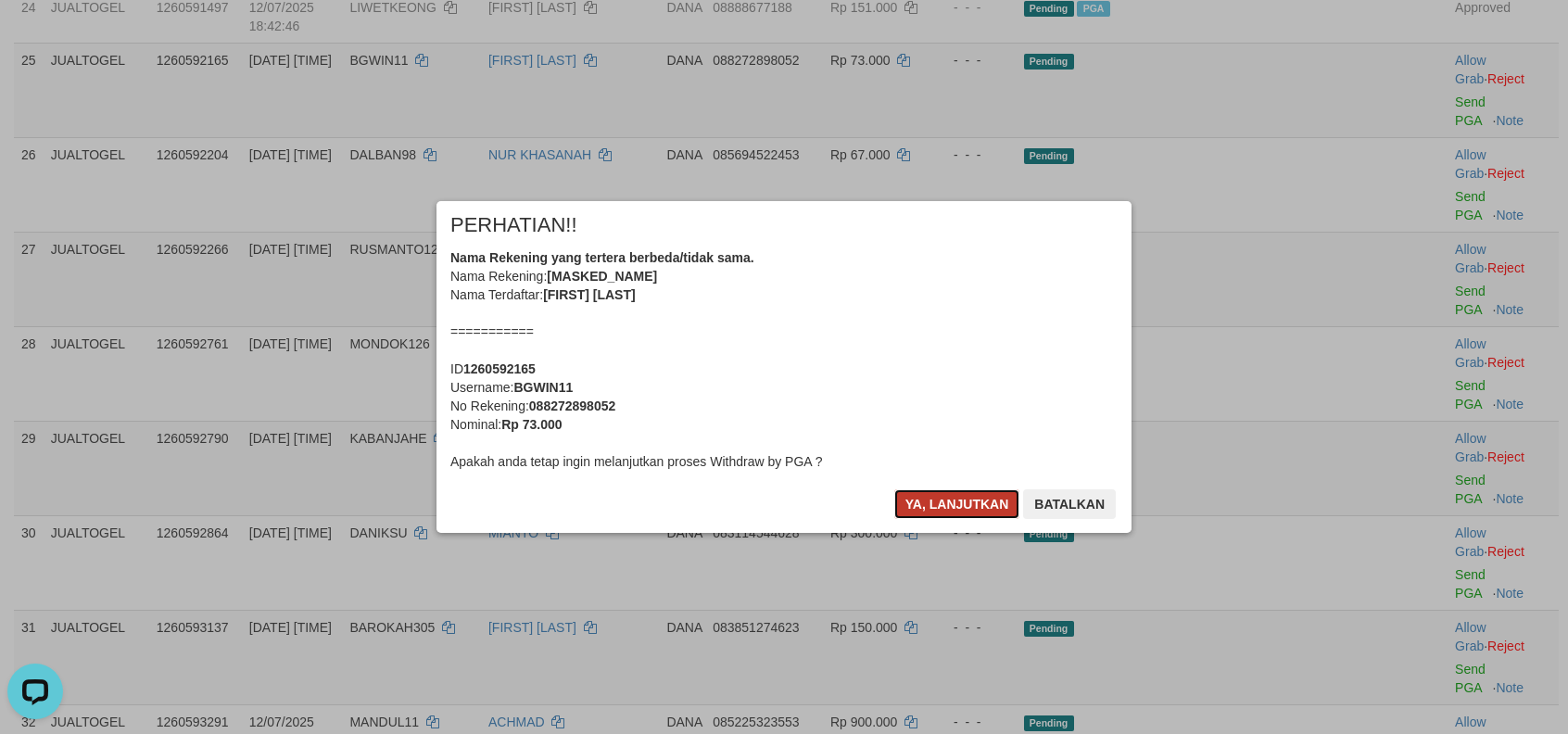 click on "Ya, lanjutkan" at bounding box center [957, 504] 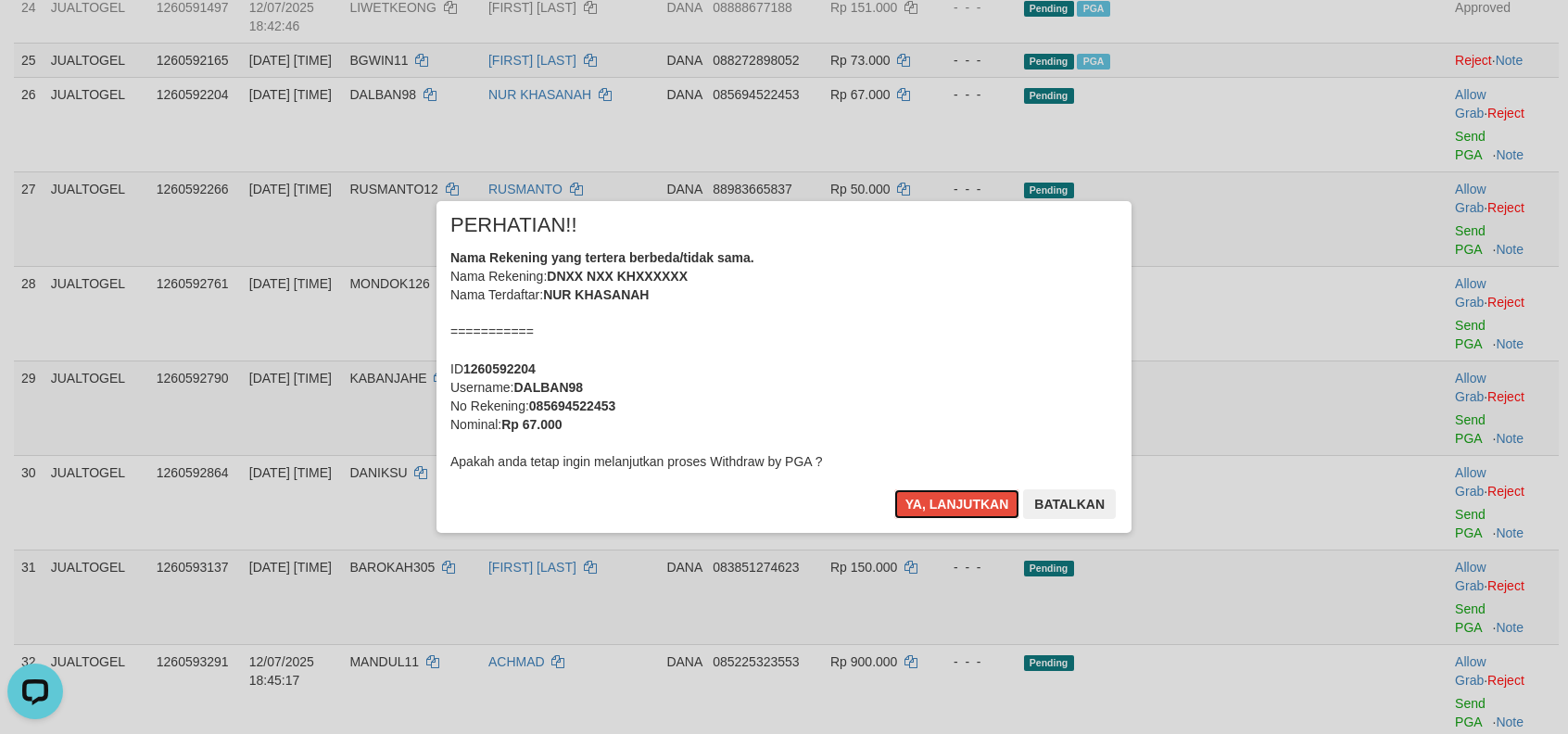 scroll, scrollTop: 2026, scrollLeft: 0, axis: vertical 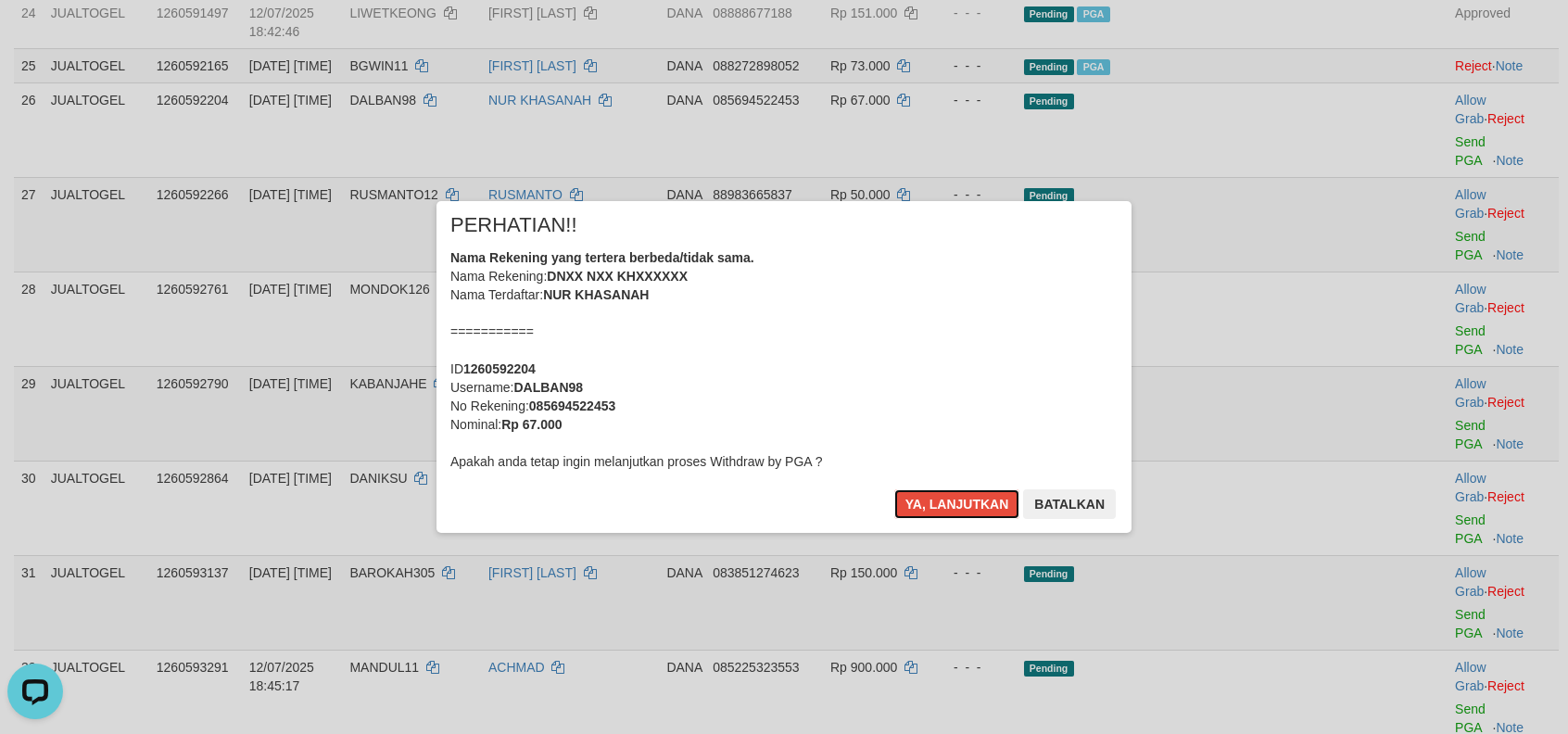click on "Ya, lanjutkan" at bounding box center [957, 504] 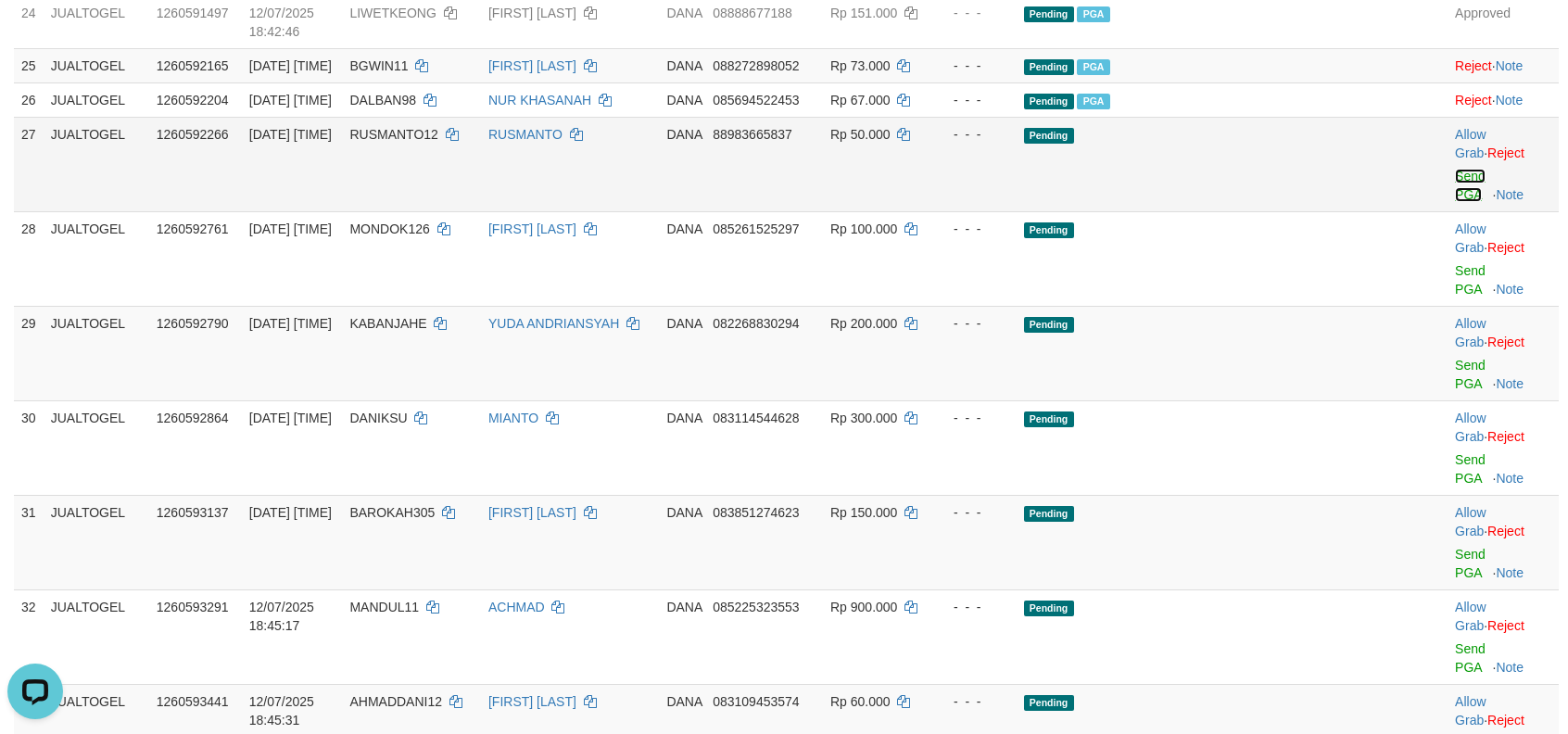 click on "Send PGA" at bounding box center (1470, 185) 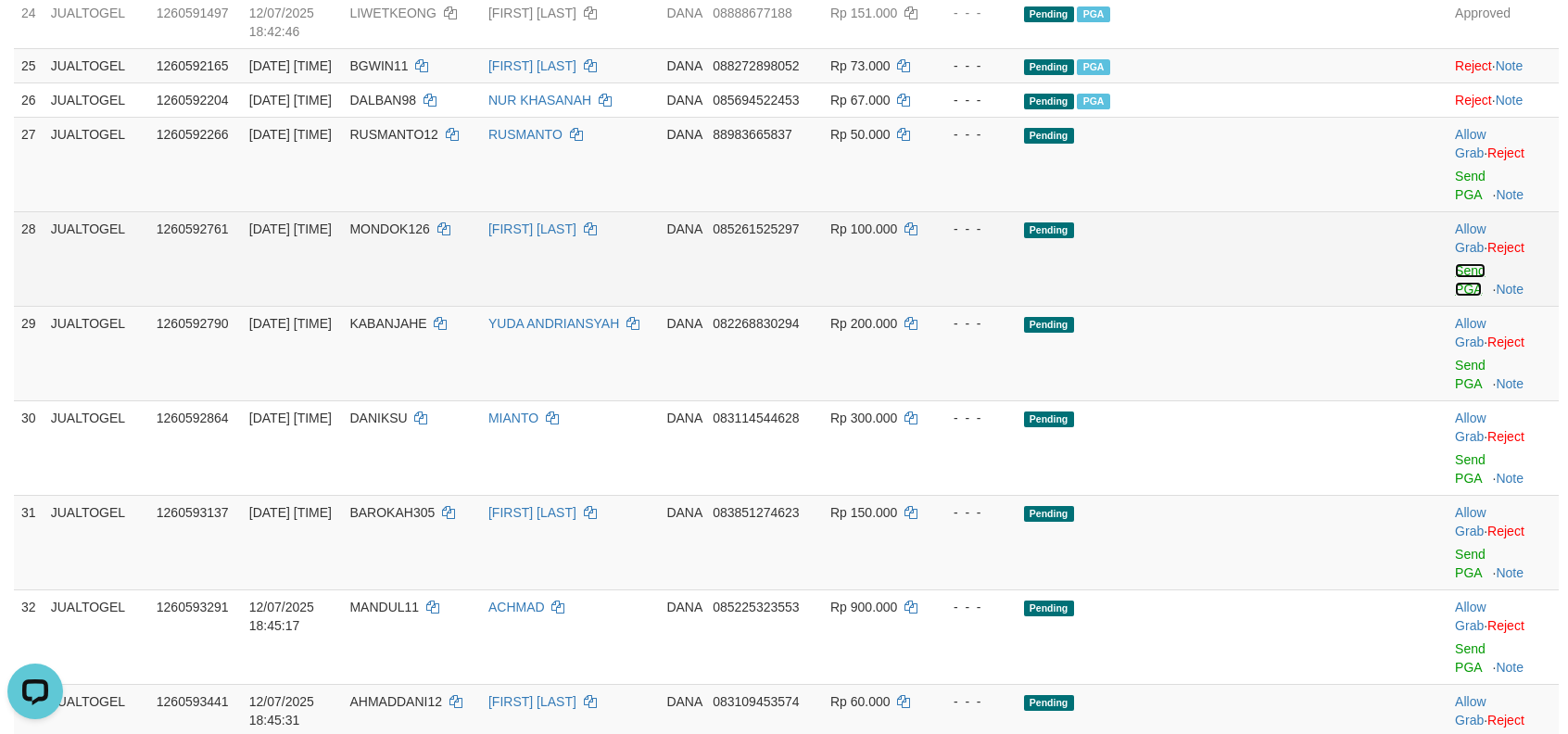 click on "Send PGA" at bounding box center [1470, 280] 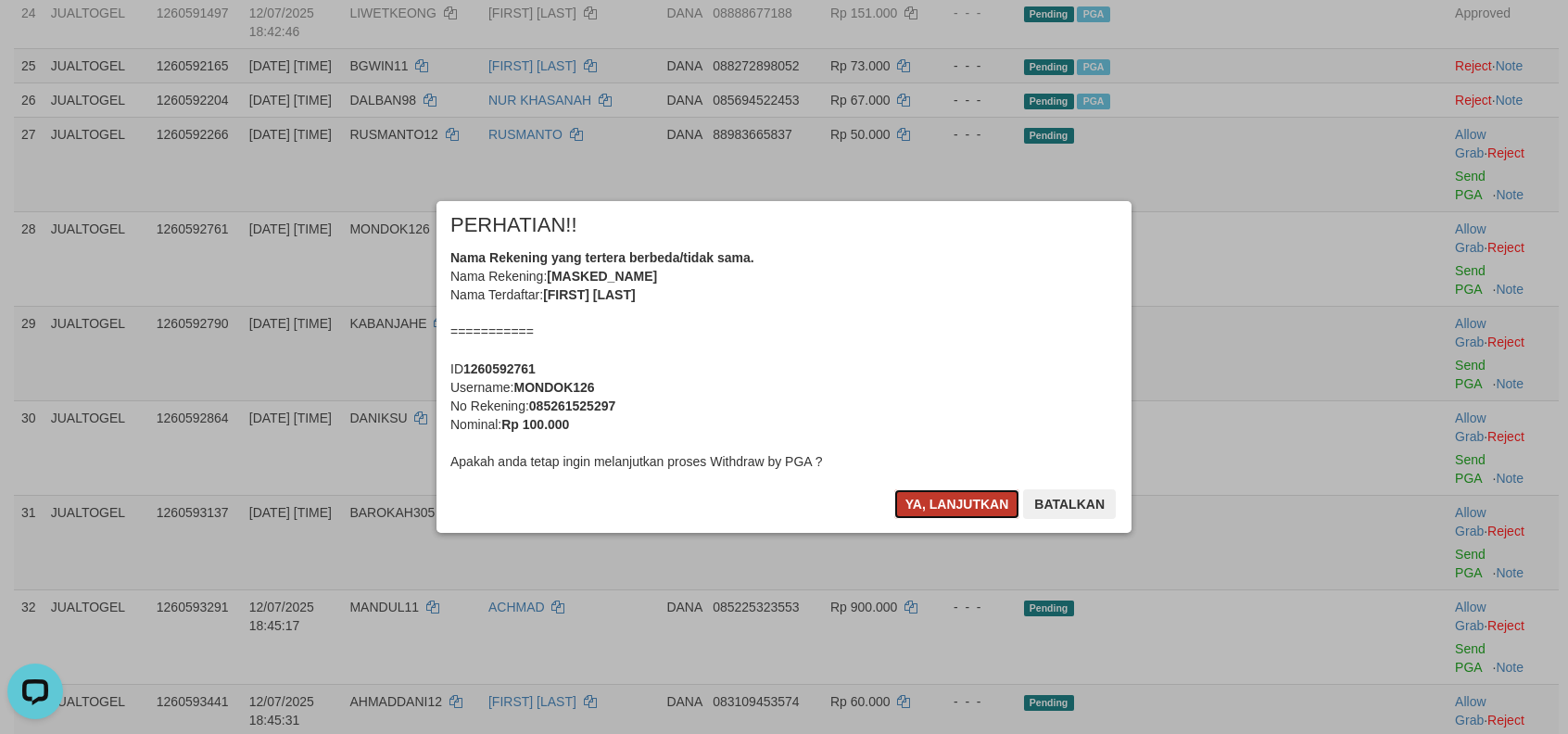 click on "Ya, lanjutkan" at bounding box center (957, 504) 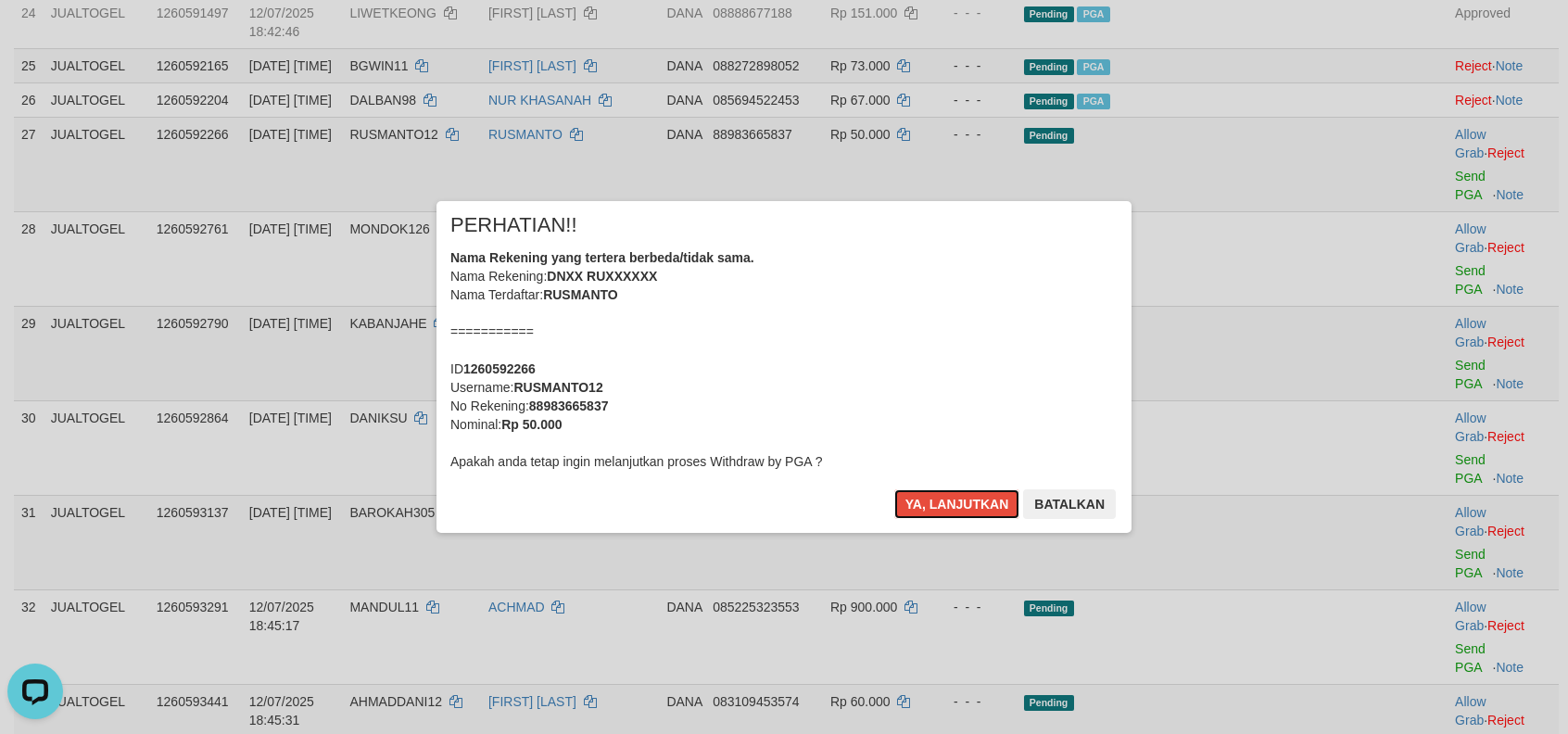 click on "Ya, lanjutkan" at bounding box center [957, 504] 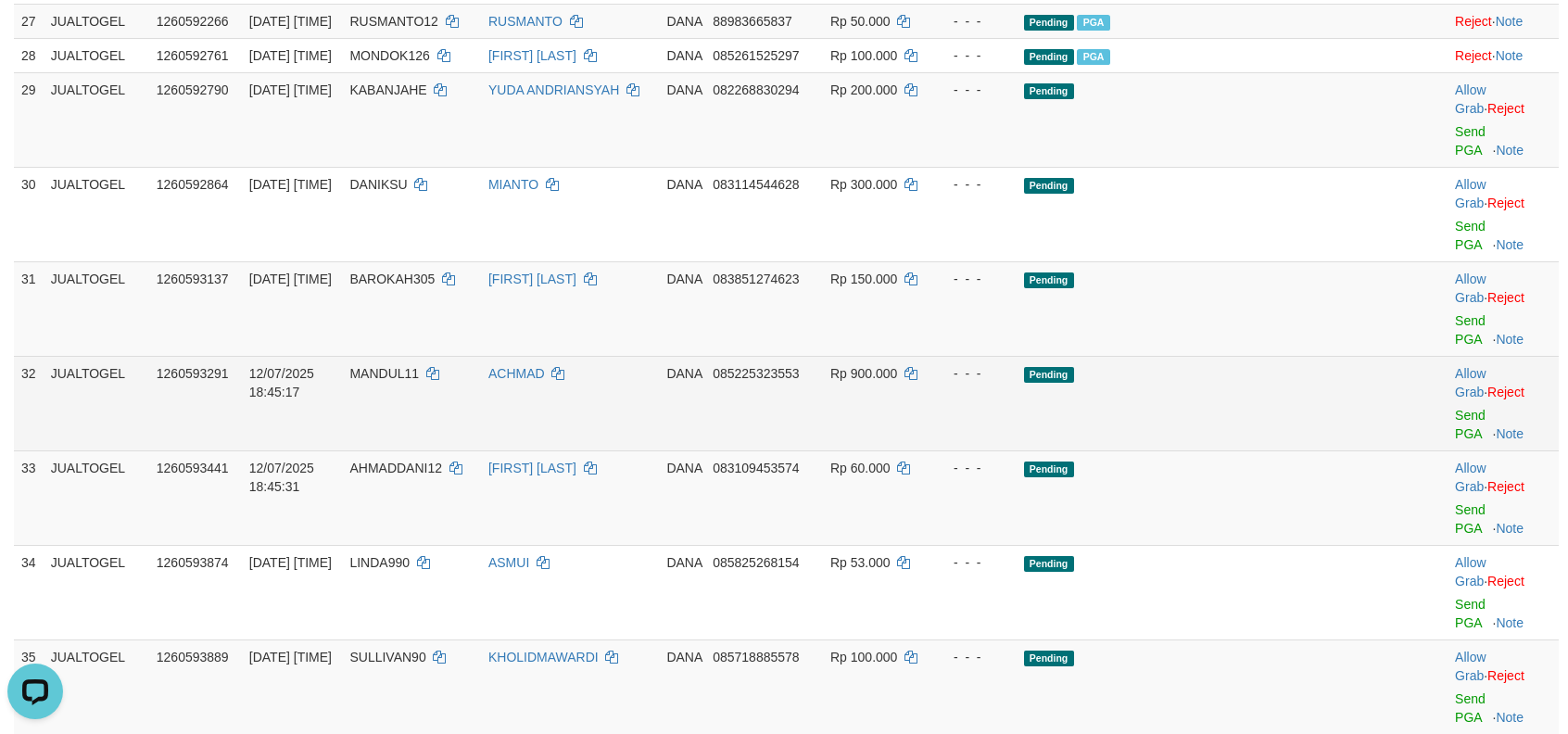 scroll, scrollTop: 2355, scrollLeft: 0, axis: vertical 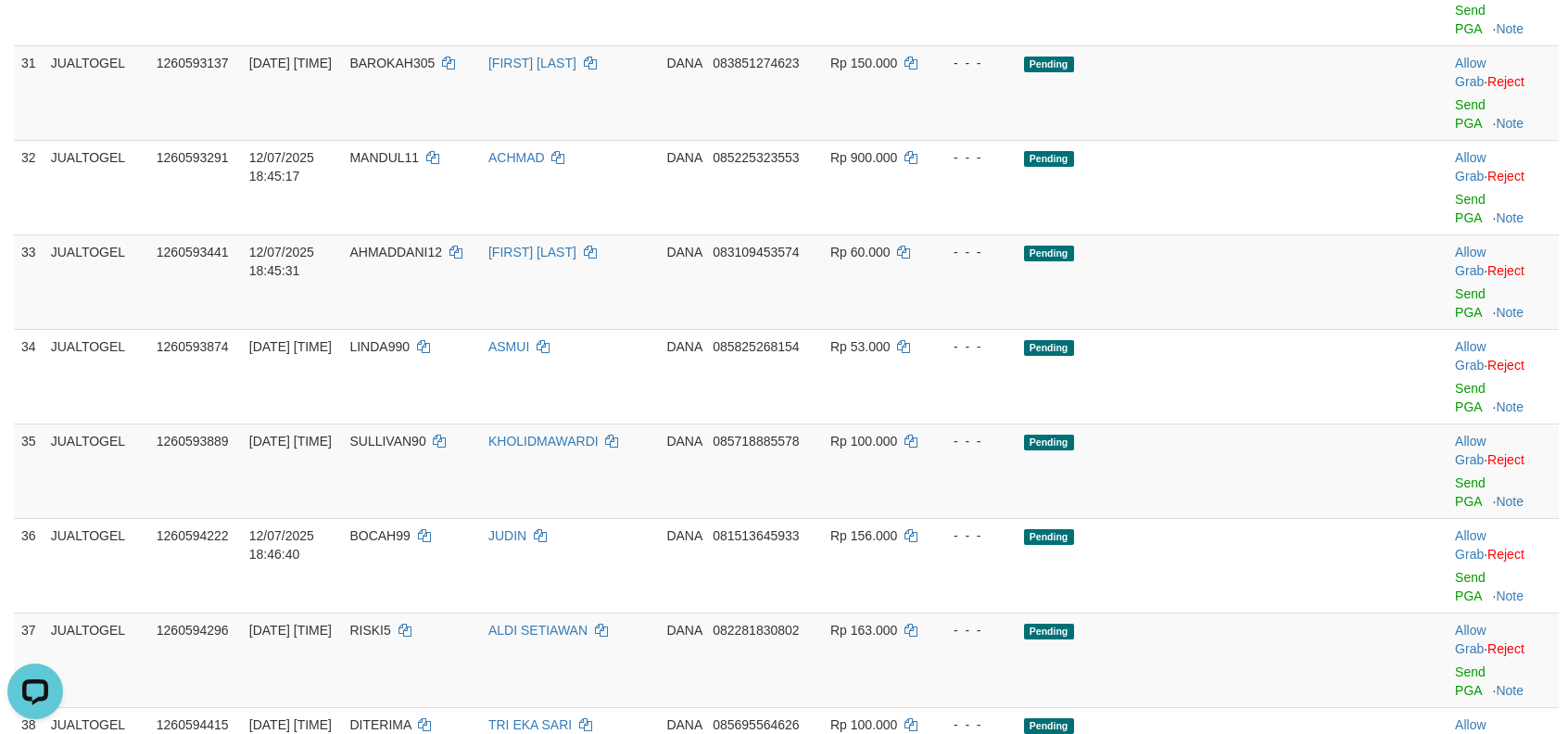 click on "Allow Grab   ·    Reject Send PGA     ·    Note" at bounding box center [1503, -96] 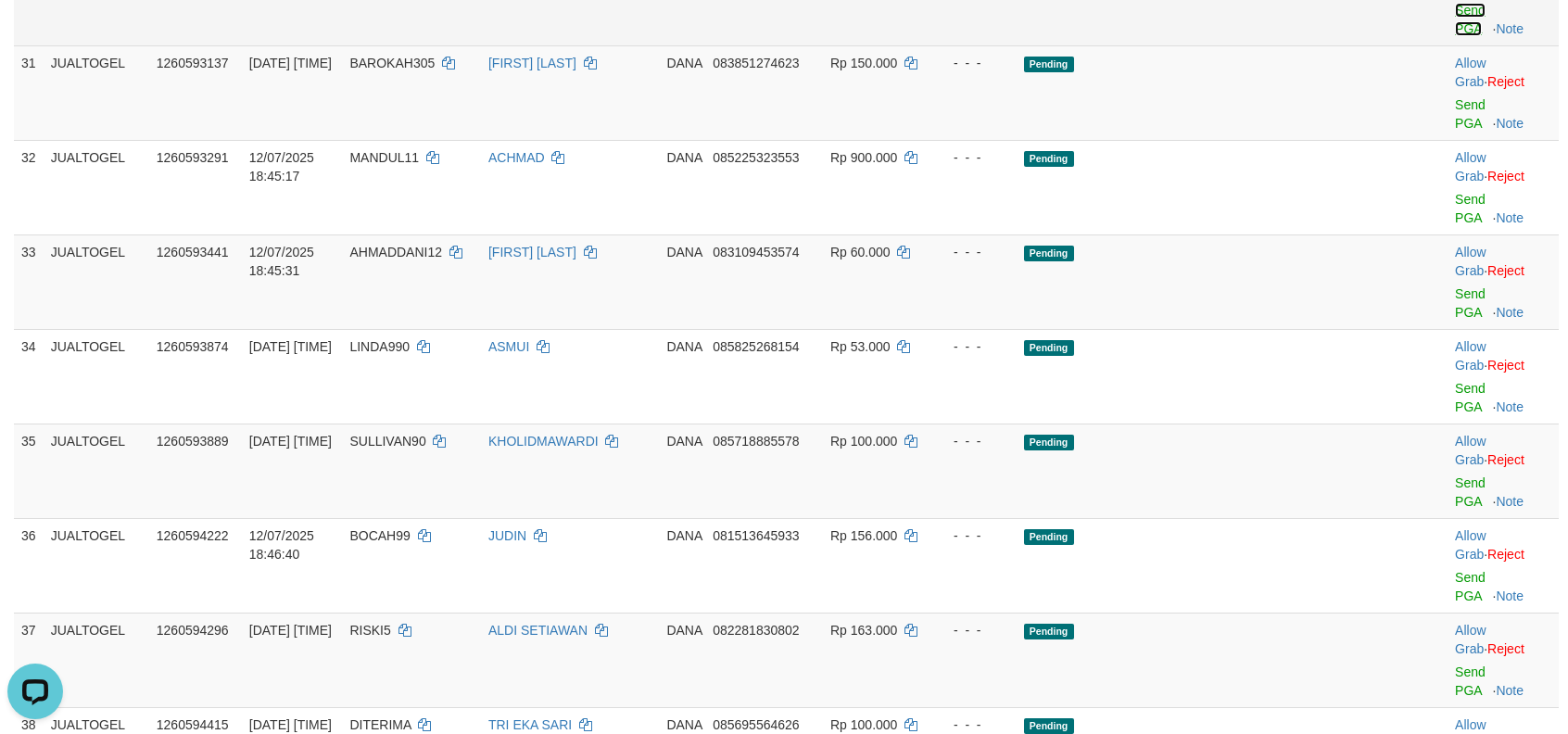 click on "Send PGA" at bounding box center [1470, 19] 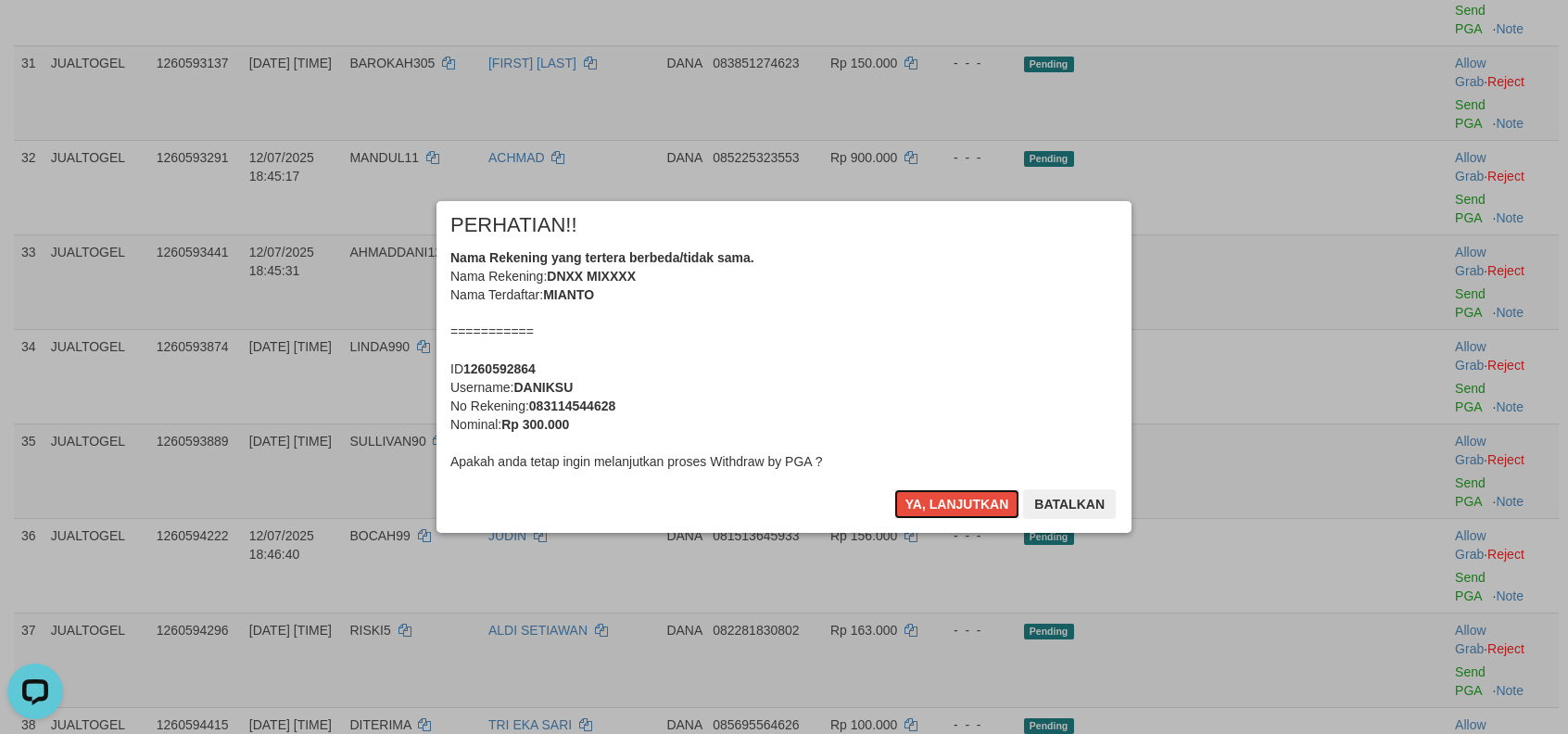 click on "Ya, lanjutkan" at bounding box center [957, 504] 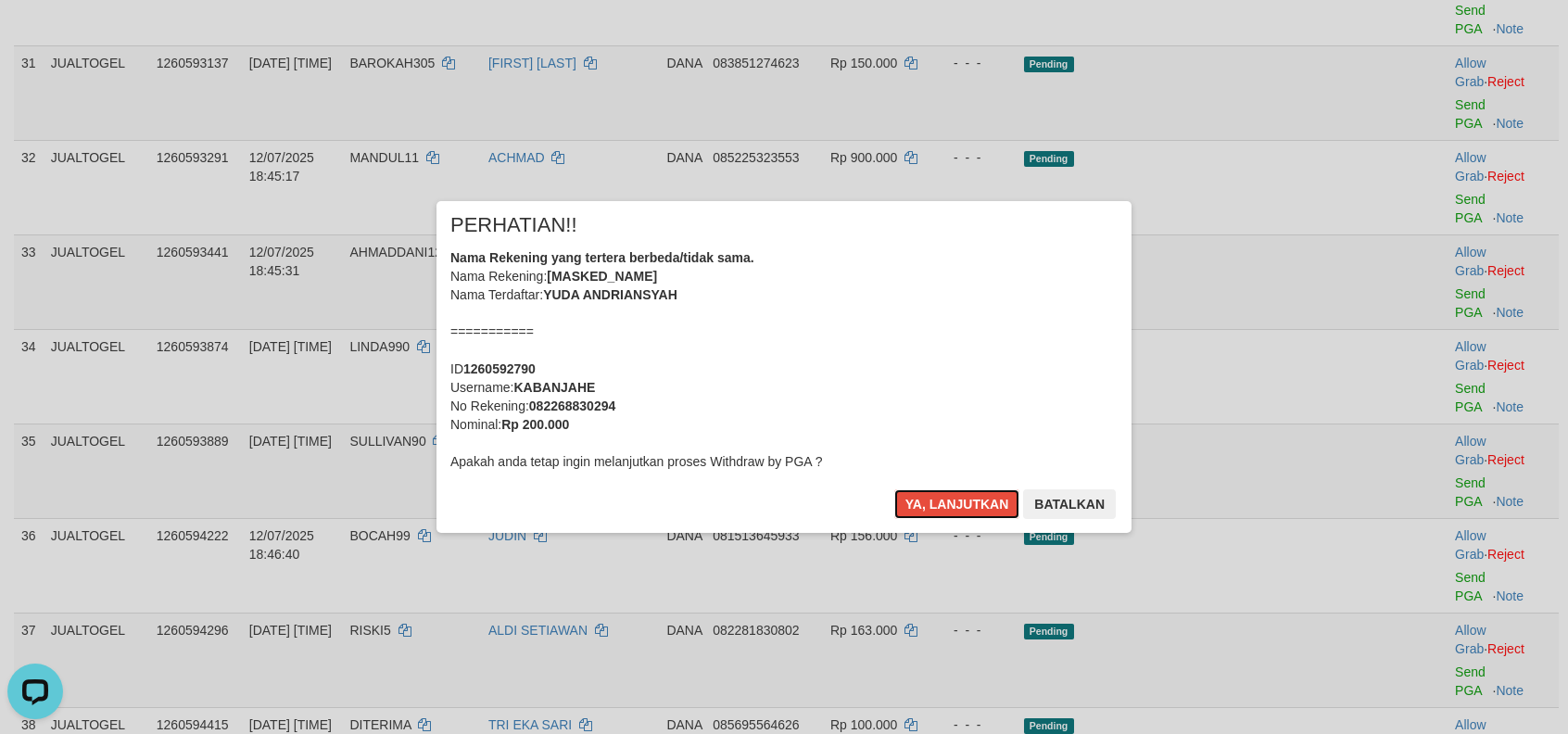 click on "Ya, lanjutkan" at bounding box center (957, 504) 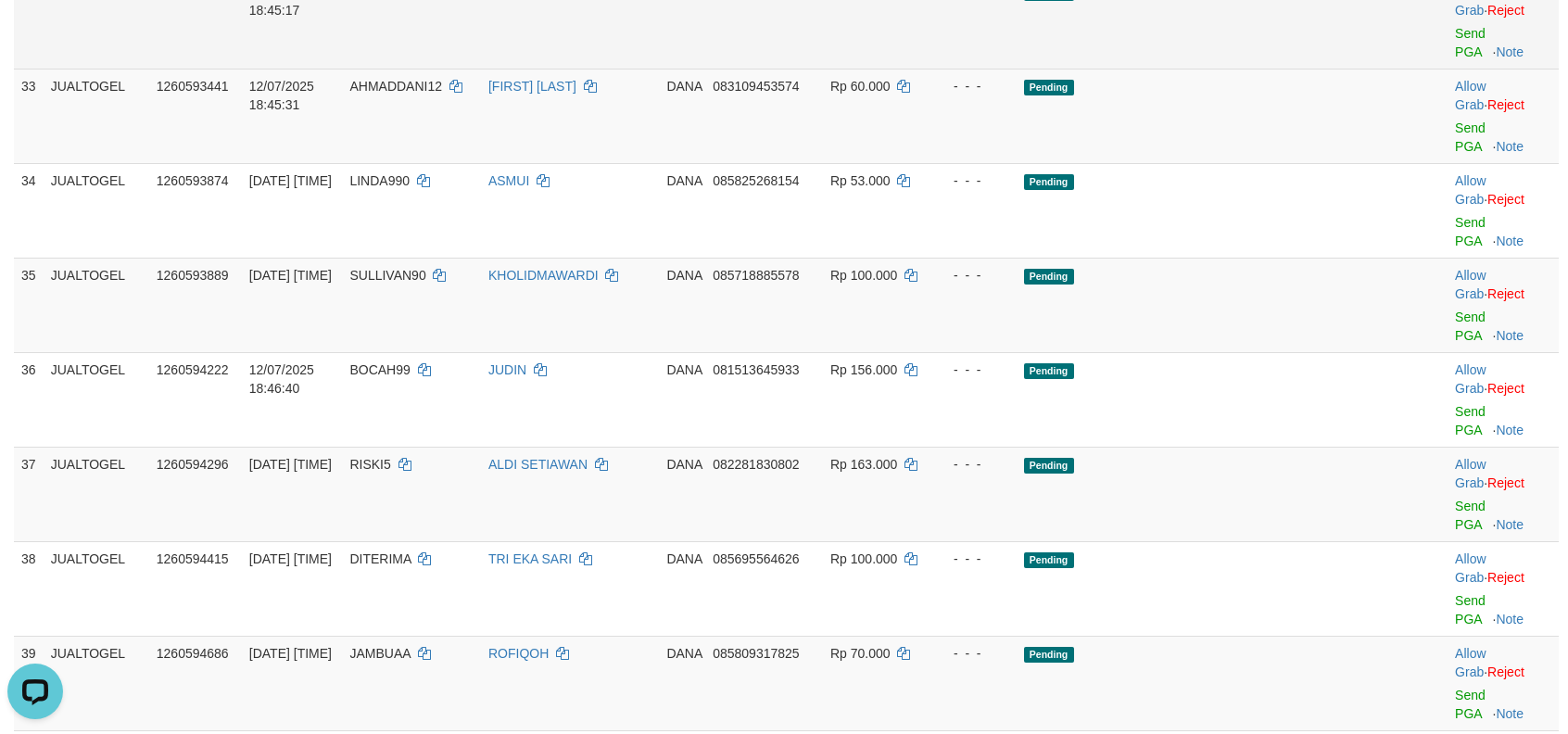 scroll, scrollTop: 2437, scrollLeft: 0, axis: vertical 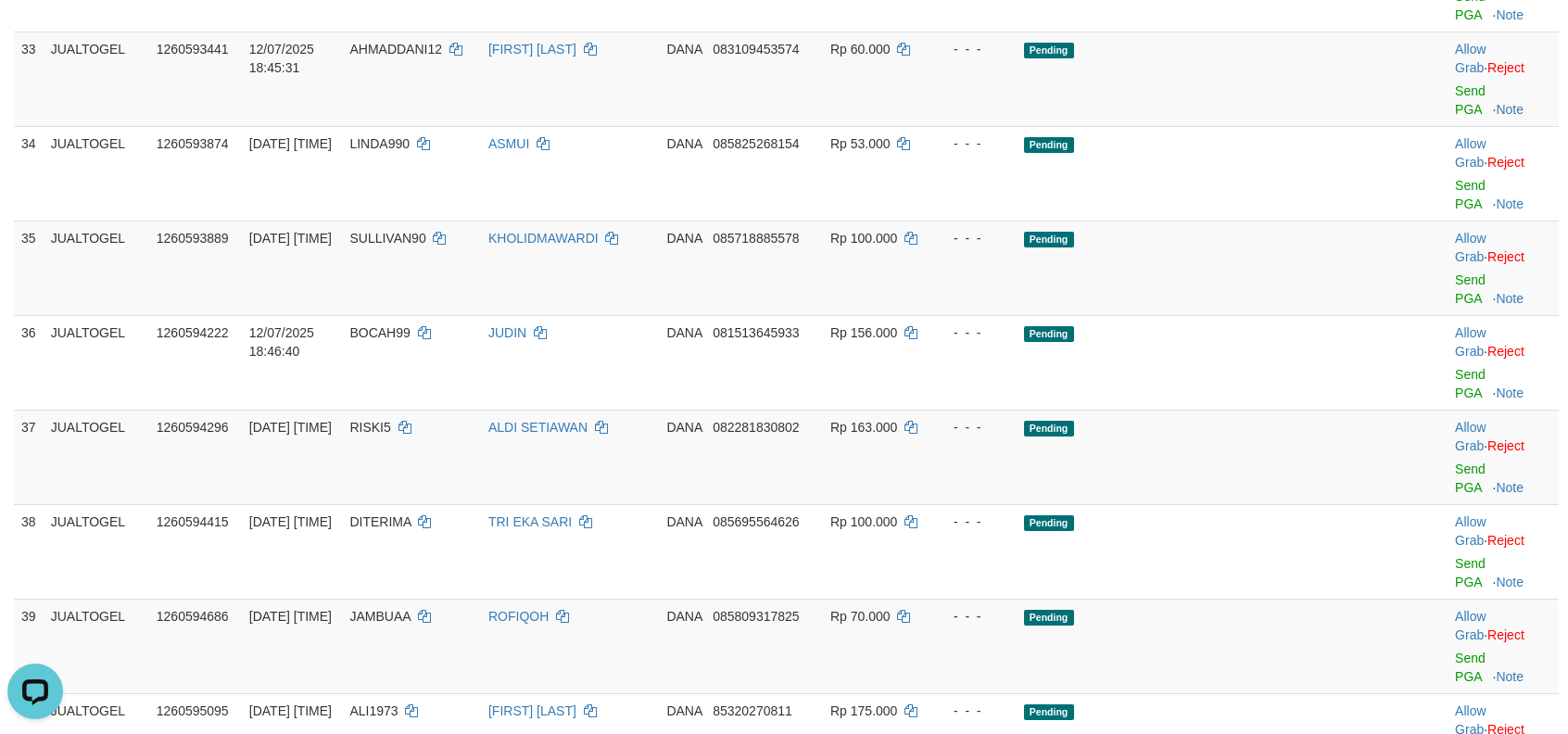 click on "Send PGA" at bounding box center (1470, -89) 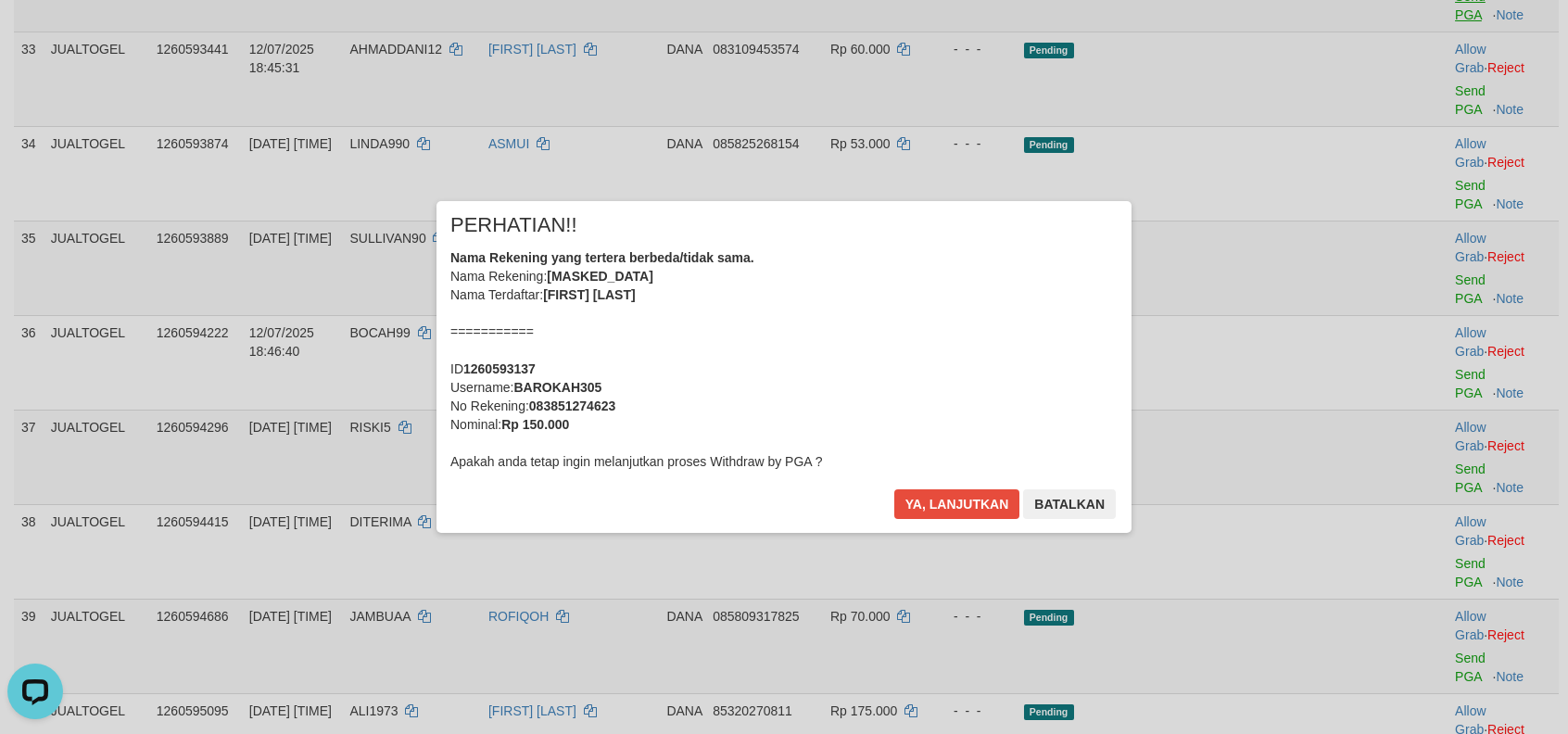 click on "× PERHATIAN!! Nama Rekening yang tertera berbeda/tidak sama. Nama Rekening:  DNXX GUXXXXX TRXXXXXX Nama Terdaftar:  GUNAWAN TRIYANTO =========== ID  1260593137 Username:  BAROKAH305 No Rekening:  083851274623 Nominal:  Rp 150.000 Apakah anda tetap ingin melanjutkan proses Withdraw by PGA ? Ya, lanjutkan Batalkan" at bounding box center [784, 367] 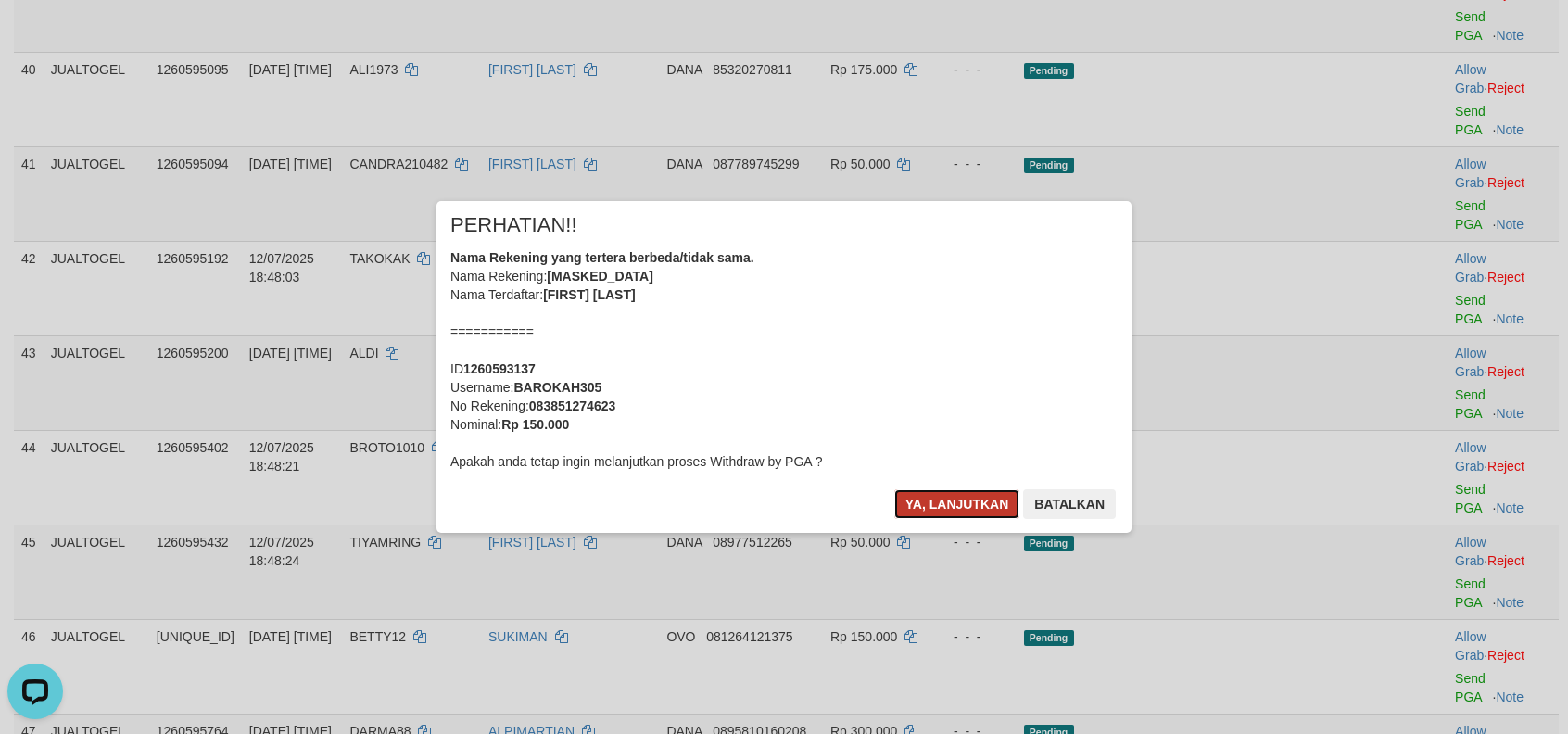 click on "Ya, lanjutkan" at bounding box center (957, 504) 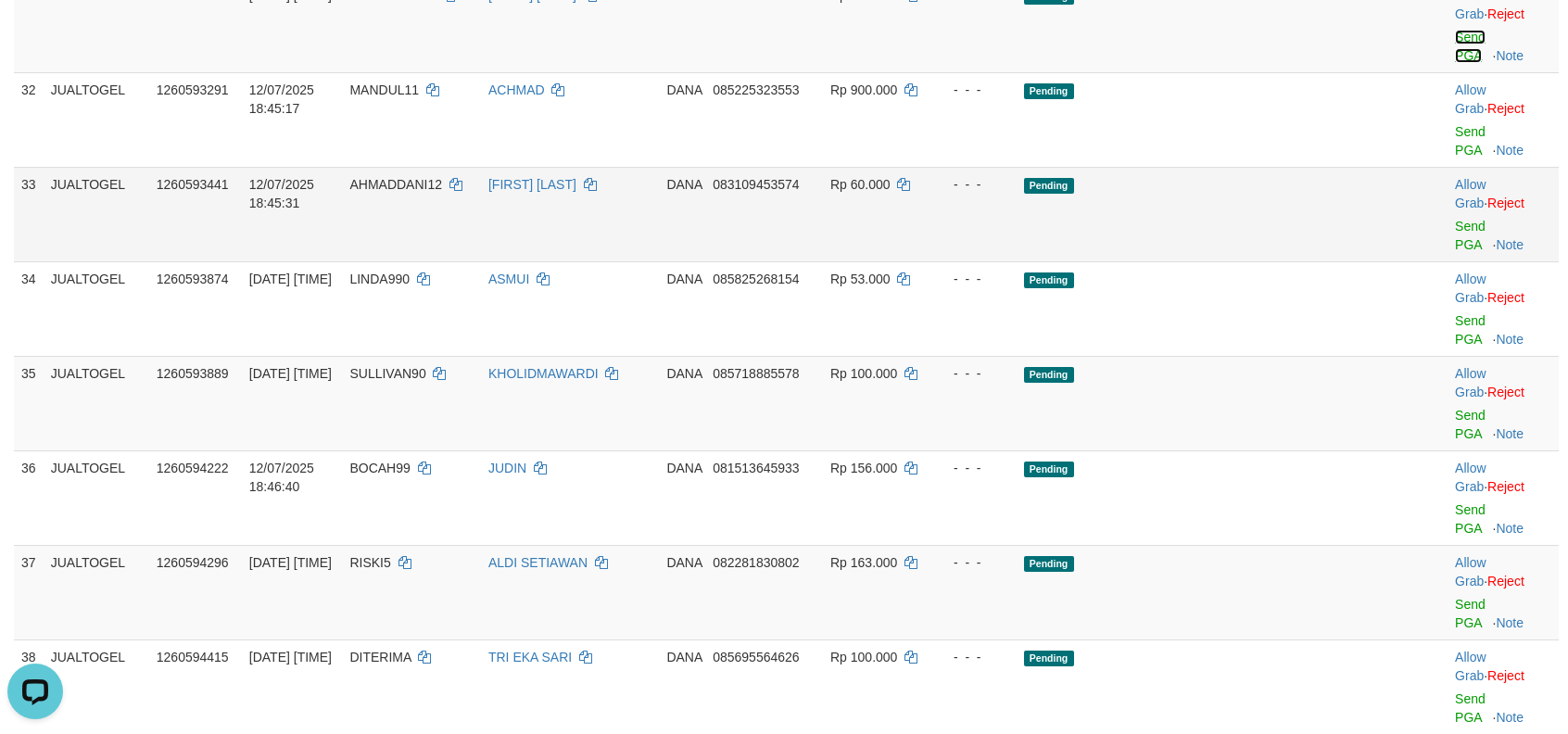 scroll, scrollTop: 2266, scrollLeft: 0, axis: vertical 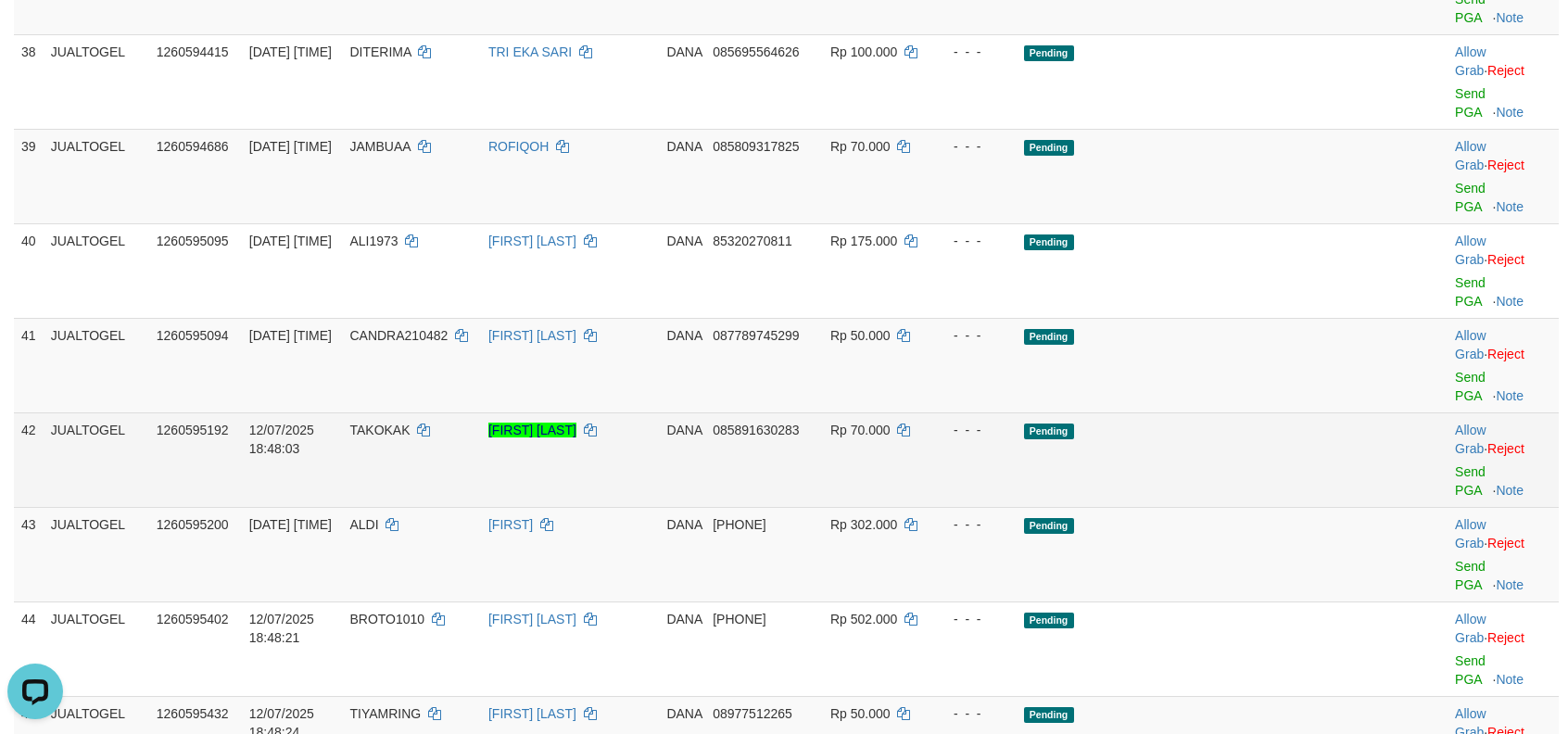 drag, startPoint x: 1023, startPoint y: 394, endPoint x: 1054, endPoint y: 394, distance: 31 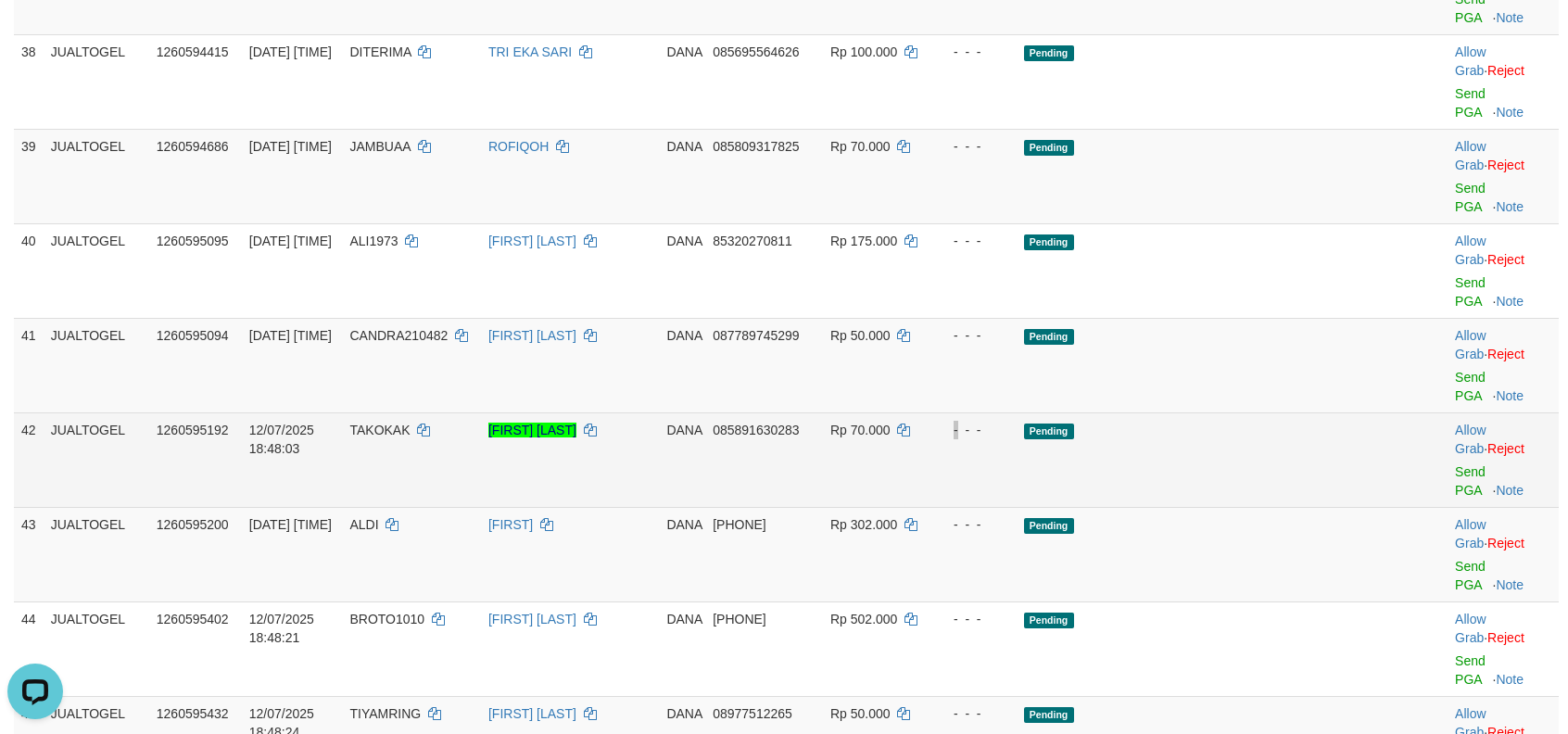 scroll, scrollTop: 2904, scrollLeft: 0, axis: vertical 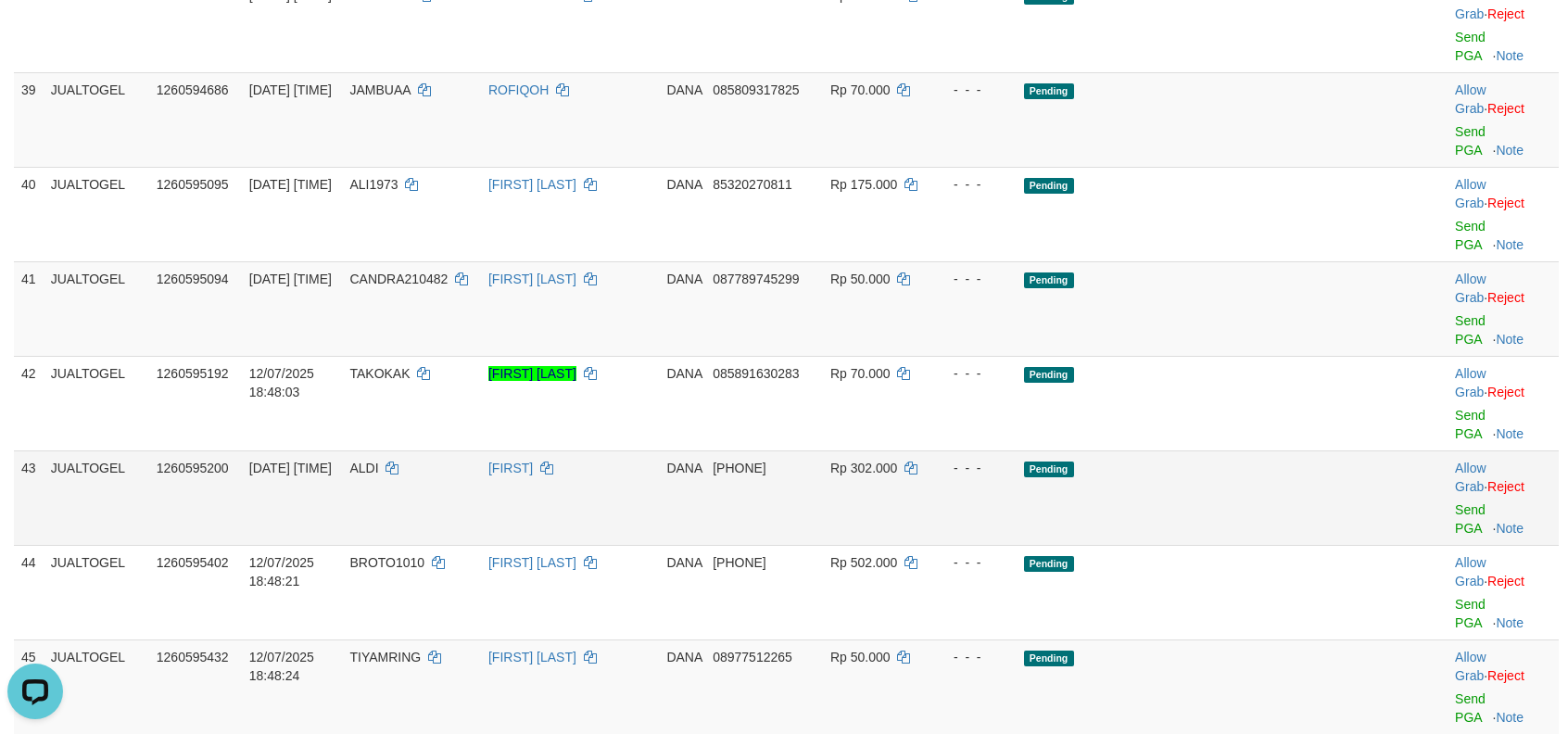 drag, startPoint x: 1160, startPoint y: 495, endPoint x: 1180, endPoint y: 478, distance: 26.248809 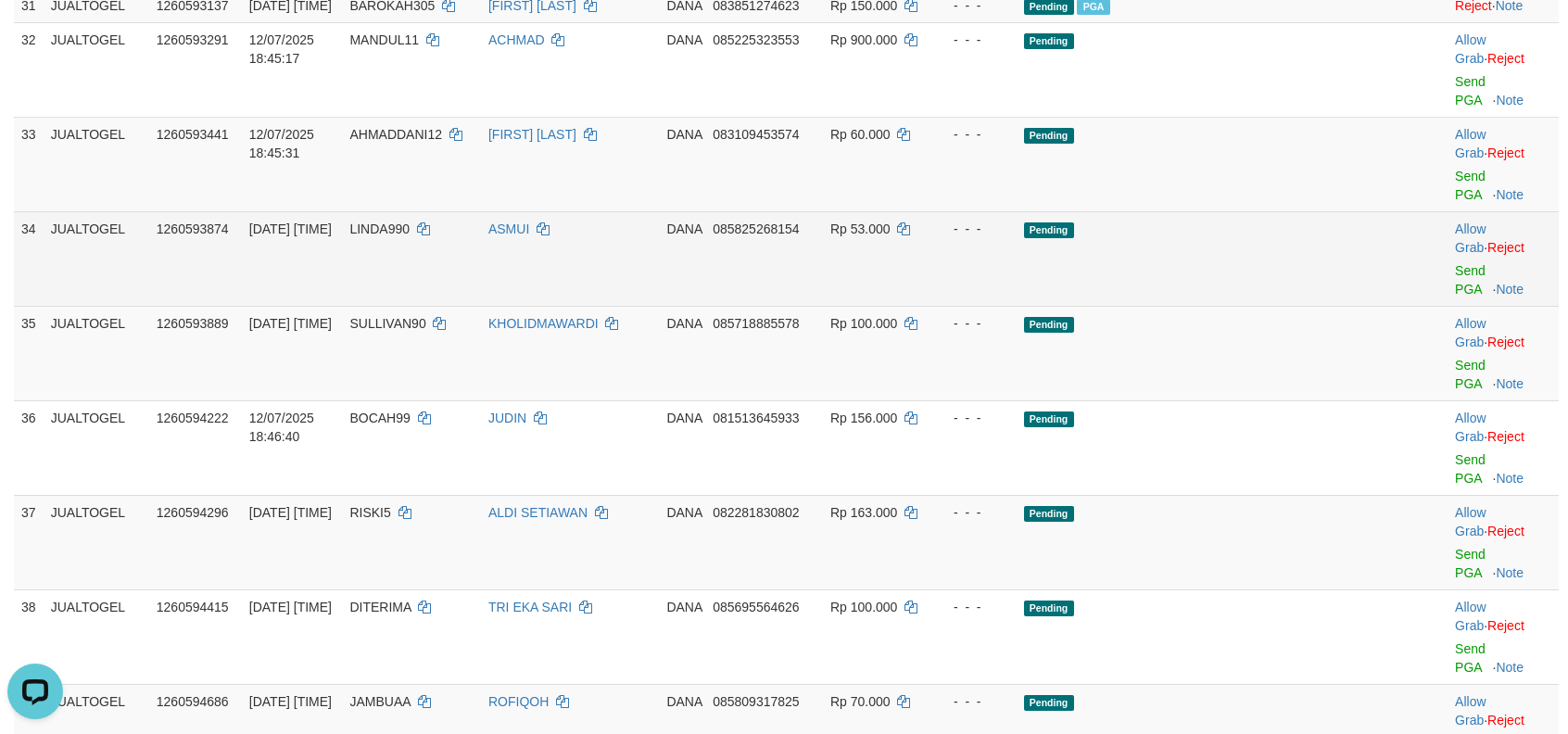 drag, startPoint x: 595, startPoint y: 573, endPoint x: 772, endPoint y: 539, distance: 180.23596 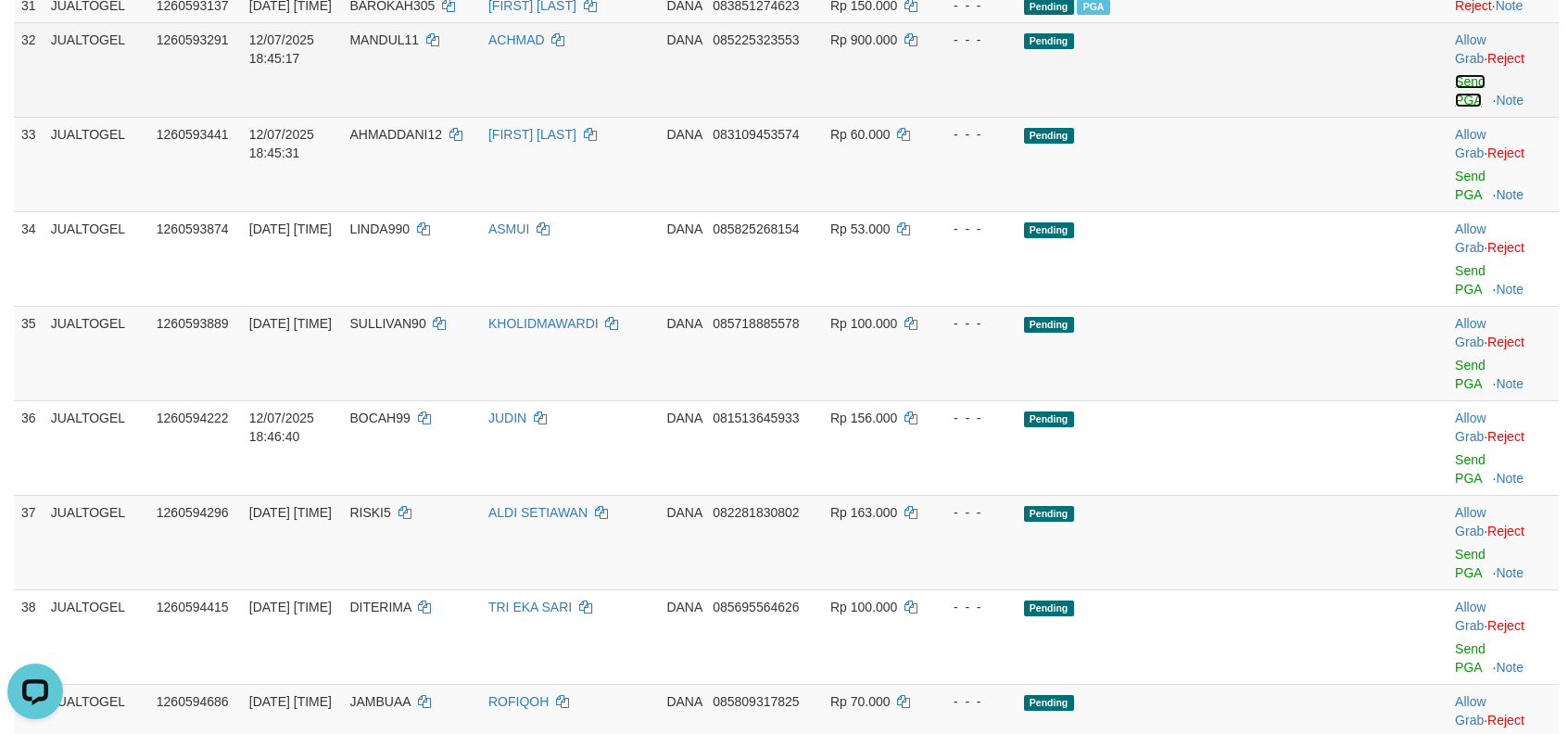 click on "Send PGA" at bounding box center (1470, 91) 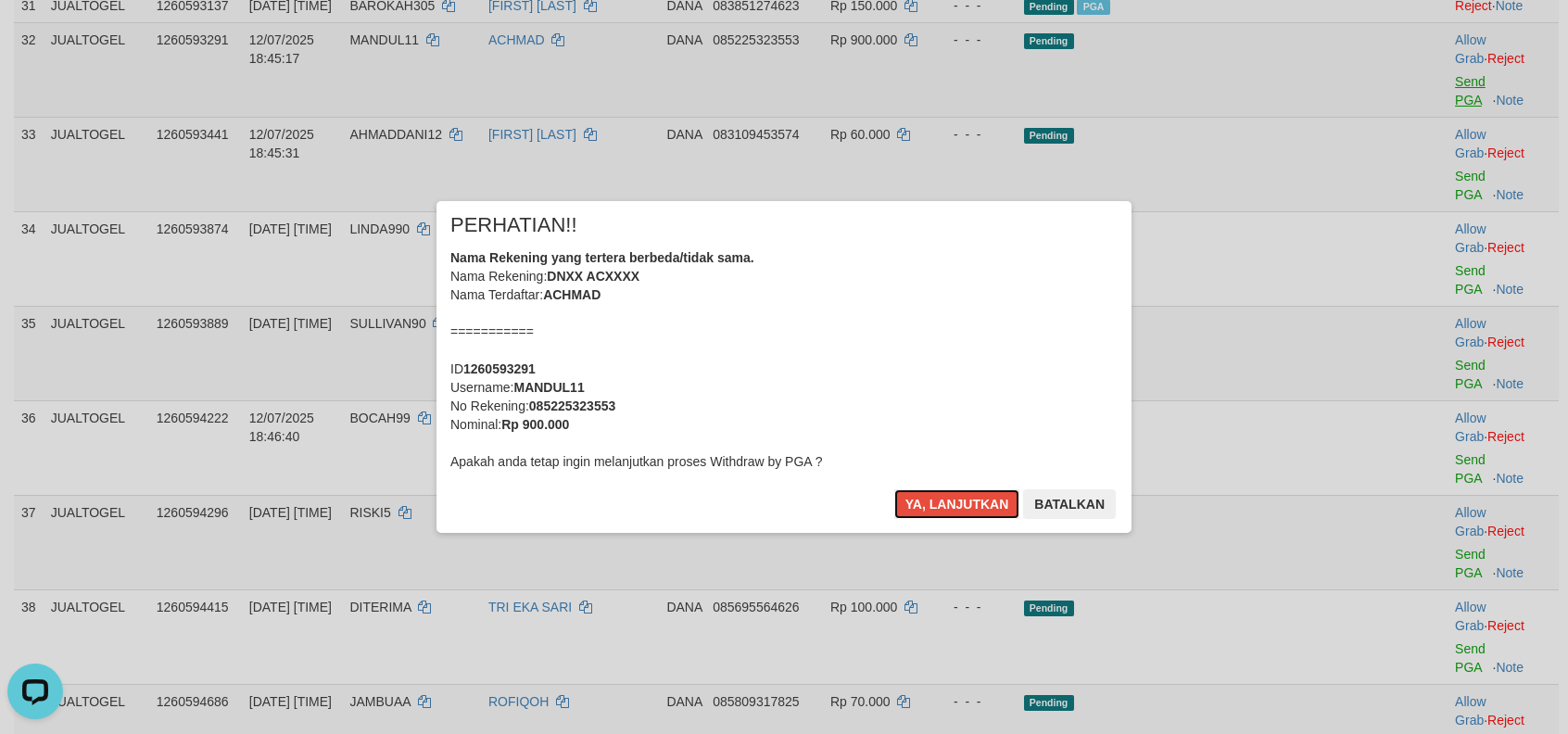 type 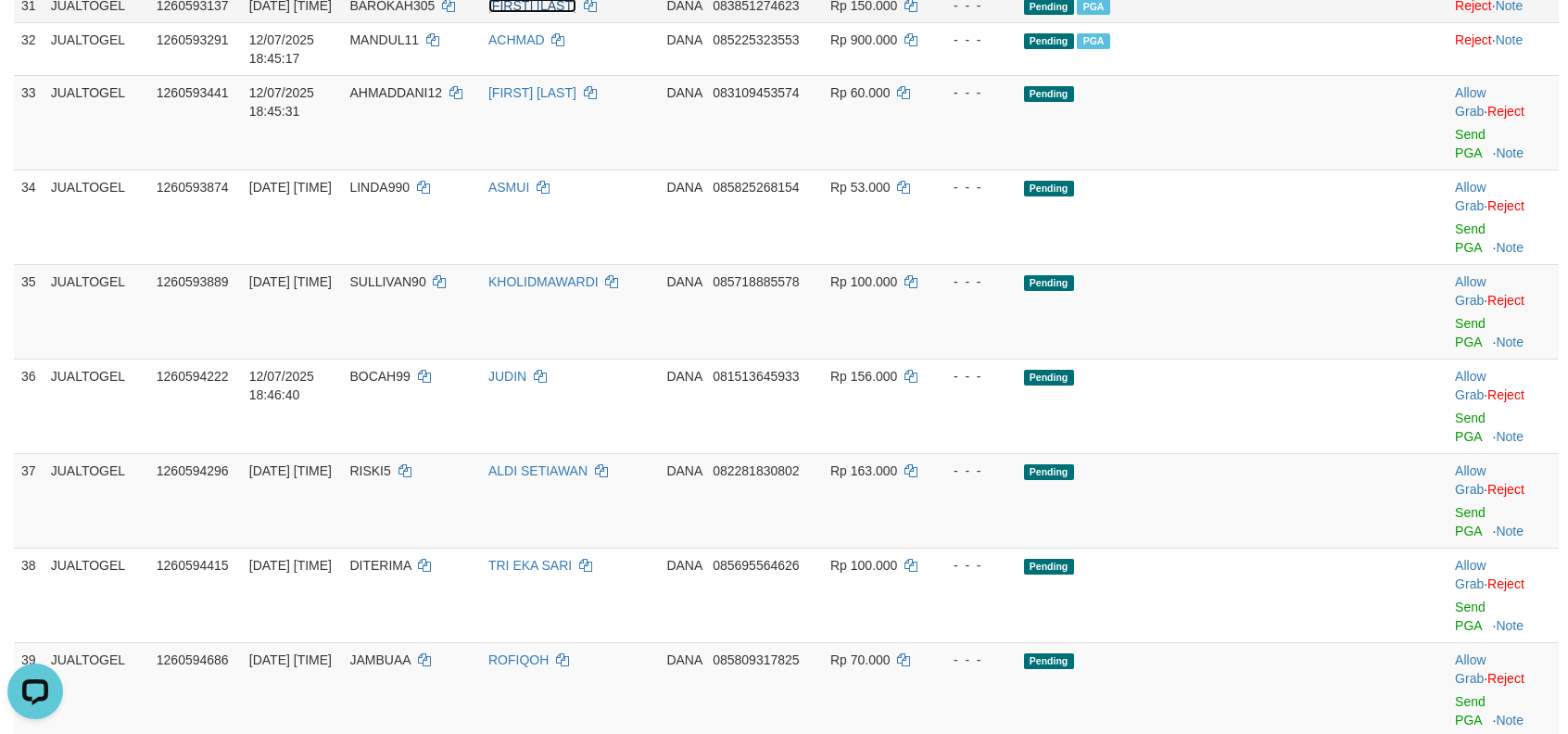 click on "[FIRST] [LAST]" at bounding box center [532, 6] 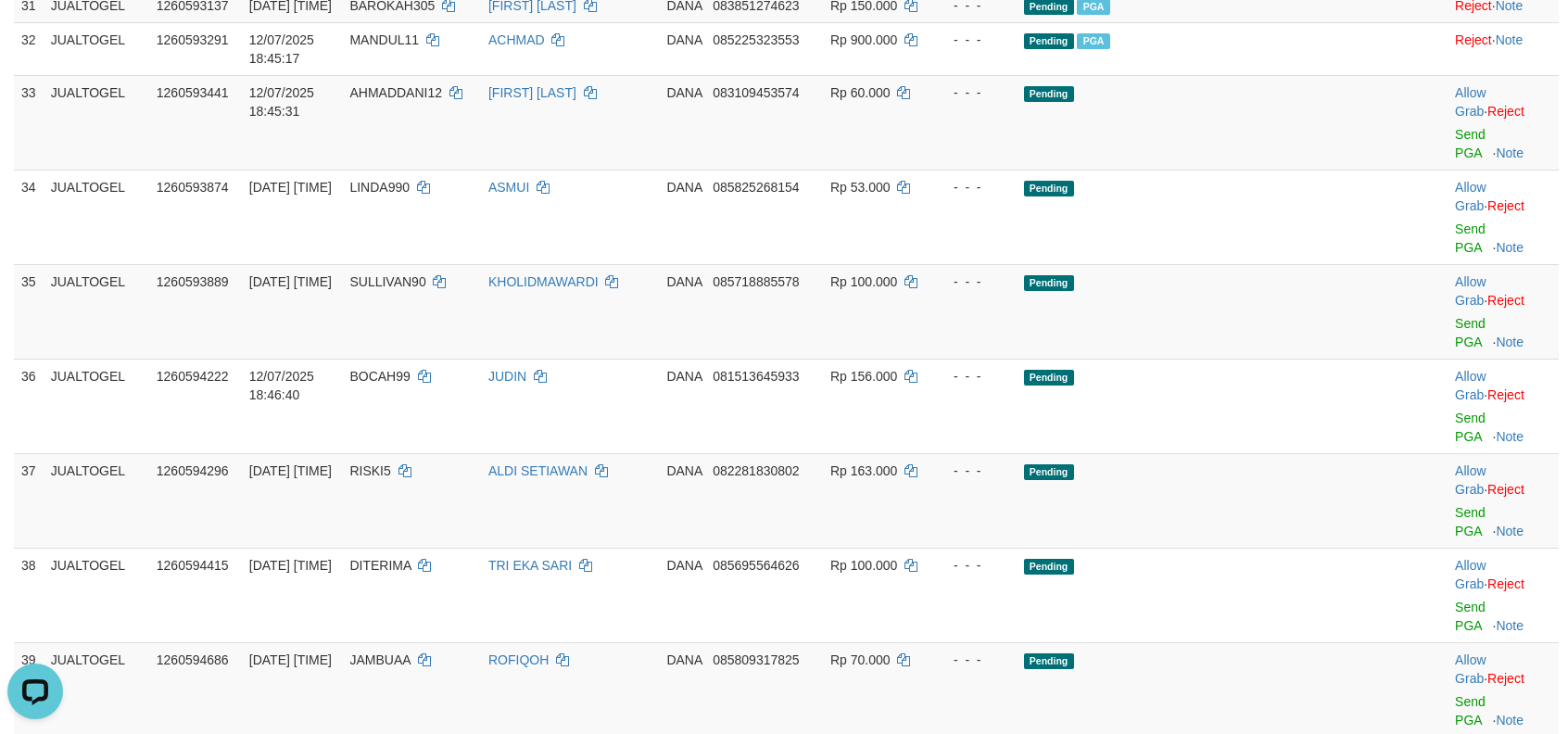 click on "[FIRST] [LAST]" at bounding box center (570, -98) 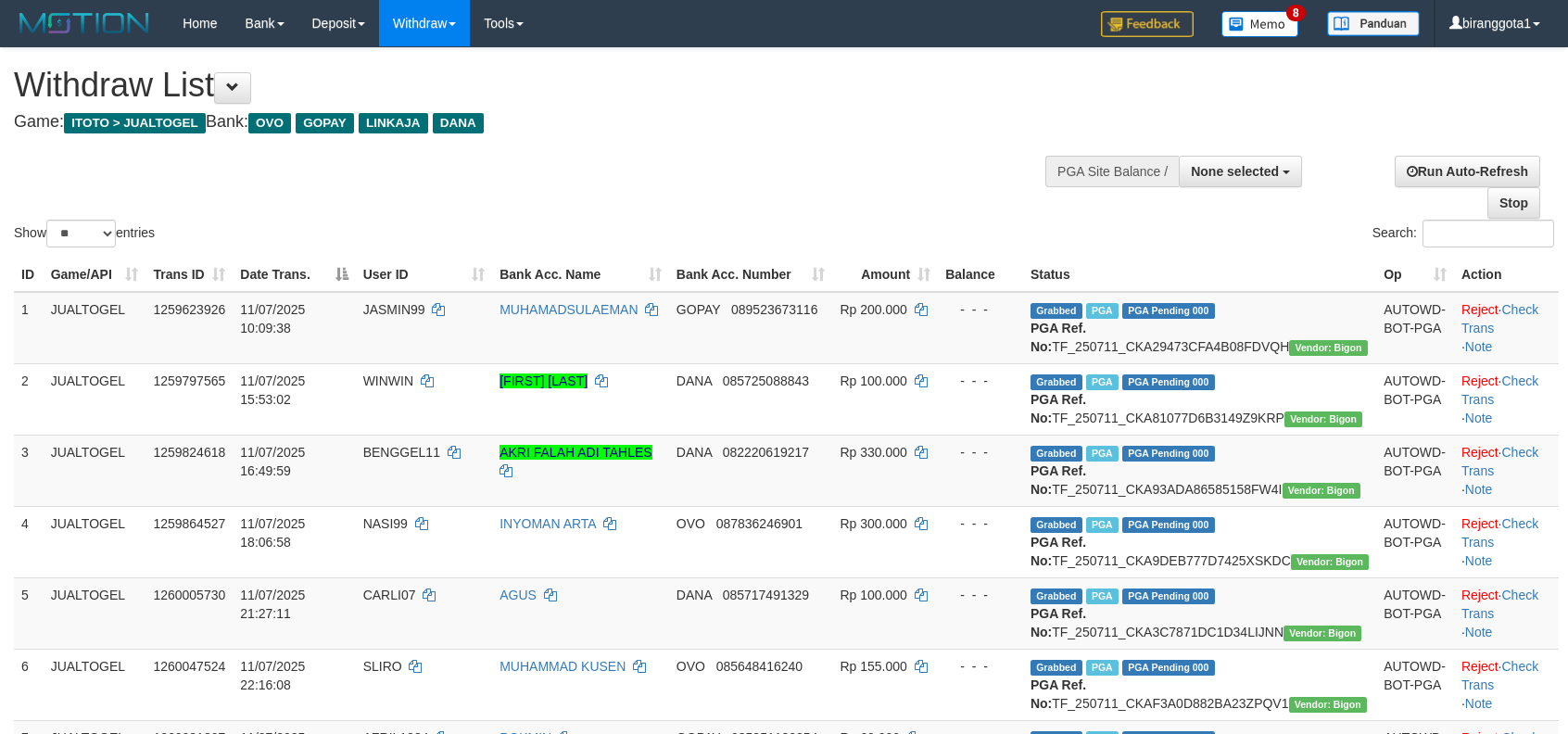select 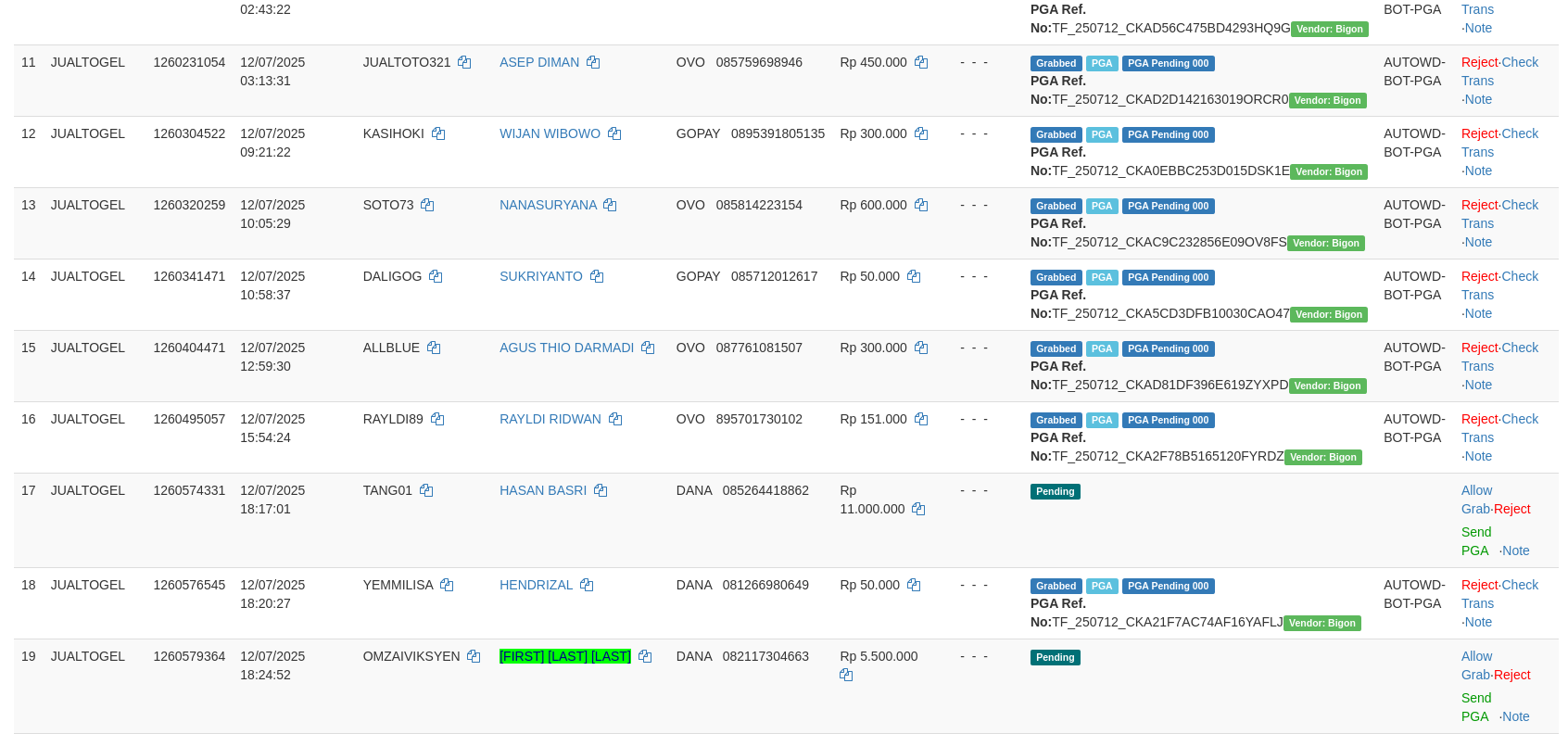 scroll, scrollTop: 567, scrollLeft: 0, axis: vertical 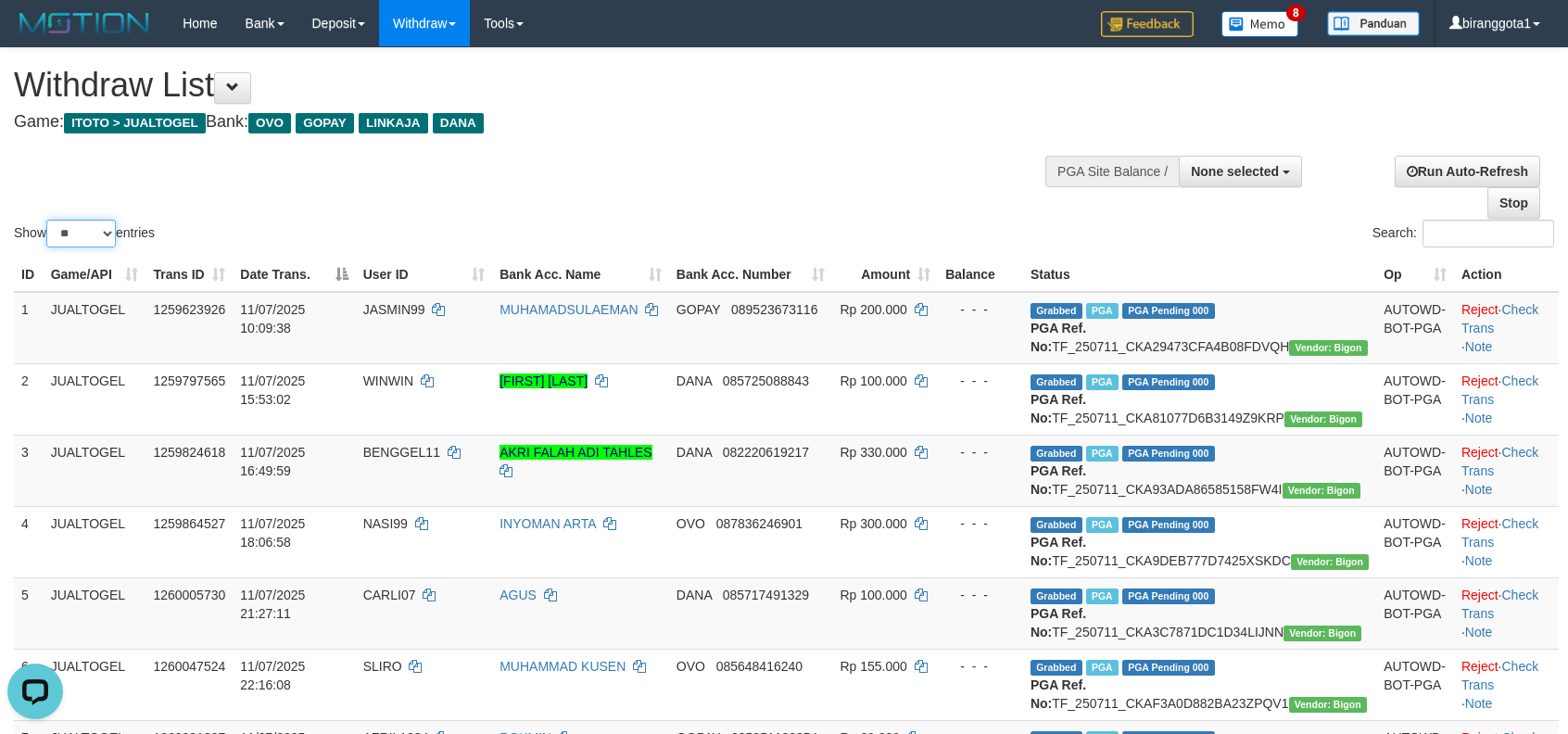 click on "** ** ** ***" at bounding box center (81, 234) 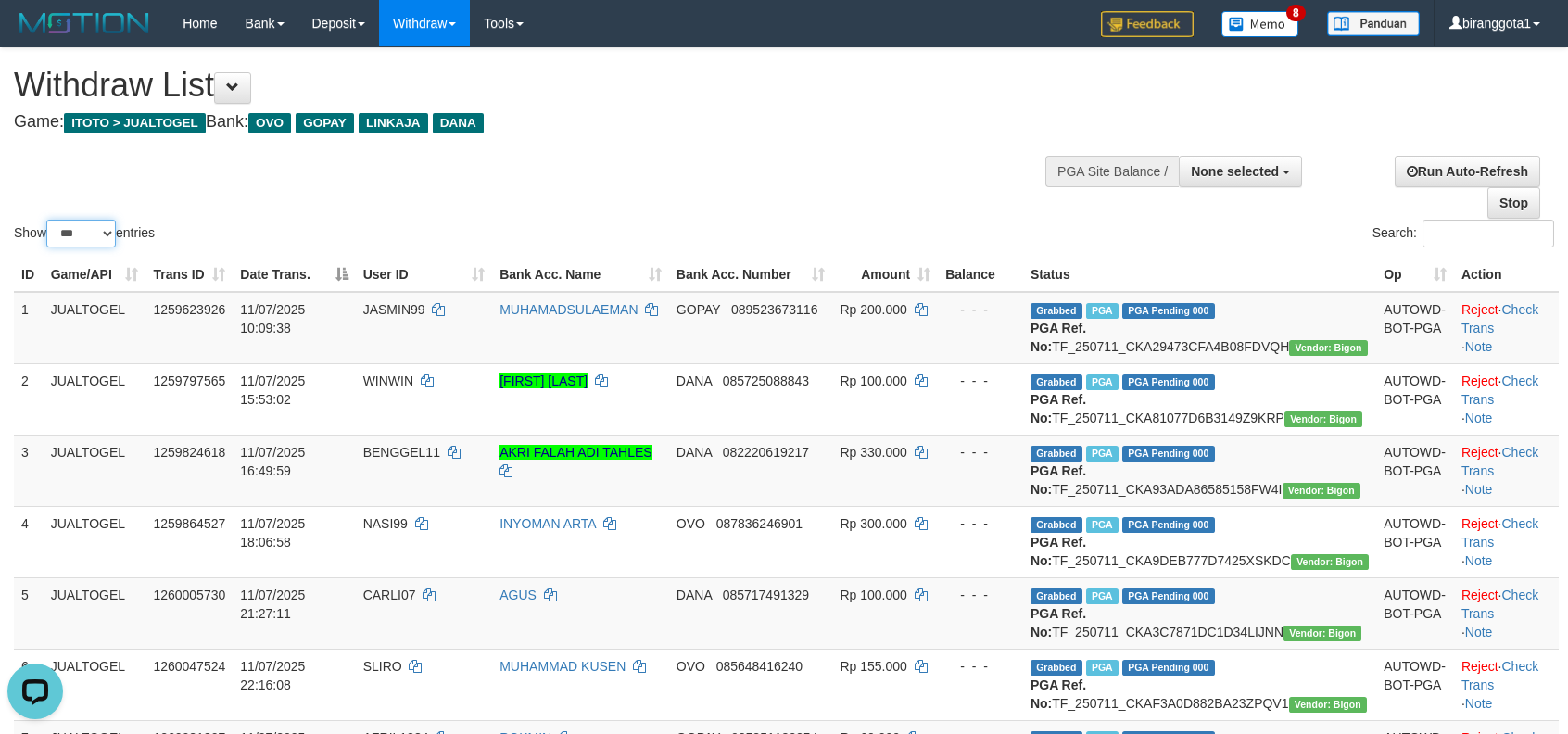 click on "** ** ** ***" at bounding box center [81, 234] 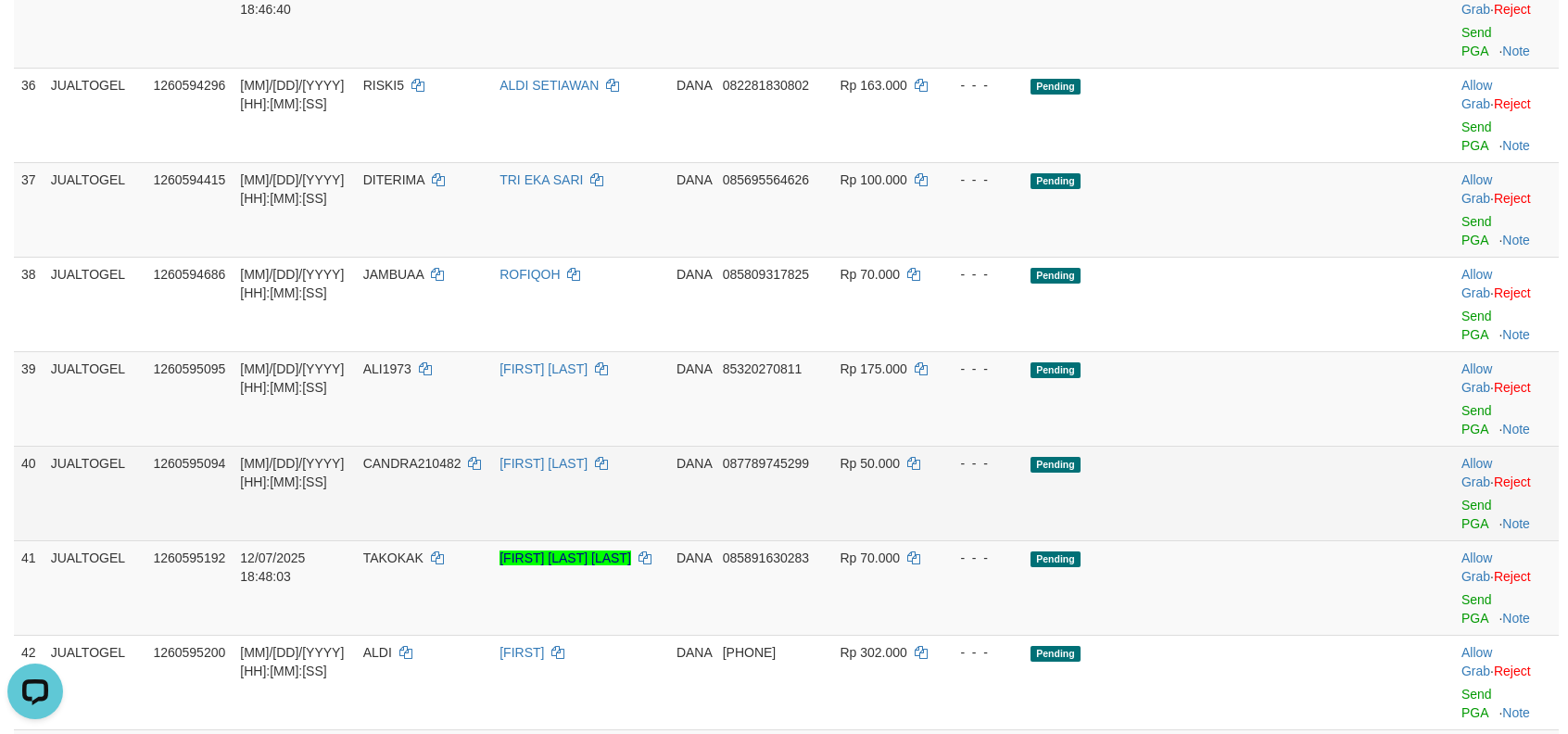 scroll, scrollTop: 2718, scrollLeft: 0, axis: vertical 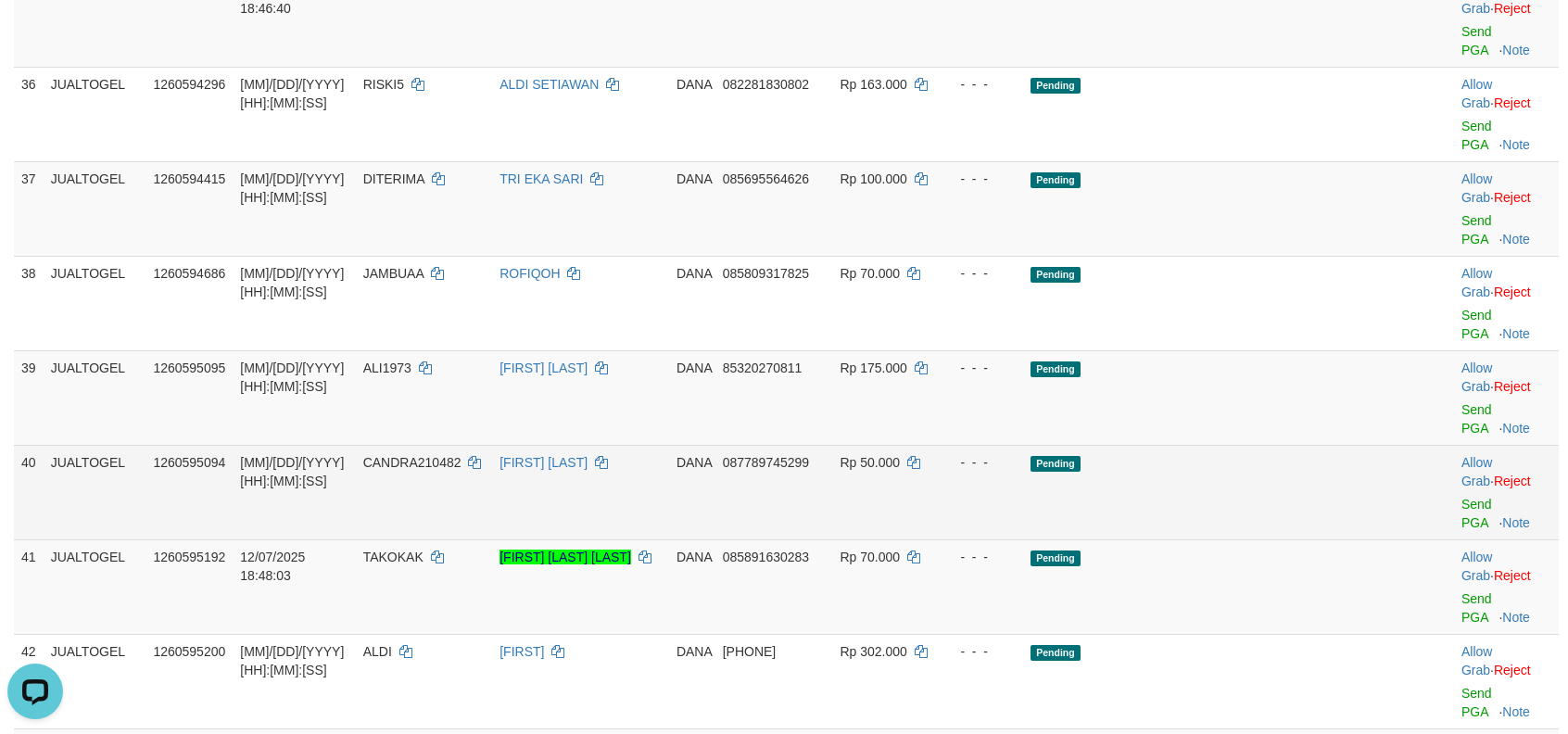 click at bounding box center [1415, 492] 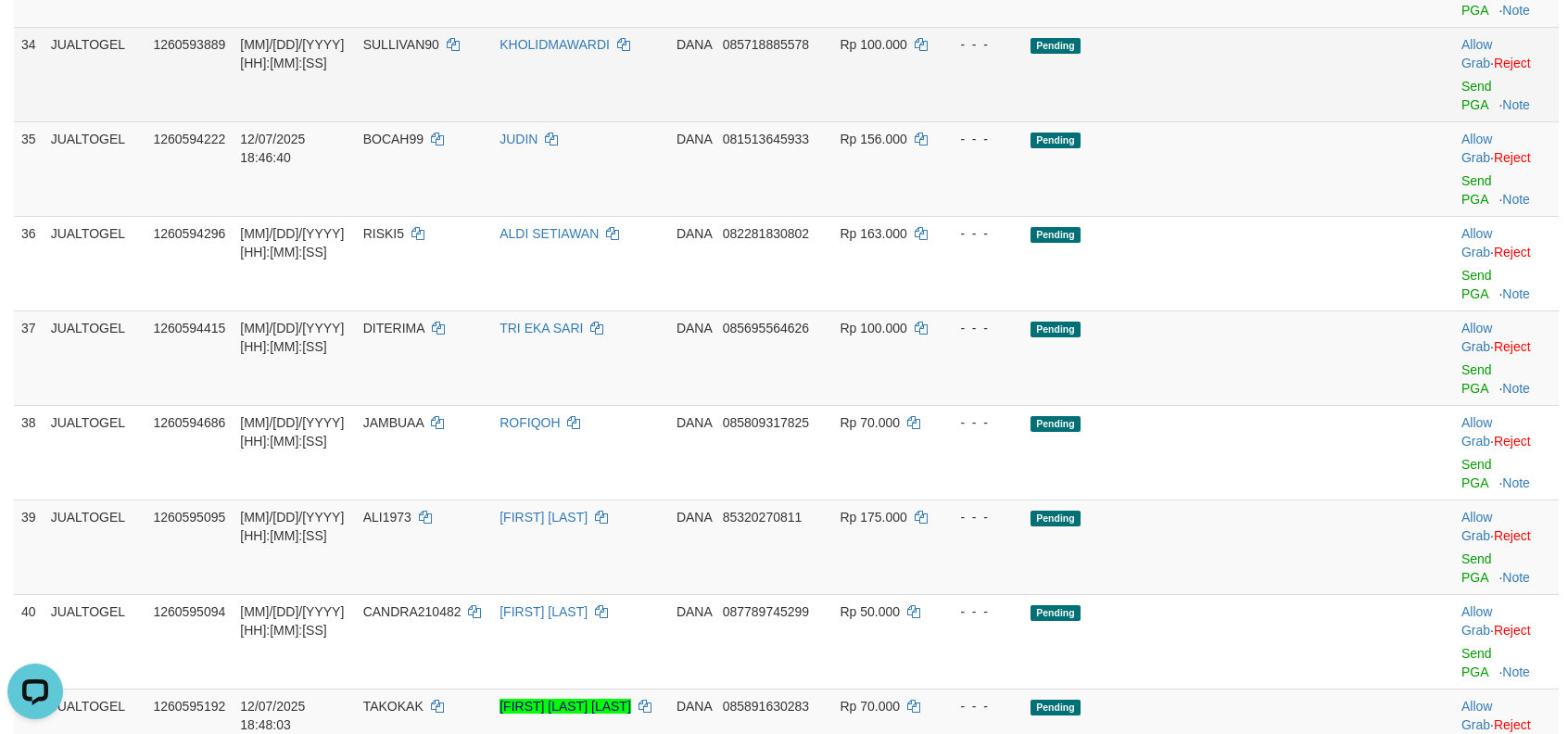 scroll, scrollTop: 2554, scrollLeft: 0, axis: vertical 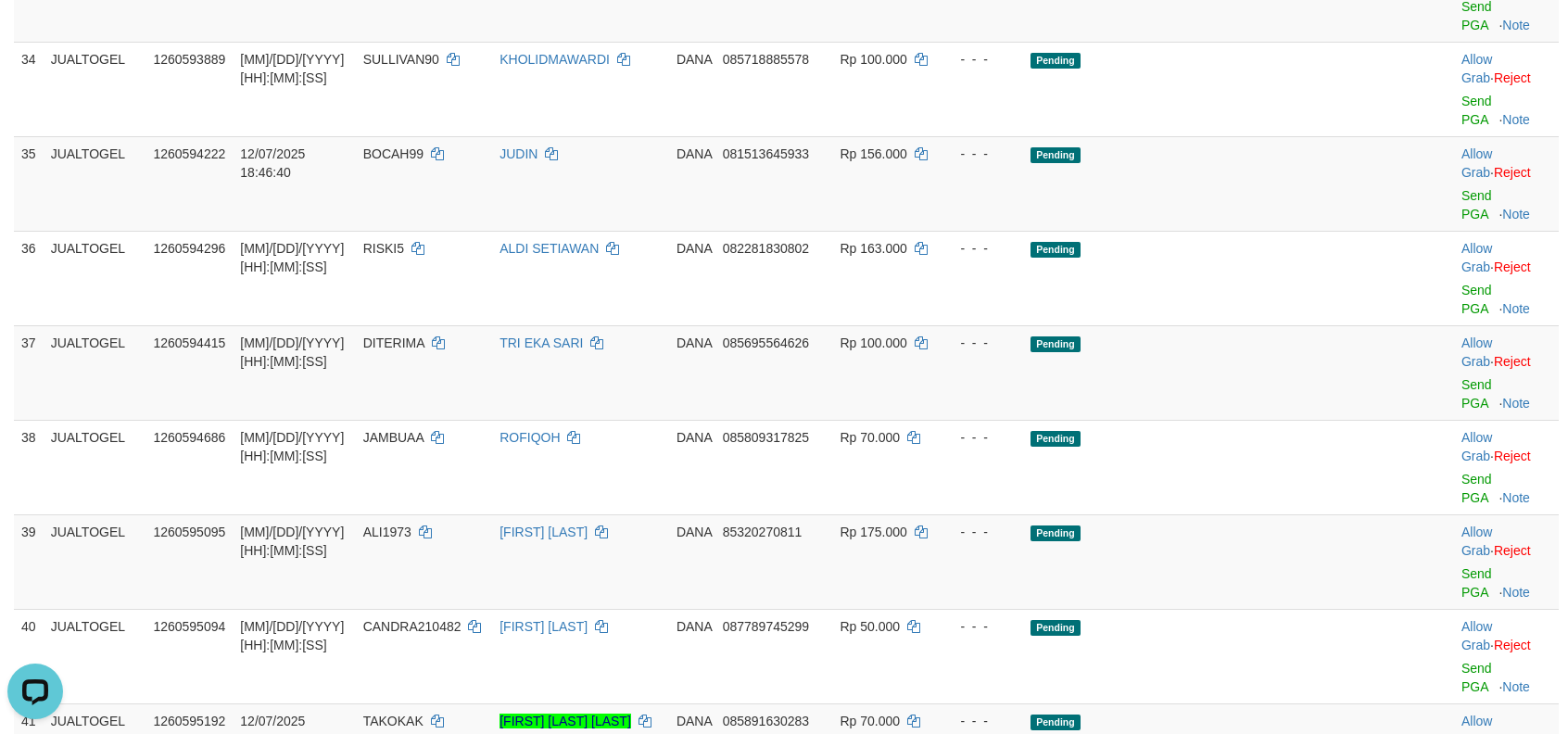 click on "Send PGA" at bounding box center (1476, -79) 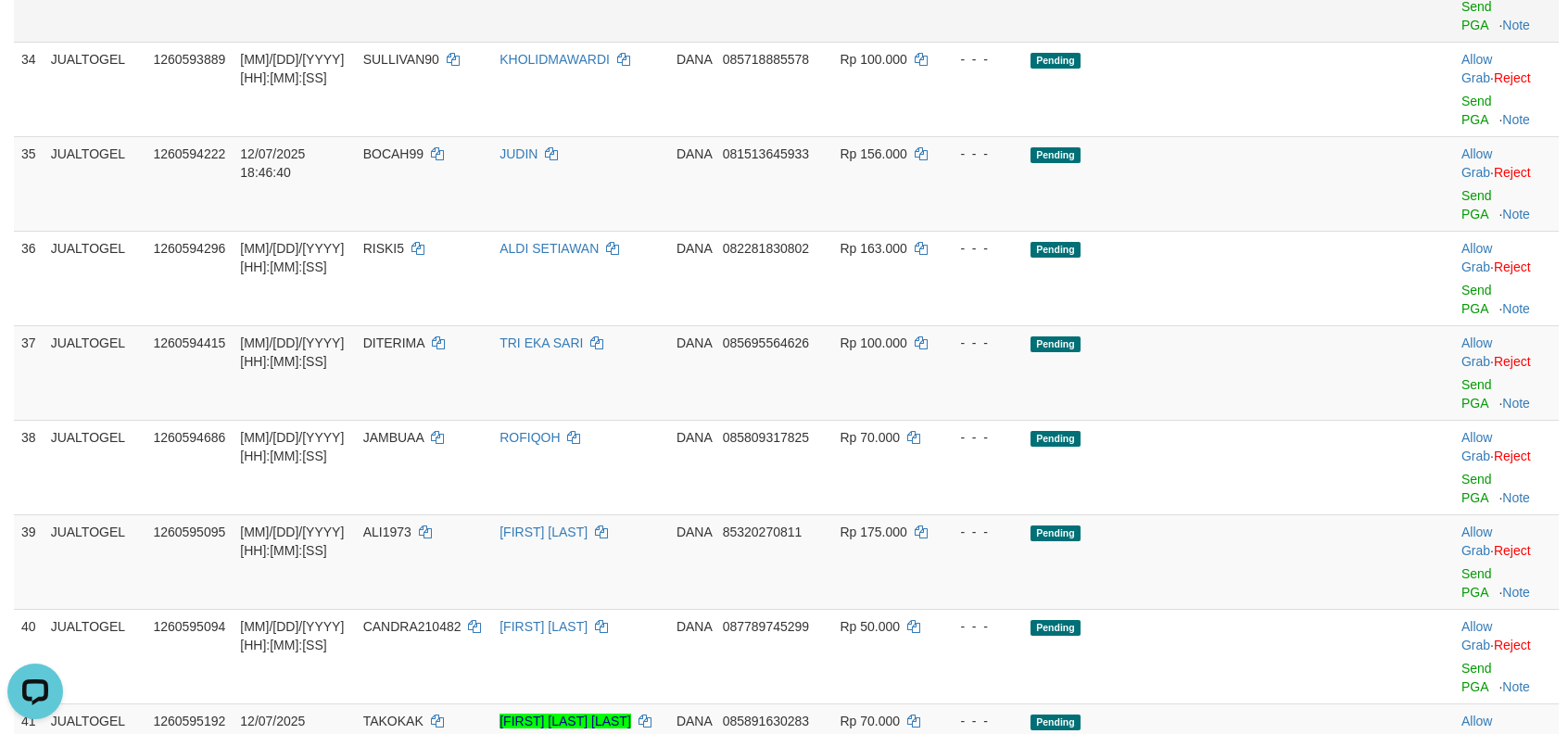 click on "Allow Grab   ·    Reject Send PGA     ·    Note" at bounding box center (1506, -6) 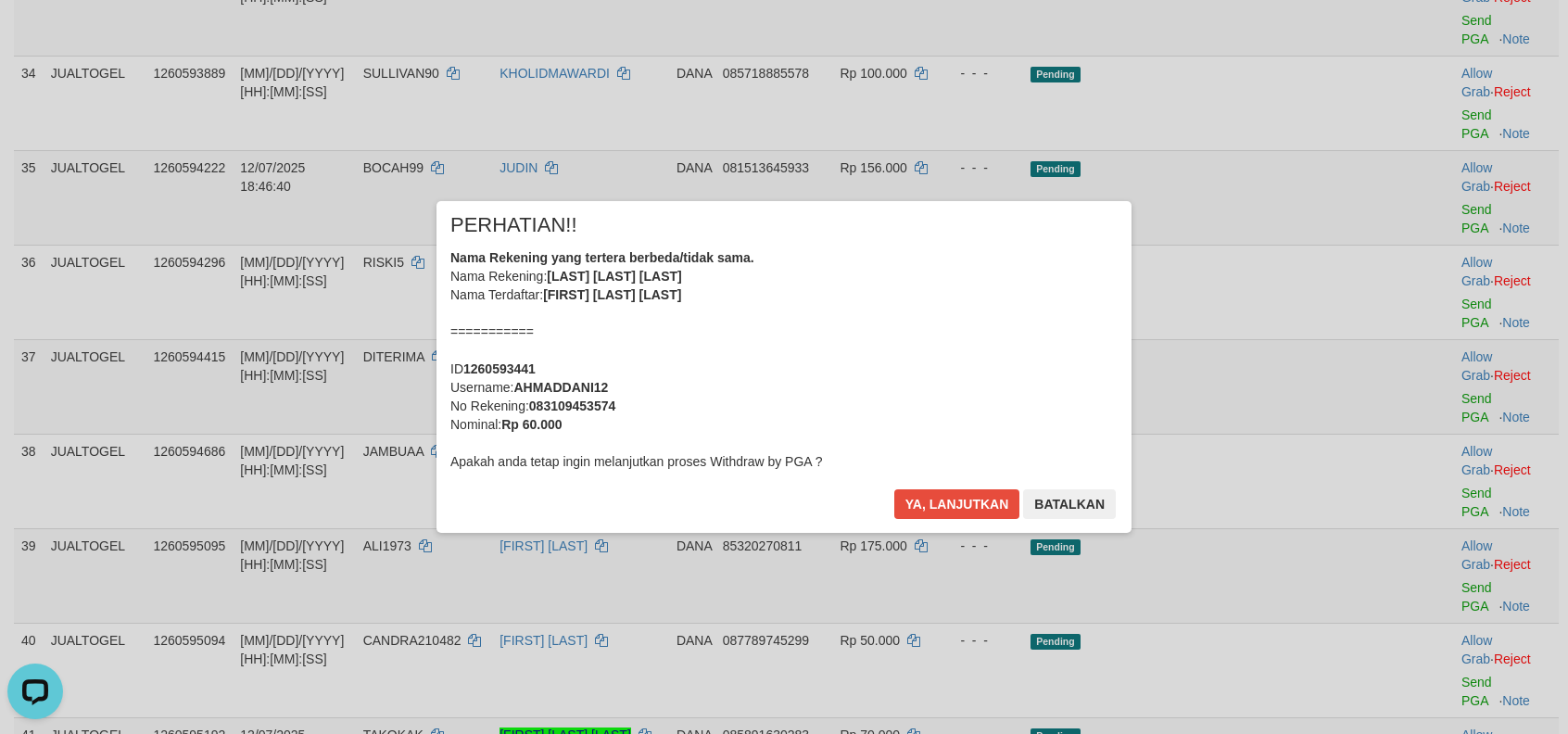 scroll, scrollTop: 2537, scrollLeft: 0, axis: vertical 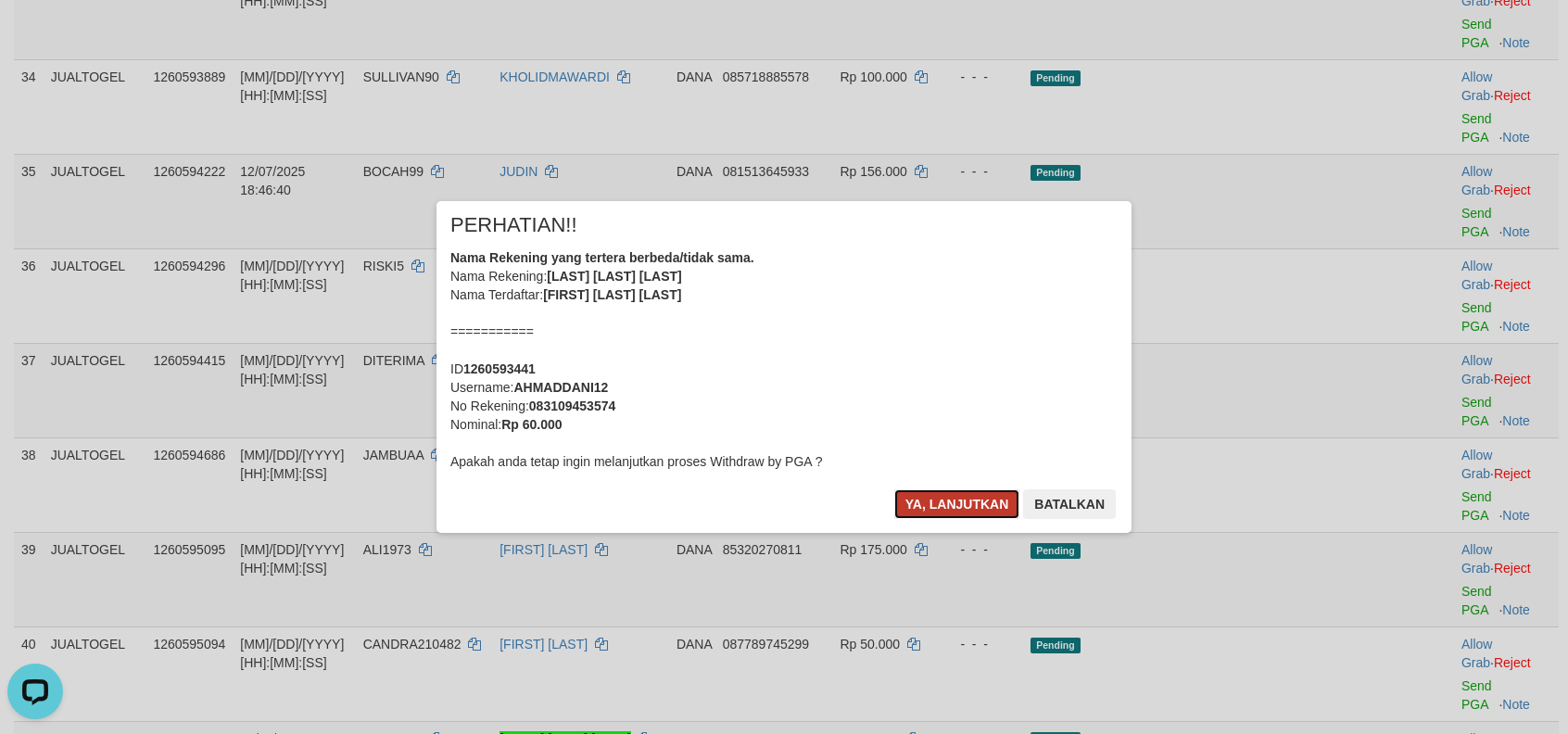click on "Ya, lanjutkan" at bounding box center [957, 504] 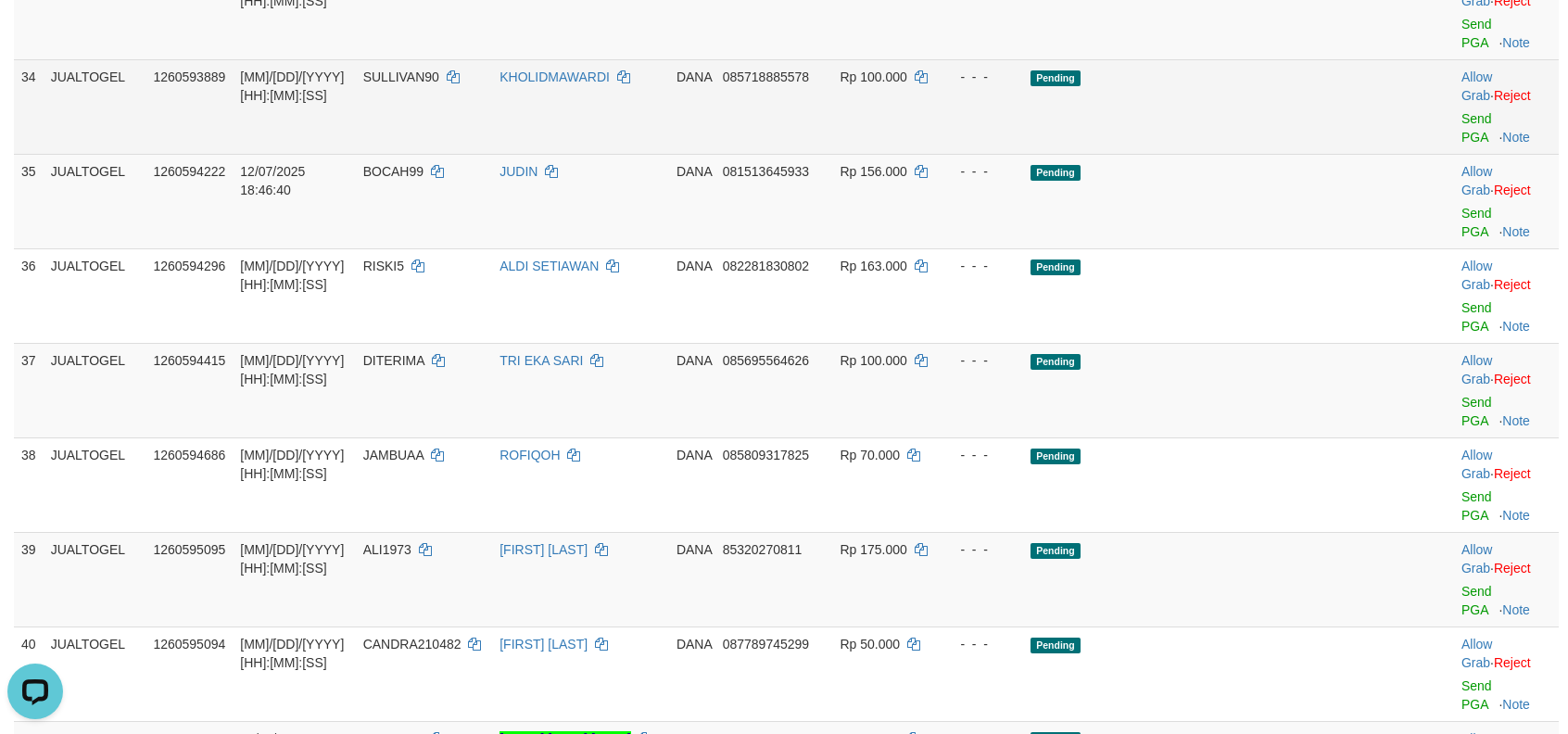 scroll, scrollTop: 2533, scrollLeft: 0, axis: vertical 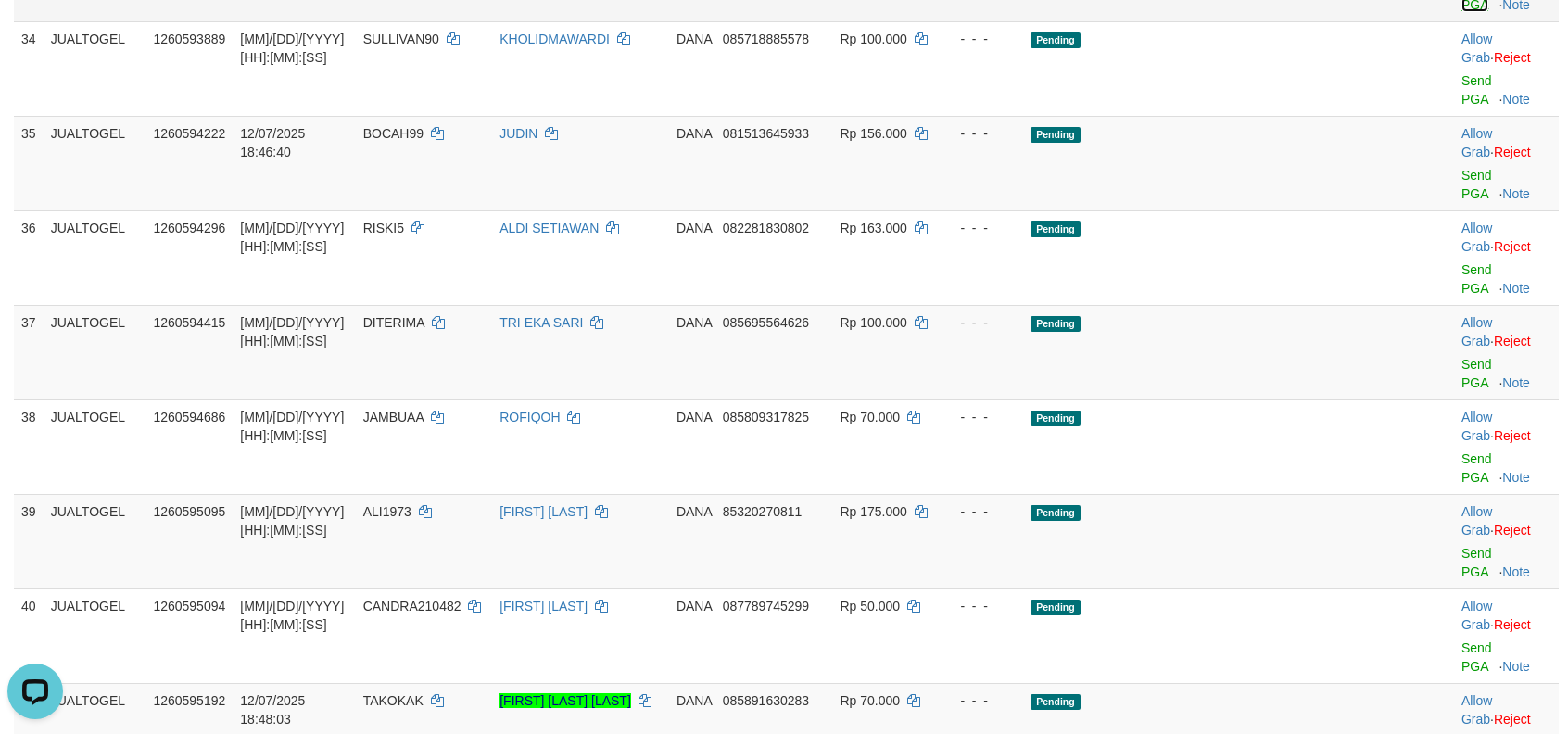 click on "Send PGA" at bounding box center [1476, -5] 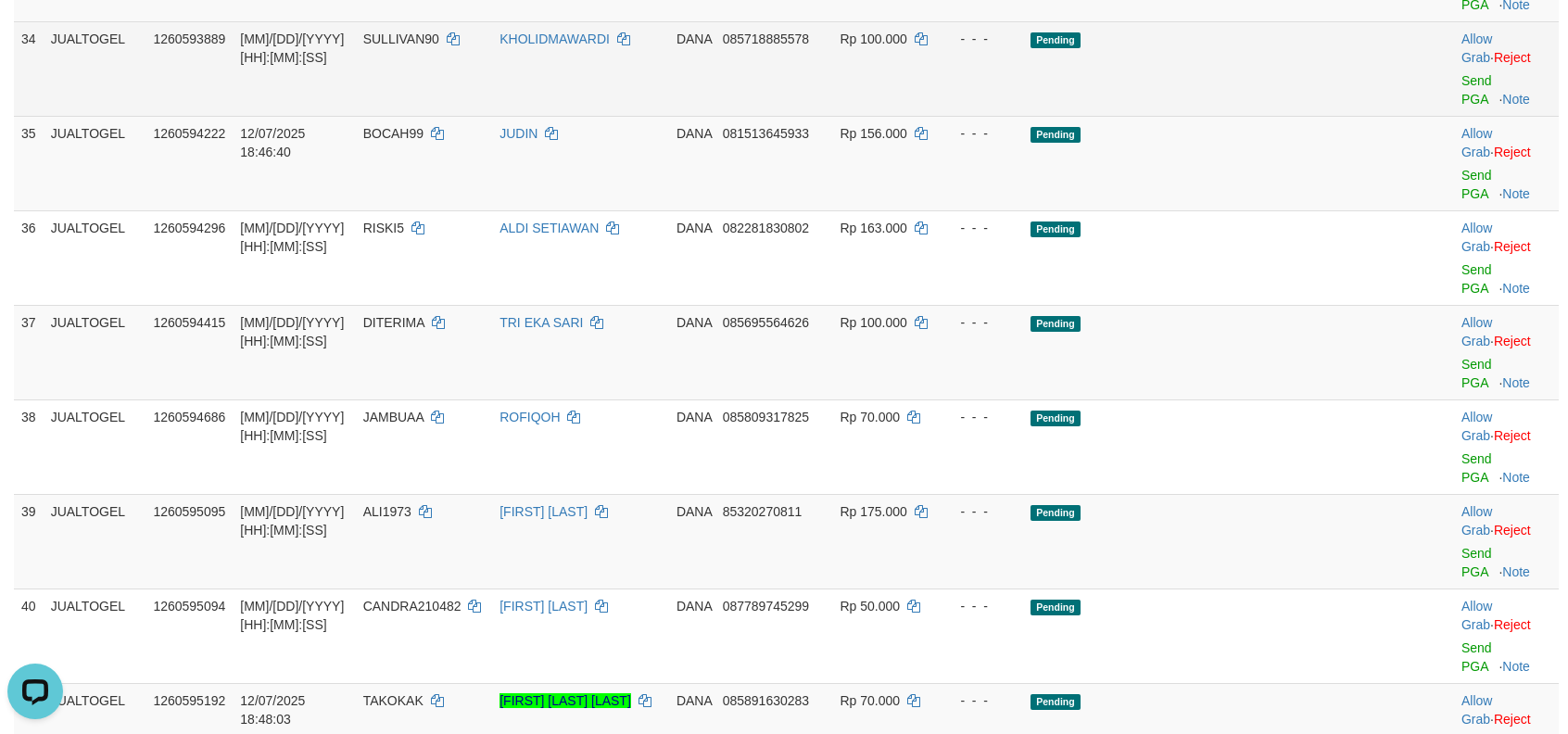 click on "Allow Grab   ·    Reject Send PGA     ·    Note" at bounding box center (1506, 69) 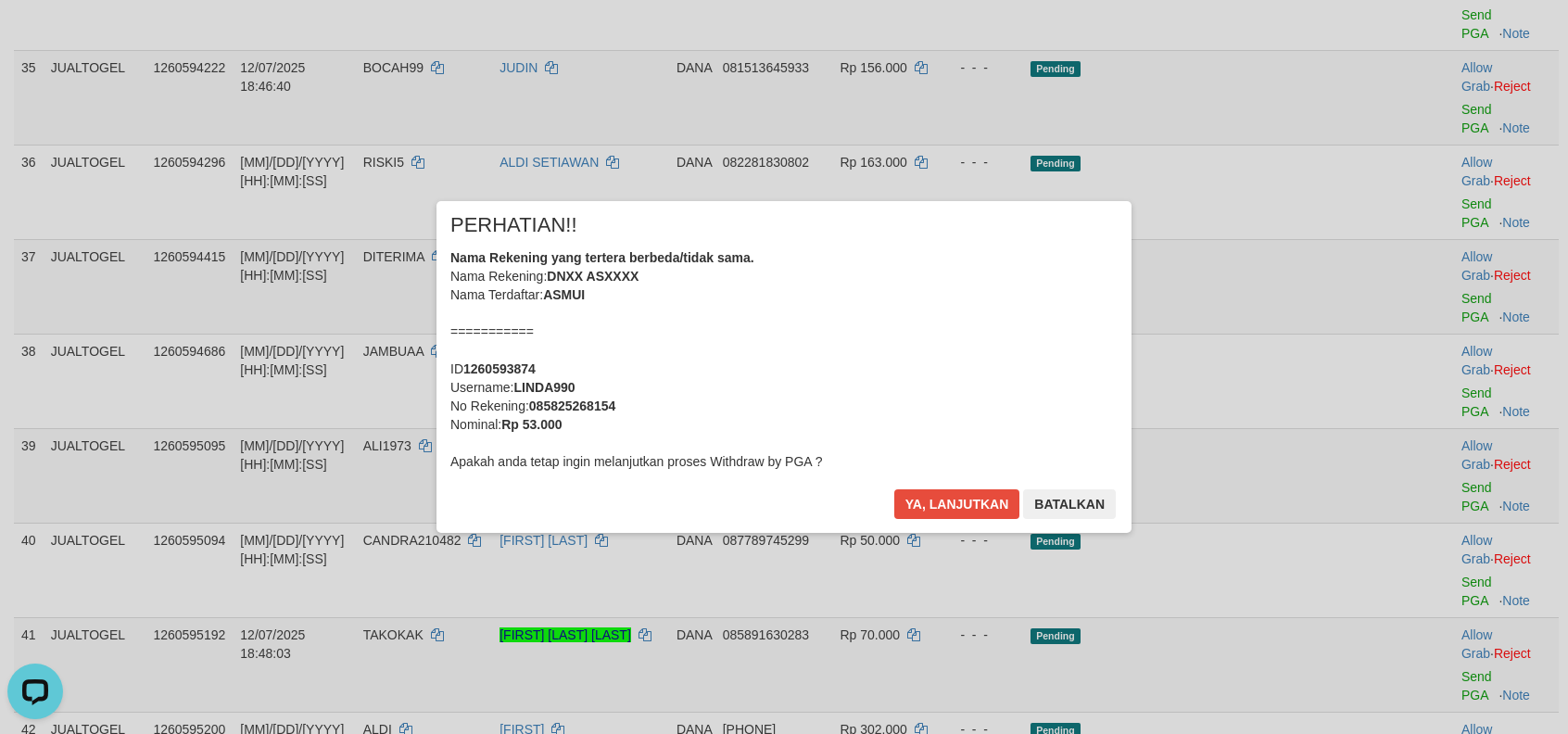 scroll, scrollTop: 2597, scrollLeft: 0, axis: vertical 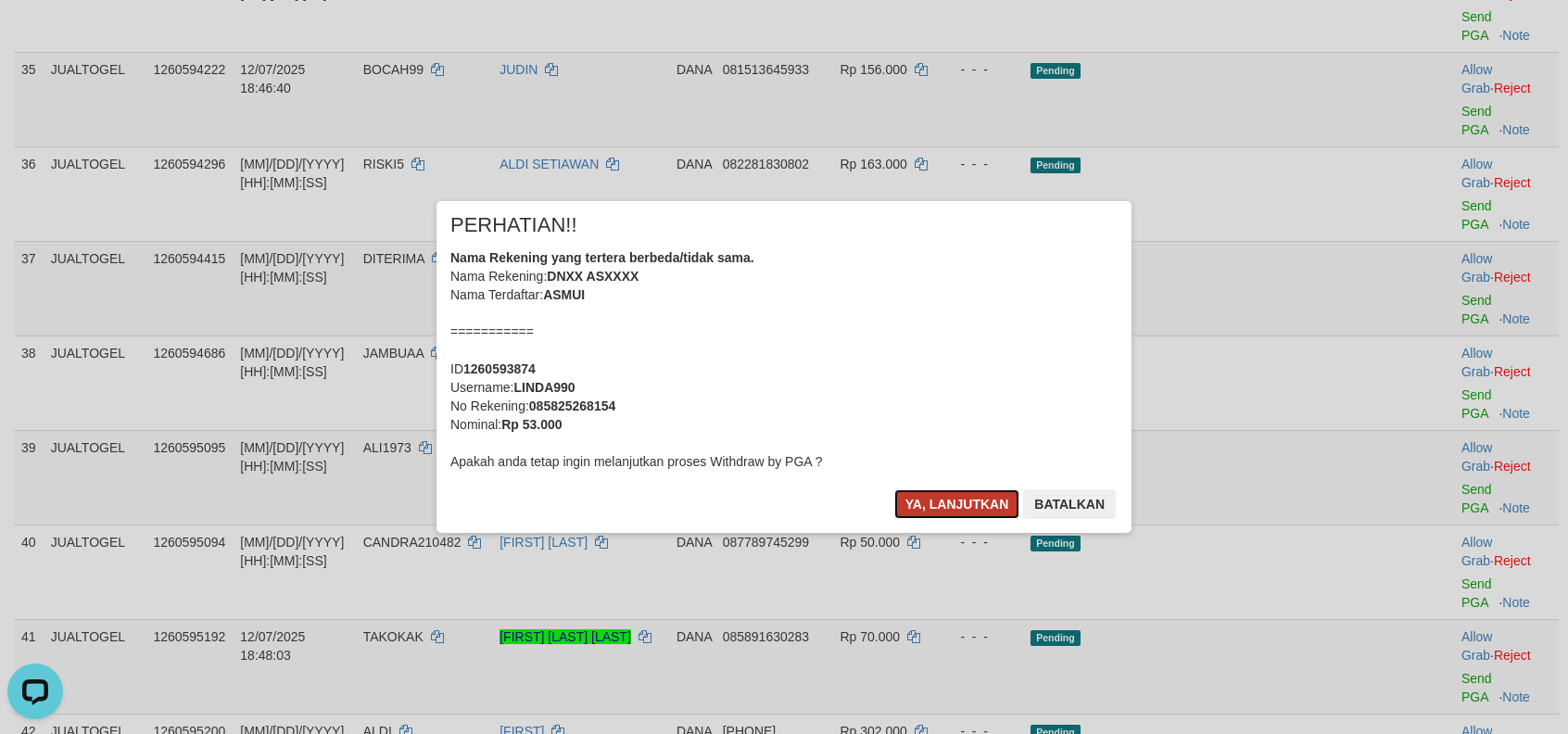 drag, startPoint x: 908, startPoint y: 502, endPoint x: 919, endPoint y: 509, distance: 13.038405 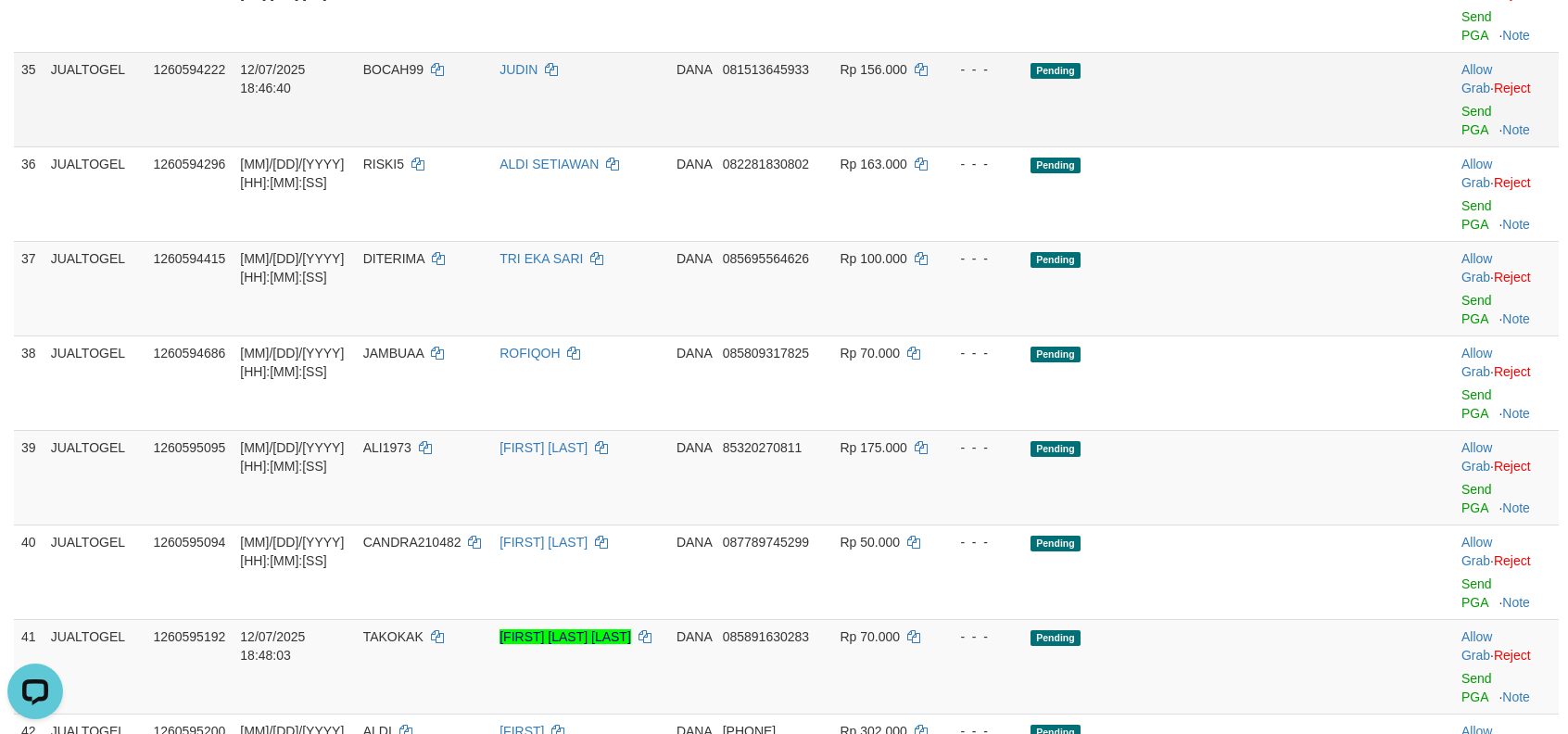 scroll, scrollTop: 2592, scrollLeft: 0, axis: vertical 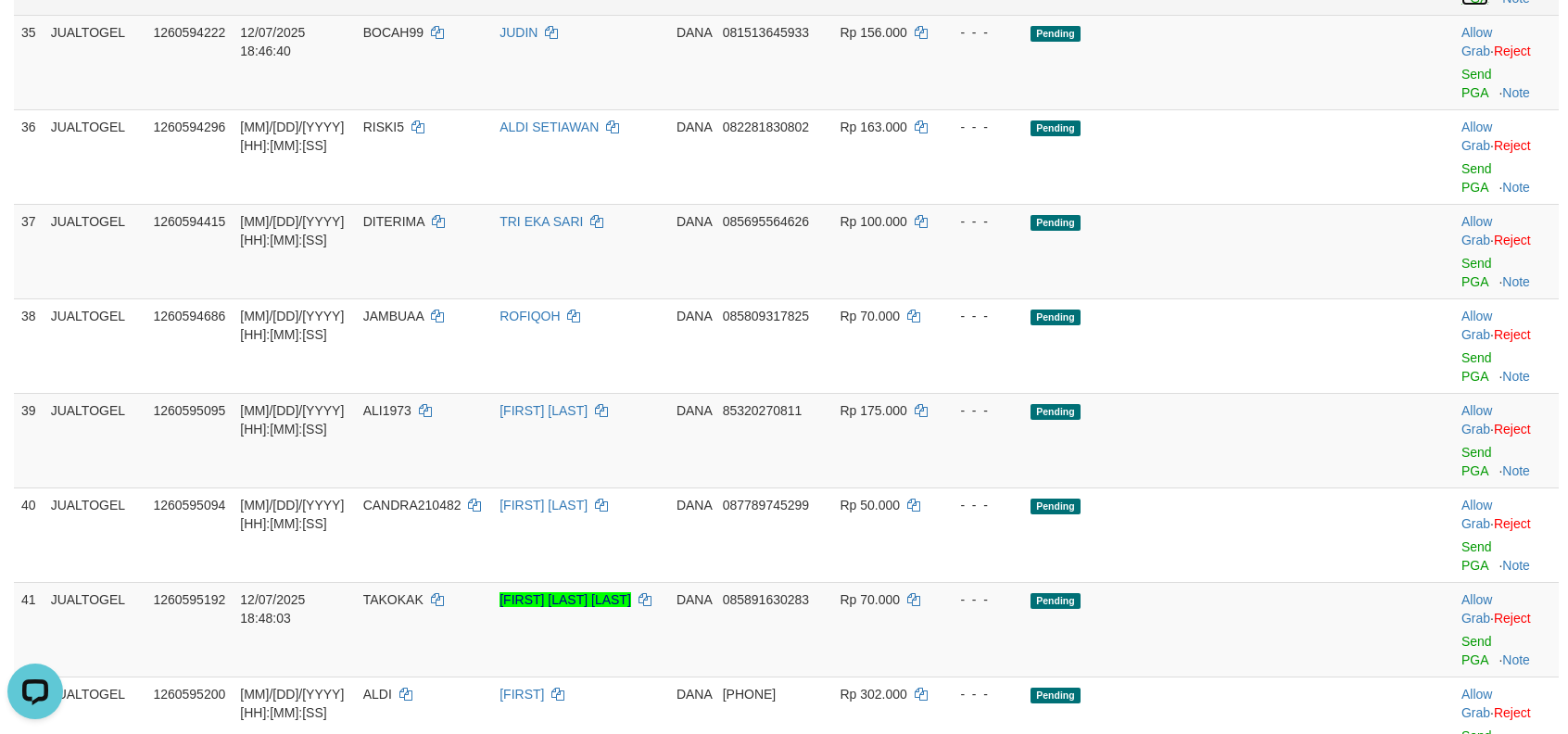 click on "Send PGA" at bounding box center (1476, -11) 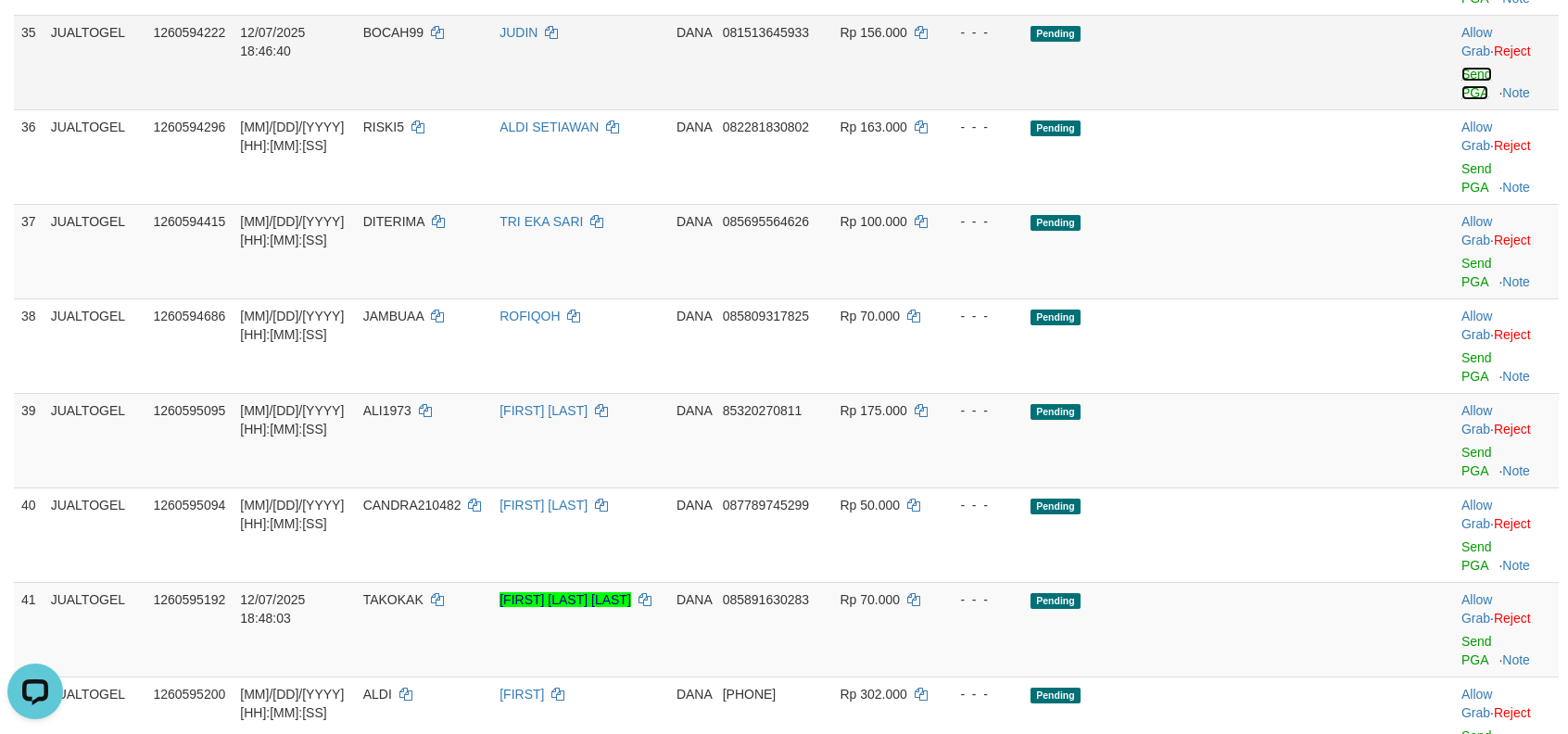 click on "Send PGA" at bounding box center [1476, 83] 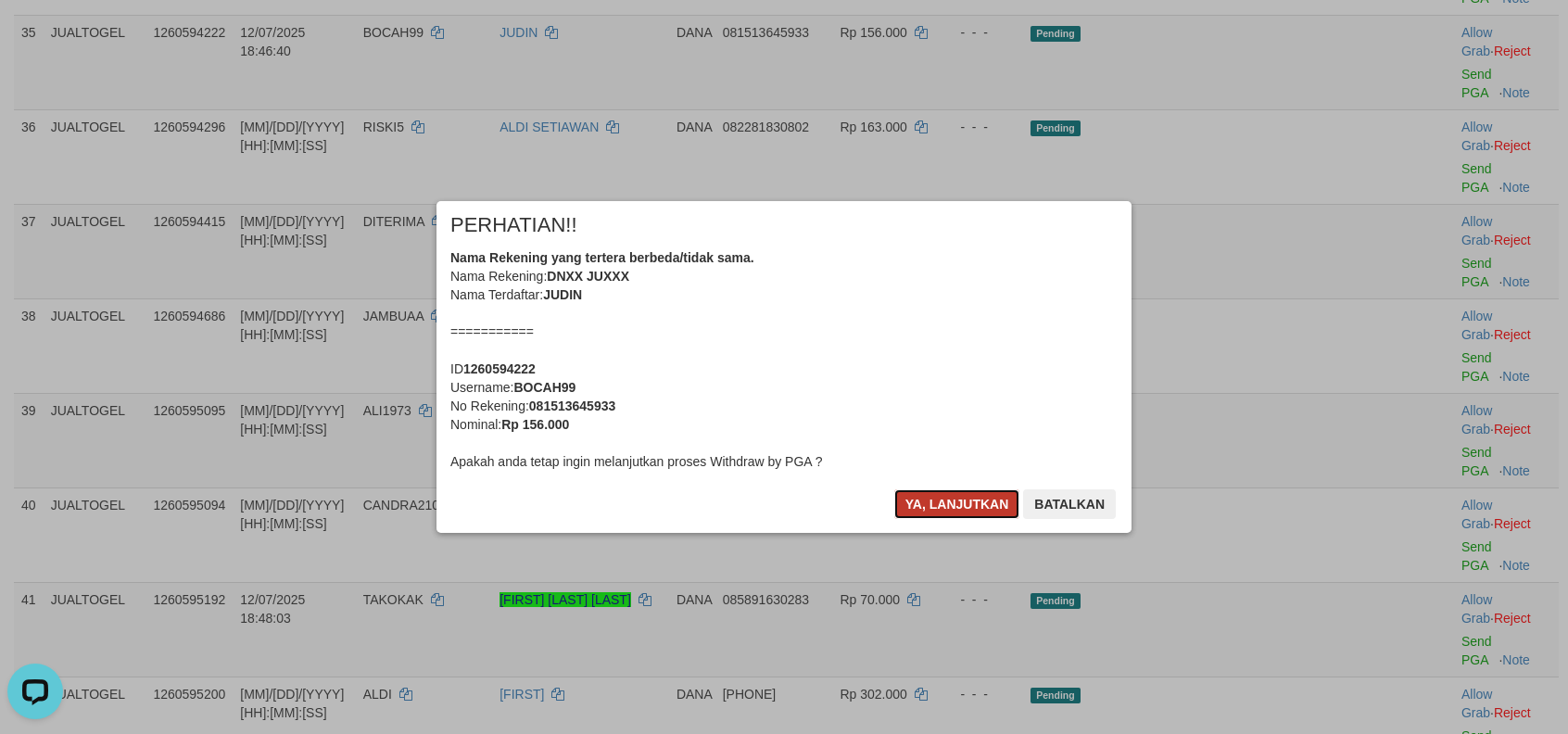click on "Ya, lanjutkan" at bounding box center [957, 504] 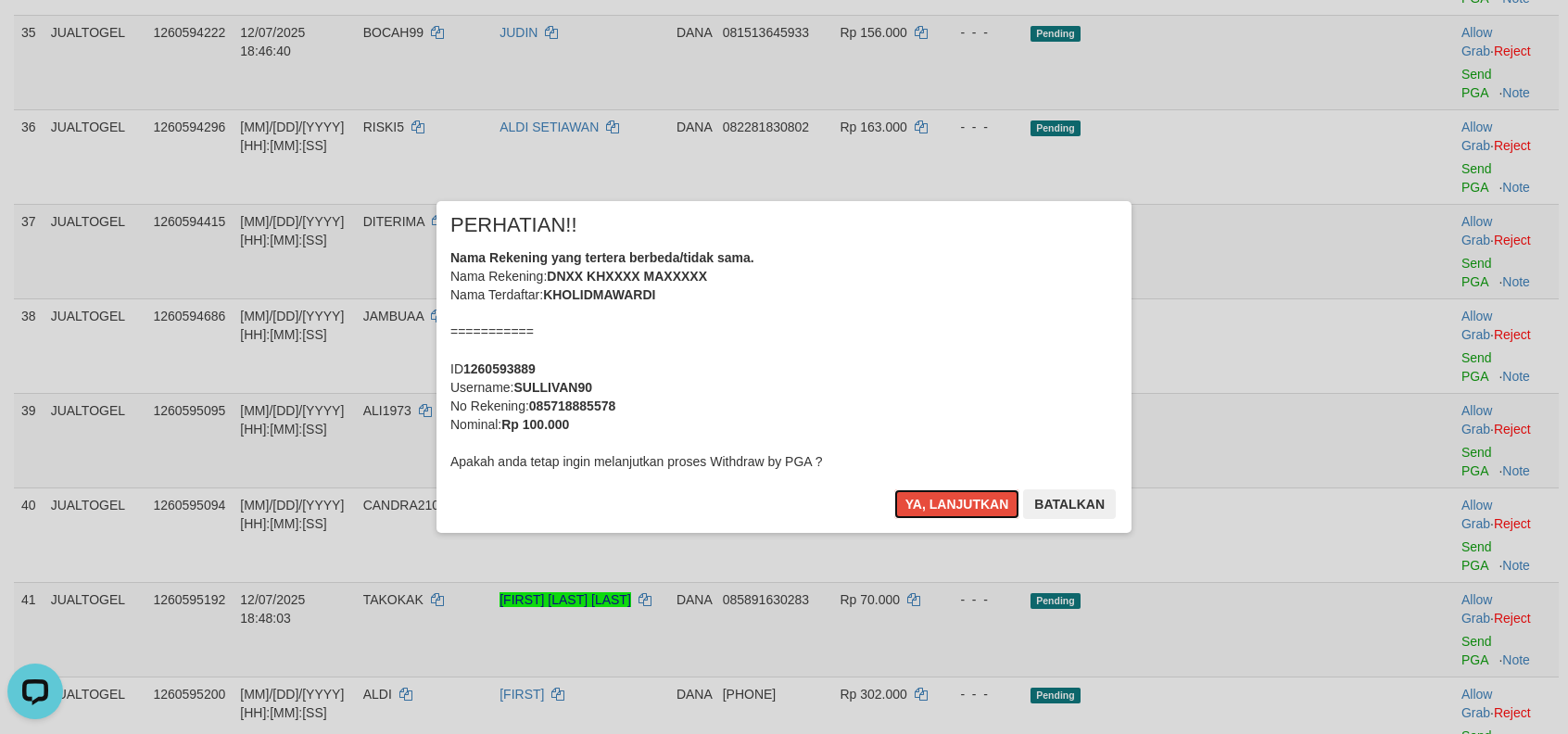 click on "Ya, lanjutkan" at bounding box center (957, 504) 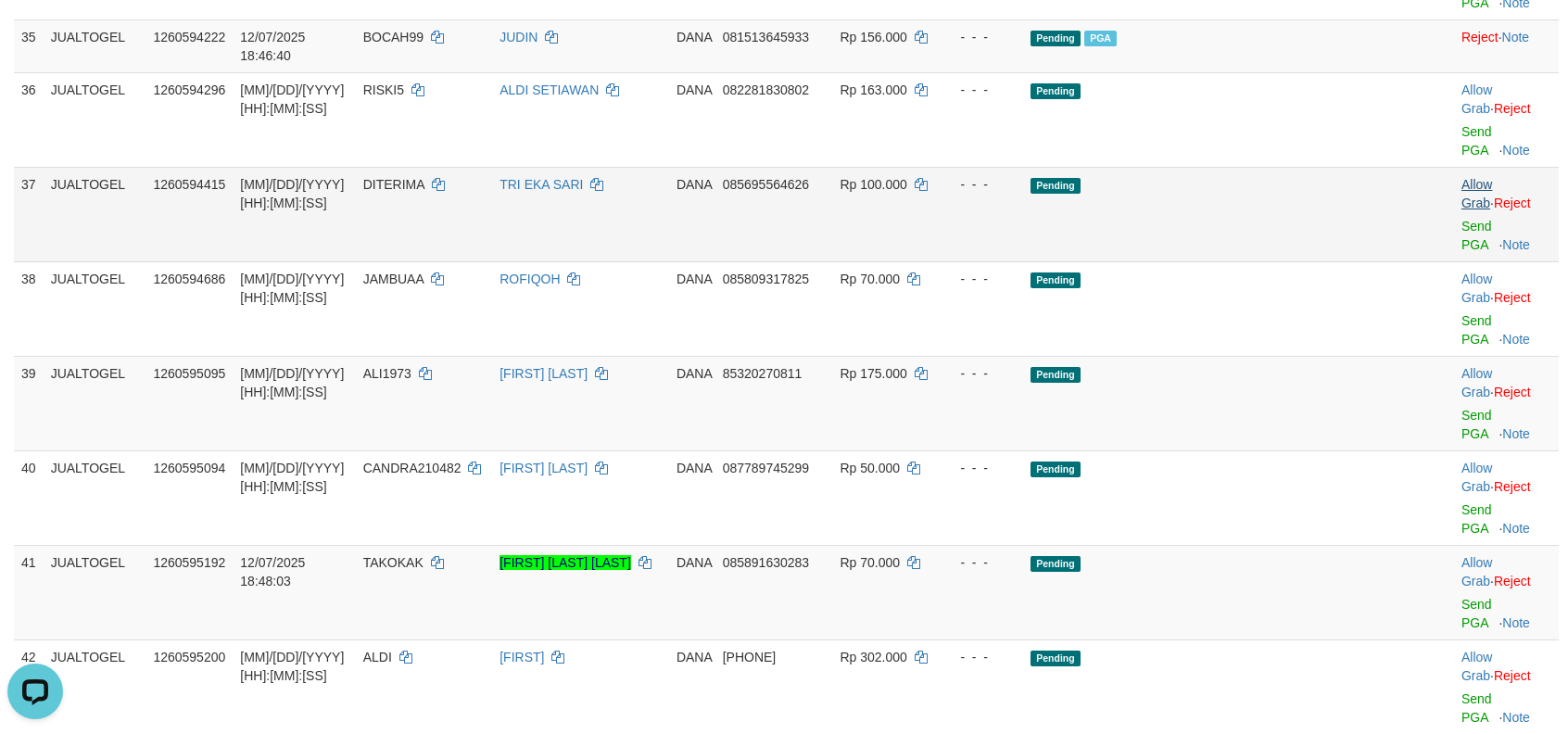 scroll, scrollTop: 2582, scrollLeft: 0, axis: vertical 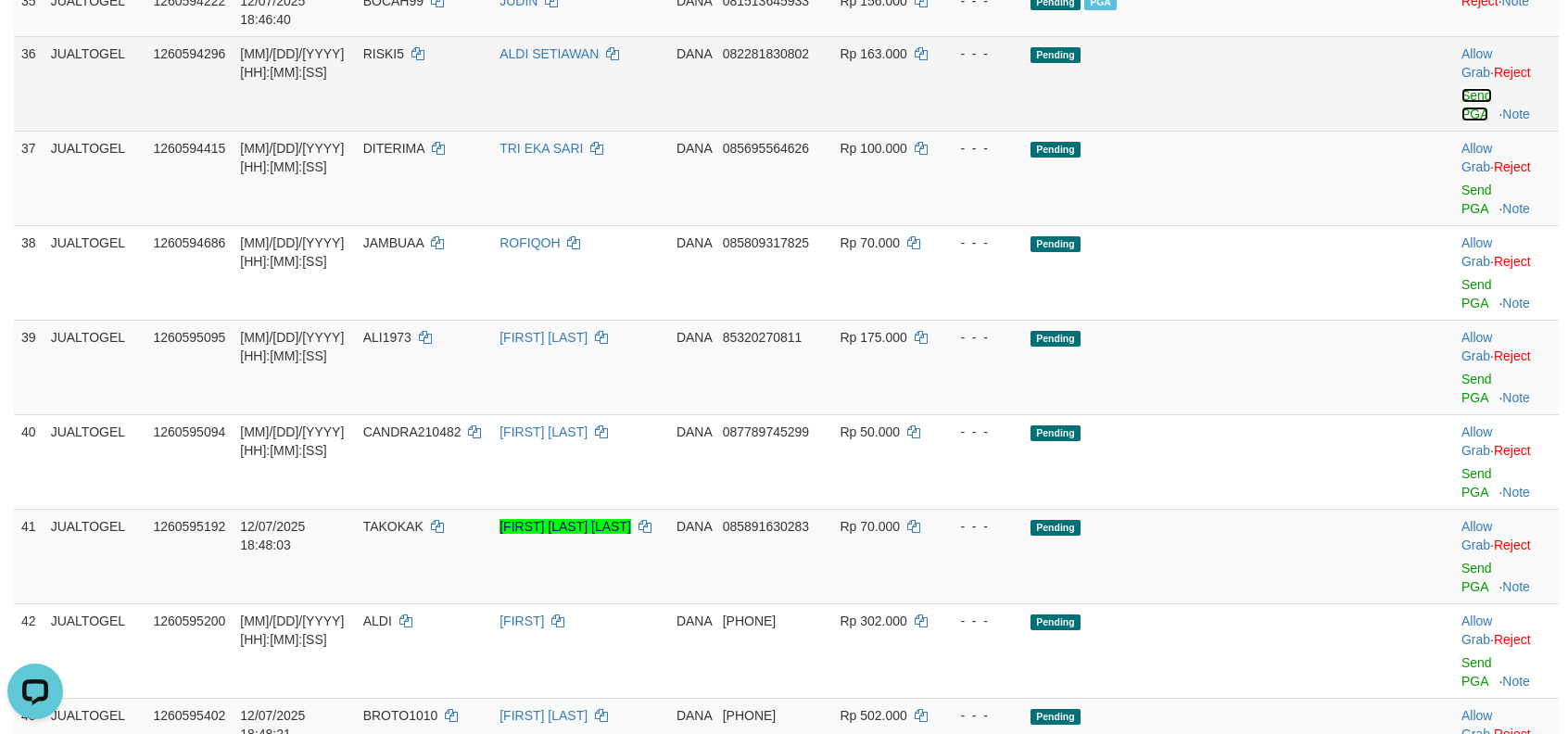 click on "Send PGA" at bounding box center (1476, 105) 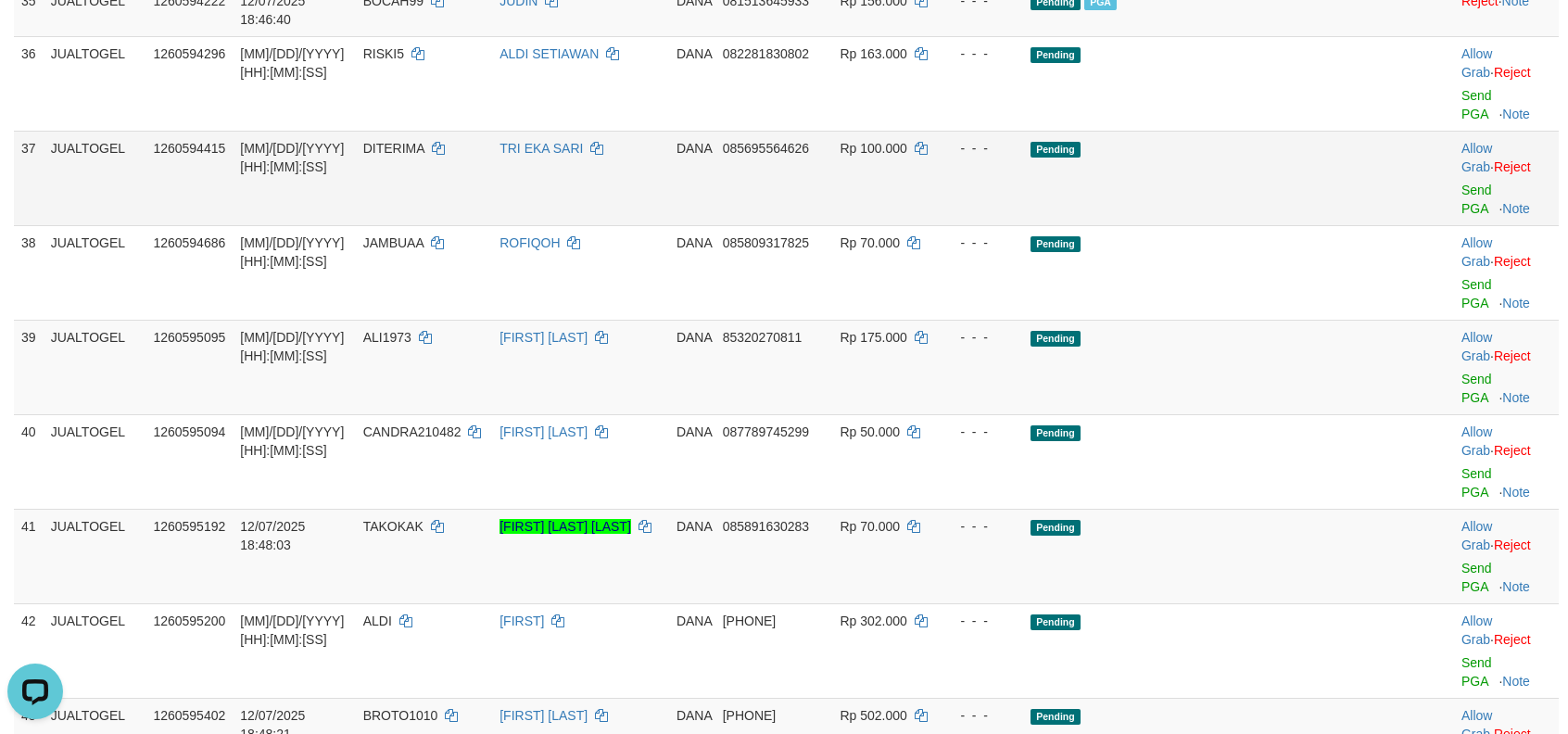 click on "Allow Grab   ·    Reject Send PGA     ·    Note" at bounding box center (1506, 178) 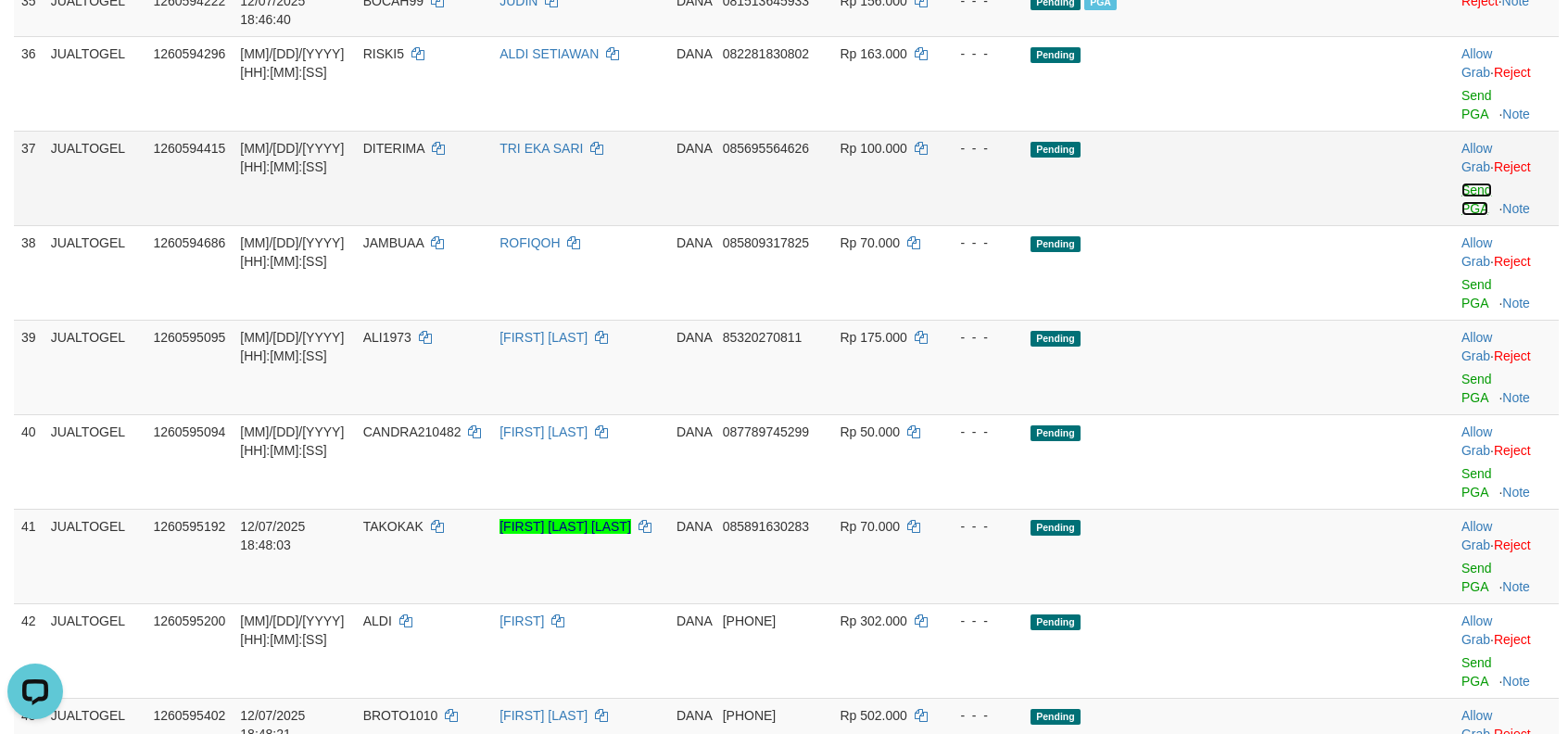 click on "Send PGA" at bounding box center [1476, 199] 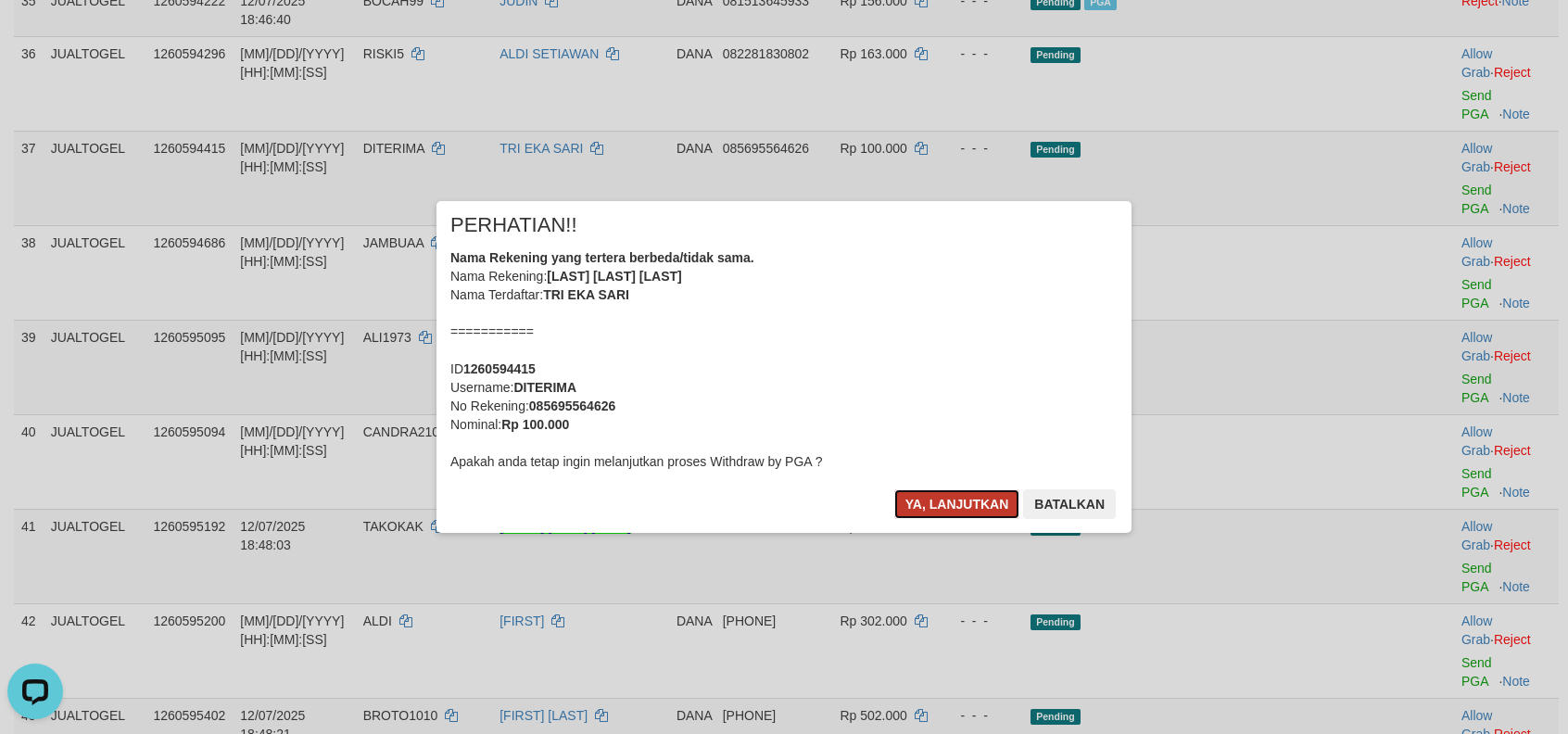 click on "Ya, lanjutkan" at bounding box center [957, 504] 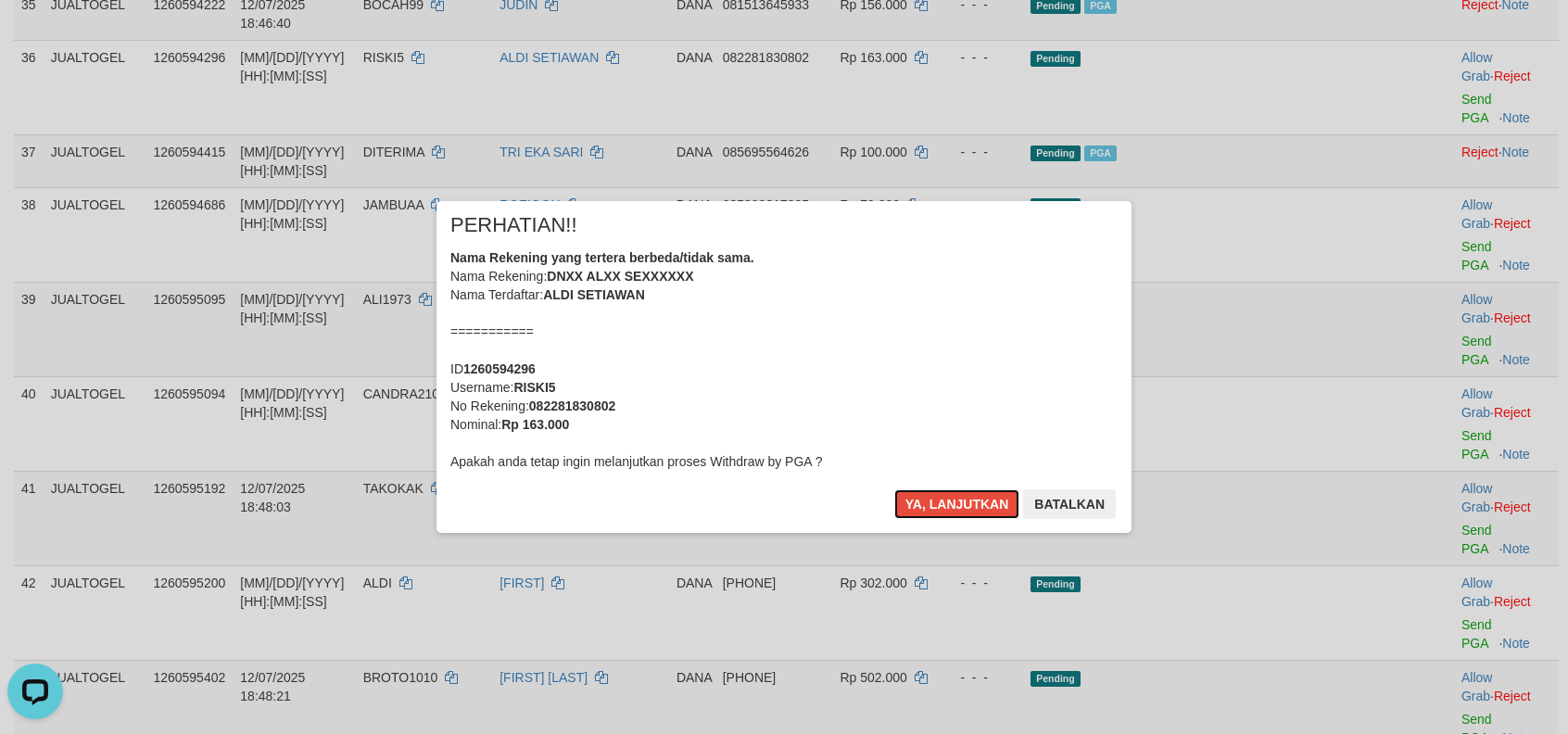 click on "Ya, lanjutkan" at bounding box center (957, 504) 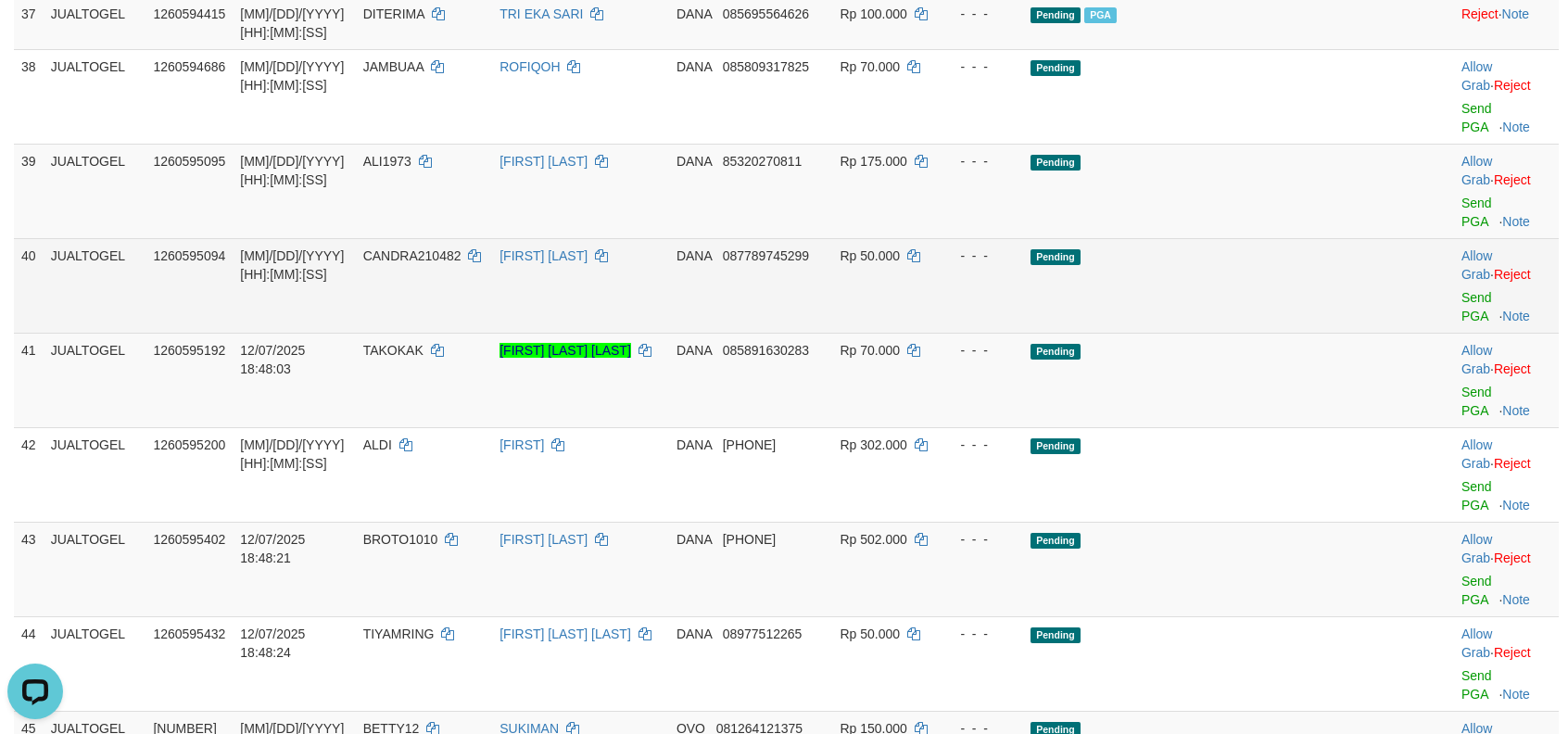 scroll, scrollTop: 2678, scrollLeft: 0, axis: vertical 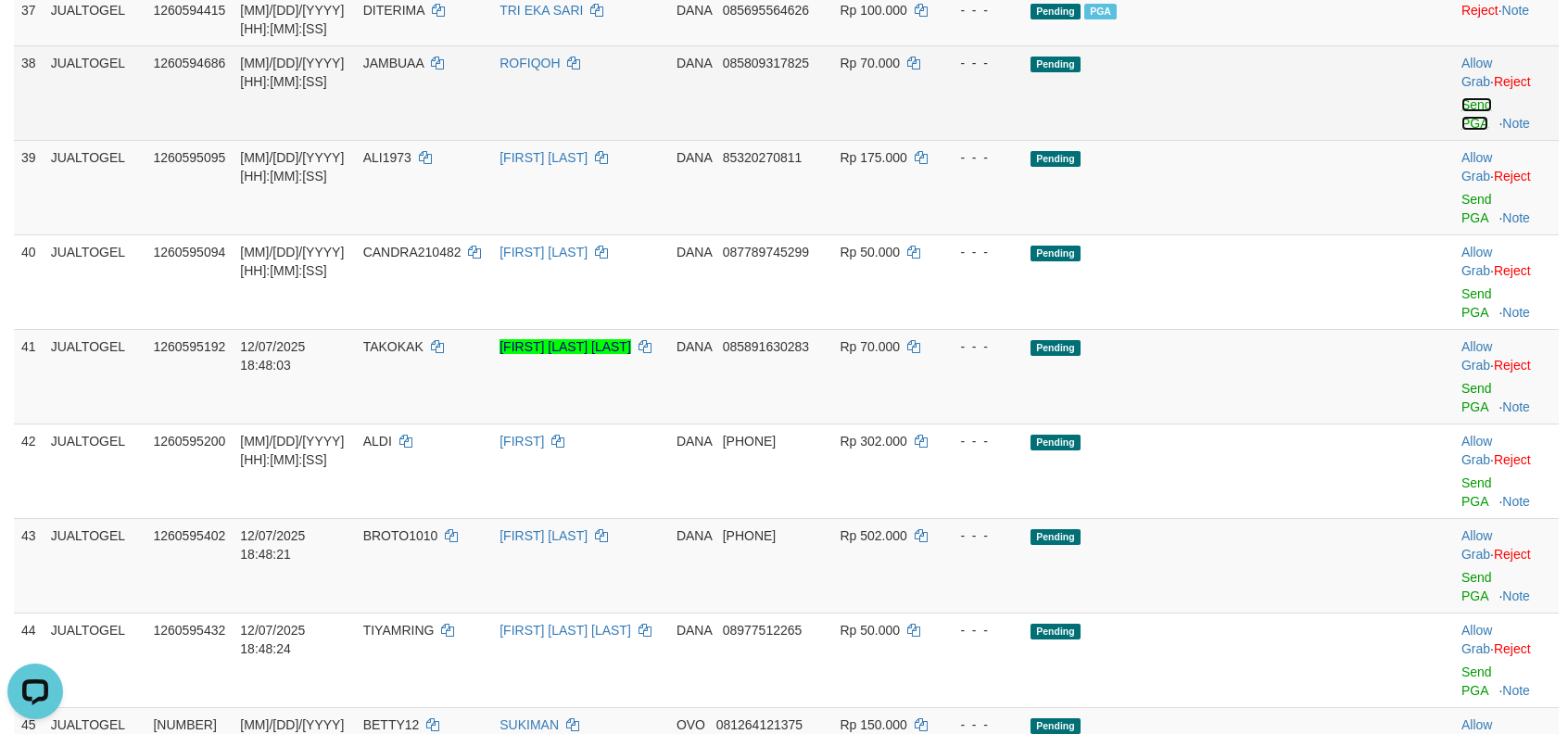 click on "Send PGA" at bounding box center [1476, 114] 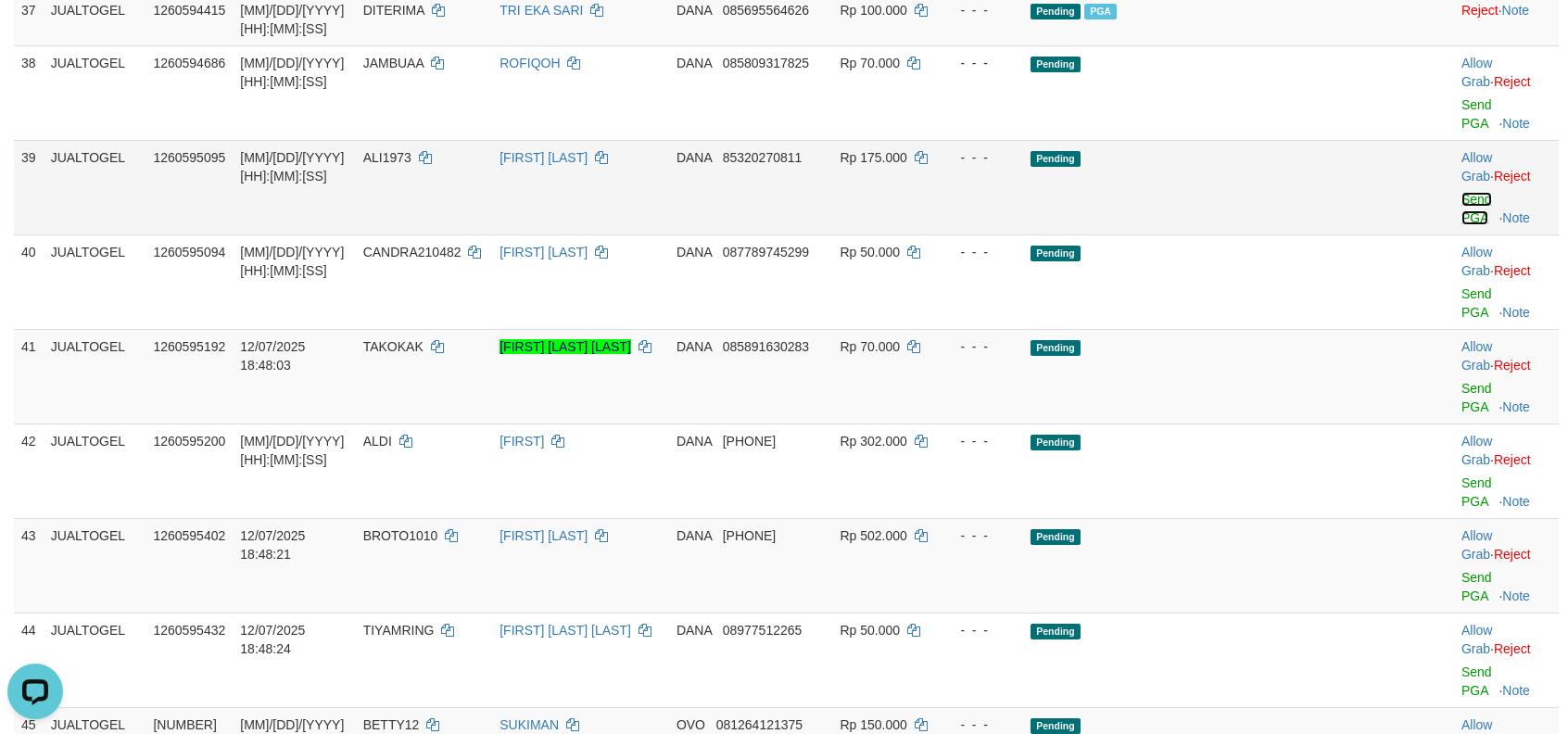 click on "Send PGA" at bounding box center [1476, 209] 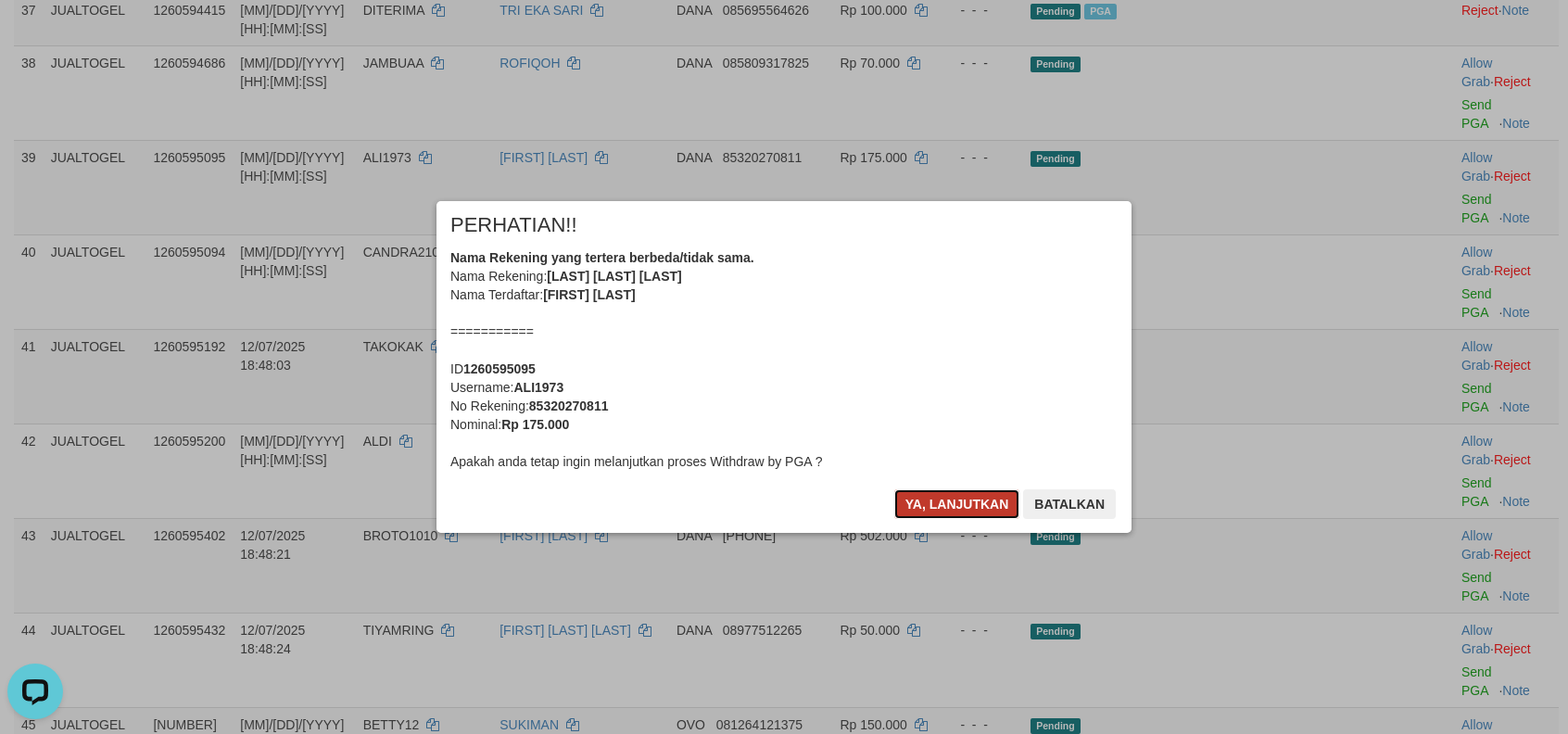 click on "Ya, lanjutkan" at bounding box center (957, 504) 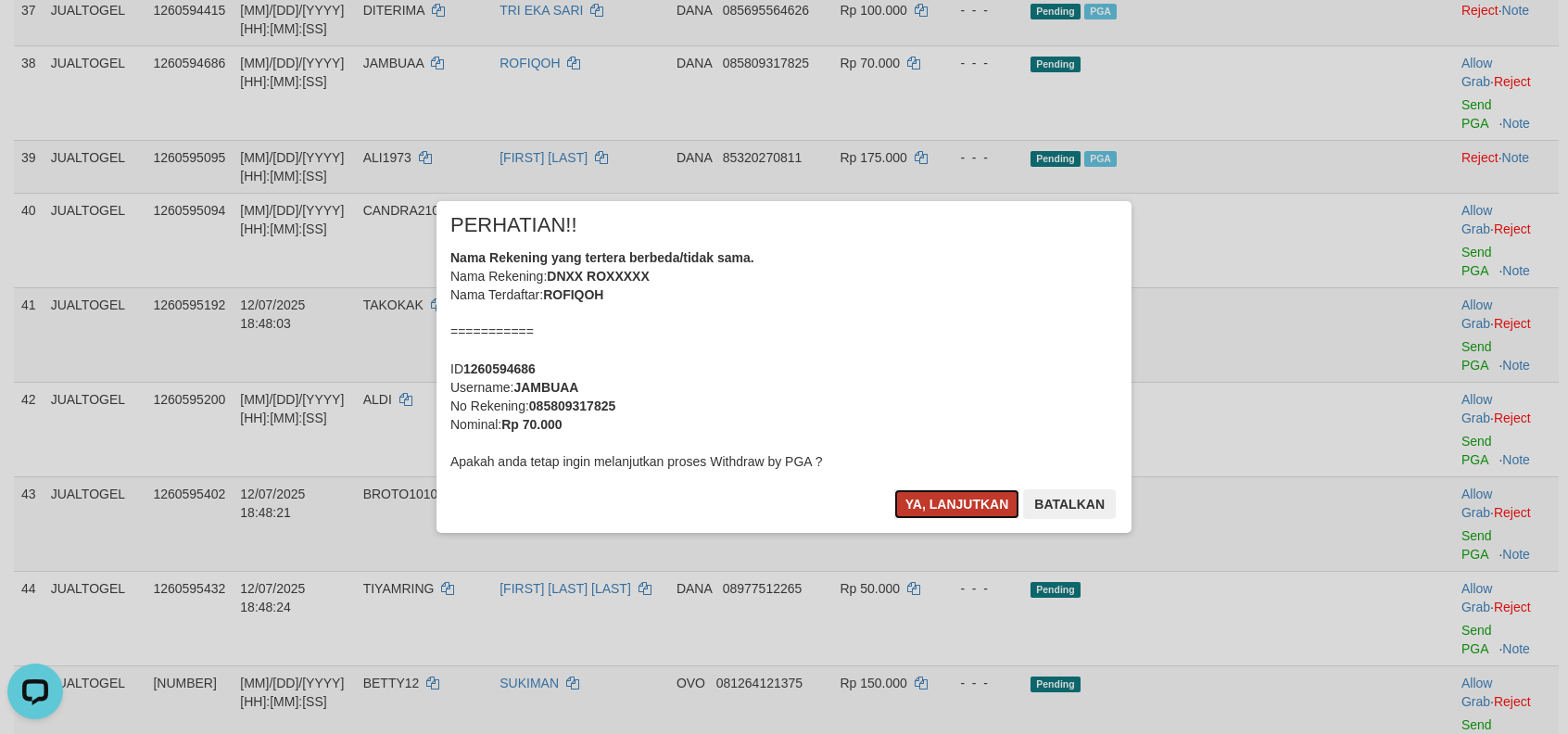 click on "Ya, lanjutkan" at bounding box center (957, 504) 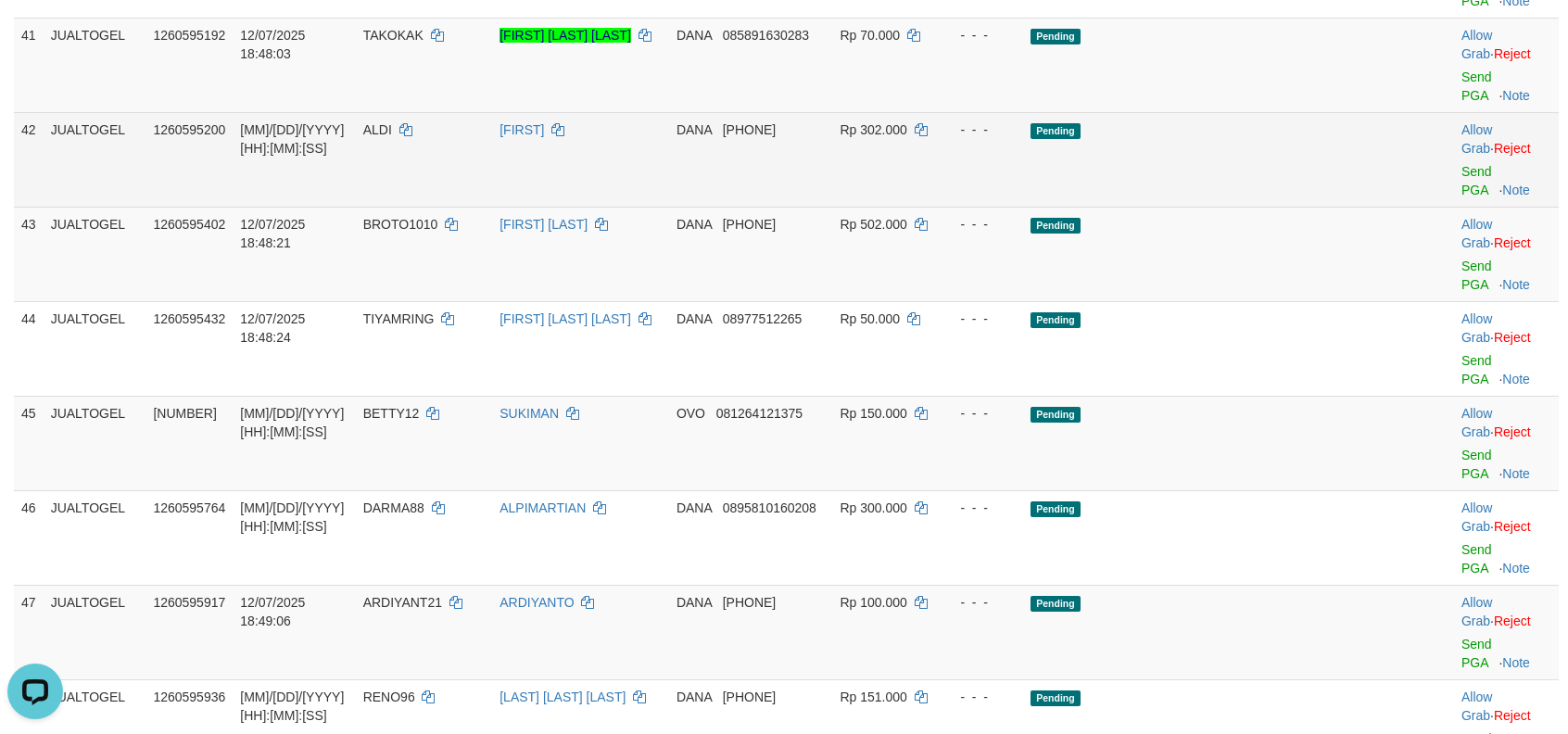 scroll, scrollTop: 2916, scrollLeft: 0, axis: vertical 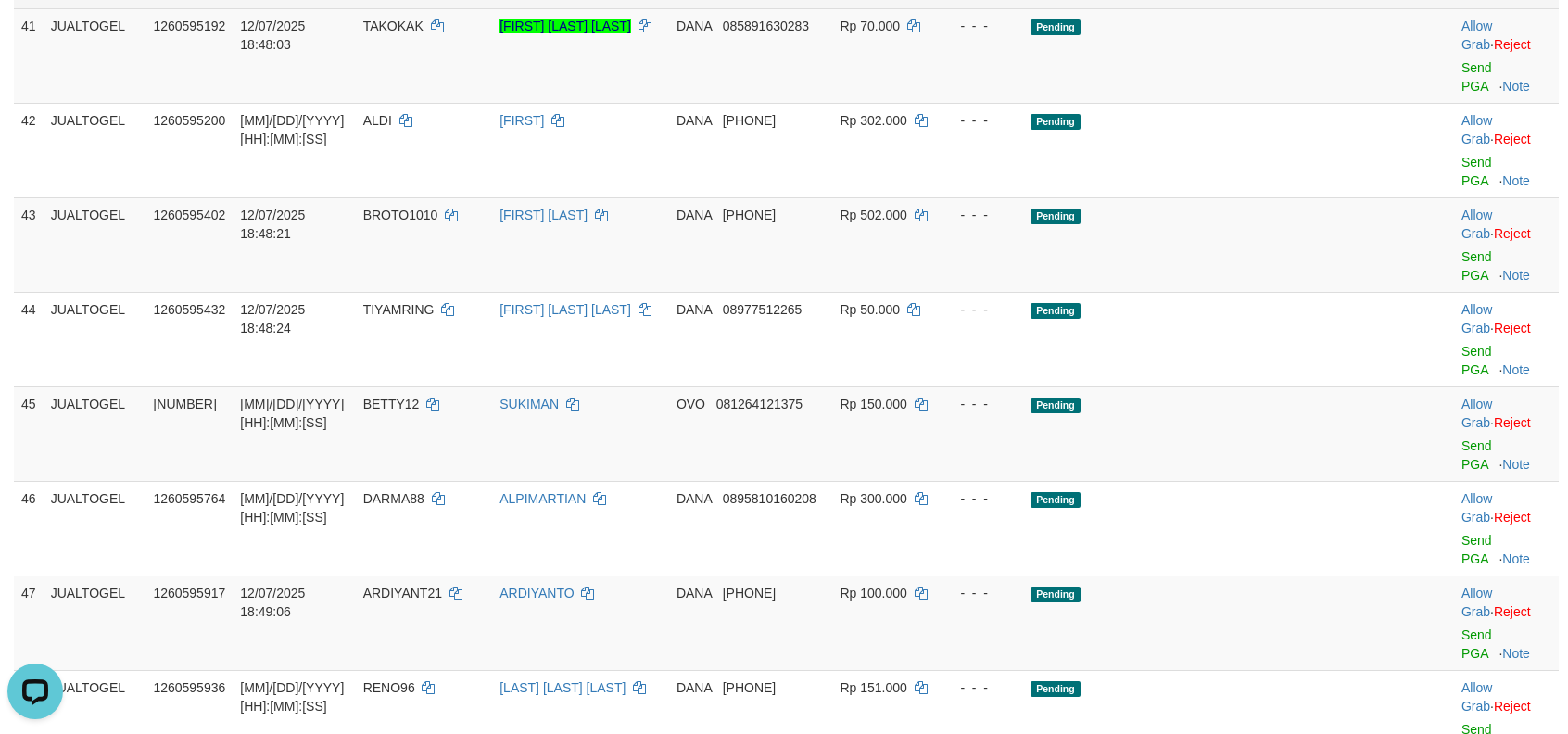 click on "Allow Grab   ·    Reject Send PGA     ·    Note" at bounding box center (1506, -39) 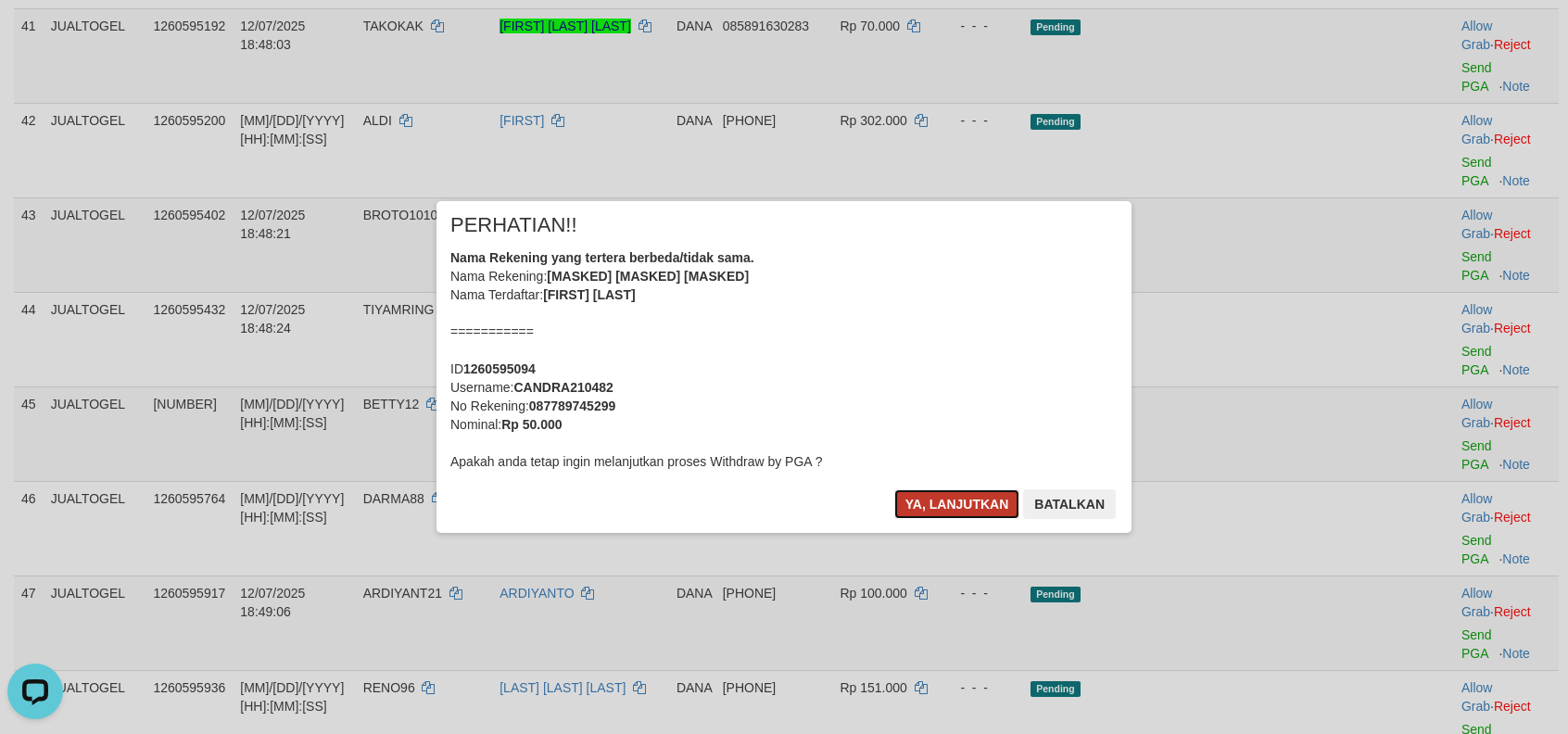 click on "Ya, lanjutkan" at bounding box center [957, 504] 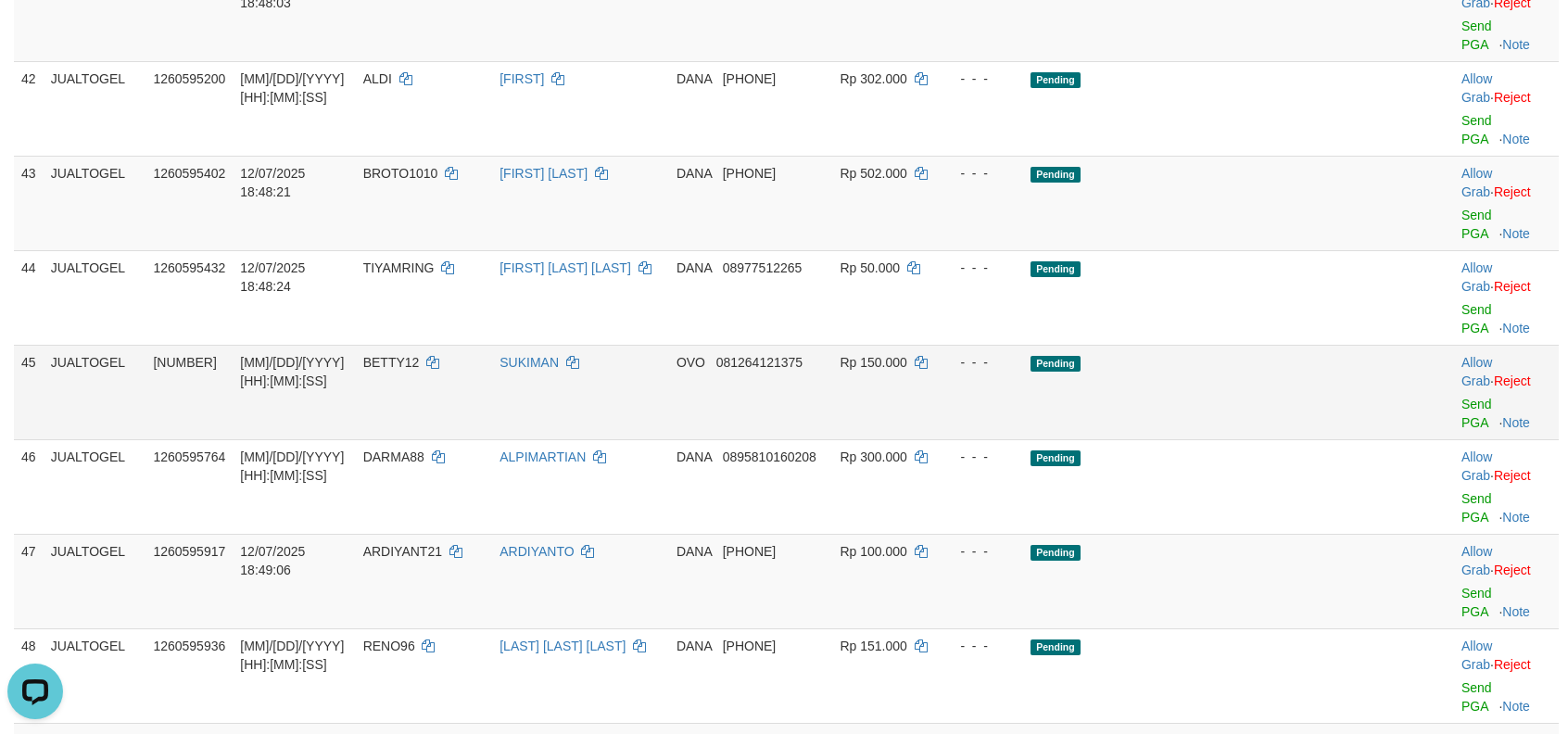 drag, startPoint x: 445, startPoint y: 572, endPoint x: 804, endPoint y: 531, distance: 361.33364 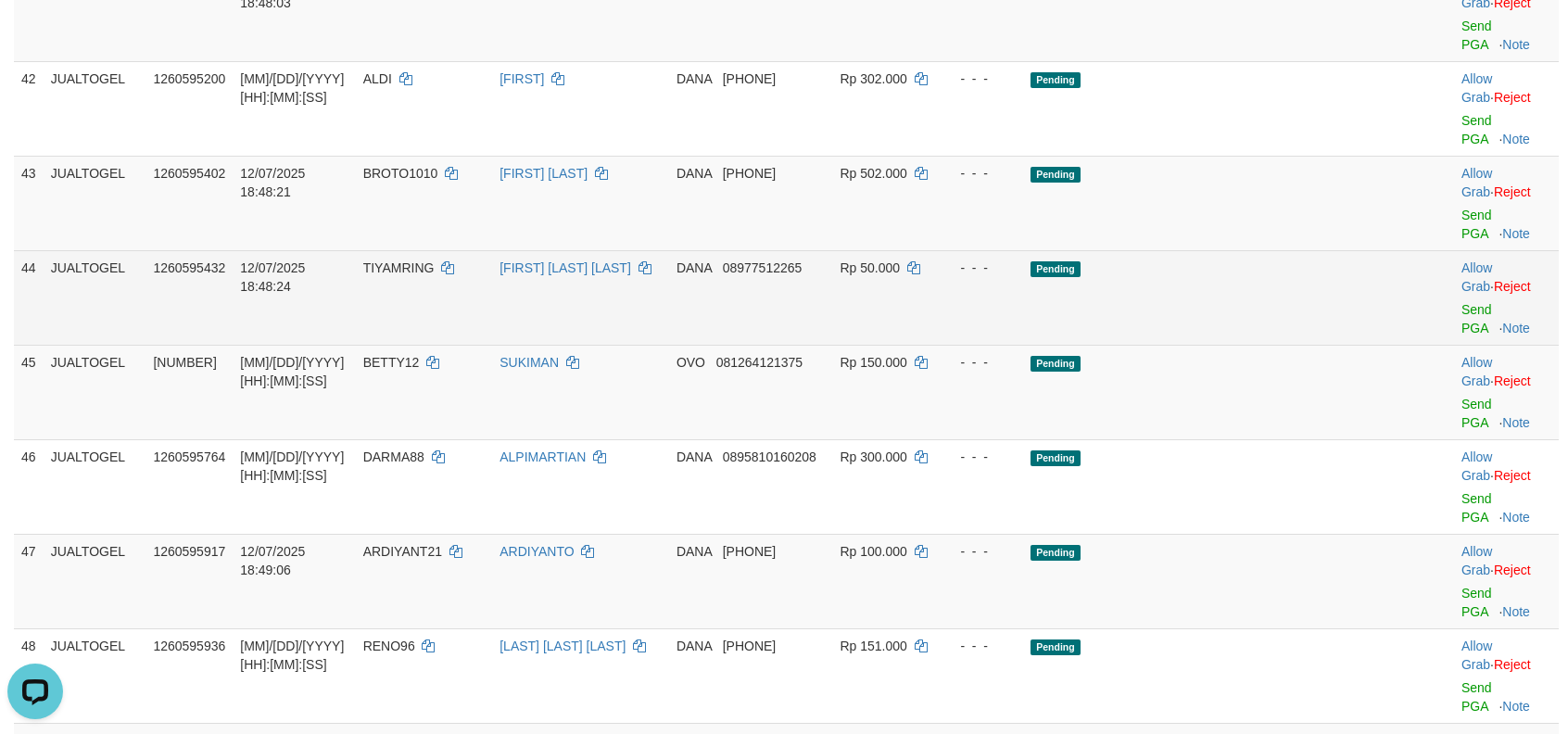 click on "Rp 50.000" at bounding box center (885, 297) 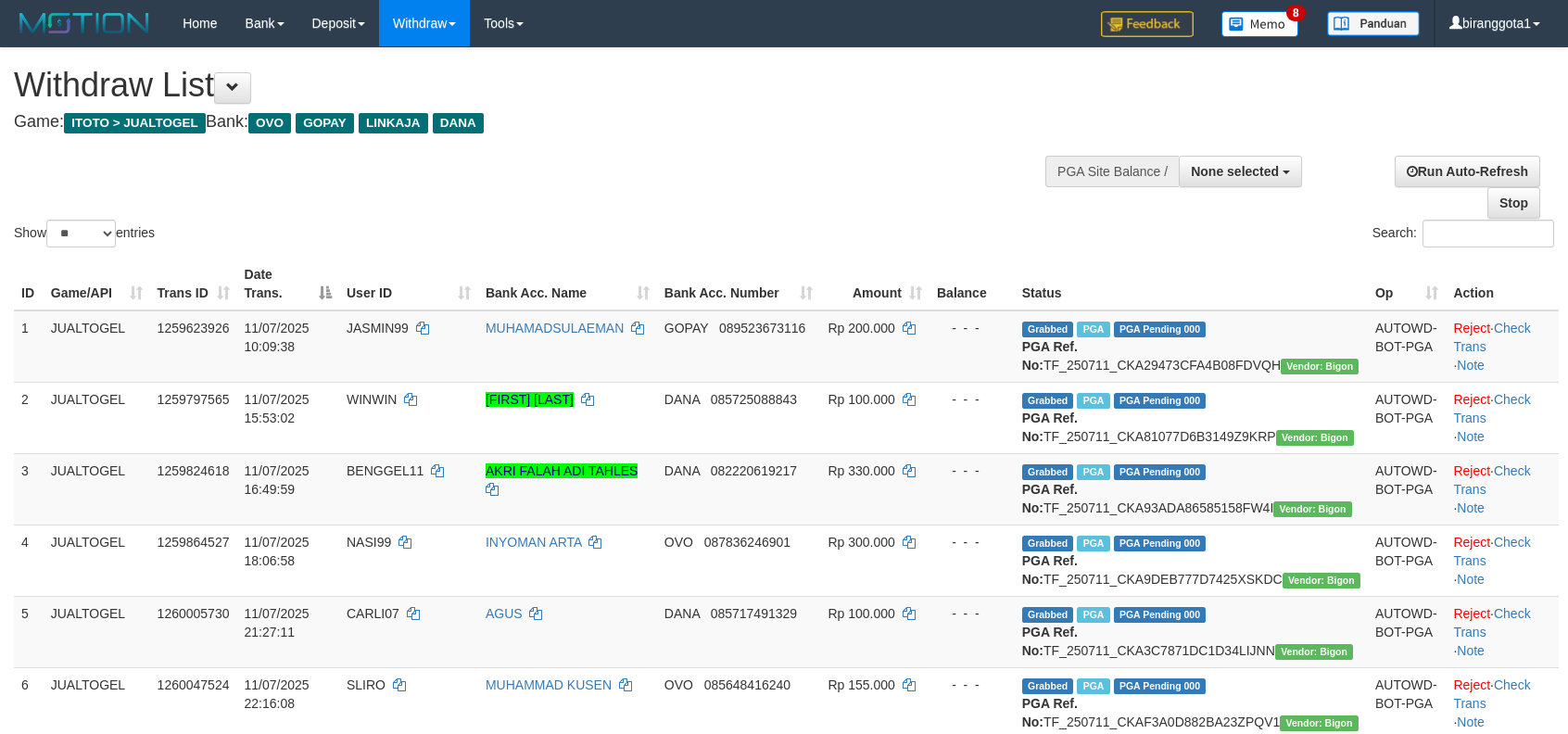 select 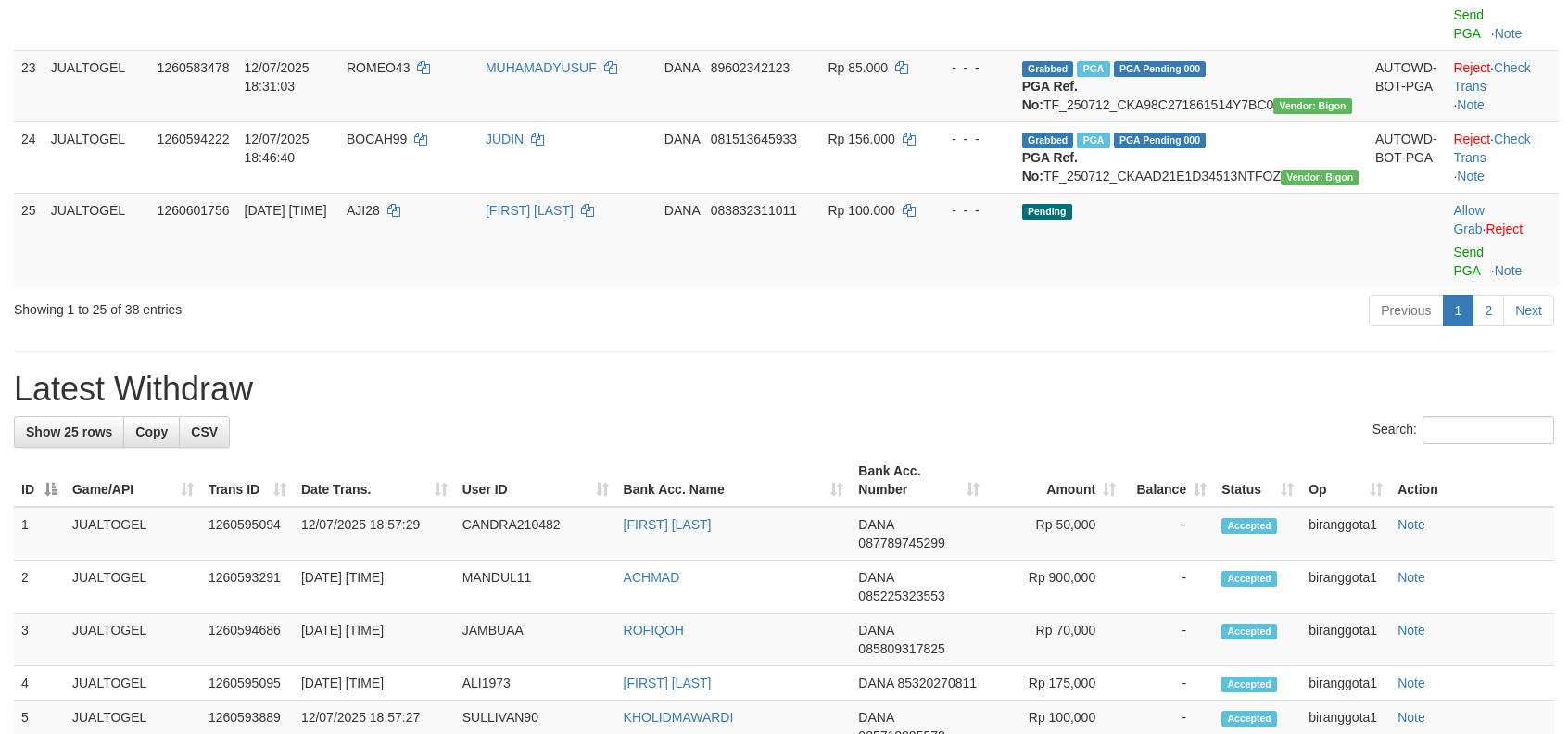 scroll, scrollTop: 1585, scrollLeft: 0, axis: vertical 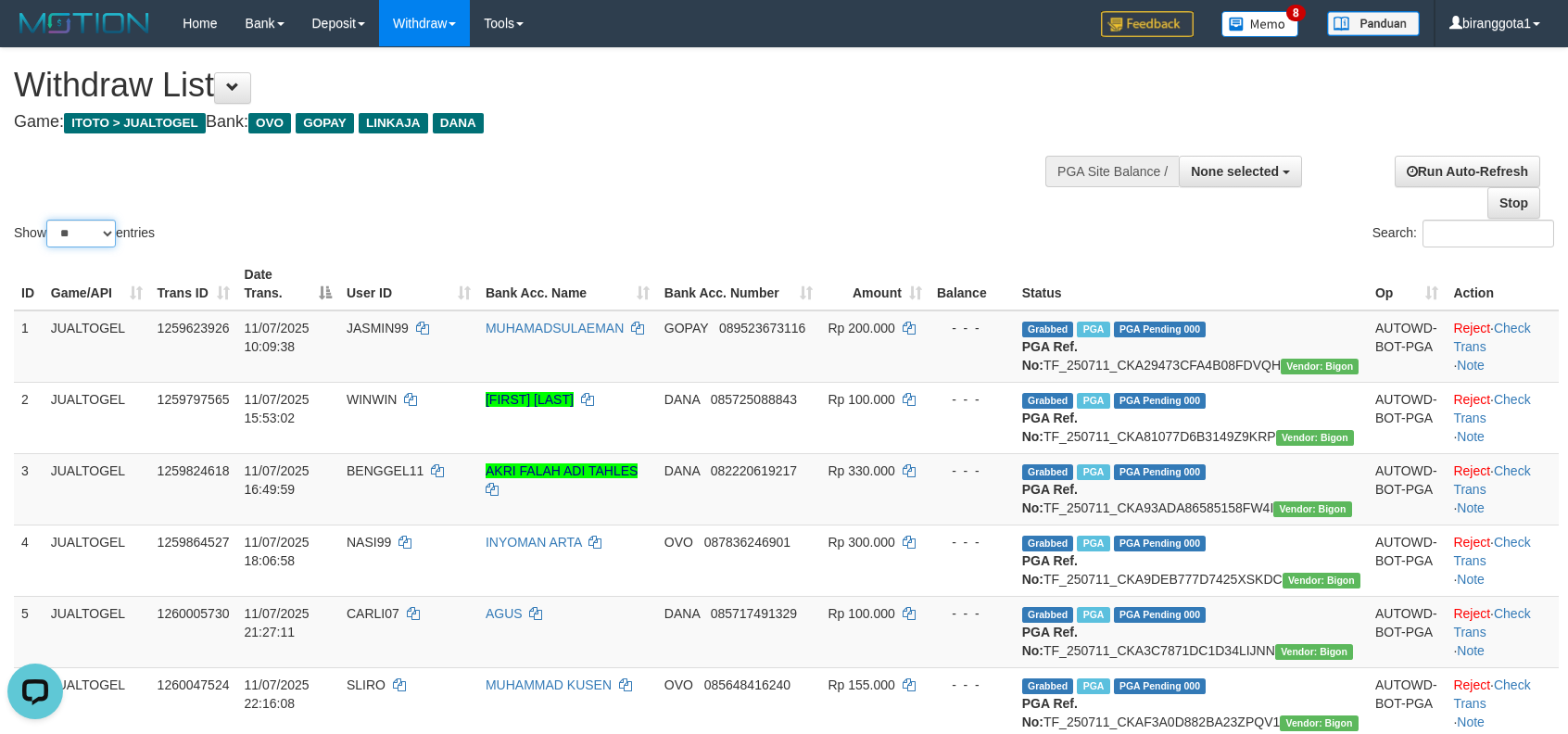 click on "** ** ** ***" at bounding box center (81, 234) 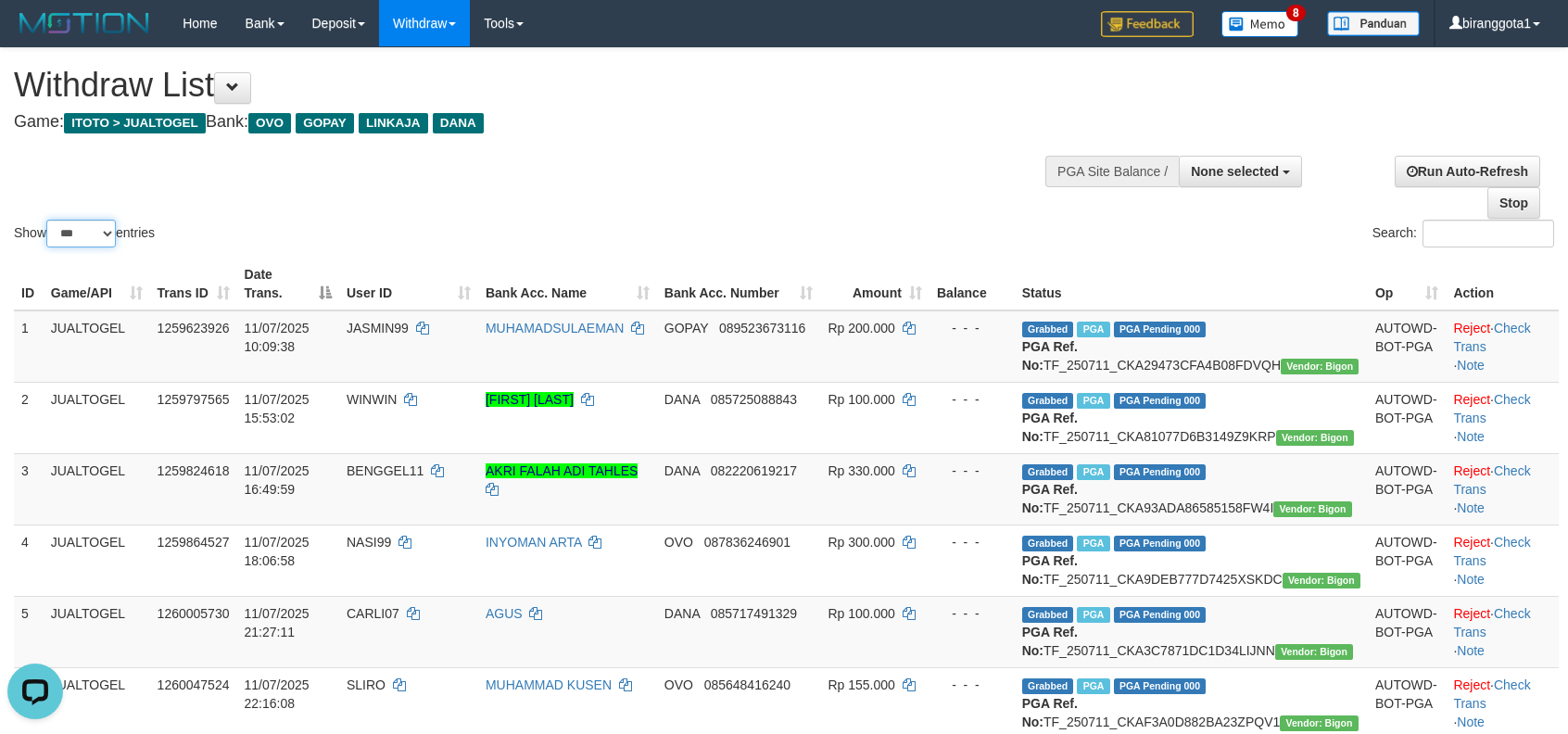 click on "** ** ** ***" at bounding box center [81, 234] 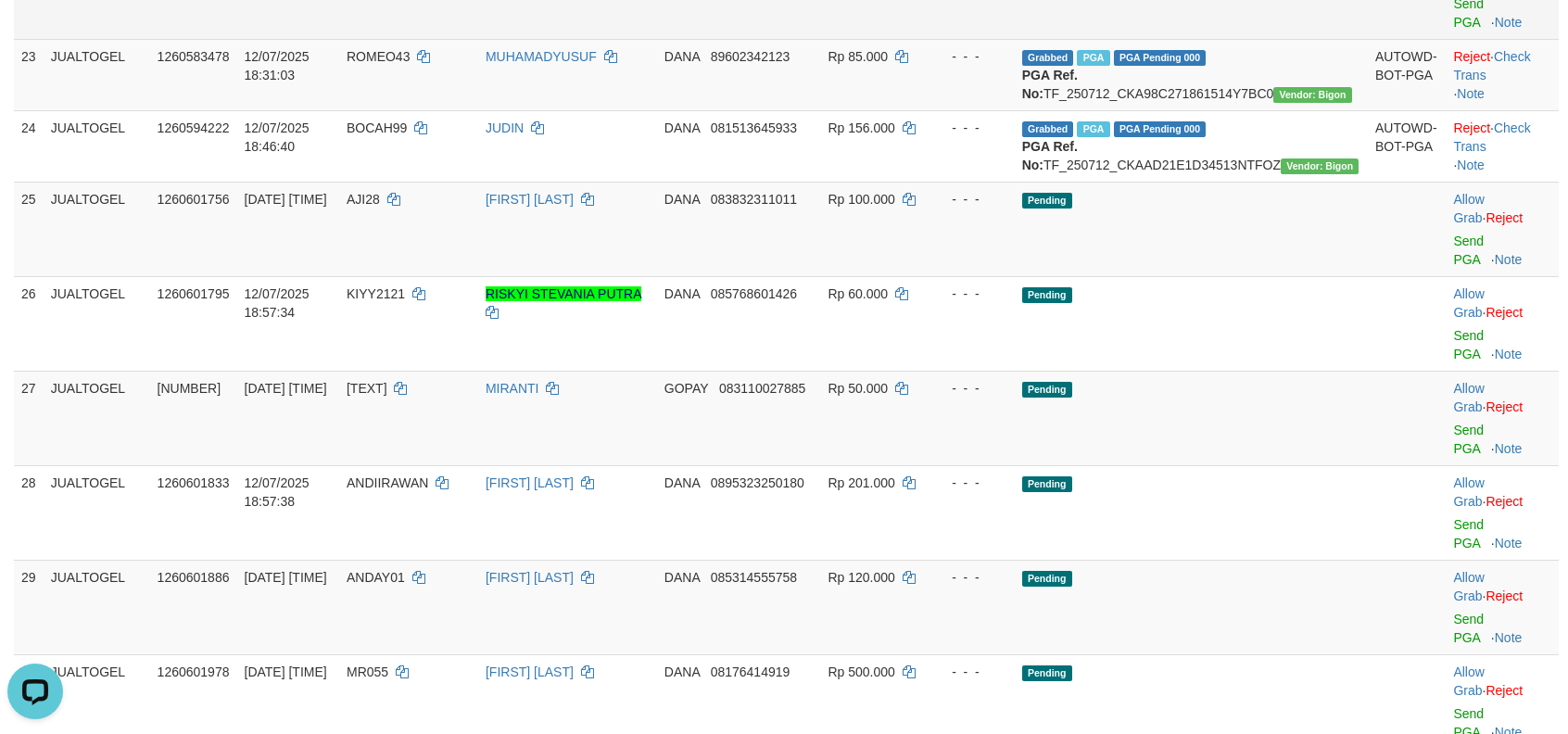 scroll, scrollTop: 2141, scrollLeft: 0, axis: vertical 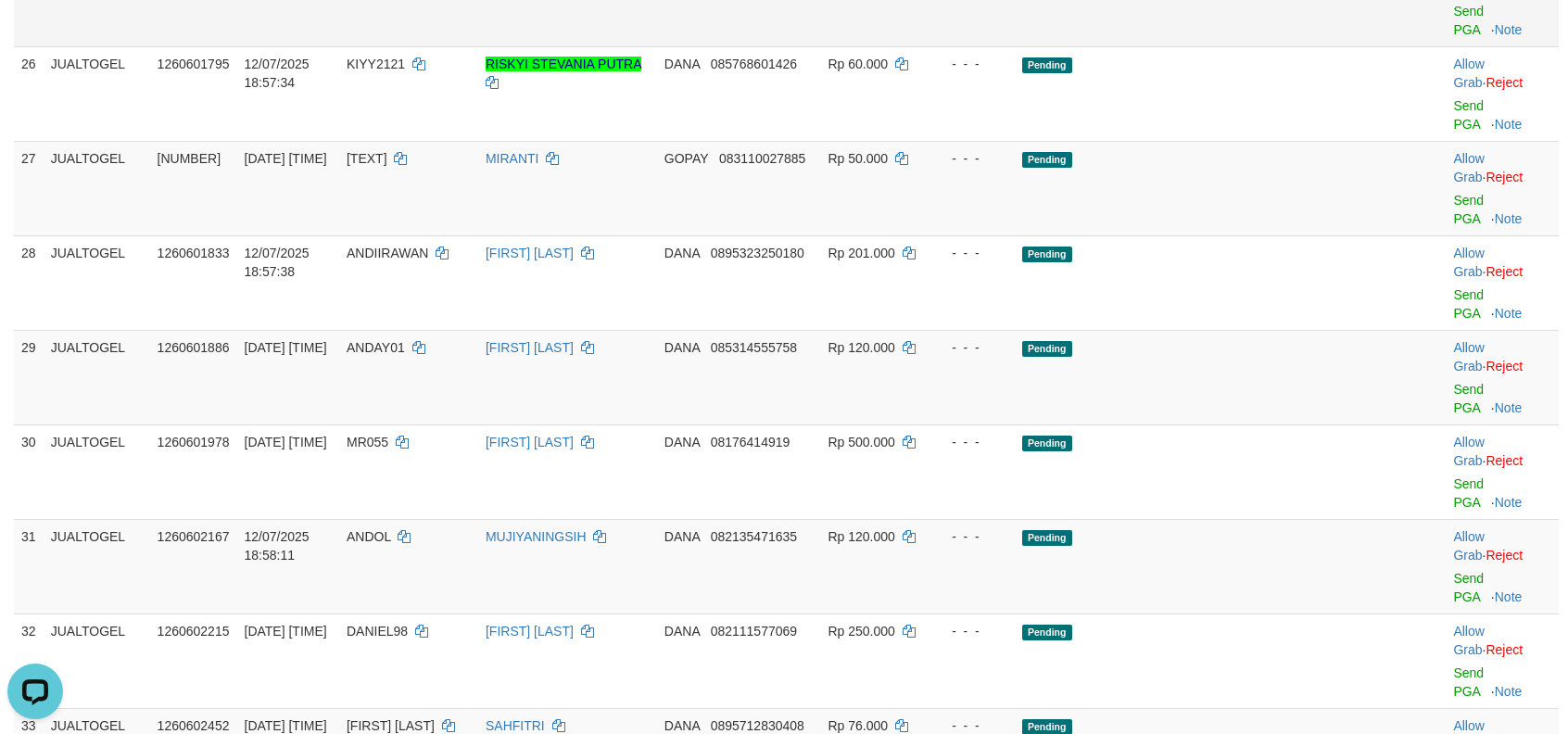click on "AJI28" at bounding box center (363, -31) 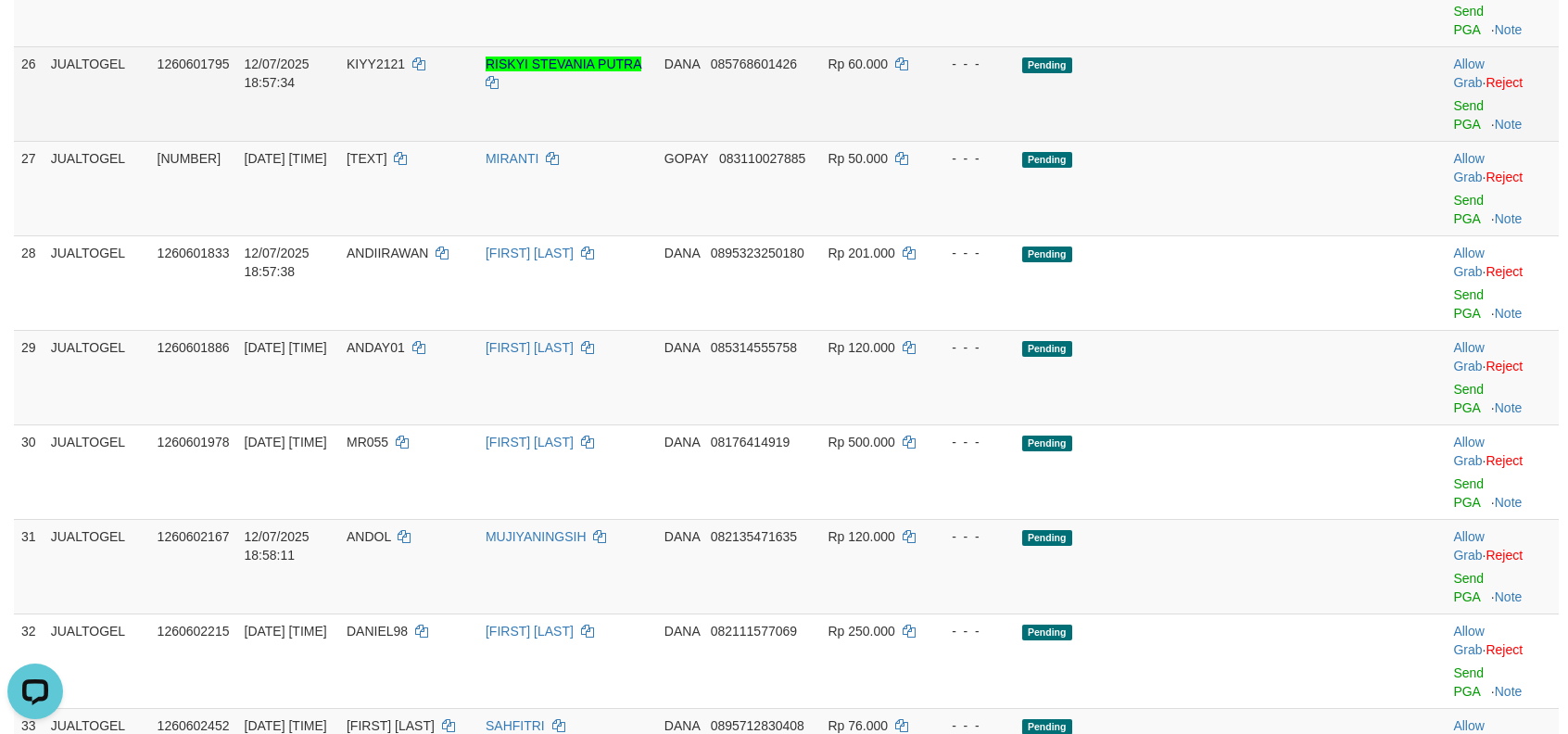 copy on "AJI28" 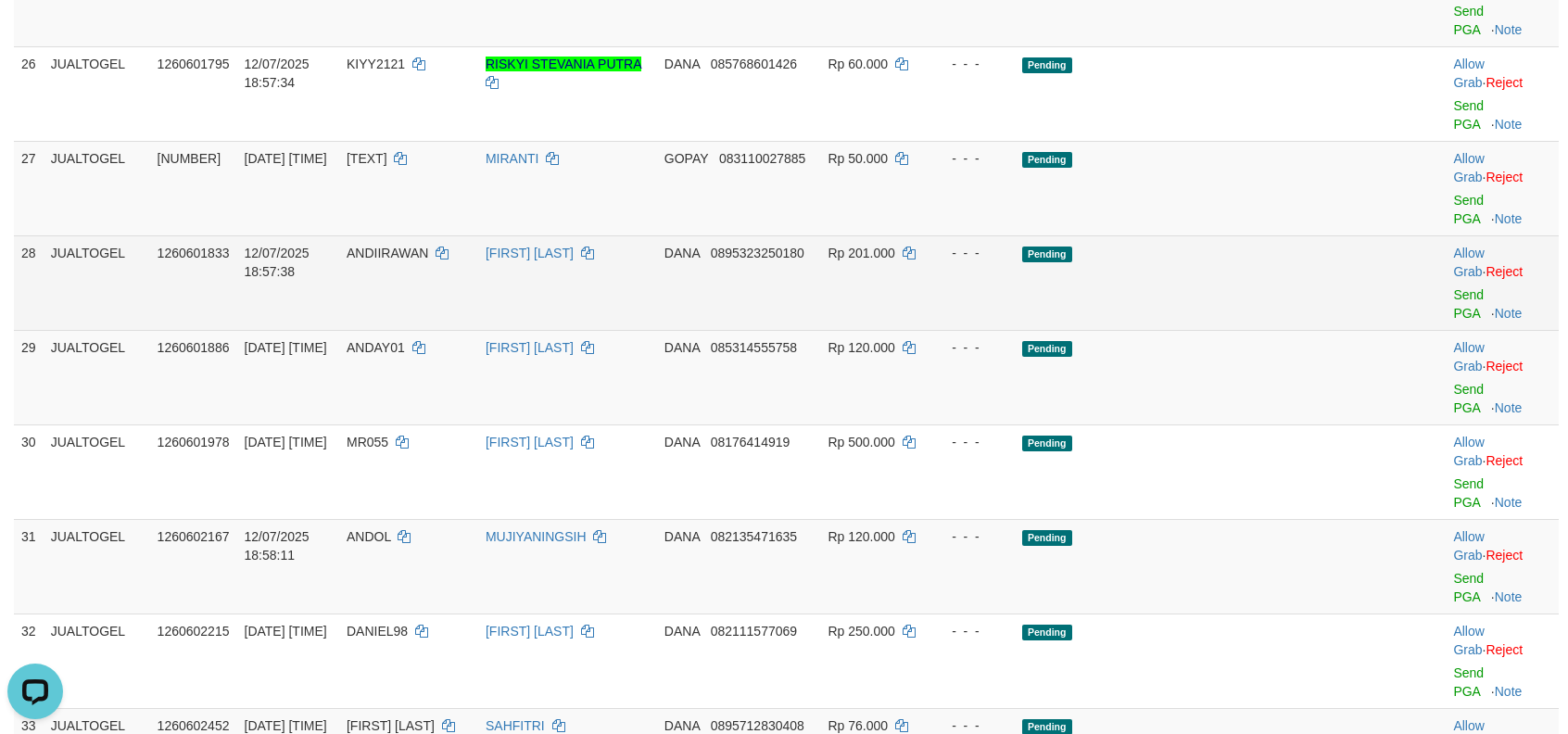 click on "ANDI IRAWAN" at bounding box center (567, 283) 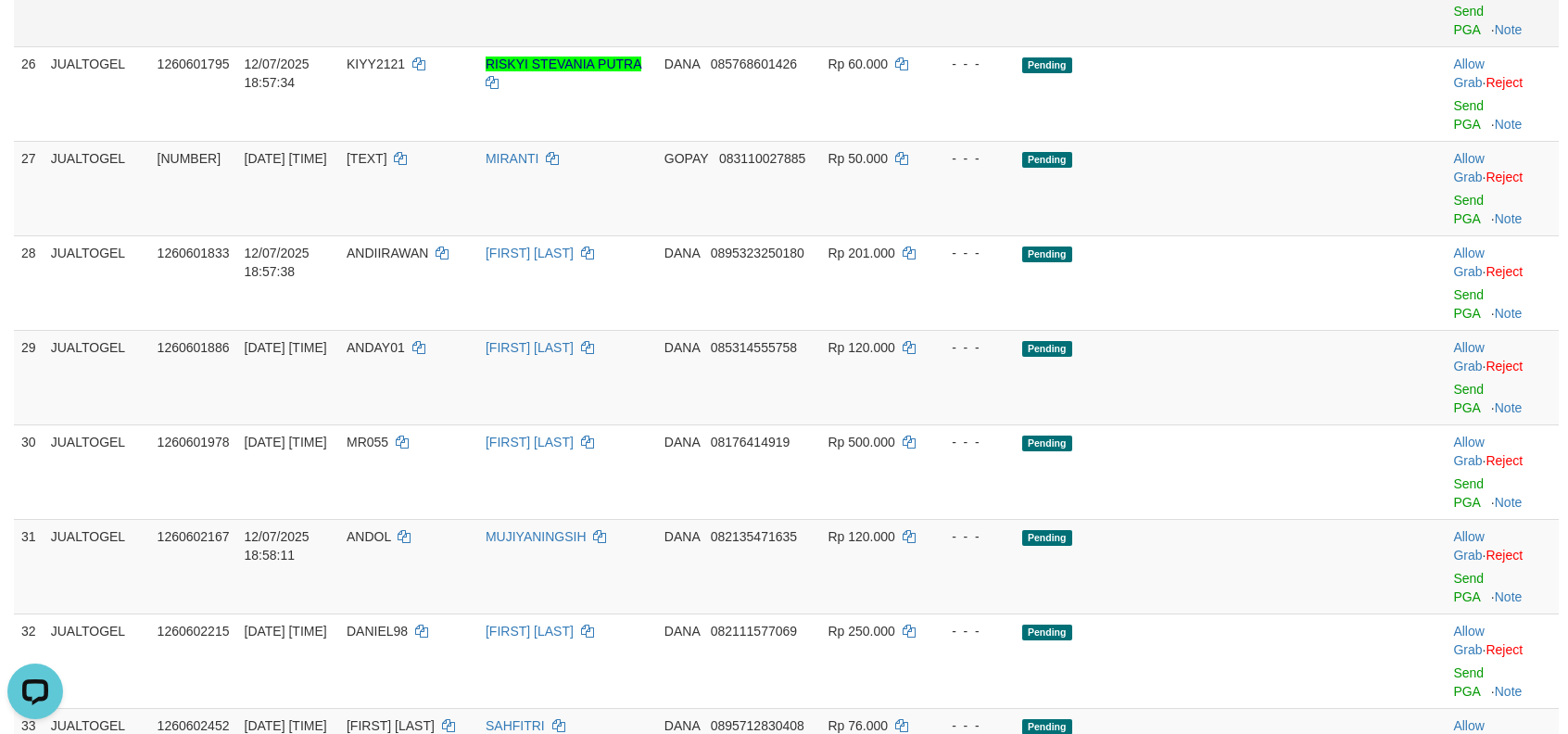 click on "AJI28" at bounding box center [363, -31] 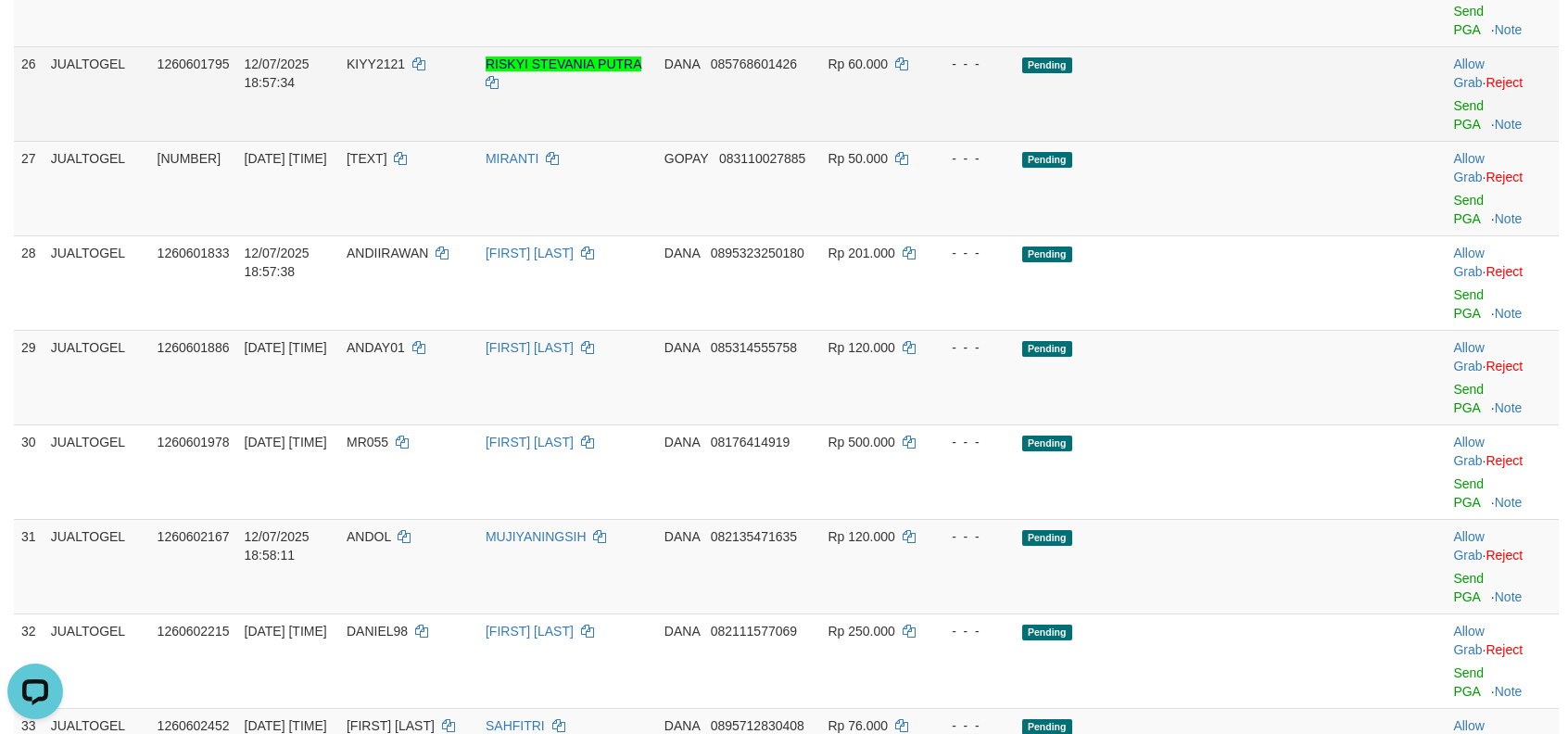 copy on "AJI28" 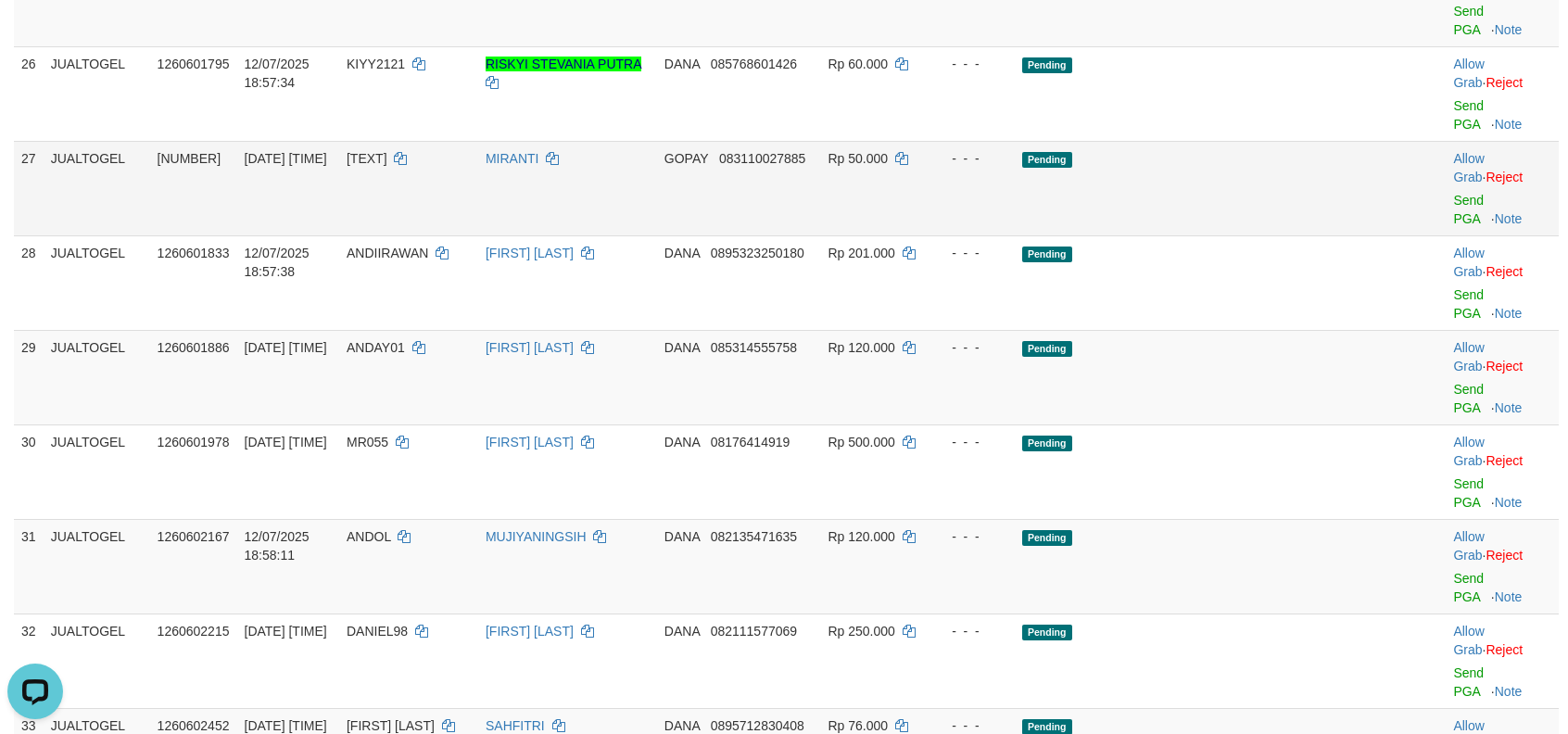 click on "Pending" at bounding box center [1191, 188] 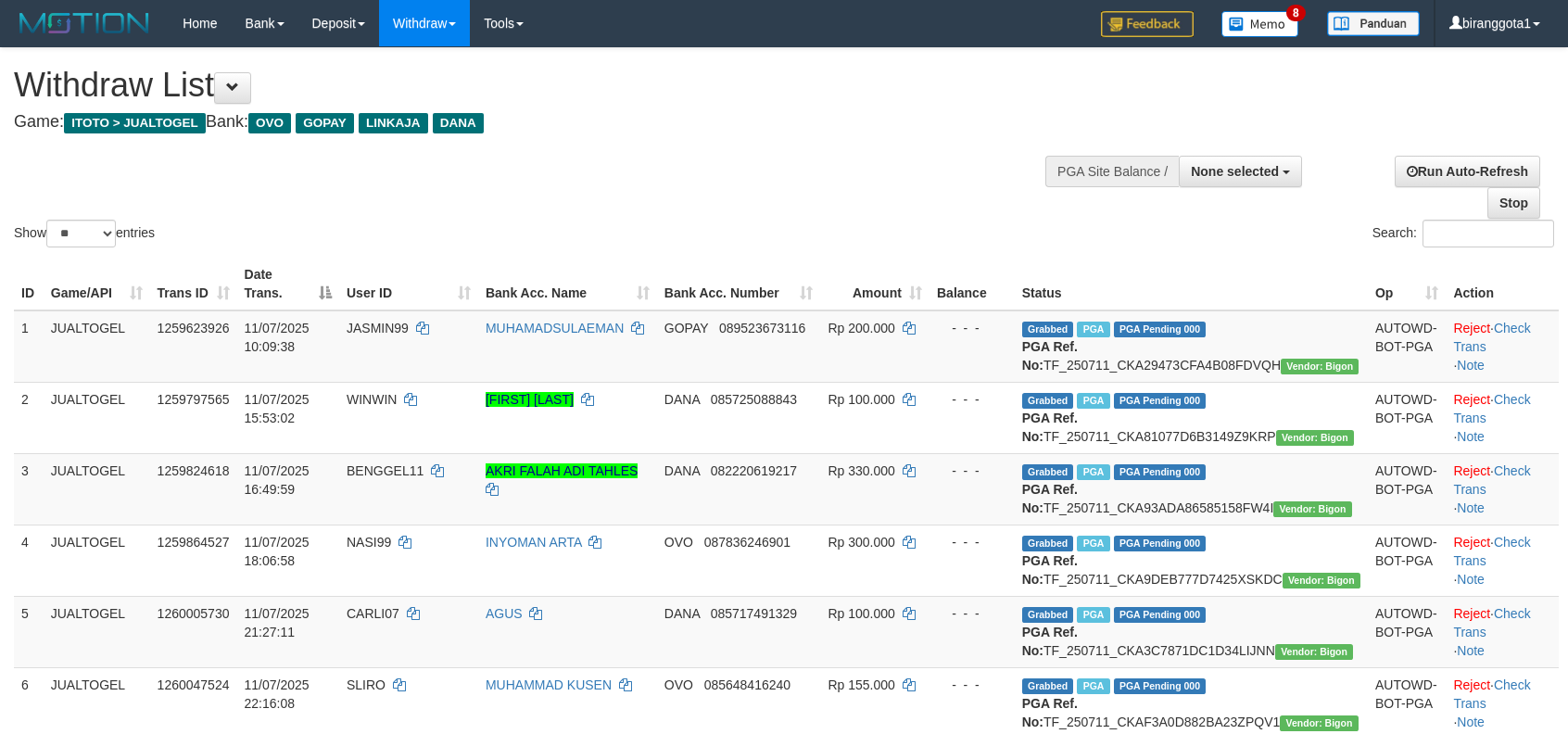 select 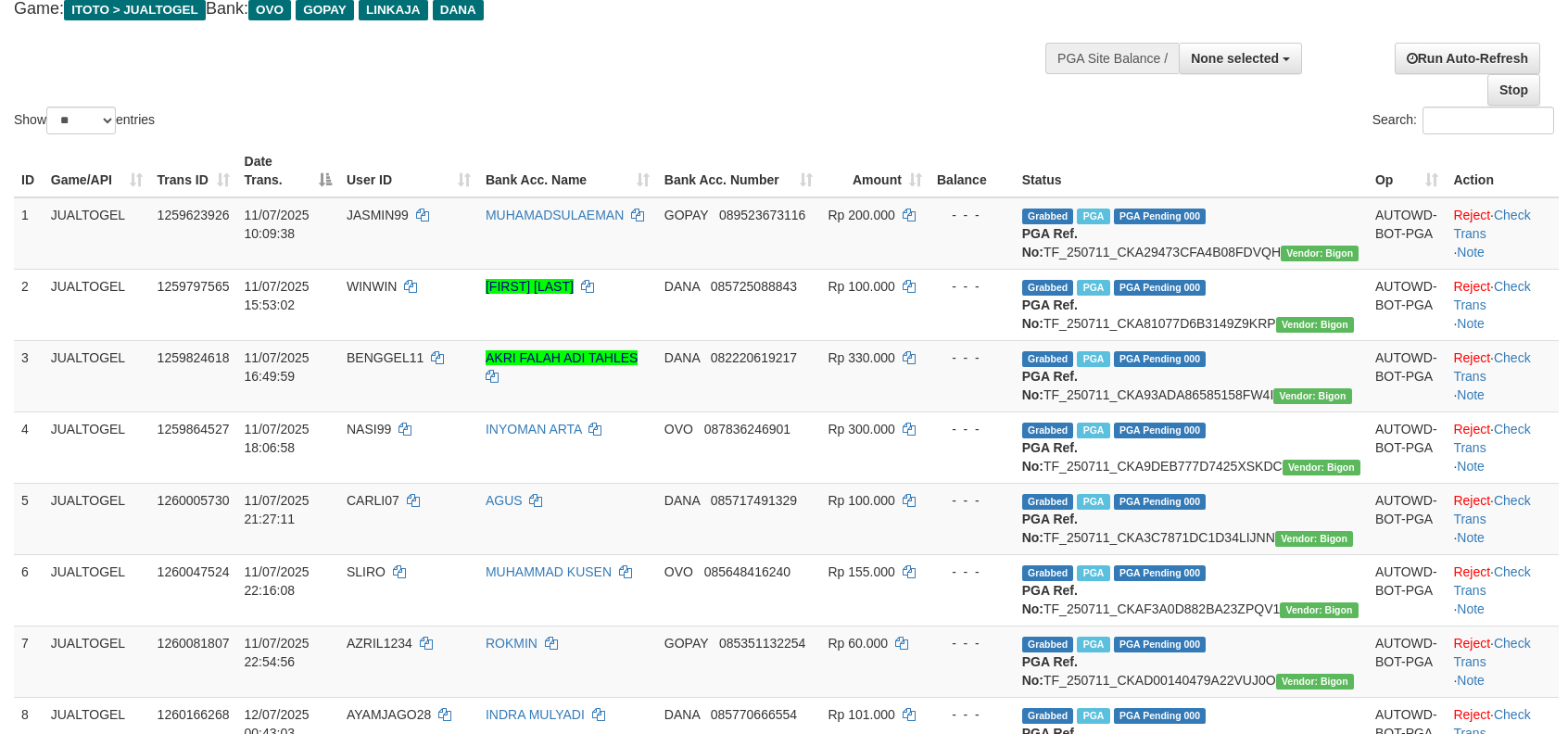 scroll, scrollTop: 0, scrollLeft: 0, axis: both 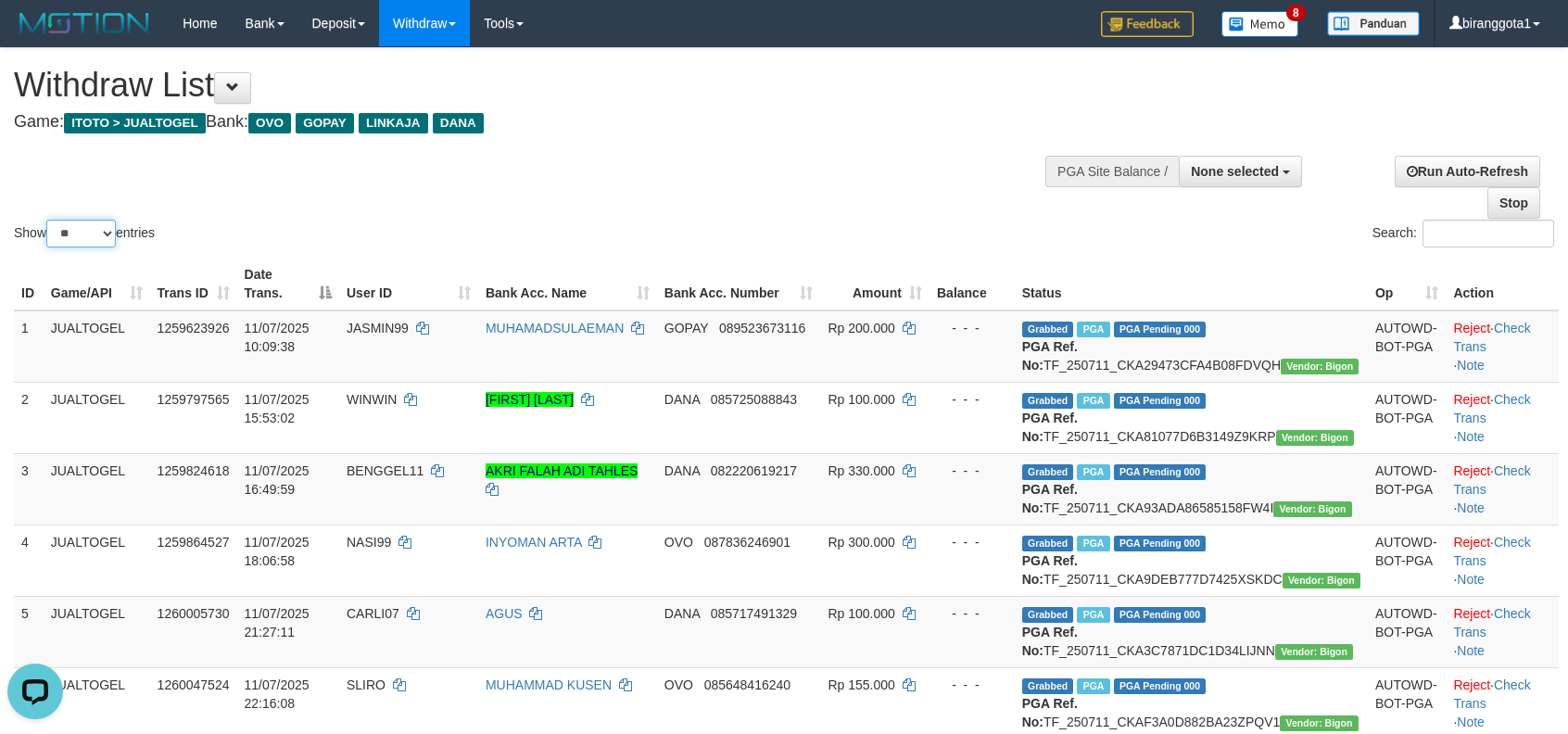 drag, startPoint x: 109, startPoint y: 231, endPoint x: 108, endPoint y: 246, distance: 15.0333 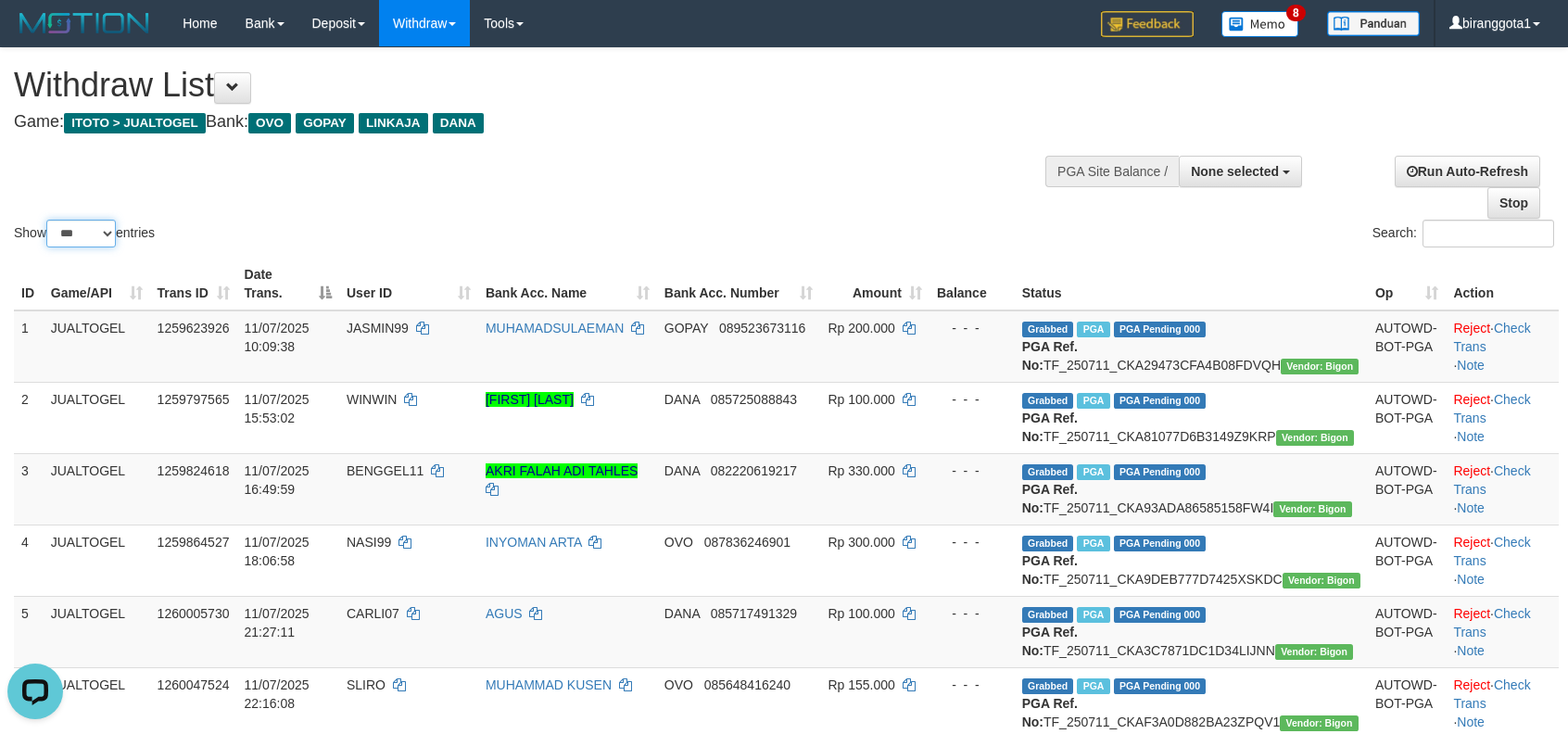 click on "** ** ** ***" at bounding box center (81, 234) 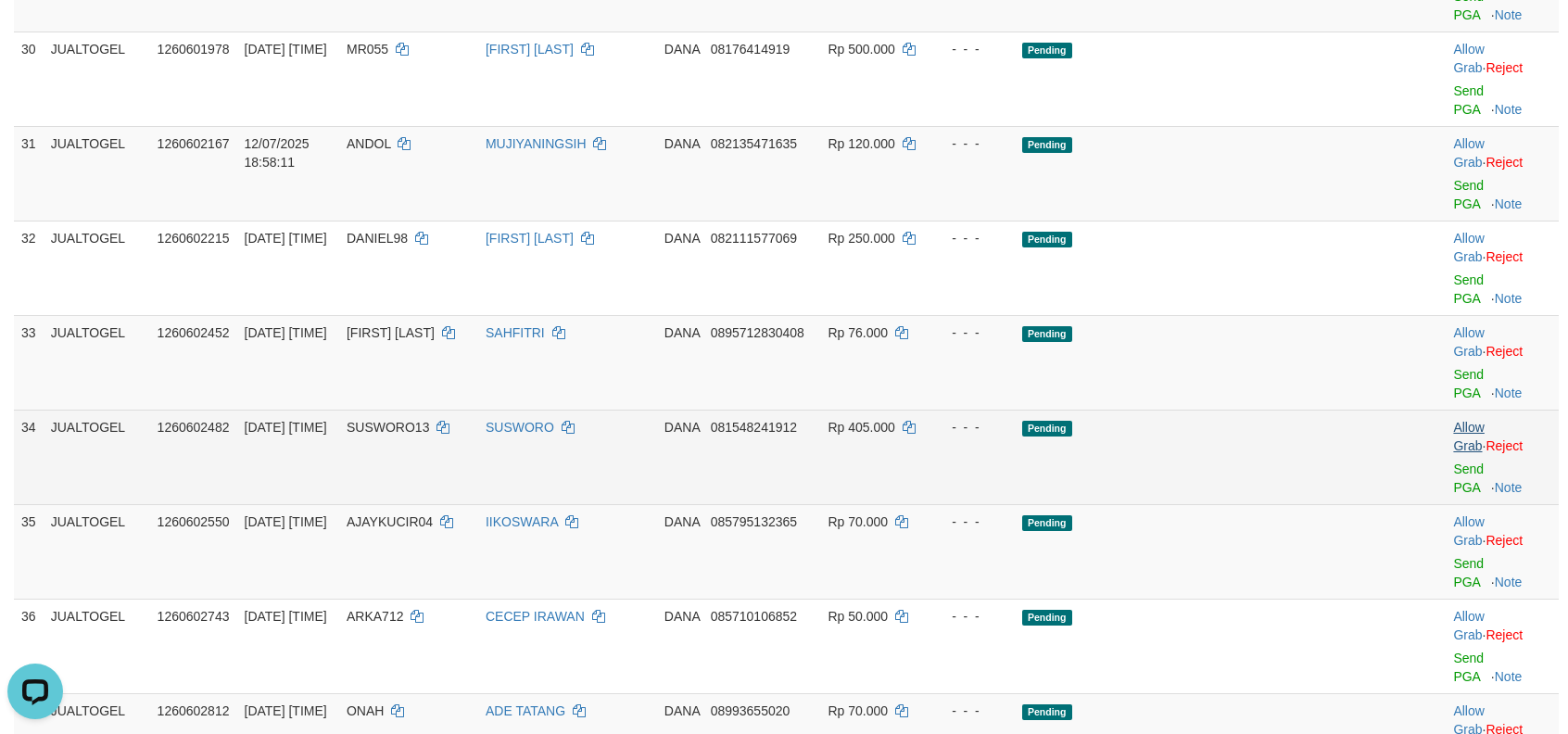 scroll, scrollTop: 2307, scrollLeft: 0, axis: vertical 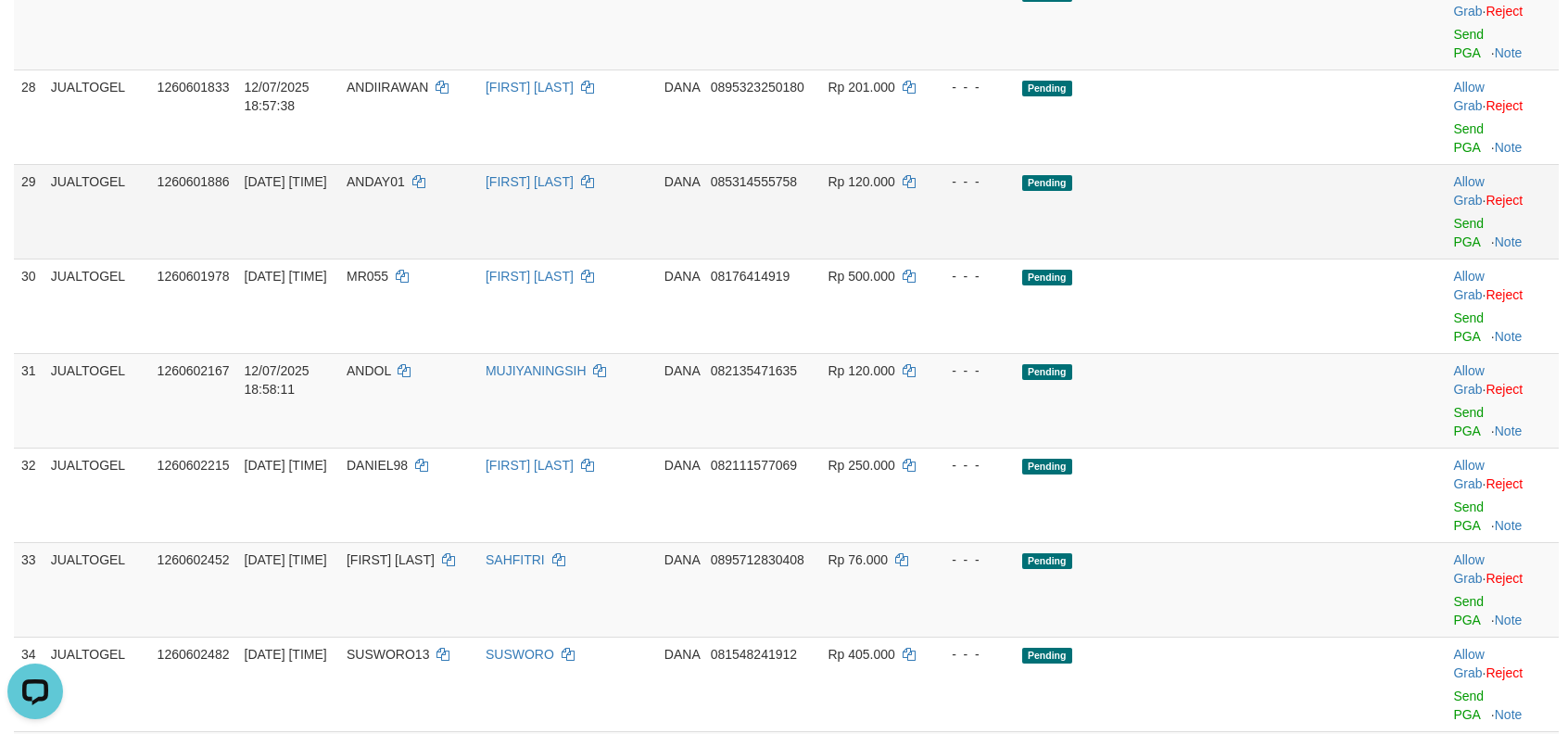 drag, startPoint x: 1194, startPoint y: 313, endPoint x: 1251, endPoint y: 305, distance: 57.558666 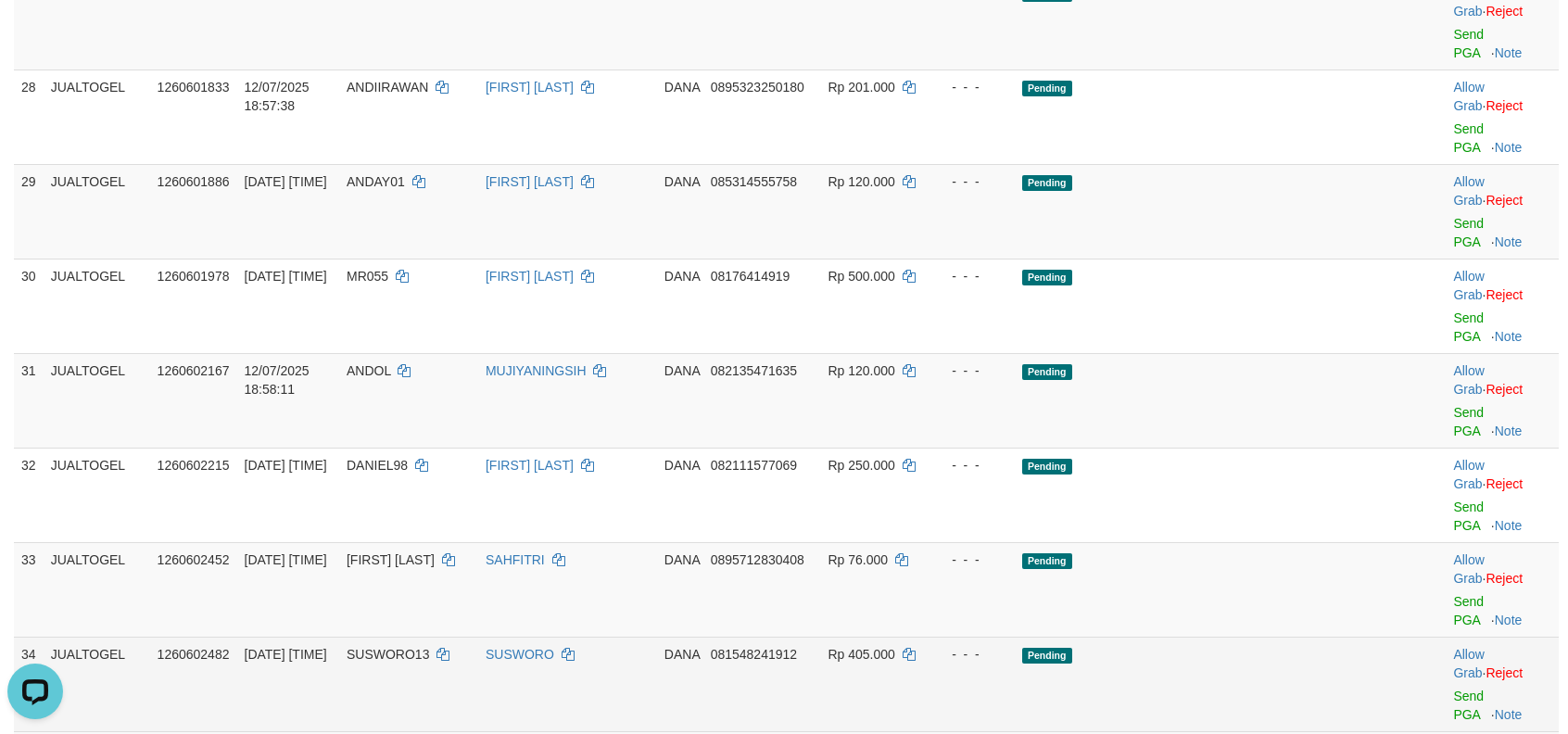 drag, startPoint x: 1260, startPoint y: 615, endPoint x: 1275, endPoint y: 614, distance: 15.033296 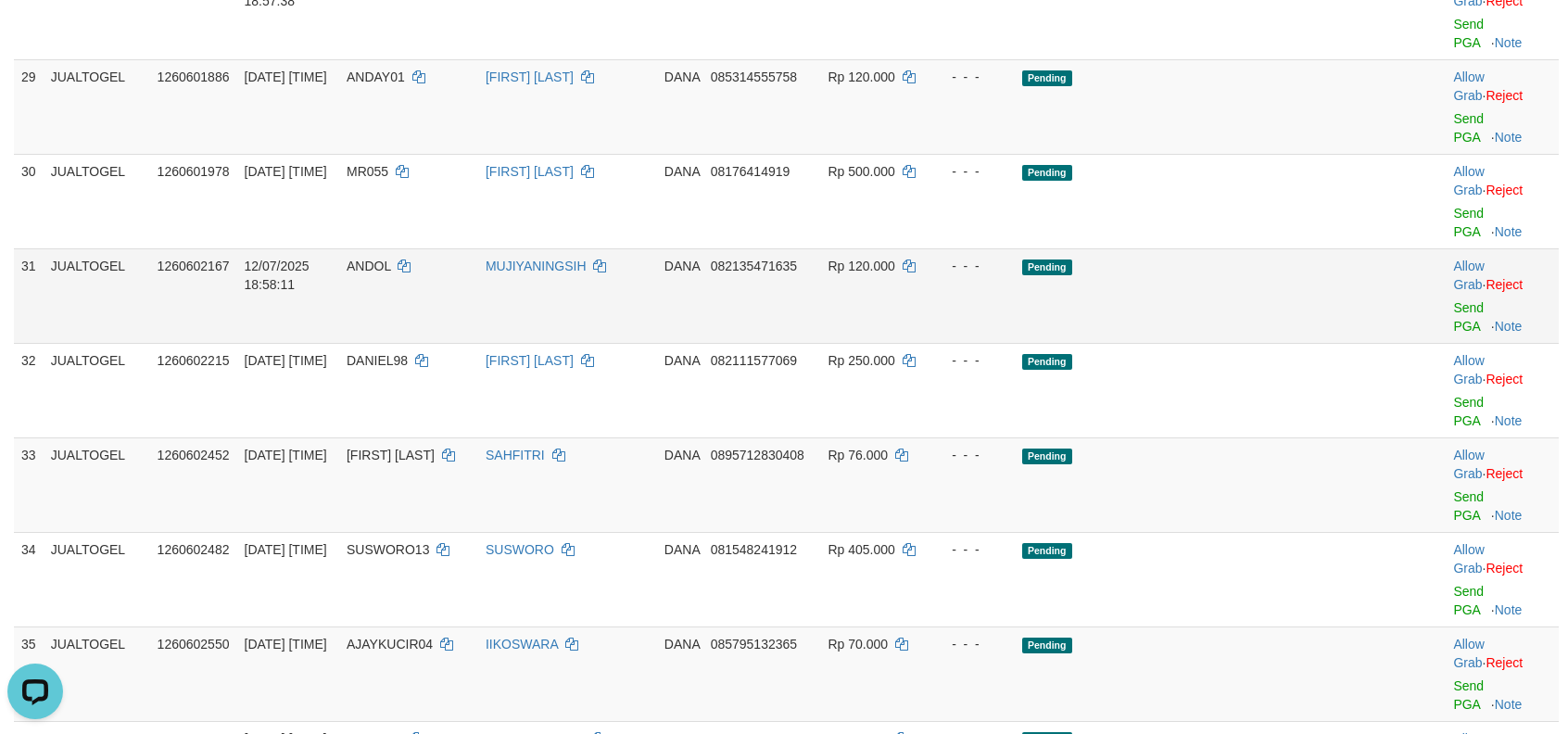 scroll, scrollTop: 2267, scrollLeft: 0, axis: vertical 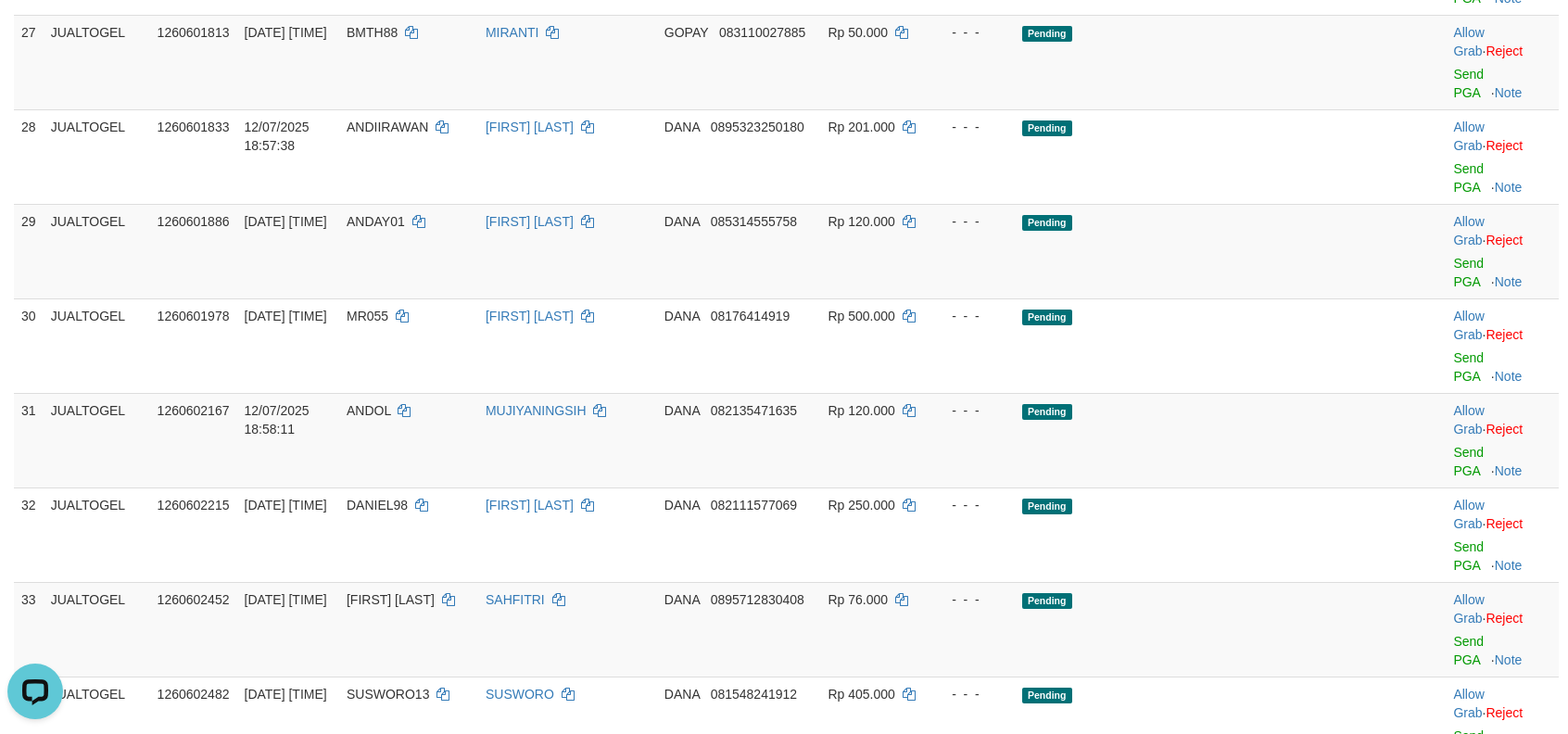 click on "Send PGA" at bounding box center [1468, -106] 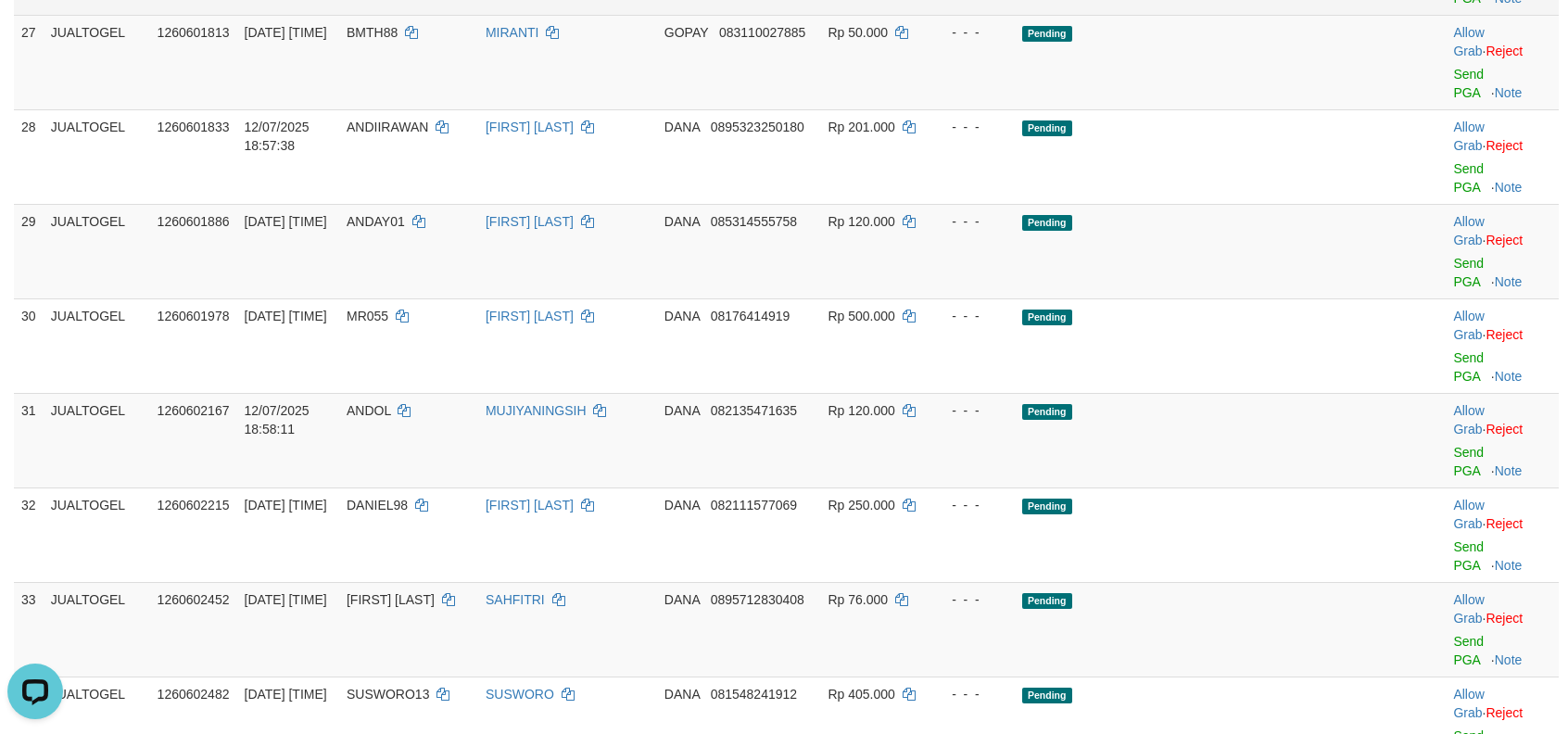 click at bounding box center (1502, -32) 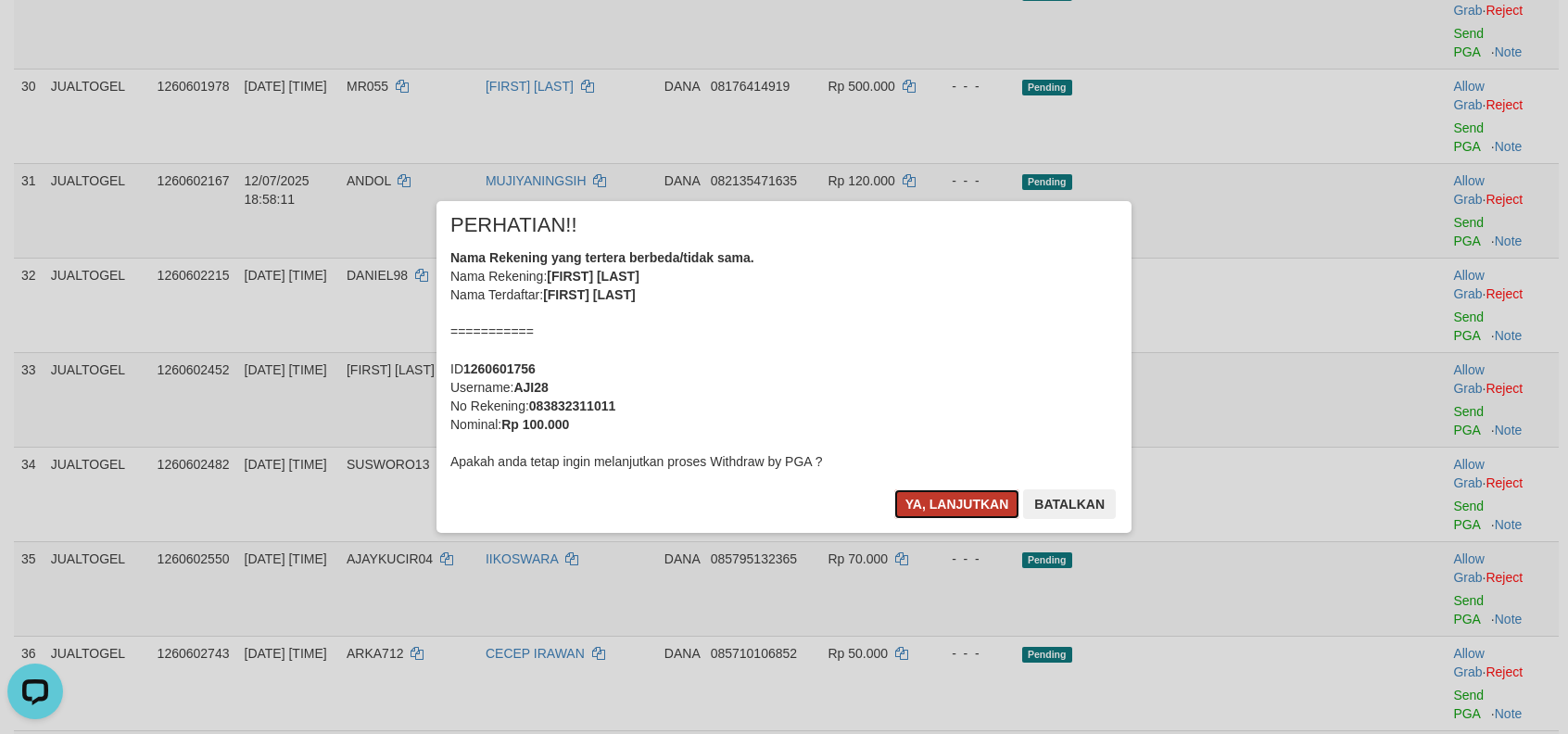 click on "Ya, lanjutkan" at bounding box center [957, 504] 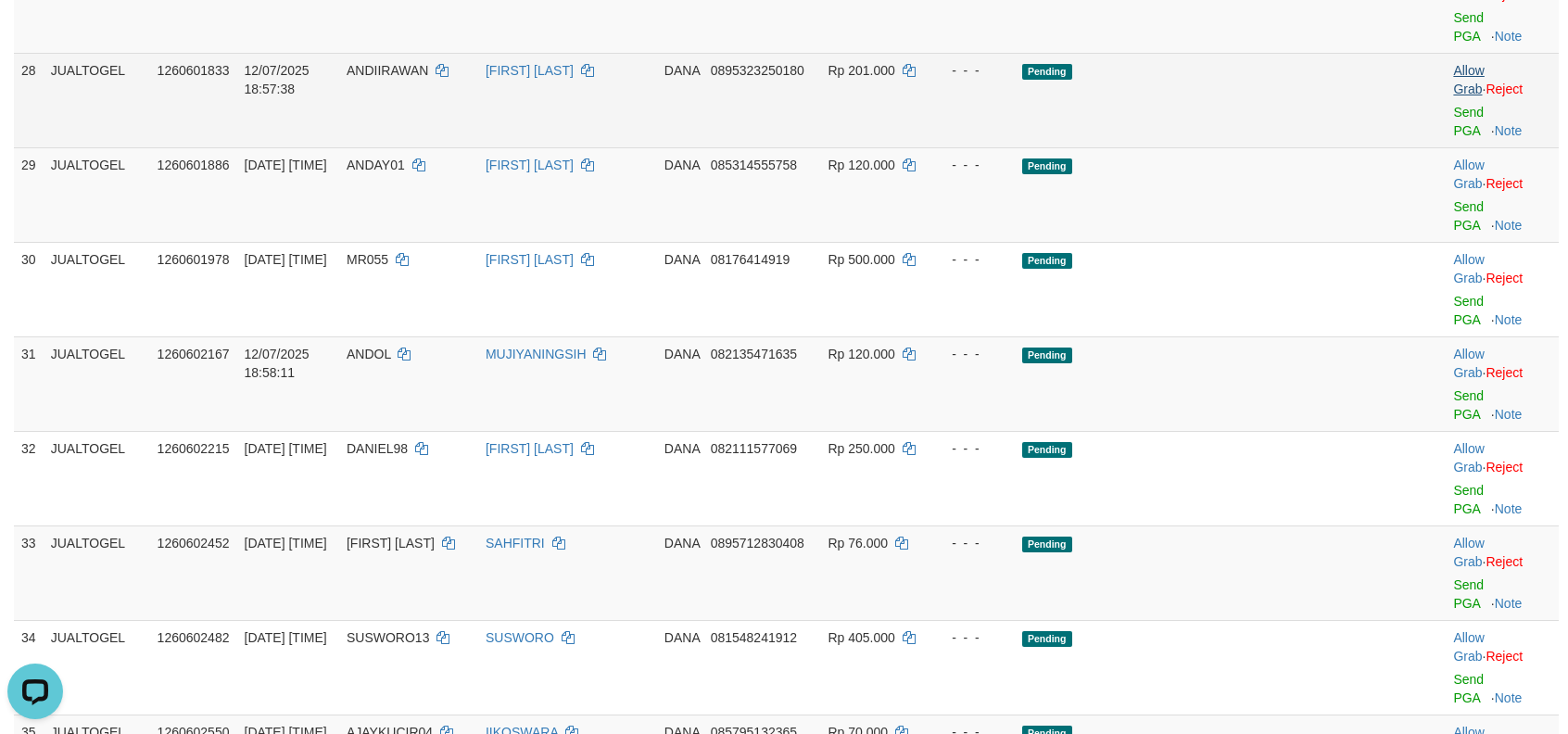 scroll, scrollTop: 2245, scrollLeft: 0, axis: vertical 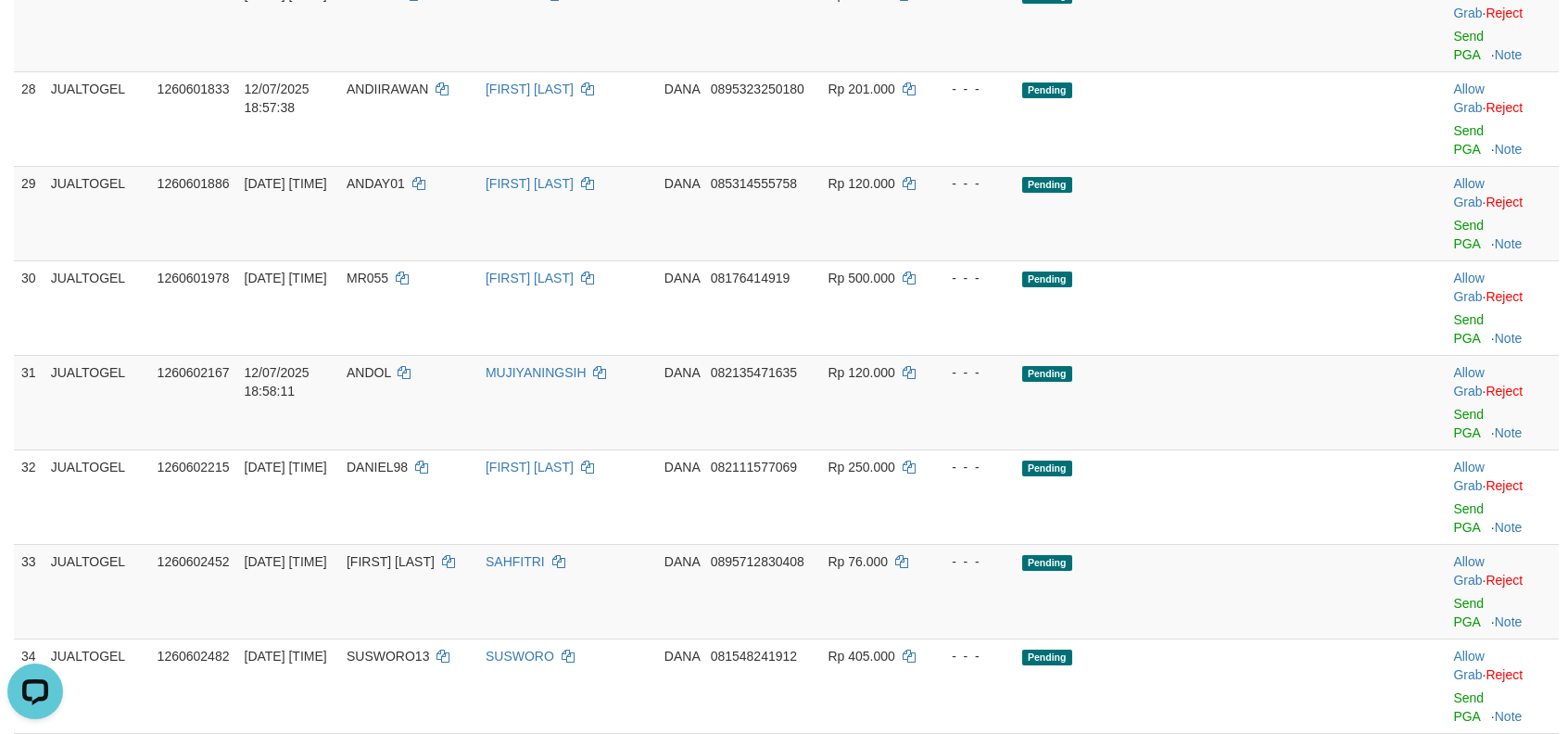 click on "Send PGA" at bounding box center [1468, -49] 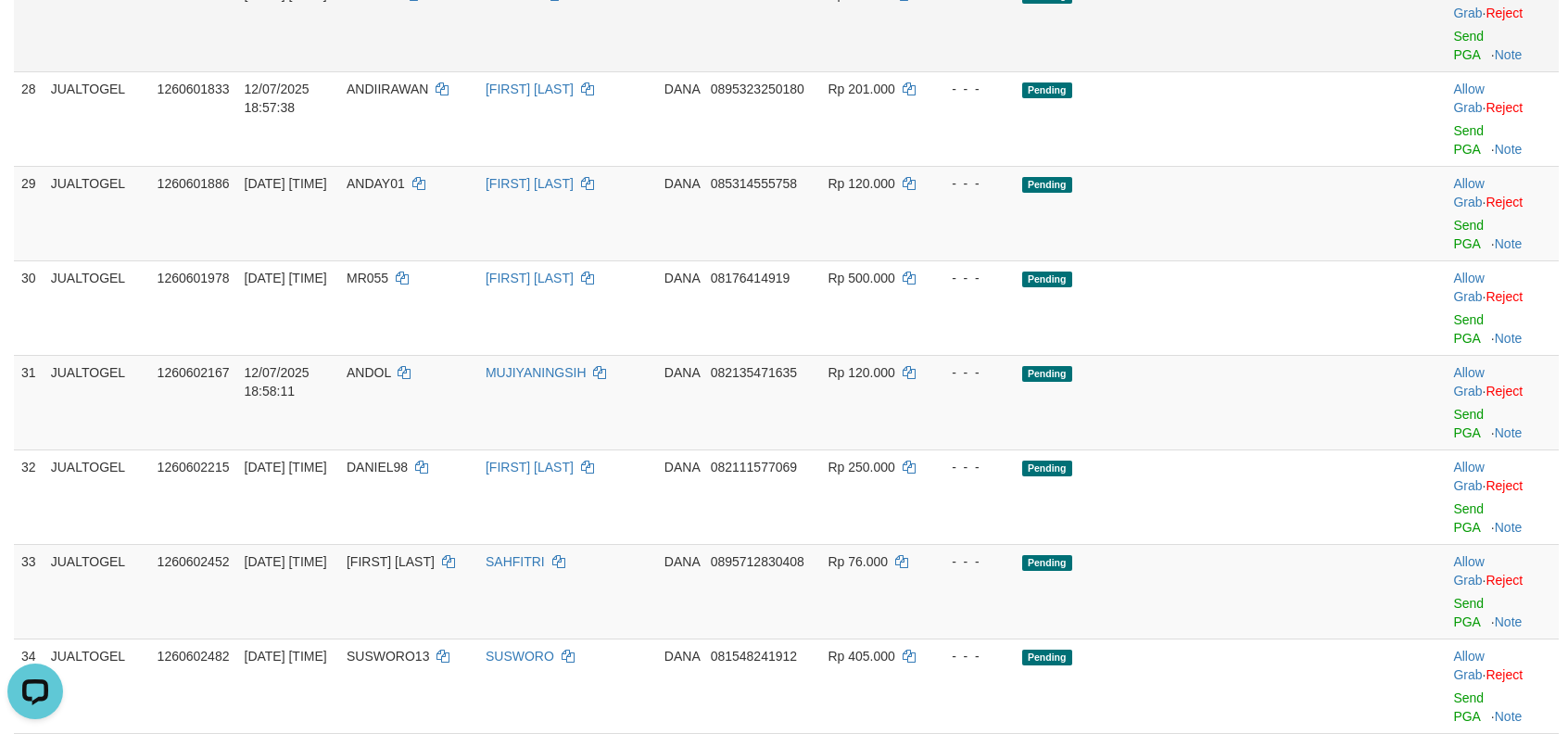 click on "Allow Grab   ·    Reject Send PGA     ·    Note" at bounding box center (1502, 24) 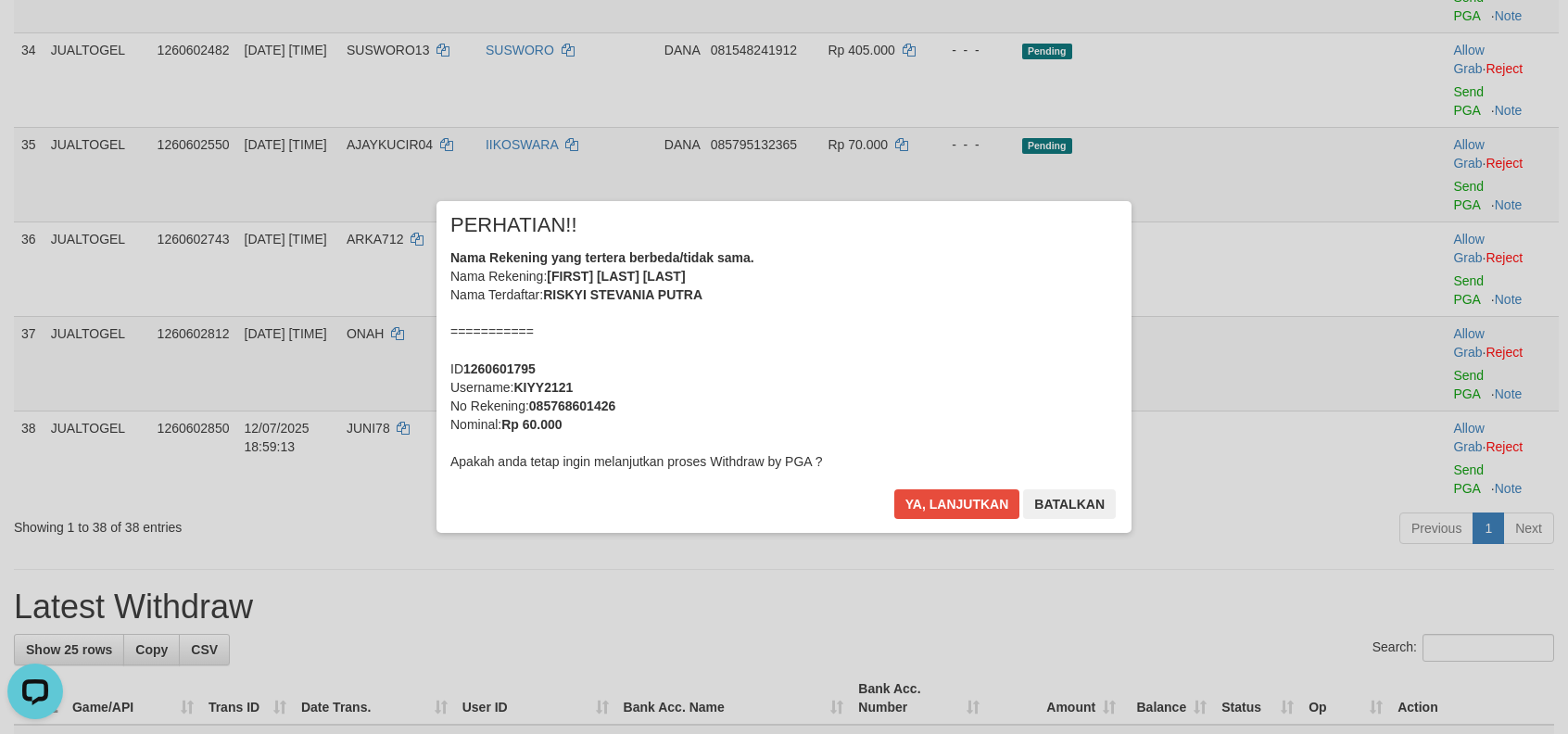 scroll, scrollTop: 2886, scrollLeft: 0, axis: vertical 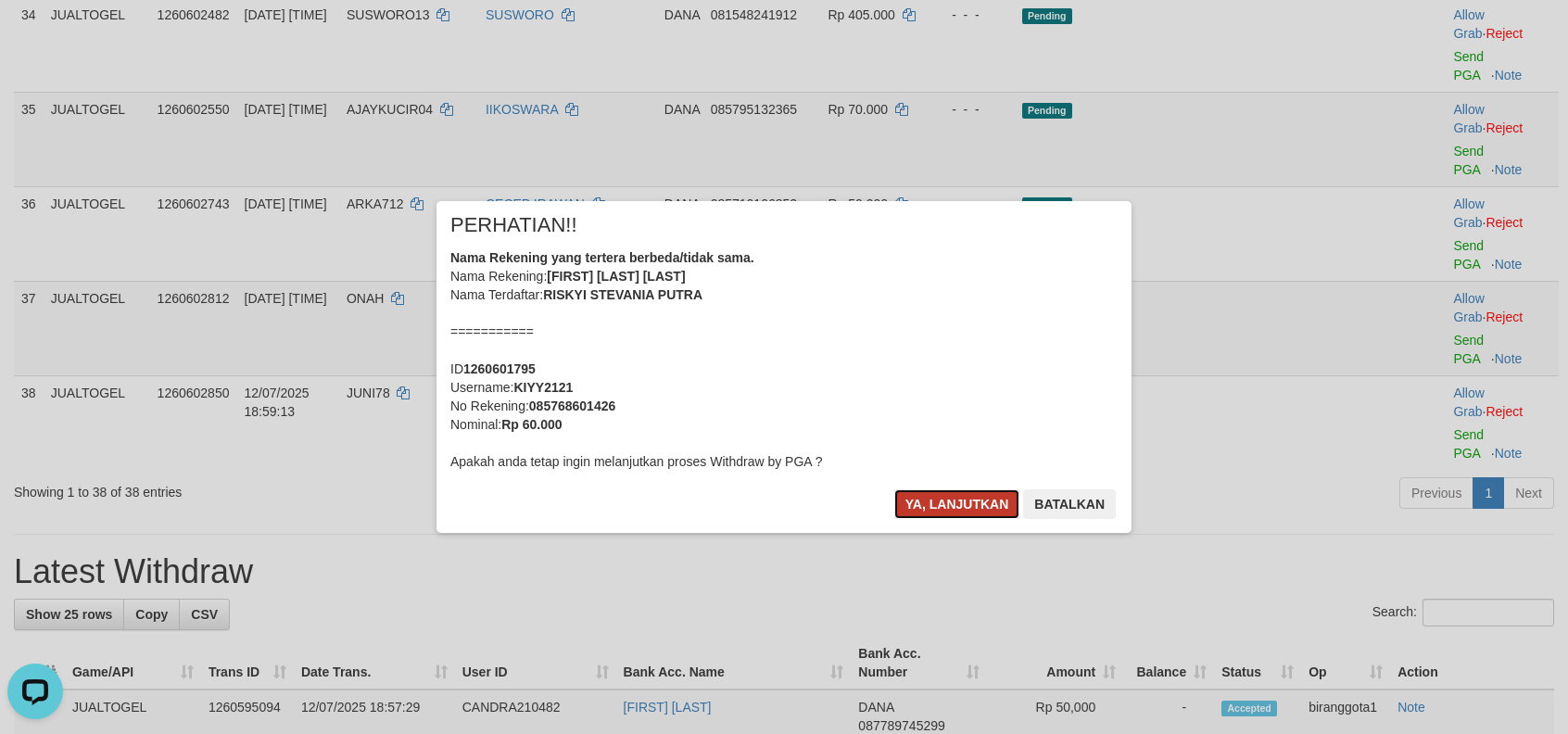 click on "Ya, lanjutkan" at bounding box center (957, 504) 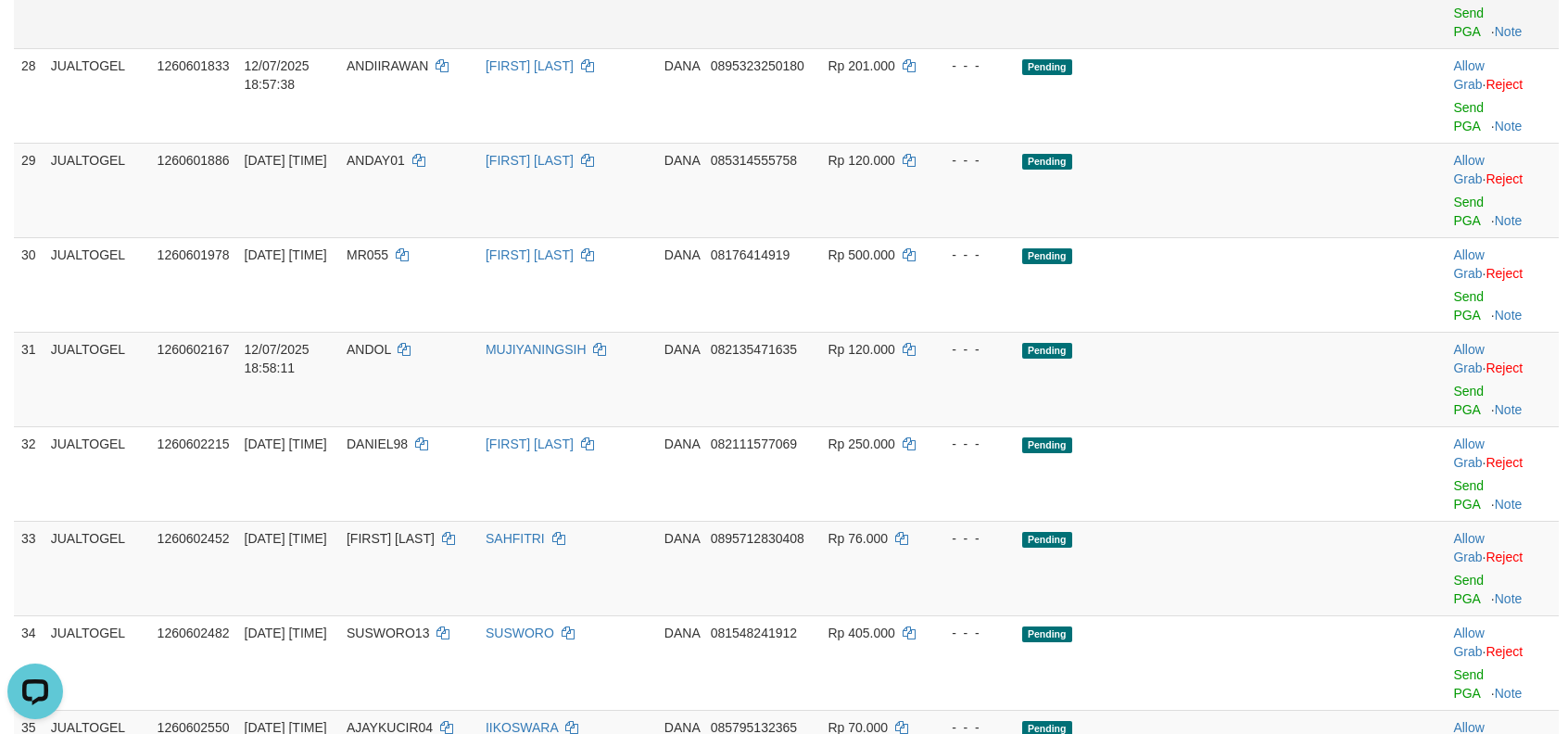 scroll, scrollTop: 2224, scrollLeft: 0, axis: vertical 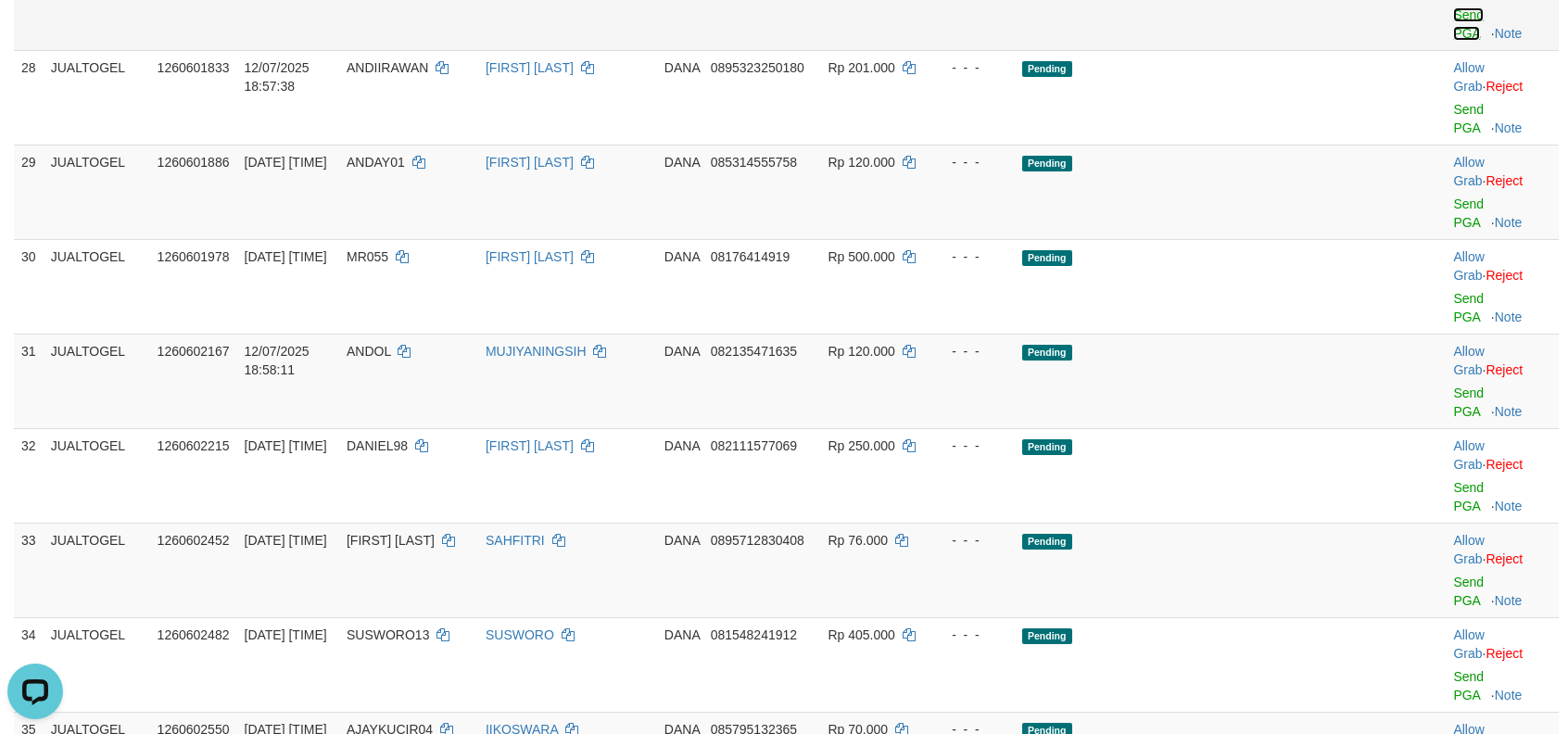 click on "Send PGA" at bounding box center [1468, 24] 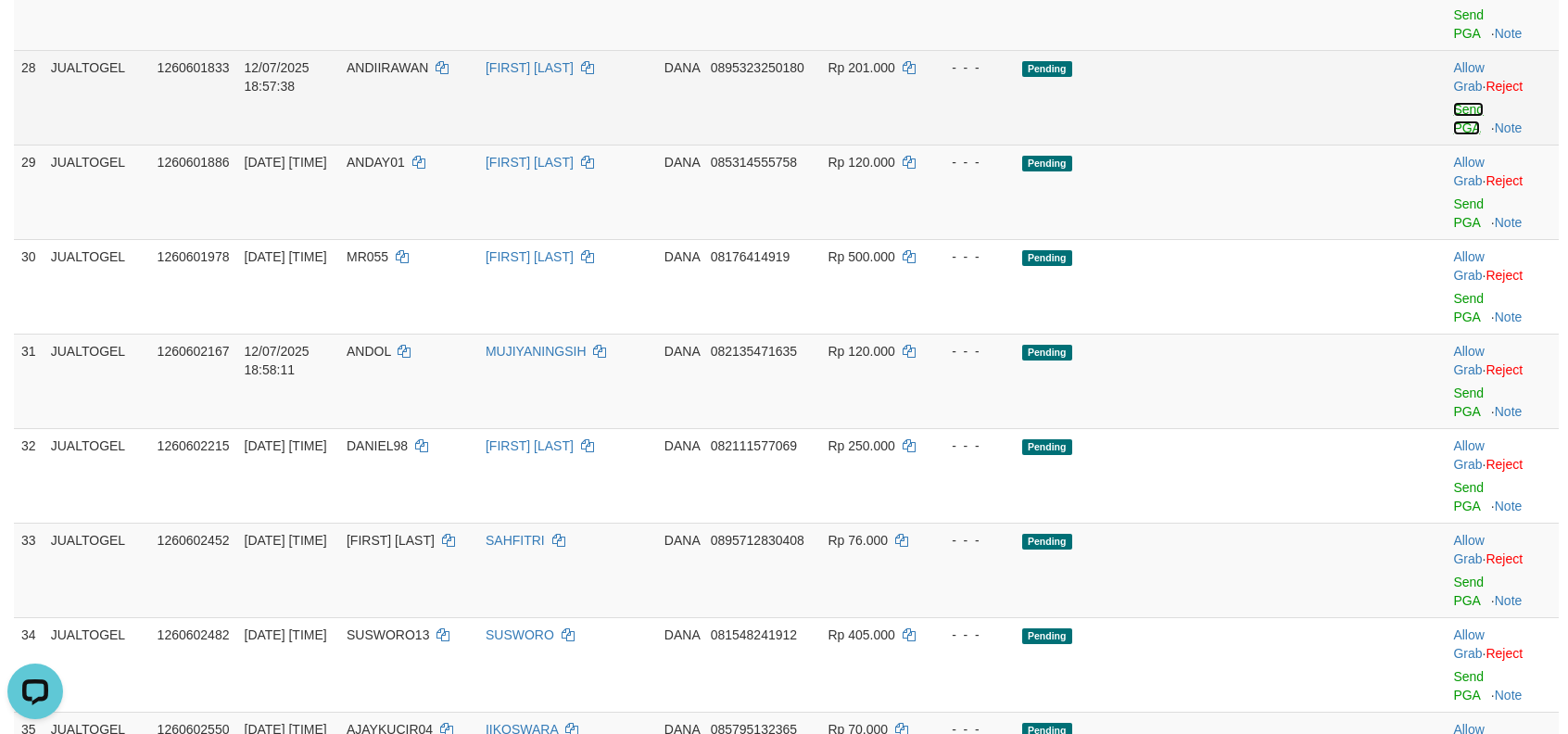 click on "Send PGA" at bounding box center (1468, 119) 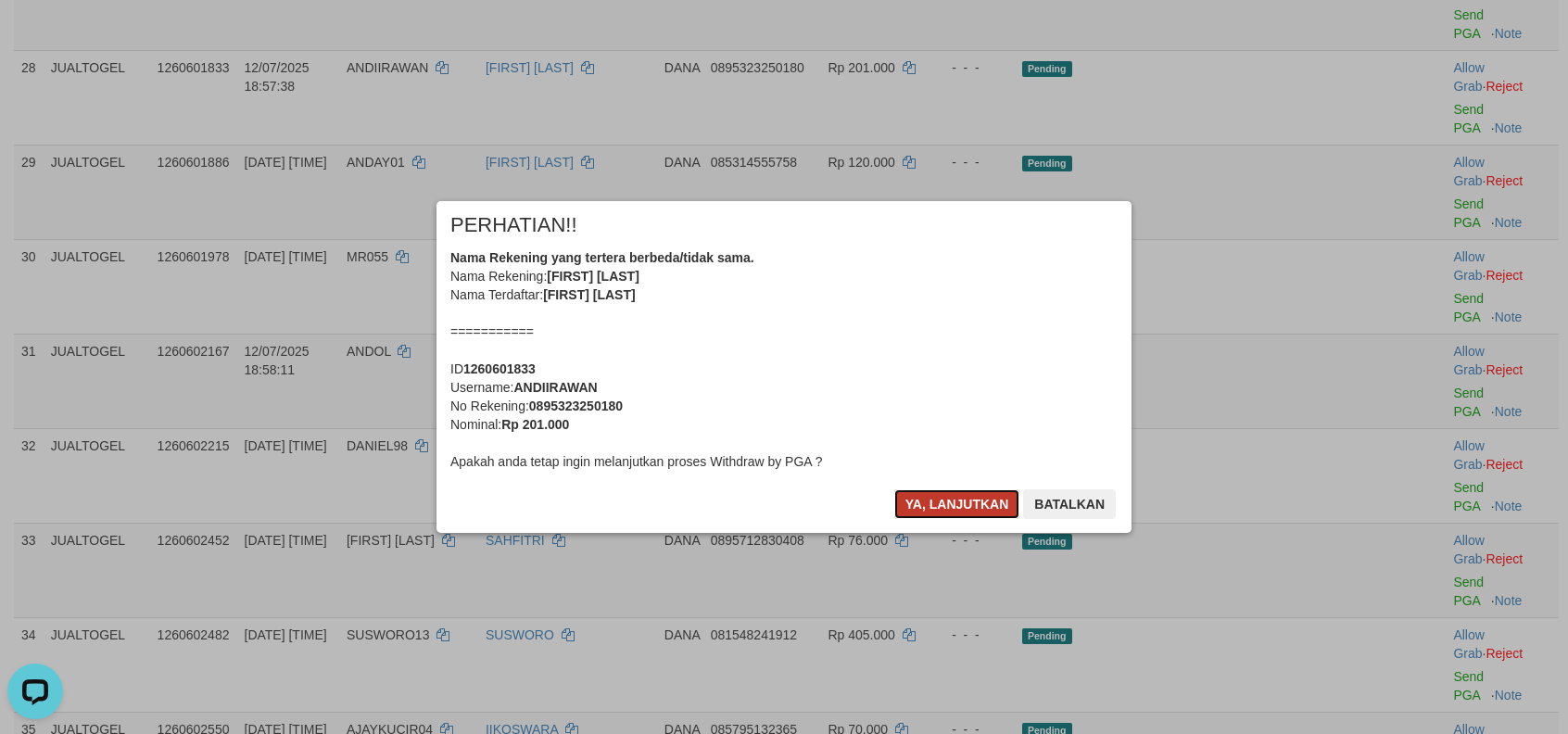 click on "Ya, lanjutkan" at bounding box center [957, 504] 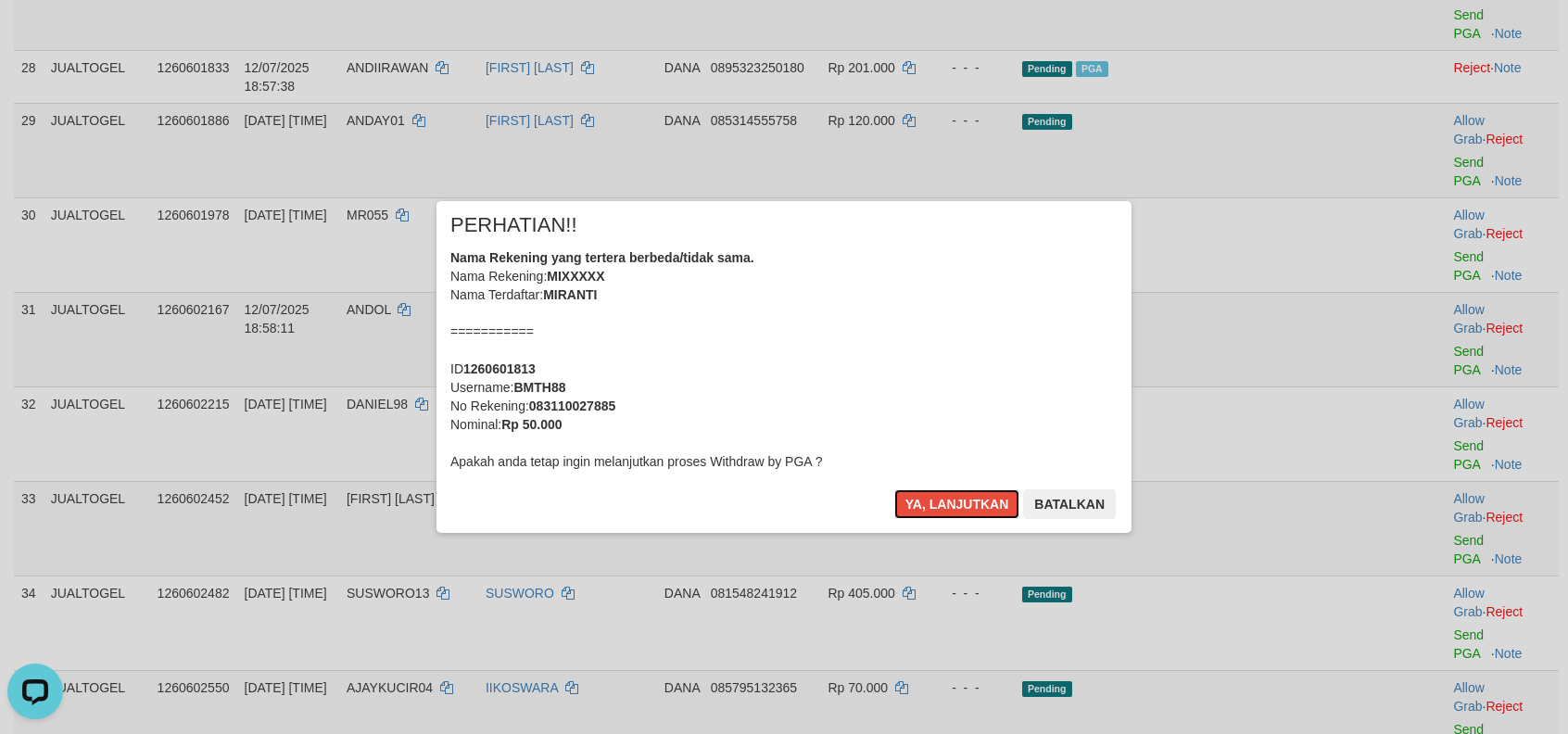 click on "Ya, lanjutkan" at bounding box center (957, 504) 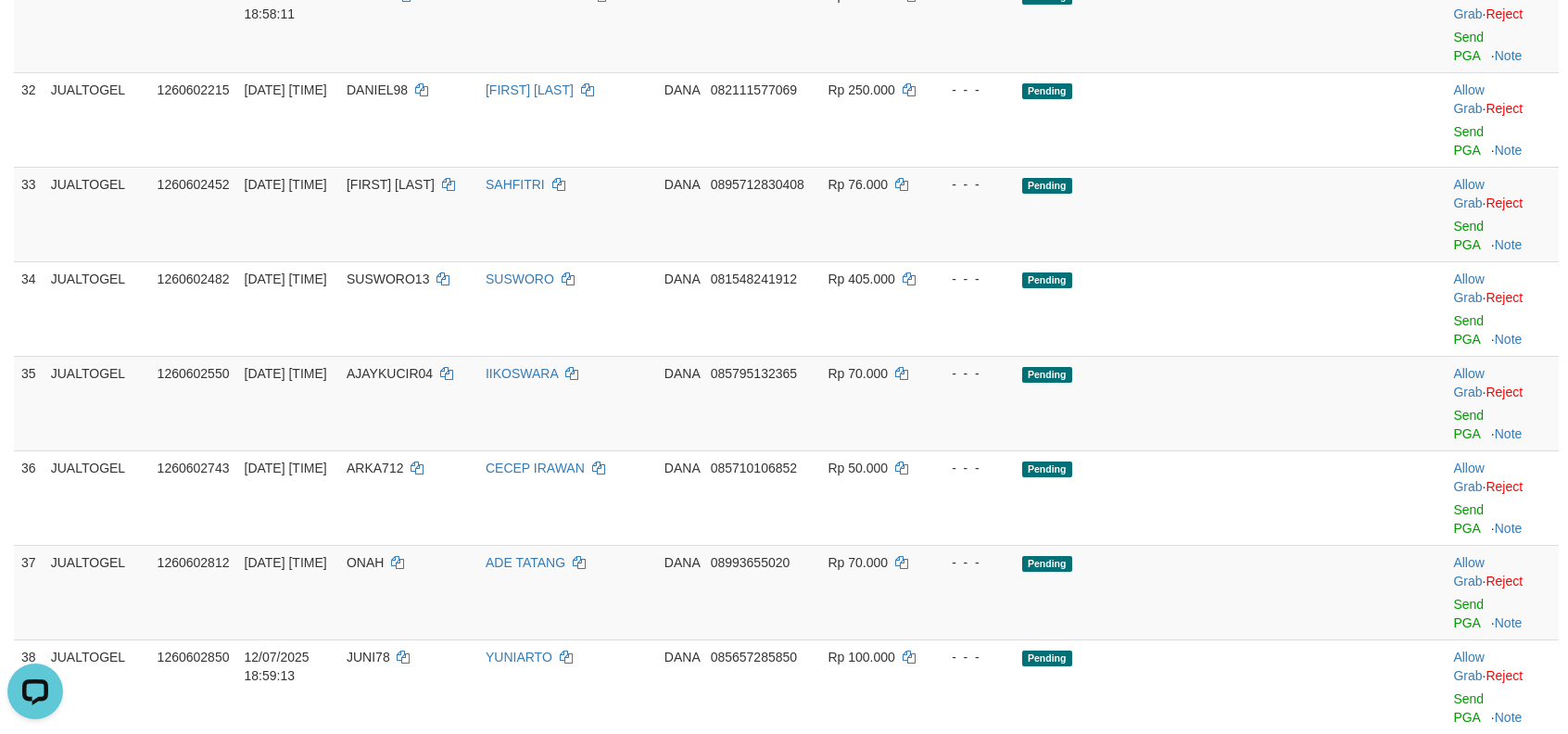 scroll, scrollTop: 2471, scrollLeft: 0, axis: vertical 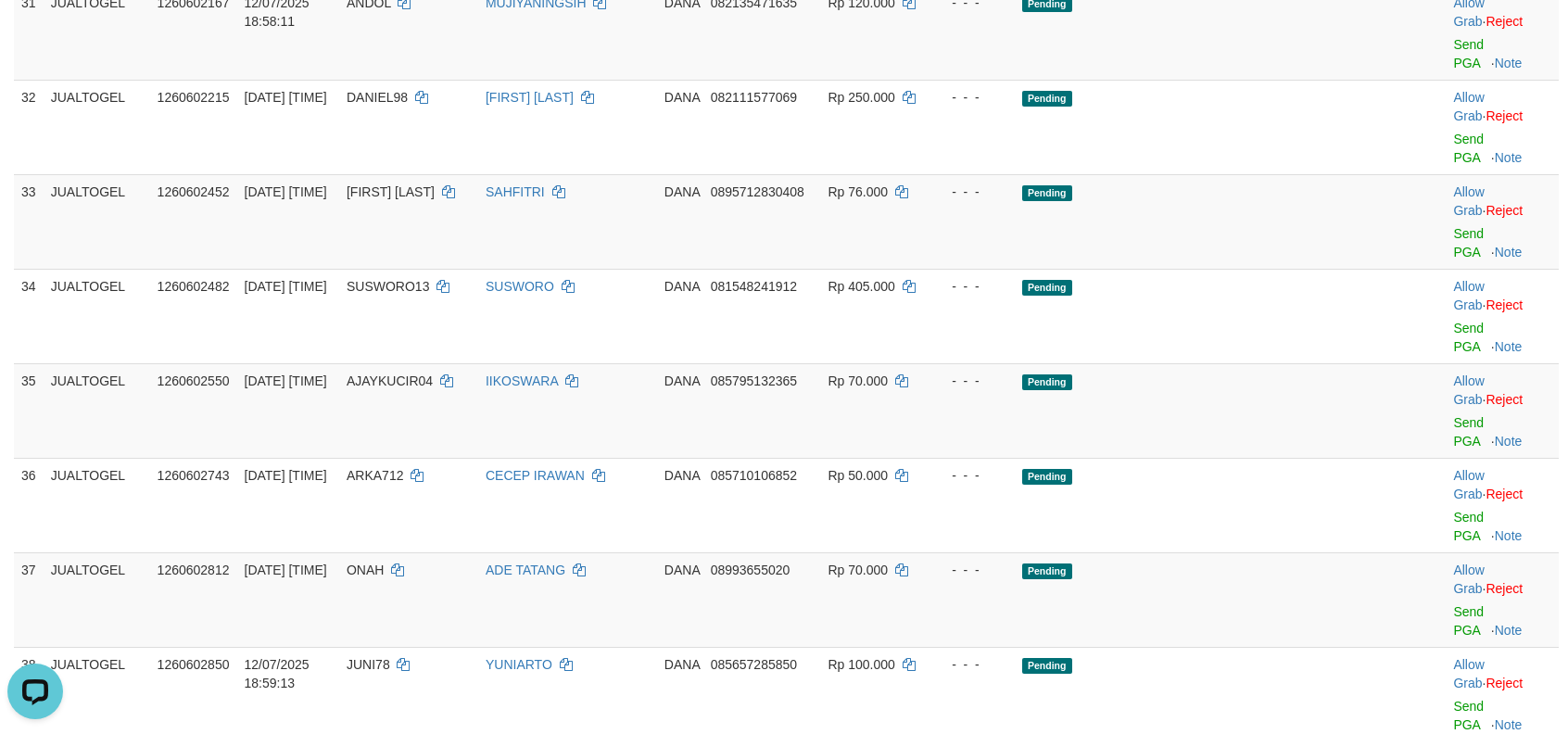 click on "Send PGA" at bounding box center [1468, -135] 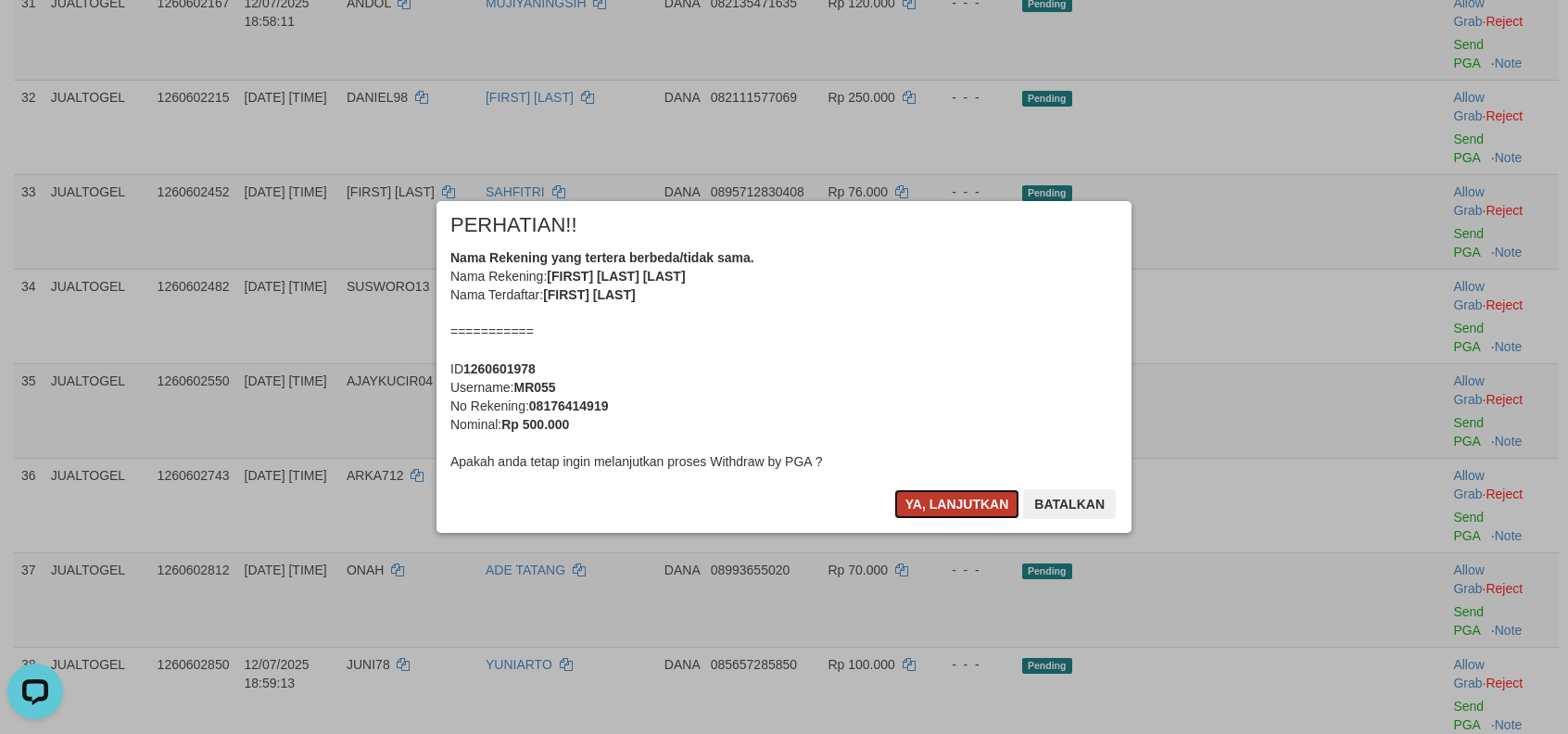 click on "Ya, lanjutkan" at bounding box center (957, 504) 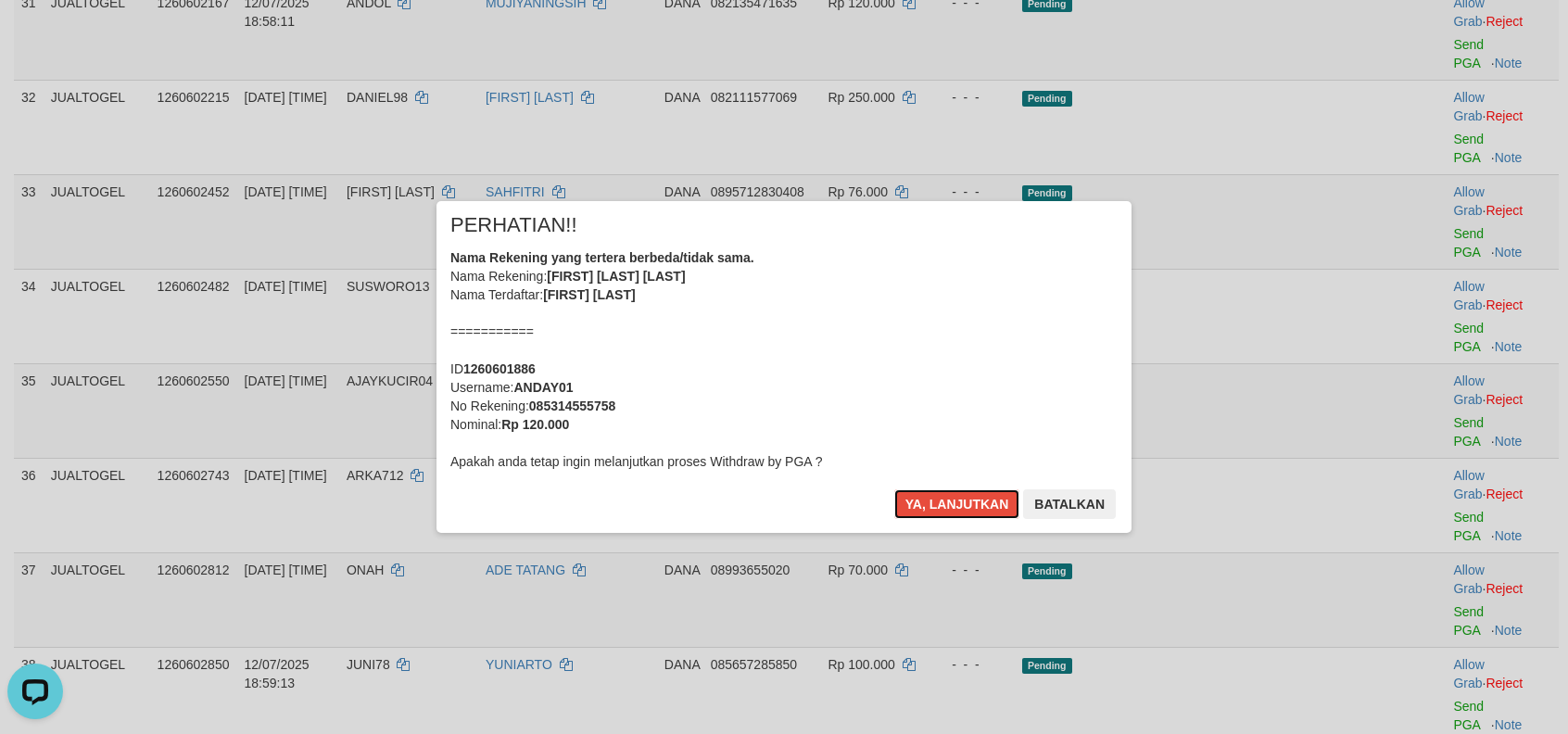 click on "Ya, lanjutkan" at bounding box center (957, 504) 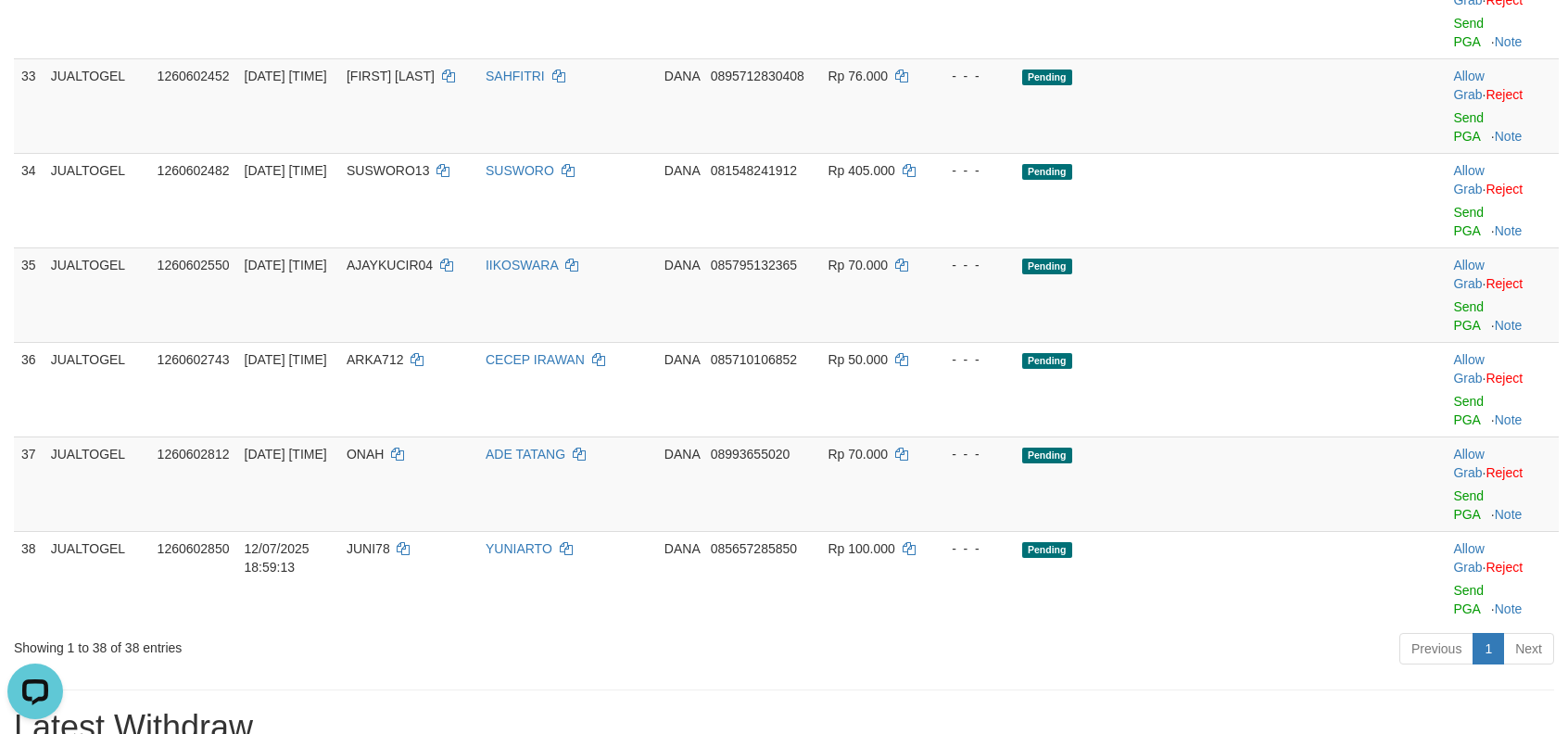 scroll, scrollTop: 2462, scrollLeft: 0, axis: vertical 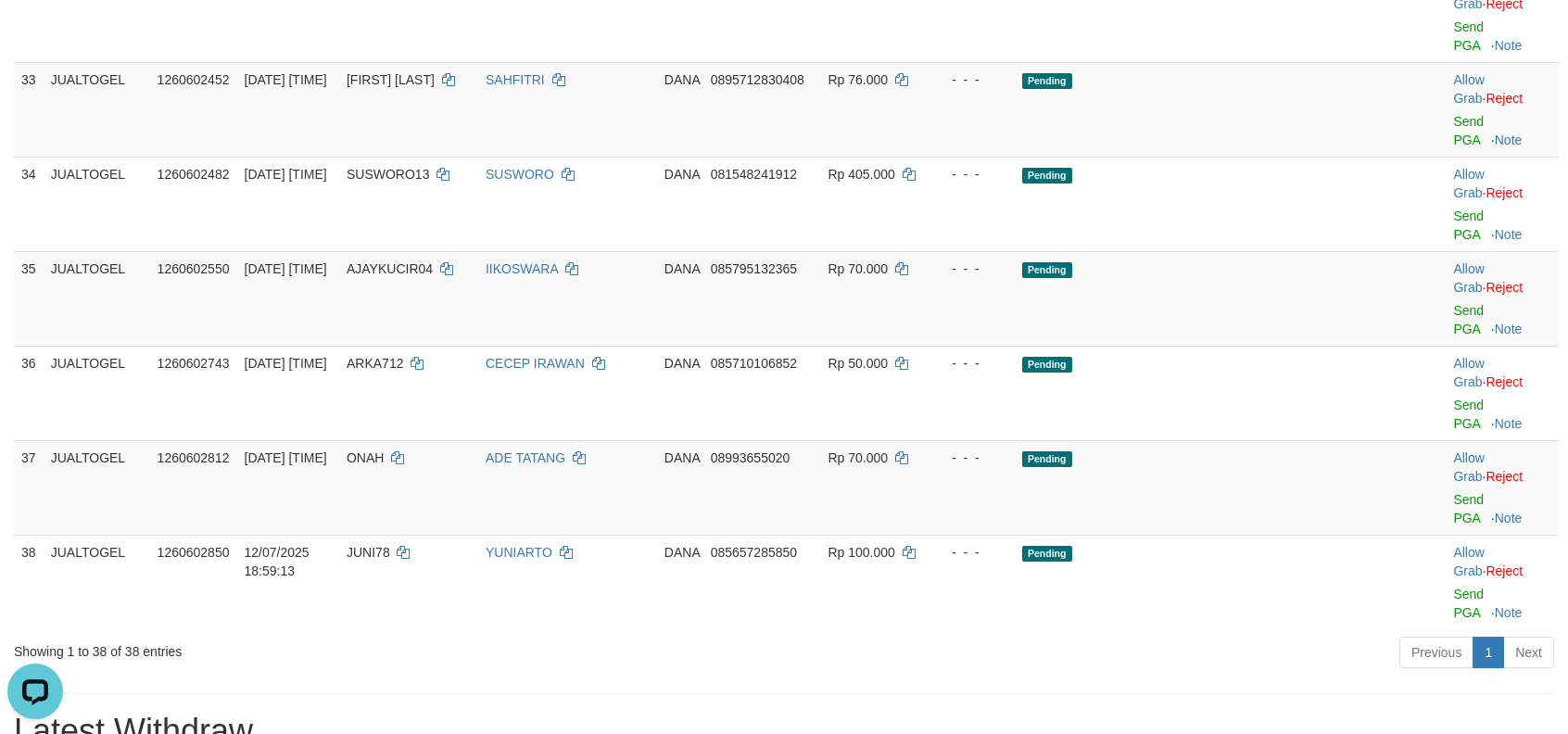 click on "Send PGA" at bounding box center [1468, -58] 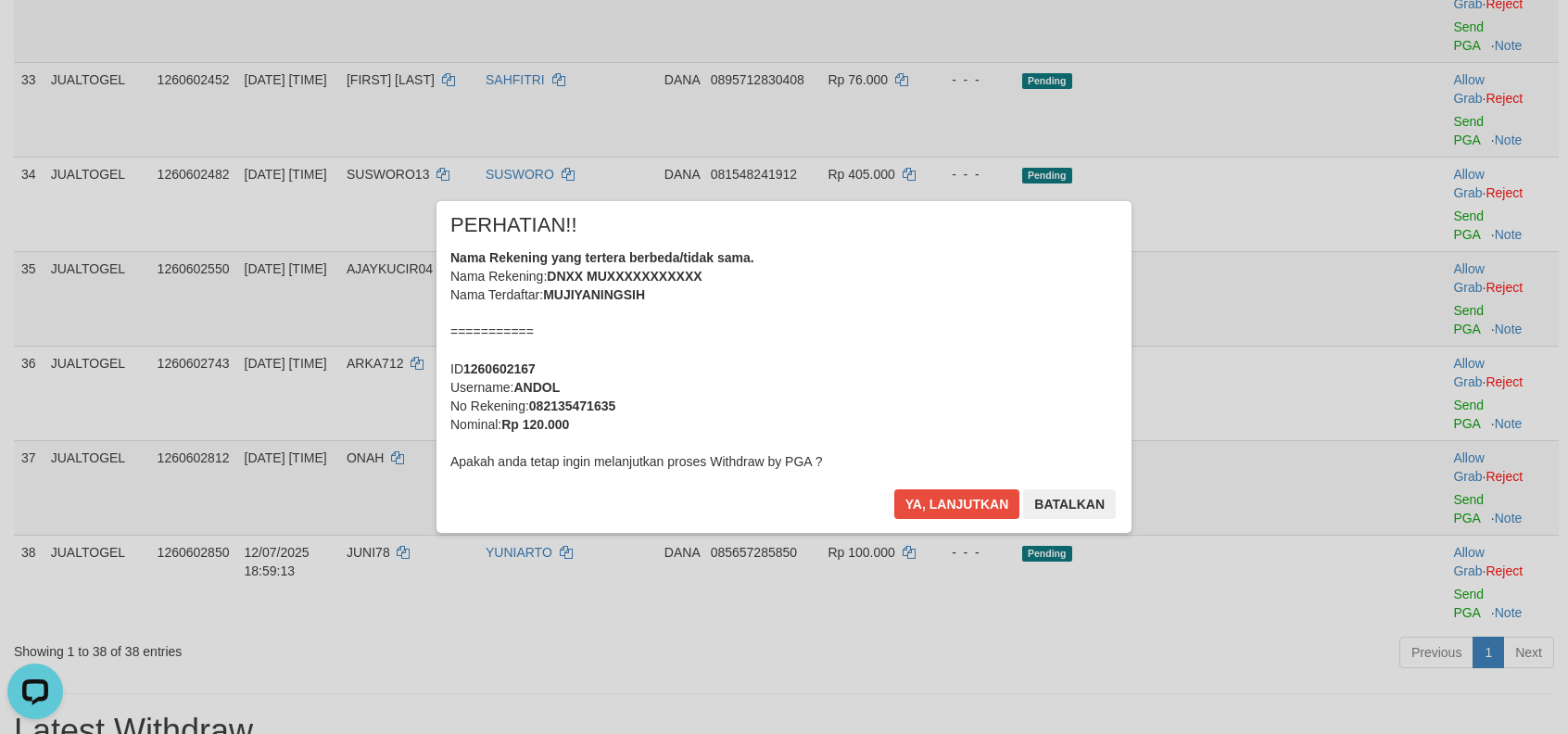 click on "Toggle navigation
Home
Bank
Account List
Load
By Website
Group
[ITOTO]													JUALTOGEL
Mutasi Bank
Search
Sync
Note Mutasi
Deposit
DPS Fetch
DPS List
History
PGA History
Note DPS" at bounding box center (784, -80) 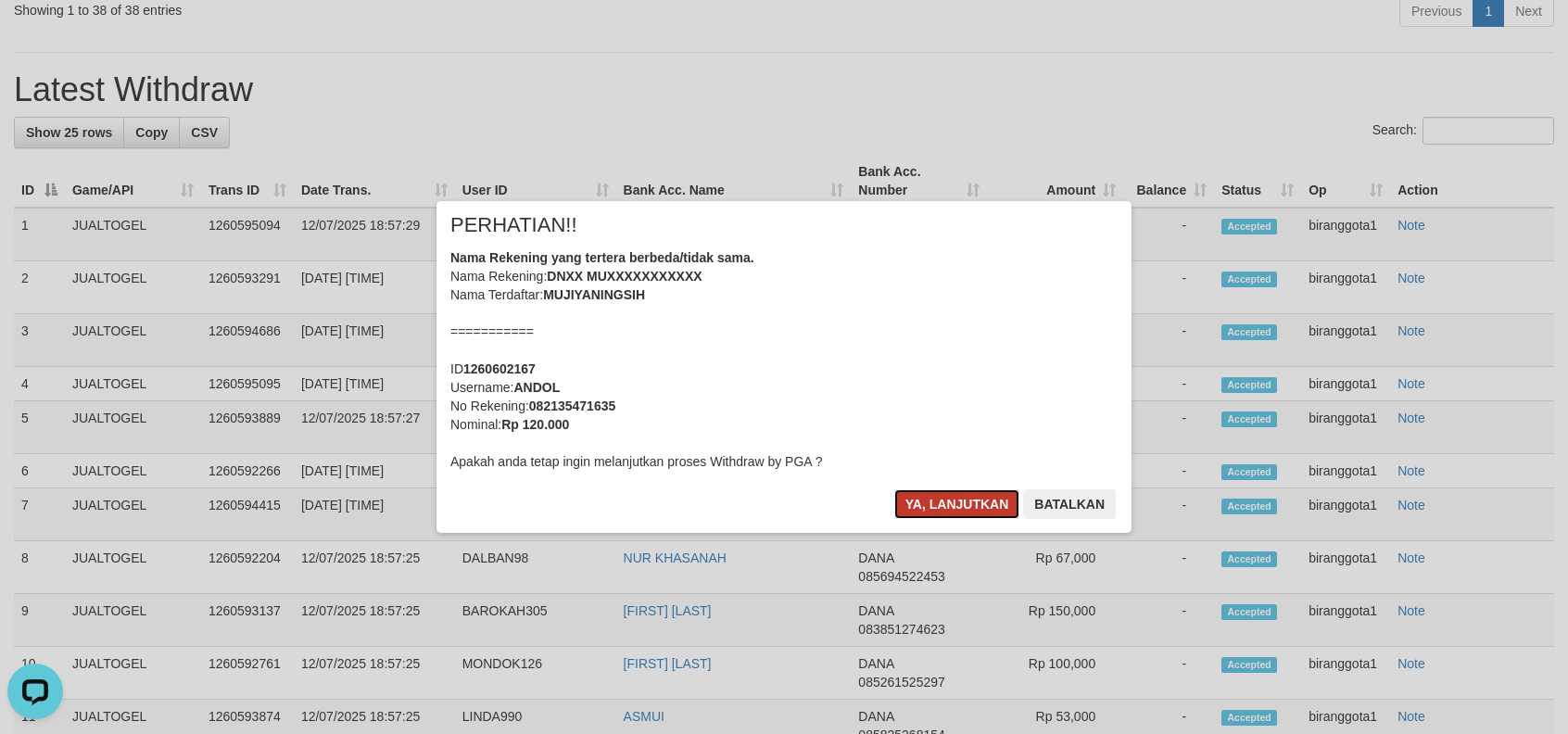 click on "Ya, lanjutkan" at bounding box center (957, 504) 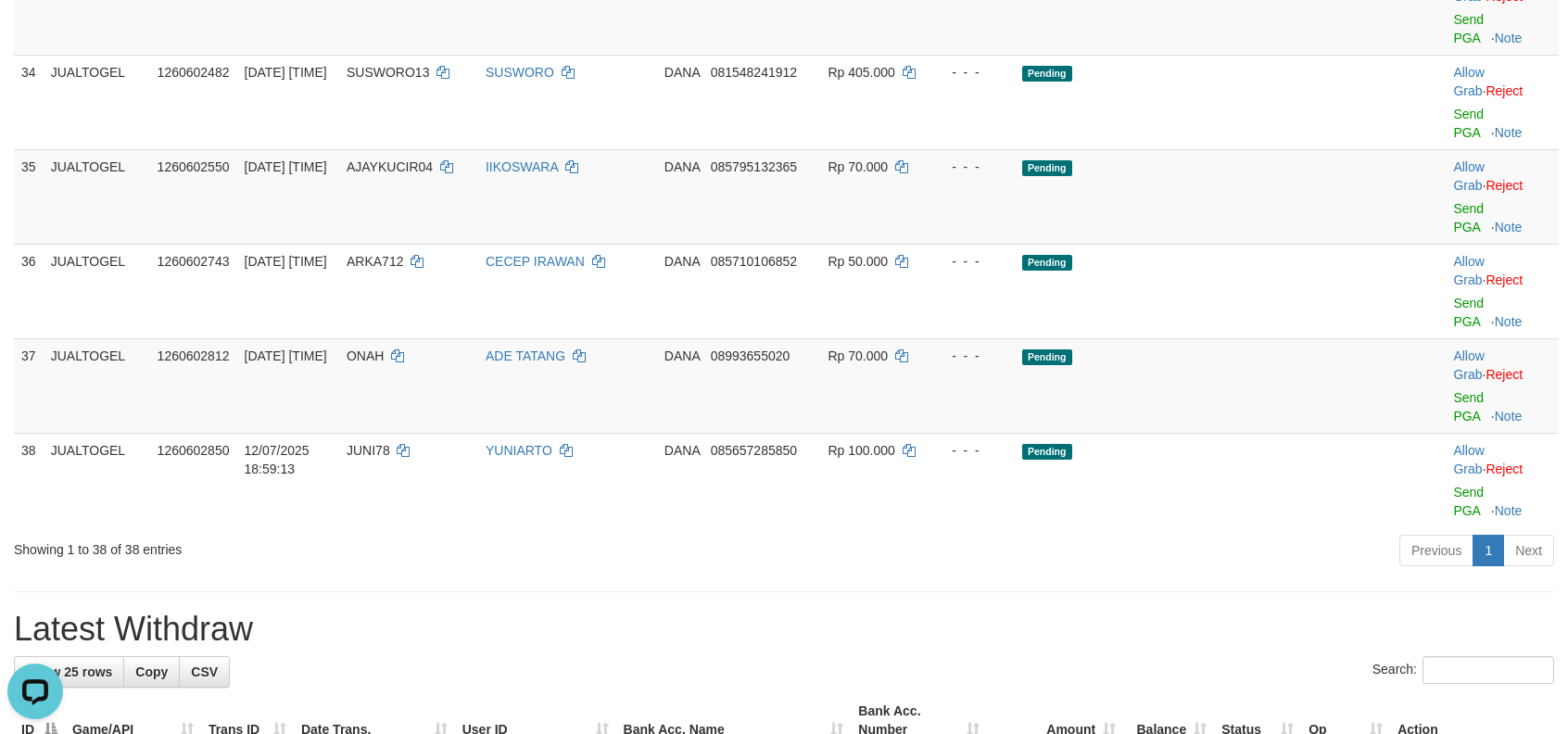 scroll, scrollTop: 2522, scrollLeft: 0, axis: vertical 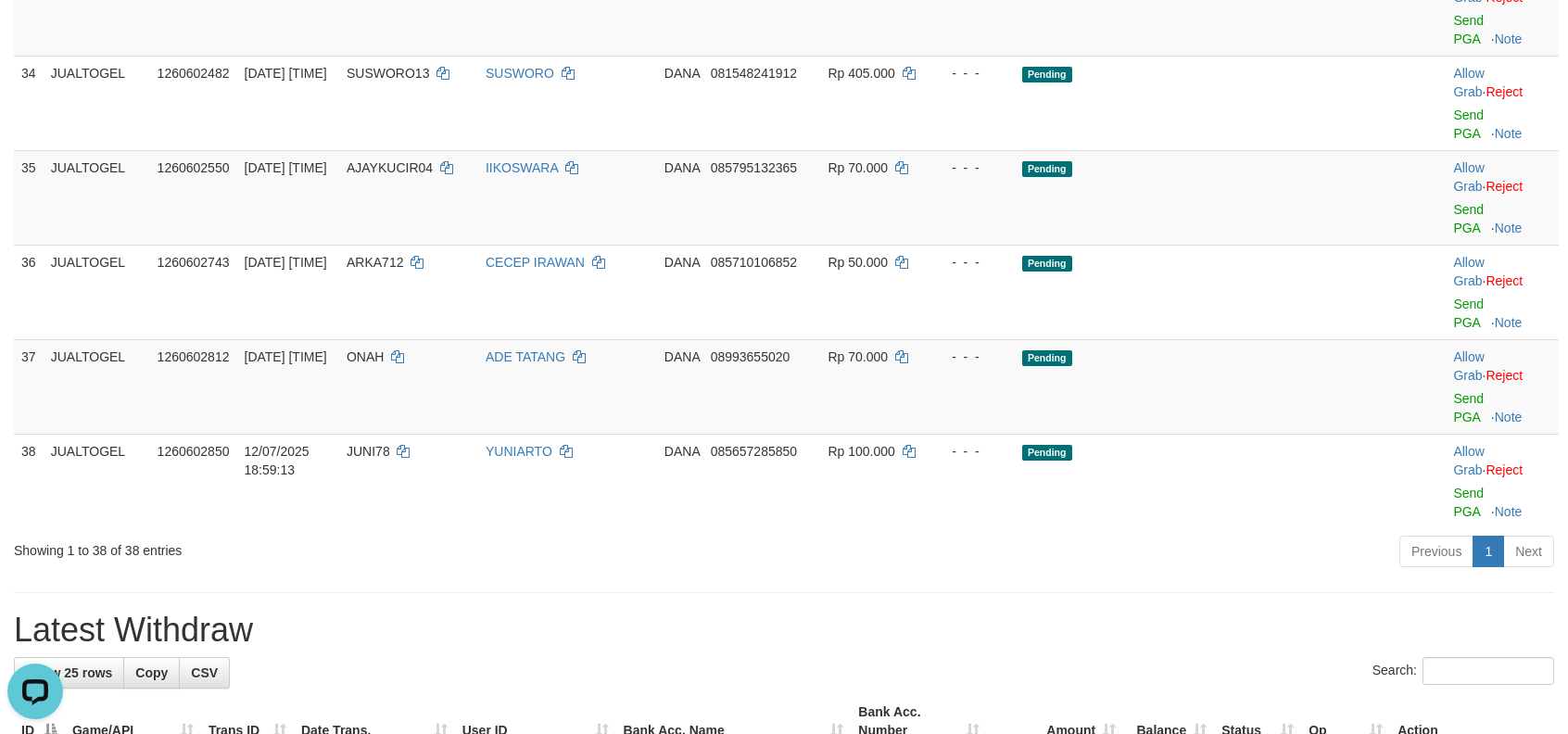 click on "Send PGA" at bounding box center [1468, -65] 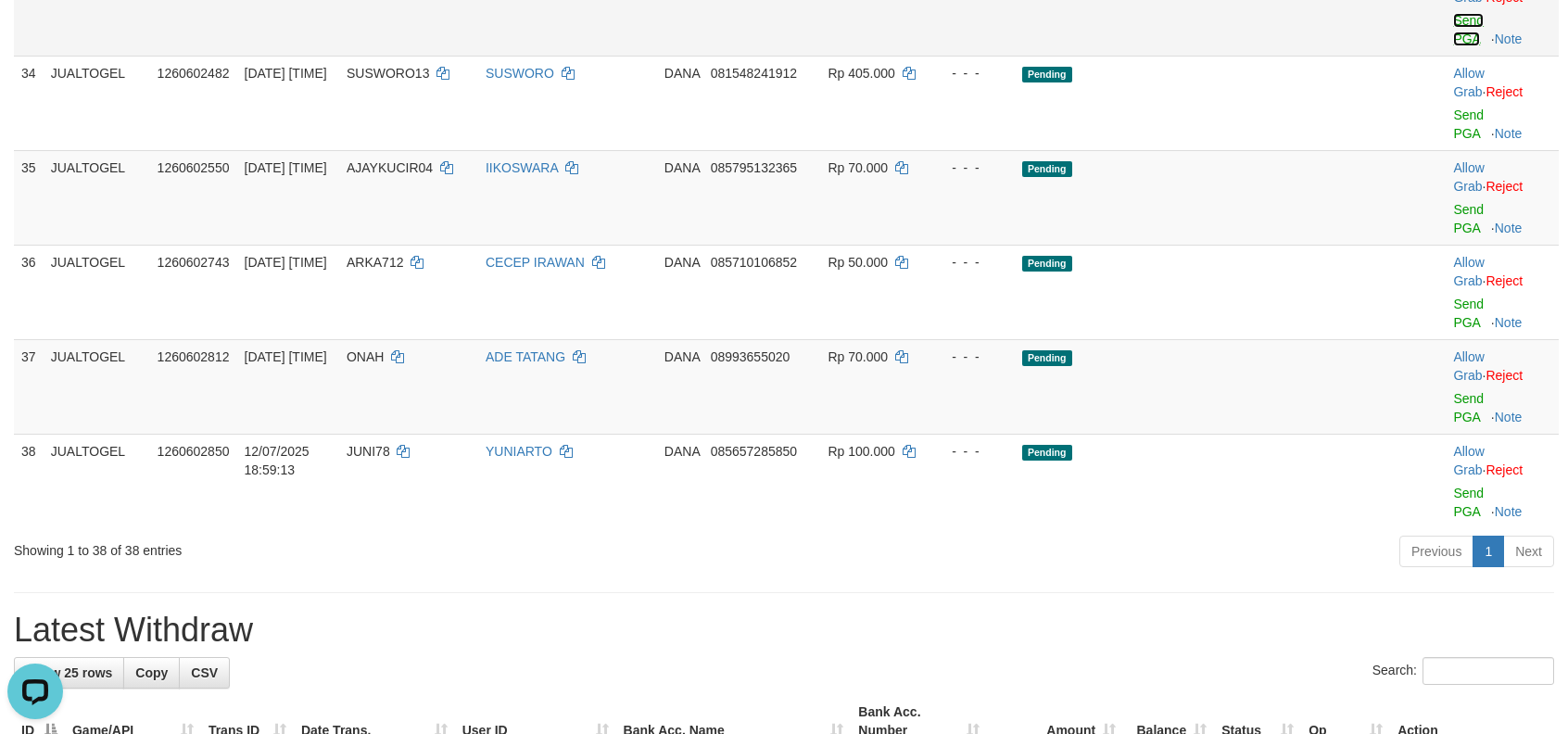 click on "Send PGA" at bounding box center (1468, 30) 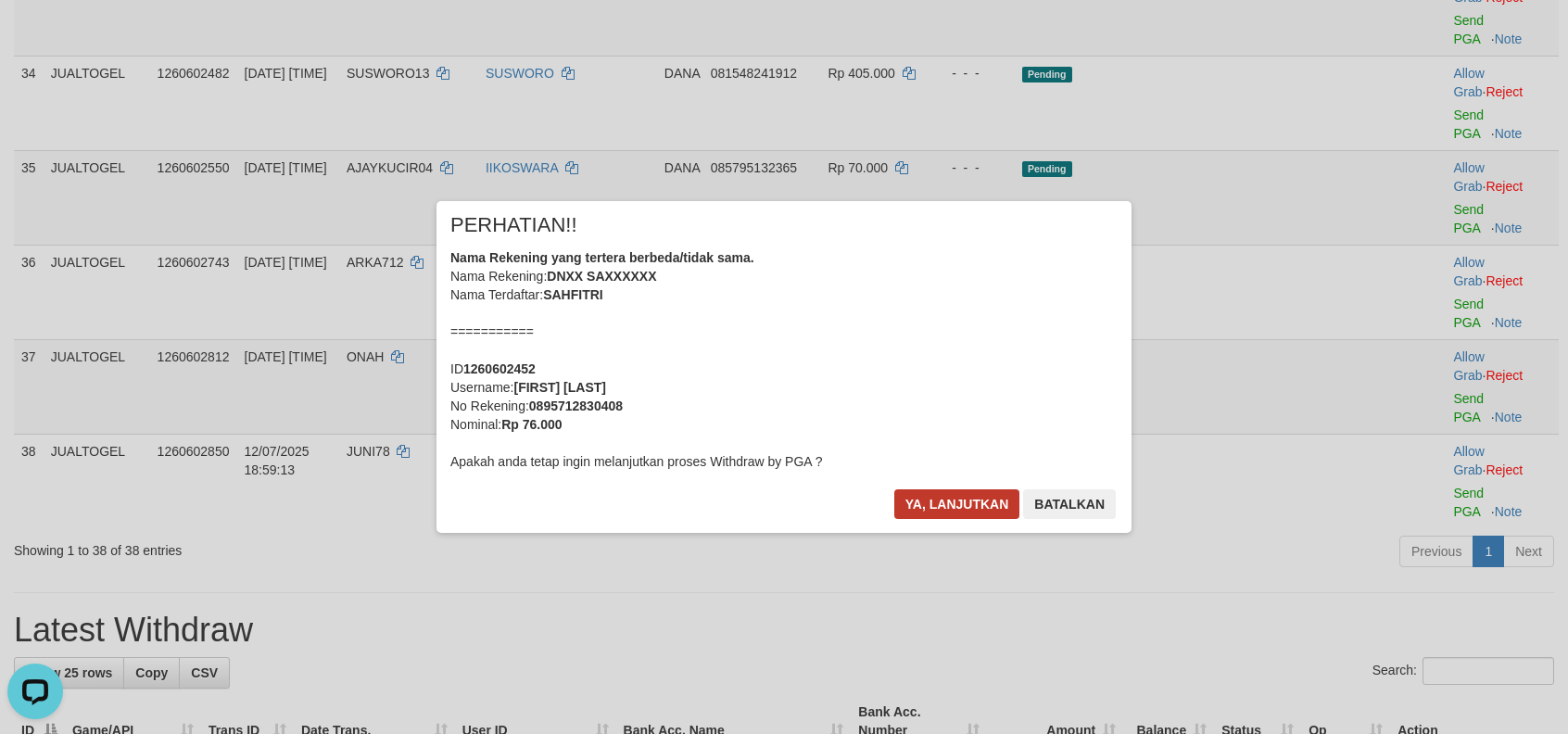 click on "Toggle navigation
Home
Bank
Account List
Load
By Website
Group
[ITOTO]													JUALTOGEL
Mutasi Bank
Search
Sync
Note Mutasi
Deposit
DPS Fetch
DPS List
History
PGA History
Note DPS" at bounding box center [784, -159] 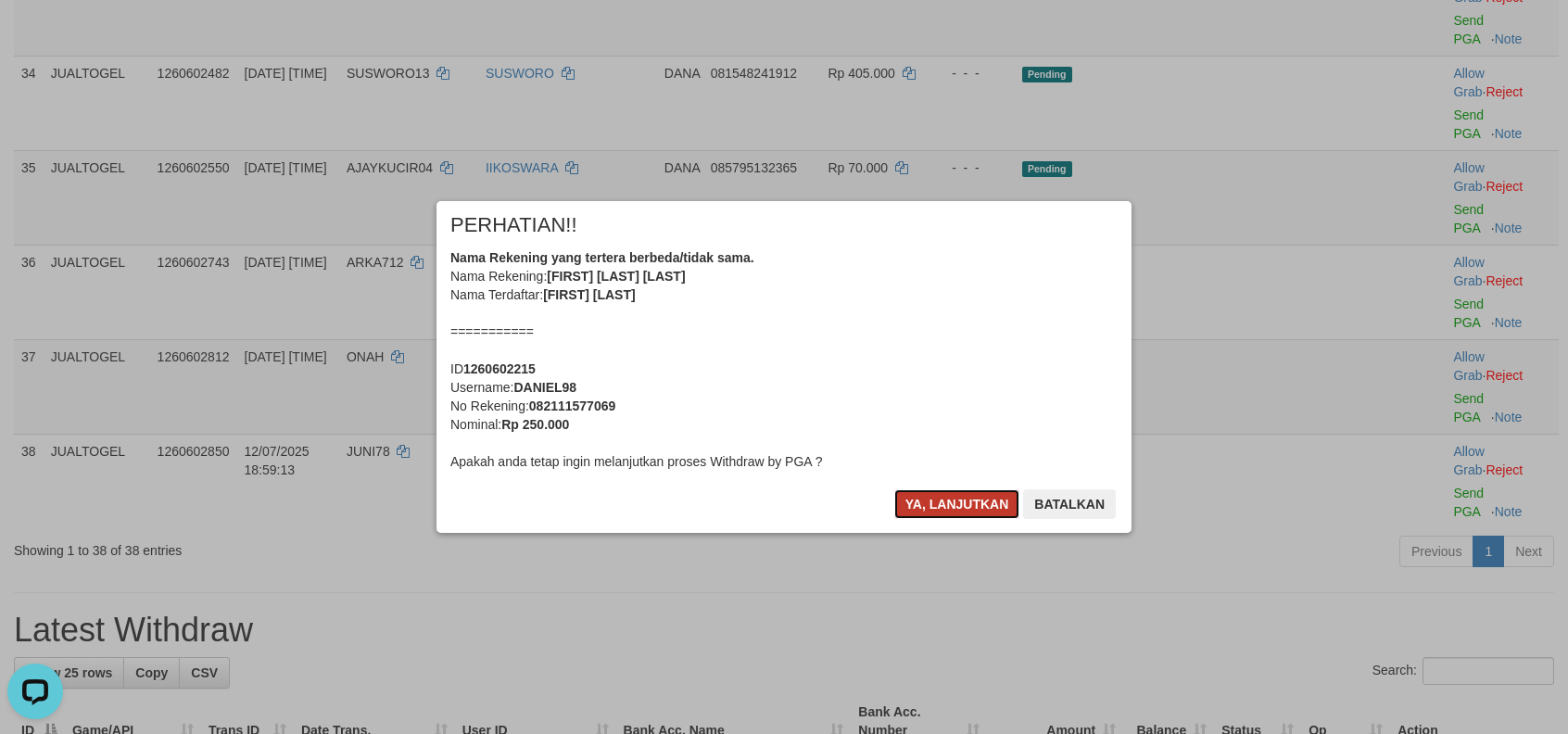 click on "Ya, lanjutkan" at bounding box center (957, 504) 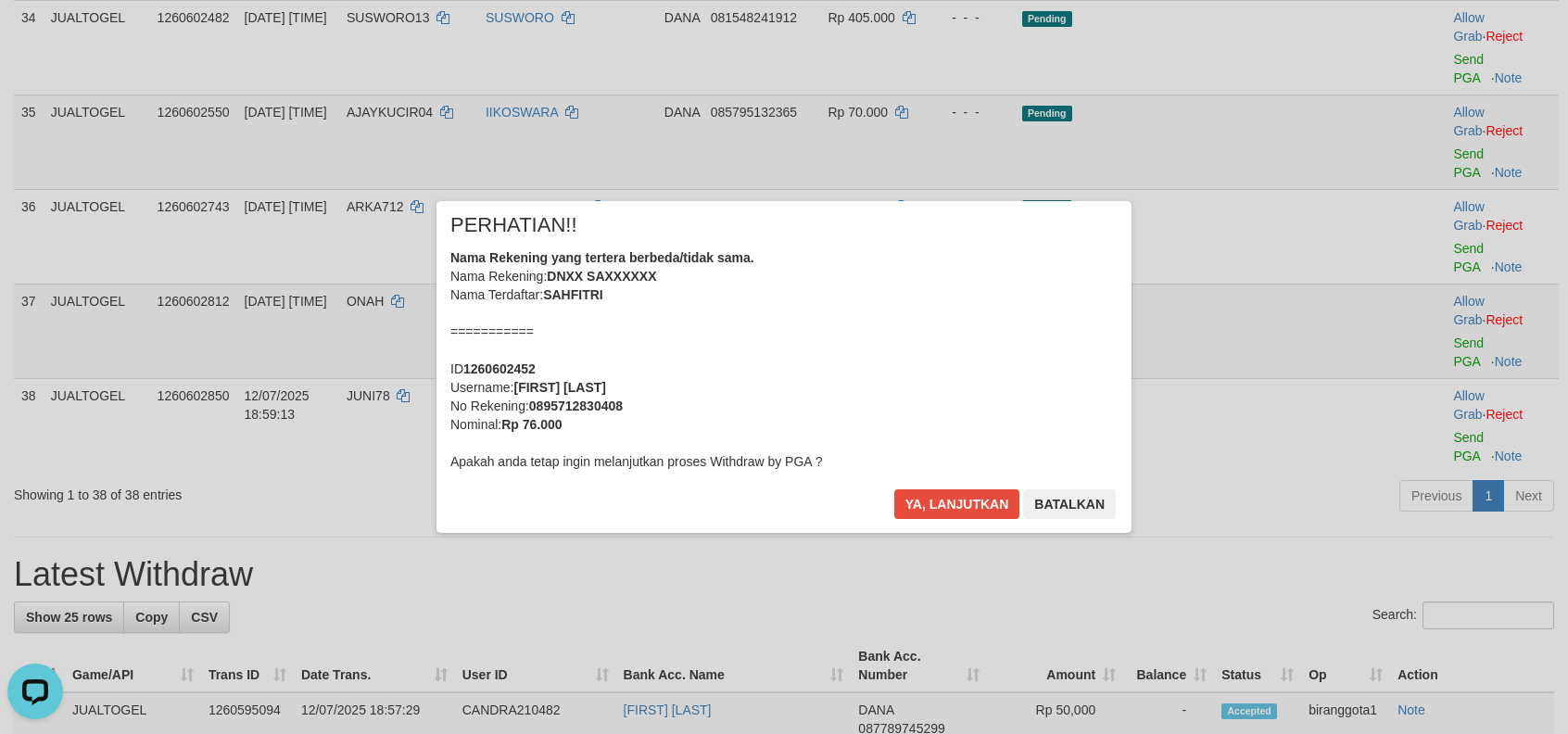 scroll, scrollTop: 2600, scrollLeft: 0, axis: vertical 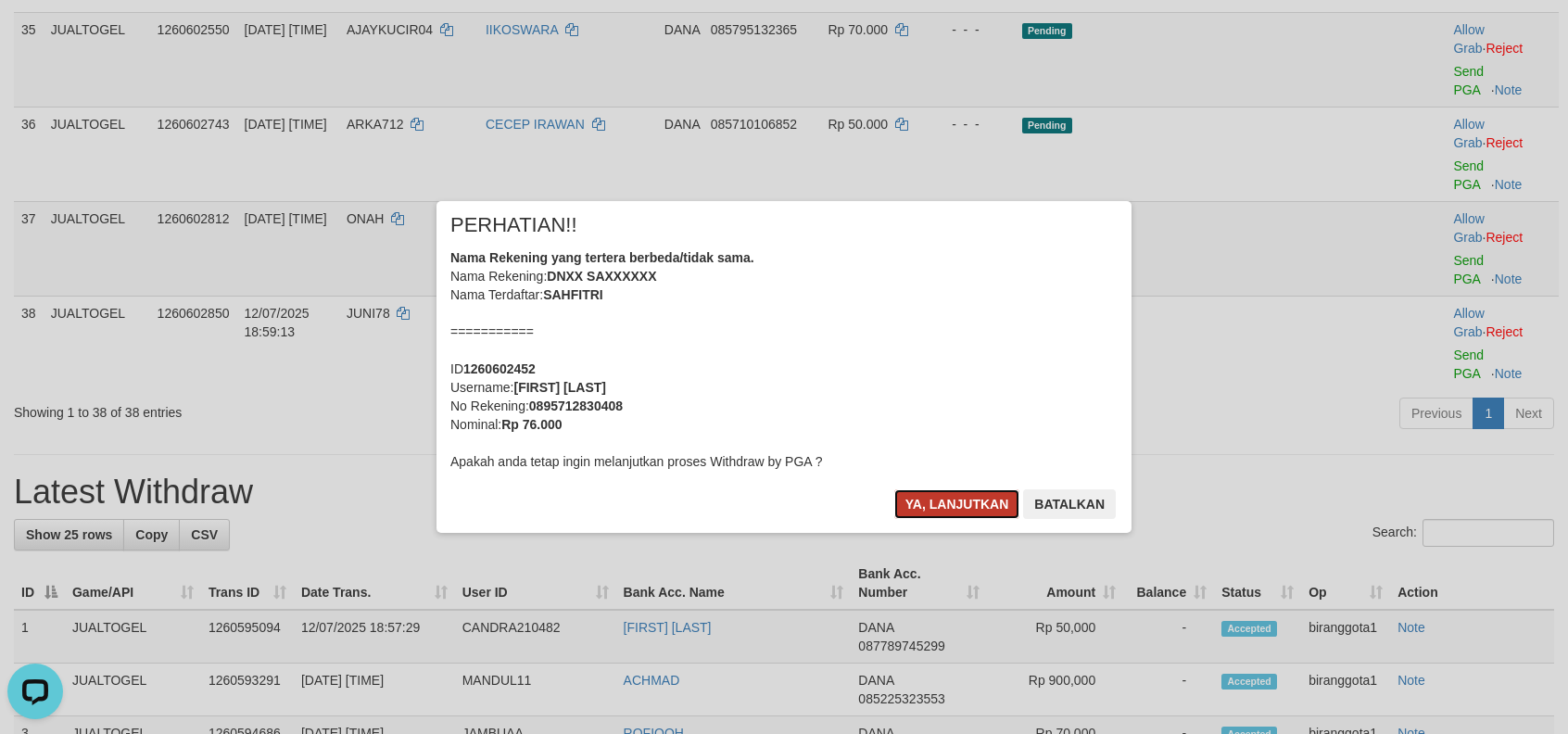 click on "Ya, lanjutkan" at bounding box center [957, 504] 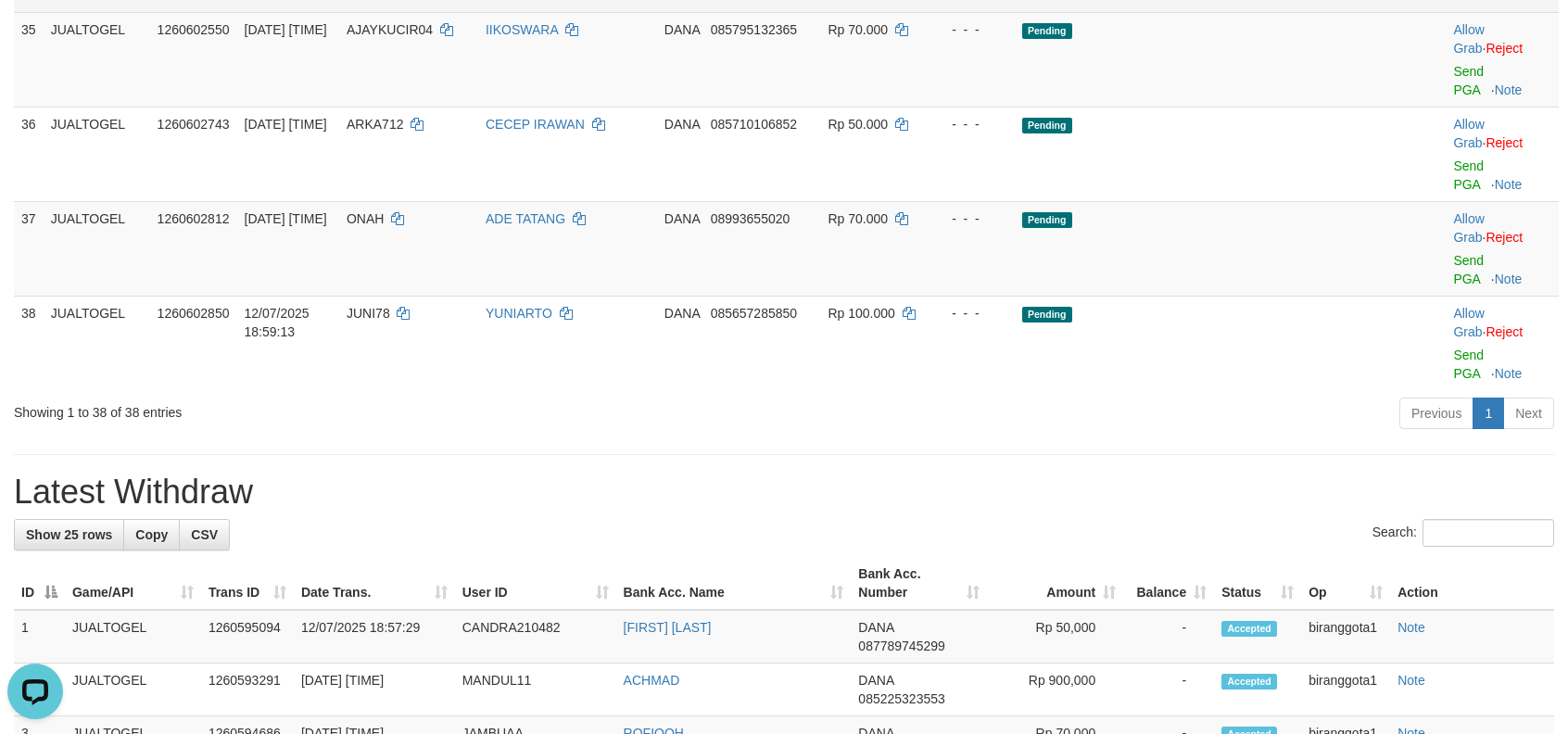 scroll, scrollTop: 2595, scrollLeft: 0, axis: vertical 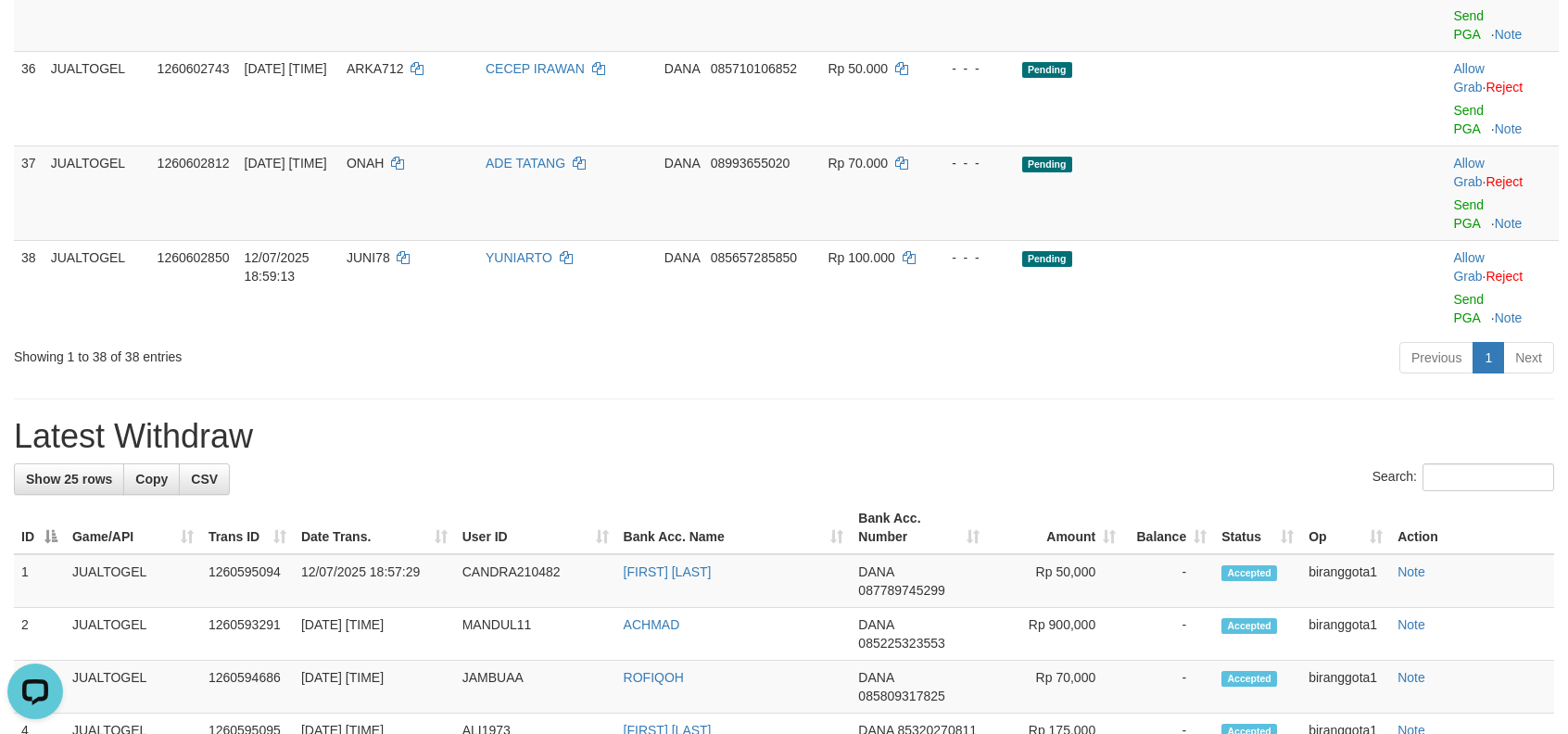 click on "Send PGA" at bounding box center [1468, -70] 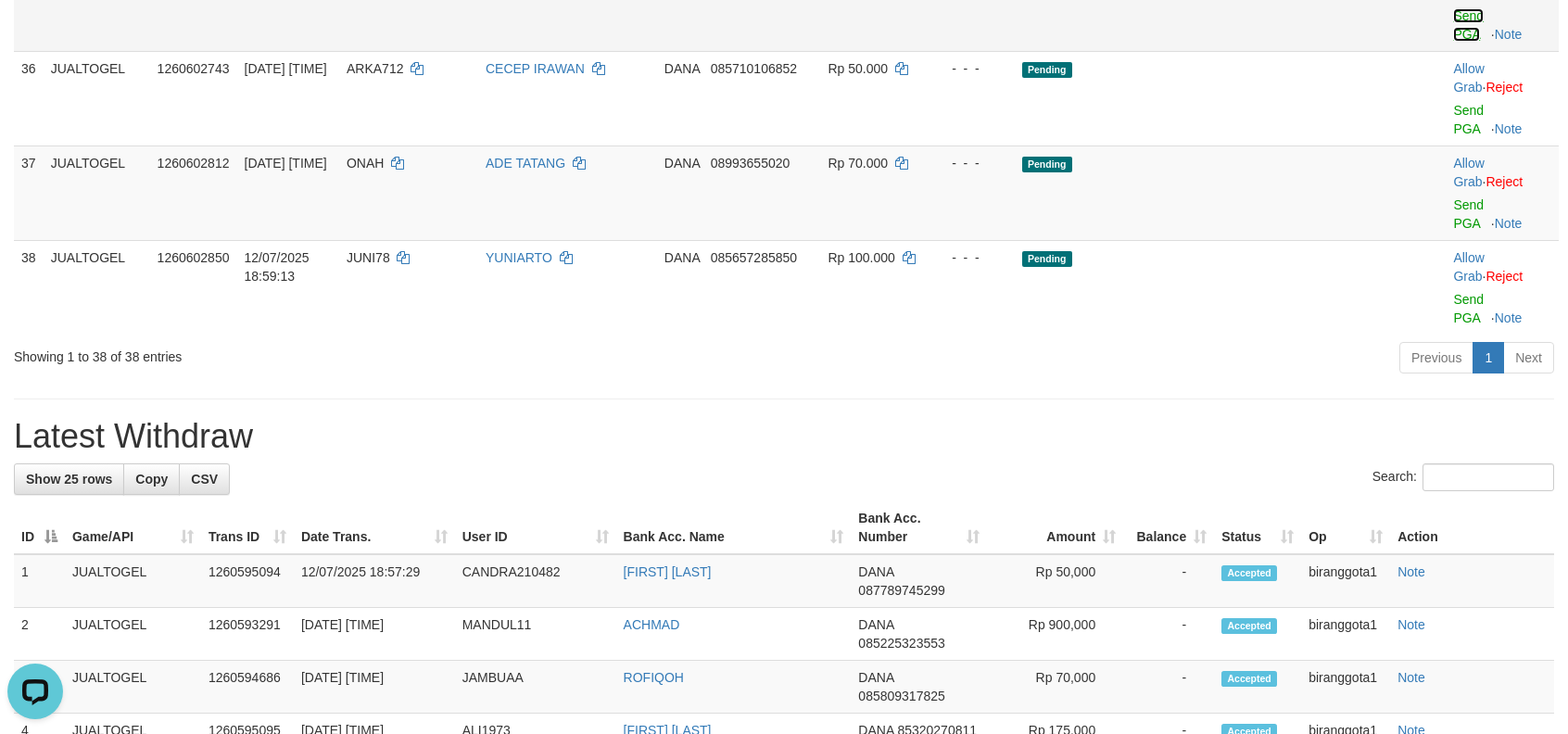 click on "Send PGA" at bounding box center [1468, 25] 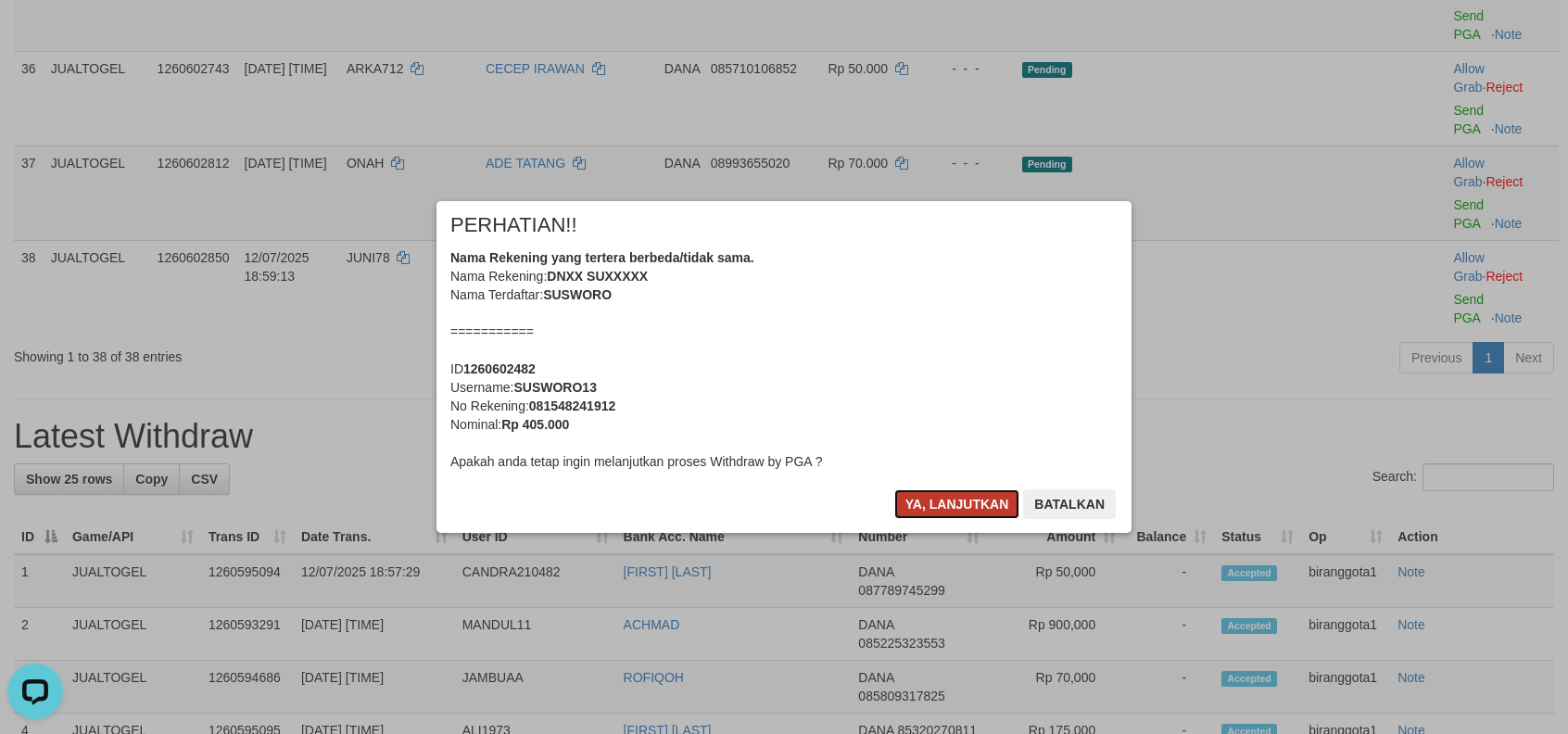 click on "Ya, lanjutkan" at bounding box center (957, 504) 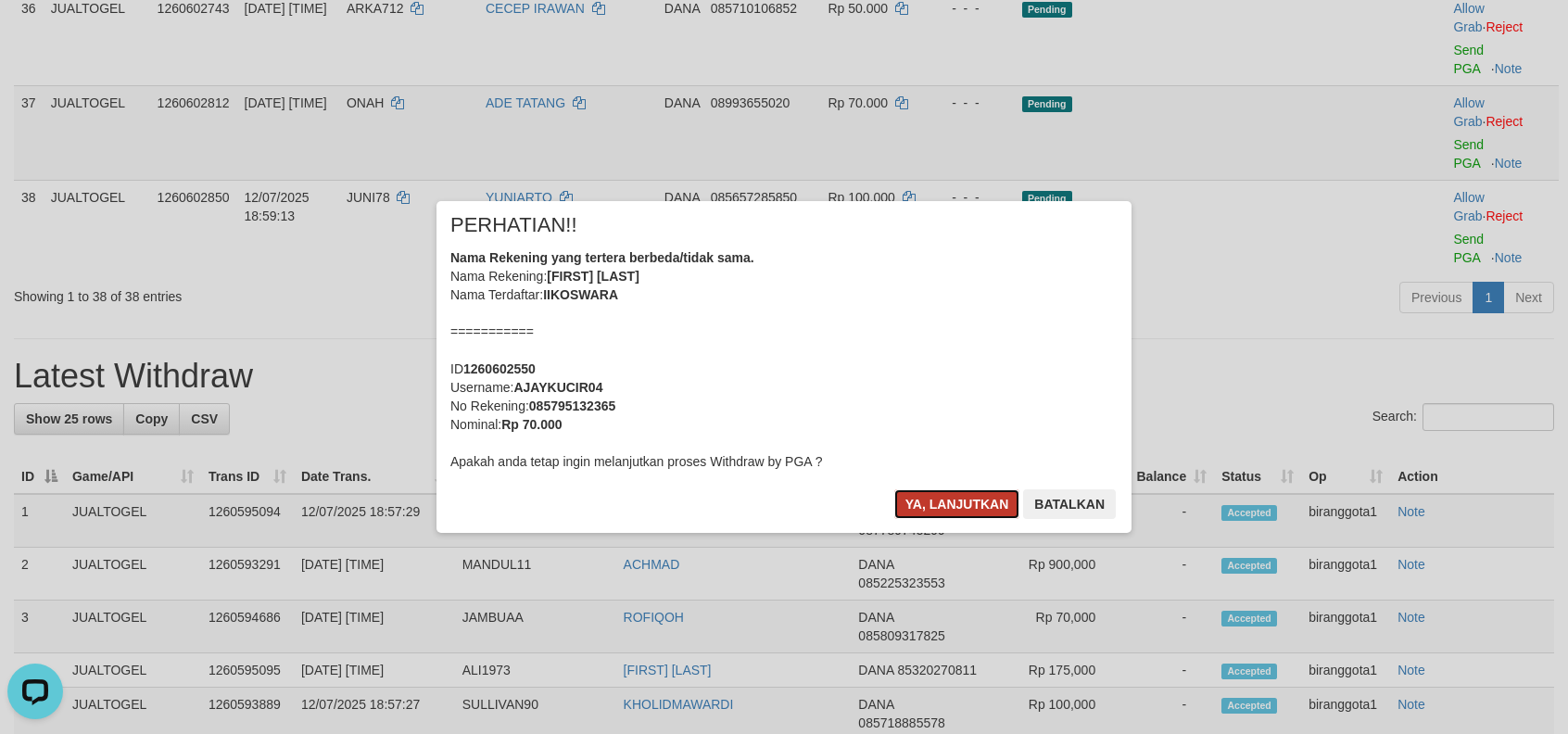 click on "Ya, lanjutkan" at bounding box center (957, 504) 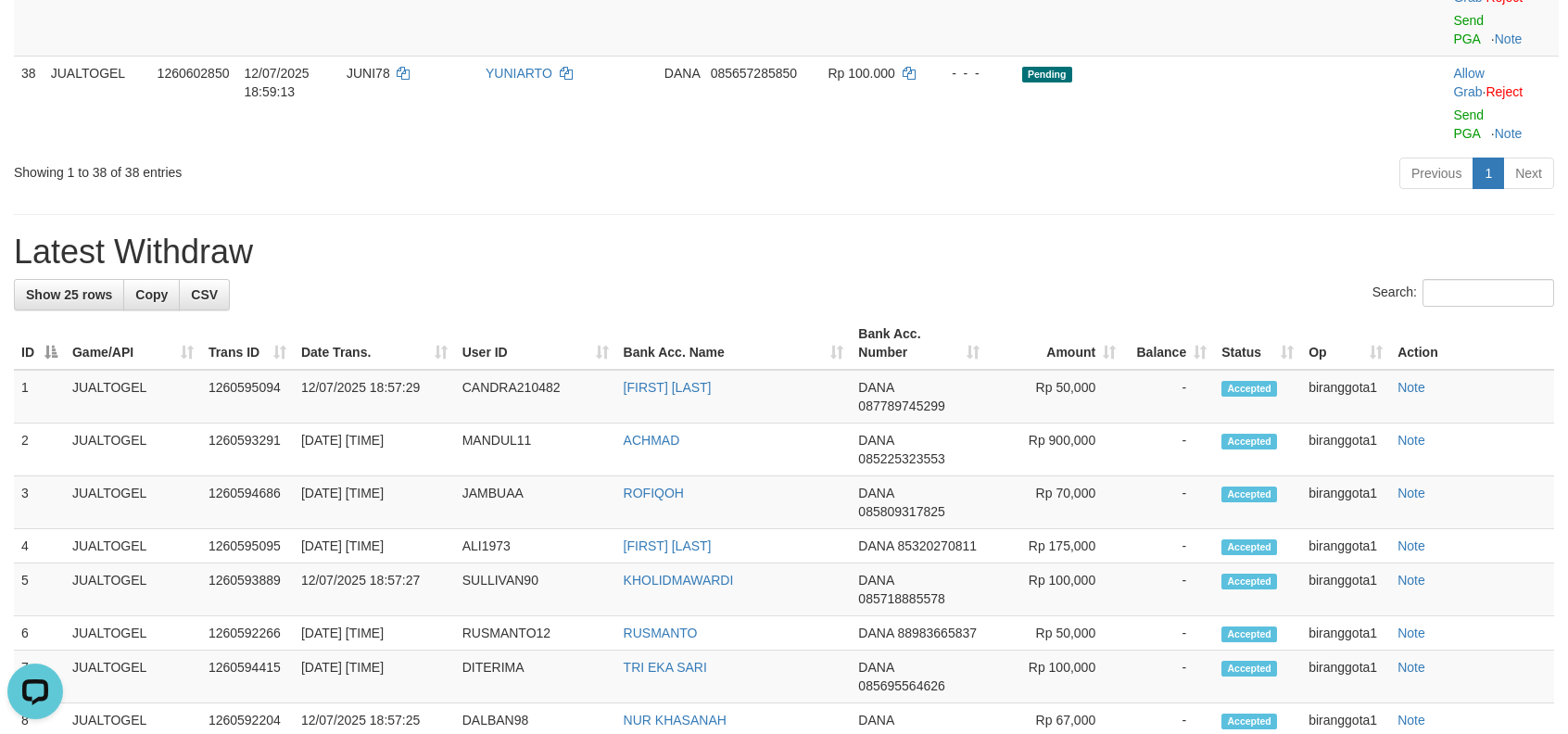 scroll, scrollTop: 2669, scrollLeft: 0, axis: vertical 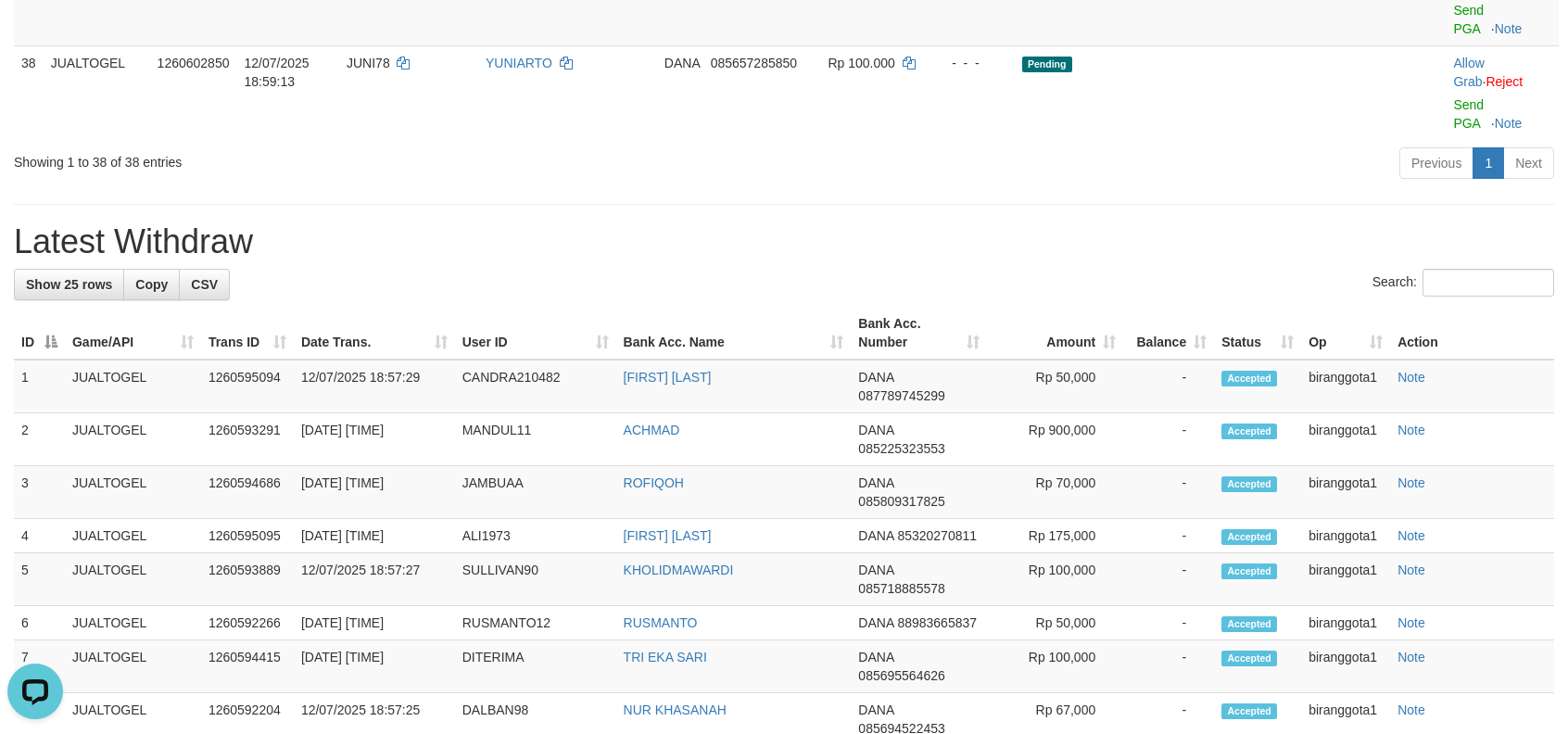 click on "Send PGA" at bounding box center (1468, -75) 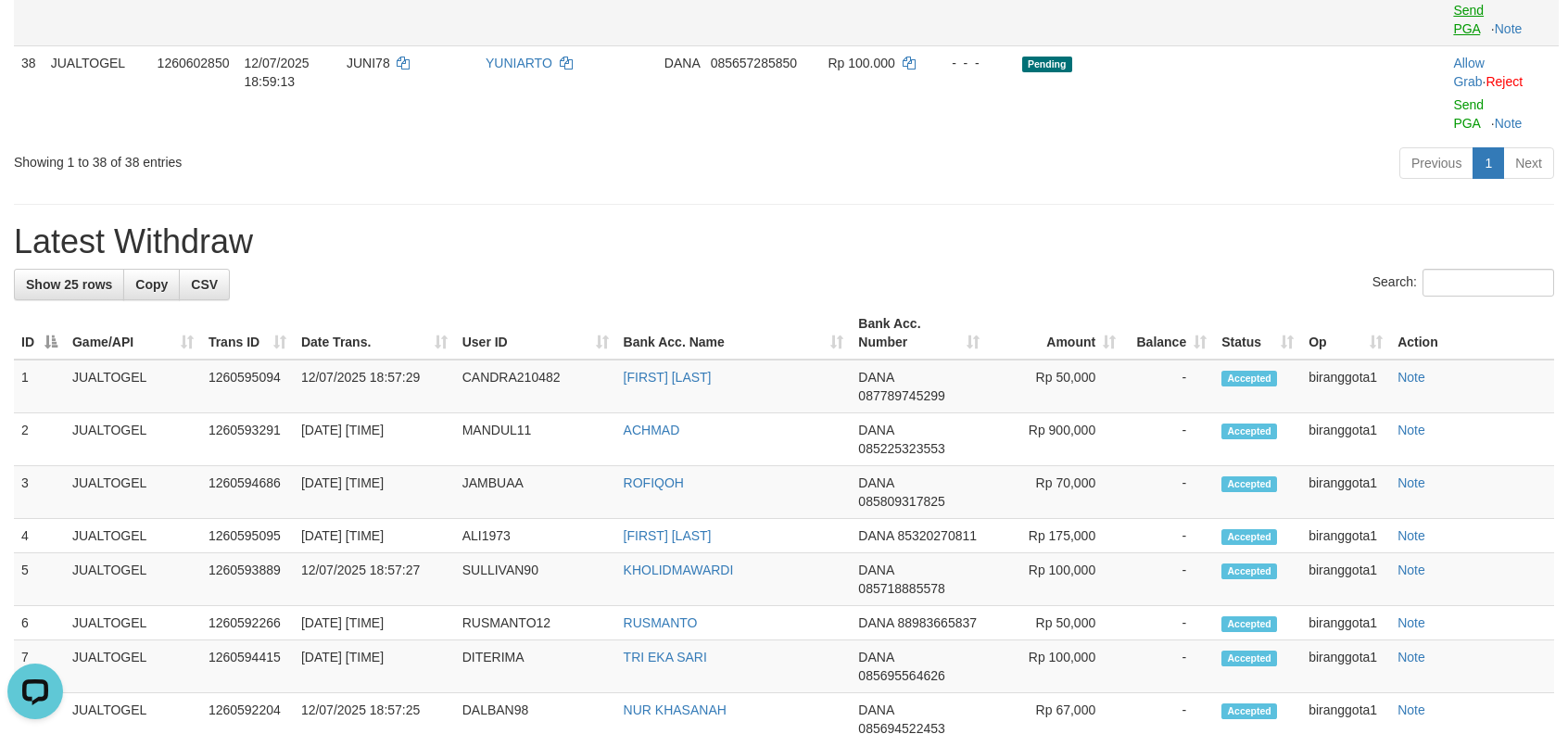 click on "Toggle navigation
Home
Bank
Account List
Load
By Website
Group
[ITOTO]													JUALTOGEL
Mutasi Bank
Search
Sync
Note Mutasi
Deposit
DPS Fetch
DPS List
History
PGA History
Note DPS" at bounding box center (784, -427) 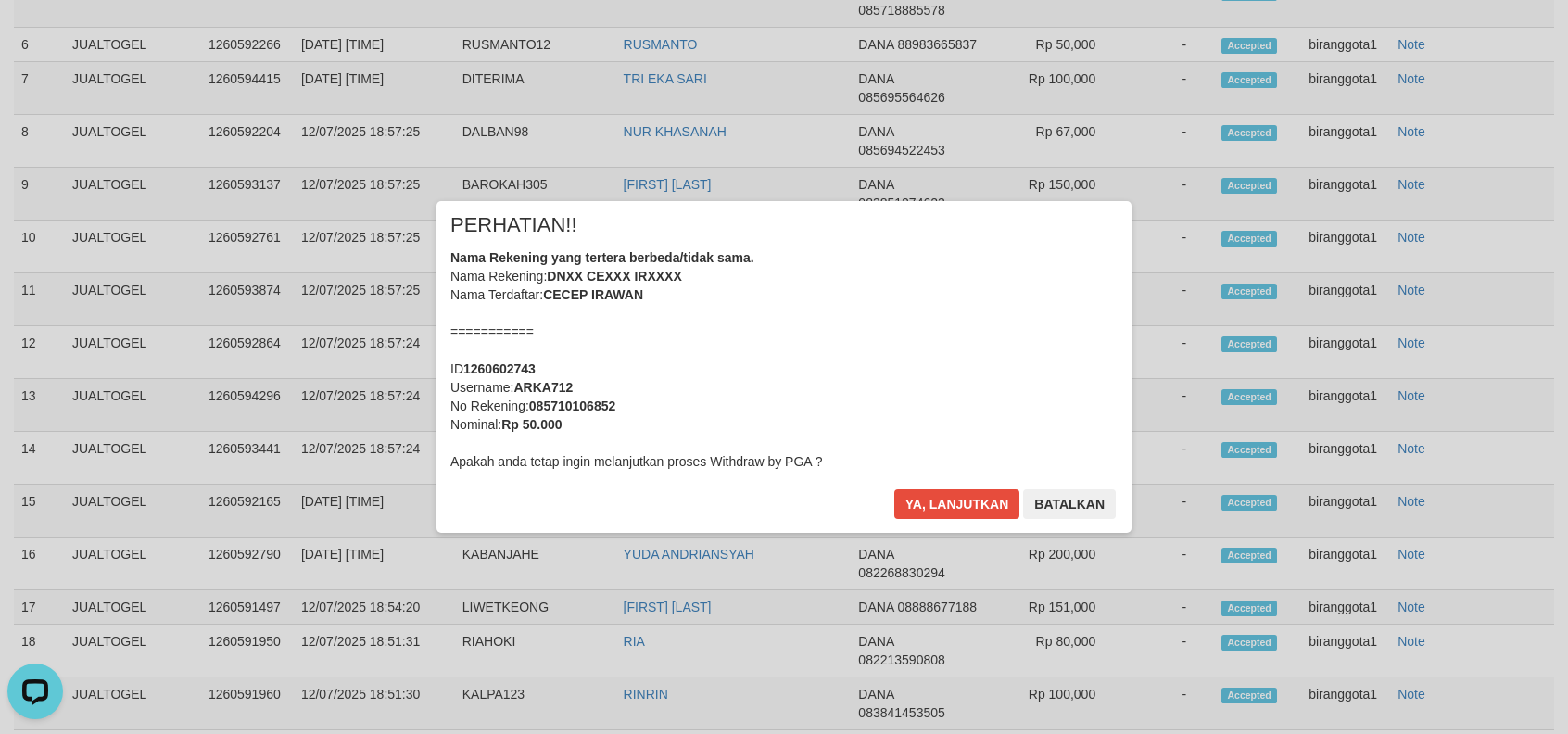 scroll, scrollTop: 3310, scrollLeft: 0, axis: vertical 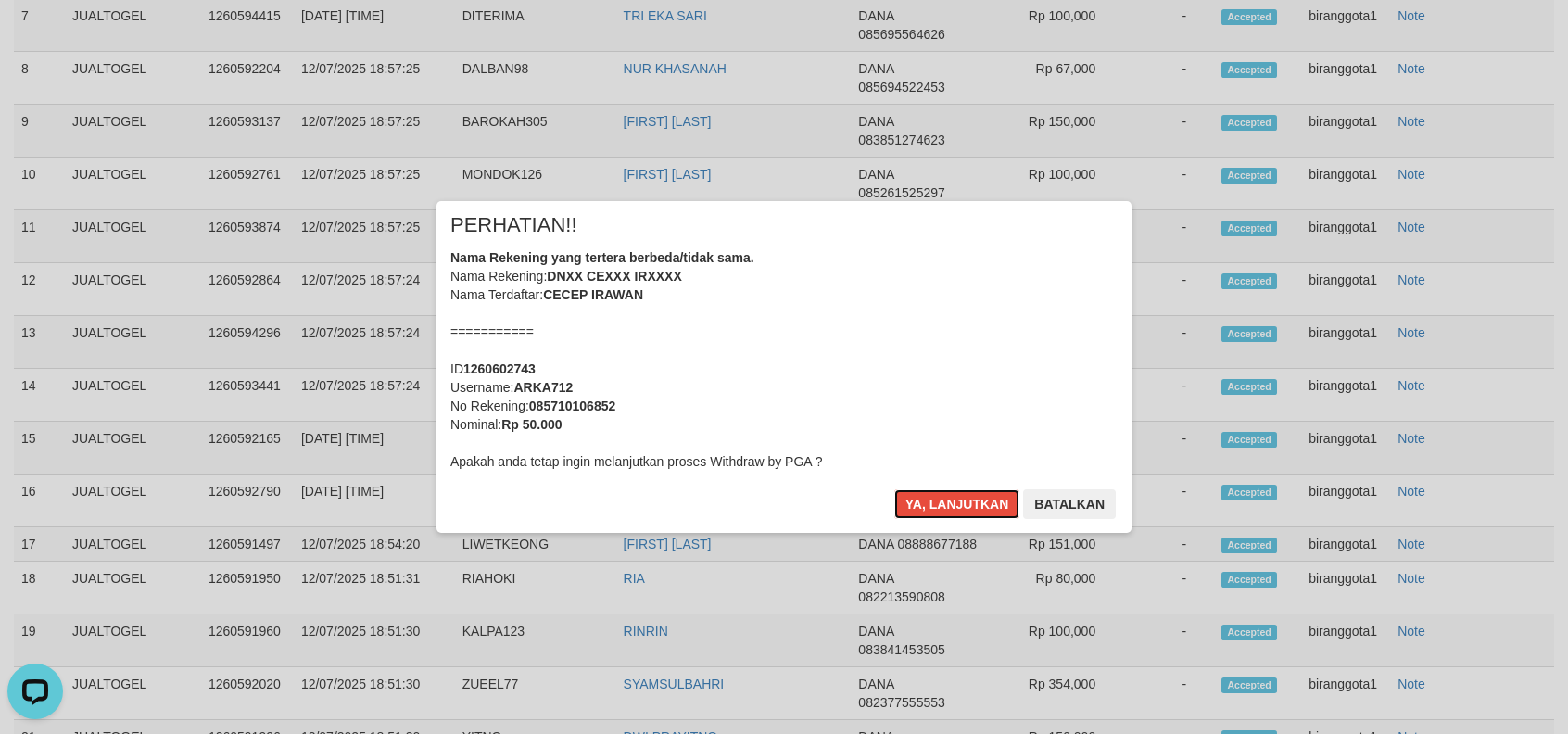 drag, startPoint x: 971, startPoint y: 494, endPoint x: 1038, endPoint y: 471, distance: 70.8378 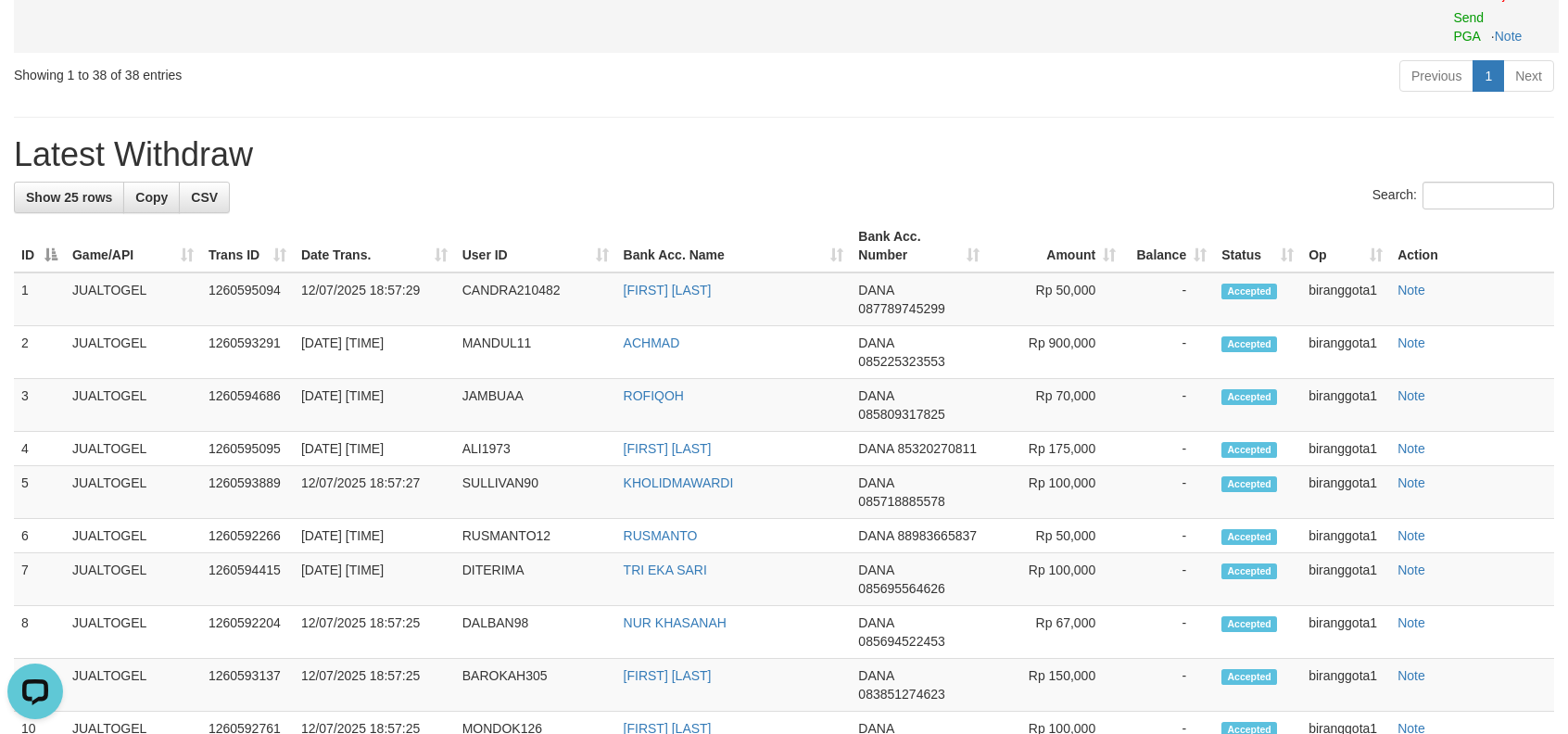 scroll, scrollTop: 2673, scrollLeft: 0, axis: vertical 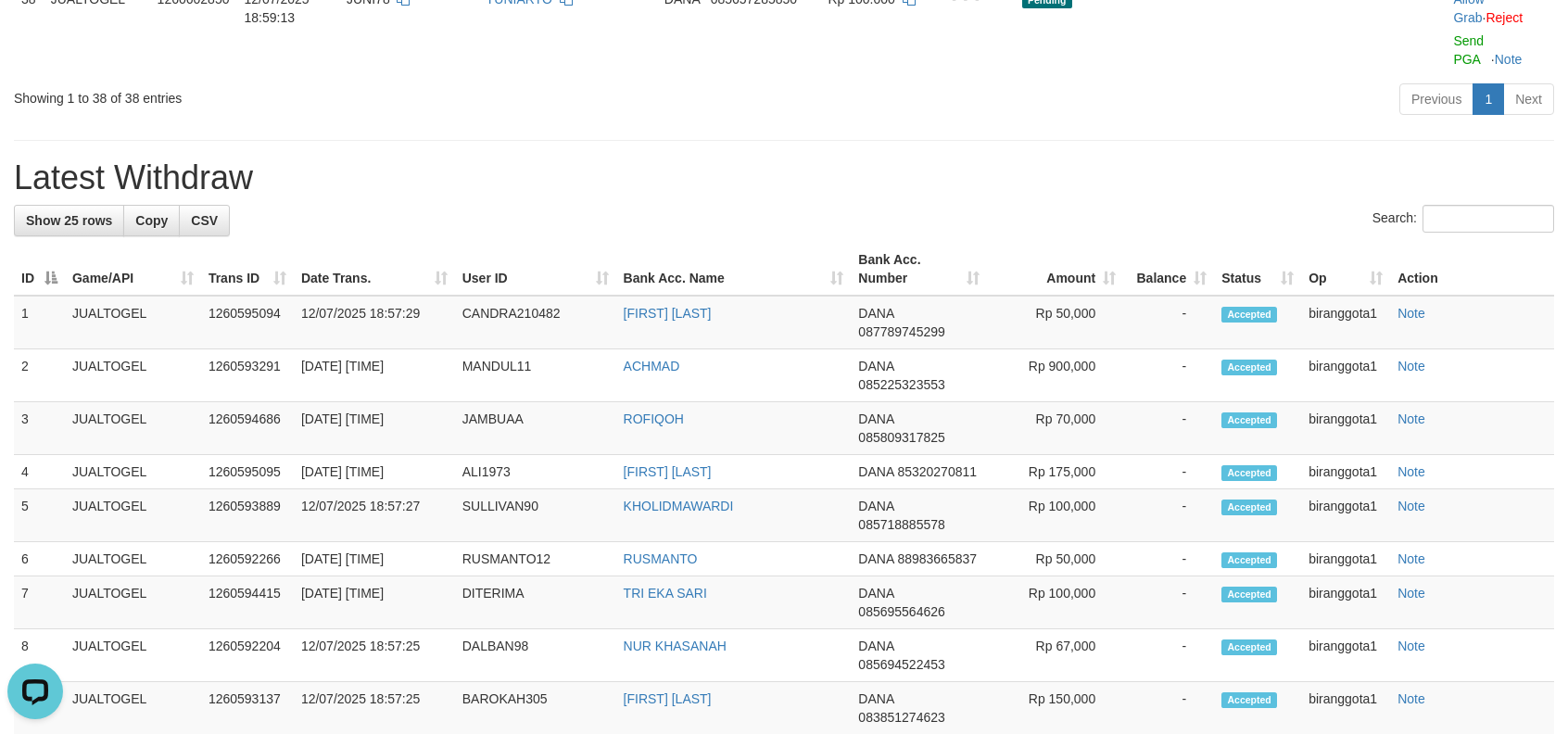 click on "Send PGA" at bounding box center (1468, -44) 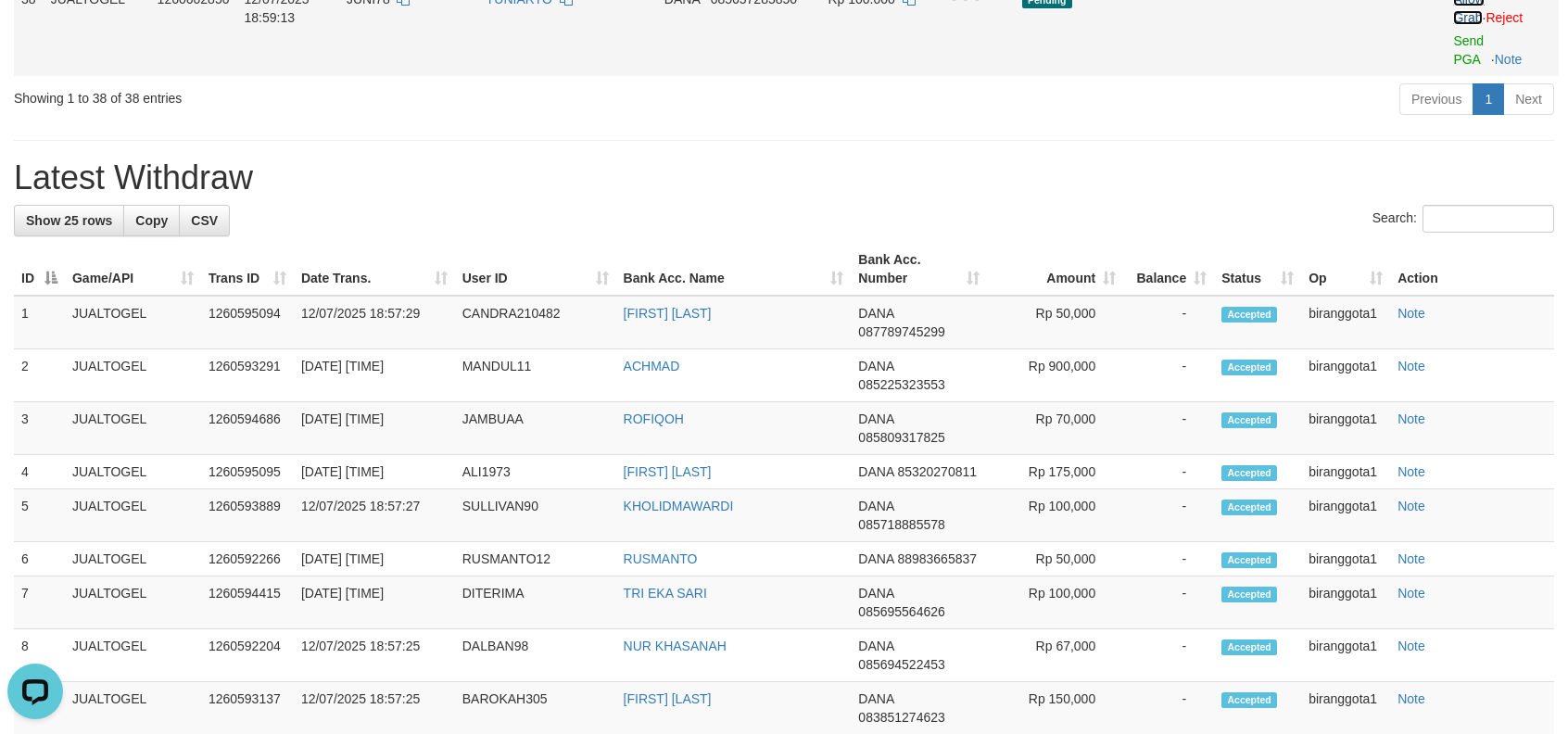 click on "Allow Grab" at bounding box center (1468, 8) 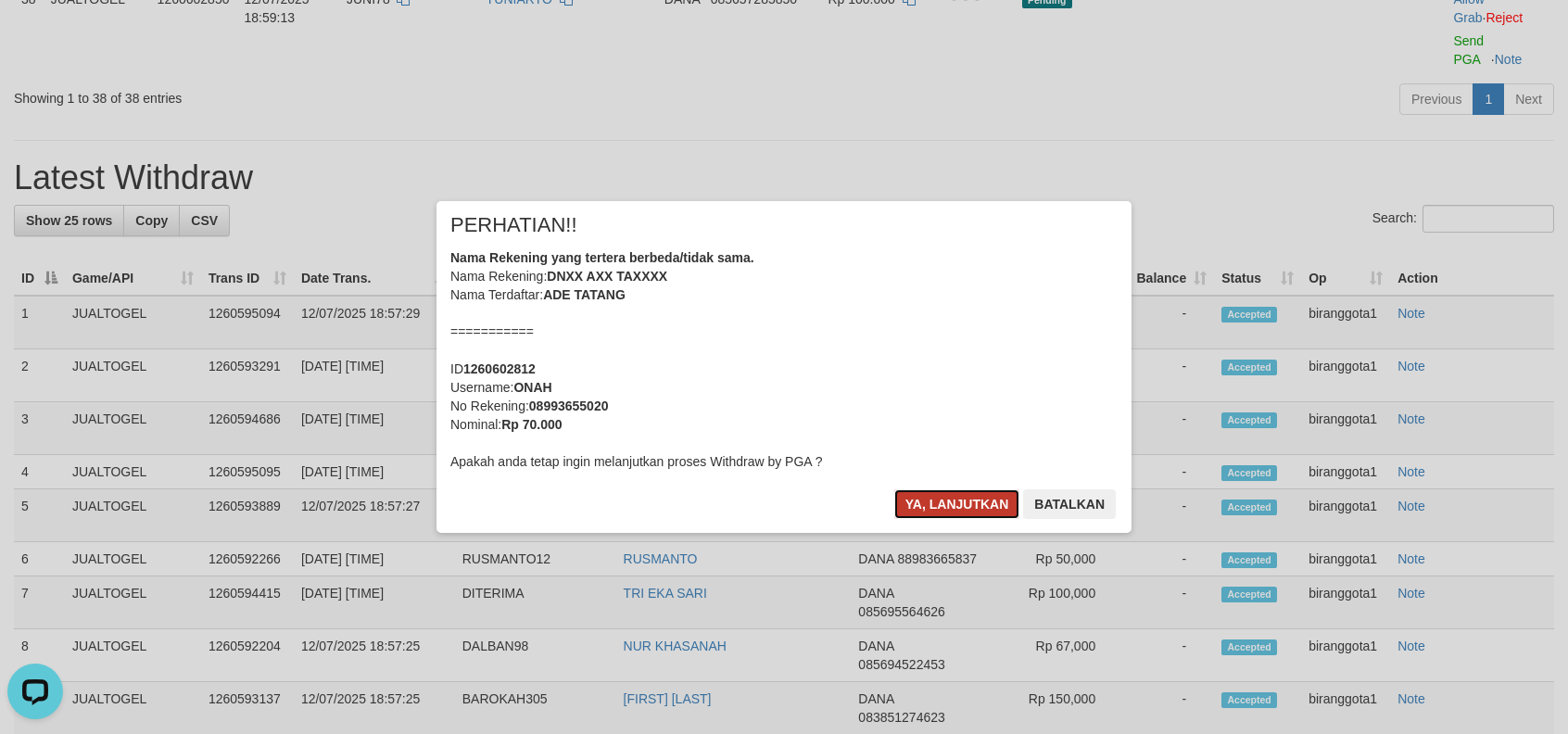 click on "Ya, lanjutkan" at bounding box center (957, 504) 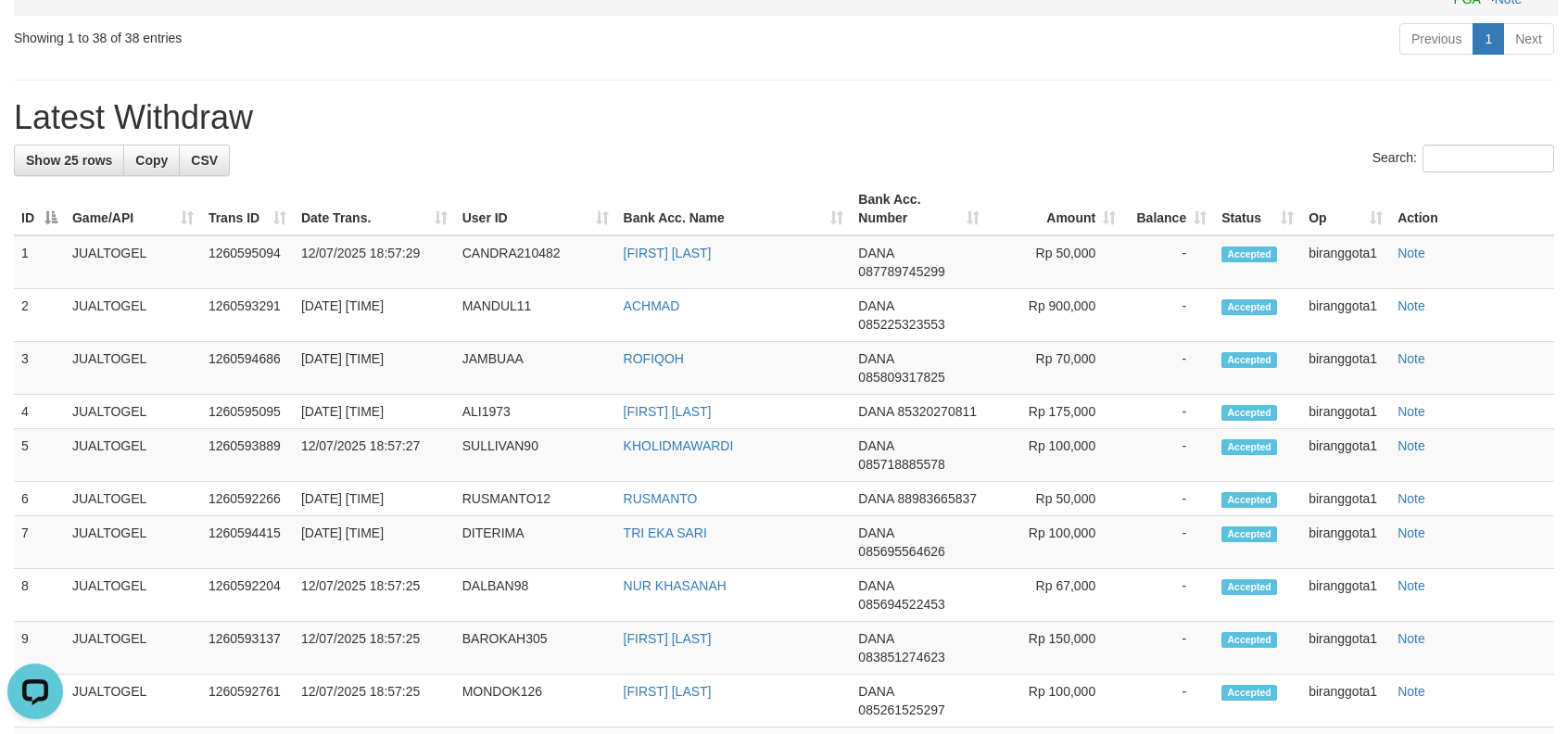 scroll, scrollTop: 2667, scrollLeft: 0, axis: vertical 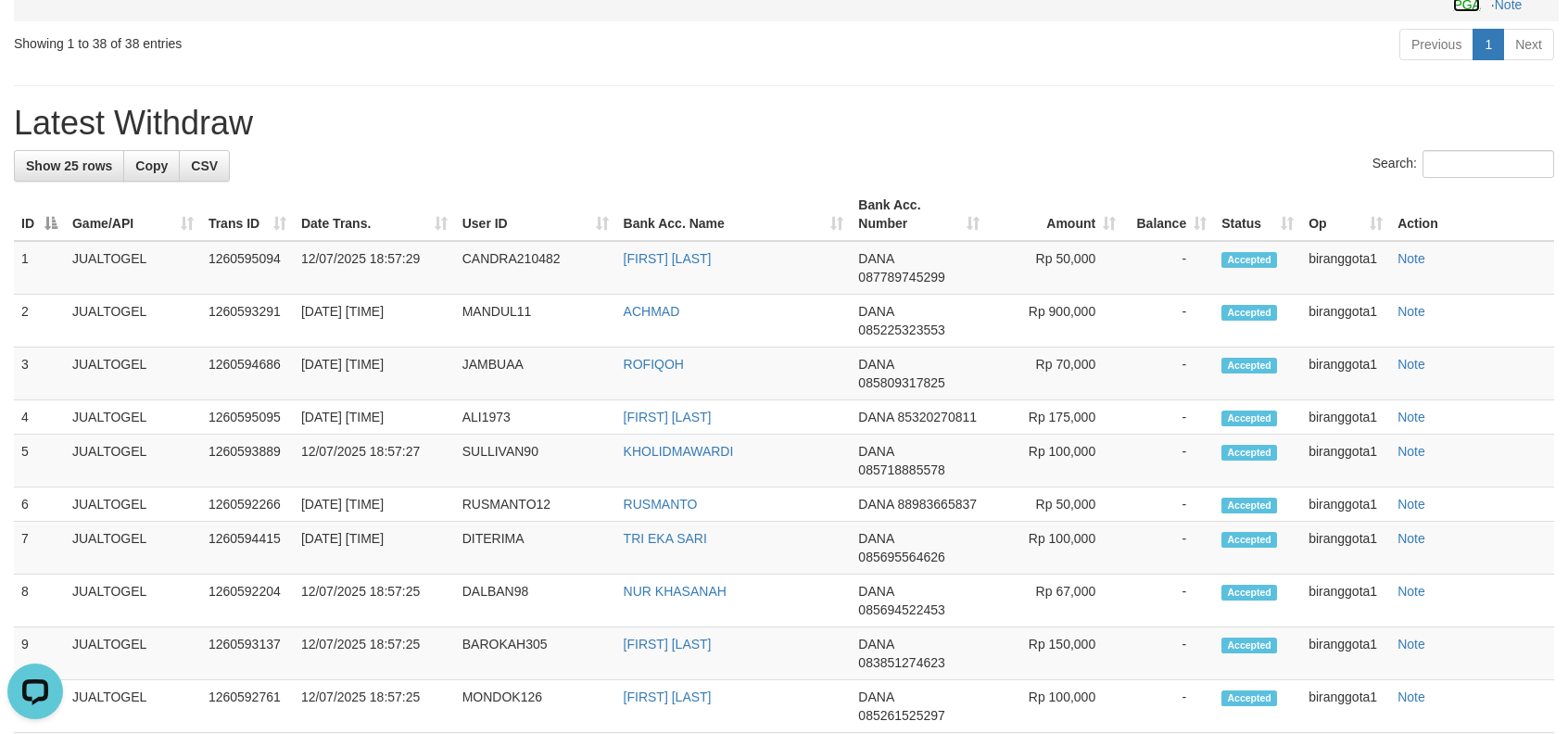 click on "Send PGA" at bounding box center (1468, -5) 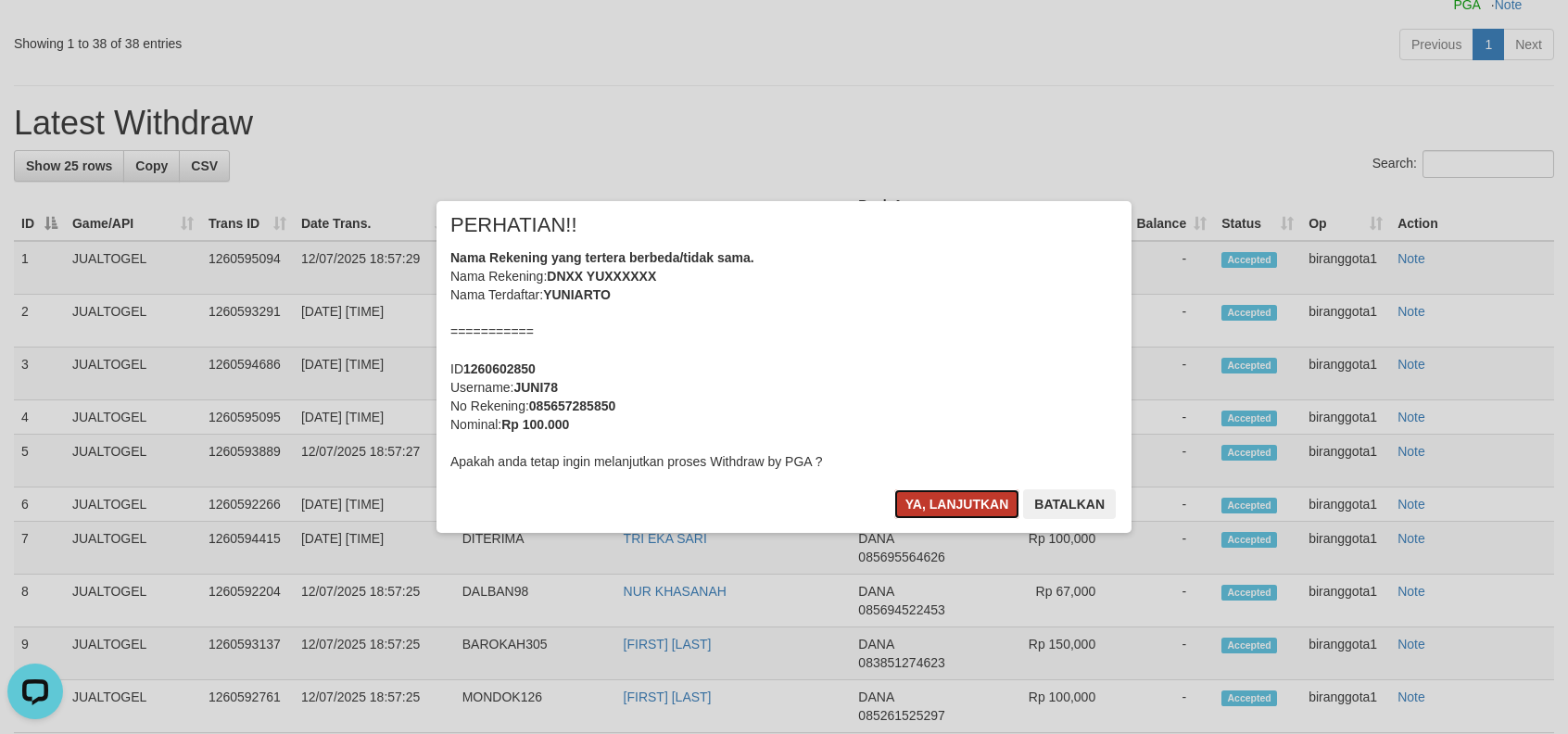 click on "Ya, lanjutkan" at bounding box center (957, 504) 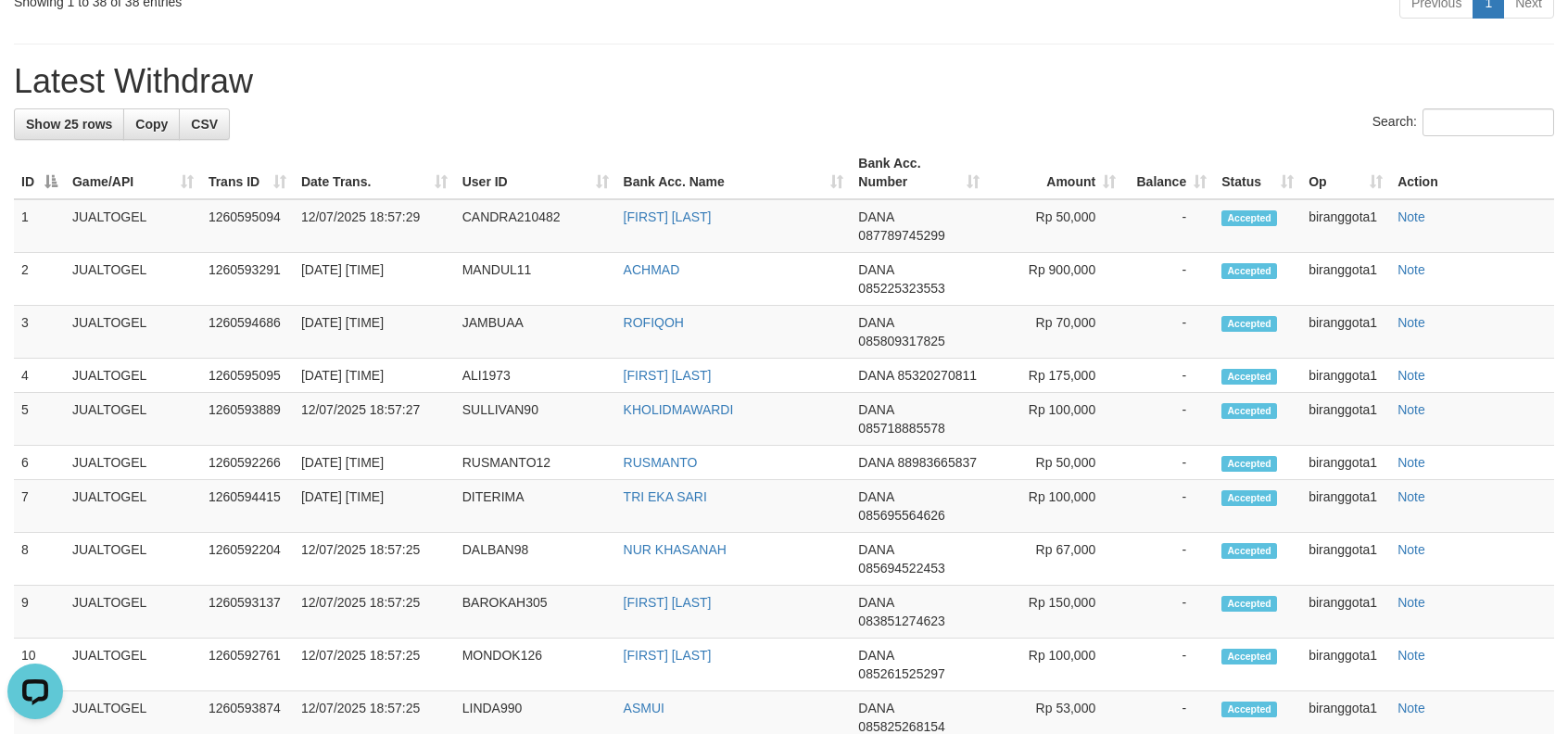 drag, startPoint x: 530, startPoint y: 248, endPoint x: 647, endPoint y: 245, distance: 117.03846 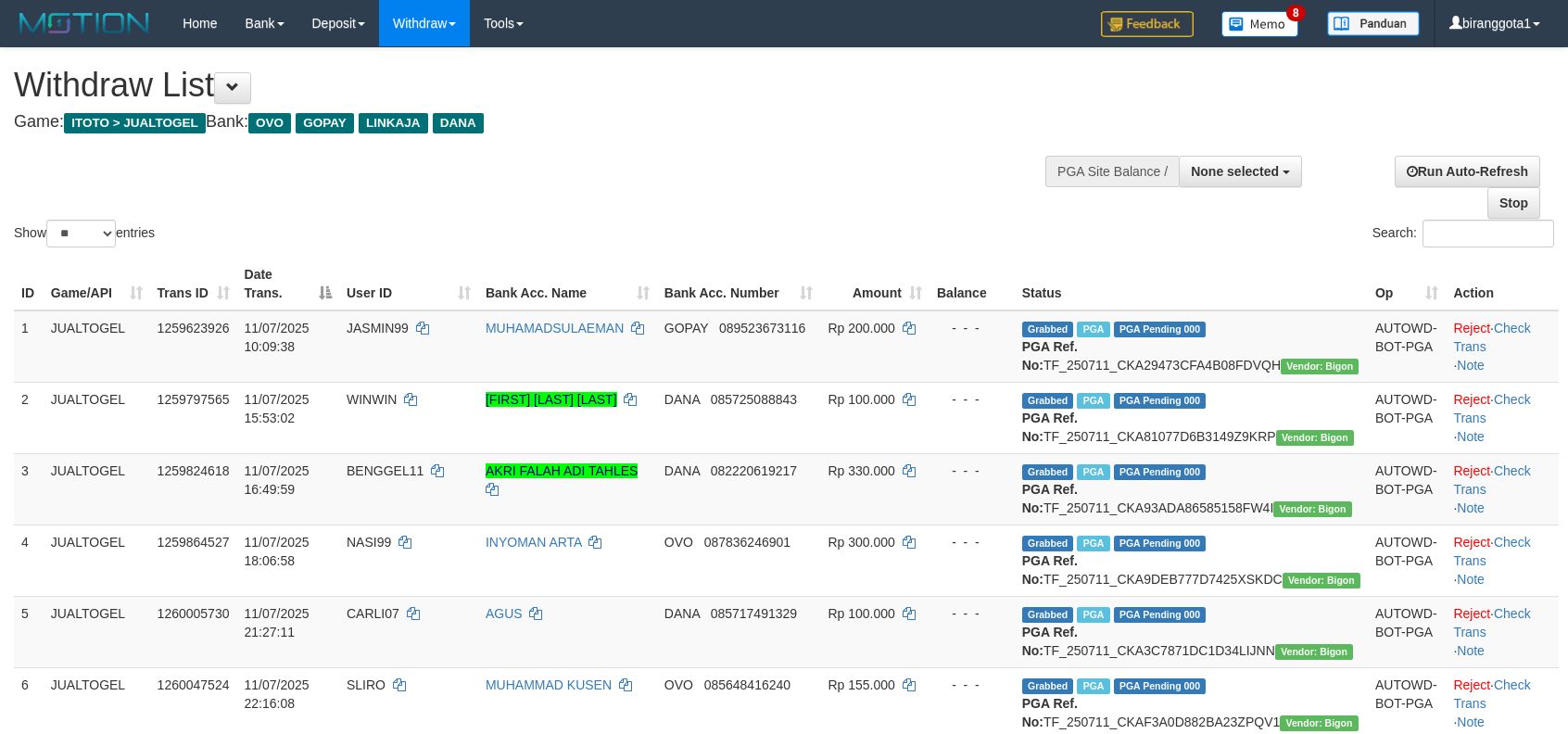 select 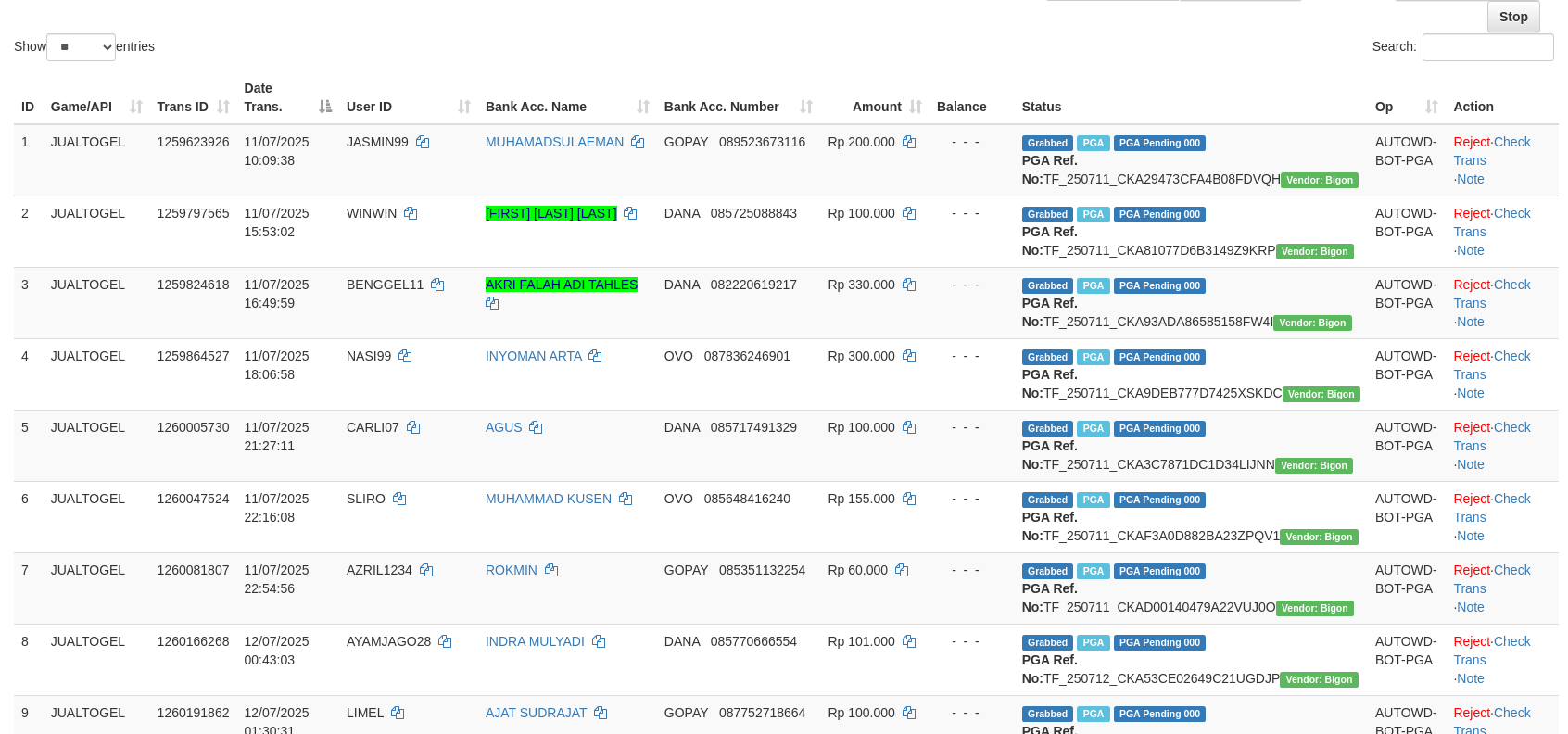 scroll, scrollTop: 0, scrollLeft: 0, axis: both 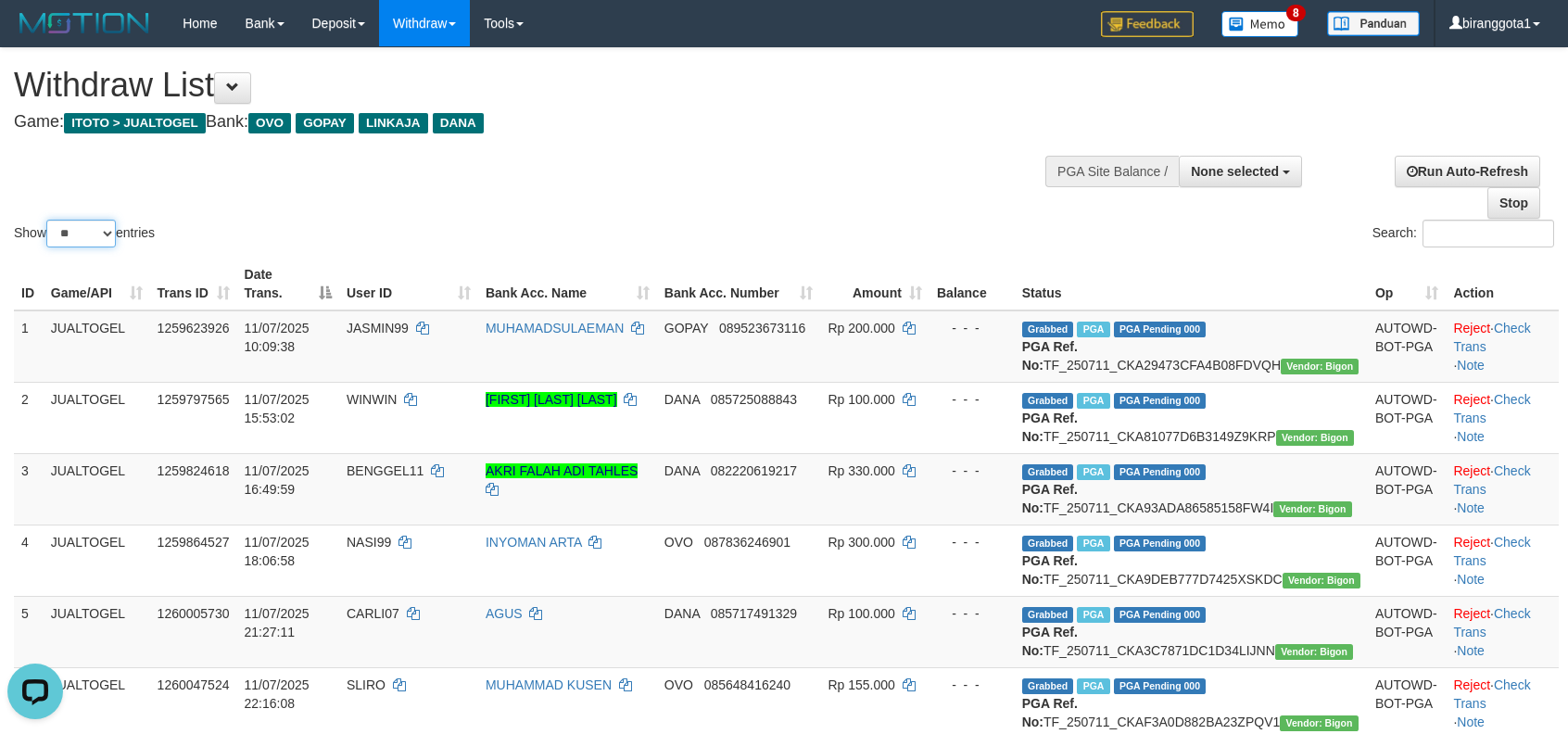 click on "** ** ** ***" at bounding box center [81, 234] 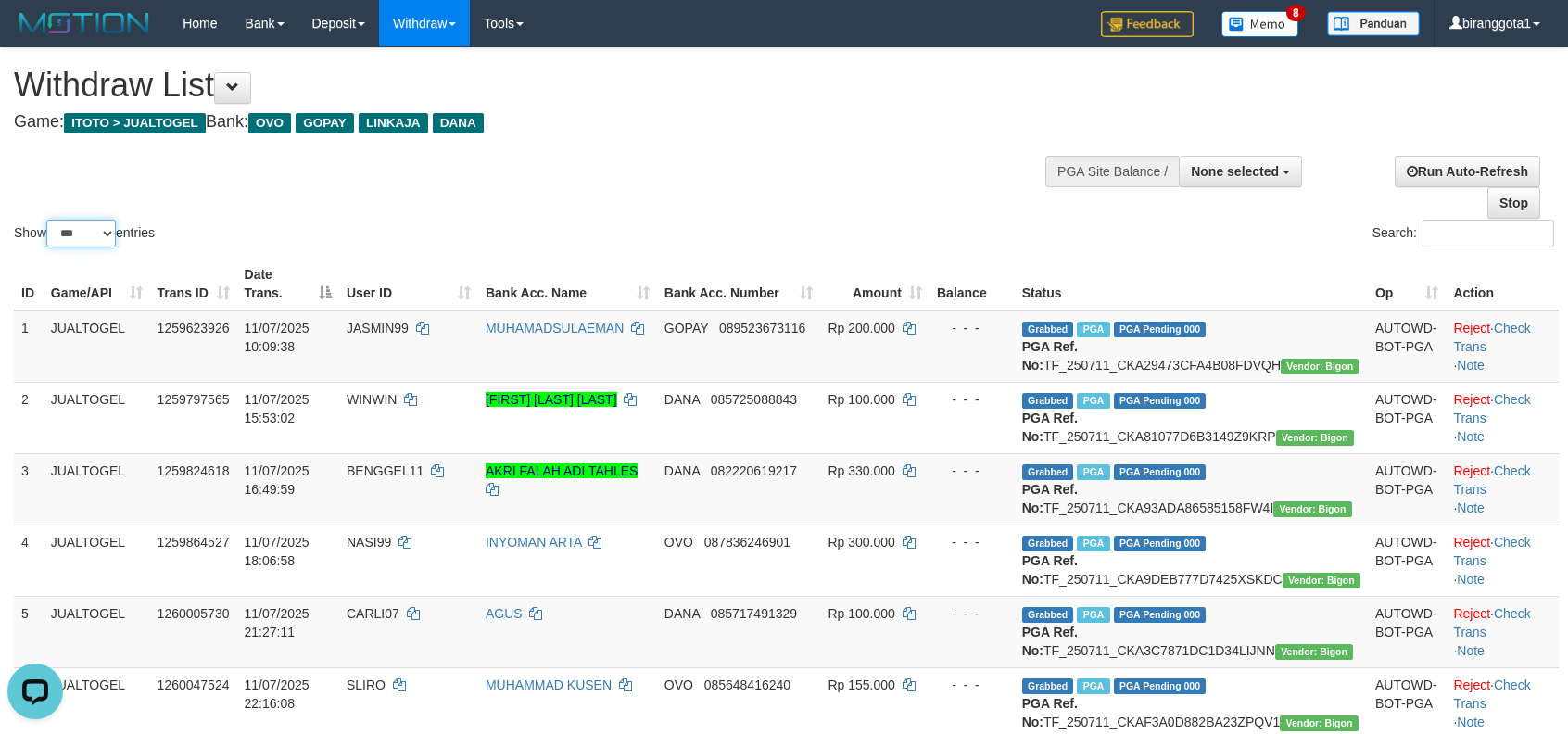 click on "** ** ** ***" at bounding box center (81, 234) 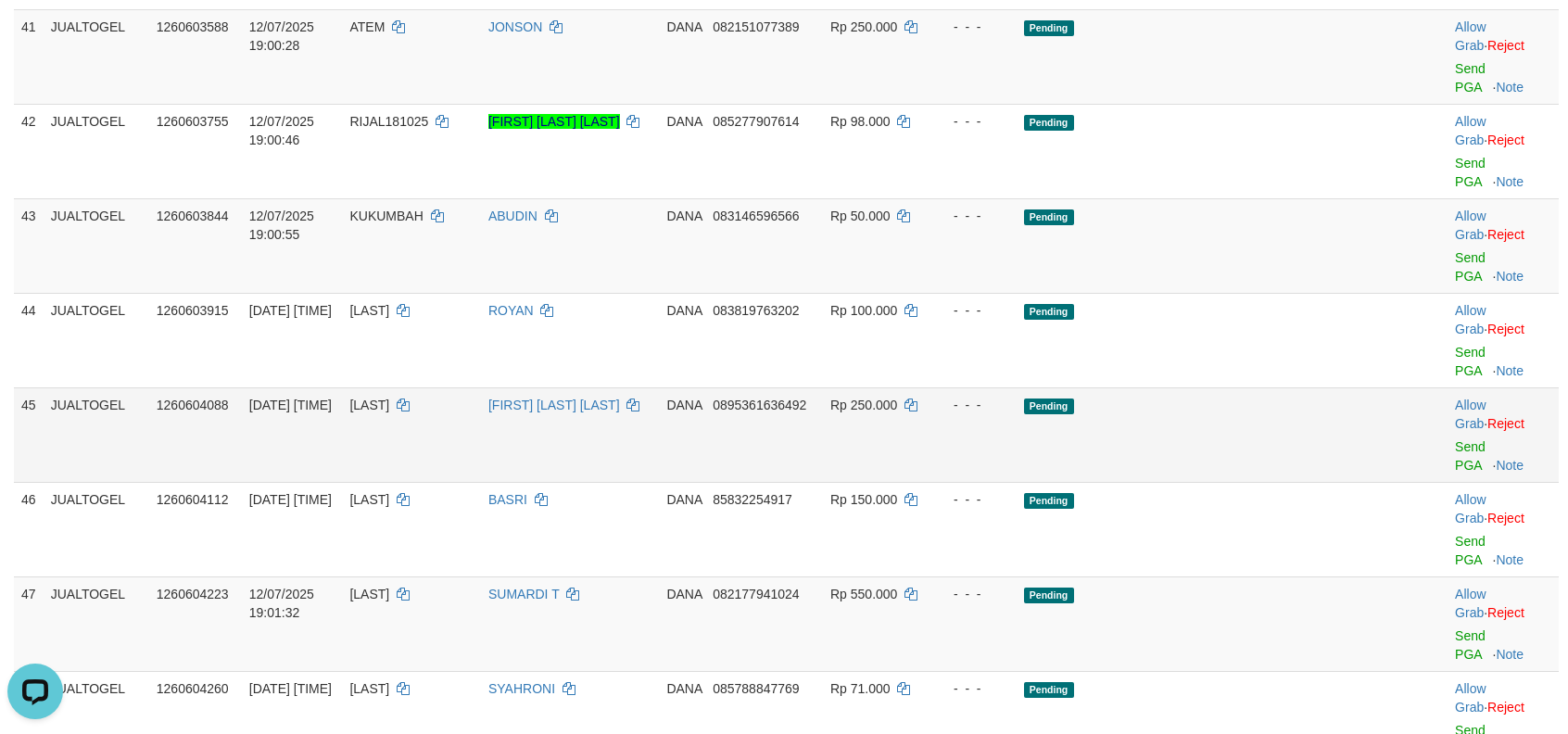 scroll, scrollTop: 3130, scrollLeft: 0, axis: vertical 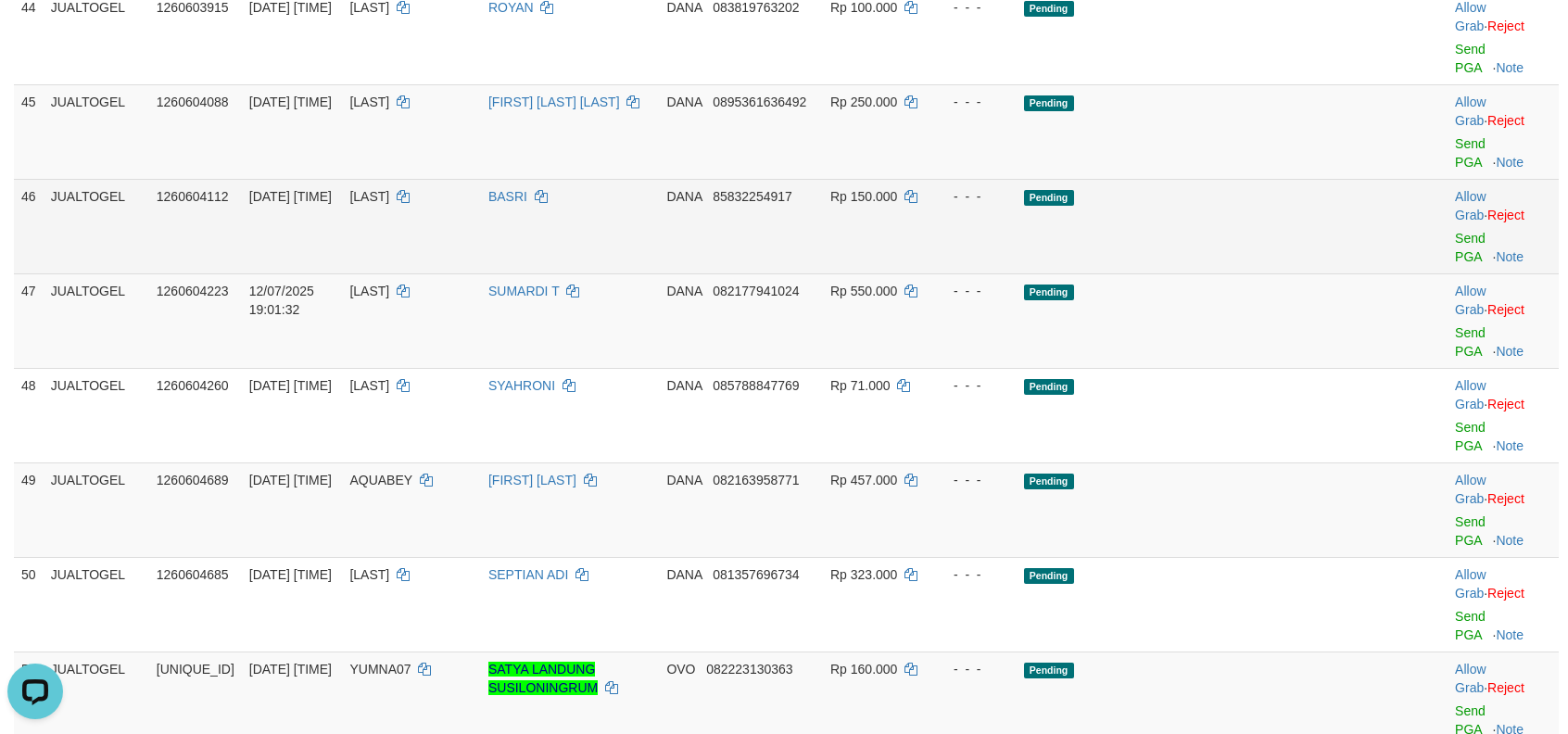 click at bounding box center [1409, 226] 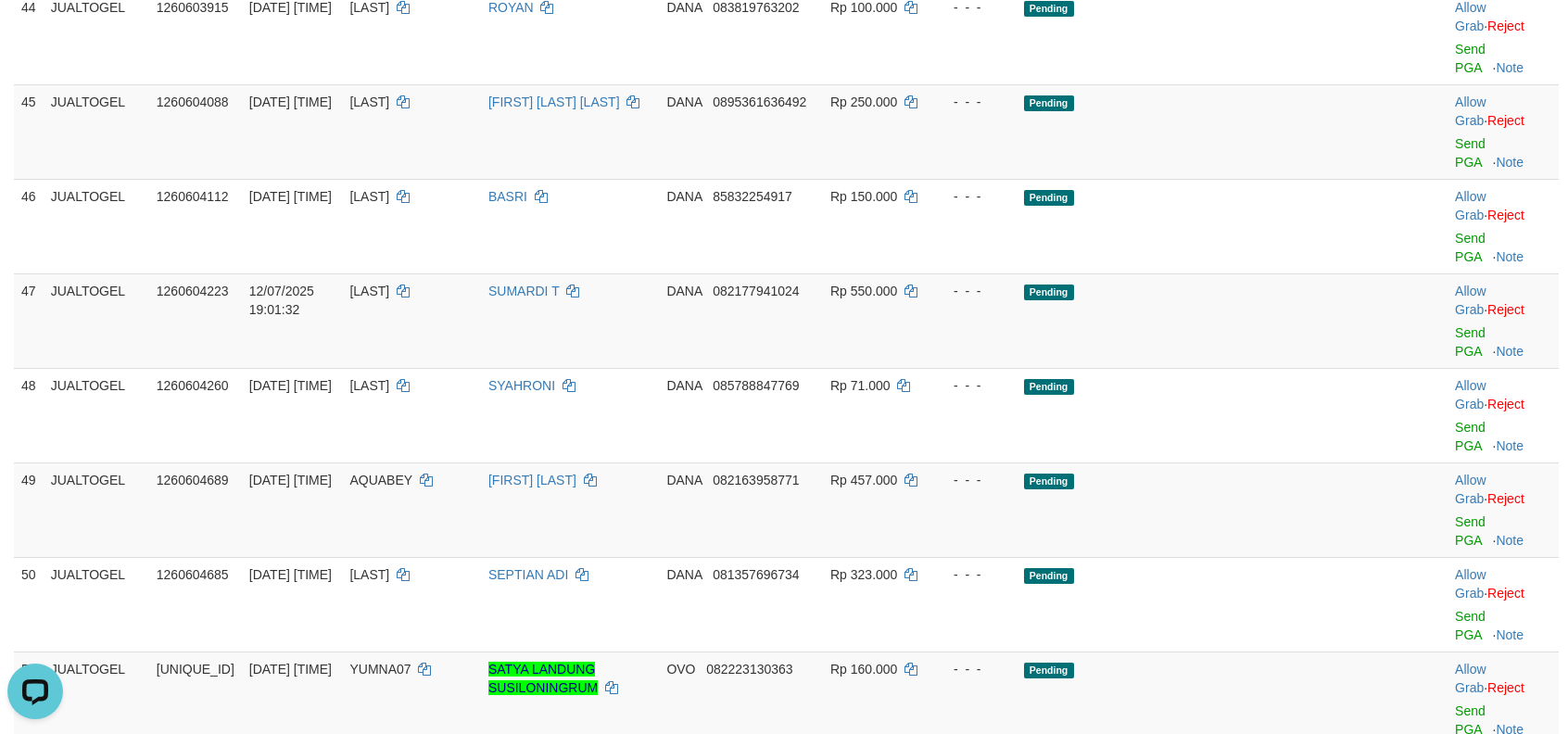 scroll, scrollTop: 2754, scrollLeft: 0, axis: vertical 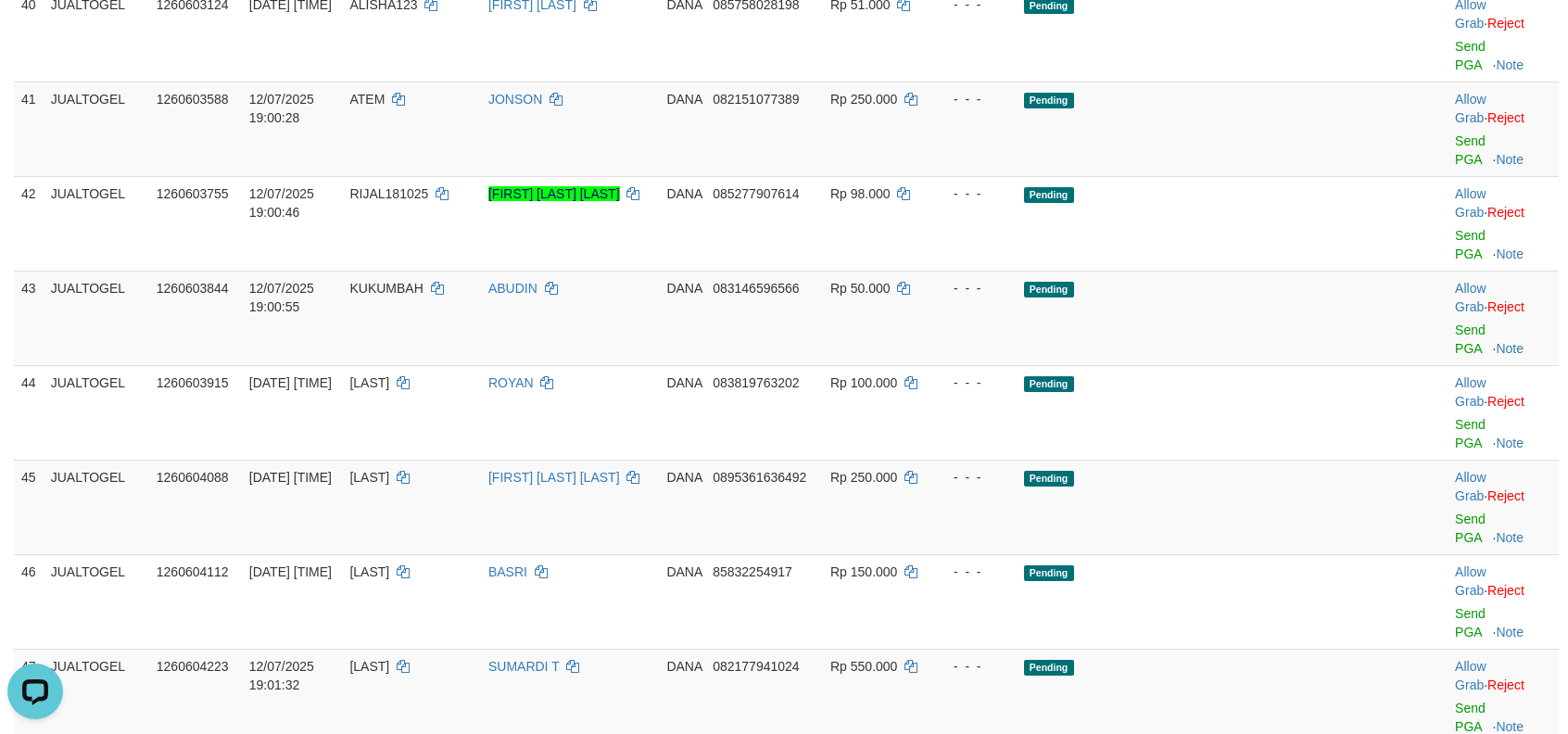 drag, startPoint x: 988, startPoint y: 397, endPoint x: 1009, endPoint y: 390, distance: 22.13594 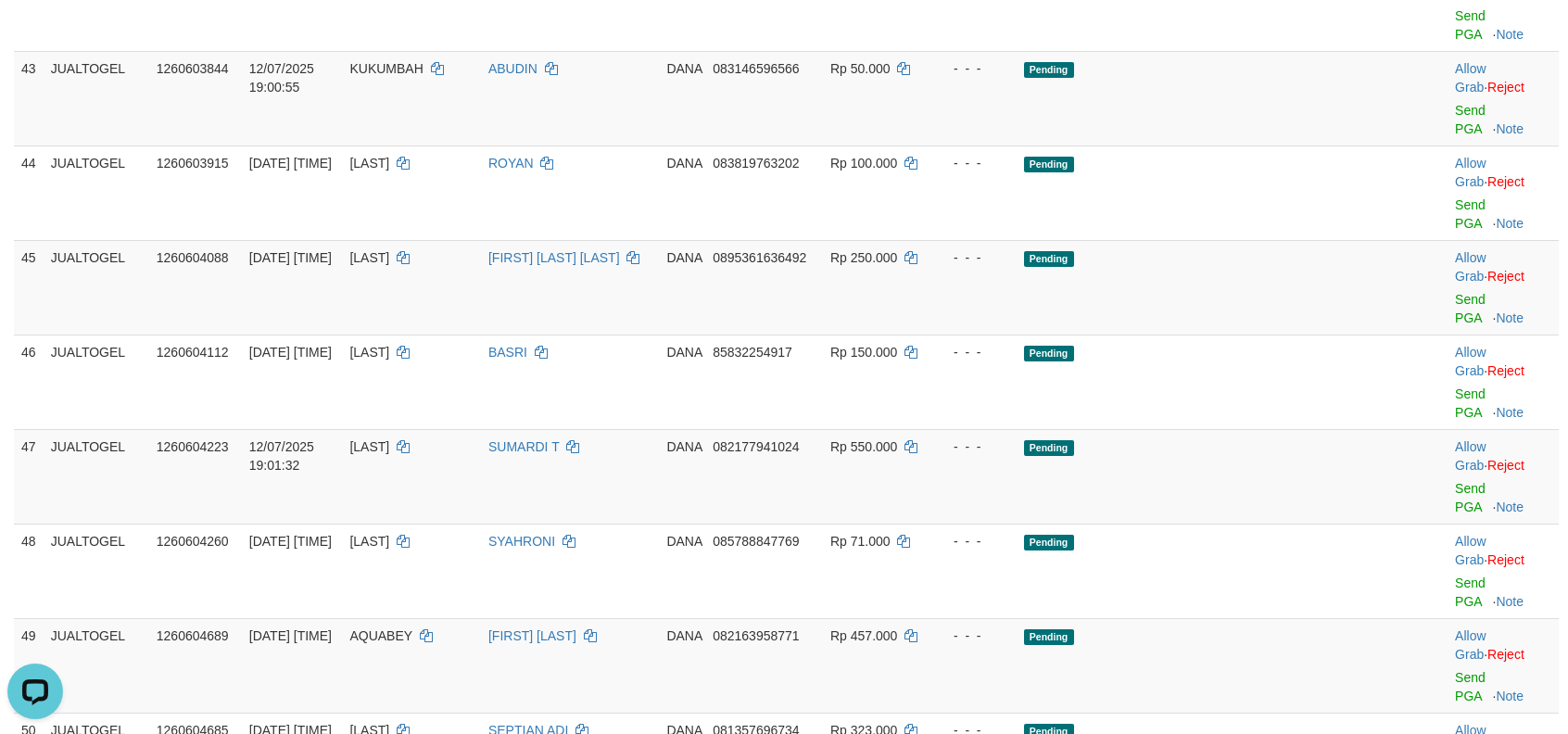 scroll, scrollTop: 2945, scrollLeft: 0, axis: vertical 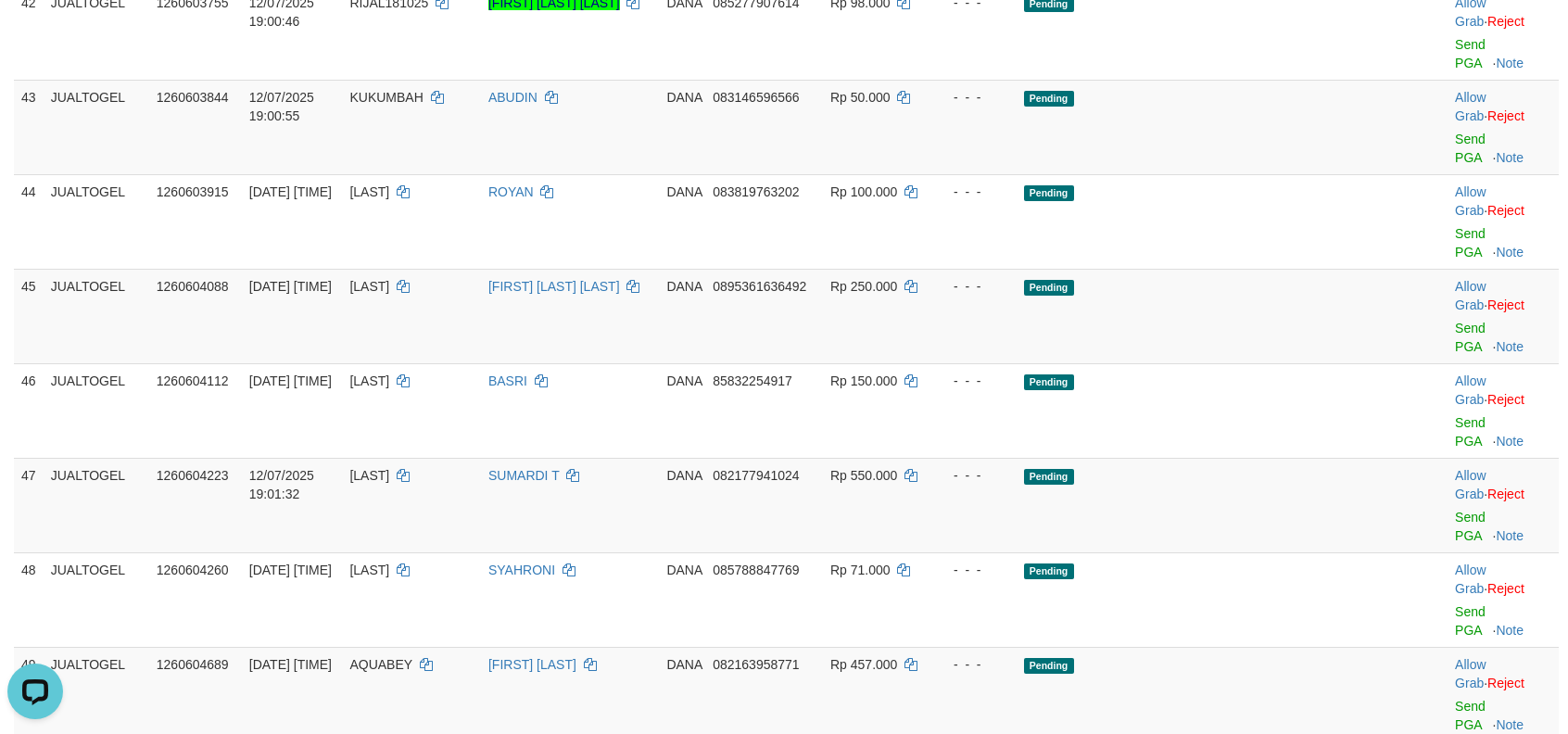 click on "Send PGA" at bounding box center (1470, -230) 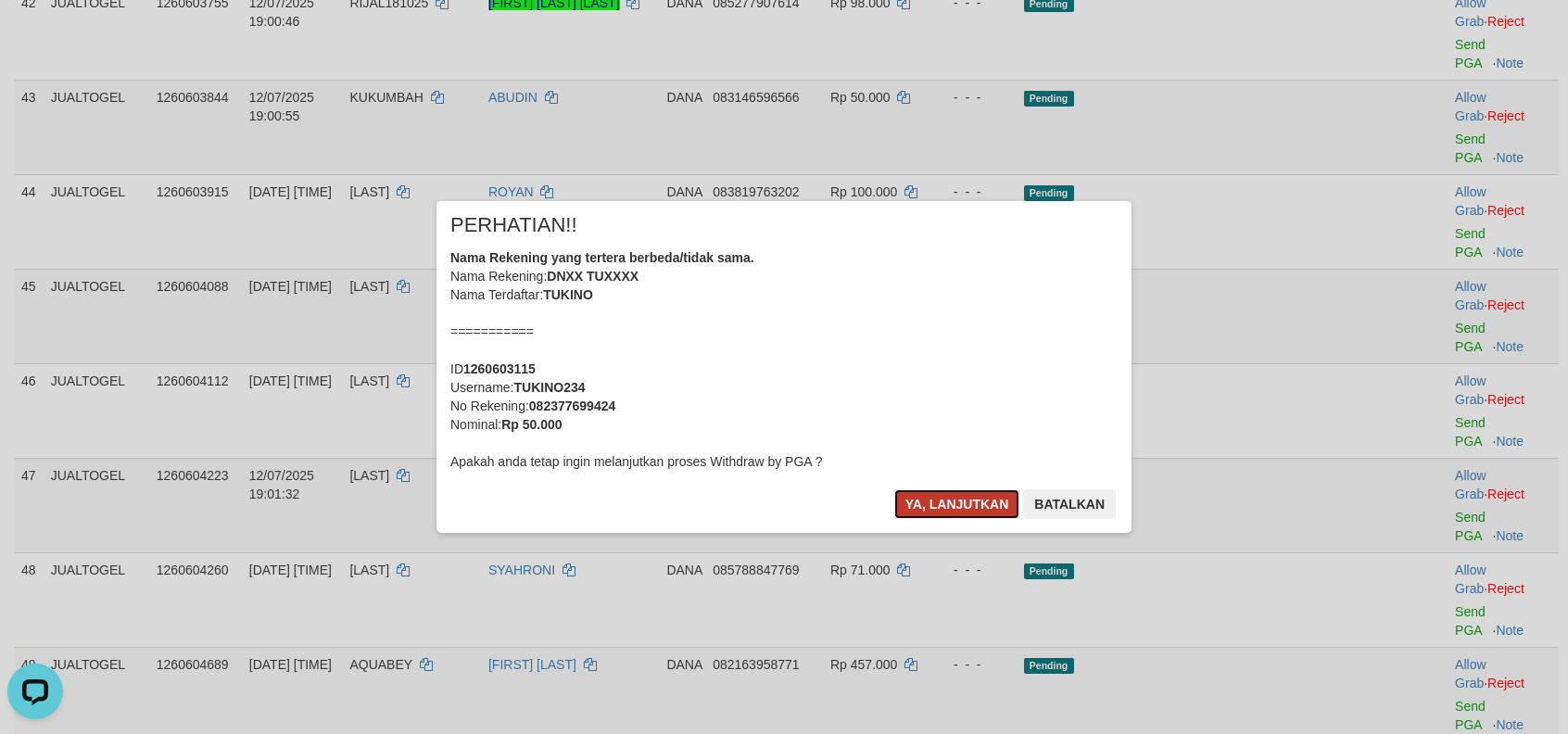 click on "Ya, lanjutkan" at bounding box center (957, 504) 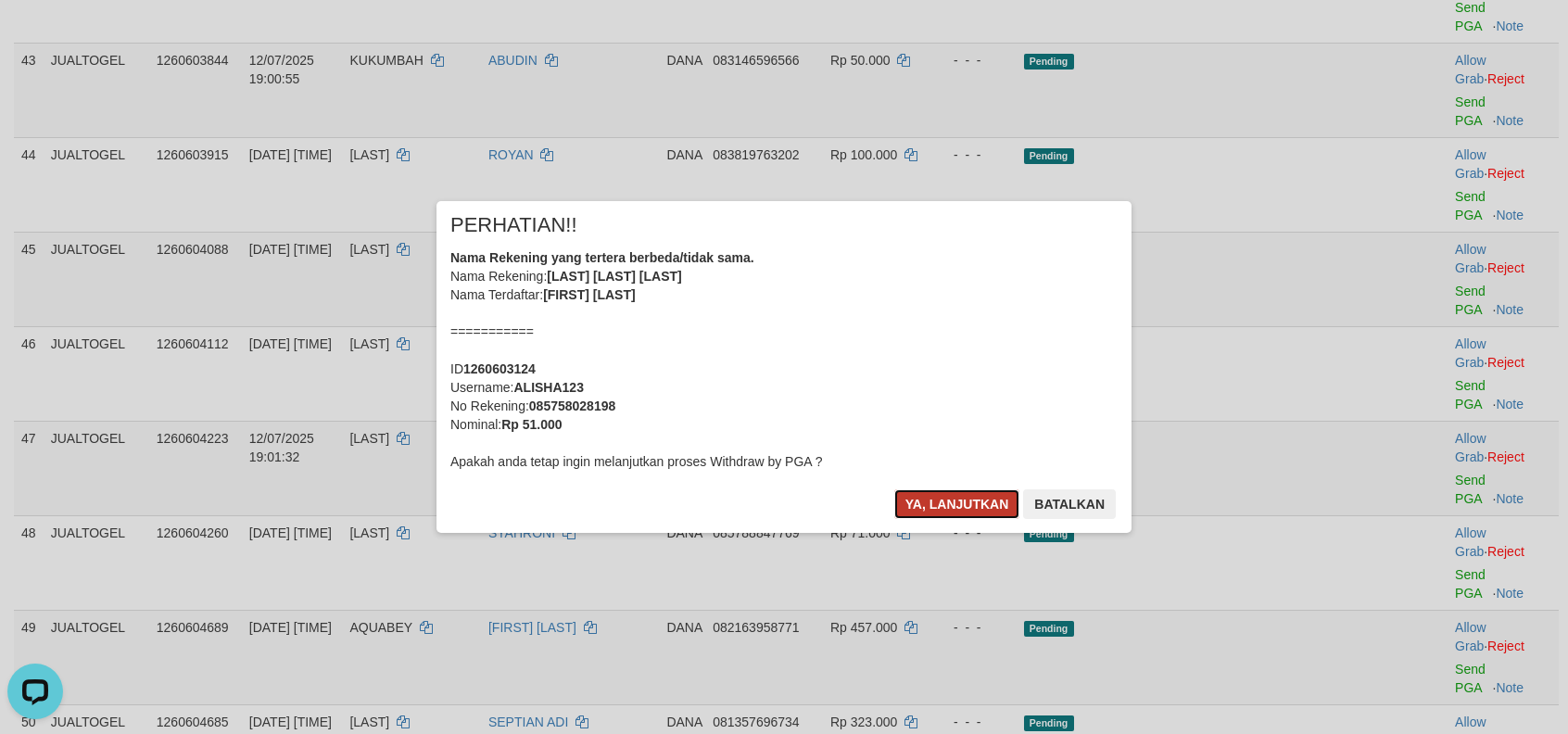 click on "Ya, lanjutkan" at bounding box center [957, 504] 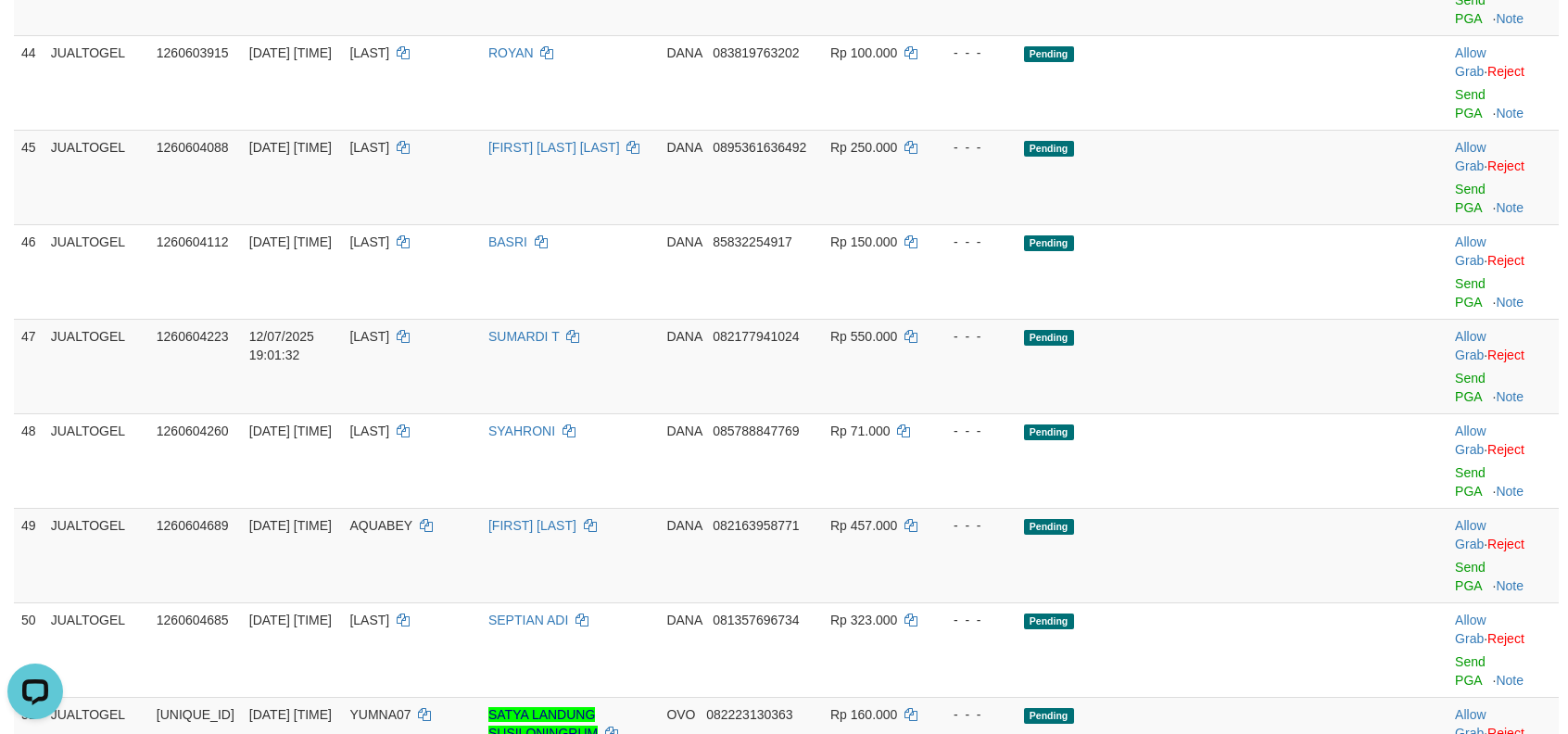scroll, scrollTop: 3018, scrollLeft: 0, axis: vertical 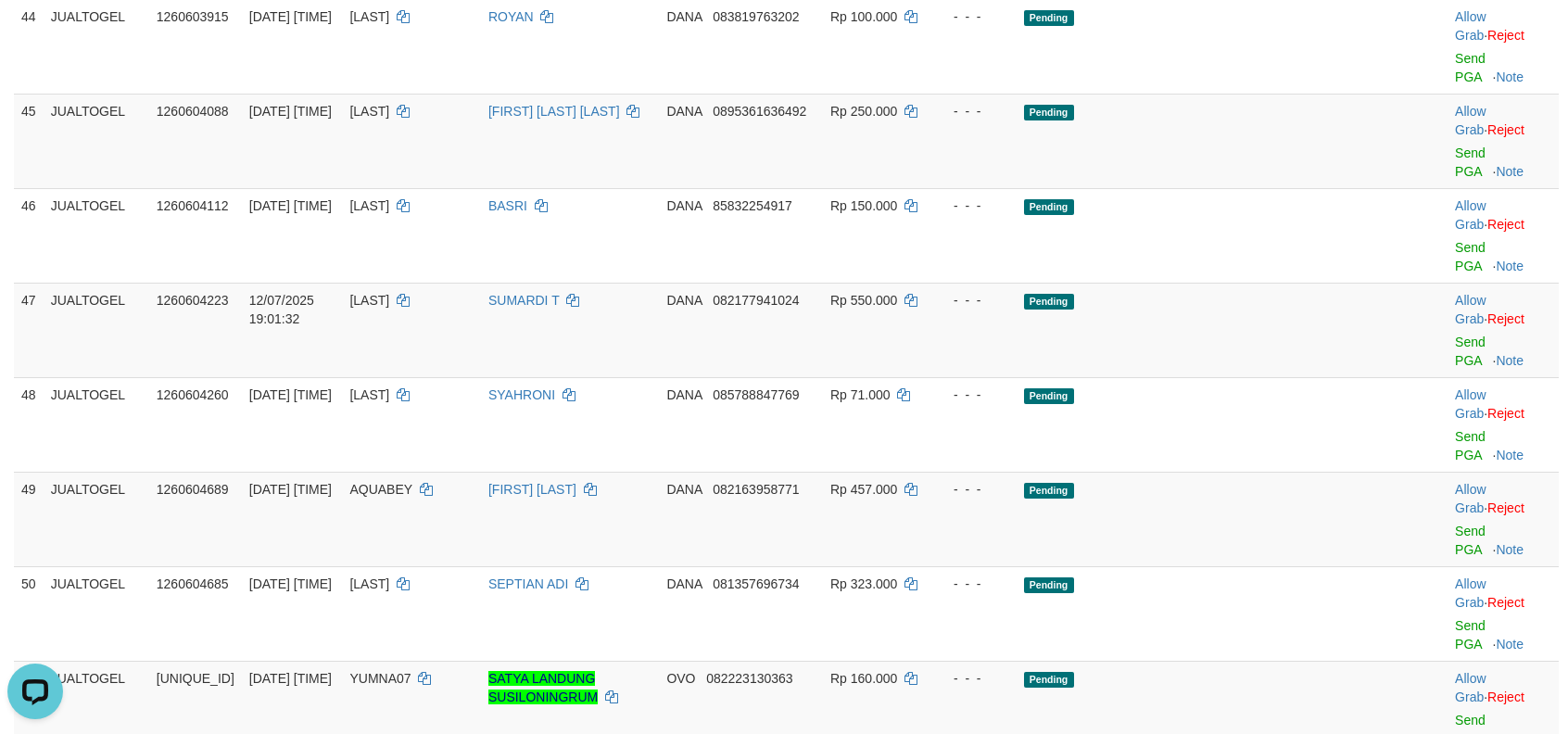 click on "Allow Grab   ·    Reject Send PGA     ·    Note" at bounding box center (1503, -237) 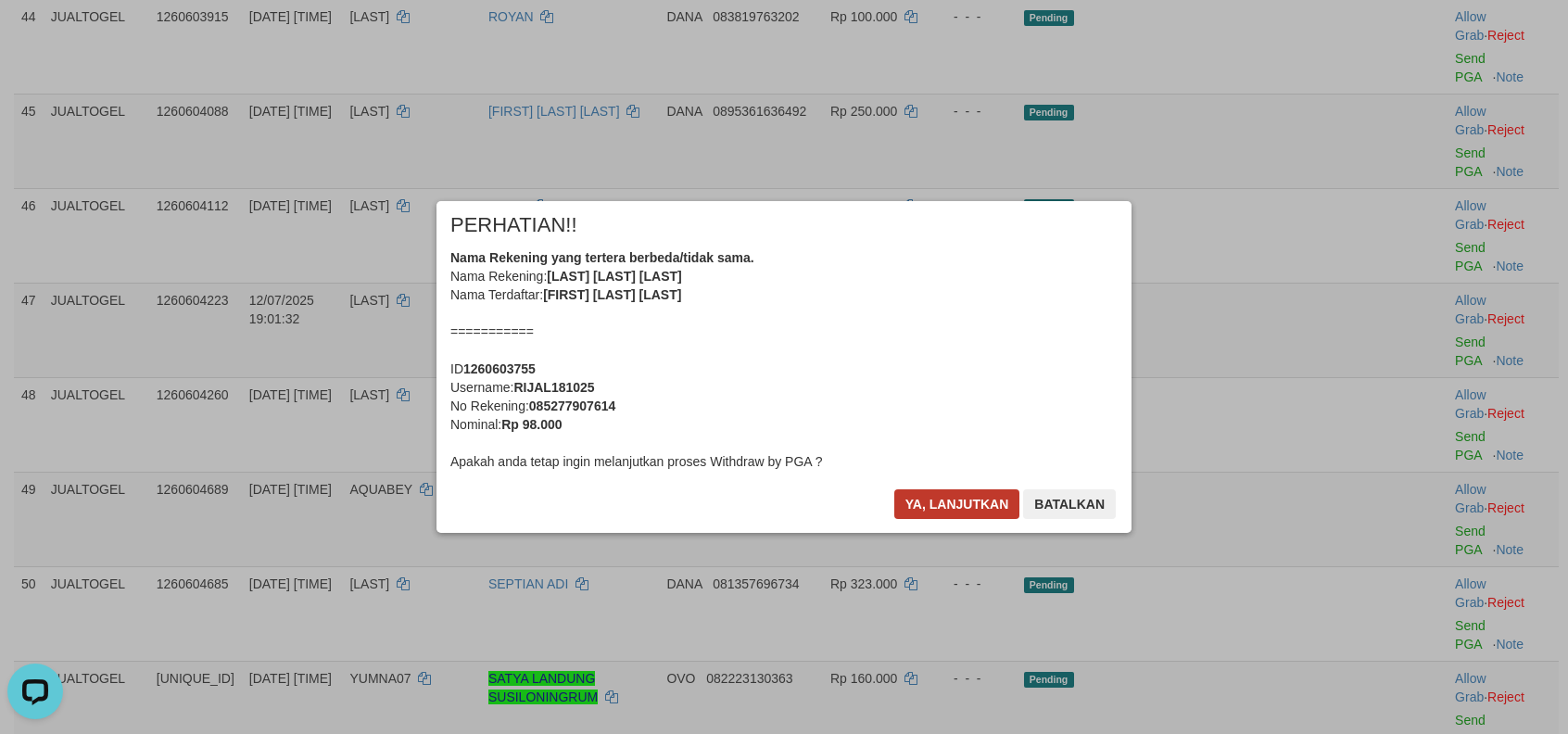 drag, startPoint x: 916, startPoint y: 482, endPoint x: 921, endPoint y: 493, distance: 12.083046 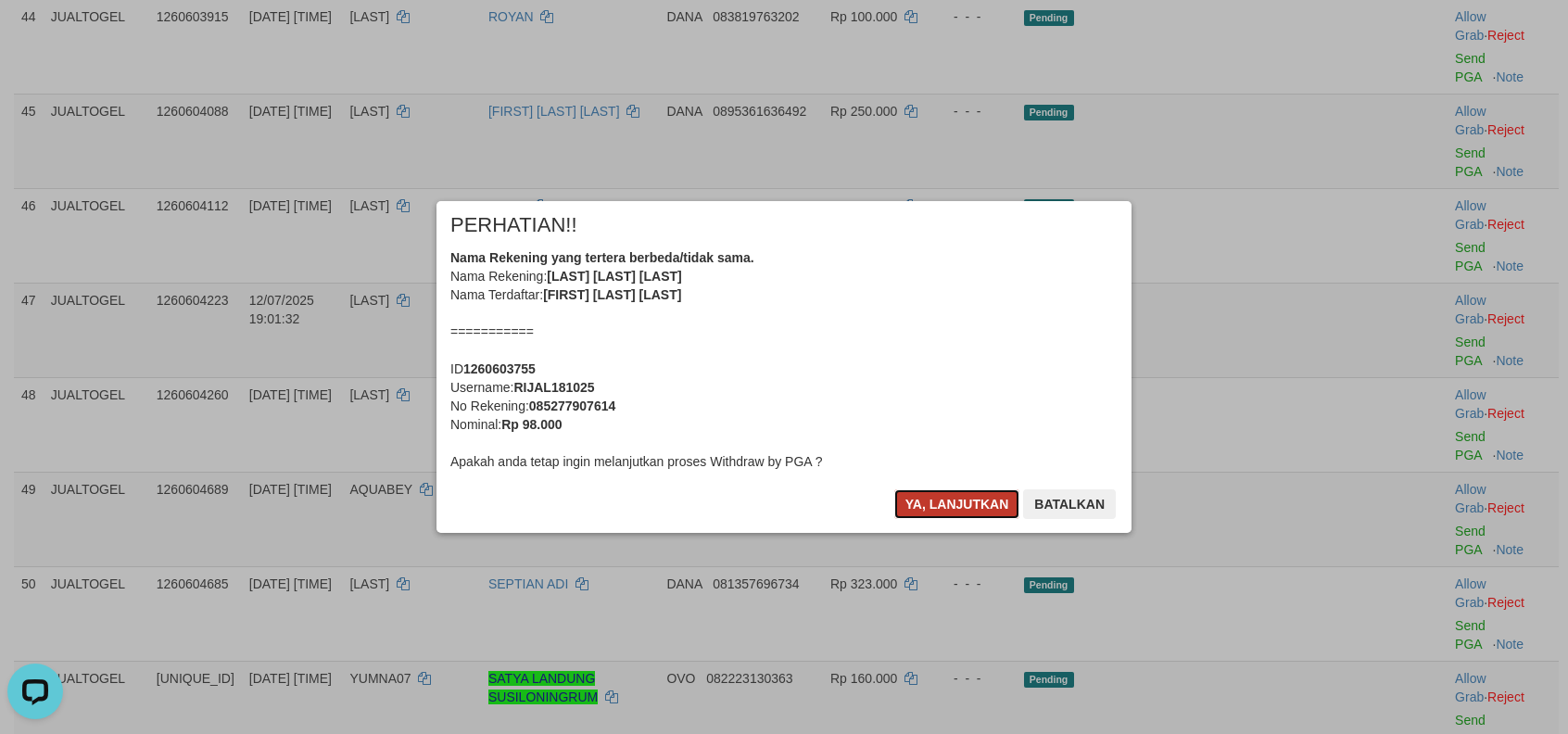 click on "Ya, lanjutkan" at bounding box center (957, 504) 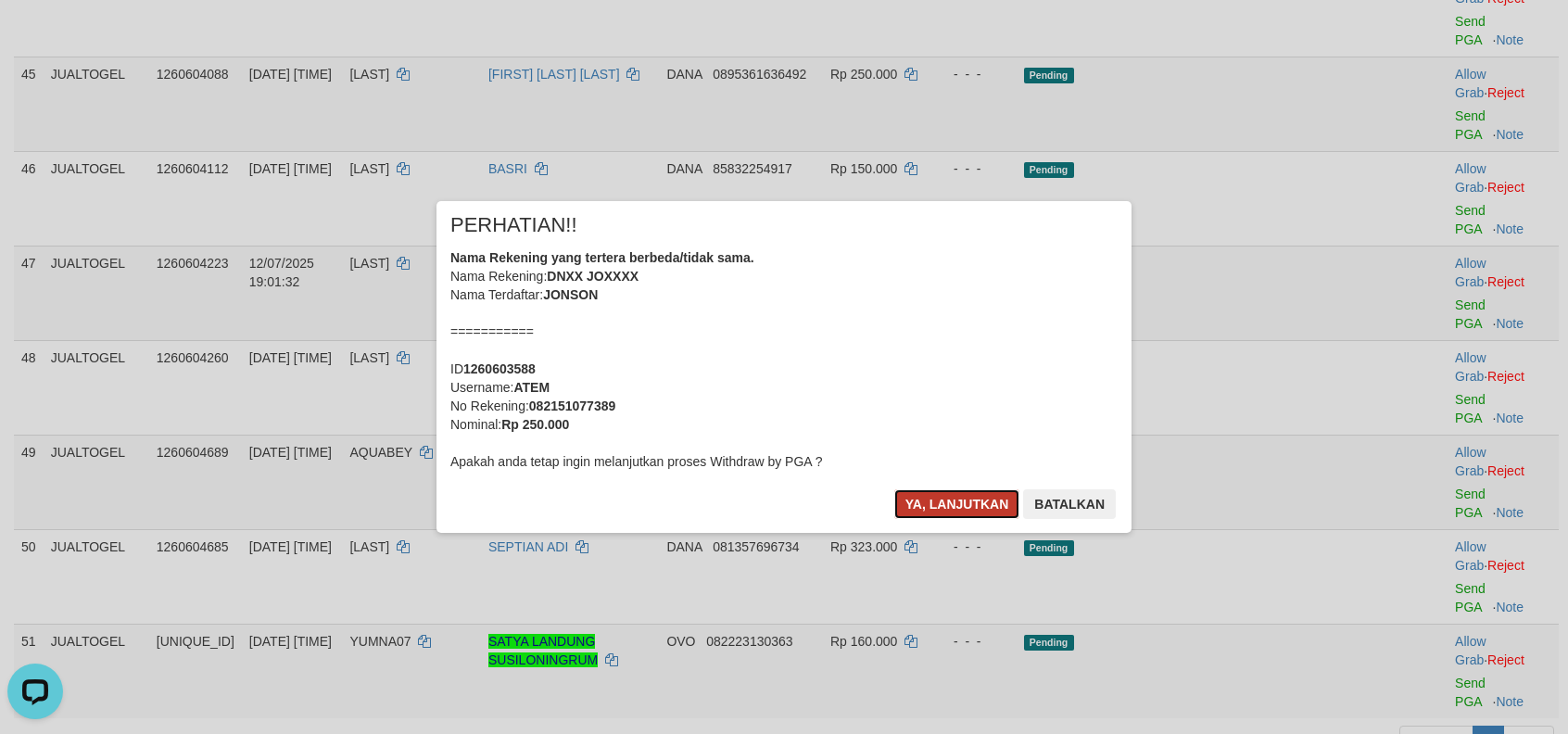 click on "Ya, lanjutkan" at bounding box center [957, 504] 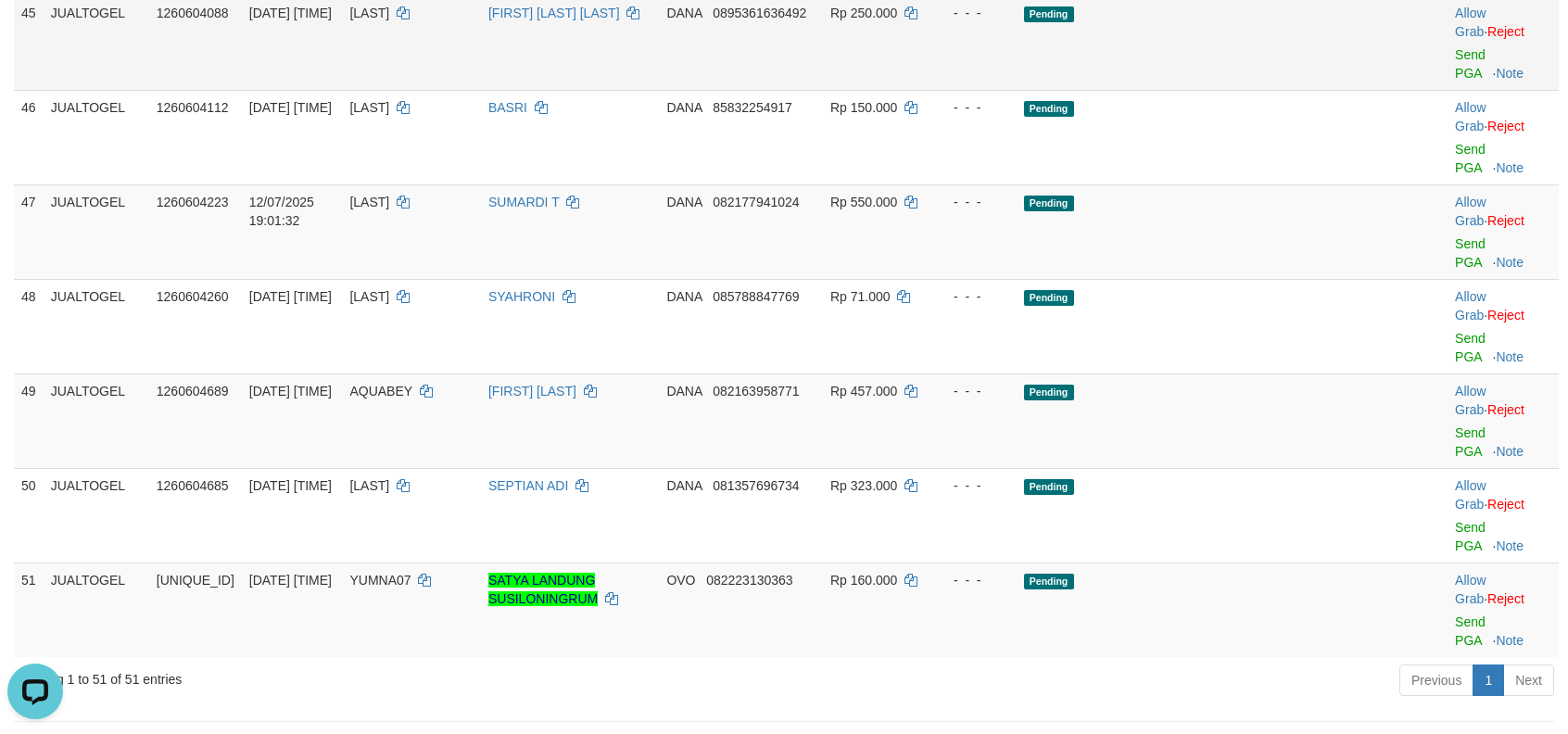scroll, scrollTop: 3099, scrollLeft: 0, axis: vertical 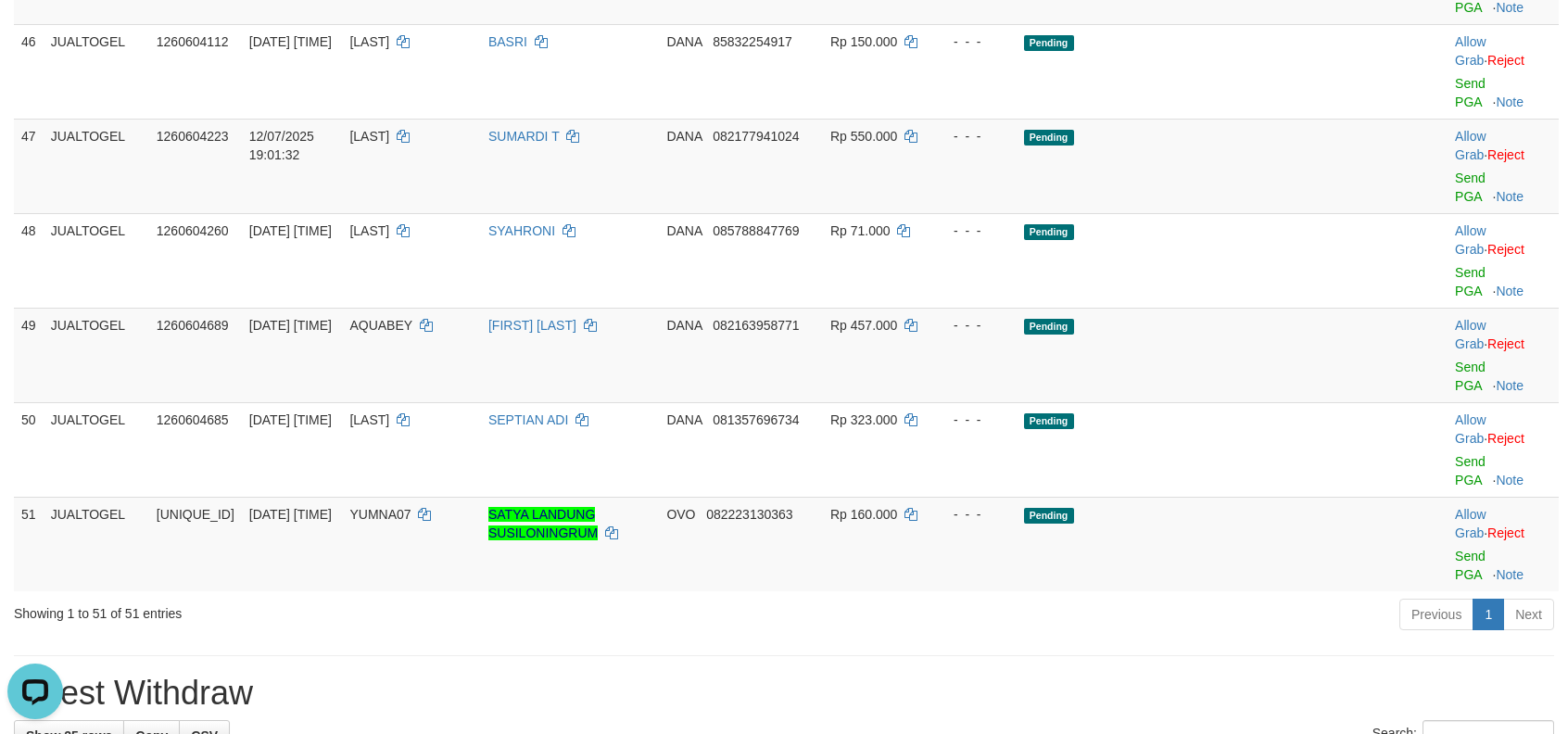 click on "Send PGA" at bounding box center [1470, -191] 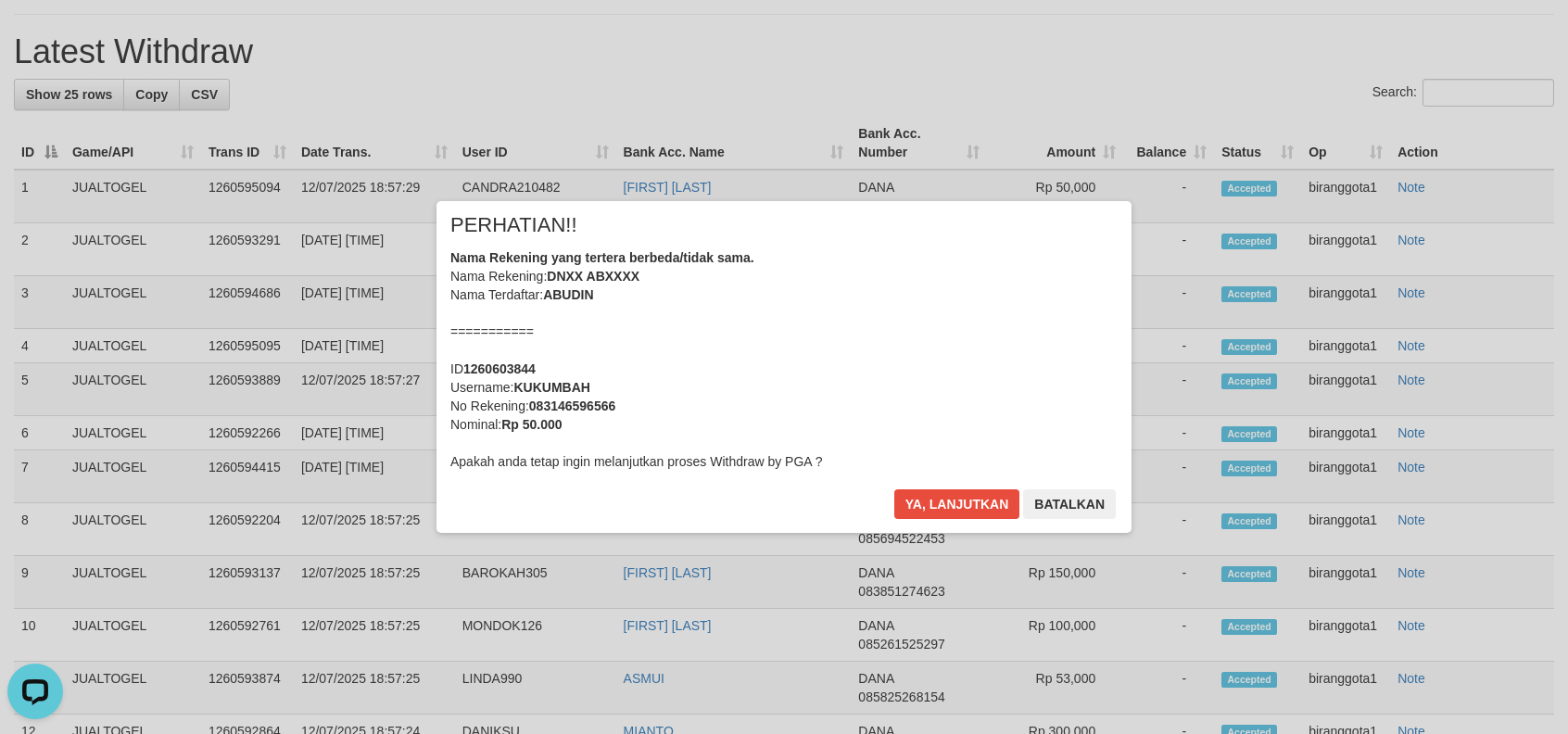 scroll, scrollTop: 3329, scrollLeft: 0, axis: vertical 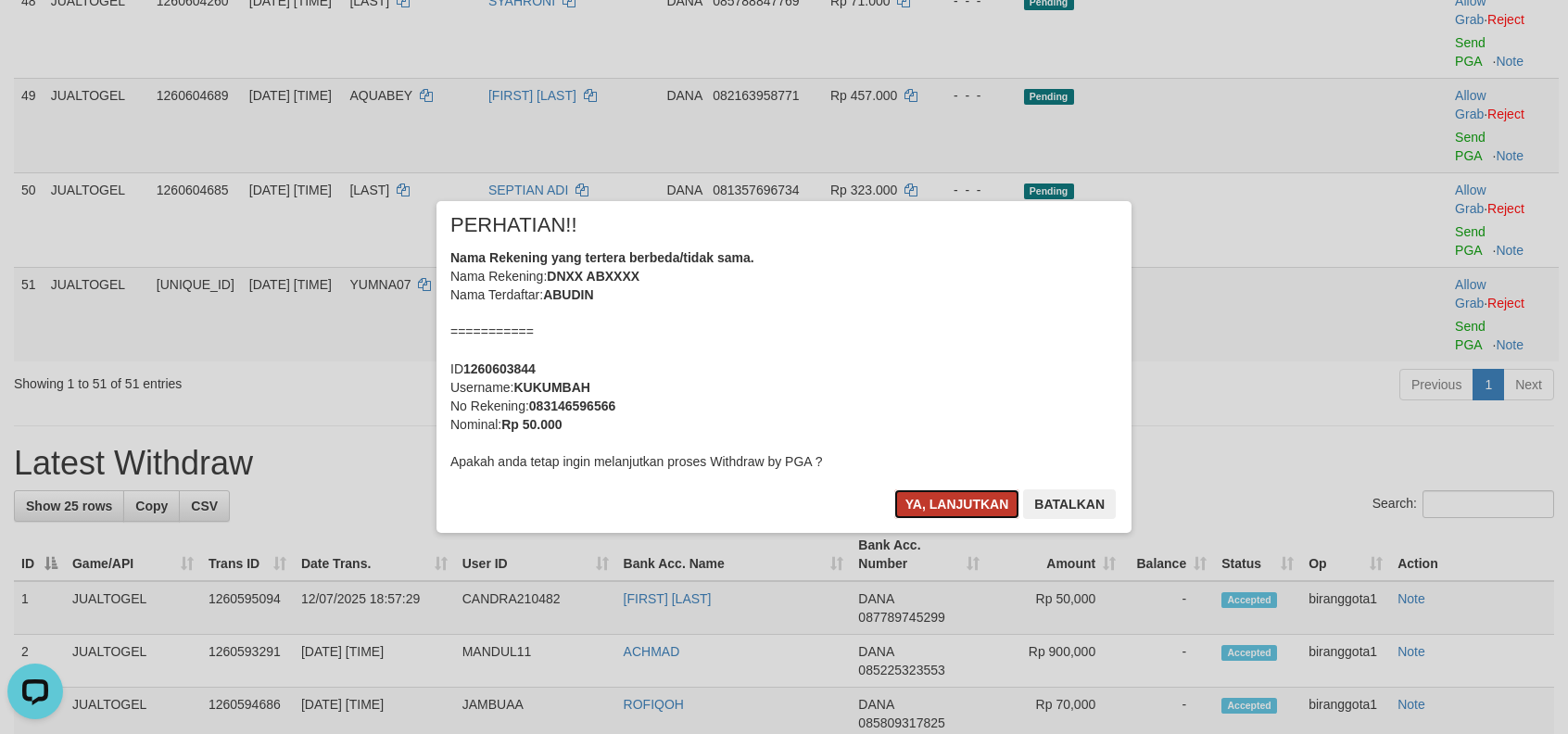 click on "Ya, lanjutkan" at bounding box center [957, 504] 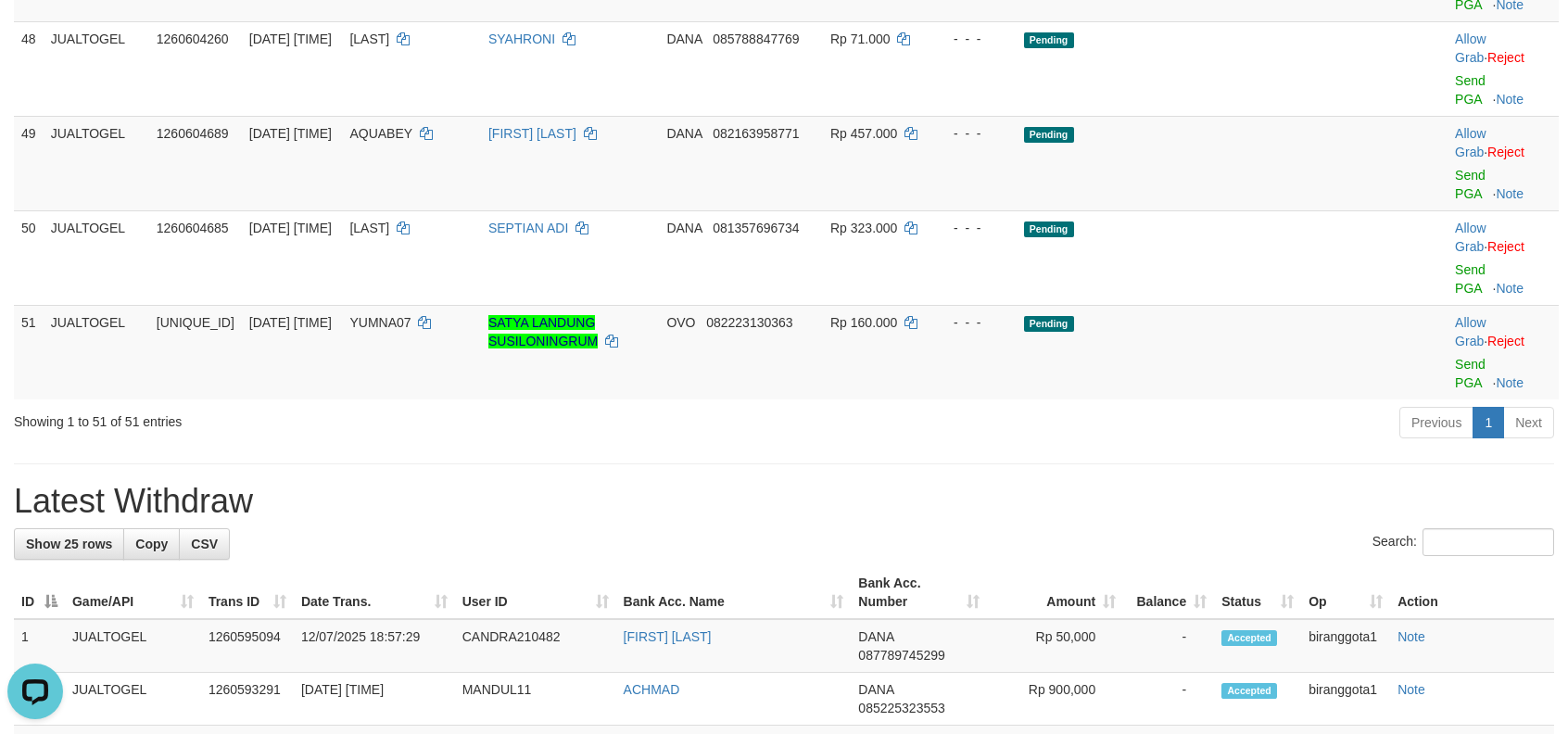 scroll, scrollTop: 3158, scrollLeft: 0, axis: vertical 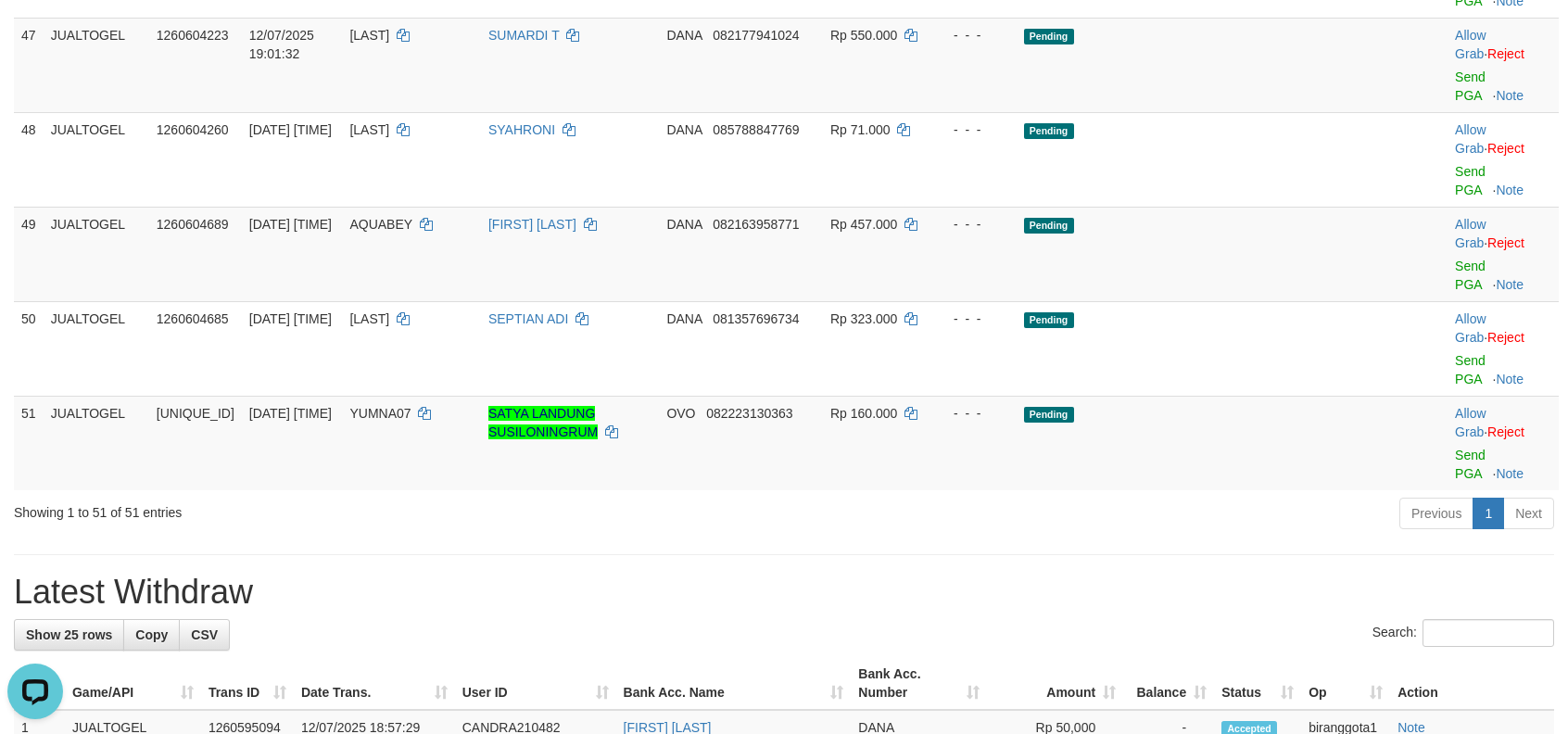 click on "Send PGA" at bounding box center [1470, -197] 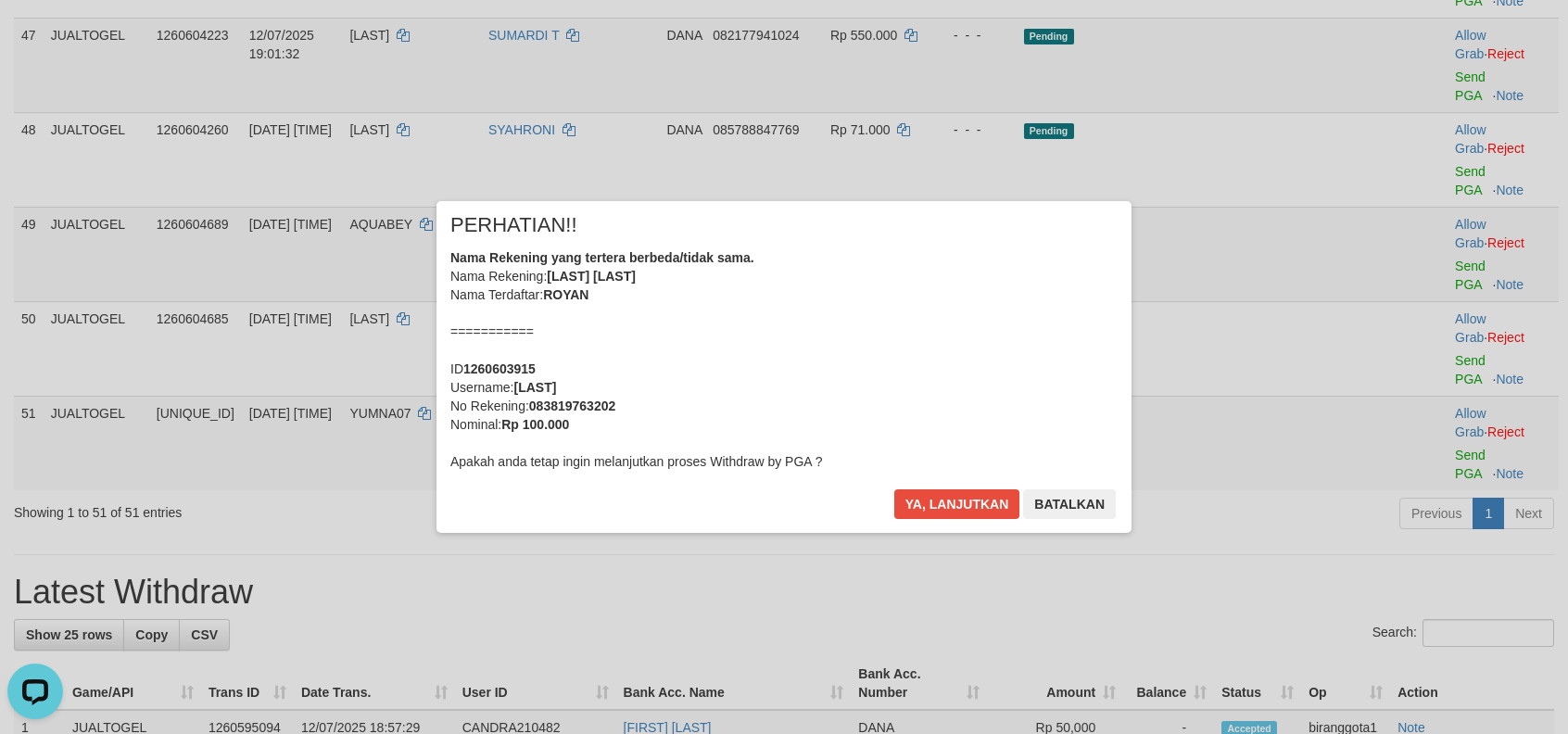 click on "× PERHATIAN!! Nama Rekening yang tertera berbeda/tidak sama. Nama Rekening:  DNID ROYXX Nama Terdaftar:  ROYAN =========== ID  1260603915 Username:  ROOYJP No Rekening:  083819763202 Nominal:  Rp 100.000 Apakah anda tetap ingin melanjutkan proses Withdraw by PGA ? Ya, lanjutkan Batalkan" at bounding box center [784, 367] 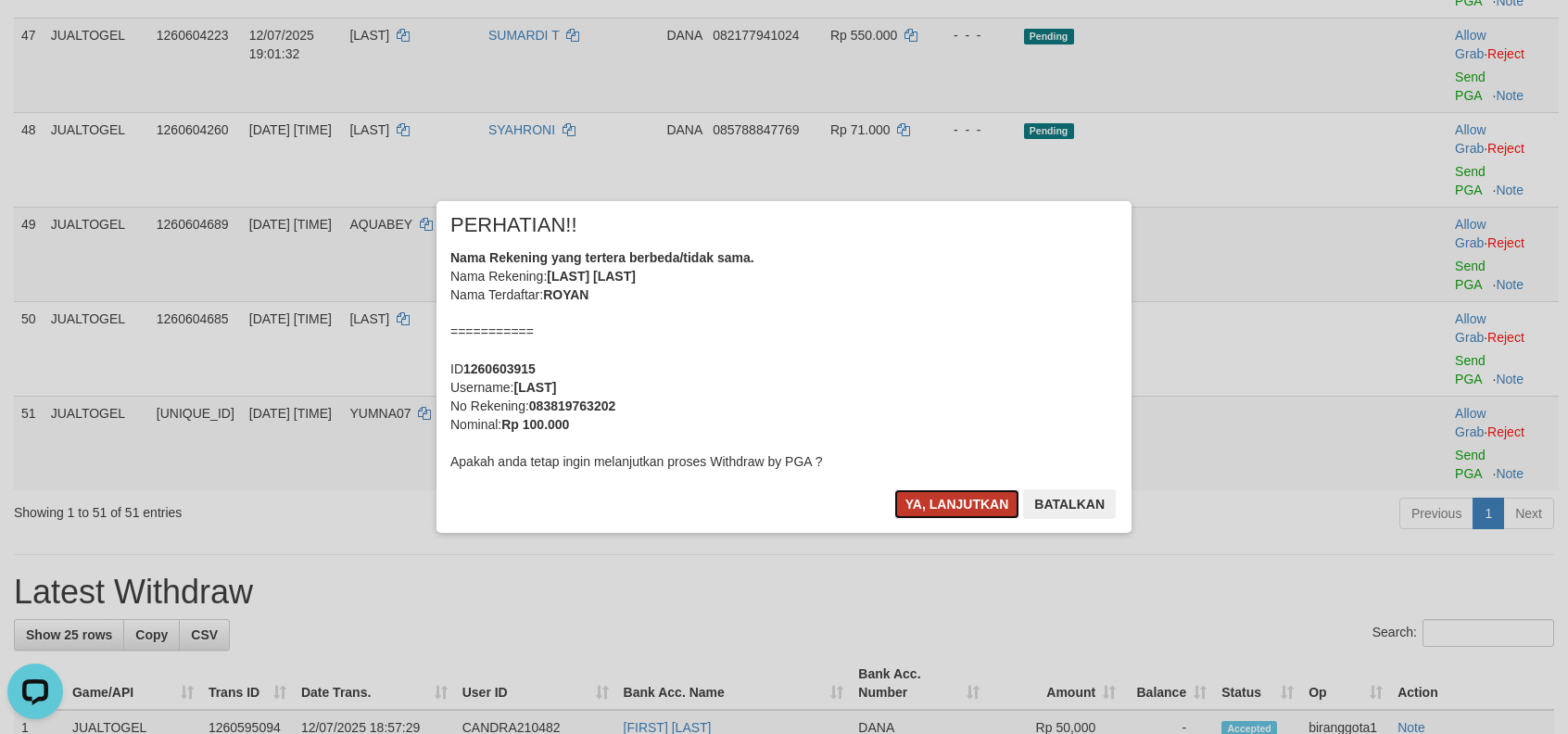 click on "Ya, lanjutkan" at bounding box center [957, 504] 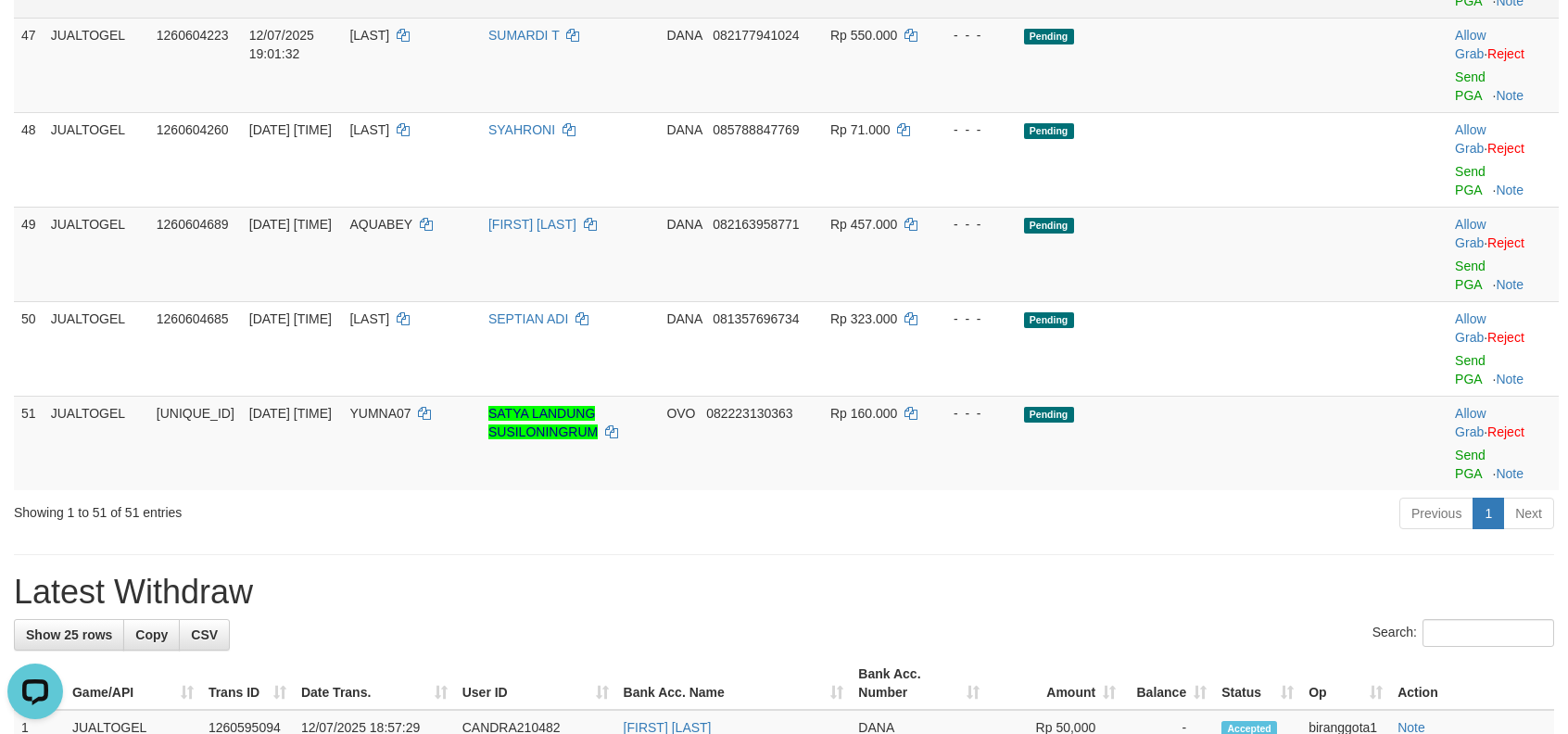 scroll, scrollTop: 3155, scrollLeft: 0, axis: vertical 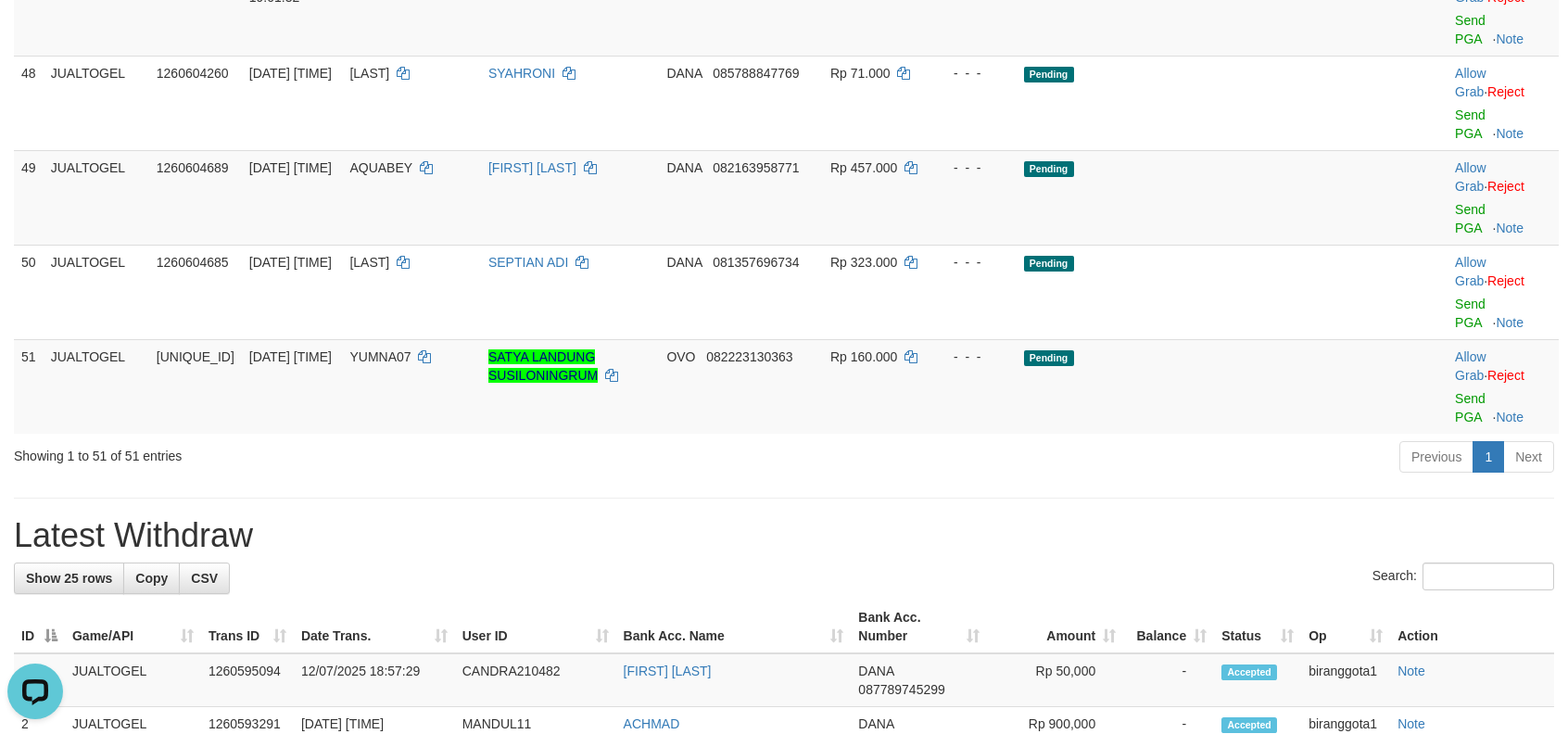 click on "Send PGA" at bounding box center [1470, -159] 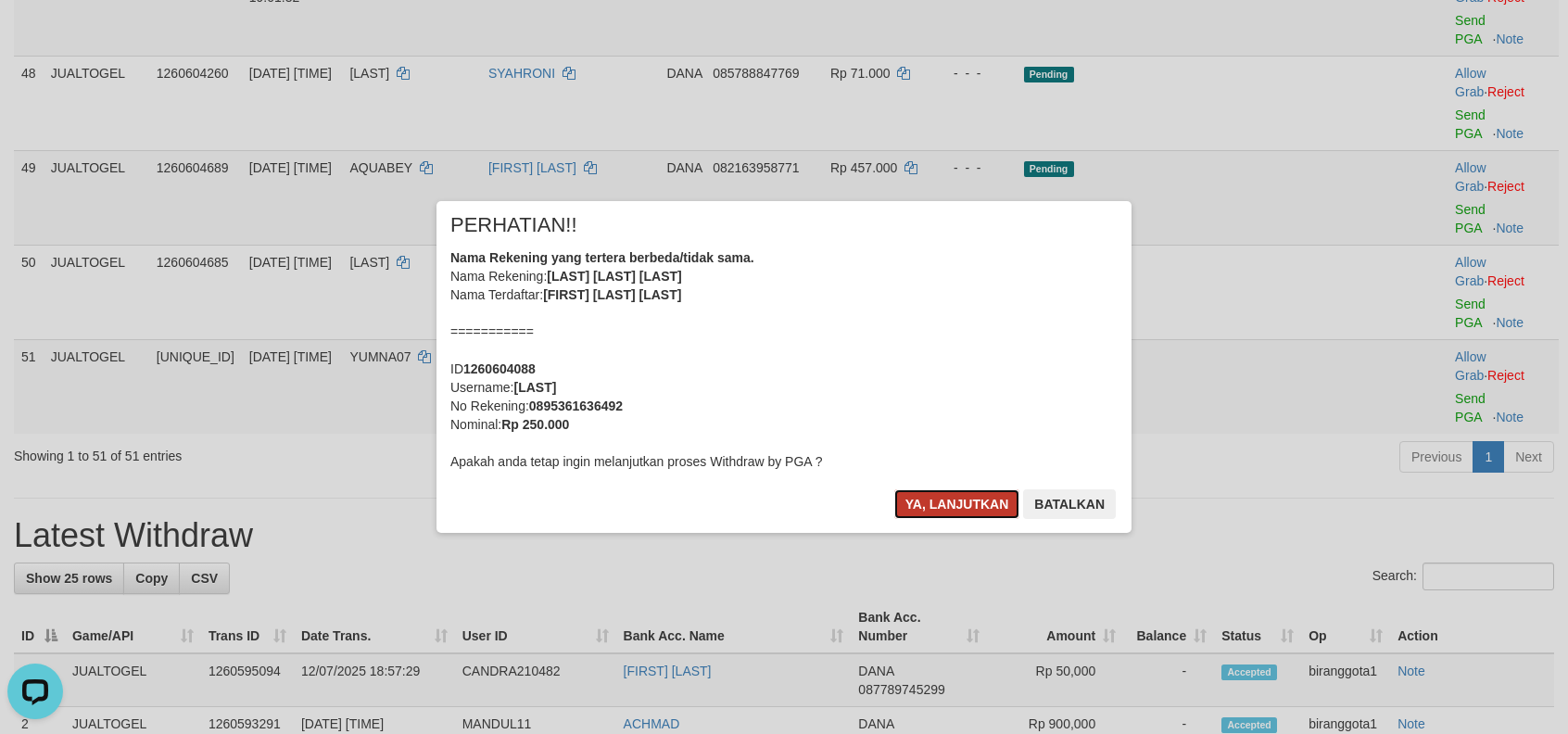 drag, startPoint x: 994, startPoint y: 502, endPoint x: 1168, endPoint y: 439, distance: 185.054 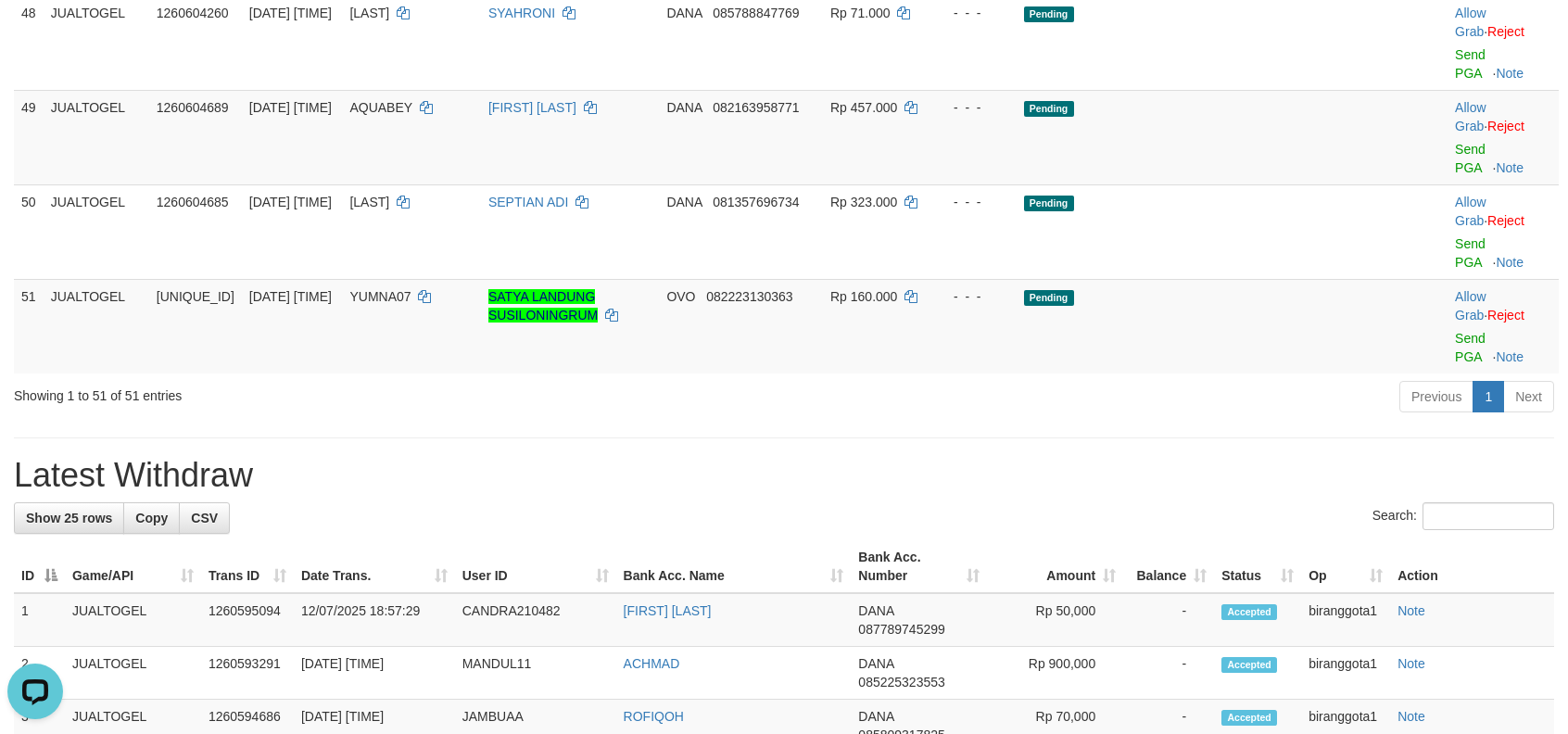 scroll, scrollTop: 3149, scrollLeft: 0, axis: vertical 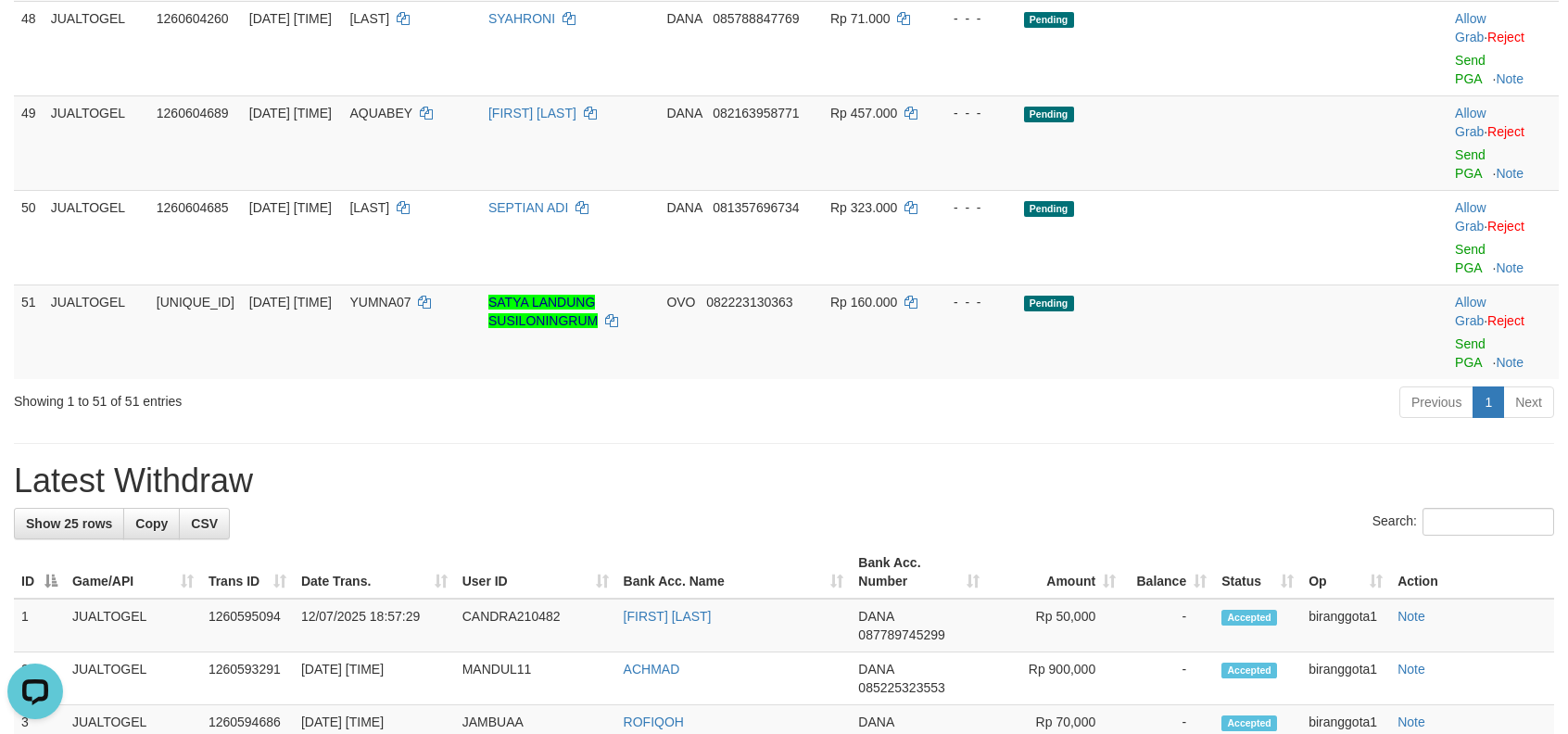 click on "Send PGA" at bounding box center (1470, -120) 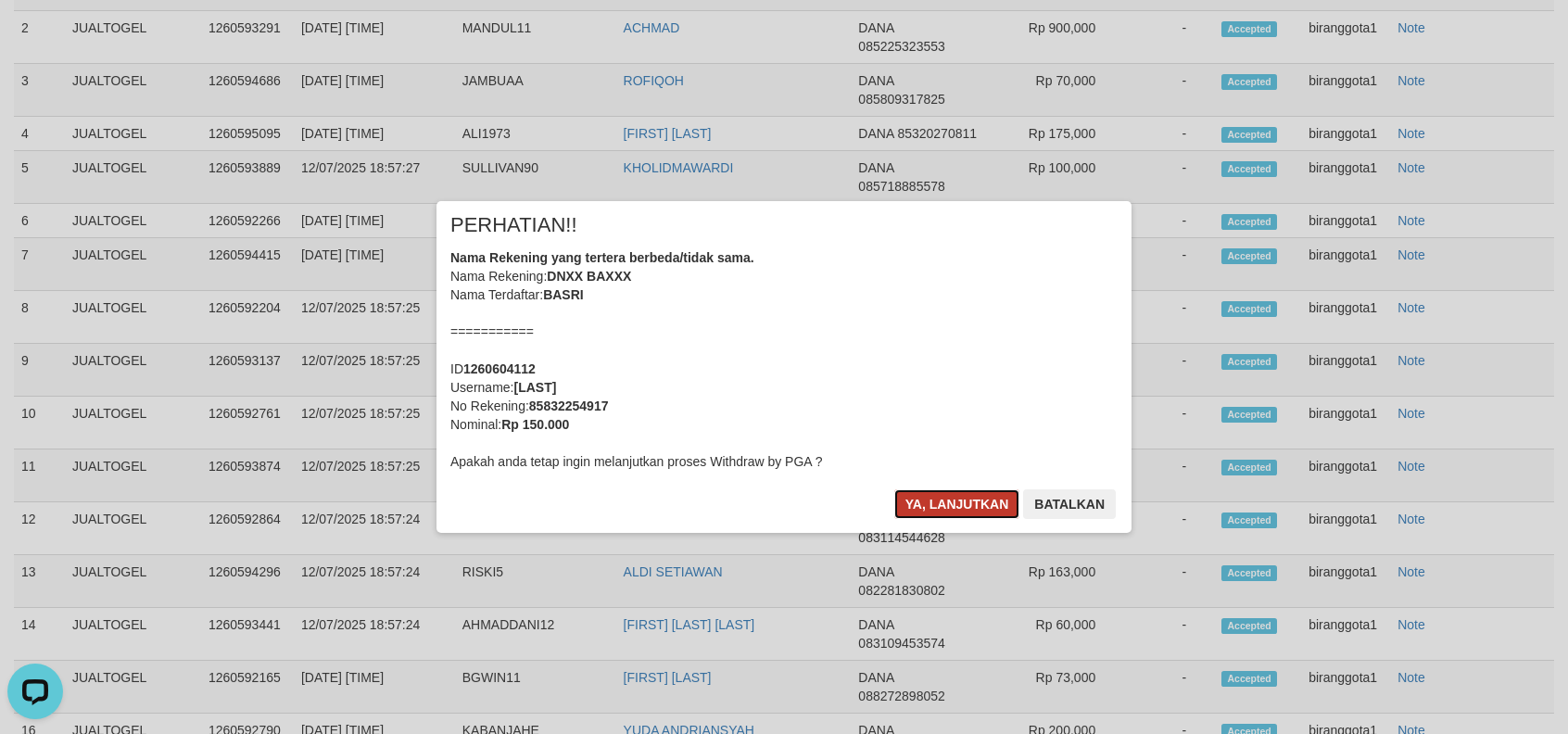 click on "Ya, lanjutkan" at bounding box center (957, 504) 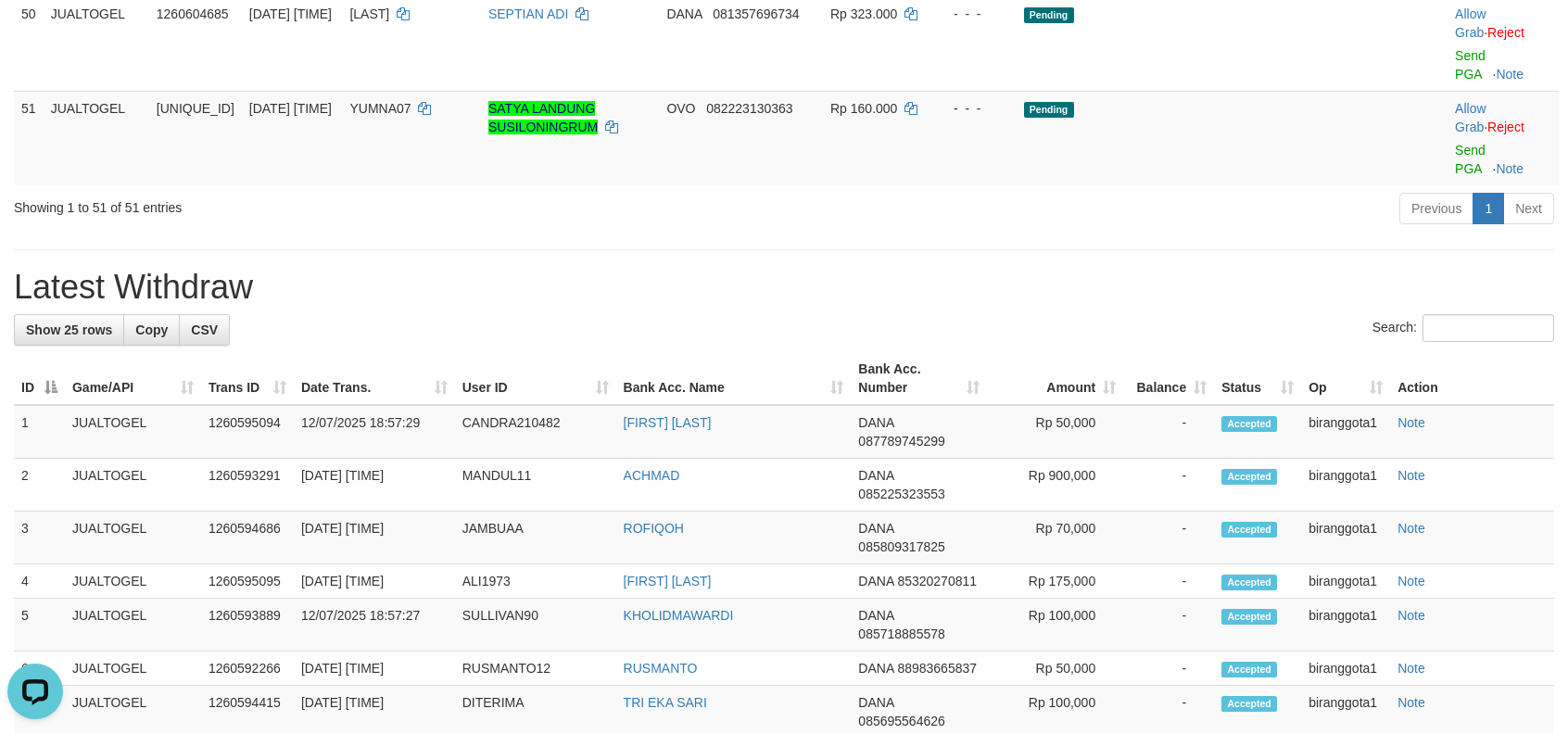 scroll, scrollTop: 3264, scrollLeft: 0, axis: vertical 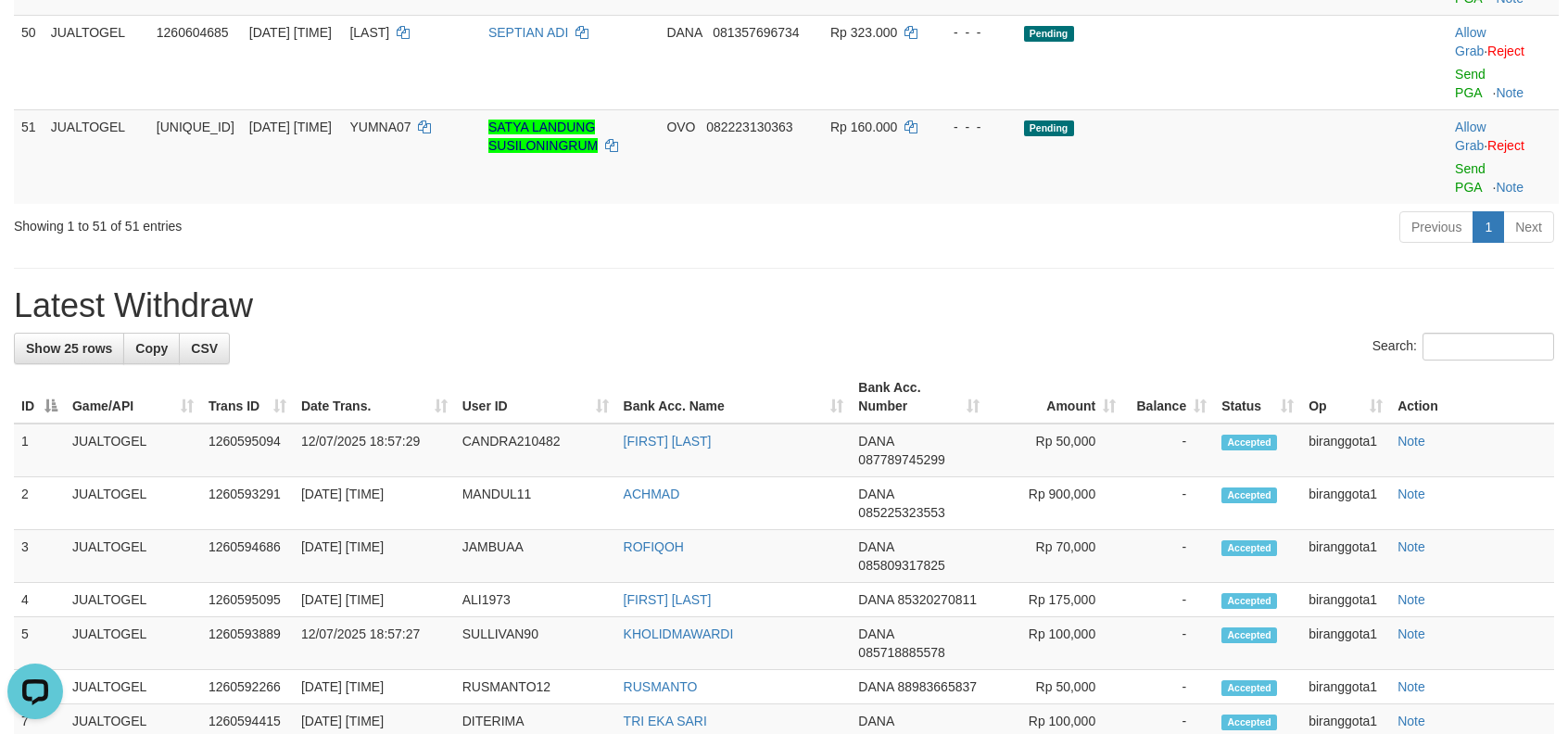 click on "Send PGA" at bounding box center (1470, -200) 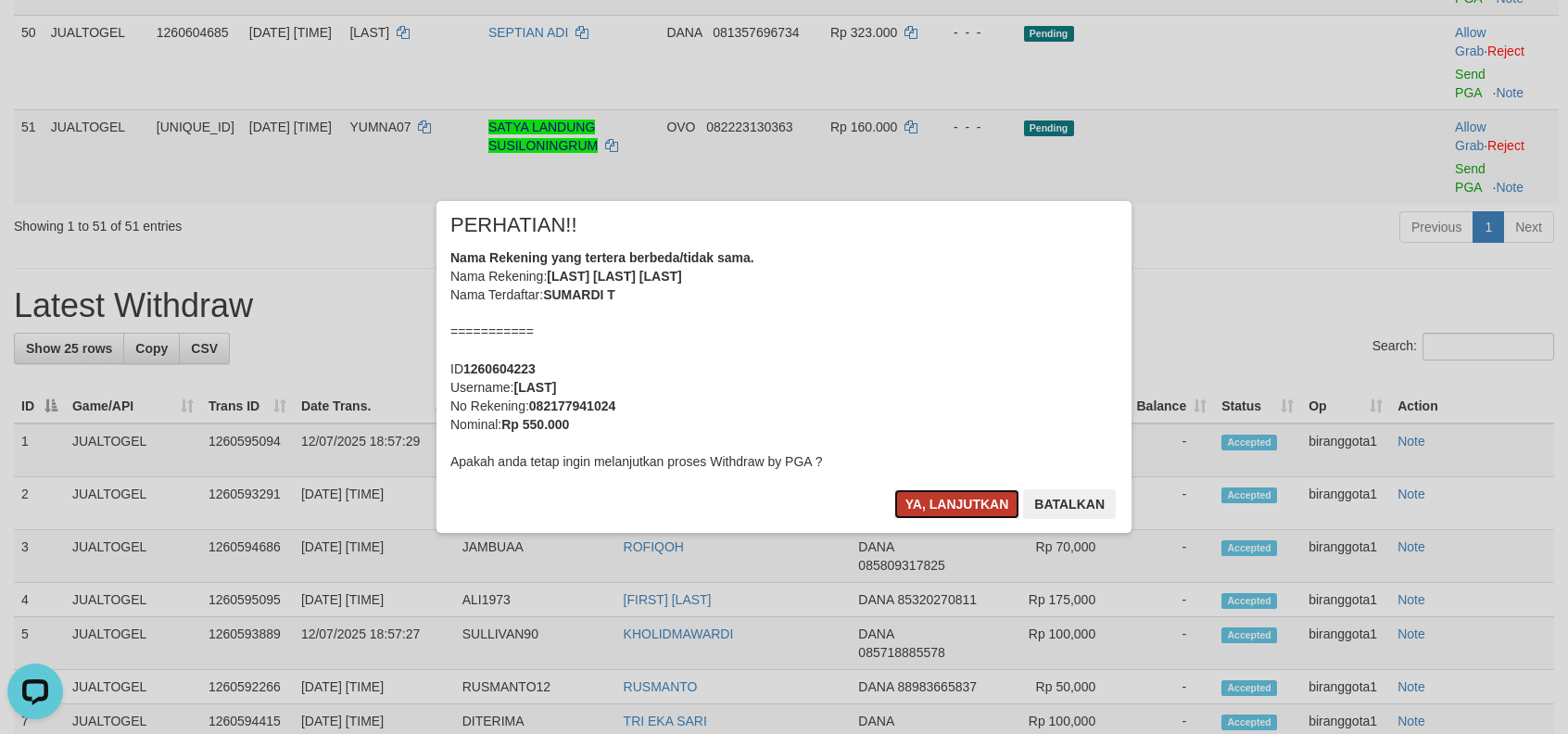 click on "Ya, lanjutkan" at bounding box center [957, 504] 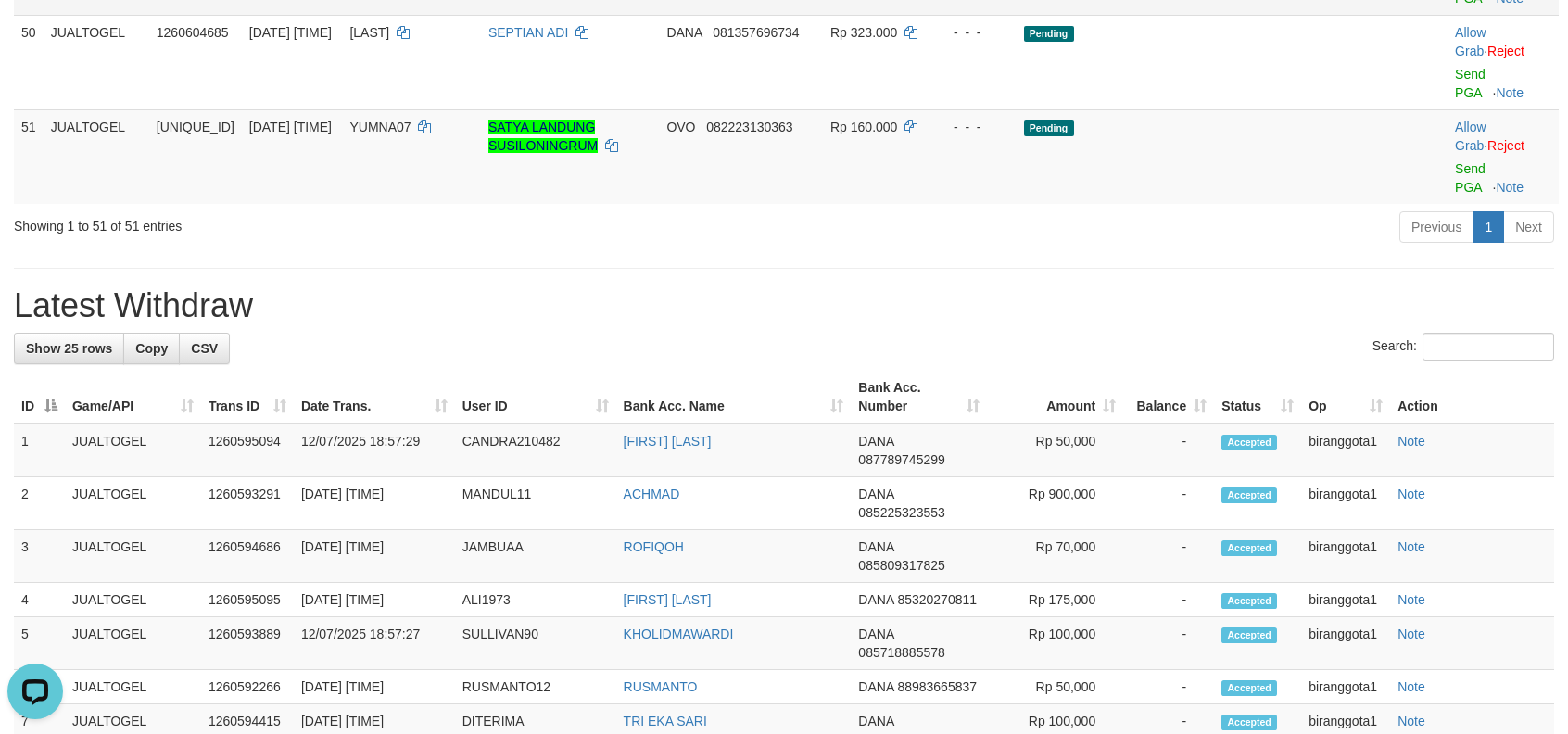 scroll, scrollTop: 3259, scrollLeft: 0, axis: vertical 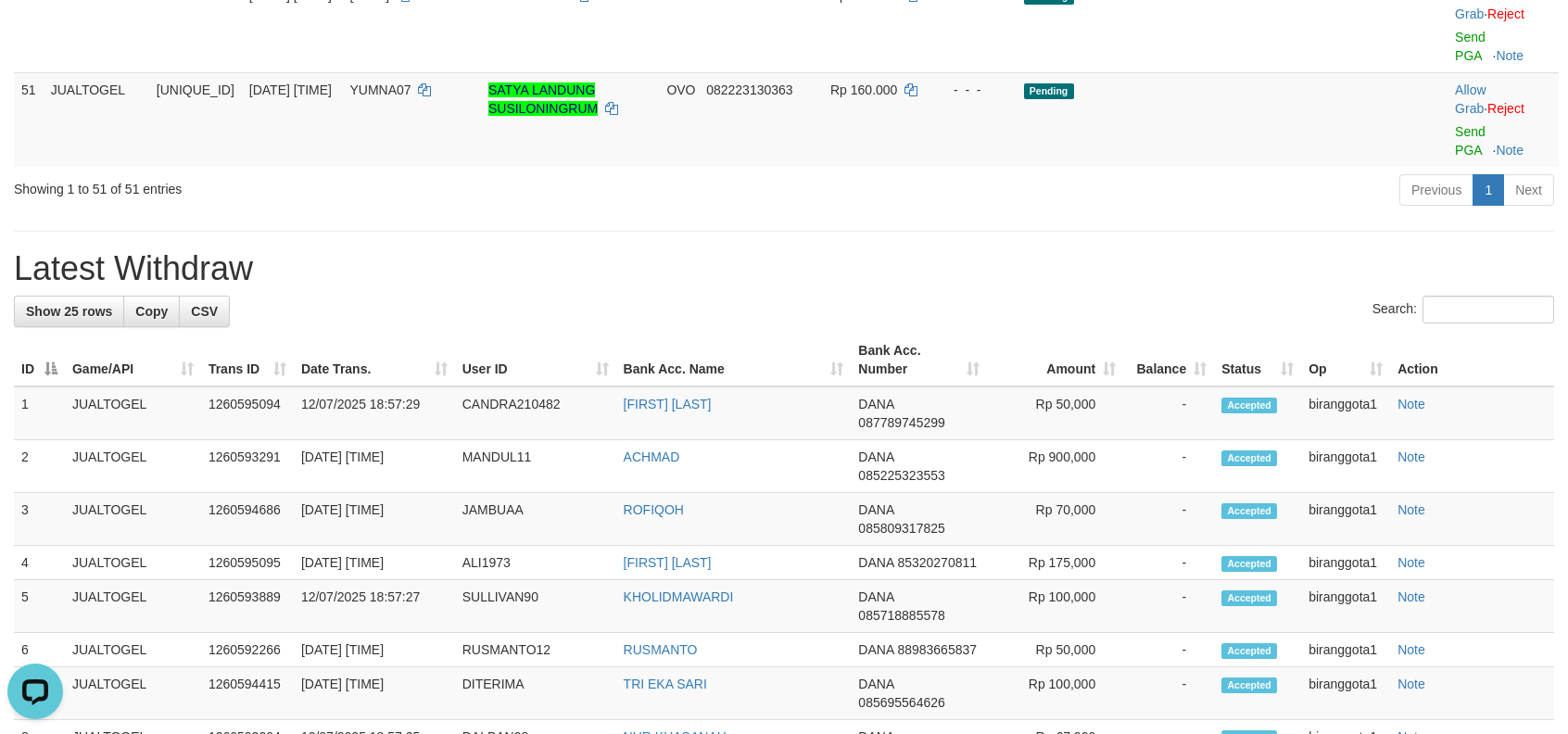 click on "Send PGA" at bounding box center [1470, -143] 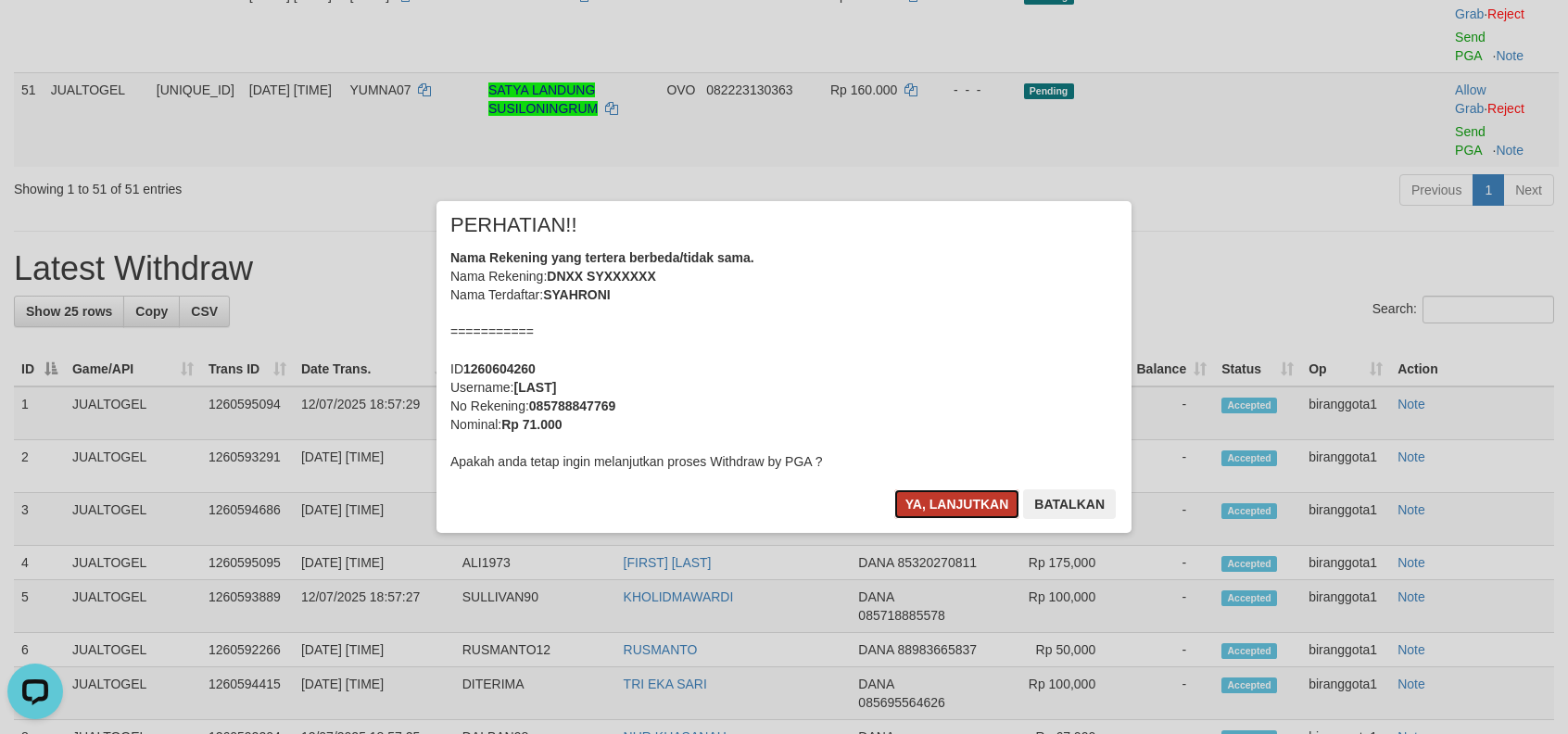 click on "Ya, lanjutkan" at bounding box center (957, 504) 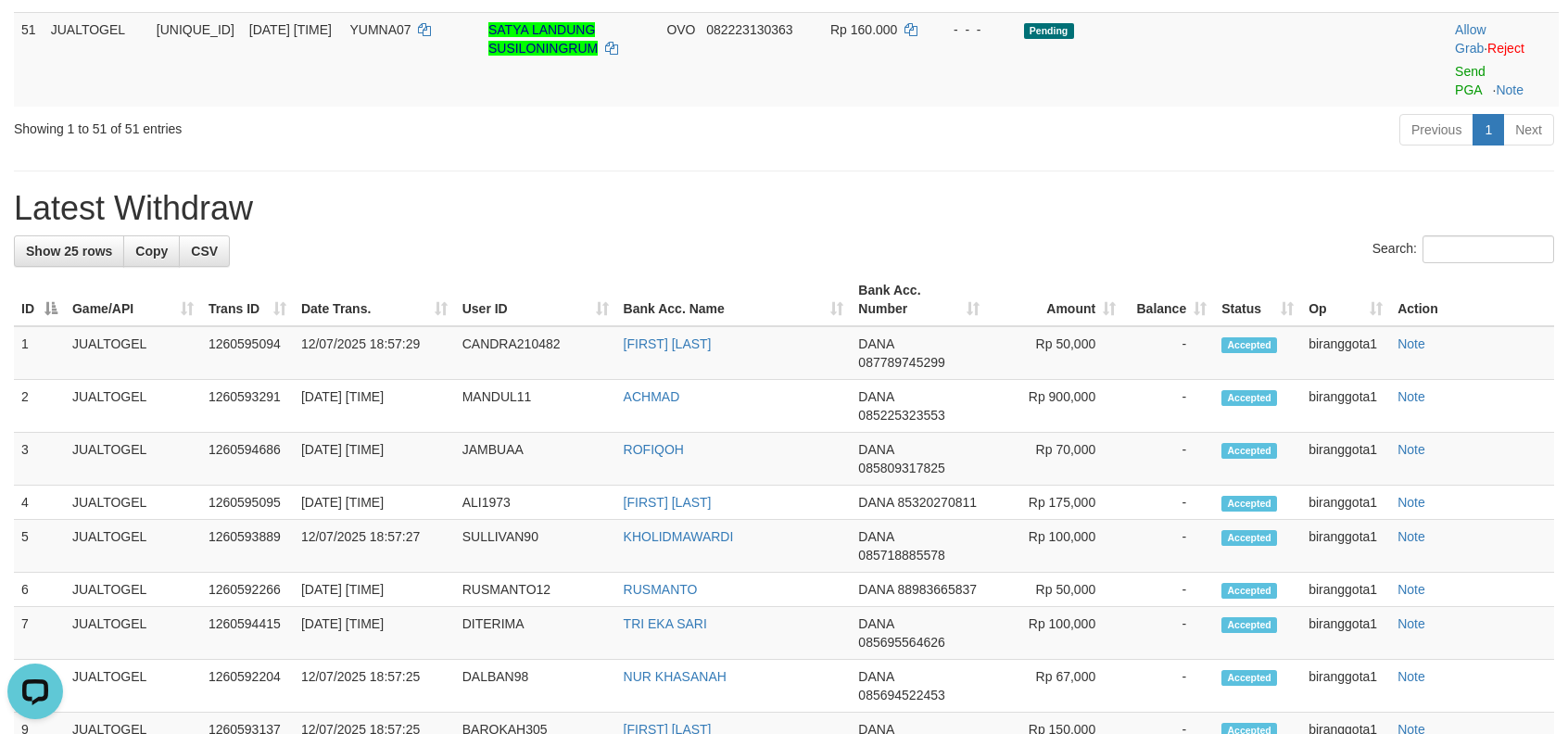 click on "DANA     085788847769" at bounding box center (740, -195) 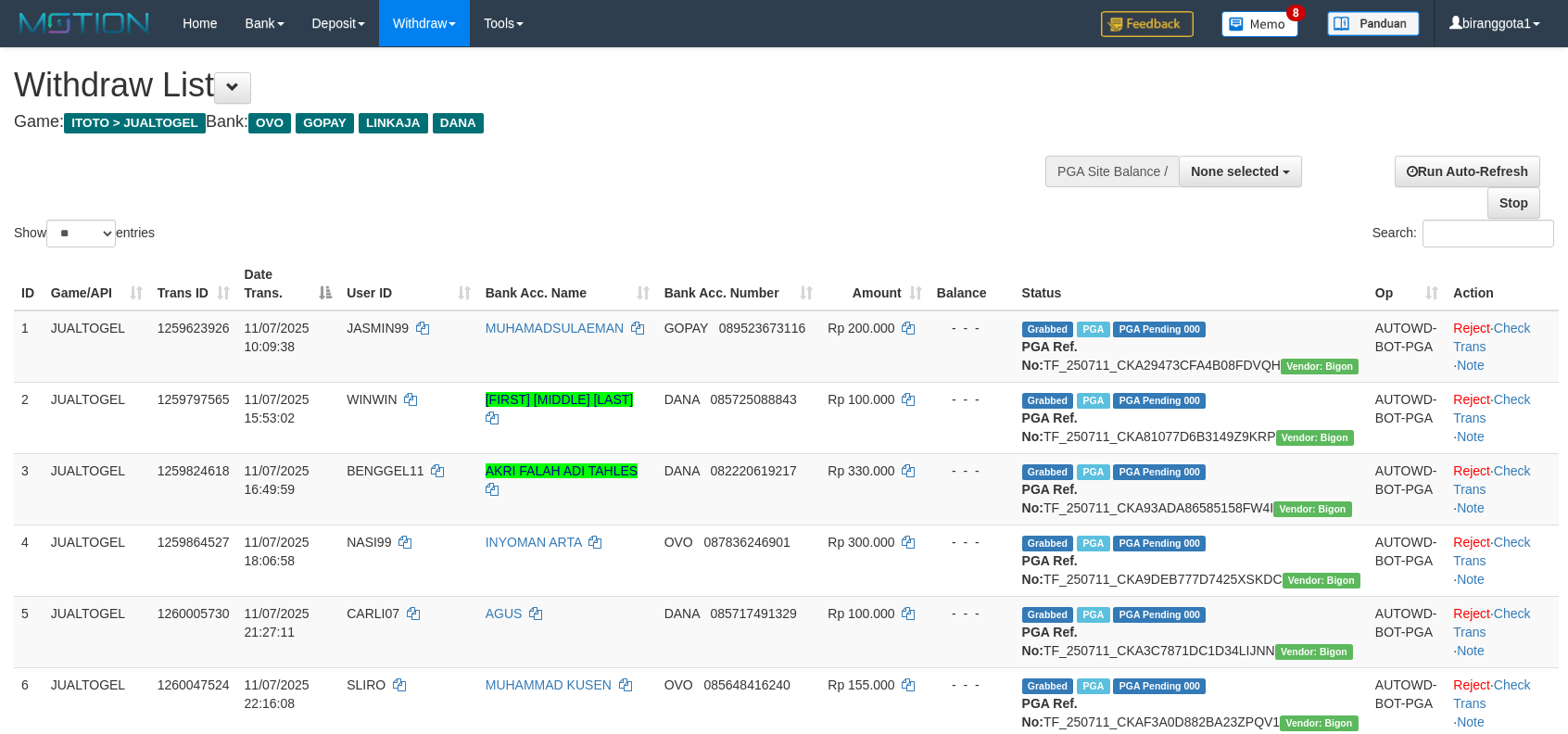 select 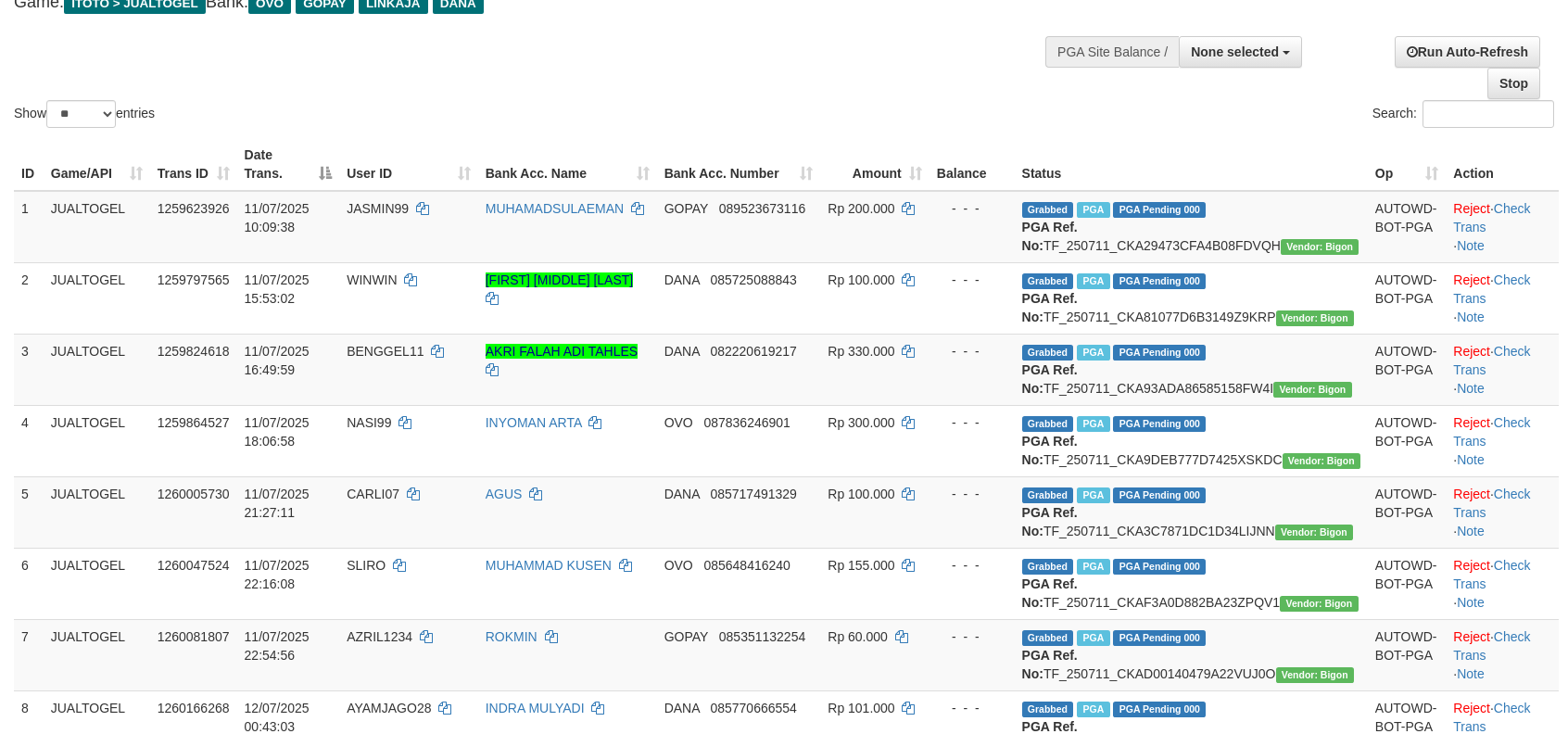 scroll, scrollTop: 0, scrollLeft: 0, axis: both 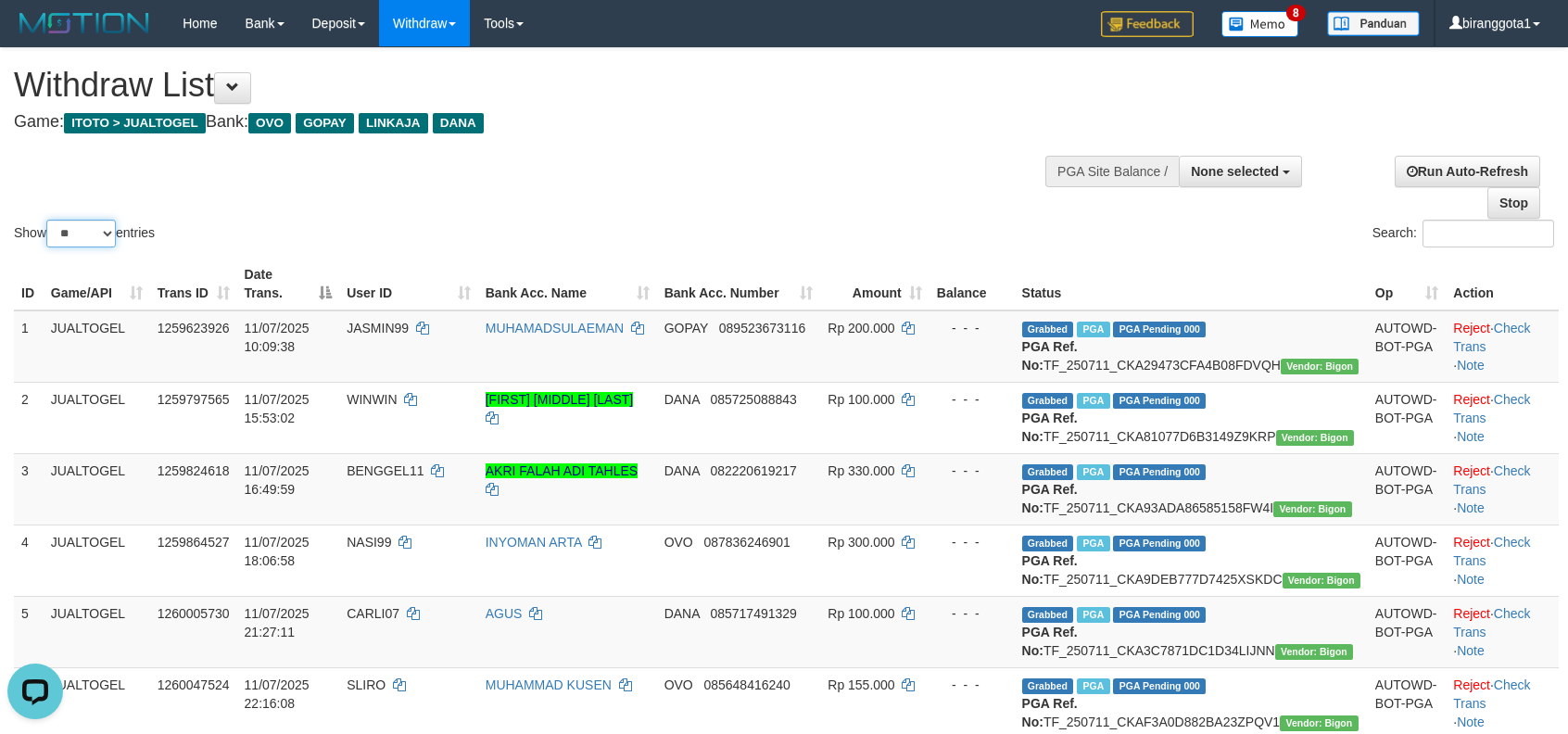 click on "** ** ** ***" at bounding box center (81, 234) 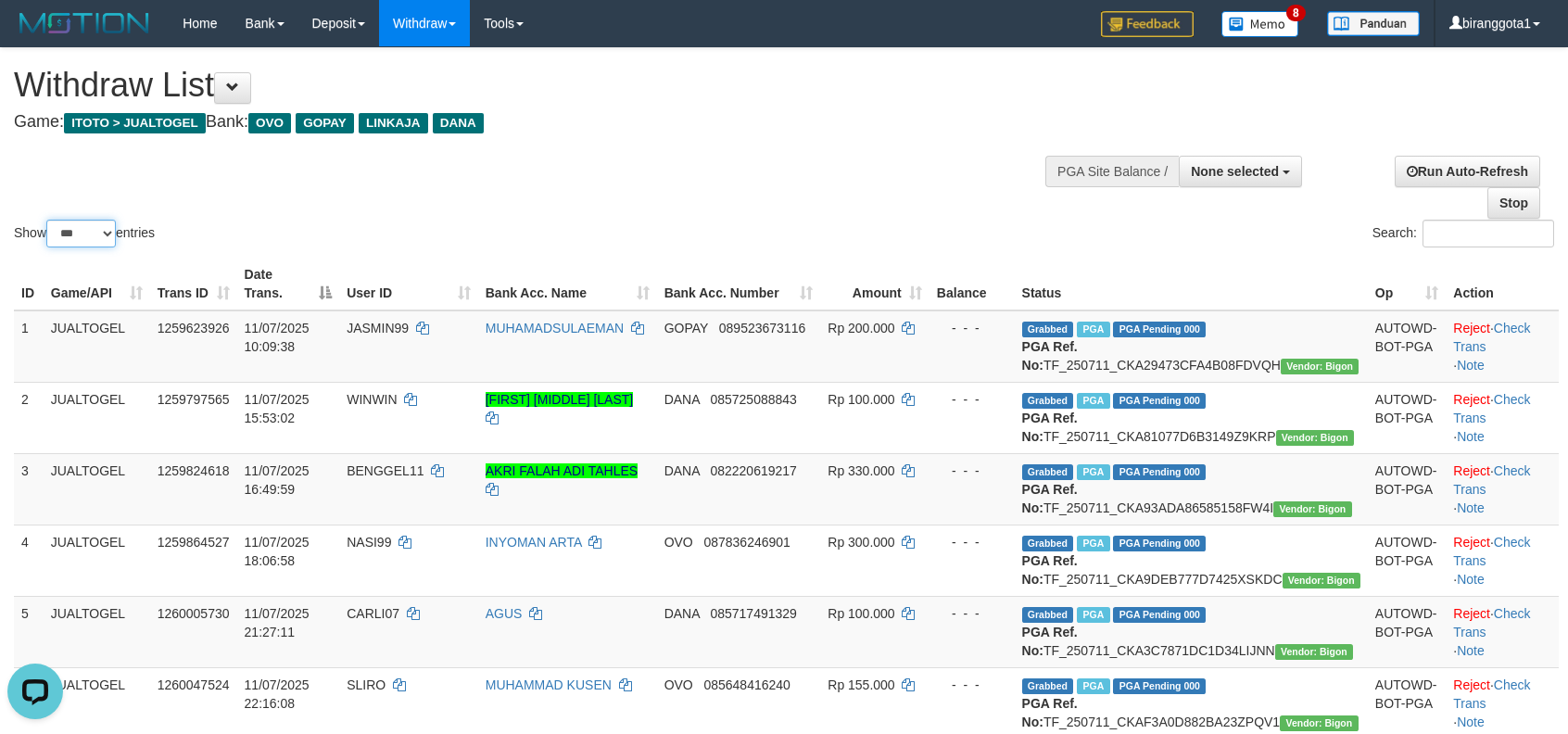 click on "** ** ** ***" at bounding box center (81, 234) 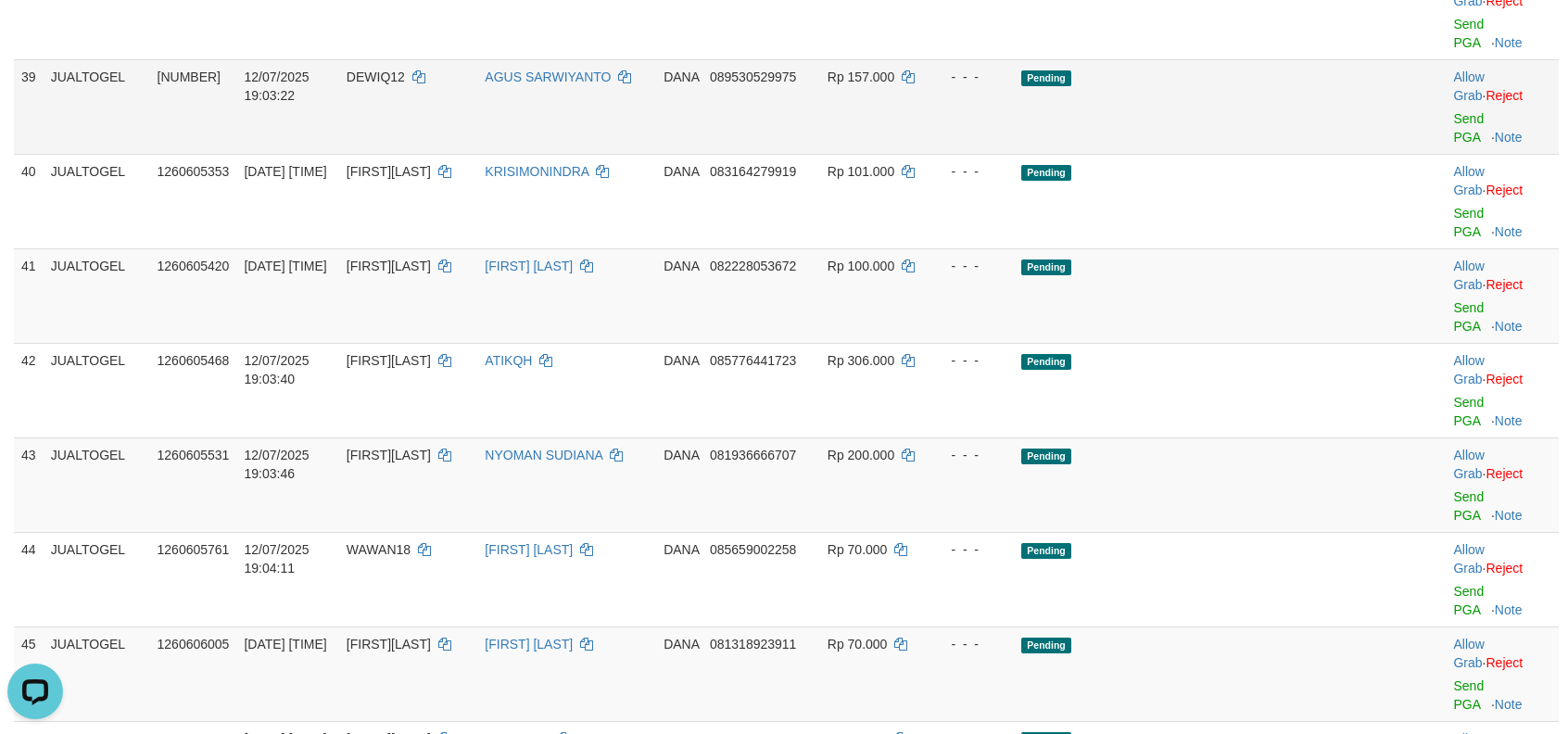 scroll, scrollTop: 2718, scrollLeft: 0, axis: vertical 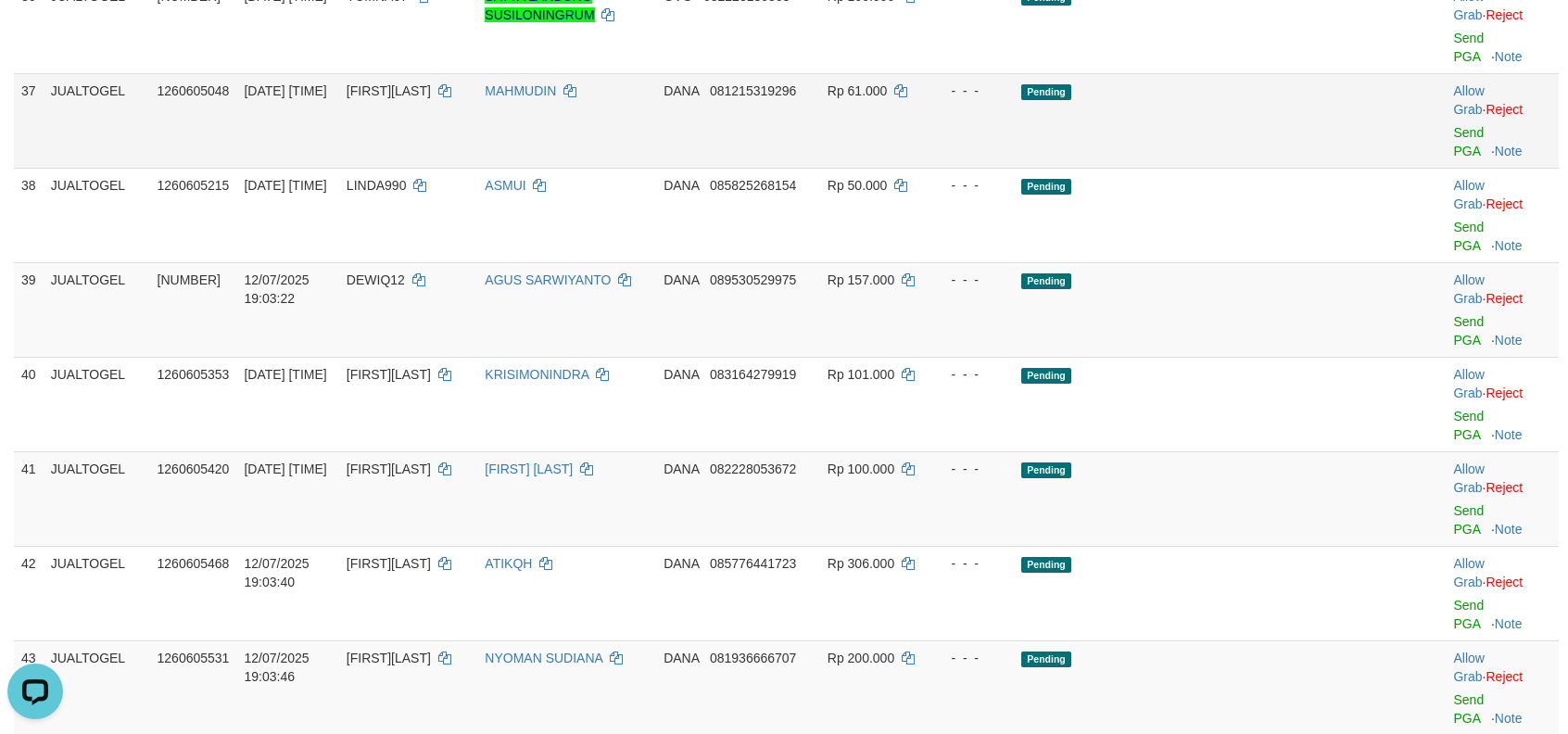 drag, startPoint x: 1340, startPoint y: 435, endPoint x: 1349, endPoint y: 431, distance: 9.848858 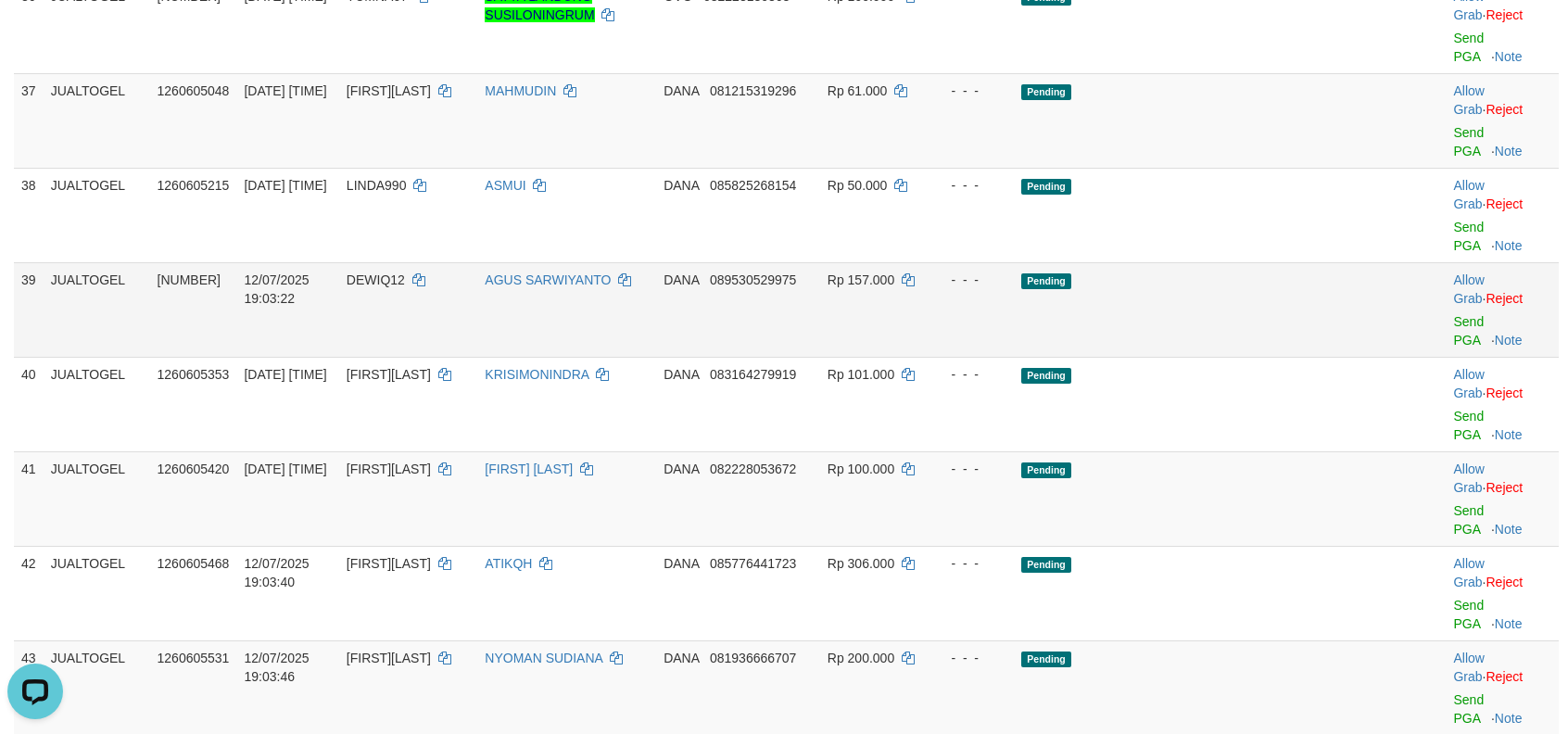 drag, startPoint x: 1359, startPoint y: 579, endPoint x: 1364, endPoint y: 568, distance: 12.083046 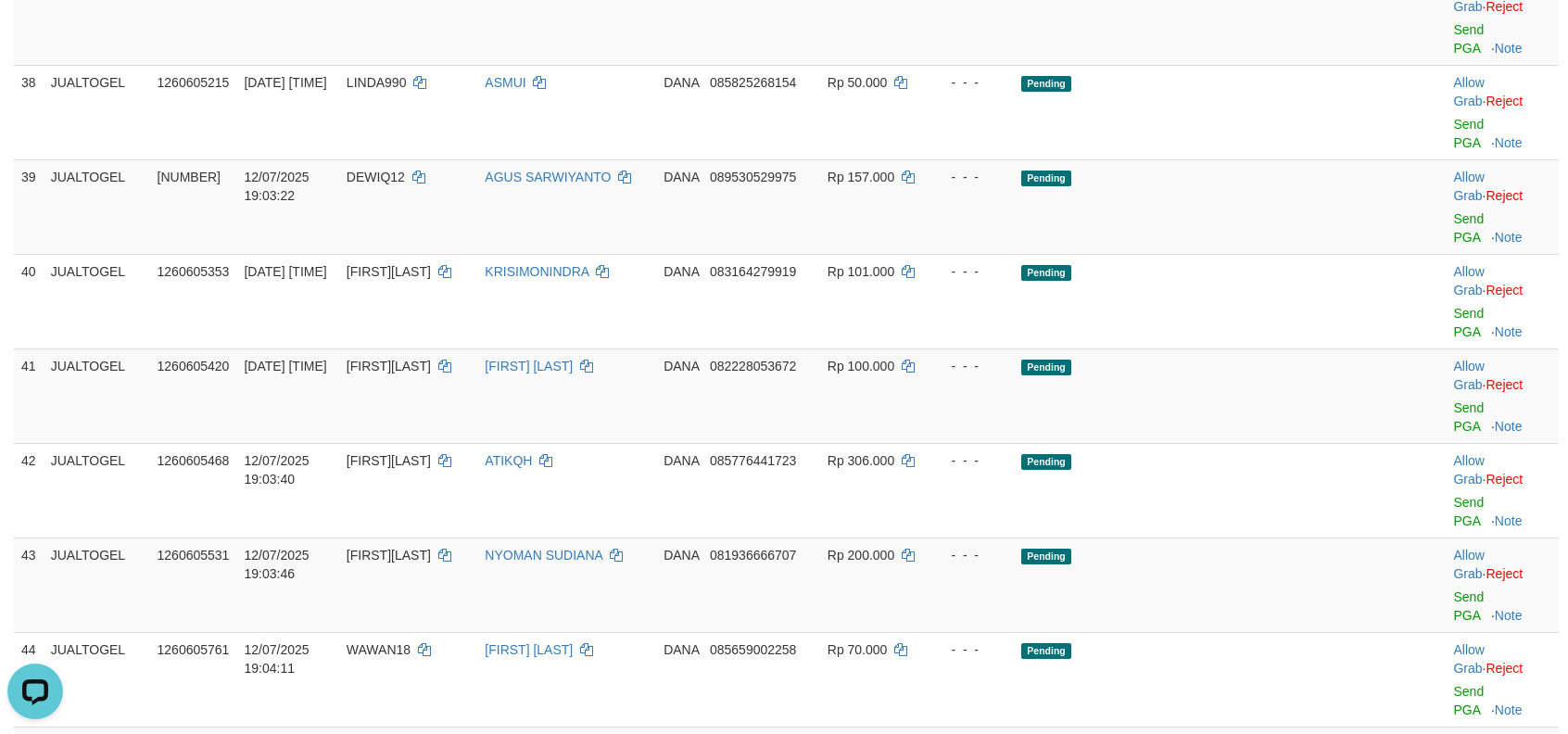 scroll, scrollTop: 2843, scrollLeft: 0, axis: vertical 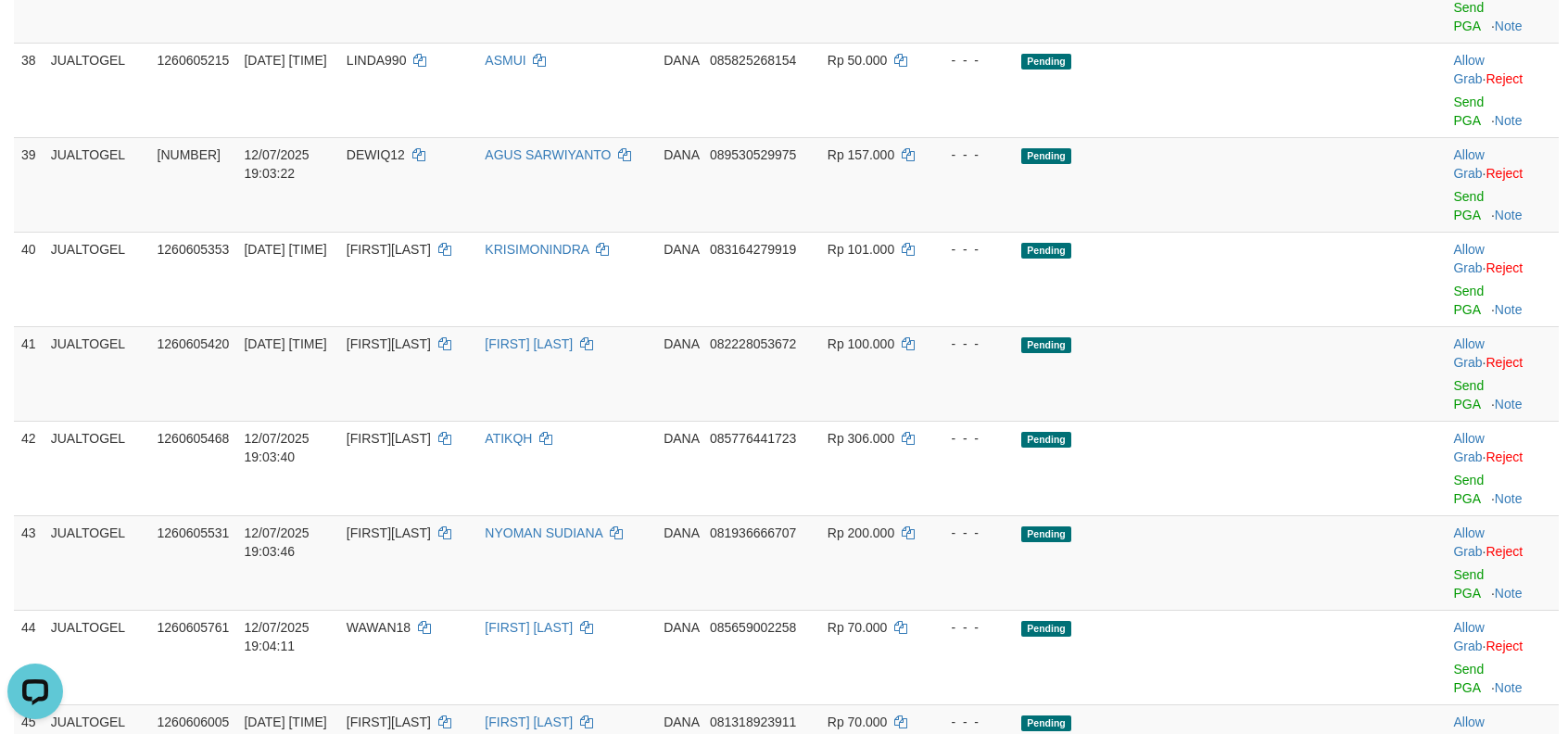 click on "Send PGA" at bounding box center [1468, -267] 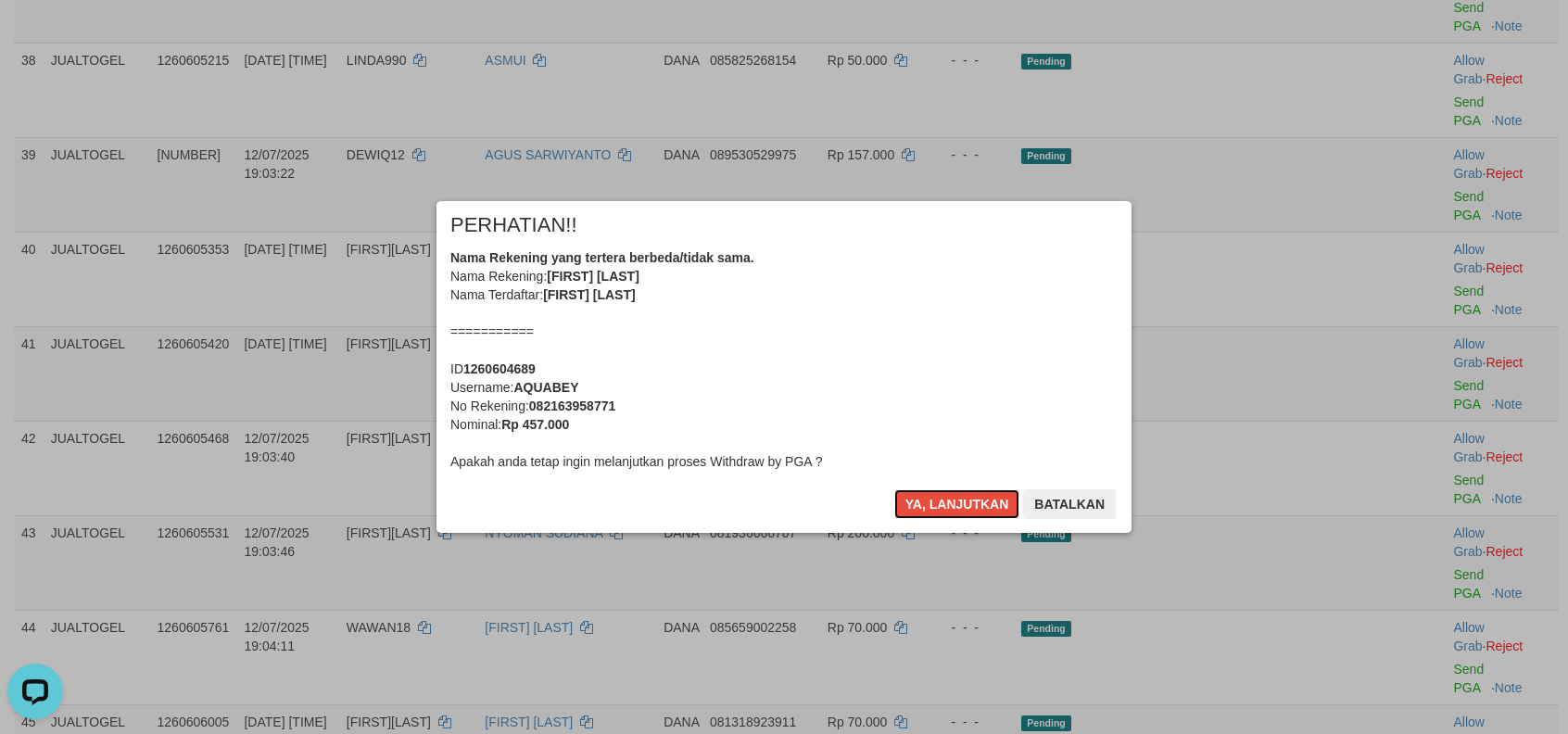 click on "Ya, lanjutkan" at bounding box center (957, 504) 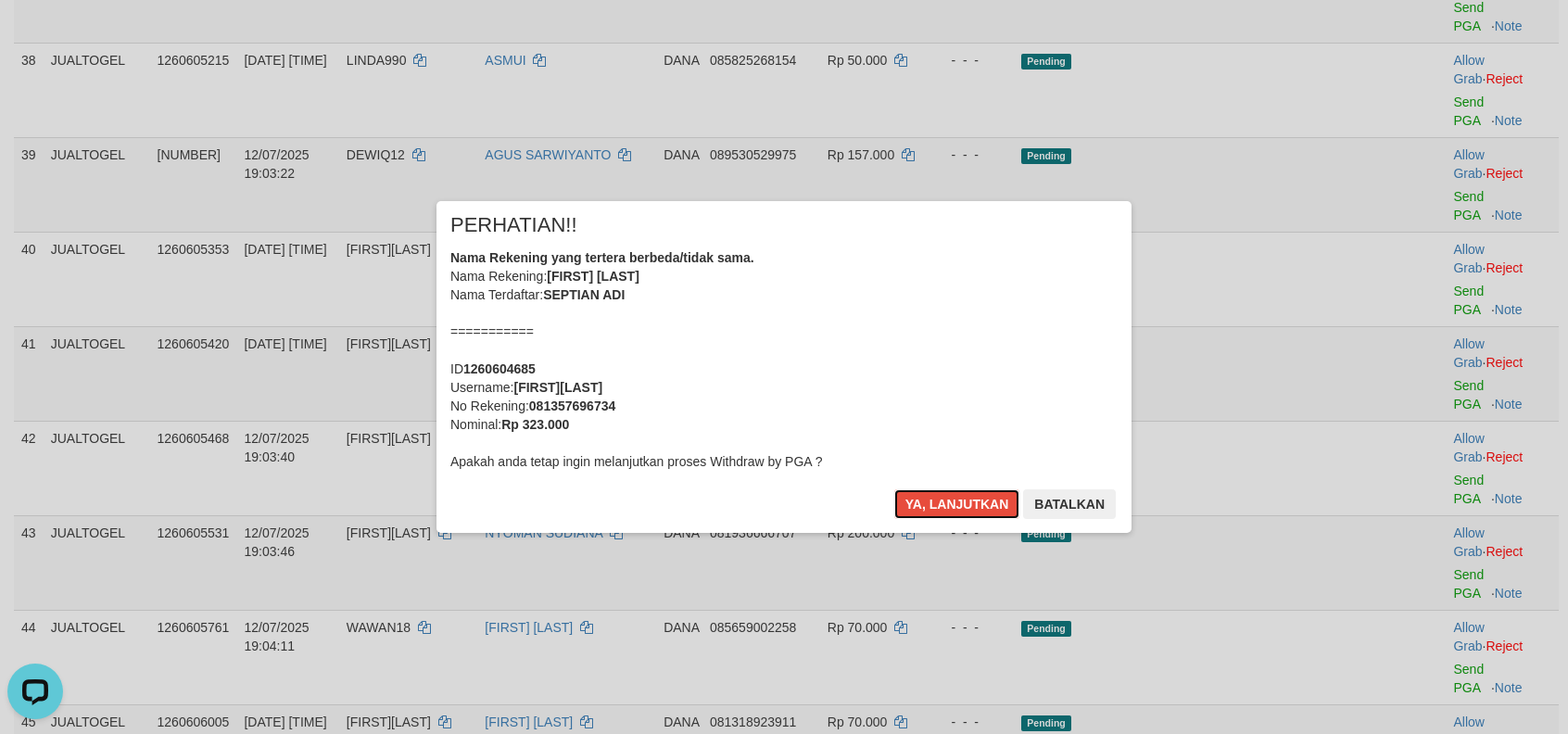 click on "Ya, lanjutkan" at bounding box center (957, 504) 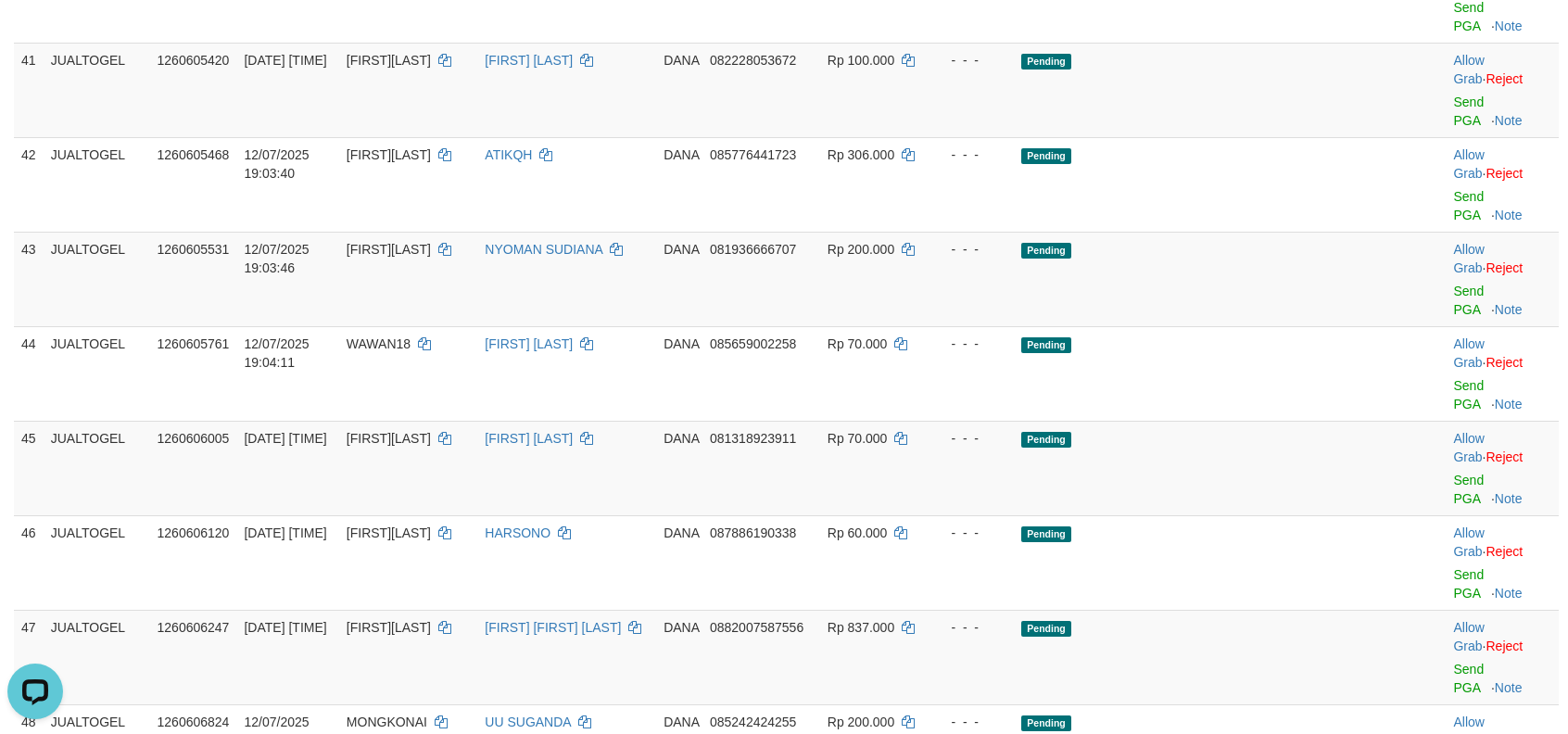 scroll, scrollTop: 2923, scrollLeft: 0, axis: vertical 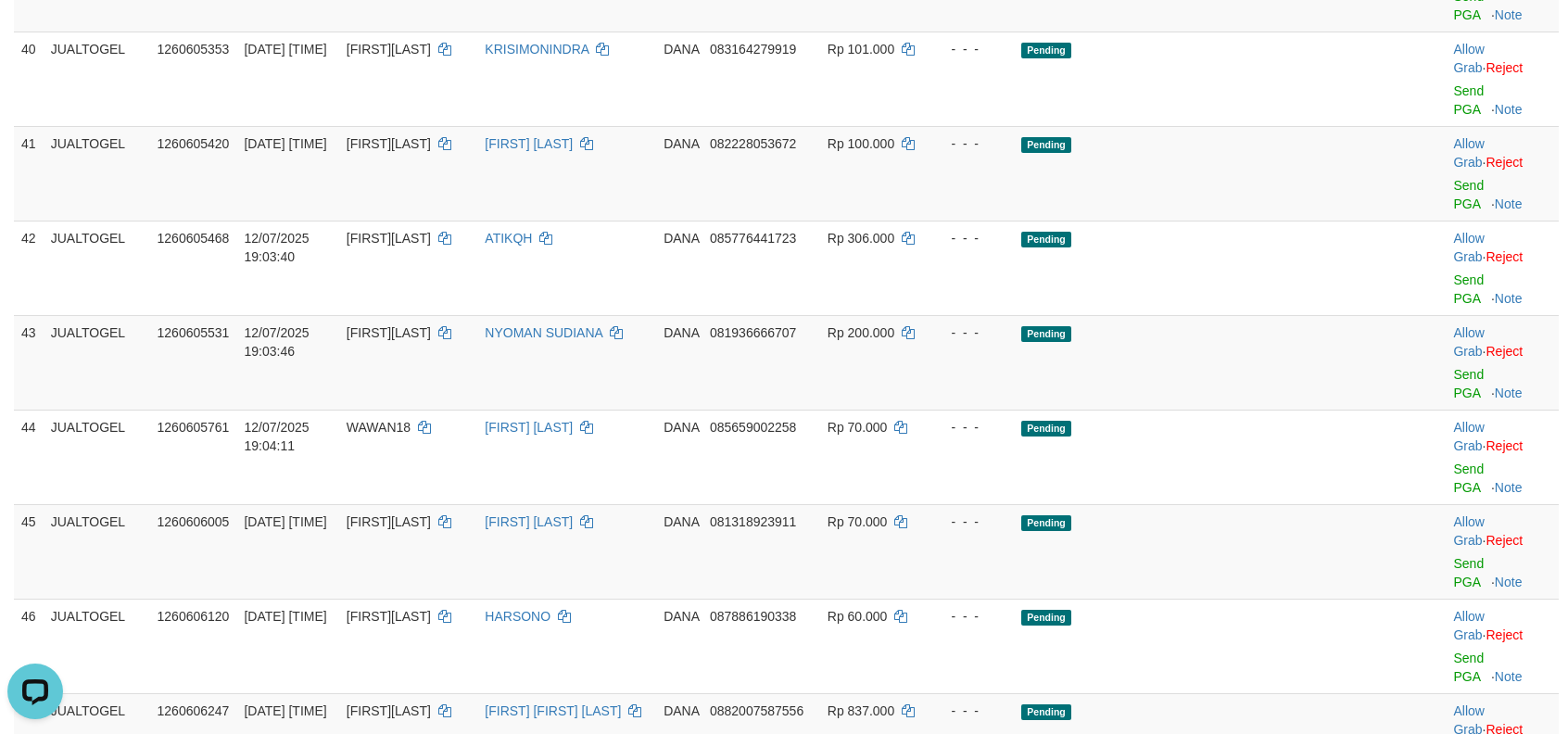 click on "Allow Grab   ·    Reject Send PGA     ·    Note" at bounding box center [1502, -299] 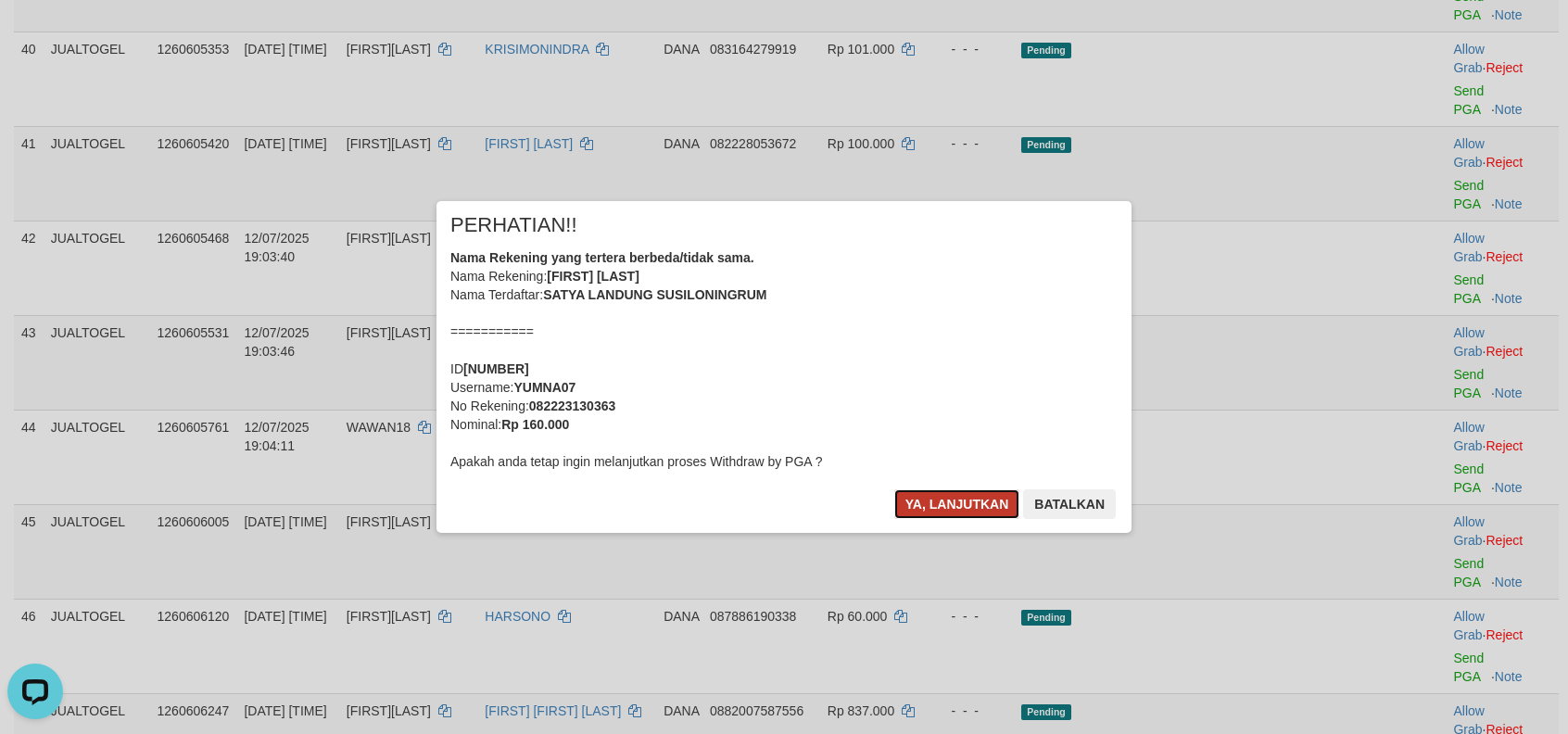 click on "Ya, lanjutkan" at bounding box center [957, 504] 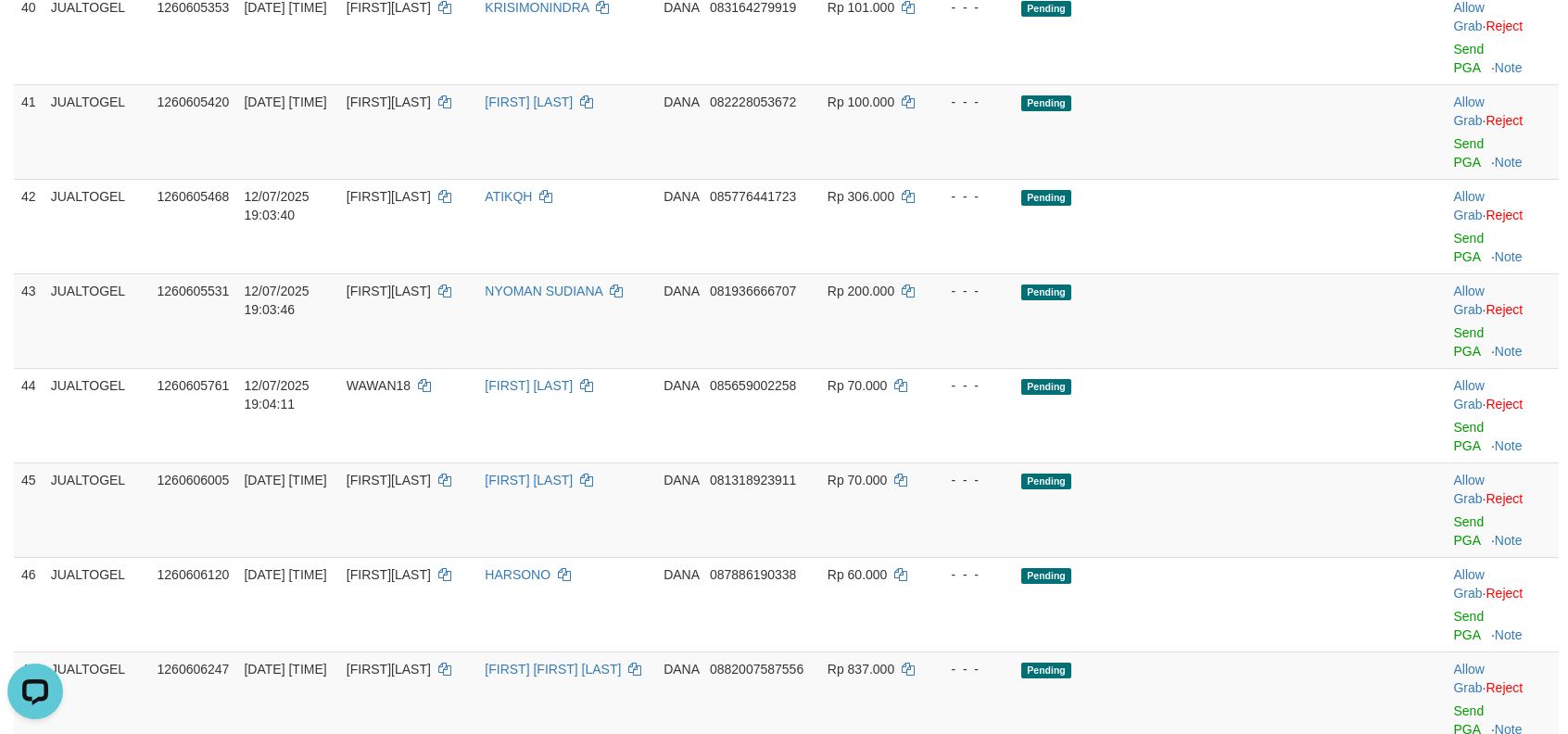 scroll, scrollTop: 2918, scrollLeft: 0, axis: vertical 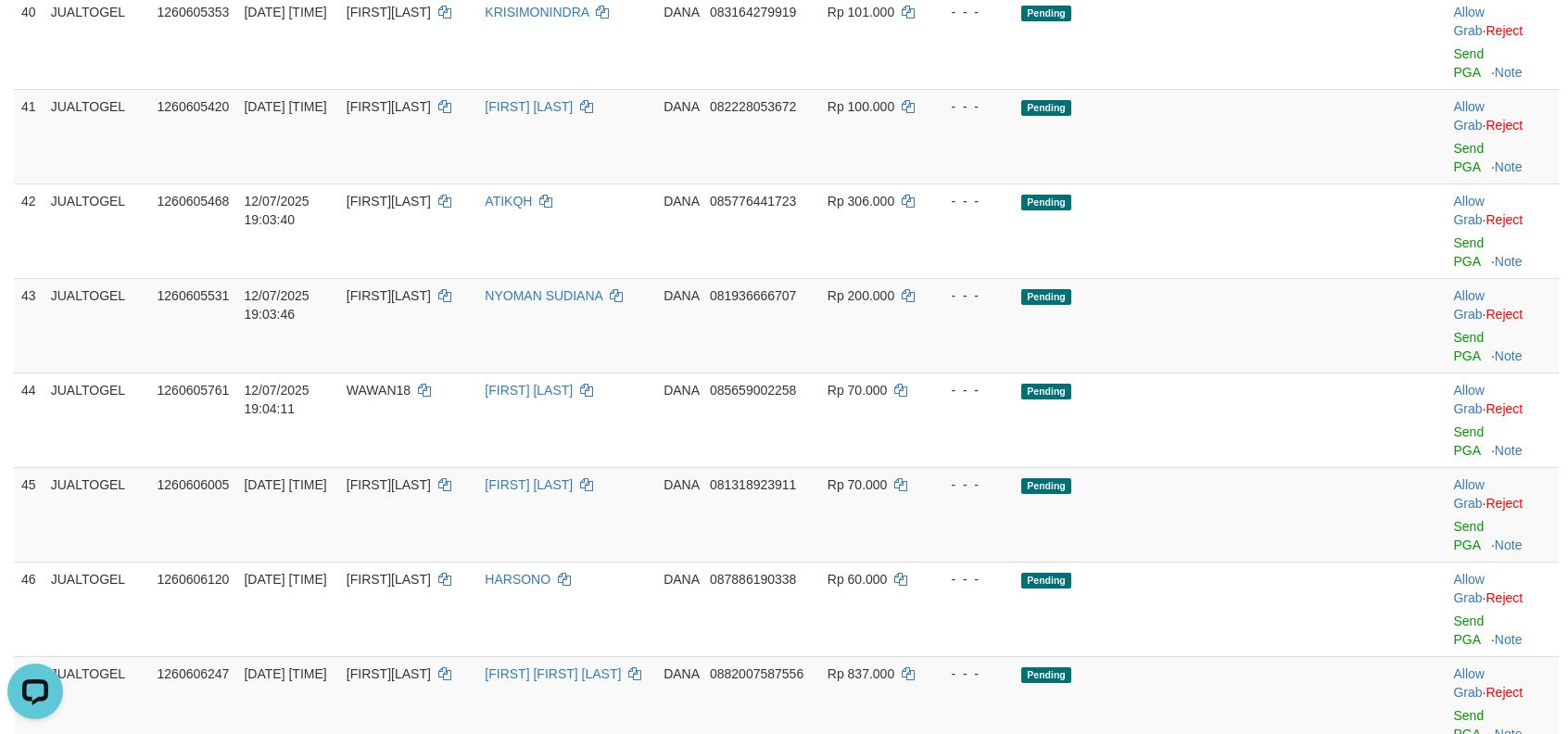 click on "Send PGA" at bounding box center (1468, -221) 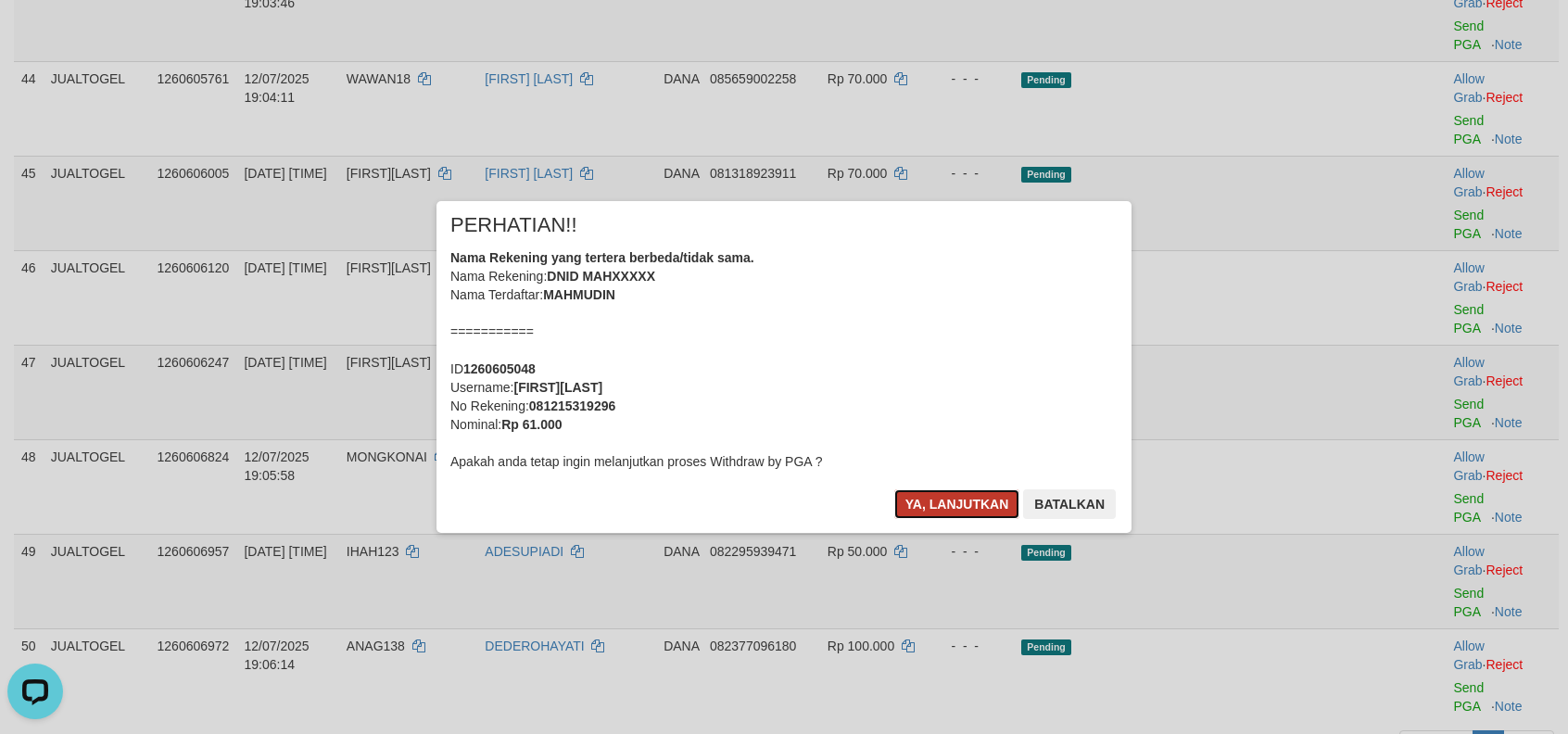 click on "Ya, lanjutkan" at bounding box center [957, 504] 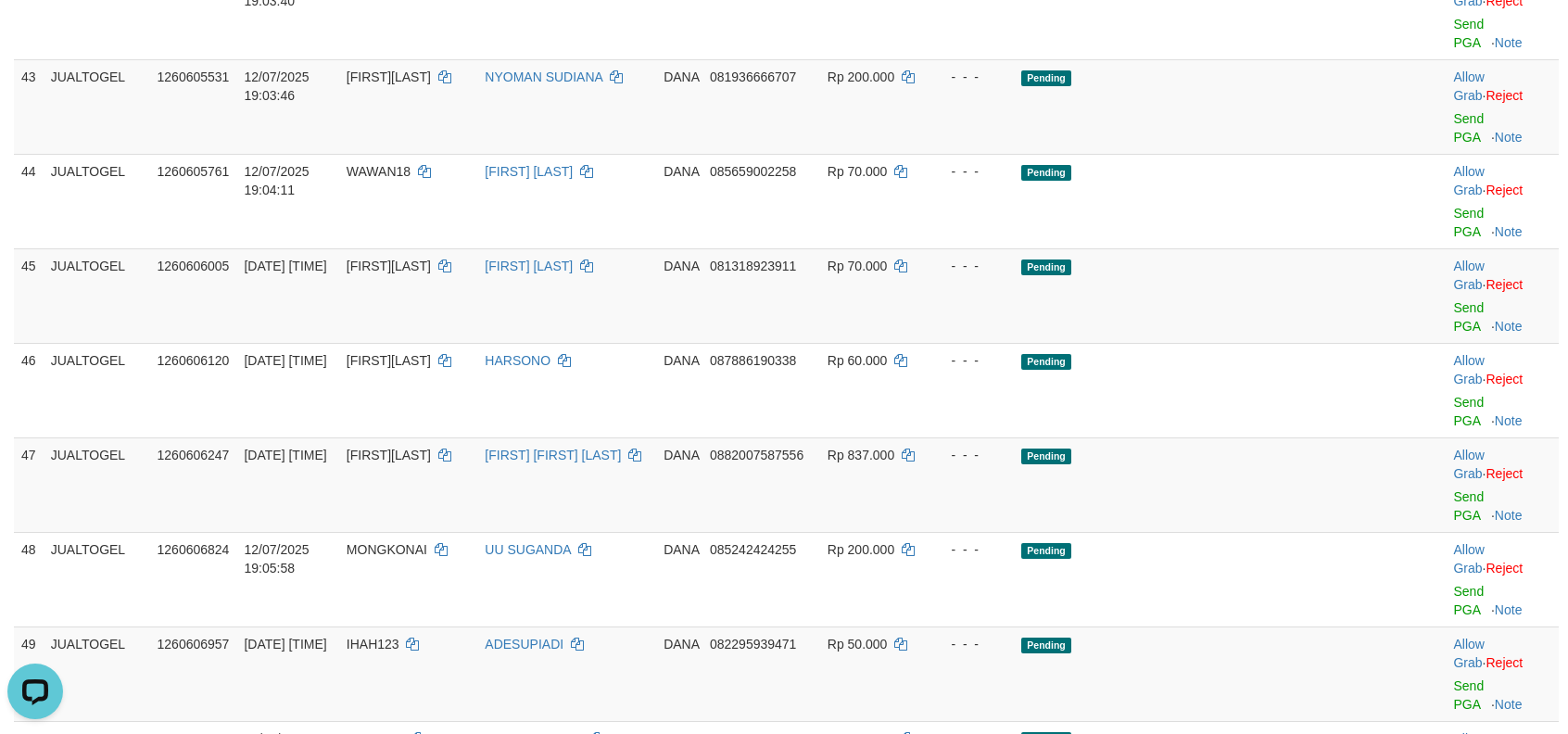 scroll, scrollTop: 3060, scrollLeft: 0, axis: vertical 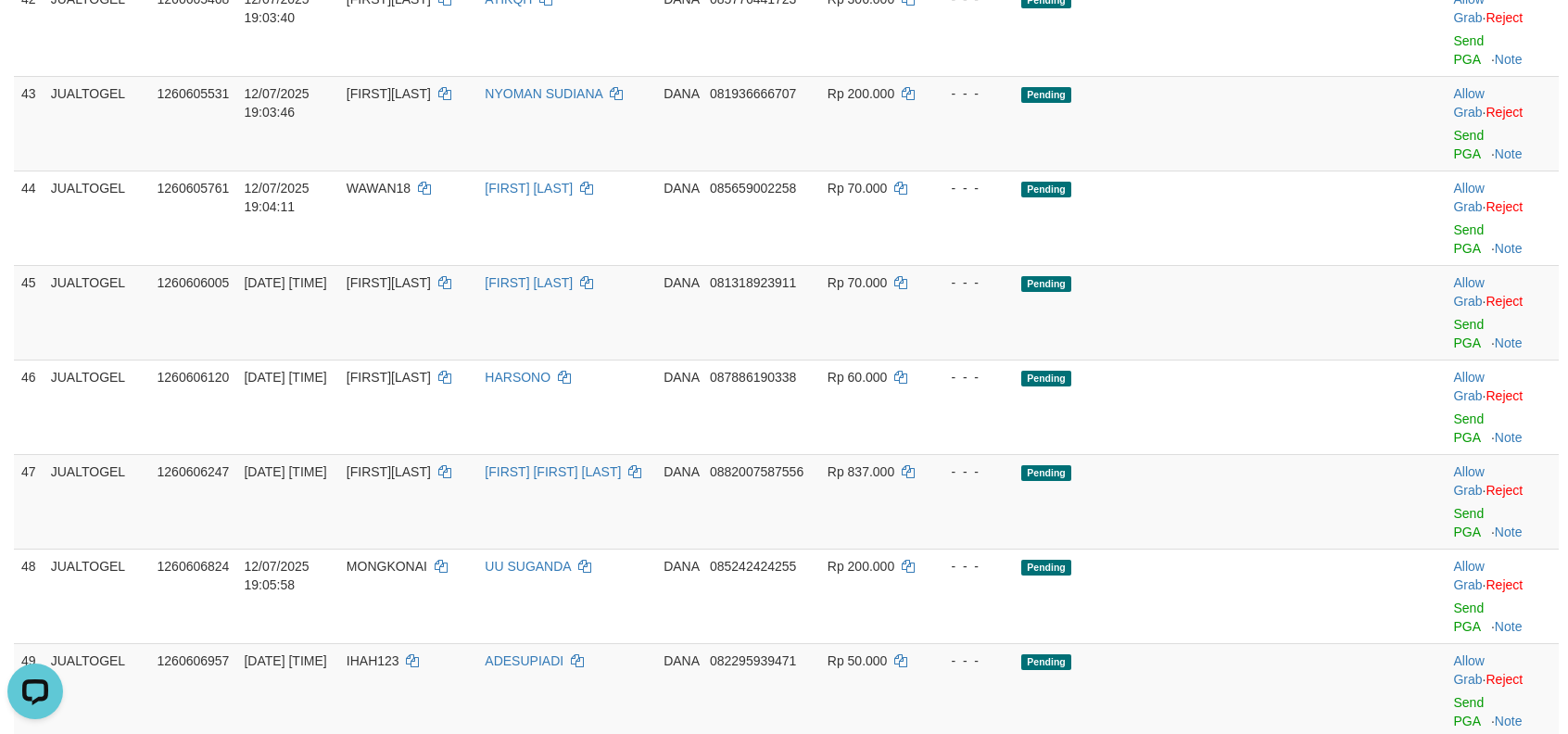 click on "Send PGA" at bounding box center (1468, -328) 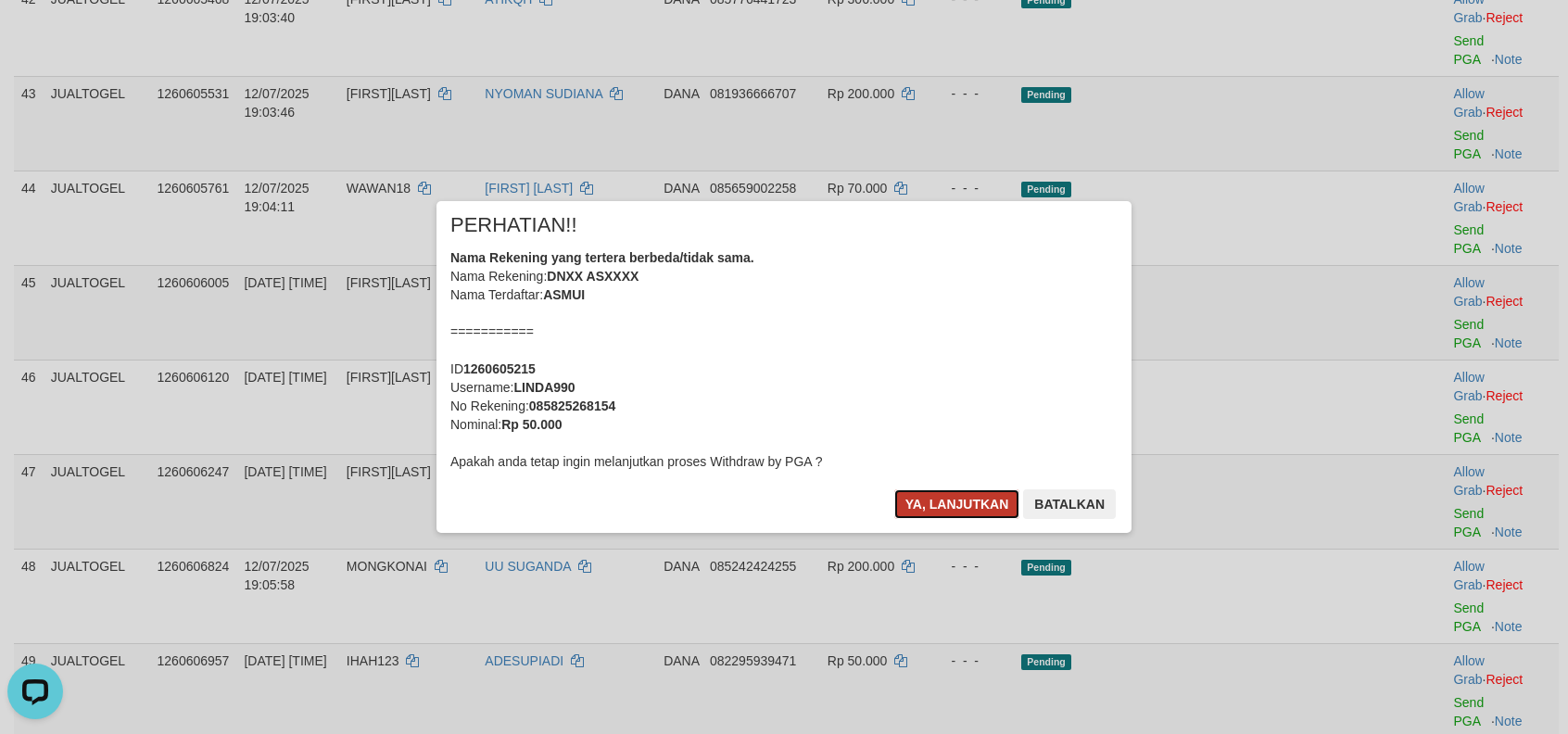 click on "Ya, lanjutkan" at bounding box center (957, 504) 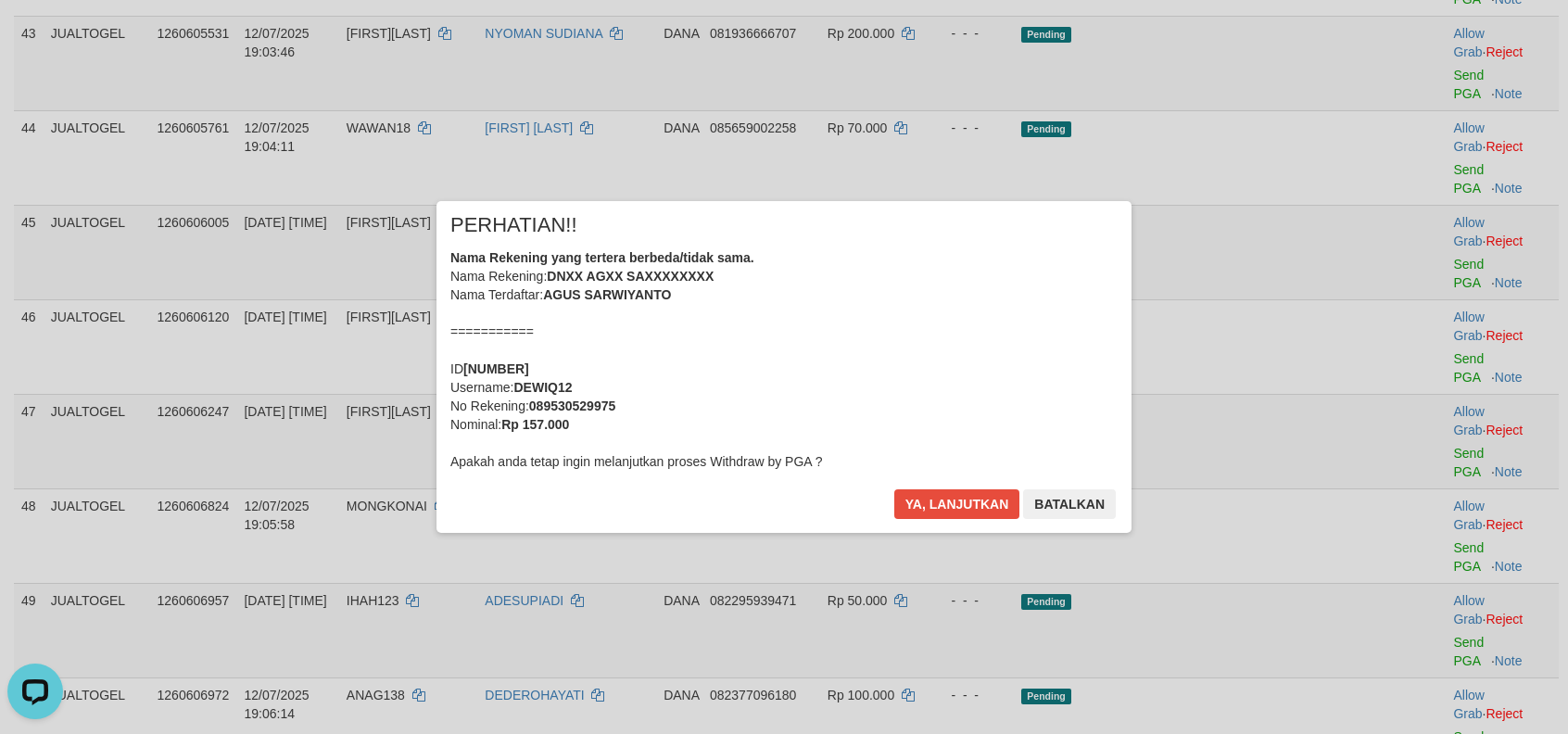 scroll, scrollTop: 3056, scrollLeft: 0, axis: vertical 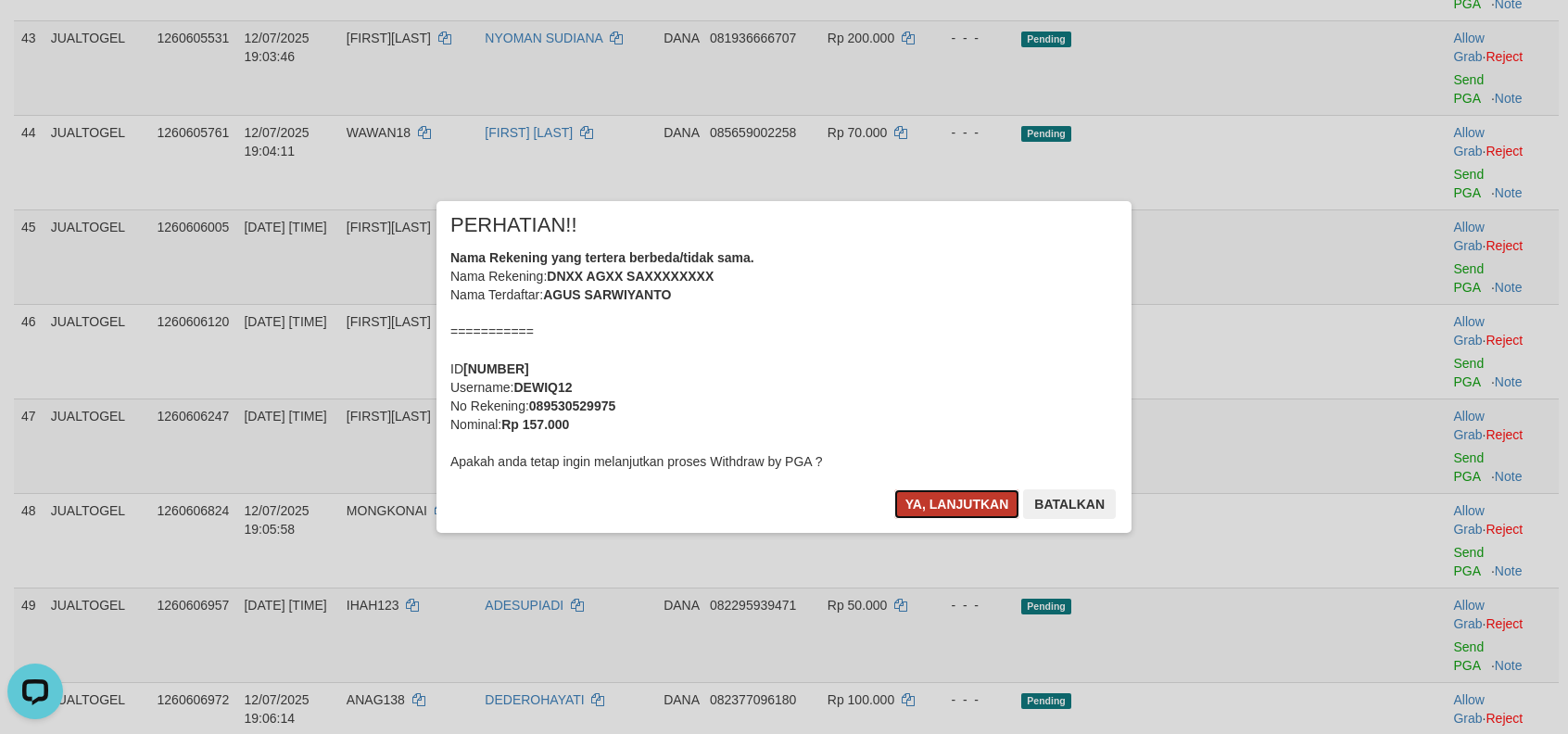 click on "Ya, lanjutkan" at bounding box center [957, 504] 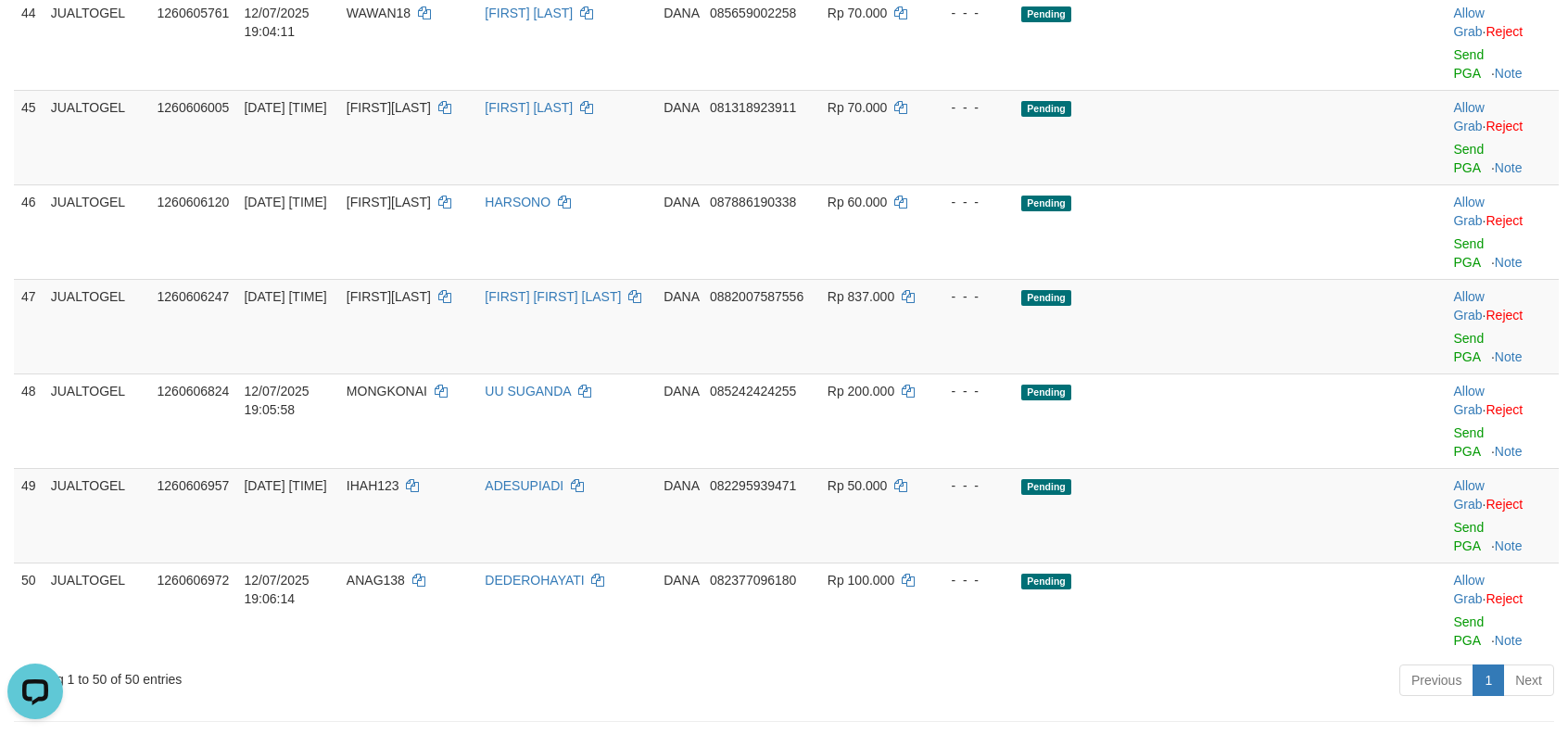 scroll, scrollTop: 3134, scrollLeft: 0, axis: vertical 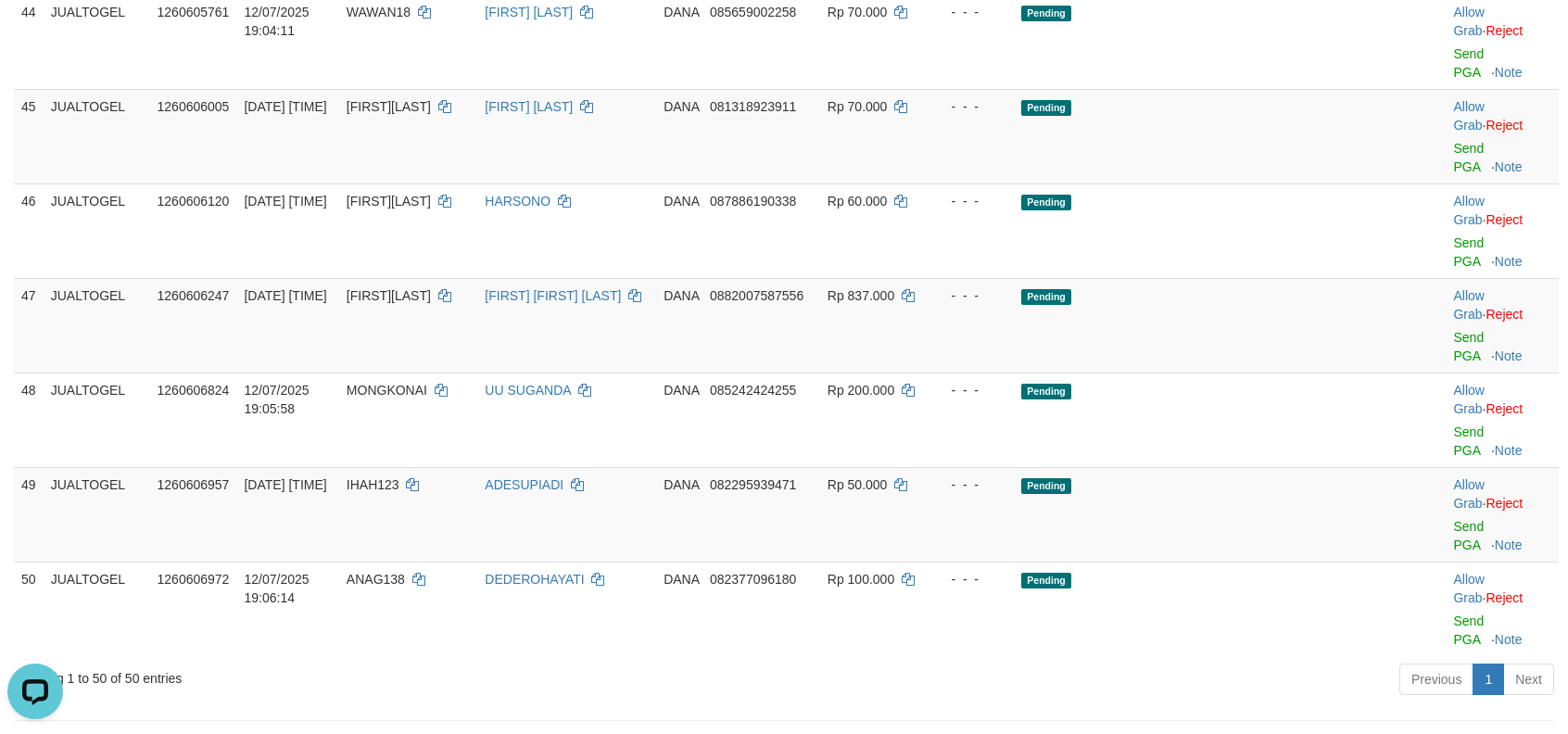click on "Send PGA" at bounding box center (1468, -315) 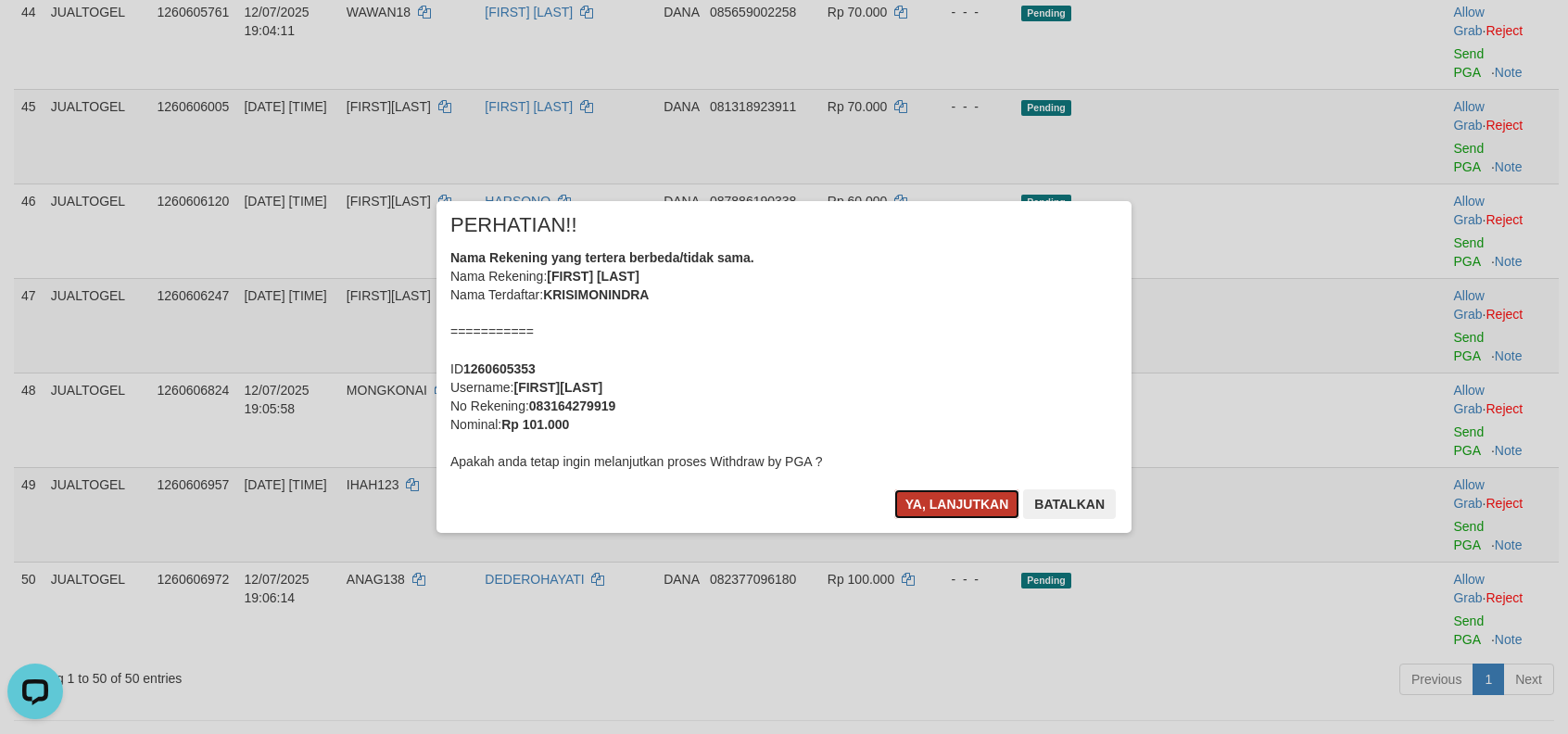 click on "Ya, lanjutkan" at bounding box center (957, 504) 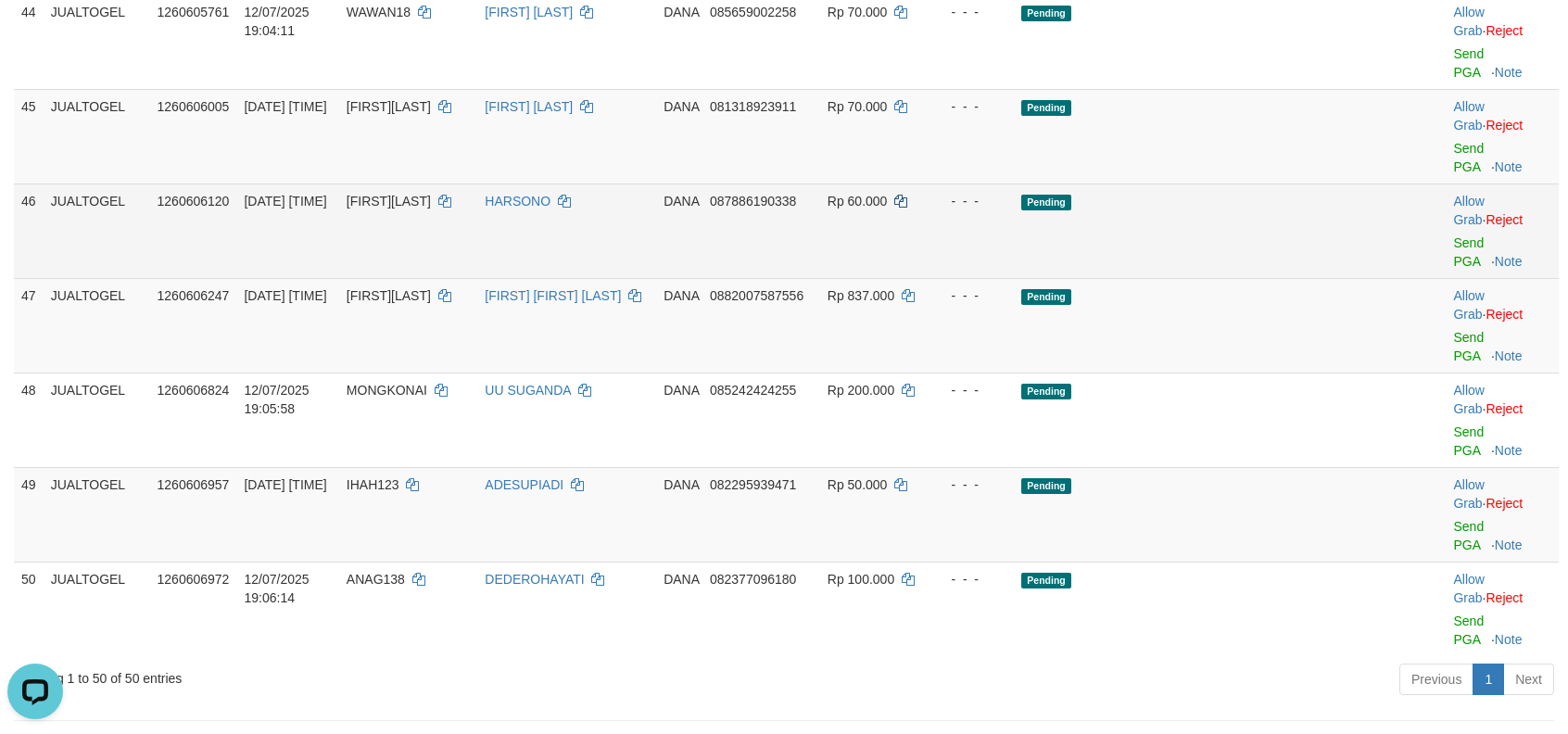 scroll, scrollTop: 3130, scrollLeft: 0, axis: vertical 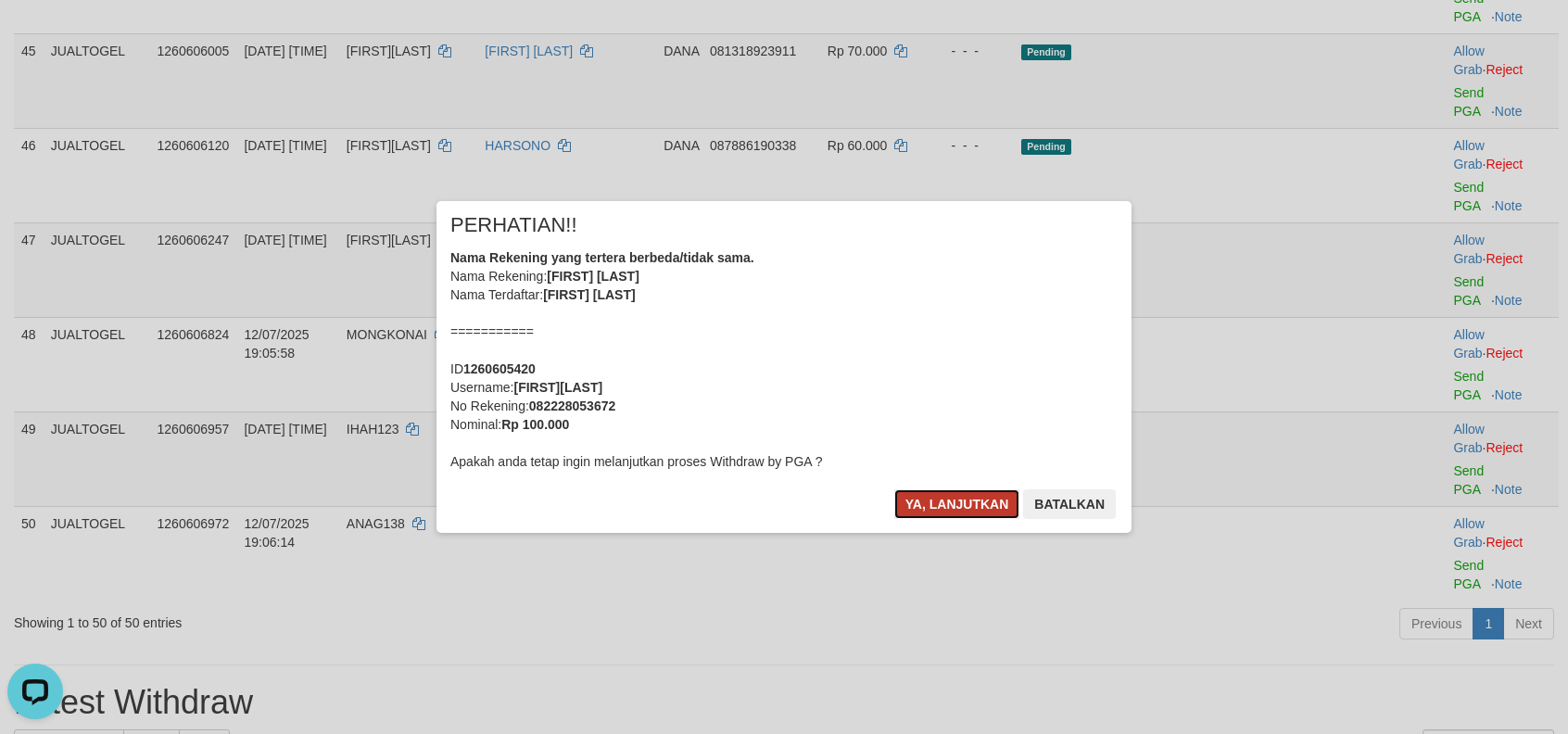 drag, startPoint x: 943, startPoint y: 494, endPoint x: 1146, endPoint y: 415, distance: 217.83 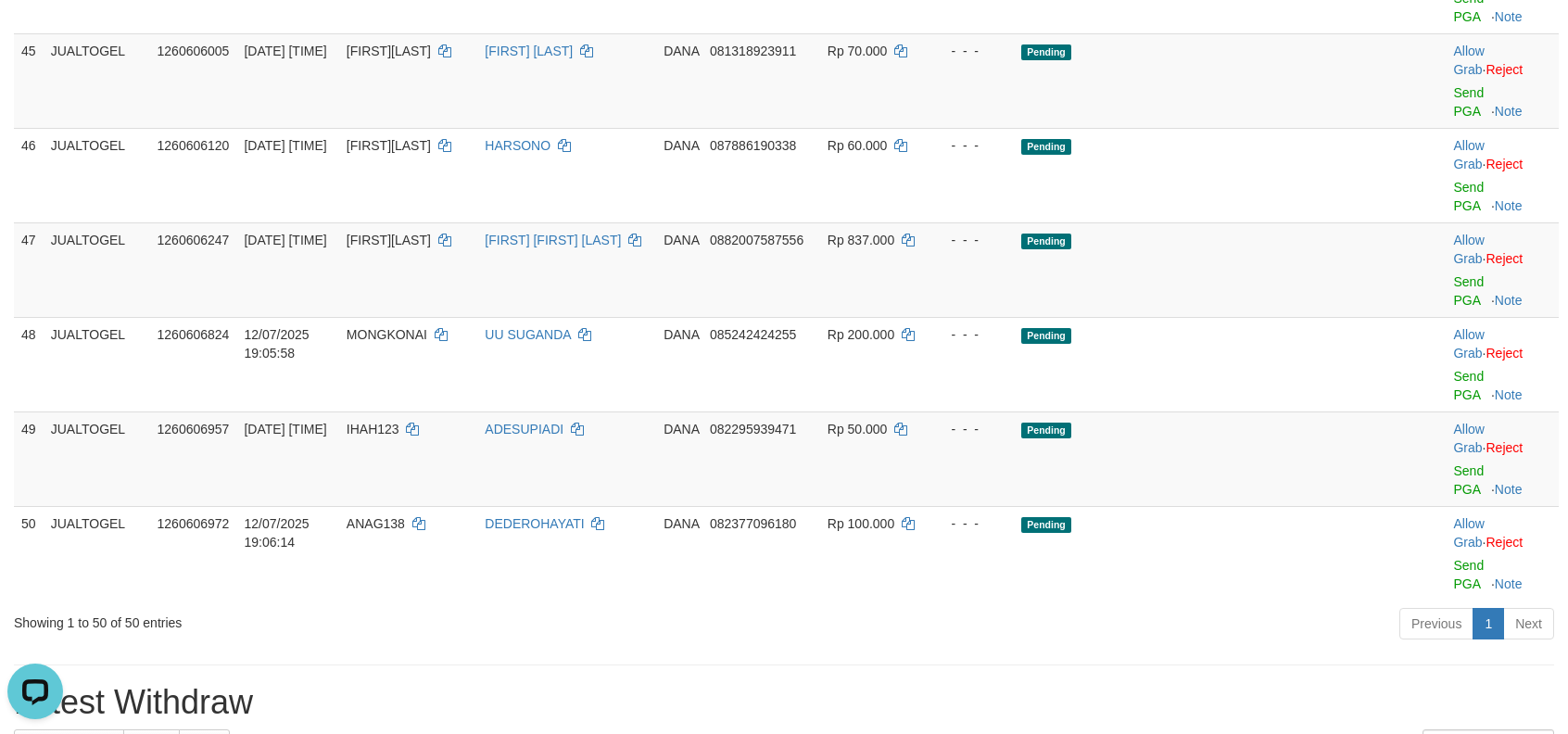 scroll, scrollTop: 3125, scrollLeft: 0, axis: vertical 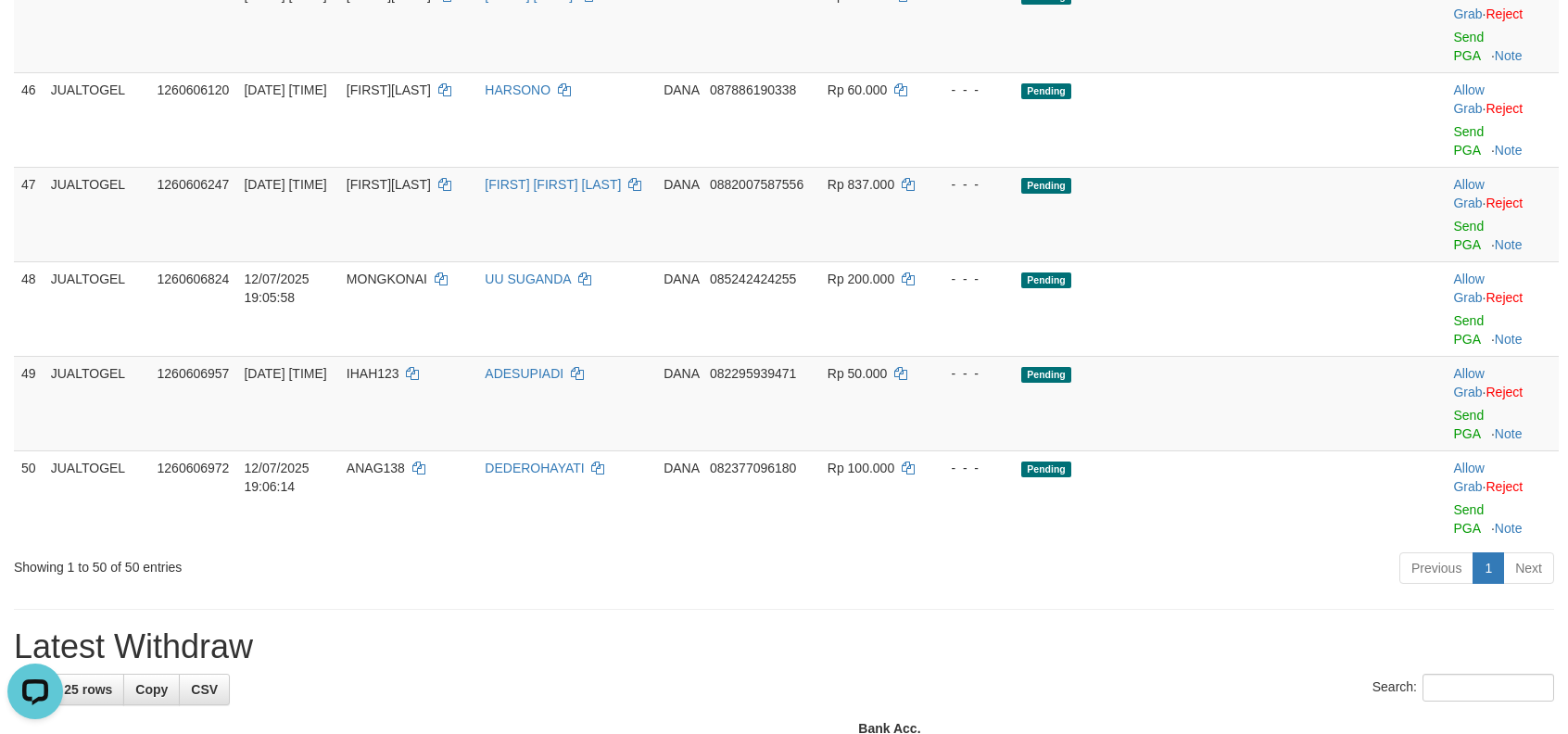click on "Send PGA" at bounding box center [1468, -237] 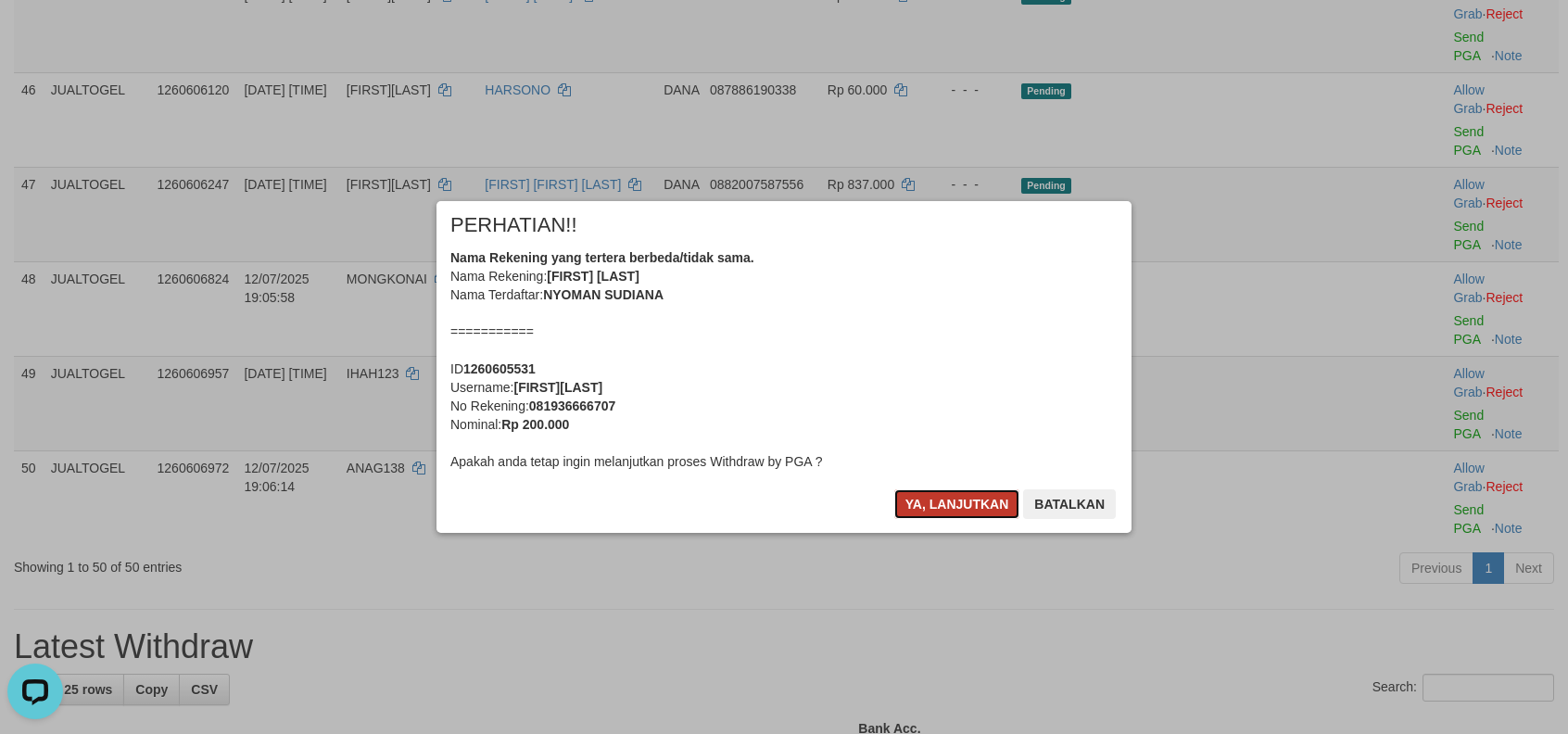 click on "Ya, lanjutkan" at bounding box center (957, 504) 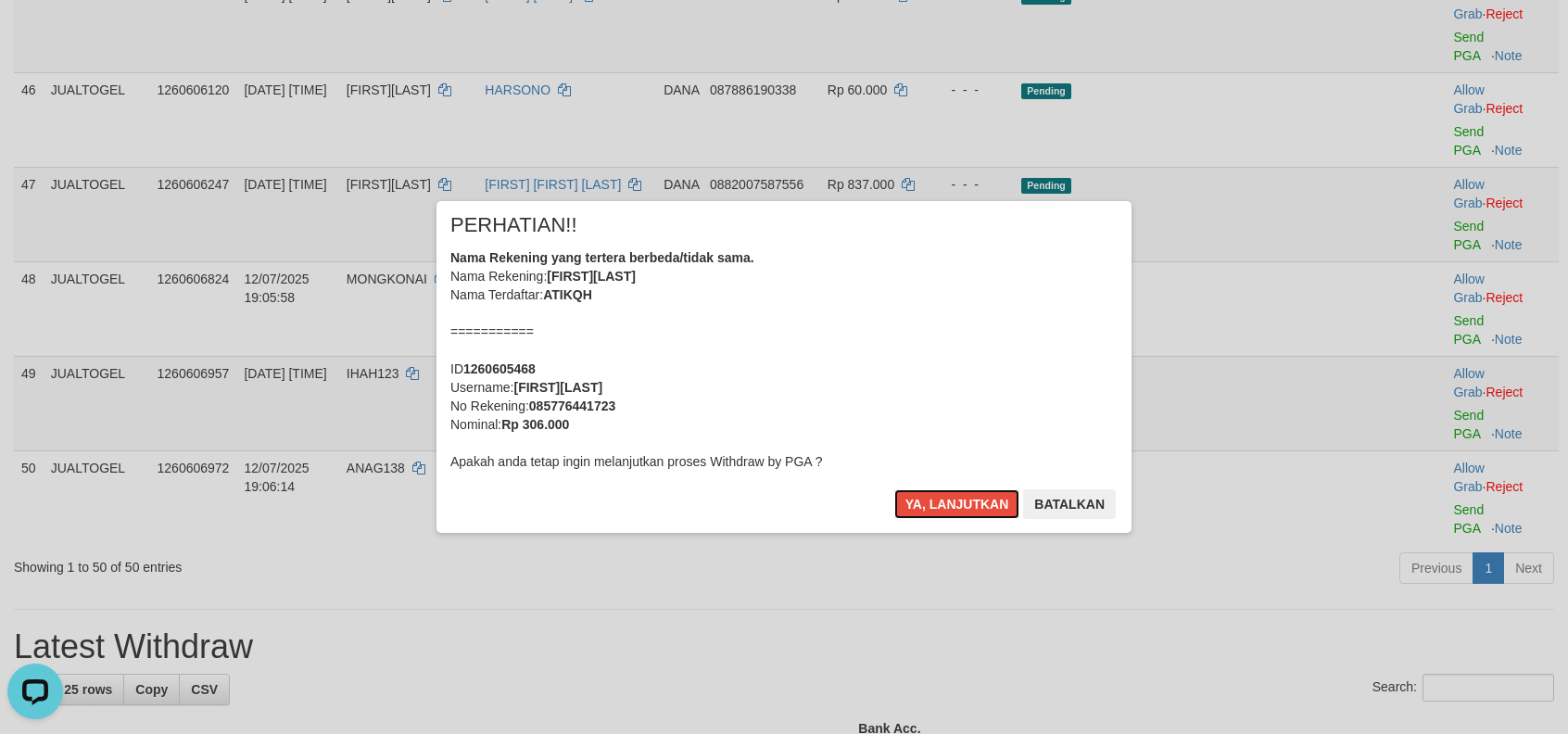 click on "Ya, lanjutkan" at bounding box center [957, 504] 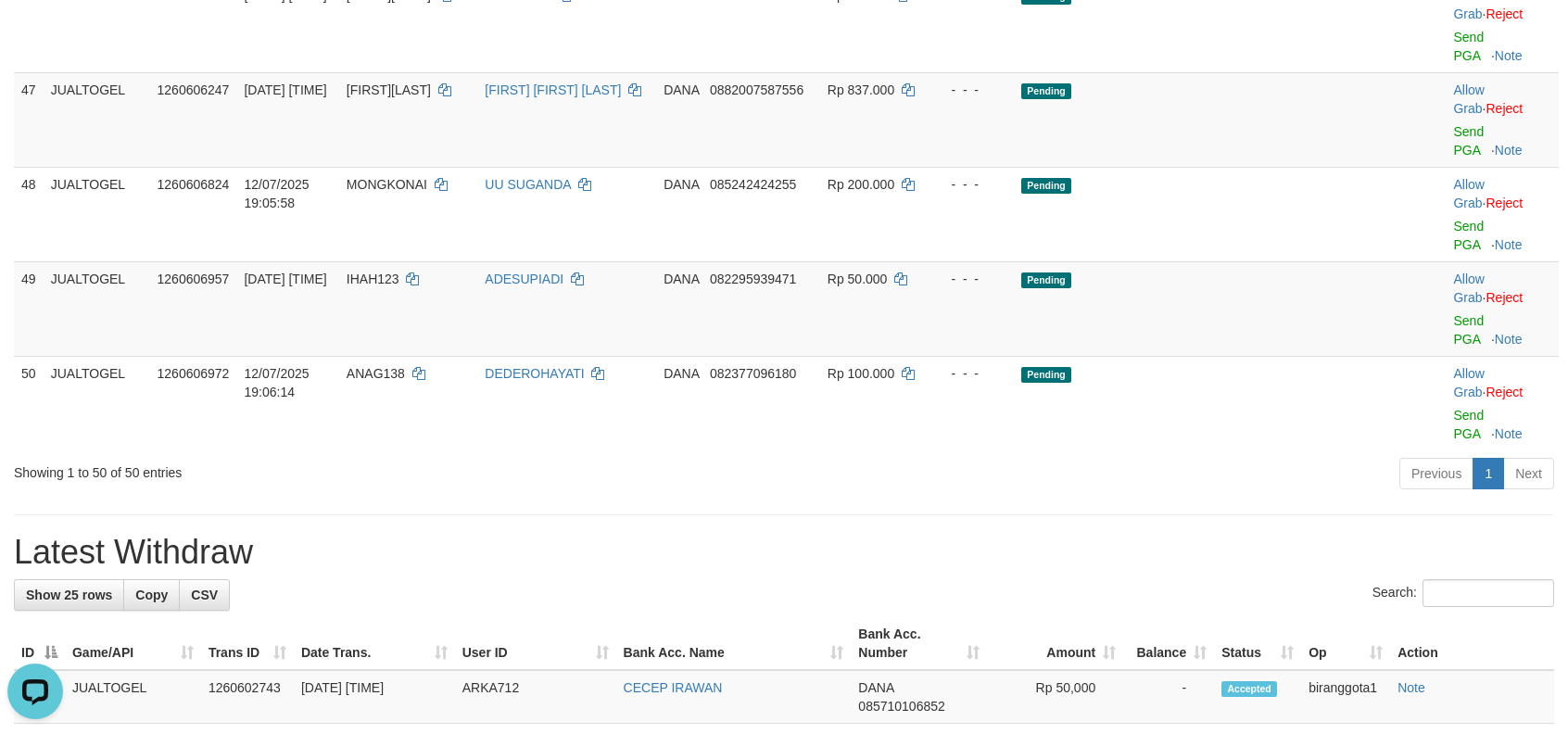 scroll, scrollTop: 3197, scrollLeft: 0, axis: vertical 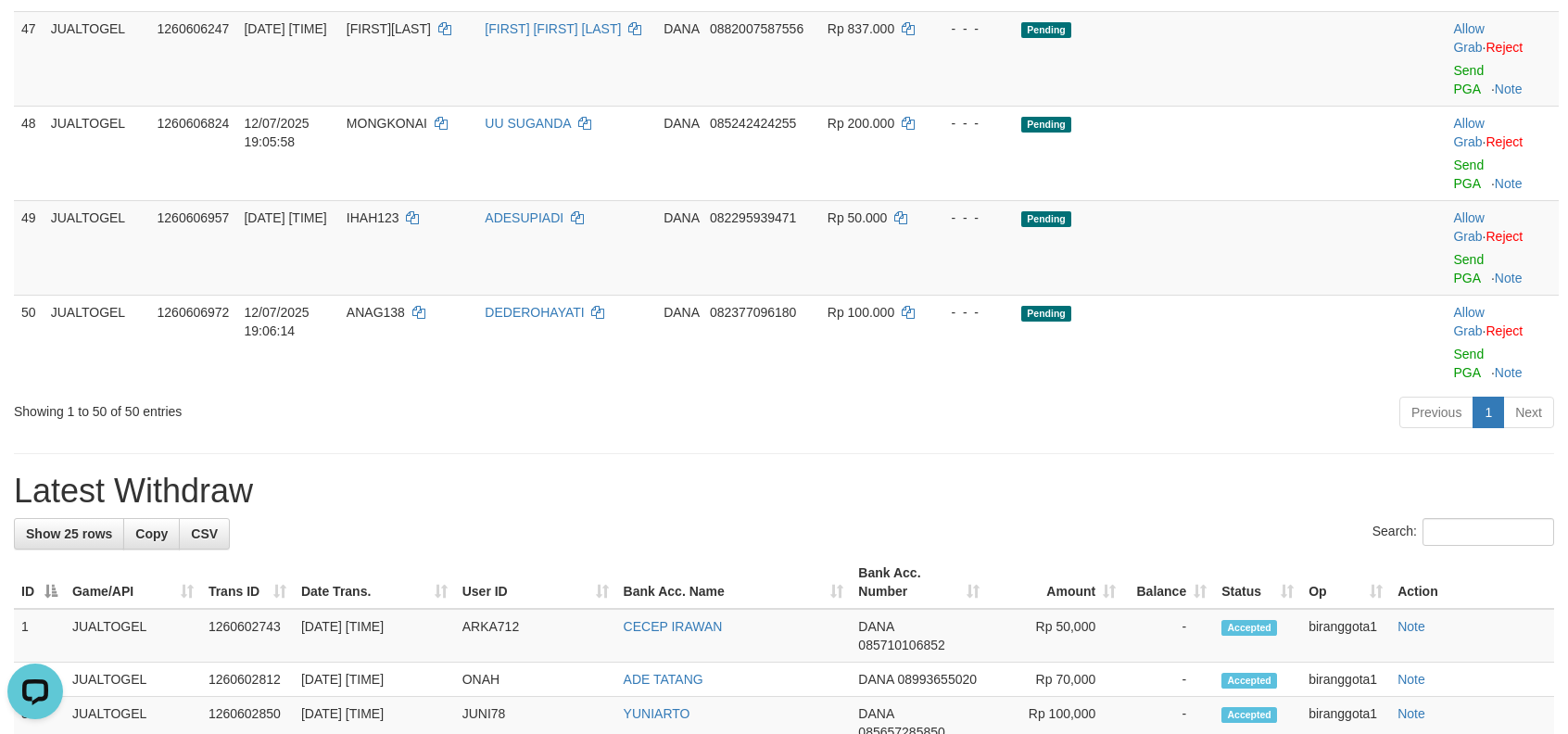 click on "Send PGA" at bounding box center [1468, -204] 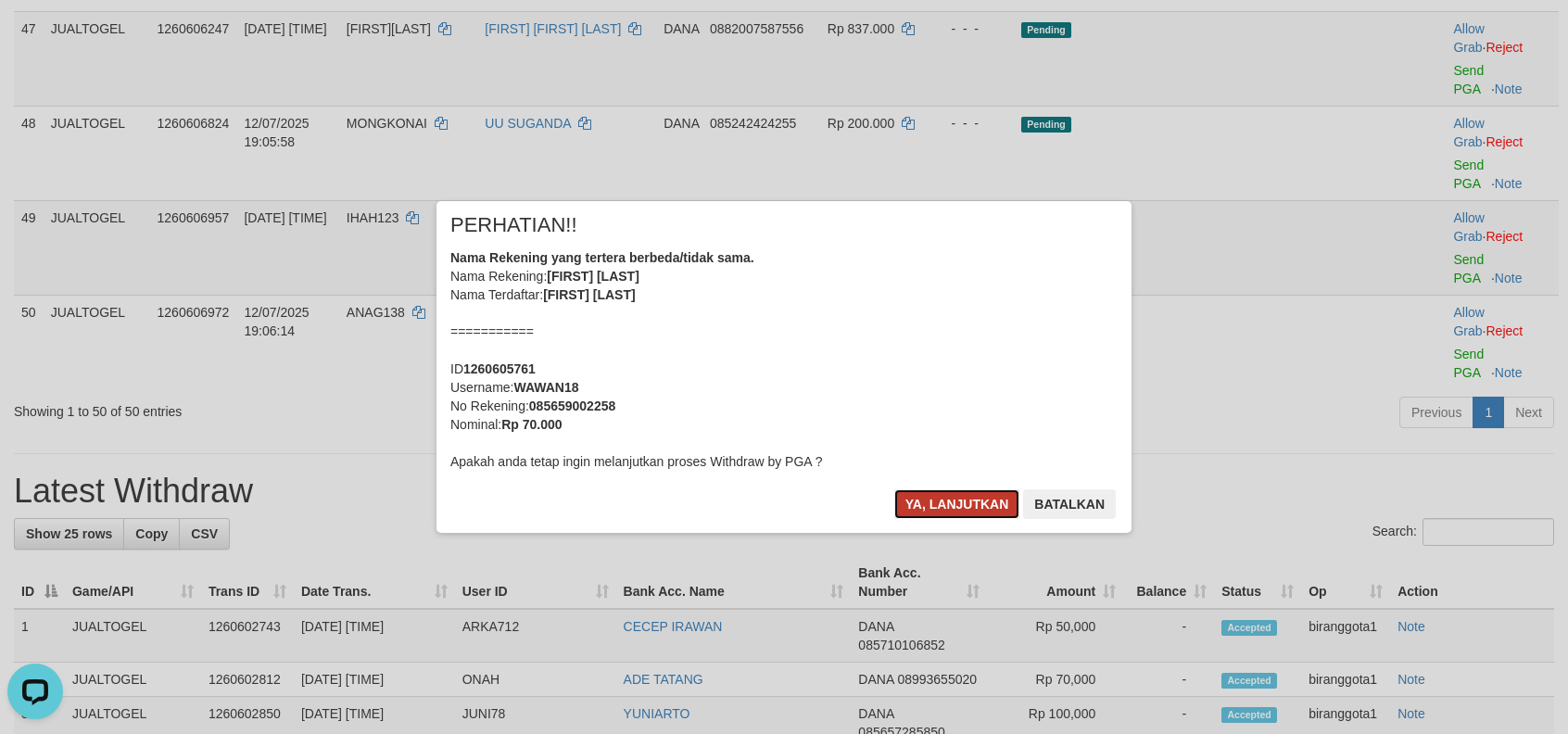 click on "Ya, lanjutkan" at bounding box center (957, 504) 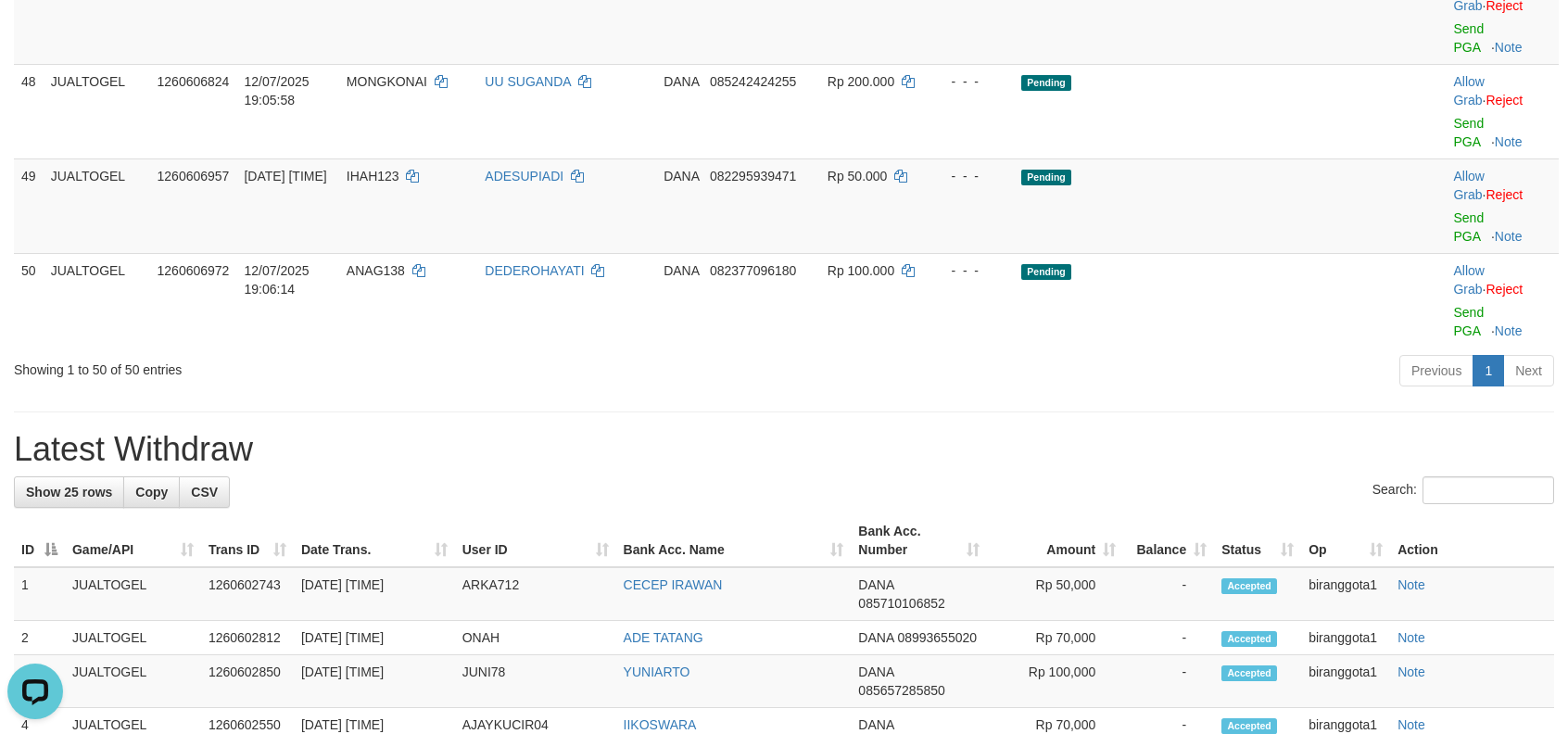 click on "[FIRST] [LAST]" at bounding box center [566, -172] 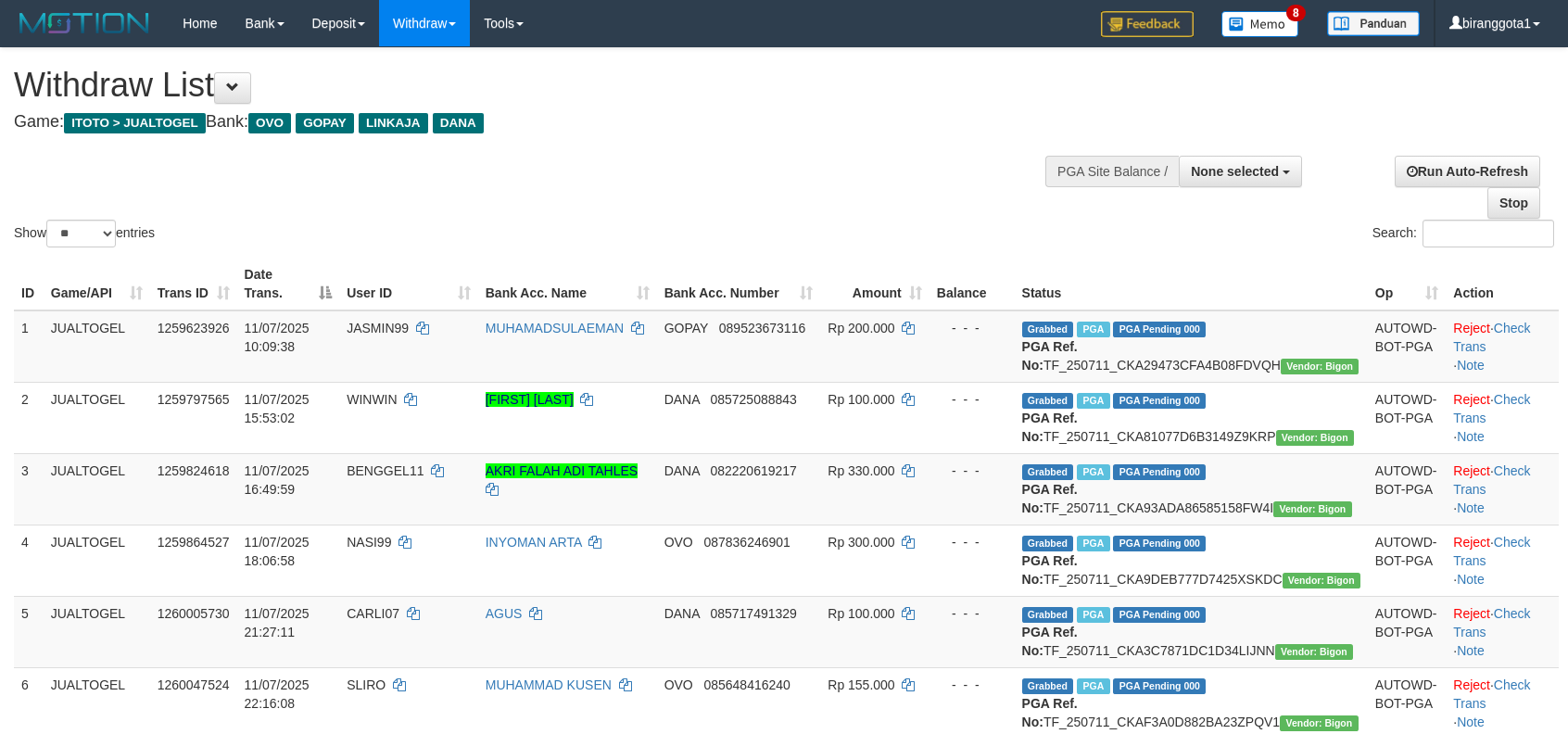 select 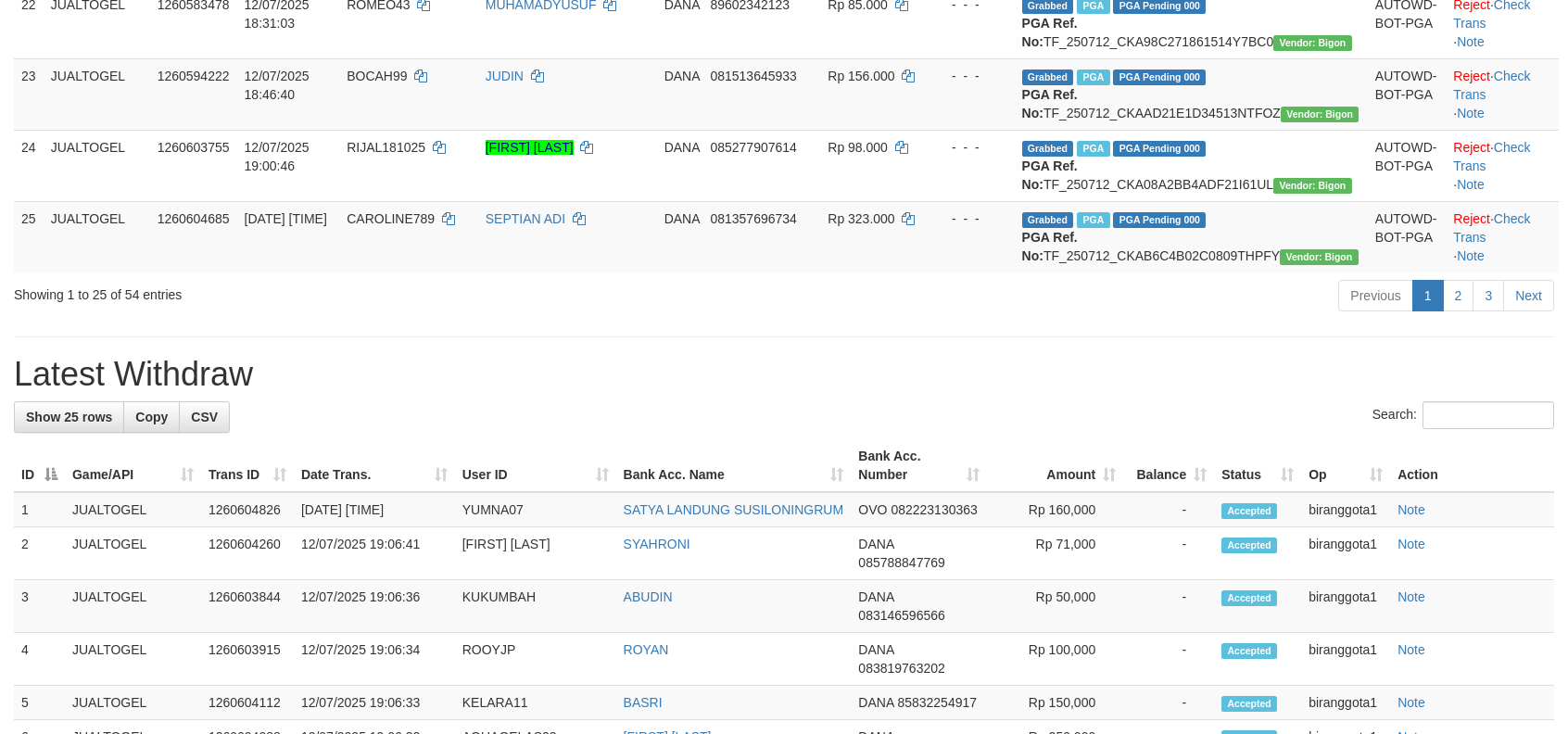 scroll, scrollTop: 1710, scrollLeft: 0, axis: vertical 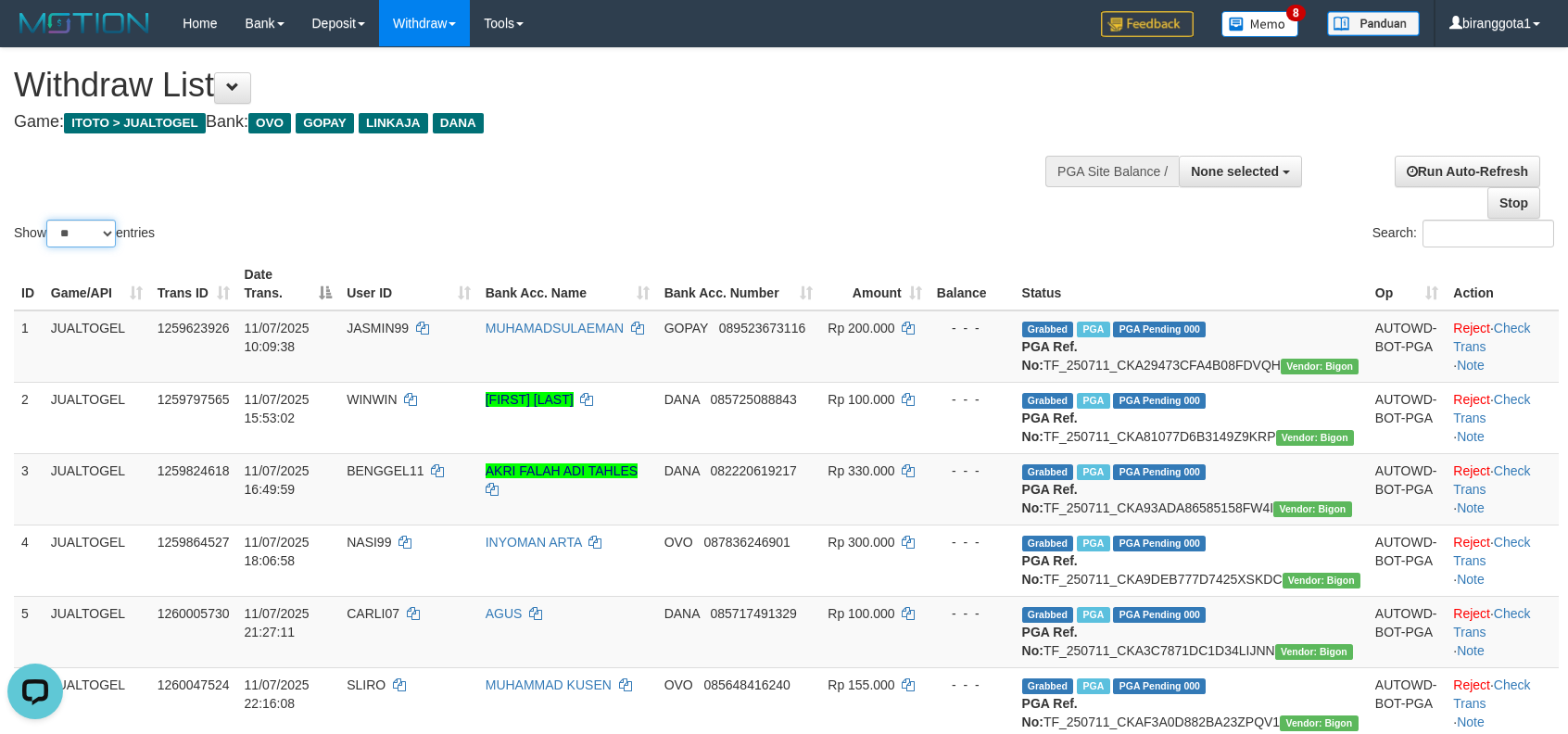 drag, startPoint x: 101, startPoint y: 220, endPoint x: 120, endPoint y: 276, distance: 59.135438 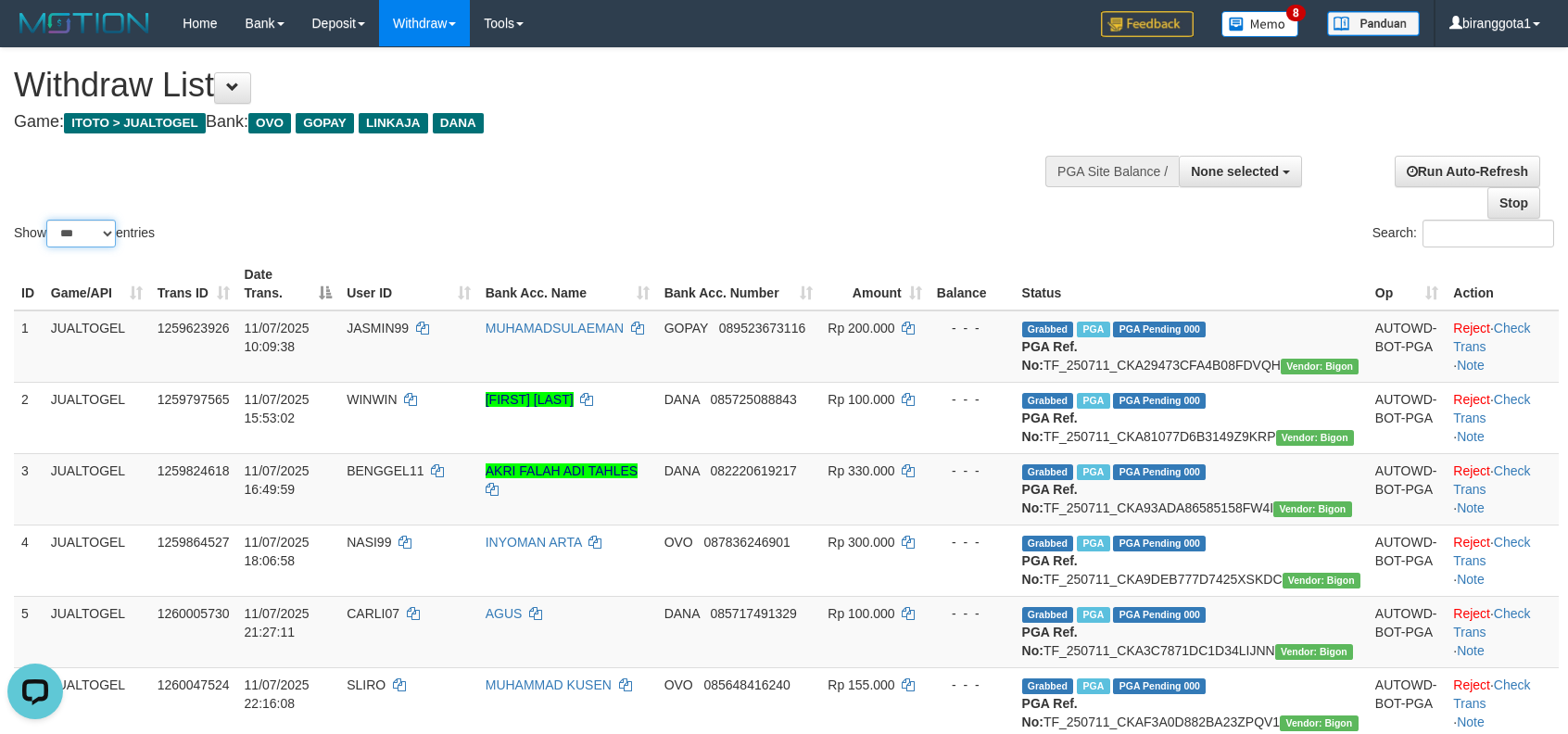click on "** ** ** ***" at bounding box center [81, 234] 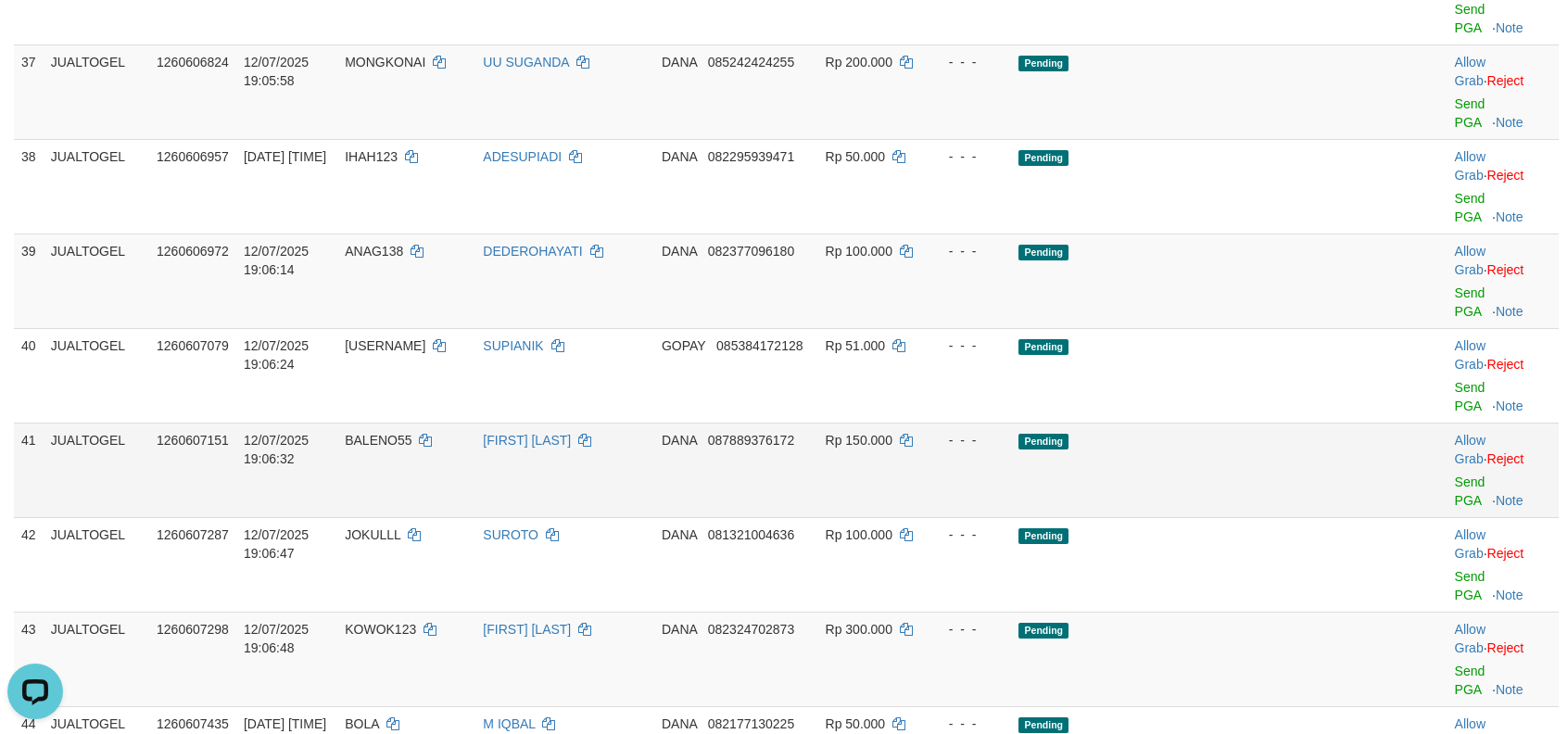 scroll, scrollTop: 3130, scrollLeft: 0, axis: vertical 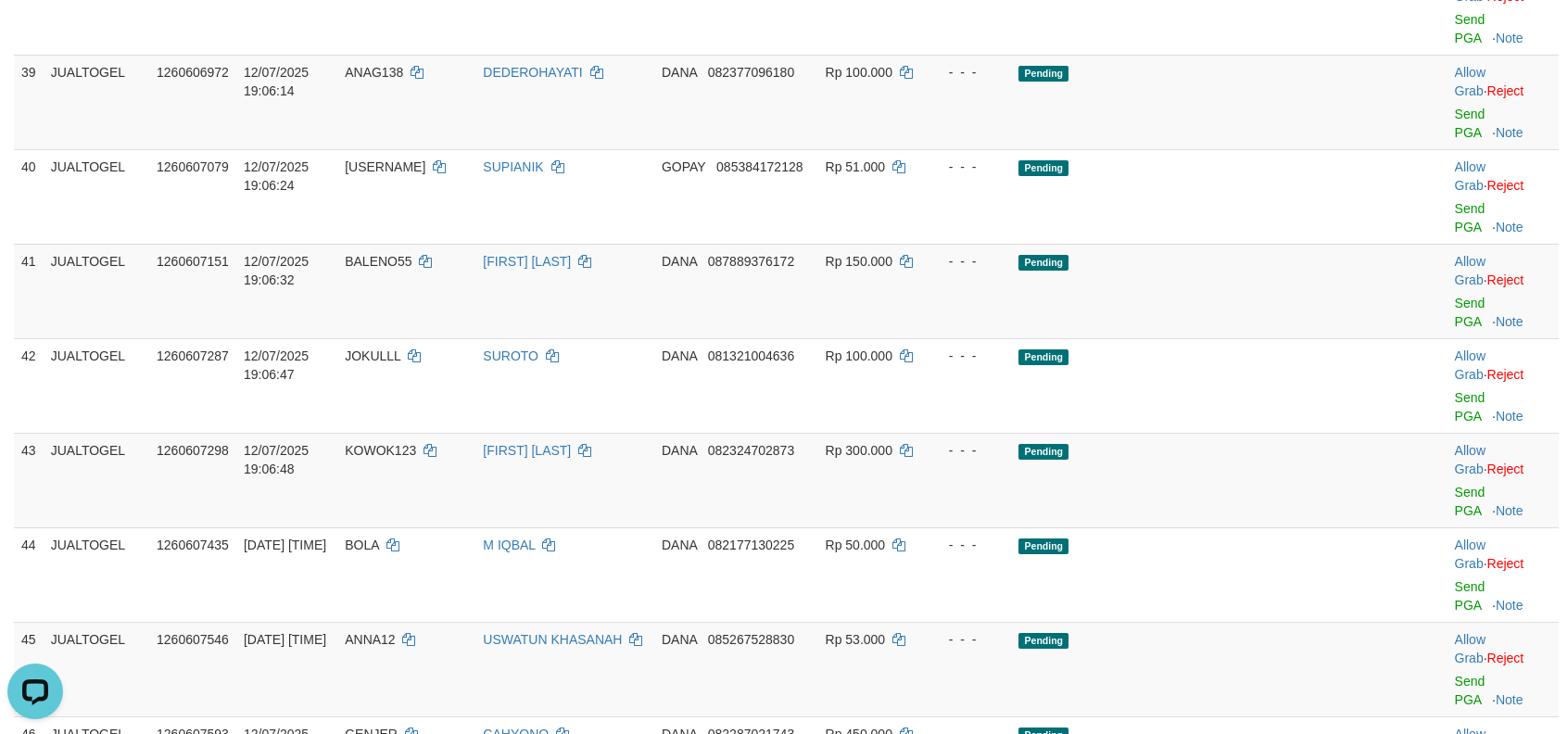 click on "Pending" at bounding box center [1190, -87] 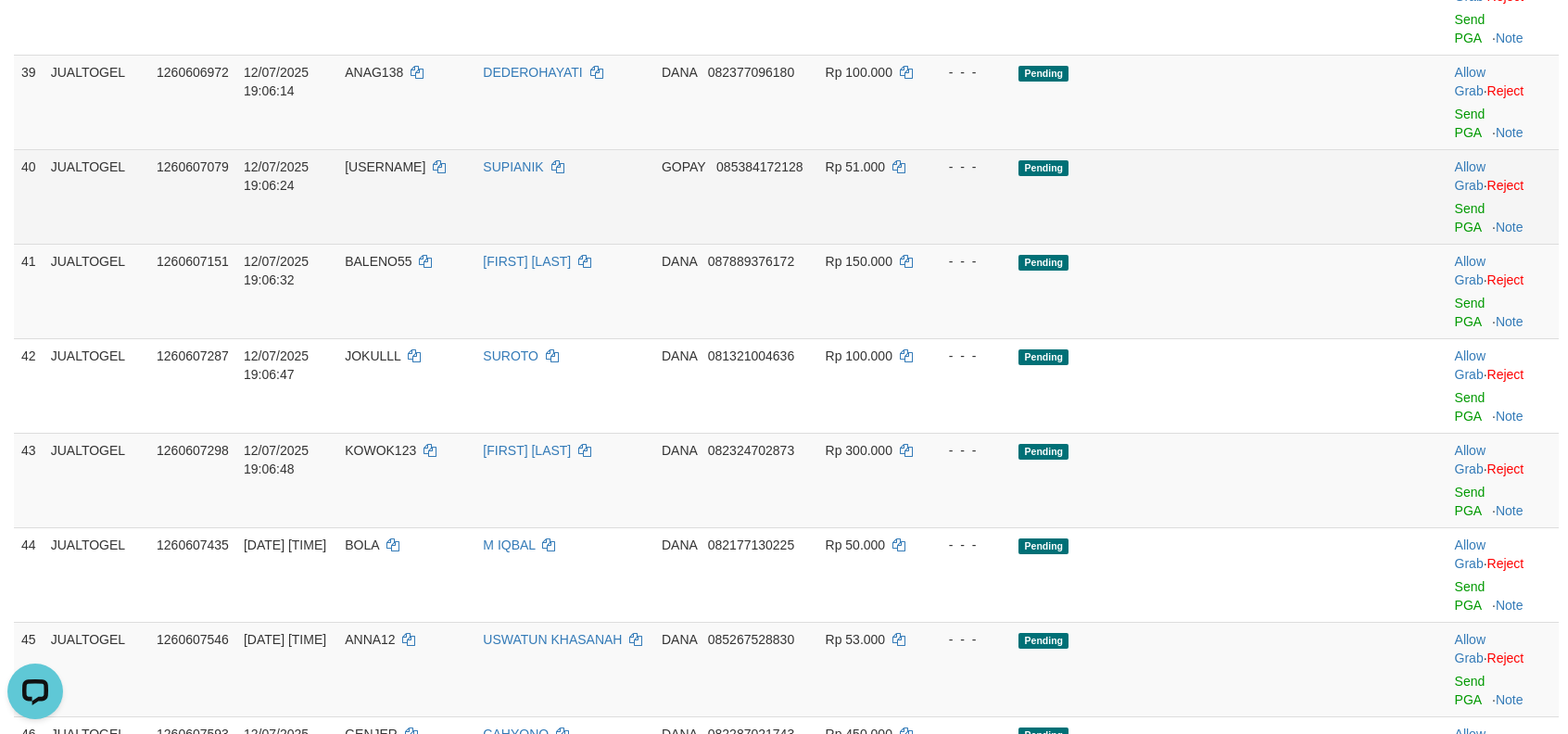 click on "Pending" at bounding box center (1190, 196) 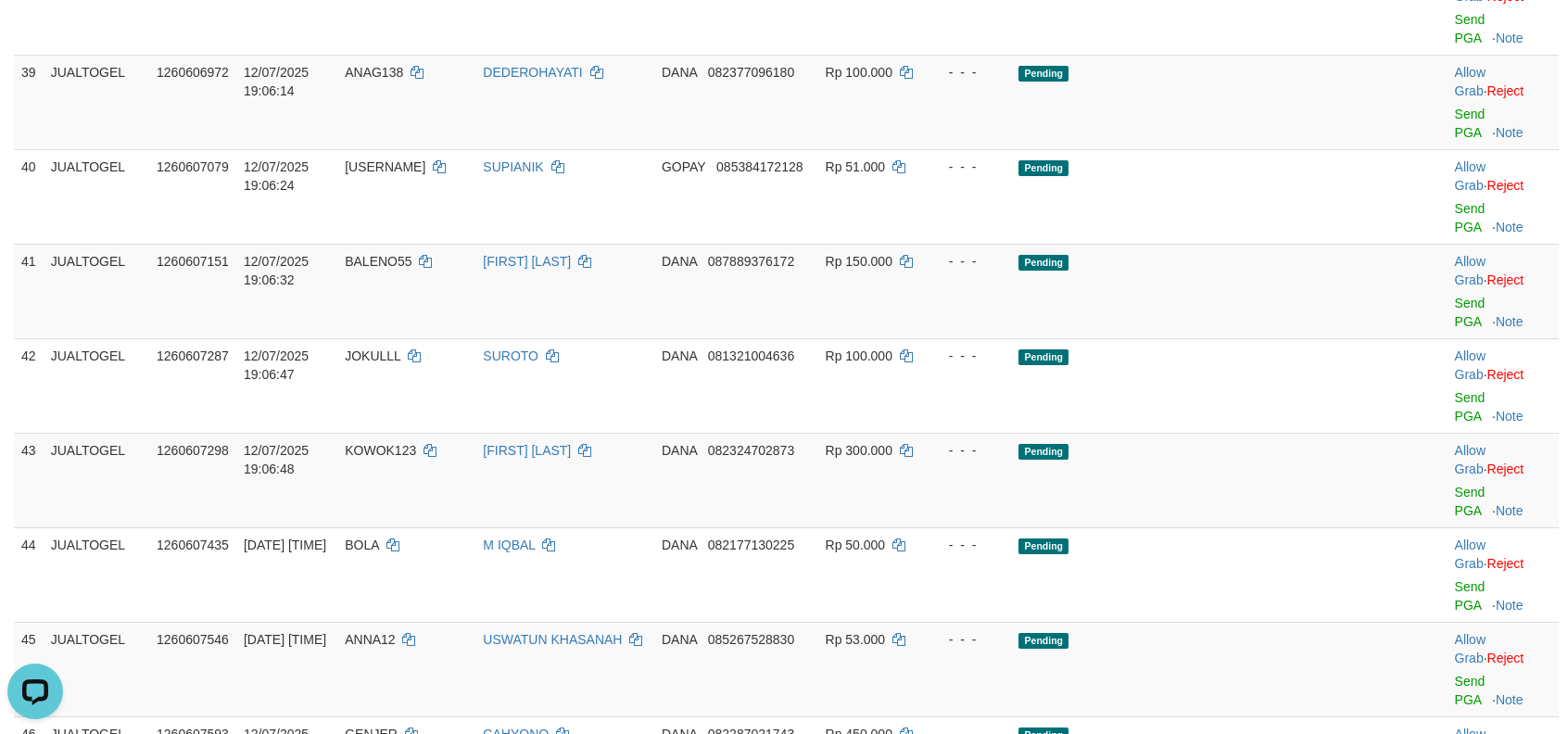 click on "Send PGA" at bounding box center [1470, -349] 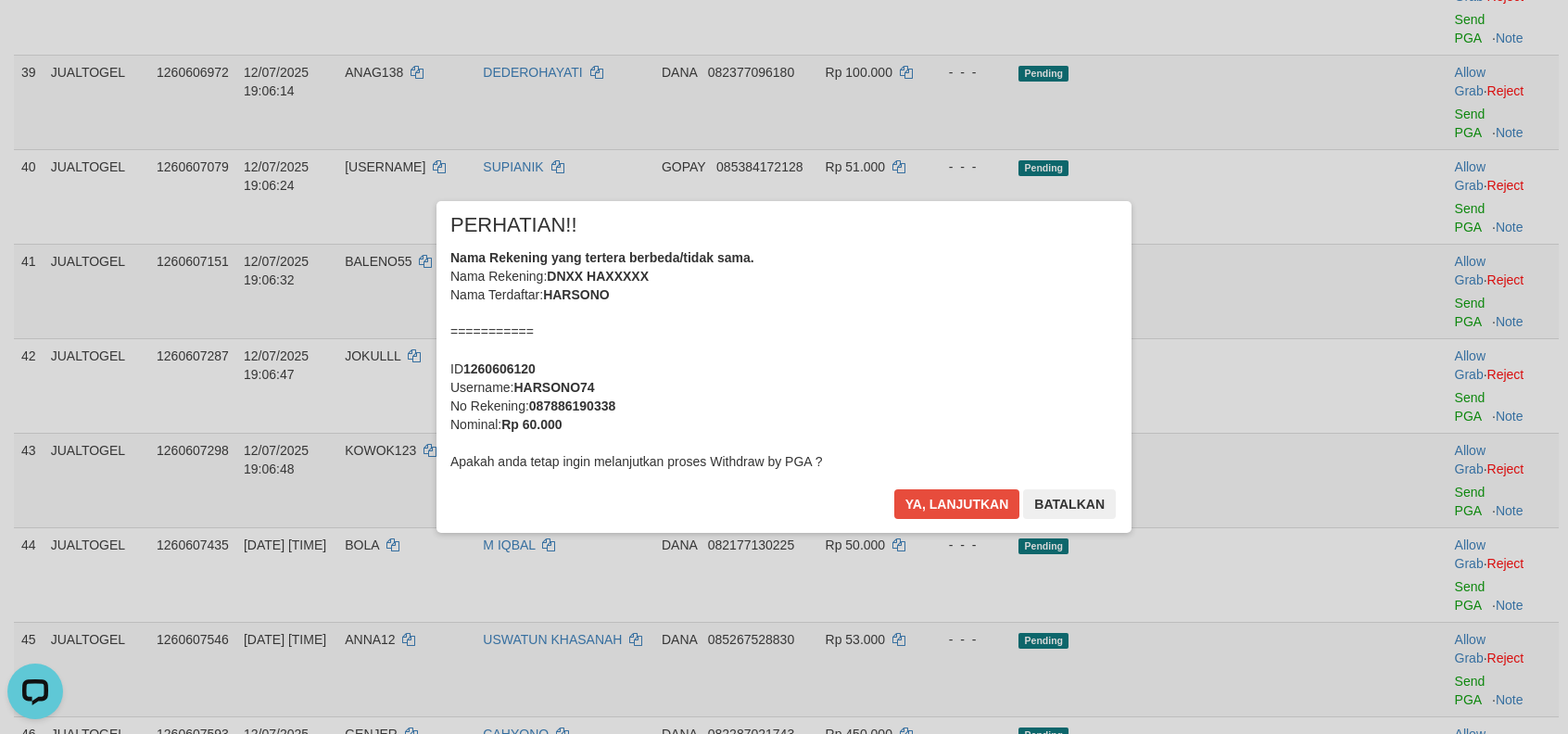 click on "× PERHATIAN!! Nama Rekening yang tertera berbeda/tidak sama. Nama Rekening:  DNXX HAXXXXX Nama Terdaftar:  HARSONO =========== ID  1260606120 Username:  HARSONO74 No Rekening:  087886190338 Nominal:  Rp 60.000 Apakah anda tetap ingin melanjutkan proses Withdraw by PGA ? Ya, lanjutkan Batalkan" at bounding box center [784, 367] 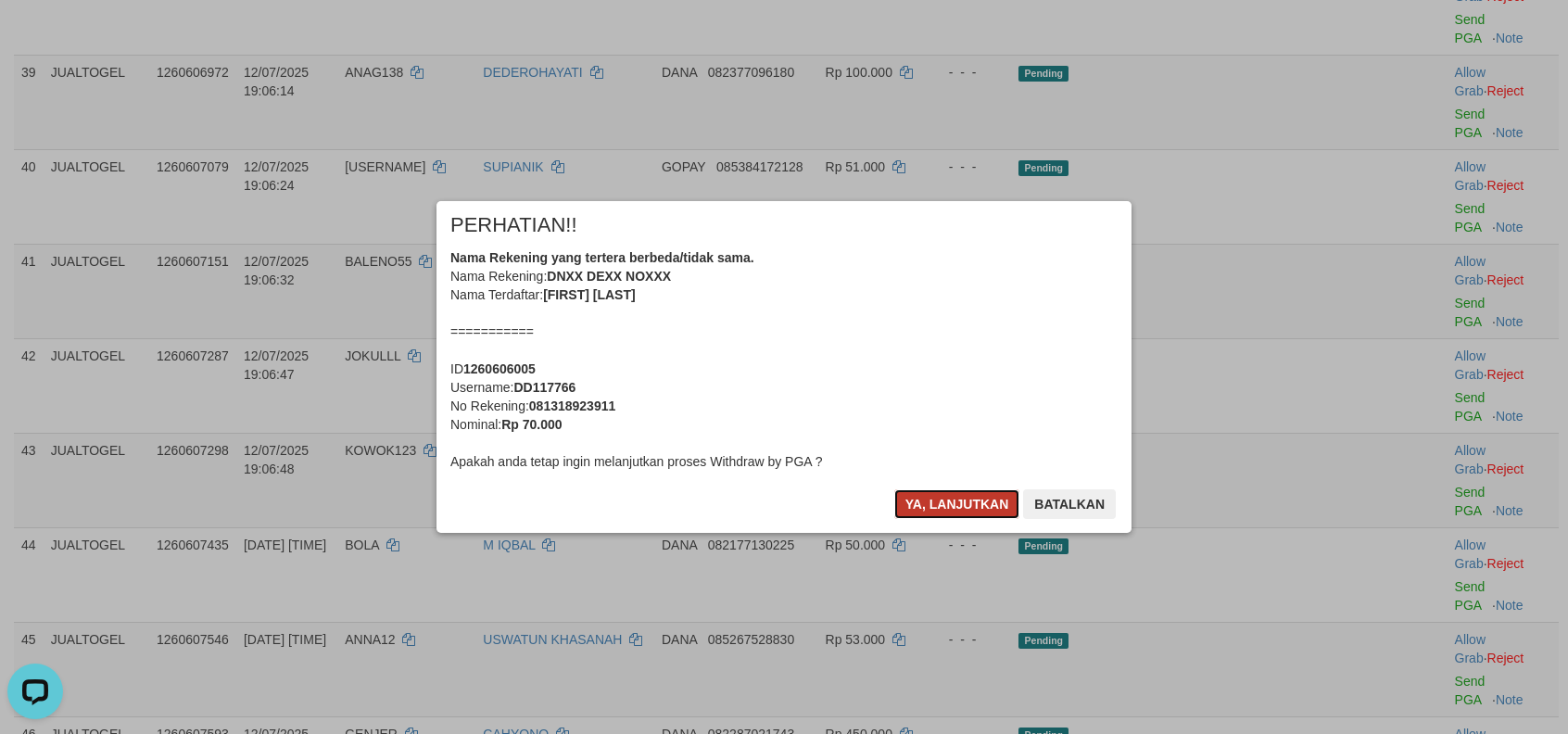 click on "Ya, lanjutkan" at bounding box center (957, 504) 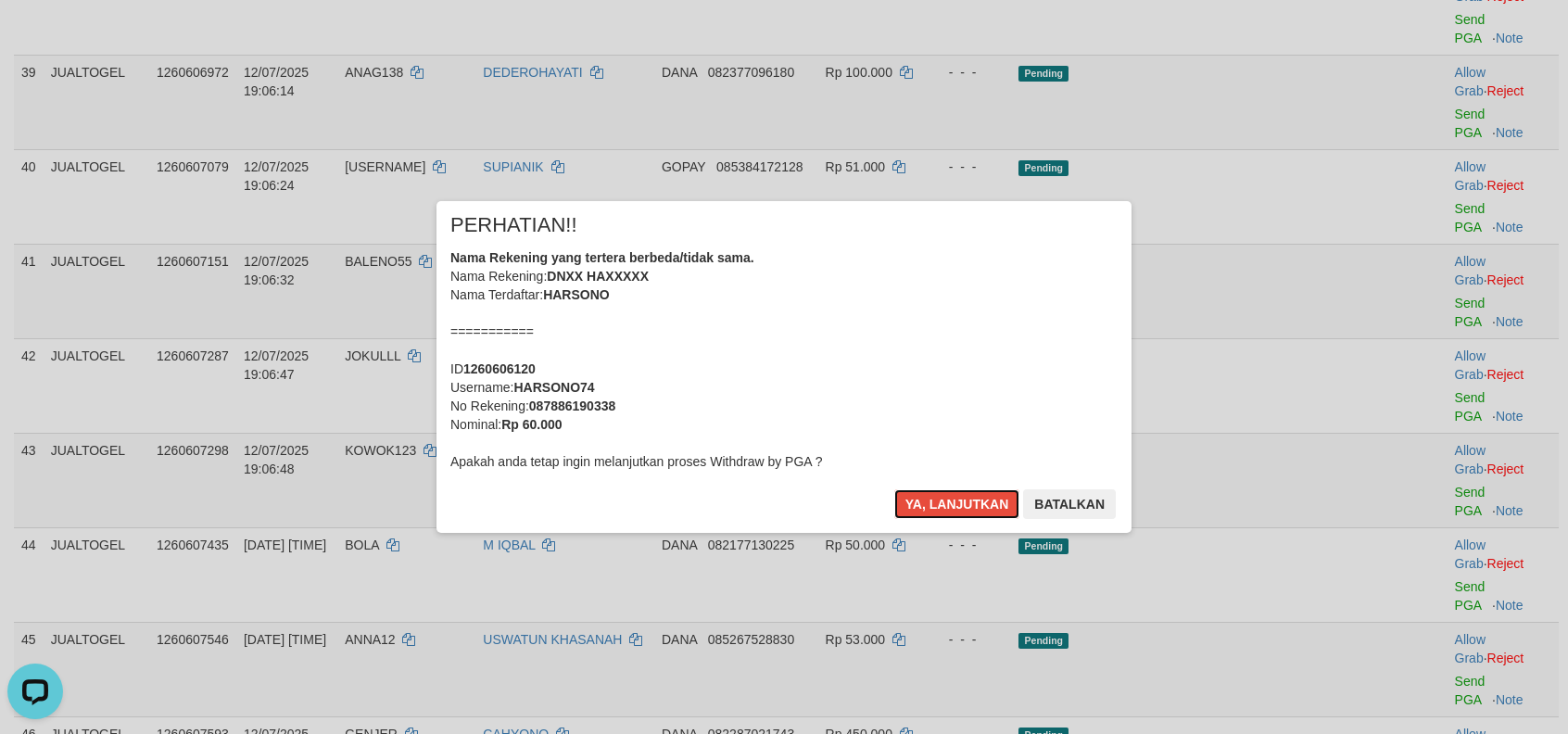 click on "Ya, lanjutkan" at bounding box center (957, 504) 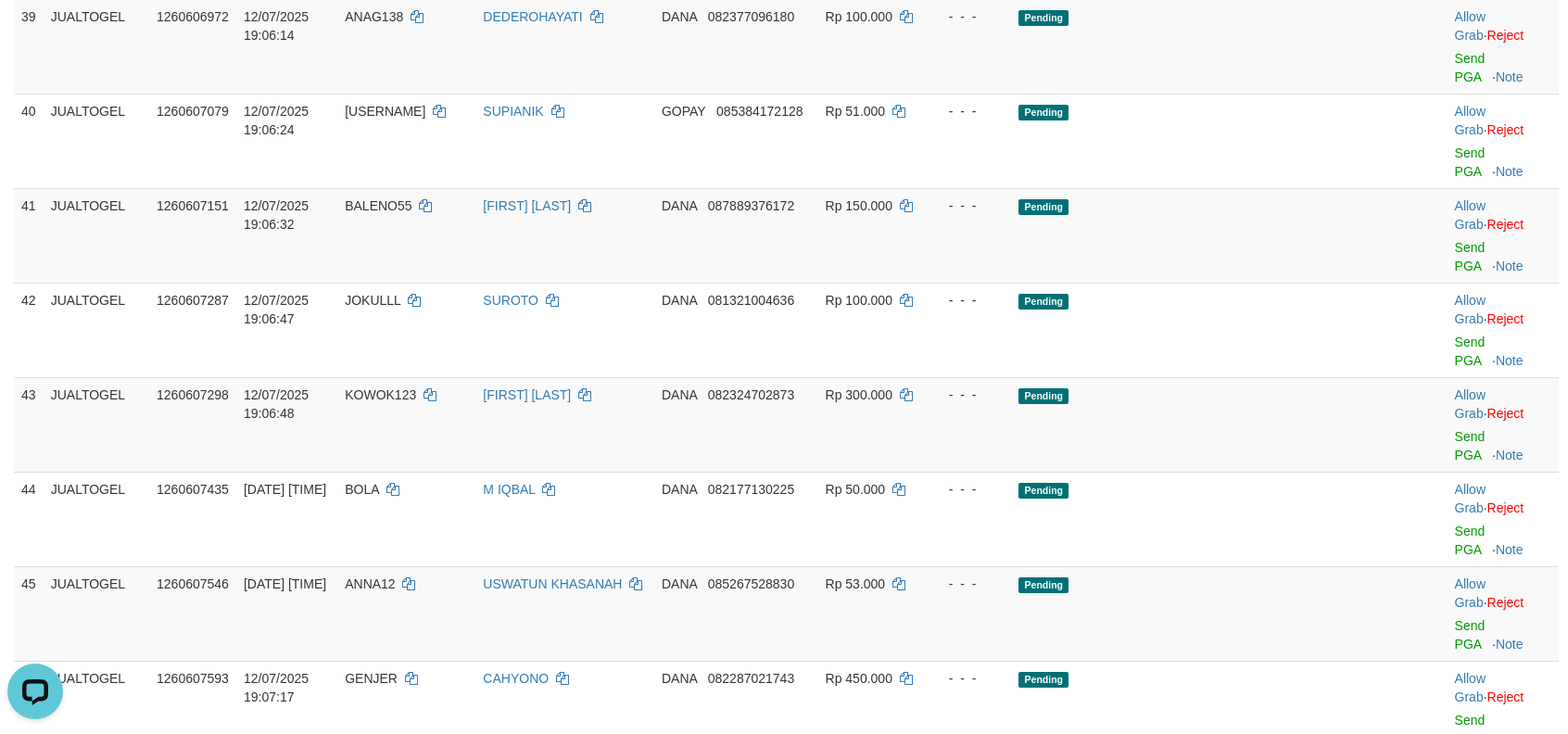 scroll, scrollTop: 3121, scrollLeft: 0, axis: vertical 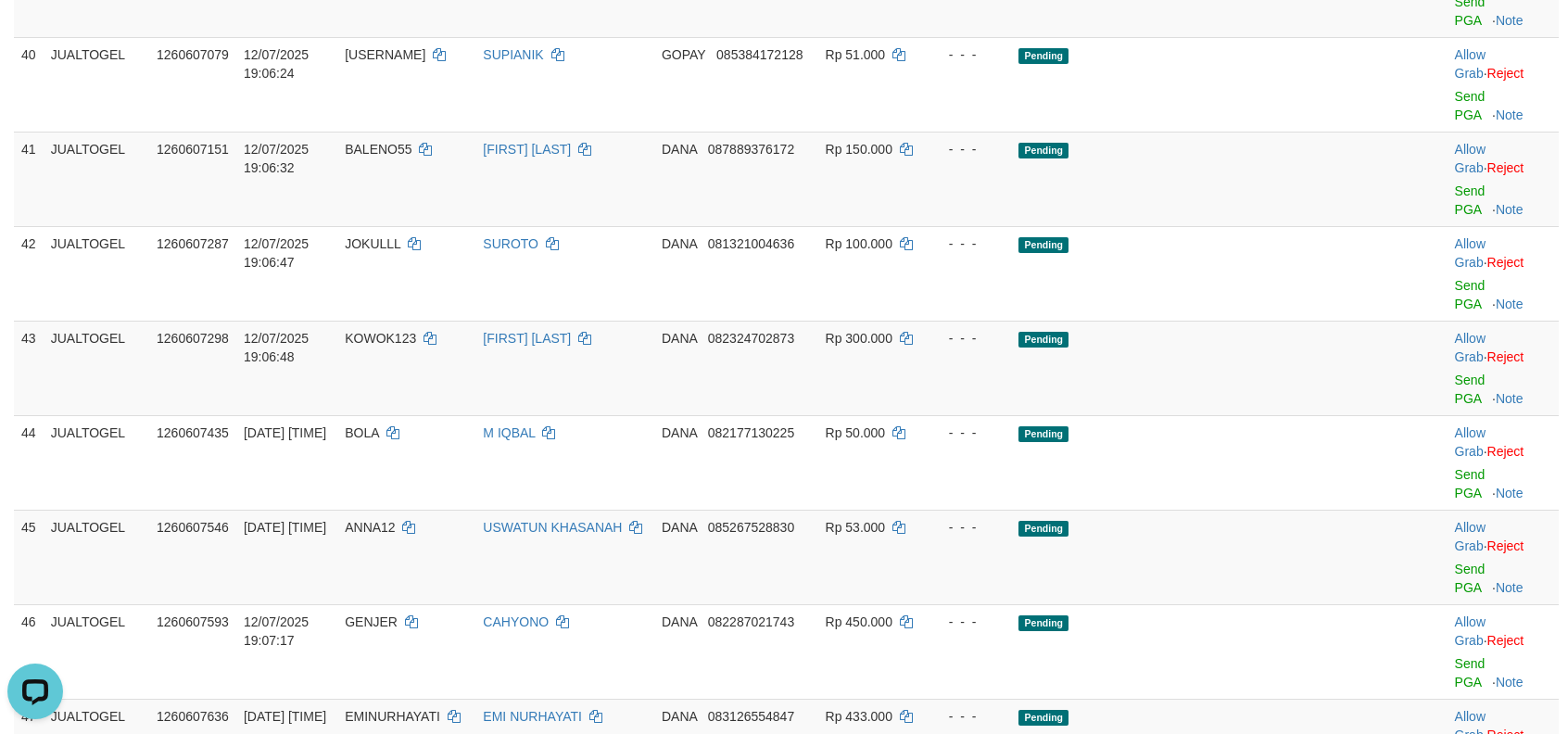 click on "Send PGA" at bounding box center [1470, -272] 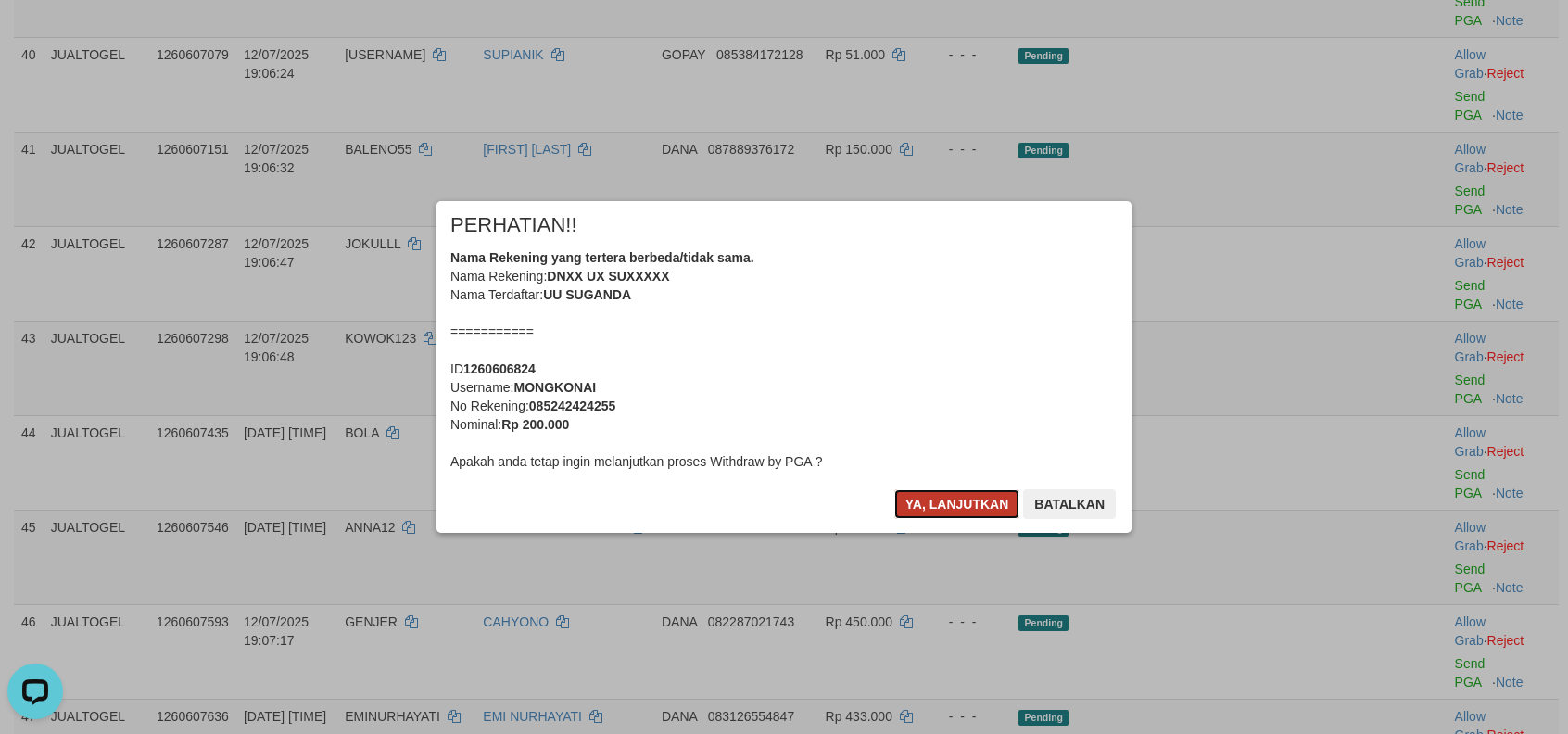 click on "Ya, lanjutkan" at bounding box center [957, 504] 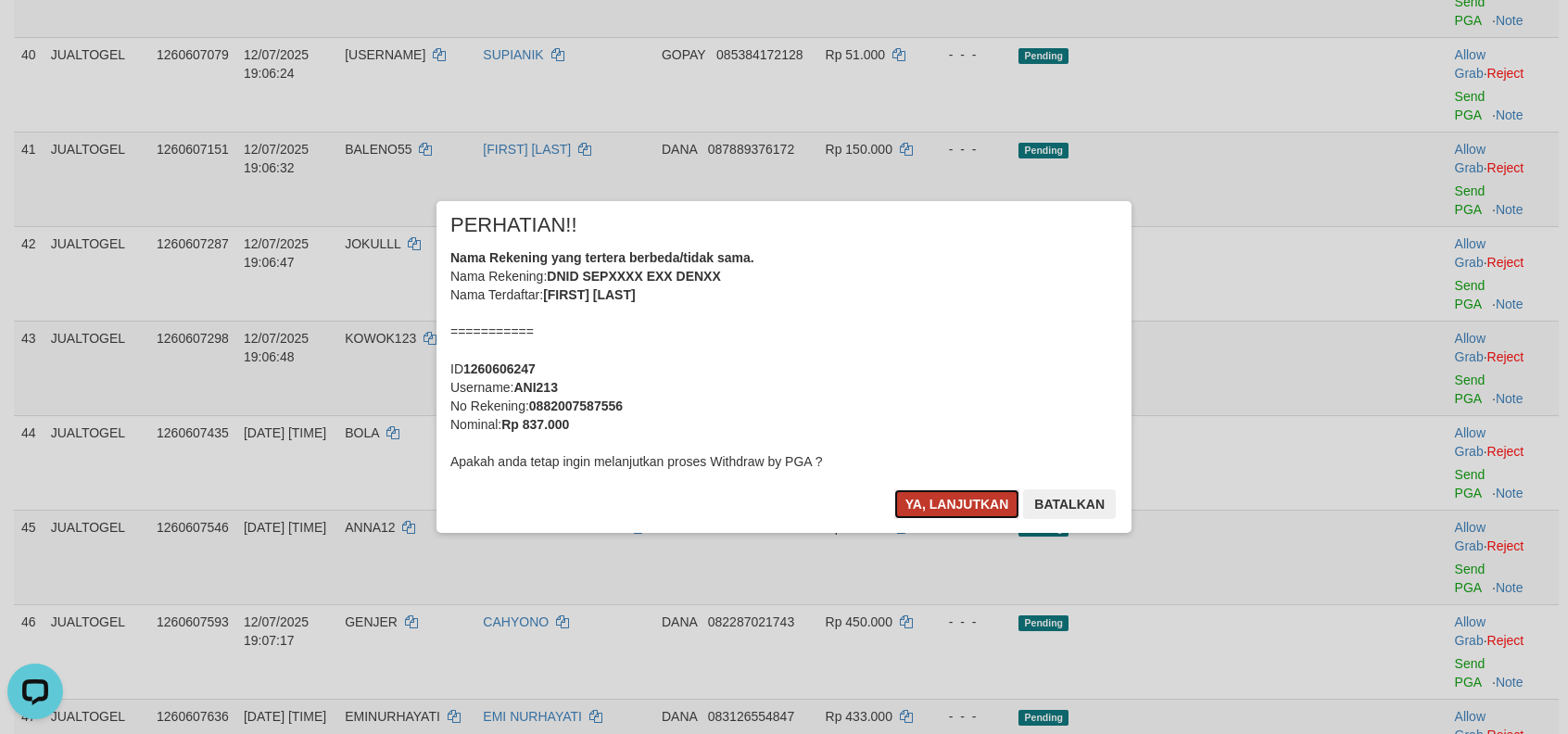 click on "Ya, lanjutkan" at bounding box center (957, 504) 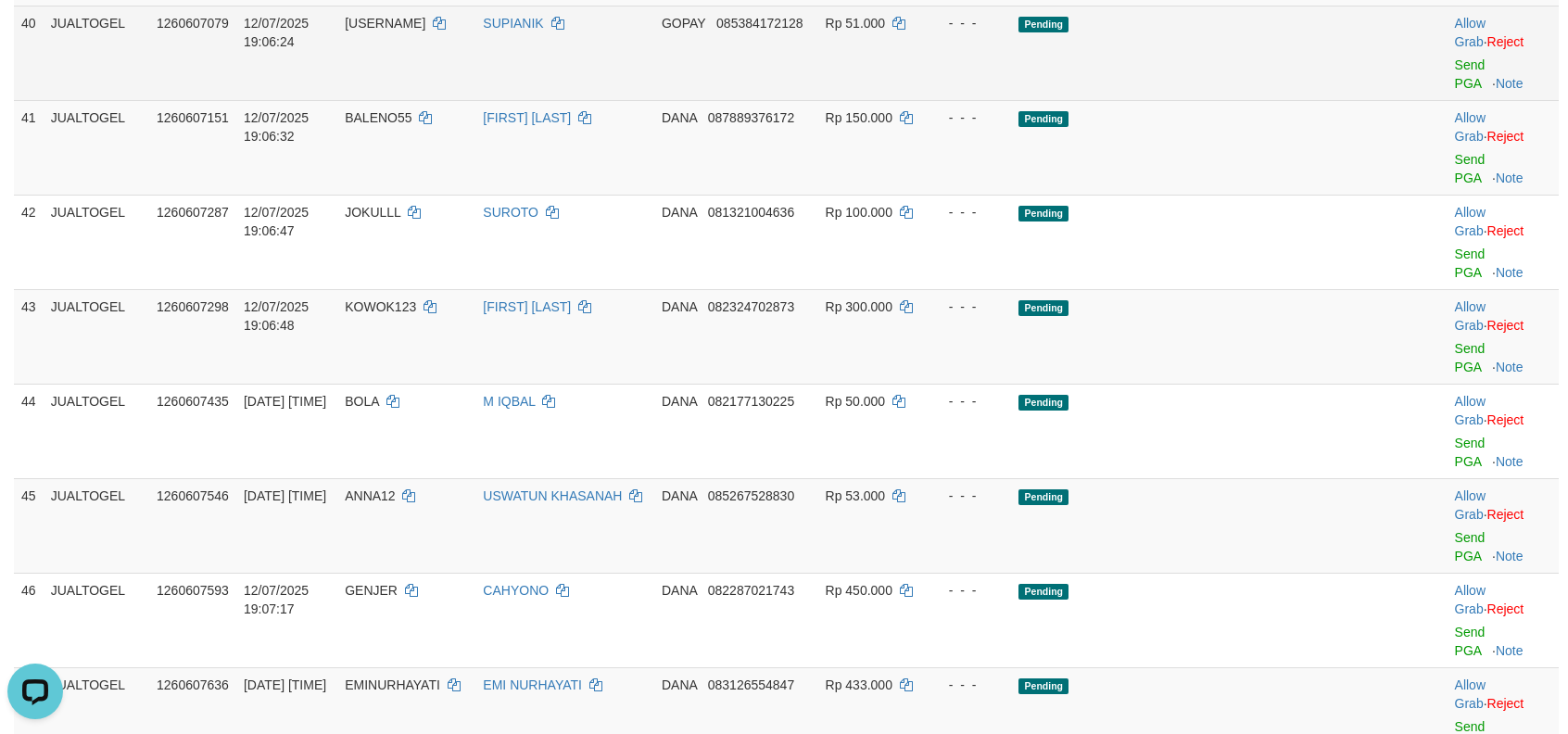 scroll, scrollTop: 3200, scrollLeft: 0, axis: vertical 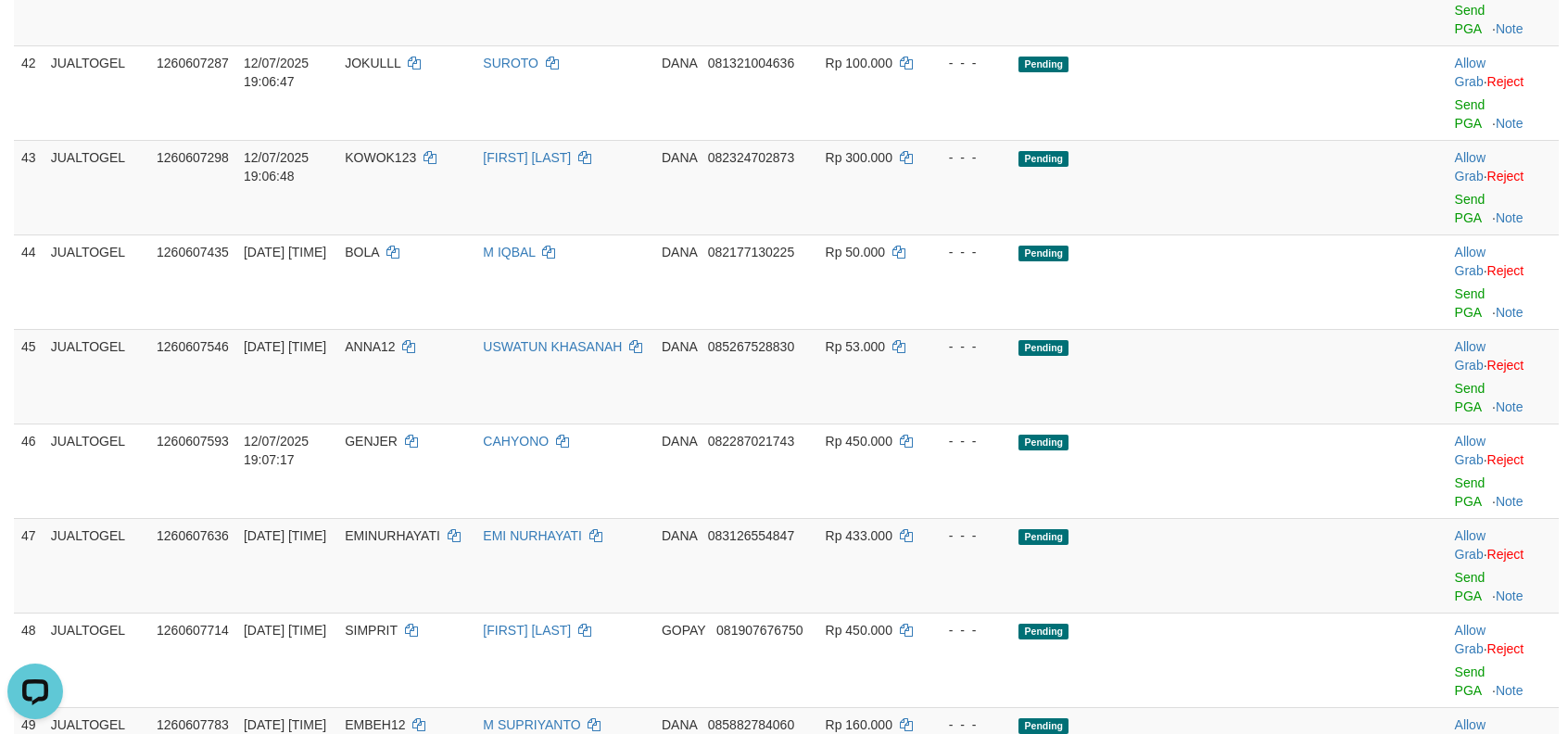 click on "Send PGA" at bounding box center (1470, -264) 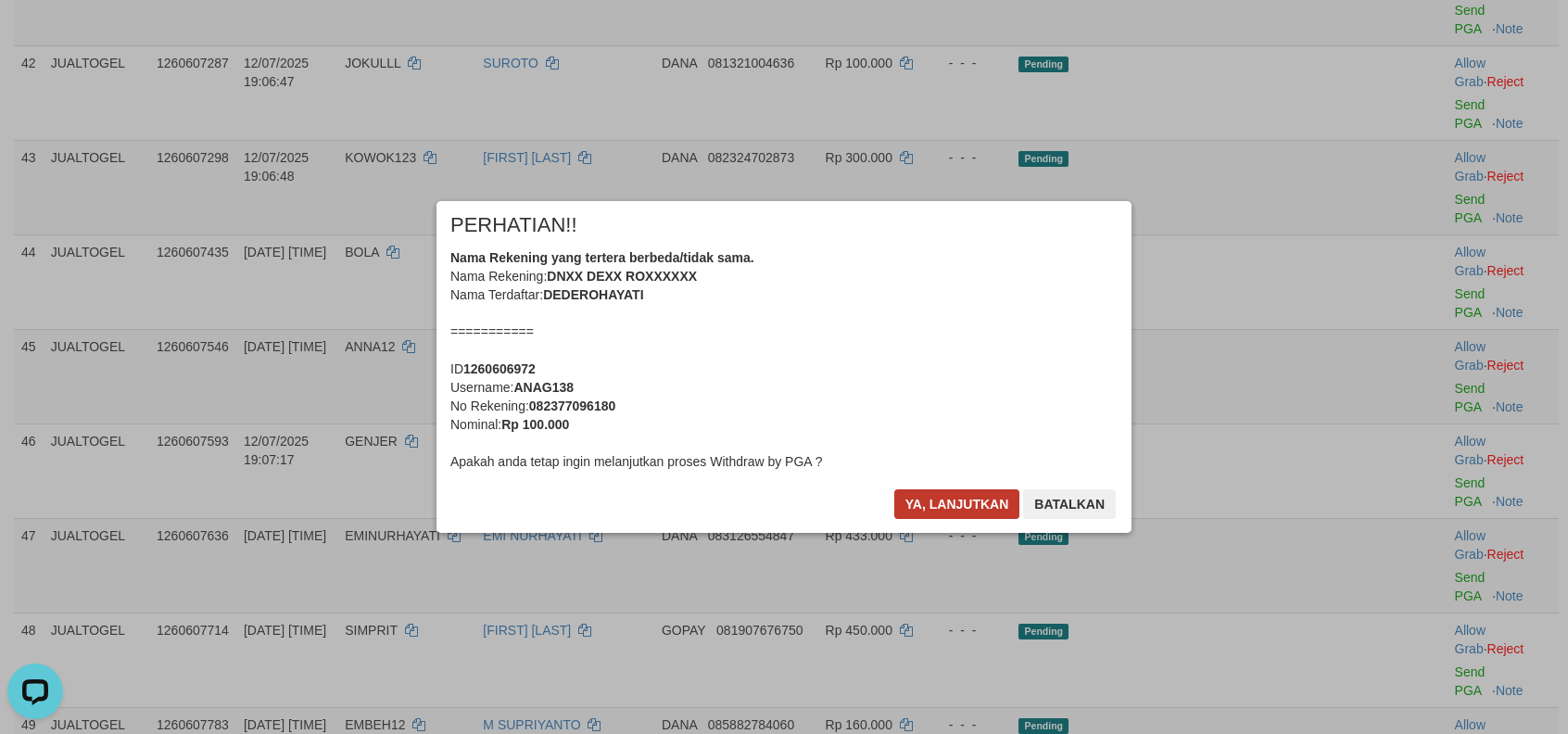 click on "× PERHATIAN!! Nama Rekening yang tertera berbeda/tidak sama. Nama Rekening:  DNXX DEXX ROXXXXXX Nama Terdaftar:  DEDEROHAYATI =========== ID  1260606972 Username:  ANAG138 No Rekening:  082377096180 Nominal:  Rp 100.000 Apakah anda tetap ingin melanjutkan proses Withdraw by PGA ? Ya, lanjutkan Batalkan" at bounding box center [784, 367] 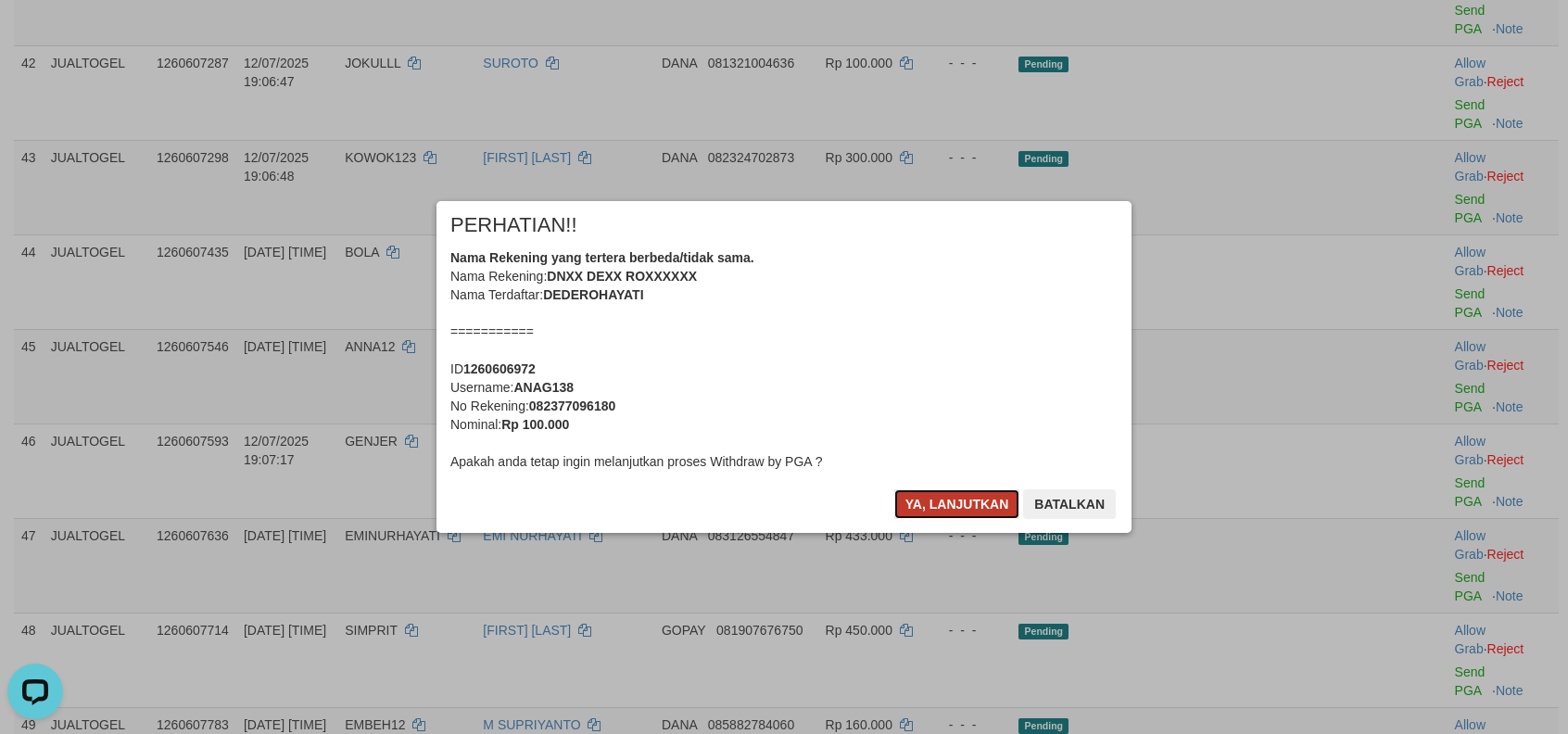 click on "Ya, lanjutkan" at bounding box center [957, 504] 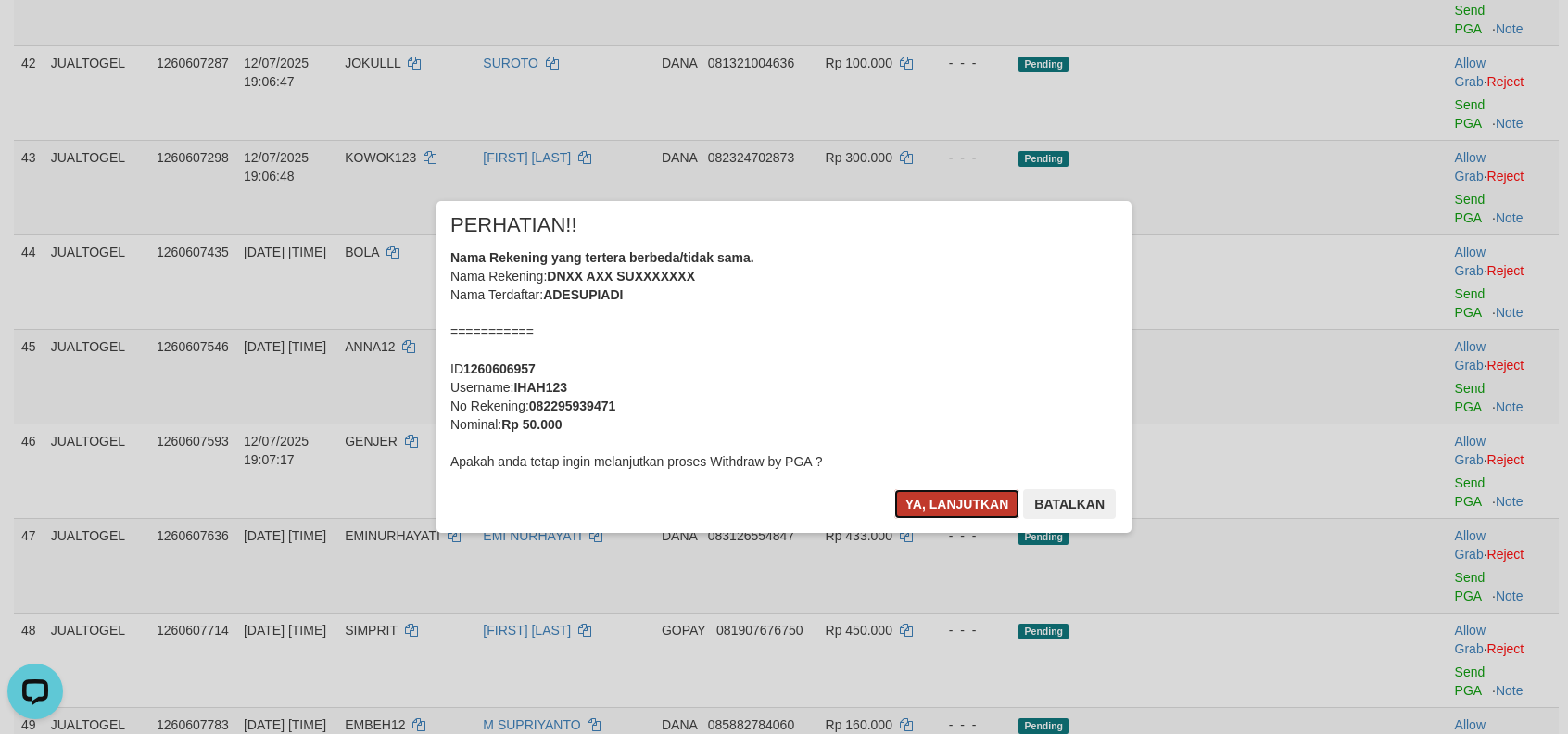 drag, startPoint x: 958, startPoint y: 499, endPoint x: 971, endPoint y: 501, distance: 13.1529464 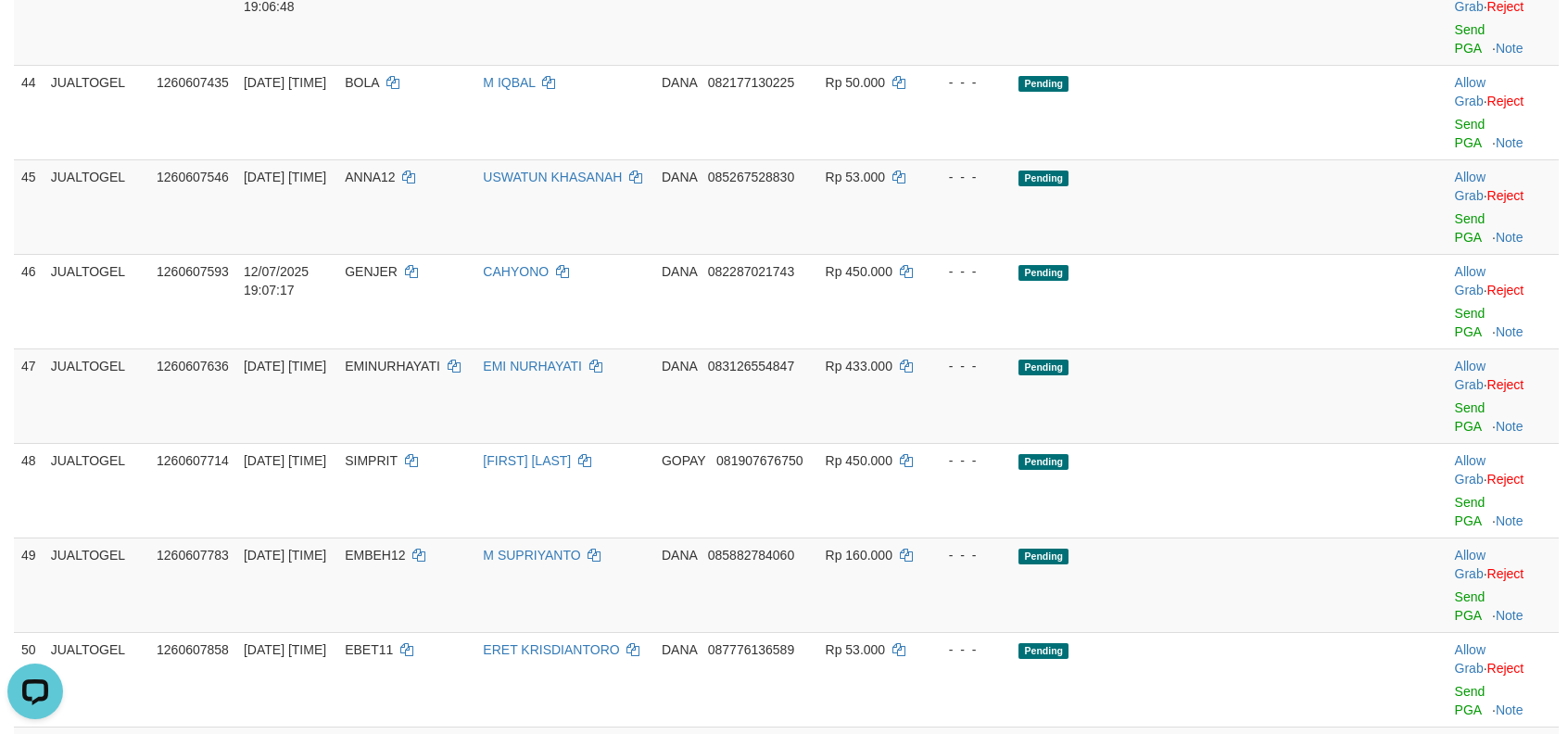 scroll, scrollTop: 3285, scrollLeft: 0, axis: vertical 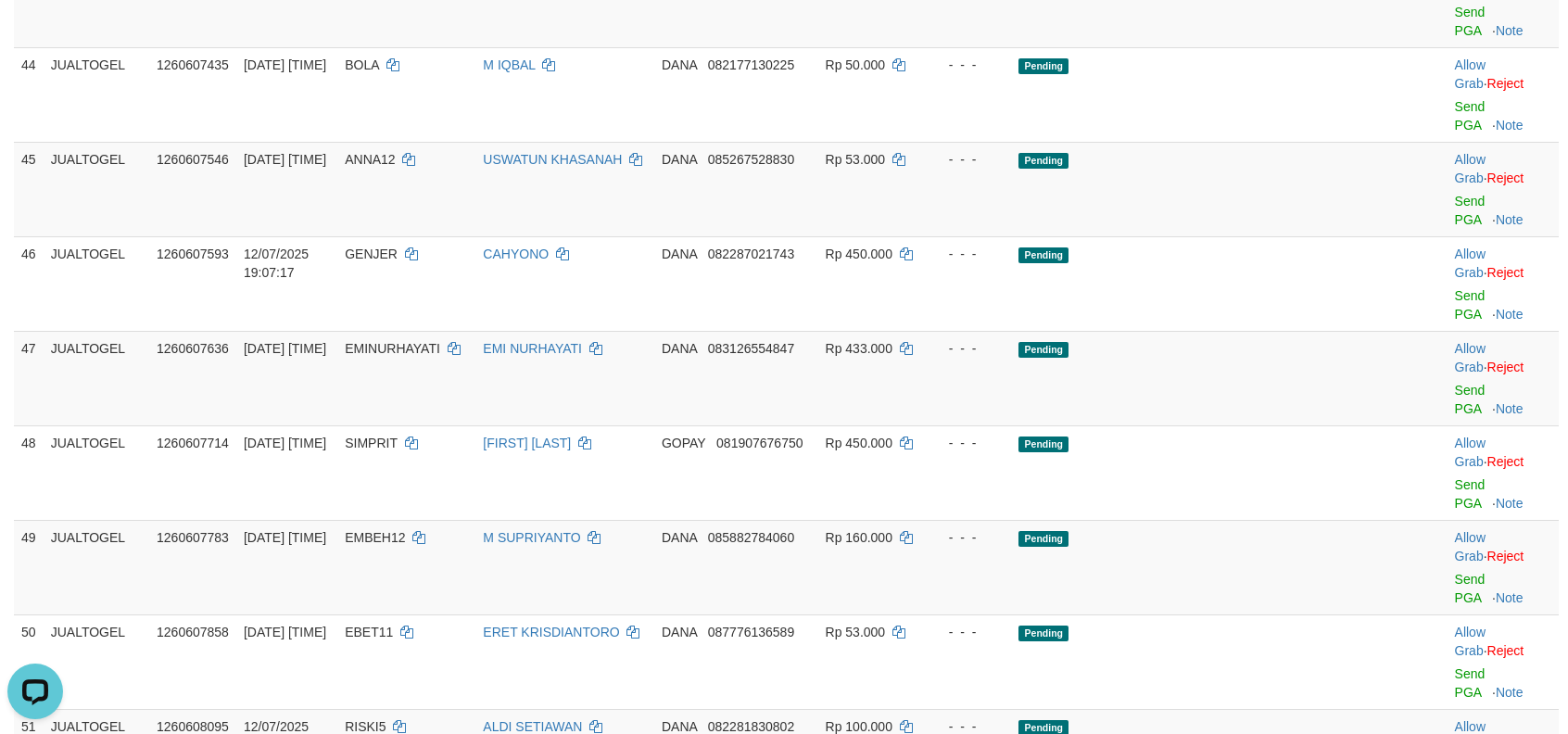 click on "Send PGA" at bounding box center (1470, -262) 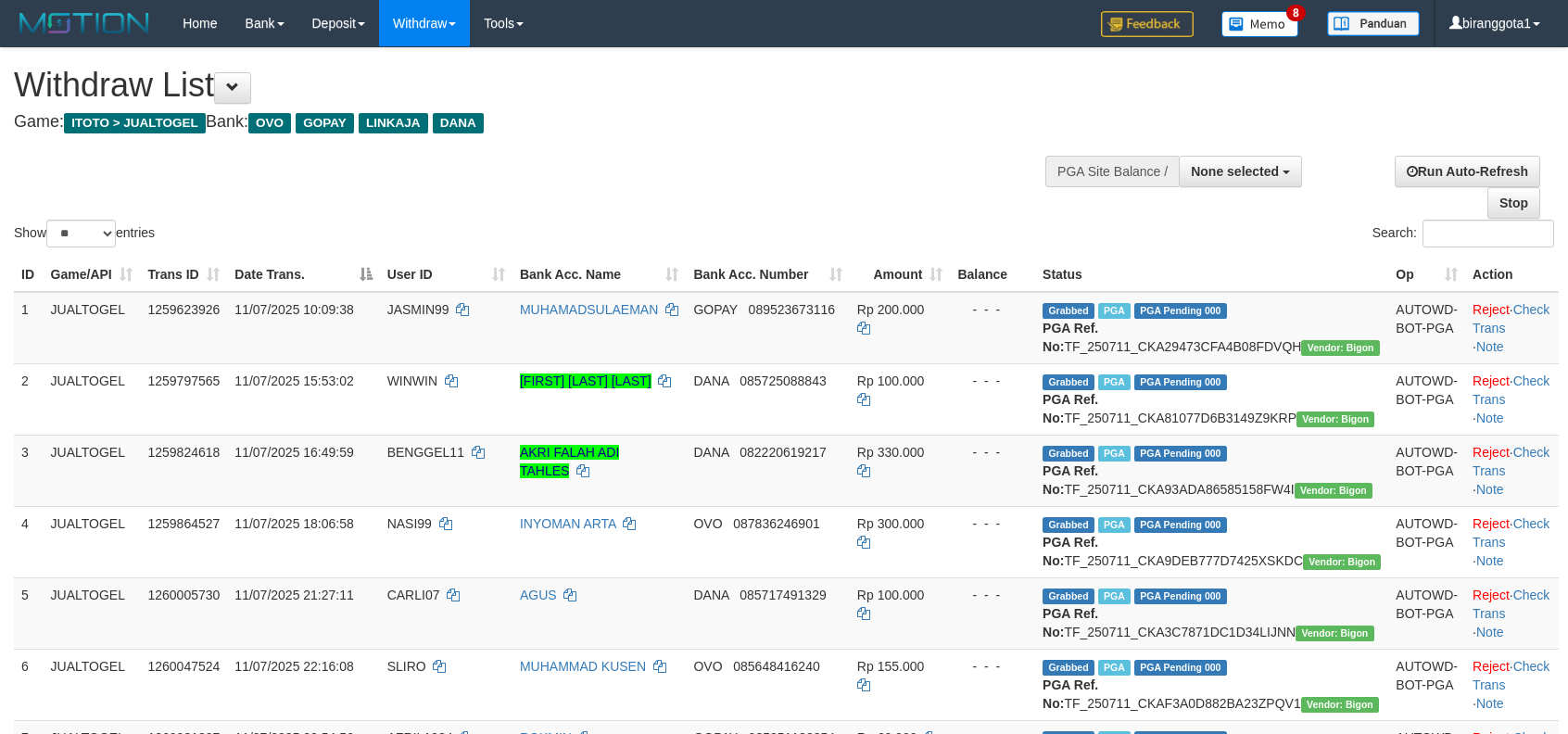 select 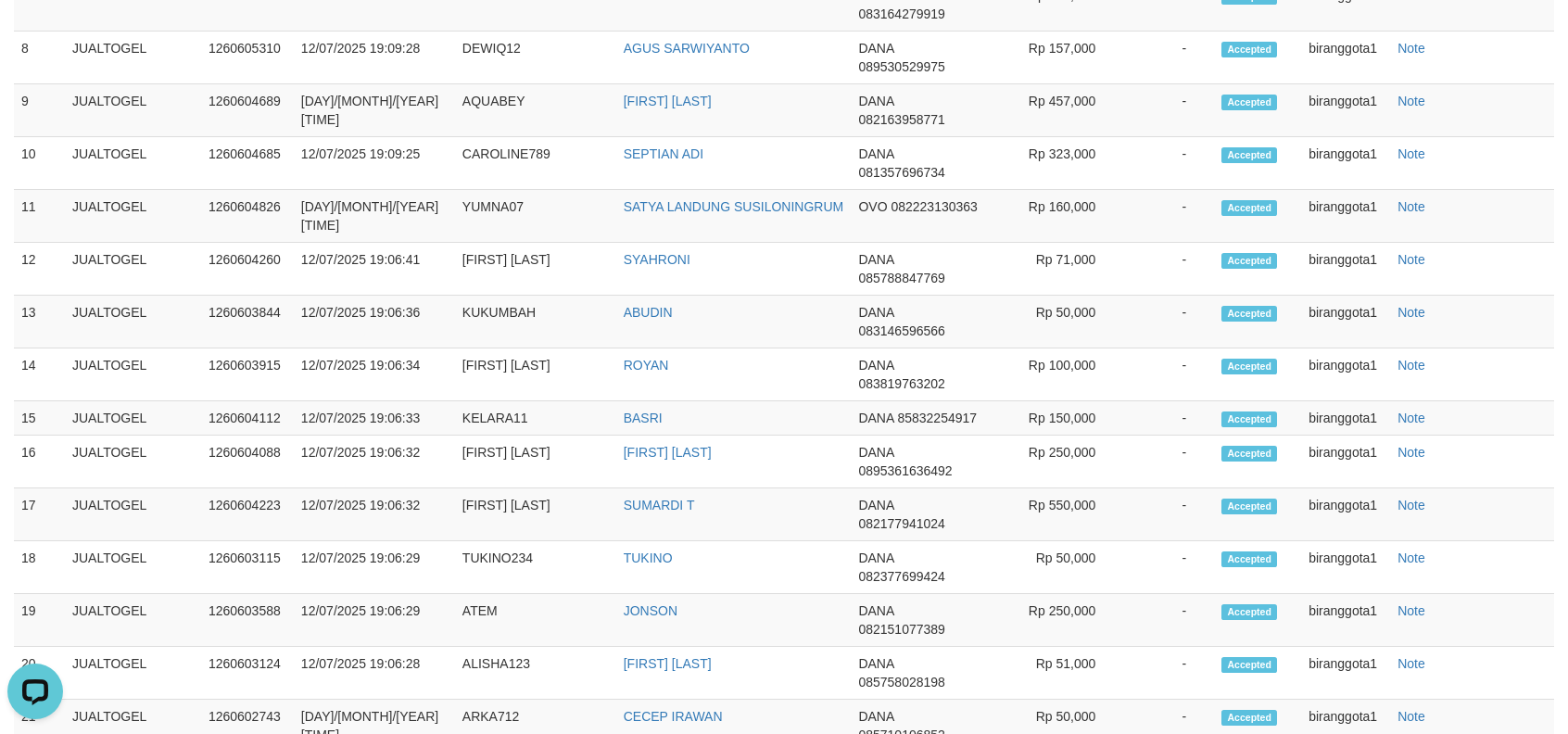 scroll, scrollTop: 0, scrollLeft: 0, axis: both 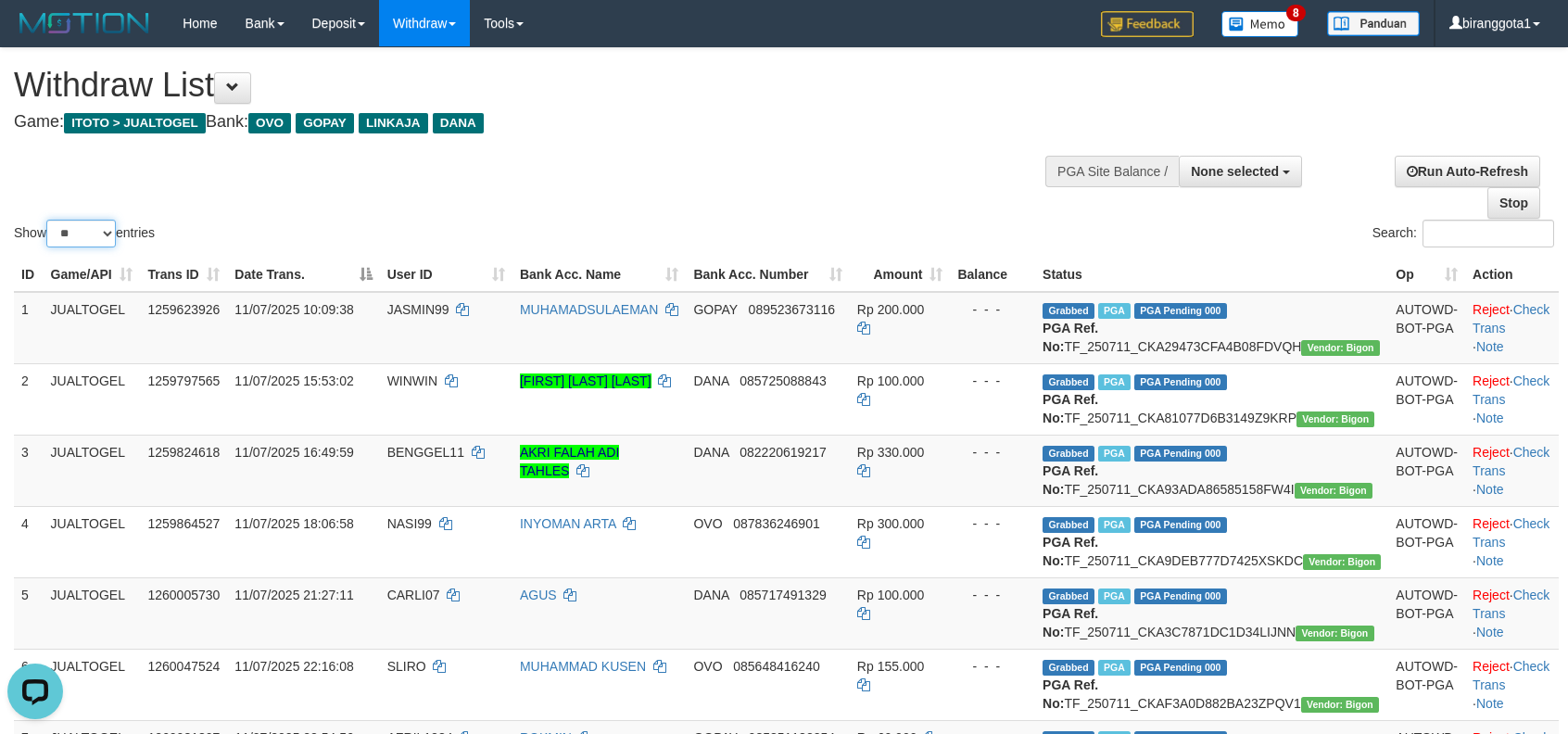 click on "** ** ** ***" at bounding box center (81, 234) 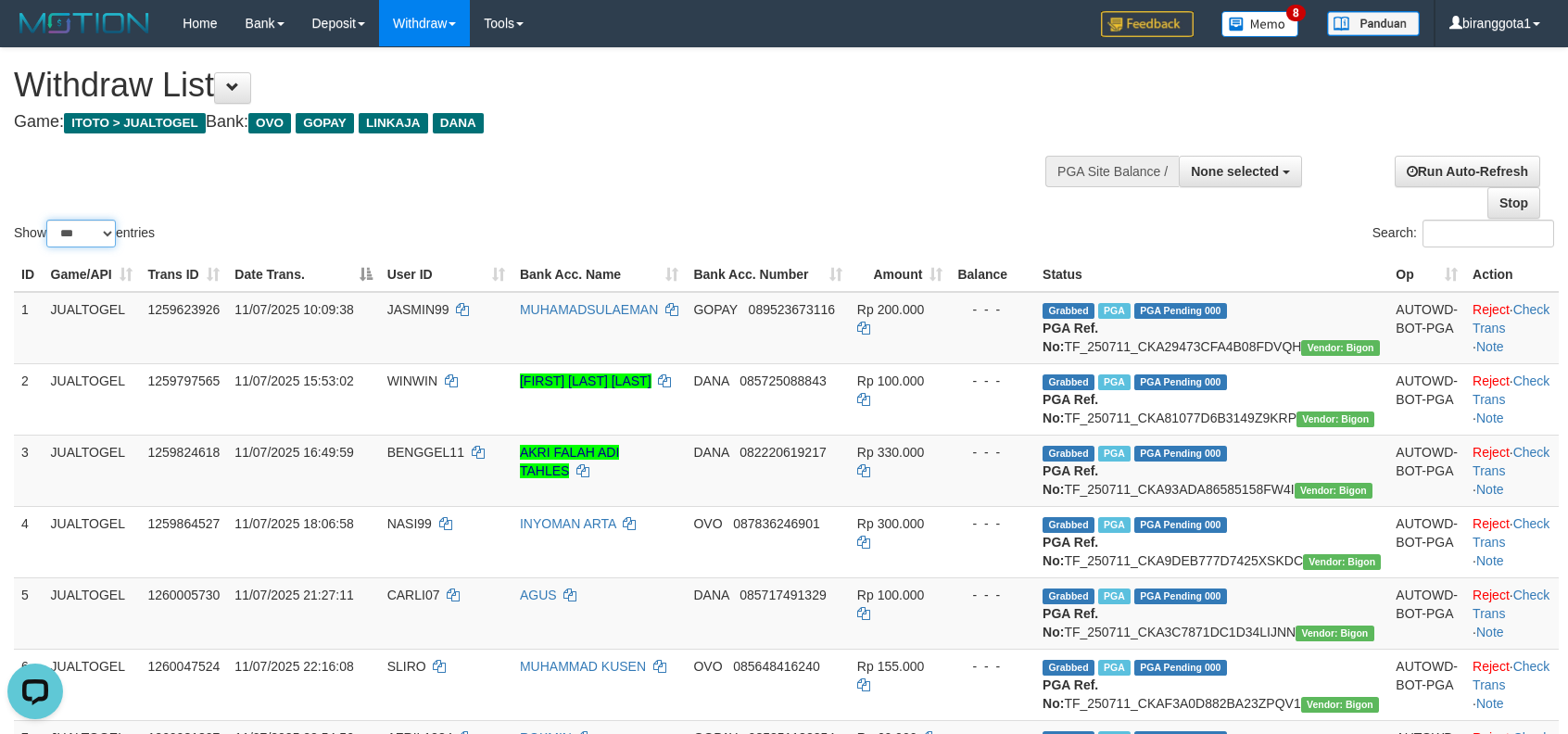 click on "** ** ** ***" at bounding box center [81, 234] 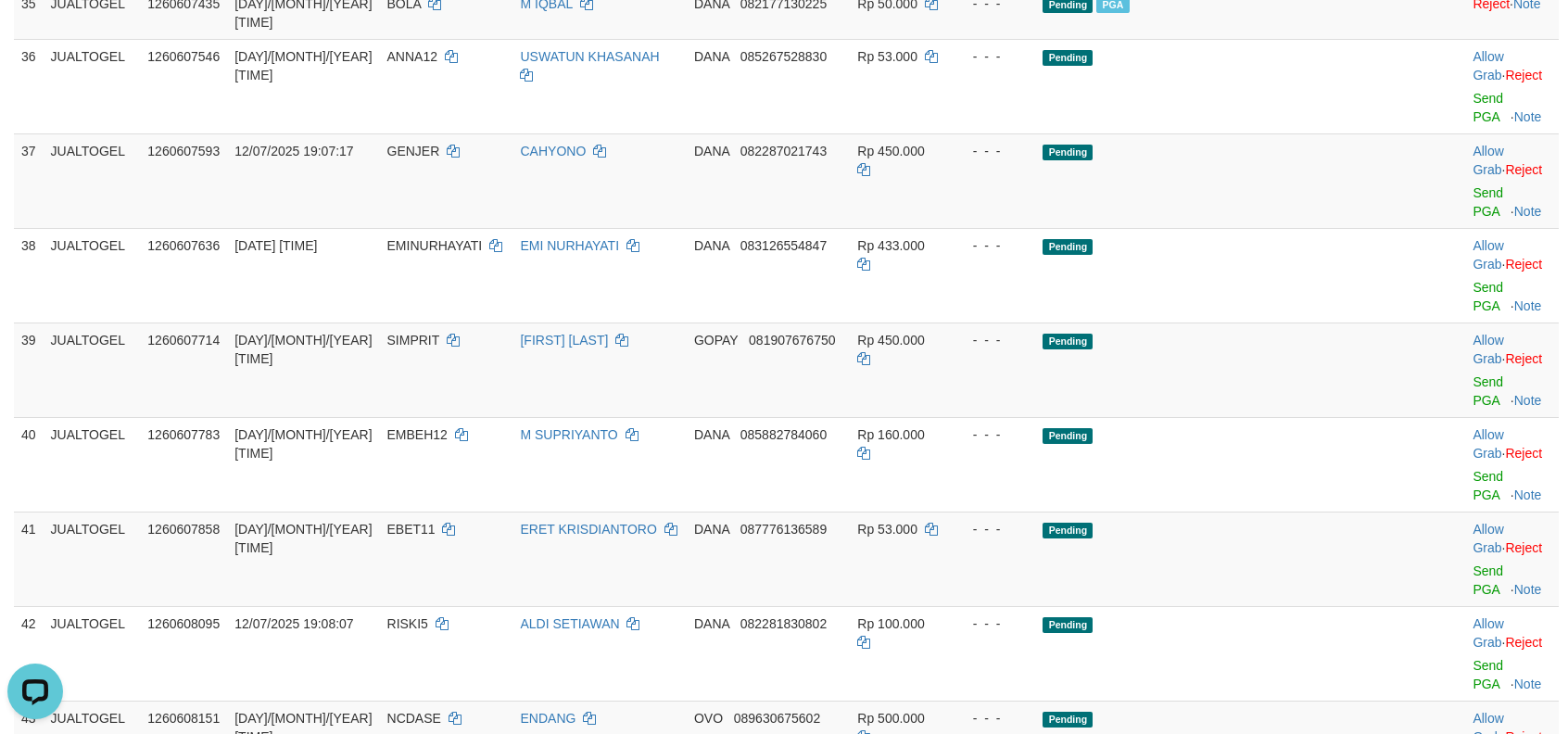 scroll, scrollTop: 2882, scrollLeft: 0, axis: vertical 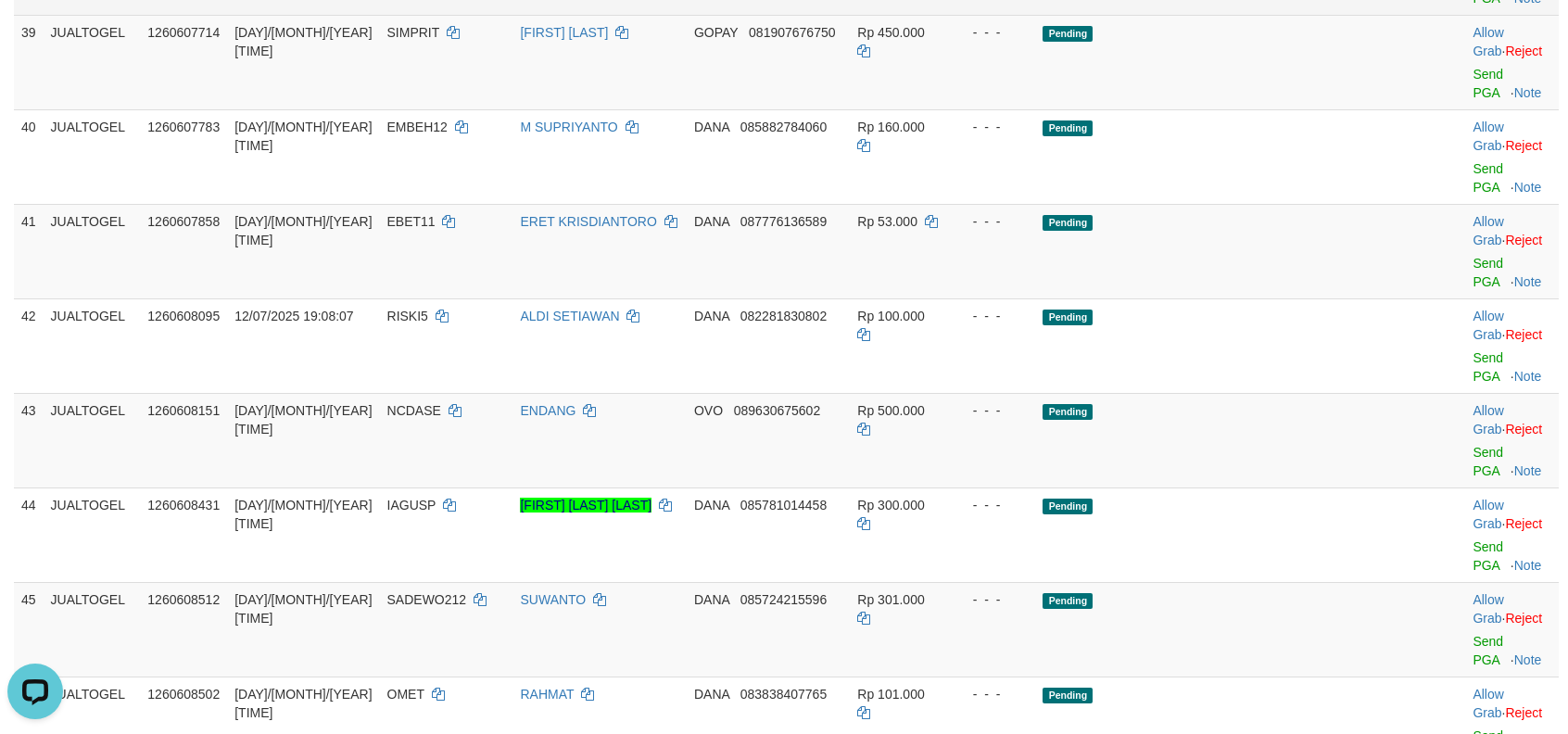 drag, startPoint x: 1203, startPoint y: 258, endPoint x: 1303, endPoint y: 250, distance: 100.31949 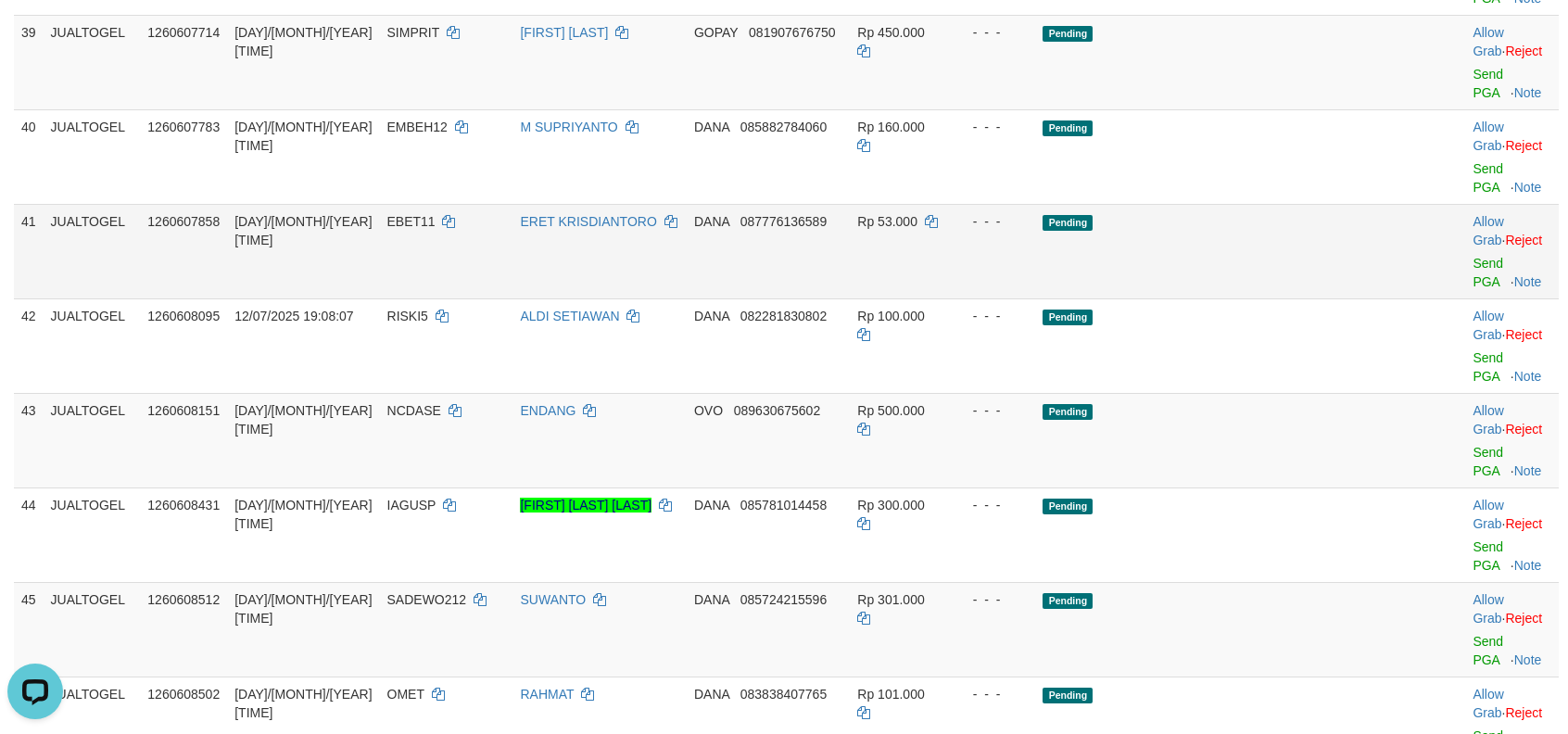 click on "41 JUALTOGEL 1260607858 [DAY]/[MONTH]/[YEAR] [TIME] EBET11    ERET KRISDIANTORO    DANA     [PHONE] Rp 53.000    -  -  - Pending Allow Grab   ·    Reject Send PGA     ·    Note" at bounding box center (786, 251) 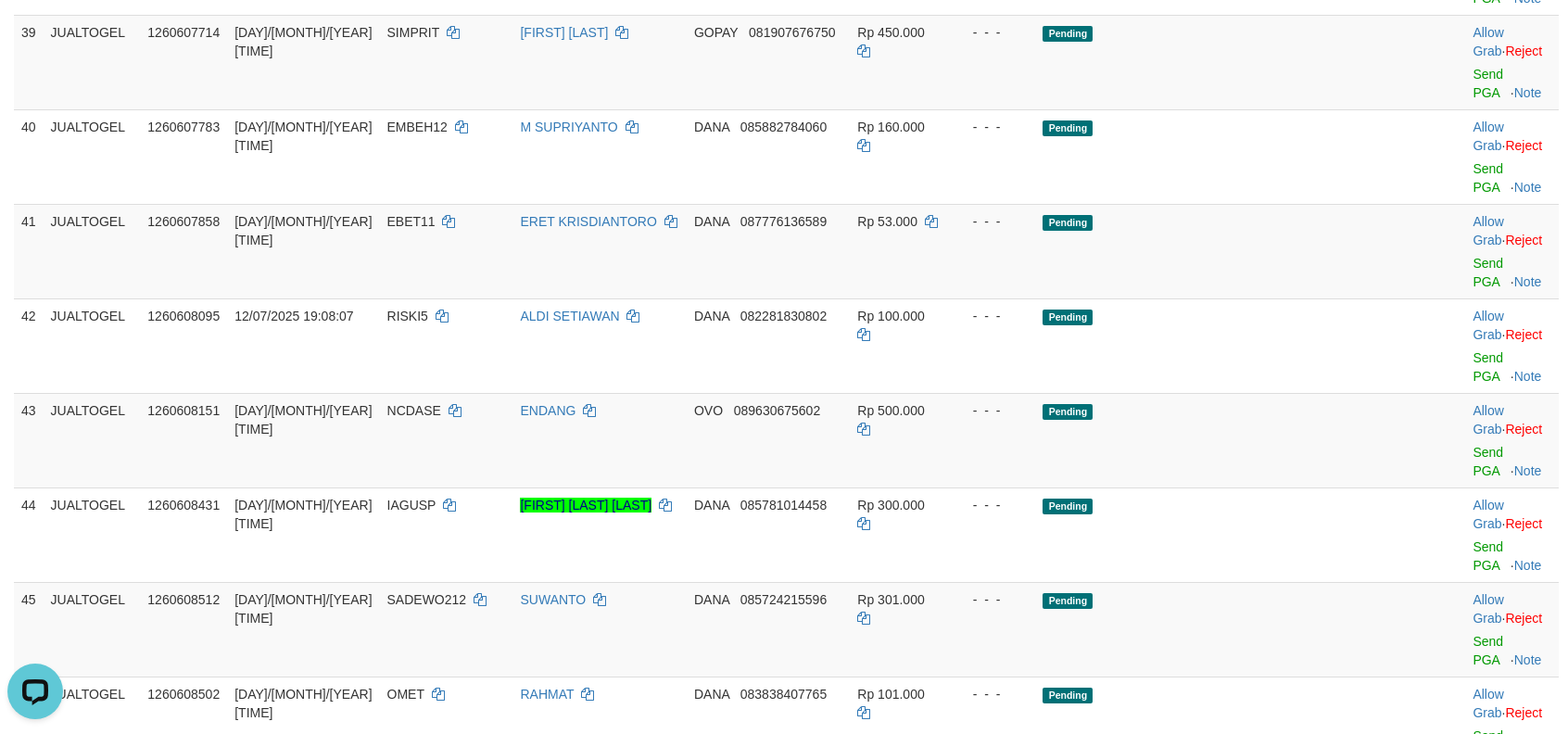 click on "Send PGA" at bounding box center [1487, -200] 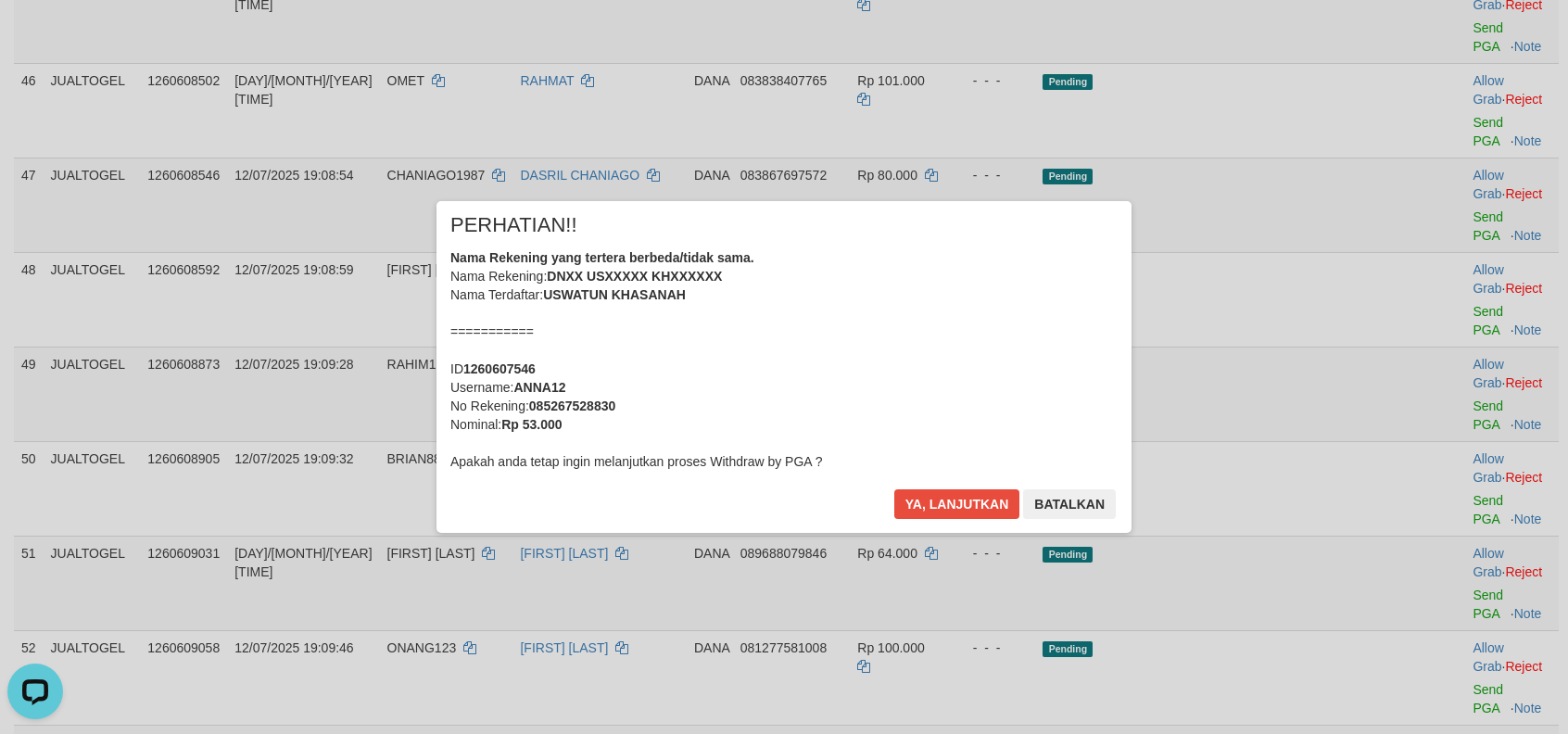 scroll, scrollTop: 3524, scrollLeft: 0, axis: vertical 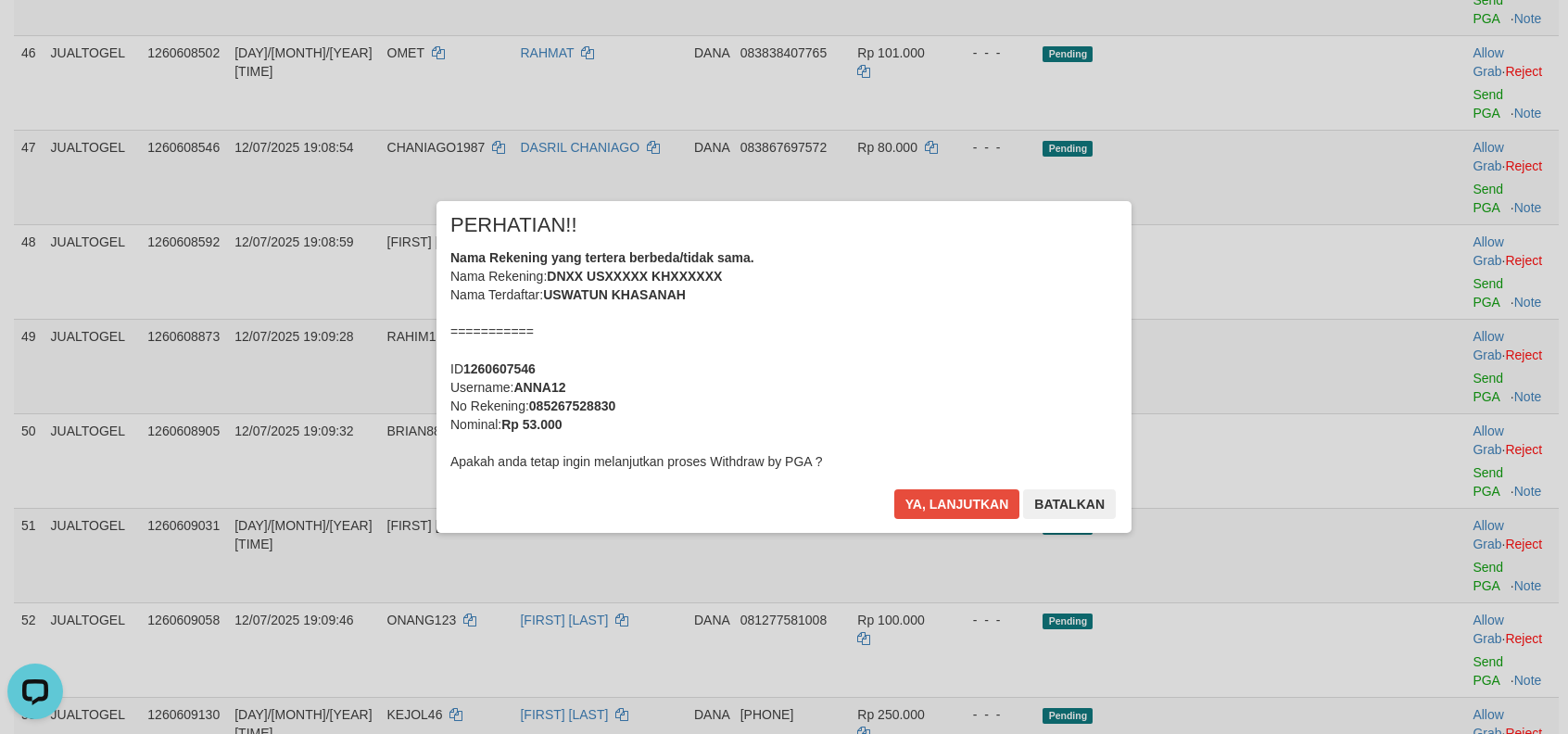 click on "× PERHATIAN!! Nama Rekening yang tertera berbeda/tidak sama. Nama Rekening:  [MASKED_NAME] Nama Terdaftar:  [FIRST] [LAST] =========== ID  1260607546 Username:  ANNA12 No Rekening:  [PHONE] Nominal:  Rp 53.000 Apakah anda tetap ingin melanjutkan proses Withdraw by PGA ? Ya, lanjutkan Batalkan" at bounding box center [784, 367] 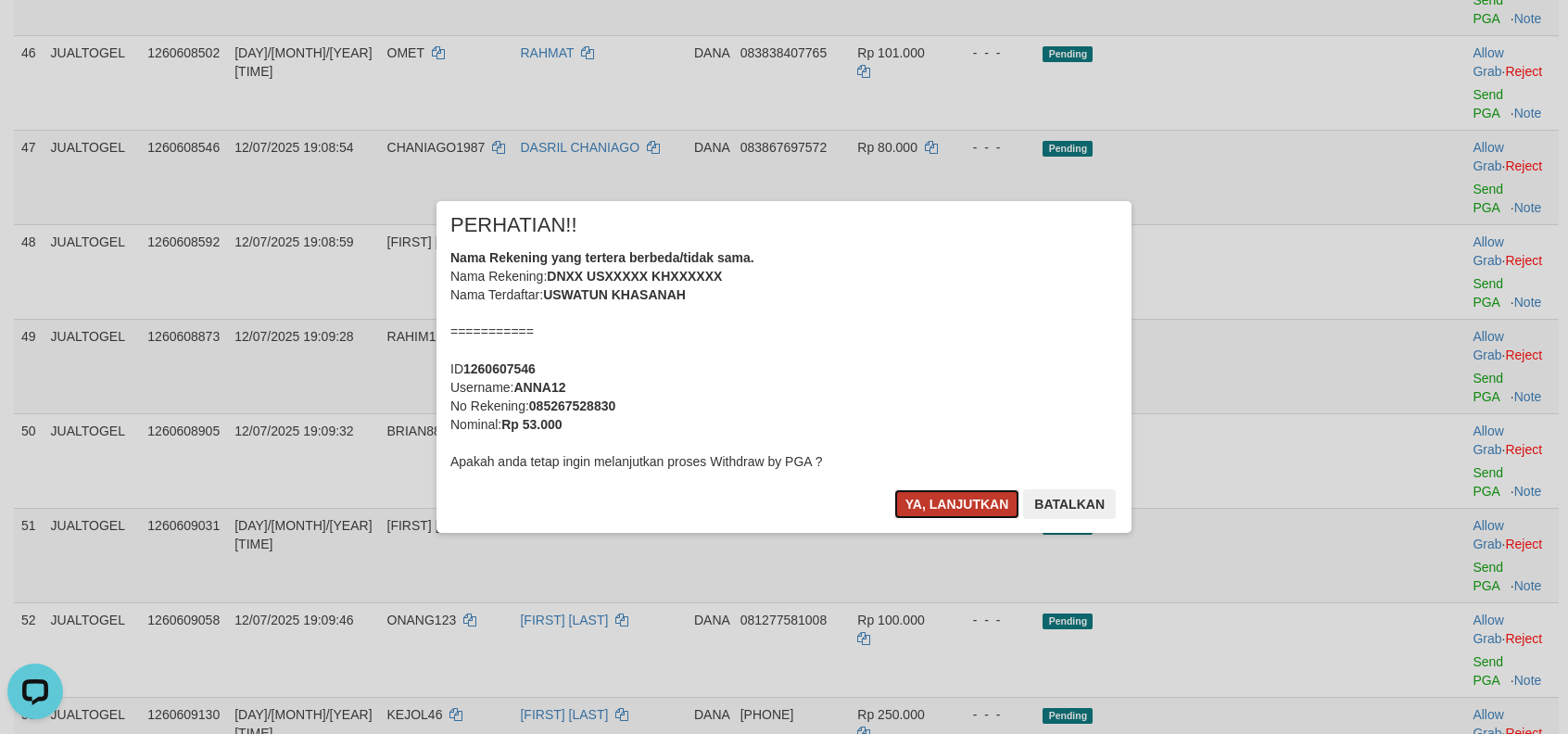 click on "Ya, lanjutkan" at bounding box center [957, 504] 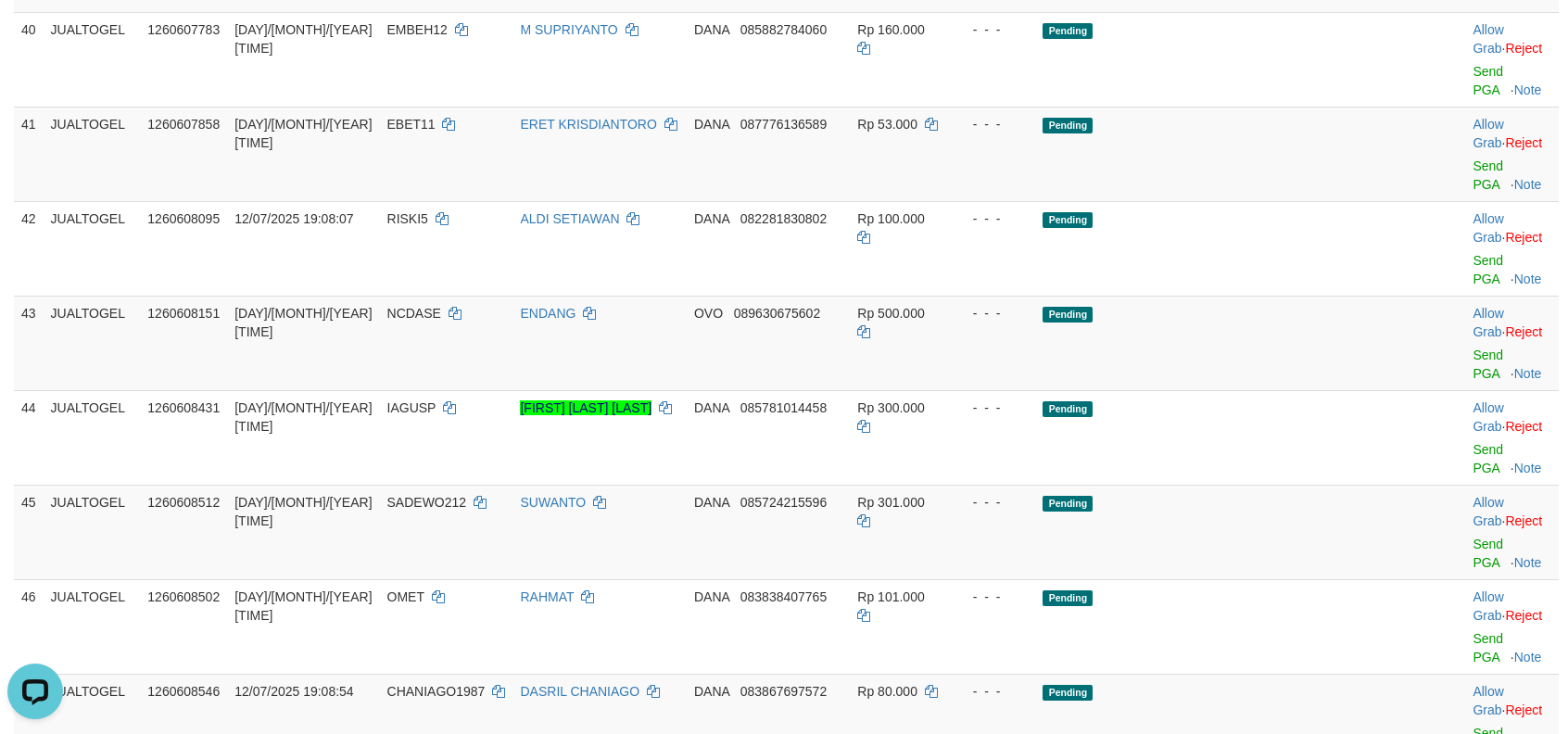 scroll, scrollTop: 2778, scrollLeft: 0, axis: vertical 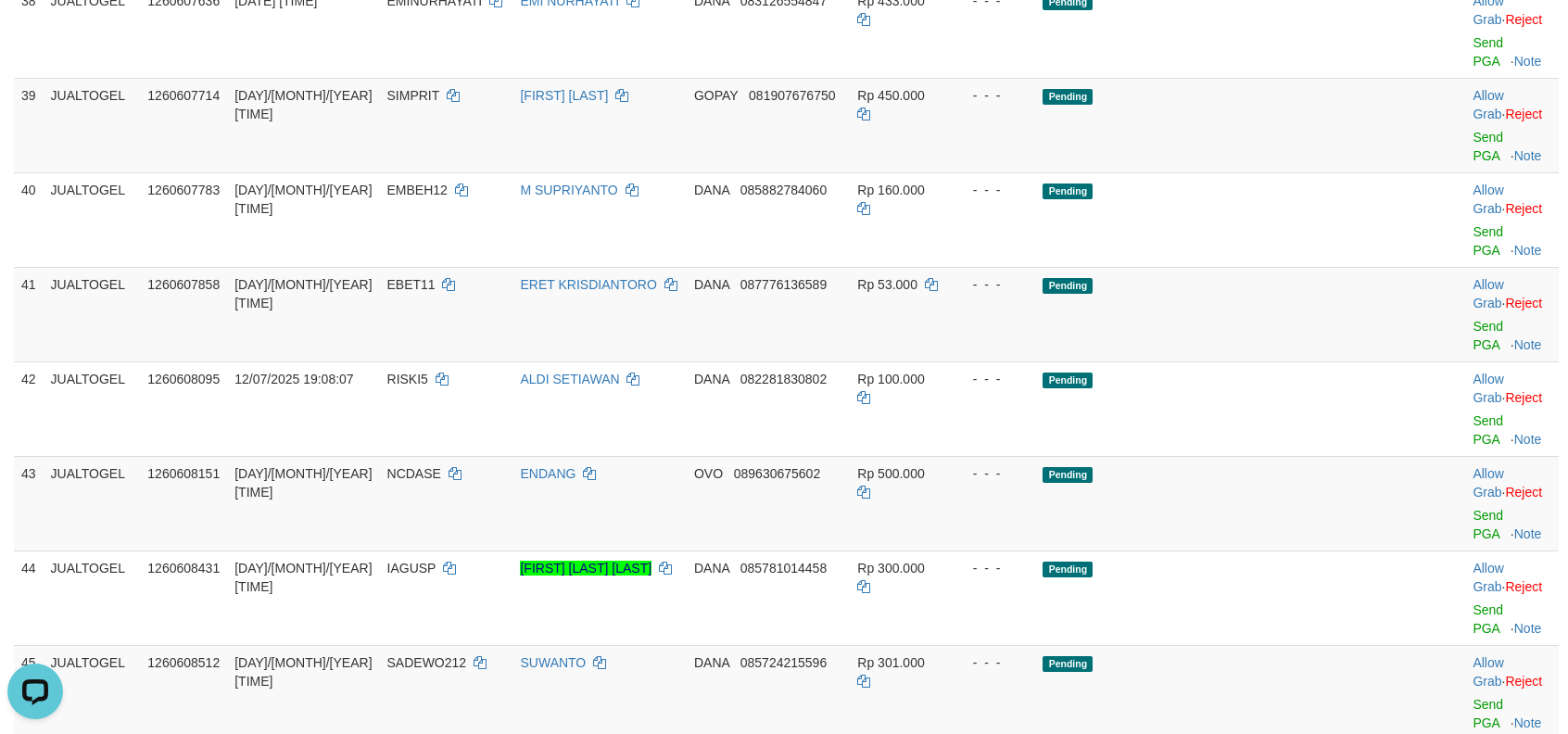 click on "Send PGA" at bounding box center [1487, -43] 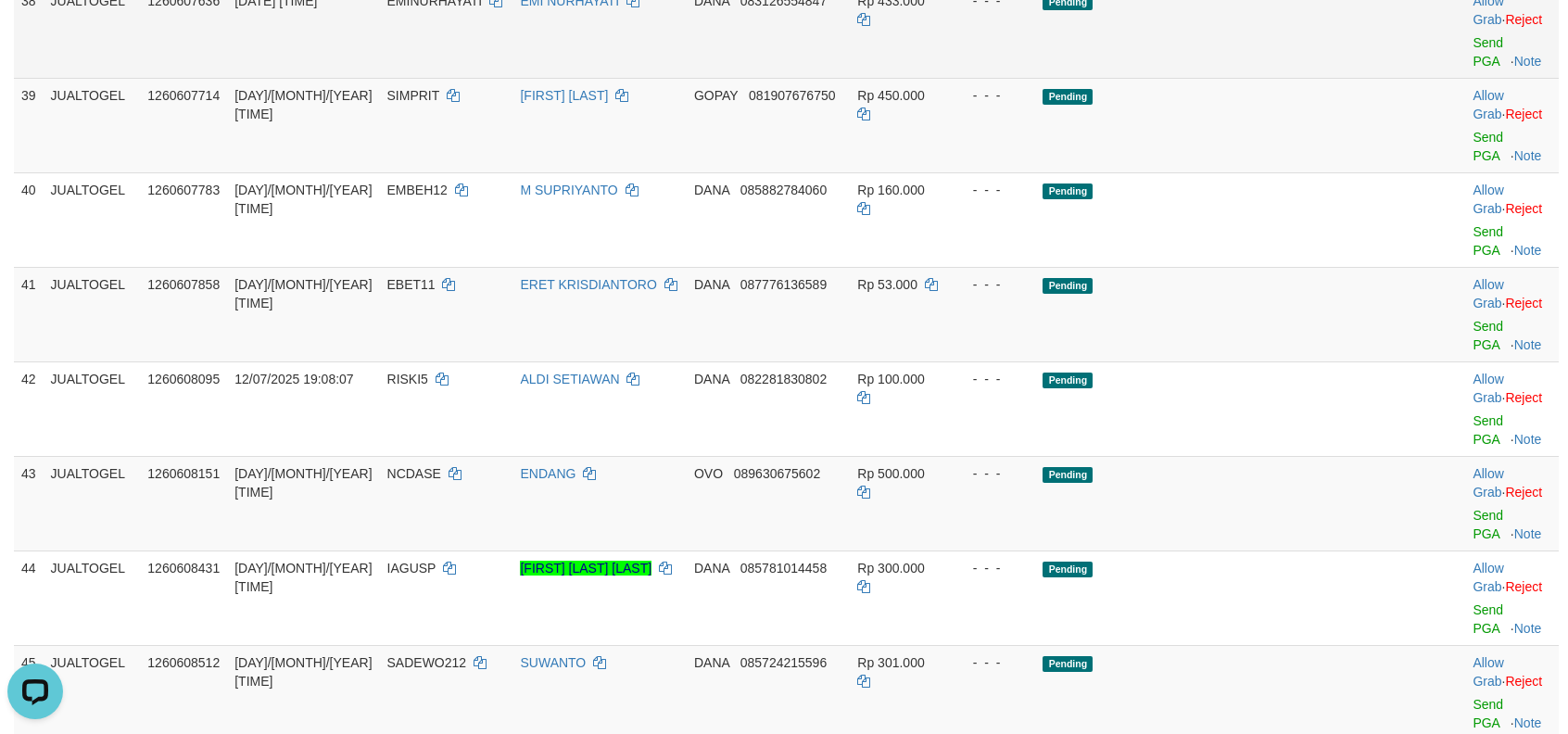 click on "Allow Grab   ·    Reject Send PGA     ·    Note" at bounding box center (1511, 31) 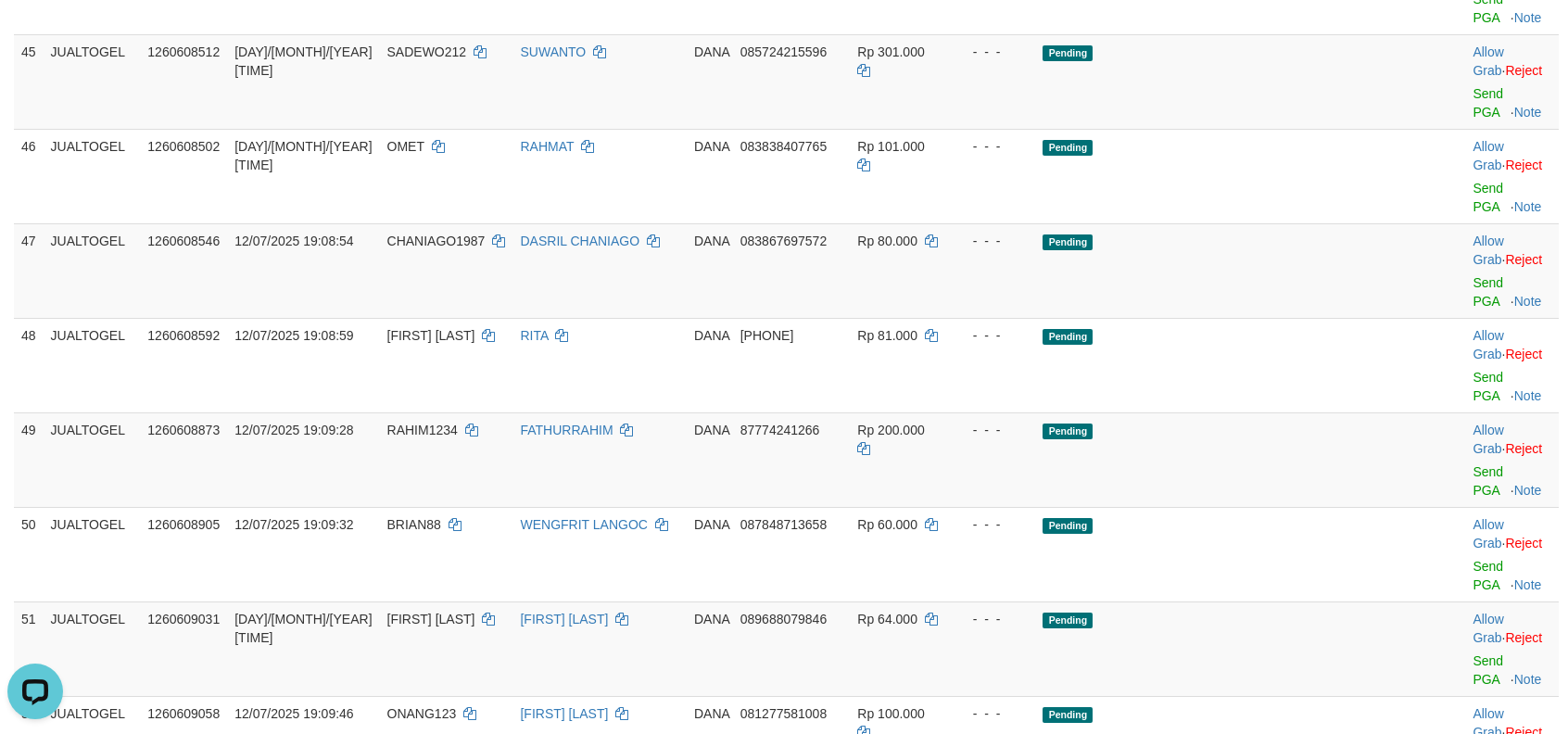 scroll, scrollTop: 3419, scrollLeft: 0, axis: vertical 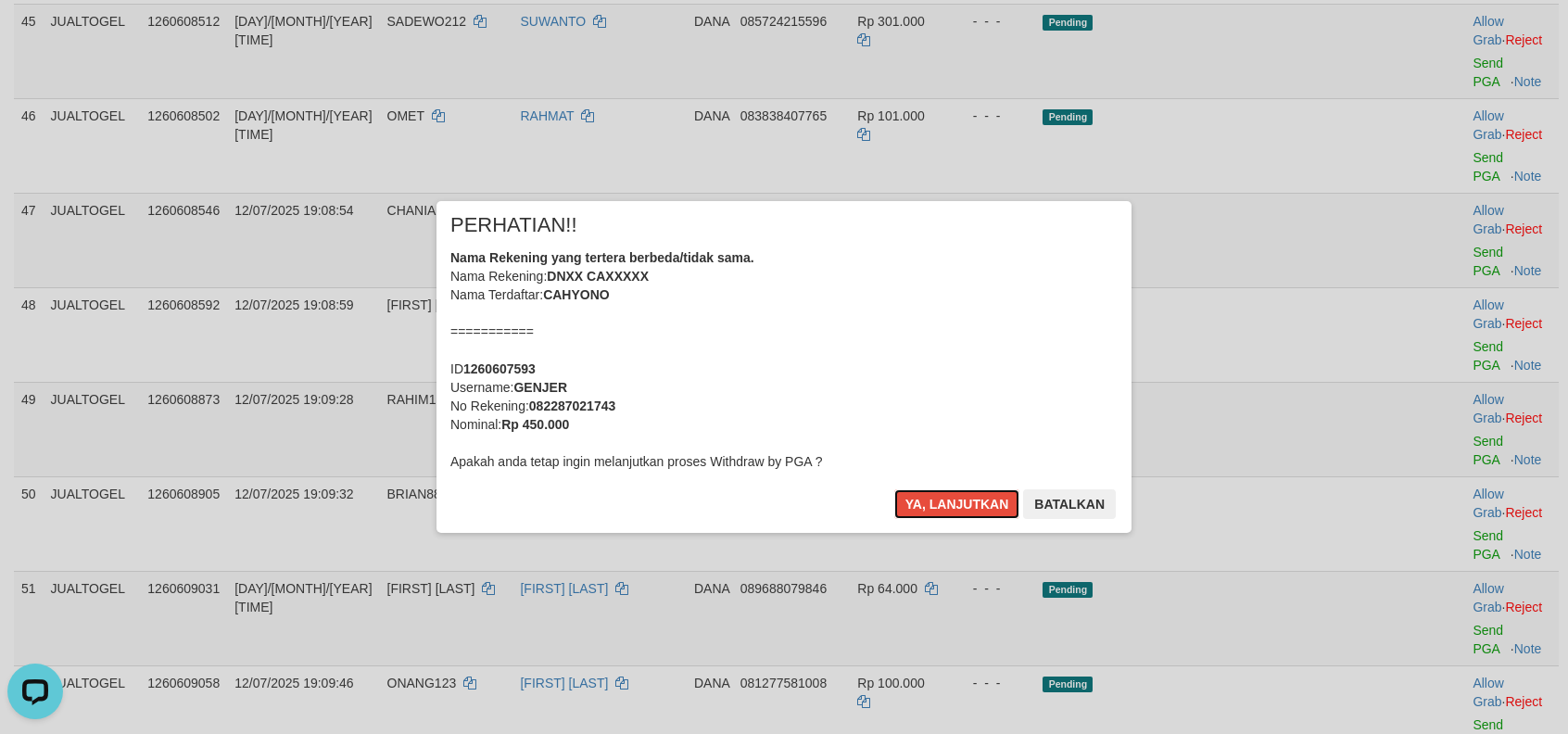 drag, startPoint x: 967, startPoint y: 501, endPoint x: 1139, endPoint y: 486, distance: 172.65283 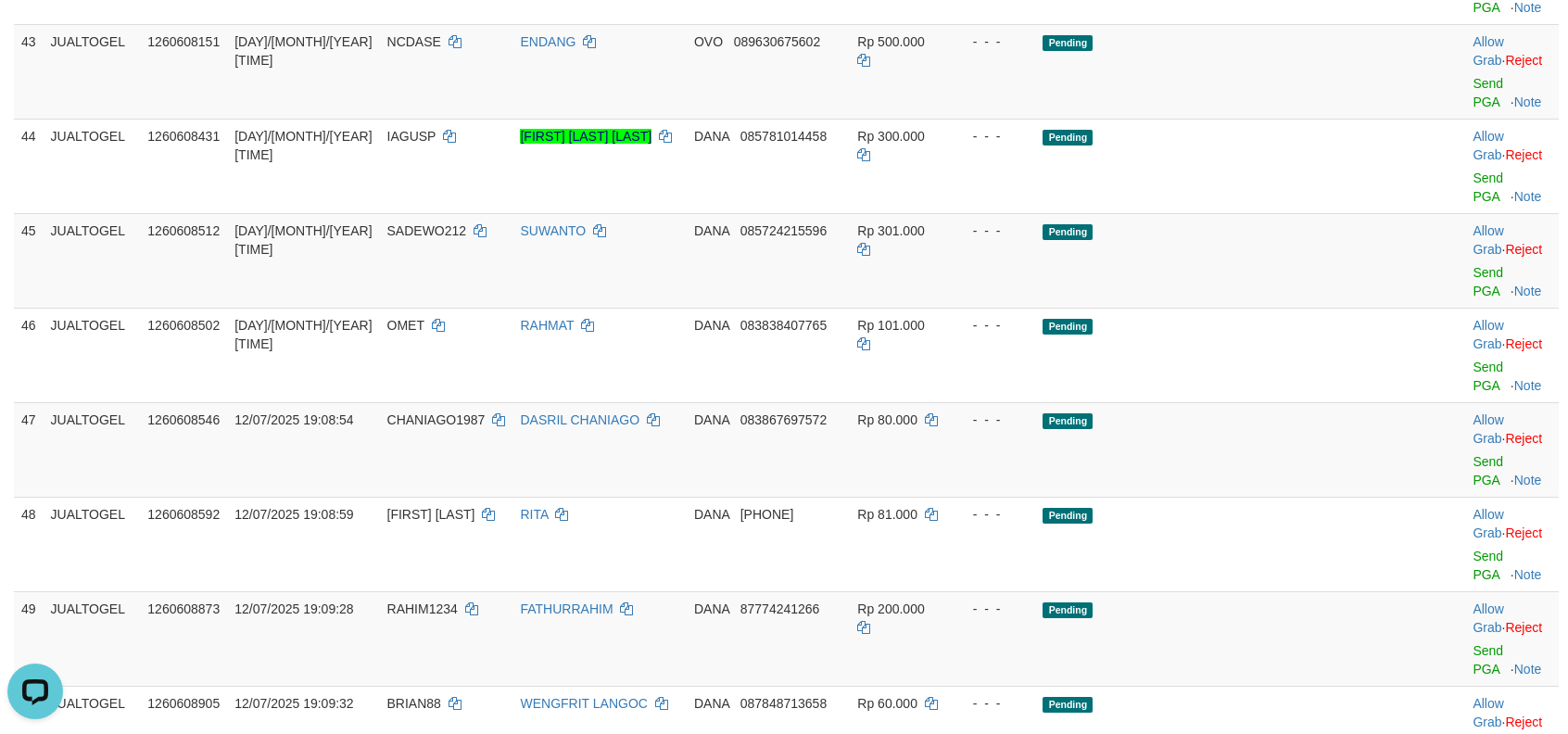 scroll, scrollTop: 3004, scrollLeft: 0, axis: vertical 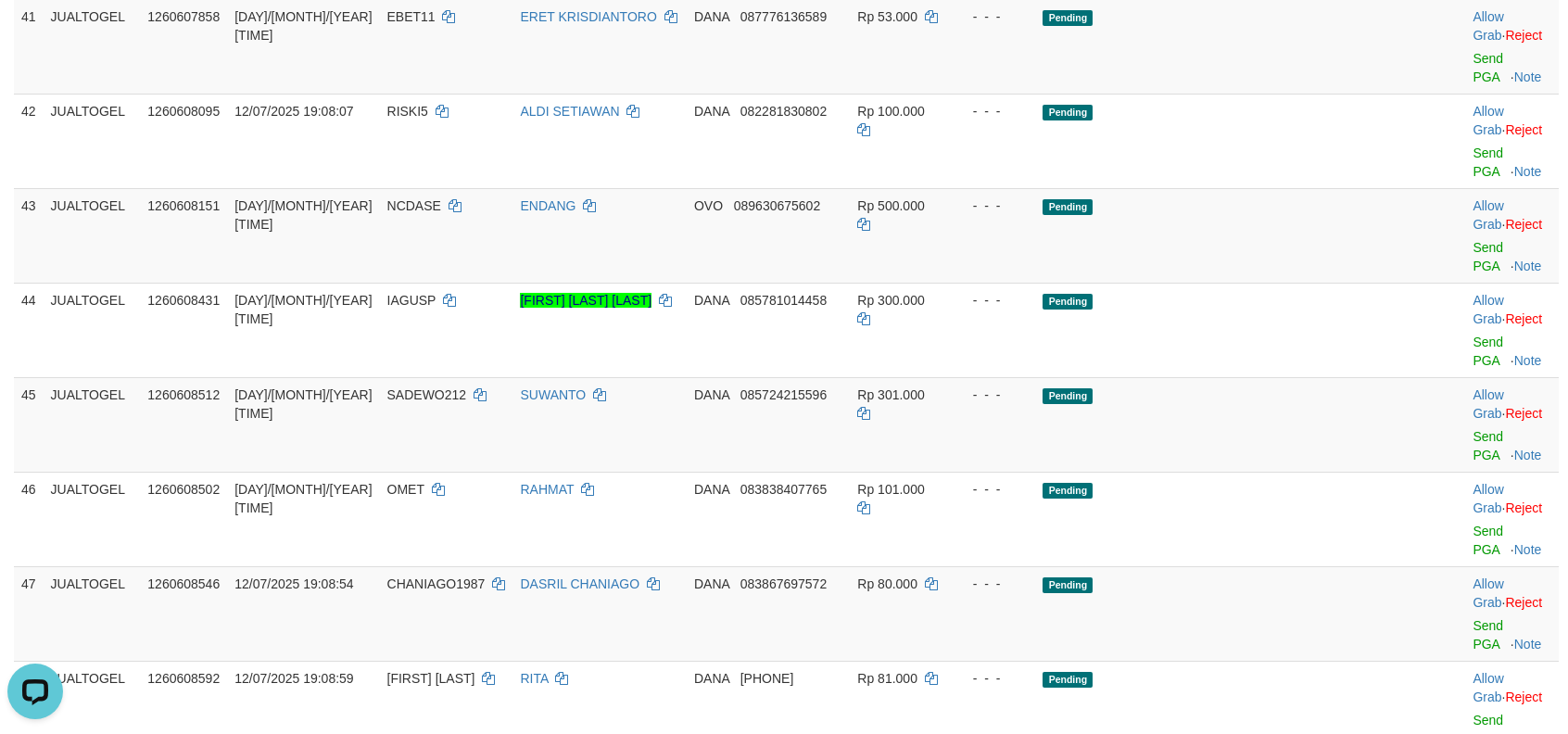 click on "Send PGA" at bounding box center (1487, -216) 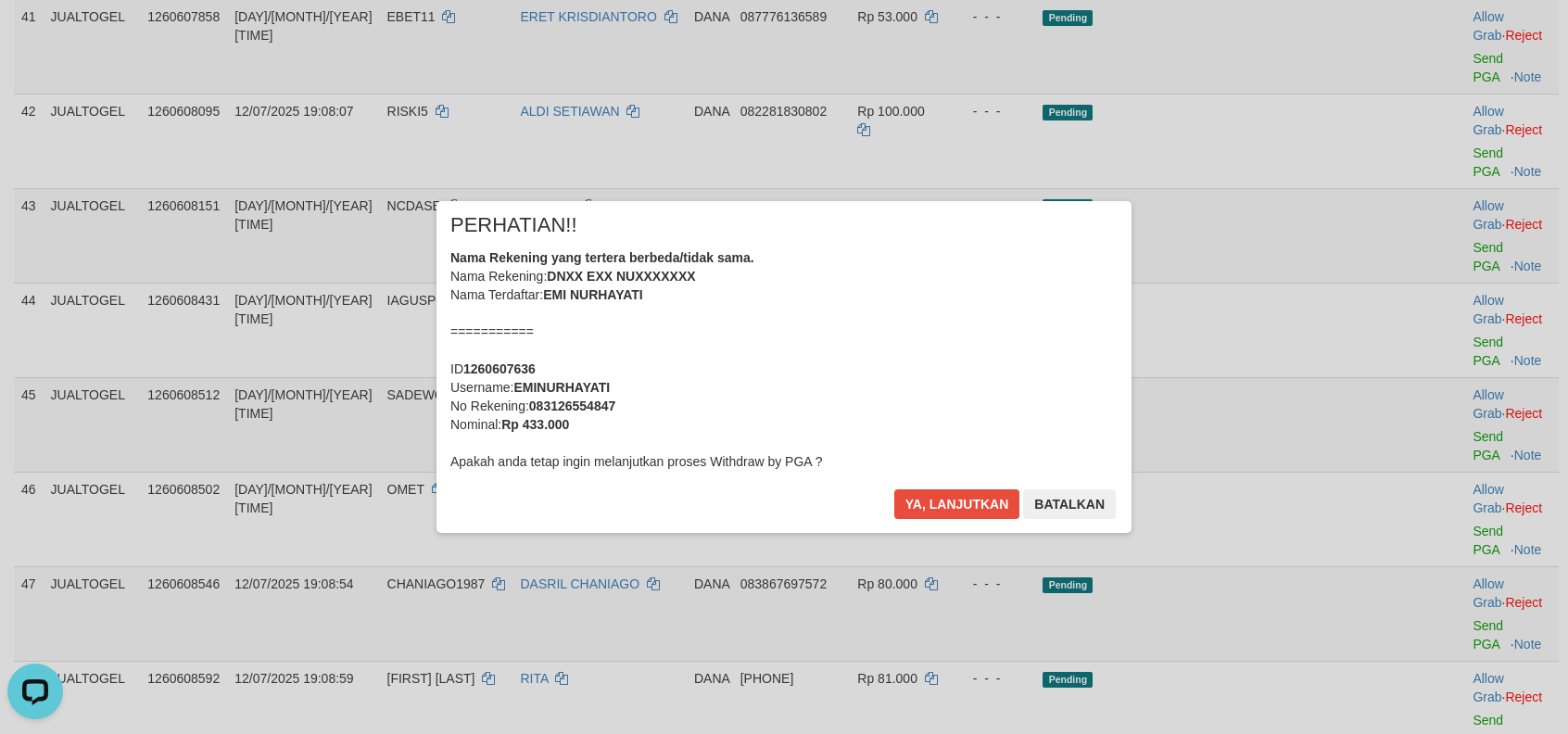 click on "× PERHATIAN!! Nama Rekening yang tertera berbeda/tidak sama. Nama Rekening:  DNXX EXX NUXXXXXXX Nama Terdaftar:  EMI NURHAYATI =========== ID  1260607636 Username:  EMINURHAYATI No Rekening:  083126554847 Nominal:  Rp 433.000 Apakah anda tetap ingin melanjutkan proses Withdraw by PGA ? Ya, lanjutkan Batalkan" at bounding box center [784, 367] 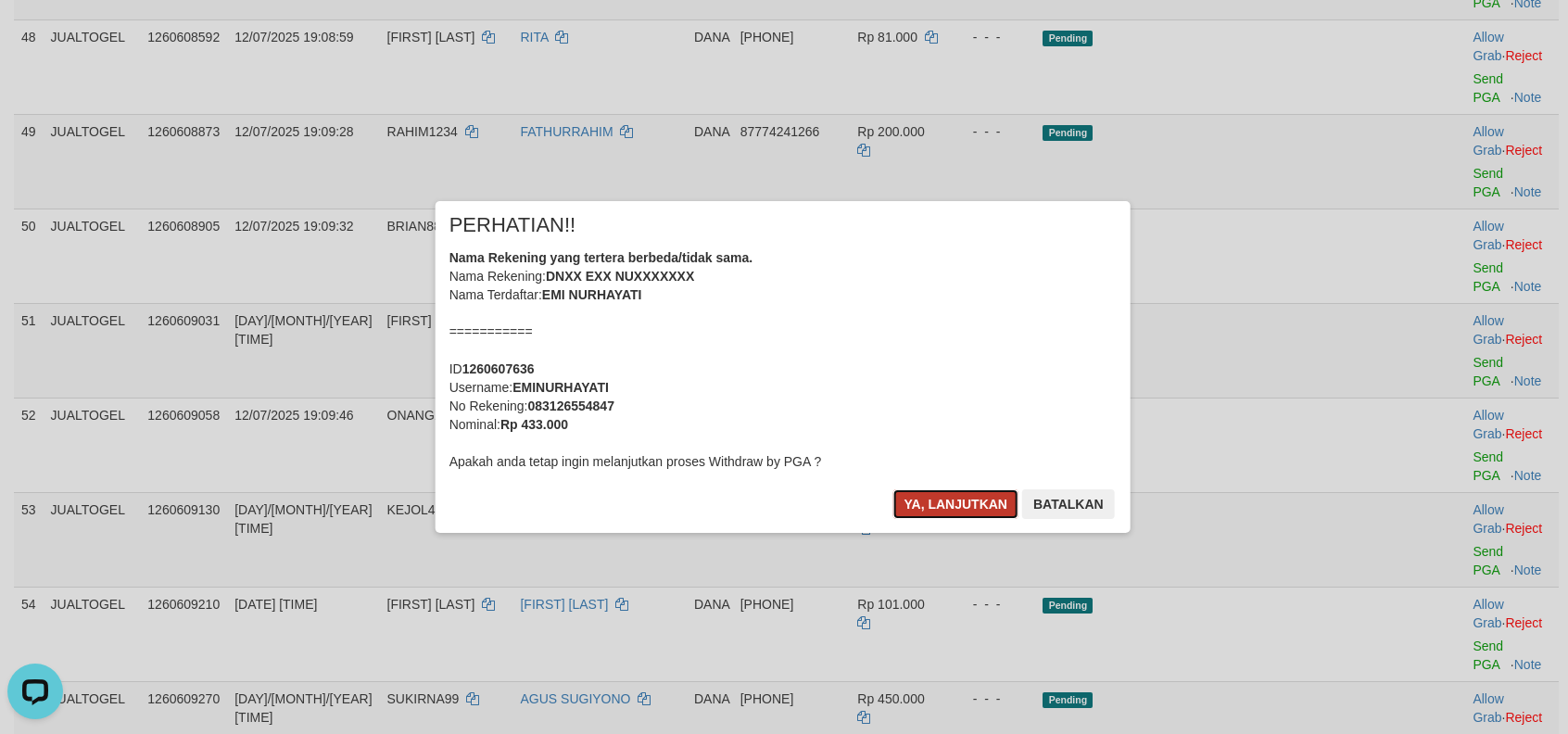 click on "Ya, lanjutkan" at bounding box center (957, 504) 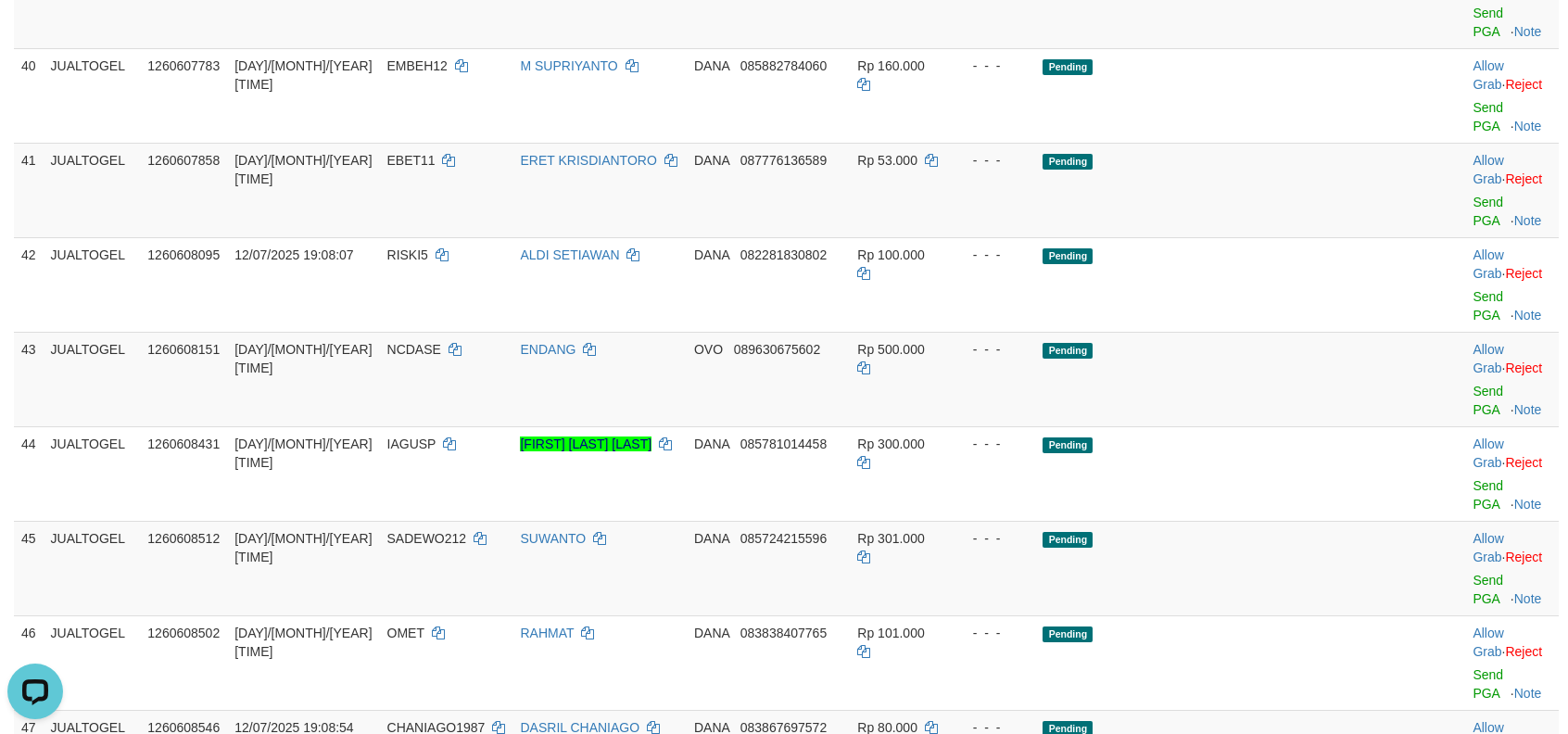 scroll, scrollTop: 2855, scrollLeft: 0, axis: vertical 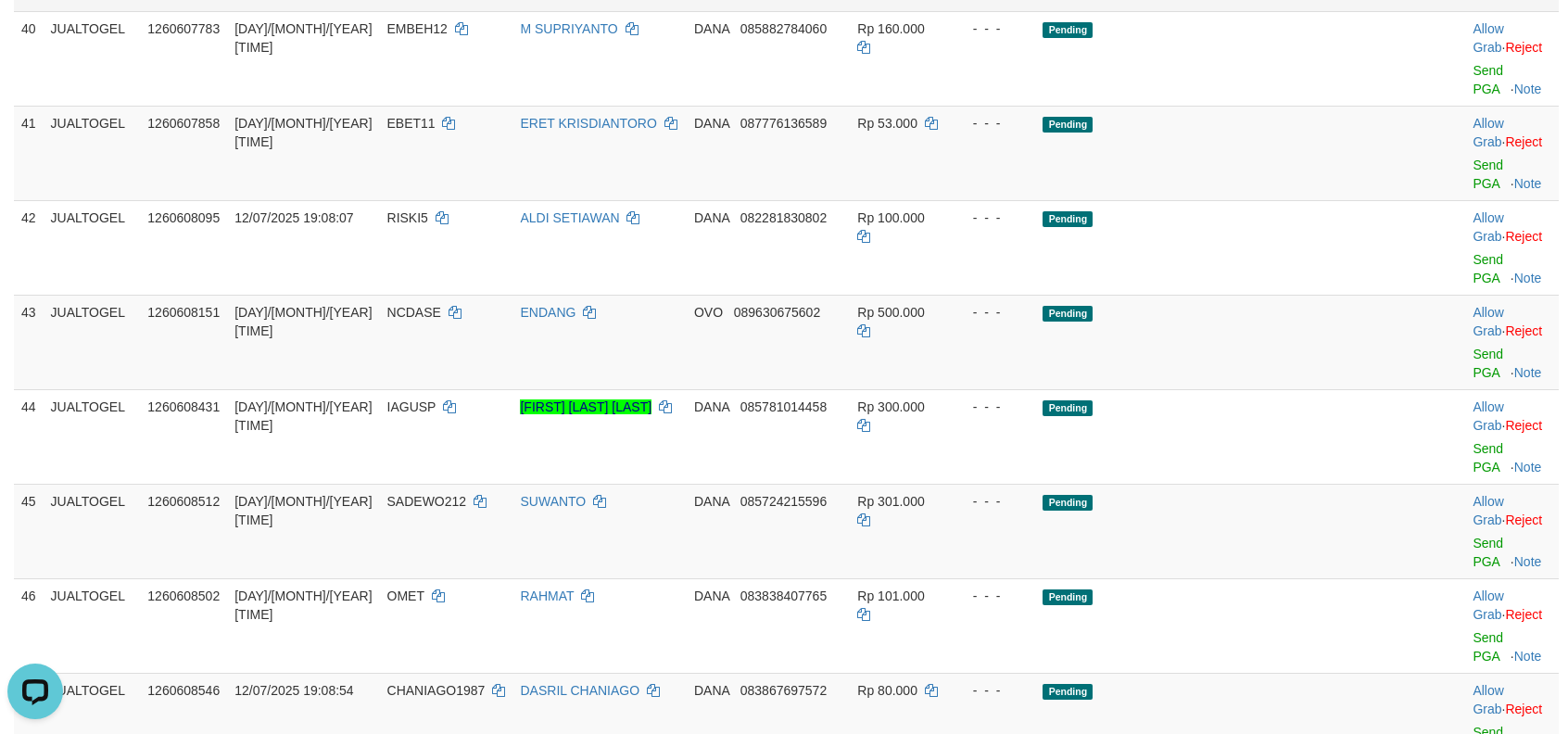 click at bounding box center [1511, -36] 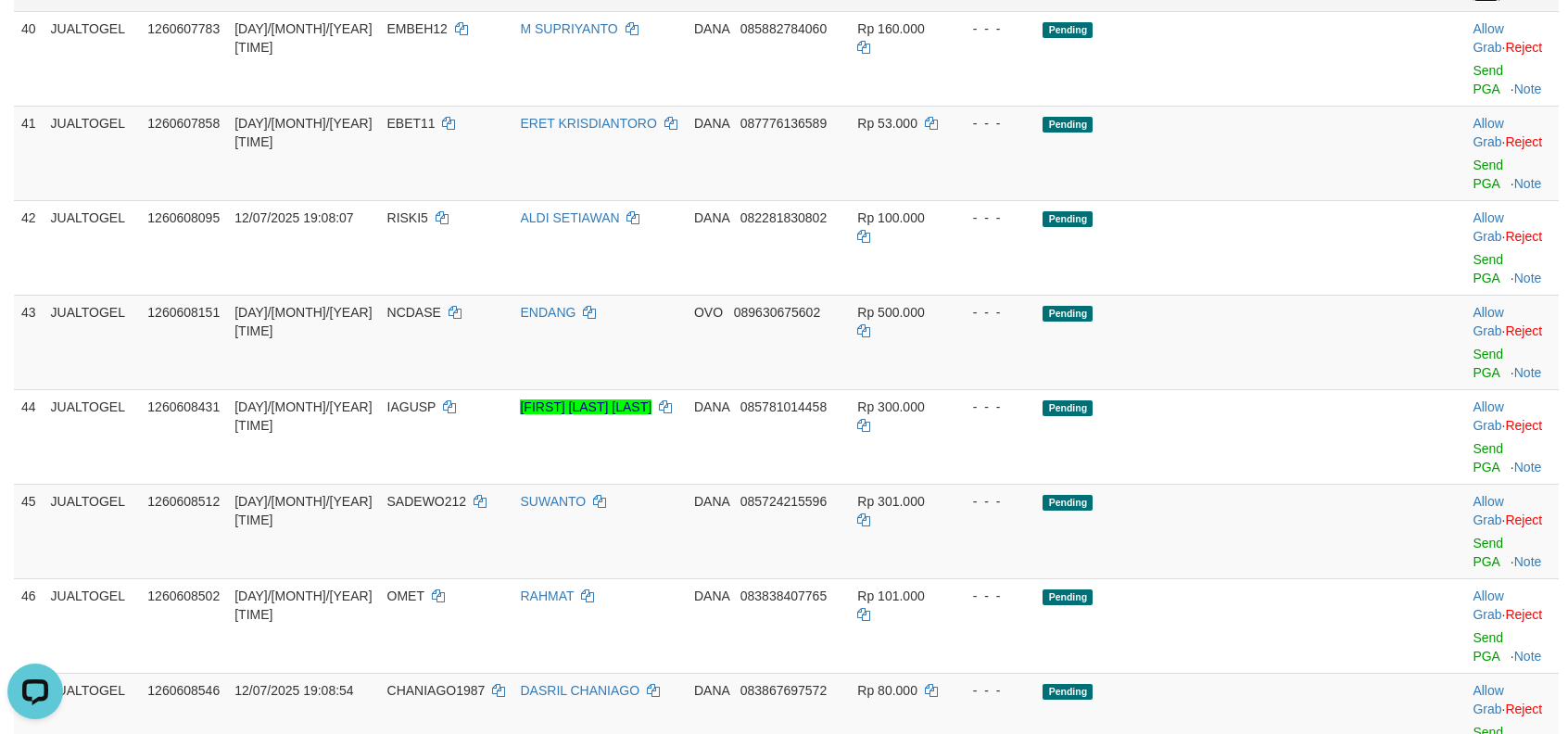 click on "Send PGA" at bounding box center (1487, -15) 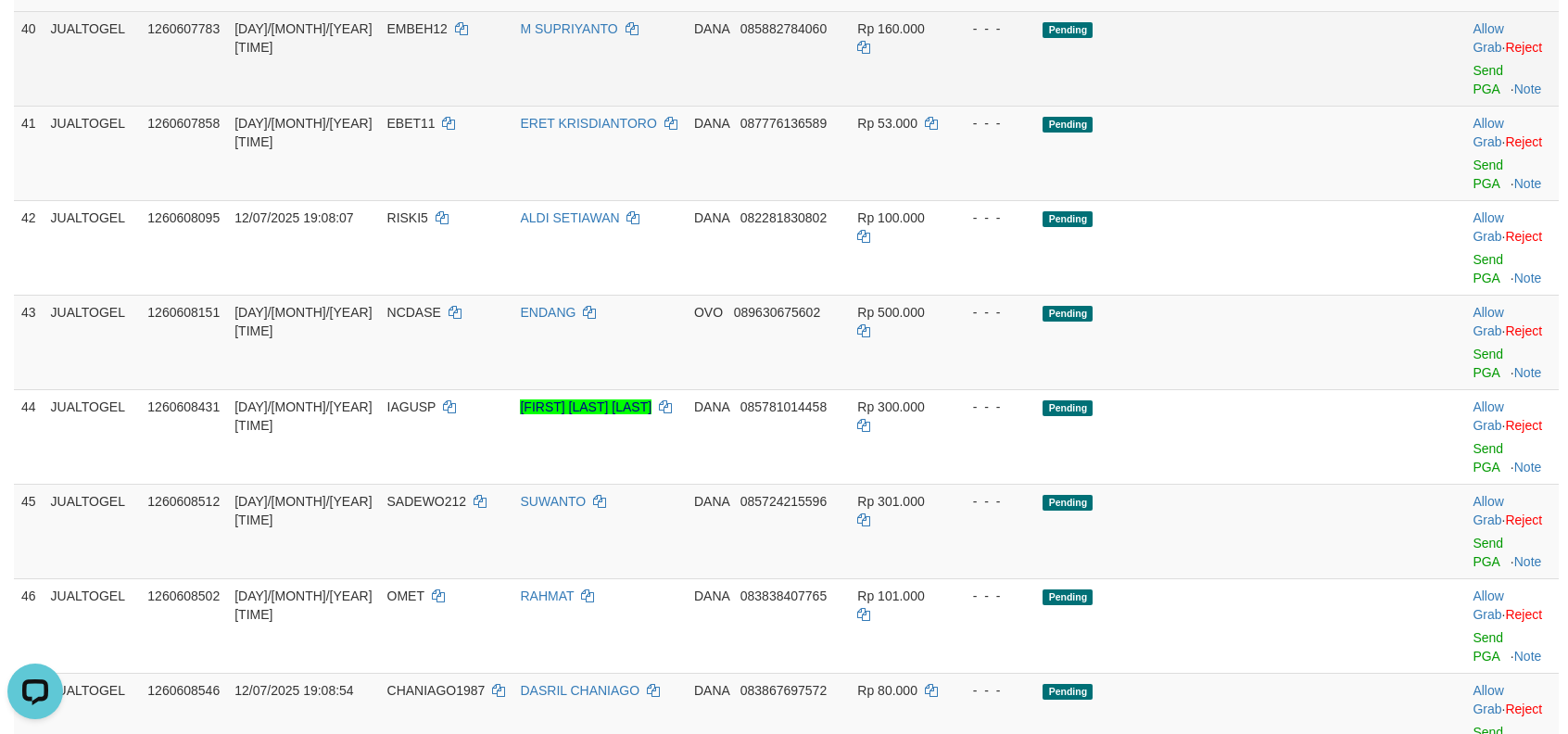 click on "Allow Grab   ·    Reject Send PGA     ·    Note" at bounding box center [1511, 58] 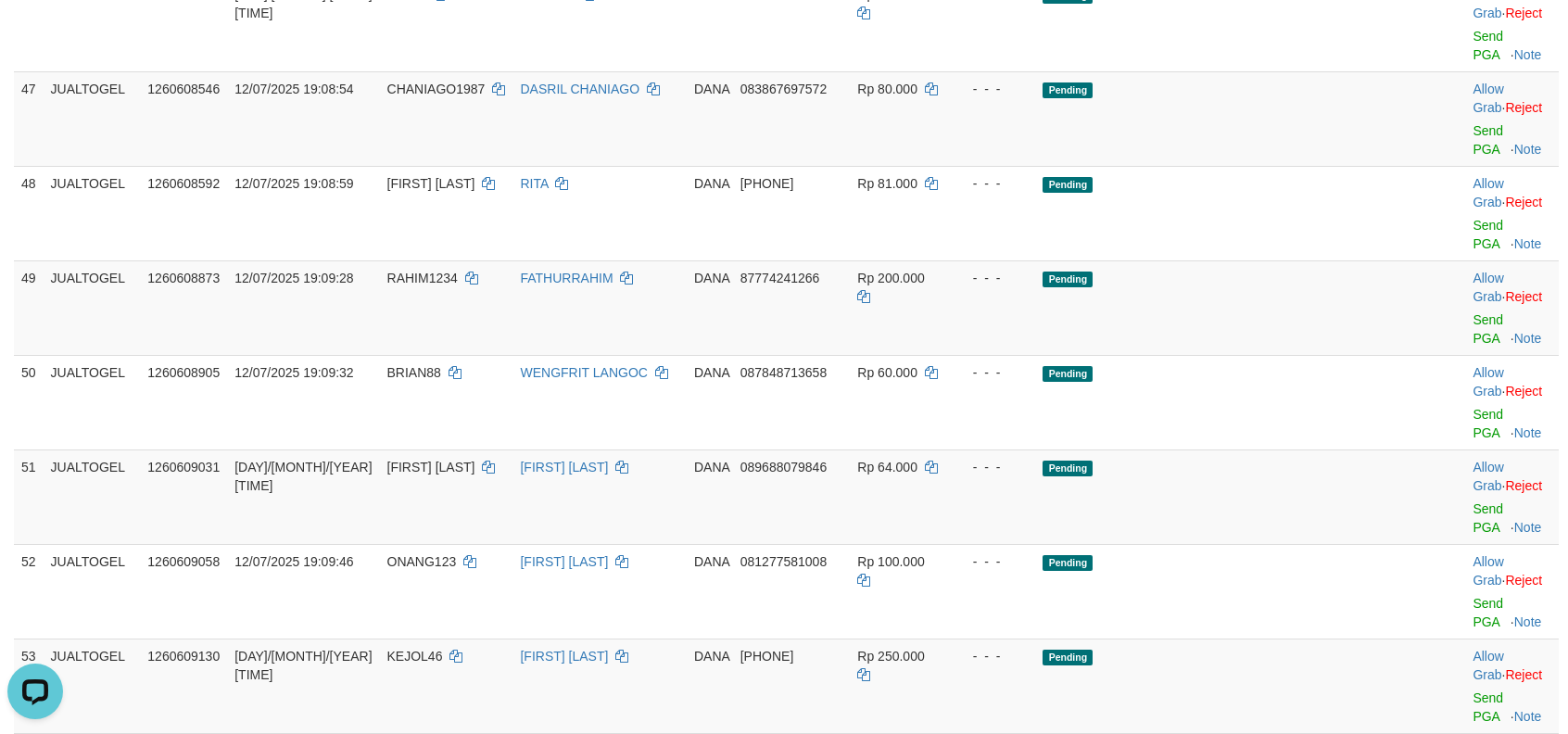 scroll, scrollTop: 3497, scrollLeft: 0, axis: vertical 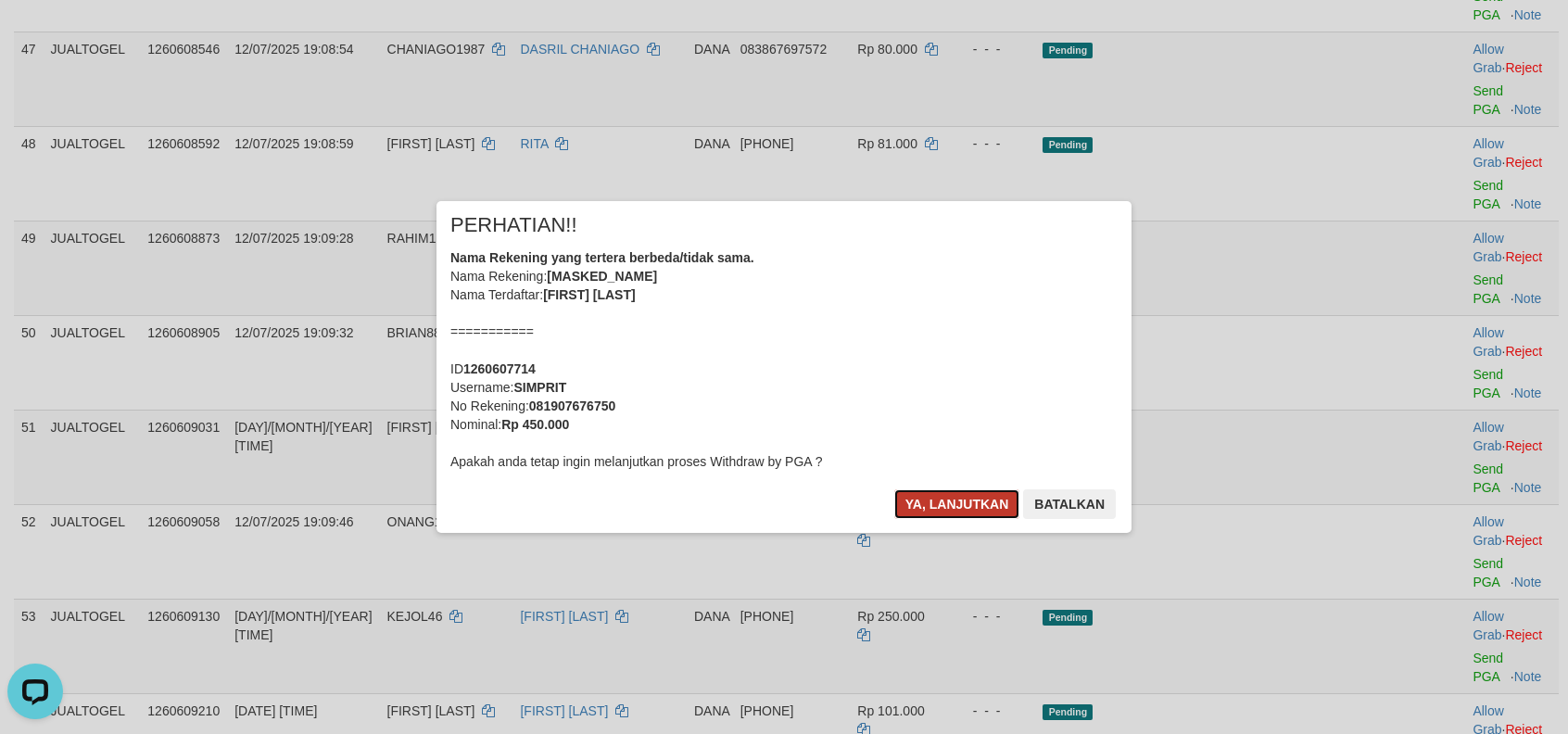 click on "Ya, lanjutkan" at bounding box center [957, 504] 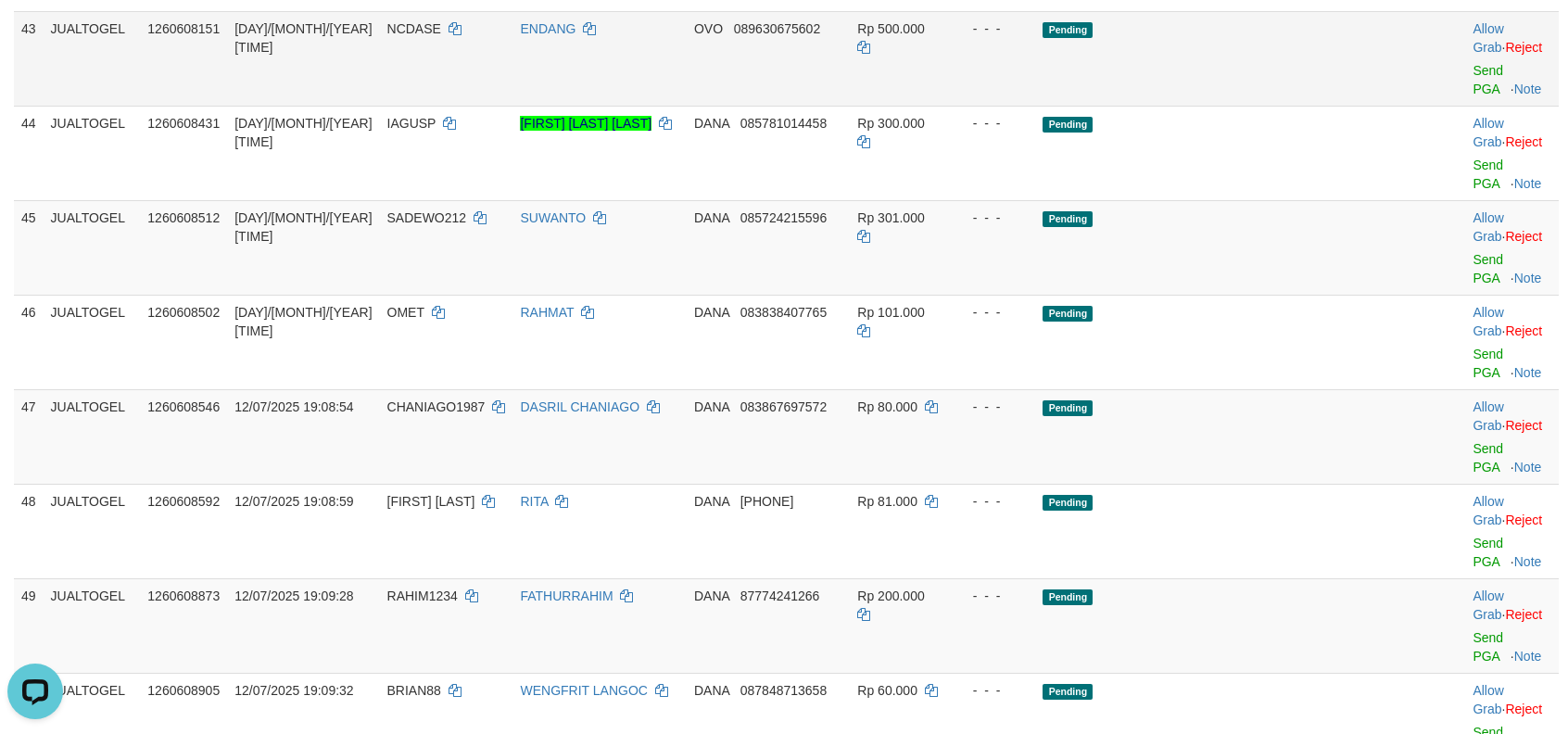 scroll, scrollTop: 2997, scrollLeft: 0, axis: vertical 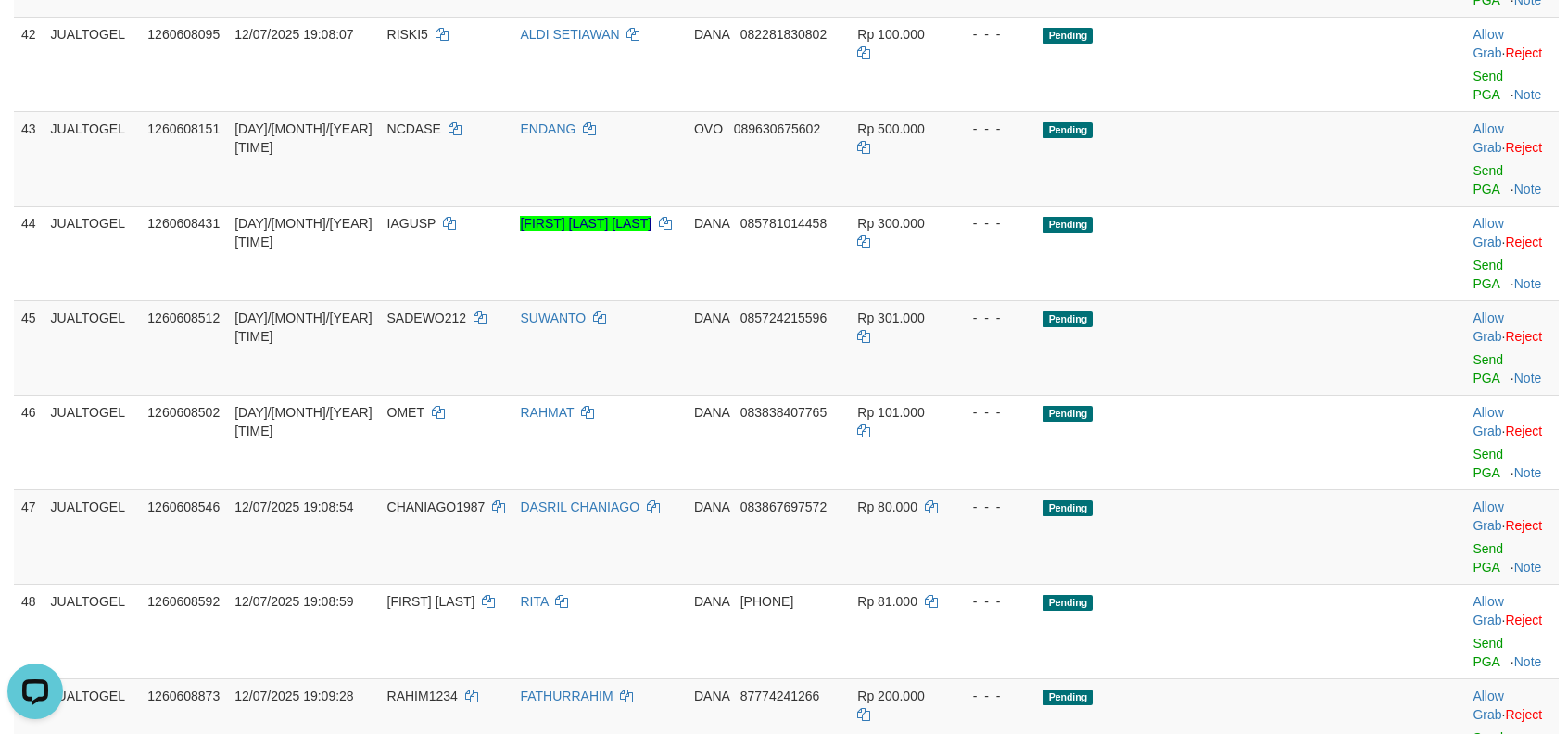 click on "Send PGA" at bounding box center (1487, -104) 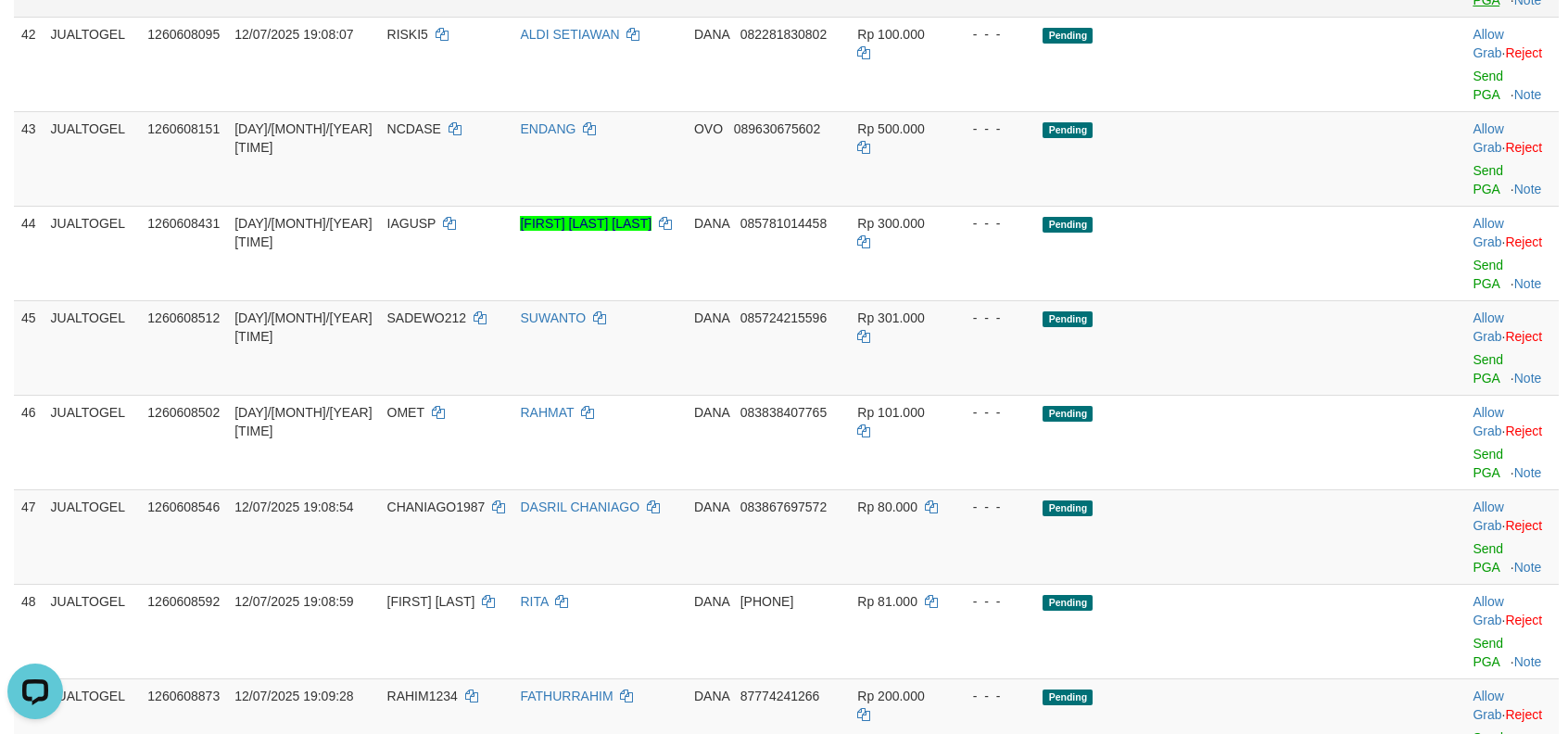 click on "Toggle navigation
Home
Bank
Account List
Load
By Website
Group
[ITOTO]													JUALTOGEL
Mutasi Bank
Search
Sync
Note Mutasi
Deposit
DPS Fetch
DPS List
History
PGA History
Note DPS" at bounding box center [784, 462] 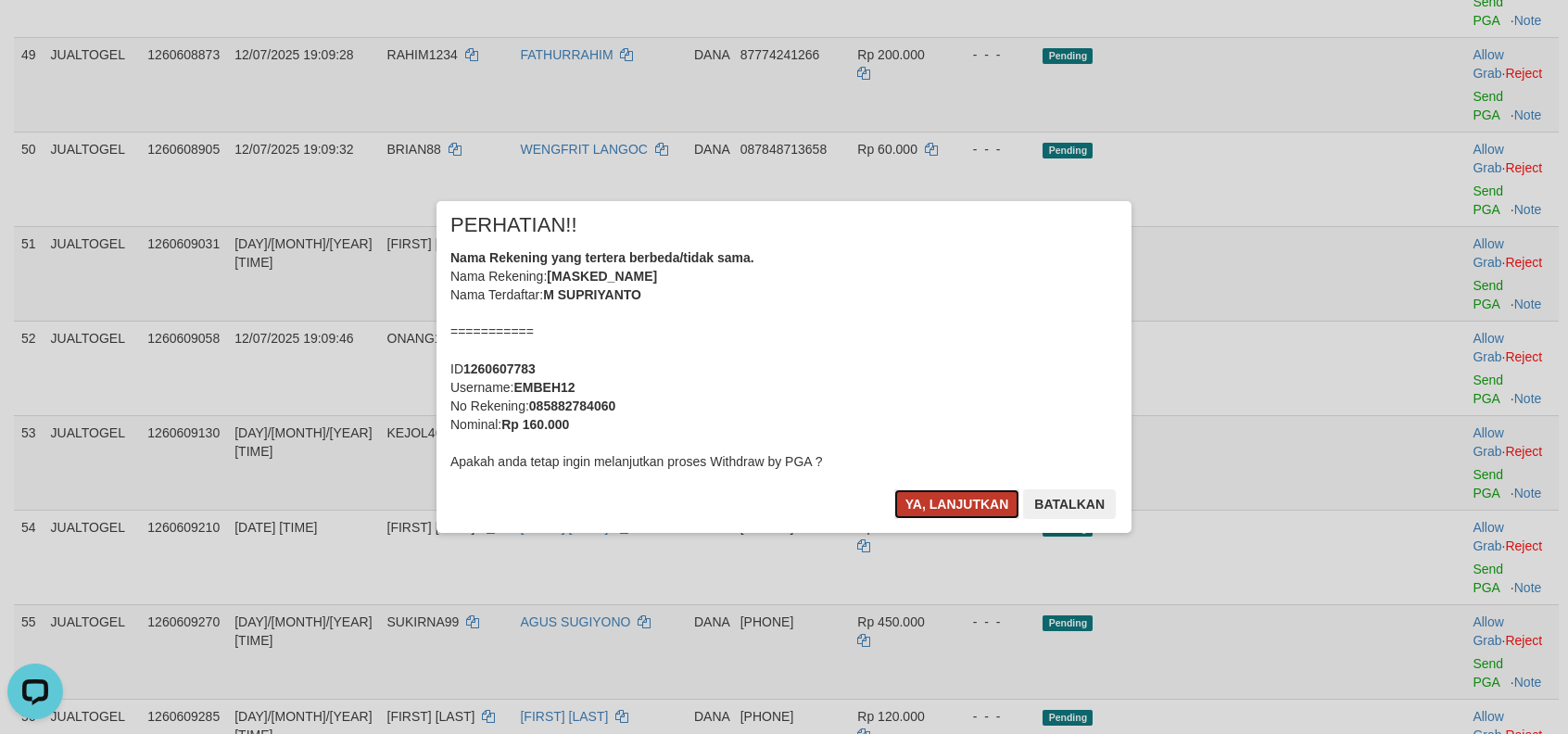 click on "Ya, lanjutkan" at bounding box center [957, 504] 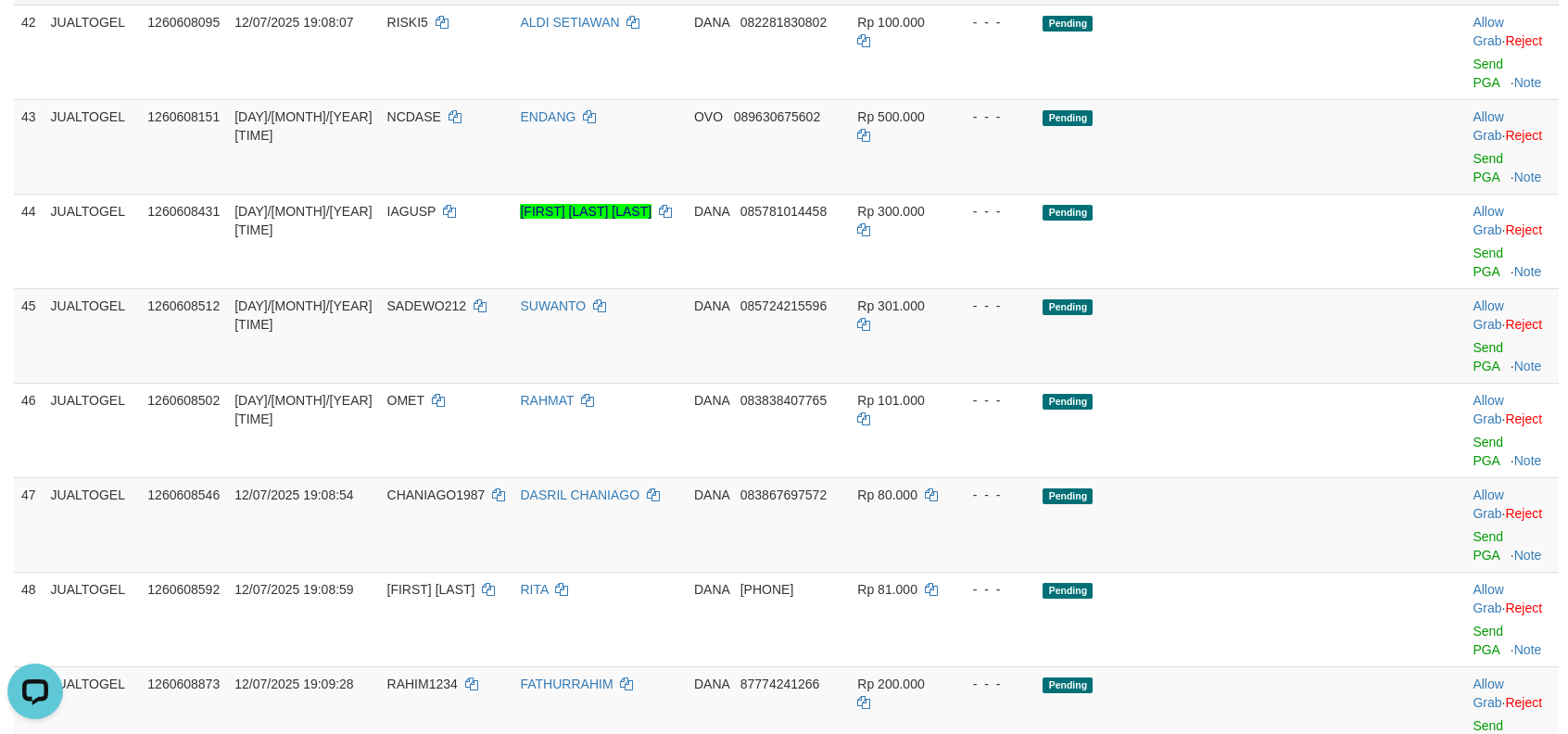 scroll, scrollTop: 2960, scrollLeft: 0, axis: vertical 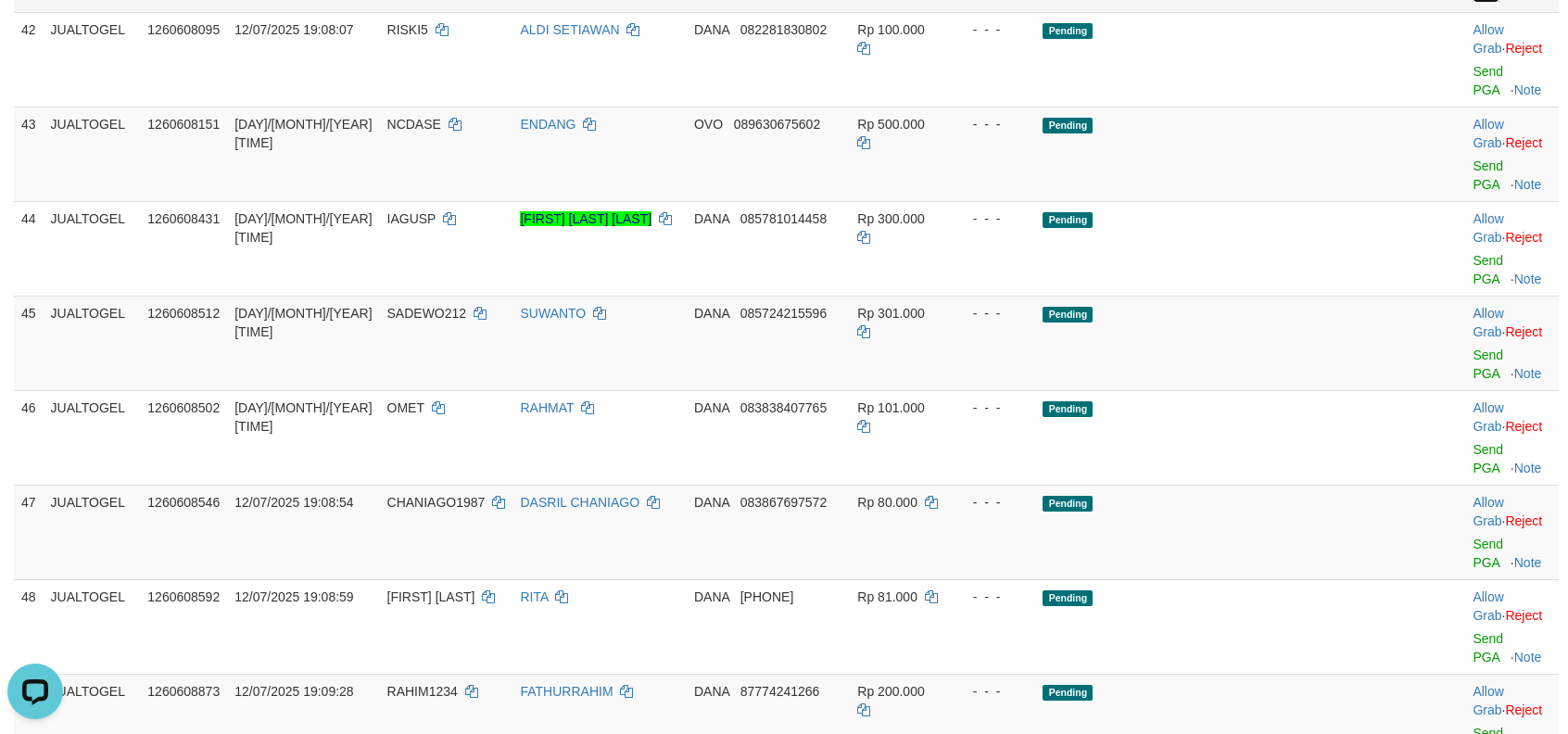 click on "Send PGA" at bounding box center [1487, -14] 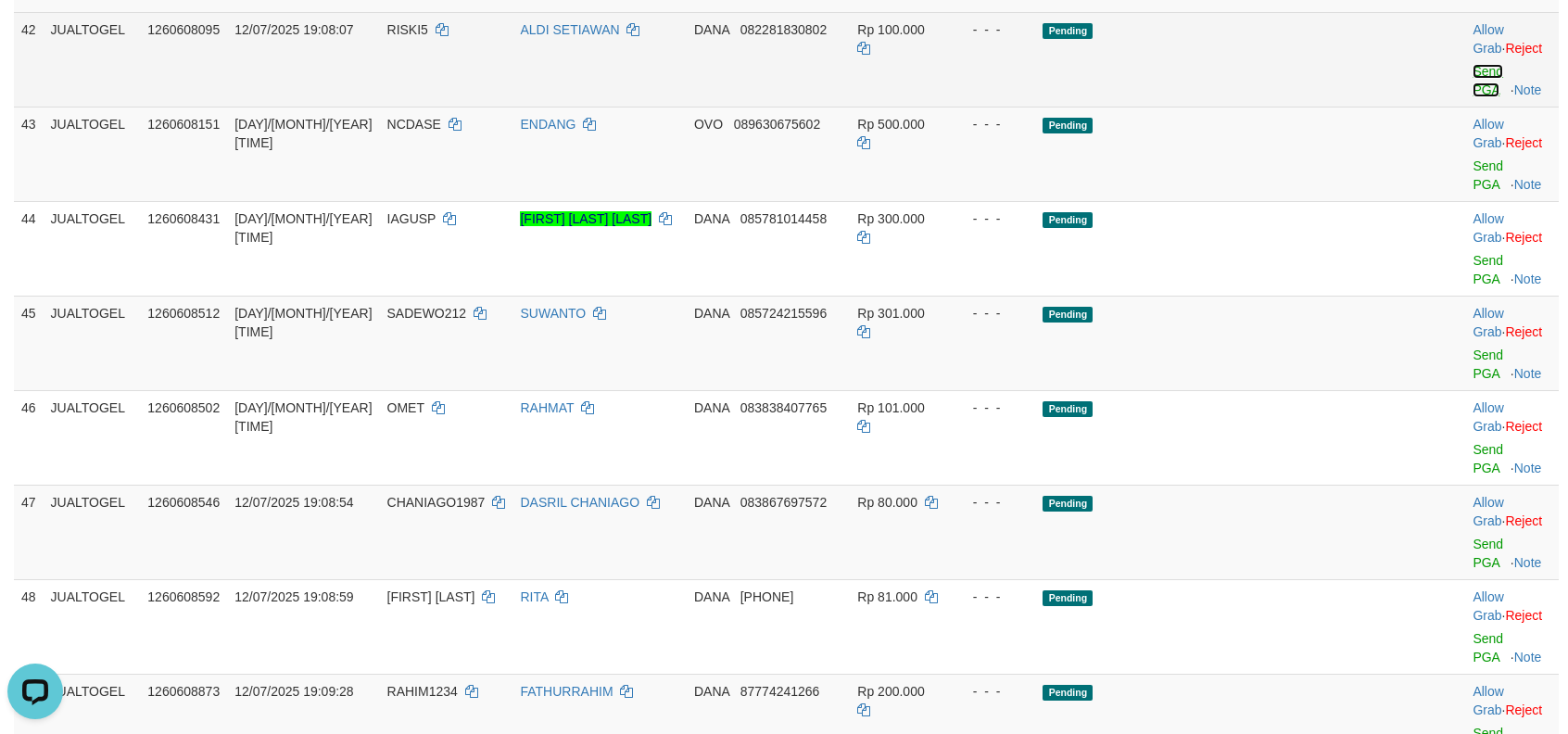 click on "Send PGA" at bounding box center [1487, 81] 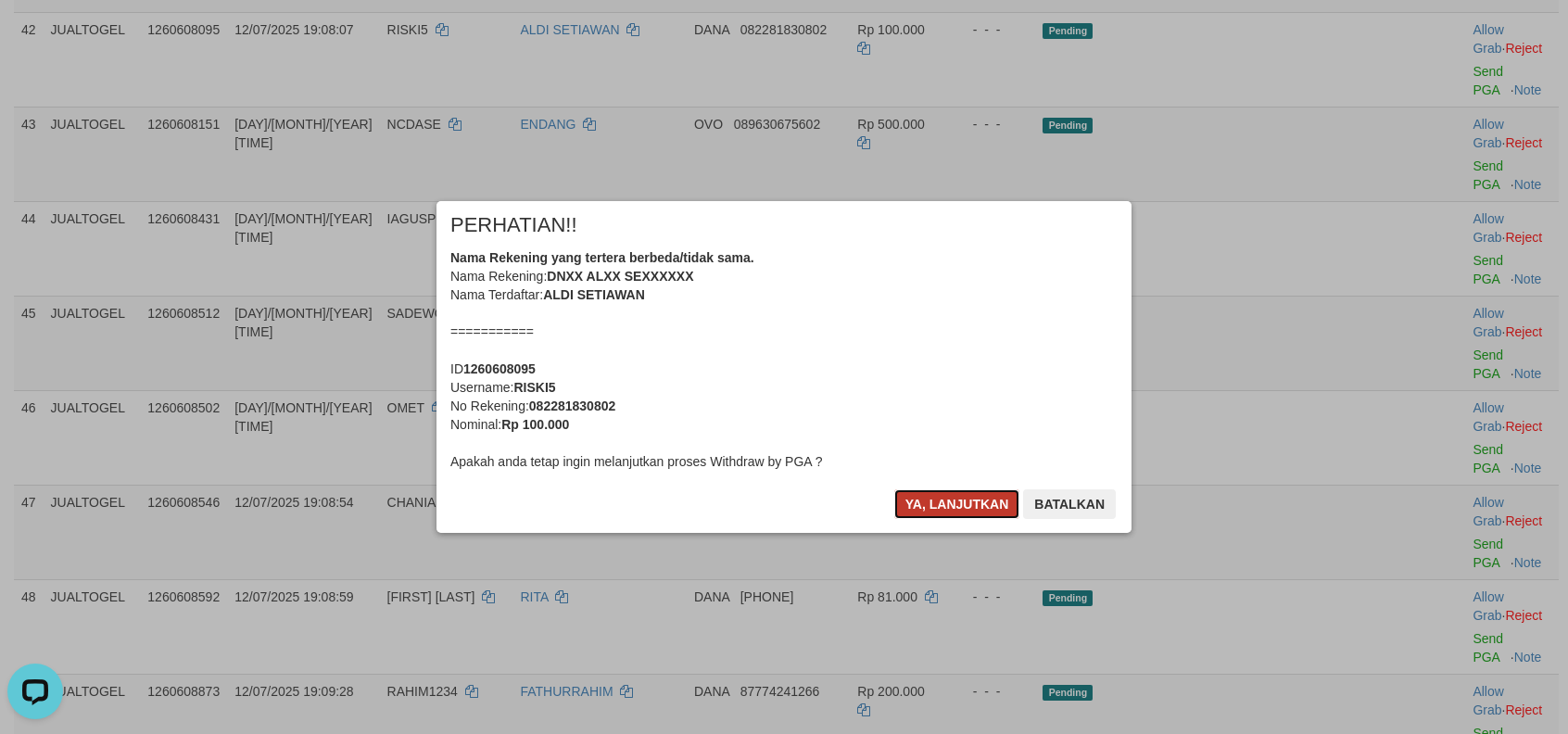 click on "Ya, lanjutkan" at bounding box center (957, 504) 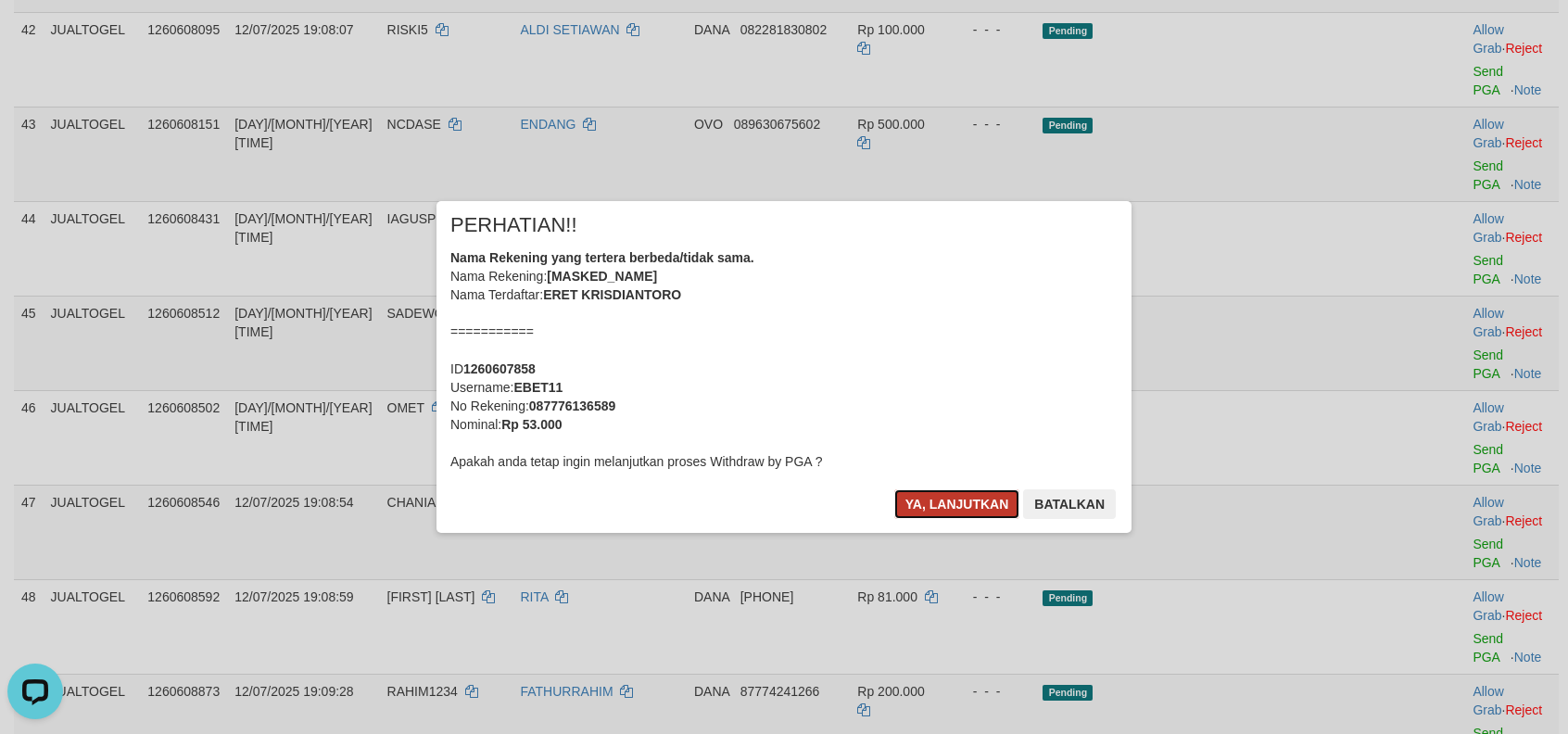click on "Ya, lanjutkan" at bounding box center [957, 504] 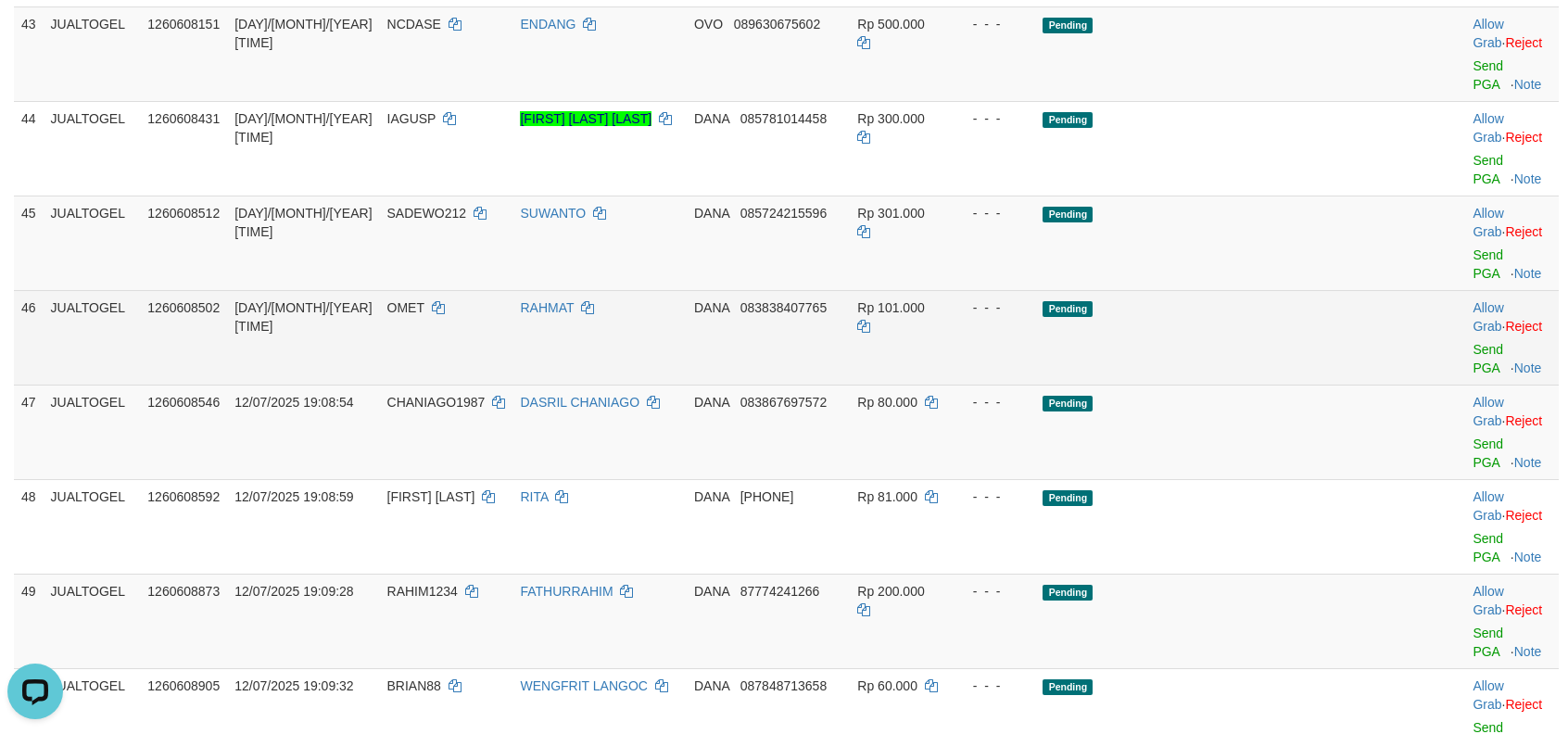 scroll, scrollTop: 3123, scrollLeft: 0, axis: vertical 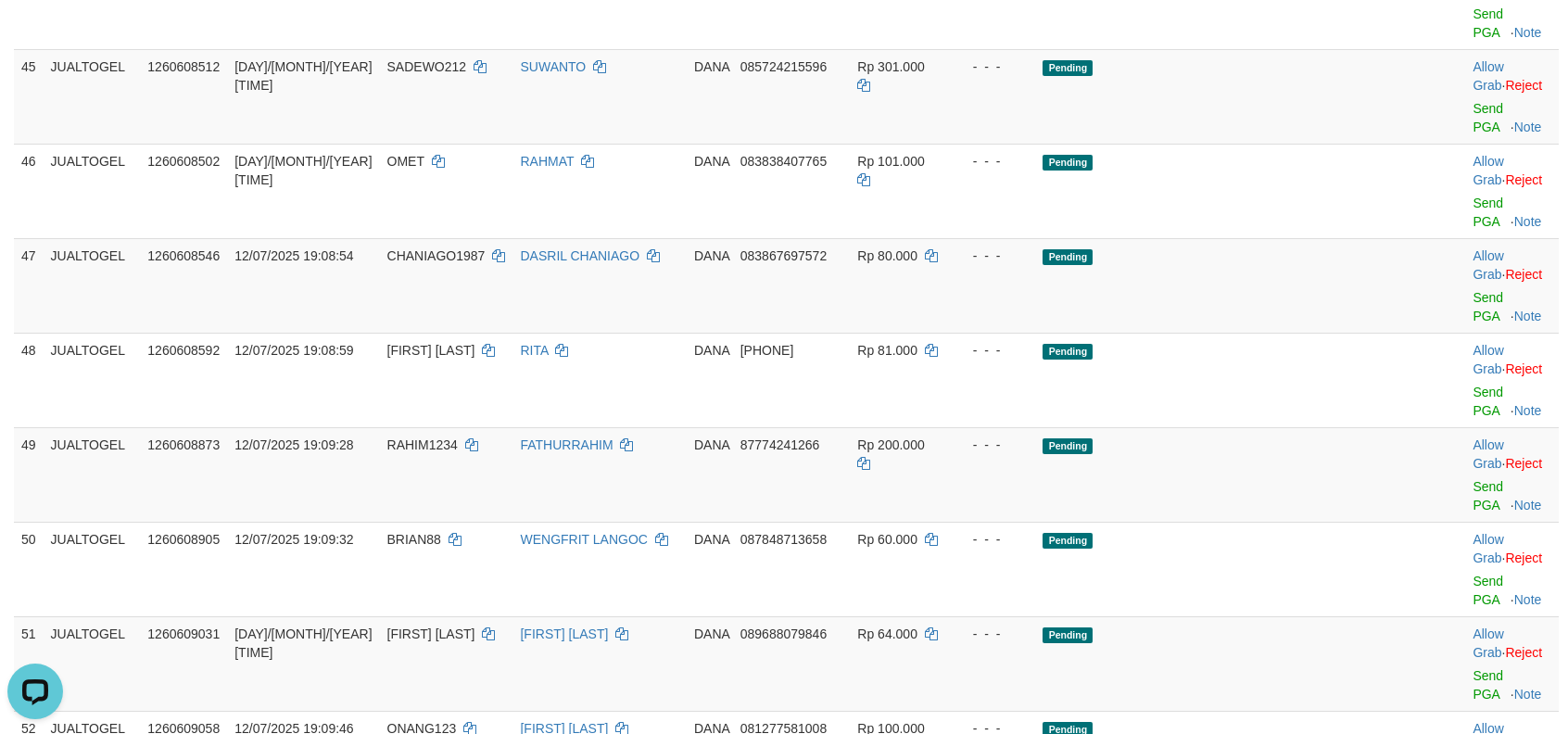 click on "Send PGA" at bounding box center (1487, -71) 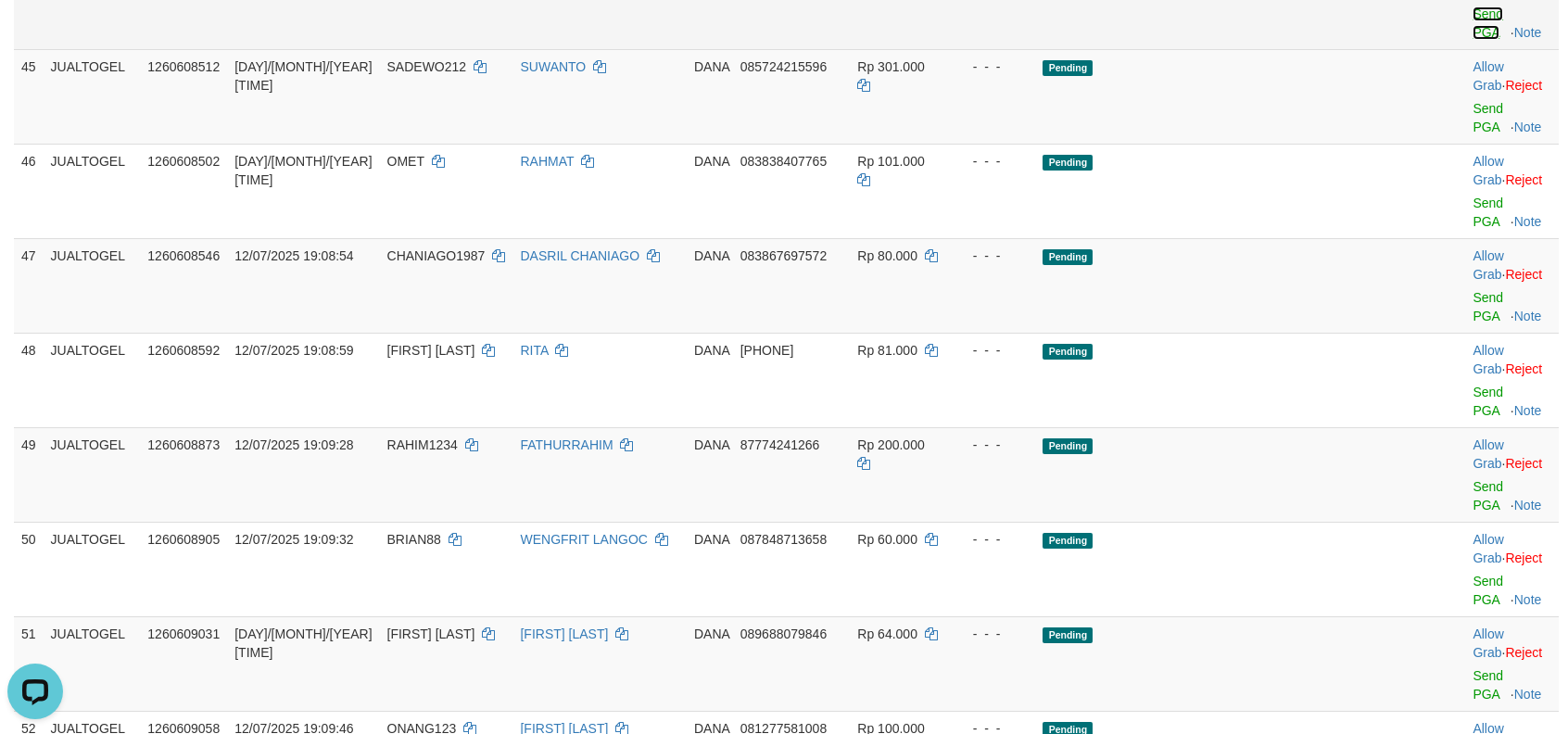 click on "Send PGA" at bounding box center [1487, 23] 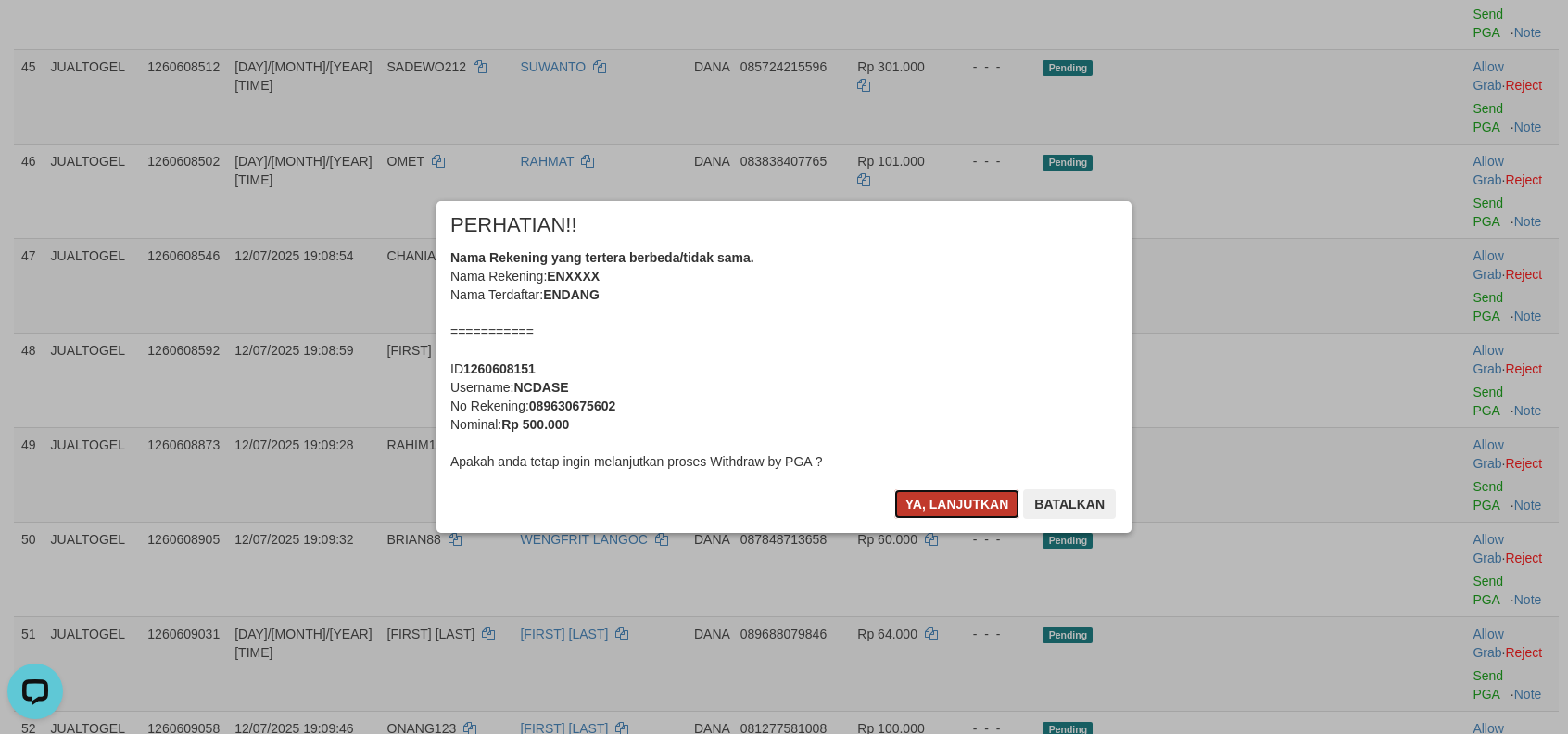 click on "Ya, lanjutkan" at bounding box center [957, 504] 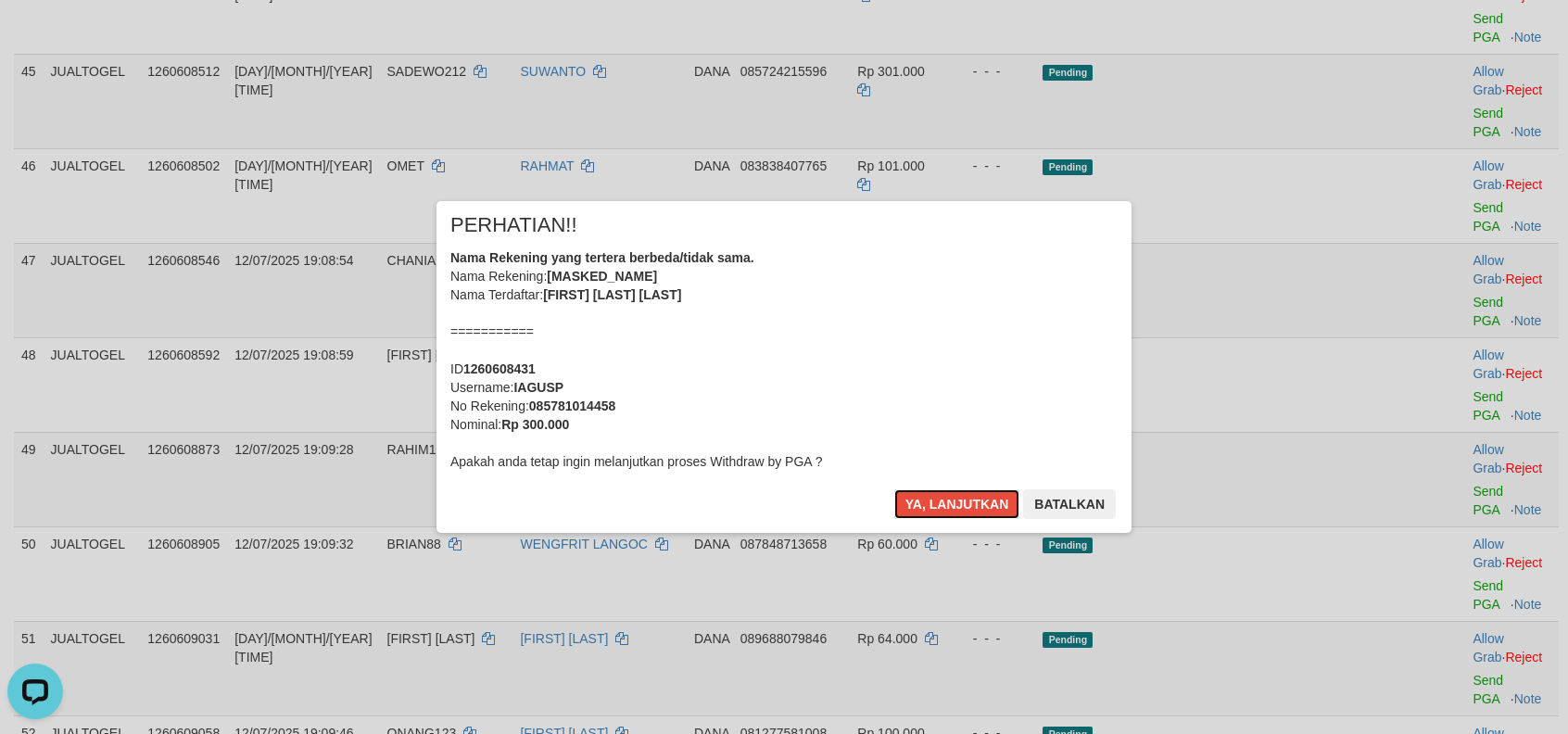 click on "Ya, lanjutkan" at bounding box center (957, 504) 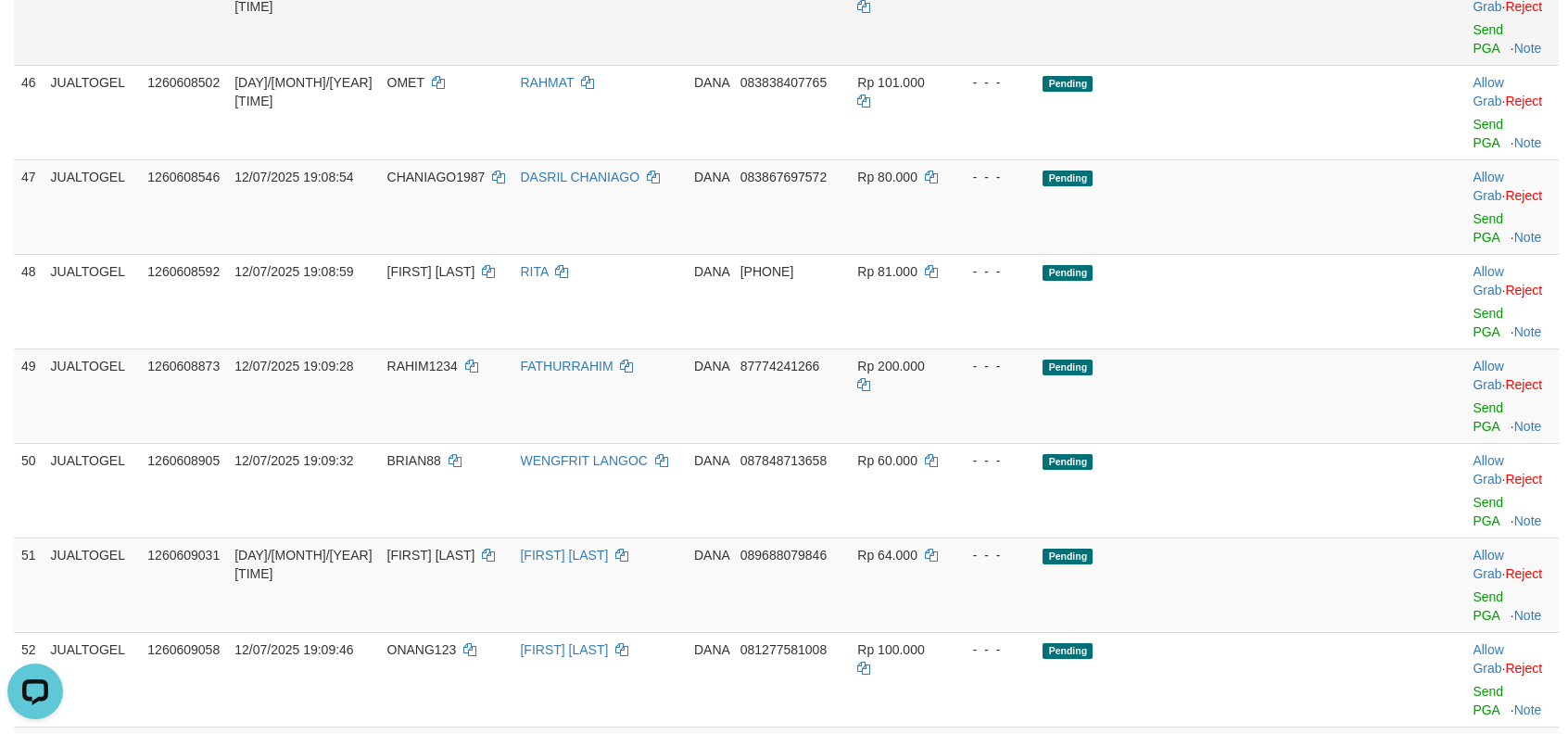scroll, scrollTop: 3114, scrollLeft: 0, axis: vertical 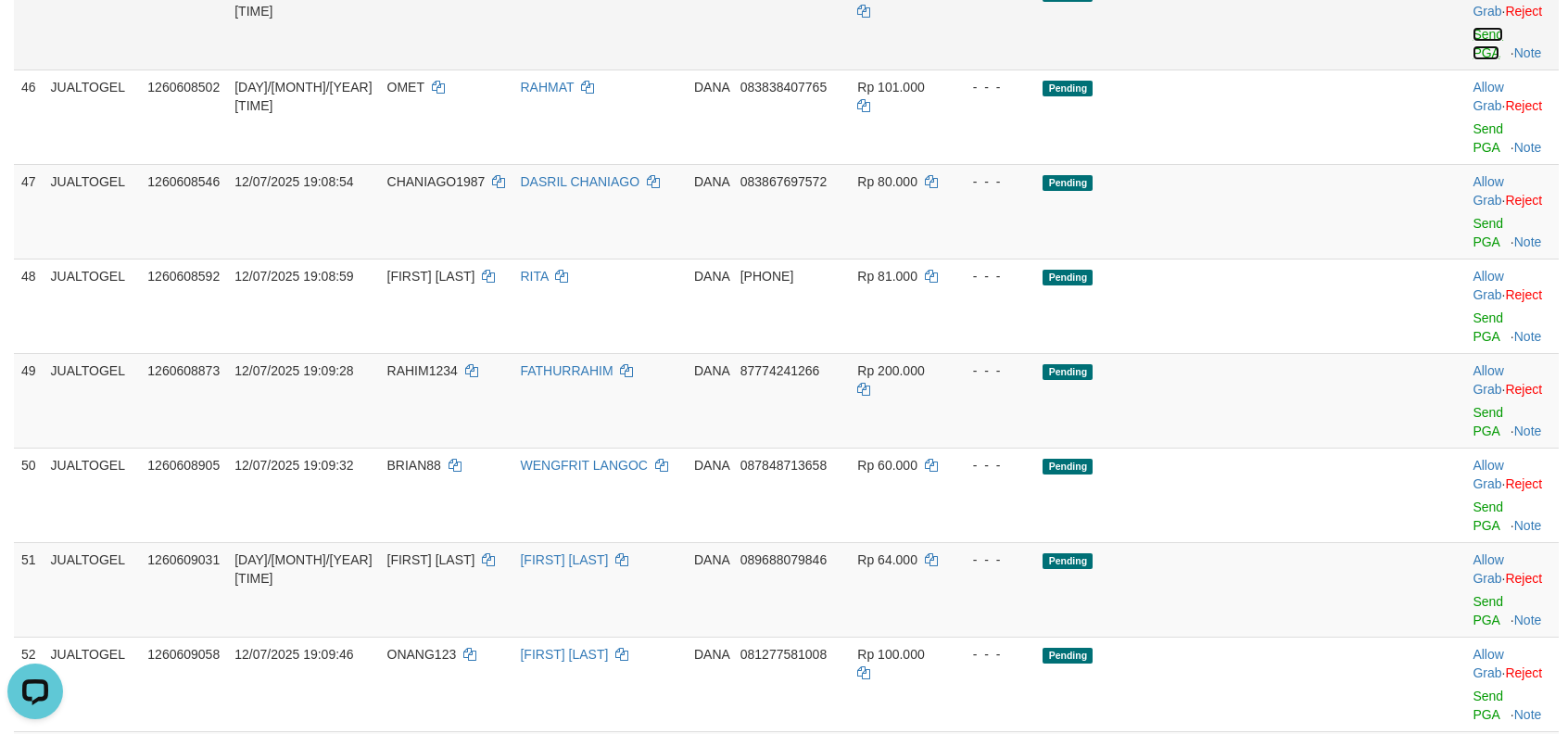 click on "Send PGA" at bounding box center (1487, 44) 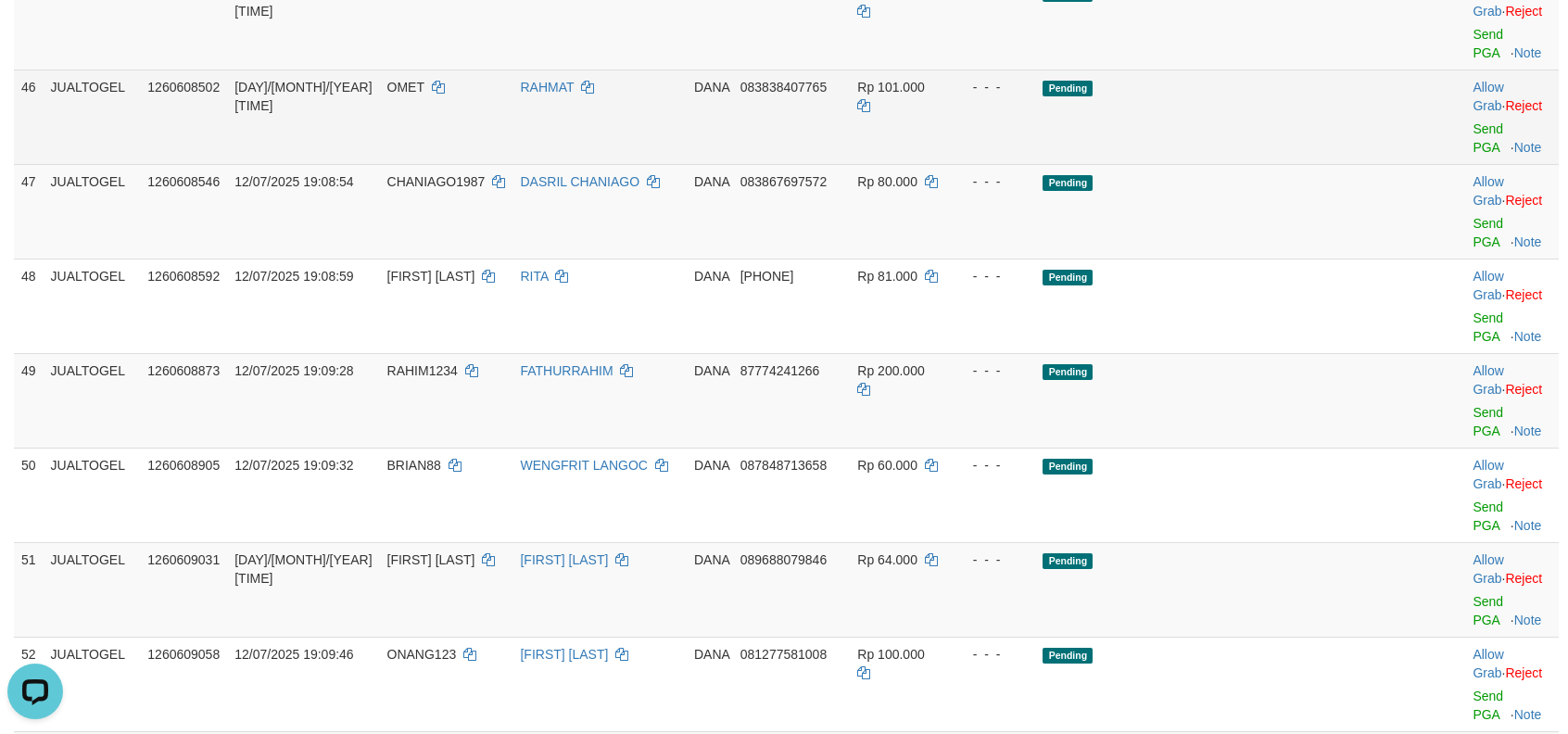 click at bounding box center (1511, 117) 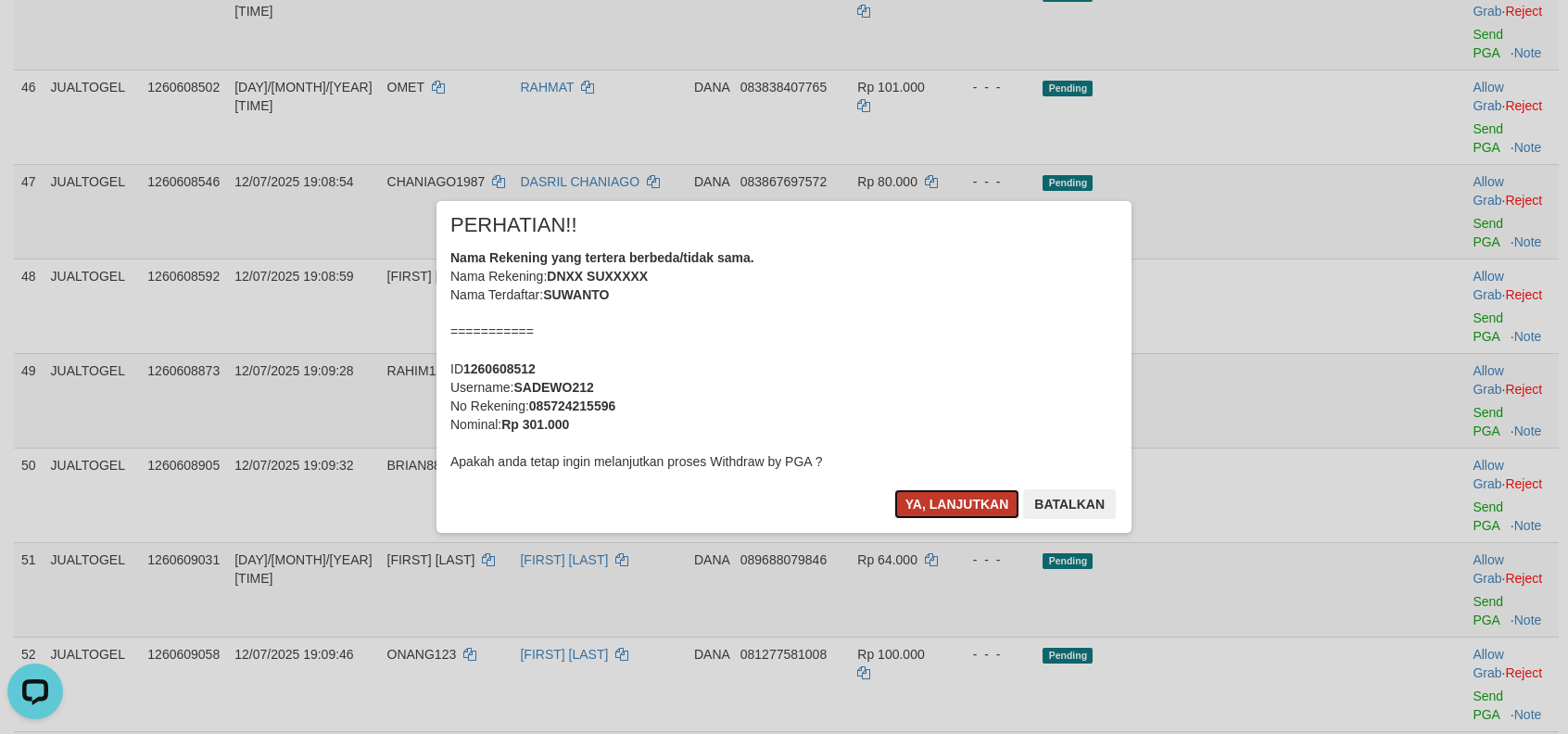 click on "Ya, lanjutkan" at bounding box center (957, 504) 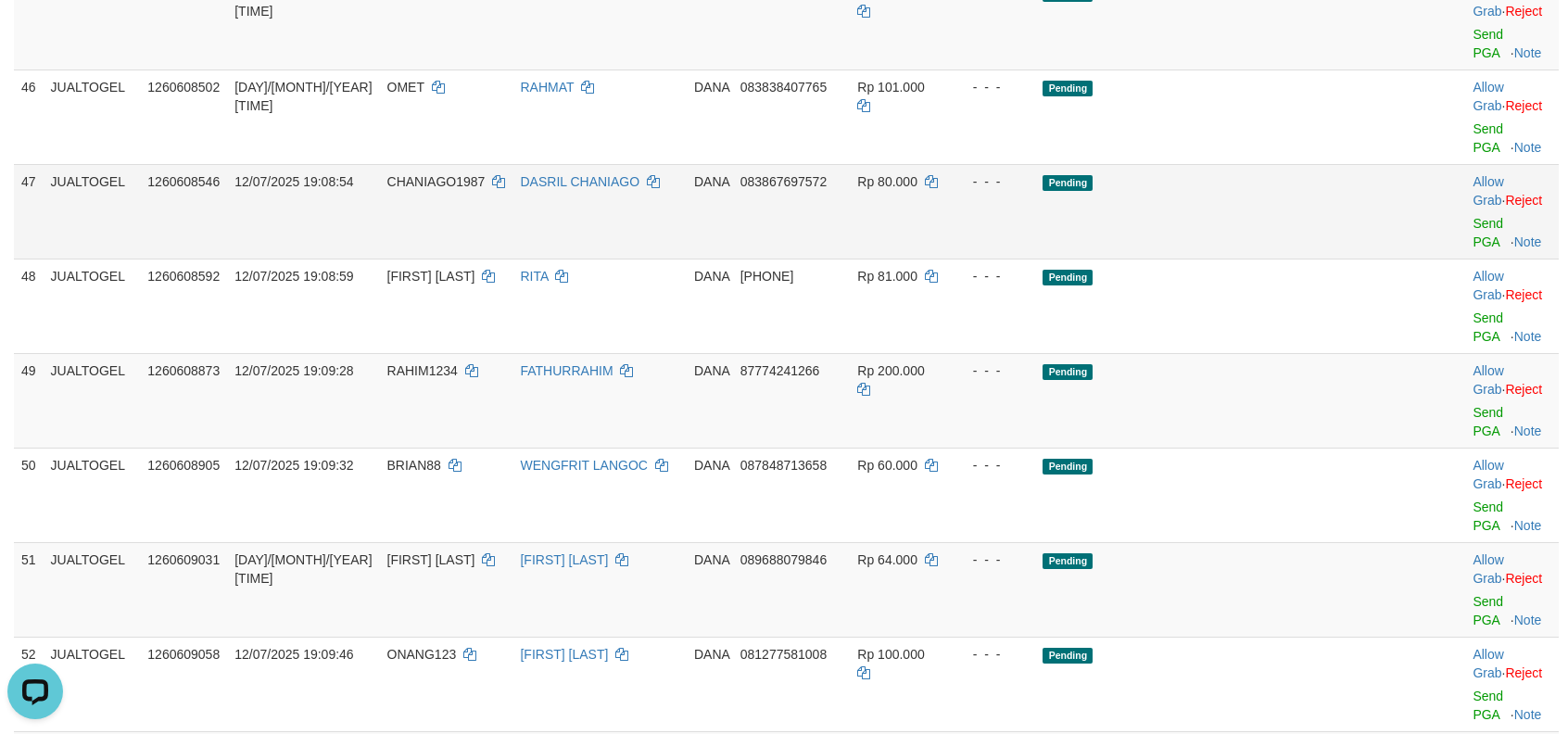 scroll, scrollTop: 3110, scrollLeft: 0, axis: vertical 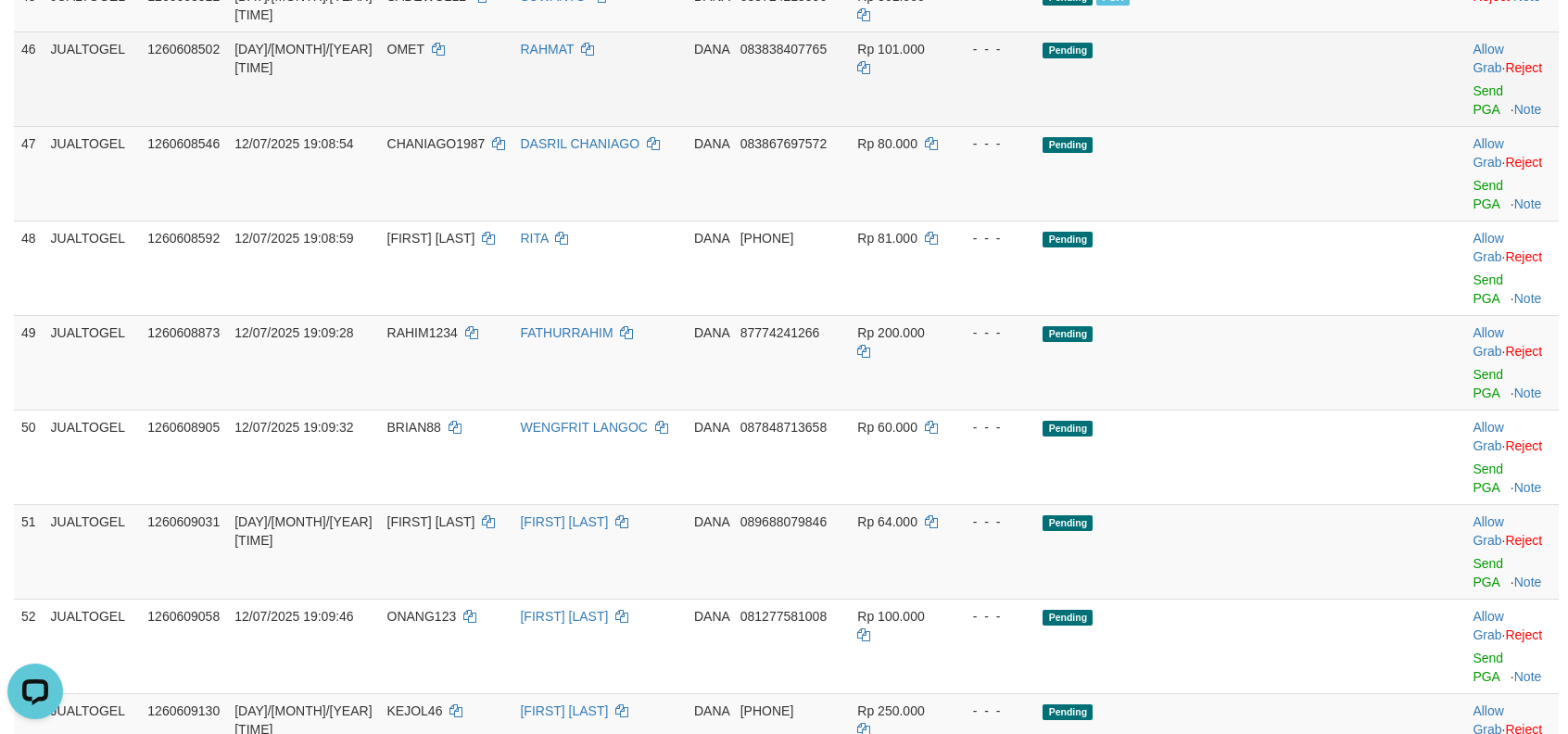click on "Allow Grab   ·    Reject Send PGA     ·    Note" at bounding box center (1511, 79) 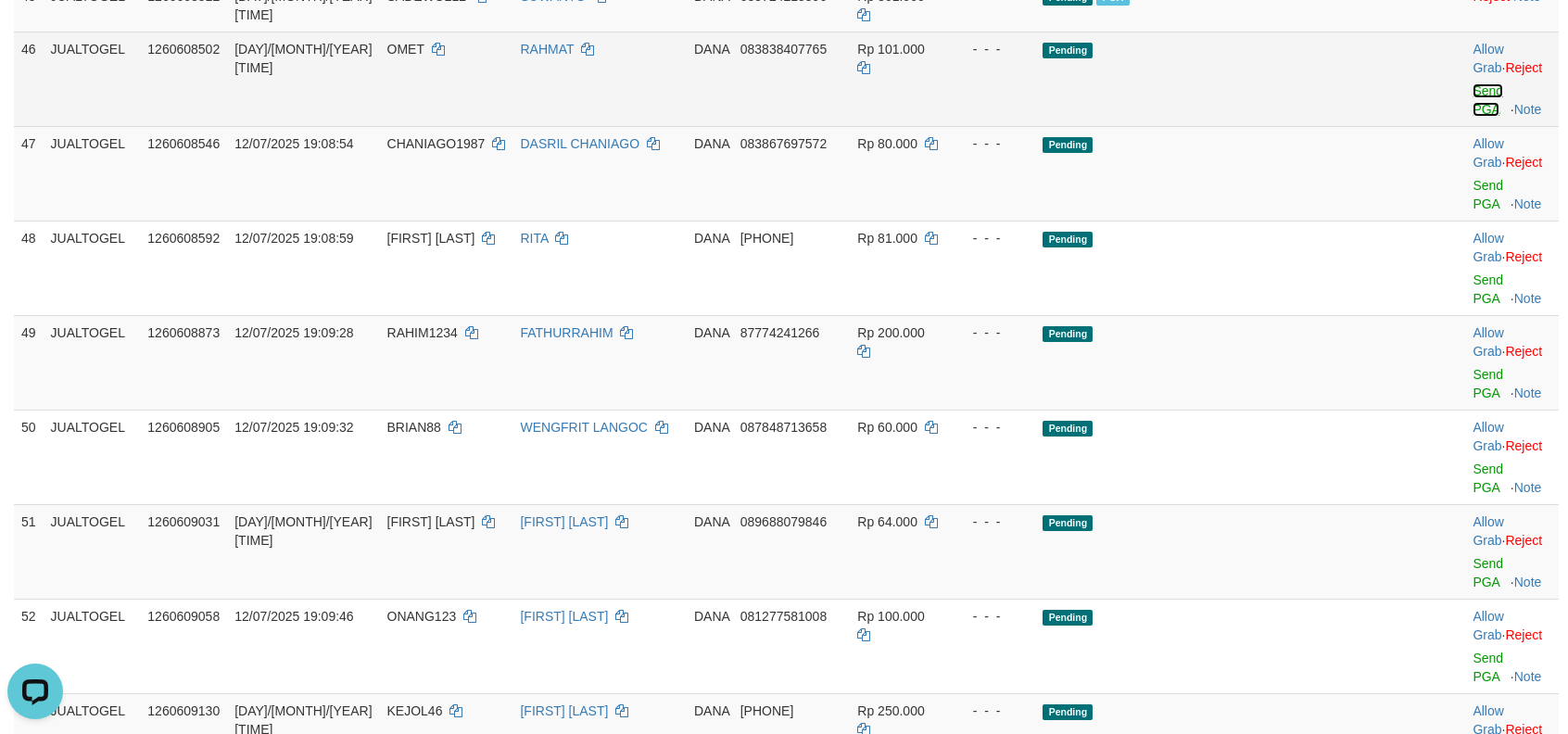 click on "Send PGA" at bounding box center [1487, 100] 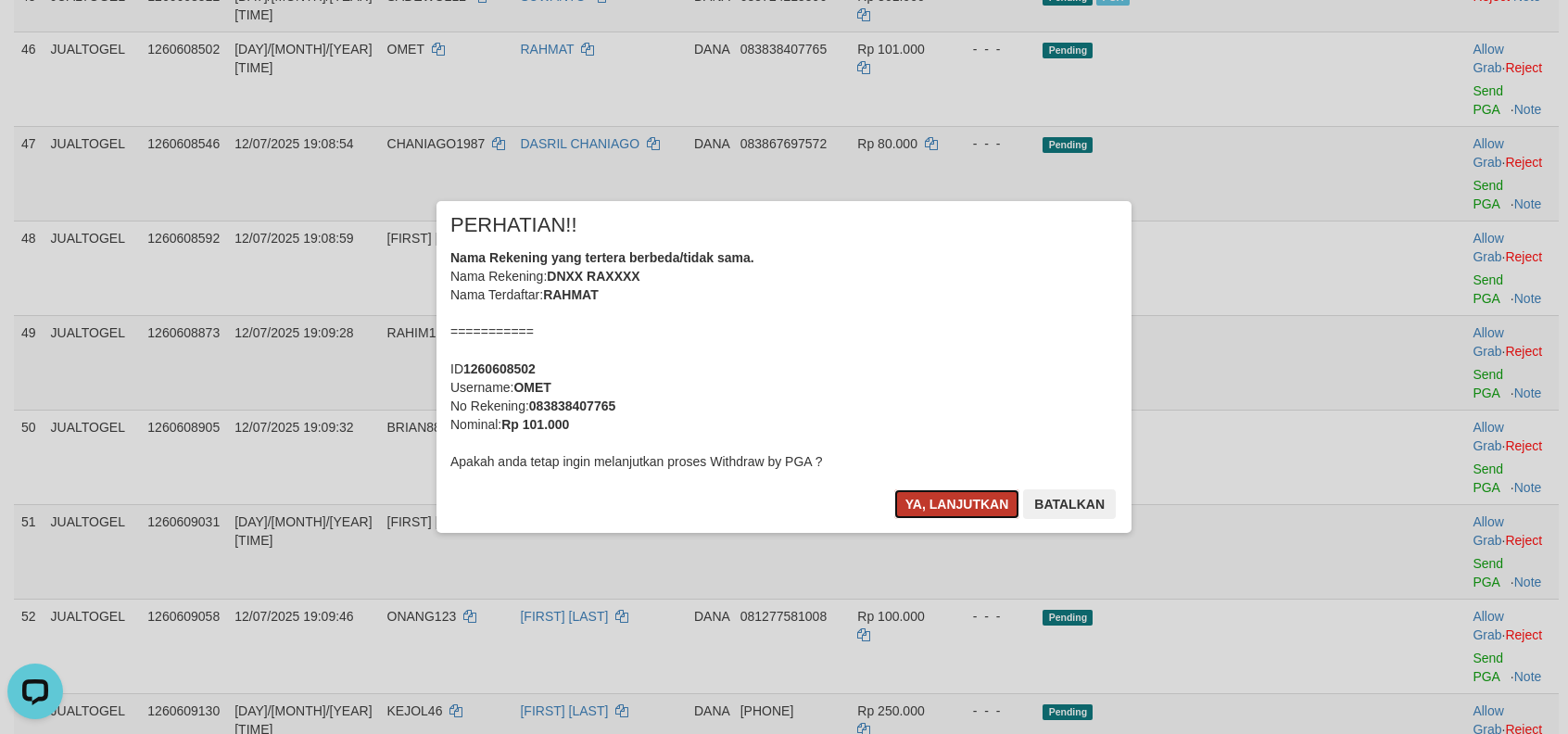 click on "Ya, lanjutkan" at bounding box center [957, 504] 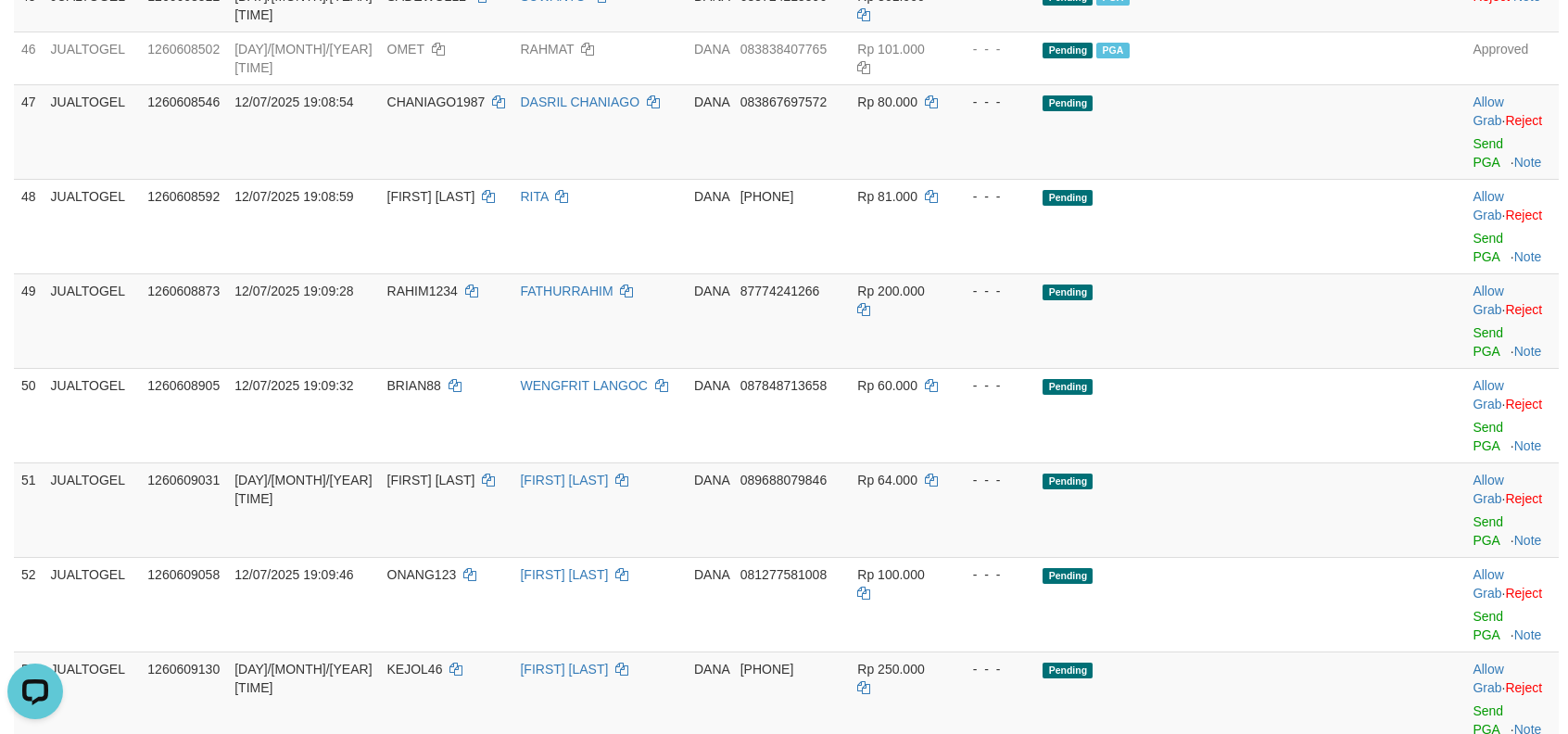 click on "ENDANG" at bounding box center [599, -101] 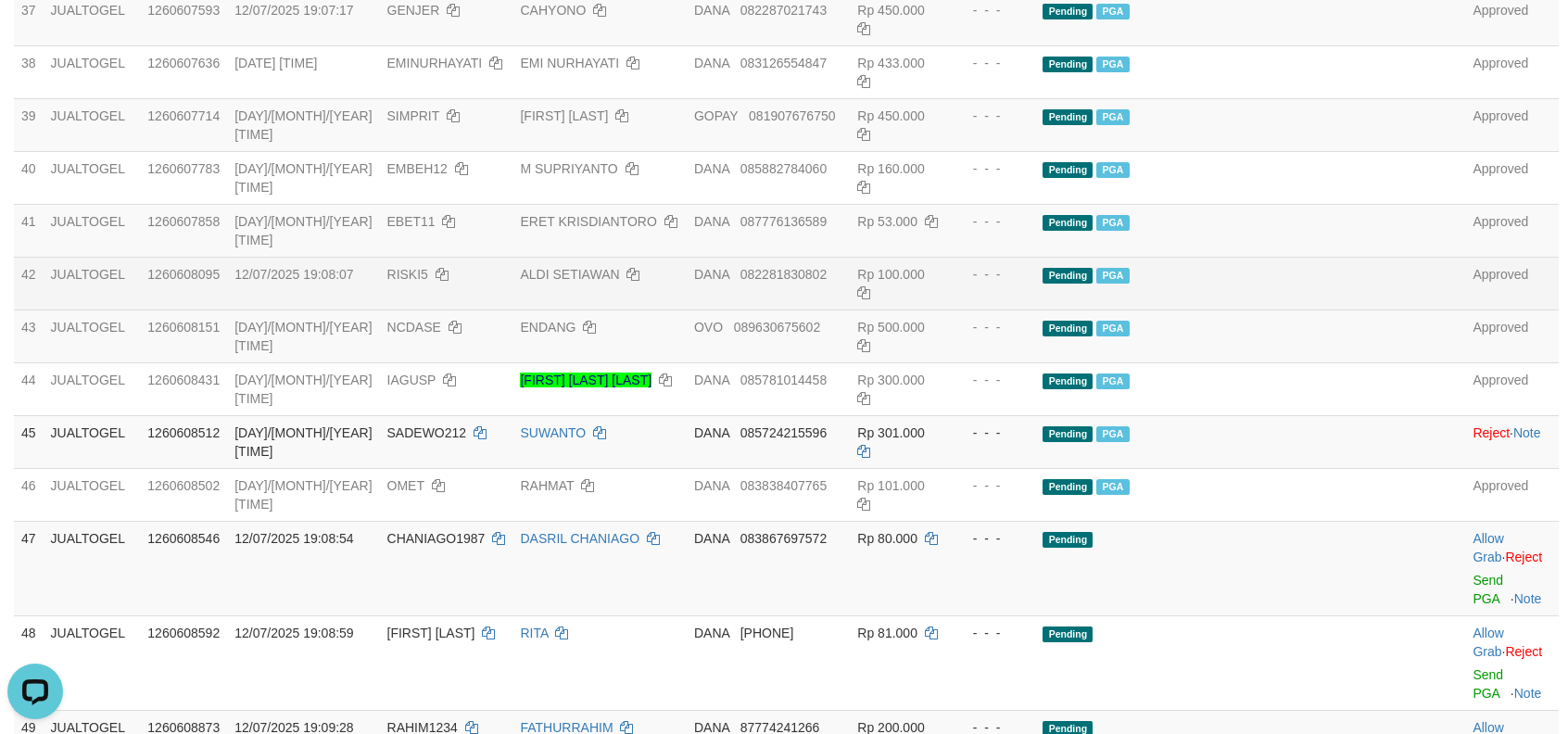 scroll, scrollTop: 2615, scrollLeft: 0, axis: vertical 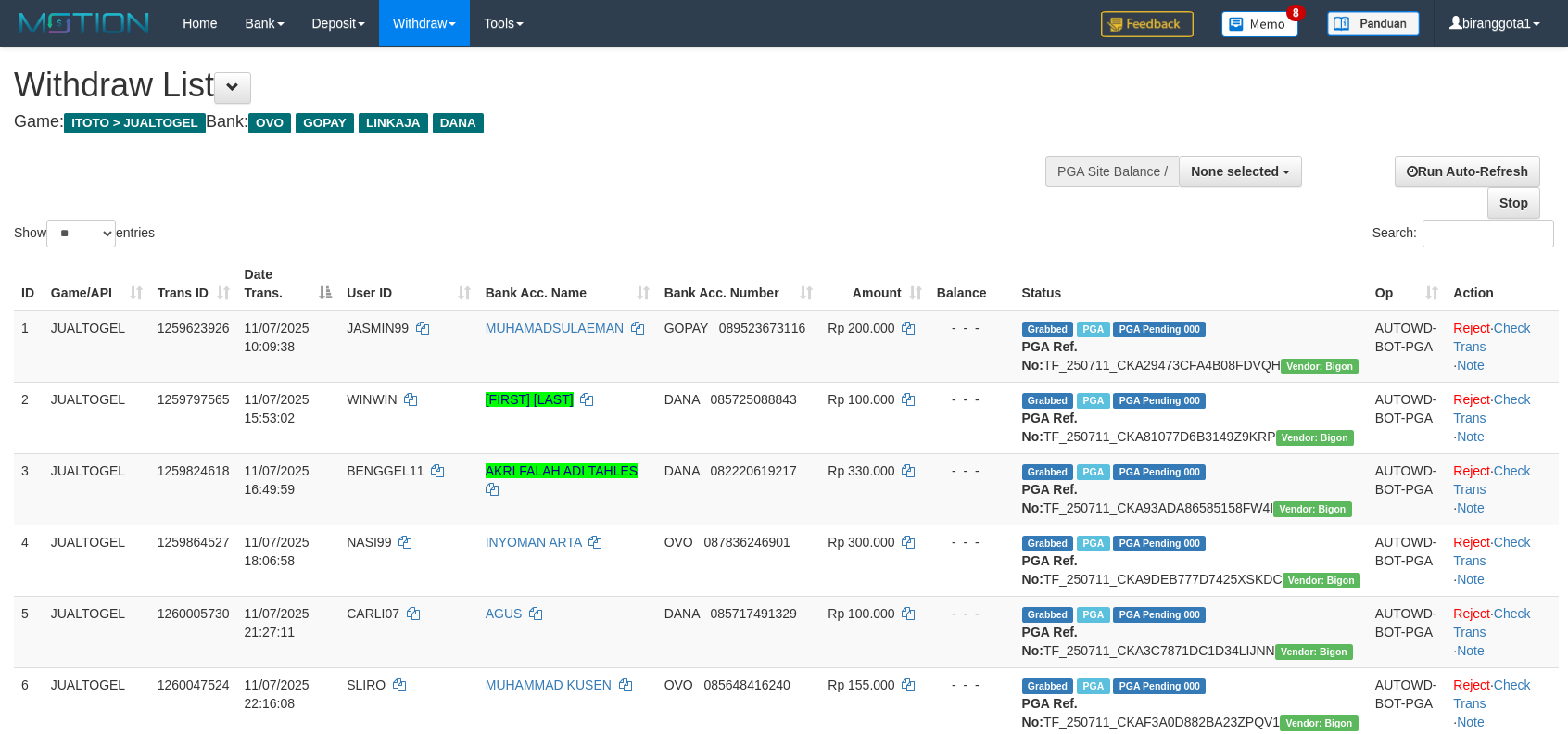 select 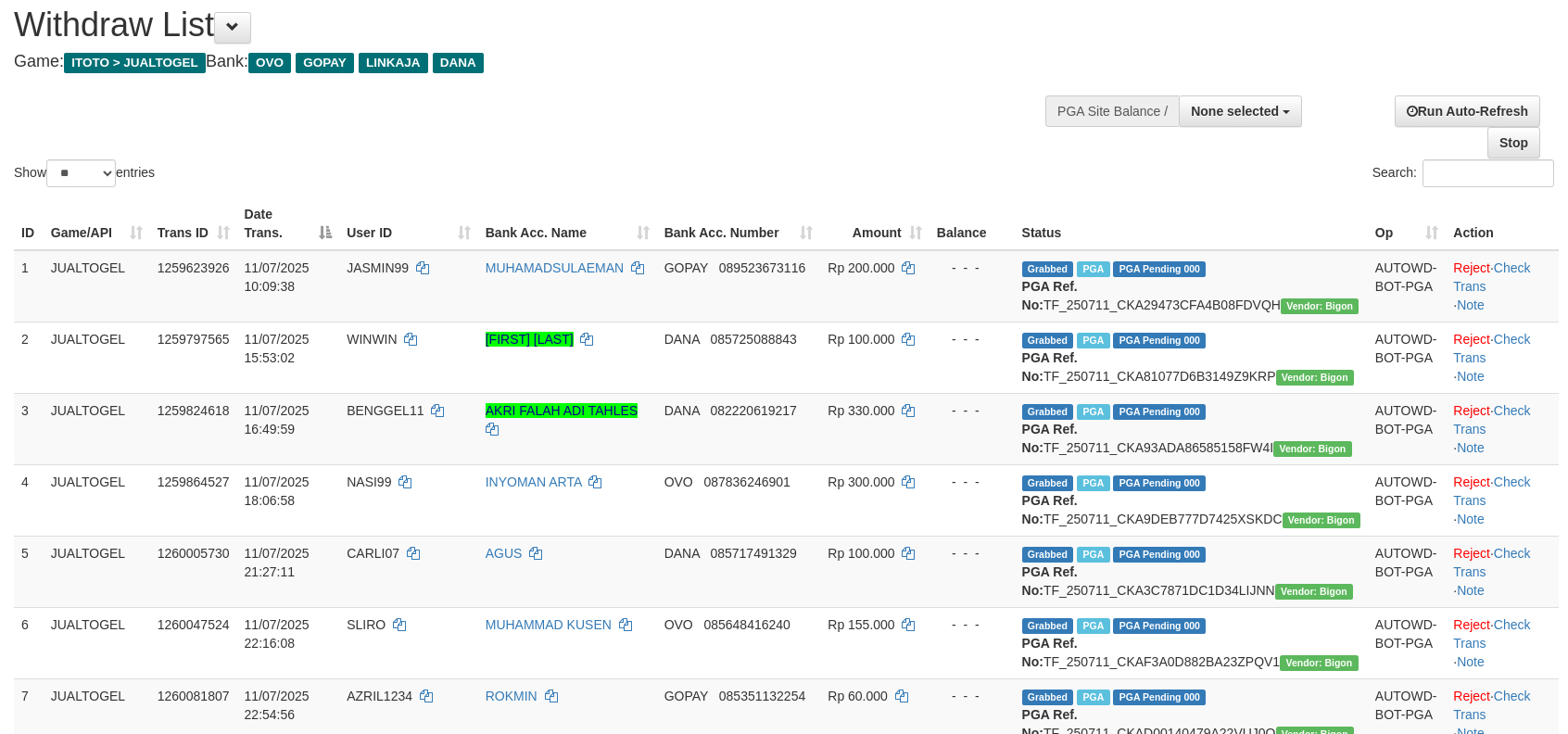 scroll, scrollTop: 0, scrollLeft: 0, axis: both 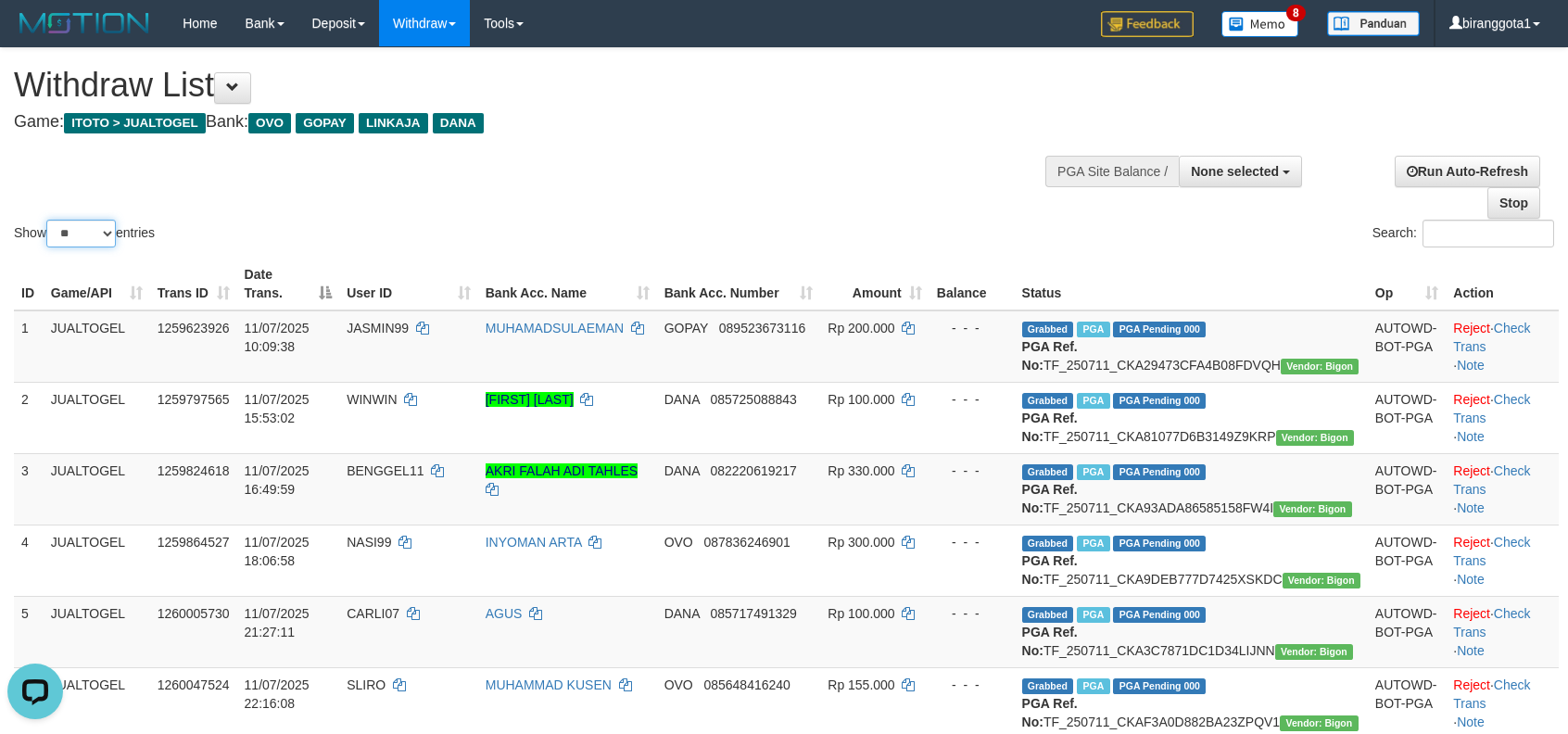 drag, startPoint x: 101, startPoint y: 230, endPoint x: 101, endPoint y: 243, distance: 13 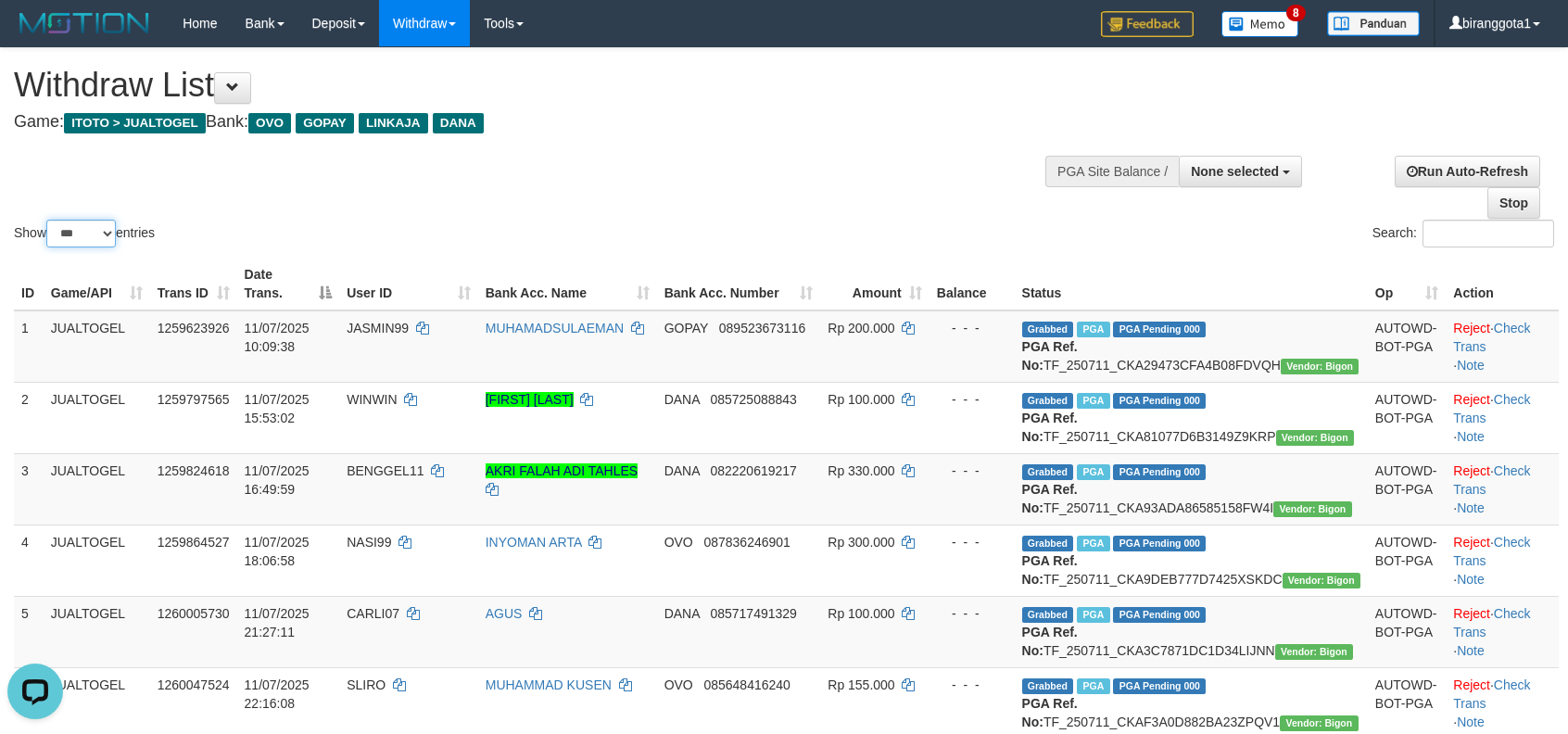 click on "** ** ** ***" at bounding box center (81, 234) 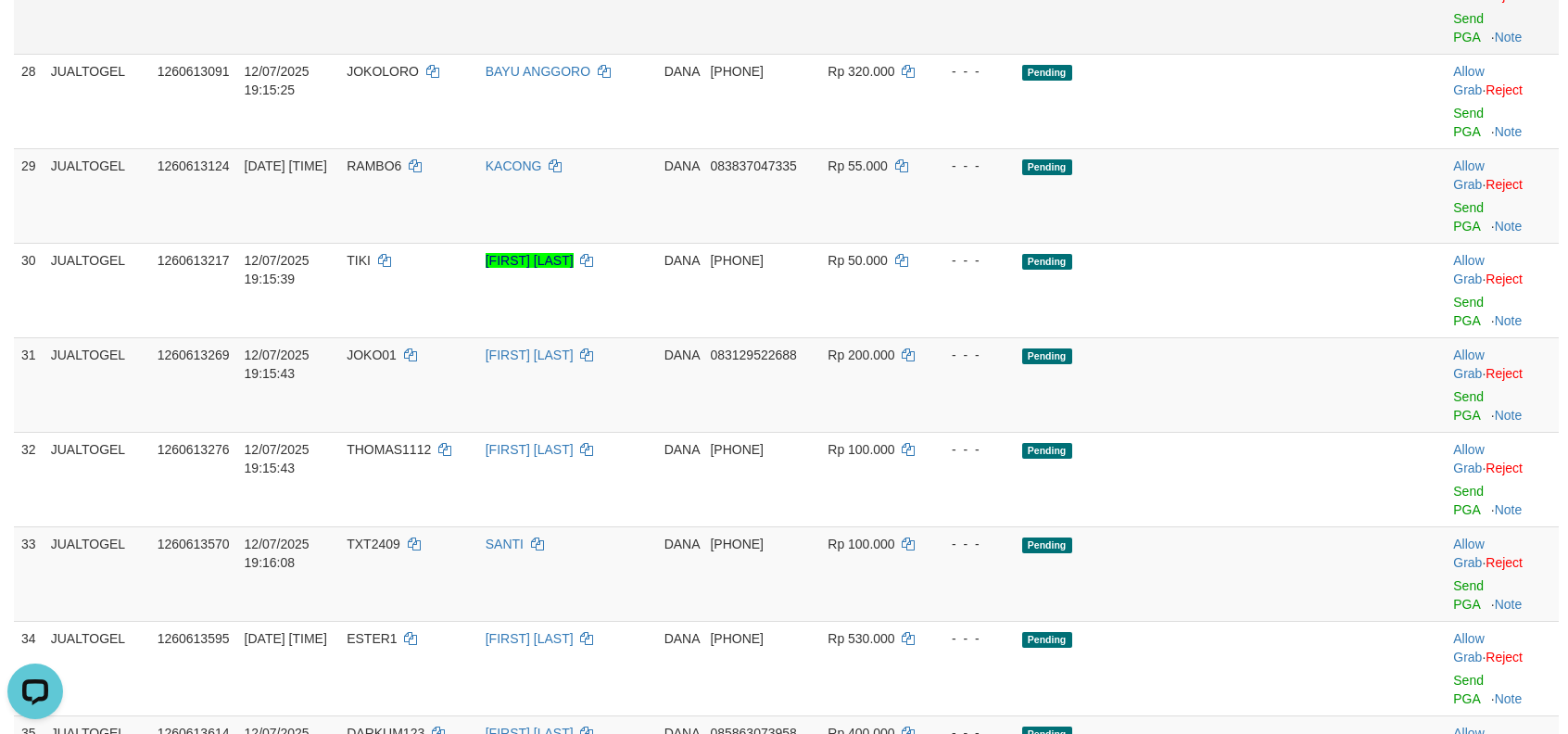 scroll, scrollTop: 2388, scrollLeft: 0, axis: vertical 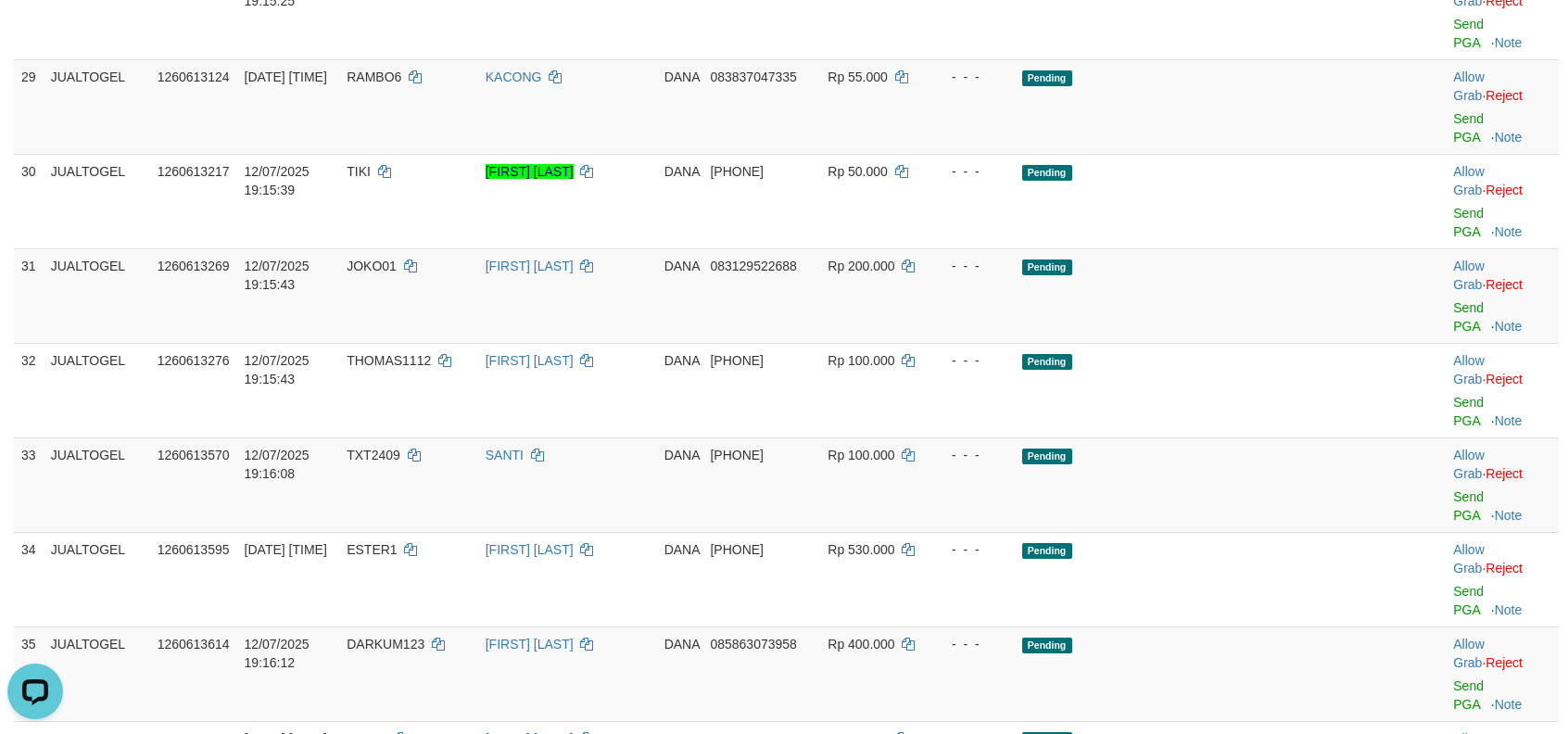 click on "ANSORY201" at bounding box center [385, -301] 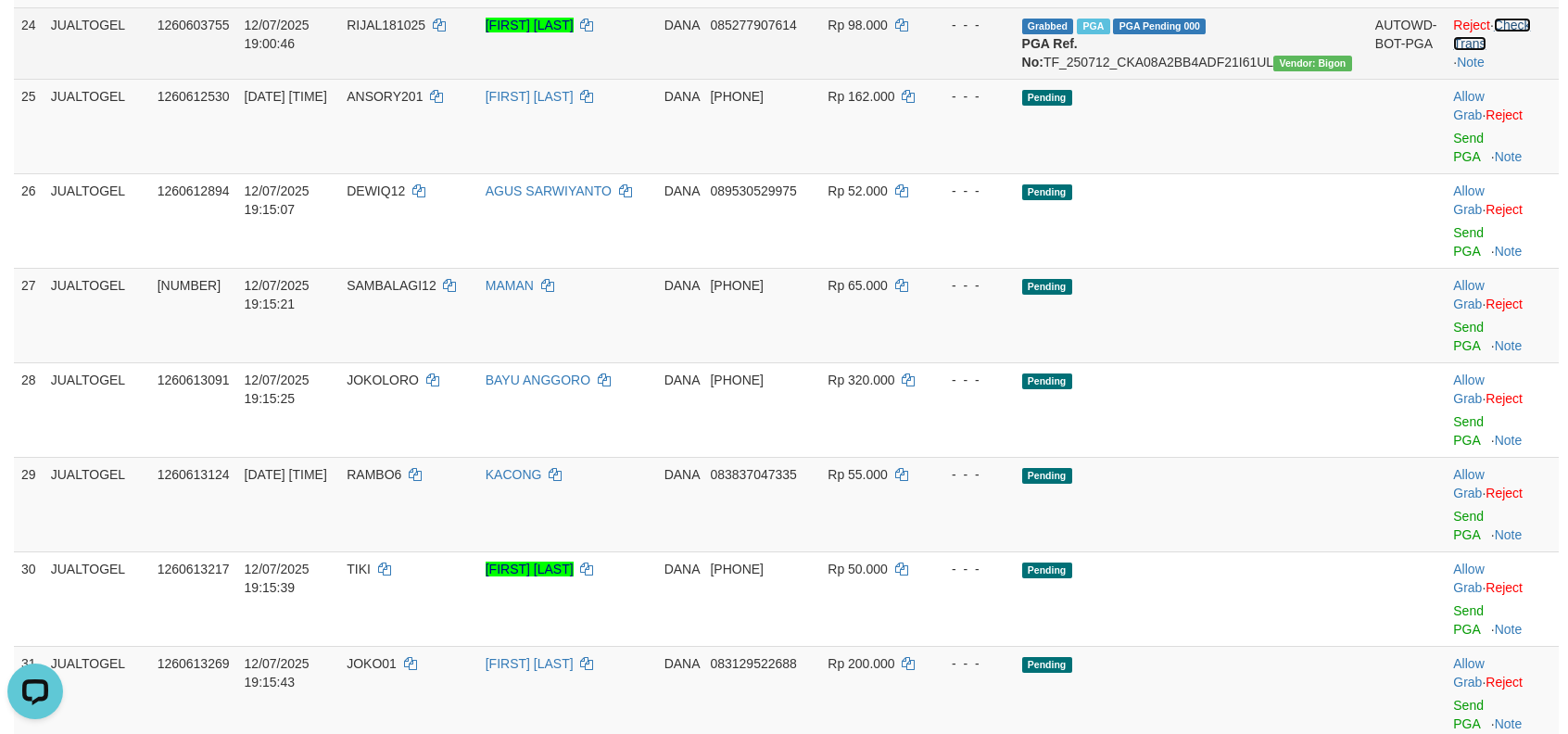 click on "Check Trans" at bounding box center [1491, 34] 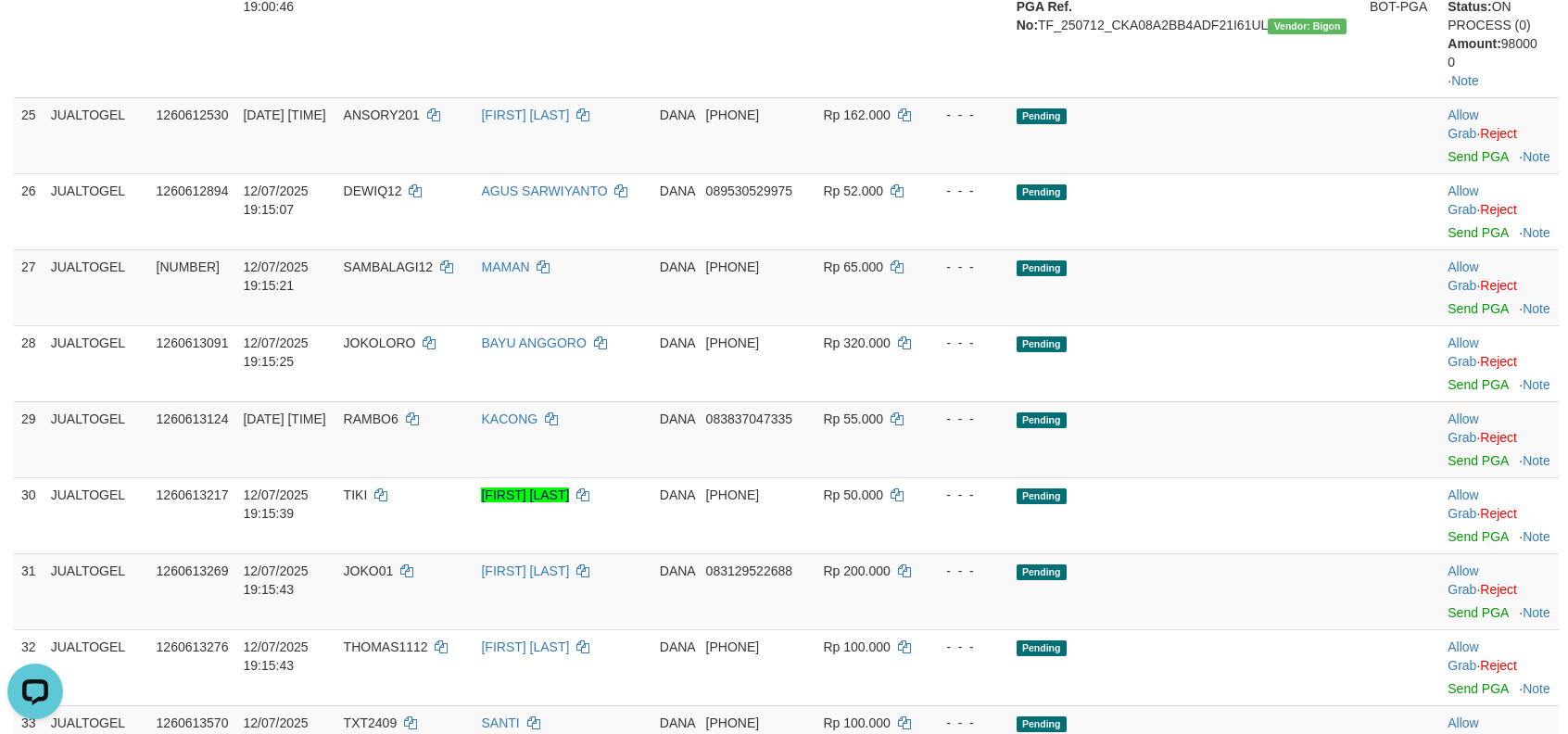 click on "Check Trans" at bounding box center (1486, -74) 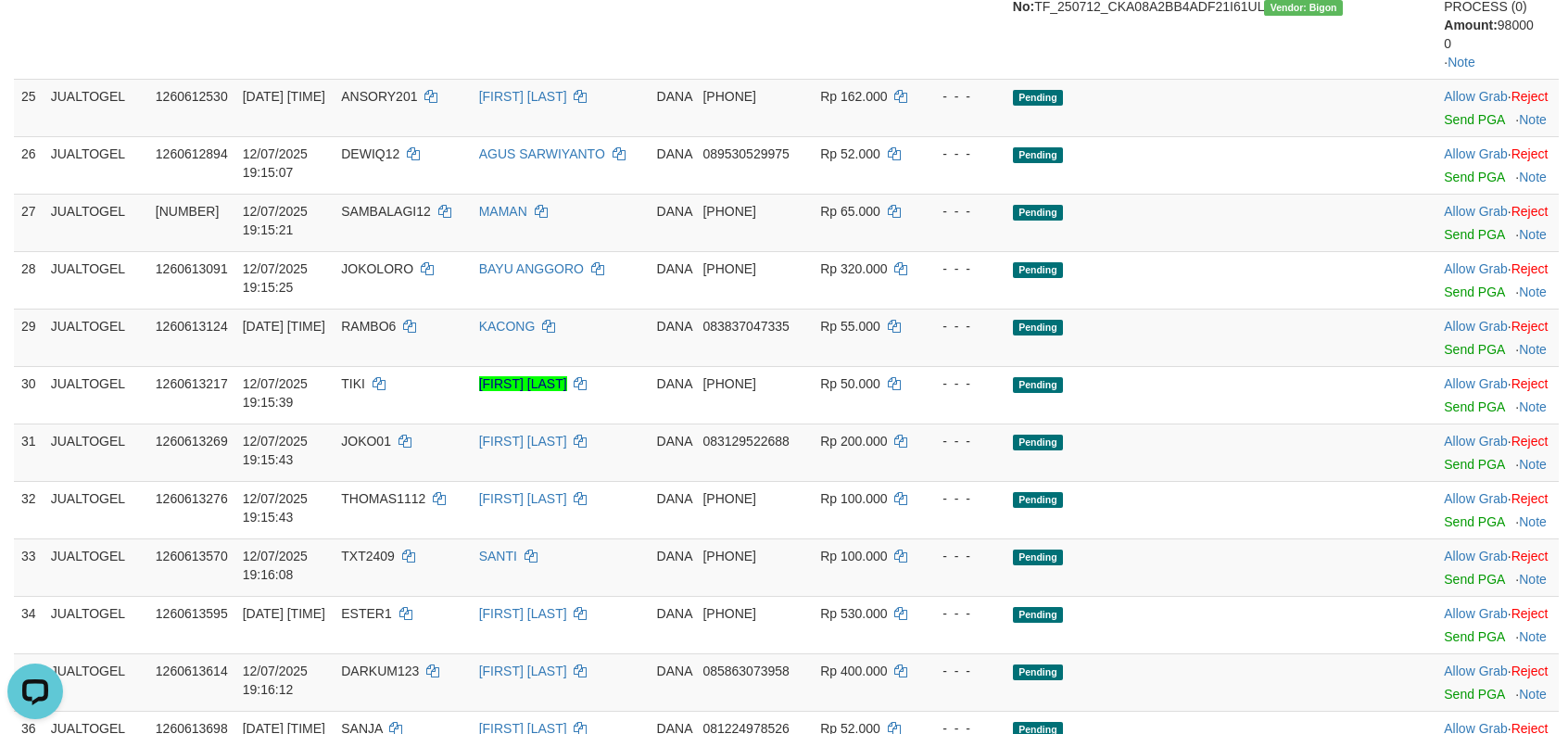 click on "Reject ·    Check Trans    ·    Note" at bounding box center (1498, -211) 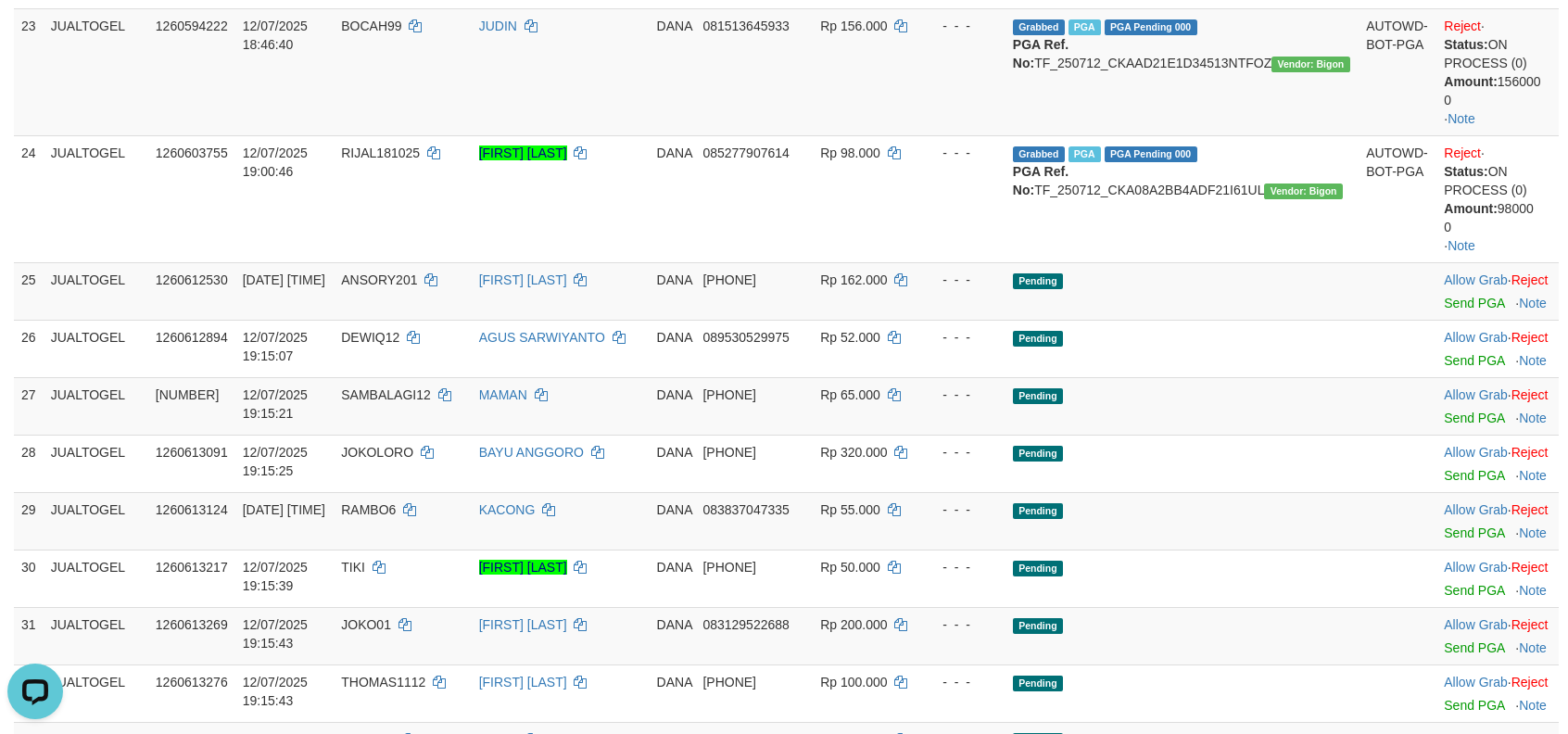 click on "Check Trans" at bounding box center (1482, -163) 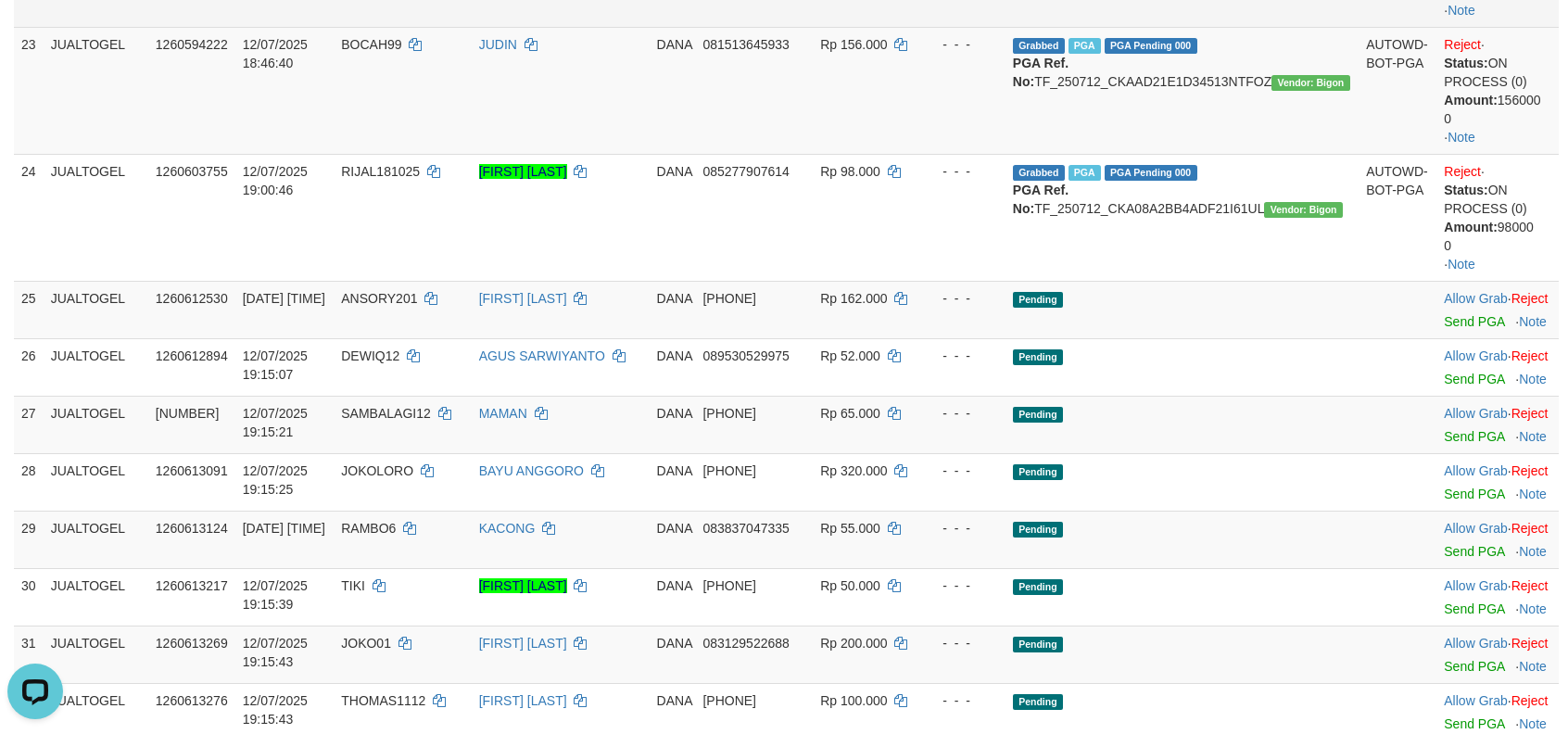 scroll, scrollTop: 2020, scrollLeft: 0, axis: vertical 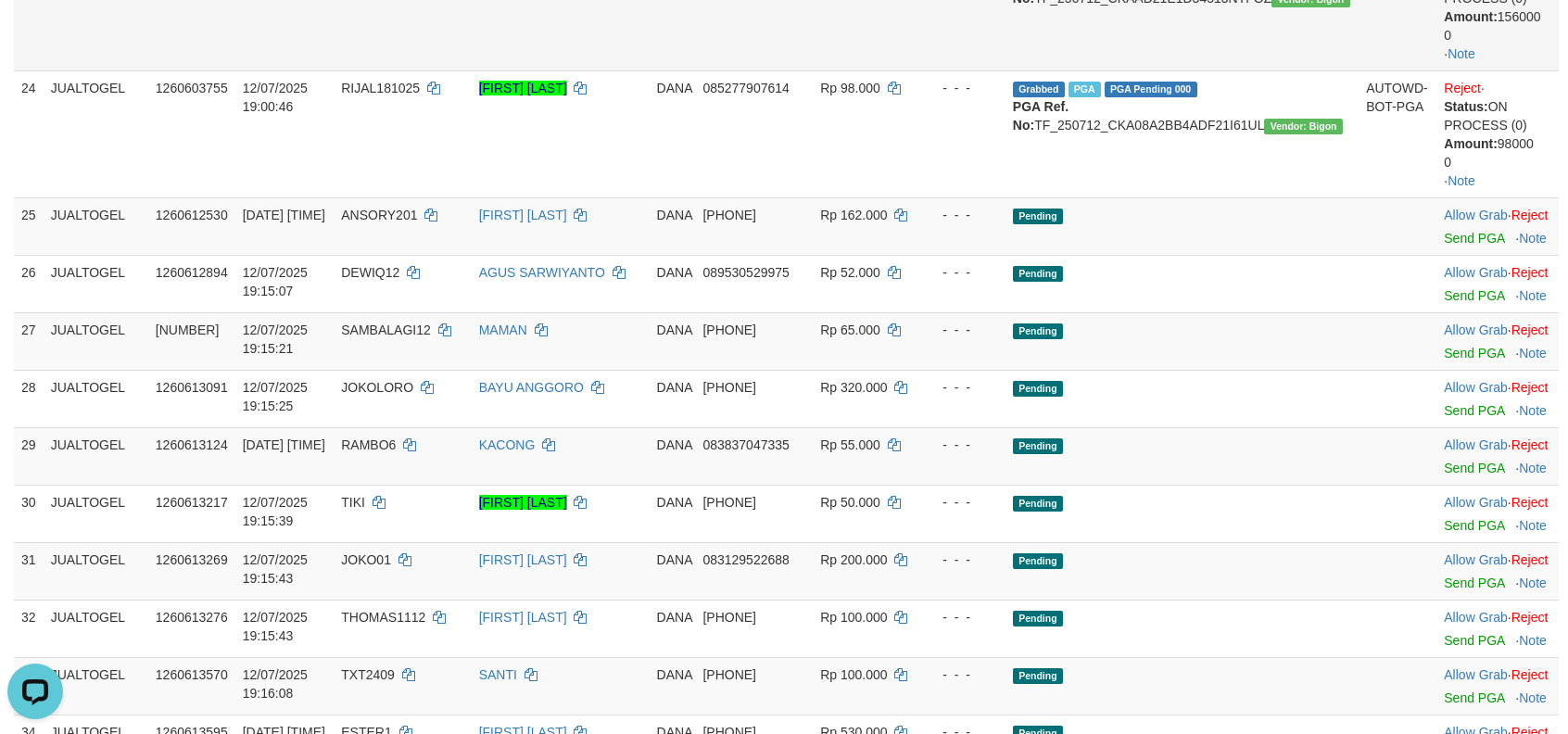 click on "JUDIN" at bounding box center [561, 6] 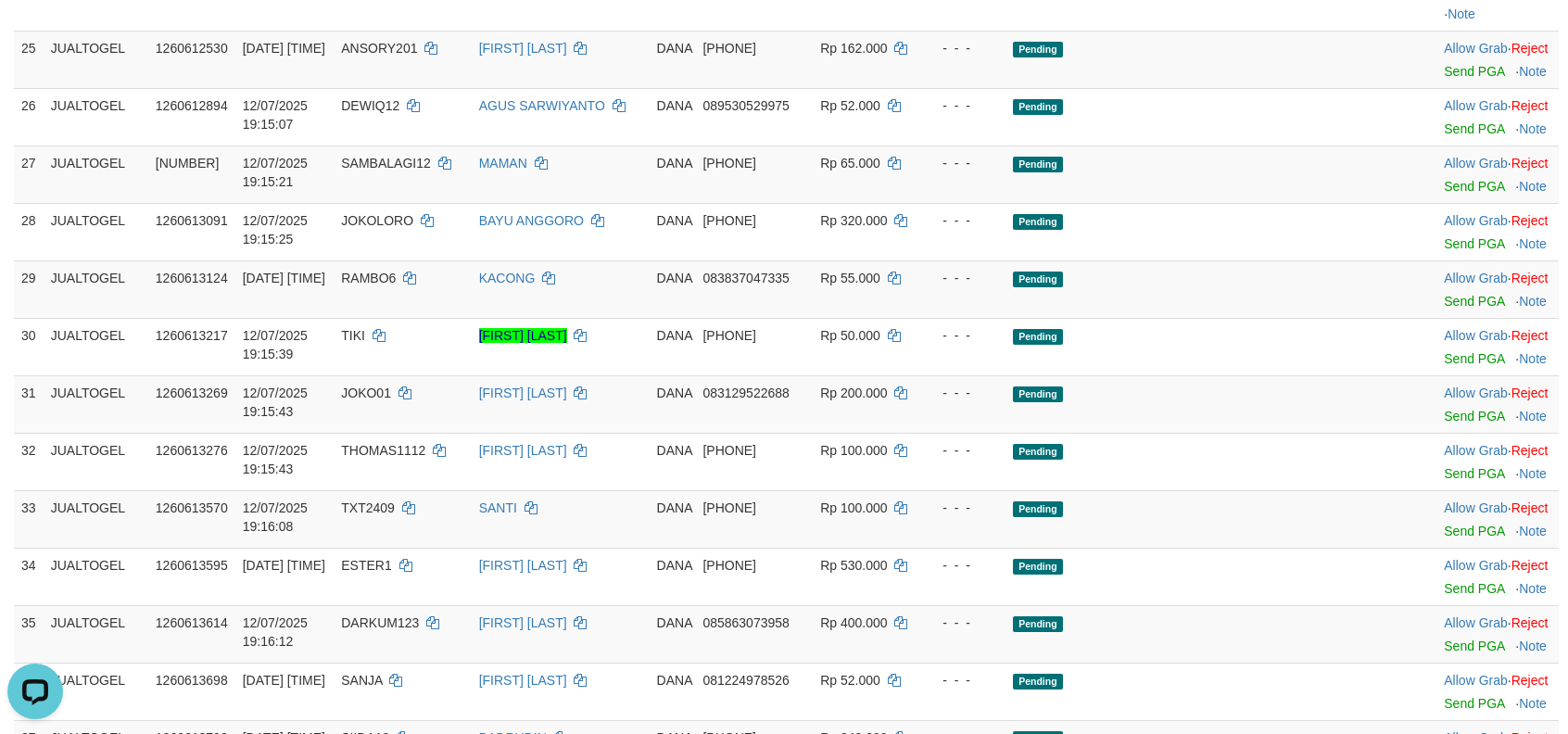 scroll, scrollTop: 2267, scrollLeft: 0, axis: vertical 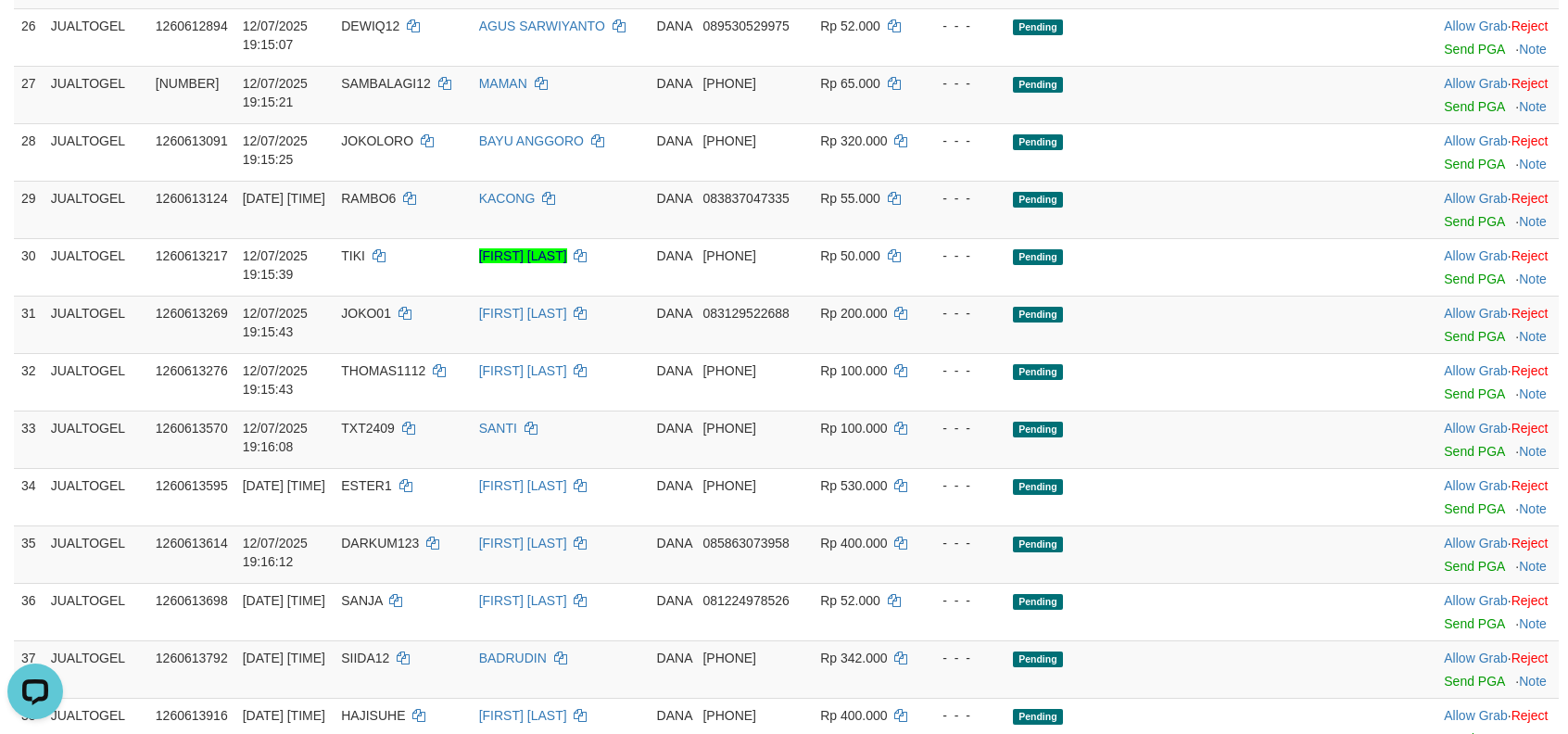 click on "RIJAL181025" at bounding box center [402, -113] 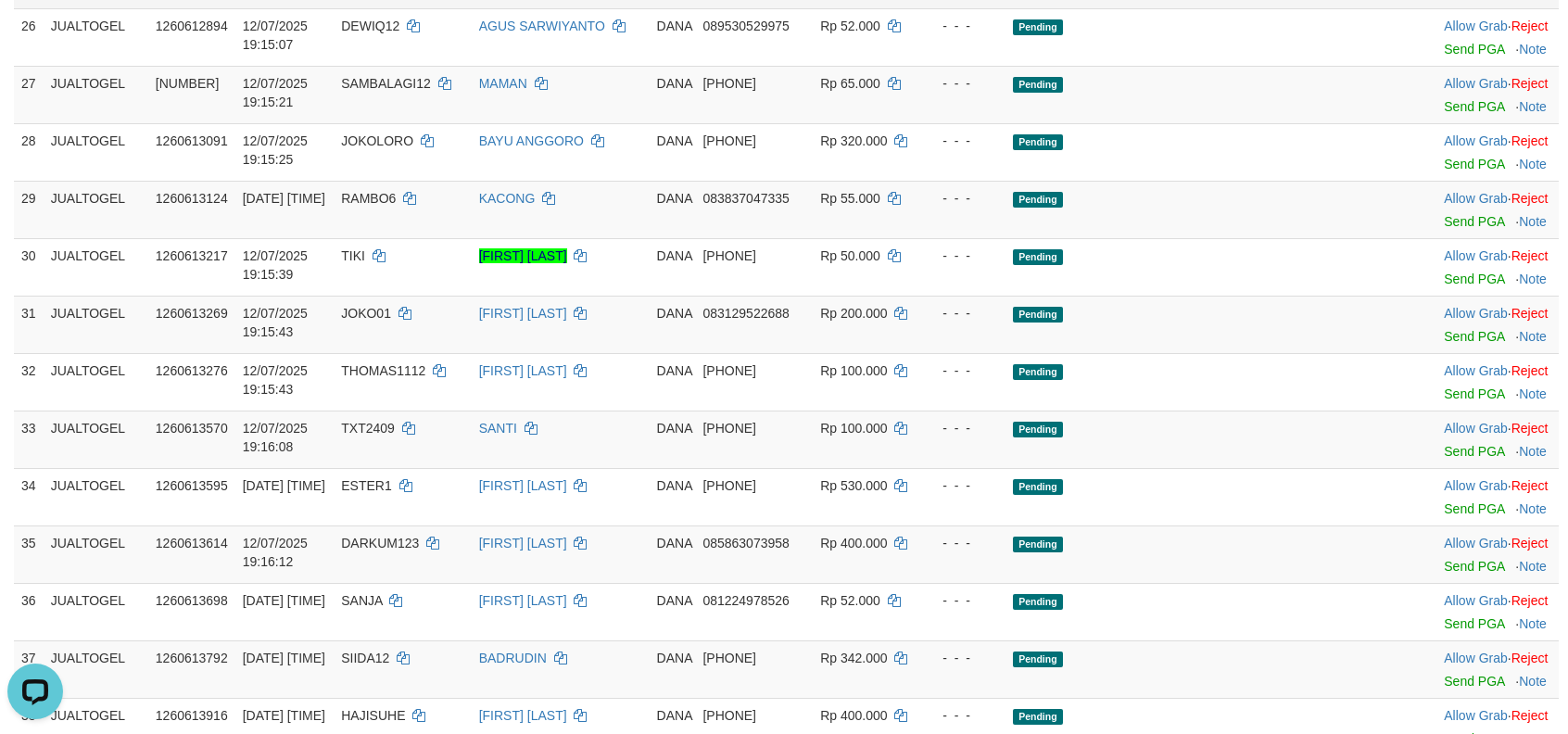 click on "AGUS ANSORI" at bounding box center (561, -20) 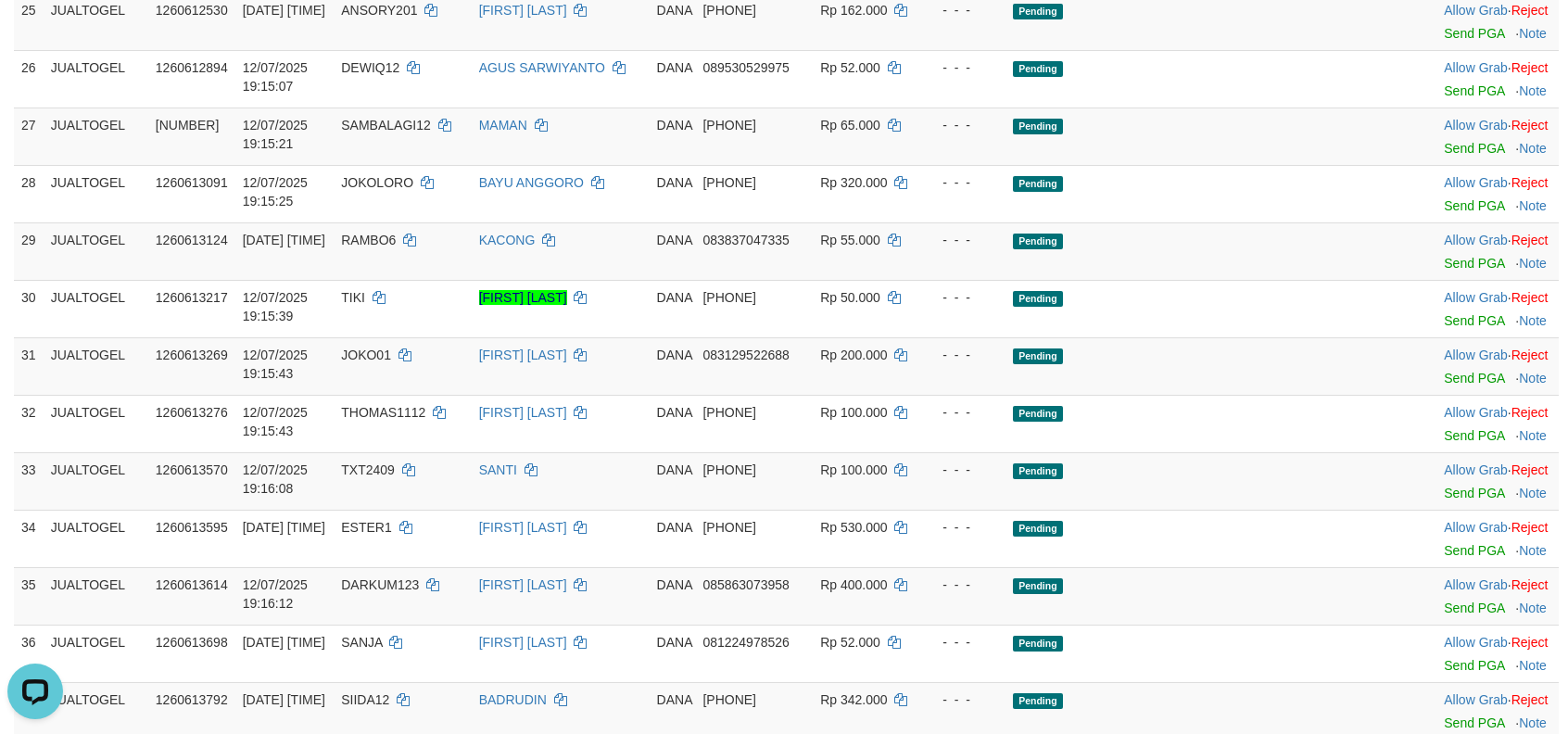 scroll, scrollTop: 2184, scrollLeft: 0, axis: vertical 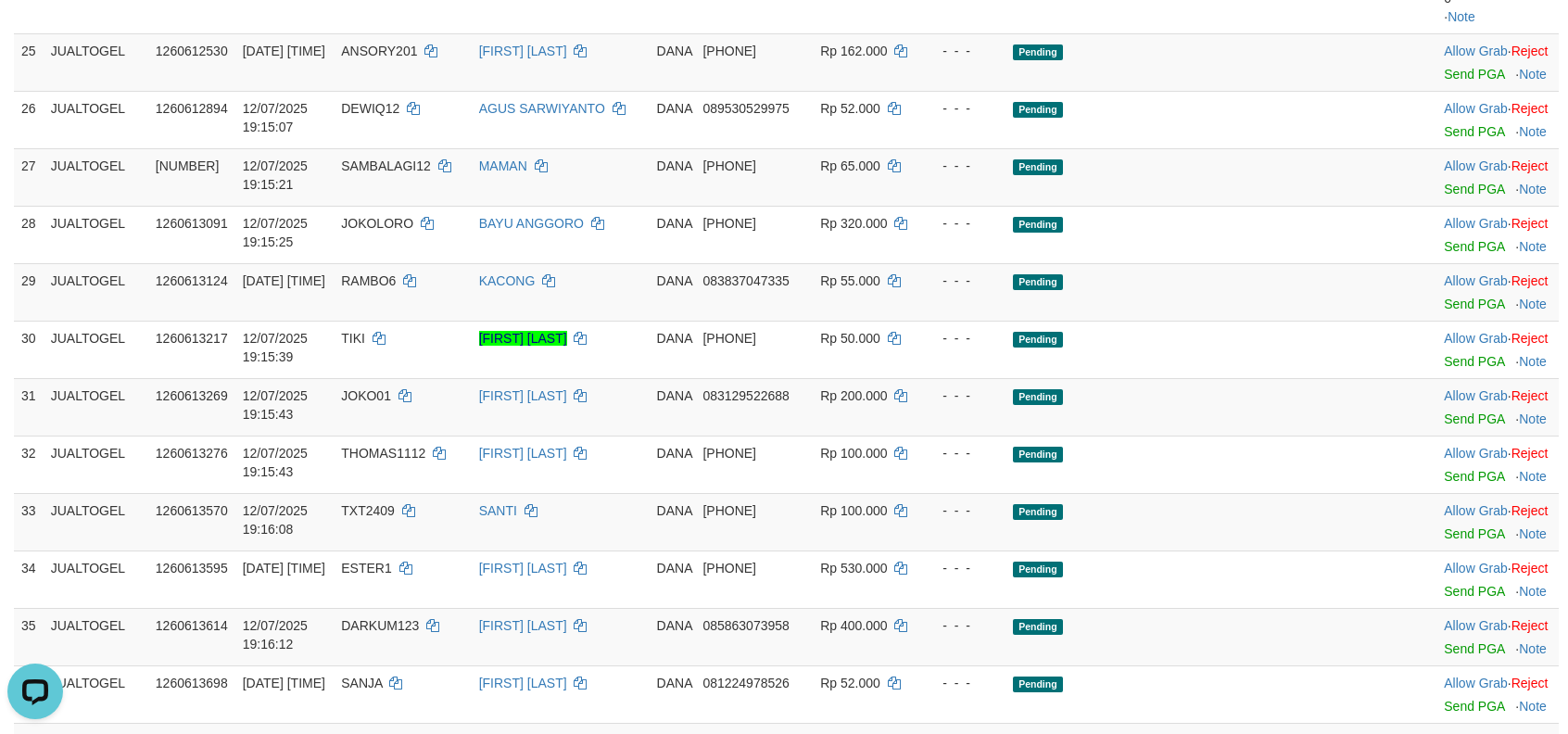 click on "BOCAH99" at bounding box center [371, -203] 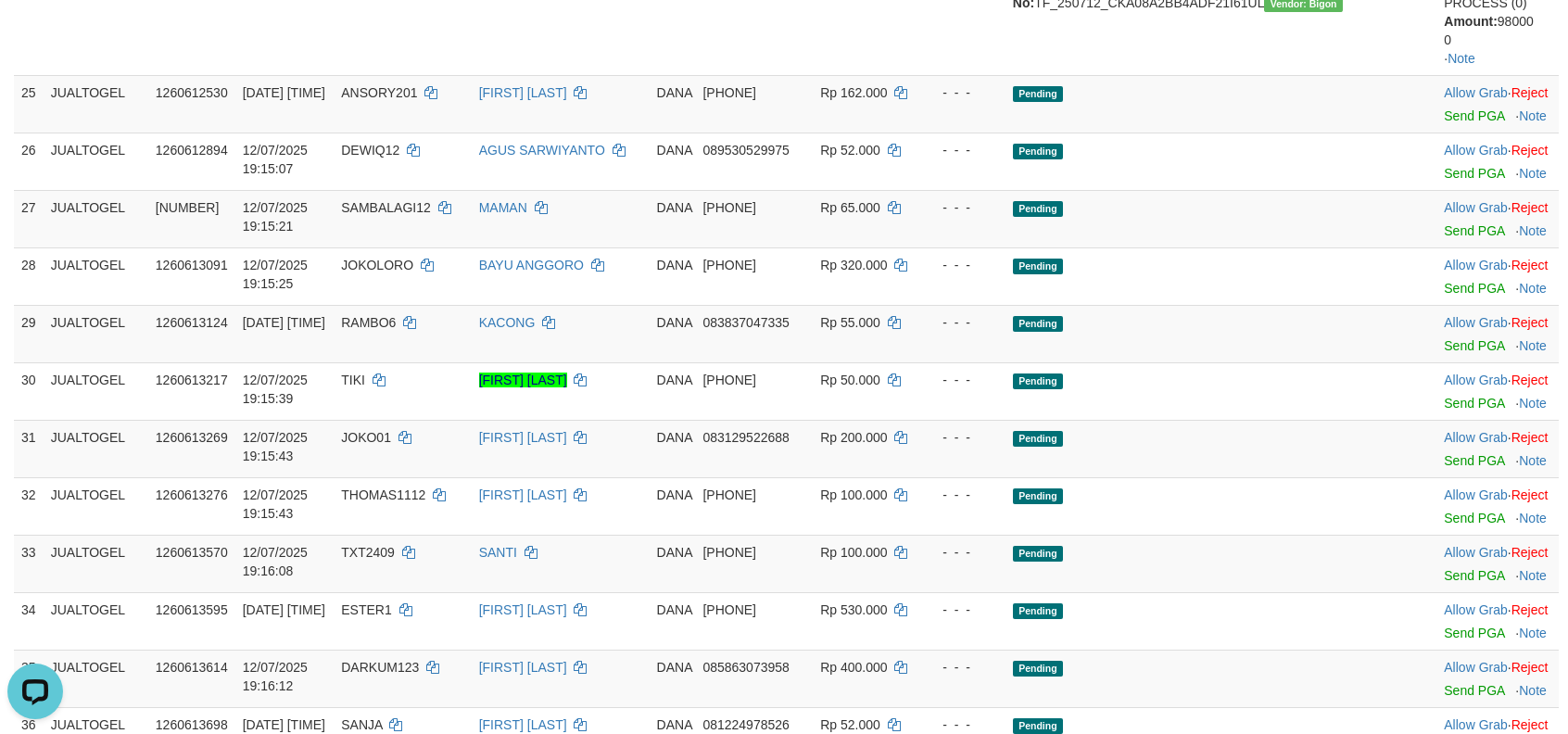 scroll, scrollTop: 2102, scrollLeft: 0, axis: vertical 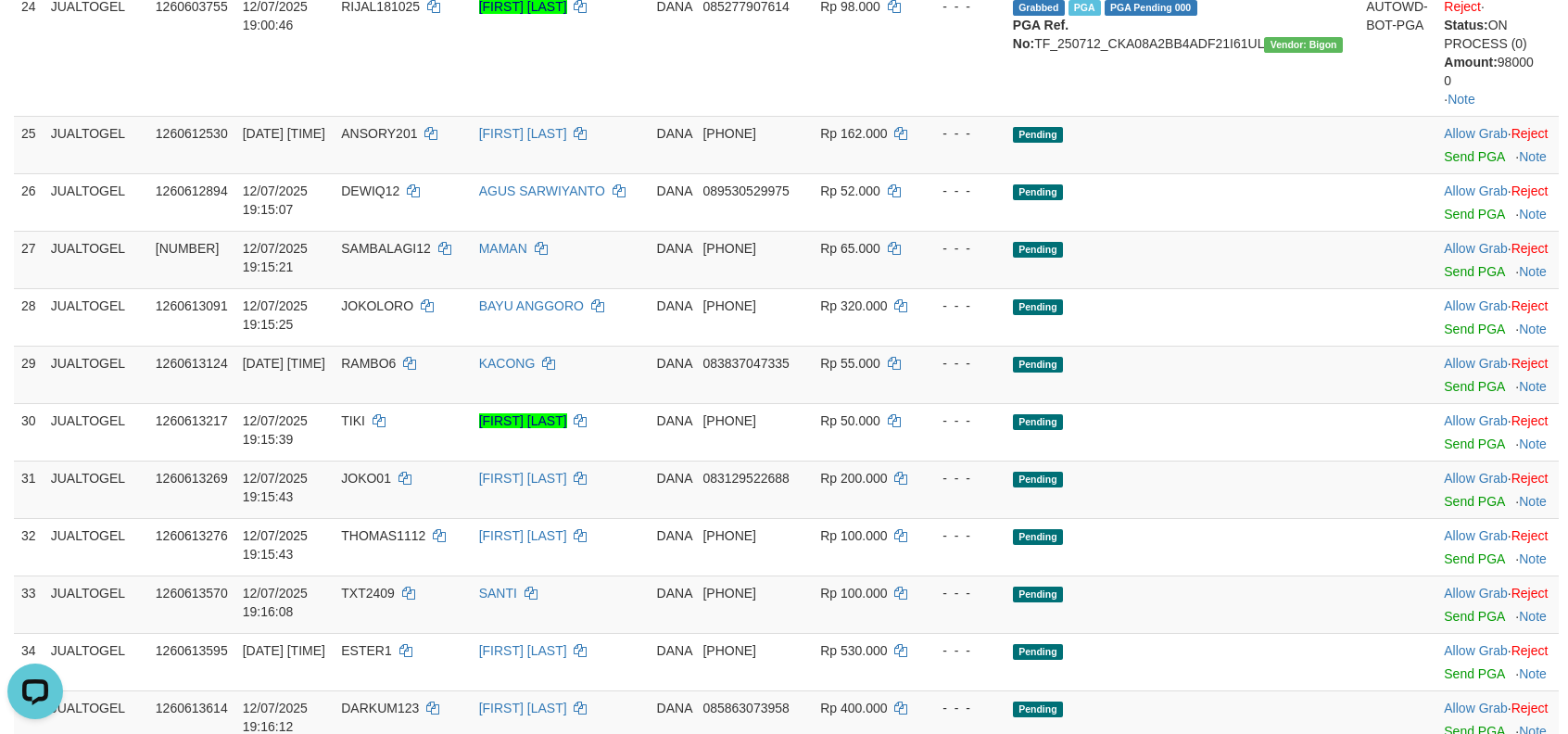 click on "ROMEO43" at bounding box center [373, -247] 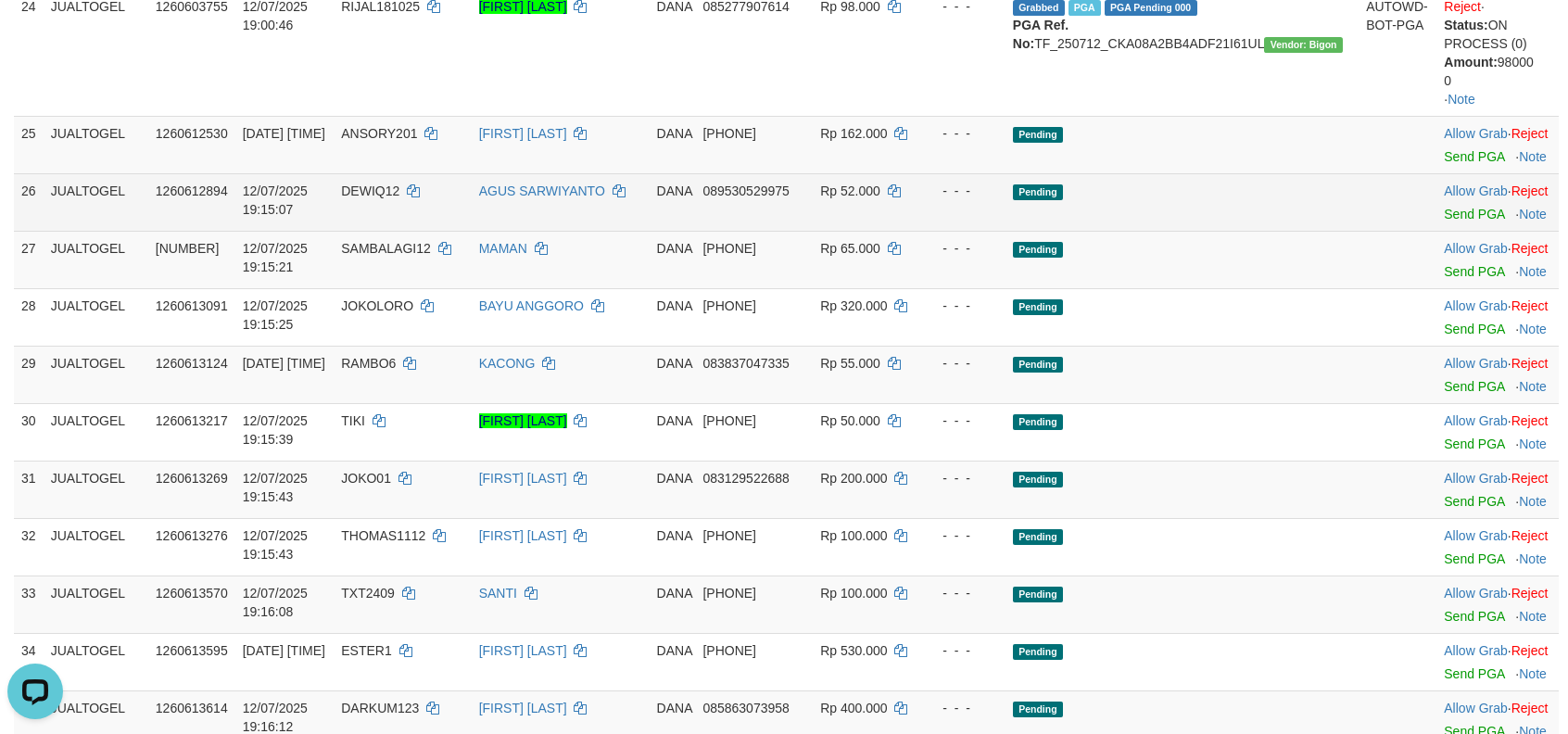 click on "AGUS SARWIYANTO" at bounding box center (561, 202) 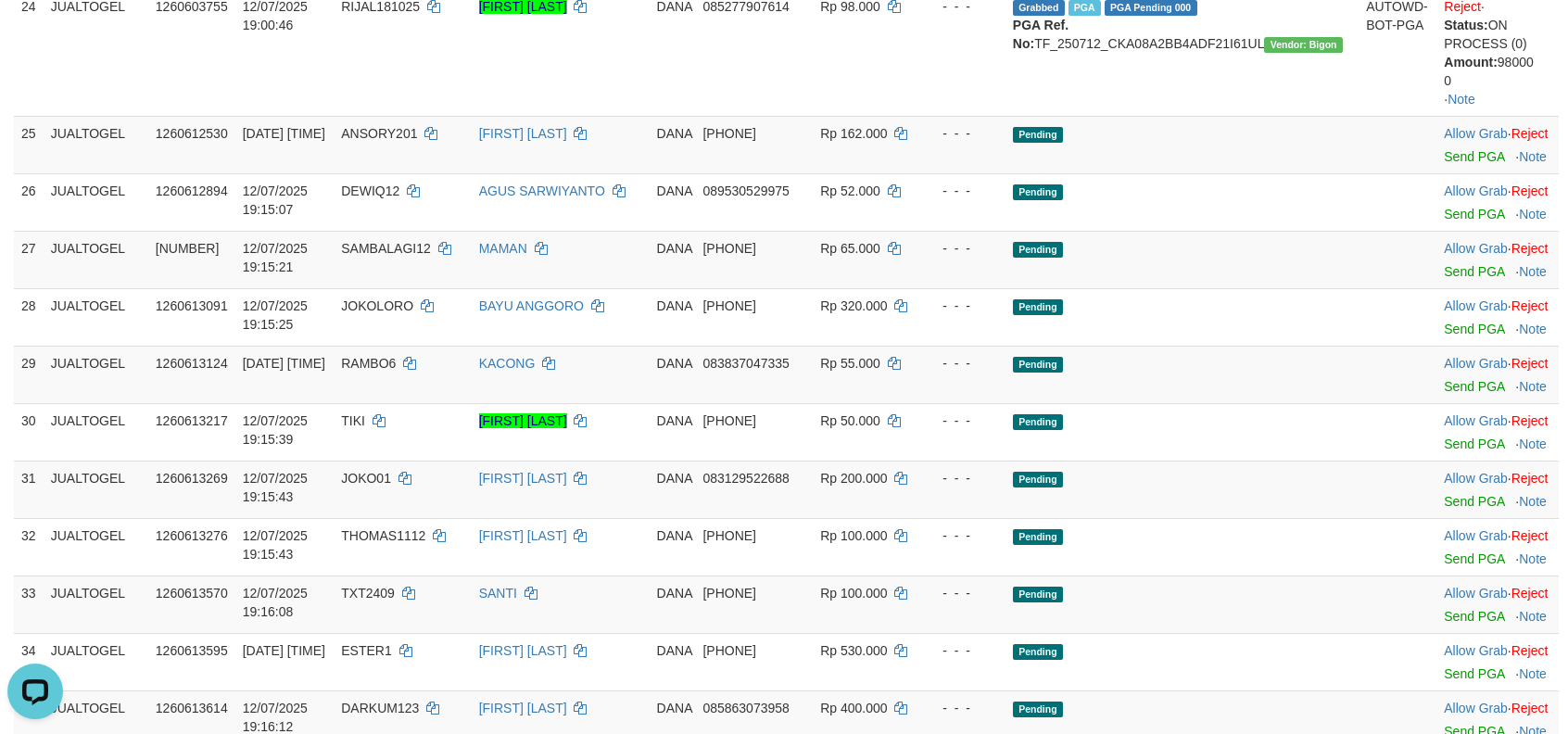 drag, startPoint x: 515, startPoint y: 208, endPoint x: 780, endPoint y: 249, distance: 268.15294 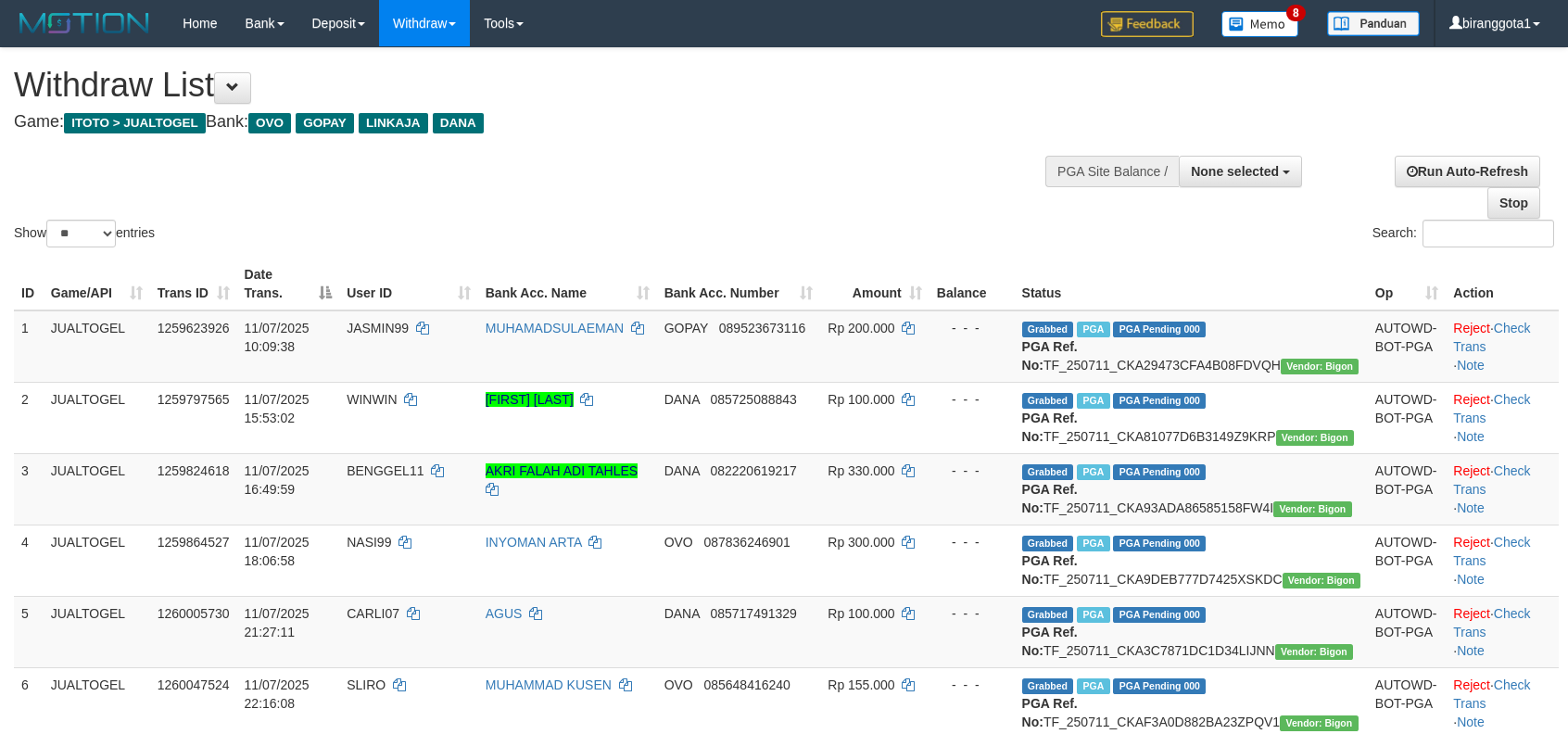 select 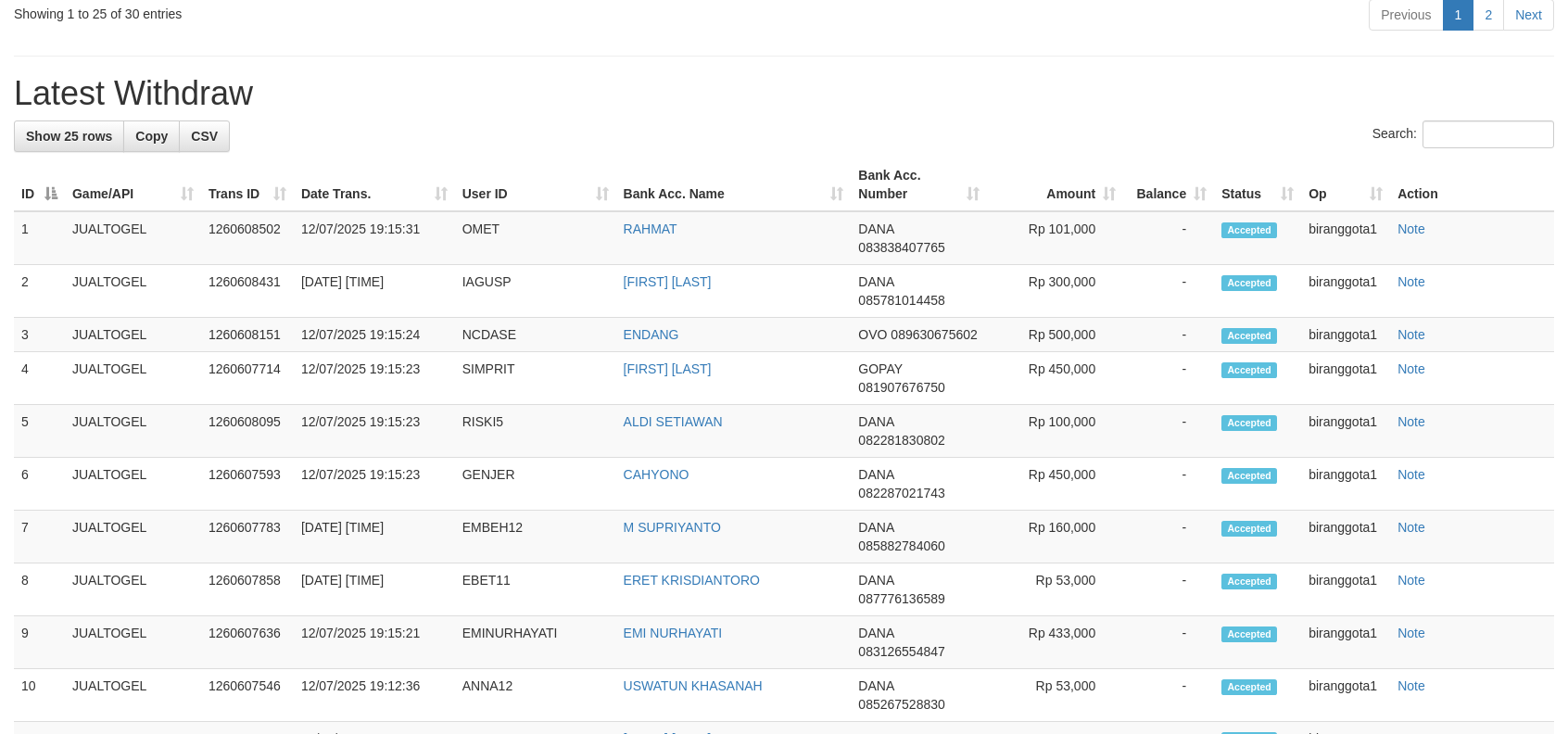 scroll, scrollTop: 2102, scrollLeft: 0, axis: vertical 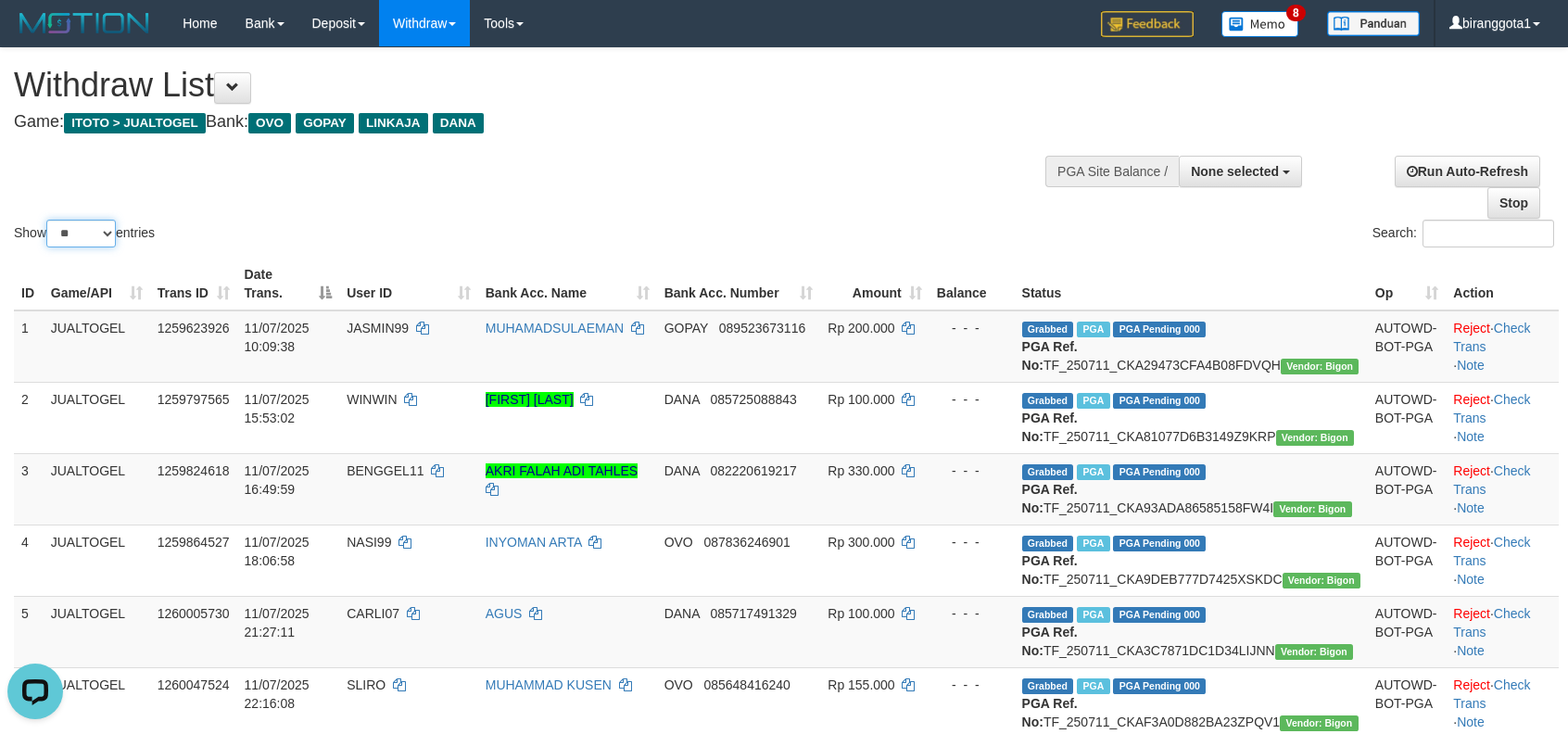 click on "** ** ** ***" at bounding box center (81, 234) 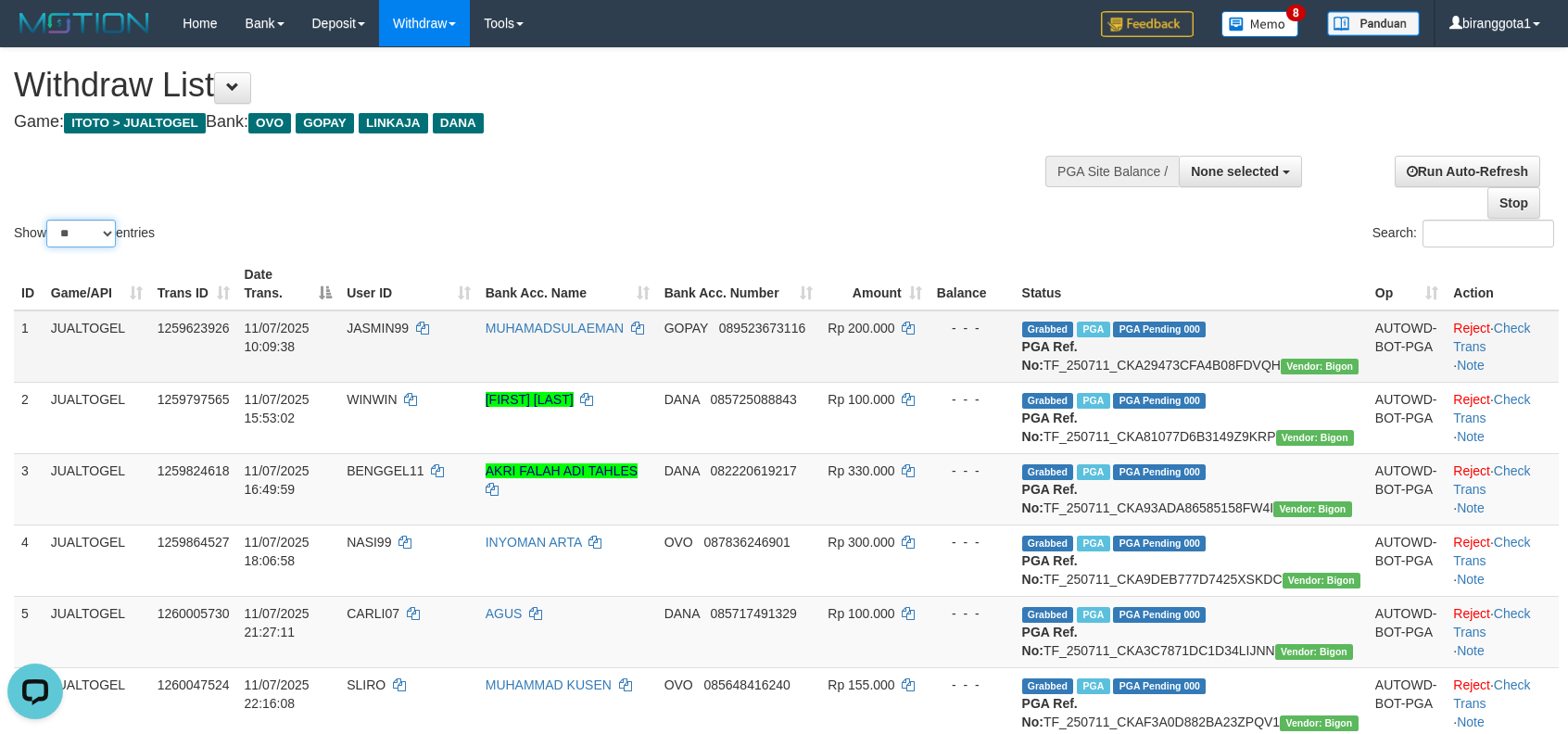 select on "***" 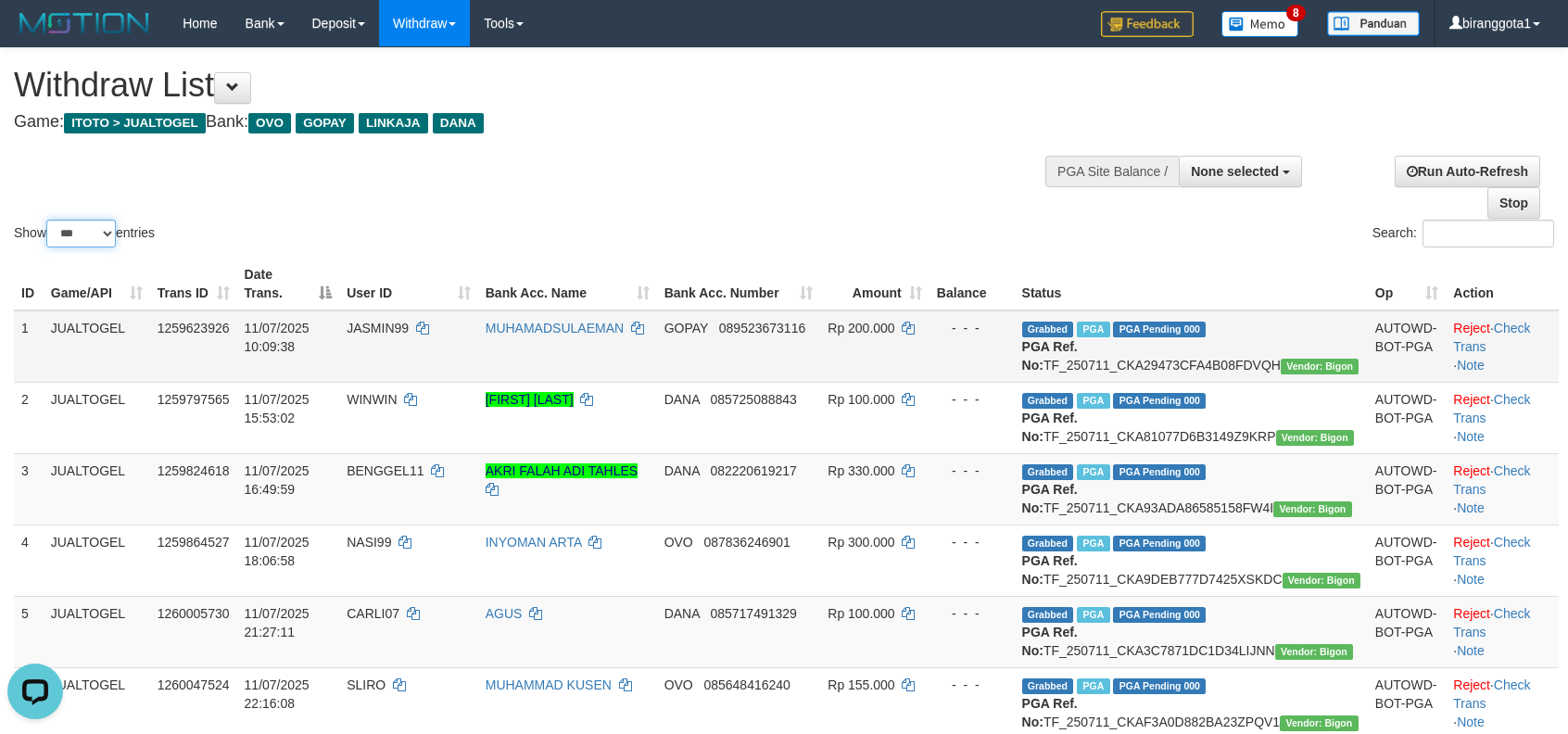 click on "** ** ** ***" at bounding box center (81, 234) 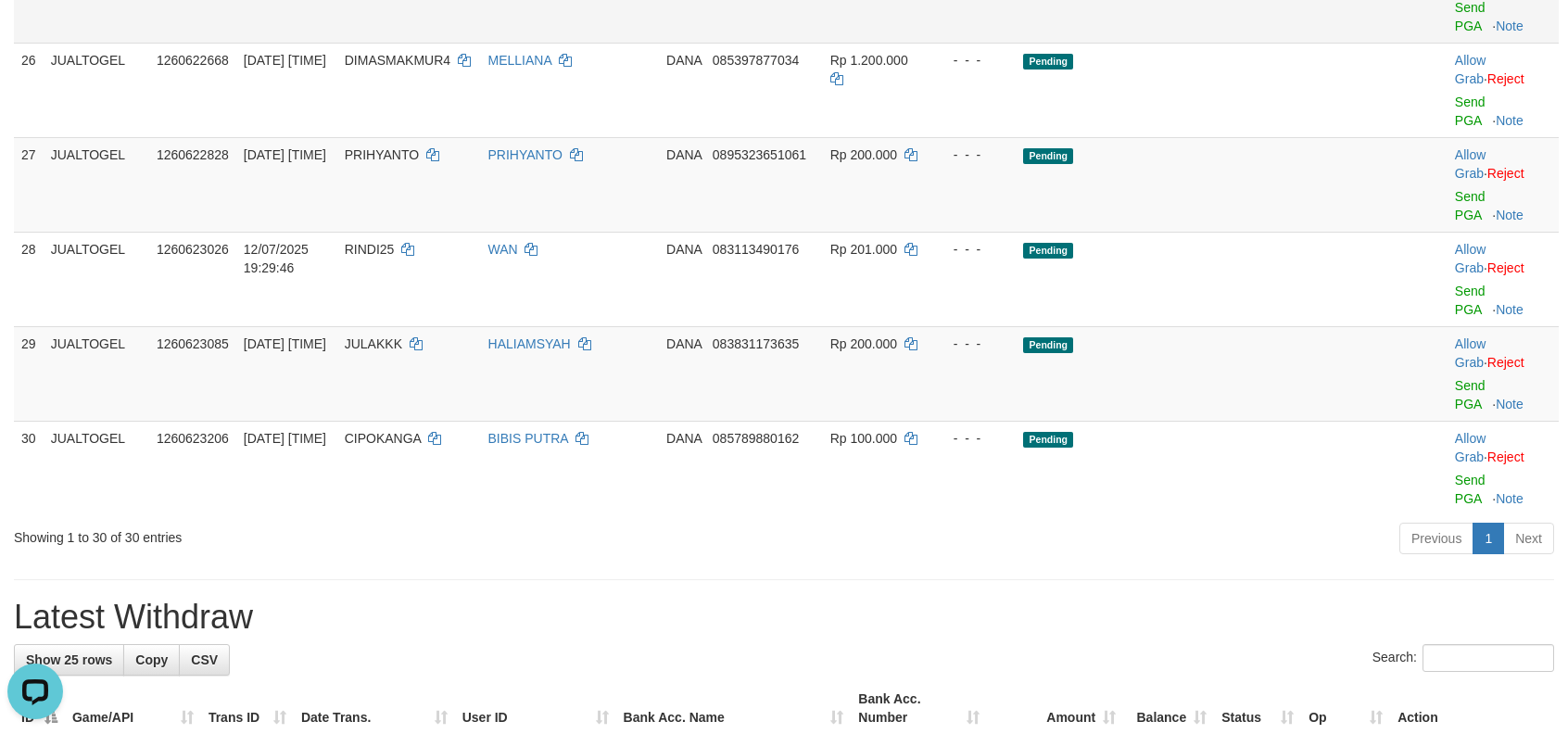 scroll, scrollTop: 2141, scrollLeft: 0, axis: vertical 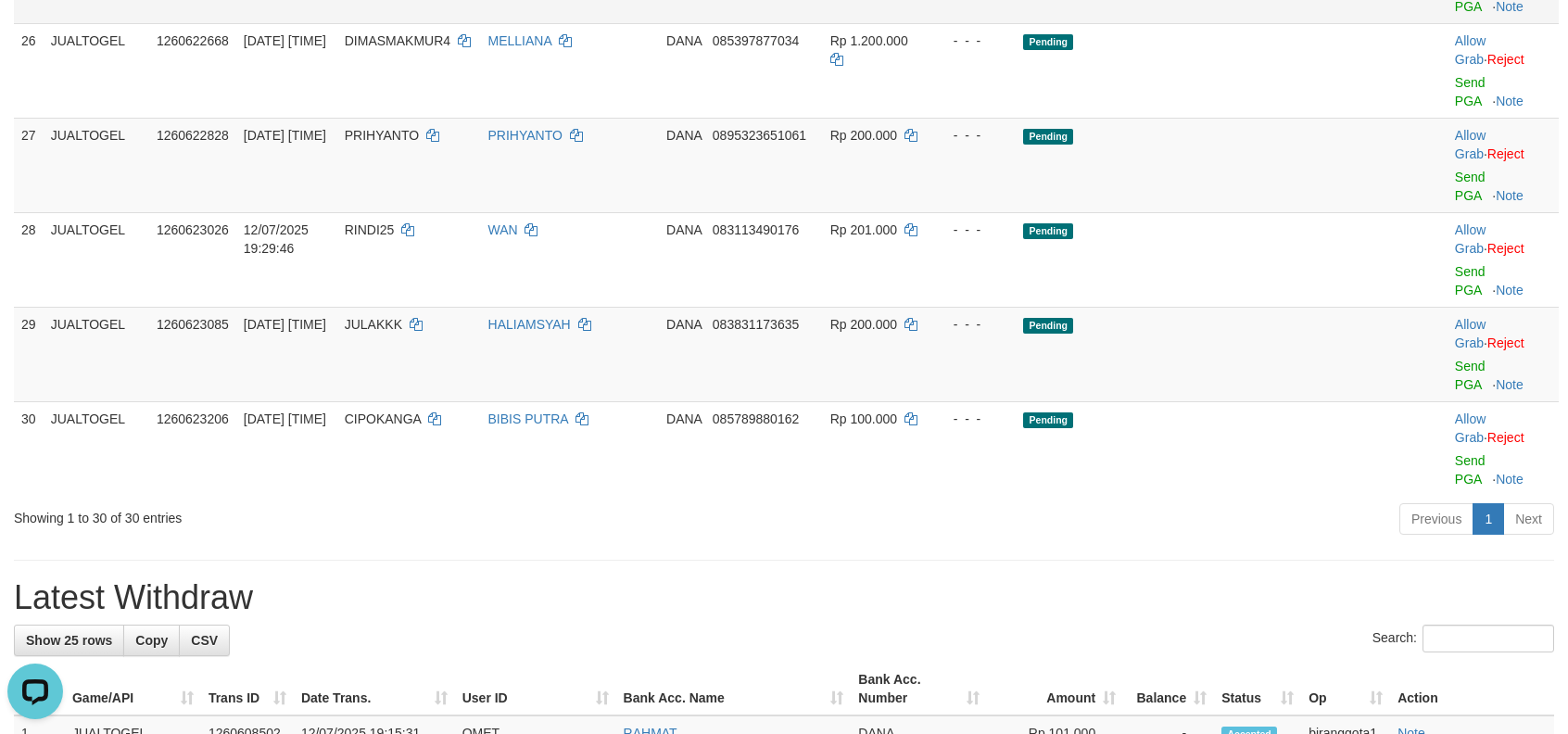 drag, startPoint x: 1076, startPoint y: 258, endPoint x: 1086, endPoint y: 256, distance: 10.19804 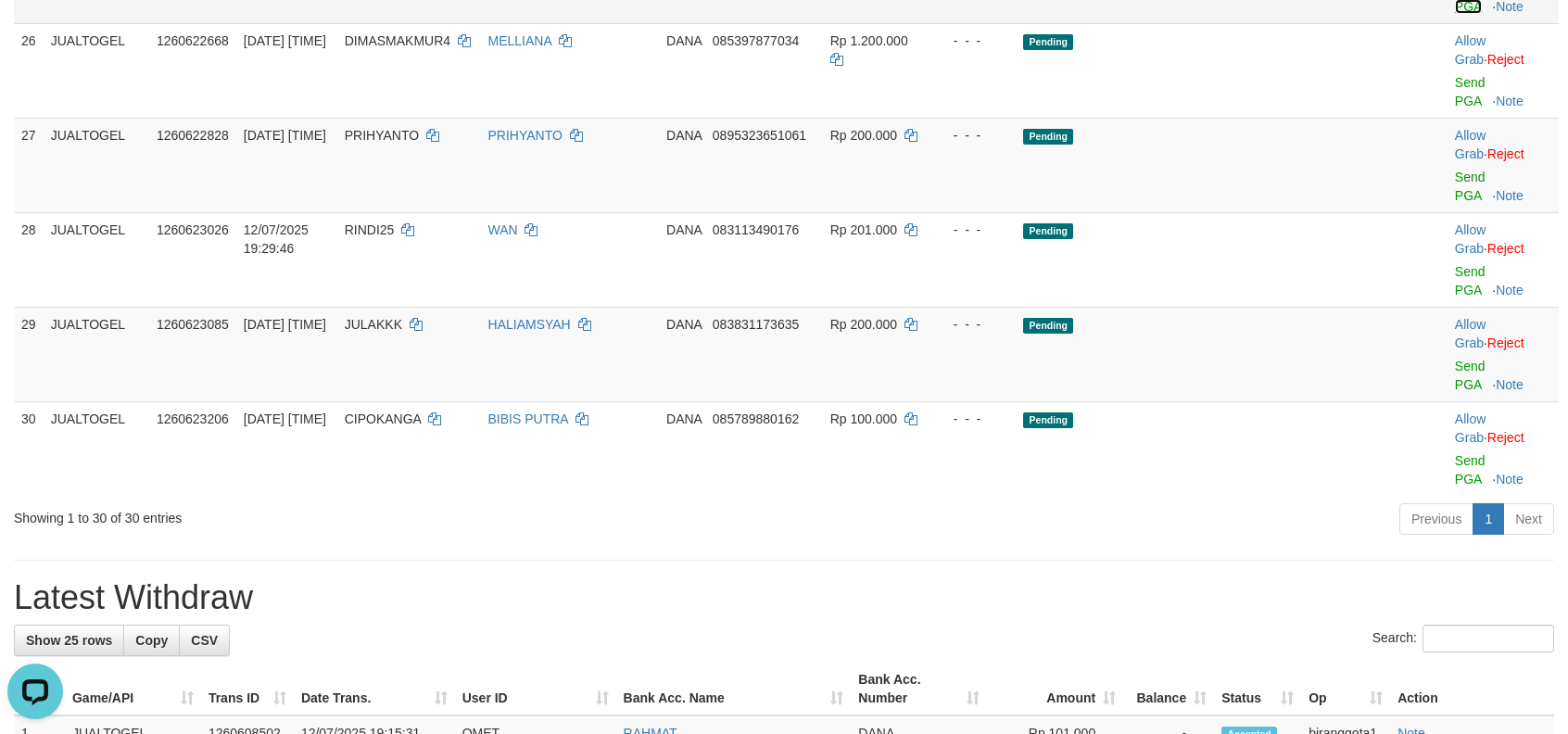 click on "Send PGA" at bounding box center (1470, -3) 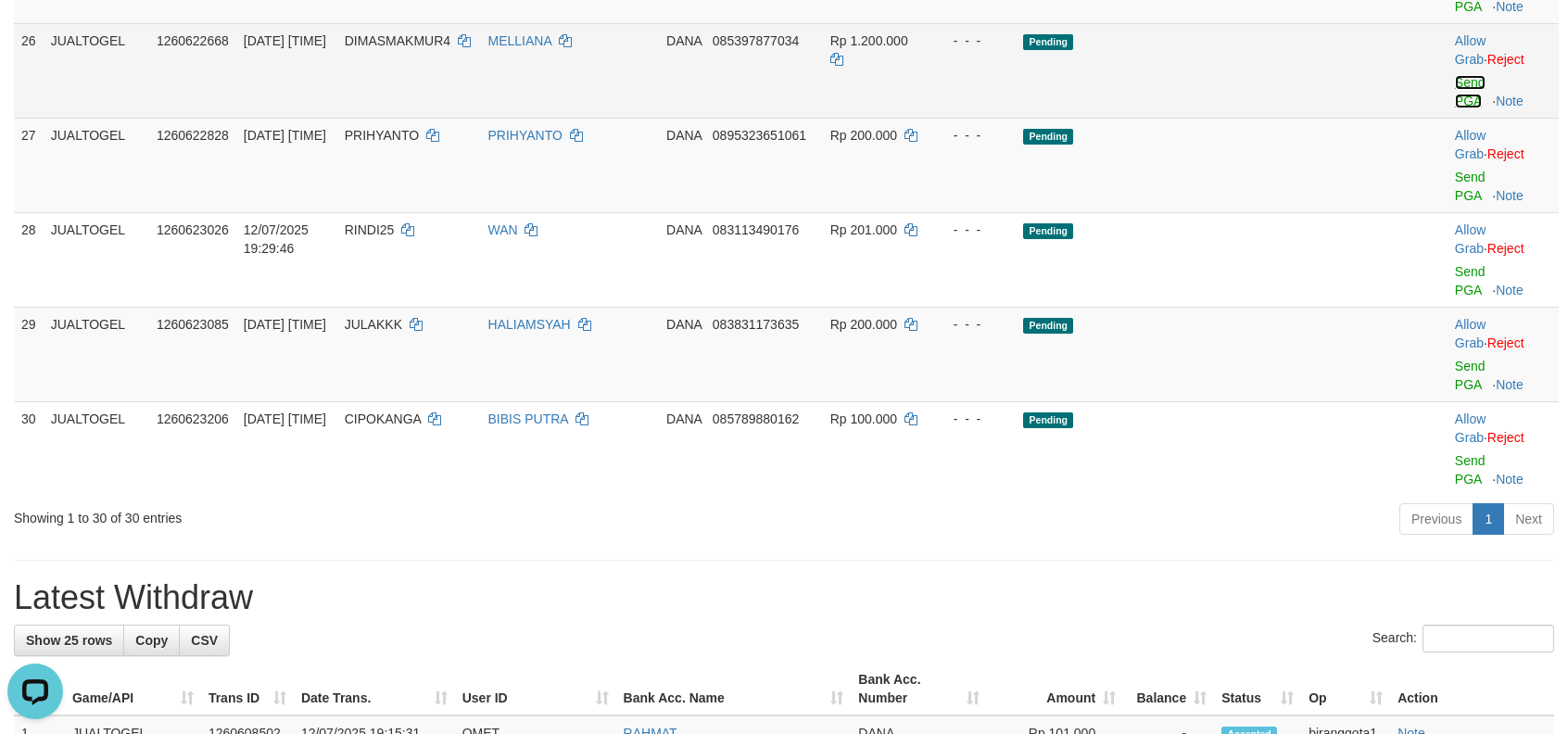 click on "Send PGA" at bounding box center (1470, 92) 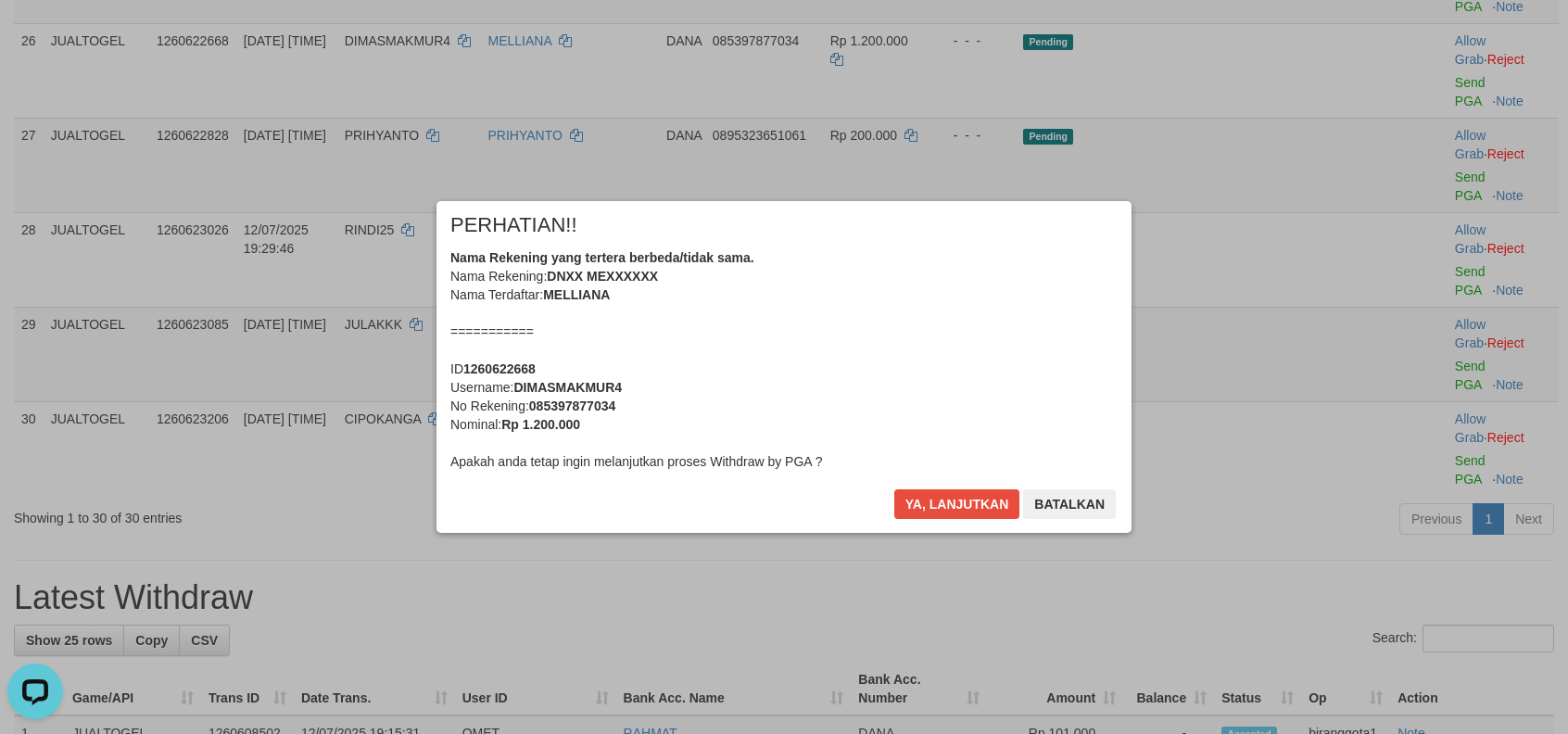 click on "× PERHATIAN!! Nama Rekening yang tertera berbeda/tidak sama. Nama Rekening:  DNXX MEXXXXXX Nama Terdaftar:  MELLIANA =========== ID  1260622668 Username:  DIMASMAKMUR4 No Rekening:  085397877034 Nominal:  Rp 1.200.000 Apakah anda tetap ingin melanjutkan proses Withdraw by PGA ? Ya, lanjutkan Batalkan" at bounding box center [784, 367] 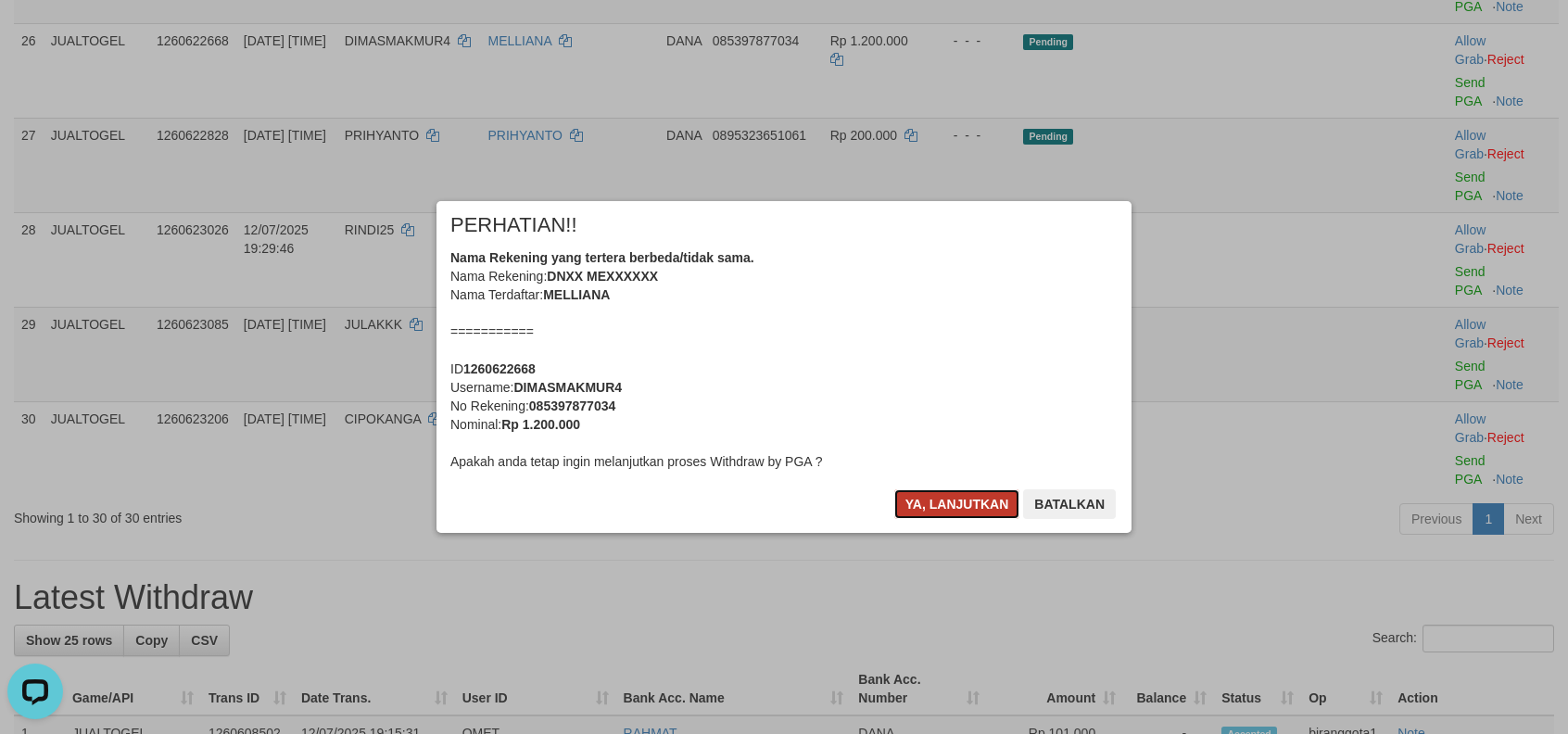 click on "Ya, lanjutkan" at bounding box center (957, 504) 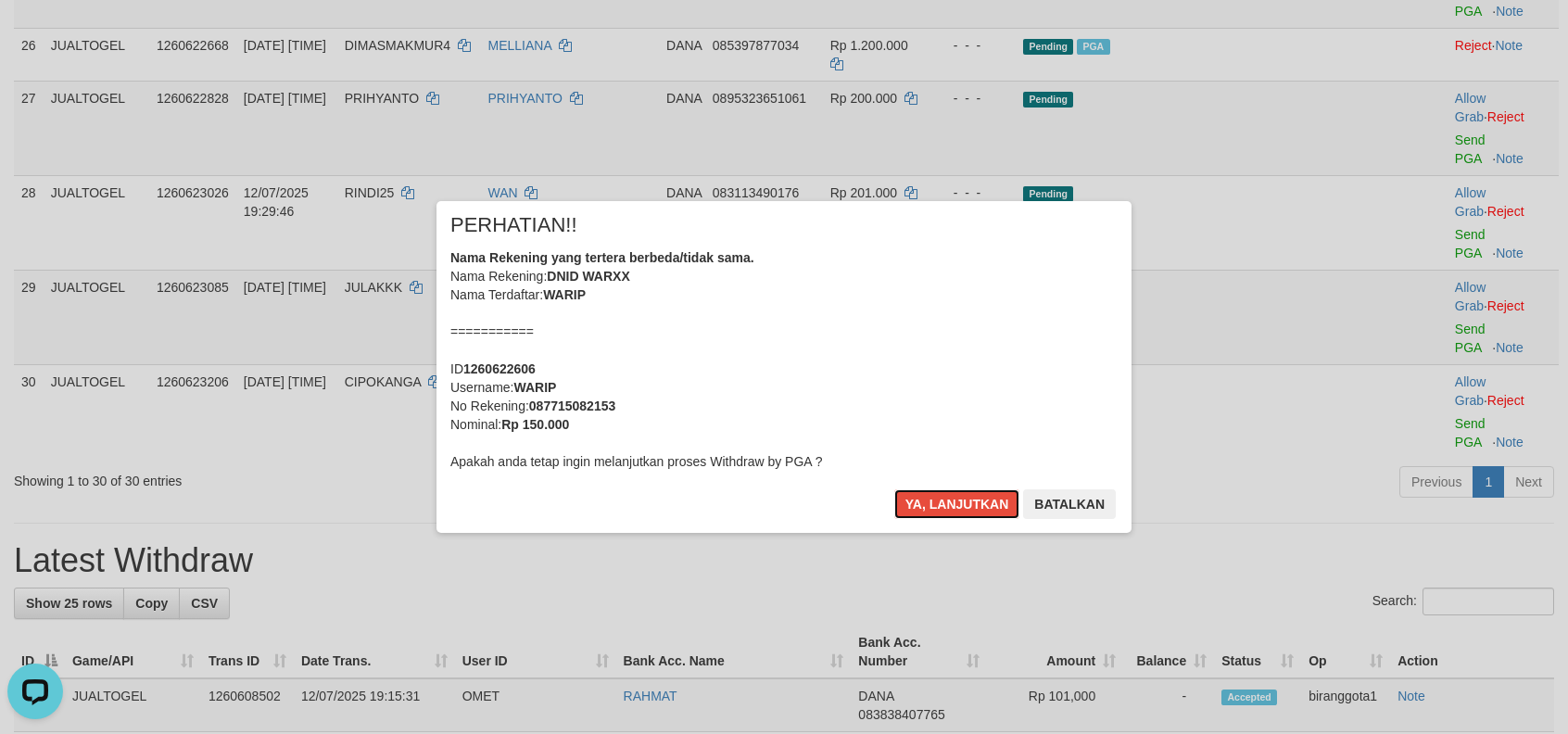 click on "Ya, lanjutkan" at bounding box center [957, 504] 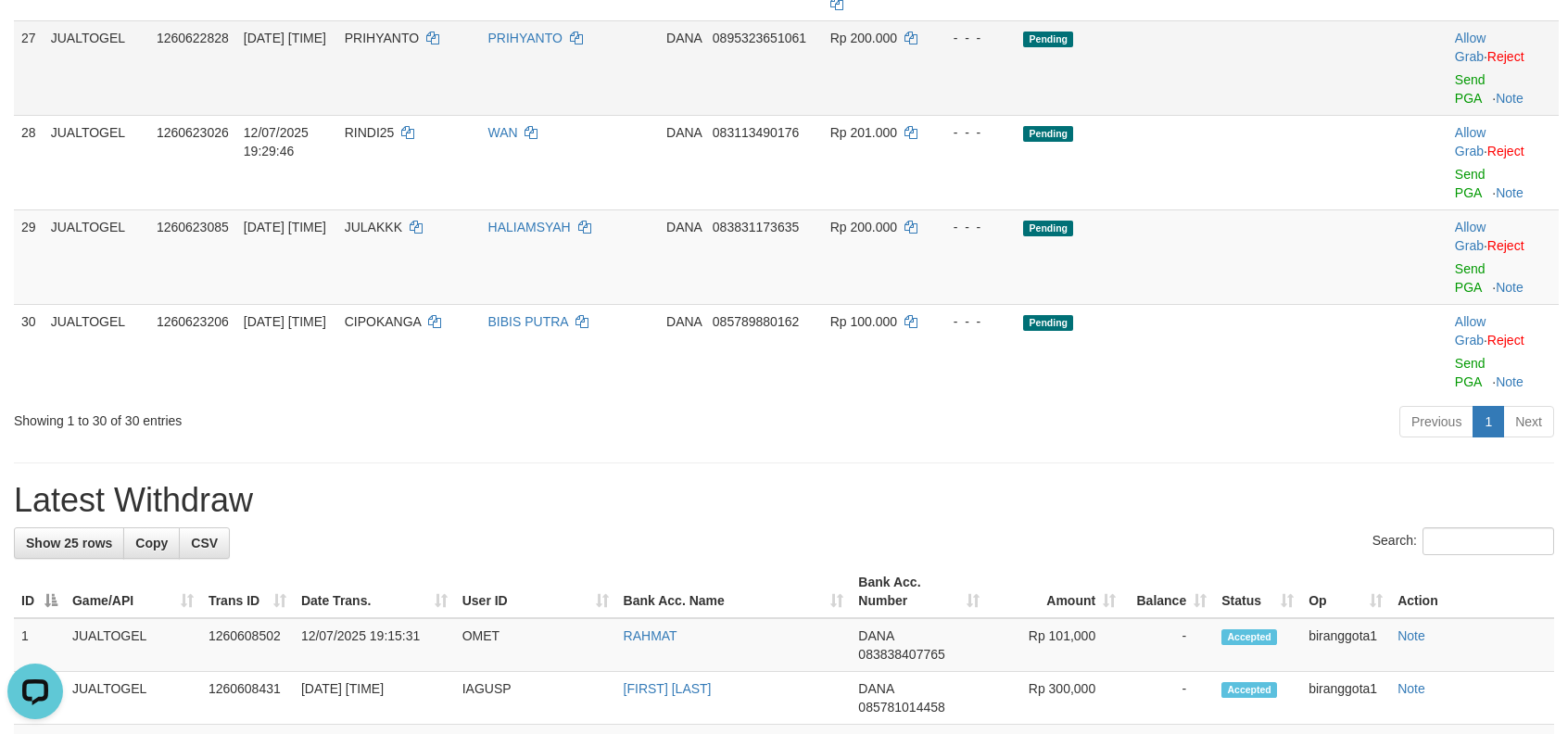 scroll, scrollTop: 2132, scrollLeft: 0, axis: vertical 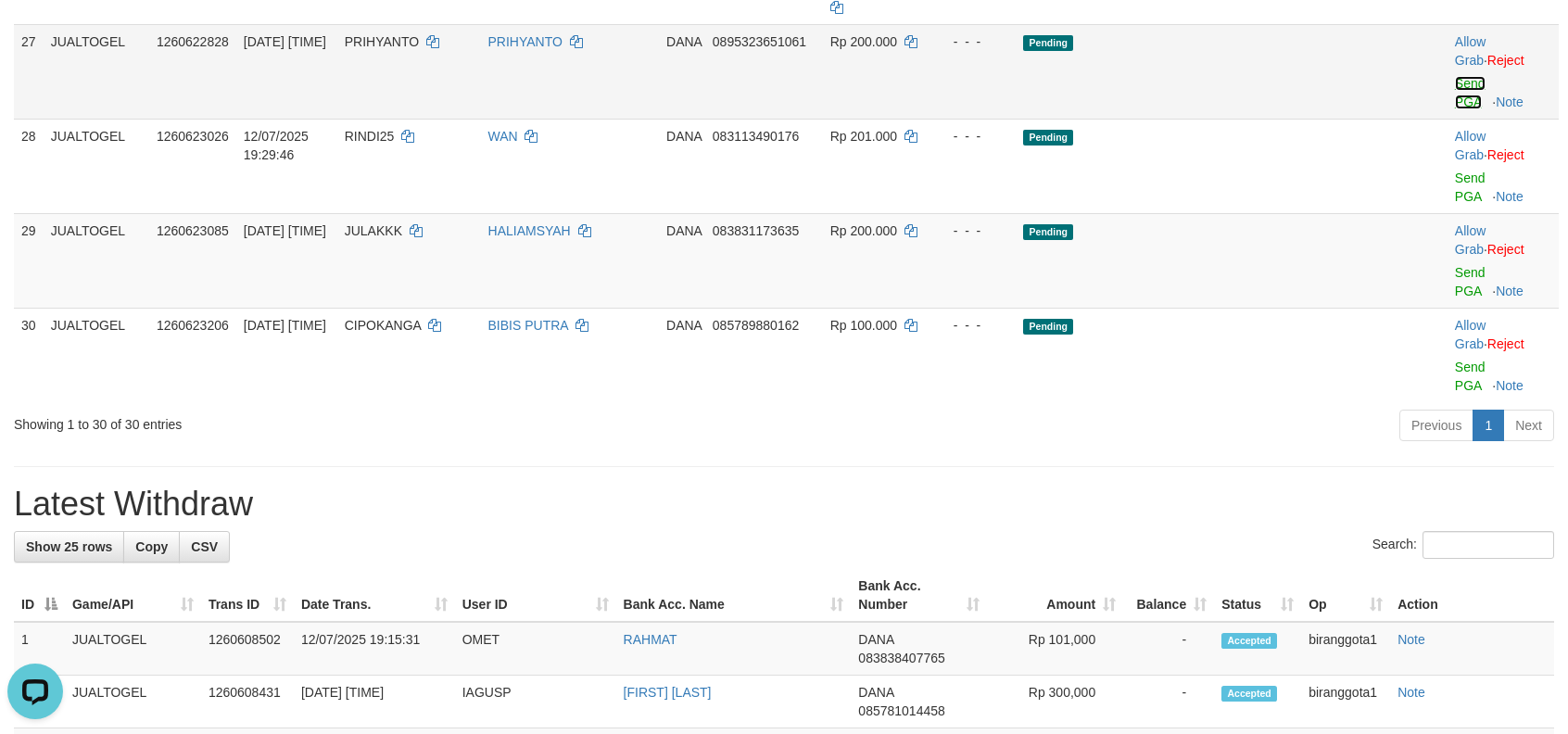 click on "Send PGA" at bounding box center (1470, 93) 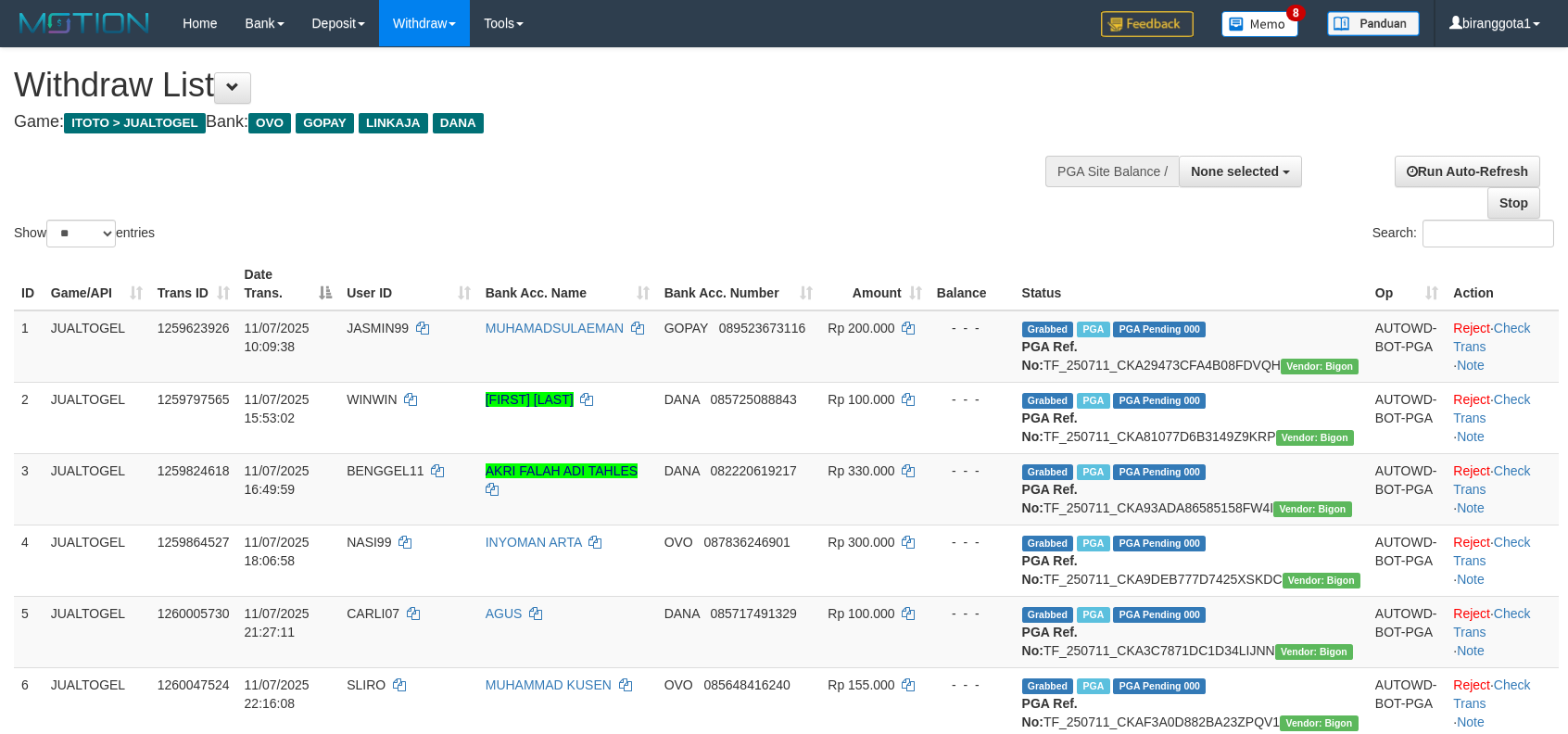 select 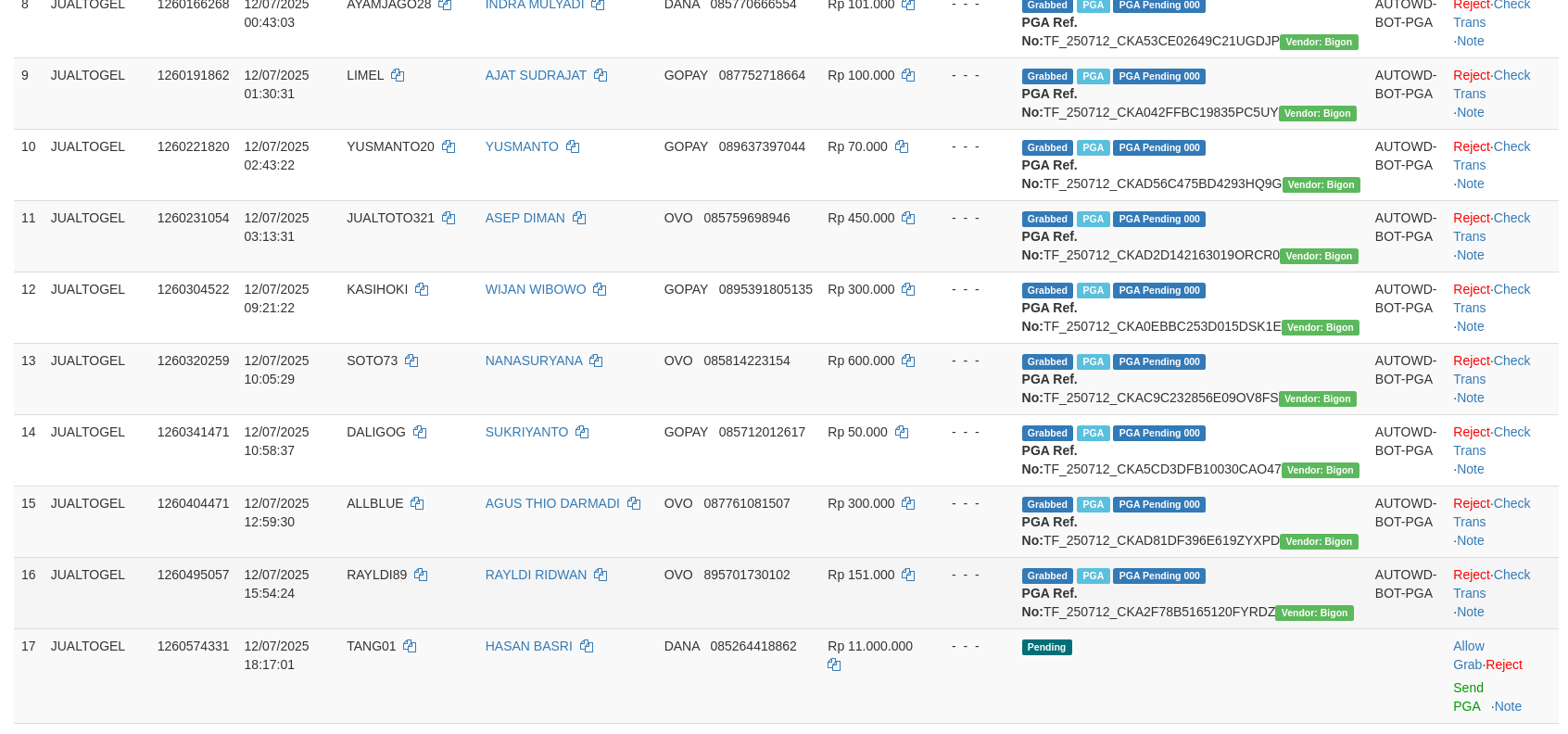 scroll, scrollTop: 553, scrollLeft: 0, axis: vertical 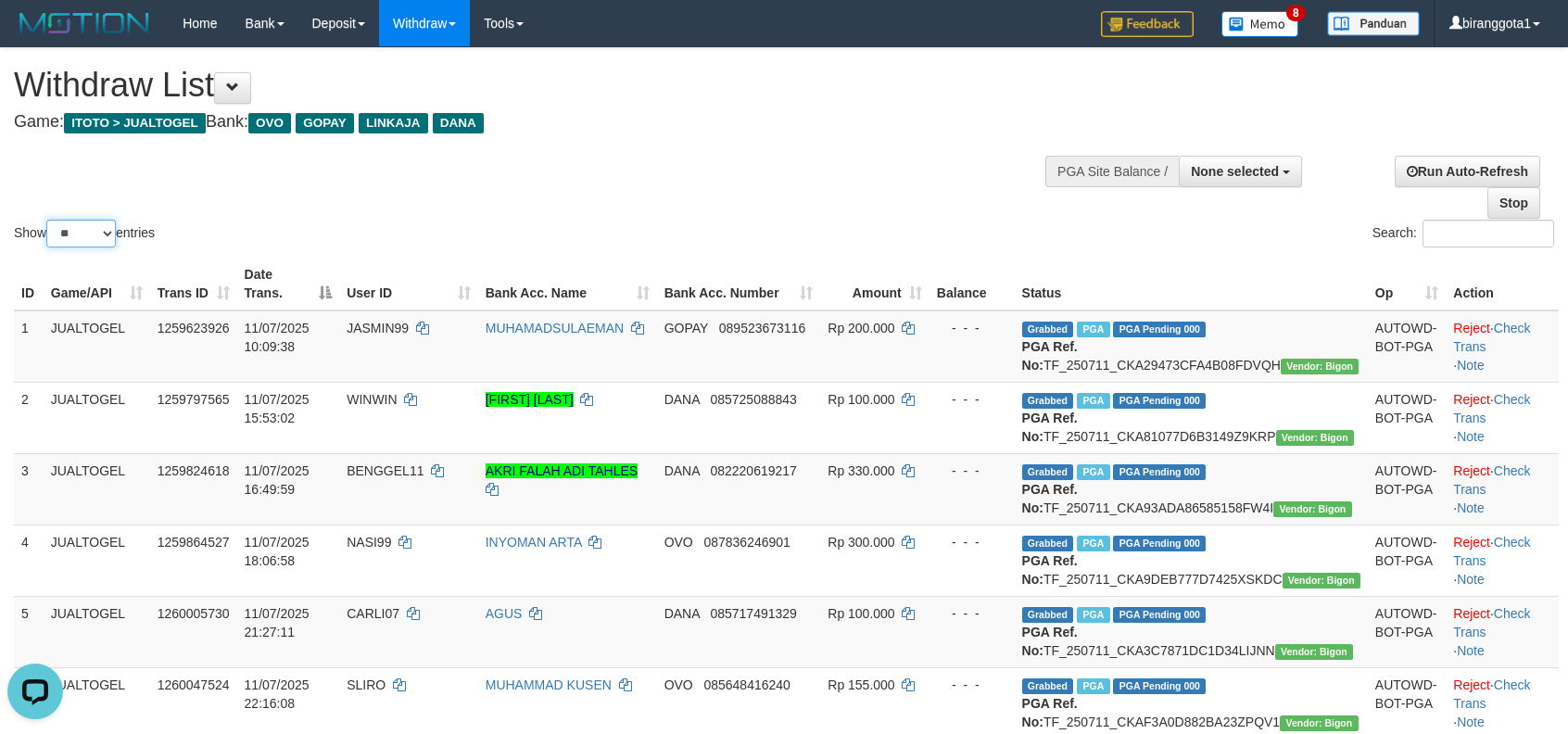 drag, startPoint x: 109, startPoint y: 232, endPoint x: 108, endPoint y: 246, distance: 14.035669 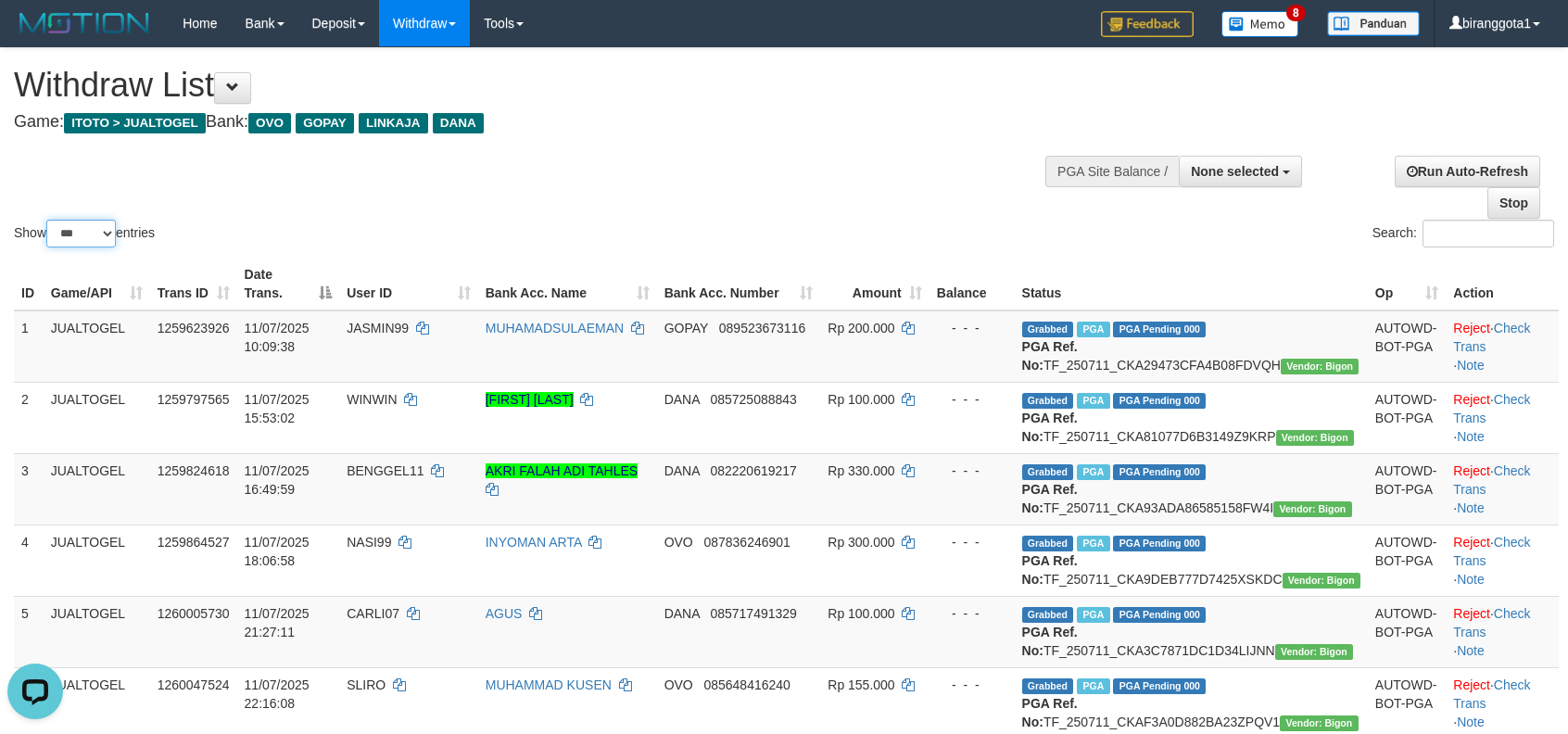 click on "** ** ** ***" at bounding box center [81, 234] 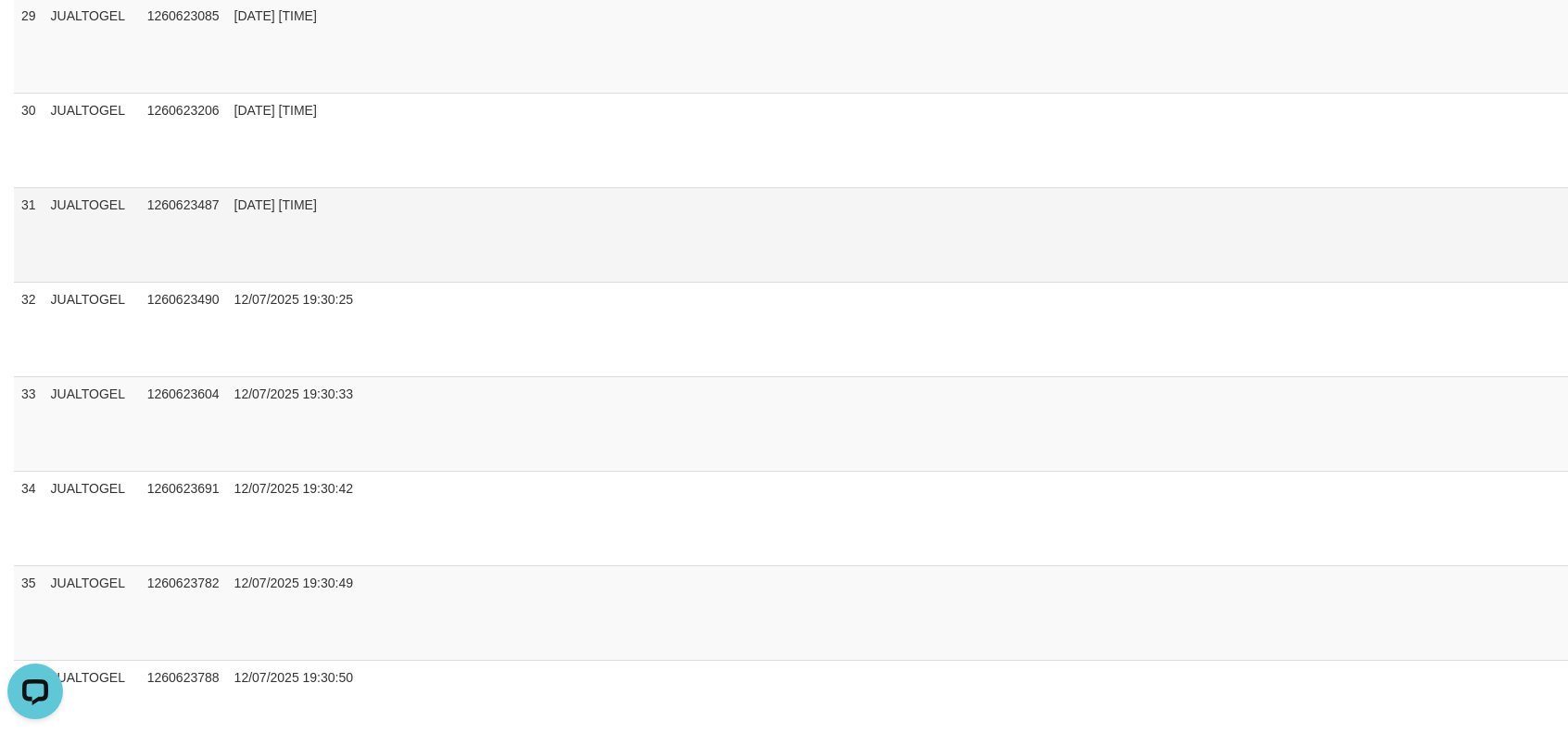 scroll, scrollTop: 2307, scrollLeft: 0, axis: vertical 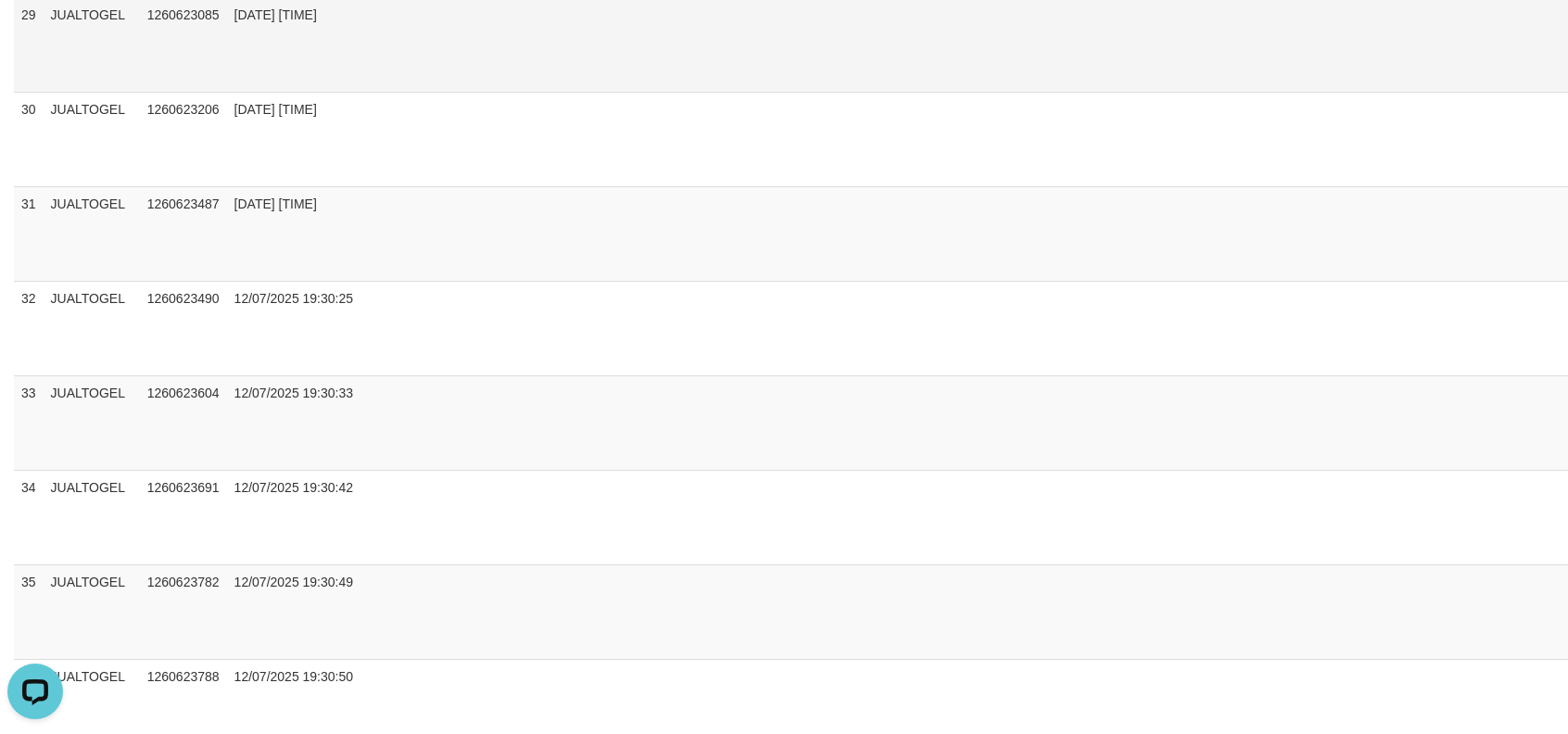 drag, startPoint x: 1051, startPoint y: 332, endPoint x: 1098, endPoint y: 330, distance: 47.0425 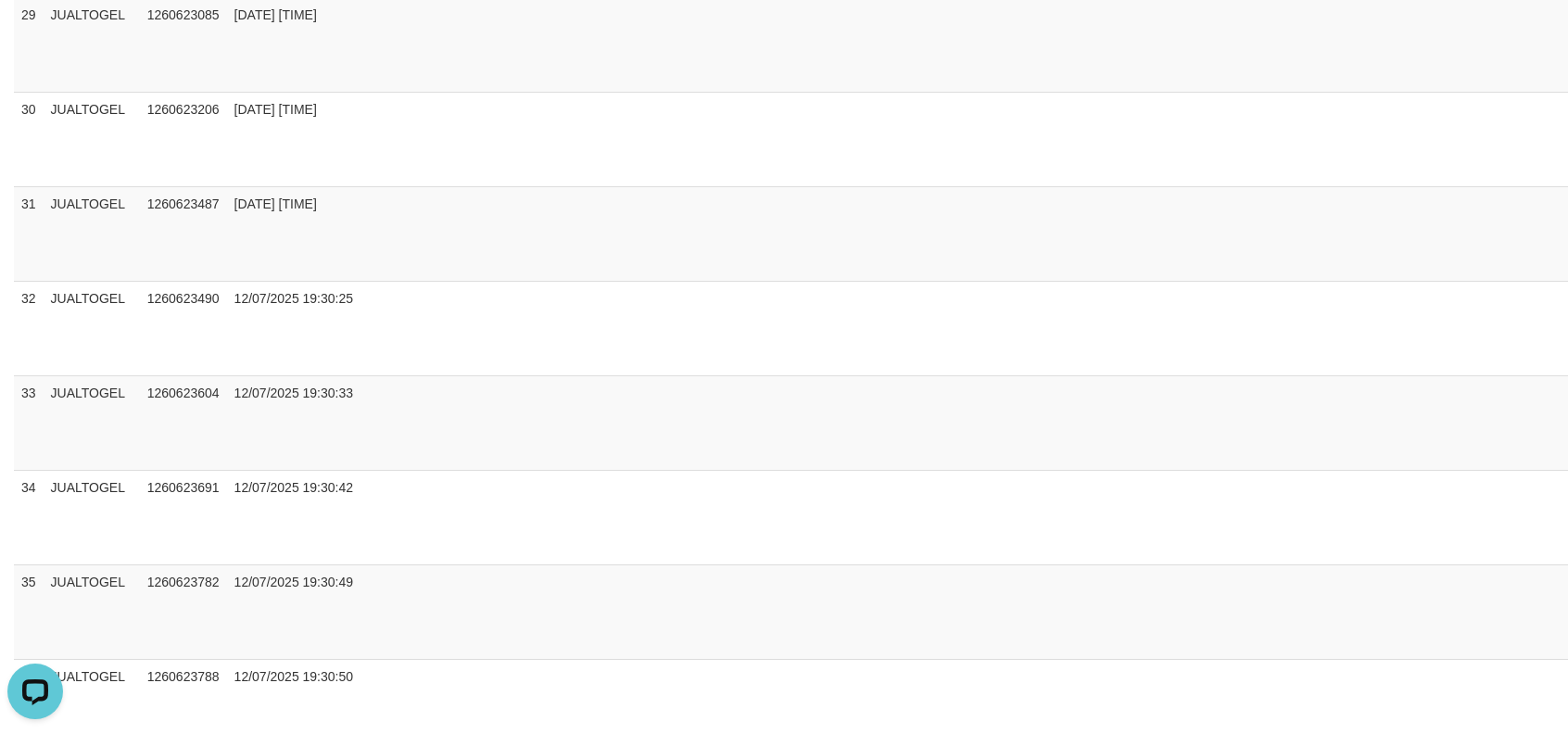 click on "Pending" at bounding box center (2508, -50) 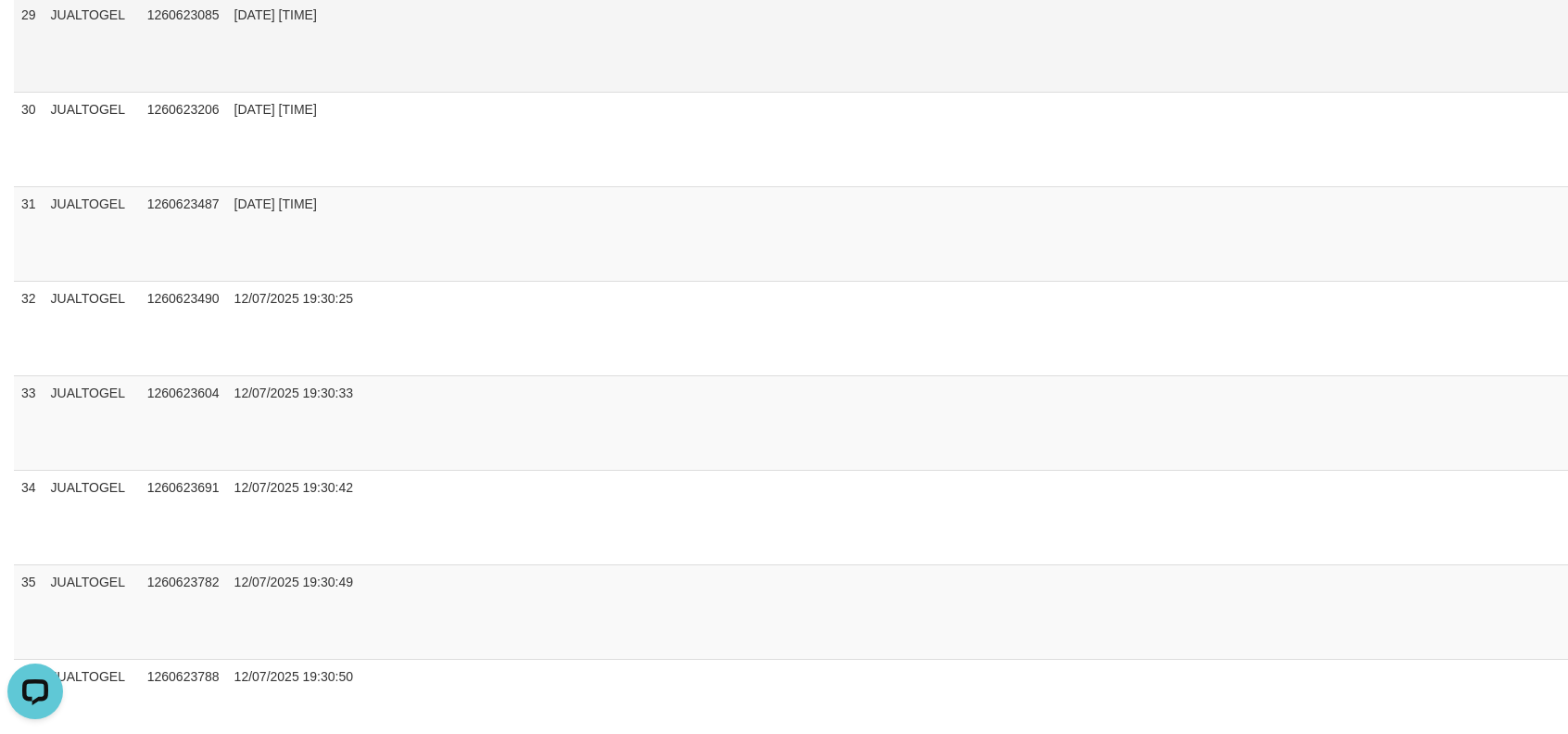 click on "Send PGA" at bounding box center (2784, 66) 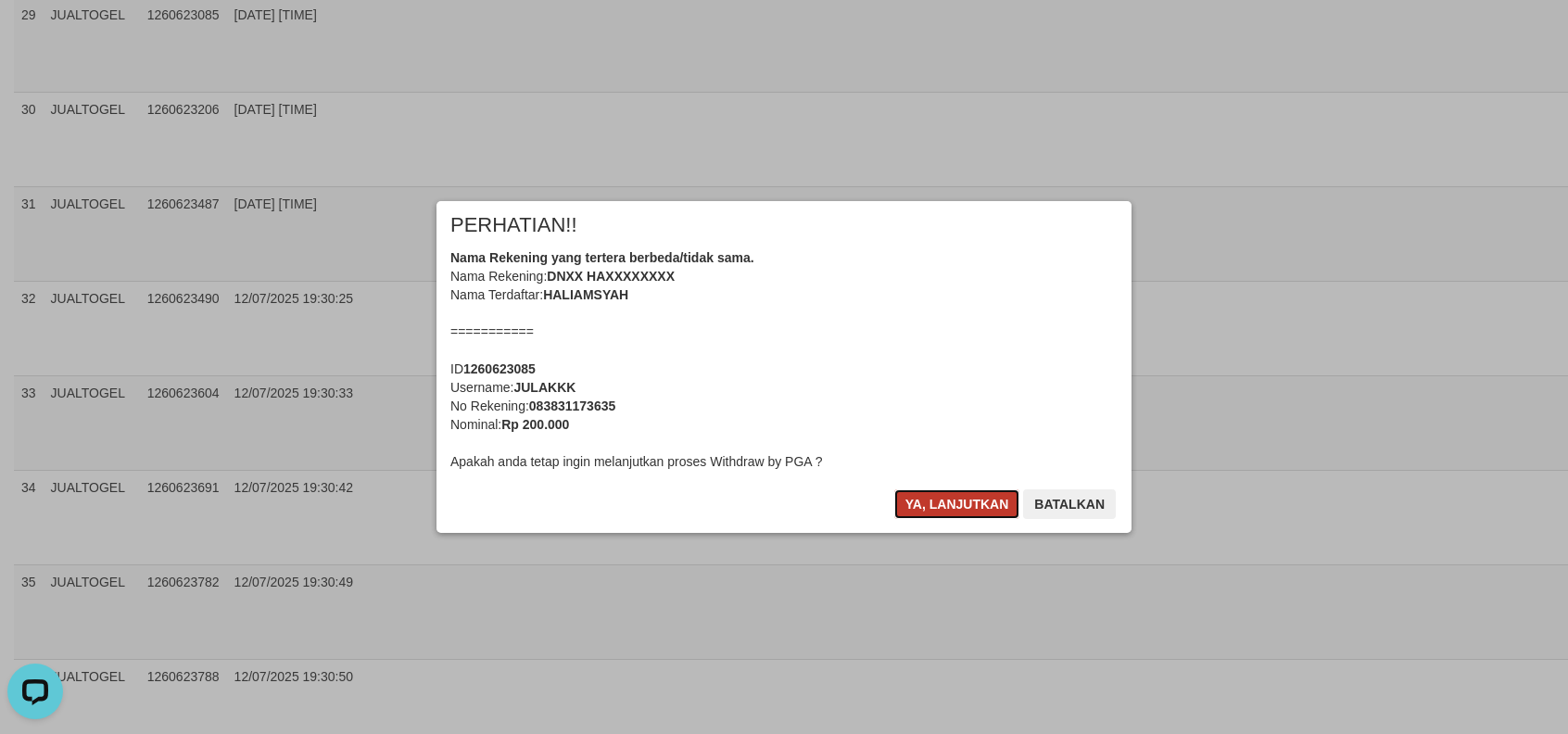 click on "Ya, lanjutkan" at bounding box center [957, 504] 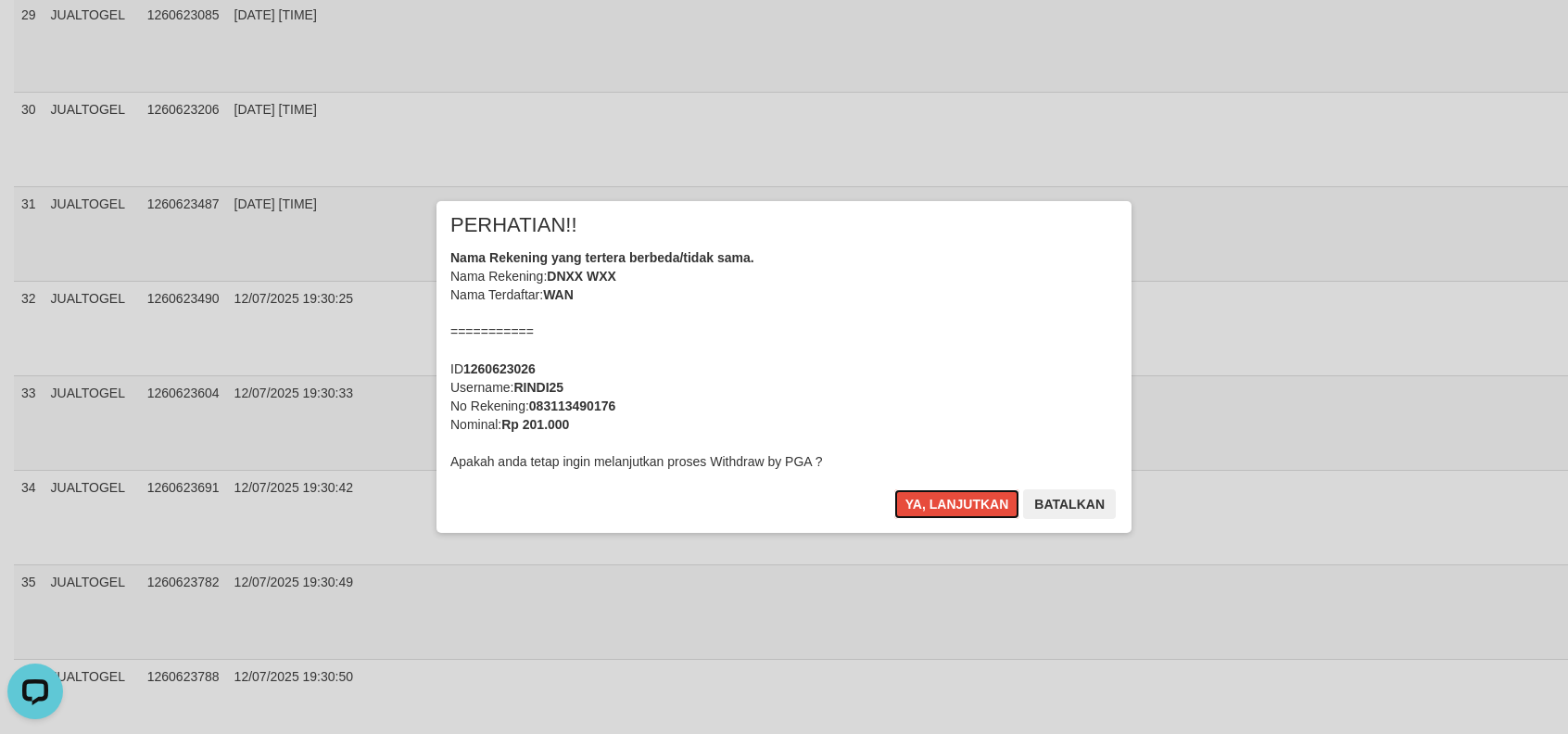 click on "Ya, lanjutkan" at bounding box center (957, 504) 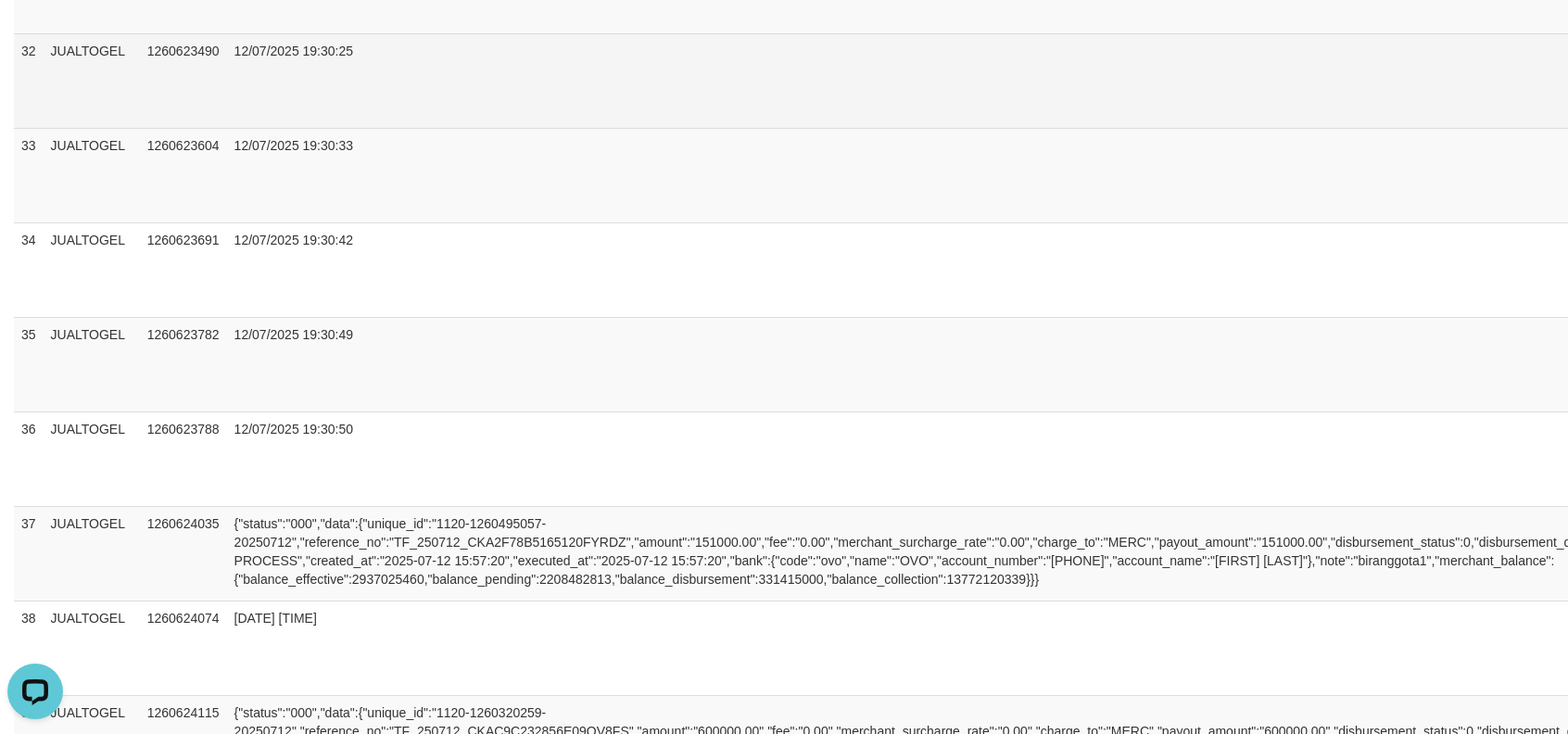 scroll, scrollTop: 2544, scrollLeft: 0, axis: vertical 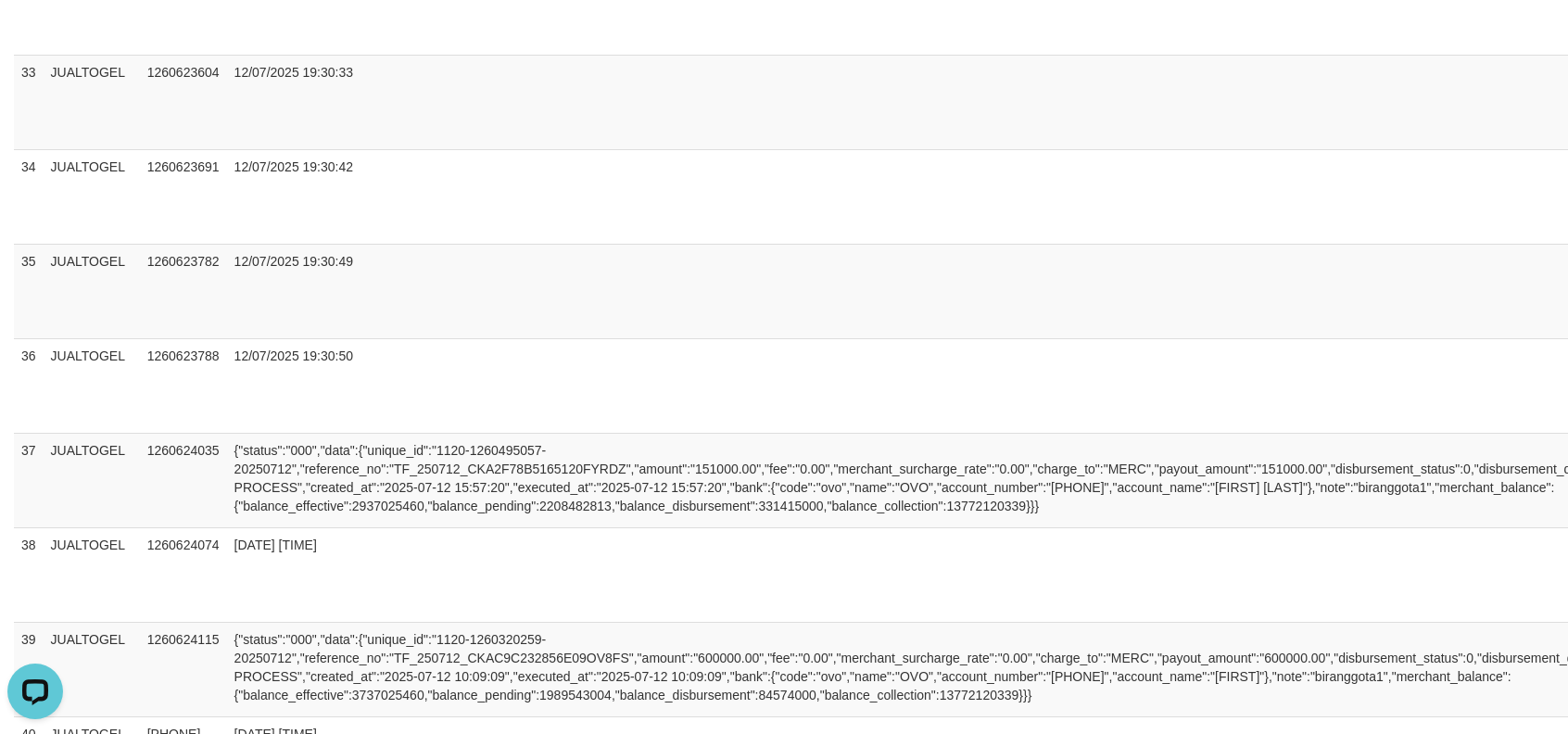 click on "Send PGA" at bounding box center [2784, -160] 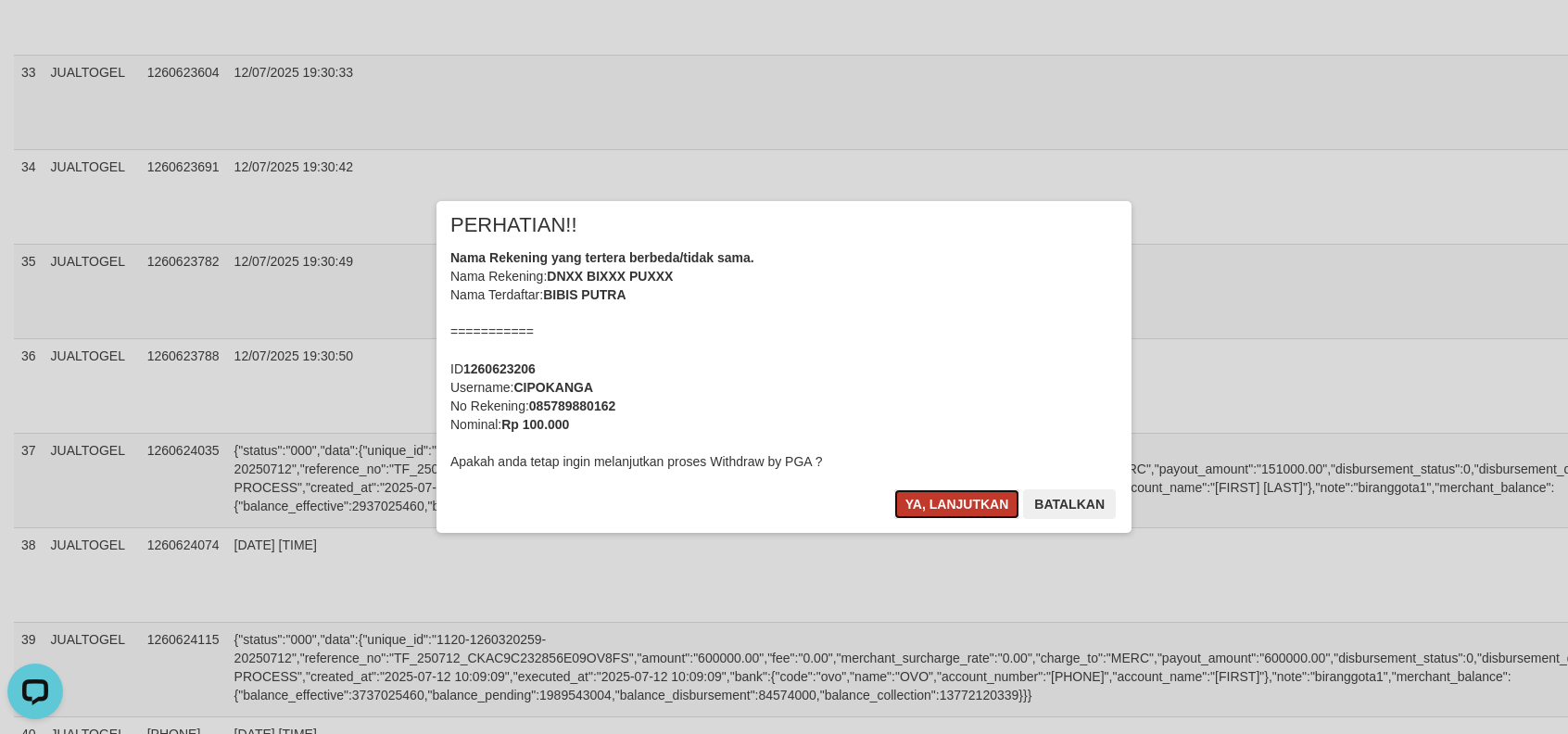 click on "Ya, lanjutkan" at bounding box center [957, 504] 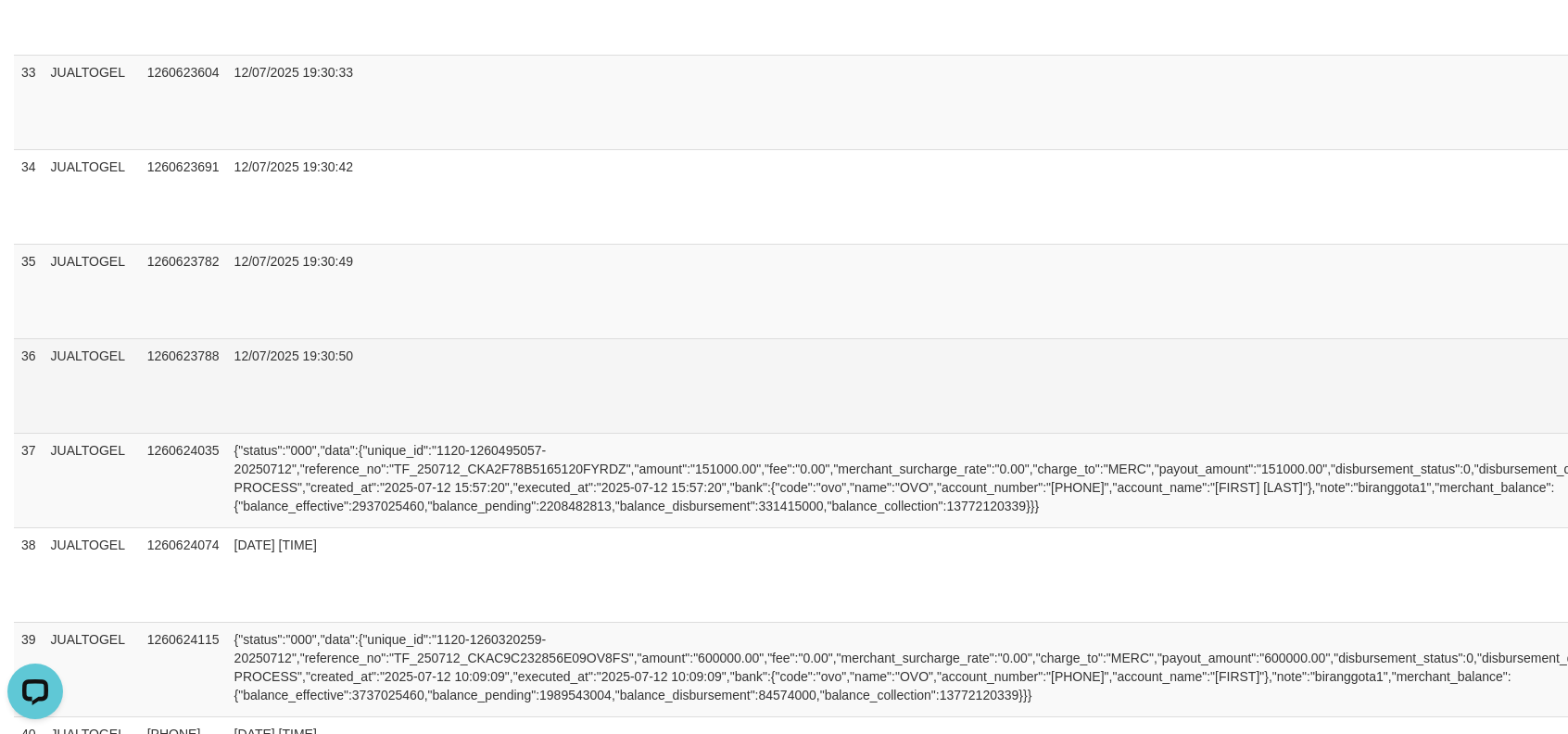 scroll, scrollTop: 2539, scrollLeft: 0, axis: vertical 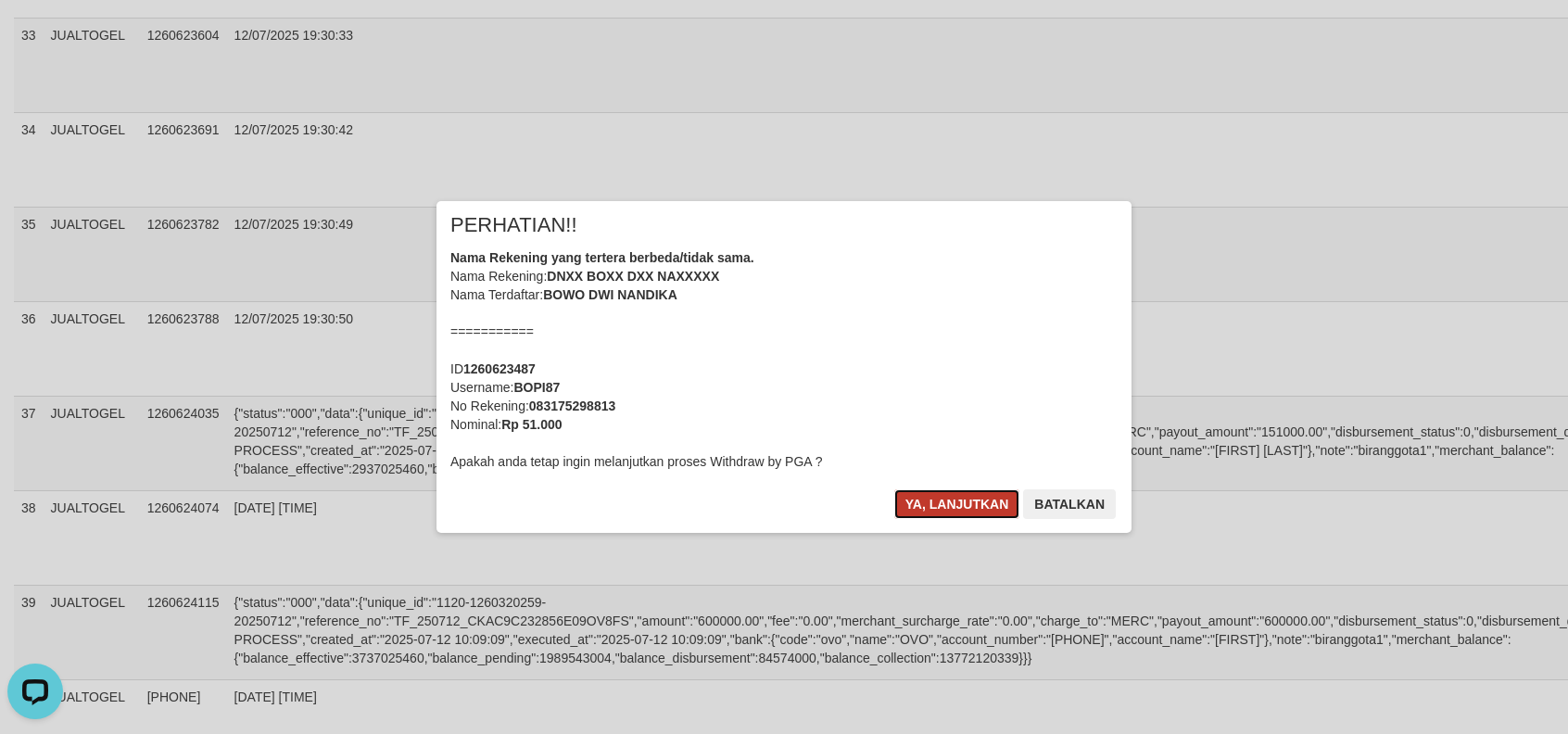 click on "Ya, lanjutkan" at bounding box center [957, 504] 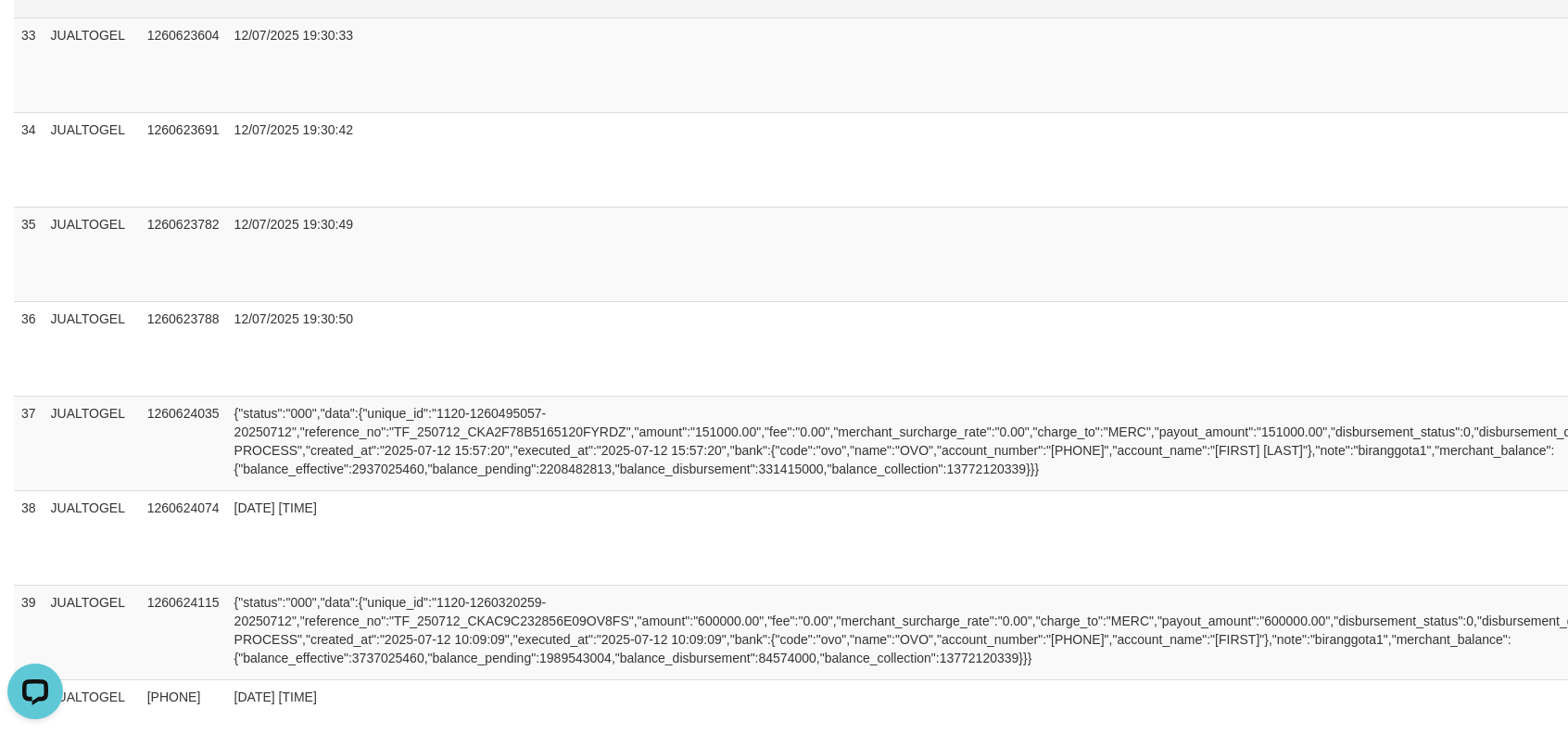 scroll, scrollTop: 2536, scrollLeft: 0, axis: vertical 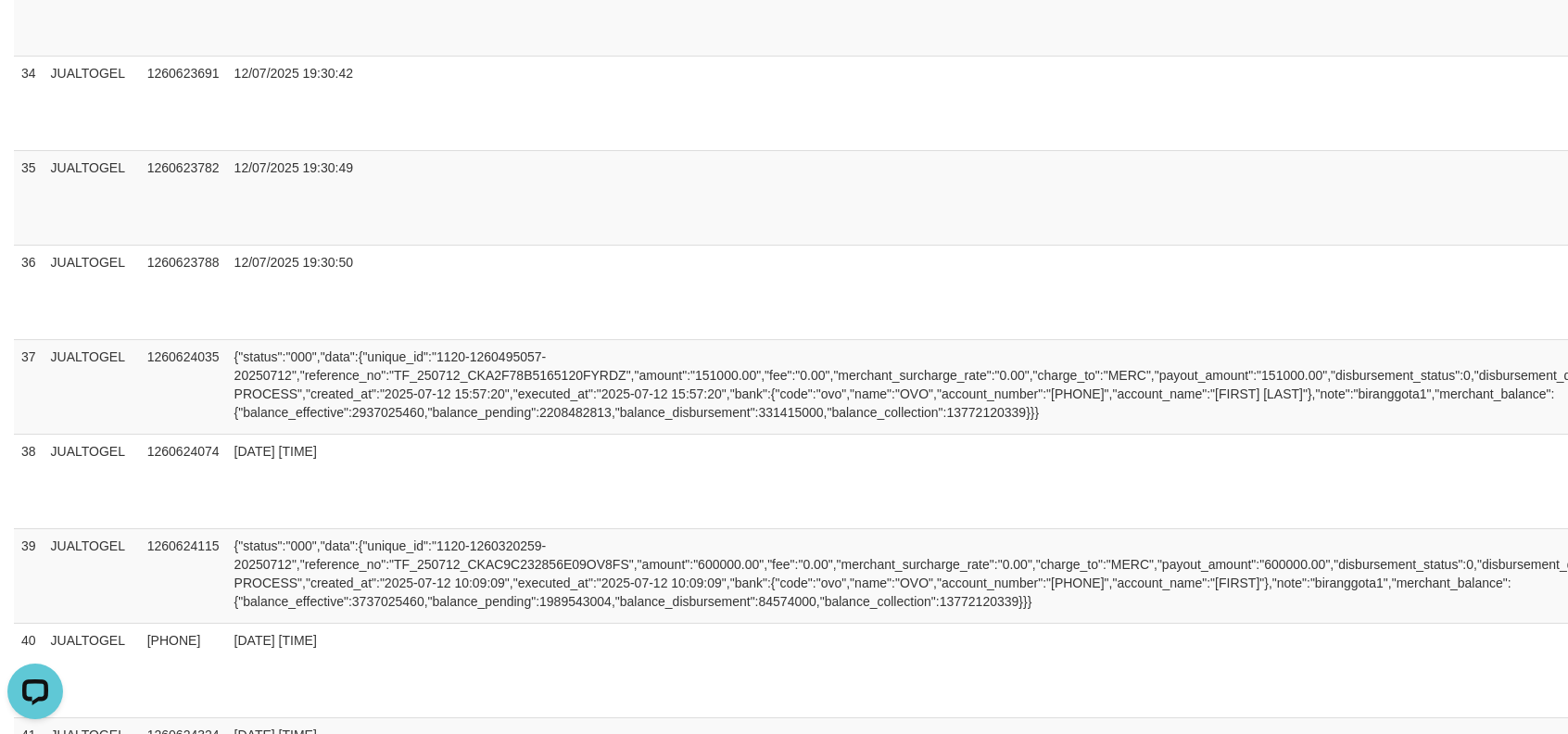 click on "Send PGA" at bounding box center [2784, -65] 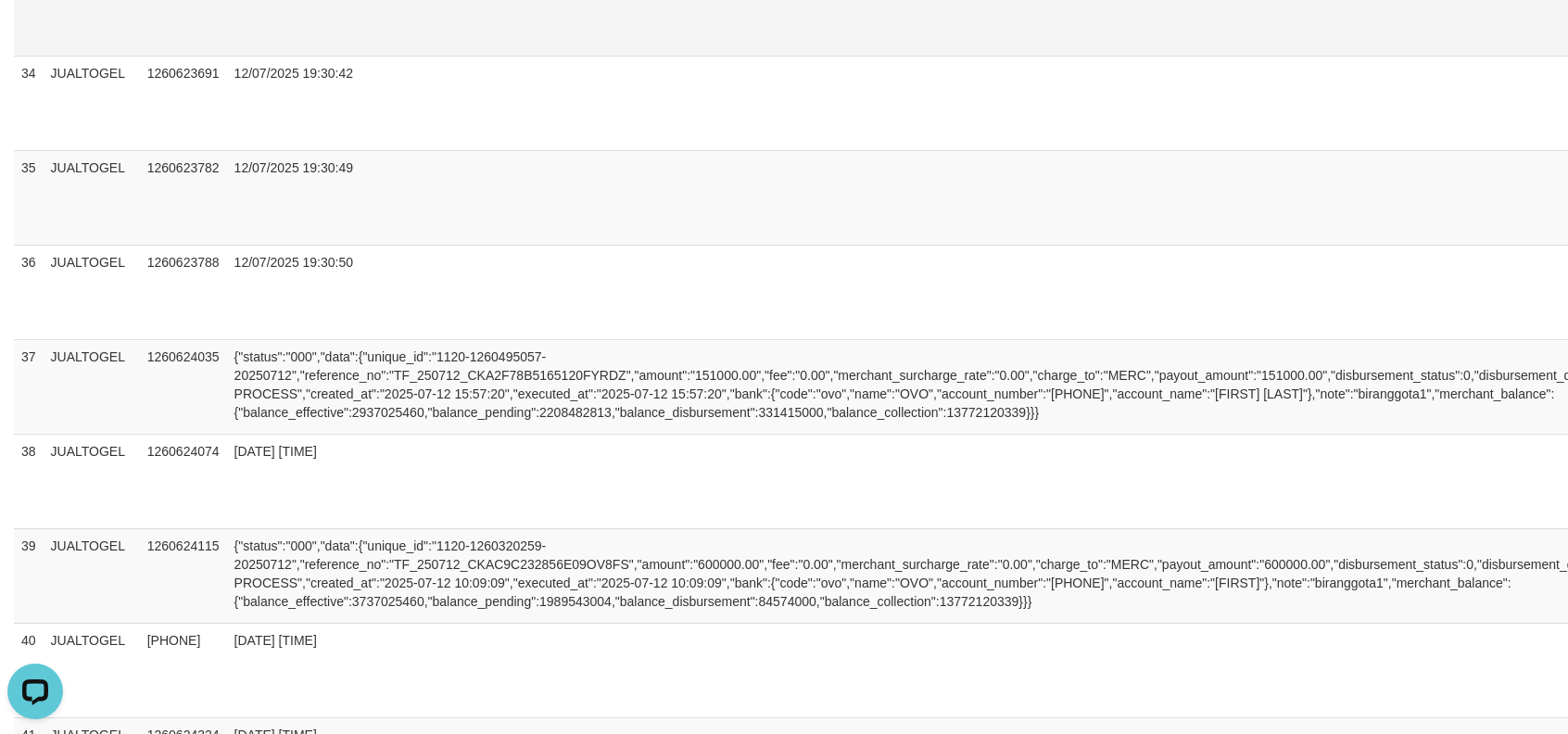 click on "Send PGA" at bounding box center (2784, 30) 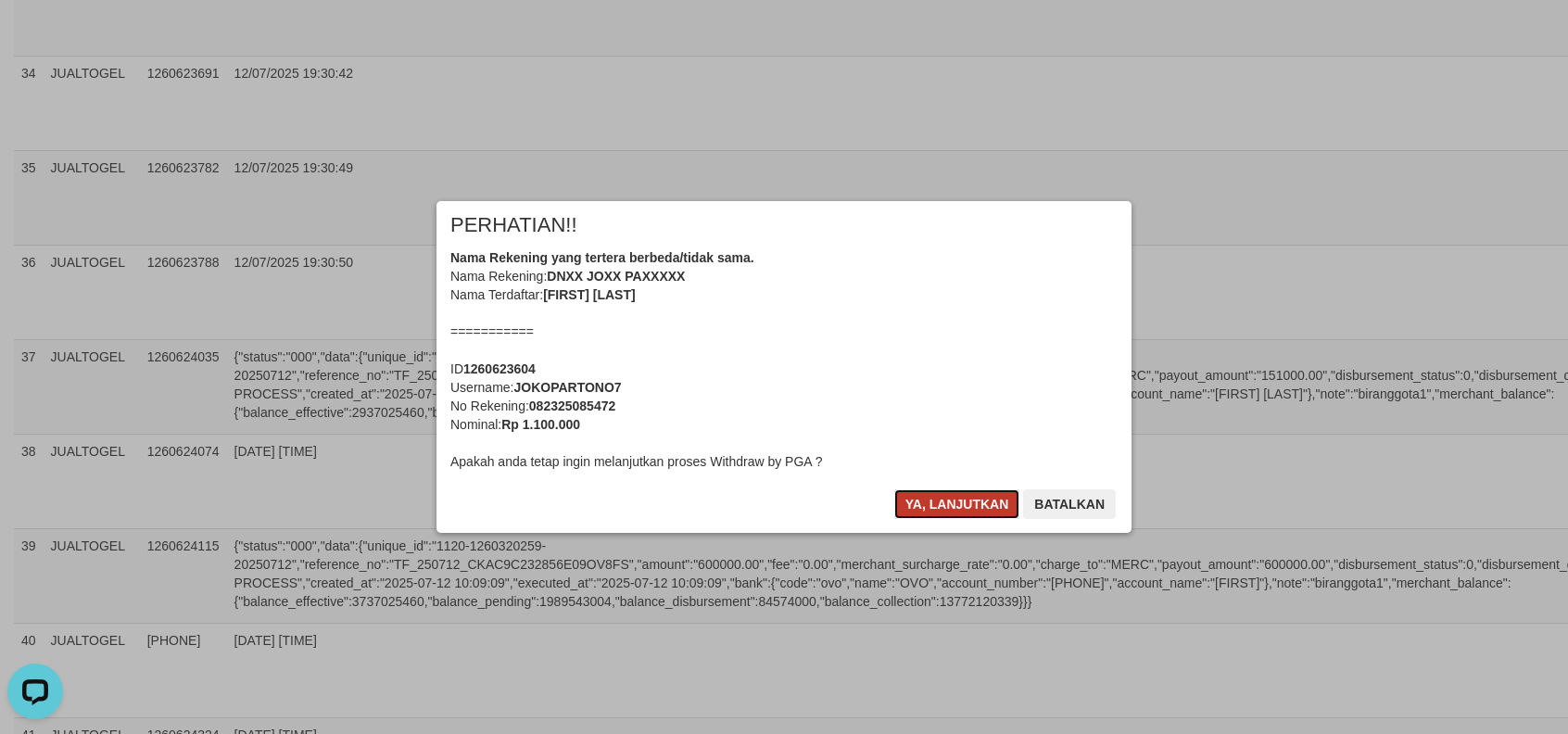 click on "Ya, lanjutkan" at bounding box center [957, 504] 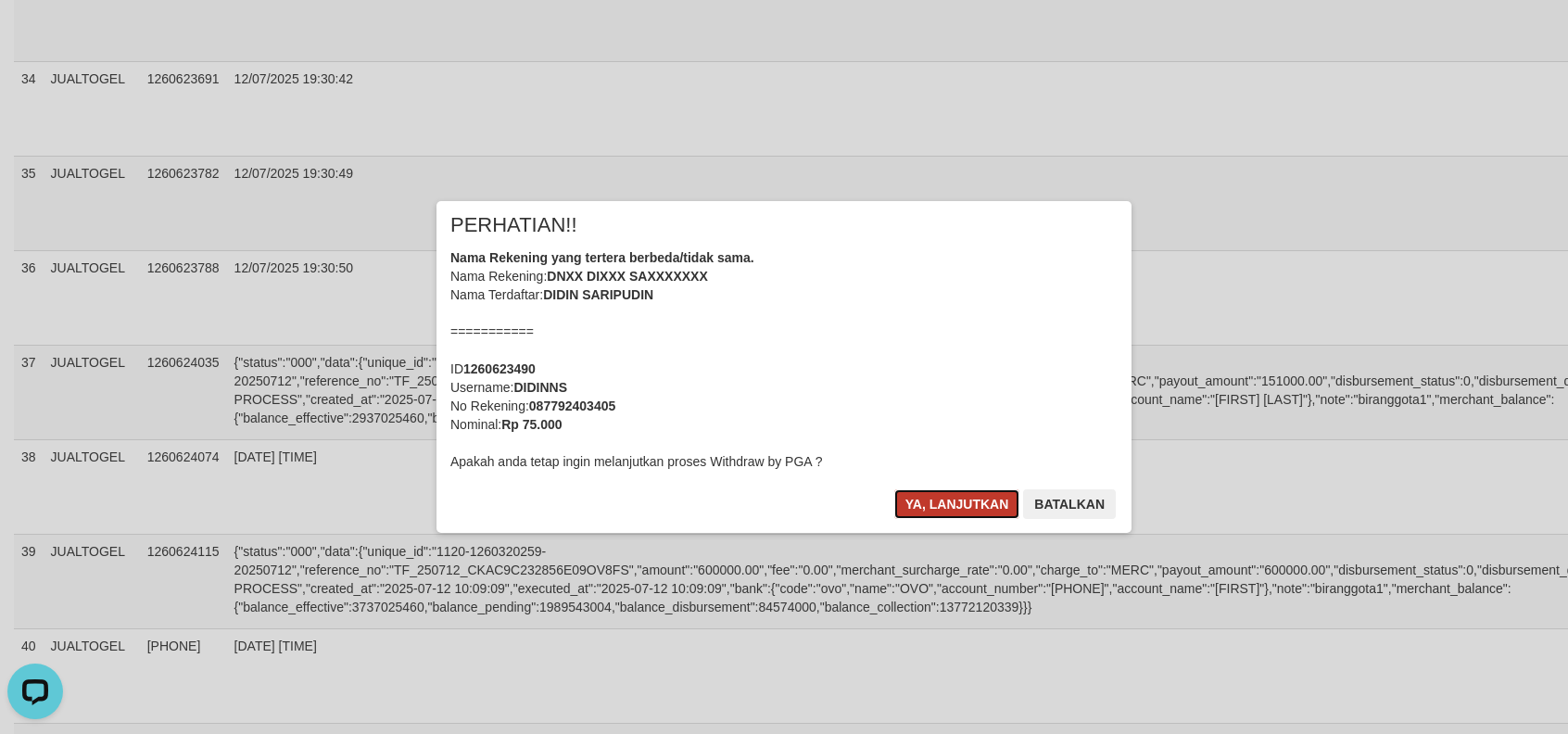 click on "Ya, lanjutkan" at bounding box center [957, 504] 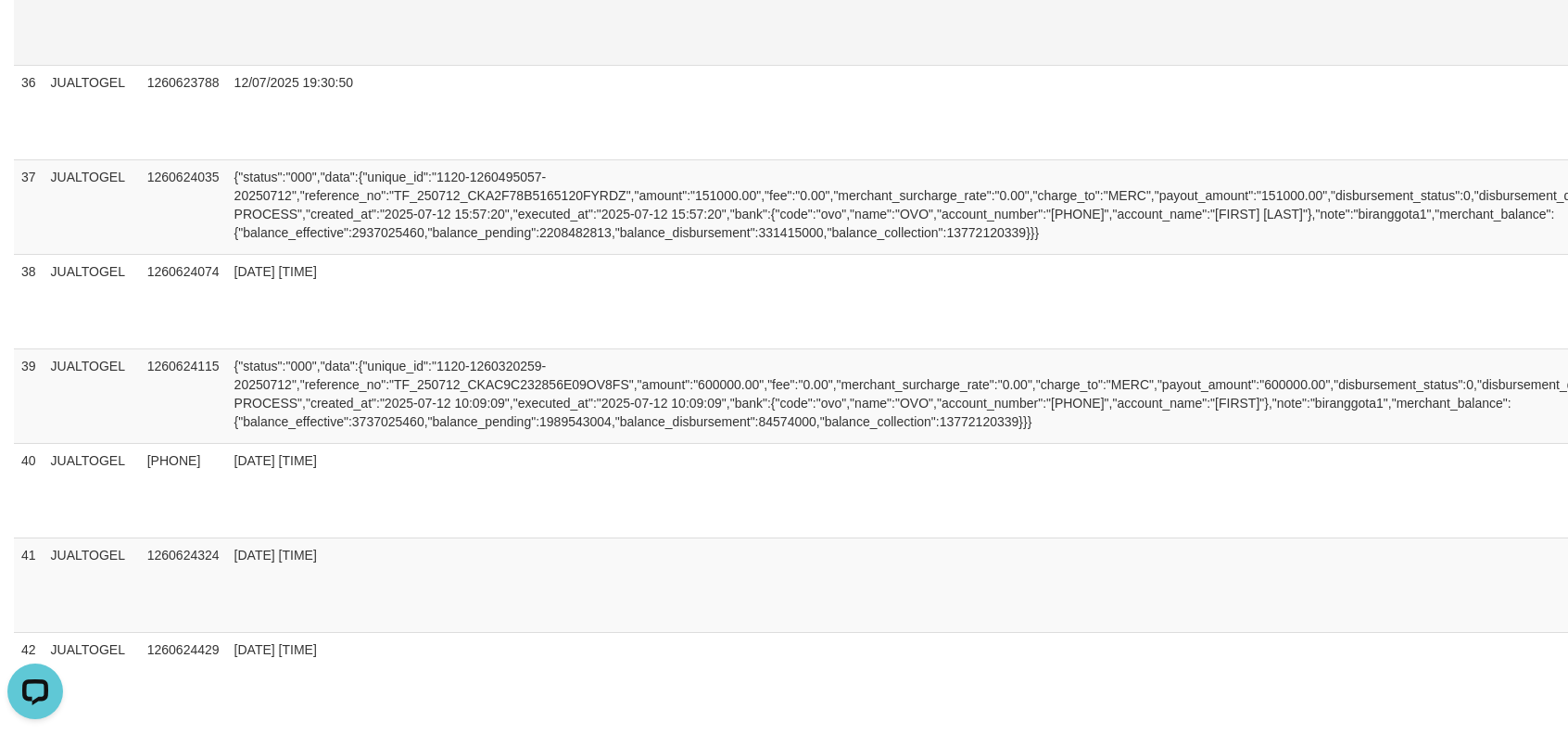 scroll, scrollTop: 2614, scrollLeft: 0, axis: vertical 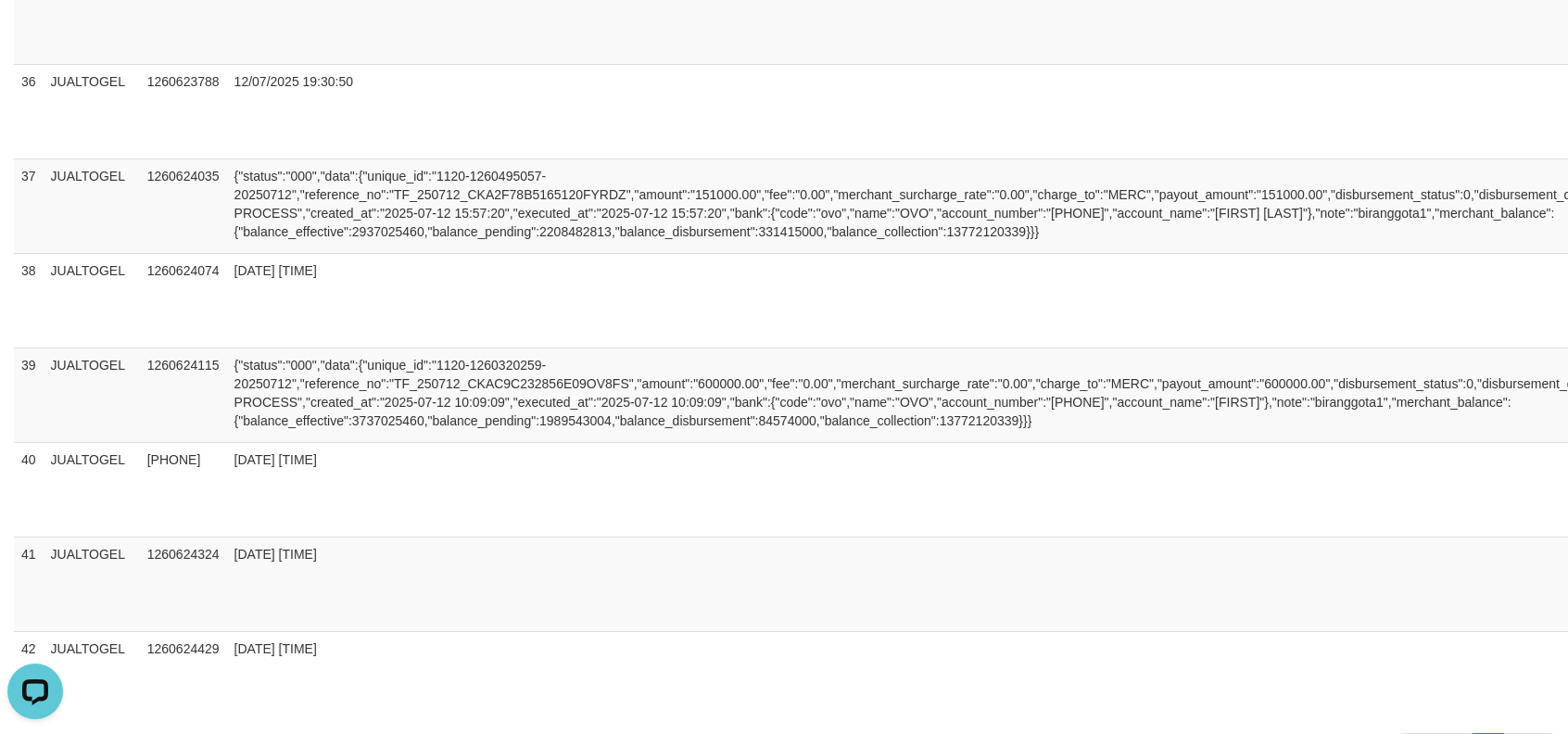 click on "Send PGA" at bounding box center (2784, -57) 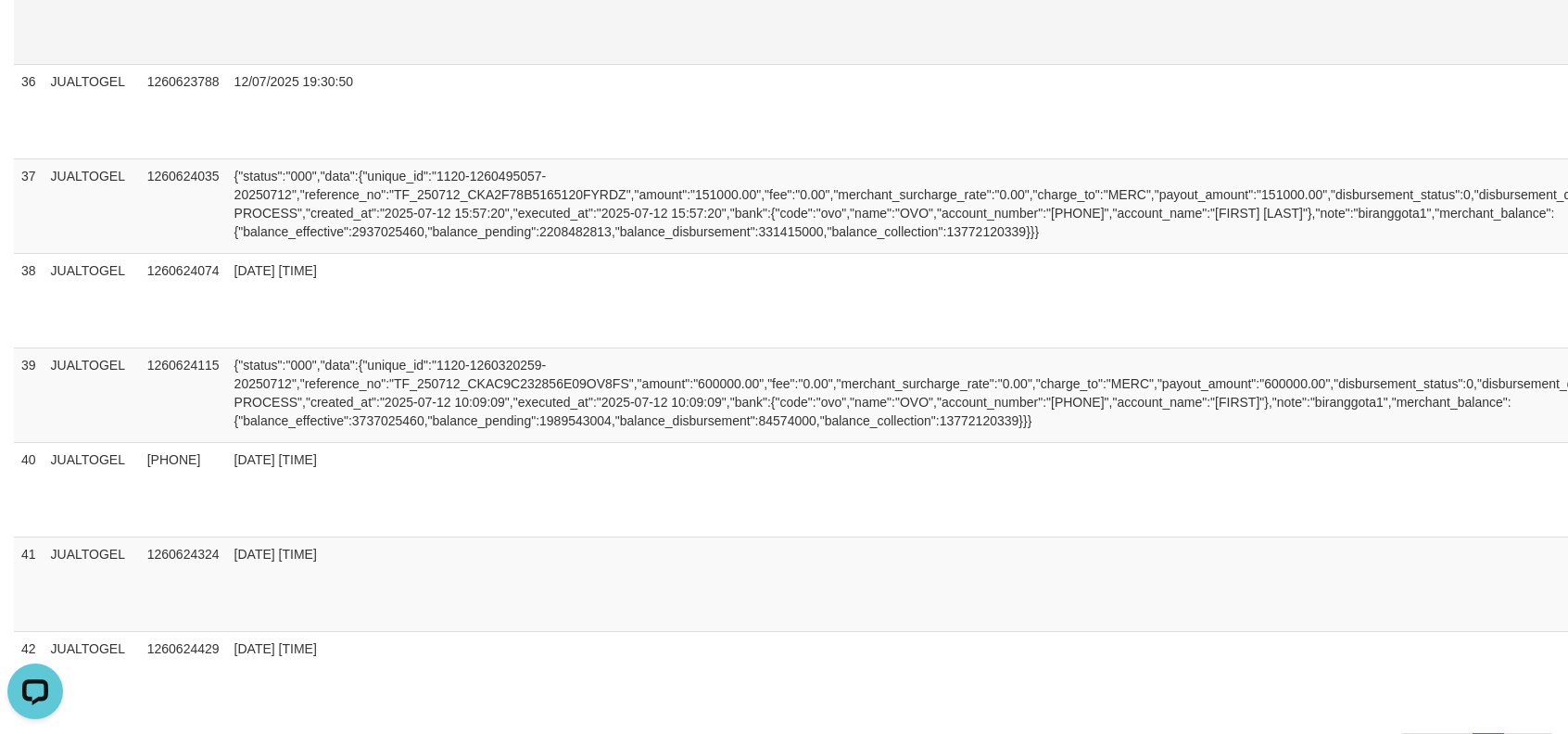 click on "Toggle navigation
Home
Bank
Account List
Load
By Website
Group
[ITOTO]													JUALTOGEL
Mutasi Bank
Search
Sync
Note Mutasi
Deposit
DPS Fetch
DPS List
History
PGA History
Note DPS" at bounding box center (784, -80) 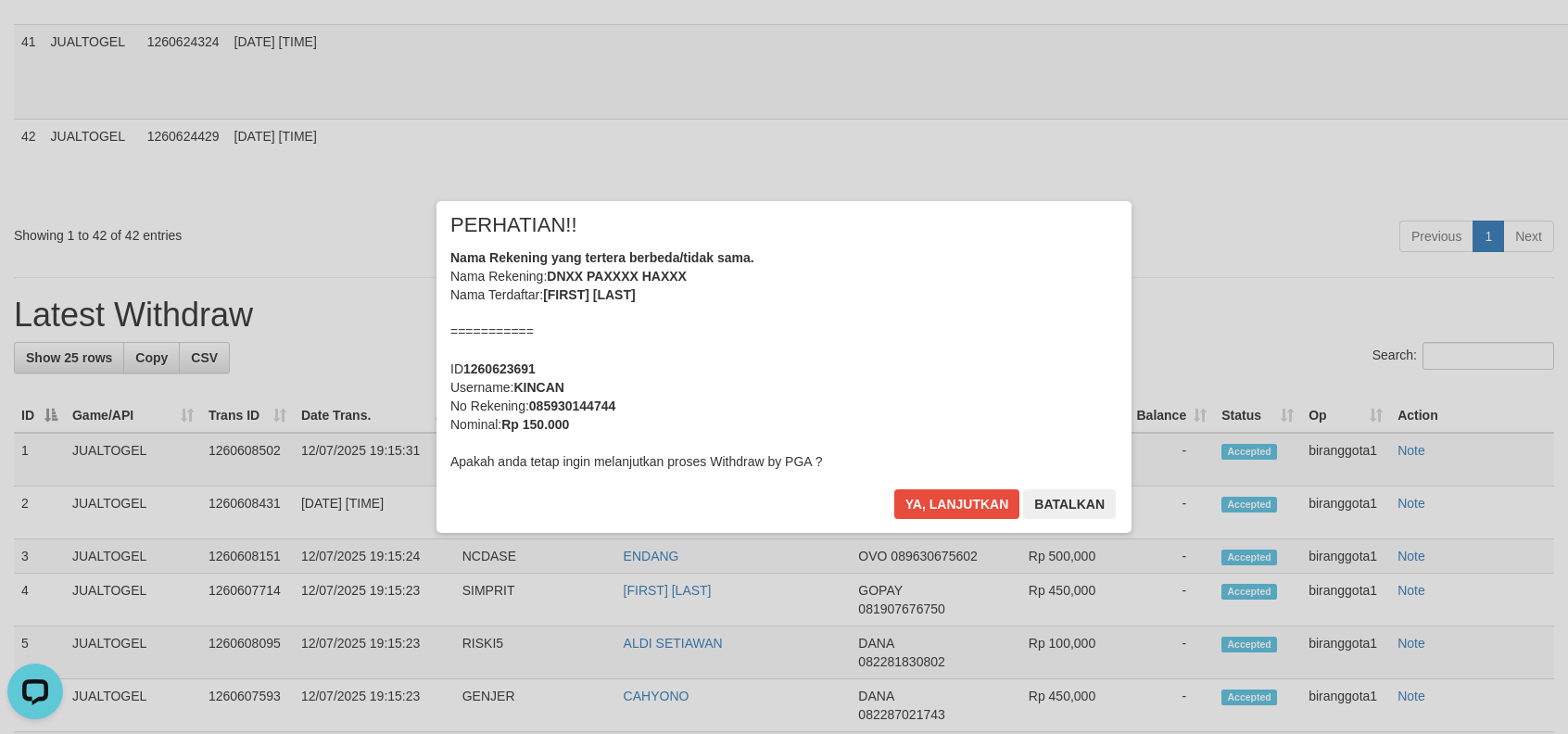 scroll, scrollTop: 3256, scrollLeft: 0, axis: vertical 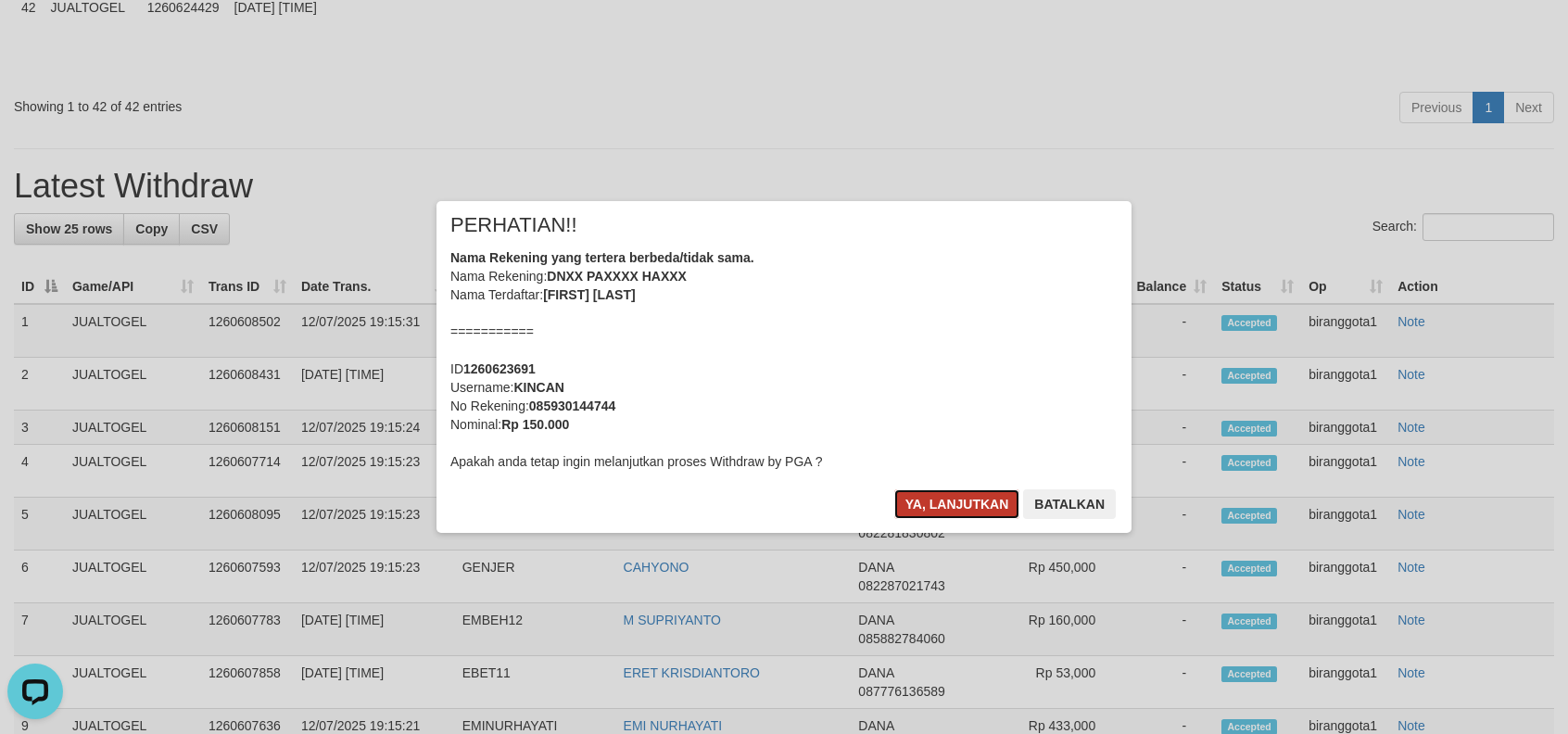 click on "Ya, lanjutkan" at bounding box center [957, 504] 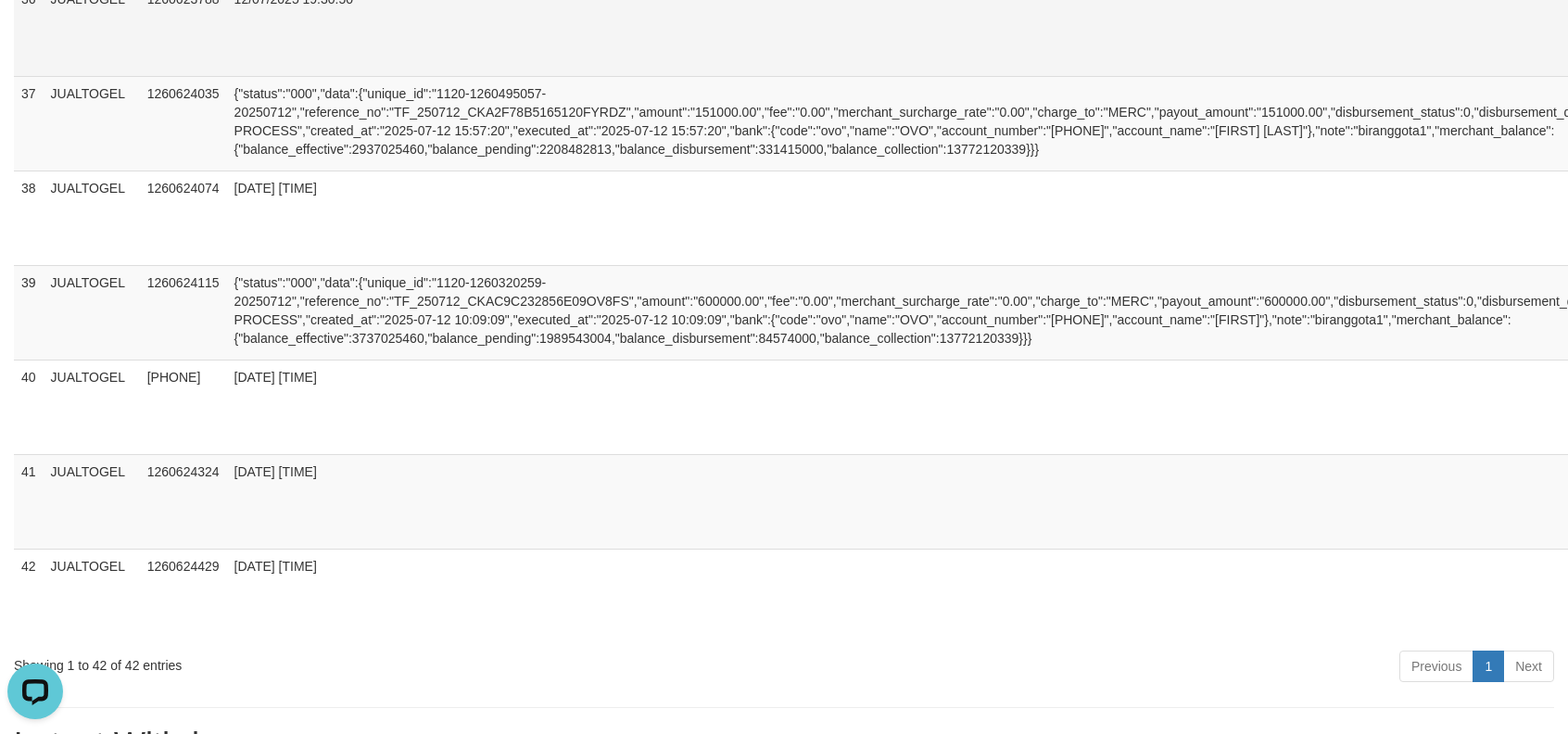 scroll, scrollTop: 2639, scrollLeft: 0, axis: vertical 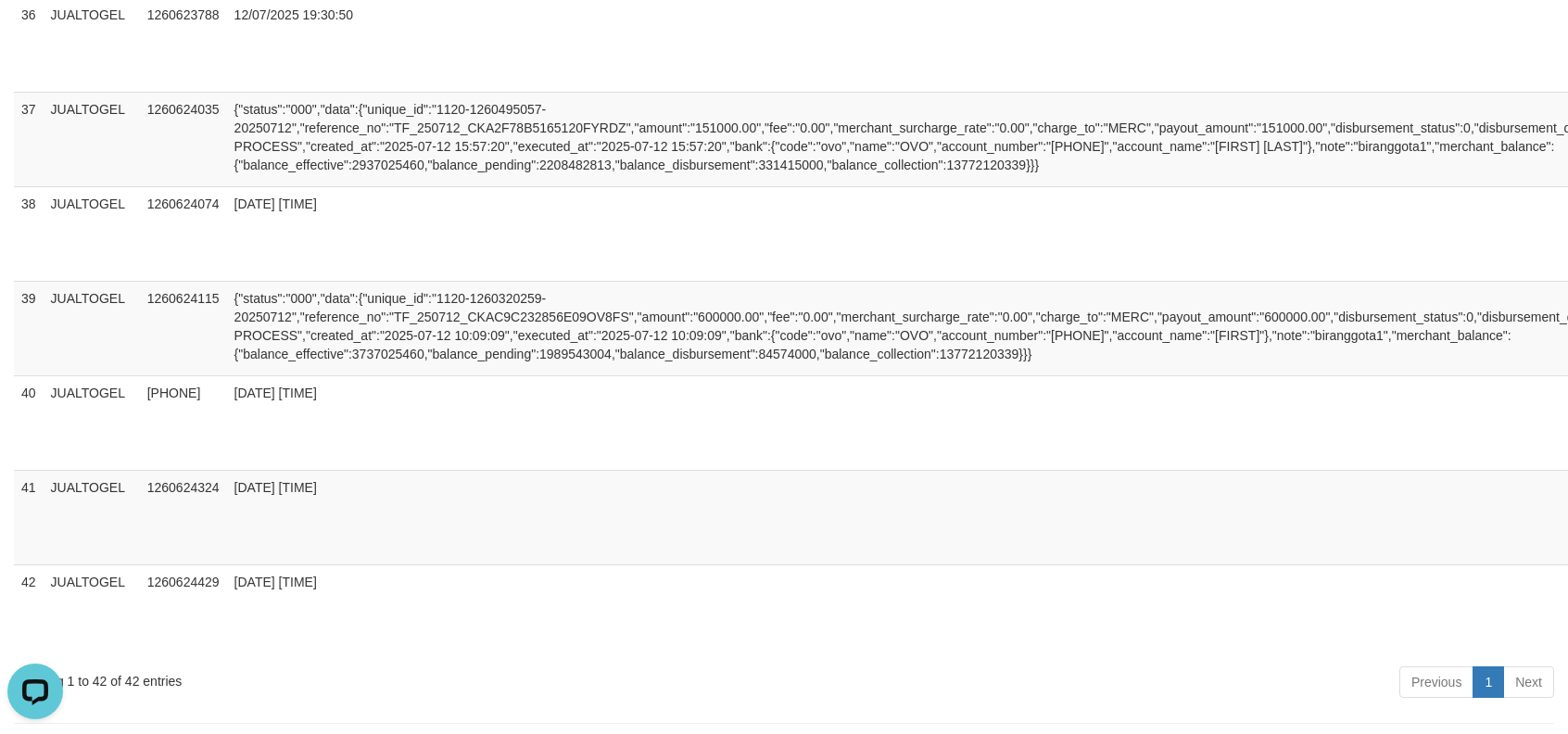 click on "Send PGA" at bounding box center (2784, -29) 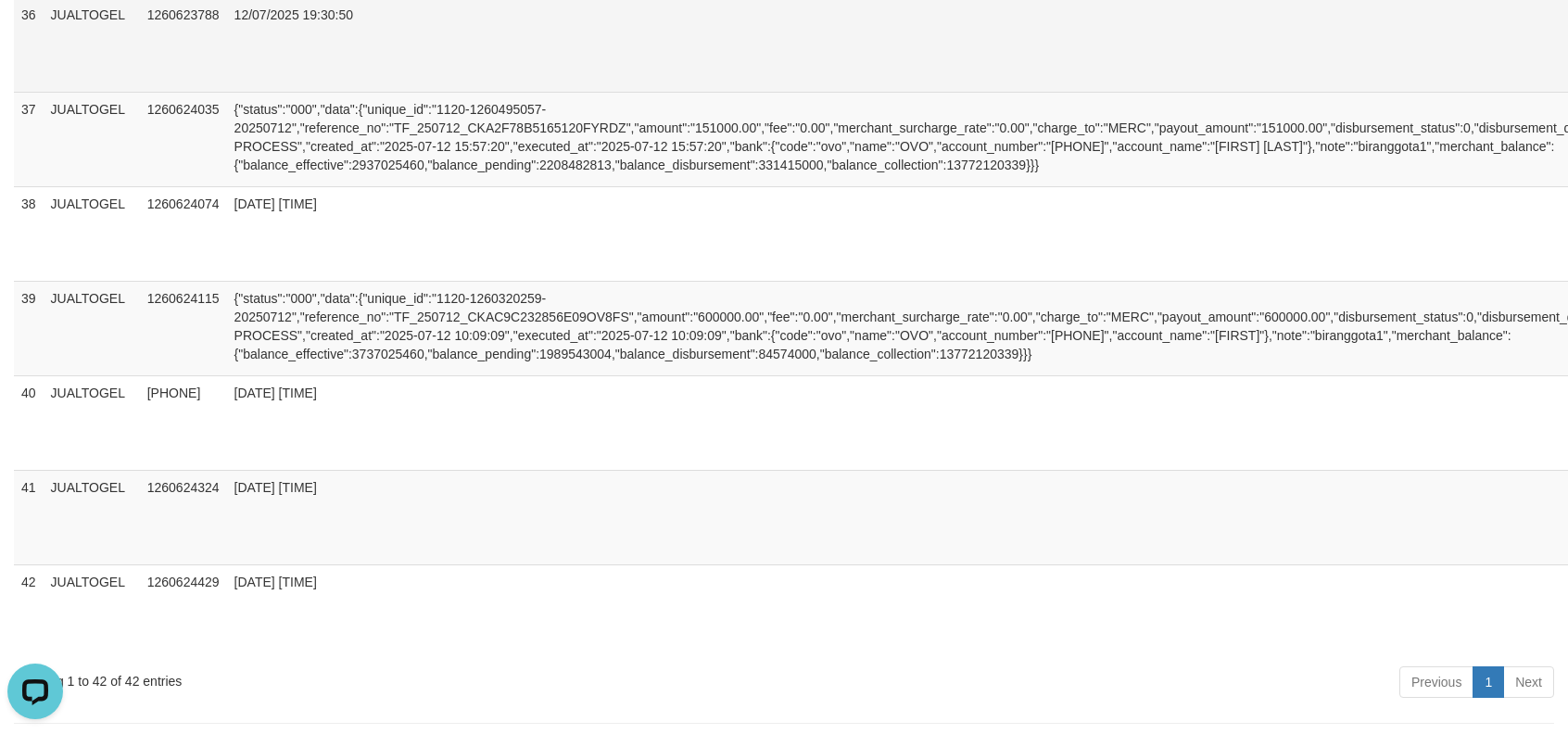click on "Allow Grab   ·    Reject Send PGA     ·    Note" at bounding box center [2807, 44] 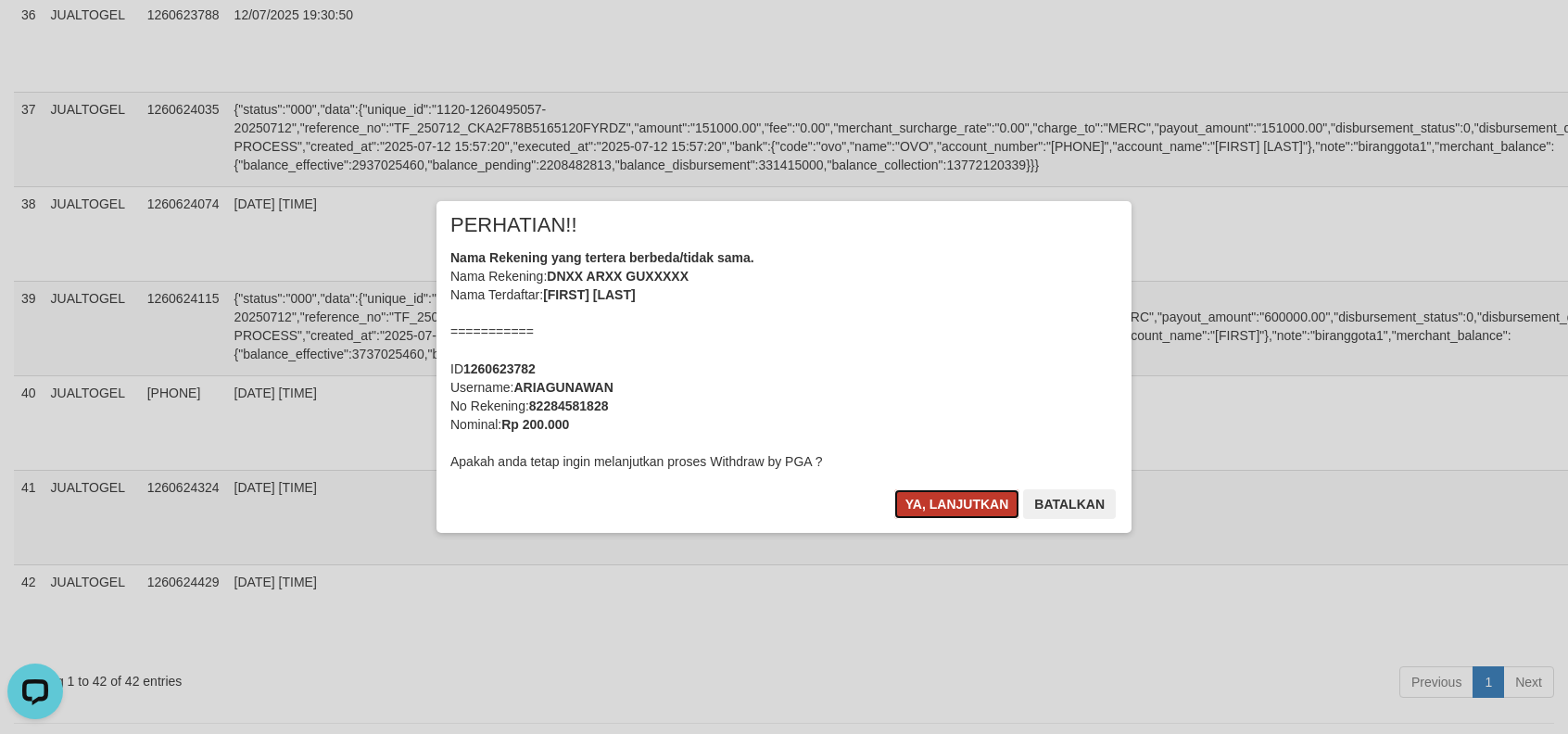 click on "Ya, lanjutkan" at bounding box center (957, 504) 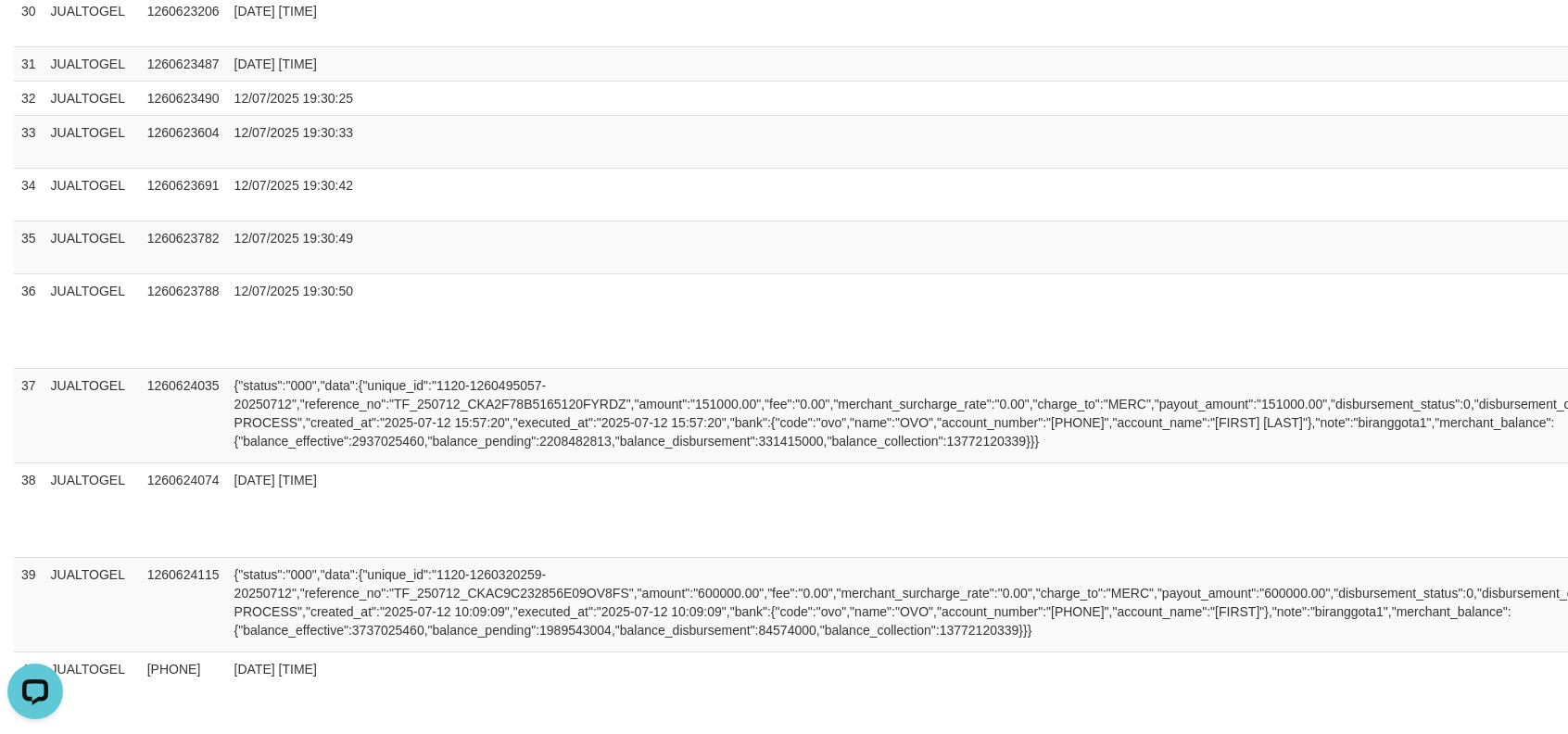 scroll, scrollTop: 2306, scrollLeft: 0, axis: vertical 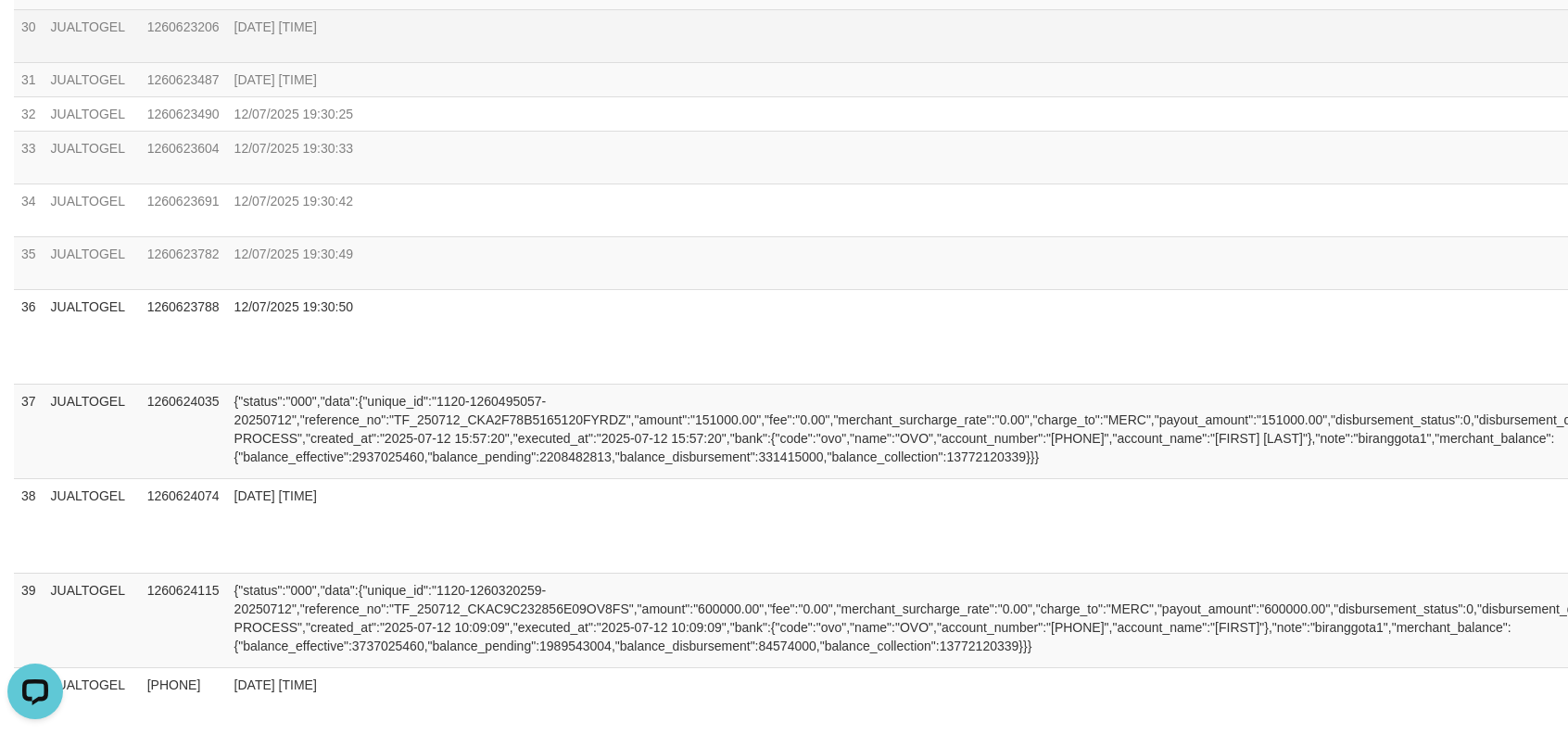 click on "BIBIS PUTRA" at bounding box center (1896, 35) 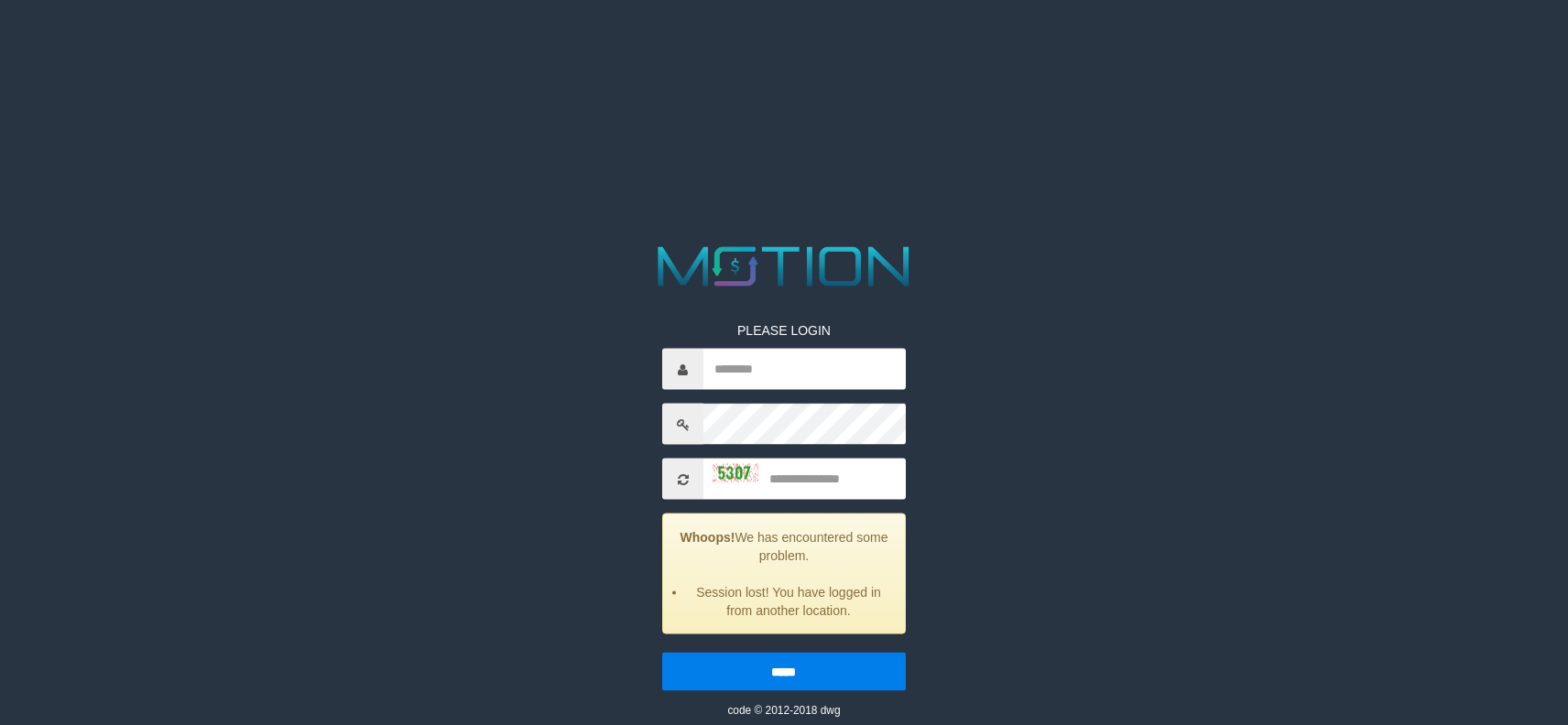 scroll, scrollTop: 0, scrollLeft: 0, axis: both 